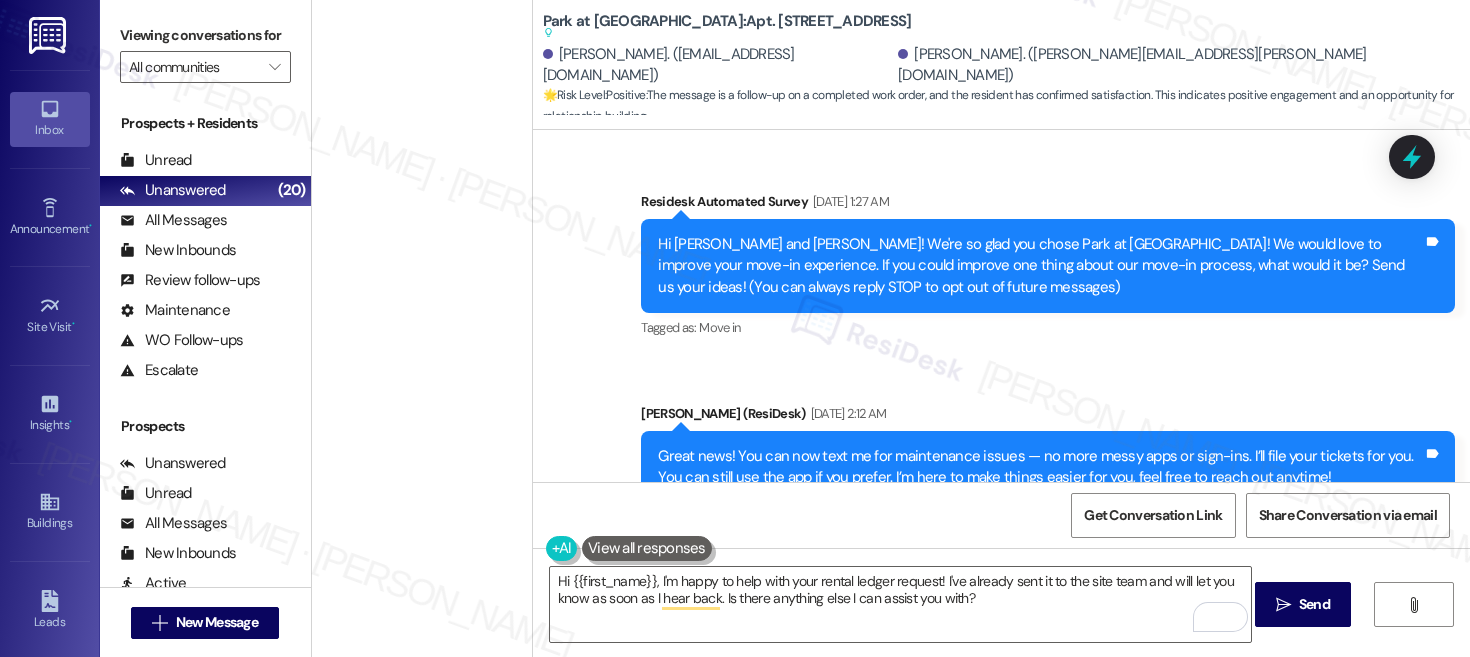 scroll, scrollTop: 0, scrollLeft: 0, axis: both 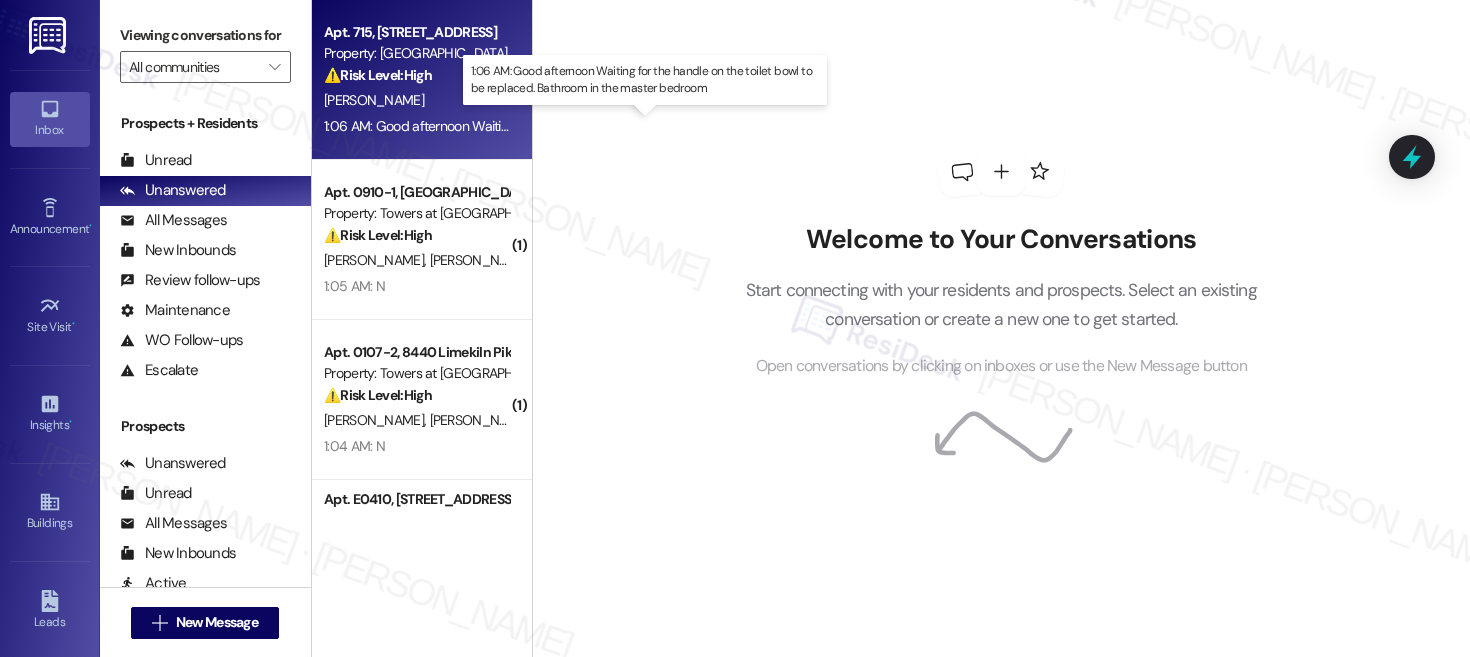 click on "1:06 AM: Good afternoon
Waiting for the handle on the toilet bowl to be replaced. Bathroom in the master bedroom 1:06 AM: Good afternoon
Waiting for the handle on the toilet bowl to be replaced. Bathroom in the master bedroom" at bounding box center (657, 126) 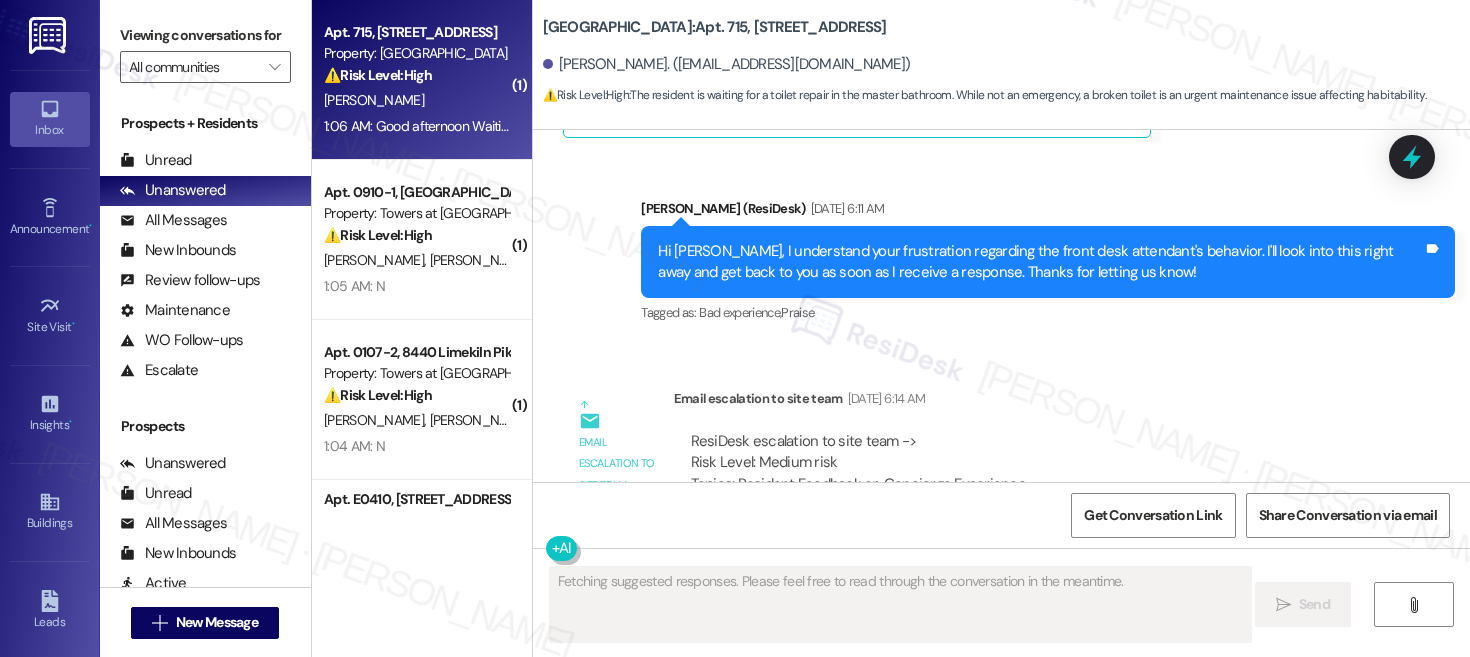 scroll, scrollTop: 3950, scrollLeft: 0, axis: vertical 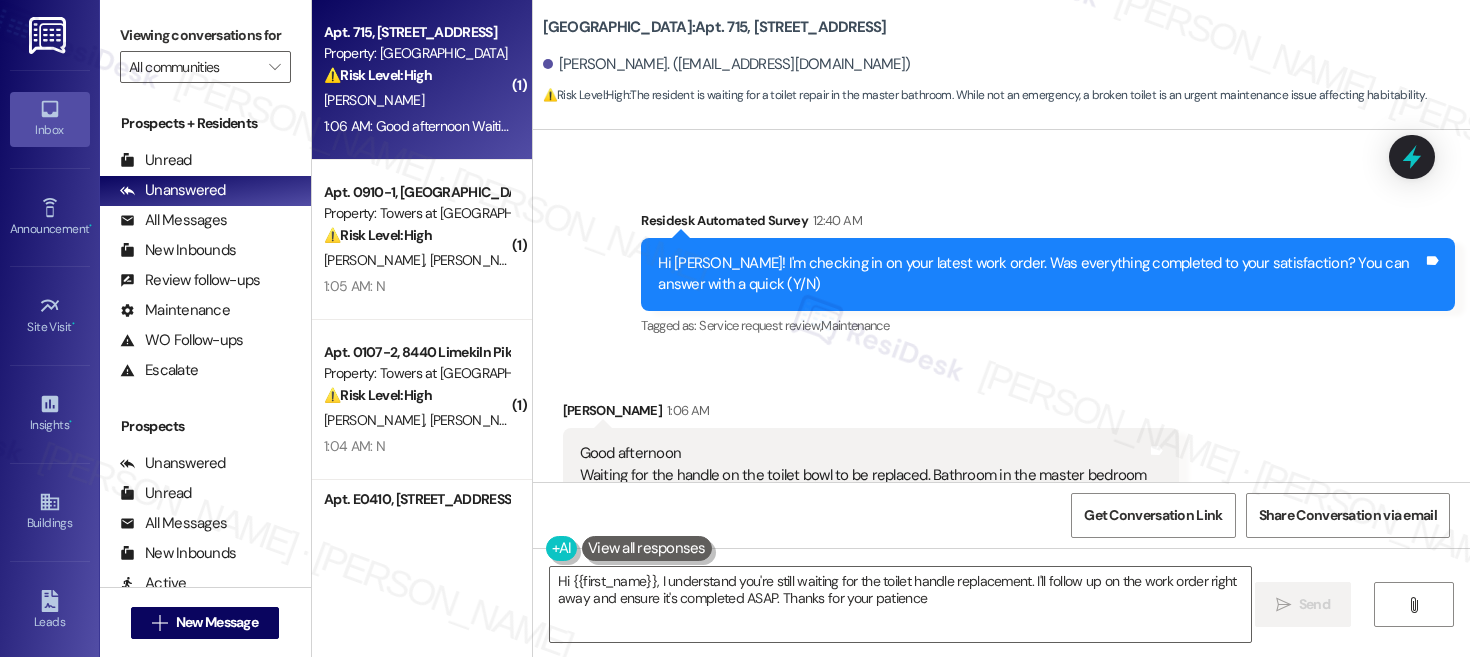 type on "Hi {{first_name}}, I understand you're still waiting for the toilet handle replacement. I'll follow up on the work order right away and ensure it's completed ASAP. Thanks for your patience!" 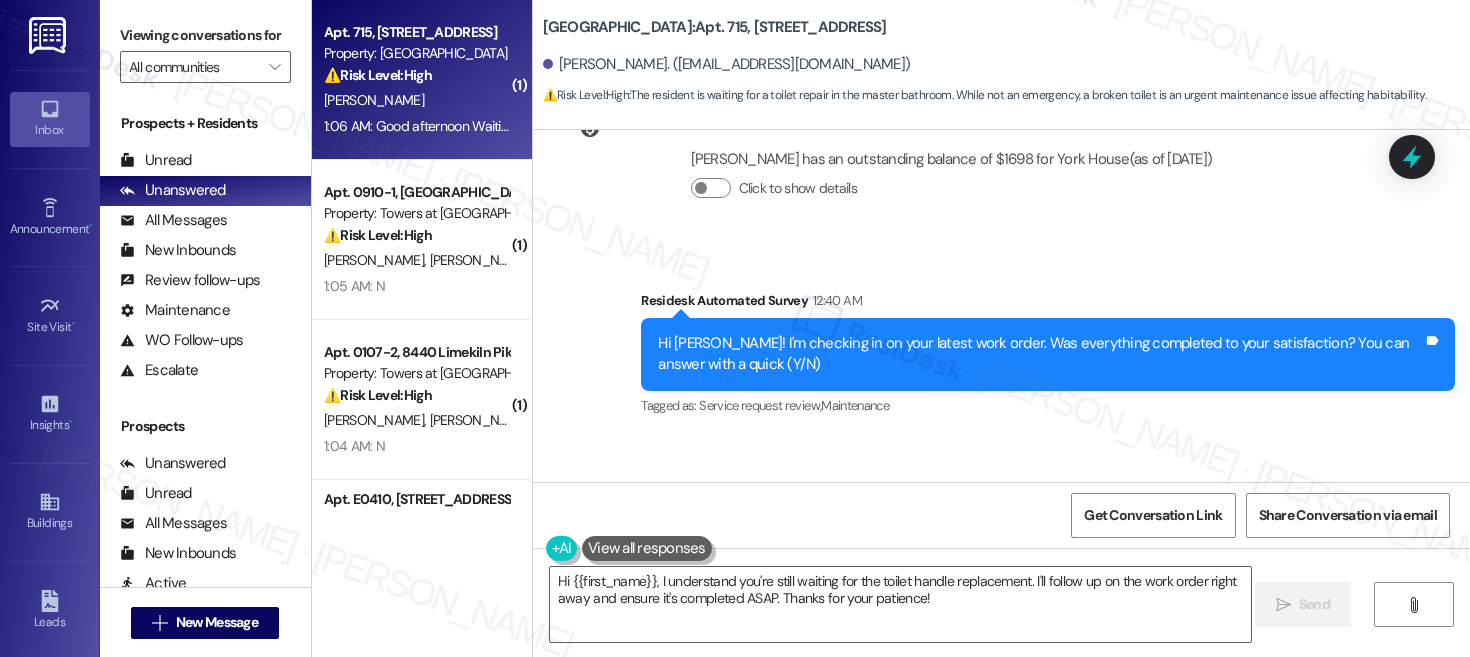 scroll, scrollTop: 3855, scrollLeft: 0, axis: vertical 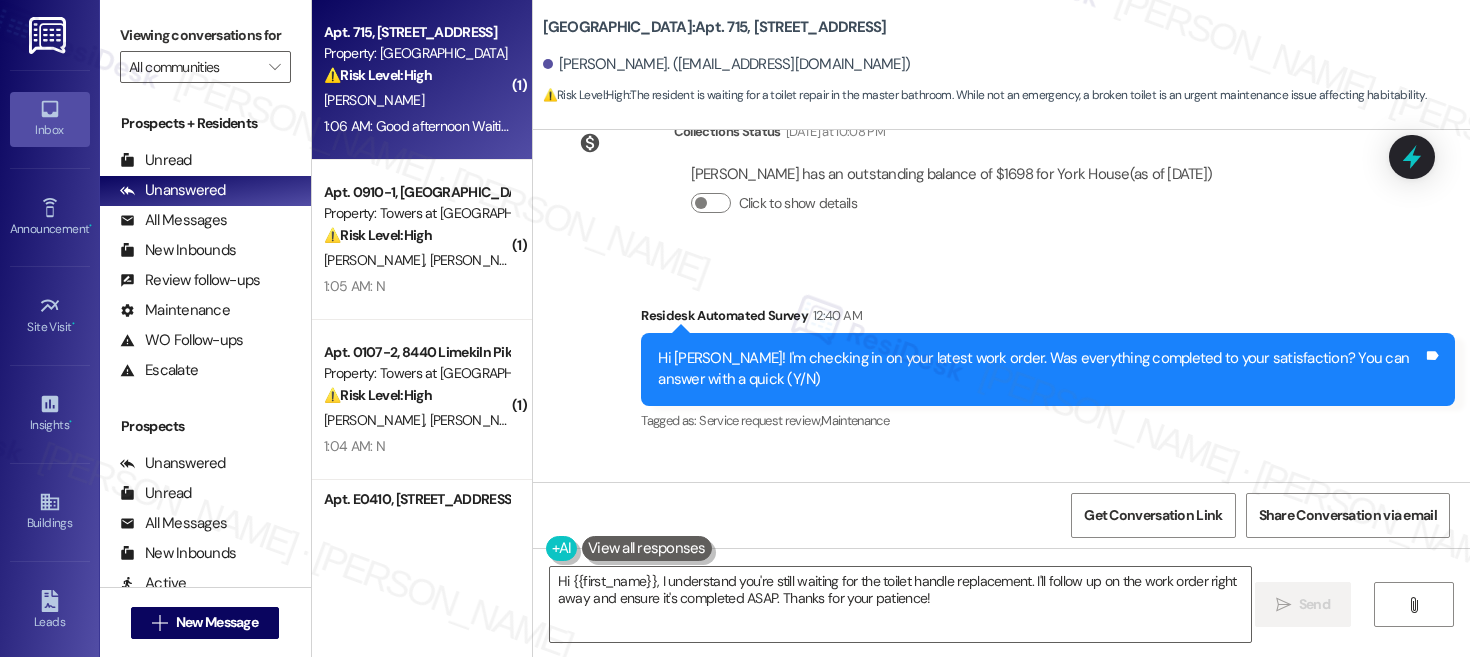 click on "York House:  Apt. 715, 5325 Old York Rd" at bounding box center [715, 27] 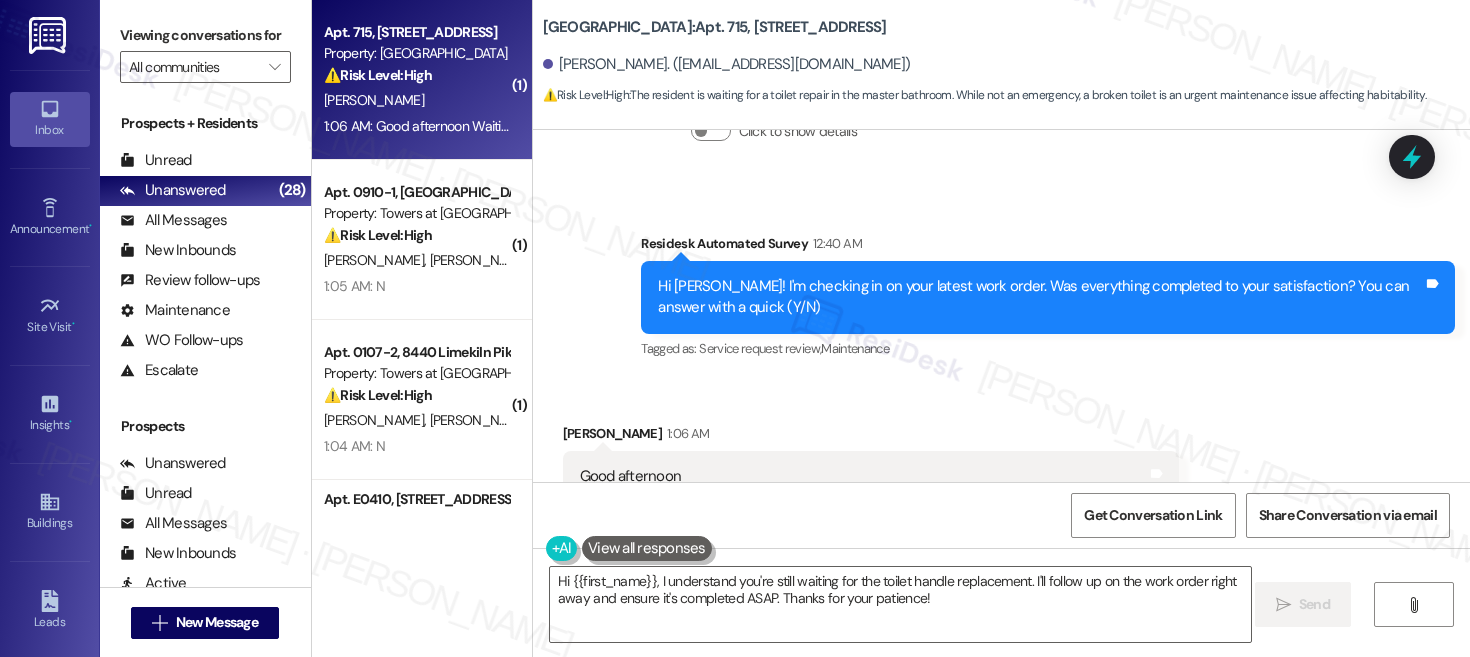 scroll, scrollTop: 3925, scrollLeft: 0, axis: vertical 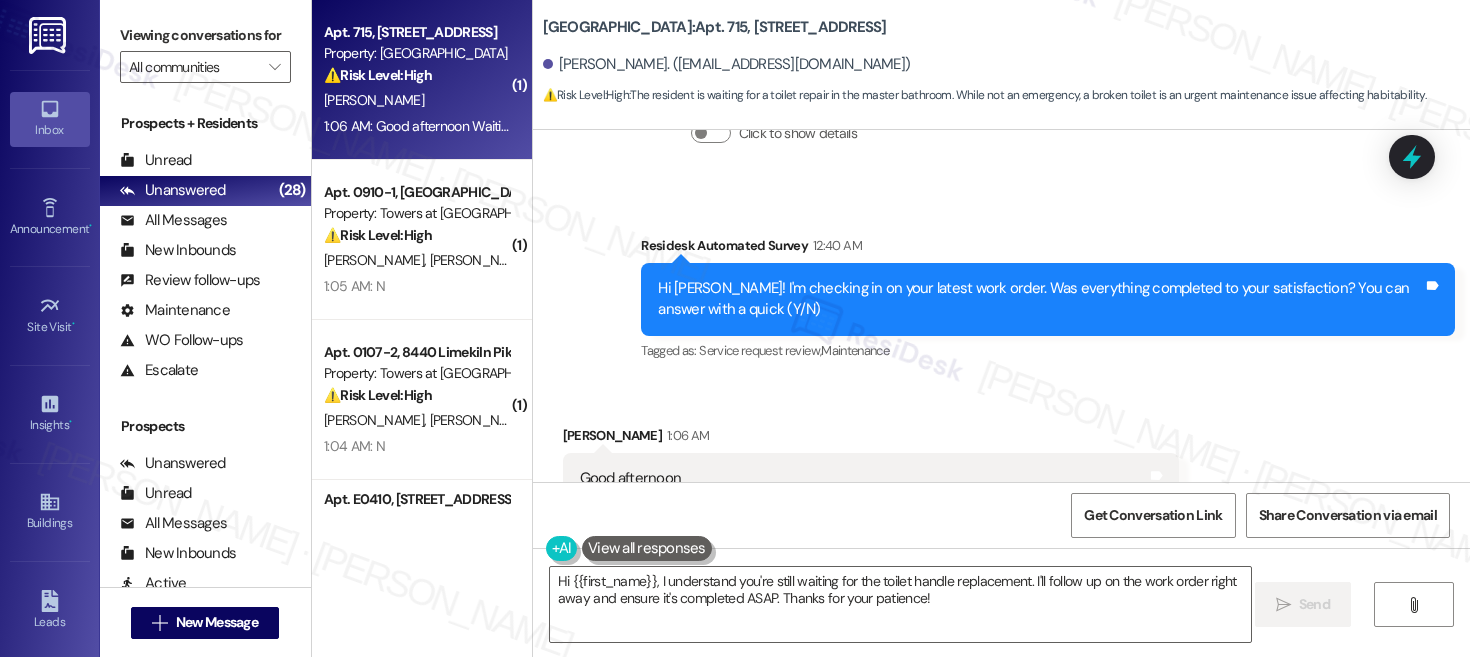 click on "Good afternoon
Waiting for the handle on the toilet bowl to be replaced. Bathroom in the master bedroom" at bounding box center [863, 489] 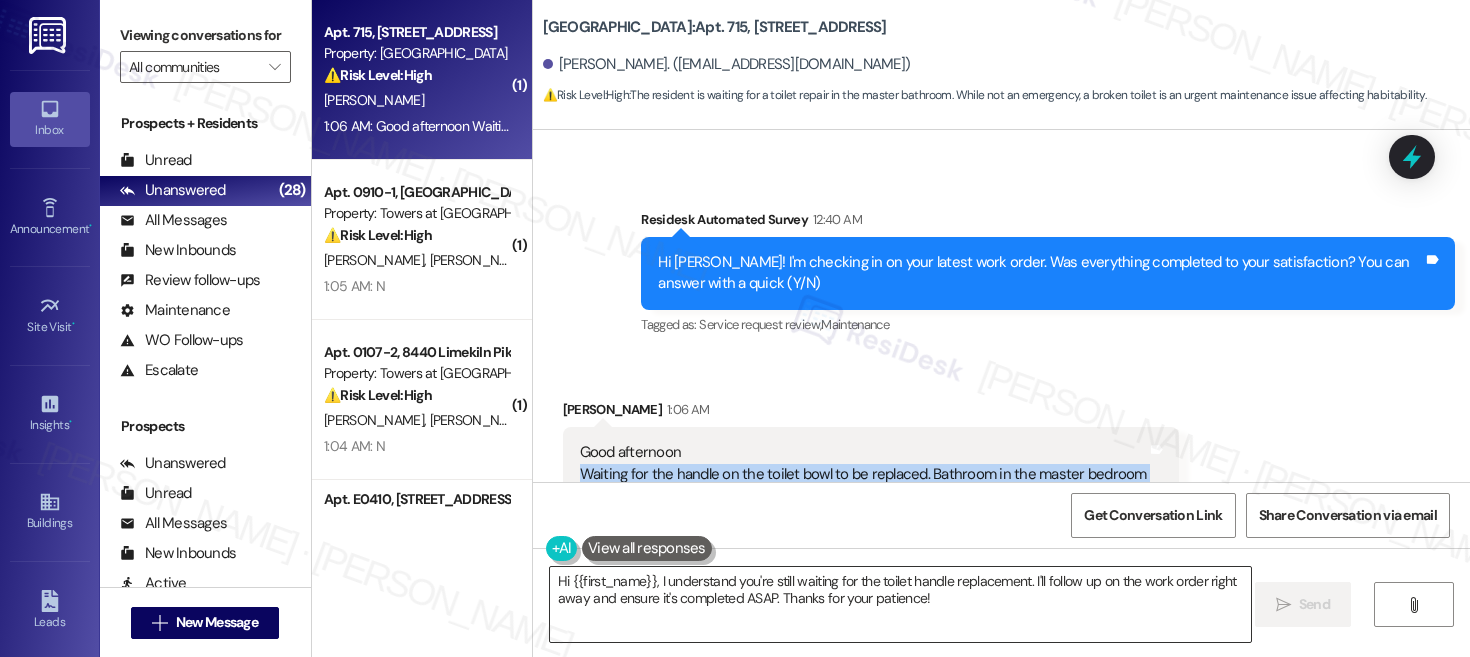 click on "Hi {{first_name}}, I understand you're still waiting for the toilet handle replacement. I'll follow up on the work order right away and ensure it's completed ASAP. Thanks for your patience!" at bounding box center (900, 604) 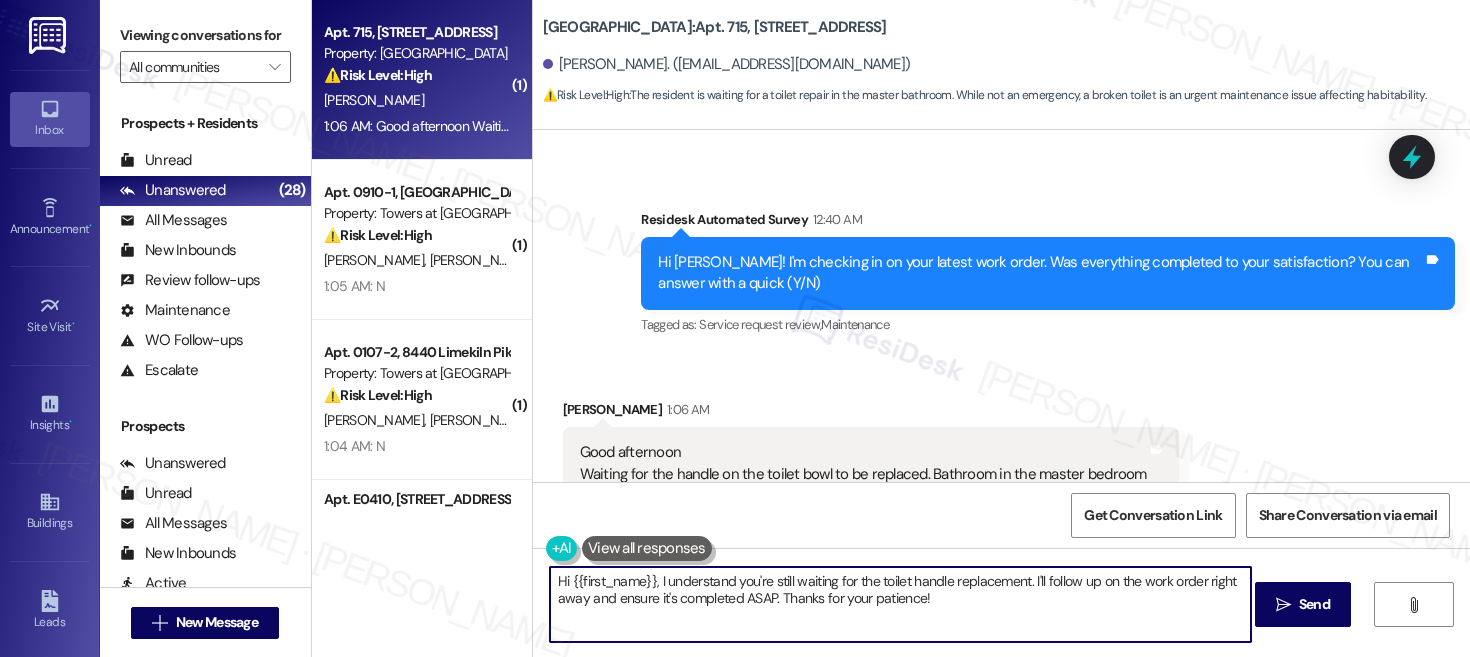 click on "Hi {{first_name}}, I understand you're still waiting for the toilet handle replacement. I'll follow up on the work order right away and ensure it's completed ASAP. Thanks for your patience!" at bounding box center (900, 604) 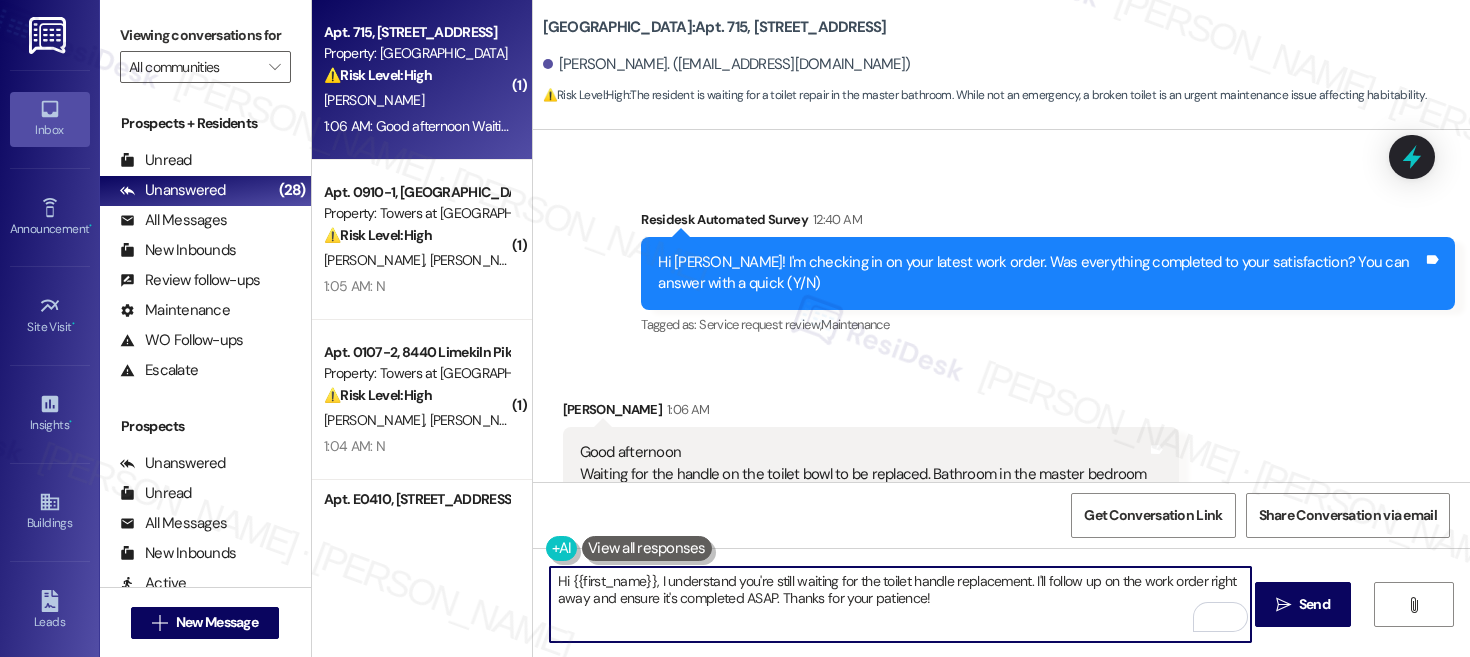 click on "Hi {{first_name}}, I understand you're still waiting for the toilet handle replacement. I'll follow up on the work order right away and ensure it's completed ASAP. Thanks for your patience!" at bounding box center (900, 604) 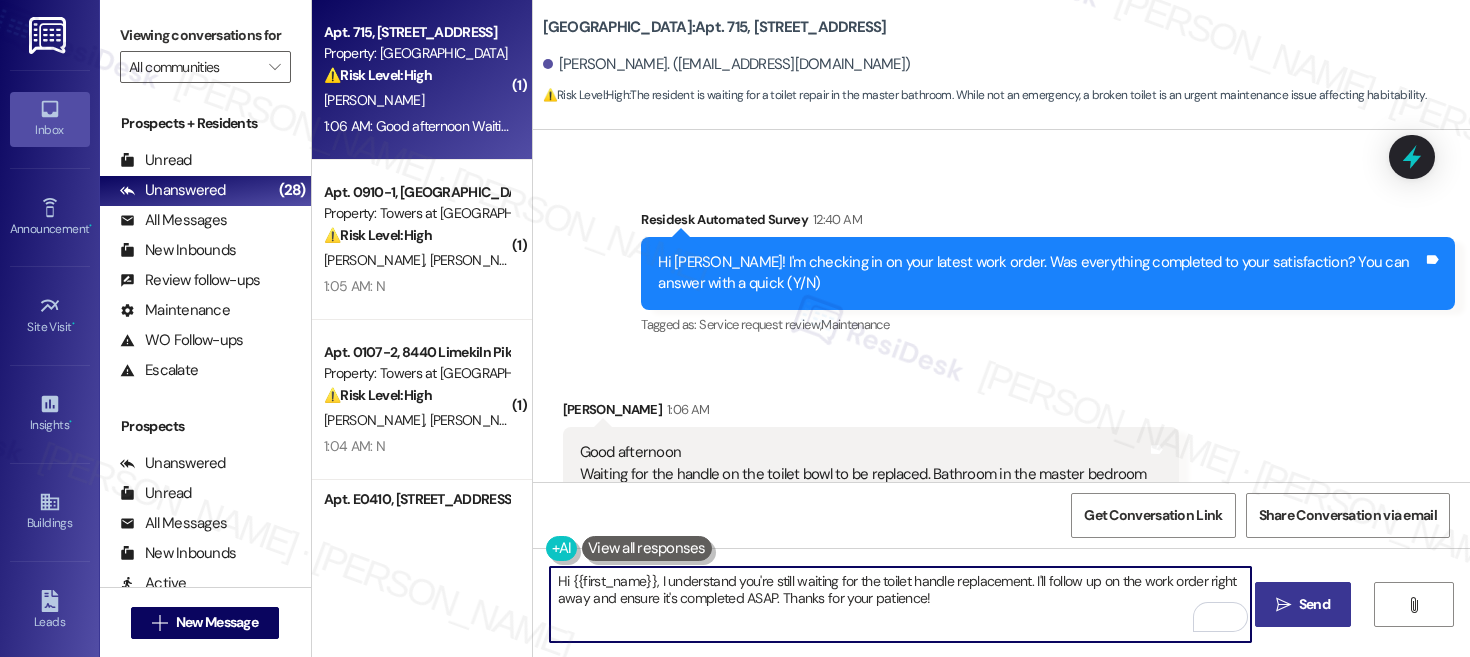 click on "" at bounding box center [1283, 605] 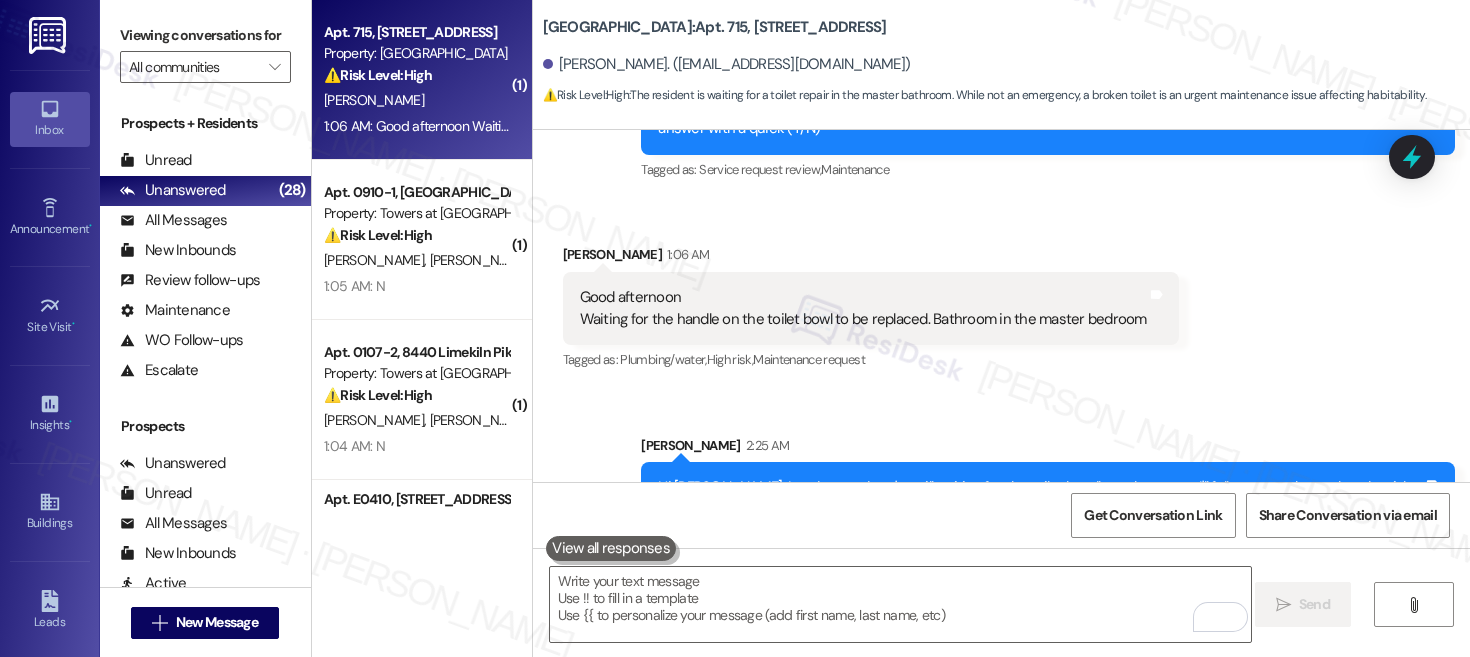 scroll, scrollTop: 4112, scrollLeft: 0, axis: vertical 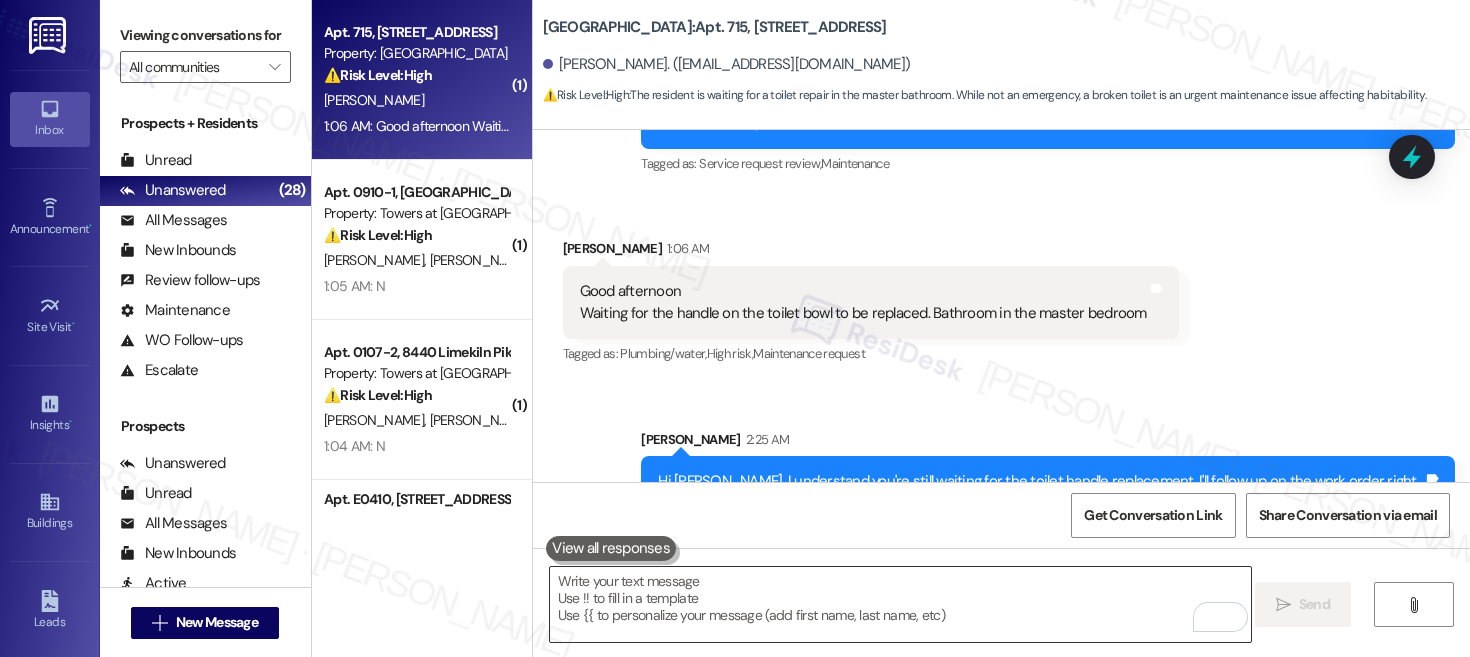 click at bounding box center (900, 604) 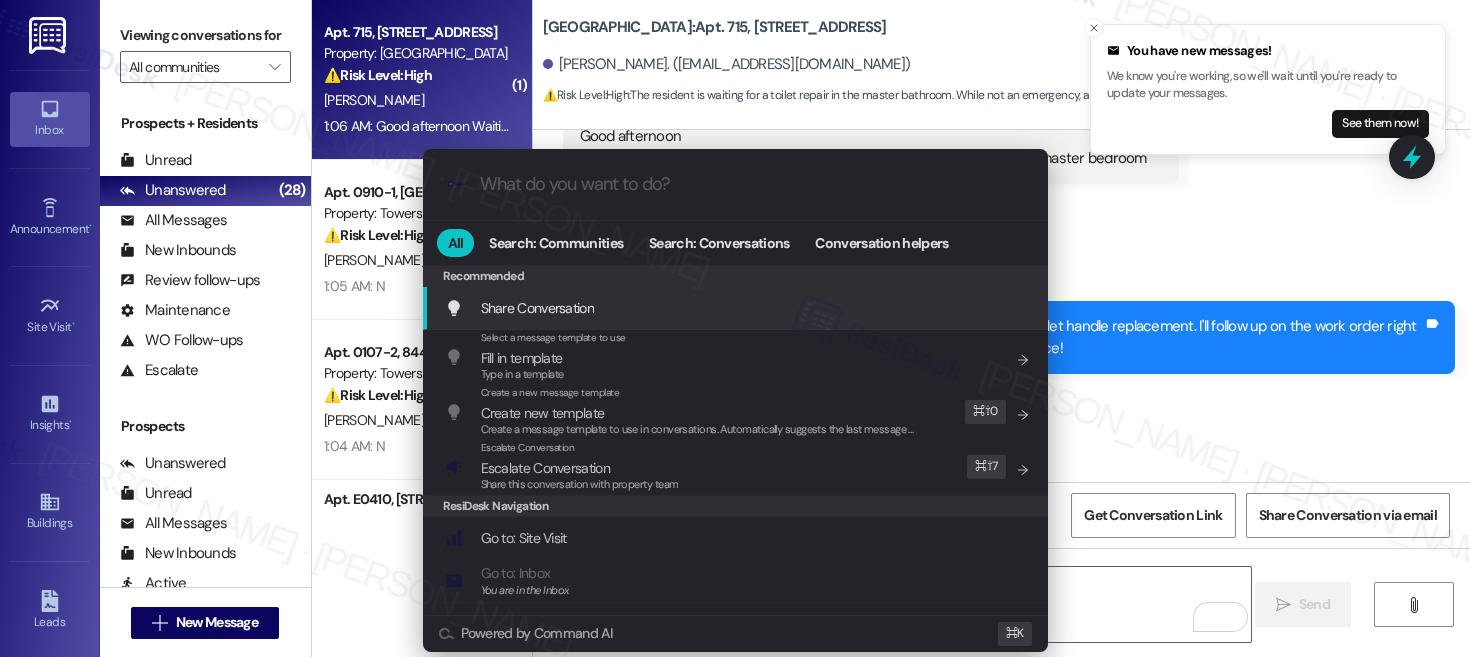 scroll, scrollTop: 4293, scrollLeft: 0, axis: vertical 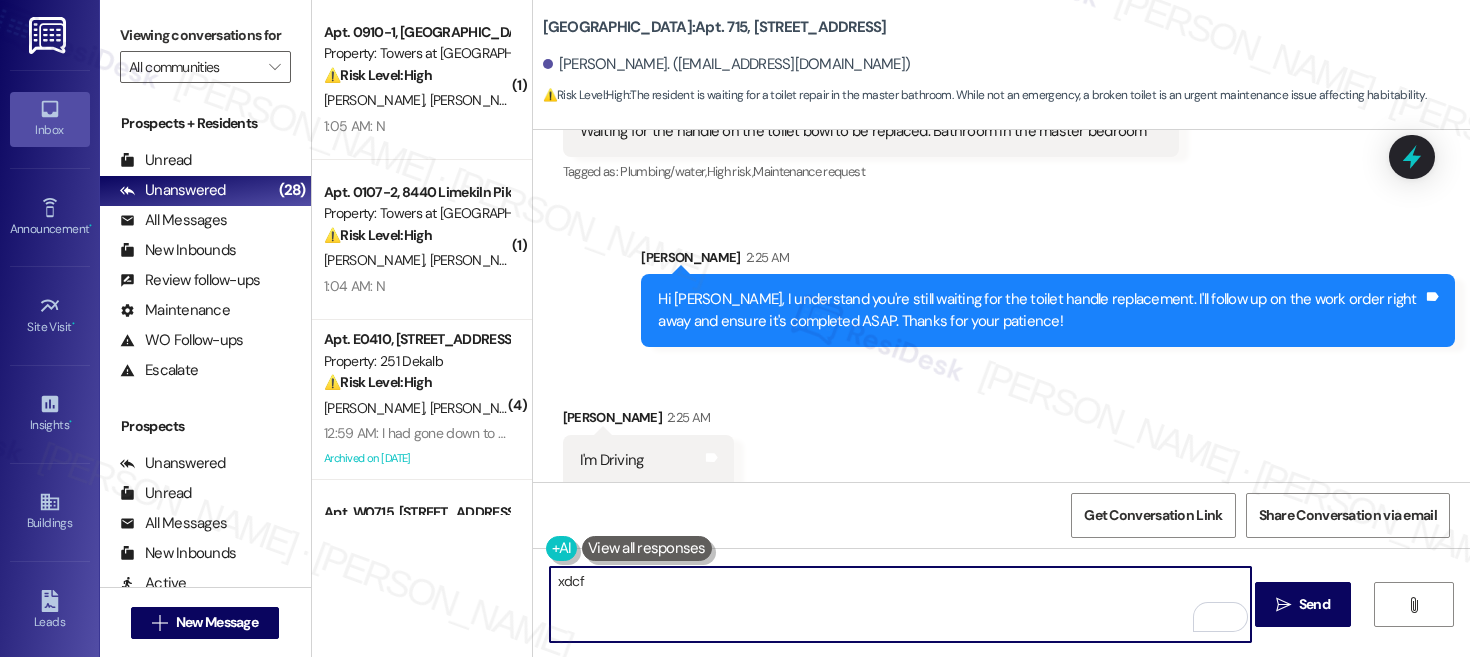 click on "xdcf" at bounding box center (900, 604) 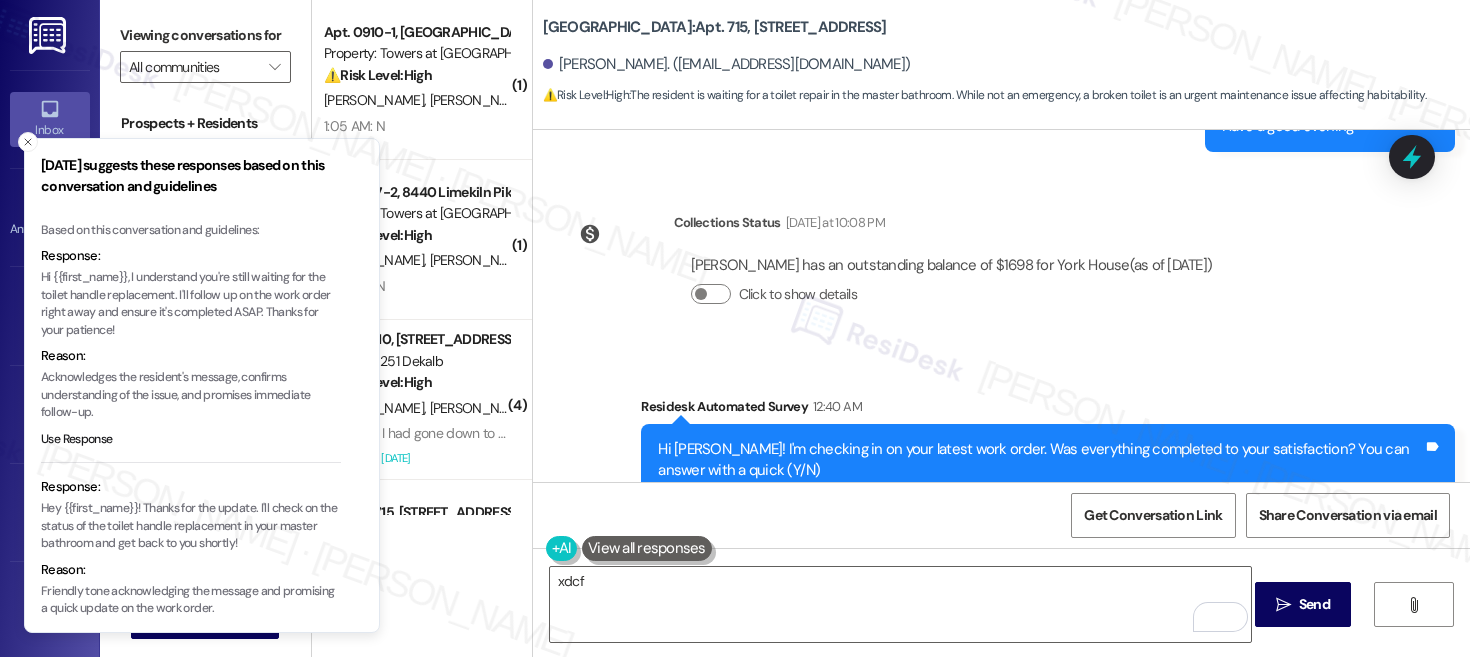 scroll, scrollTop: 3712, scrollLeft: 0, axis: vertical 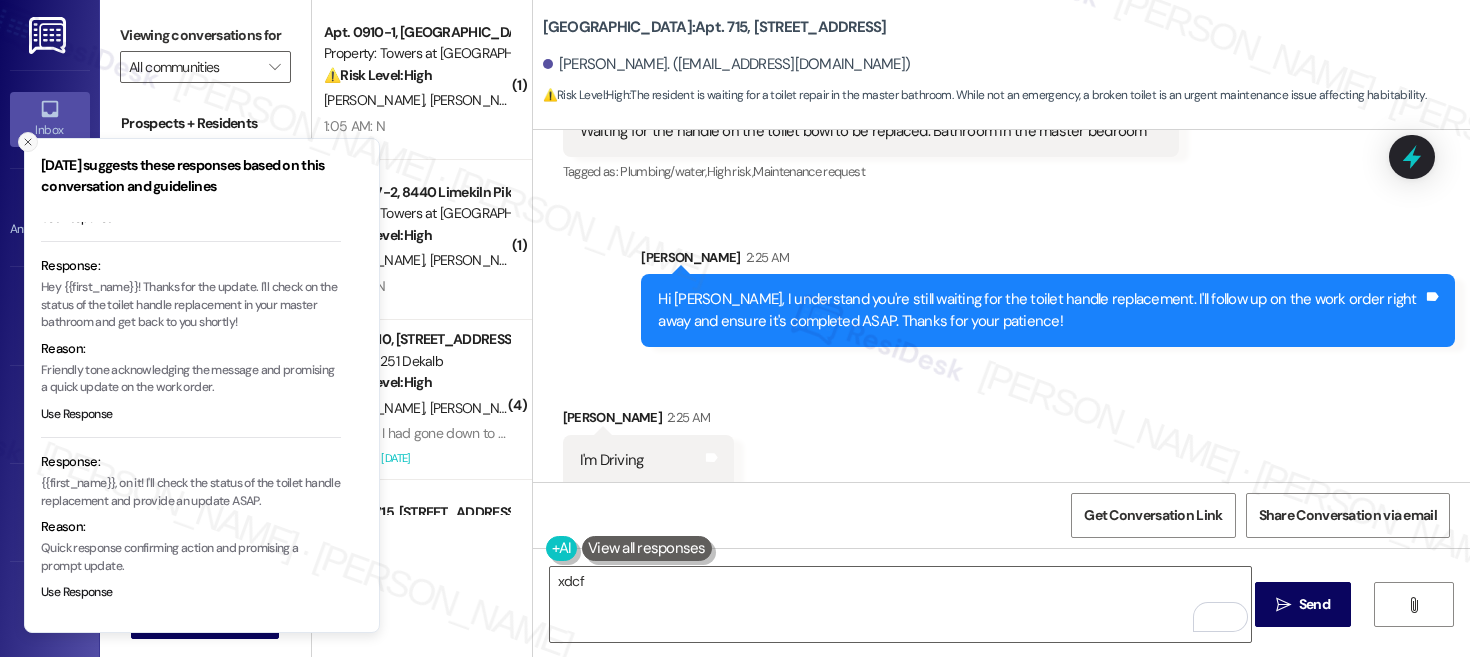 click 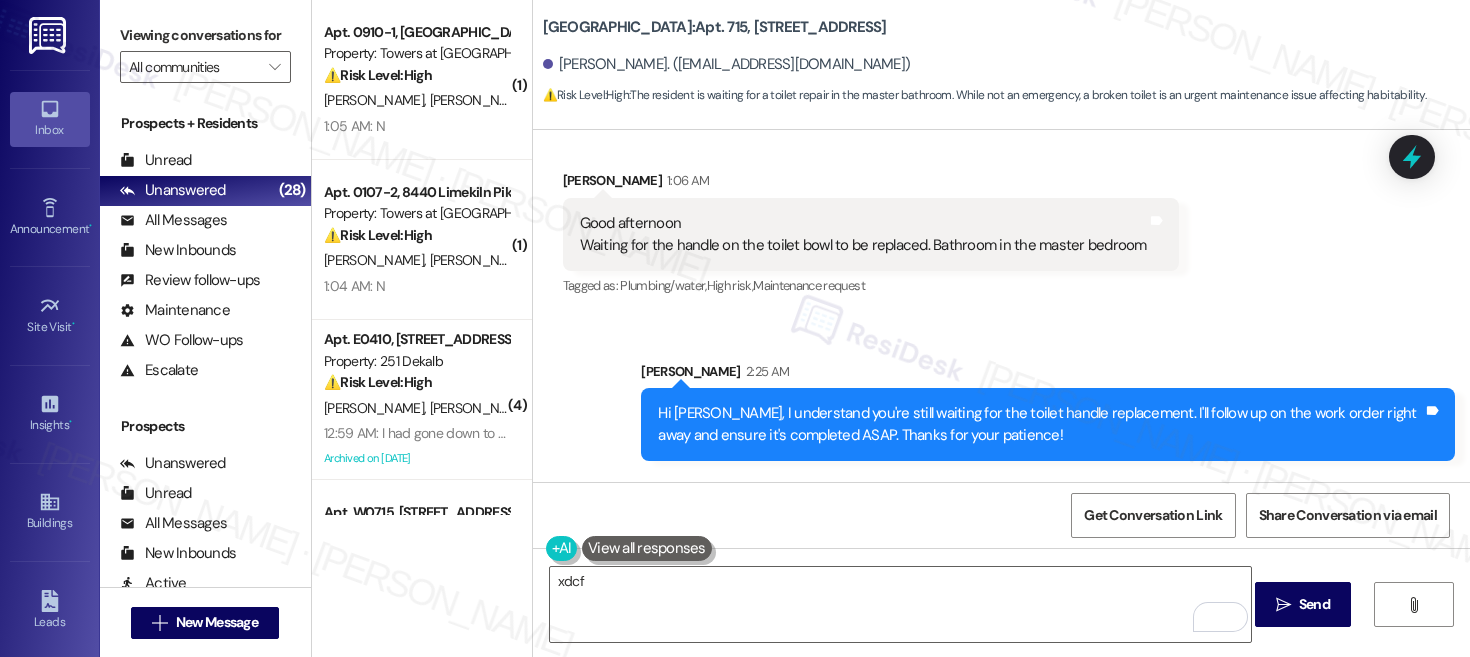 scroll, scrollTop: 4294, scrollLeft: 0, axis: vertical 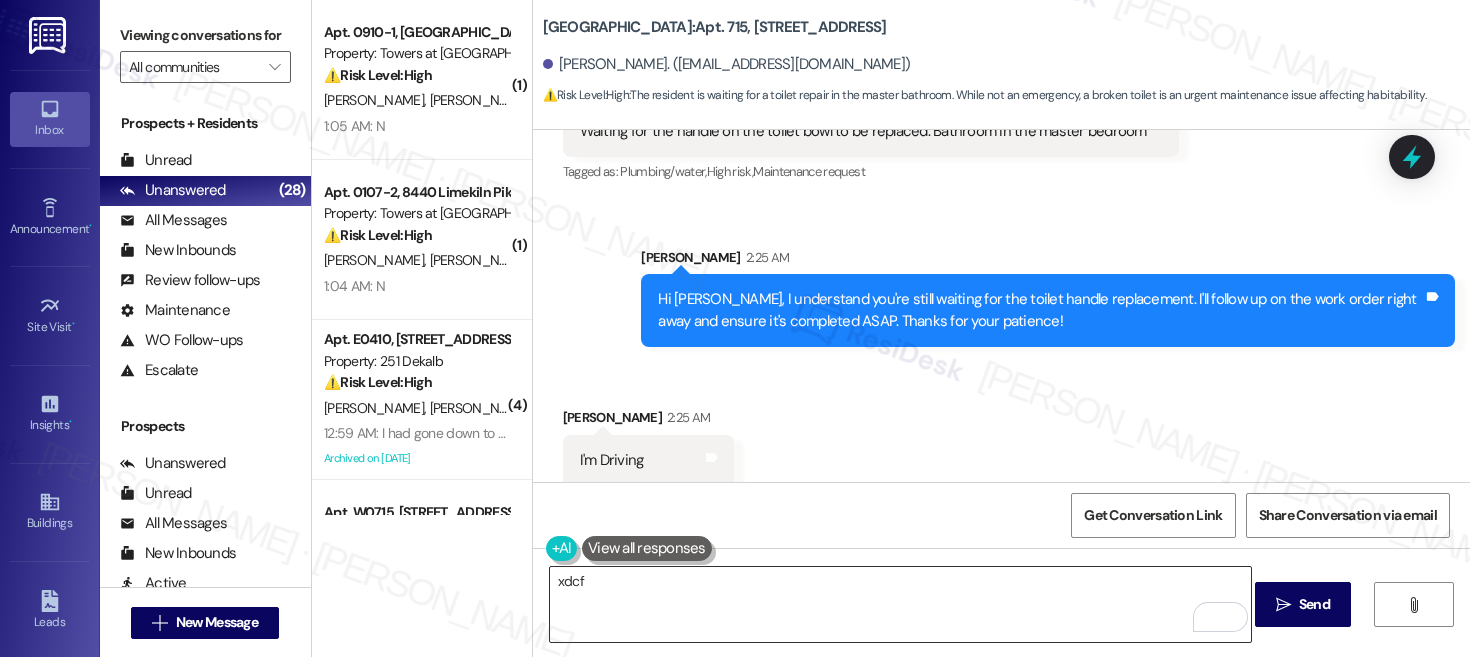 click on "xdcf" at bounding box center (900, 604) 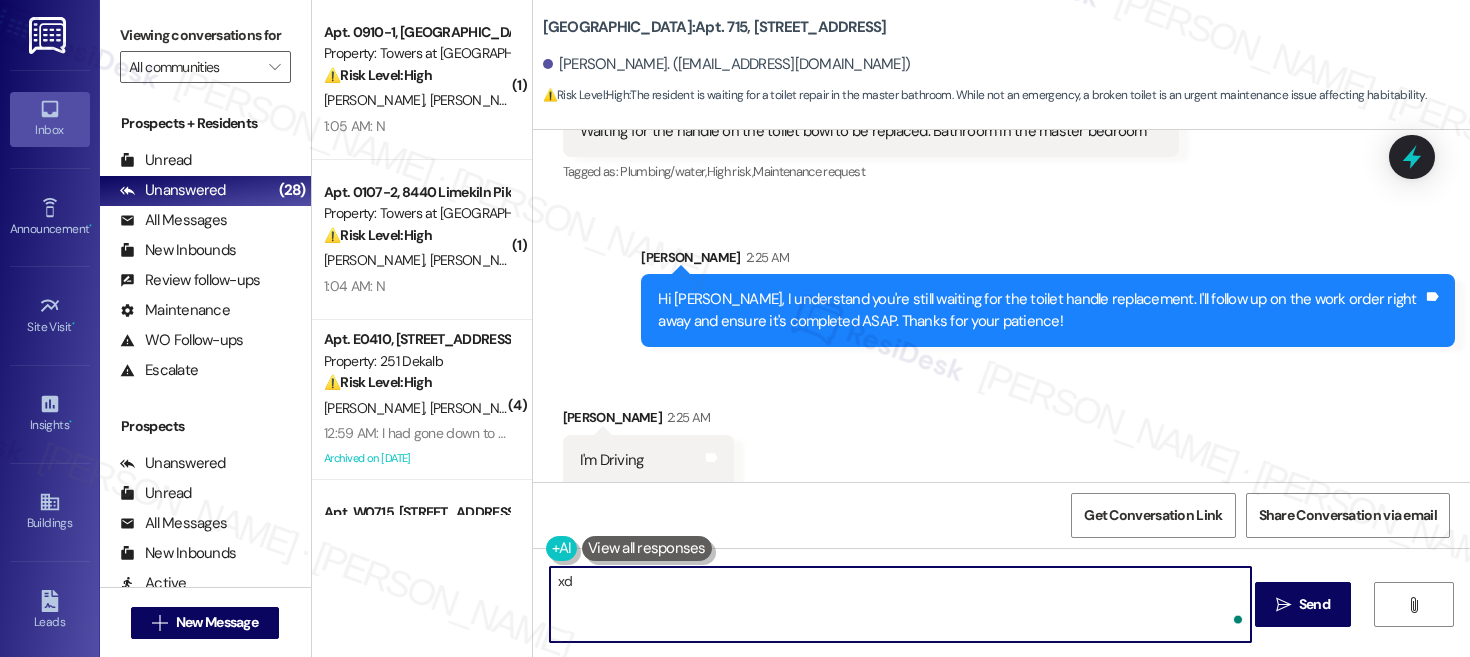 type on "x" 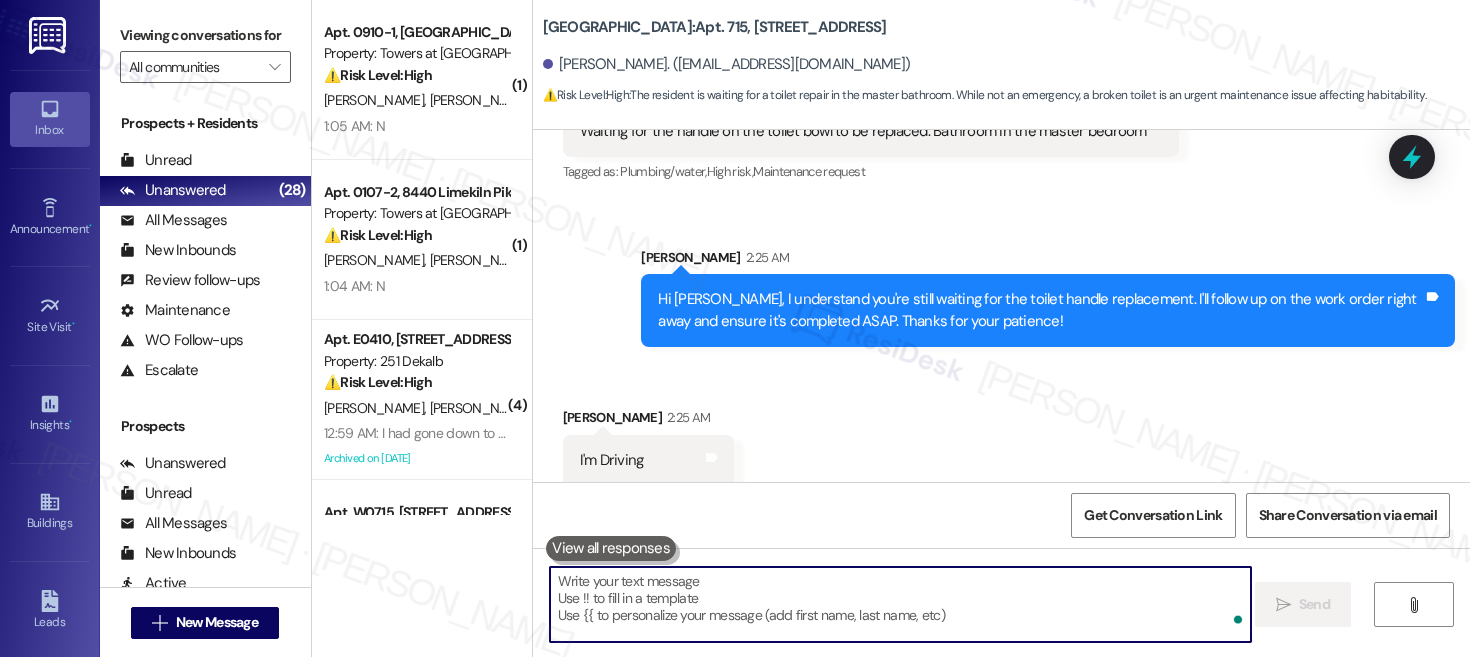 type 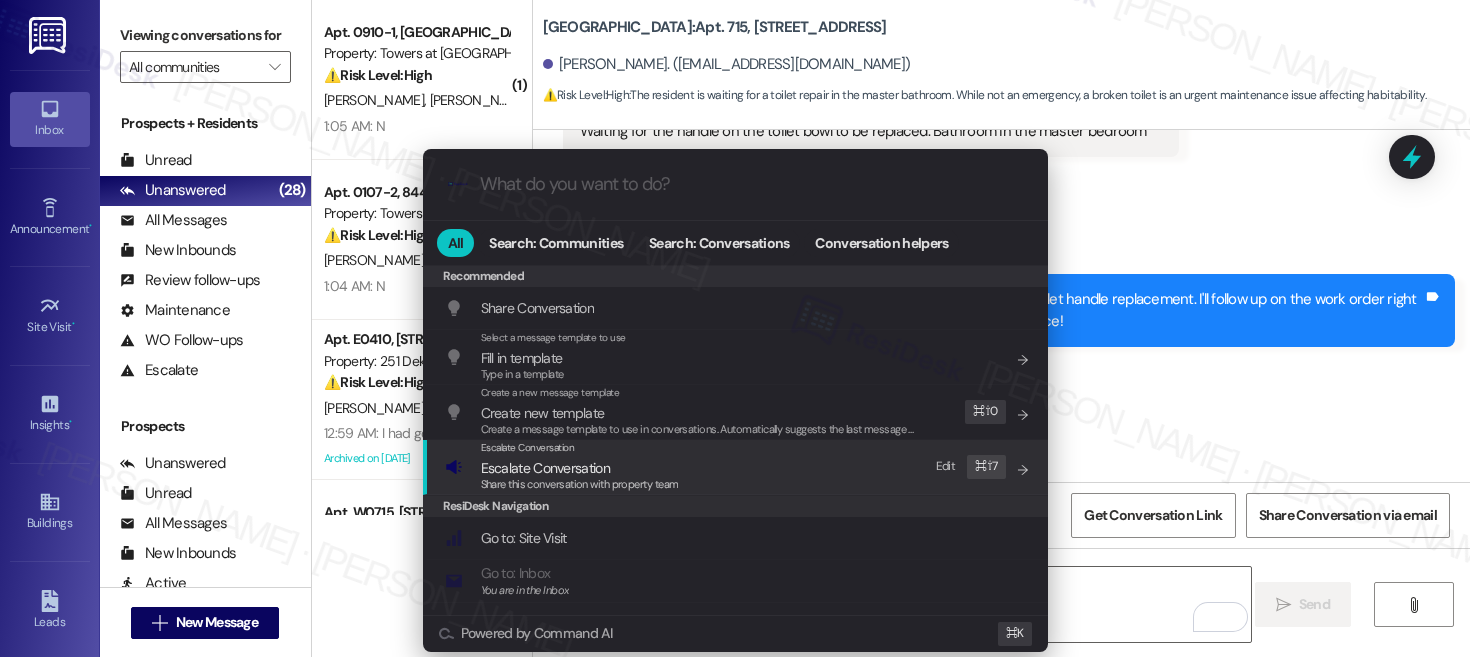 click on "Escalate Conversation" at bounding box center (580, 468) 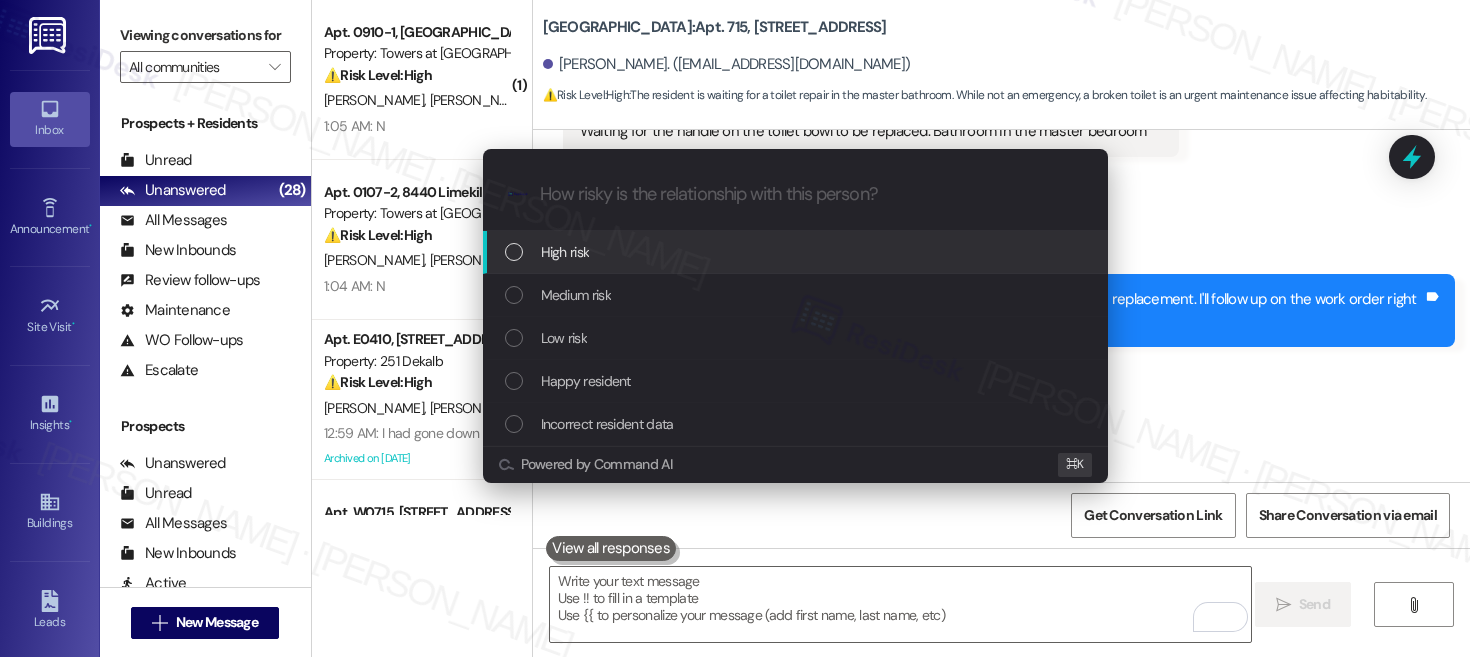 click on "High risk" at bounding box center (797, 252) 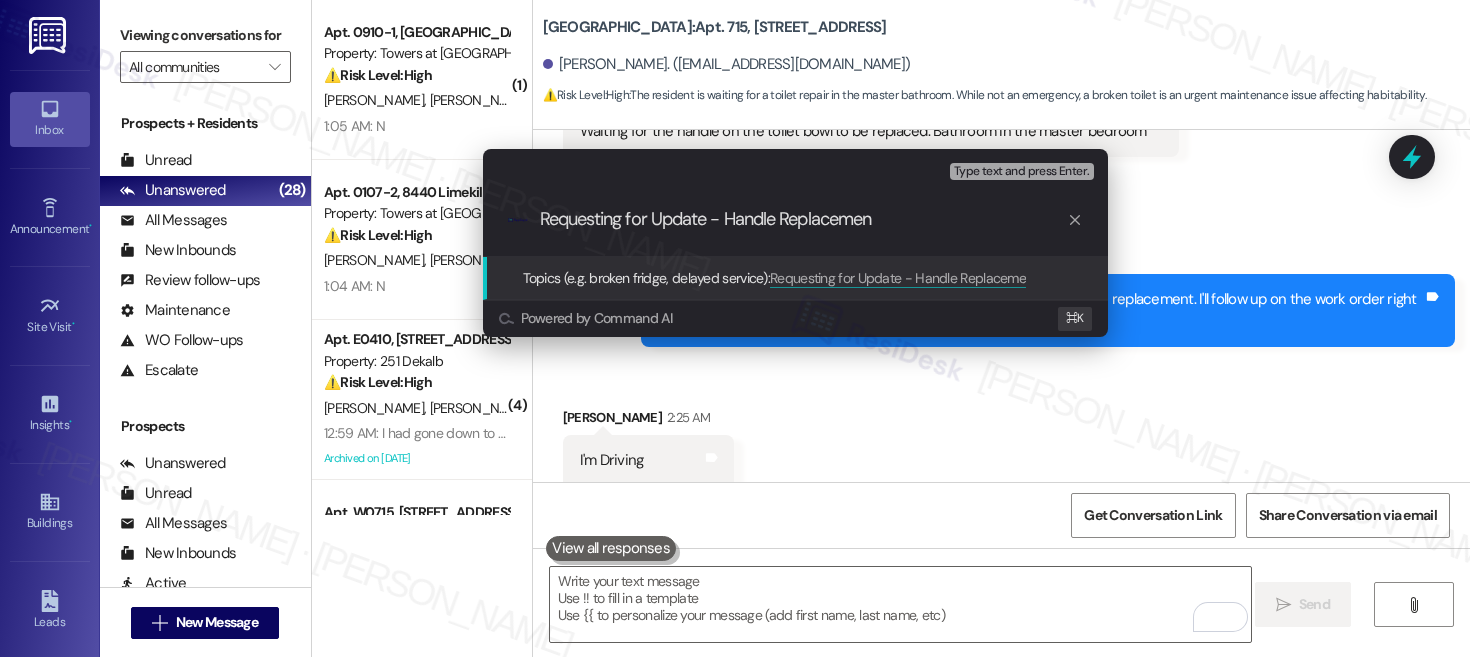 type on "Requesting for Update - Handle Replacement" 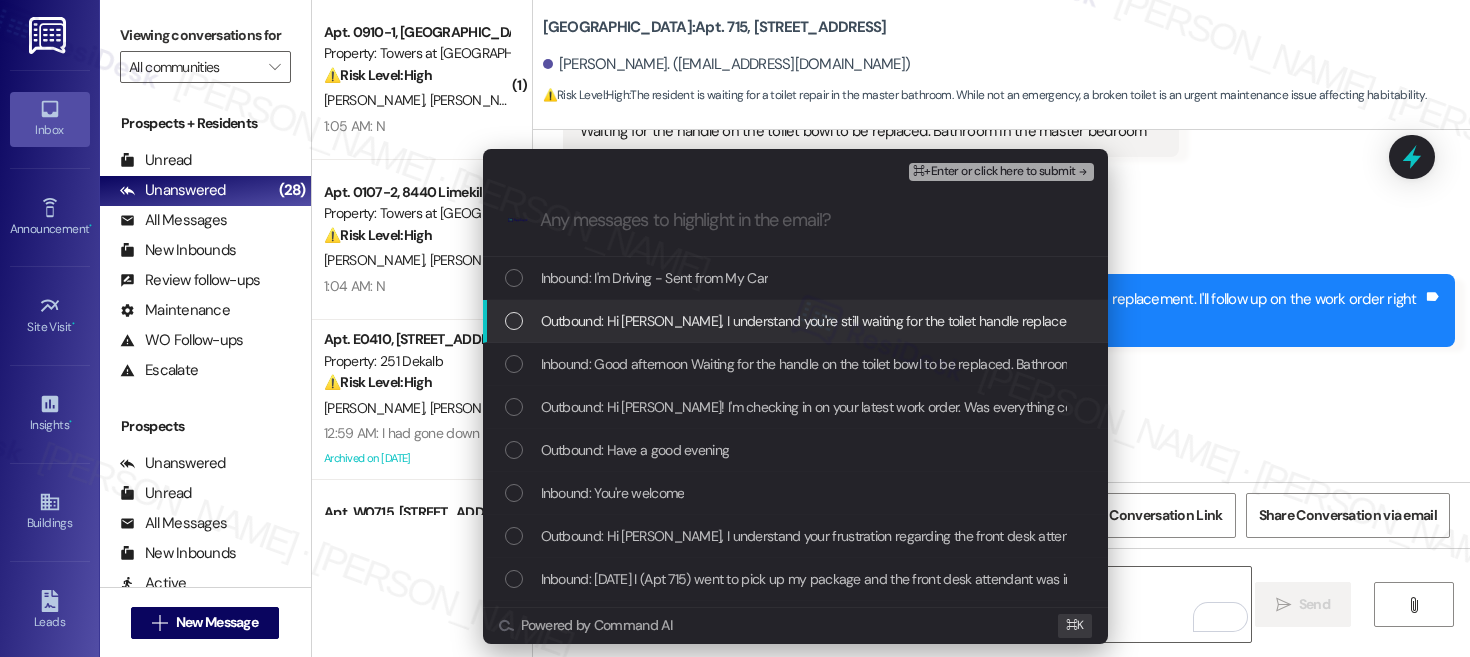 click on "Outbound: Hi Lucille, I understand you're still waiting for the toilet handle replacement. I'll follow up on the work order right away and ensure it's completed ASAP. Thanks for your patience!" at bounding box center (1109, 321) 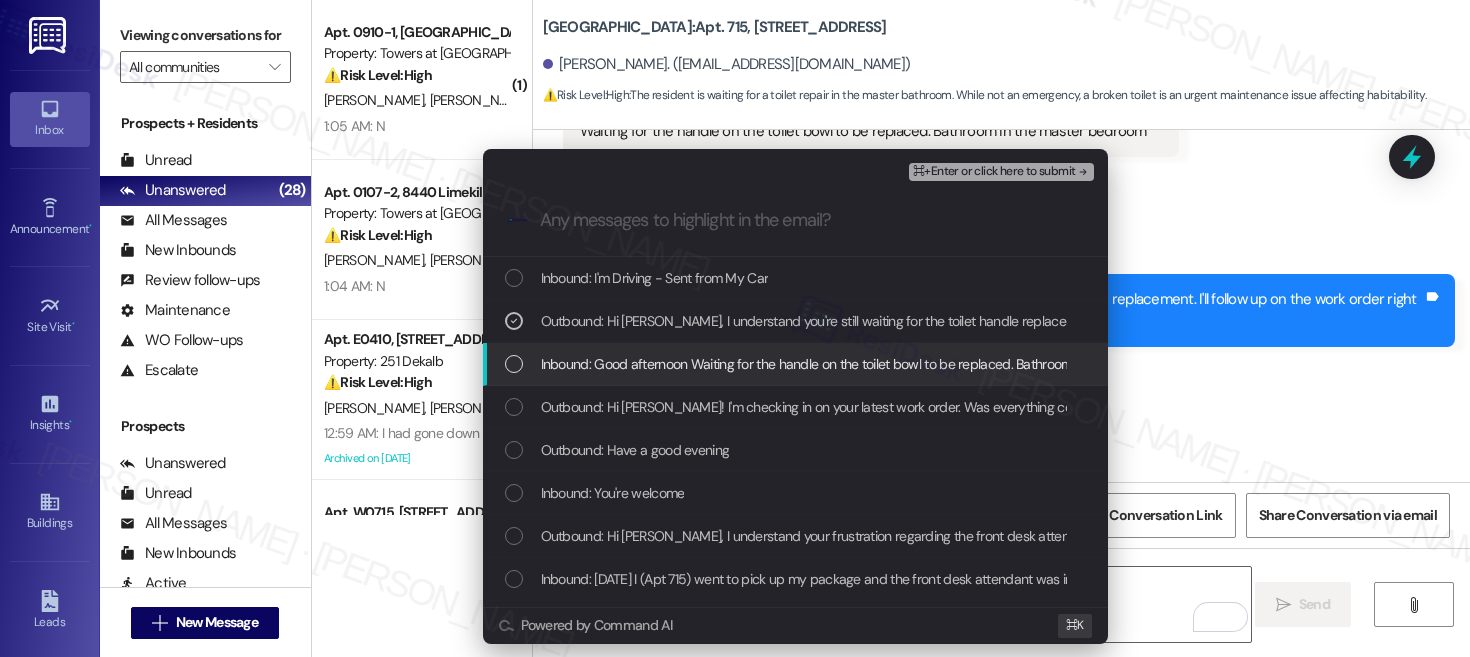 click on "Inbound: Good afternoon
Waiting for the handle on the toilet bowl to be replaced. Bathroom in the master bedroom" at bounding box center (875, 364) 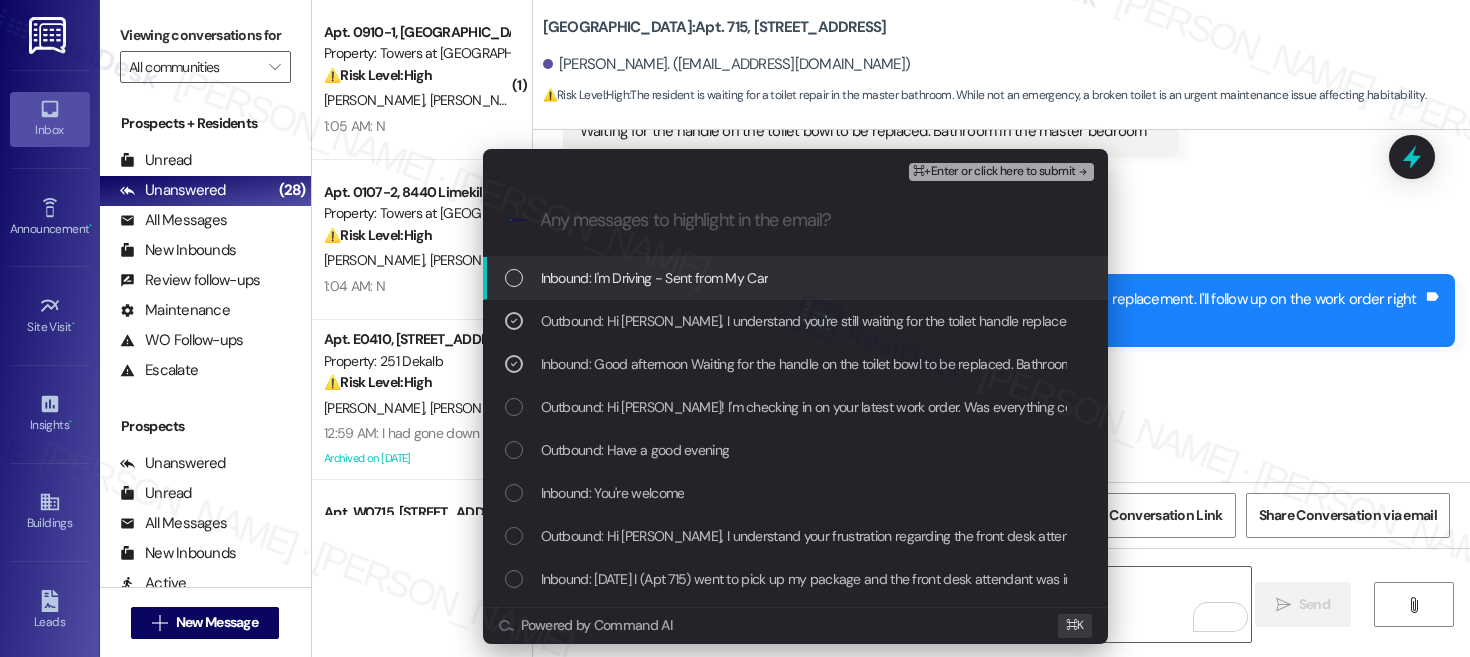 click on "⌘+Enter or click here to submit" at bounding box center (994, 172) 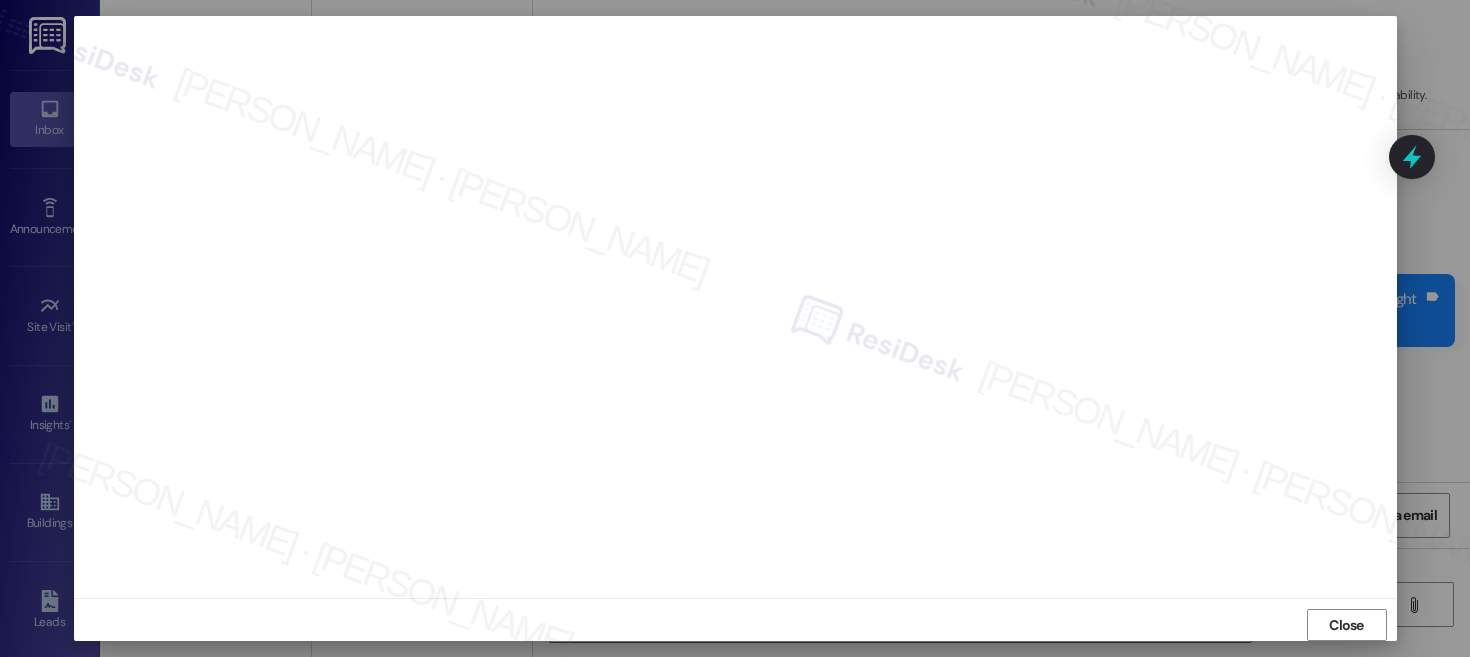 scroll, scrollTop: 19, scrollLeft: 0, axis: vertical 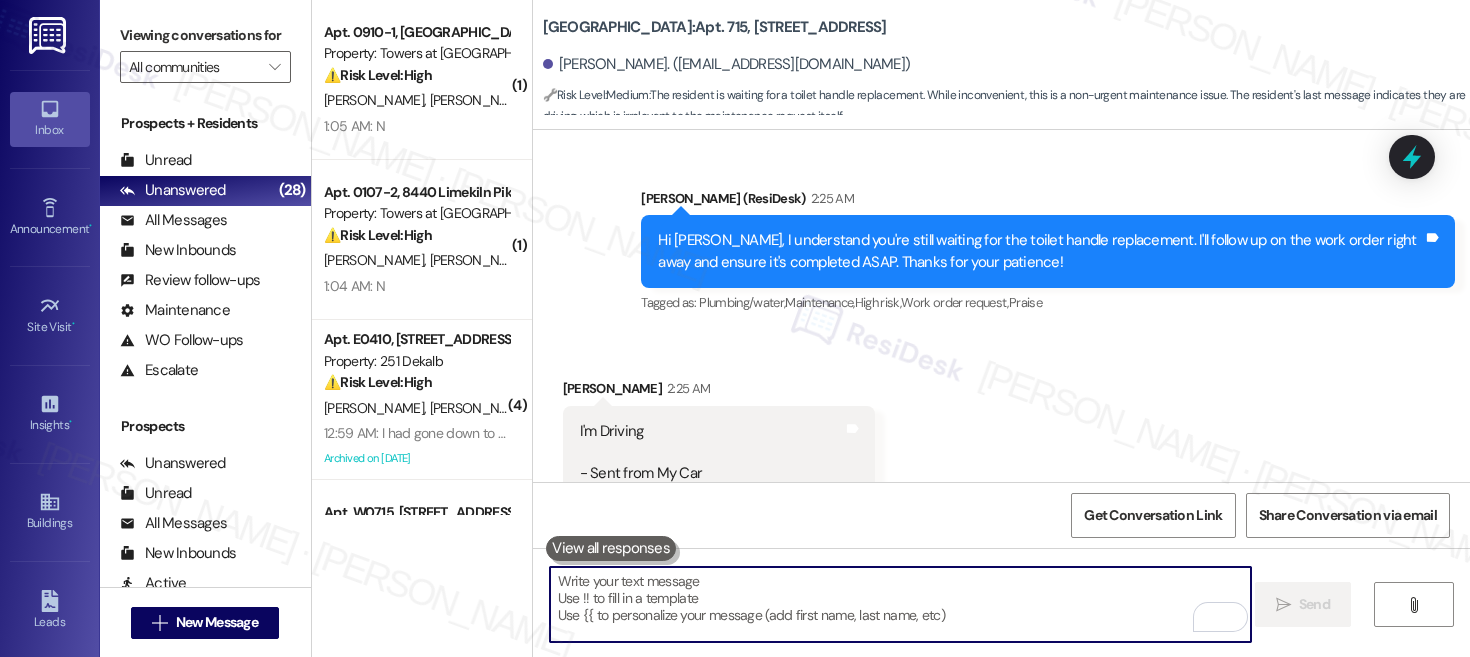 click at bounding box center [900, 604] 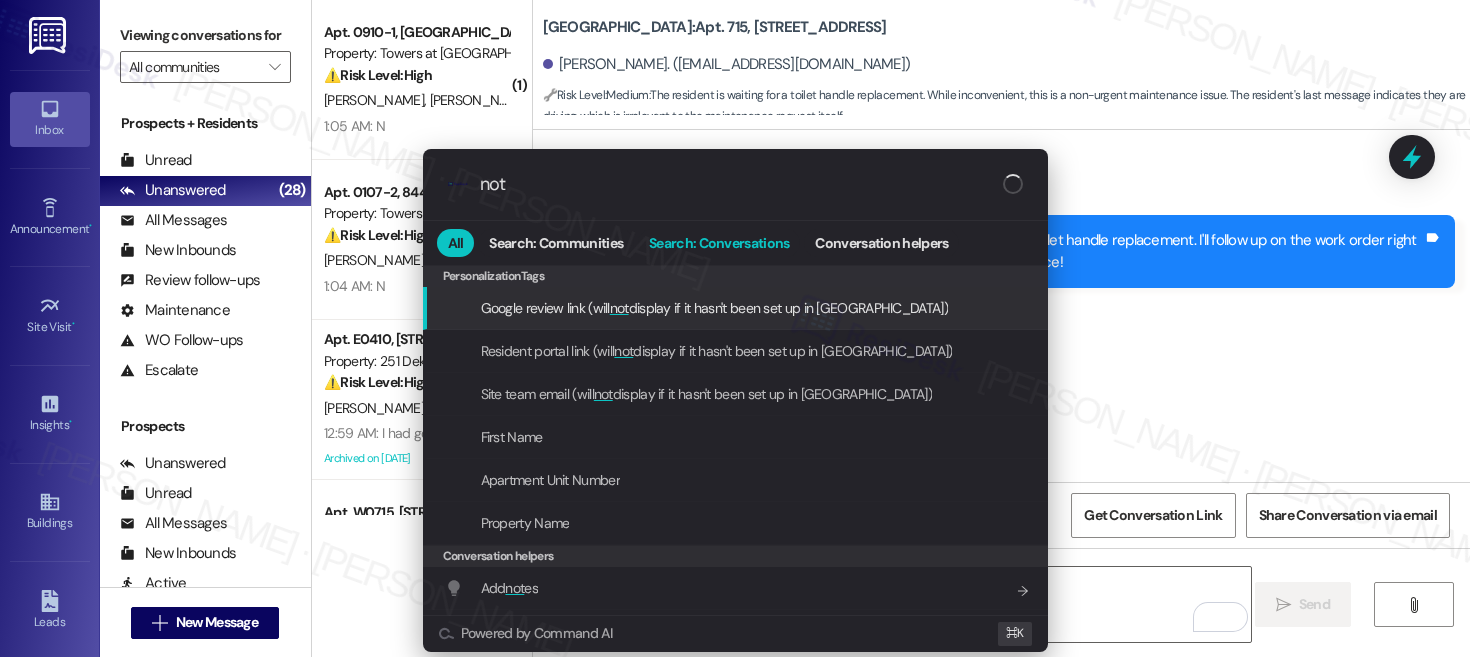 type on "note" 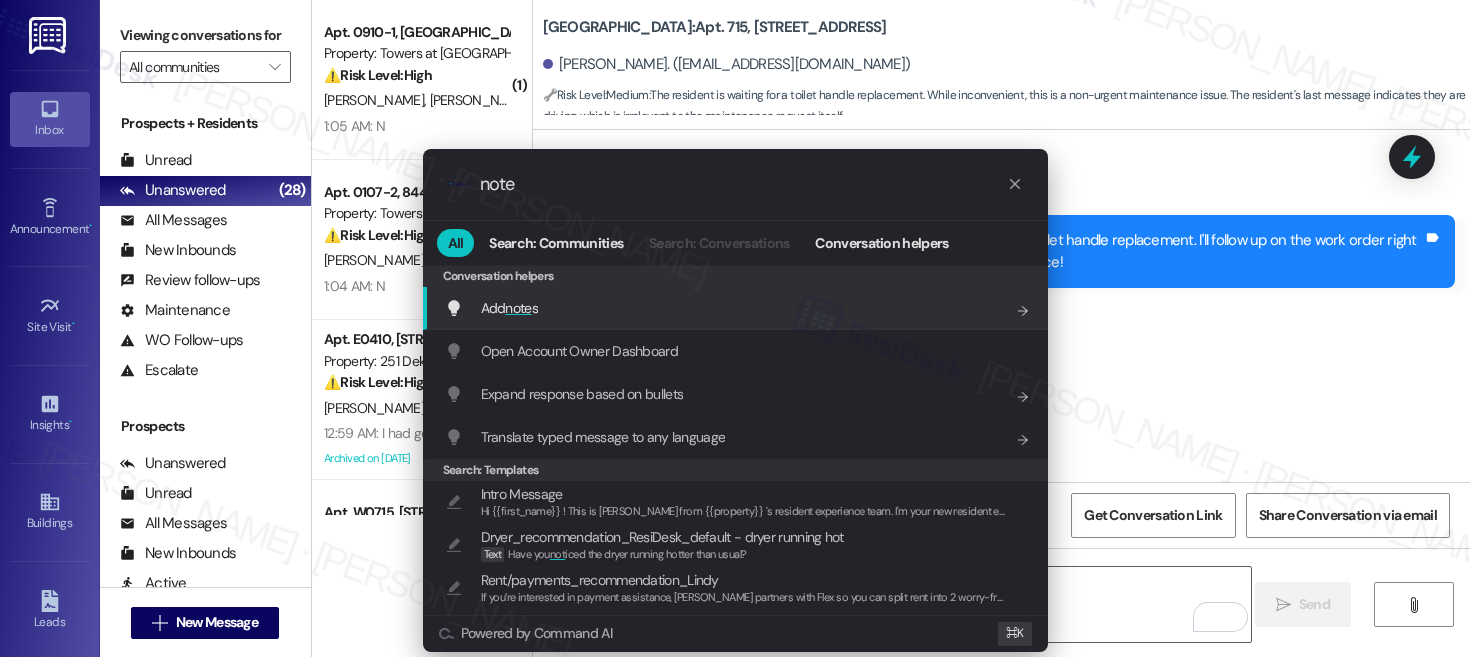 click on "Add  note s Add shortcut" at bounding box center [735, 308] 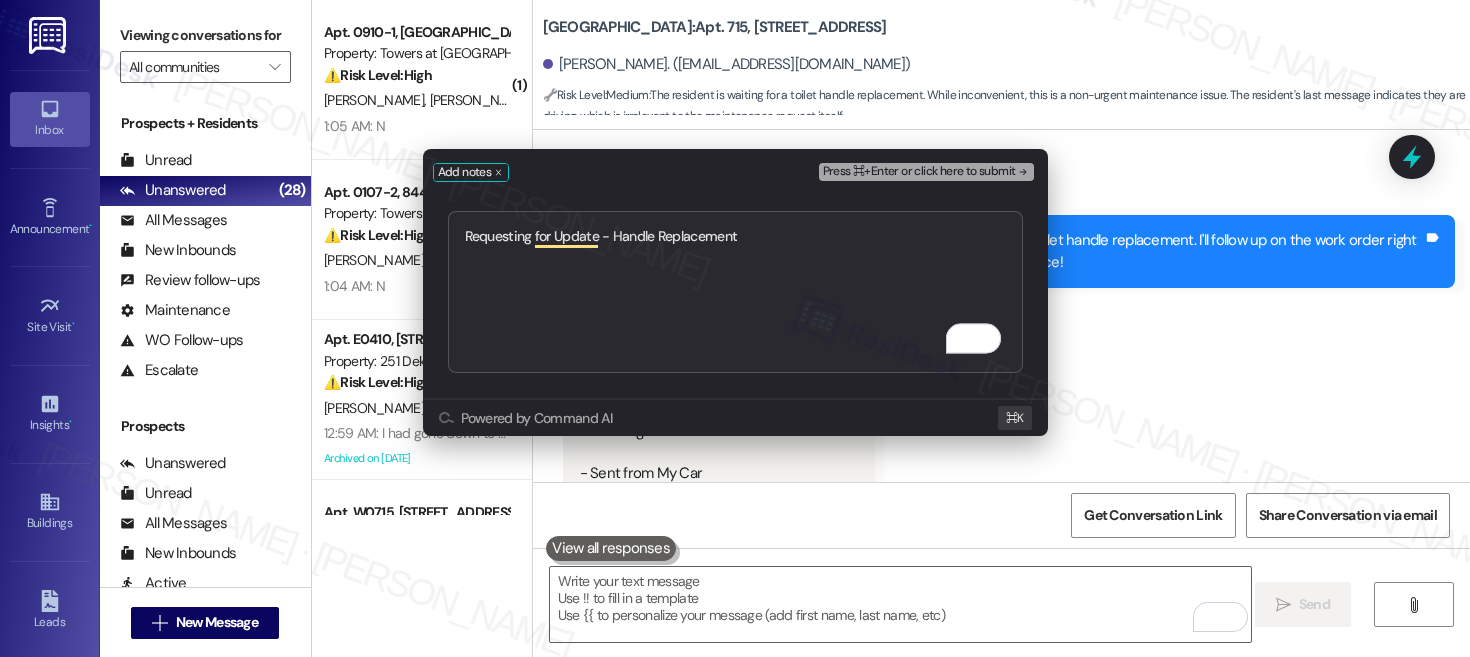 click on "Requesting for Update - Handle Replacement" at bounding box center [735, 292] 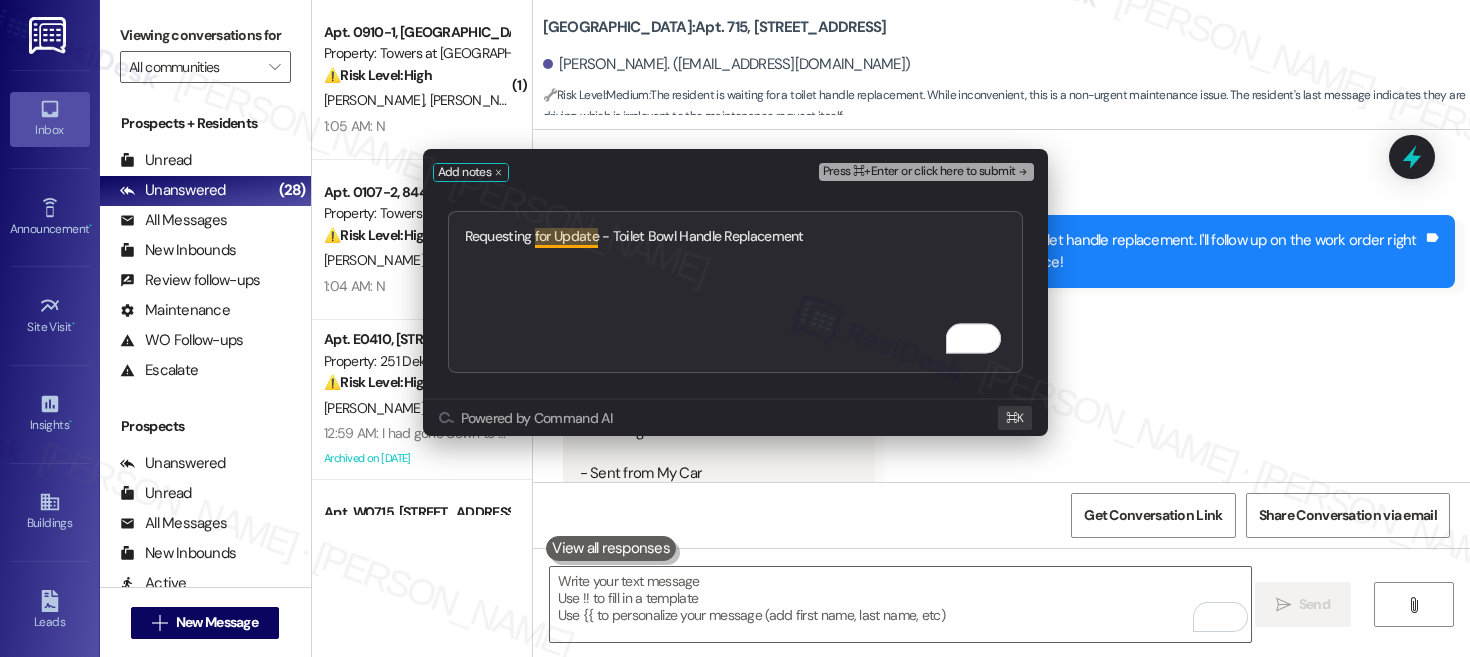 click on "Requesting for Update - Toilet Bowl Handle Replacement" at bounding box center [735, 292] 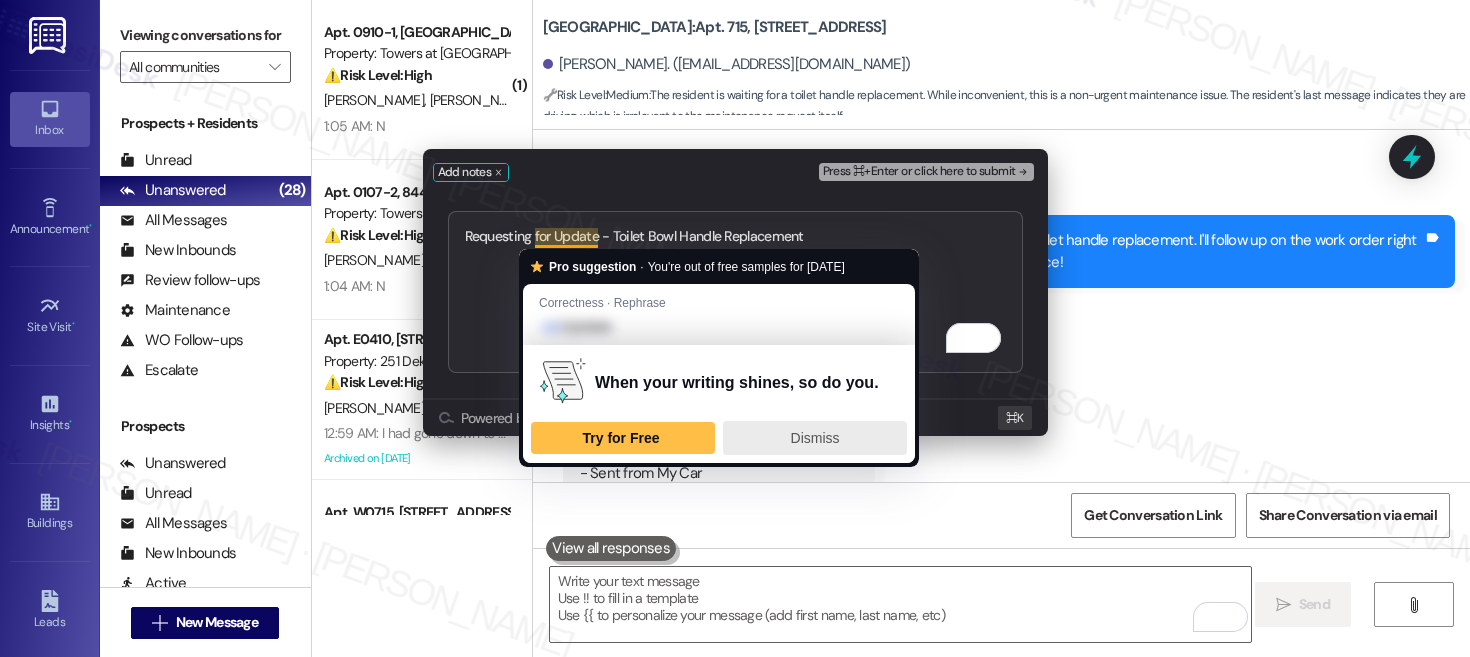 click on "Dismiss" at bounding box center (815, 438) 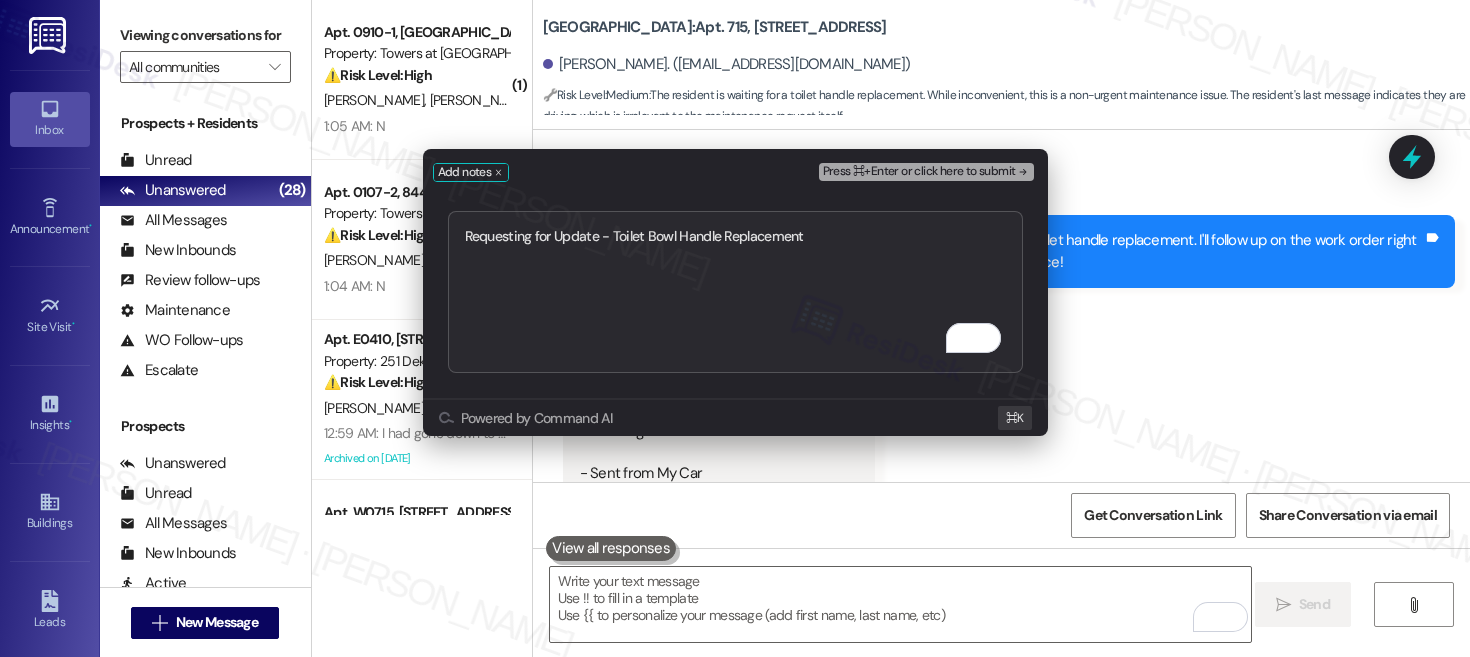 click on "Requesting for Update - Toilet Bowl Handle Replacement" at bounding box center [735, 292] 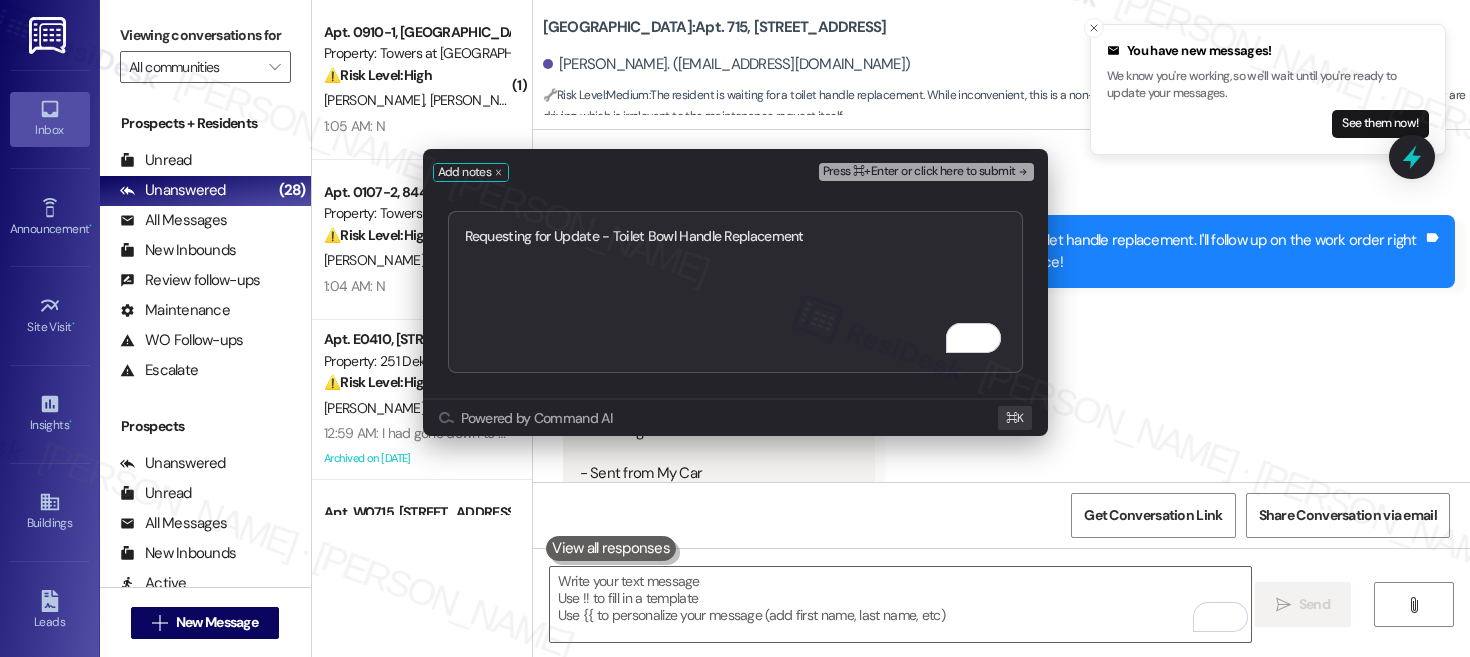 click on "Requesting for Update - Toilet Bowl Handle Replacement" at bounding box center [735, 292] 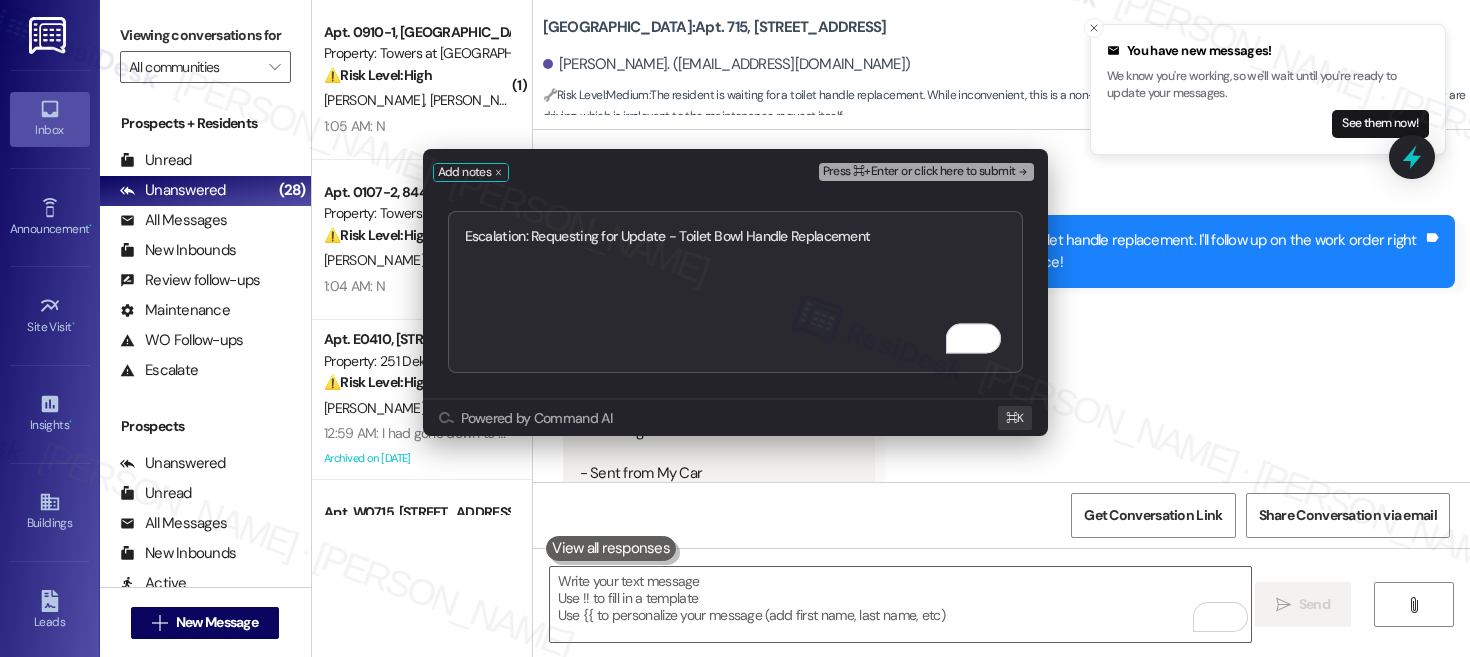 type on "Escalation: Requesting for Update - Toilet Bowl Handle Replacement" 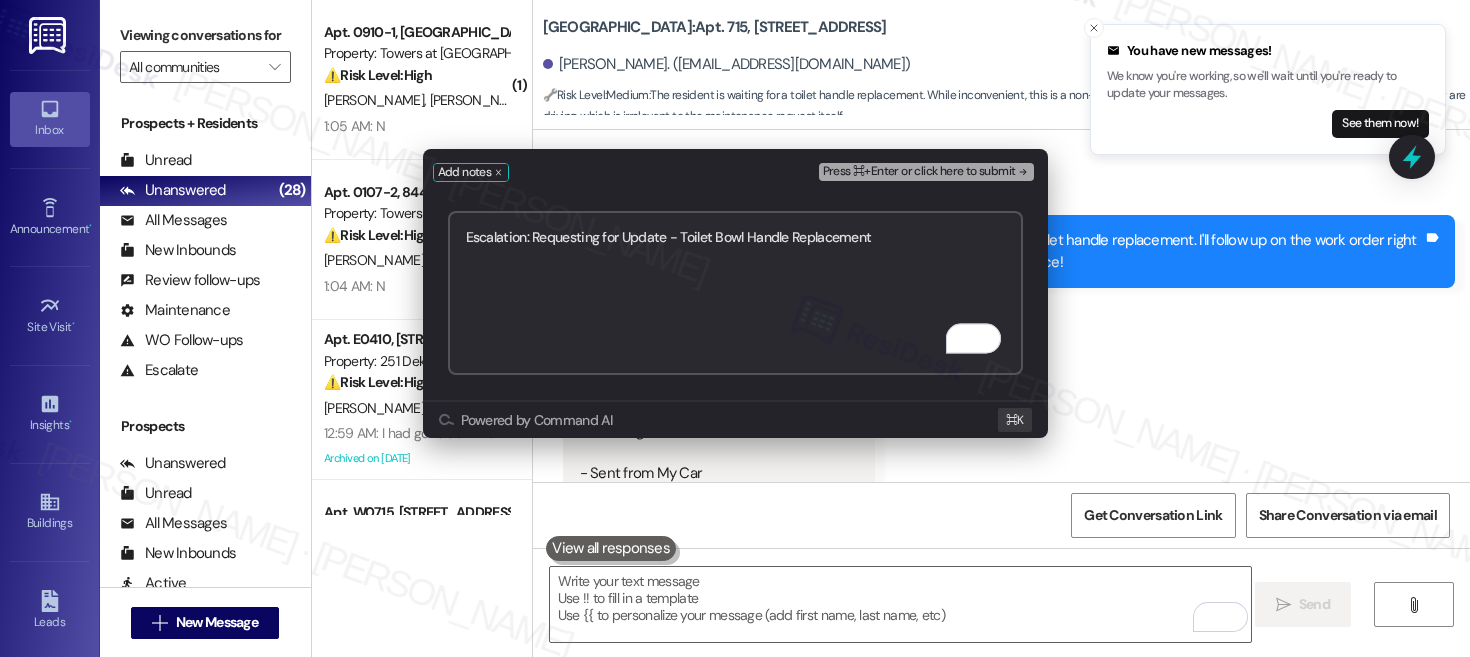 click on "Press ⌘+Enter or click here to submit" at bounding box center (919, 172) 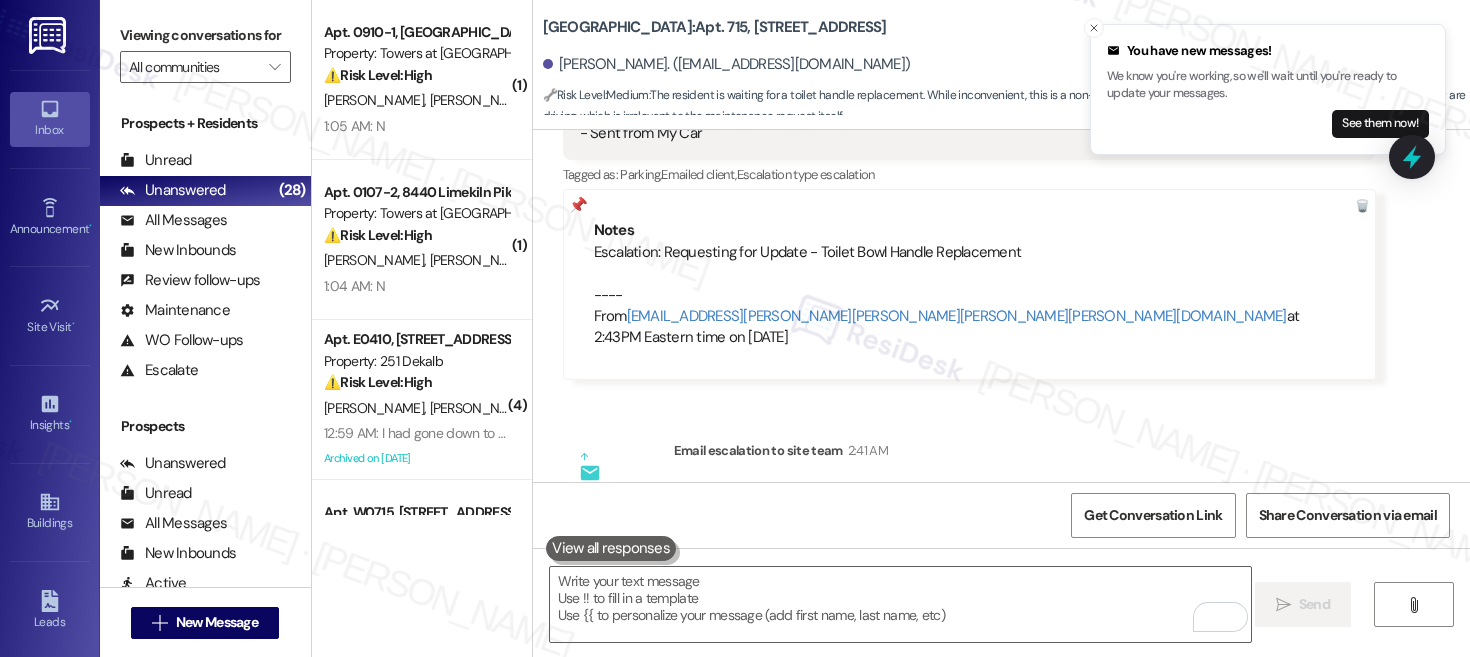 scroll, scrollTop: 4768, scrollLeft: 0, axis: vertical 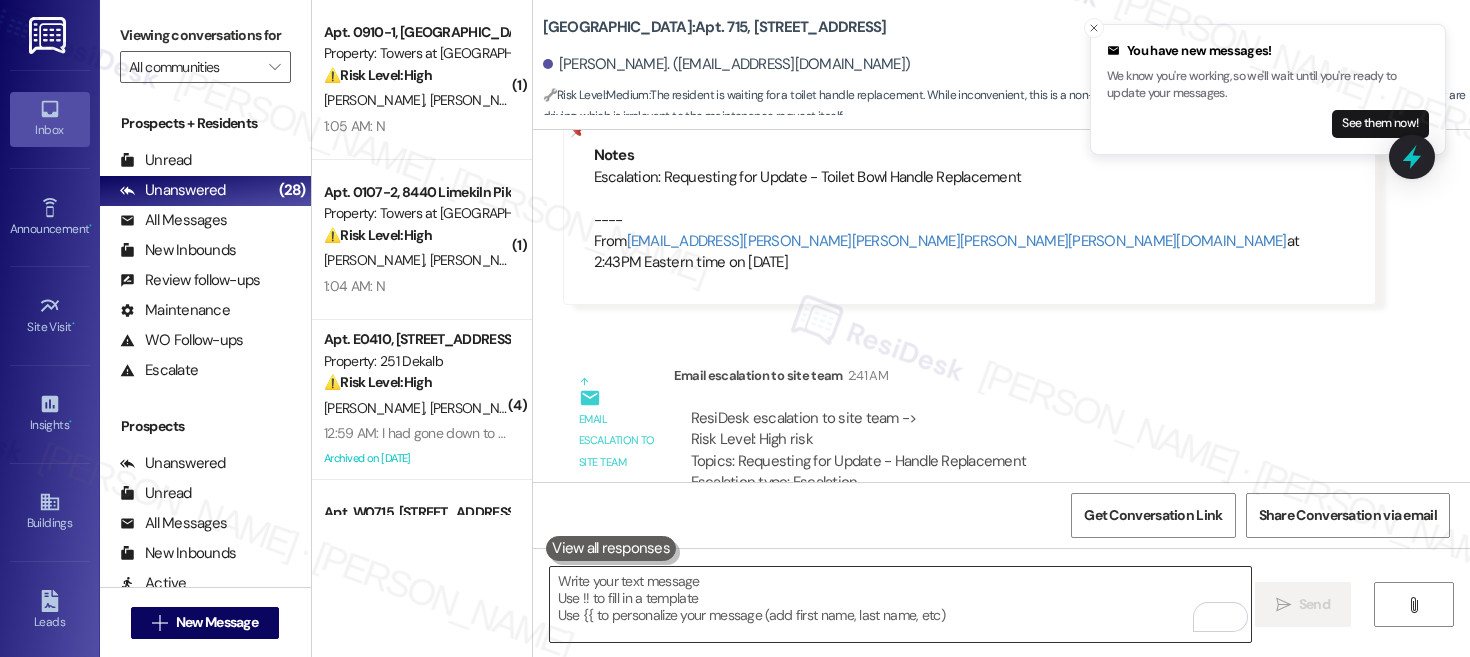 click at bounding box center (900, 604) 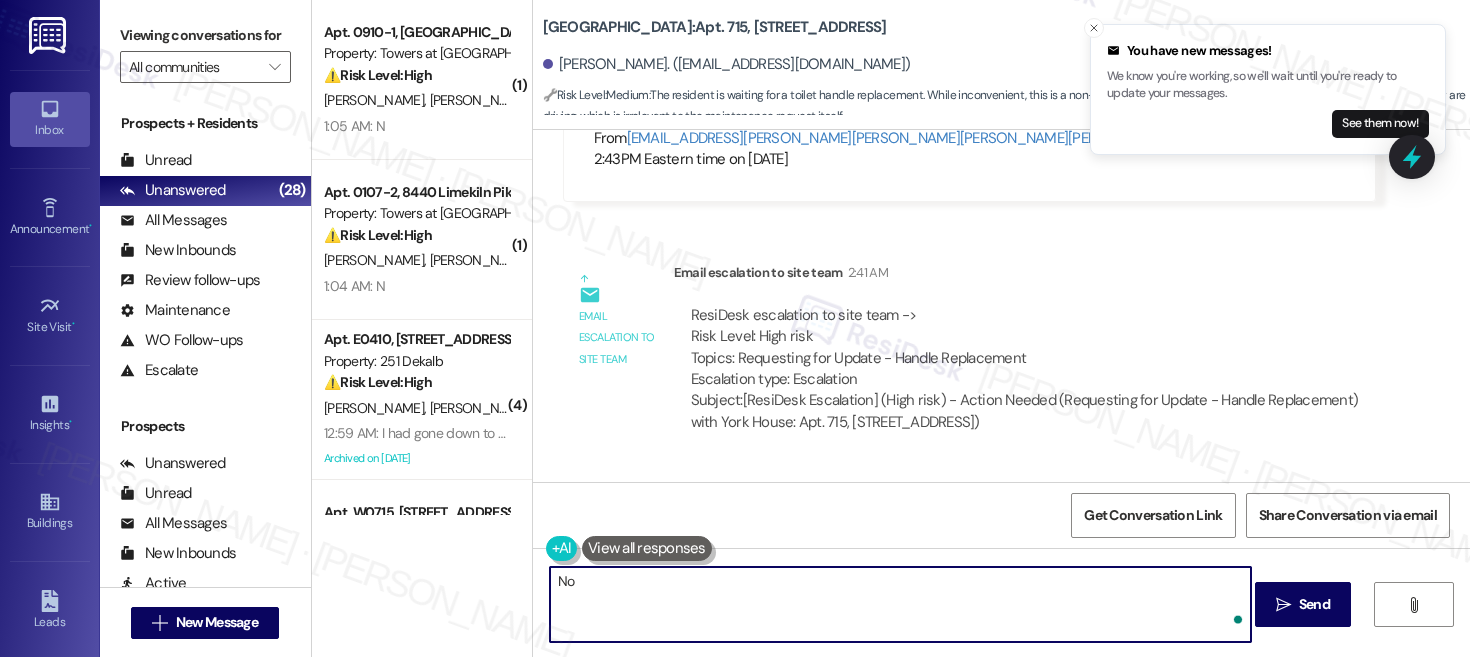scroll, scrollTop: 4907, scrollLeft: 0, axis: vertical 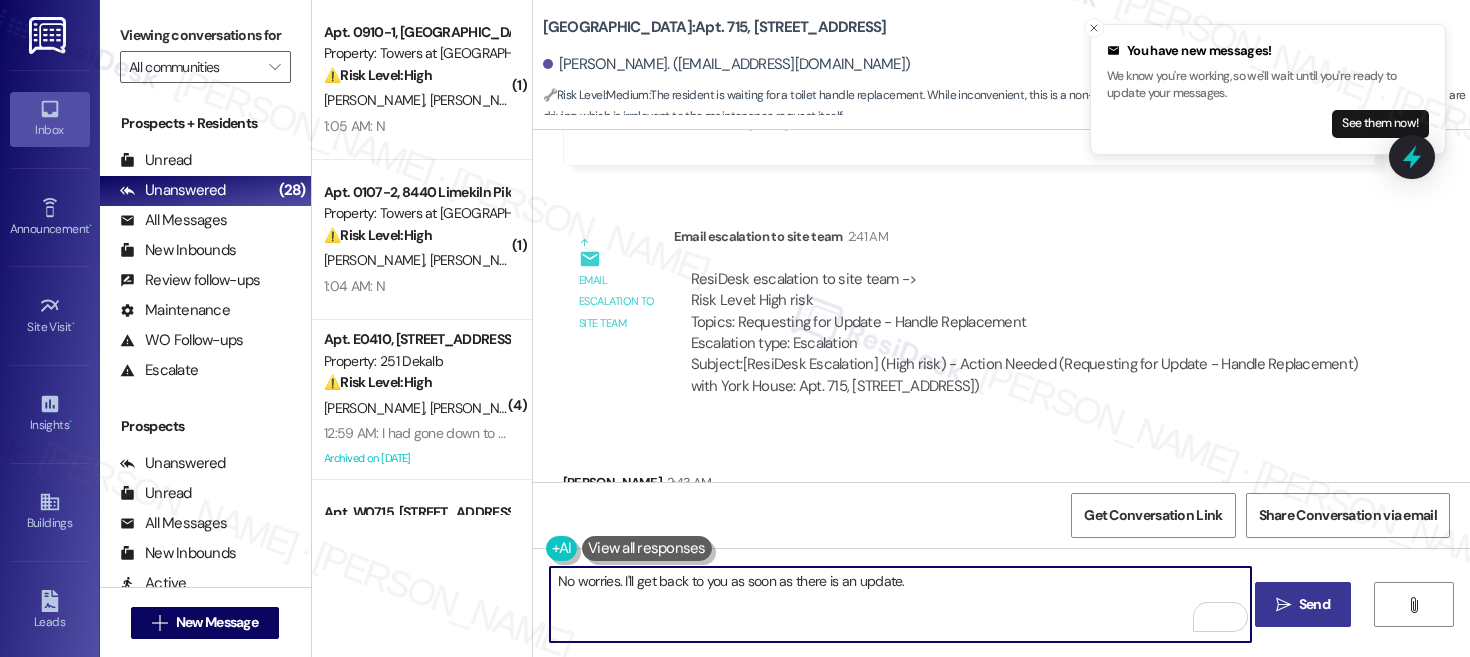 type on "No worries. I'll get back to you as soon as there is an update." 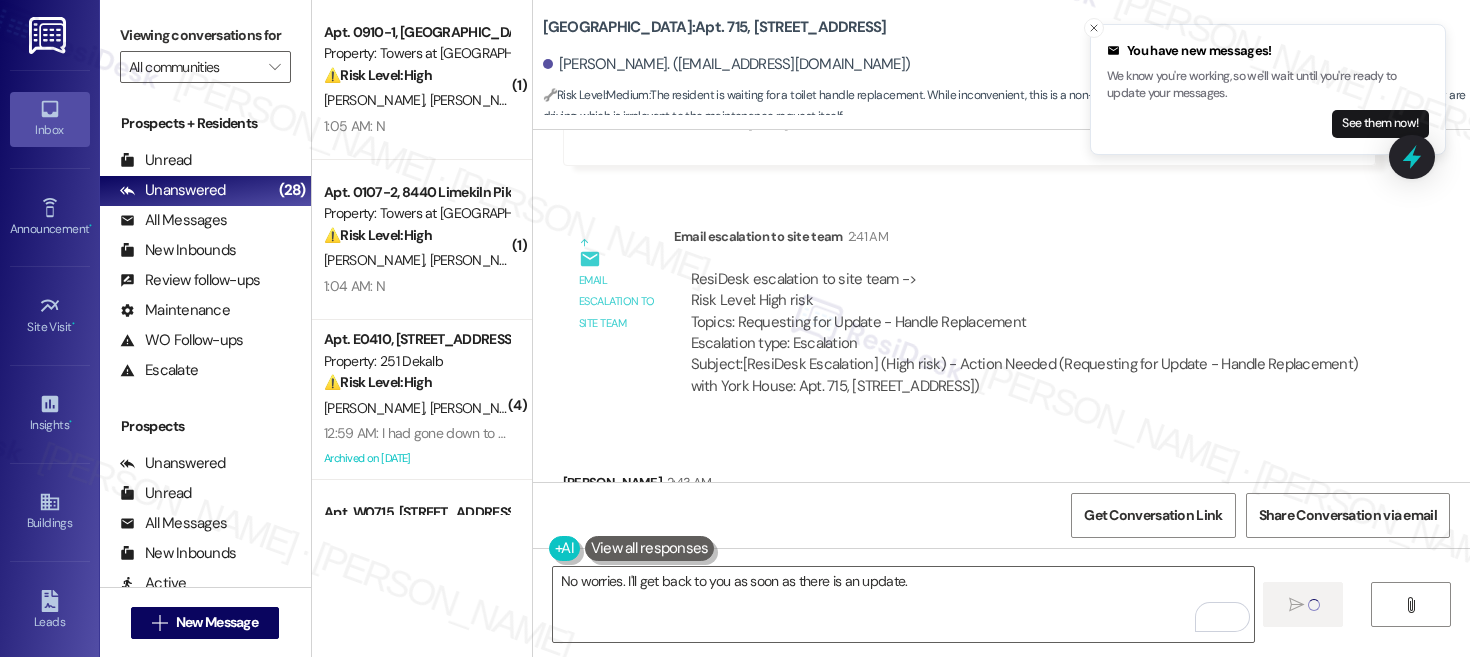type 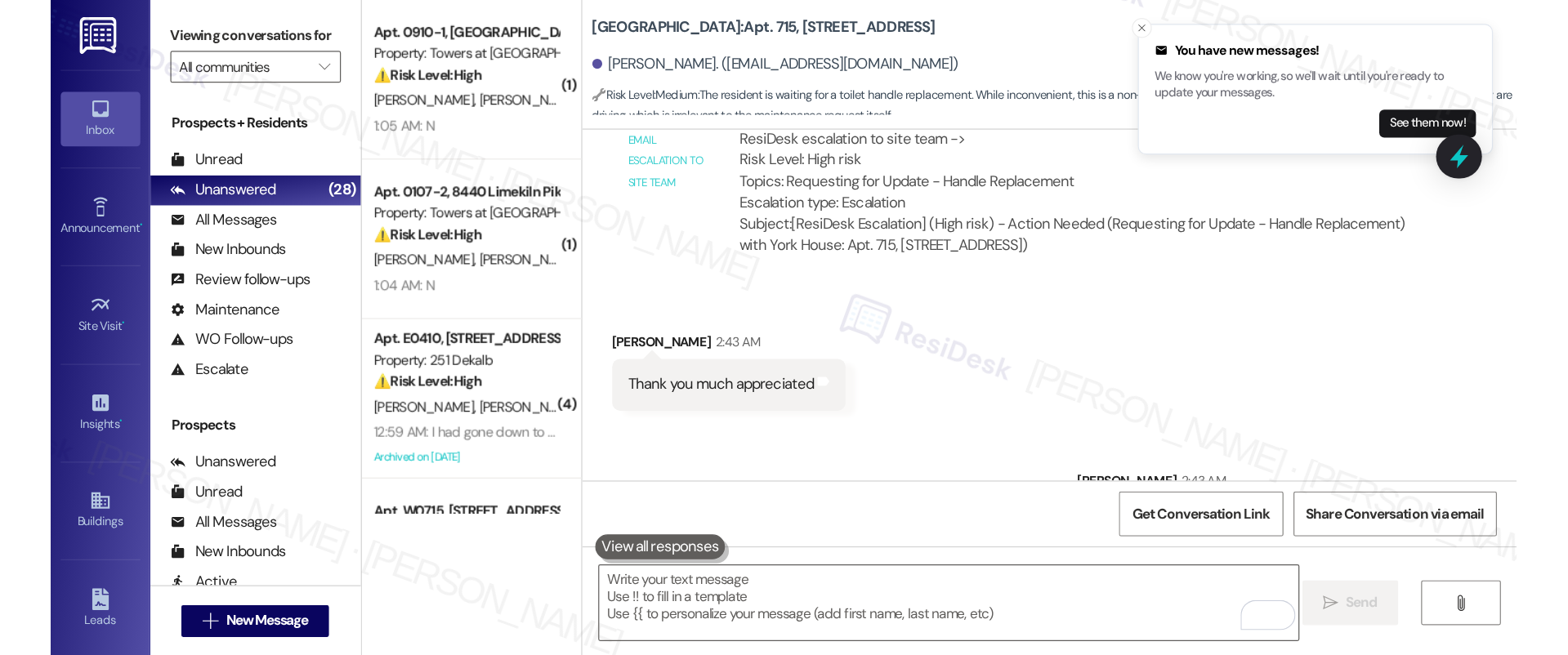 scroll, scrollTop: 3758, scrollLeft: 0, axis: vertical 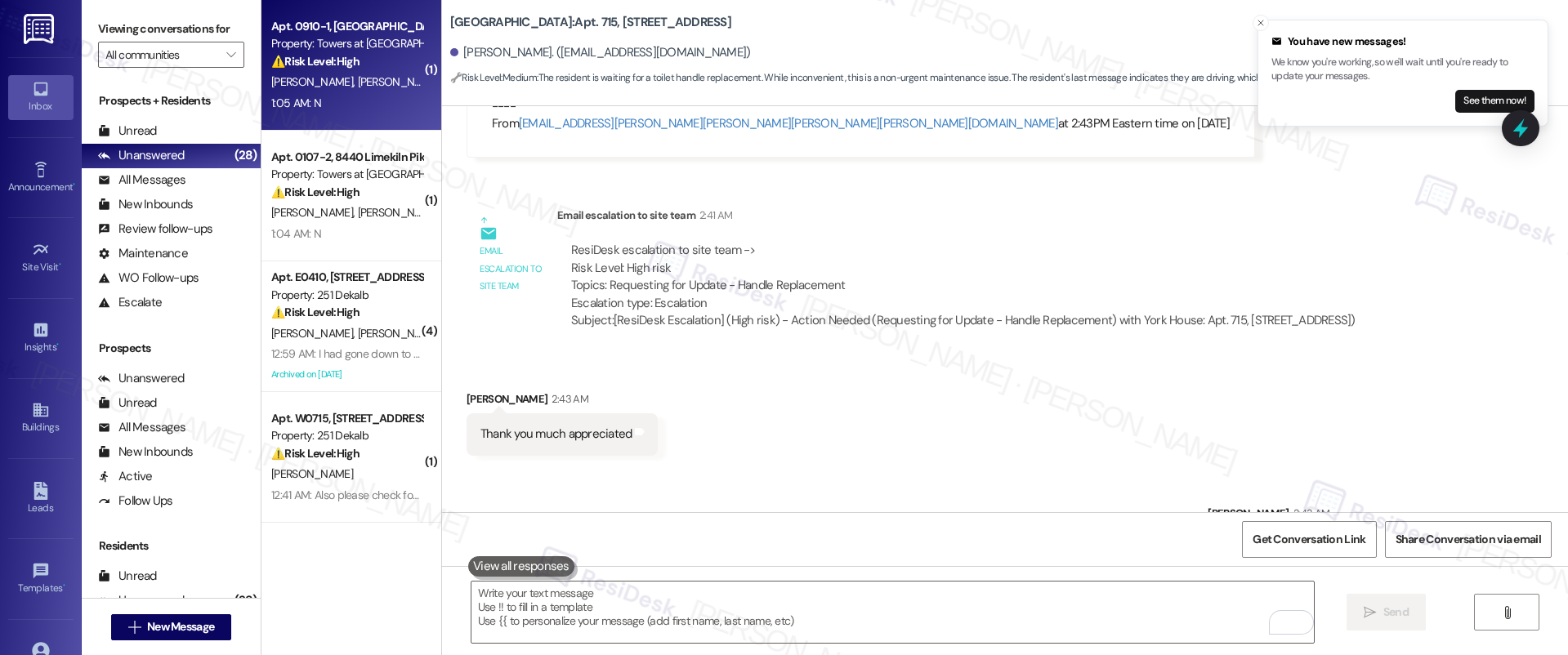 click on "Apt. 0910-1, 8440 Limekiln Pike Property: Towers at Wyncote ⚠️  Risk Level:  High The resident reports that the exterminator did not discover the holes, and that the cement wall separating their apartment from the elevator shaft is crumbling. They also state that there are other holes behind the cabinets that require repair to secure the home from pests and safely use the kitchen. The resident is concerned about their right to safe and habitable conditions. This indicates a potential health and safety issue and requires urgent attention." at bounding box center [346, 44] 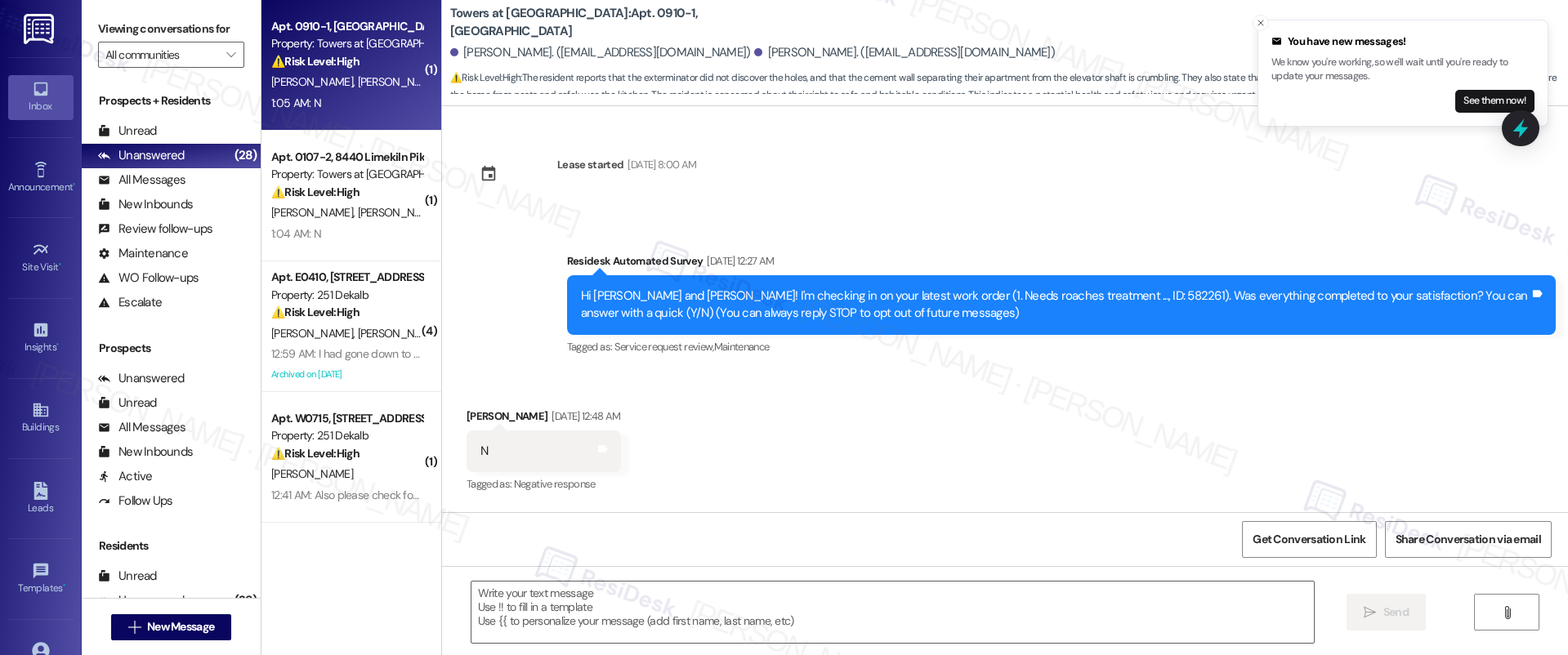 scroll, scrollTop: 8503, scrollLeft: 0, axis: vertical 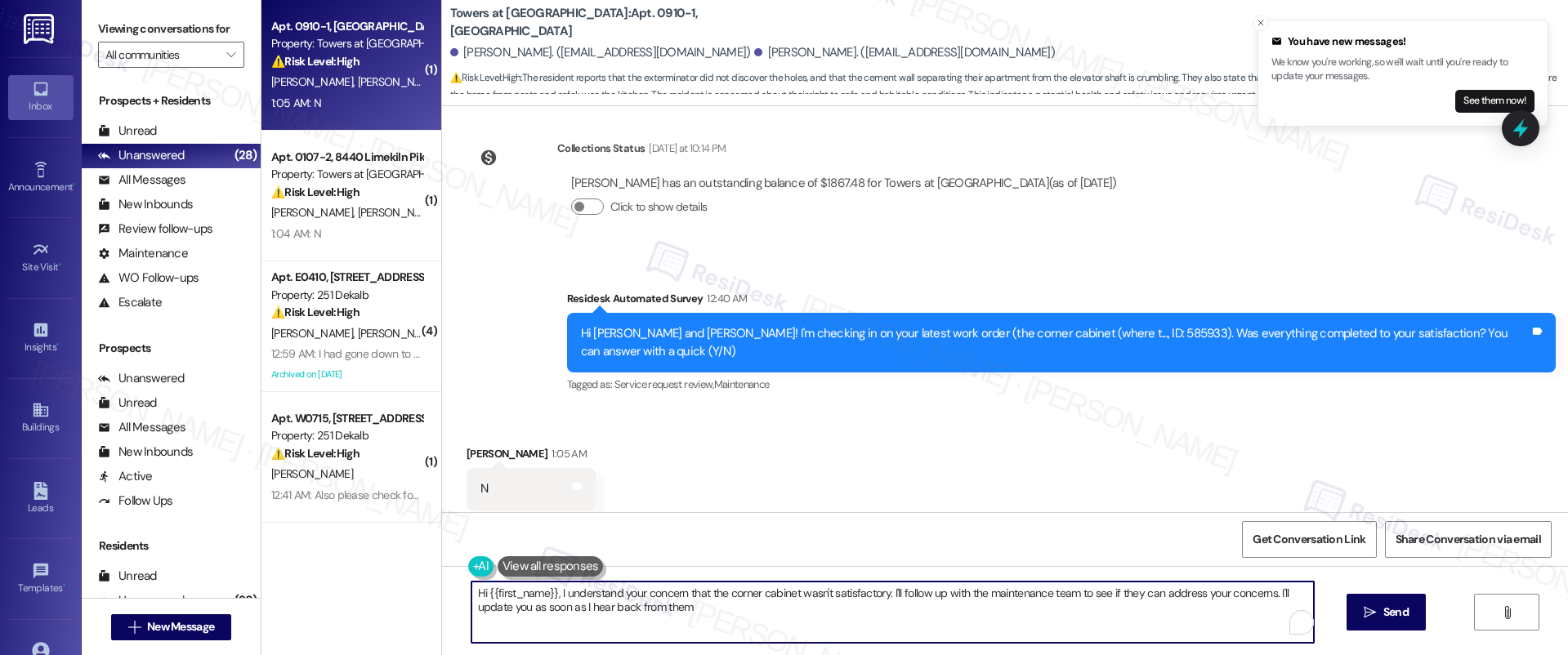 type on "Hi {{first_name}}, I understand your concern that the corner cabinet wasn't satisfactory. I'll follow up with the maintenance team to see if they can address your concerns. I'll update you as soon as I hear back from them." 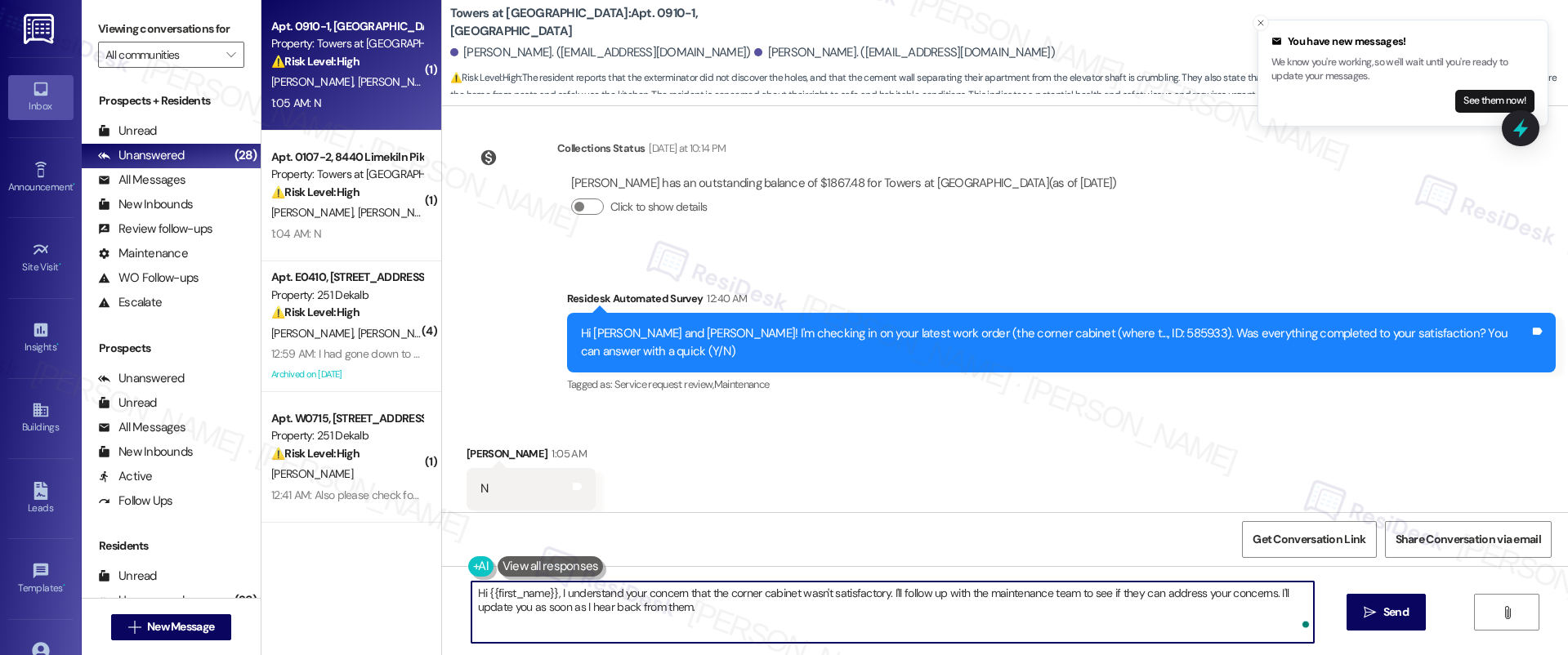 click on "Hi {{first_name}}, I understand your concern that the corner cabinet wasn't satisfactory. I'll follow up with the maintenance team to see if they can address your concerns. I'll update you as soon as I hear back from them." at bounding box center (893, 612) 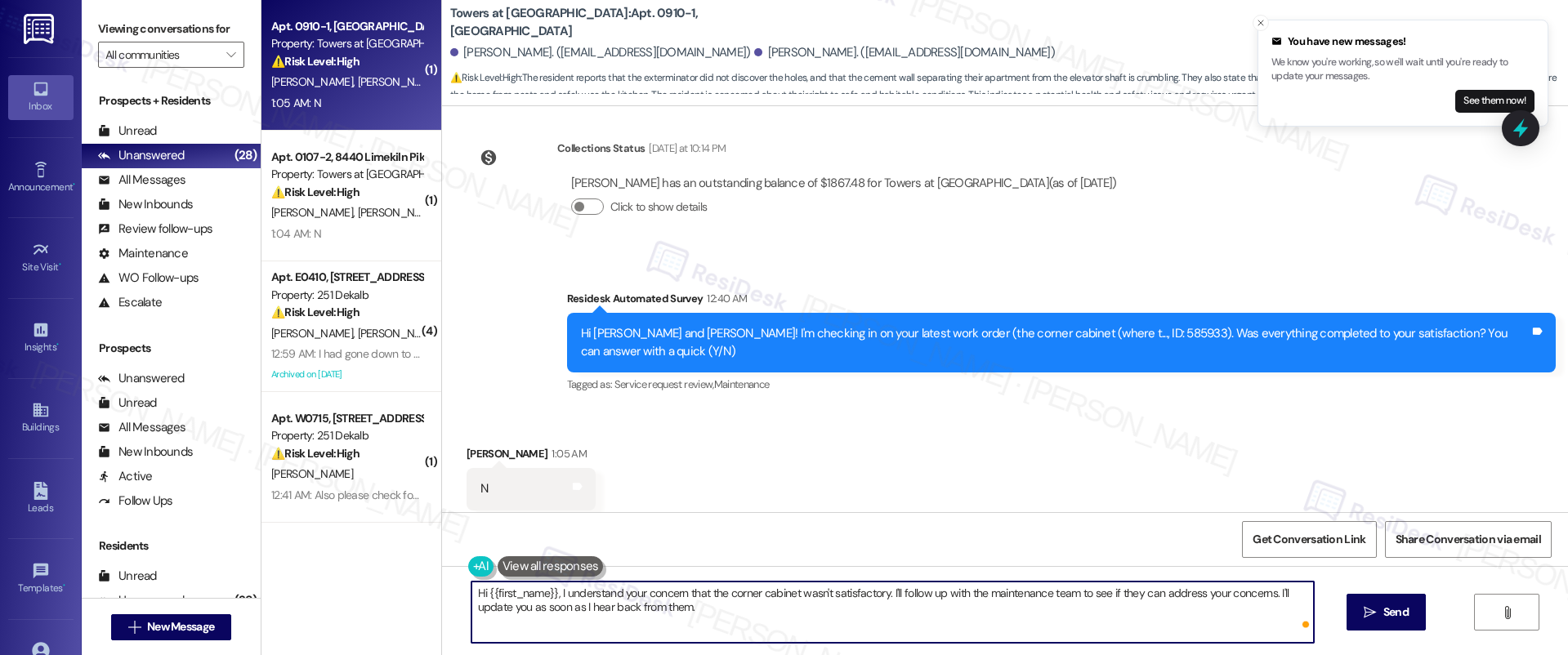 click on "Hi {{first_name}}, I understand your concern that the corner cabinet wasn't satisfactory. I'll follow up with the maintenance team to see if they can address your concerns. I'll update you as soon as I hear back from them." at bounding box center (893, 612) 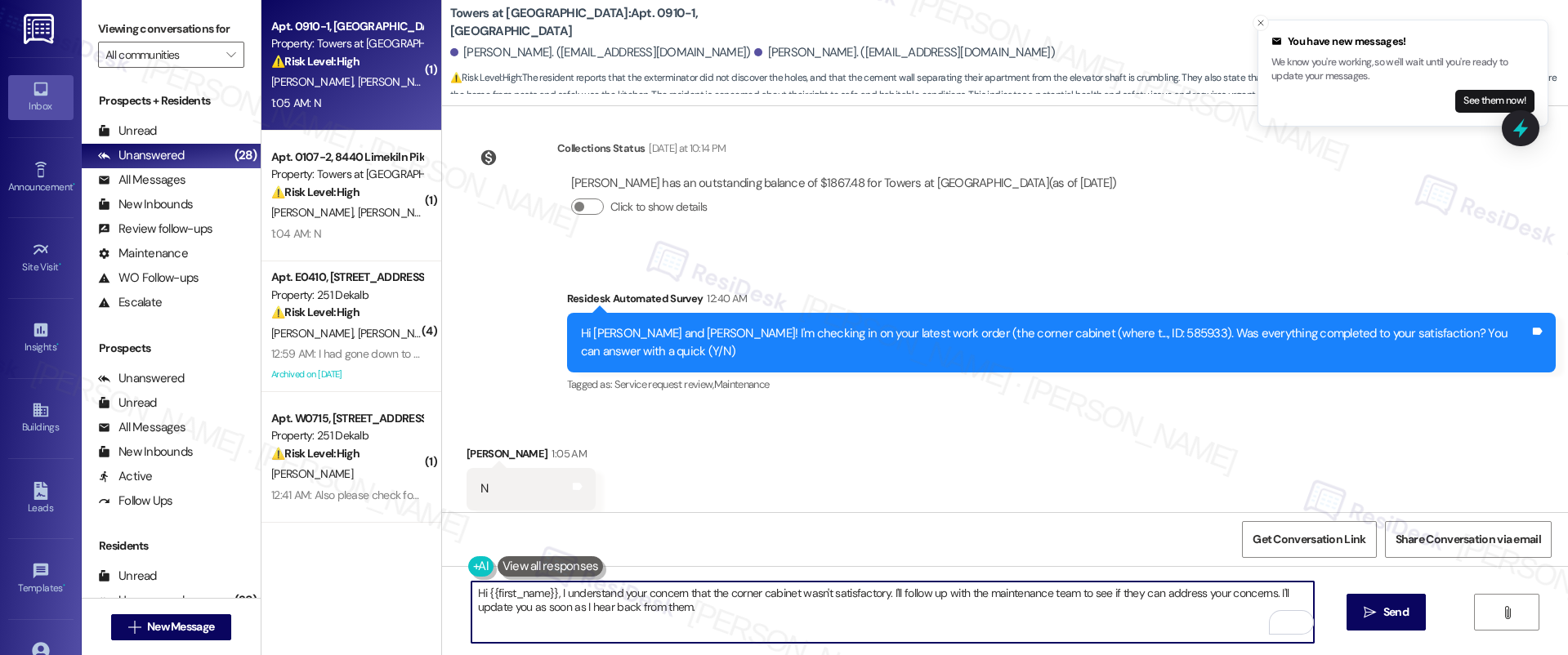 click on "Hi {{first_name}}, I understand your concern that the corner cabinet wasn't satisfactory. I'll follow up with the maintenance team to see if they can address your concerns. I'll update you as soon as I hear back from them." at bounding box center [893, 612] 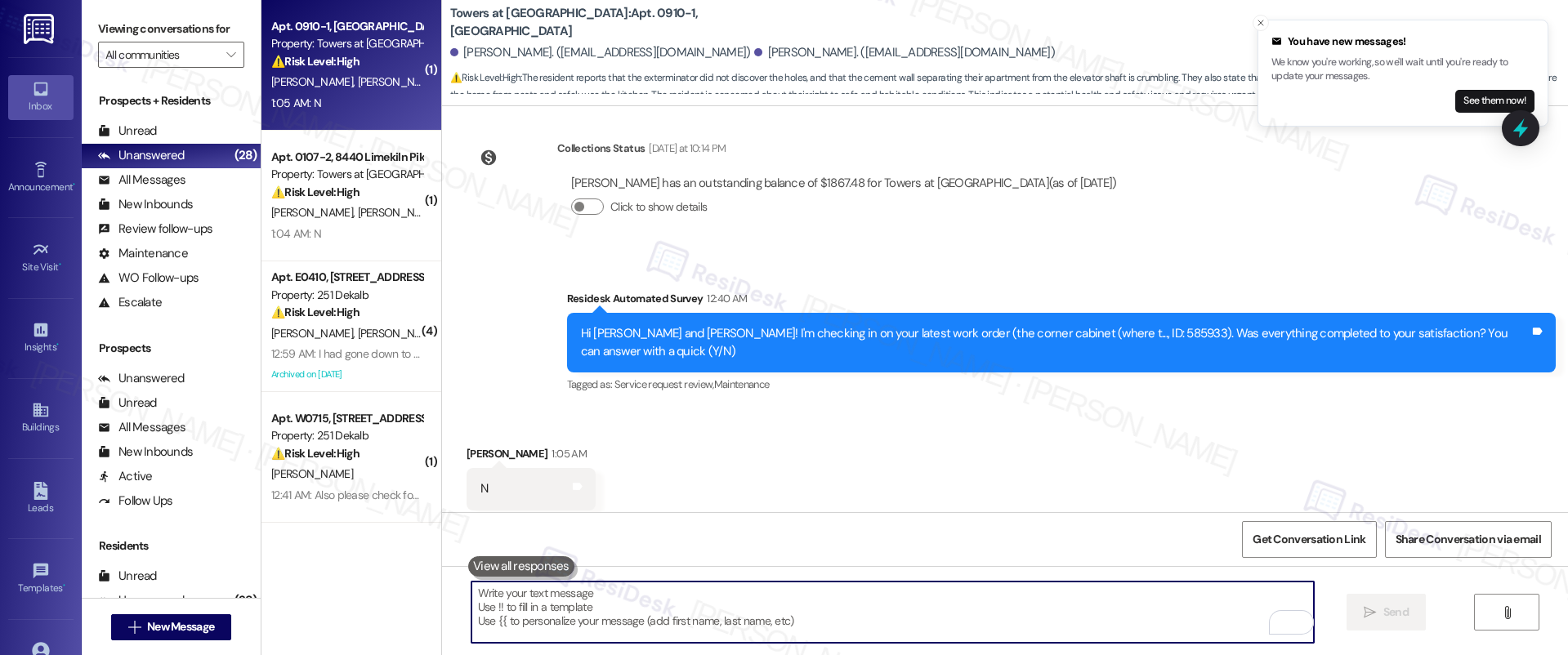 paste on "Hi {{first_name}}! I'm sorry to hear that the request hasn't been resolved yet. Has the maintenance team been to your home at all?" 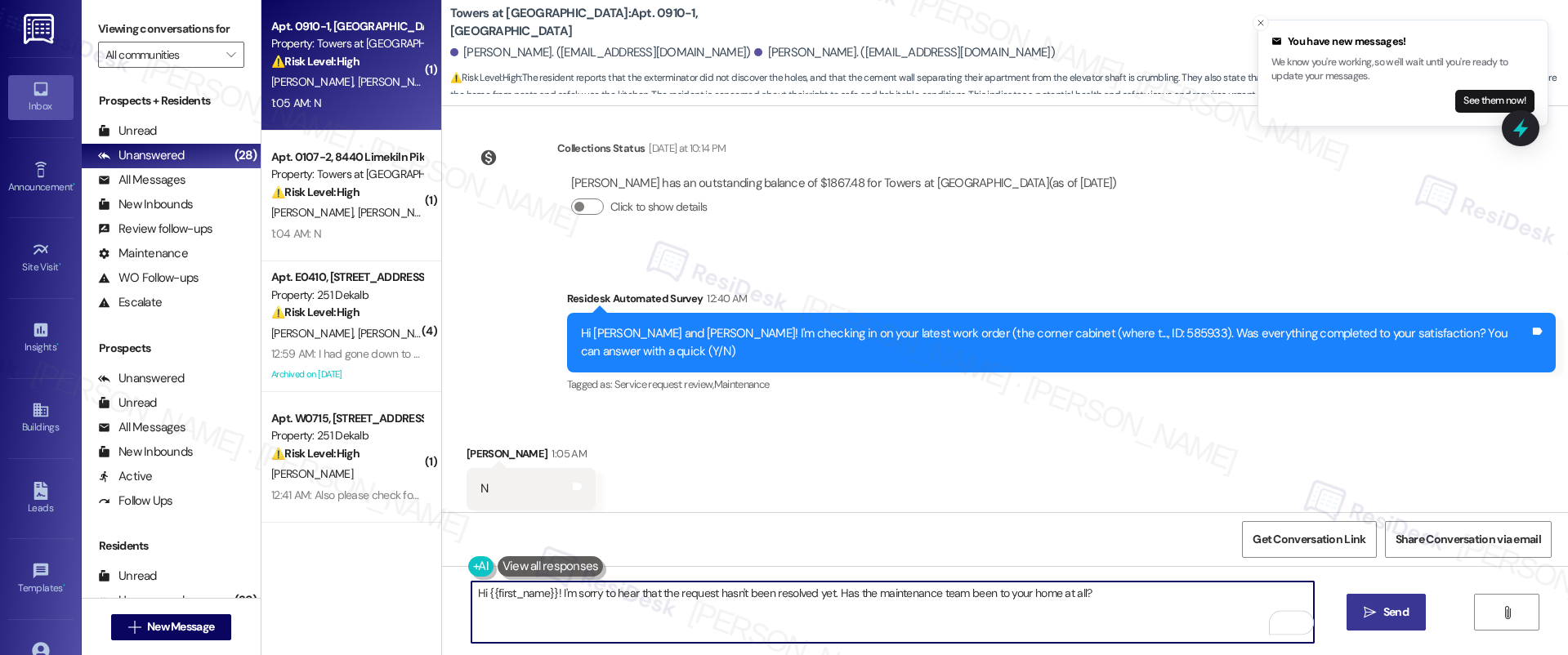 type on "Hi {{first_name}}! I'm sorry to hear that the request hasn't been resolved yet. Has the maintenance team been to your home at all?" 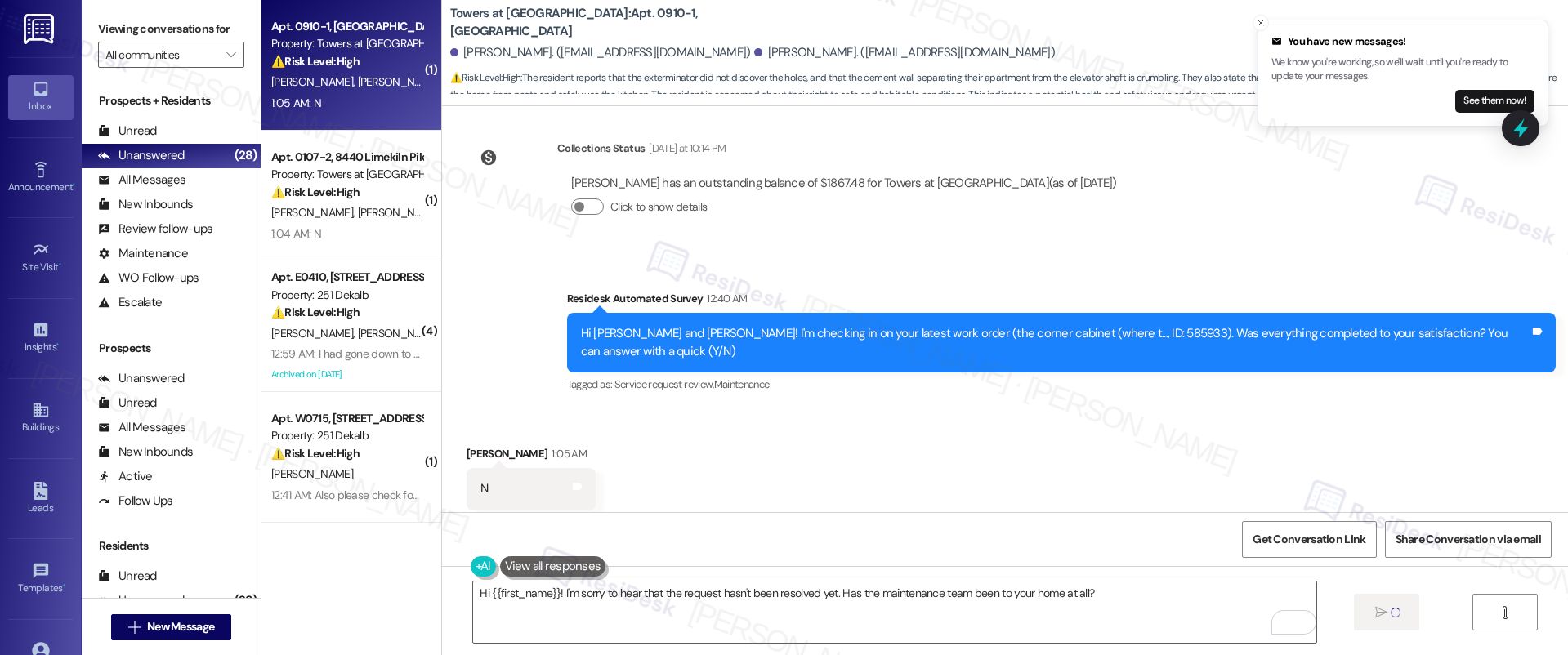 type 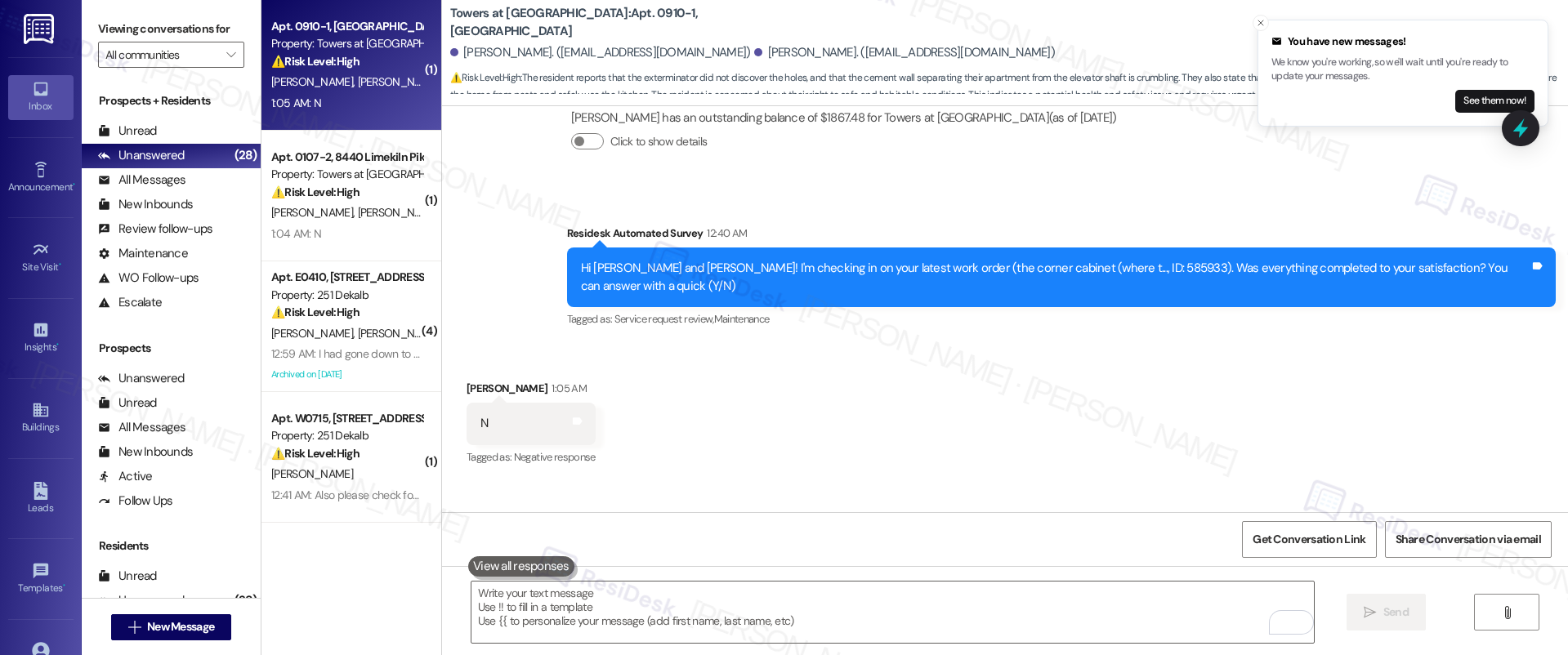 scroll, scrollTop: 8617, scrollLeft: 0, axis: vertical 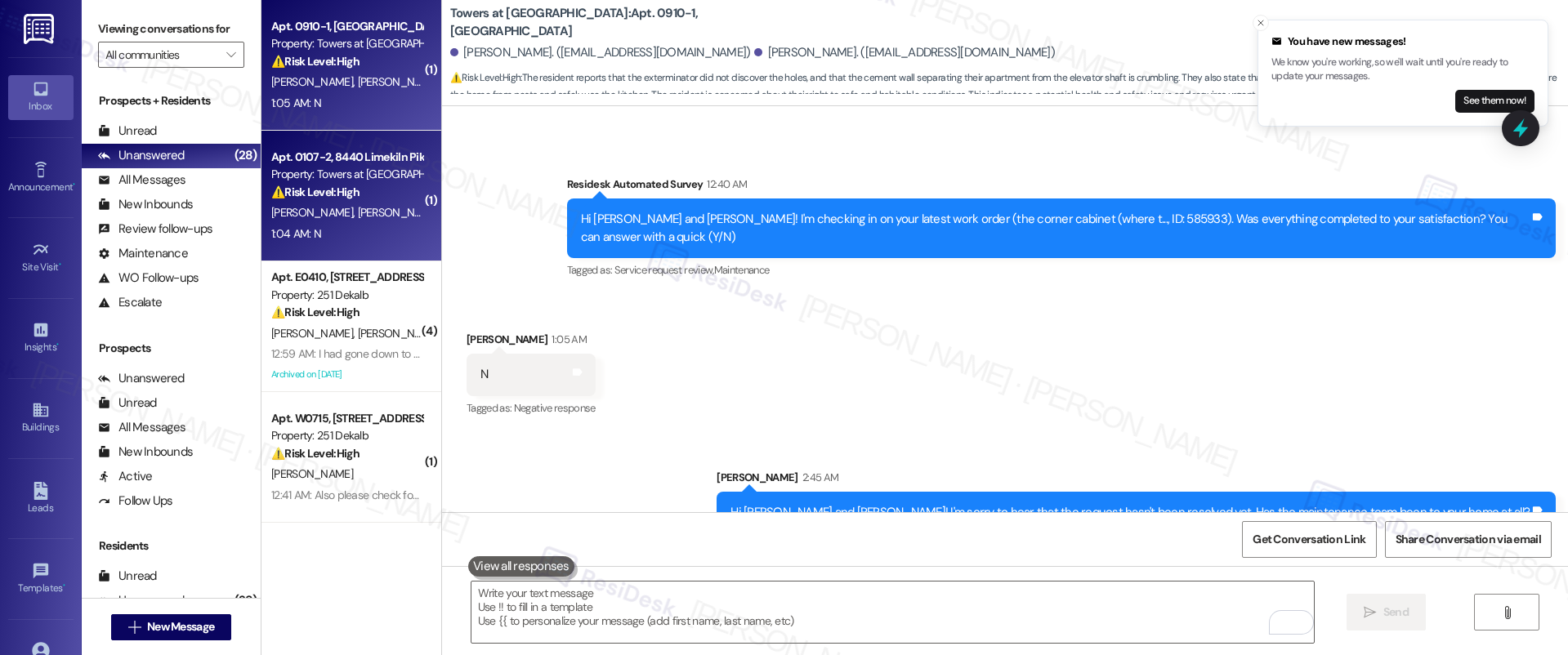 click on "⚠️  Risk Level:  High The resident responded 'N' to the question of whether the work order was completed to their satisfaction. This indicates that the roach issue in the kitchen was not resolved, which is a health and safety concern requiring further action." at bounding box center [346, 192] 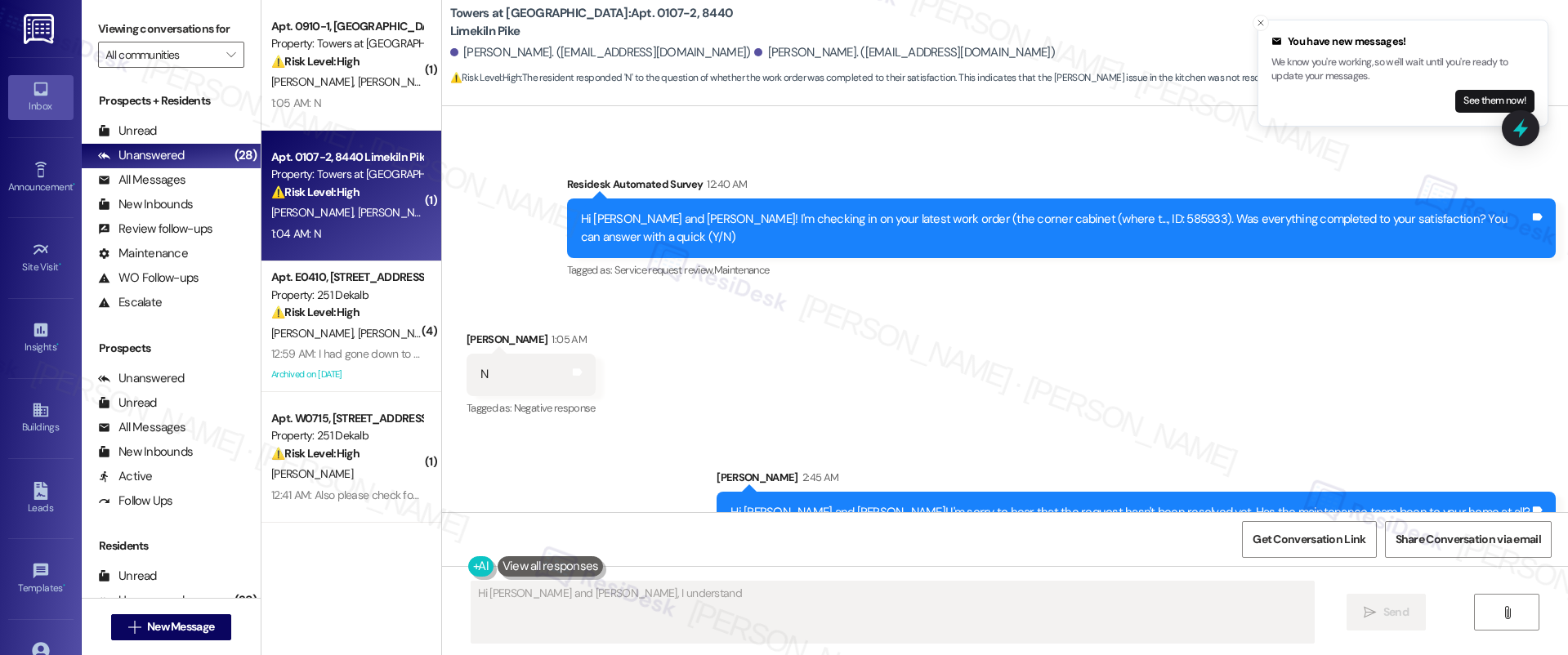 scroll, scrollTop: 836, scrollLeft: 0, axis: vertical 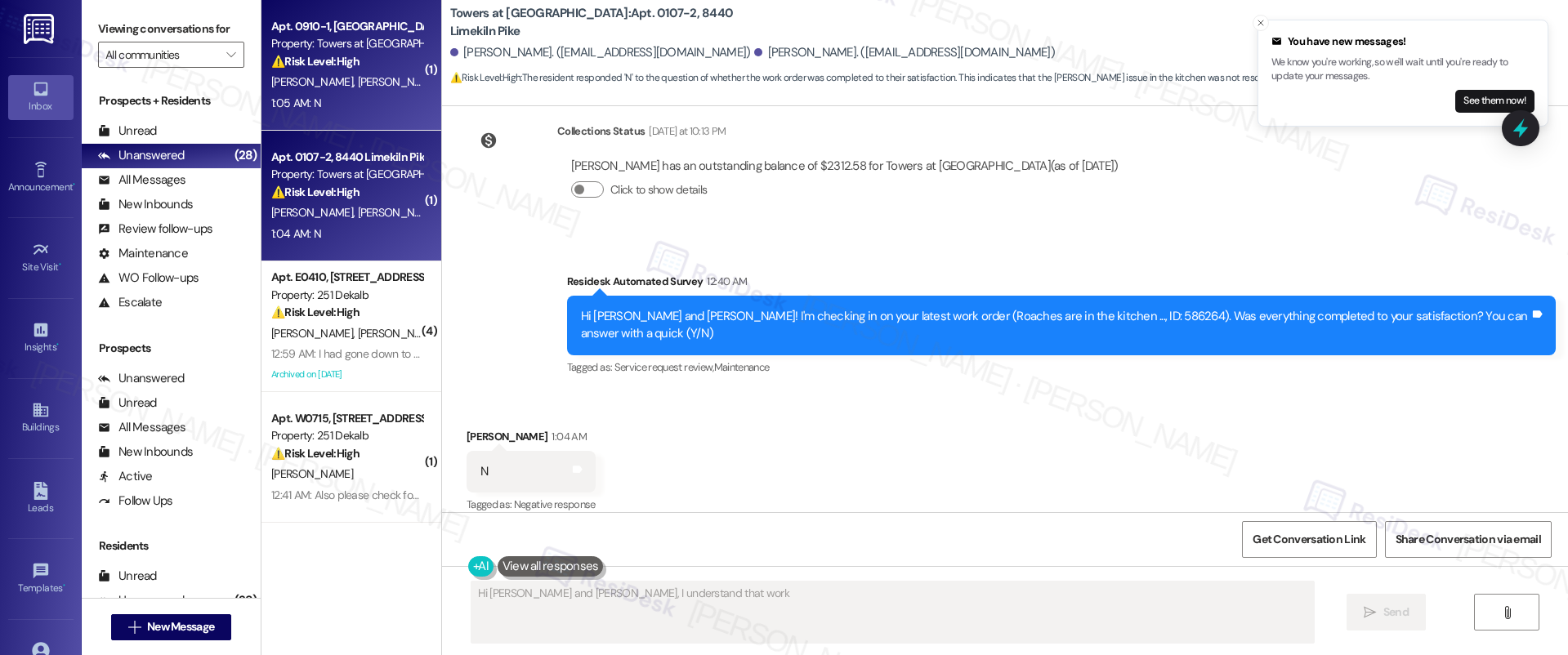 type on "Hi Danisha and Nina, I understand that work" 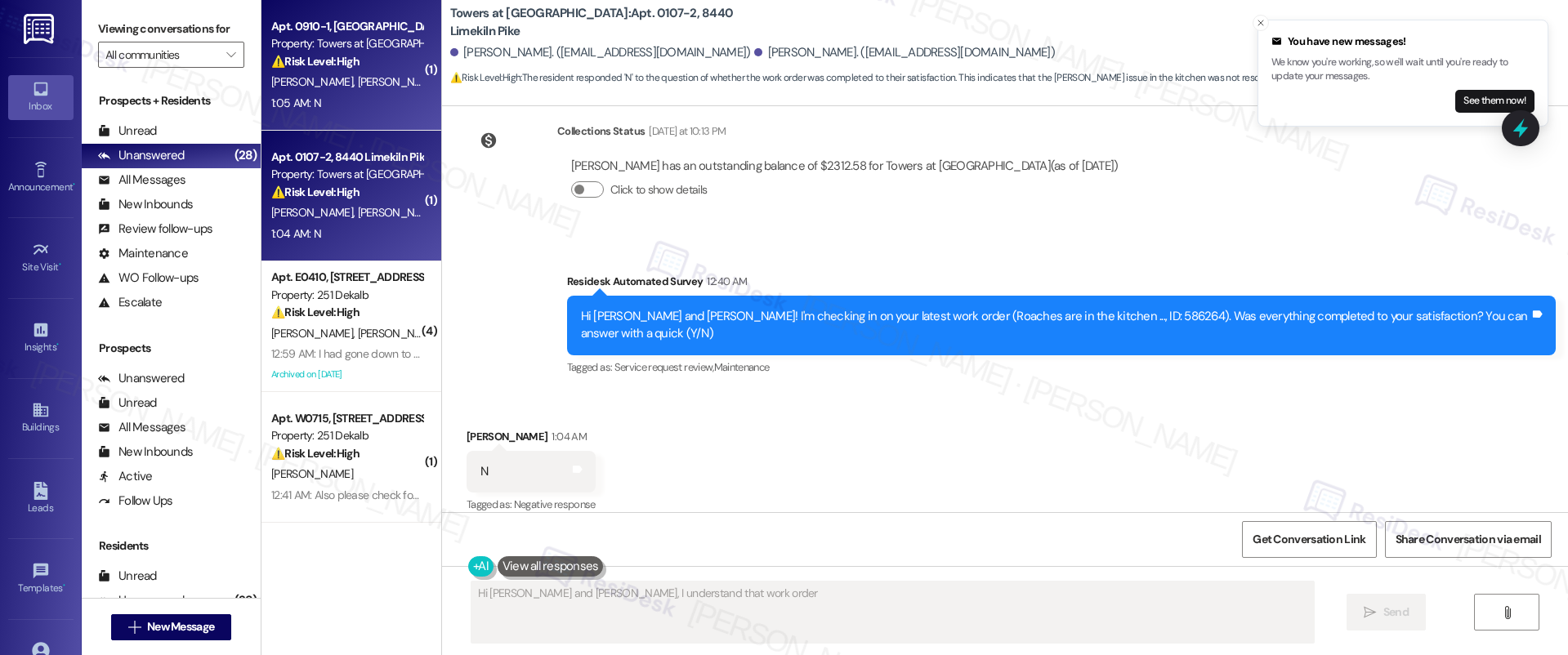 click on "1:05 AM: N 1:05 AM: N" at bounding box center [346, 103] 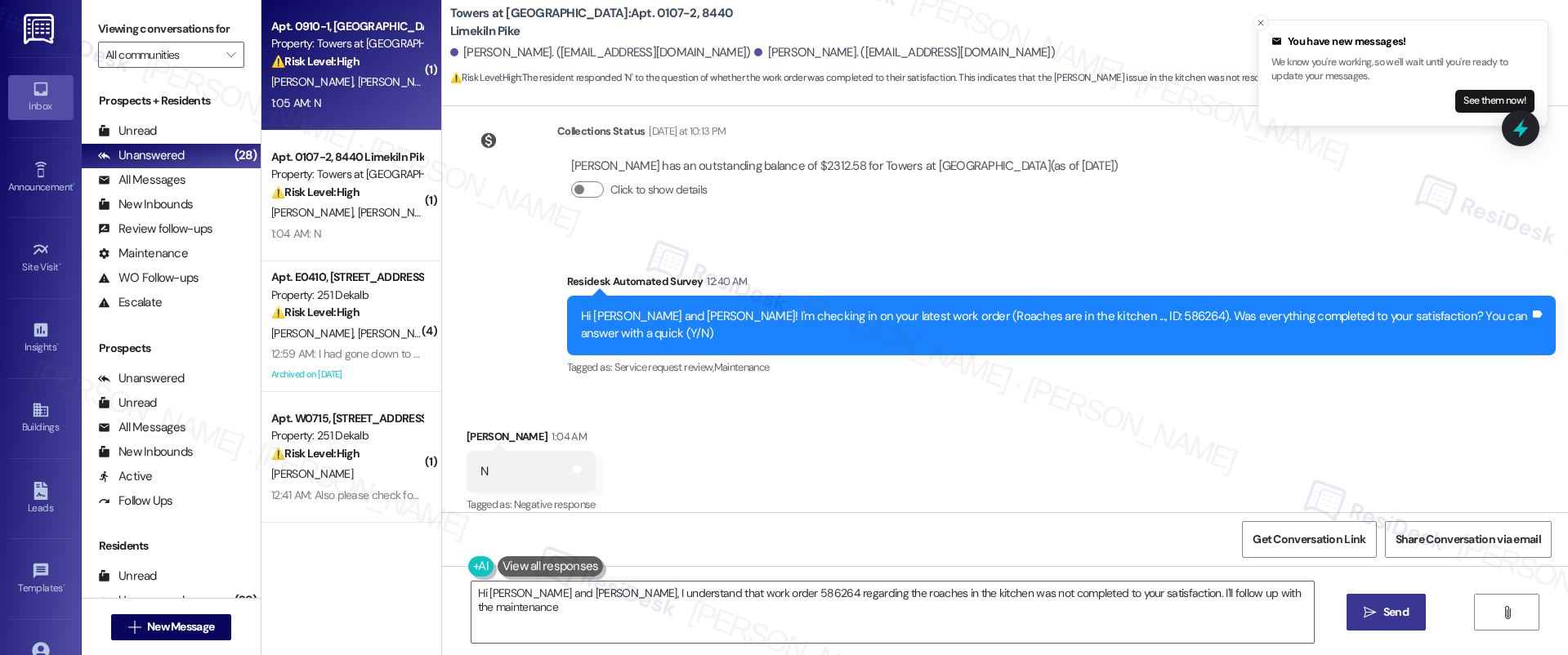 click on "1:05 AM: N 1:05 AM: N" at bounding box center (346, 103) 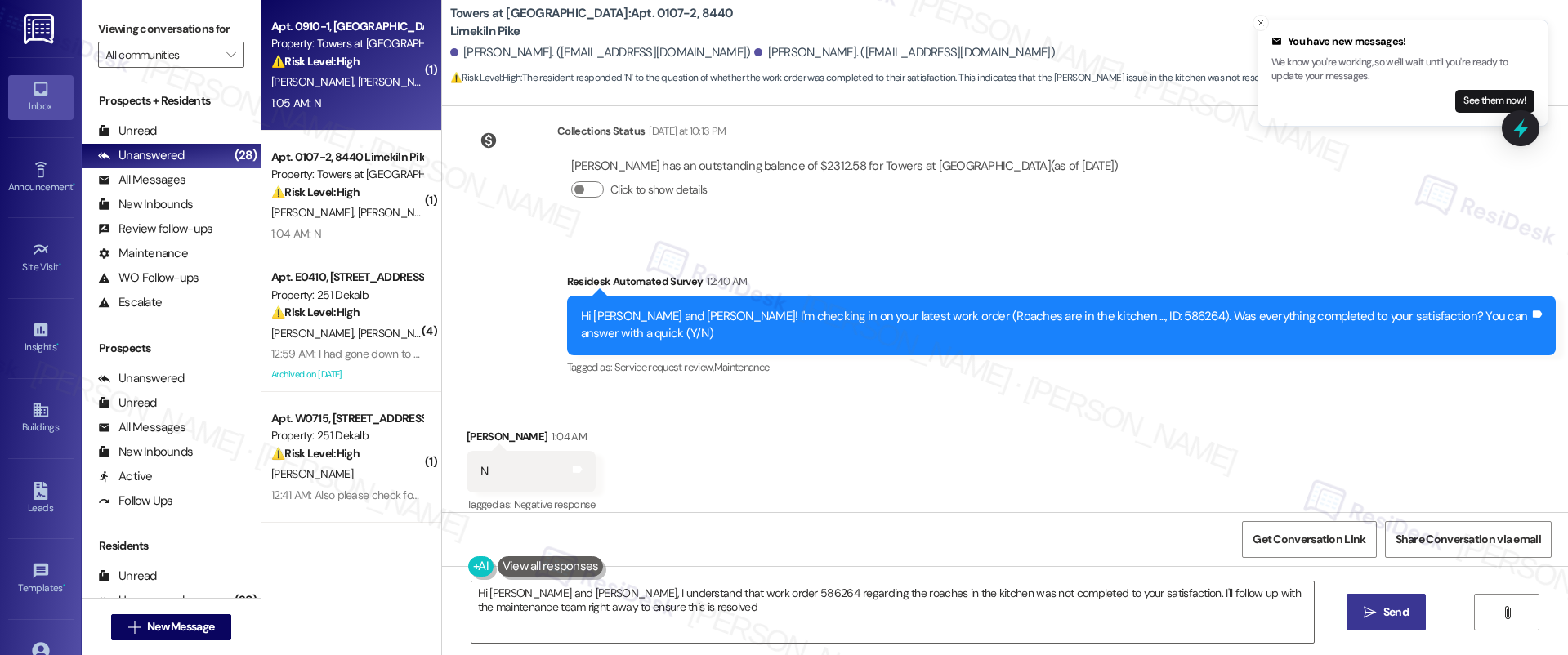 type on "Hi Danisha and Nina, I understand that work order 586264 regarding the roaches in the kitchen was not completed to your satisfaction. I'll follow up with the maintenance team right away to ensure this is resolved." 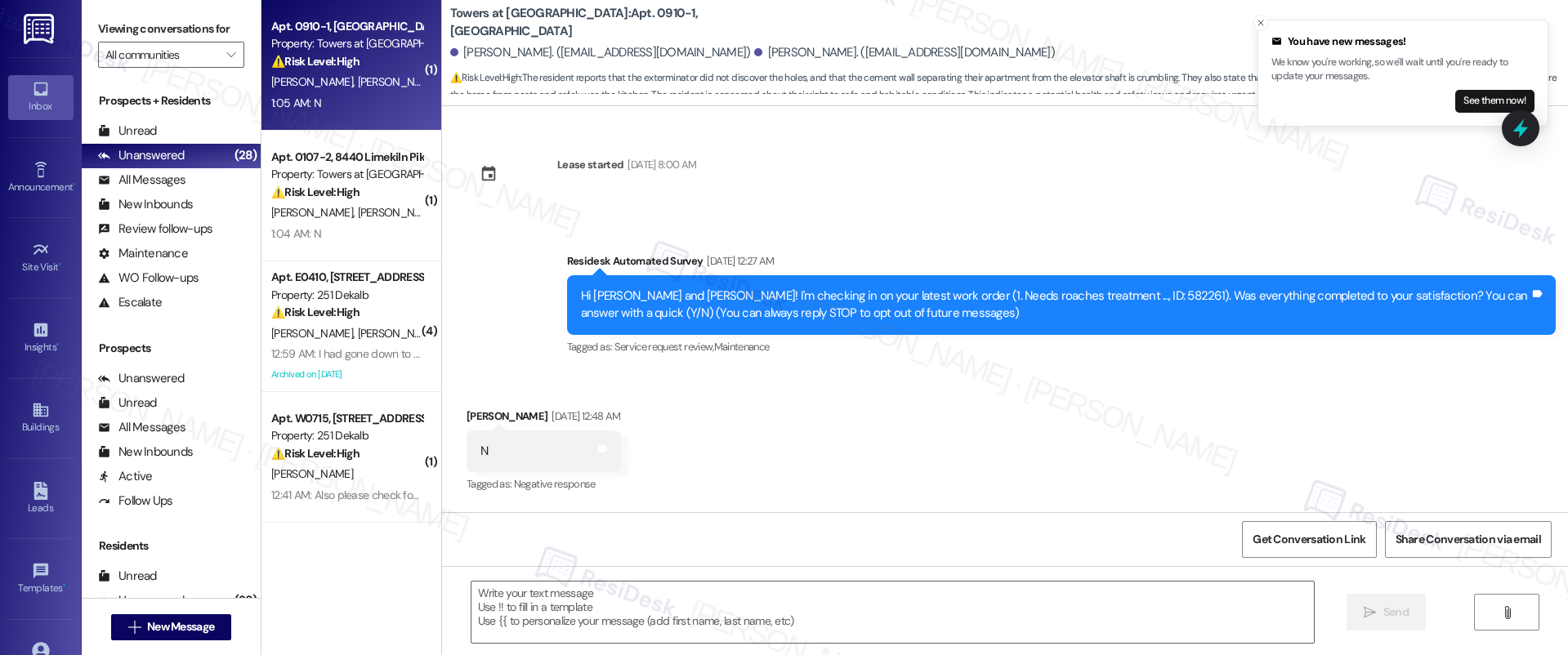 scroll, scrollTop: 8641, scrollLeft: 0, axis: vertical 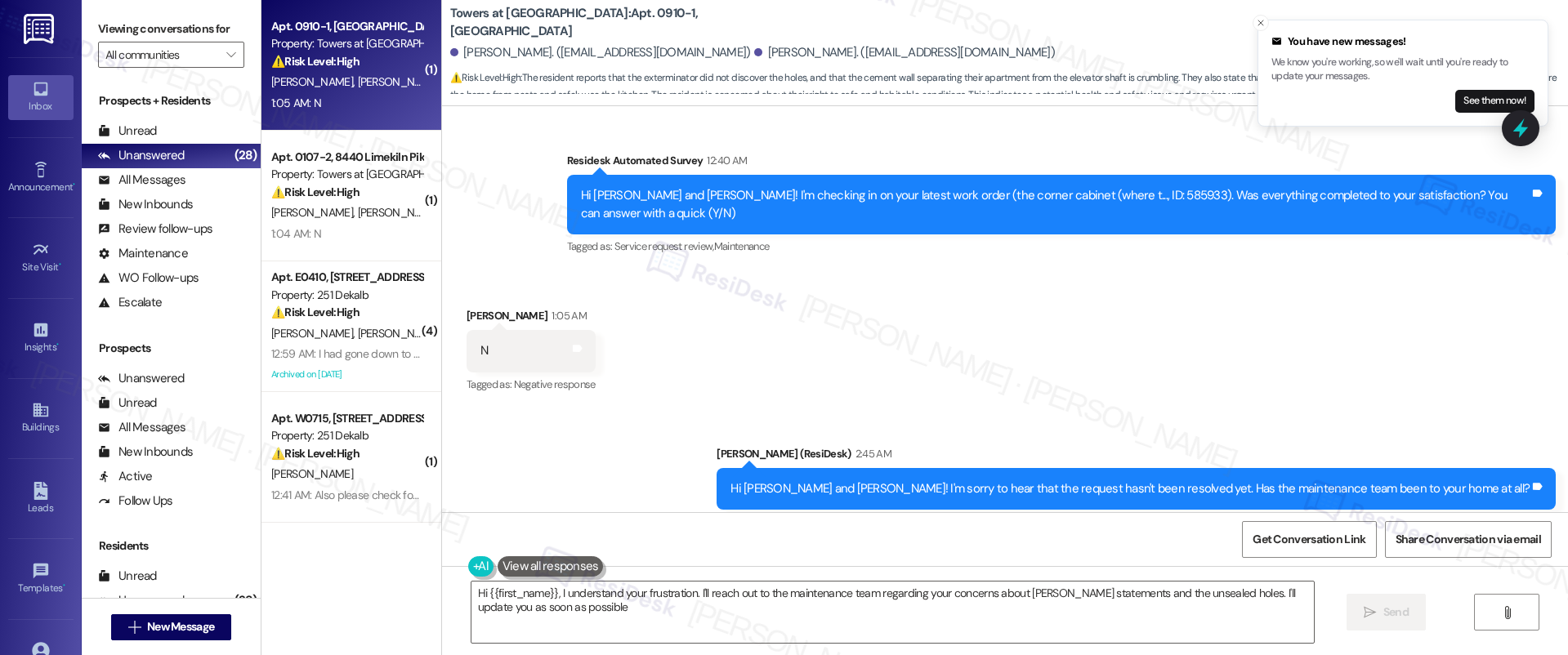 type on "Hi {{first_name}}, I understand your frustration. I'll reach out to the maintenance team regarding your concerns about Timoney's statements and the unsealed holes. I'll update you as soon as possible." 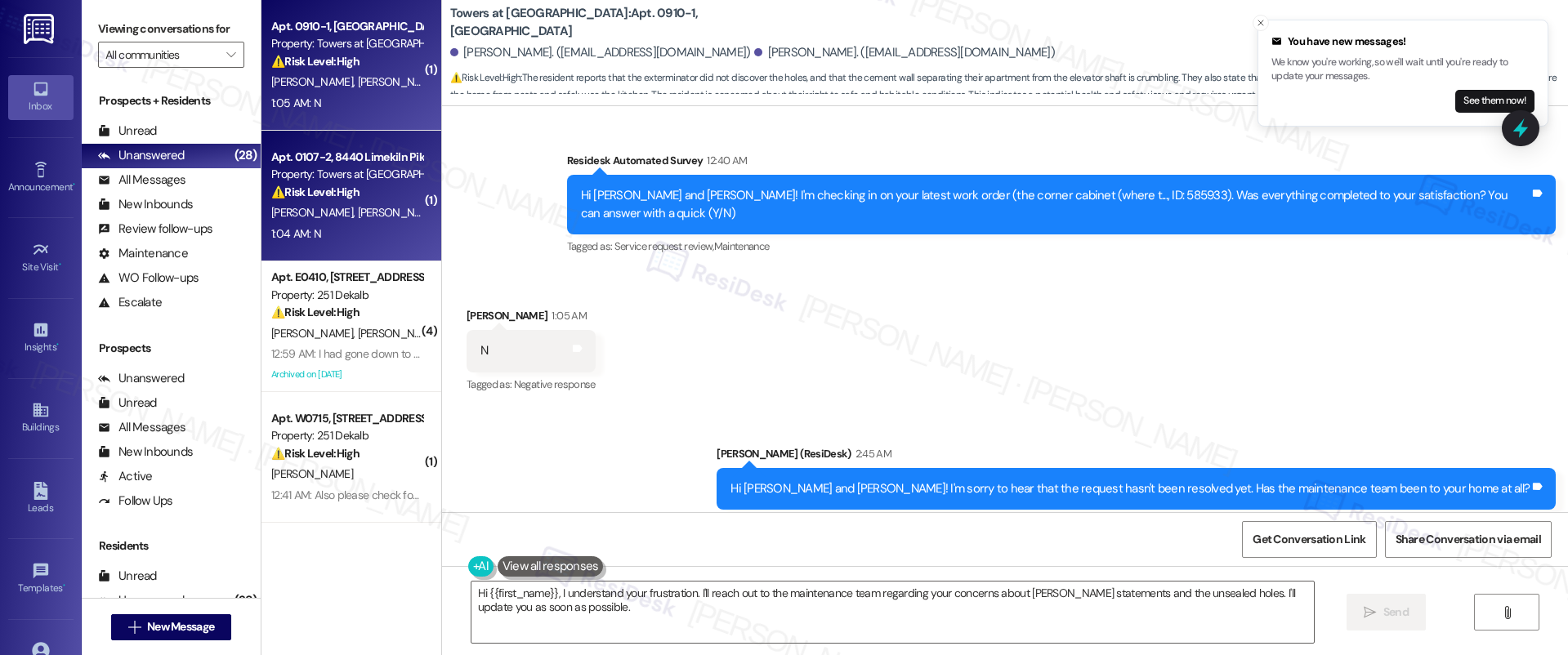 click on "Property: Towers at [GEOGRAPHIC_DATA]" at bounding box center (346, 174) 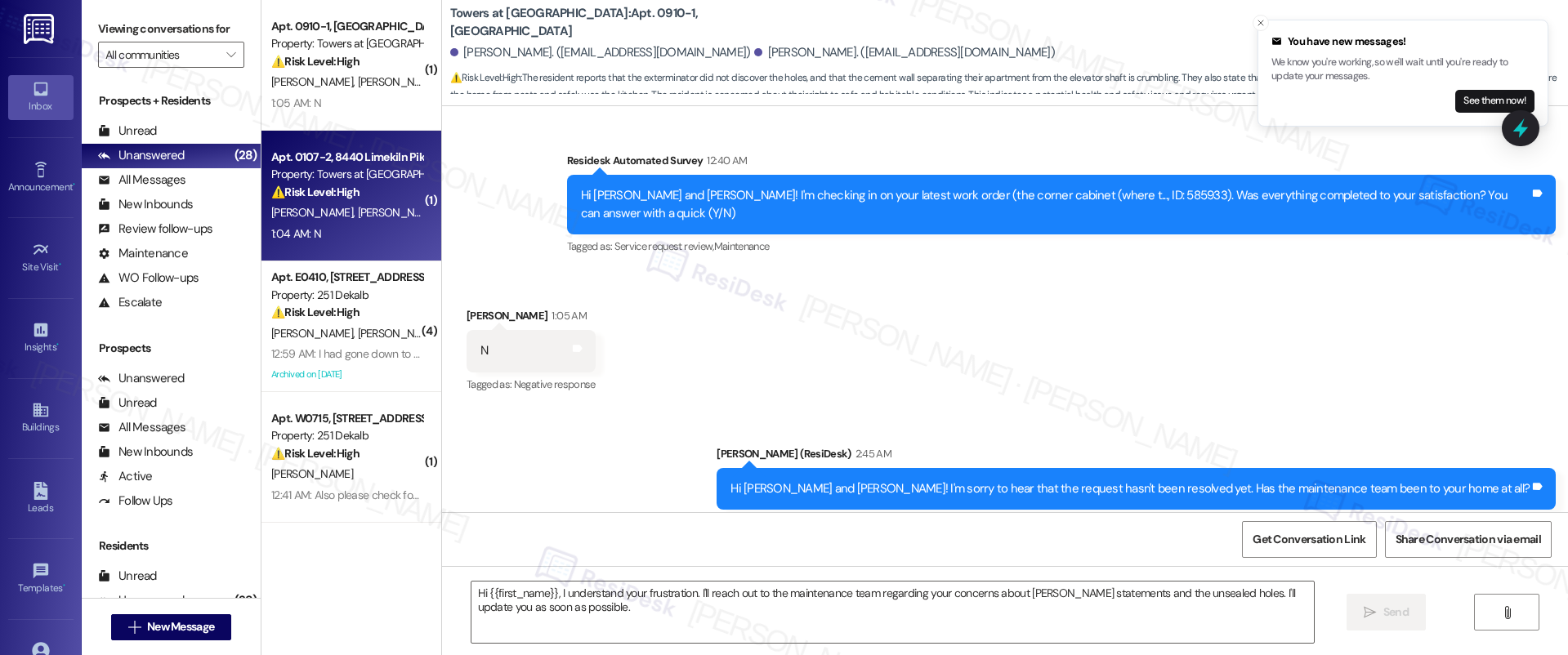 type on "Fetching suggested responses. Please feel free to read through the conversation in the meantime." 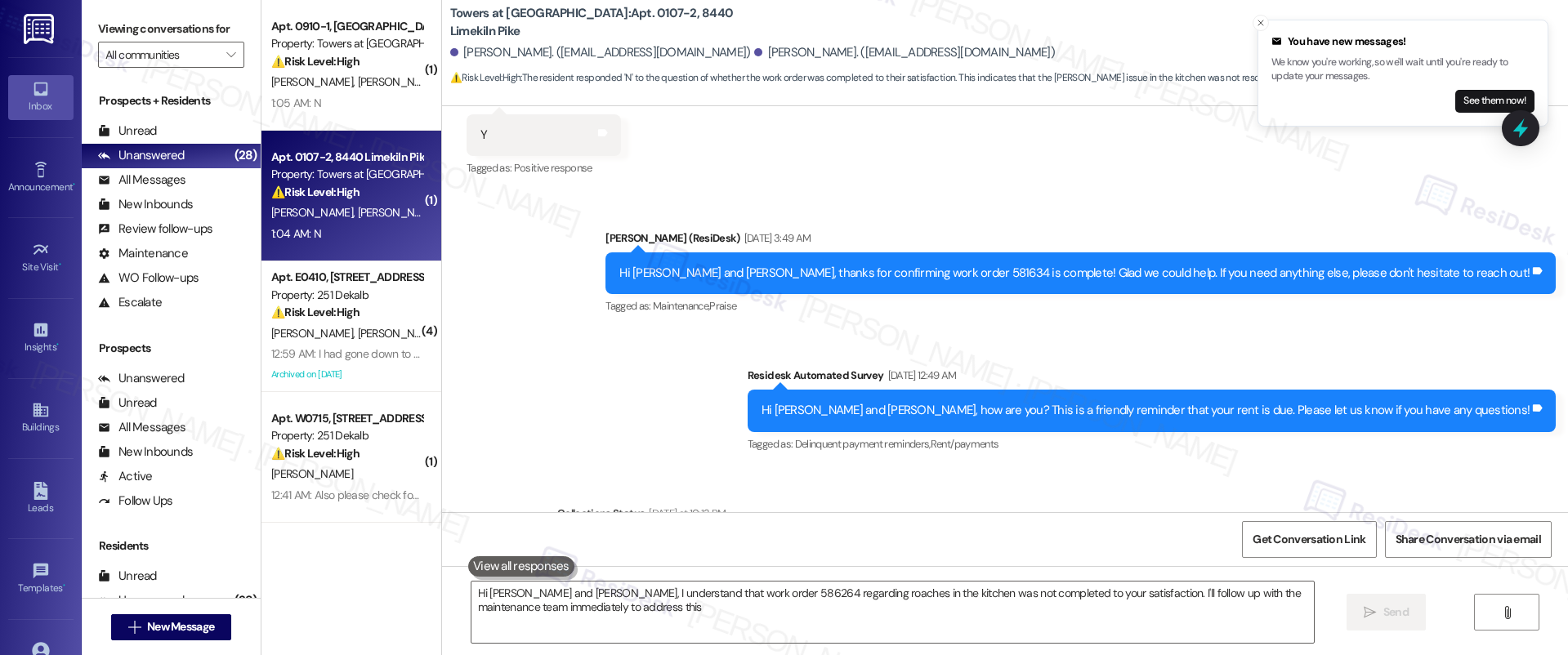 type on "Hi Danisha and Nina, I understand that work order 586264 regarding roaches in the kitchen was not completed to your satisfaction. I'll follow up with the maintenance team immediately to address this." 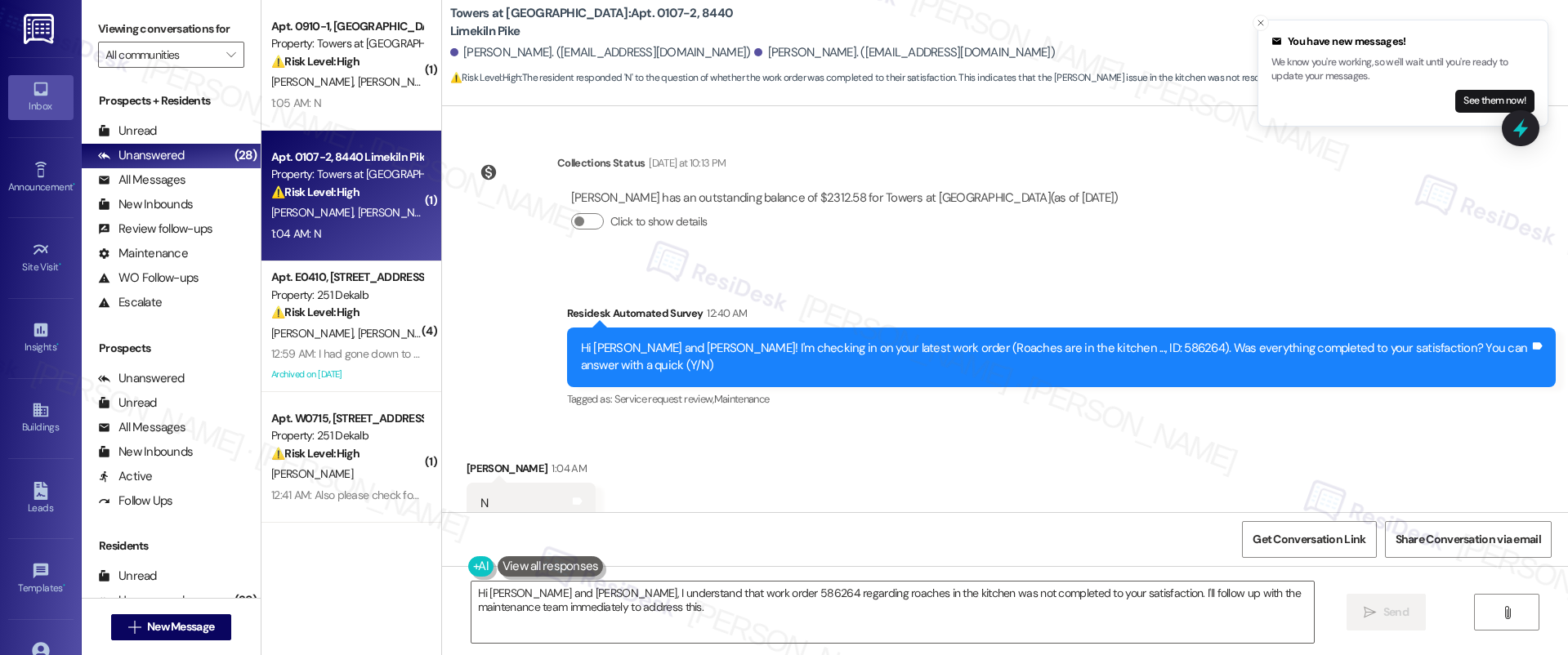 scroll, scrollTop: 835, scrollLeft: 0, axis: vertical 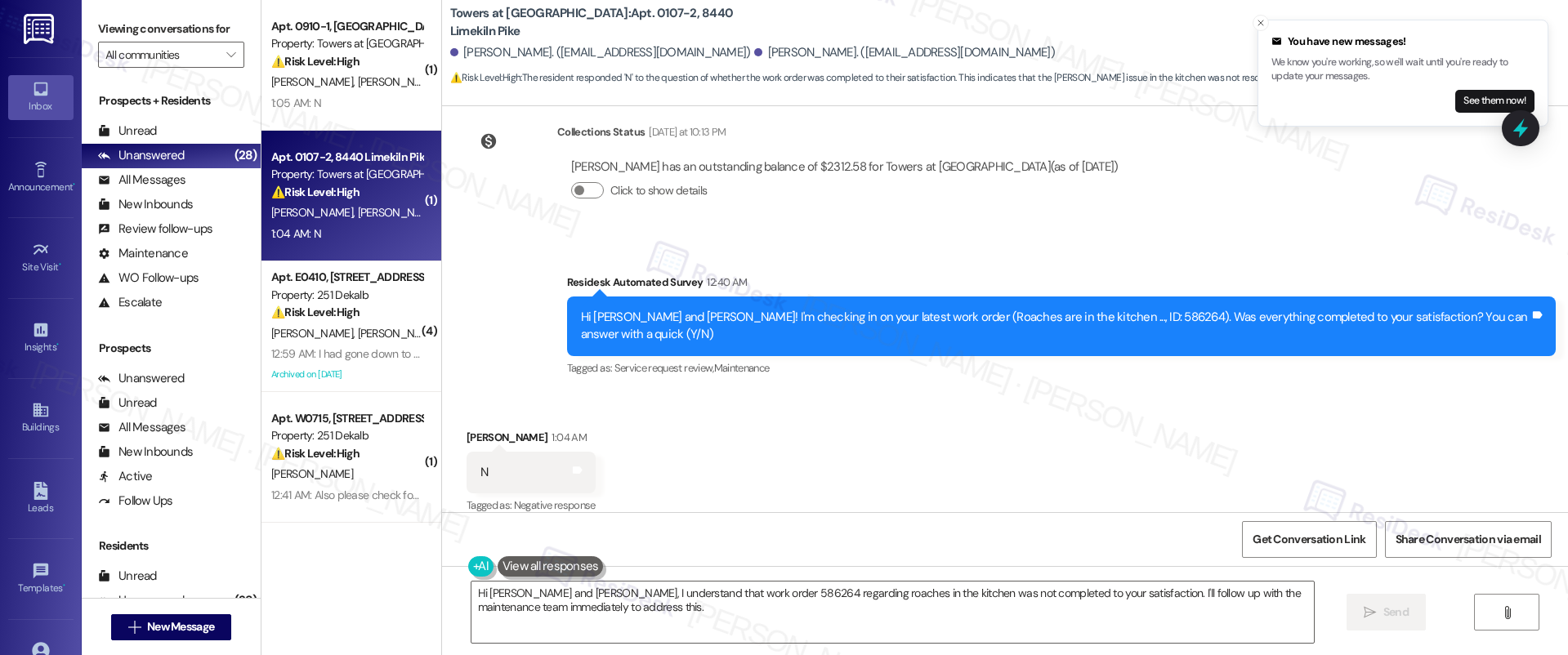 click at bounding box center [551, 566] 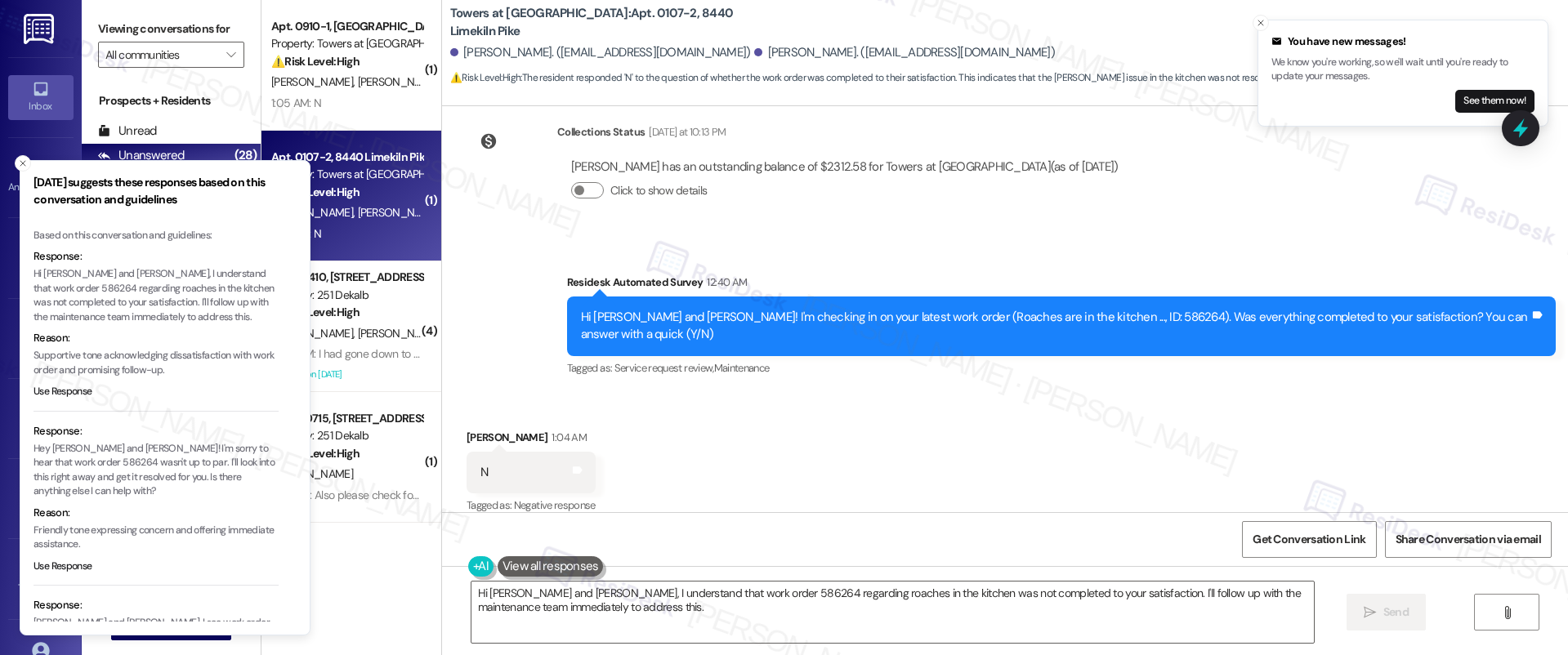 click at bounding box center [551, 566] 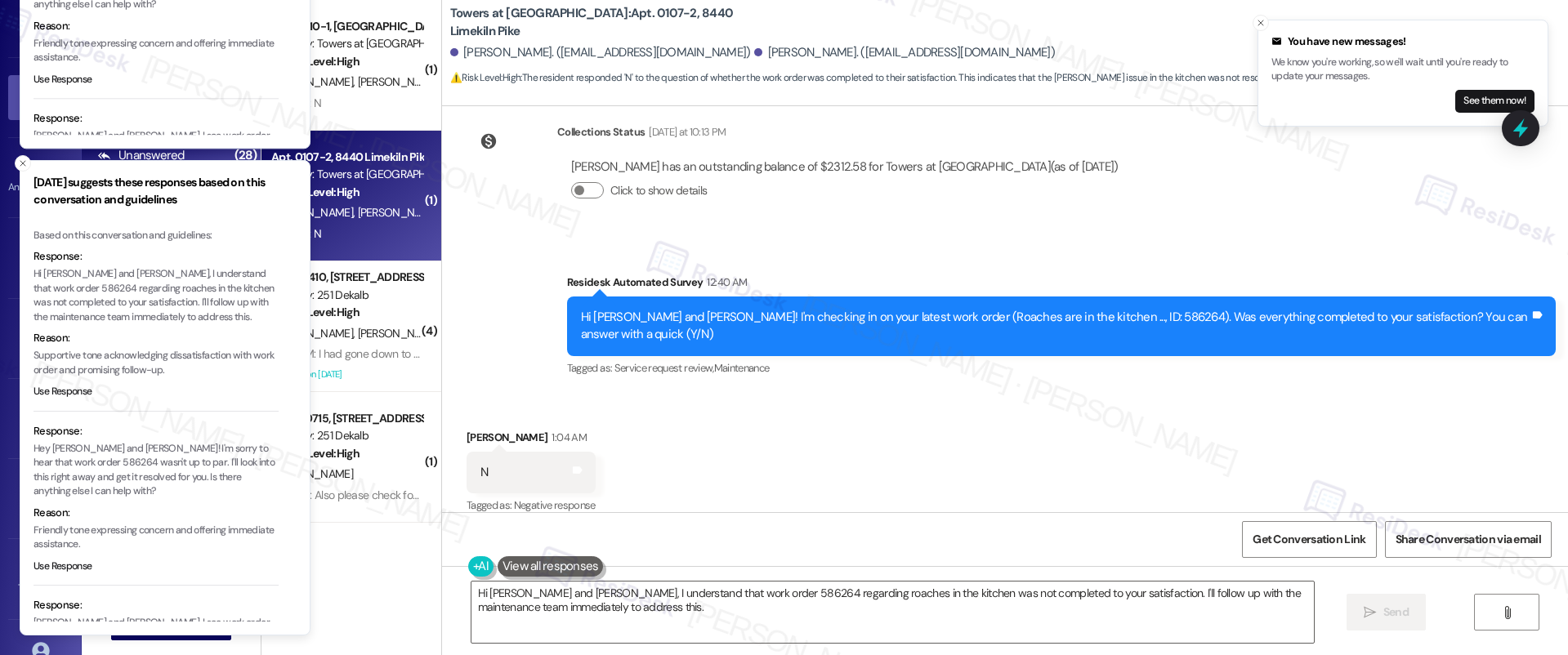 click on "Announcement   • Send A Text Announcement" at bounding box center [41, 177] 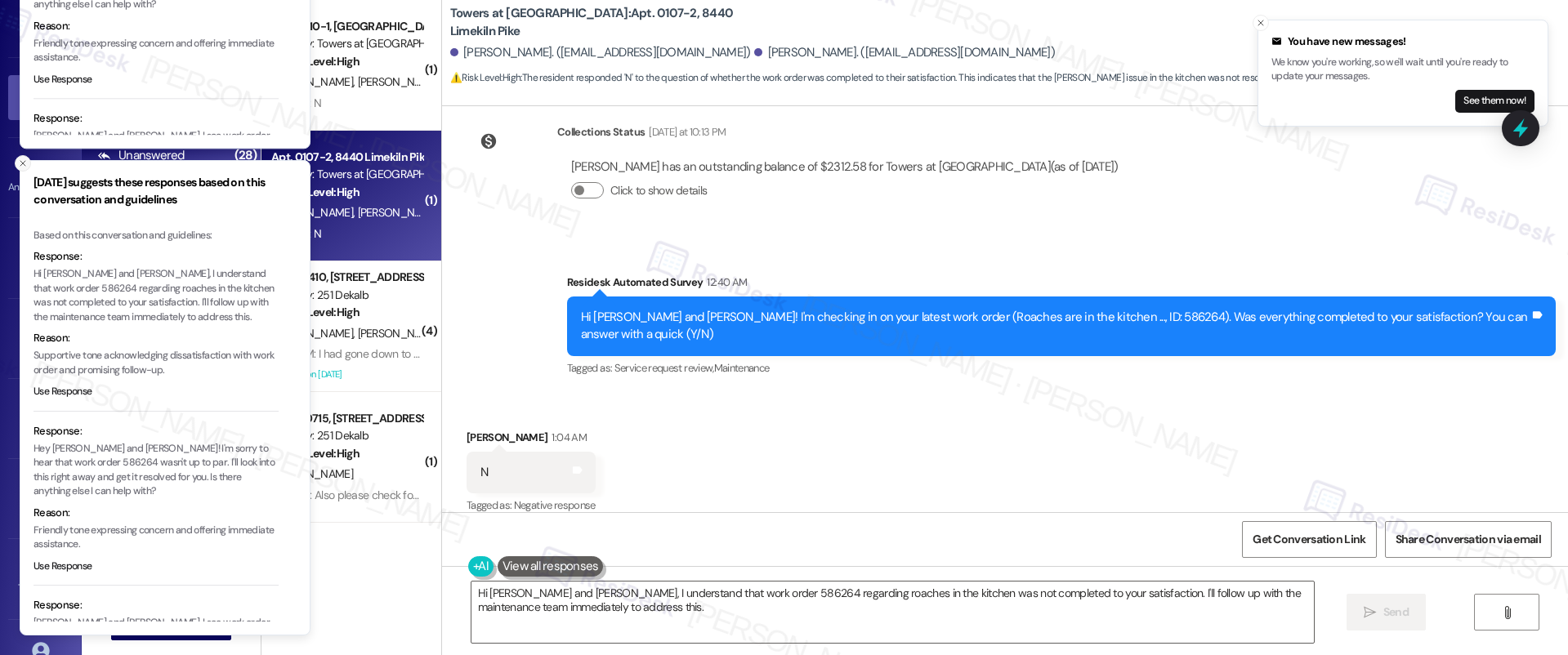 click 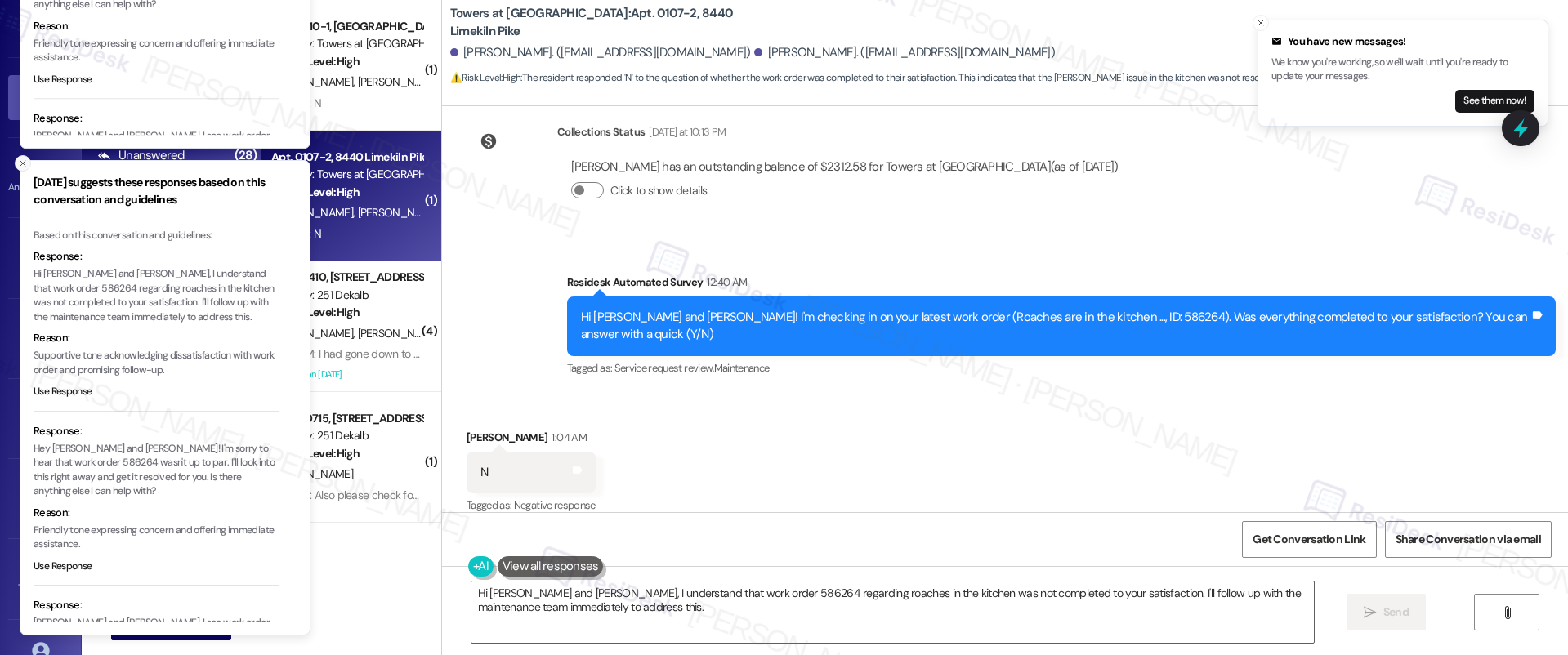 click 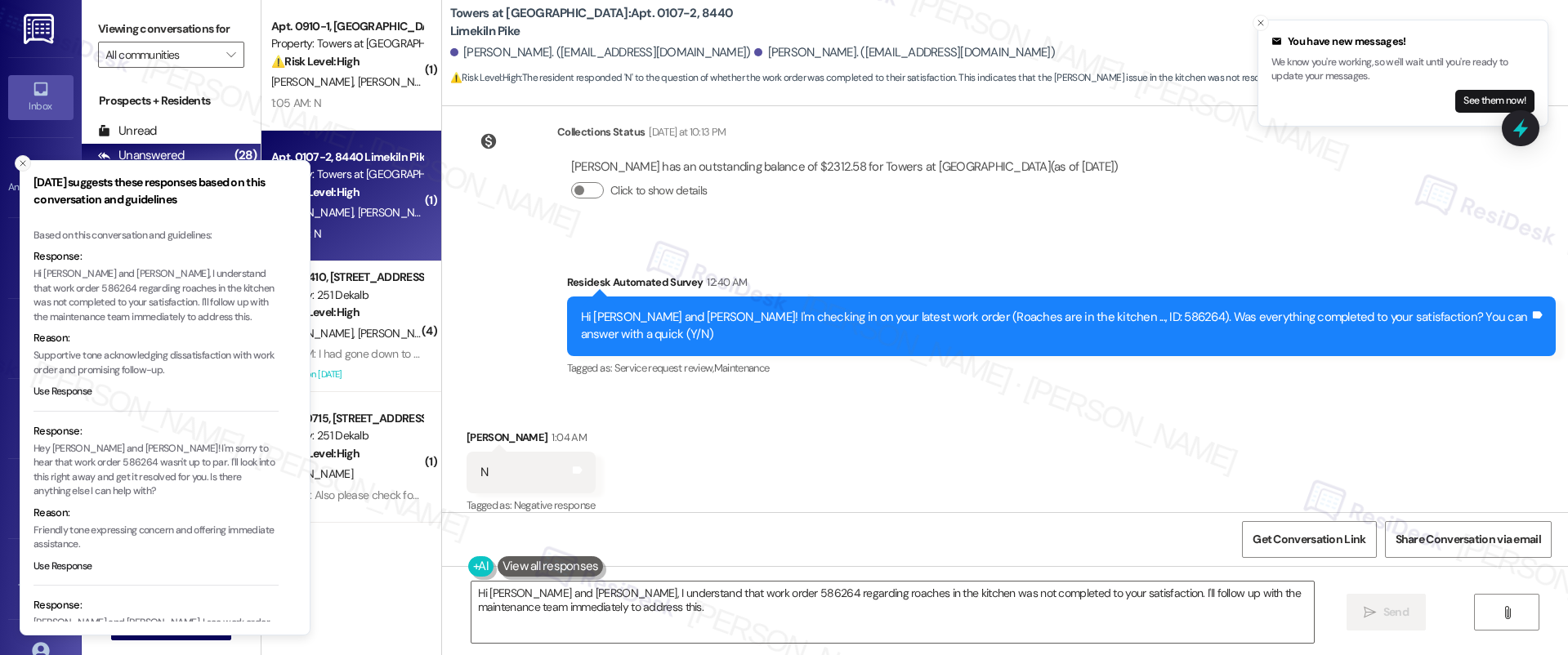 click 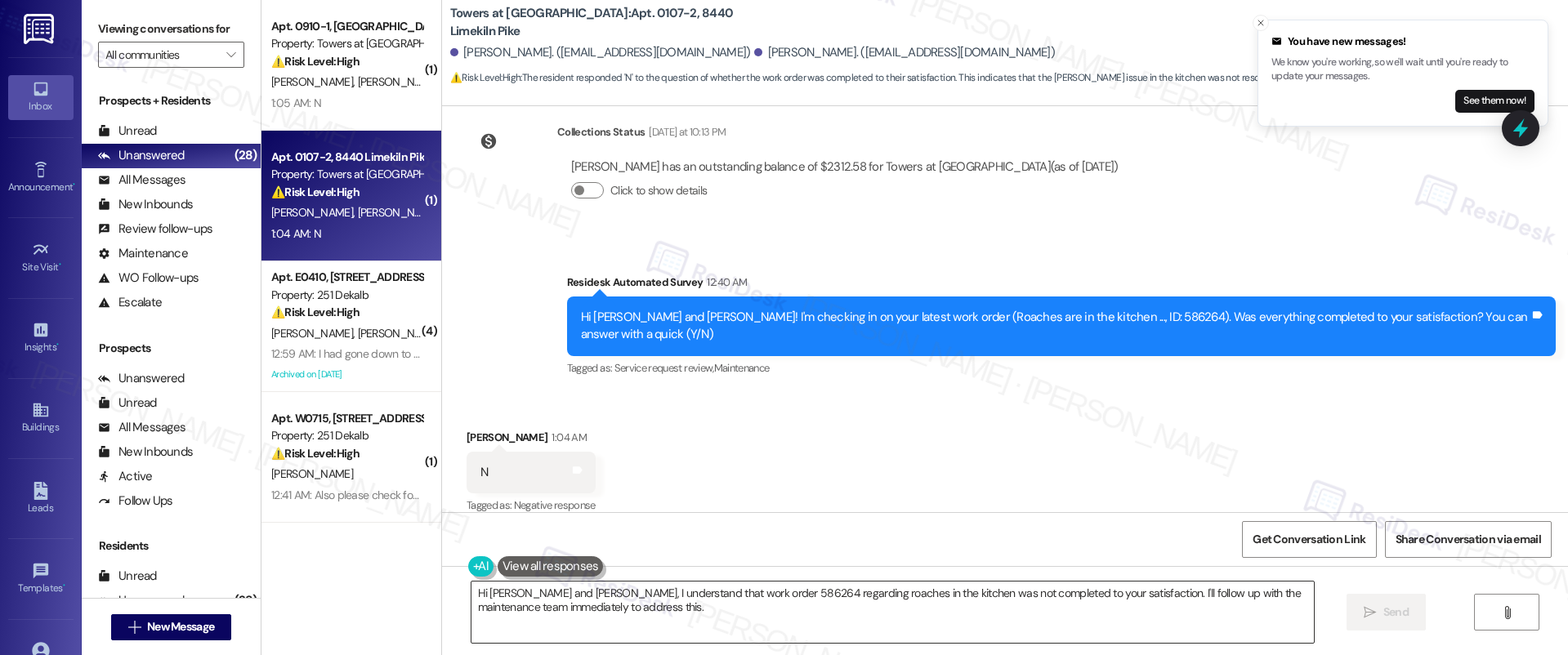 click on "Hi Danisha and Nina, I understand that work order 586264 regarding roaches in the kitchen was not completed to your satisfaction. I'll follow up with the maintenance team immediately to address this." at bounding box center (893, 612) 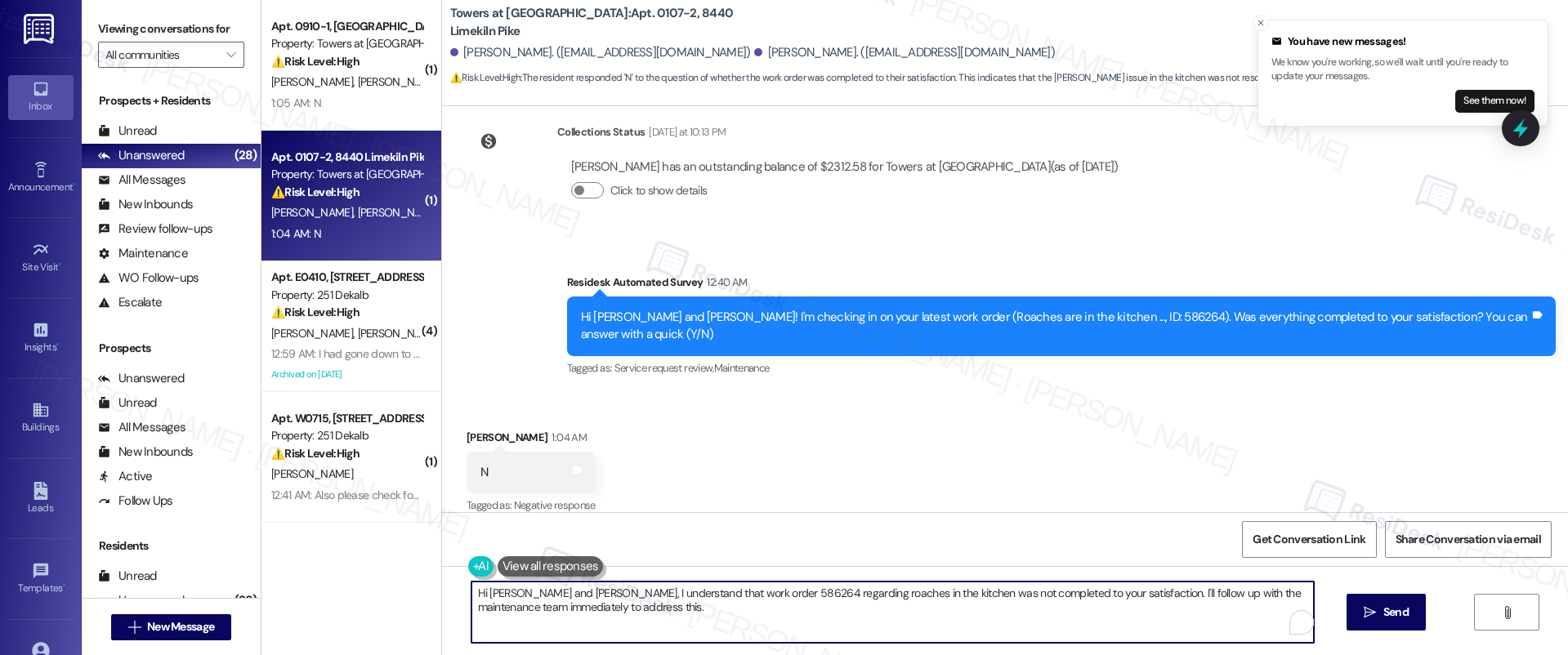 click on "Hi Danisha and Nina, I understand that work order 586264 regarding roaches in the kitchen was not completed to your satisfaction. I'll follow up with the maintenance team immediately to address this." at bounding box center [893, 612] 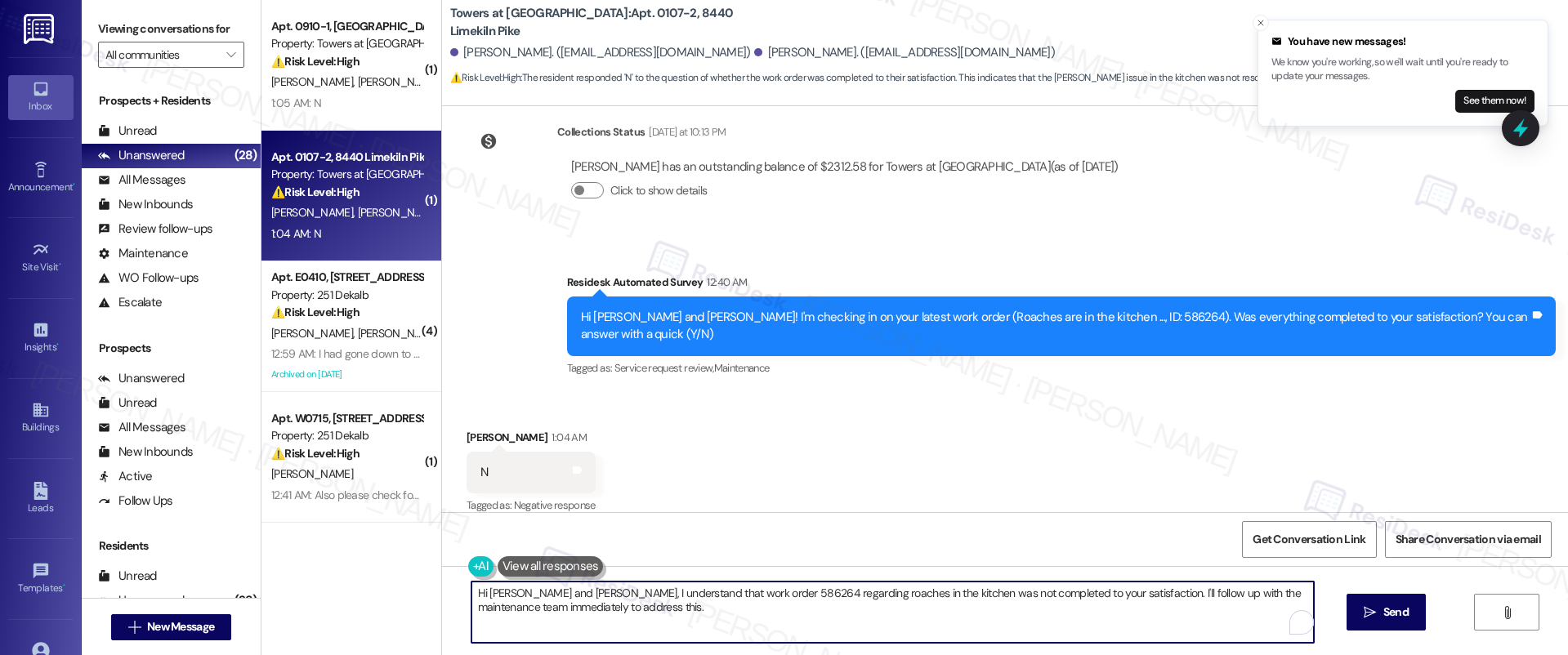 click on "Hi Danisha and Nina, I understand that work order 586264 regarding roaches in the kitchen was not completed to your satisfaction. I'll follow up with the maintenance team immediately to address this." at bounding box center (893, 612) 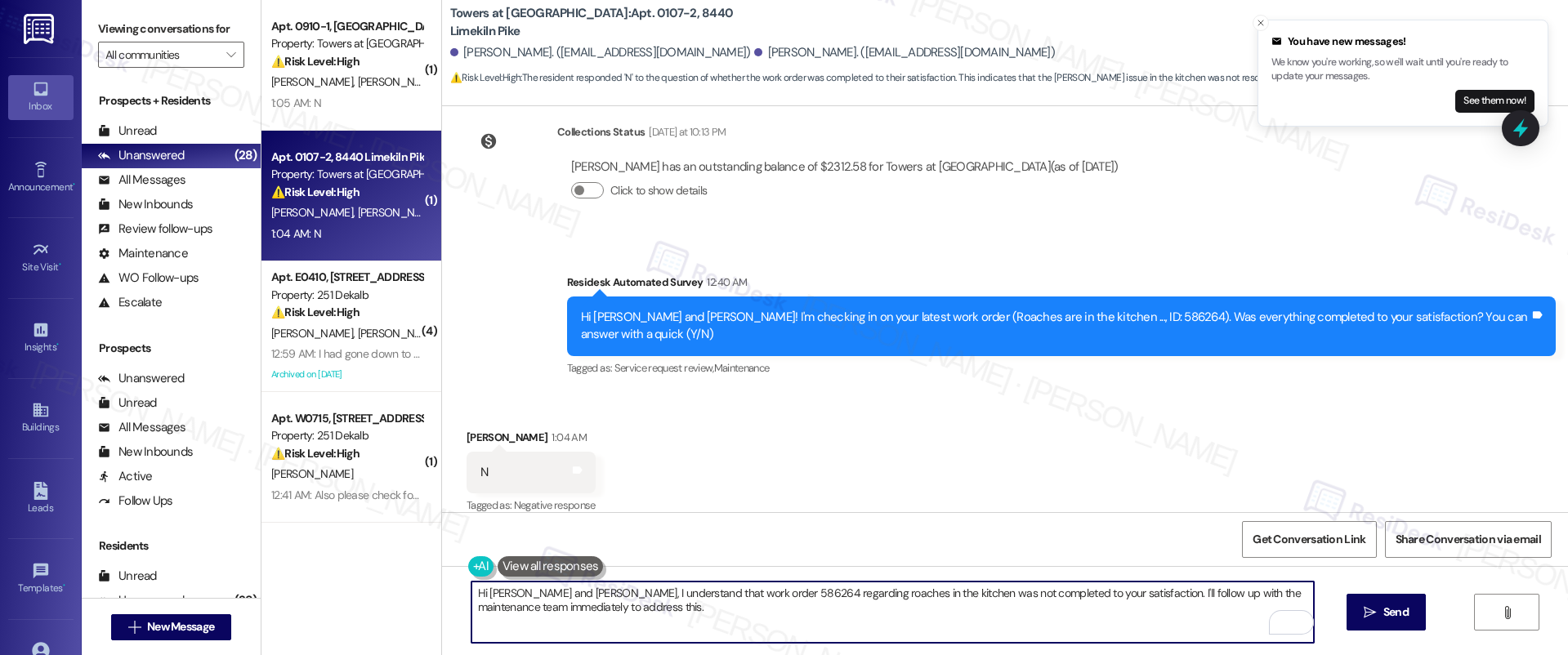 click on "Hi Danisha and Nina, I understand that work order 586264 regarding roaches in the kitchen was not completed to your satisfaction. I'll follow up with the maintenance team immediately to address this." at bounding box center (893, 612) 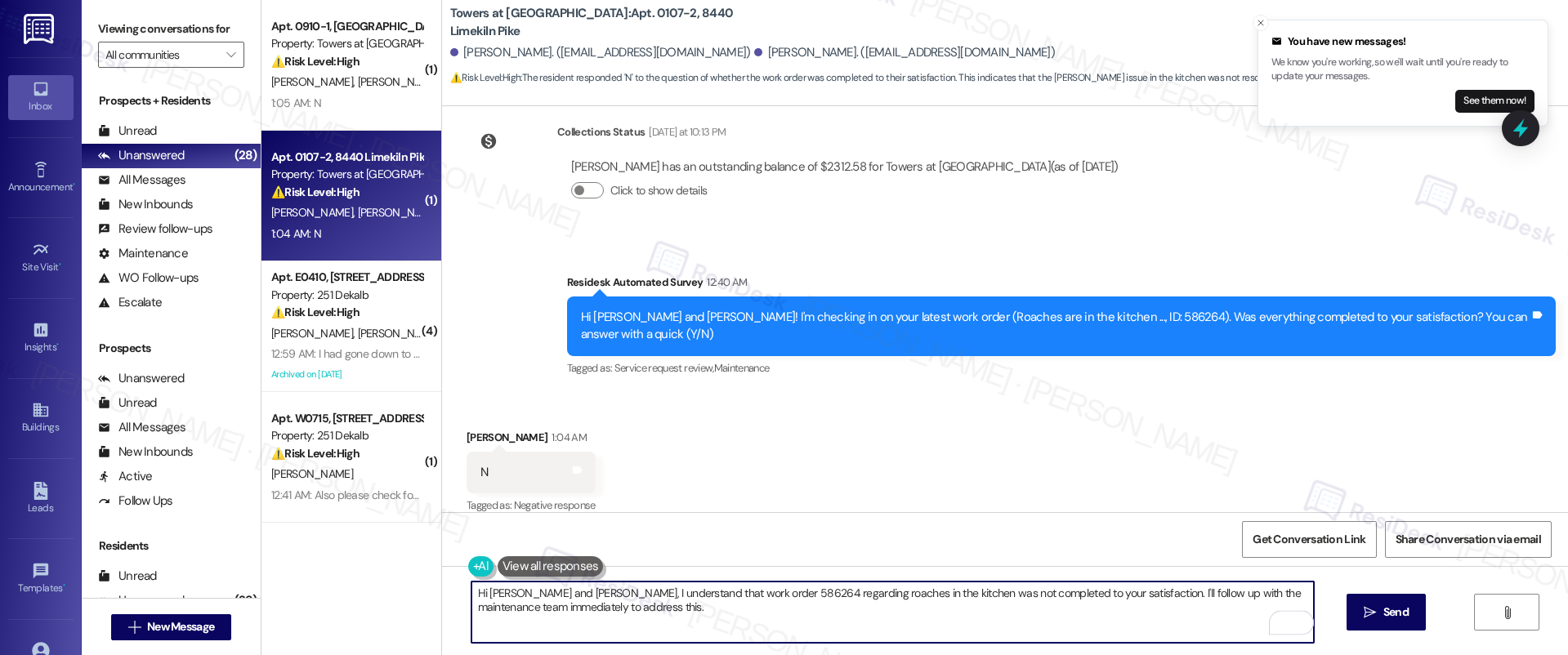 click on "Hi Danisha and Nina, I understand that work order 586264 regarding roaches in the kitchen was not completed to your satisfaction. I'll follow up with the maintenance team immediately to address this." at bounding box center [893, 612] 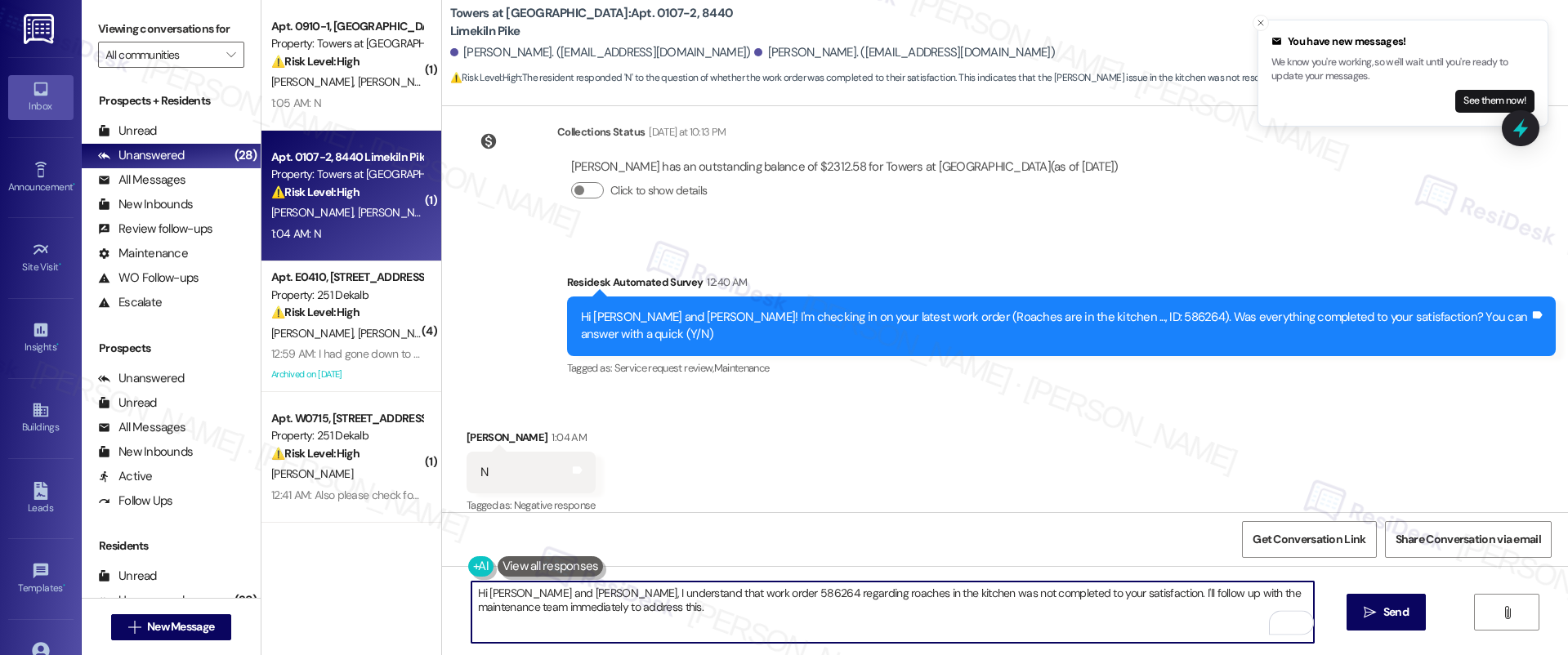 click on "Hi Danisha and Nina, I understand that work order 586264 regarding roaches in the kitchen was not completed to your satisfaction. I'll follow up with the maintenance team immediately to address this." at bounding box center [893, 612] 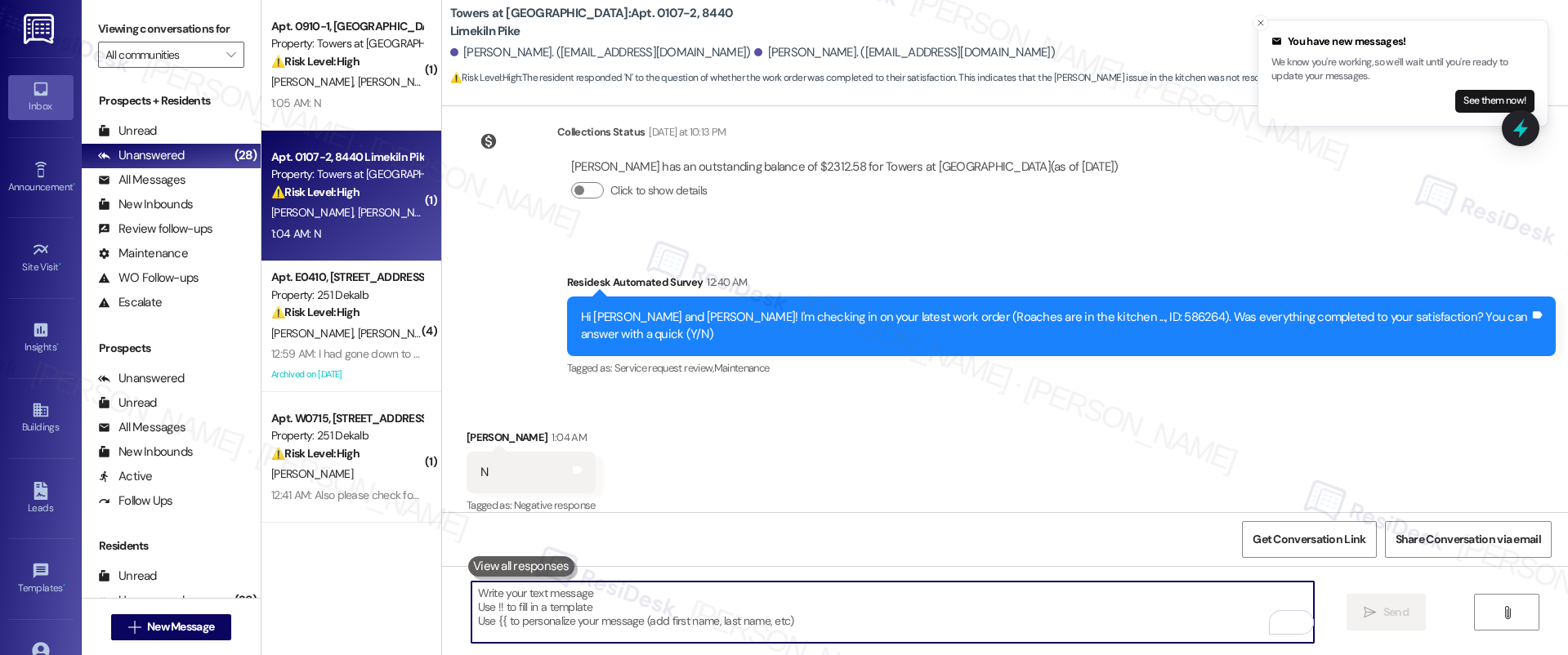 paste on "Hi {{first_name}}! I'm sorry to hear that the request hasn't been resolved yet. Has the maintenance team been to your home at all?" 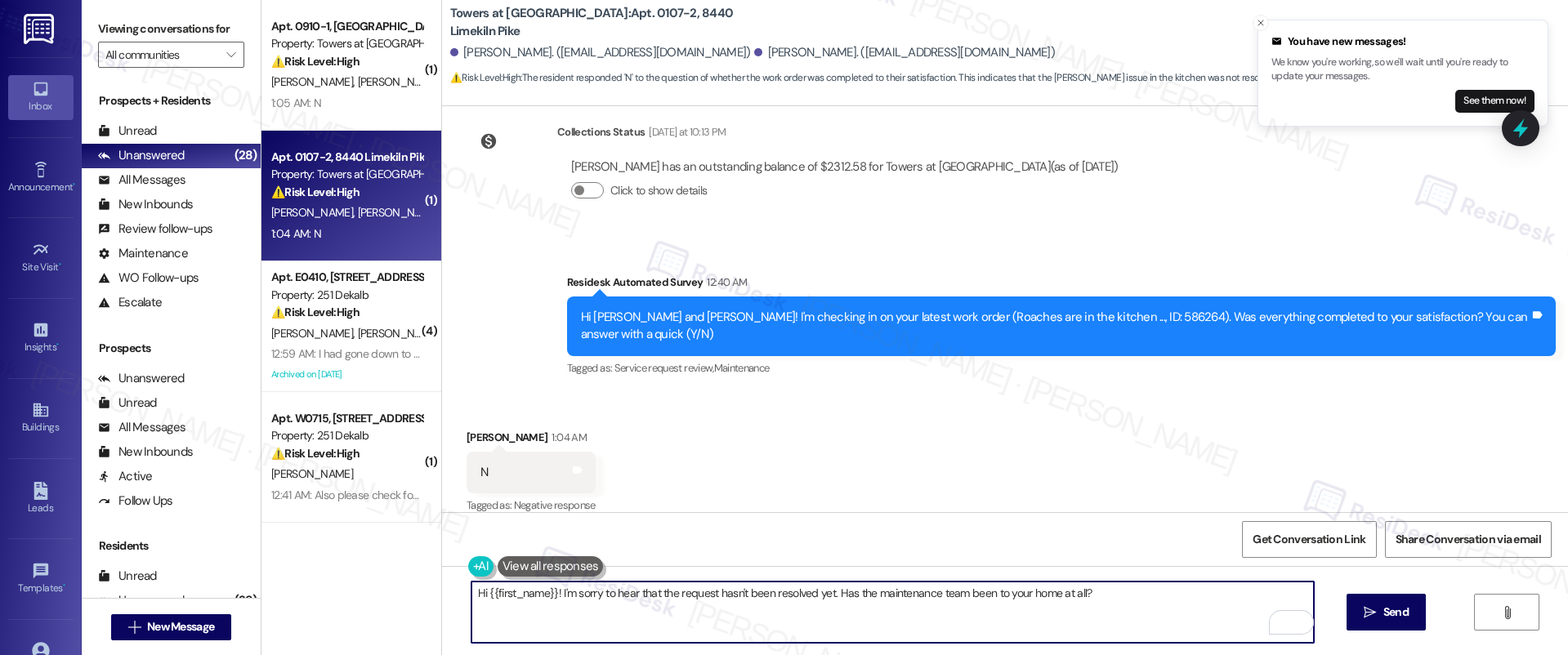 drag, startPoint x: 477, startPoint y: 593, endPoint x: 543, endPoint y: 594, distance: 66.00758 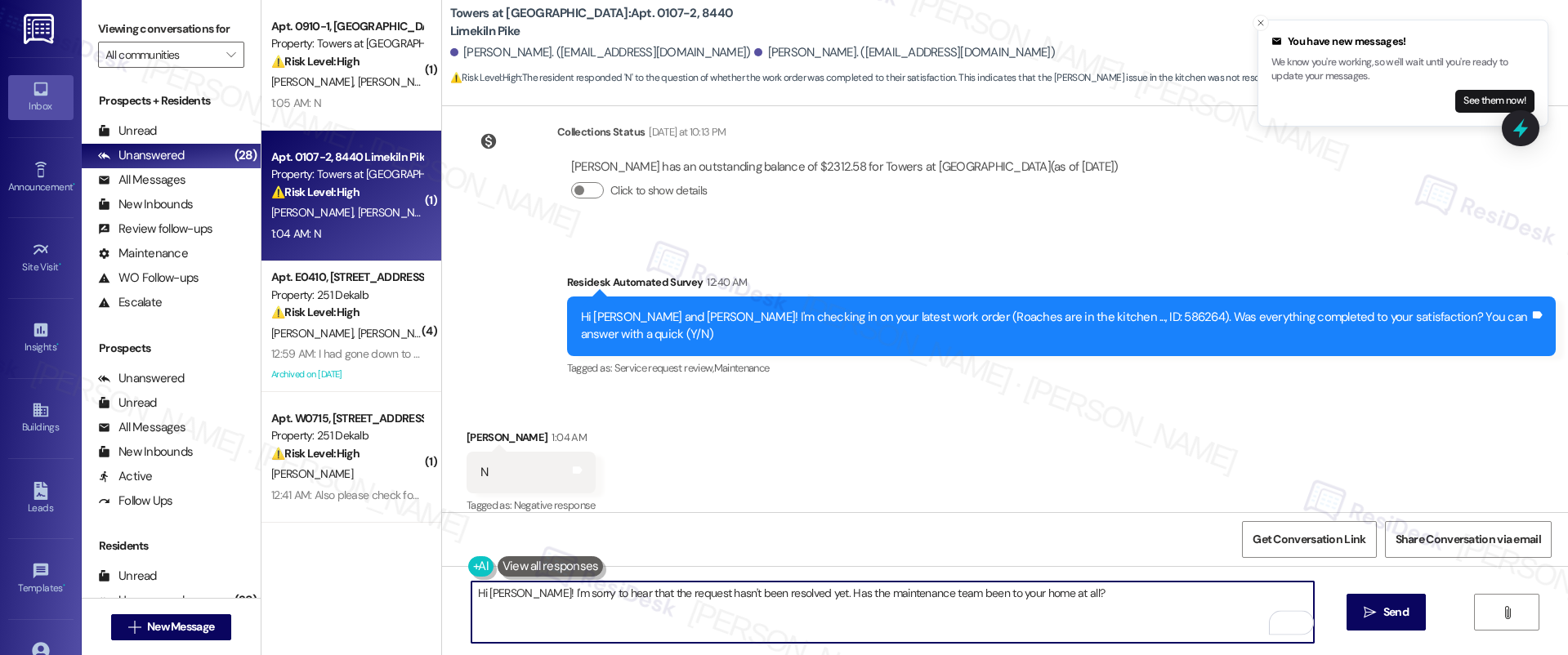 click on "Hi Nina! I'm sorry to hear that the request hasn't been resolved yet. Has the maintenance team been to your home at all?" at bounding box center (893, 612) 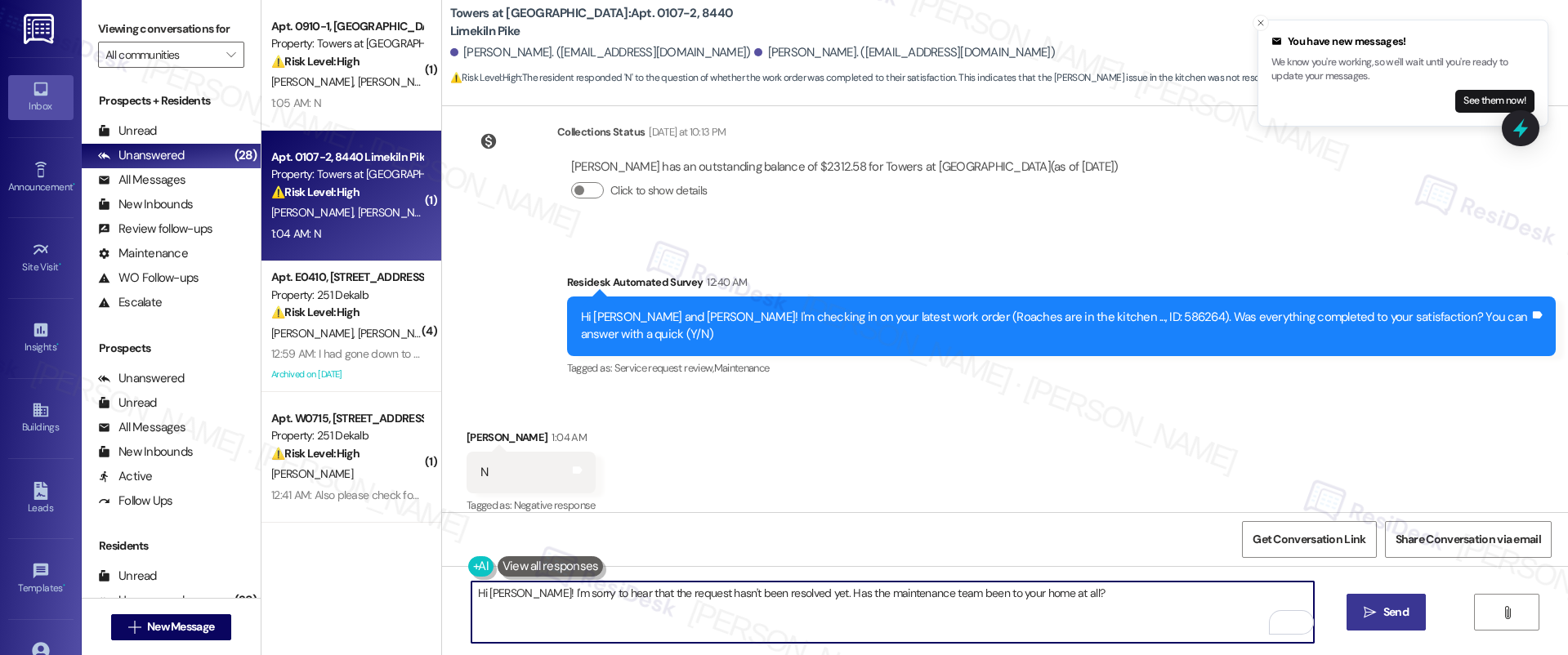 click on "Send" at bounding box center (1396, 612) 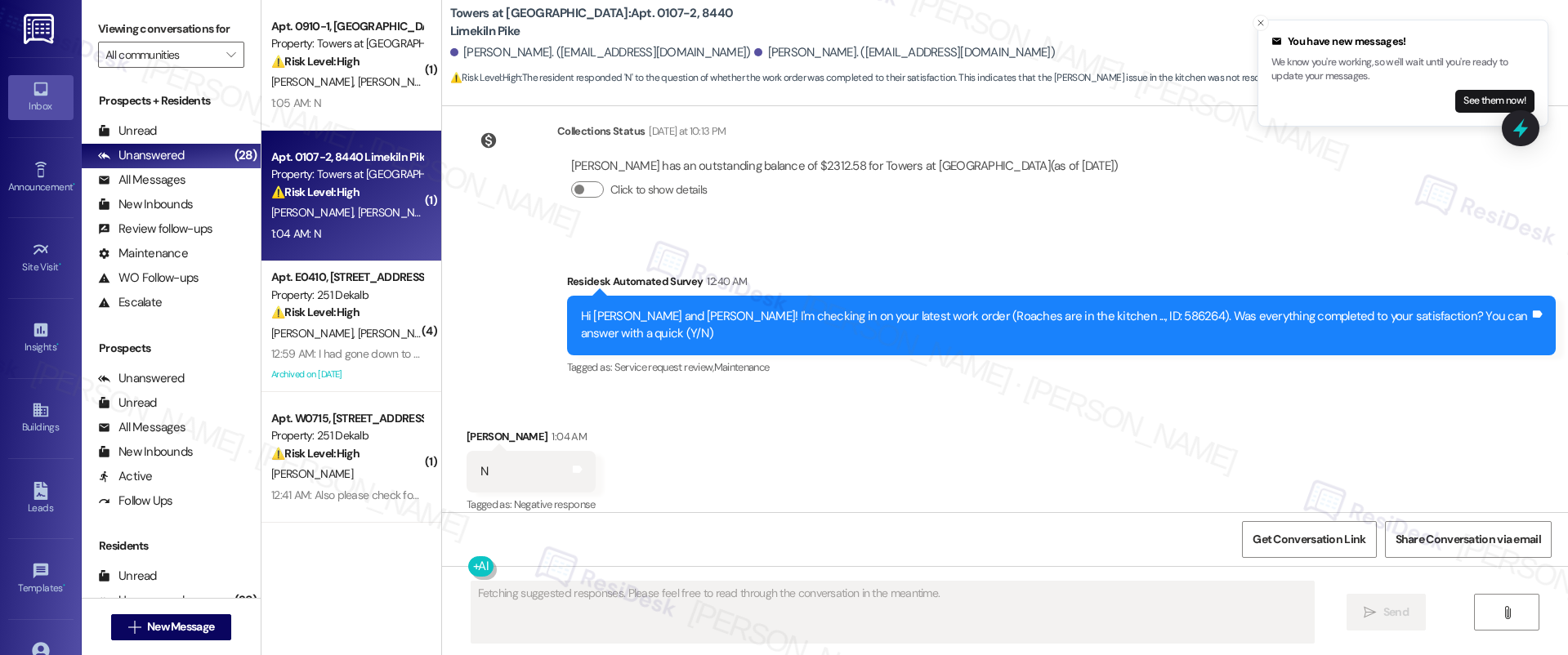scroll, scrollTop: 951, scrollLeft: 0, axis: vertical 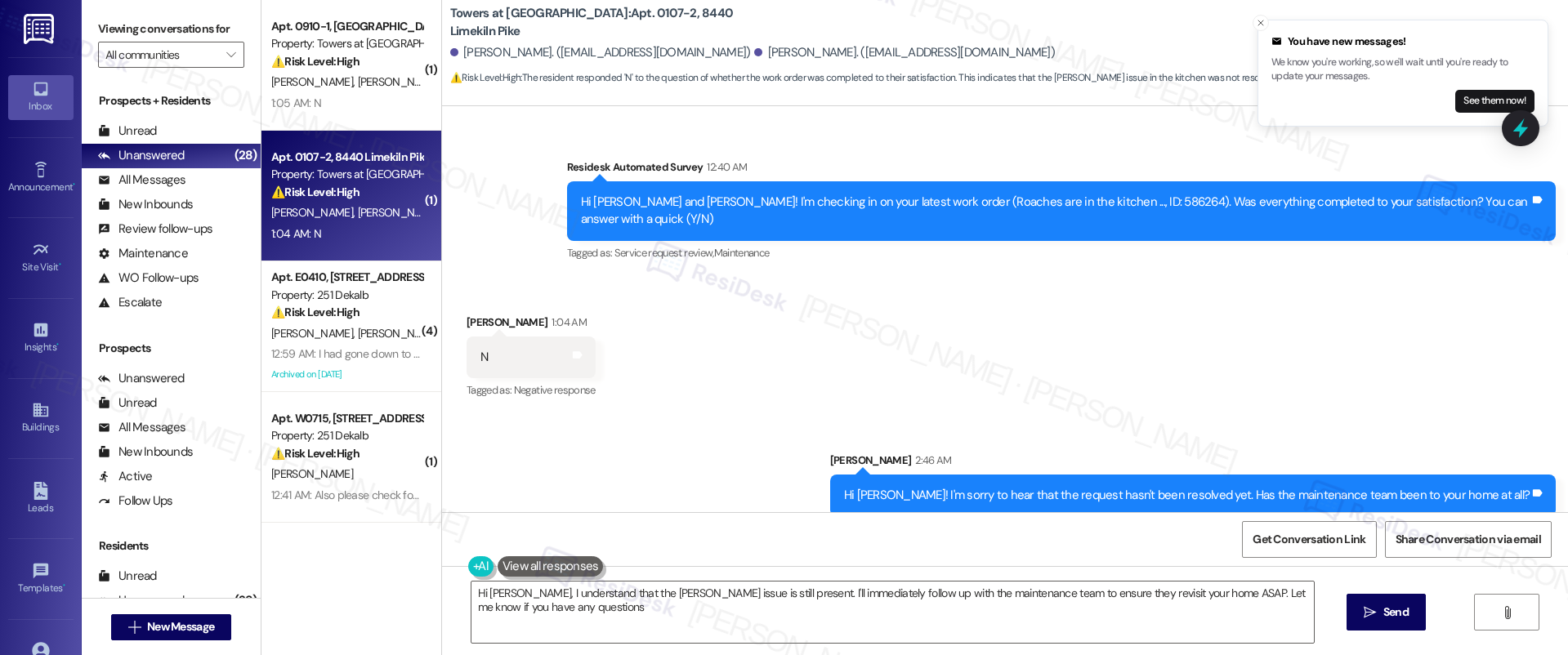 type on "Hi Nina, I understand that the roach issue is still present. I'll immediately follow up with the maintenance team to ensure they revisit your home ASAP. Let me know if you have any questions!" 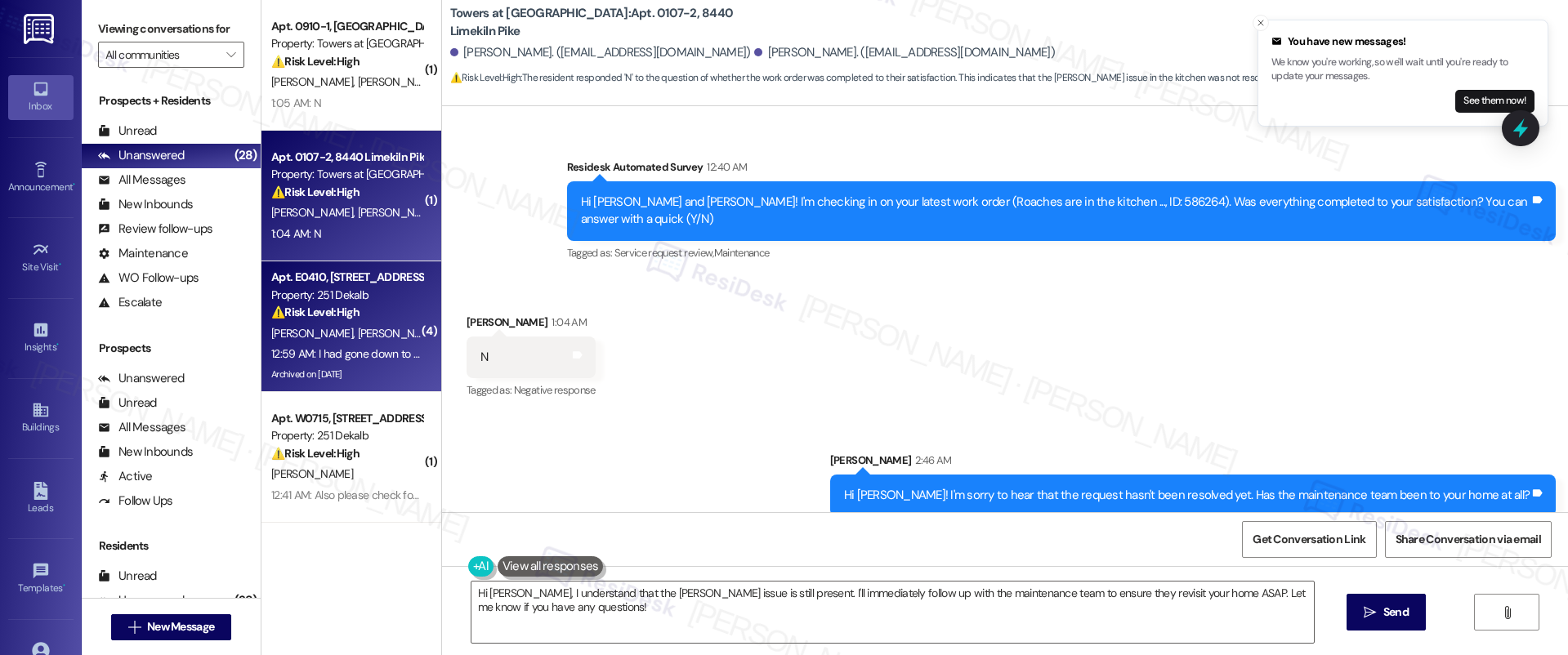 click on "12:59 AM: I had gone down to the leasing office Tuesday and they said they were going to send someone up and never did 12:59 AM: I had gone down to the leasing office Tuesday and they said they were going to send someone up and never did" at bounding box center (557, 354) 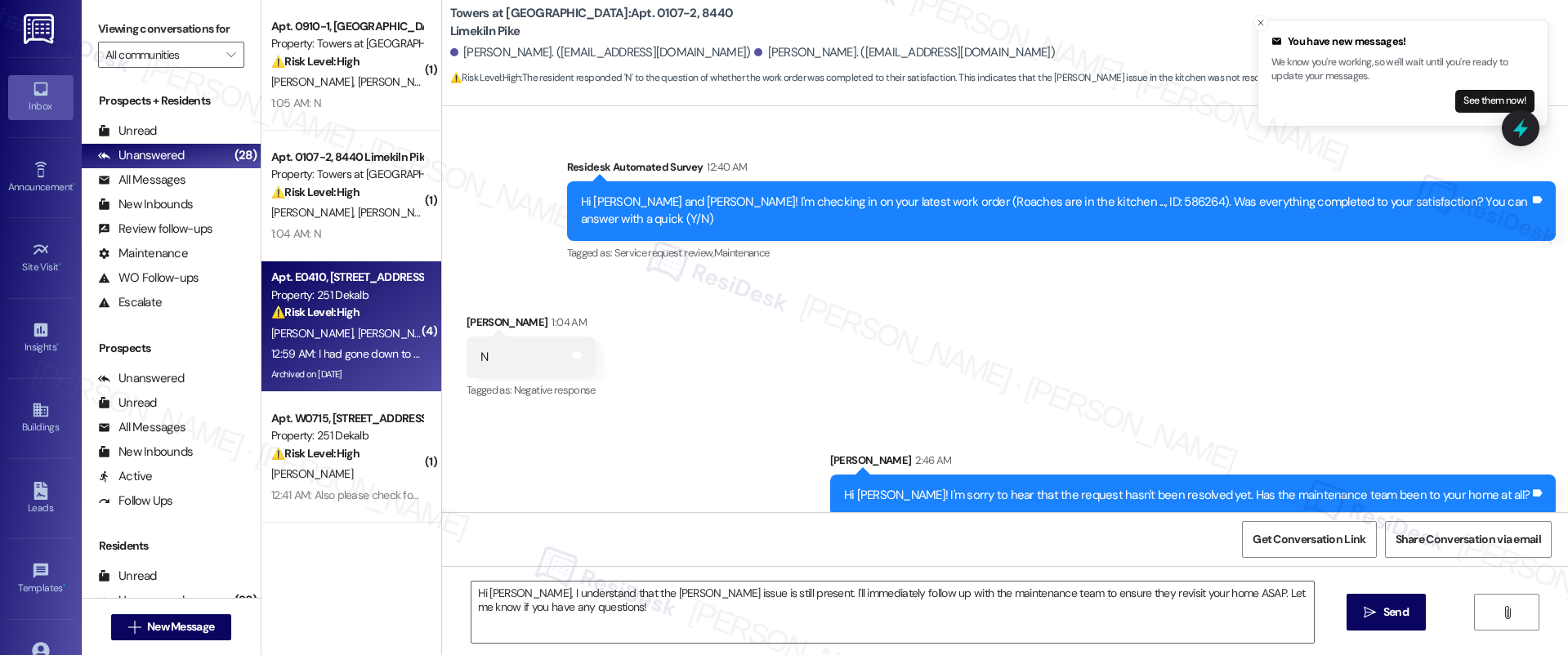 type on "Fetching suggested responses. Please feel free to read through the conversation in the meantime." 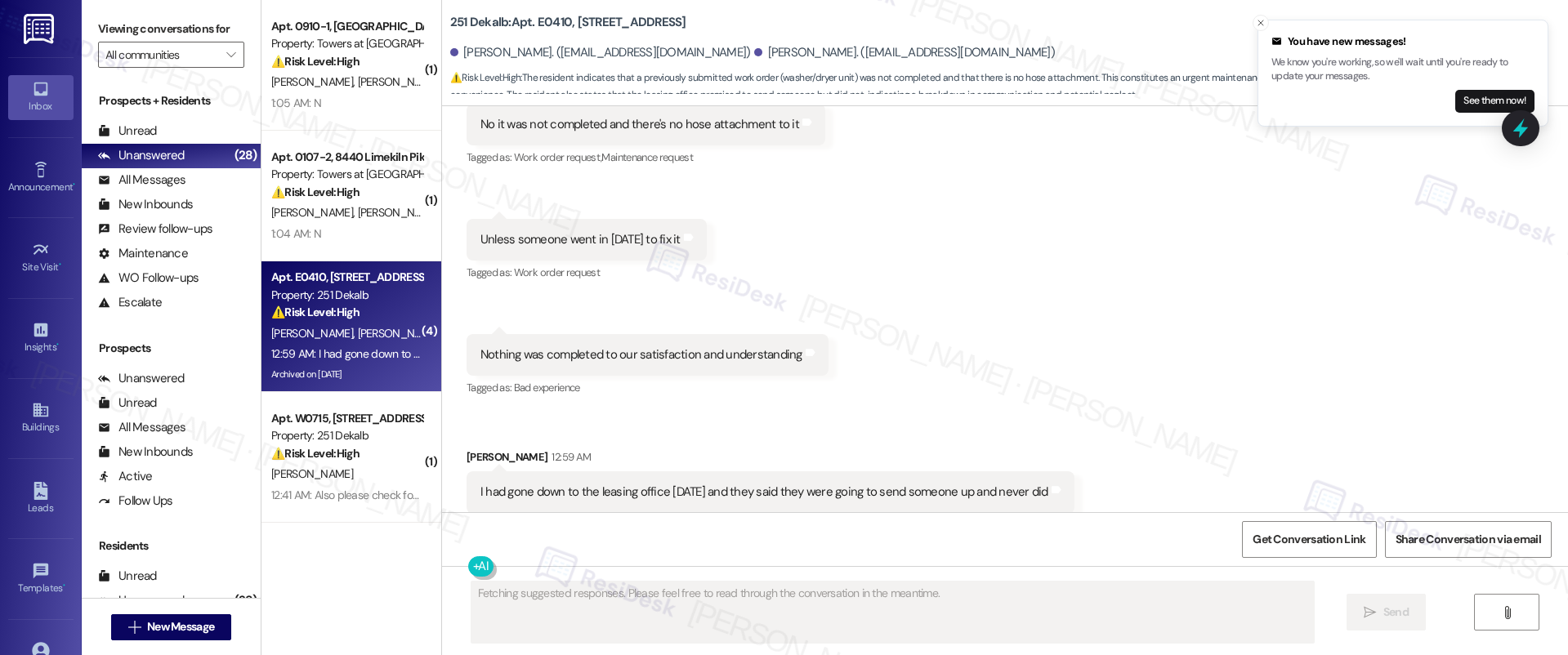 scroll, scrollTop: 2417, scrollLeft: 0, axis: vertical 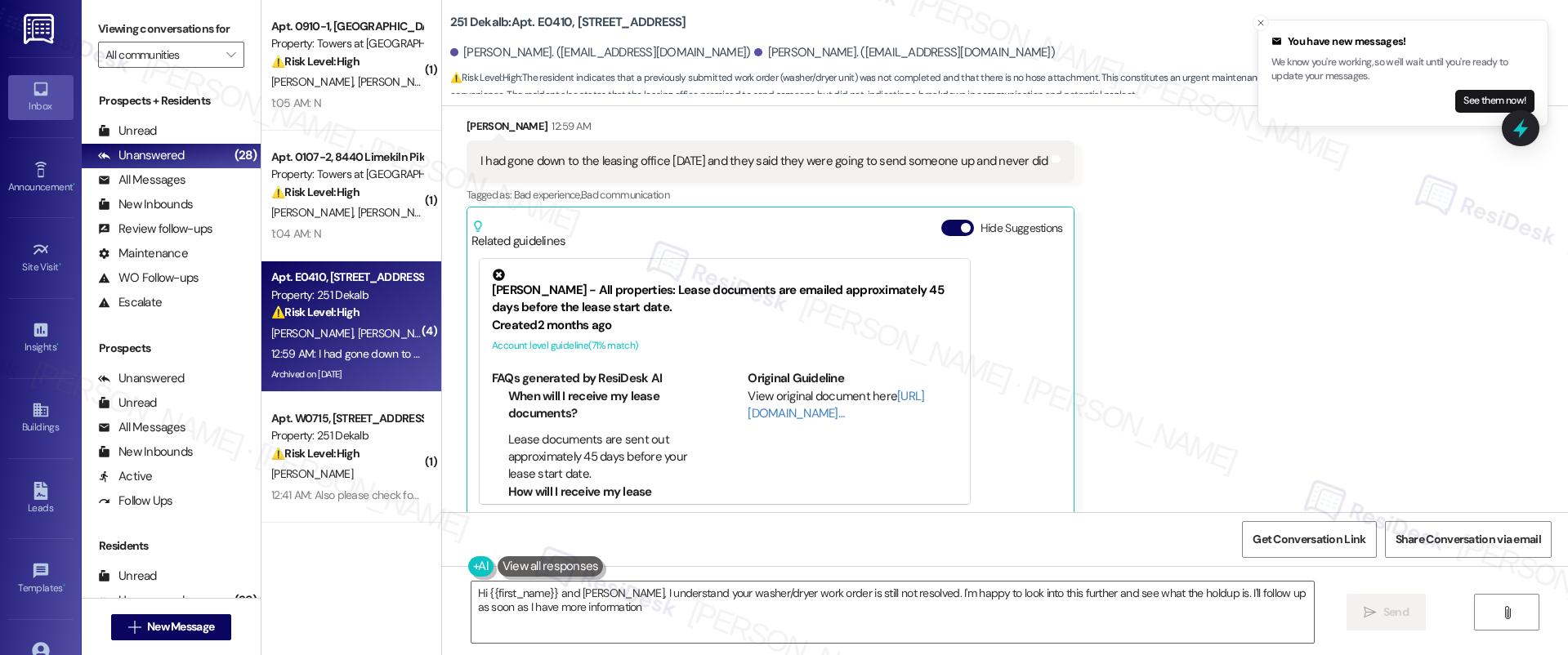 type on "Hi {{first_name}} and Cecilia, I understand your washer/dryer work order is still not resolved. I'm happy to look into this further and see what the holdup is. I'll follow up as soon as I have more information!" 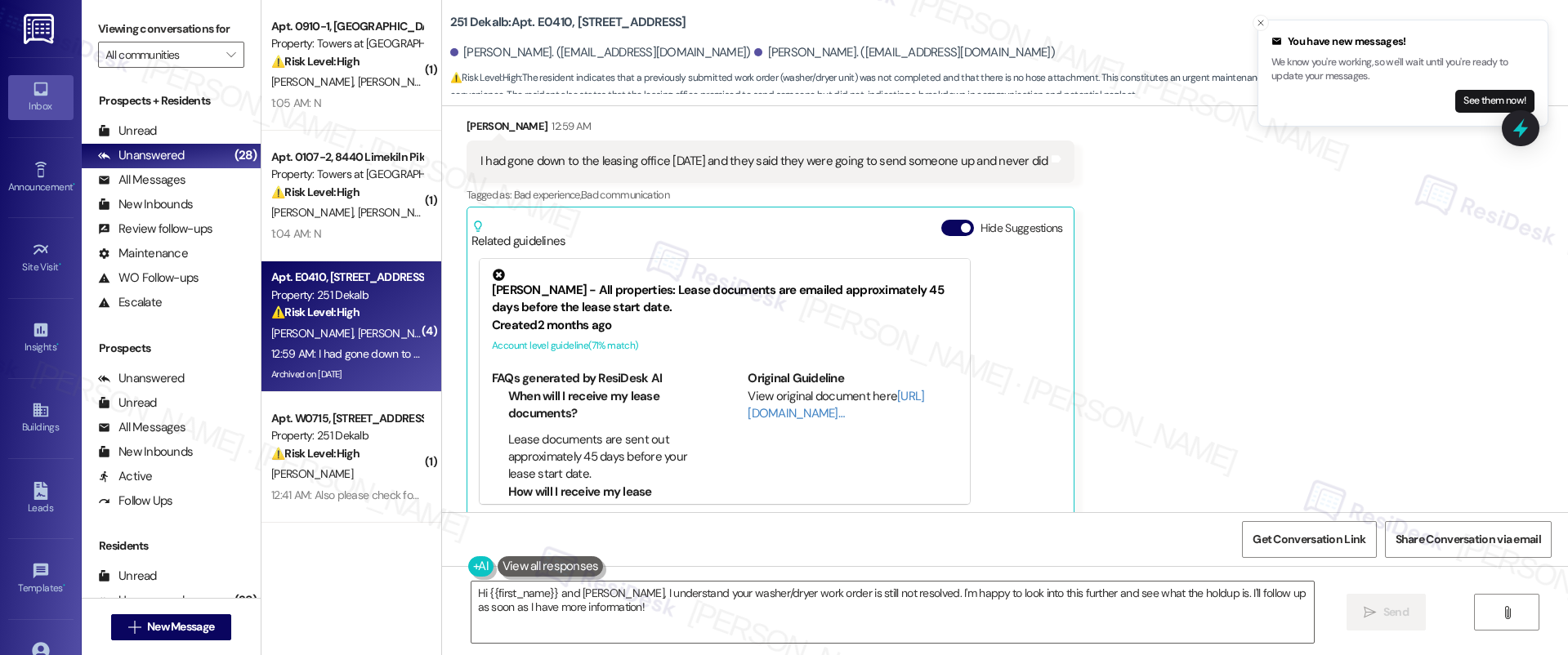 click on "Hide Suggestions" at bounding box center (958, 228) 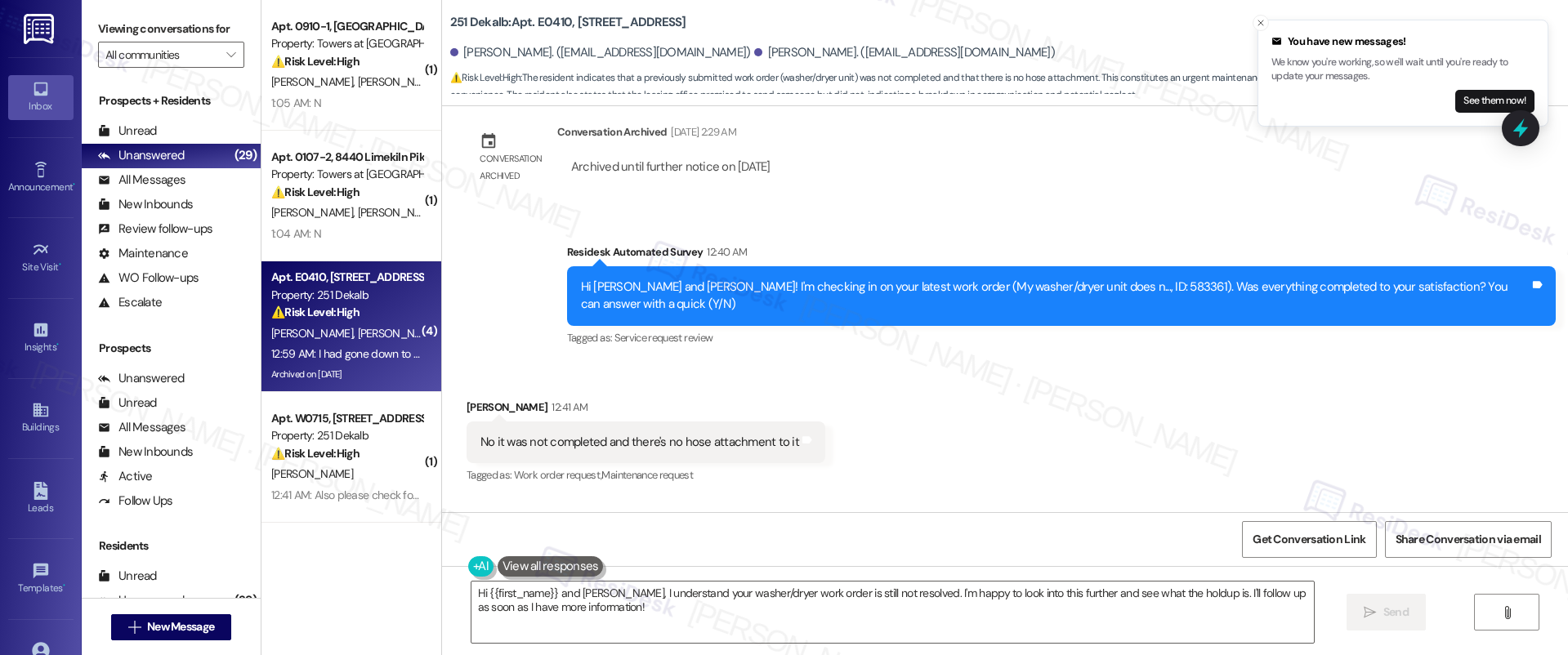 scroll, scrollTop: 1770, scrollLeft: 0, axis: vertical 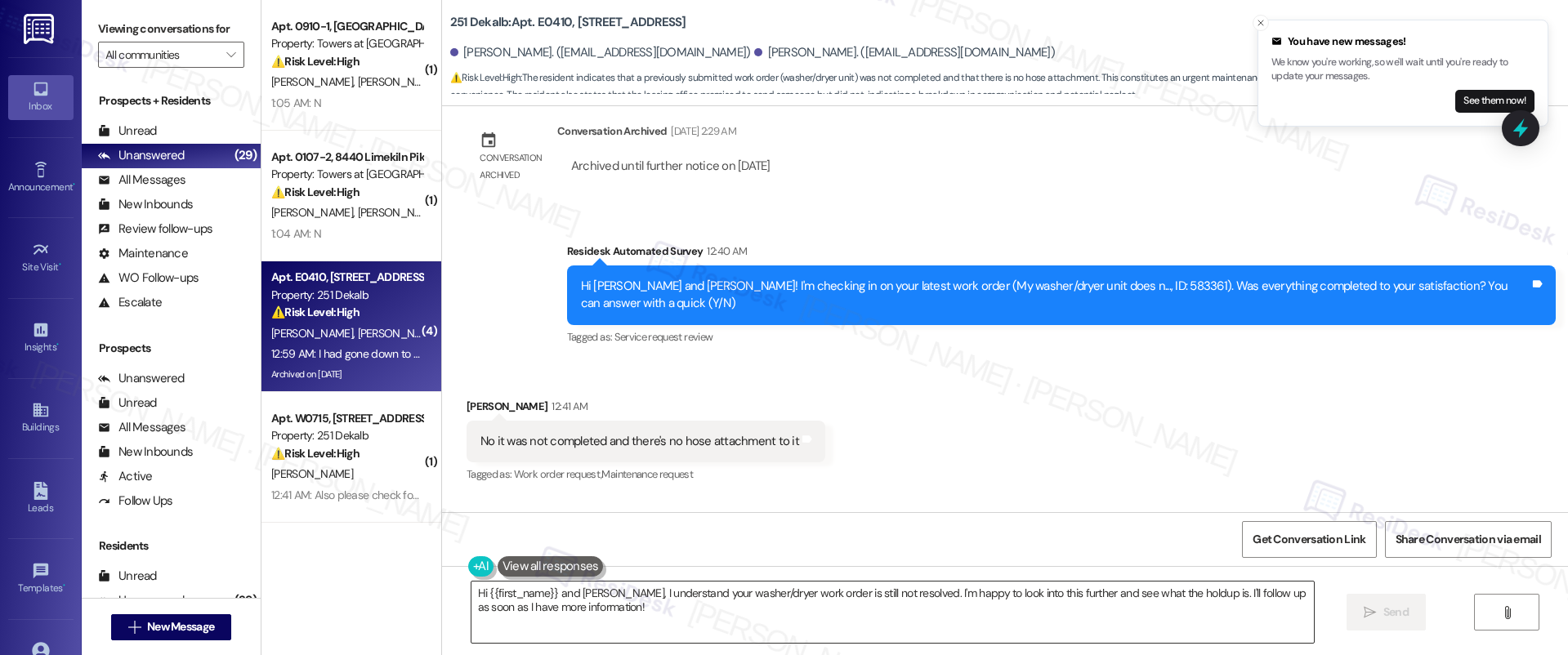click on "Hi {{first_name}} and Cecilia, I understand your washer/dryer work order is still not resolved. I'm happy to look into this further and see what the holdup is. I'll follow up as soon as I have more information!" at bounding box center [893, 612] 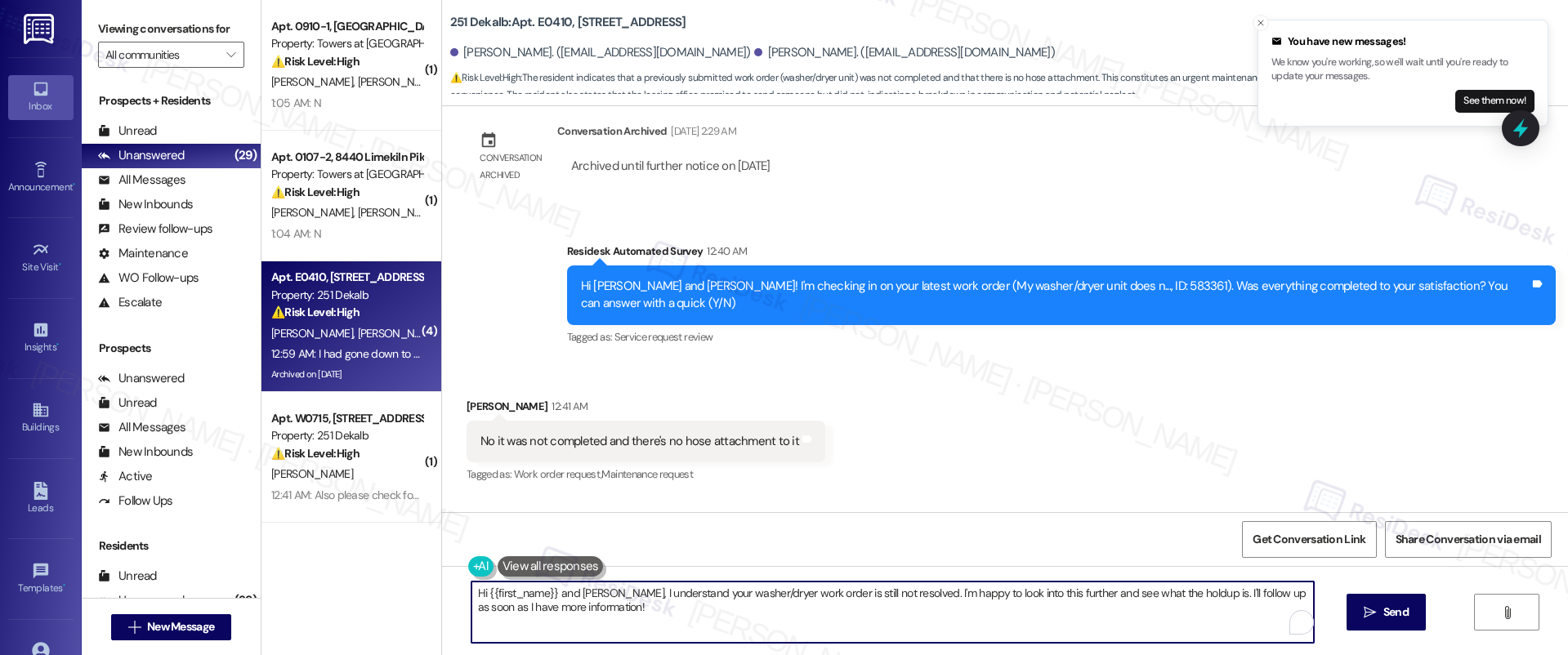 click on "Hi {{first_name}} and Cecilia, I understand your washer/dryer work order is still not resolved. I'm happy to look into this further and see what the holdup is. I'll follow up as soon as I have more information!" at bounding box center [893, 612] 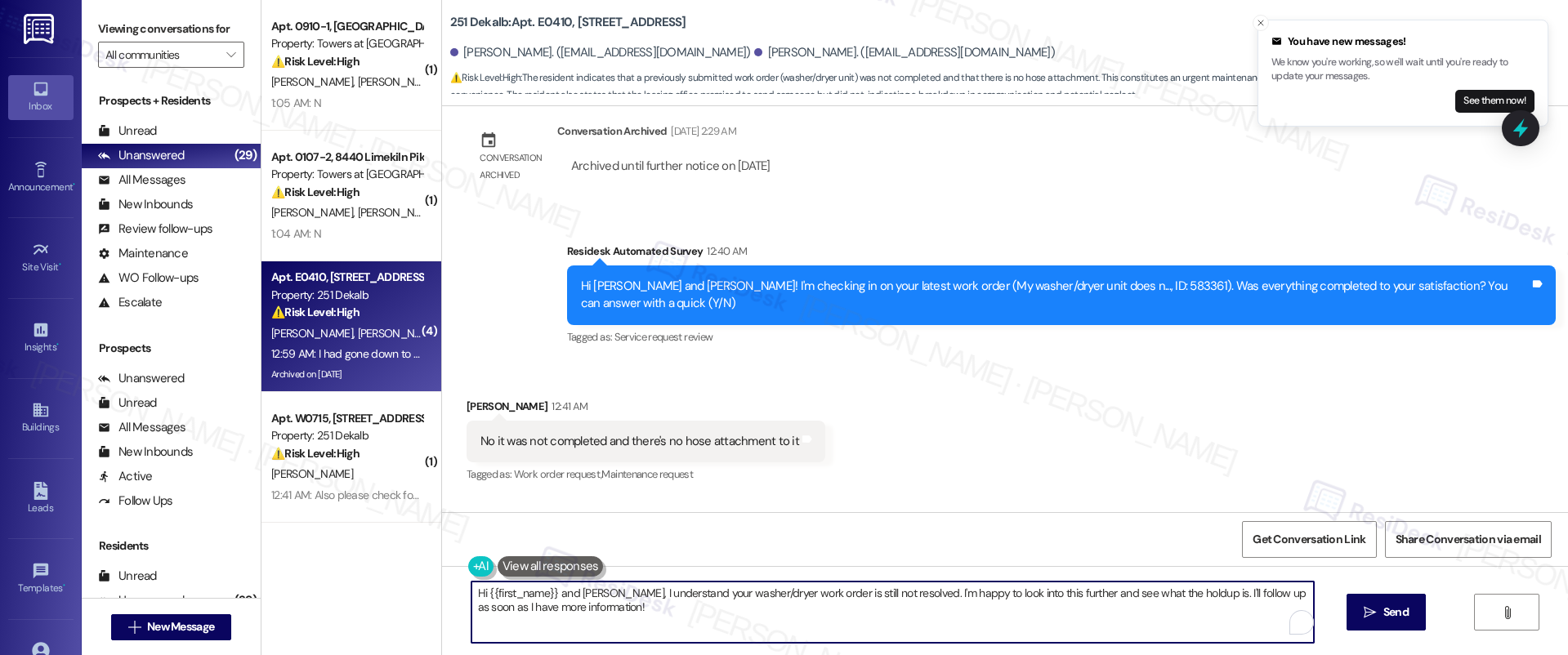 click on "Hi {{first_name}} and Cecilia, I understand your washer/dryer work order is still not resolved. I'm happy to look into this further and see what the holdup is. I'll follow up as soon as I have more information!" at bounding box center (893, 612) 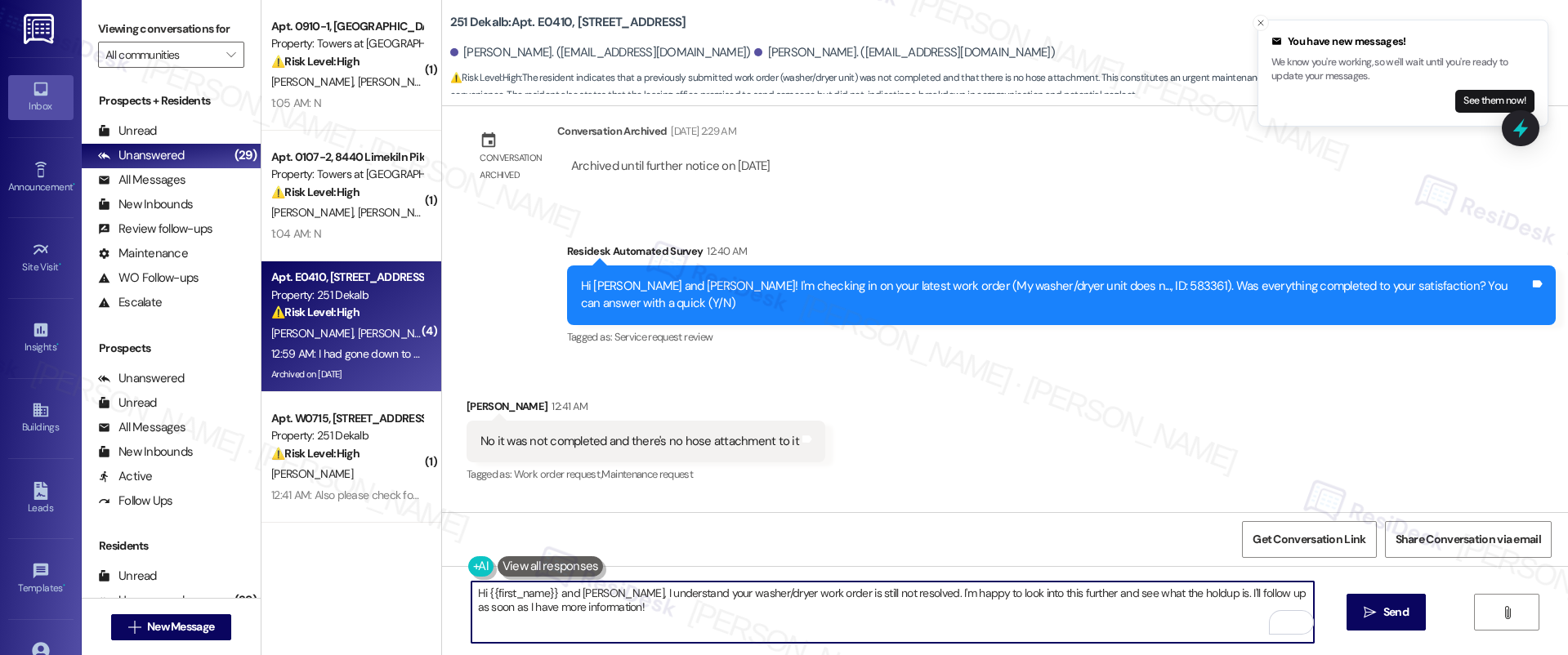 click on "Hi {{first_name}} and Cecilia, I understand your washer/dryer work order is still not resolved. I'm happy to look into this further and see what the holdup is. I'll follow up as soon as I have more information!" at bounding box center [893, 612] 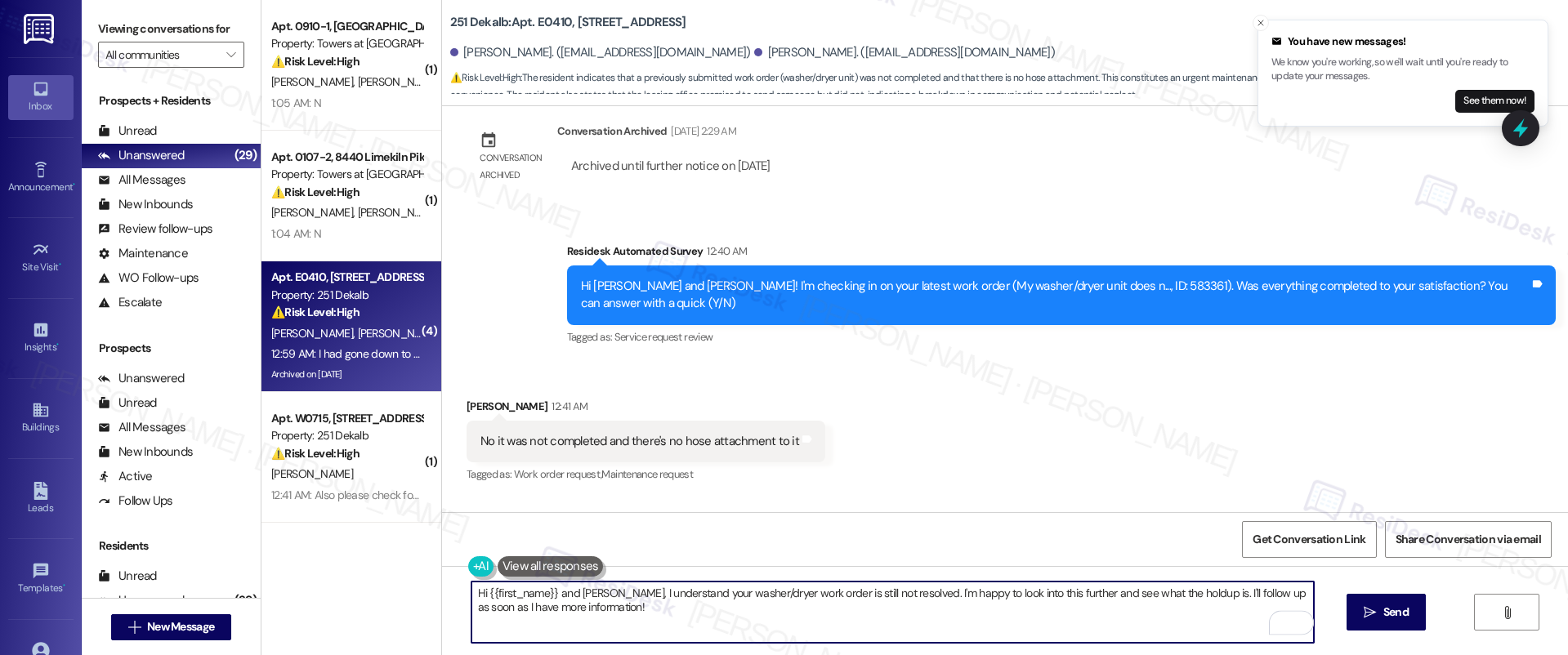 click on "Hi {{first_name}} and Cecilia, I understand your washer/dryer work order is still not resolved. I'm happy to look into this further and see what the holdup is. I'll follow up as soon as I have more information!" at bounding box center (893, 612) 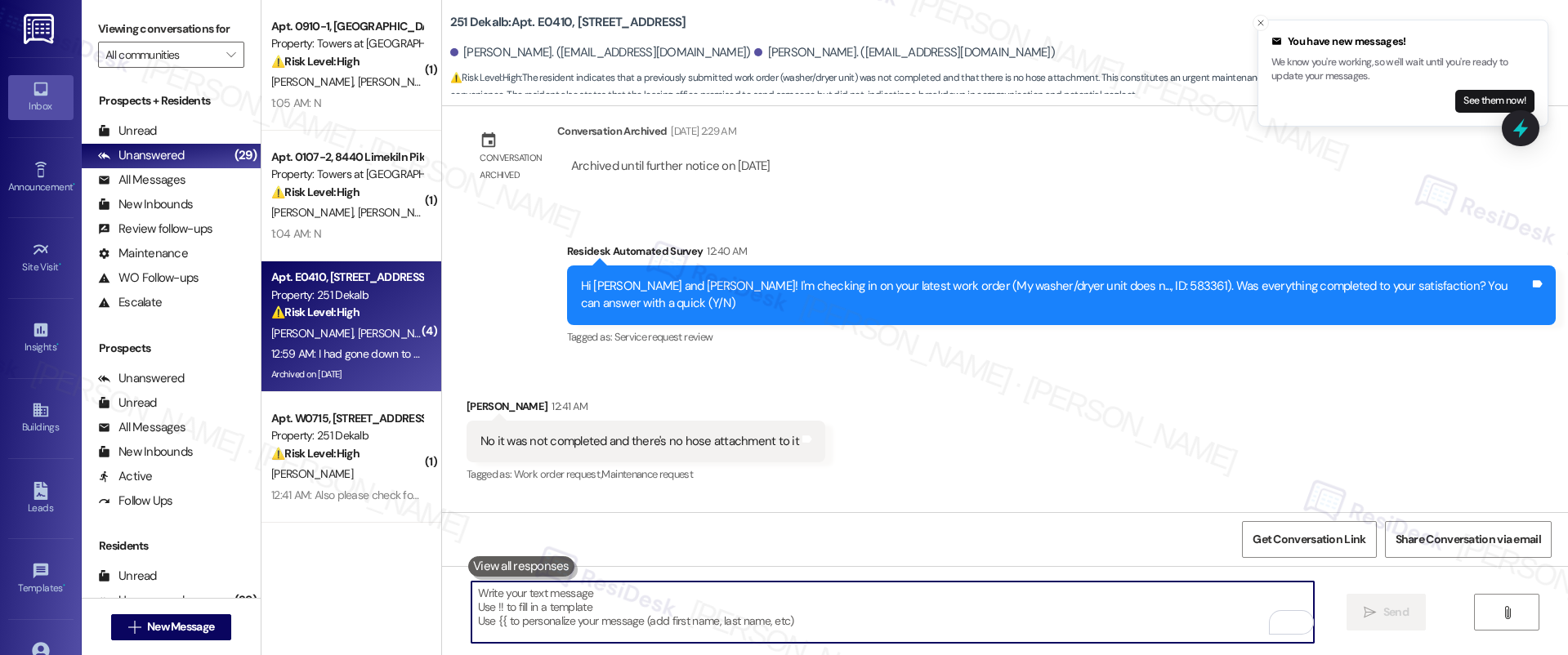 paste on "Hi {{first_name}}! I'm sorry to hear that the request hasn't been resolved yet. Has the maintenance team been to your home at all?" 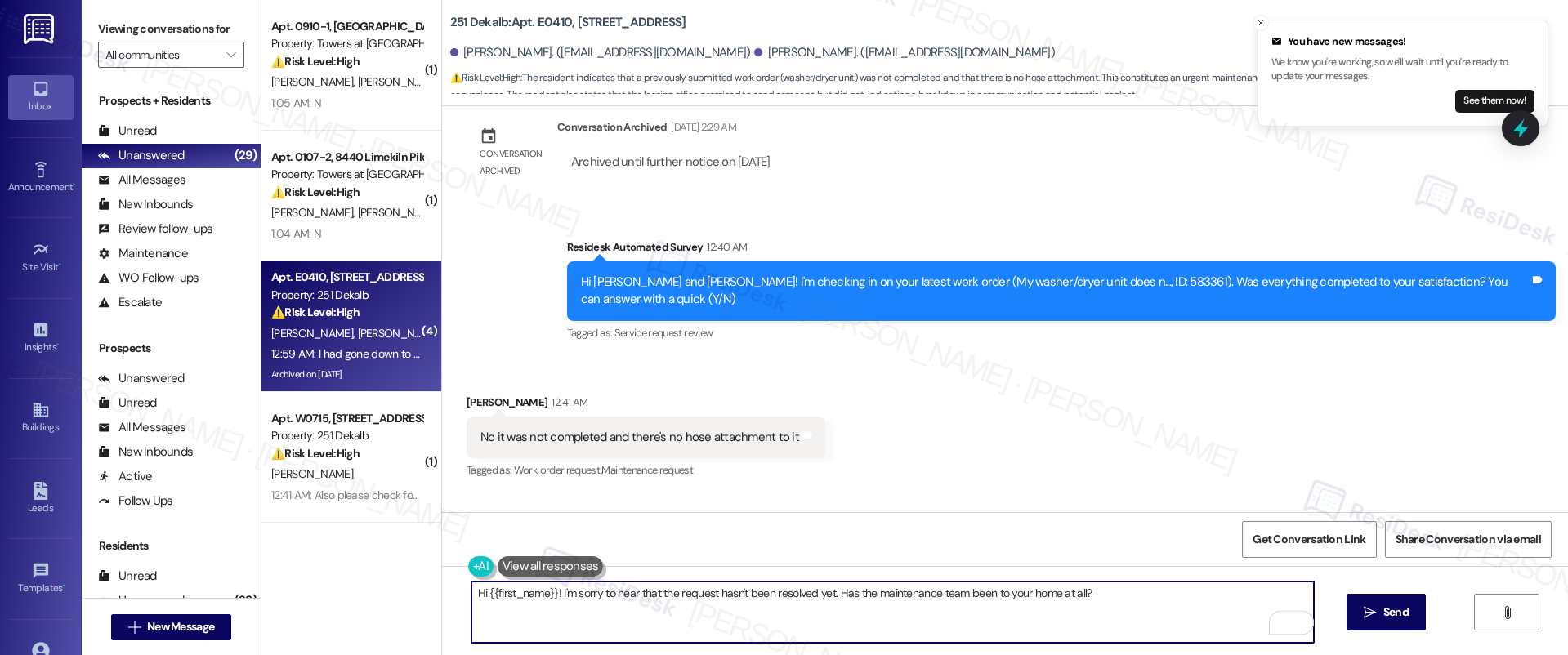 scroll, scrollTop: 1929, scrollLeft: 0, axis: vertical 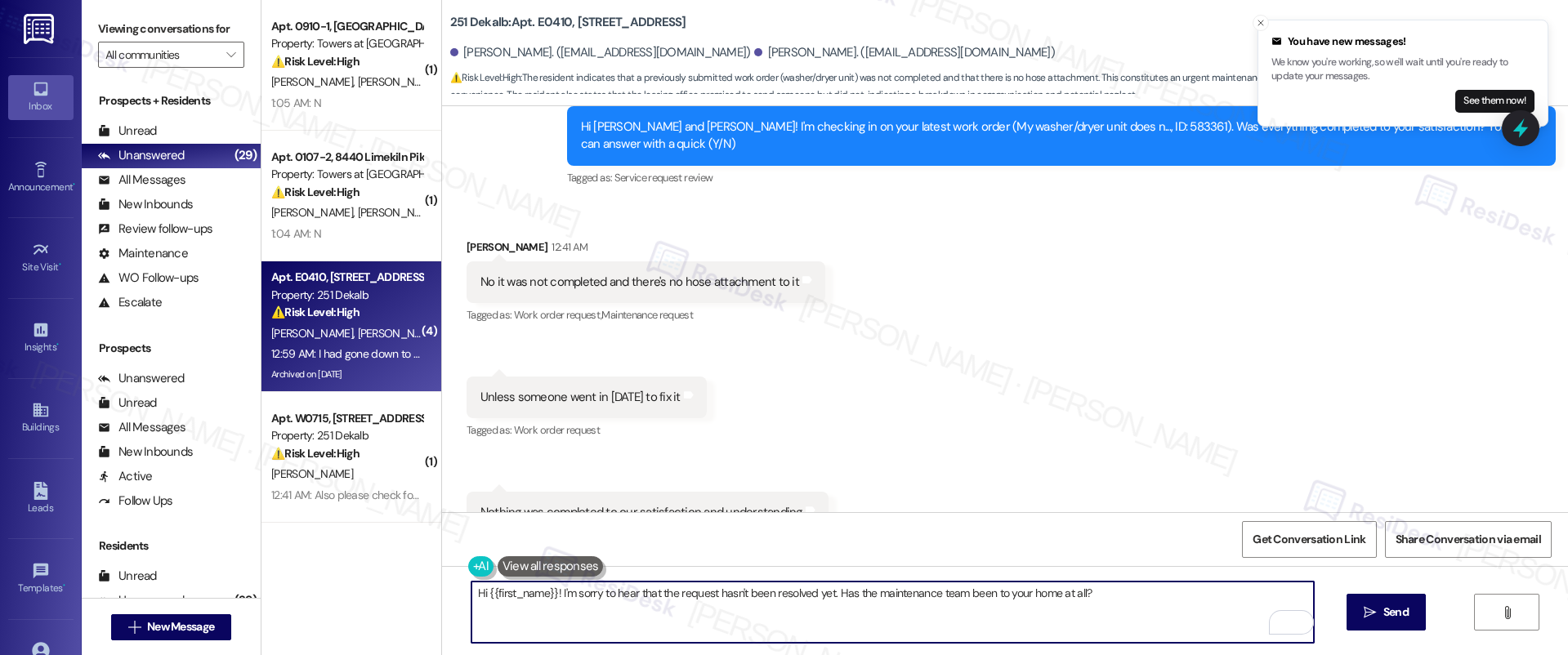 click on "Hi {{first_name}}! I'm sorry to hear that the request hasn't been resolved yet. Has the maintenance team been to your home at all?" at bounding box center [893, 612] 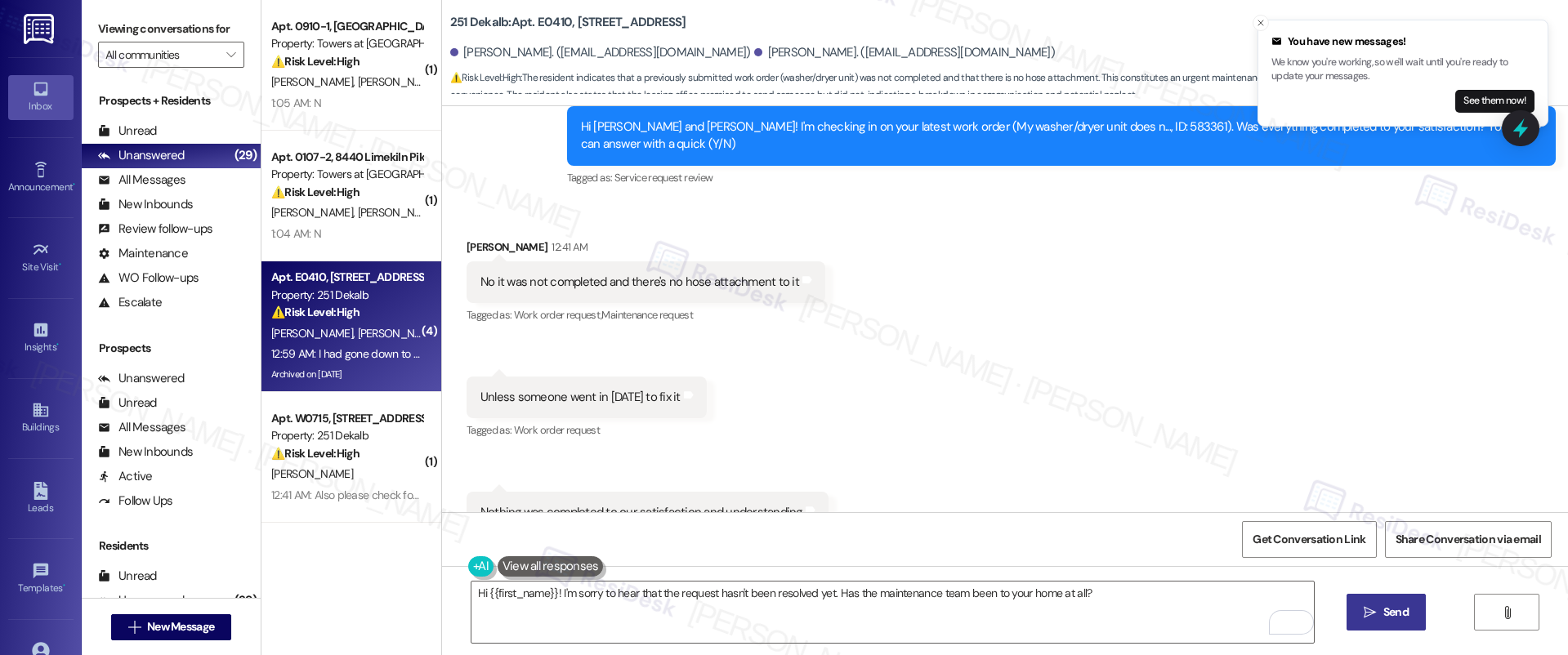 click on "Send" at bounding box center [1396, 612] 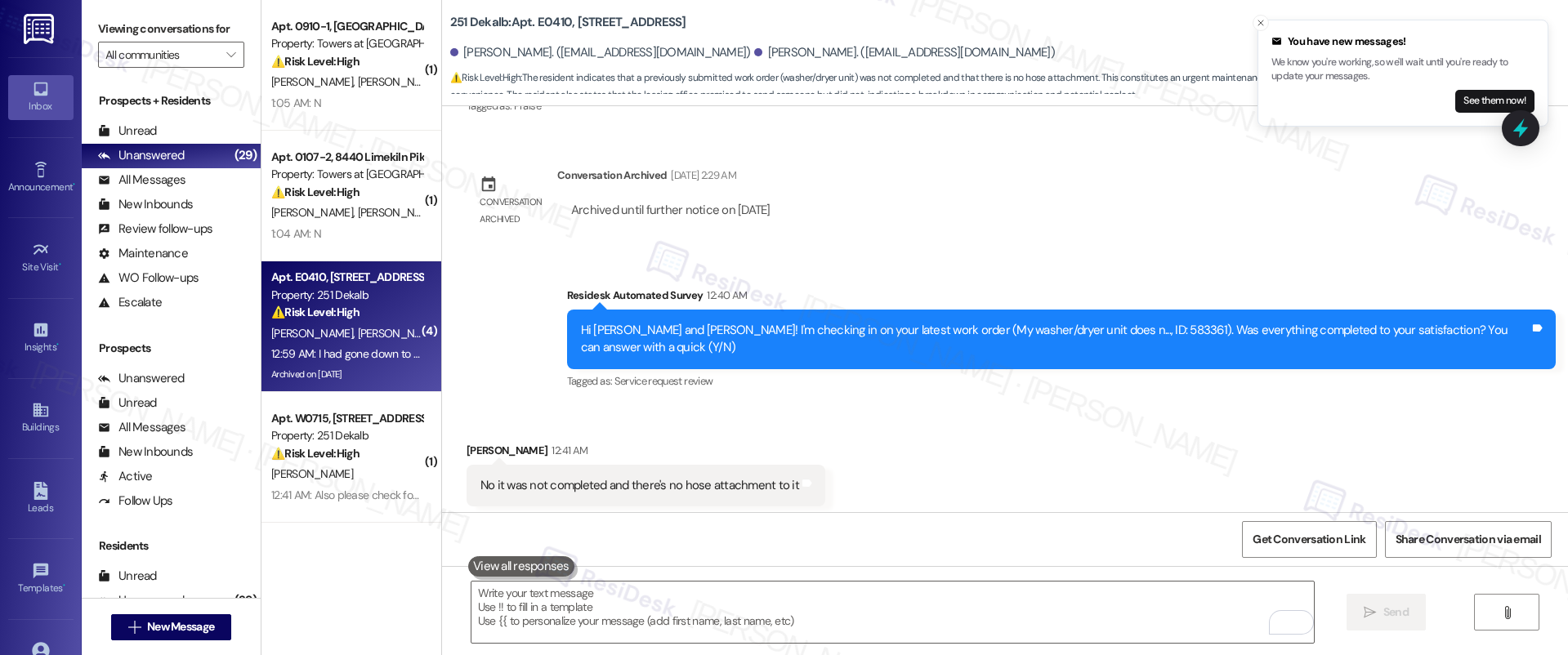 scroll, scrollTop: 1703, scrollLeft: 0, axis: vertical 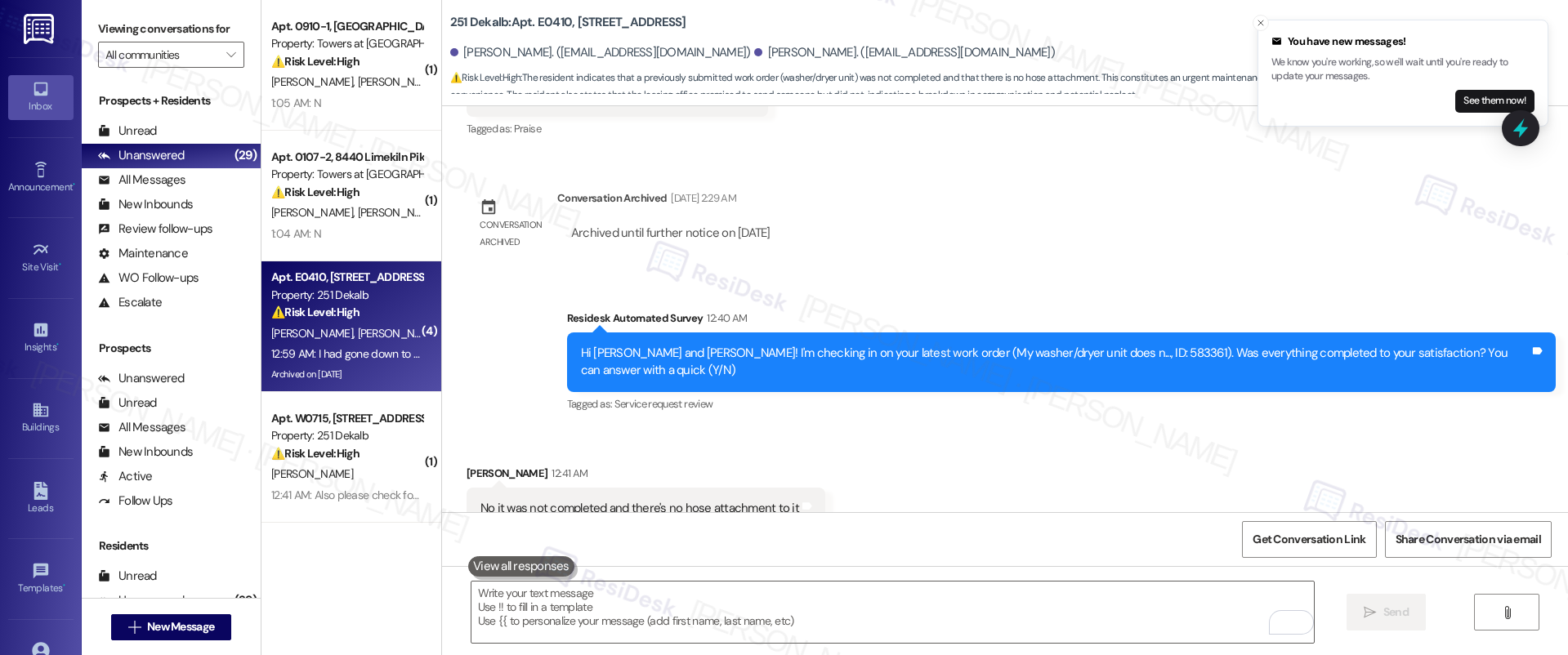 click on "Lease started Jun 21, 2025 at 8:00 AM Survey, sent via SMS Residesk Automated Survey Jul 18, 2025 at 12:37 AM Hi Pablo and Cecilia! I'm checking in on your latest work order (I have seen/killed a lot of..., ID: 584664). Was everything completed to your satisfaction? You can answer with a quick (Y/N) (You can always reply STOP to opt out of future messages) Tags and notes Tagged as:   Service request review Click to highlight conversations about Service request review Received via SMS Cecilia Magana Jul 18, 2025 at 12:38 AM Y Tags and notes Tagged as:   Positive response Click to highlight conversations about Positive response Received via SMS Pablo Medero-Ramirez   Neutral Jul 18, 2025 at 12:39 AM Yes, the exterminator came by. However we have another open work order for our washer/dryer and a piece for our fridge that still hasn't been resolved for 2 weeks now.  Tags and notes Tagged as:   Maintenance ,  Click to highlight conversations about Maintenance Work order request ,  Maintenance request Sent via SMS" at bounding box center (1005, 309) 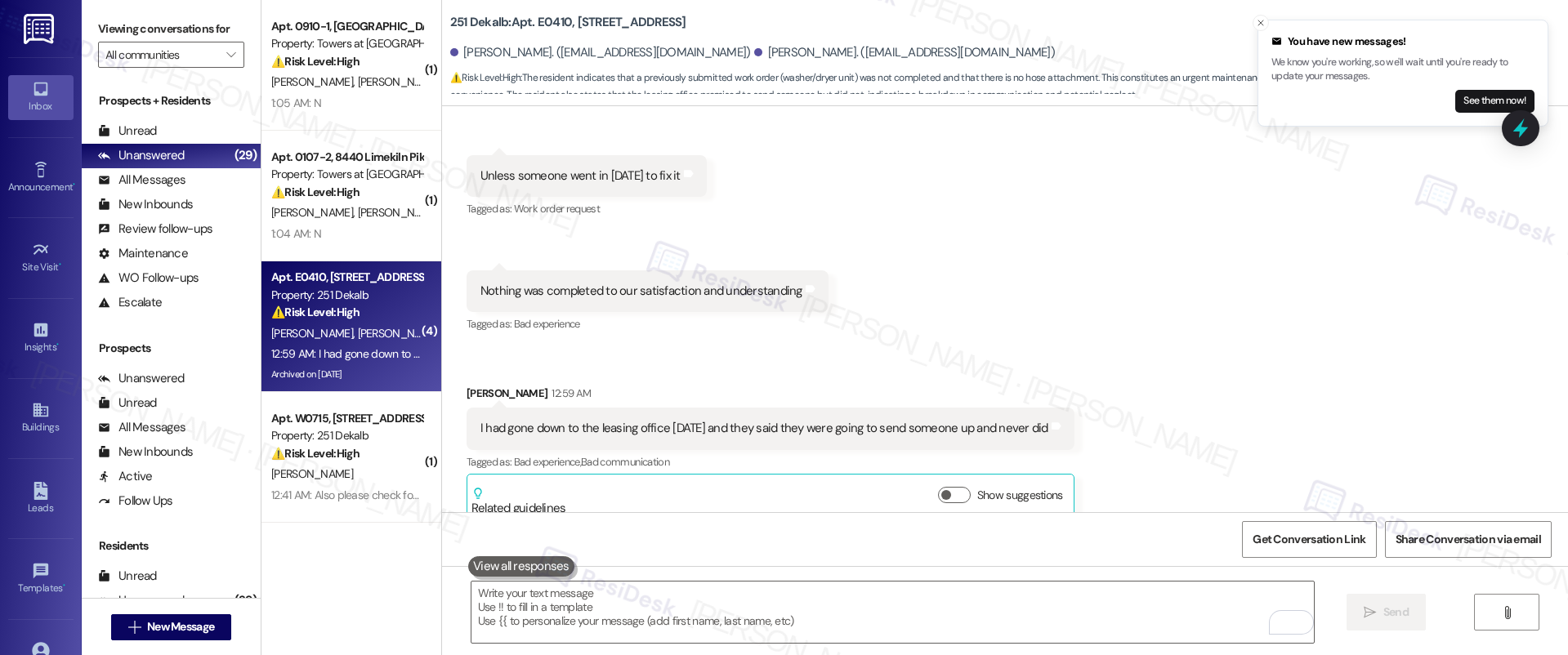 scroll, scrollTop: 2157, scrollLeft: 0, axis: vertical 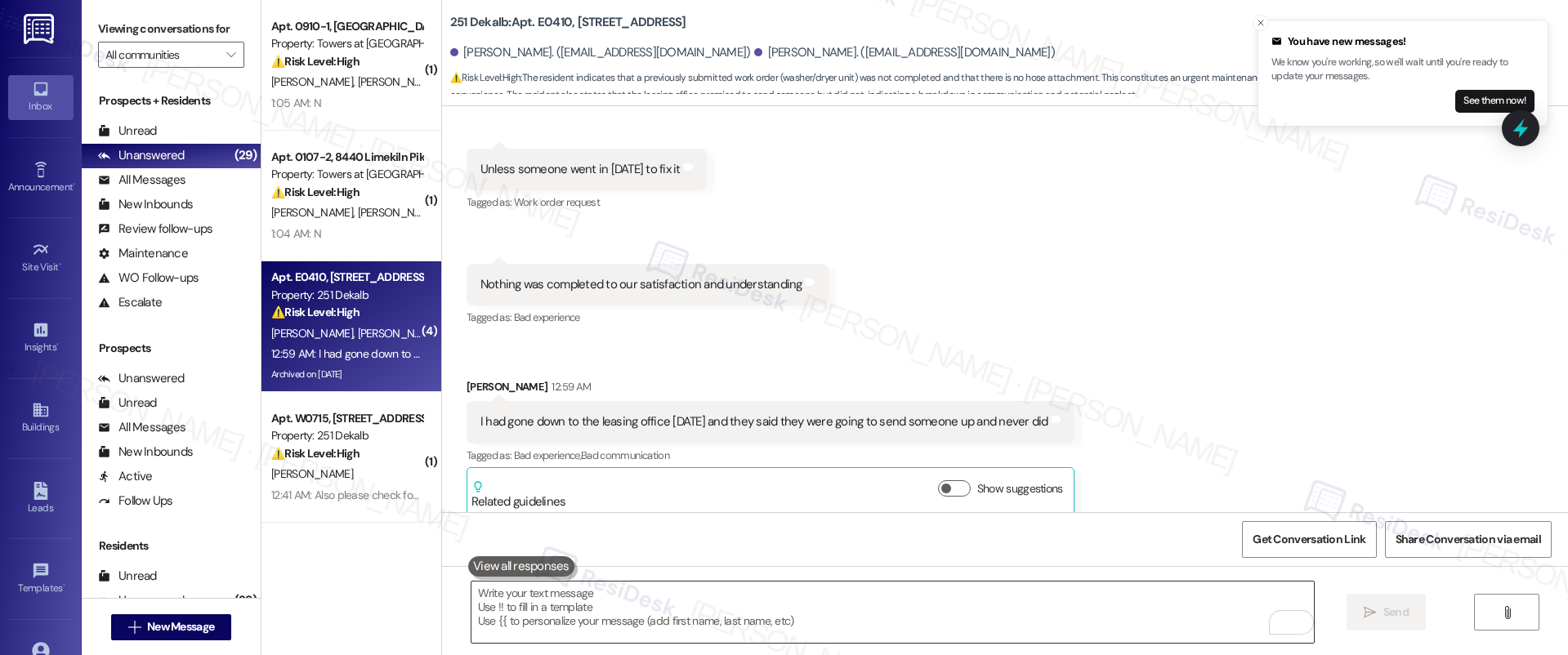 click at bounding box center (893, 612) 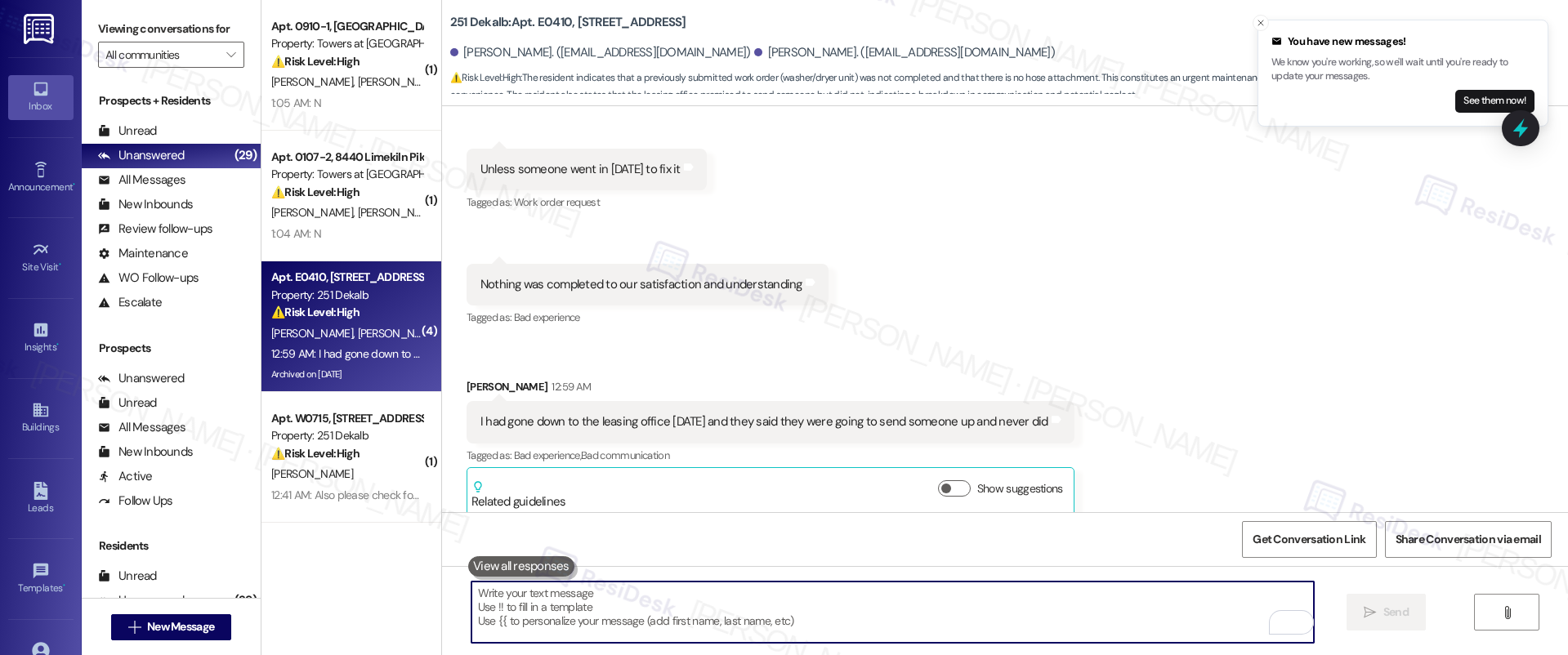 paste on "Hi {{first_name}}! I'm sorry to hear that the request hasn't been resolved yet. Has the maintenance team been to your home at all?" 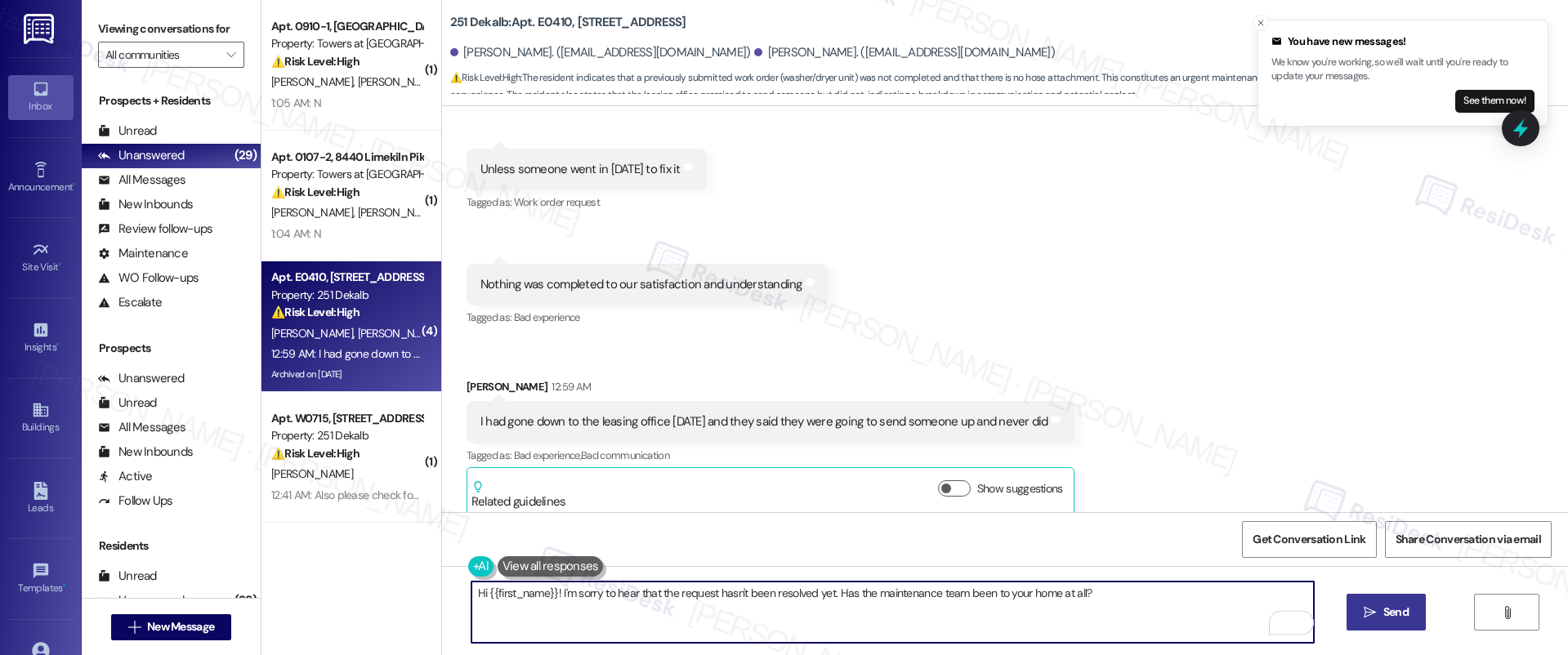 click on "Hi {{first_name}}! I'm sorry to hear that the request hasn't been resolved yet. Has the maintenance team been to your home at all?" at bounding box center (893, 612) 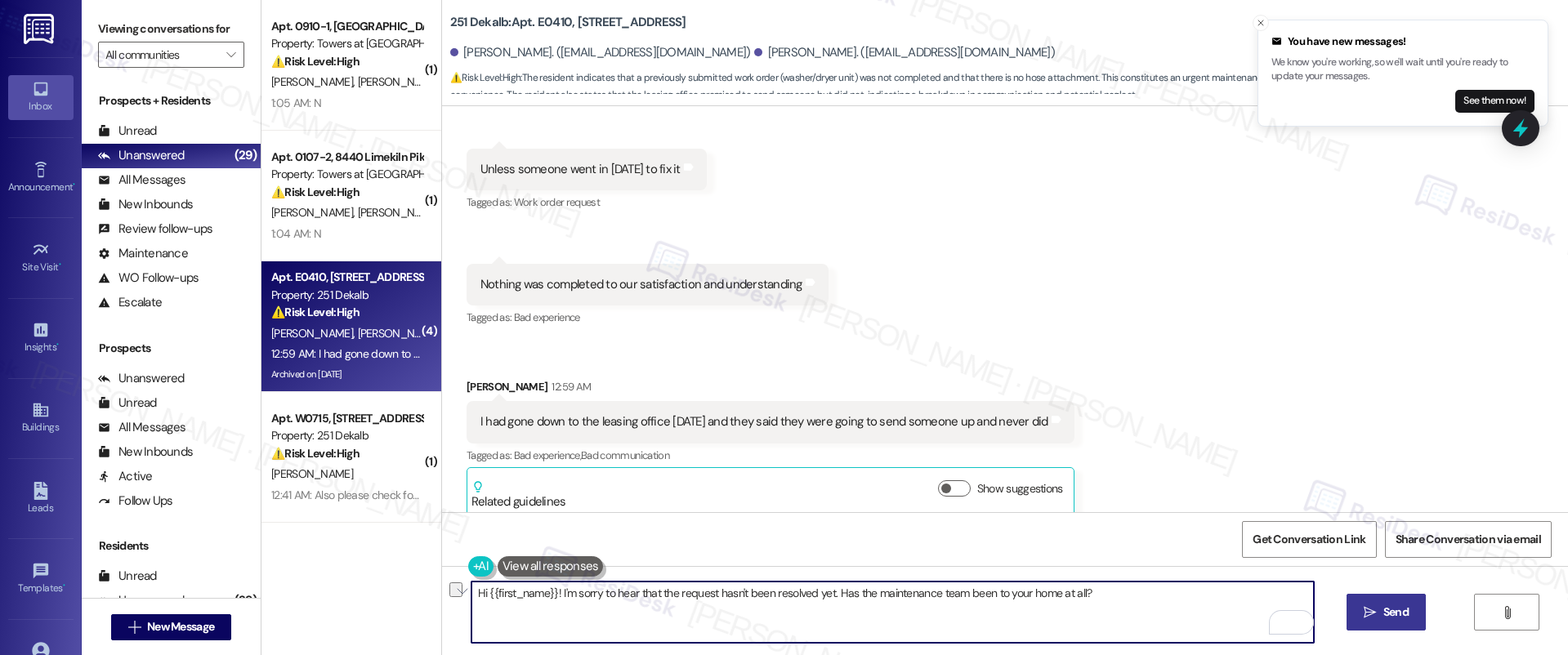 drag, startPoint x: 551, startPoint y: 592, endPoint x: 435, endPoint y: 585, distance: 116.21101 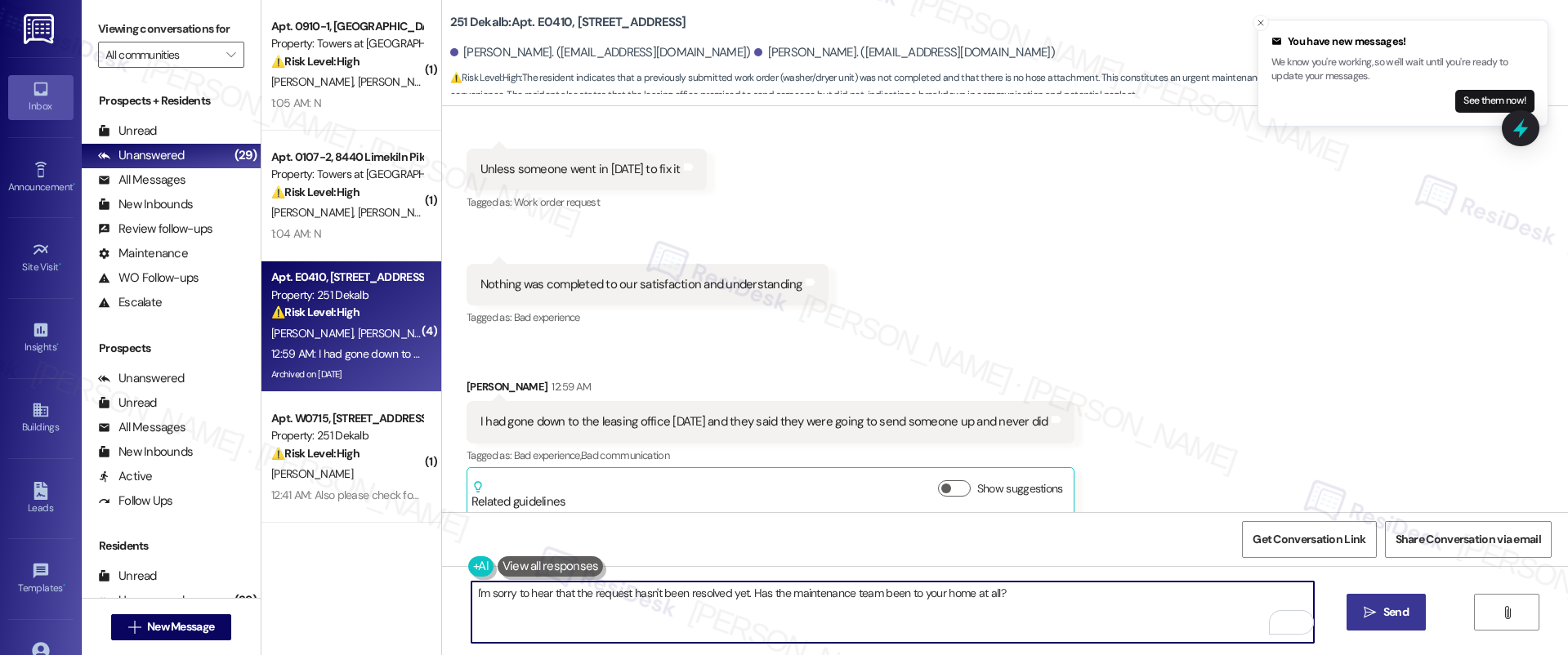 click on "I'm sorry to hear that the request hasn't been resolved yet. Has the maintenance team been to your home at all?" at bounding box center [893, 612] 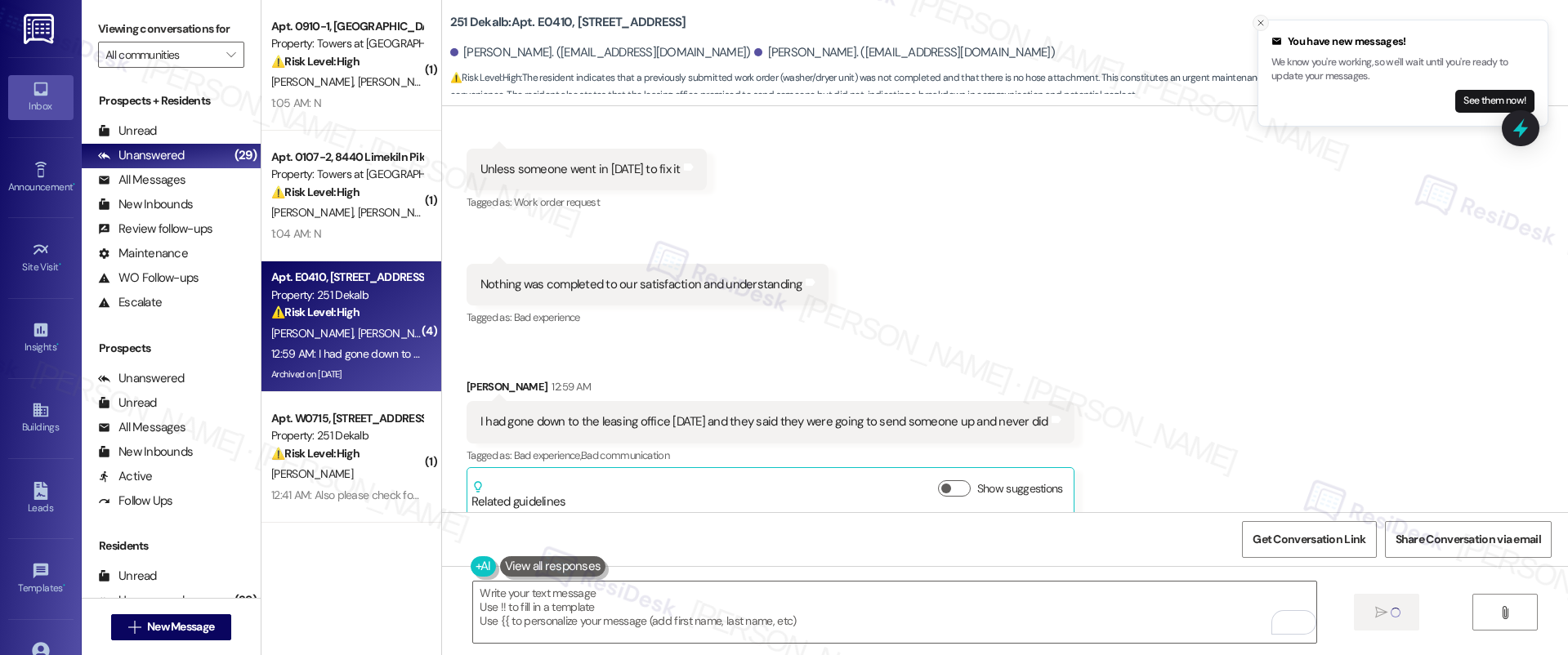 scroll, scrollTop: 2155, scrollLeft: 0, axis: vertical 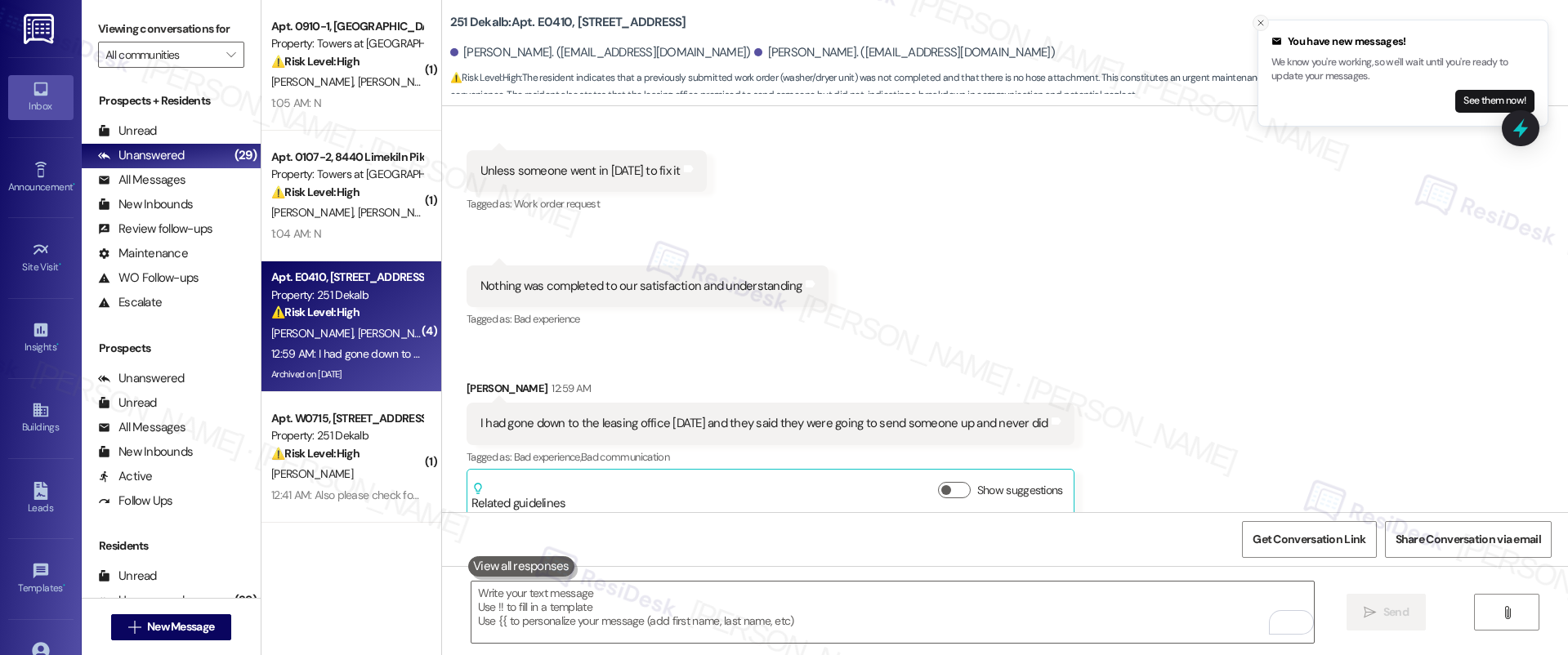 click 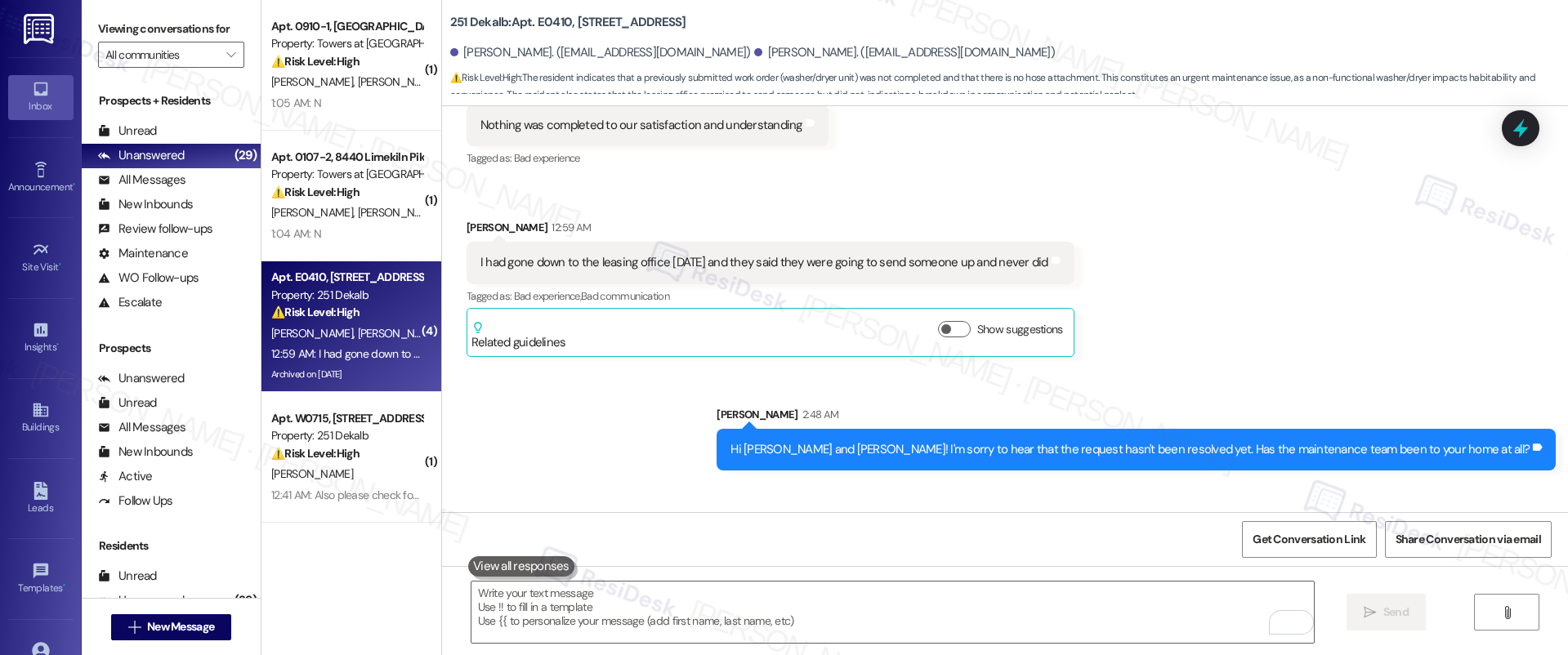 scroll, scrollTop: 2384, scrollLeft: 0, axis: vertical 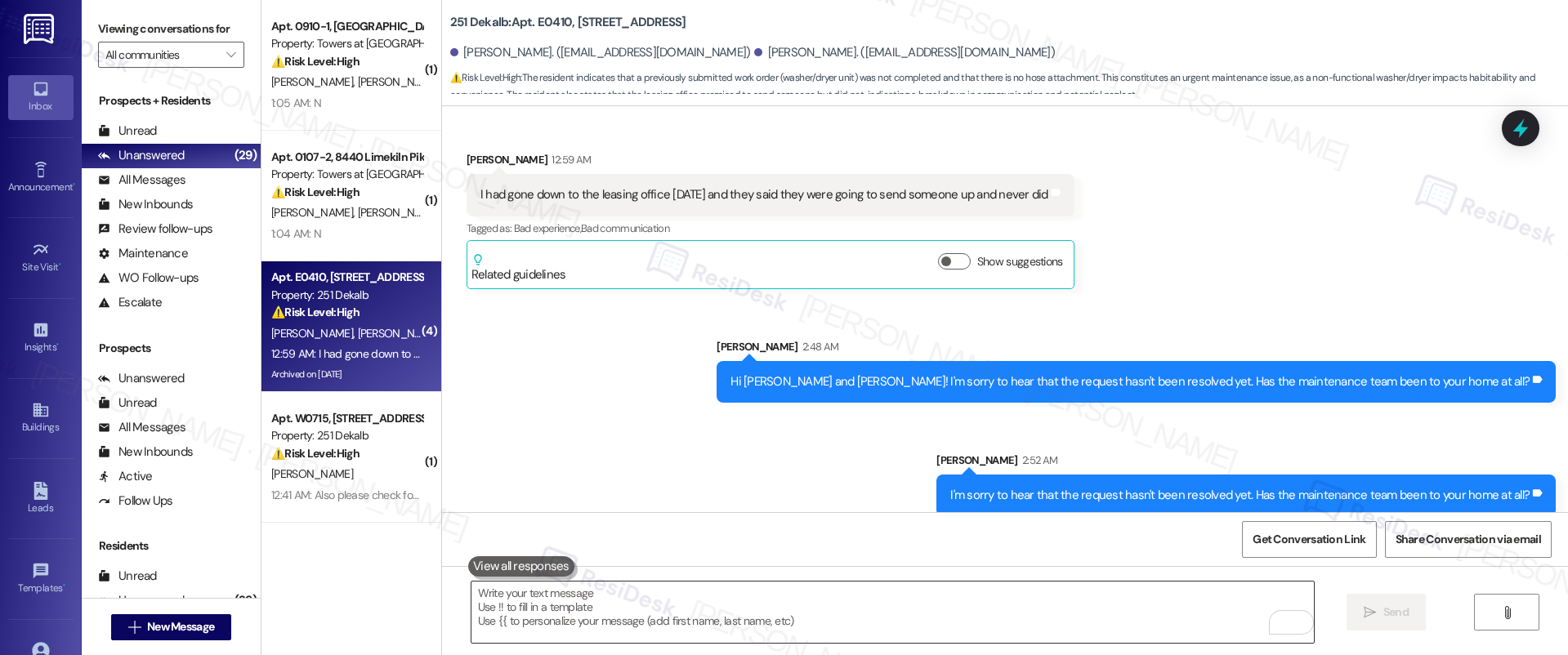 click at bounding box center [893, 612] 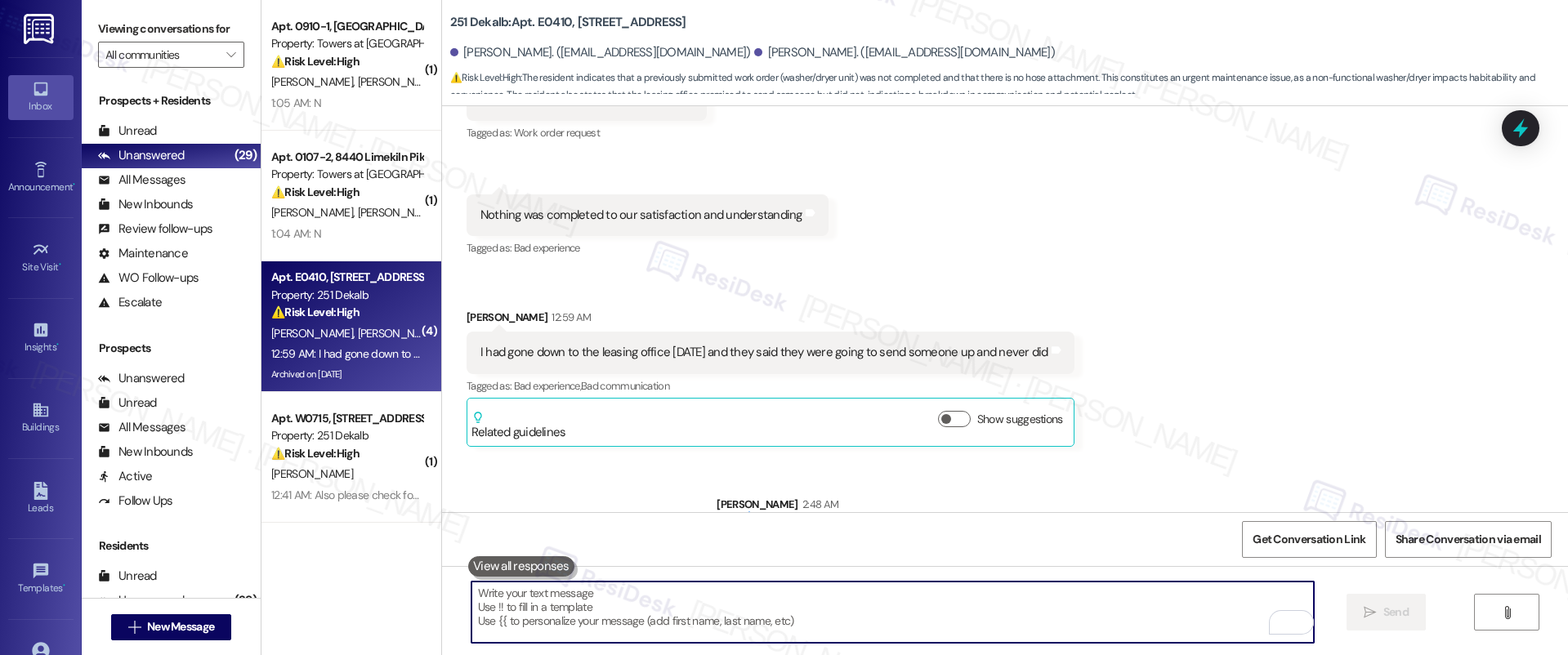 scroll, scrollTop: 2207, scrollLeft: 0, axis: vertical 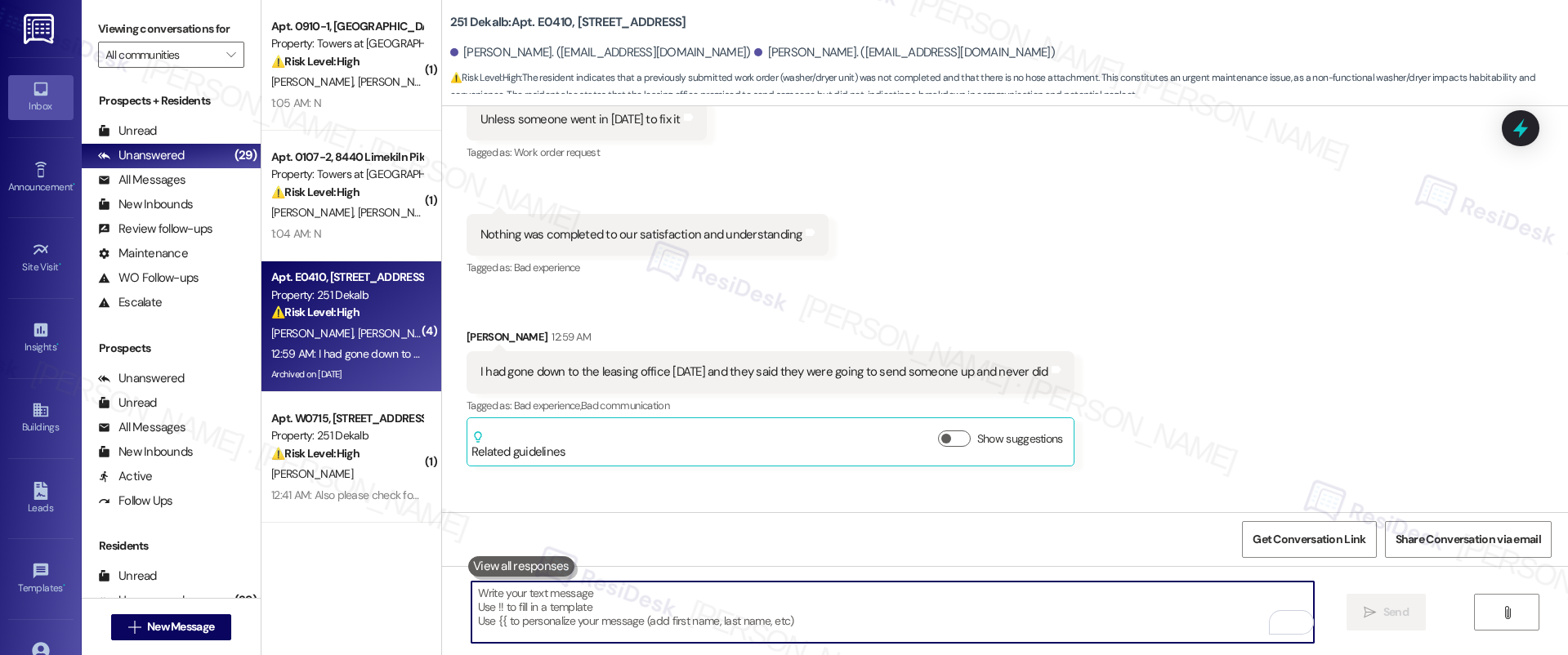 click on "Sarah 2:48 AM" at bounding box center (1136, 527) 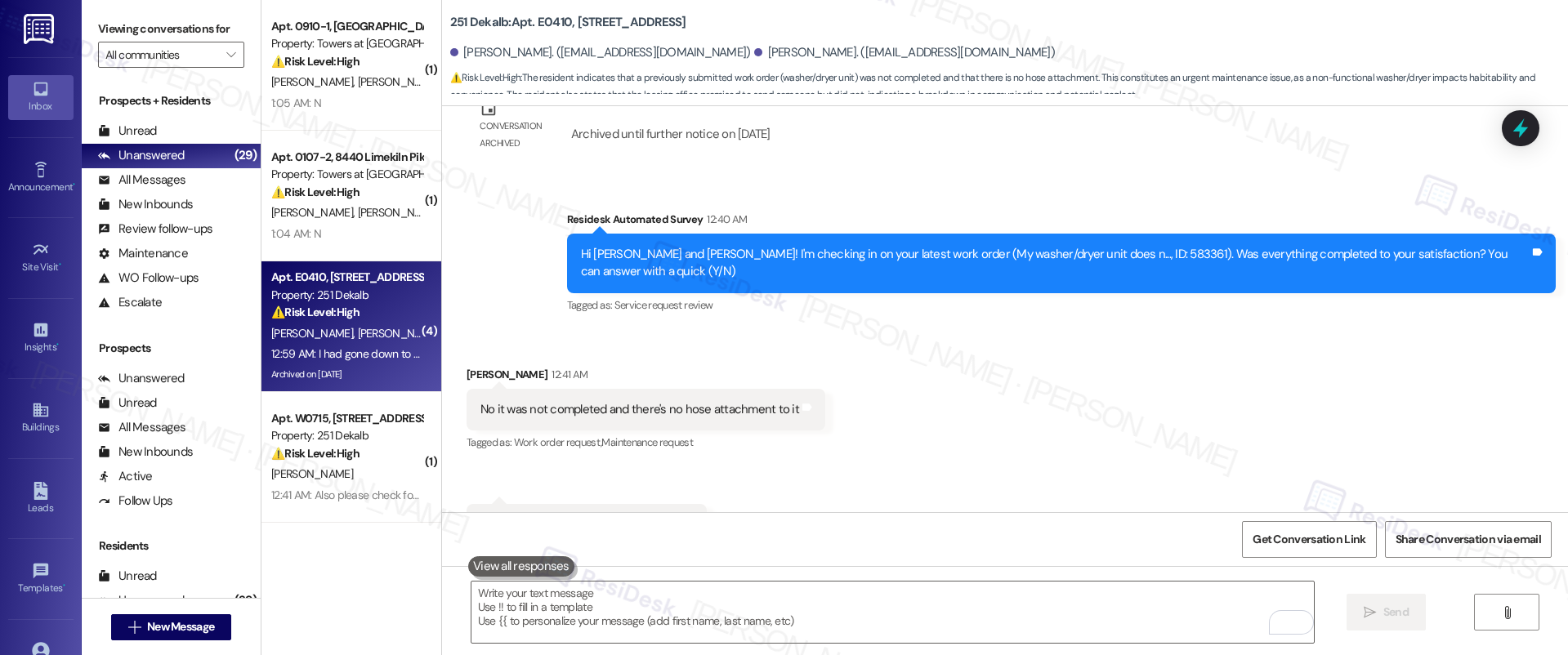 scroll, scrollTop: 1789, scrollLeft: 0, axis: vertical 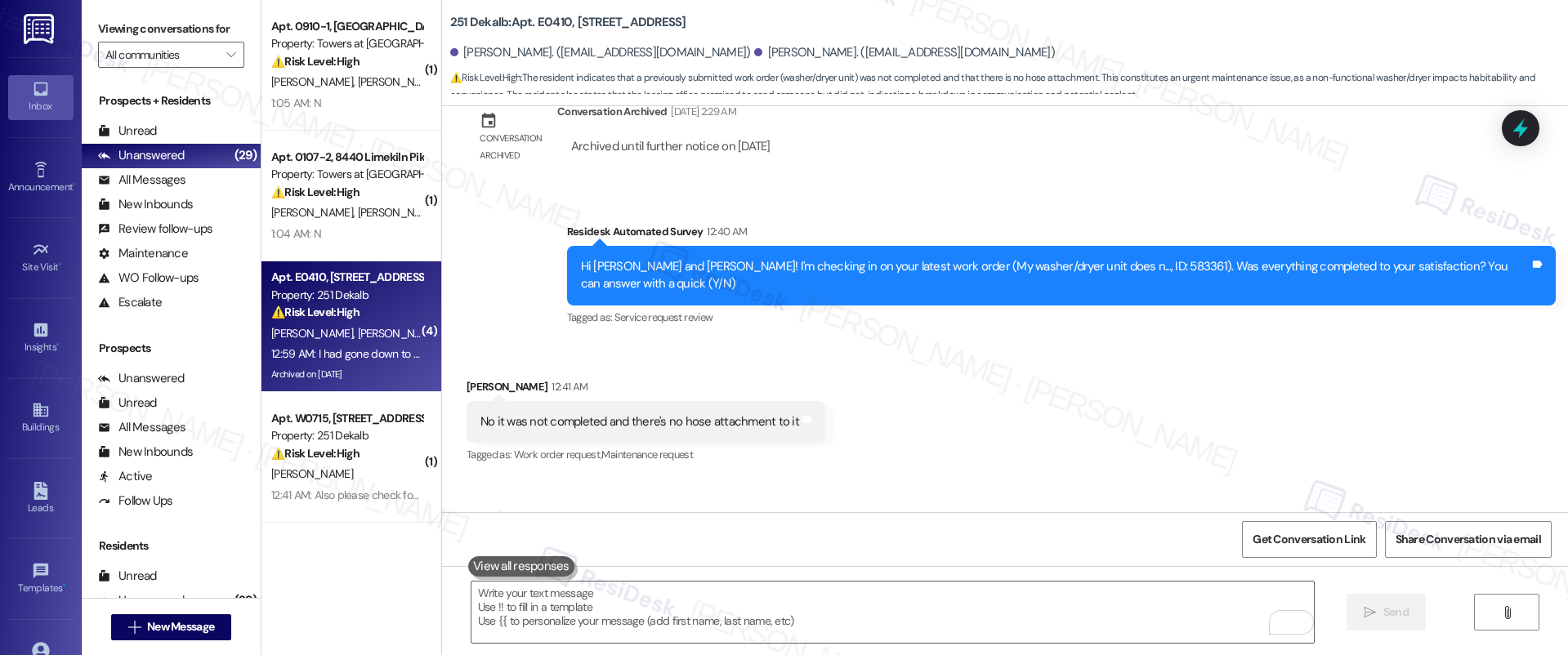 click on "Hi Pablo and Cecilia! I'm checking in on your latest work order (My washer/dryer unit does n..., ID: 583361). Was everything completed to your satisfaction? You can answer with a quick (Y/N)" at bounding box center [1055, 275] 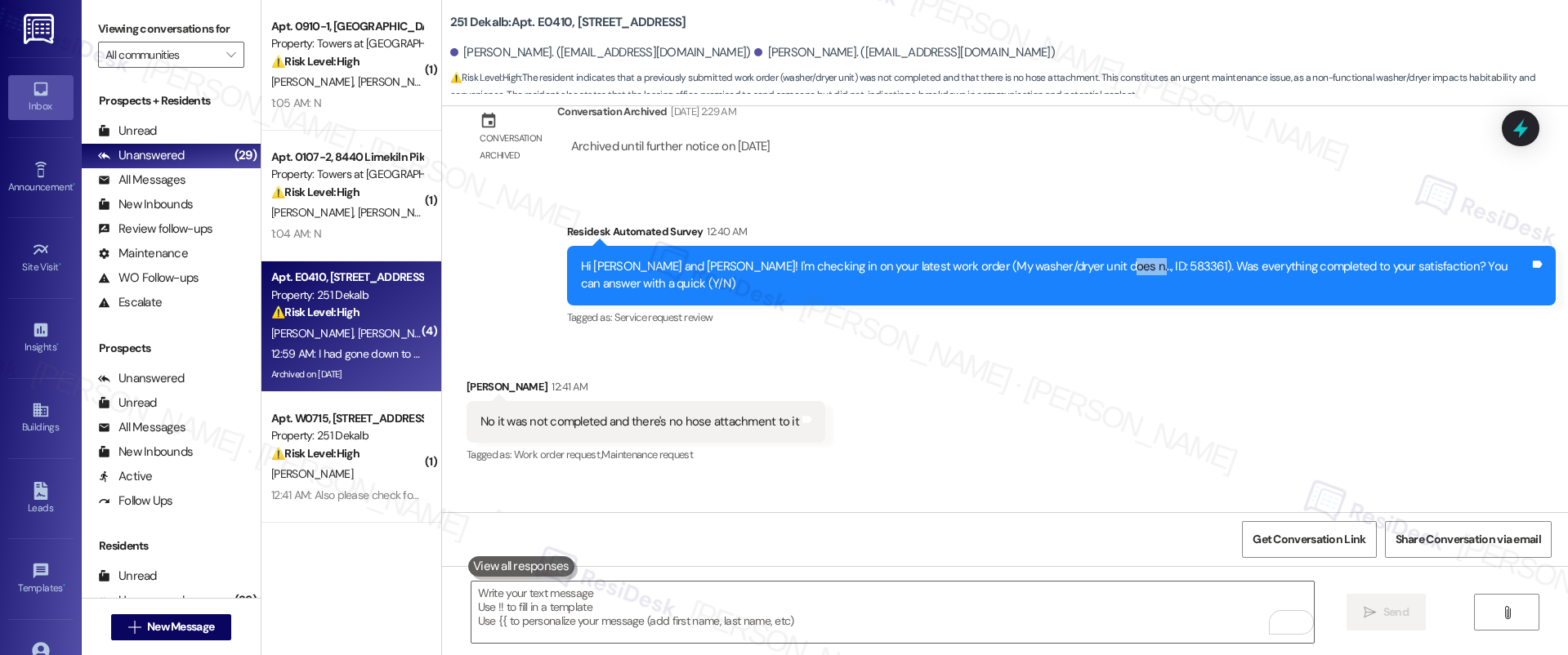 copy on "583361" 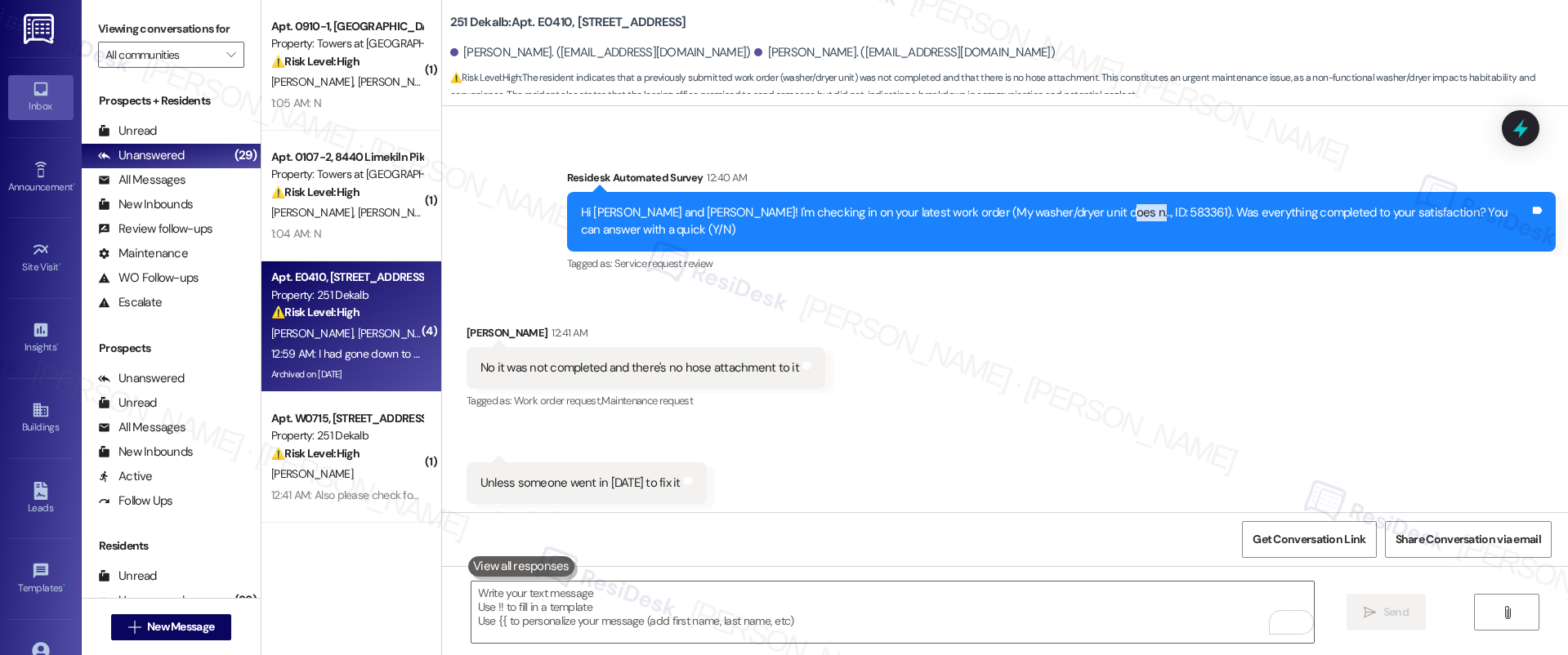 scroll, scrollTop: 1814, scrollLeft: 0, axis: vertical 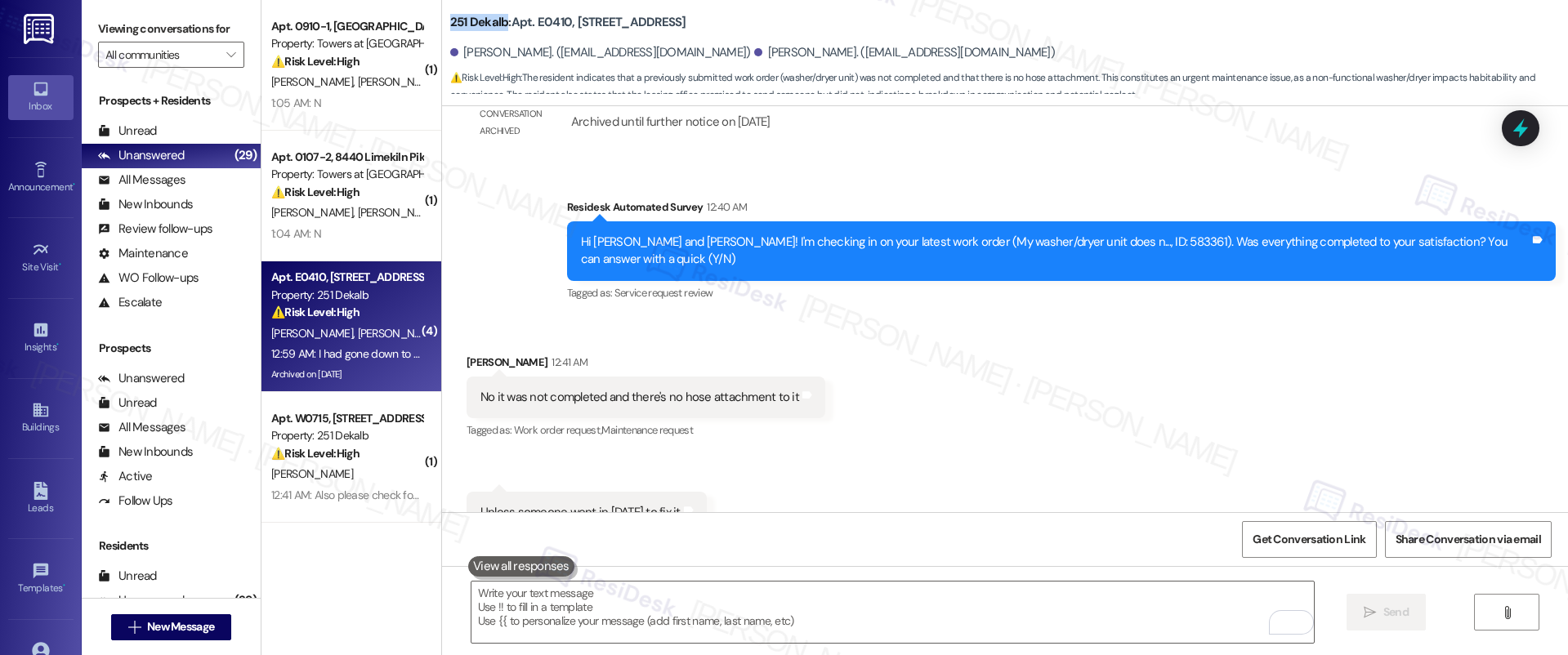 drag, startPoint x: 438, startPoint y: 19, endPoint x: 492, endPoint y: 25, distance: 54.33231 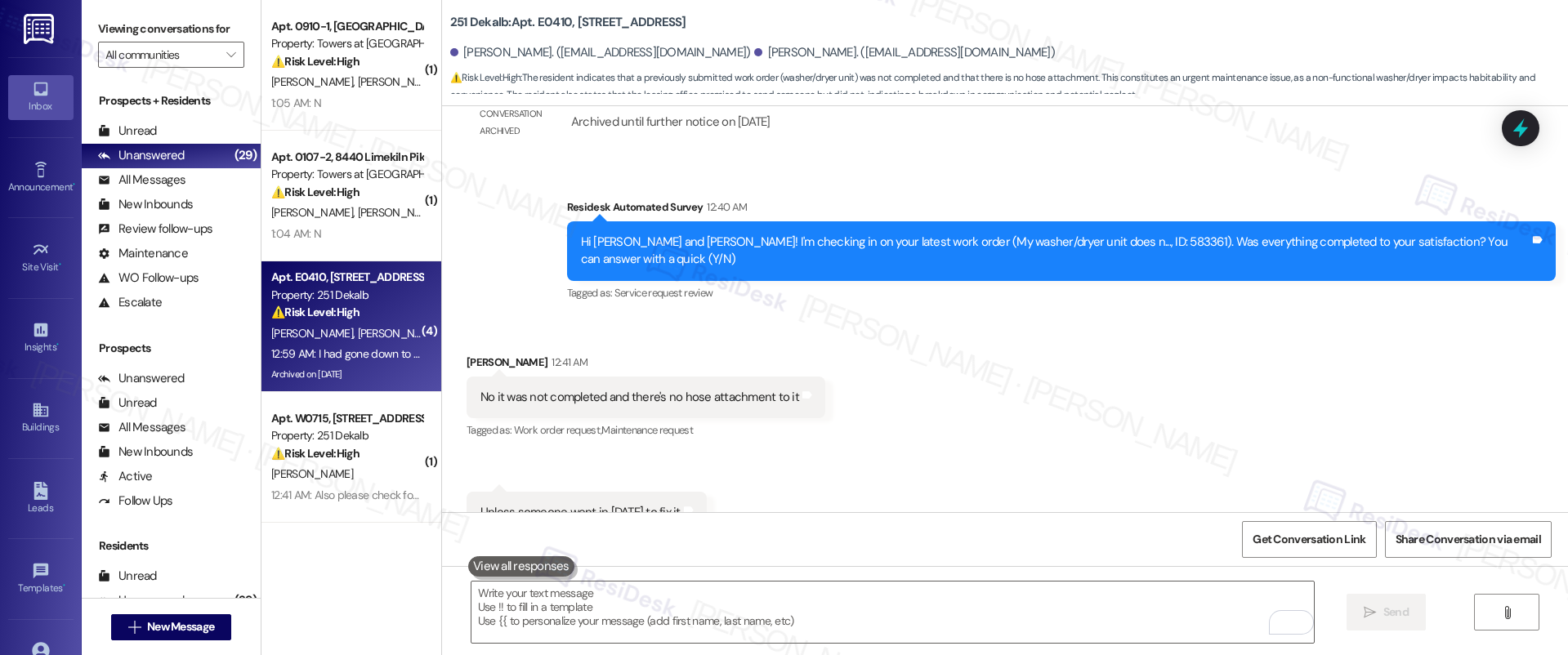 click on "251 Dekalb:  Apt. E0410, 251 W Dekalb Pike" at bounding box center (568, 22) 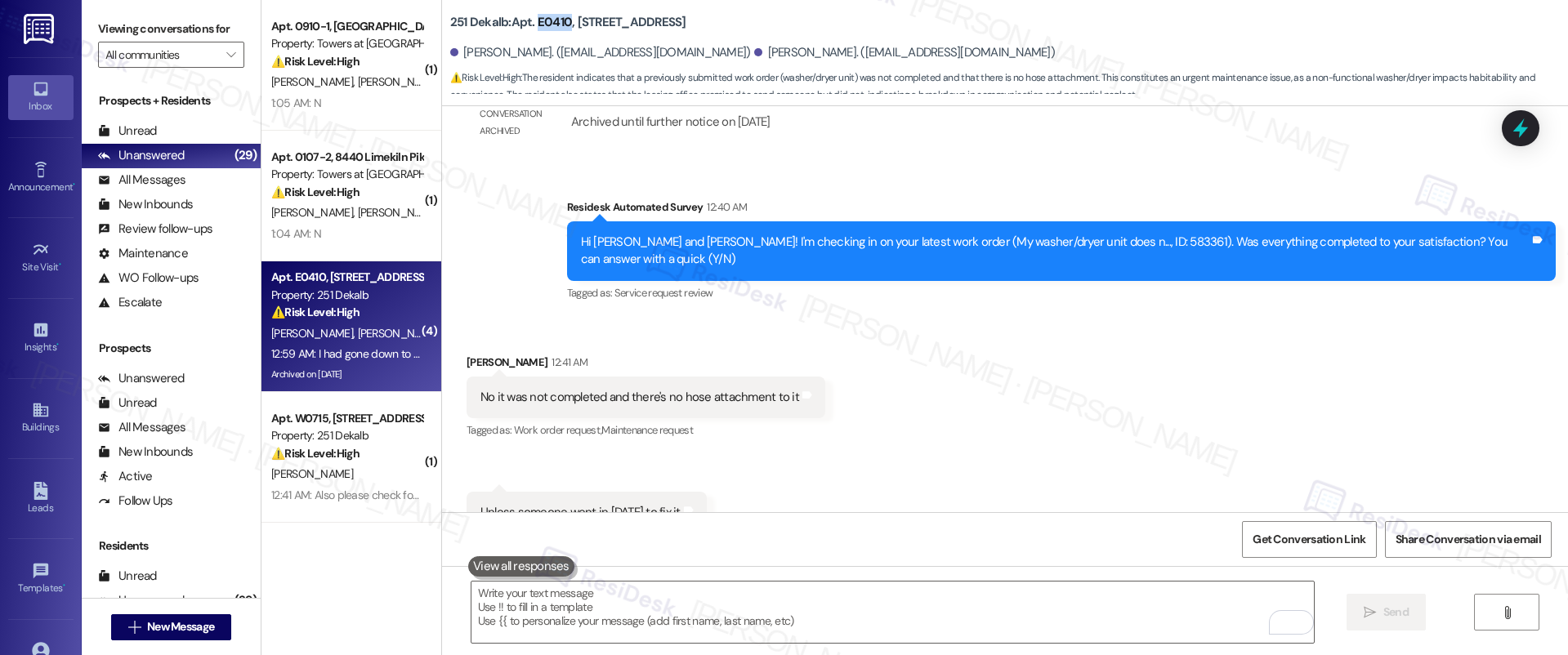 click on "251 Dekalb:  Apt. E0410, 251 W Dekalb Pike" at bounding box center (568, 22) 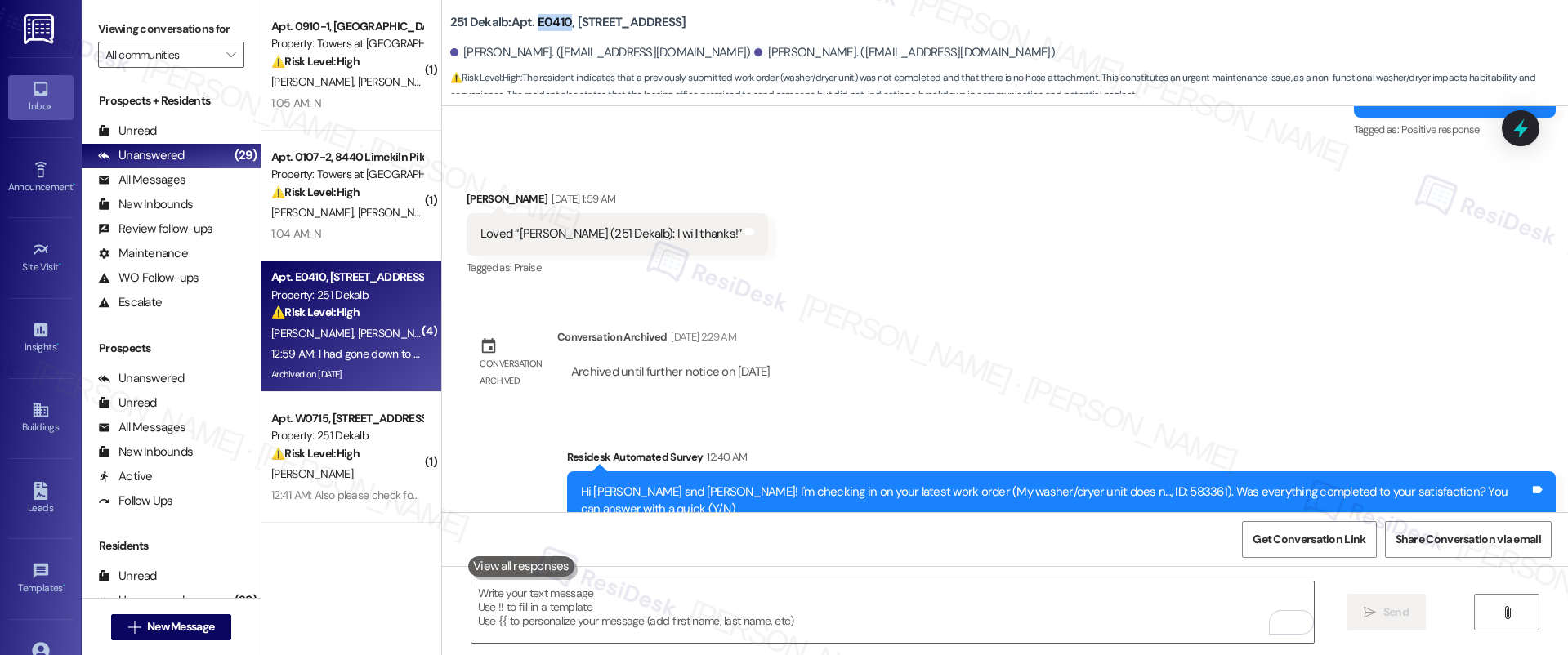 scroll, scrollTop: 1915, scrollLeft: 0, axis: vertical 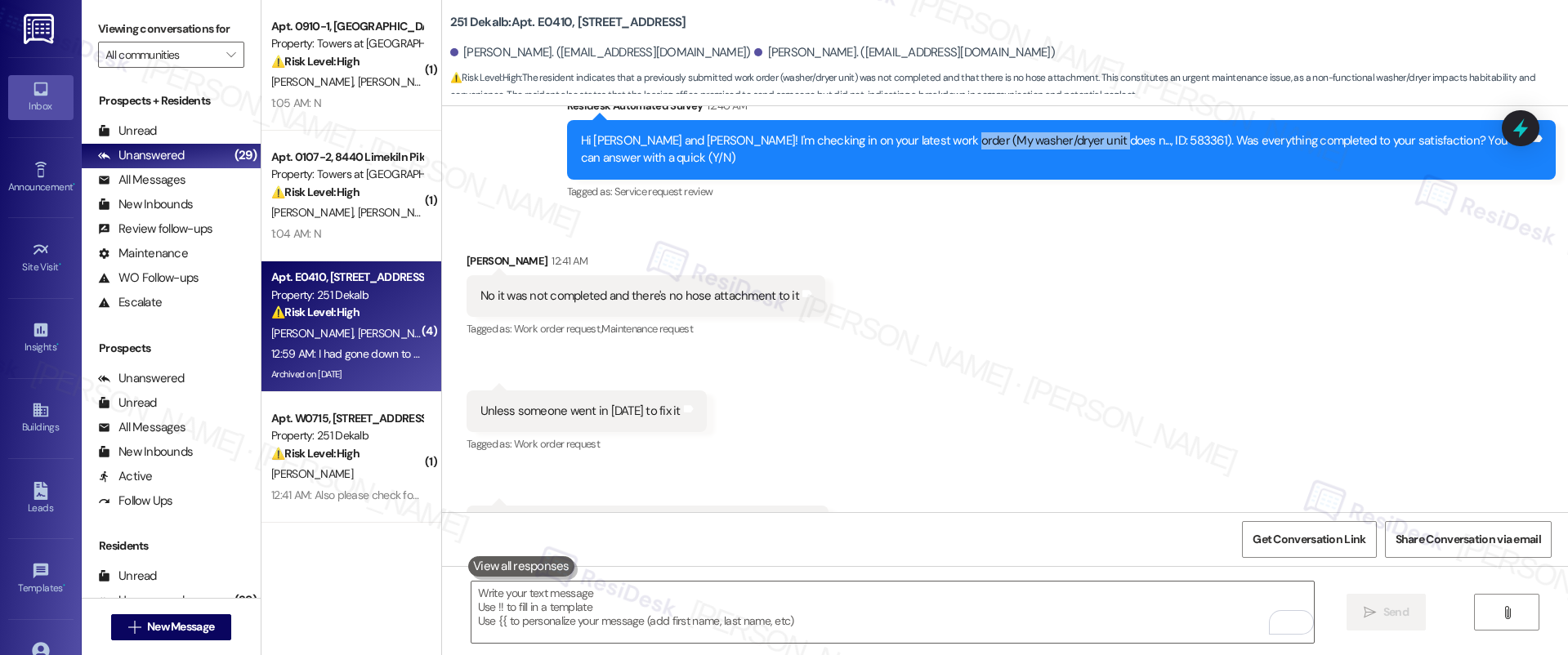 drag, startPoint x: 933, startPoint y: 140, endPoint x: 1058, endPoint y: 140, distance: 125 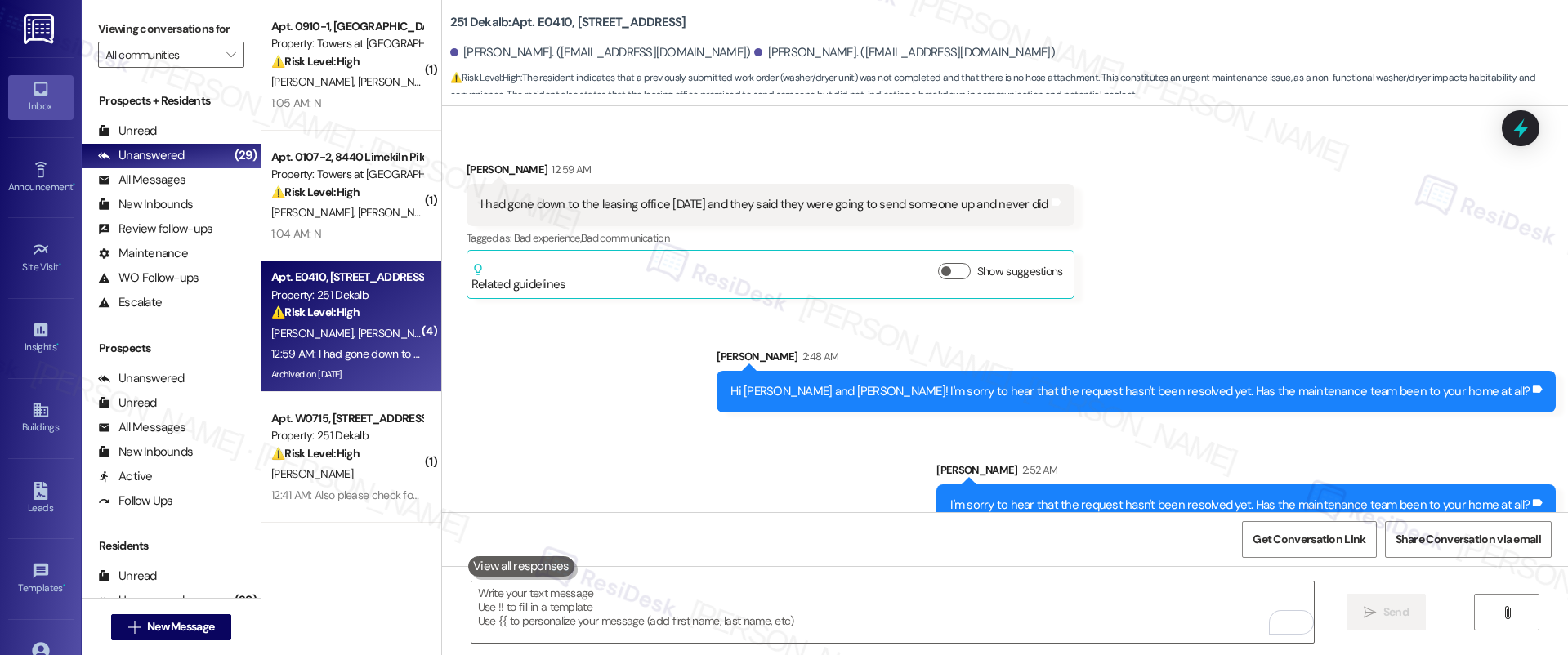scroll, scrollTop: 2384, scrollLeft: 0, axis: vertical 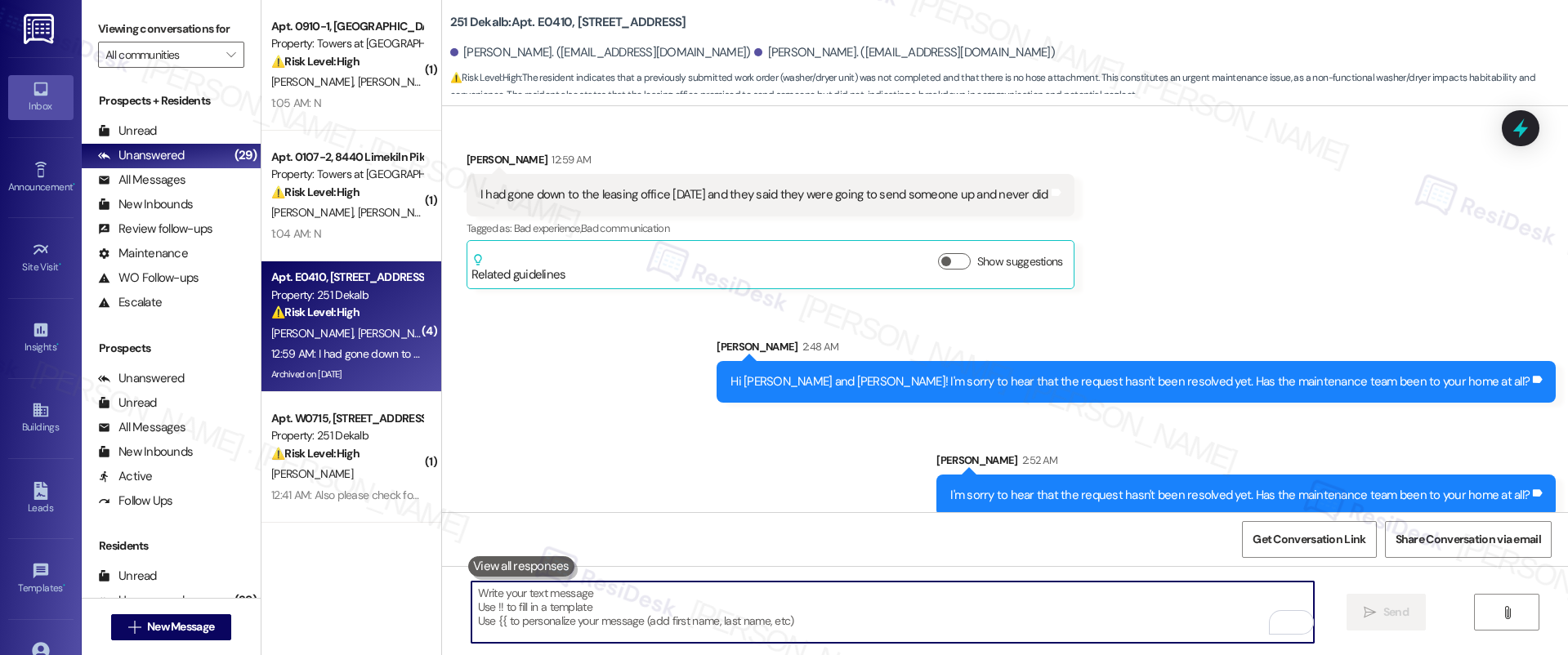 click at bounding box center (893, 612) 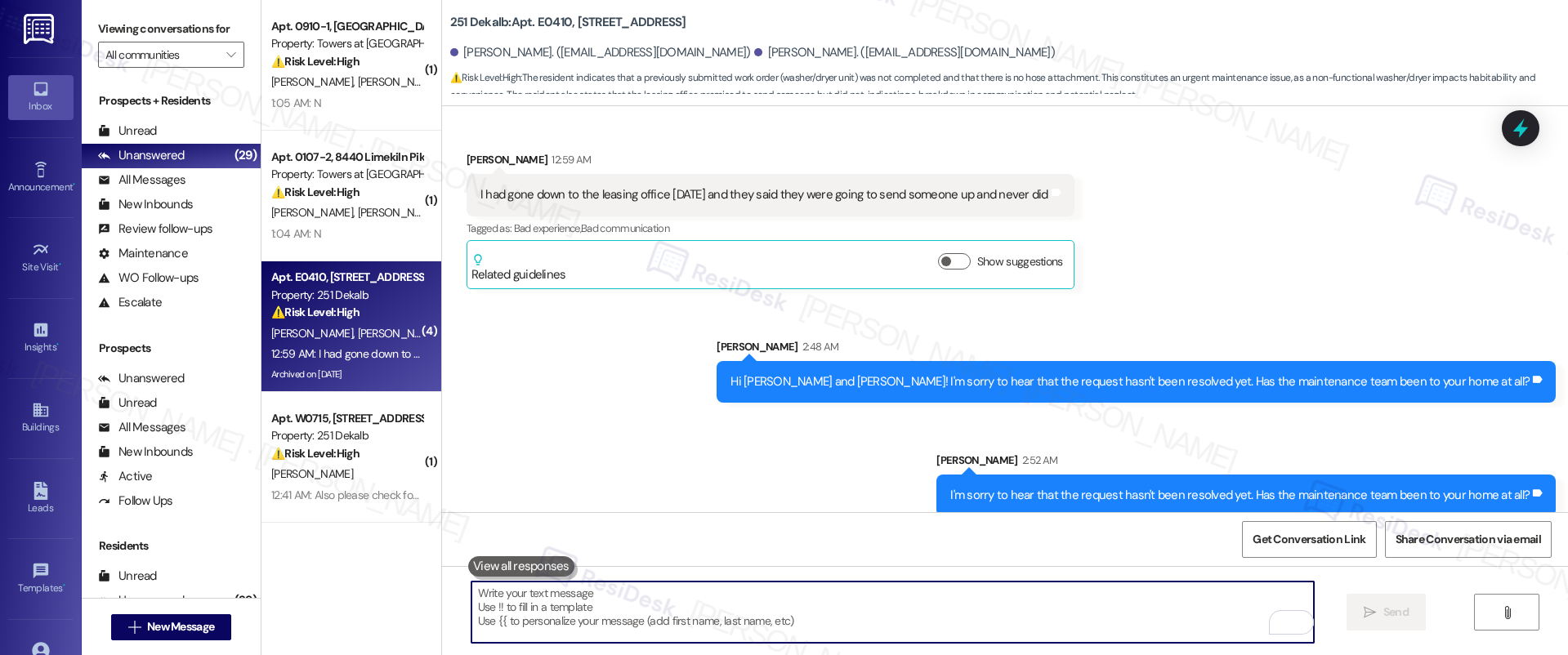 click at bounding box center [893, 612] 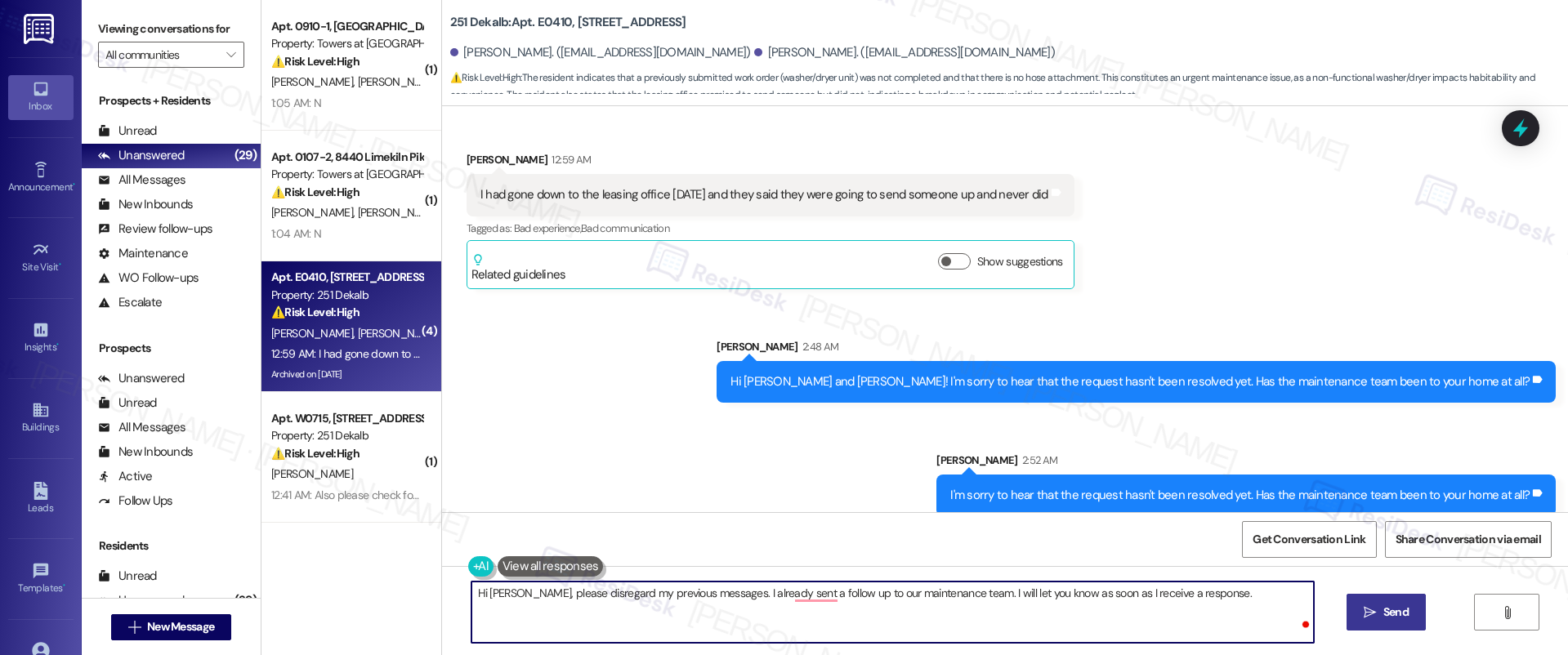 type on "Hi Cecillia, please disregard my previous messages. I already sent a follow up to our maintenance team. I will let you know as soon as I receive a response." 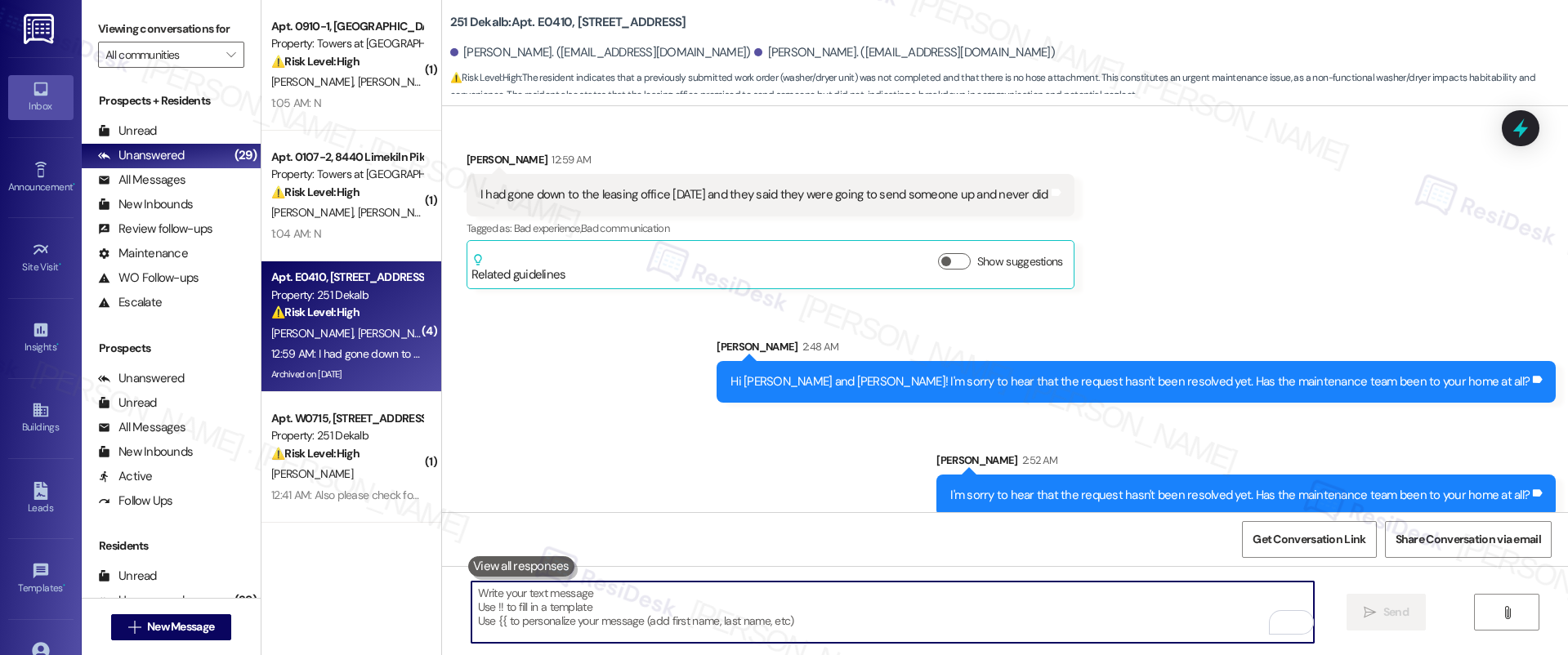 click at bounding box center (893, 612) 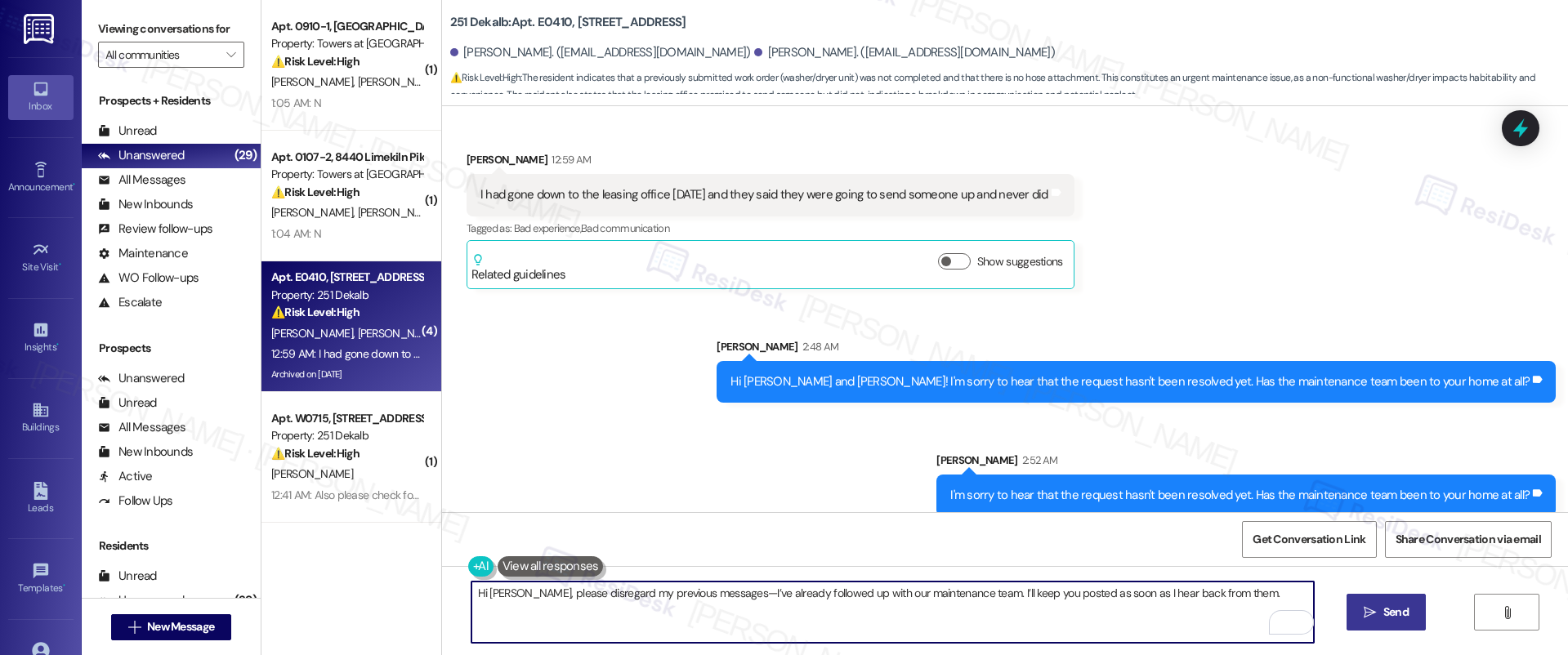 type on "Hi Cecillia, please disregard my previous messages—I’ve already followed up with our maintenance team. I’ll keep you posted as soon as I hear back from them." 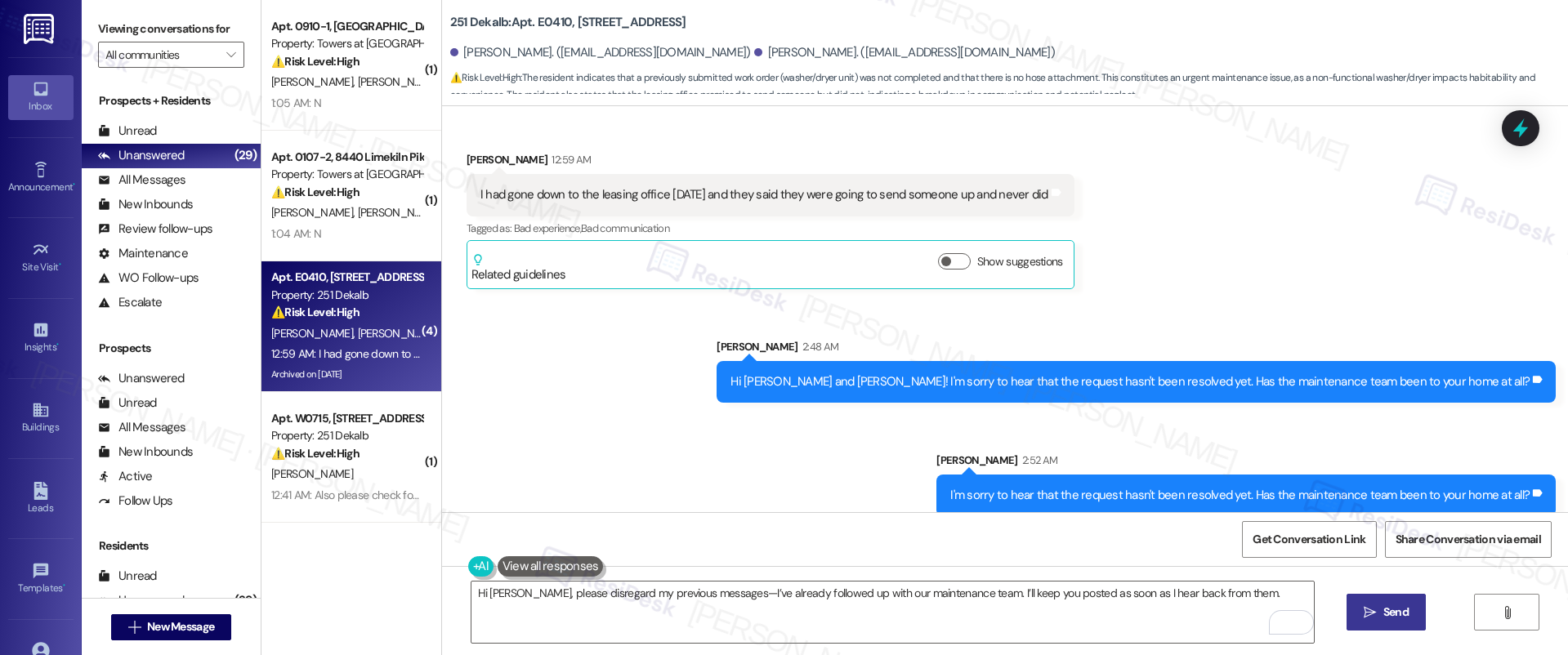 drag, startPoint x: 1441, startPoint y: 630, endPoint x: 1423, endPoint y: 629, distance: 18.027756 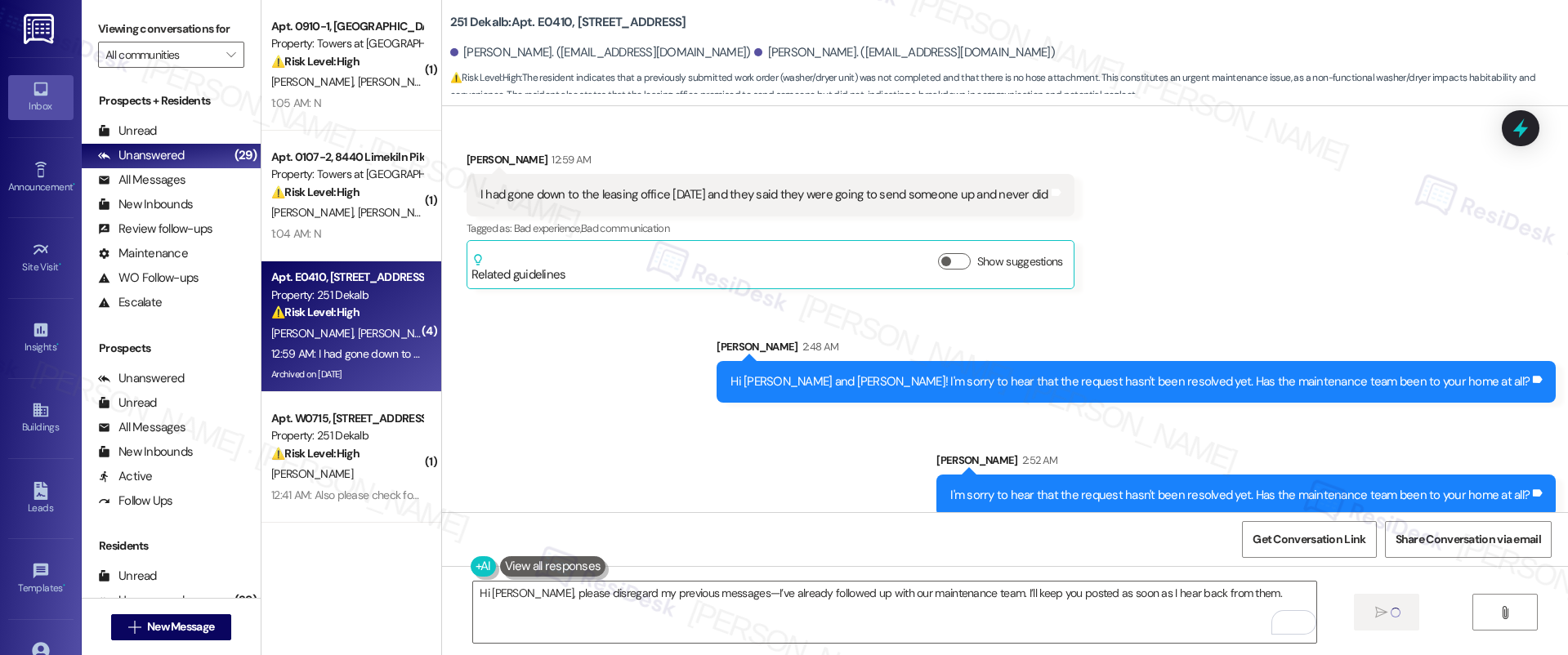 type 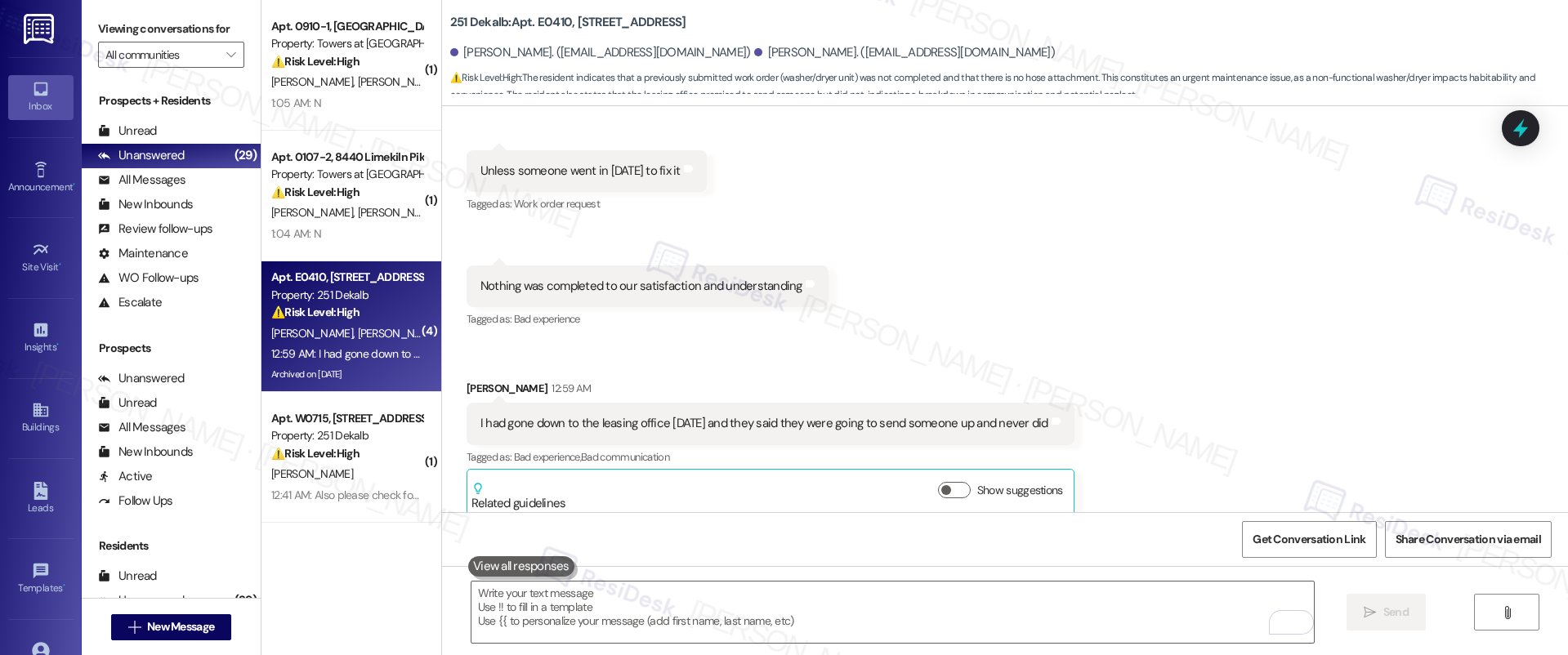 scroll, scrollTop: 2497, scrollLeft: 0, axis: vertical 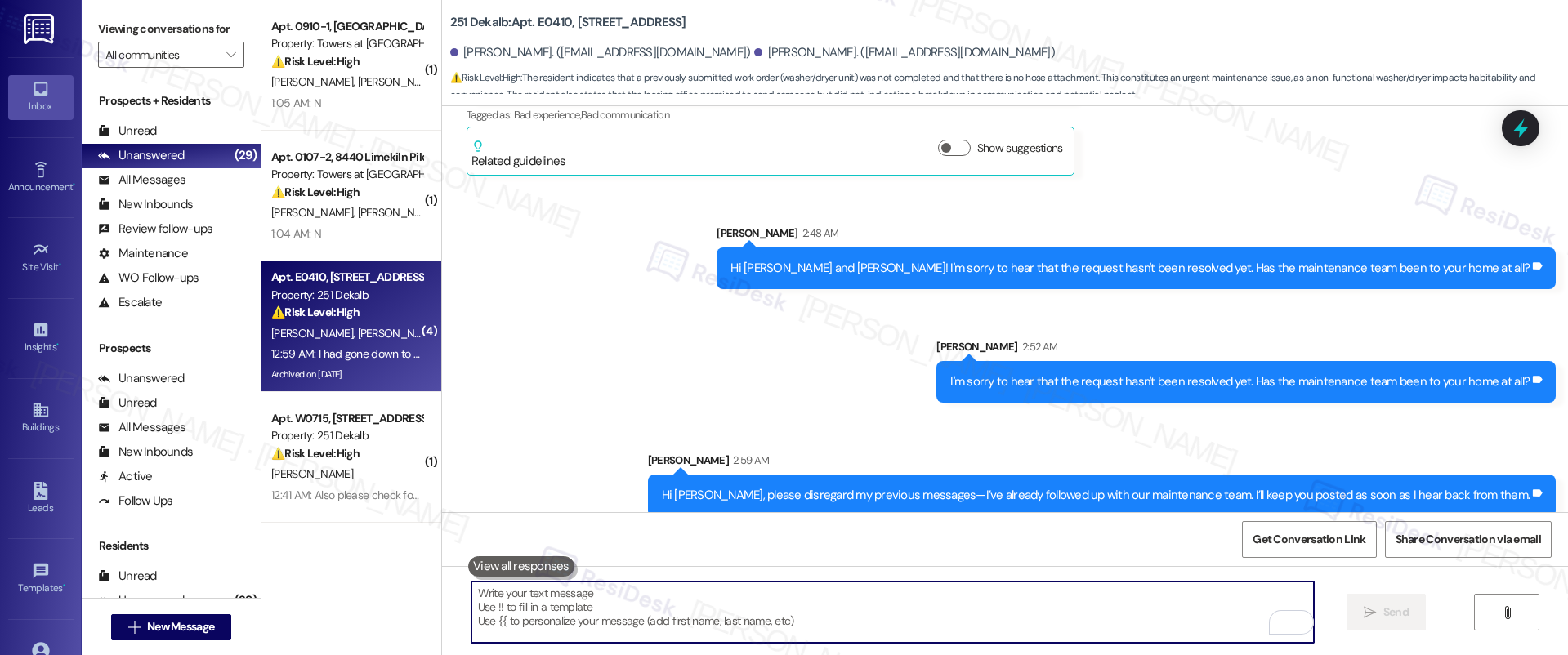click at bounding box center [893, 612] 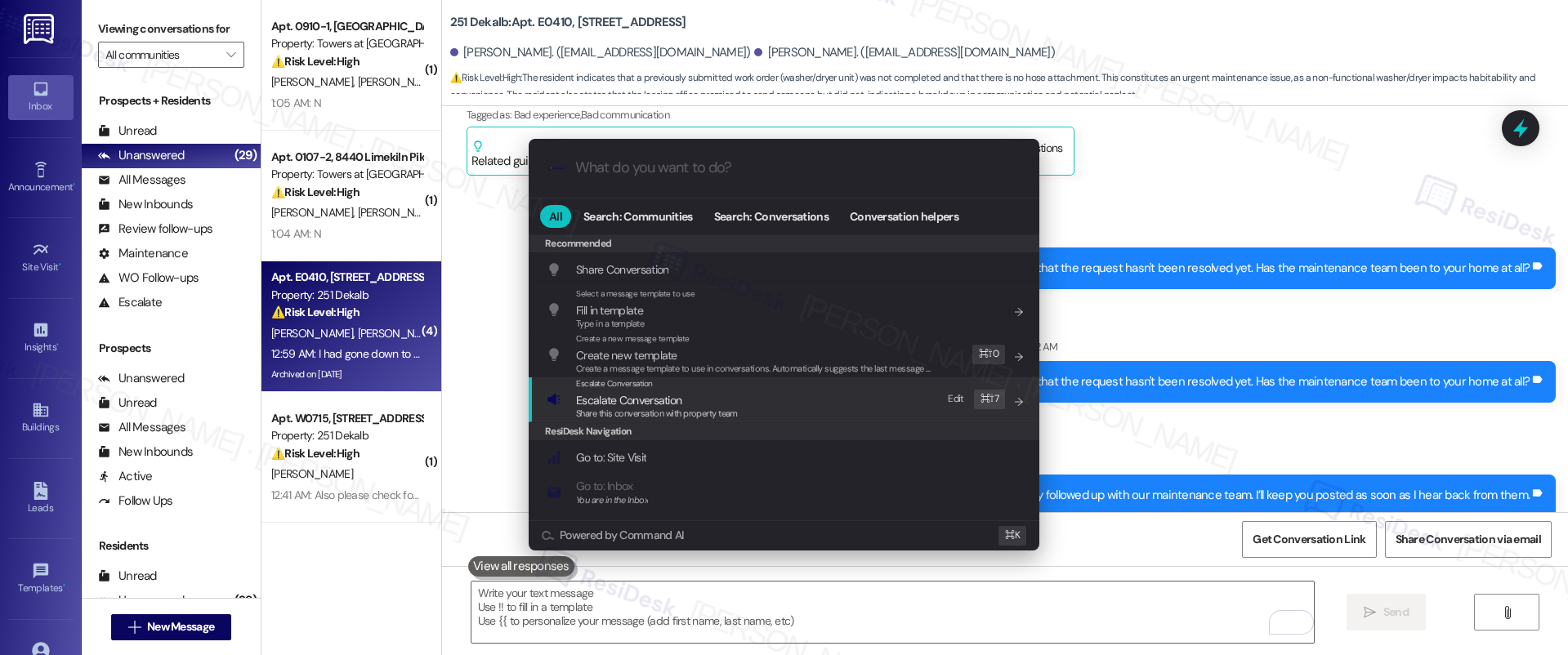 click on "Share this conversation with property team" at bounding box center (657, 413) 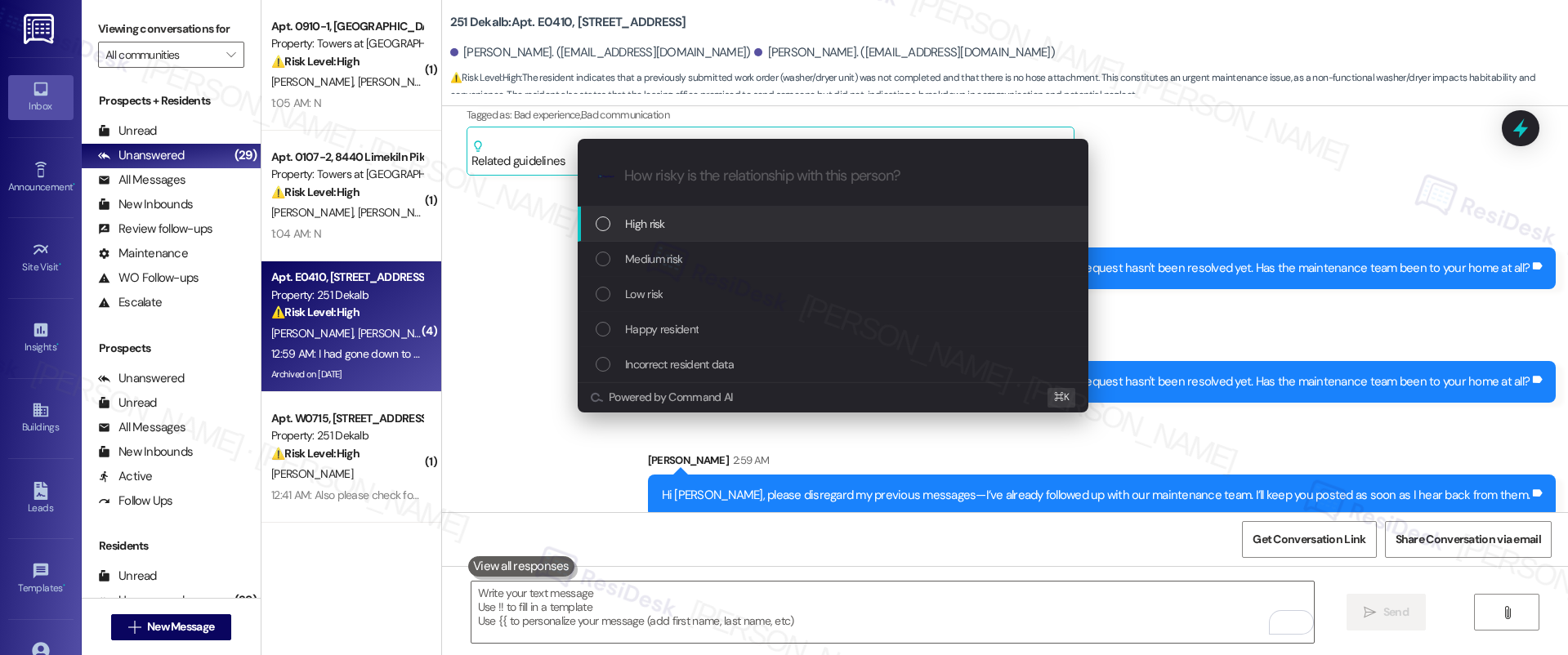 click on "High risk" at bounding box center (834, 224) 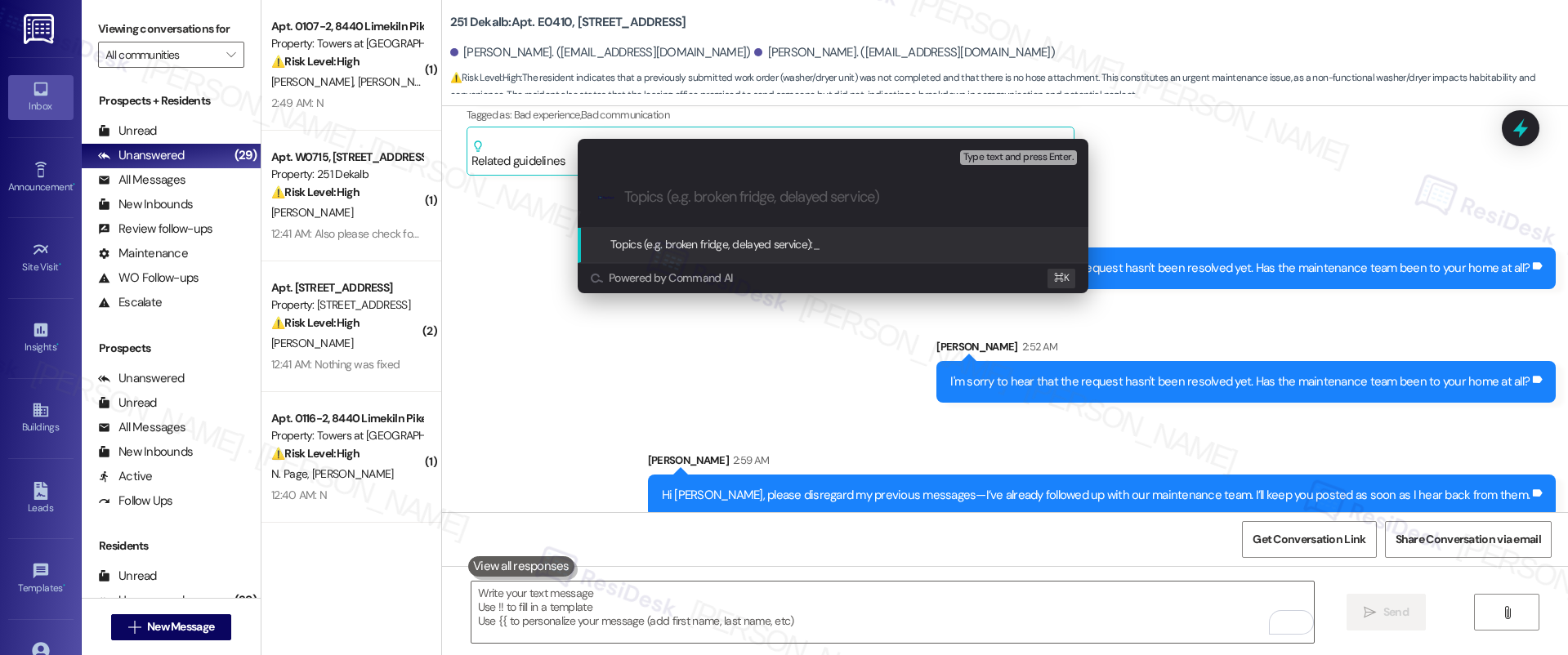 paste on "Hi Cecillia, please disregard my previous messages—I’ve already followed up with our maintenance team. I’ll keep you posted as soon as I hear back from them." 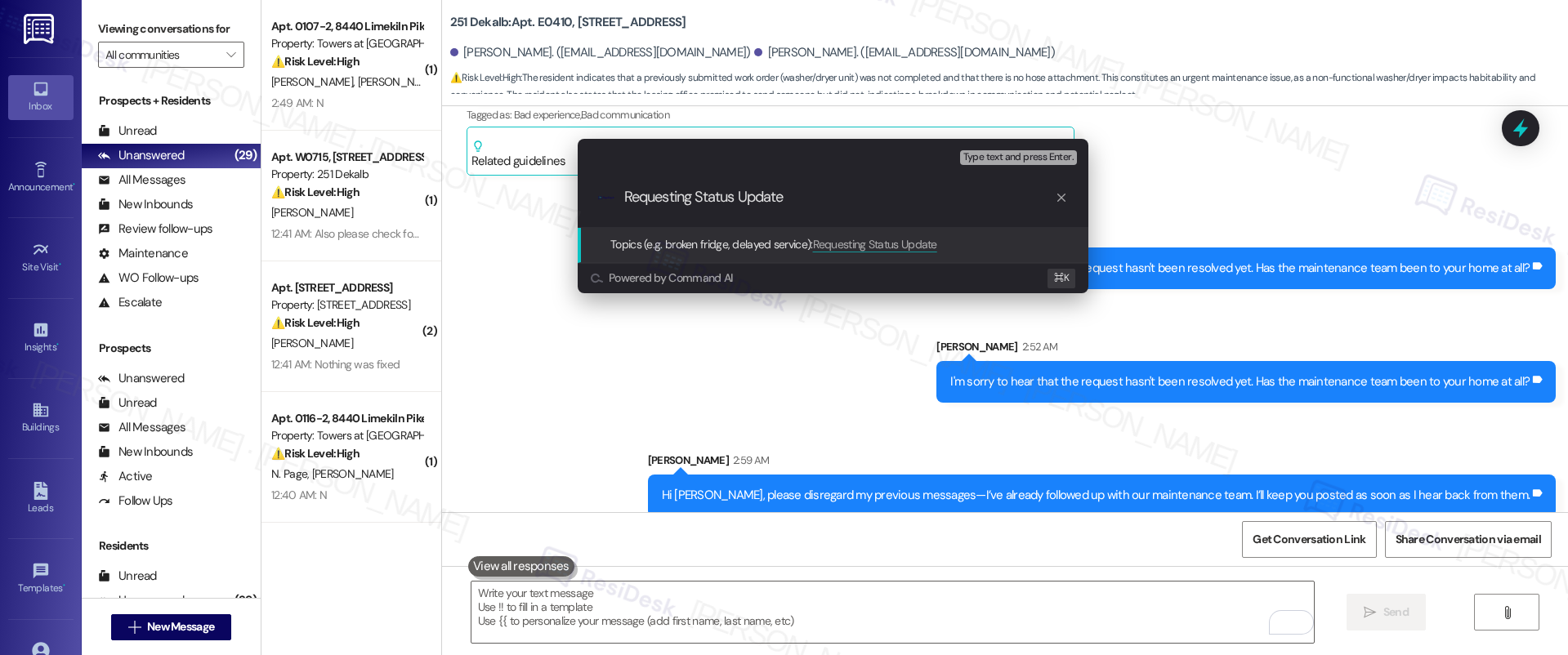click on "Requesting Status Update" at bounding box center [839, 197] 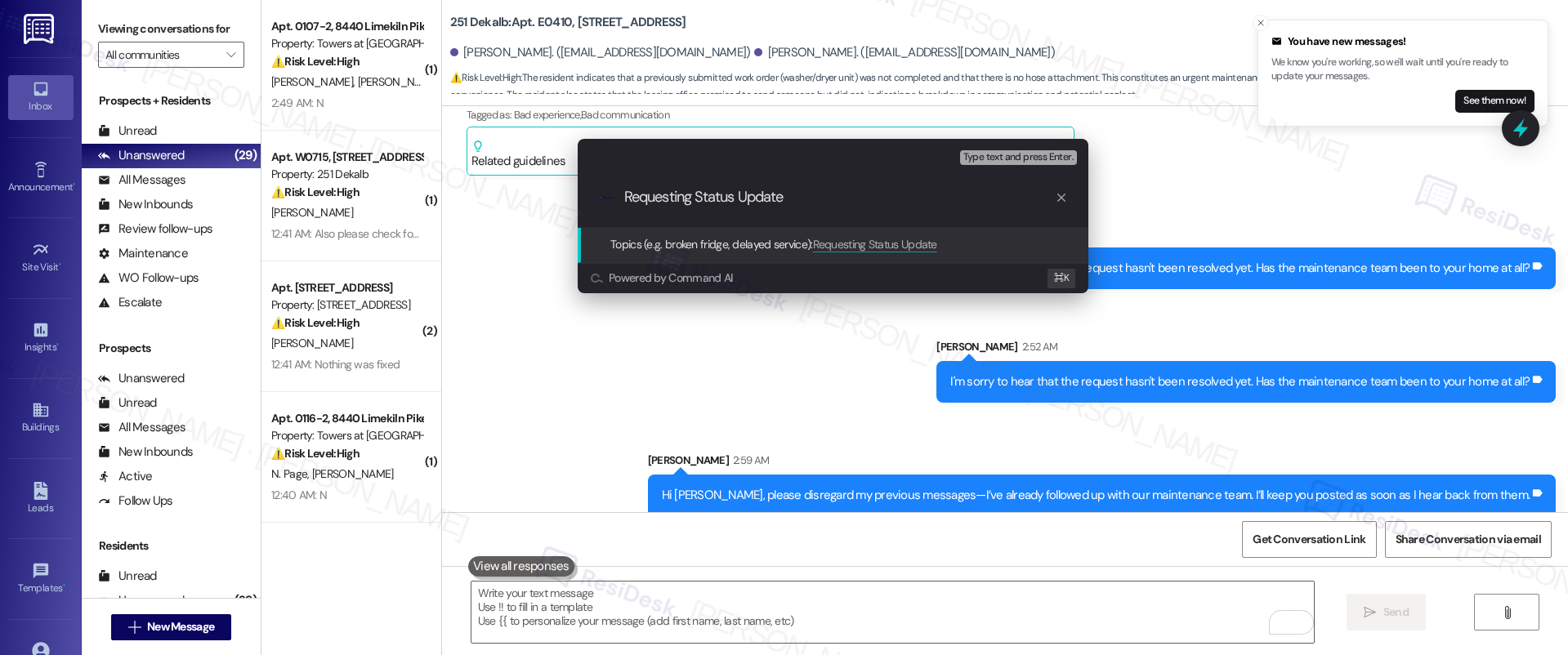 type on "Requesting Status Update" 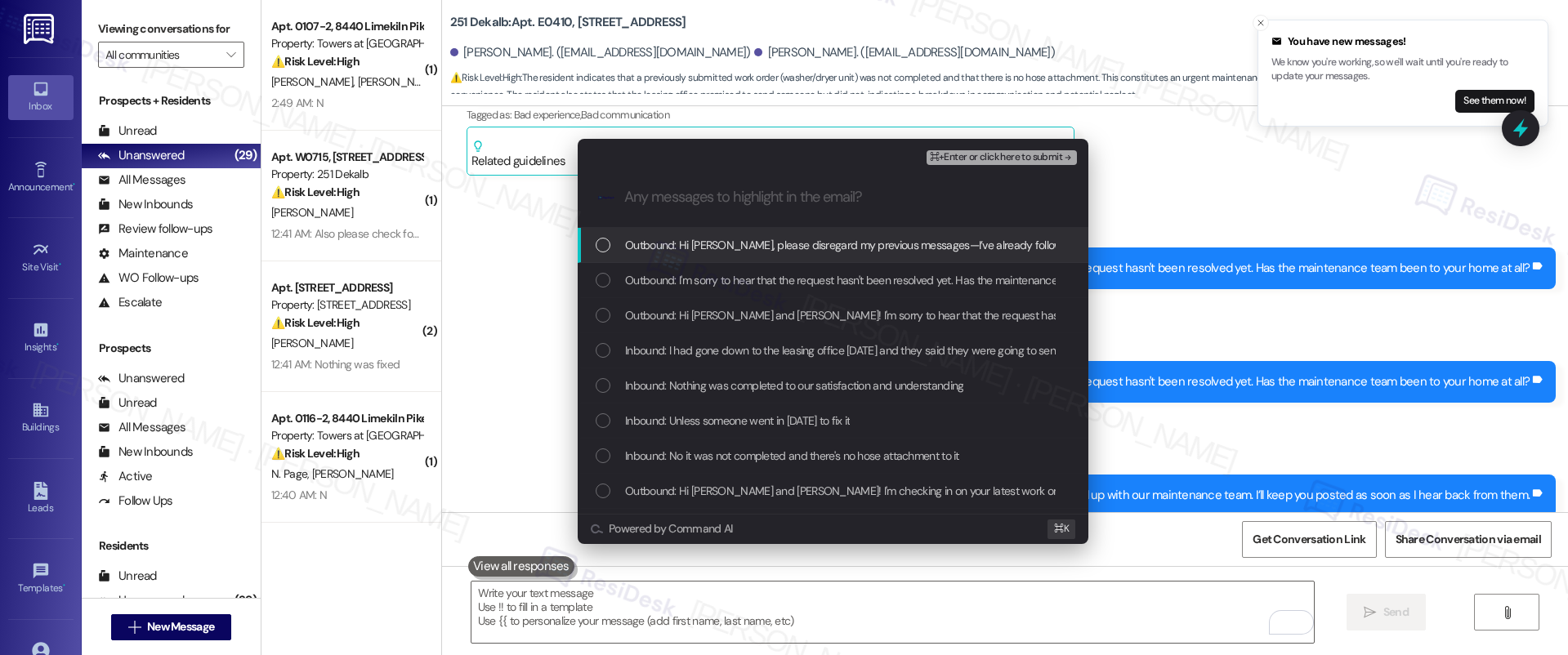 click on "Outbound: Hi Cecillia, please disregard my previous messages—I’ve already followed up with our maintenance team. I’ll keep you posted as soon as I hear back from them." at bounding box center [1053, 245] 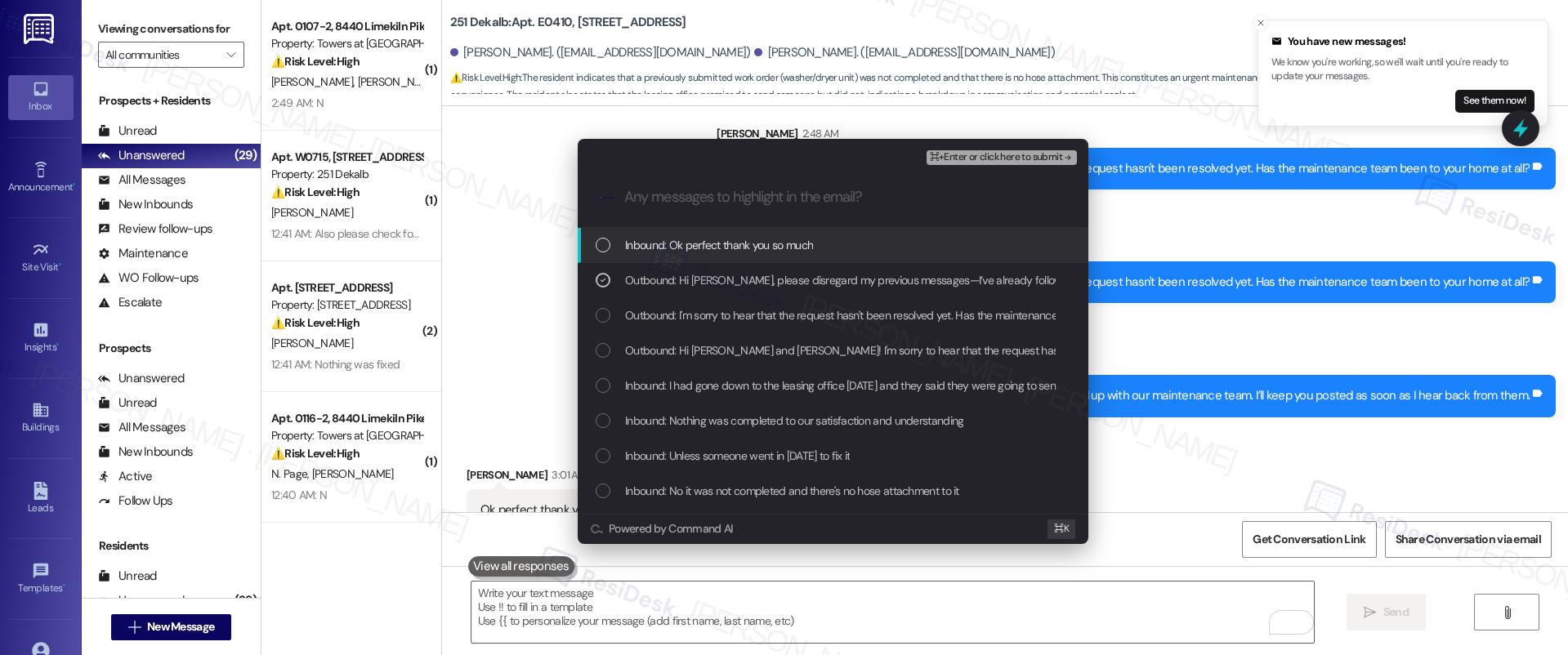 scroll, scrollTop: 2611, scrollLeft: 0, axis: vertical 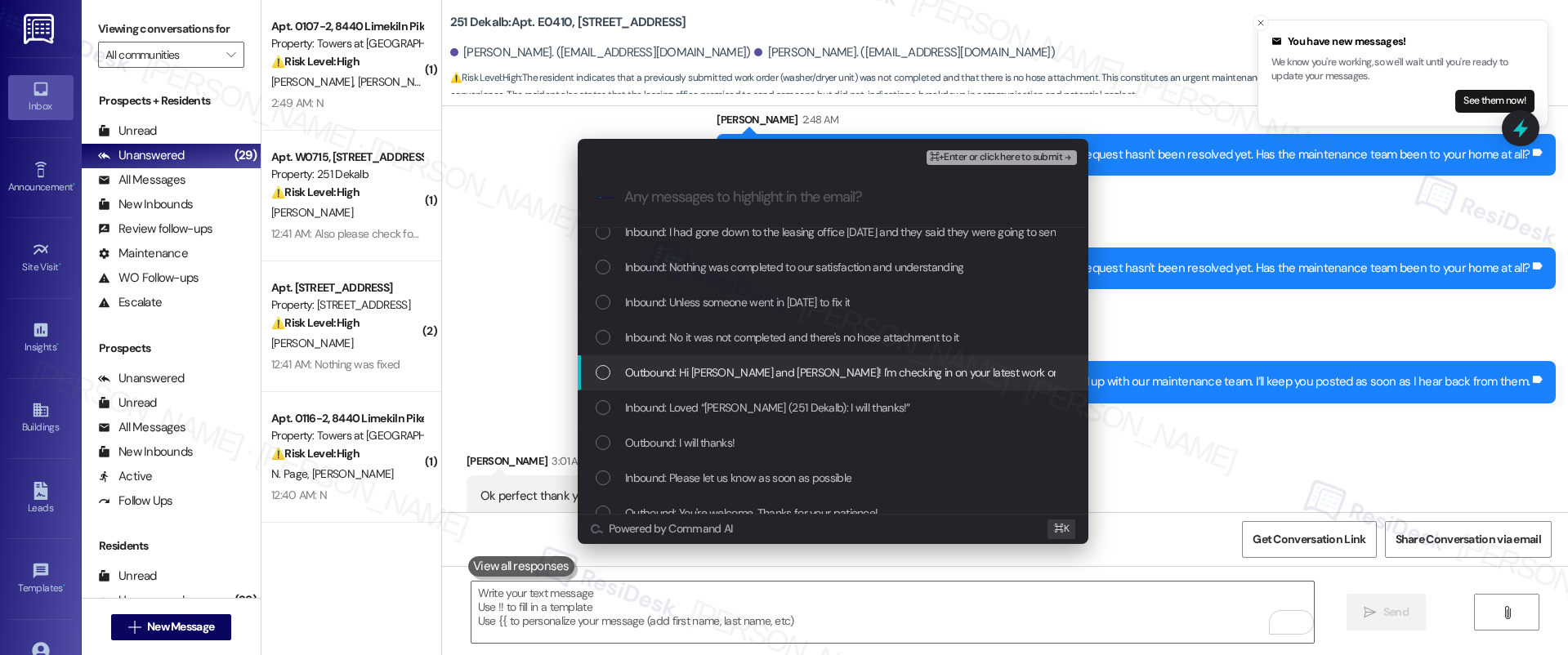 click on "Outbound: Hi Pablo and Cecilia! I'm checking in on your latest work order (My washer/dryer unit does n..., ID: 583361). Was everything completed to your satisfaction? You can answer with a quick (Y/N)" at bounding box center [1149, 372] 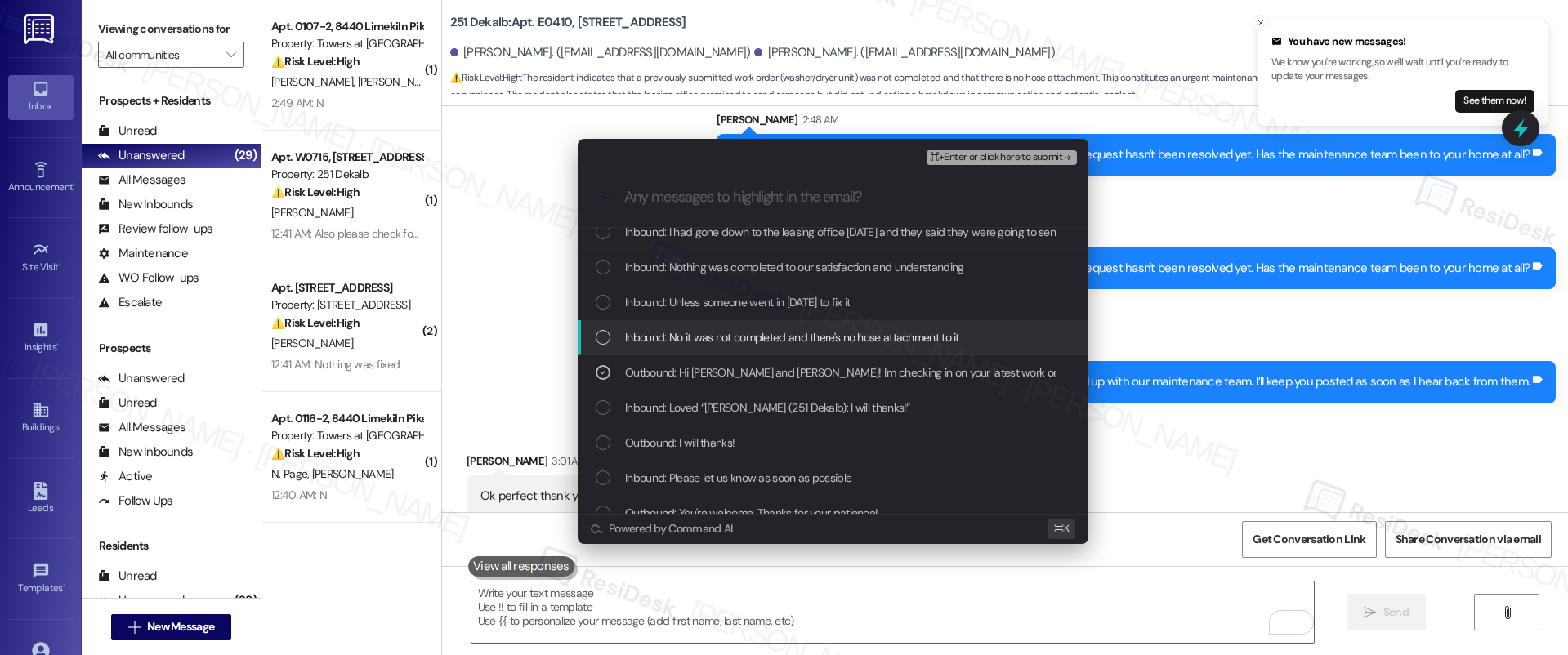 click on "Inbound:  No it was not completed and there's no hose attachment to it" at bounding box center [833, 337] 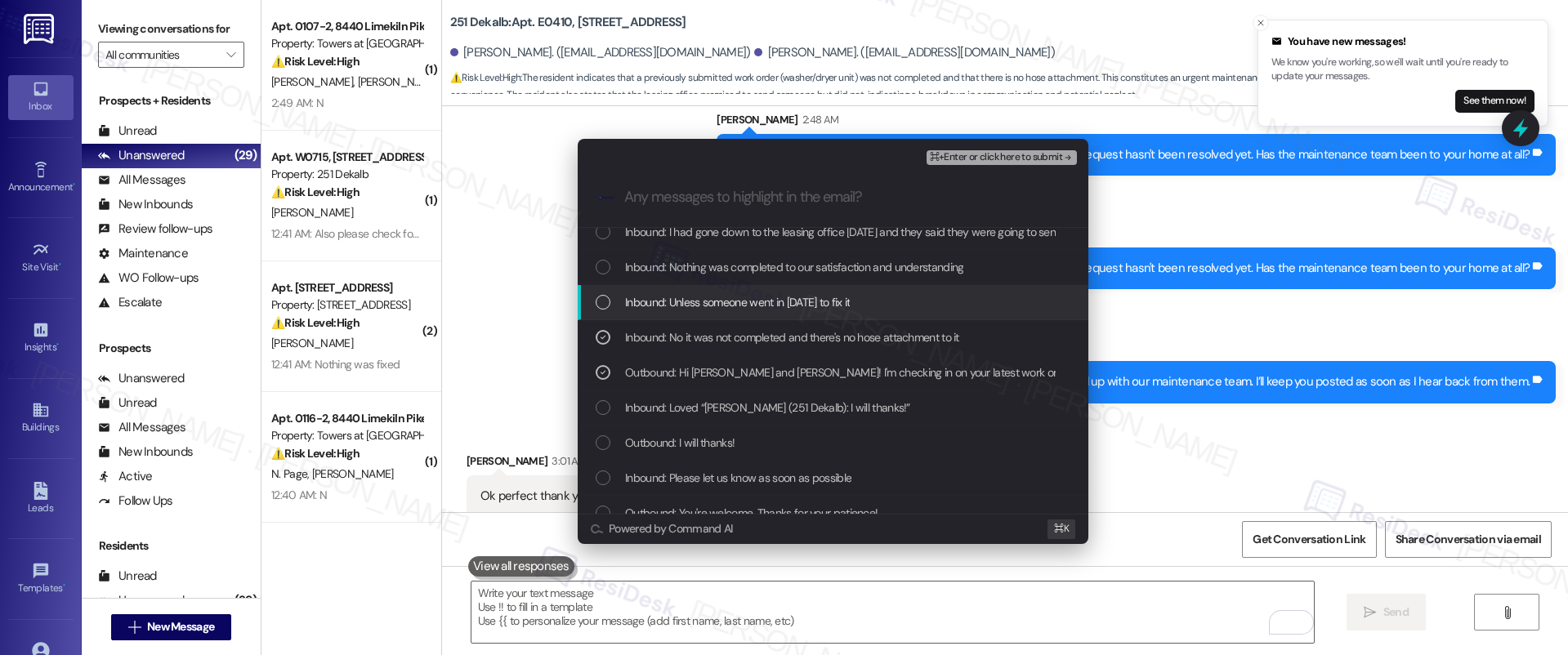 click on "Inbound: Unless someone went in today to fix it" at bounding box center (833, 302) 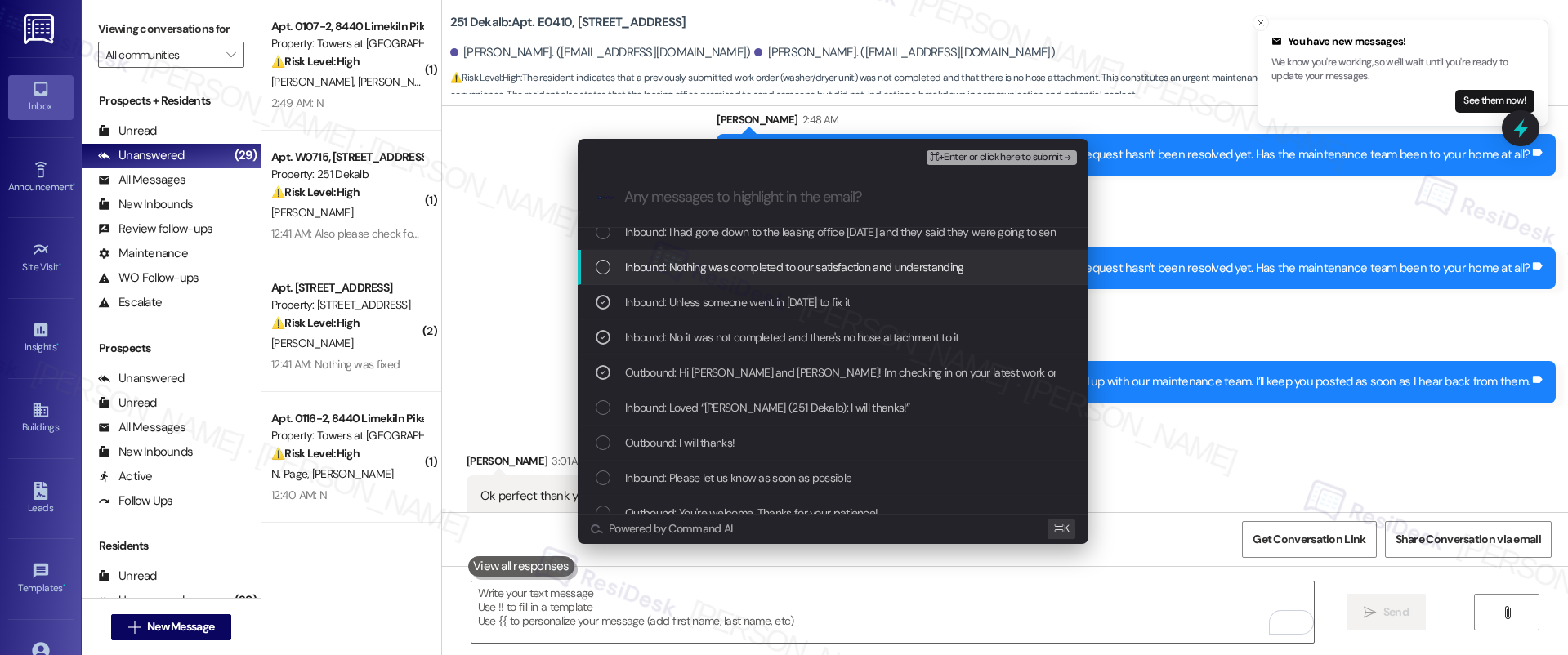 click on "Inbound: Nothing was completed to our satisfaction and understanding" at bounding box center (833, 267) 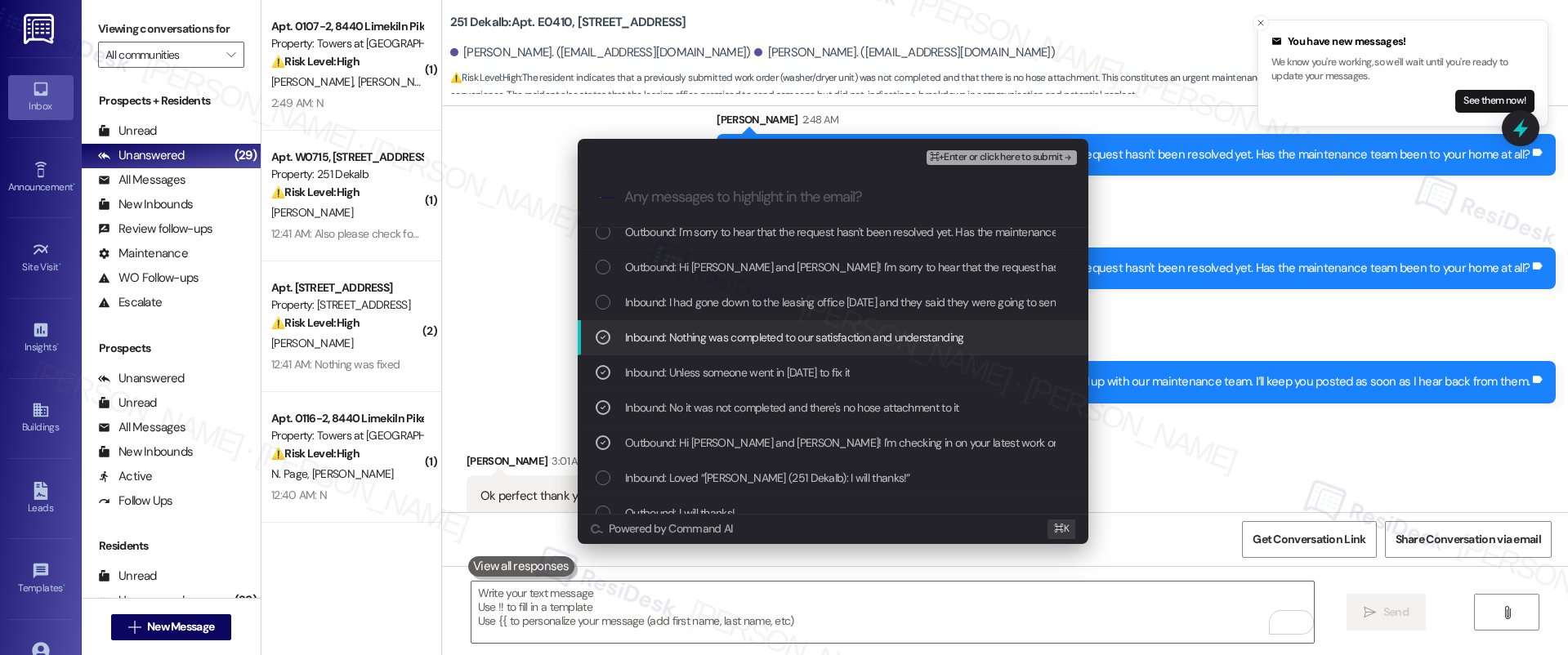 scroll, scrollTop: 58, scrollLeft: 0, axis: vertical 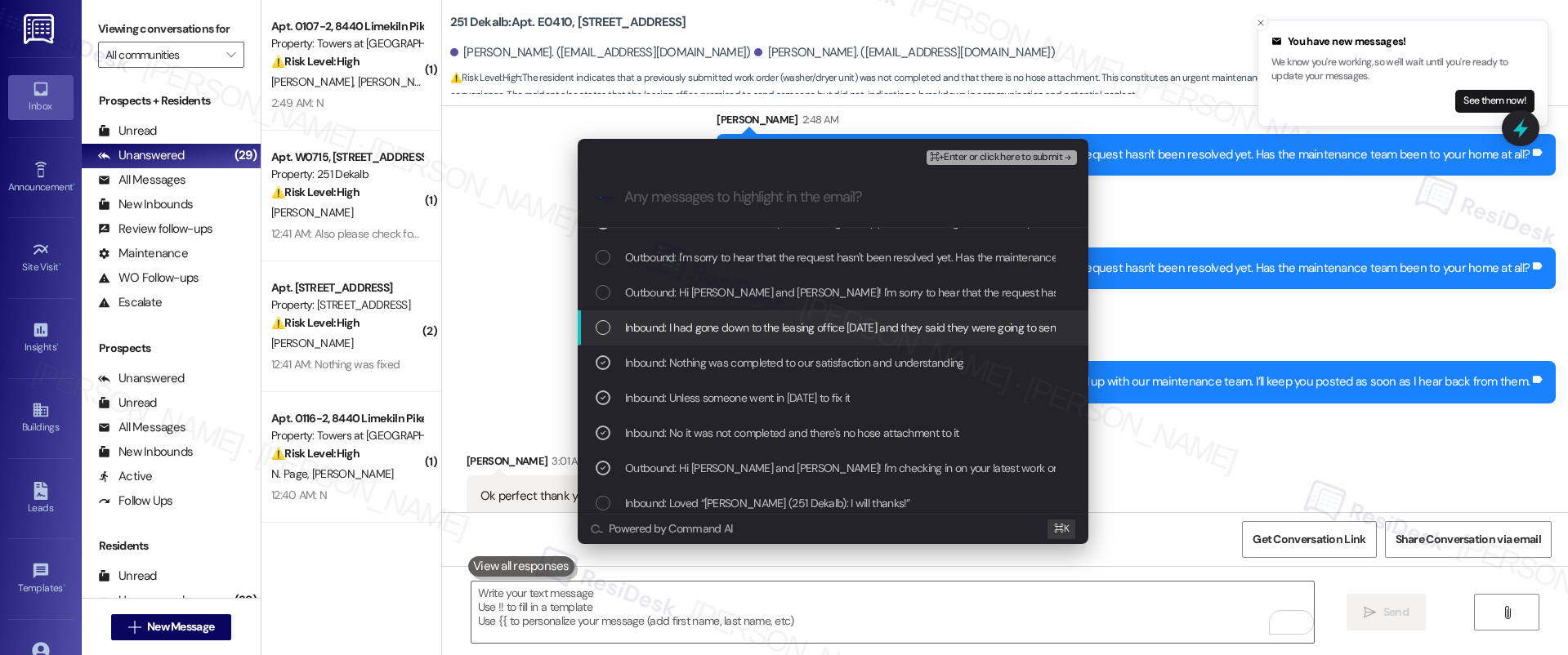 click on "Inbound: I had gone down to the leasing office Tuesday and they said they were going to send someone up and never did" at bounding box center (909, 328) 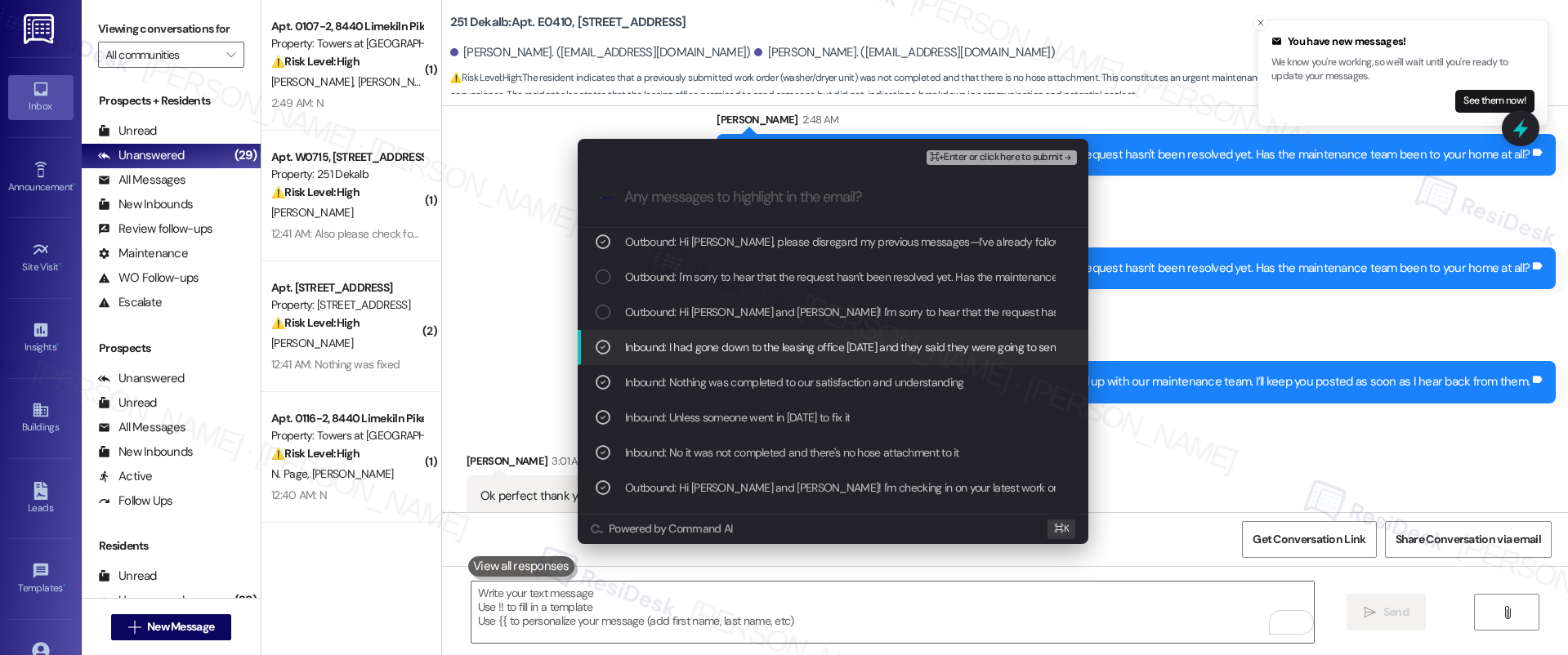 scroll, scrollTop: 2, scrollLeft: 0, axis: vertical 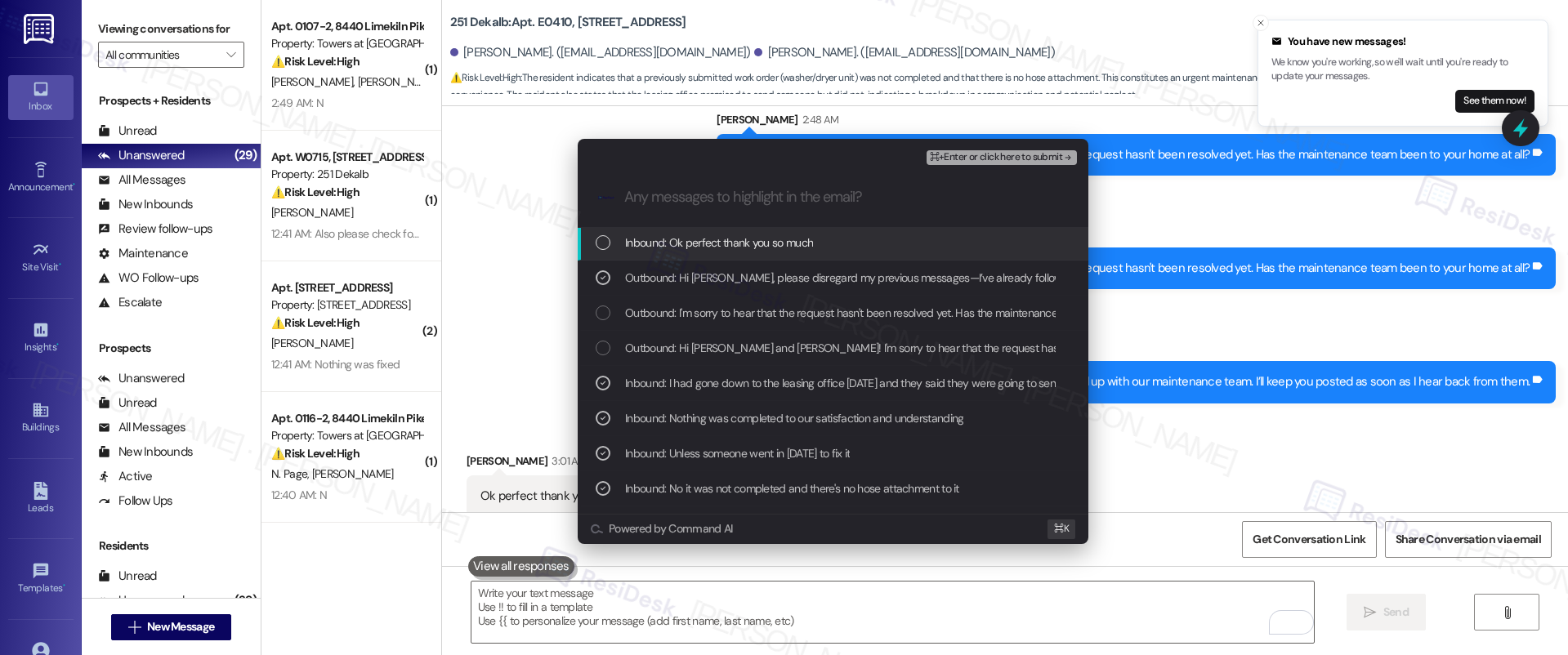click on "⌘+Enter or click here to submit" at bounding box center (996, 158) 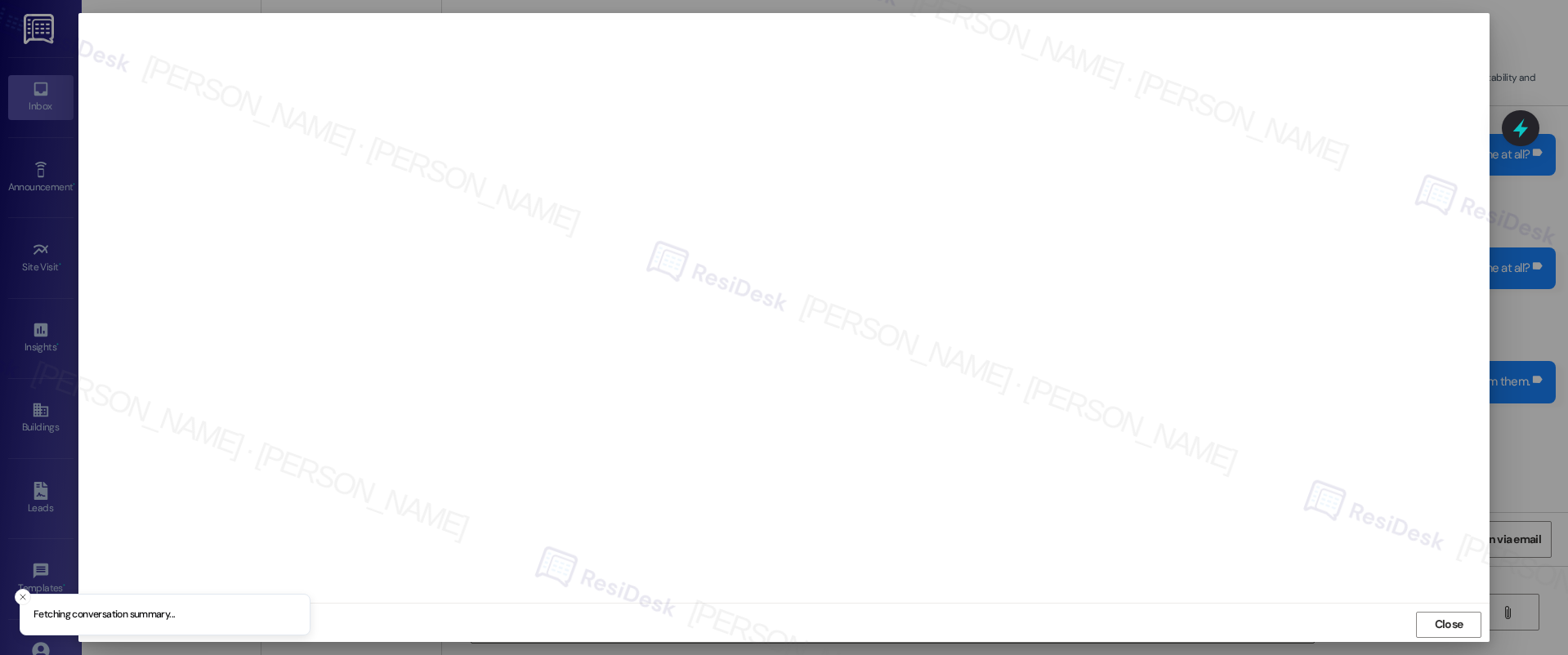 scroll, scrollTop: 3, scrollLeft: 0, axis: vertical 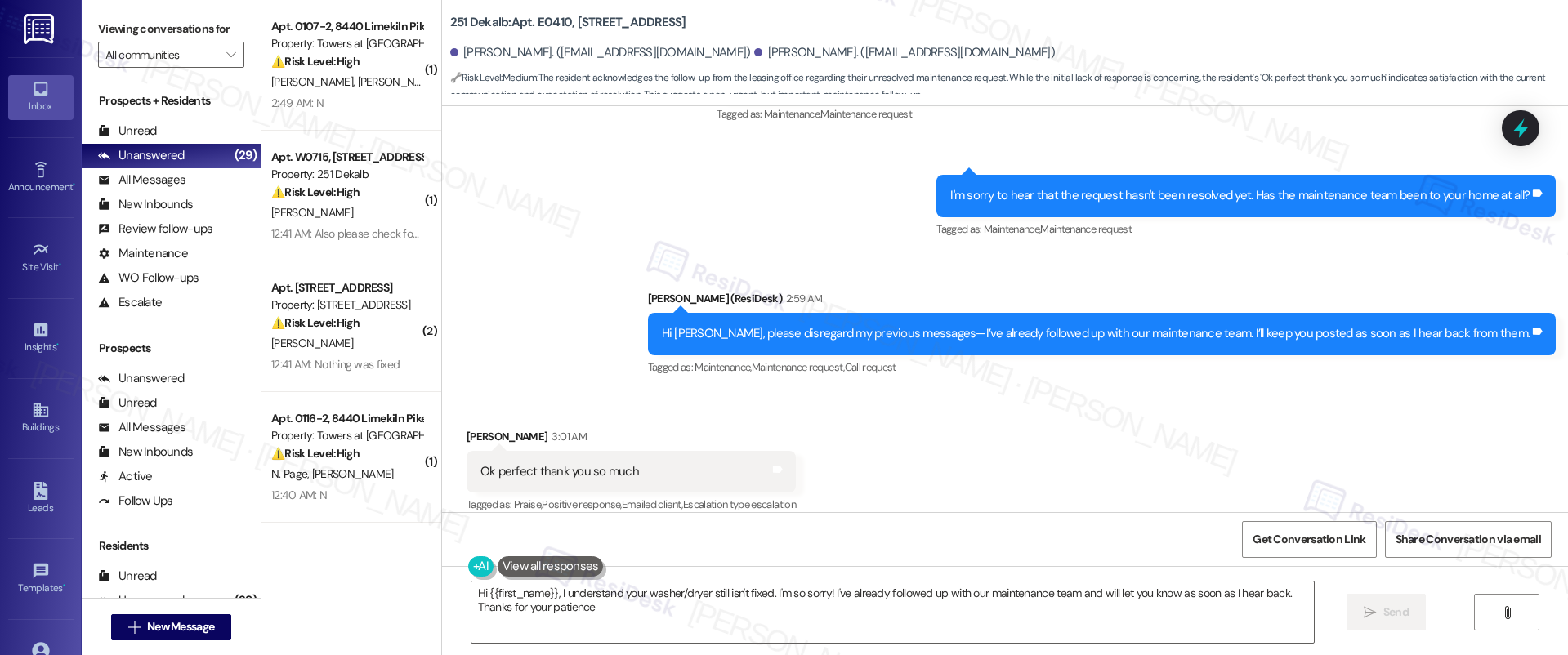 type on "Hi {{first_name}}, I understand your washer/dryer still isn't fixed. I'm so sorry! I've already followed up with our maintenance team and will let you know as soon as I hear back. Thanks for your patience!" 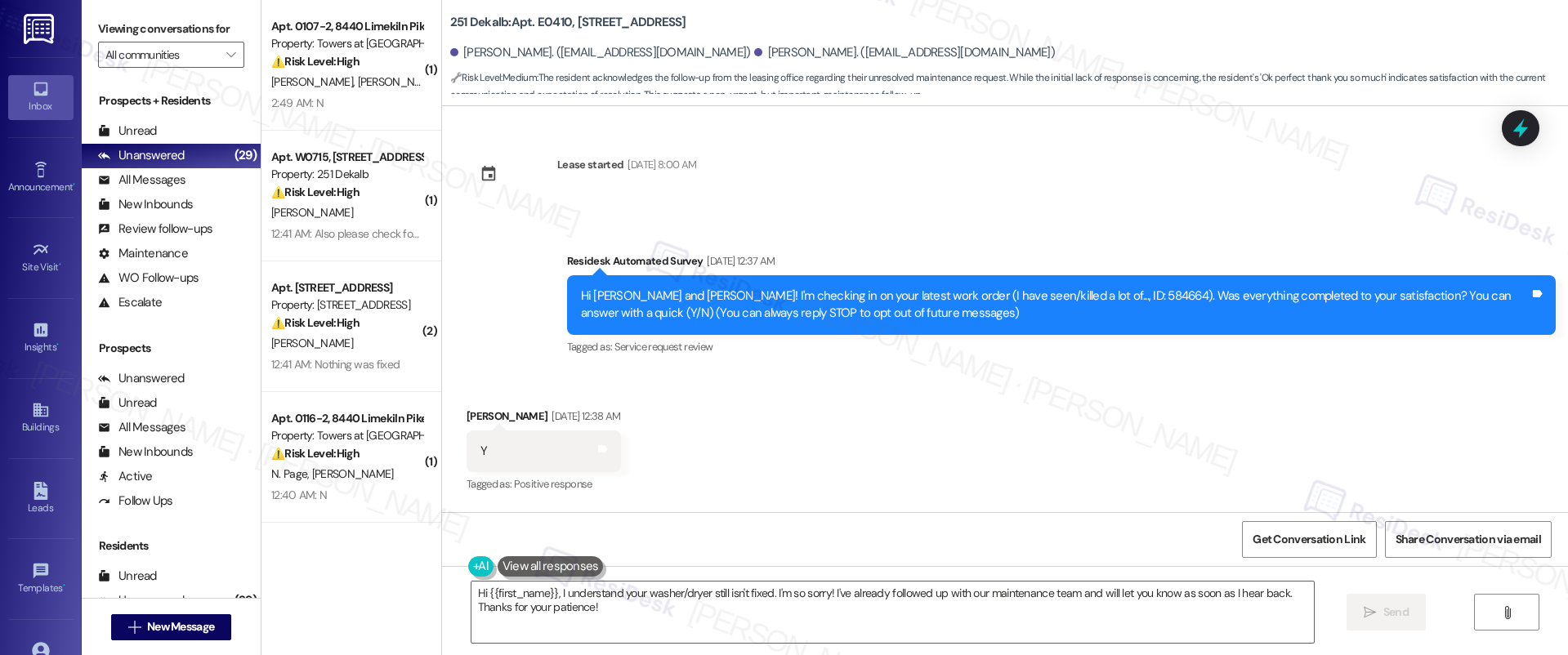 scroll, scrollTop: 0, scrollLeft: 0, axis: both 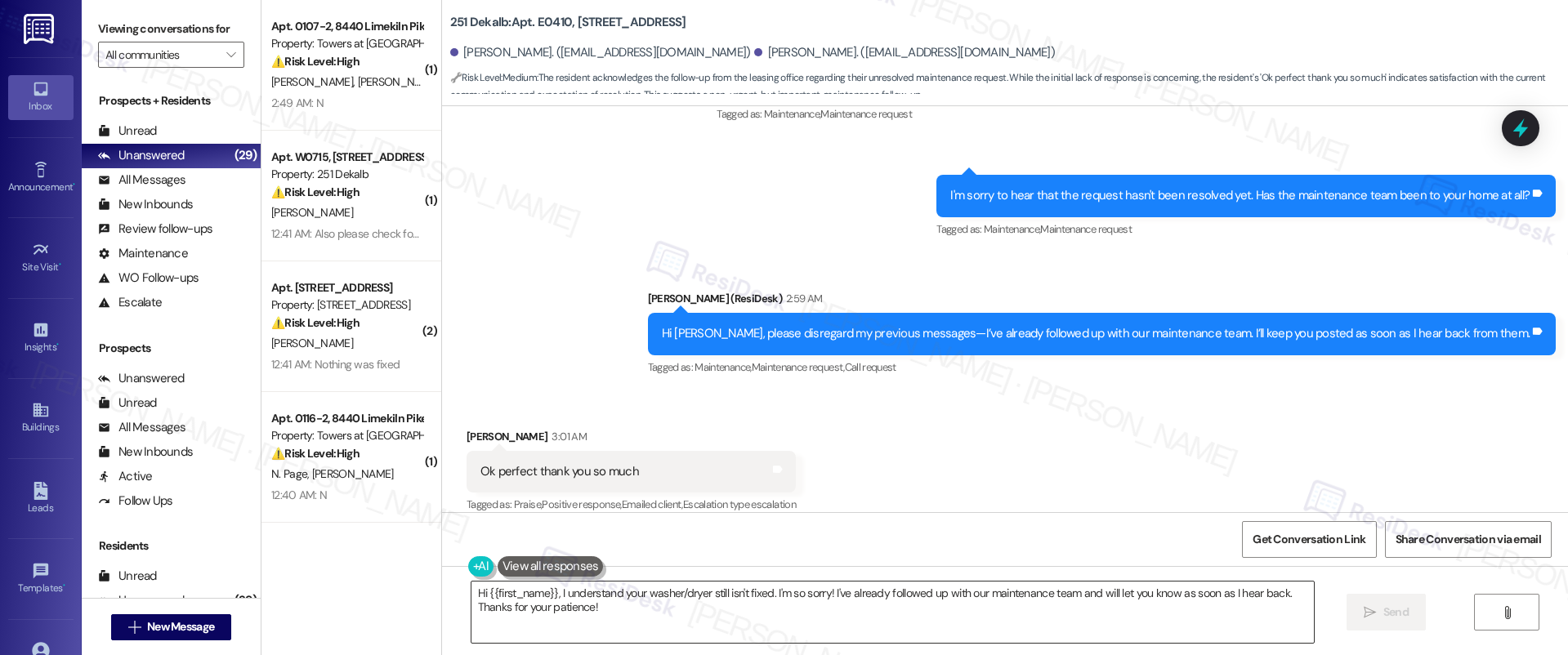 click on "Hi {{first_name}}, I understand your washer/dryer still isn't fixed. I'm so sorry! I've already followed up with our maintenance team and will let you know as soon as I hear back. Thanks for your patience!" at bounding box center [893, 612] 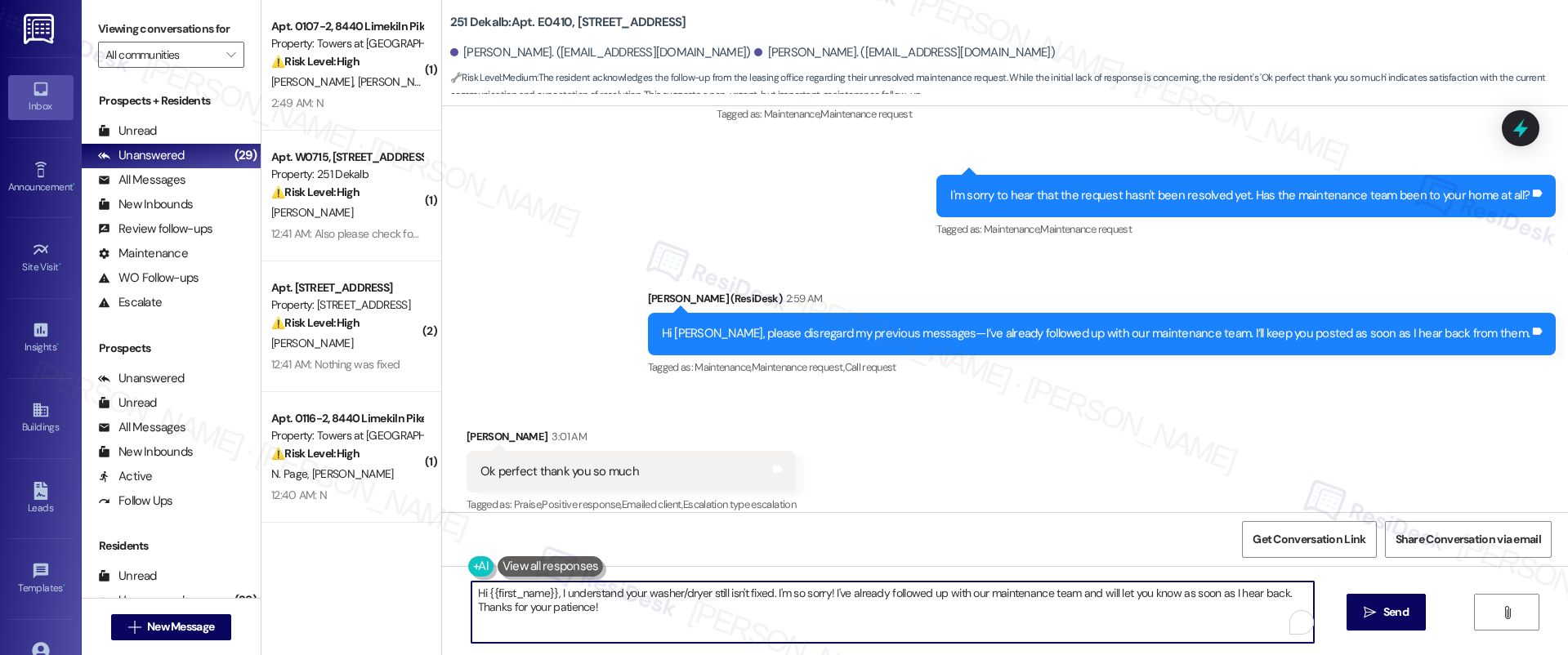 click on "Hi {{first_name}}, I understand your washer/dryer still isn't fixed. I'm so sorry! I've already followed up with our maintenance team and will let you know as soon as I hear back. Thanks for your patience!" at bounding box center (893, 612) 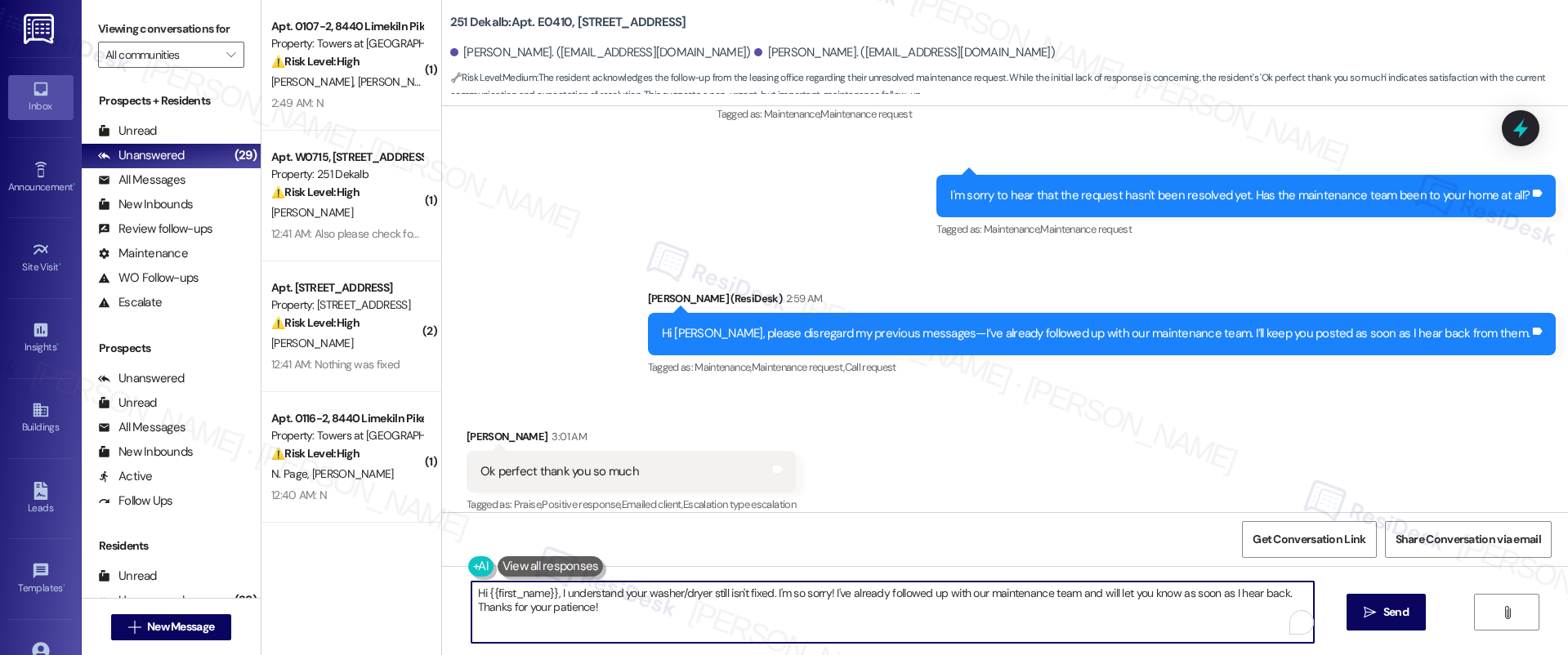 click on "Hi {{first_name}}, I understand your washer/dryer still isn't fixed. I'm so sorry! I've already followed up with our maintenance team and will let you know as soon as I hear back. Thanks for your patience!" at bounding box center [893, 612] 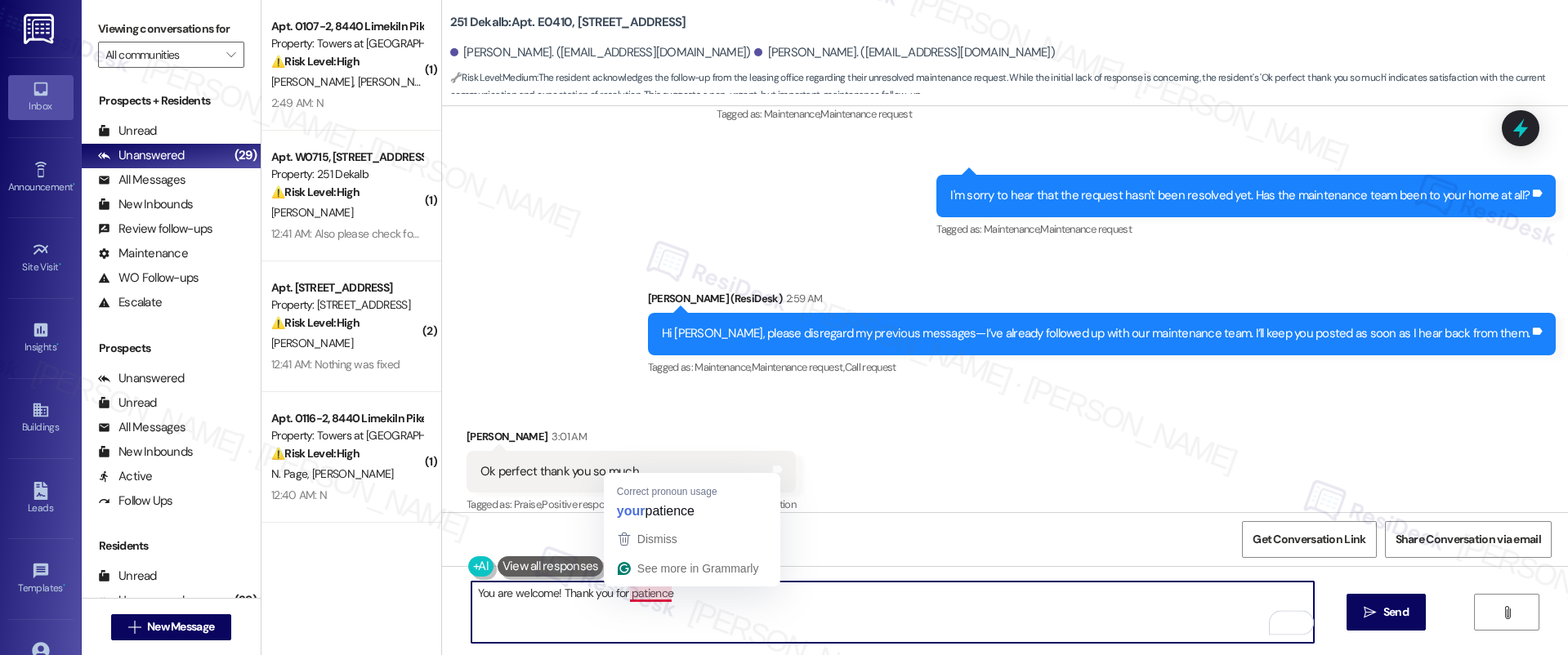 click on "You are welcome! Thank you for patience" at bounding box center [893, 612] 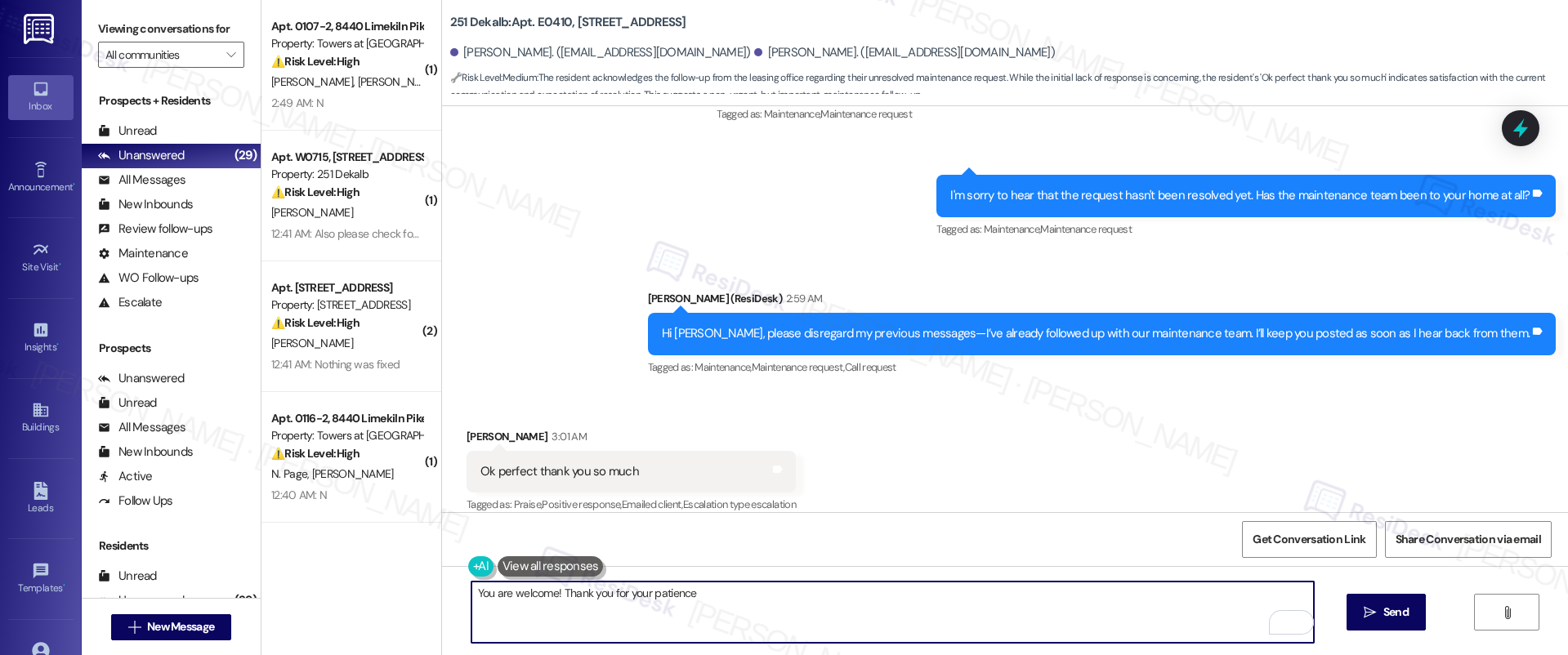 click on "You are welcome! Thank you for your patience" at bounding box center (893, 612) 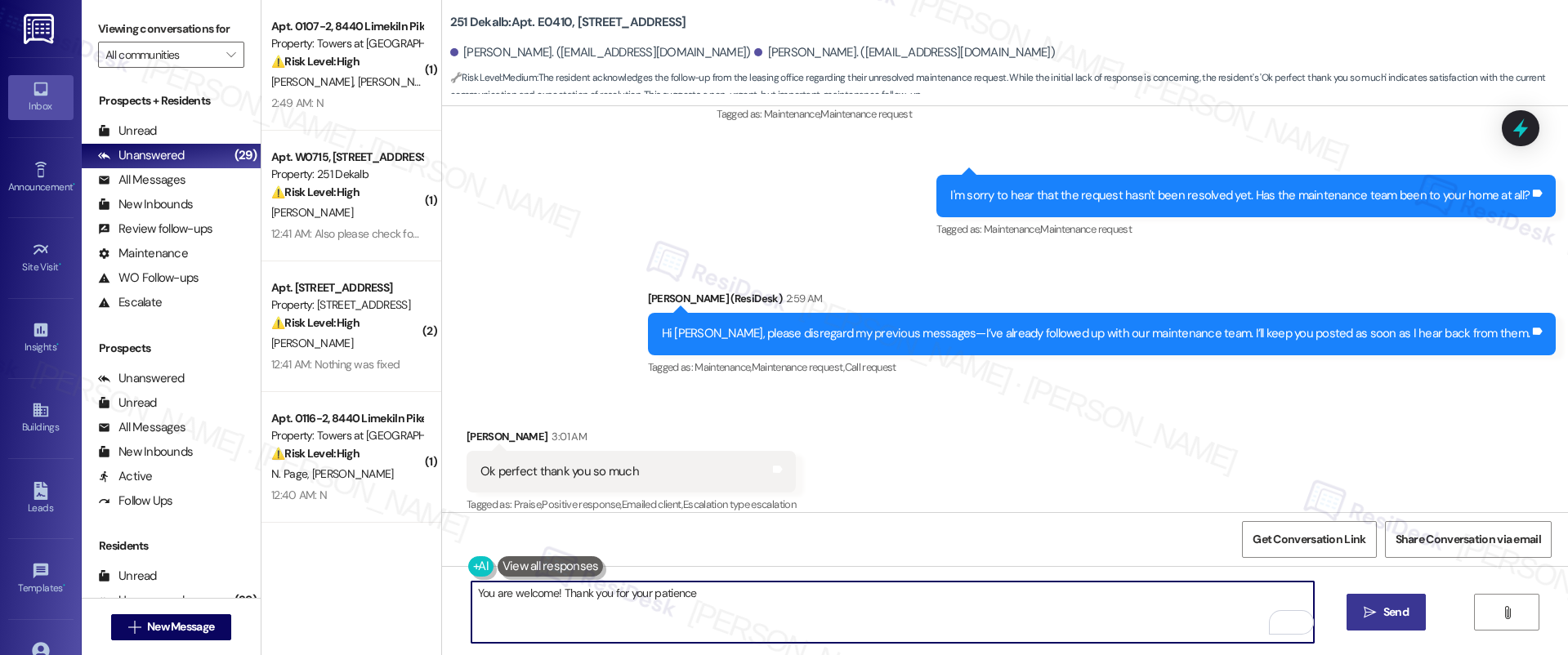 type on "You are welcome! Thank you for your patience" 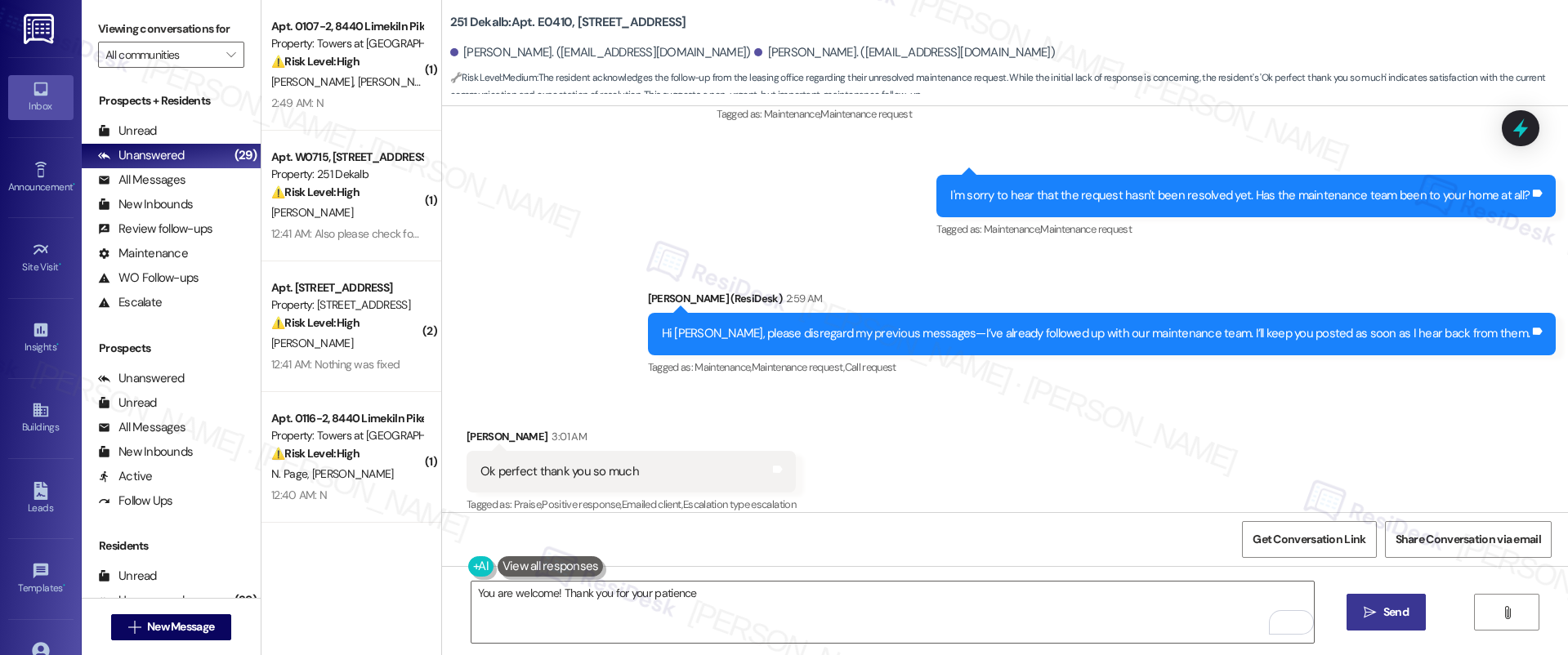 click on "Send" at bounding box center [1396, 612] 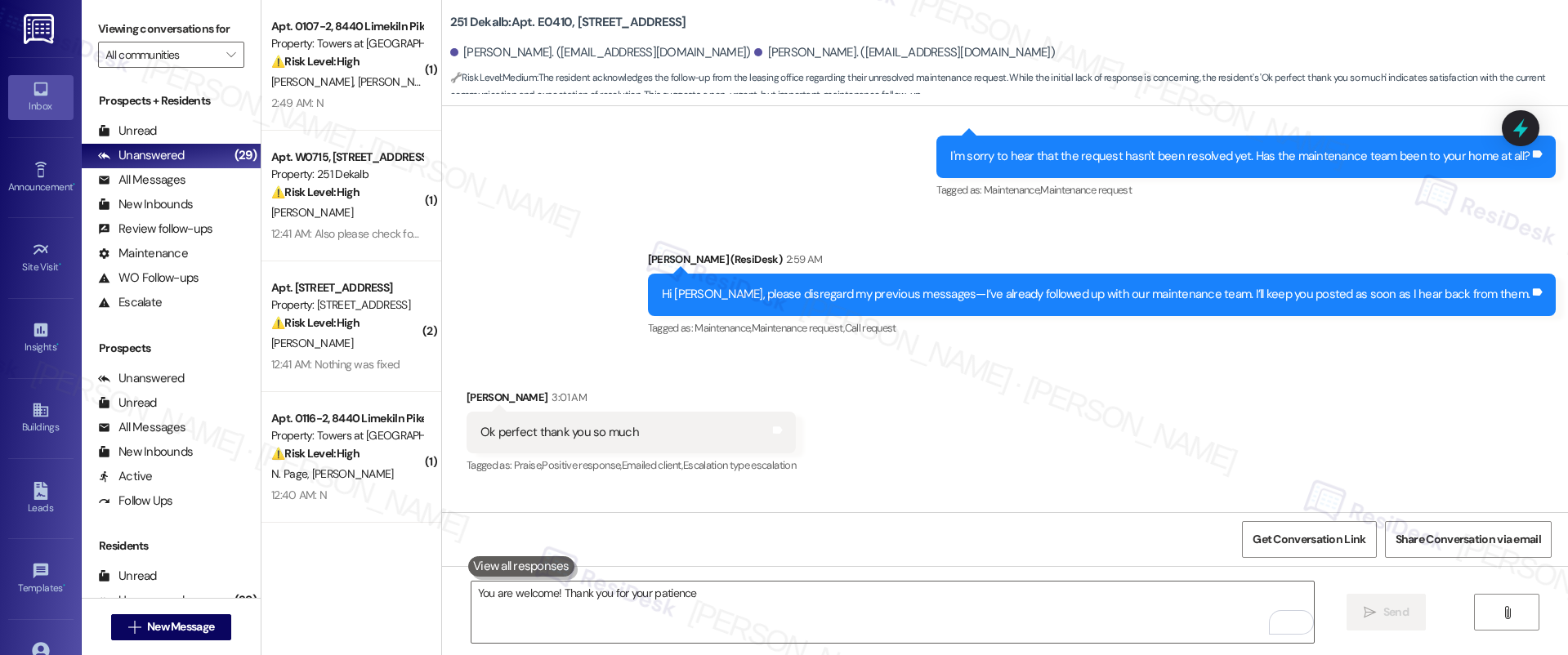 scroll, scrollTop: 2799, scrollLeft: 0, axis: vertical 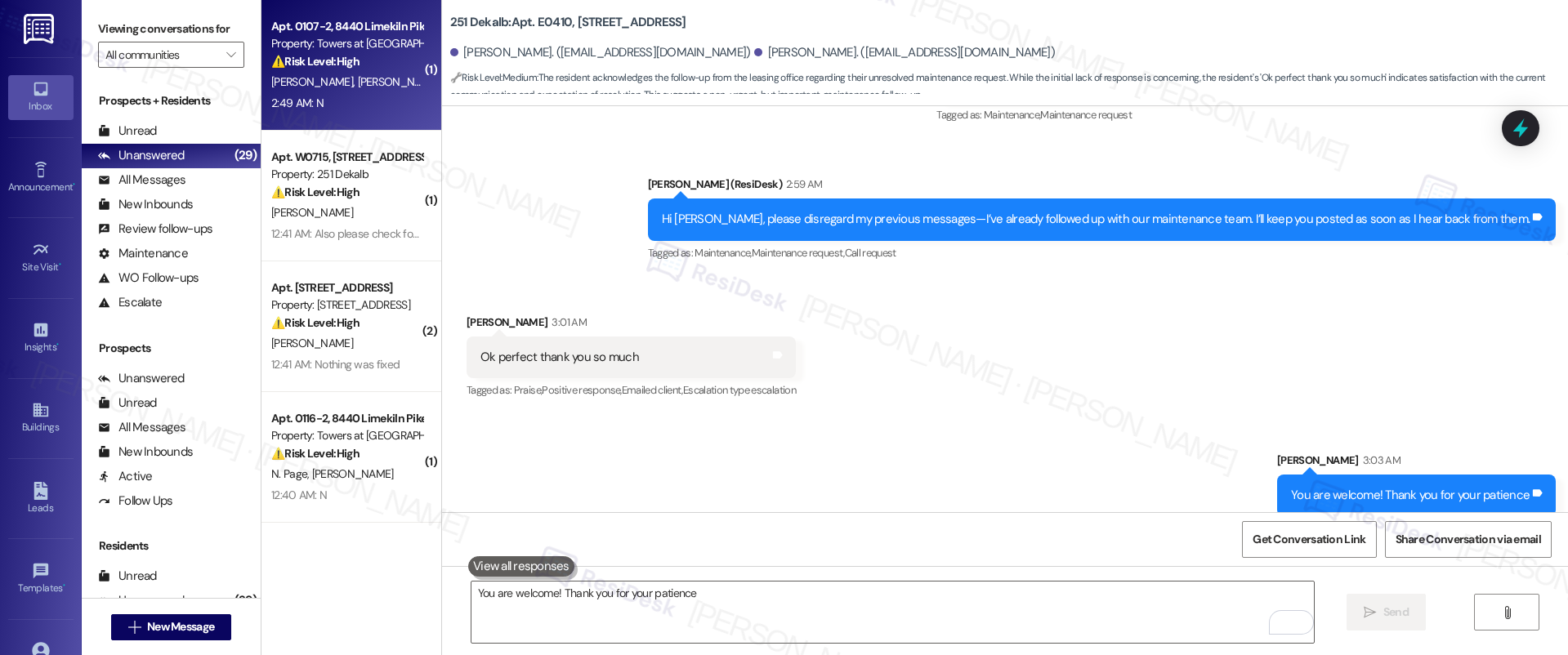 click on "2:49 AM: N 2:49 AM: N" at bounding box center [346, 103] 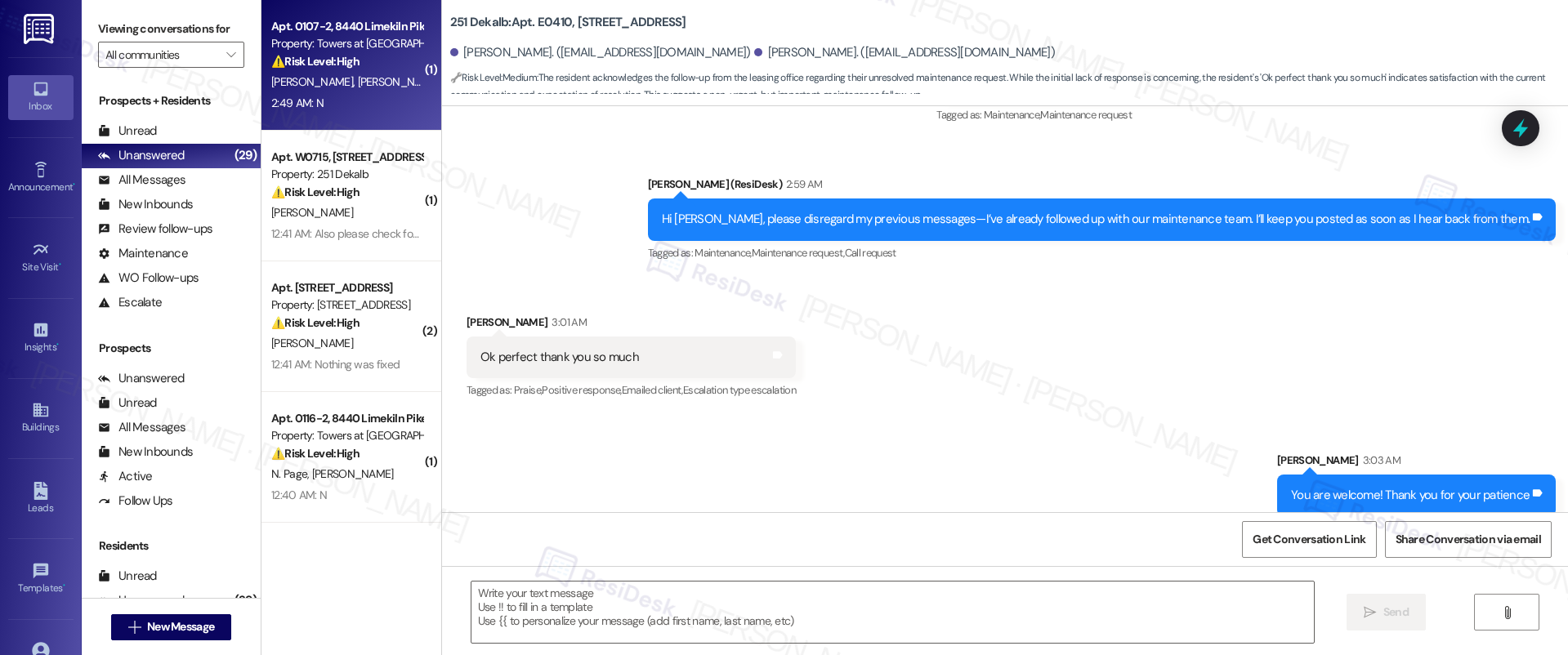 type on "Fetching suggested responses. Please feel free to read through the conversation in the meantime." 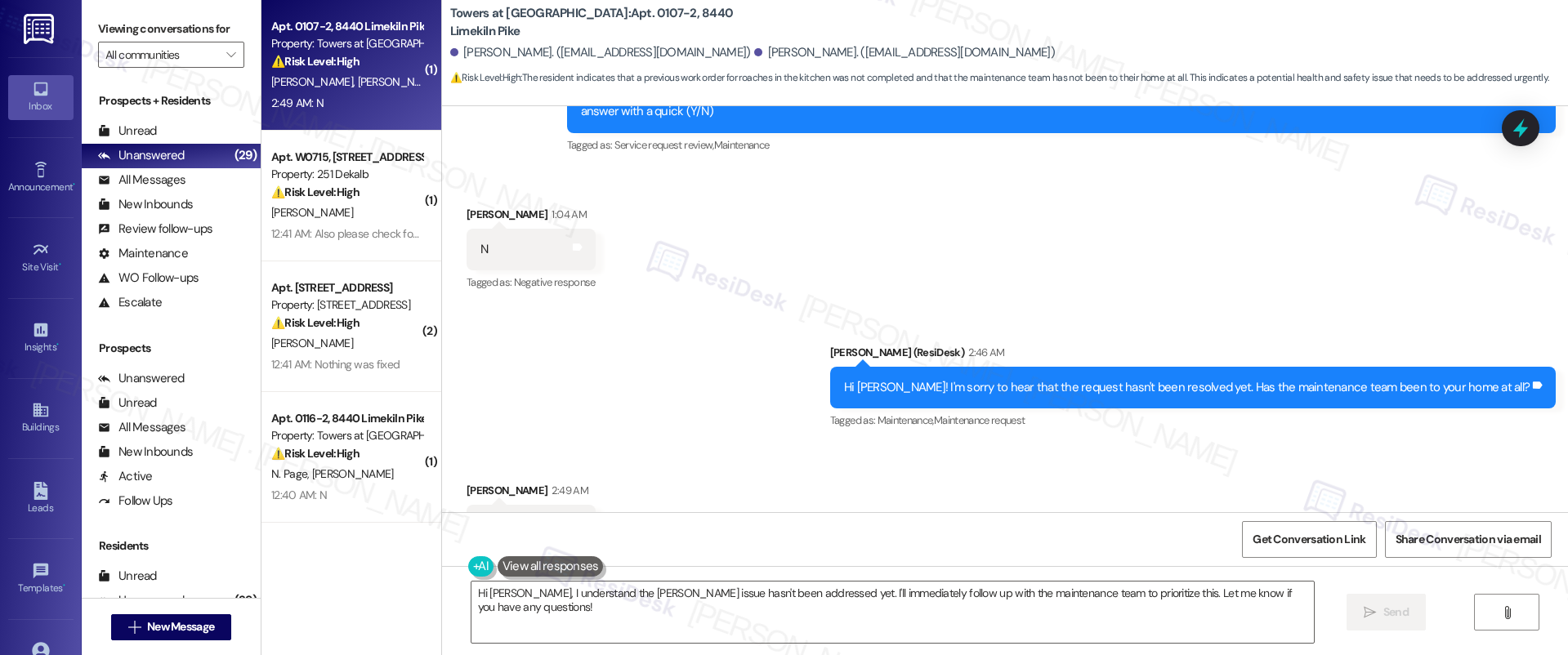 scroll, scrollTop: 1112, scrollLeft: 0, axis: vertical 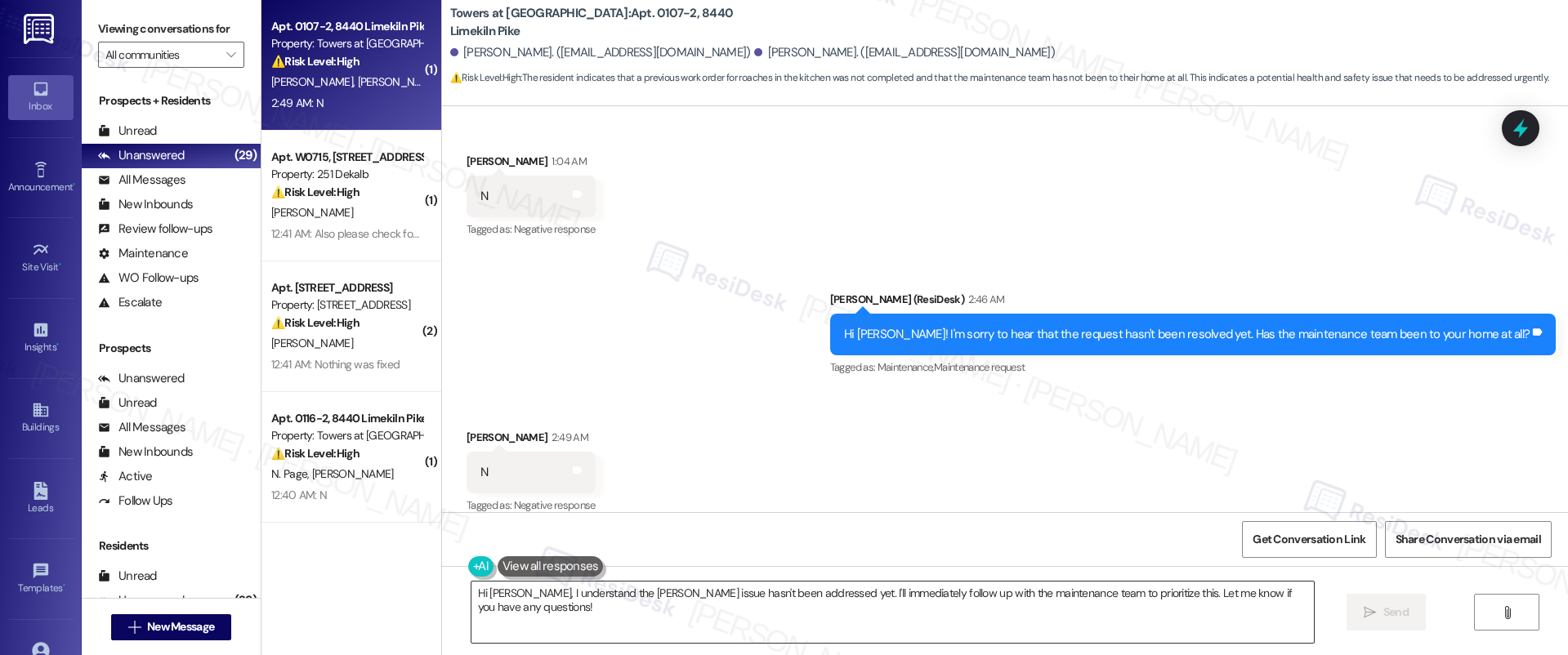 click on "Hi Nina, I understand the roach issue hasn't been addressed yet. I'll immediately follow up with the maintenance team to prioritize this. Let me know if you have any questions!" at bounding box center [893, 612] 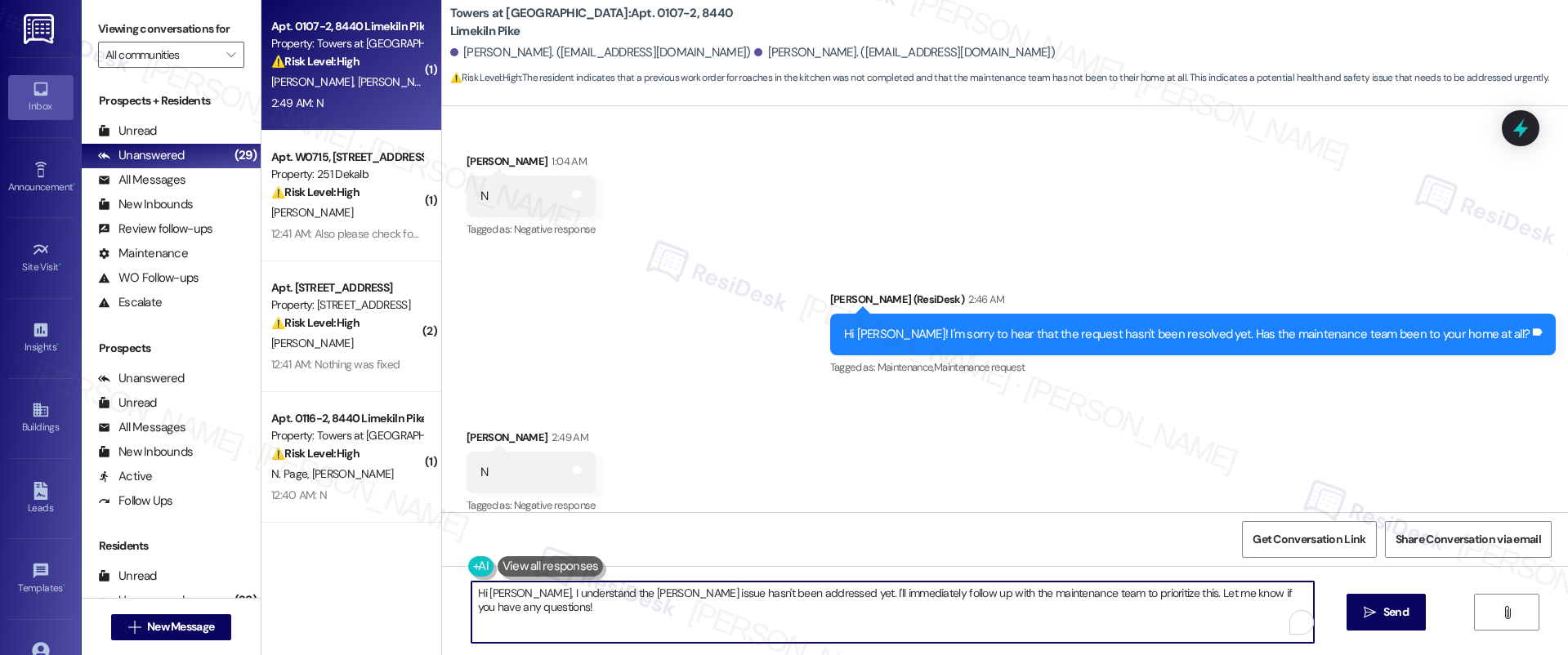 click on "Hi Nina, I understand the roach issue hasn't been addressed yet. I'll immediately follow up with the maintenance team to prioritize this. Let me know if you have any questions!" at bounding box center [893, 612] 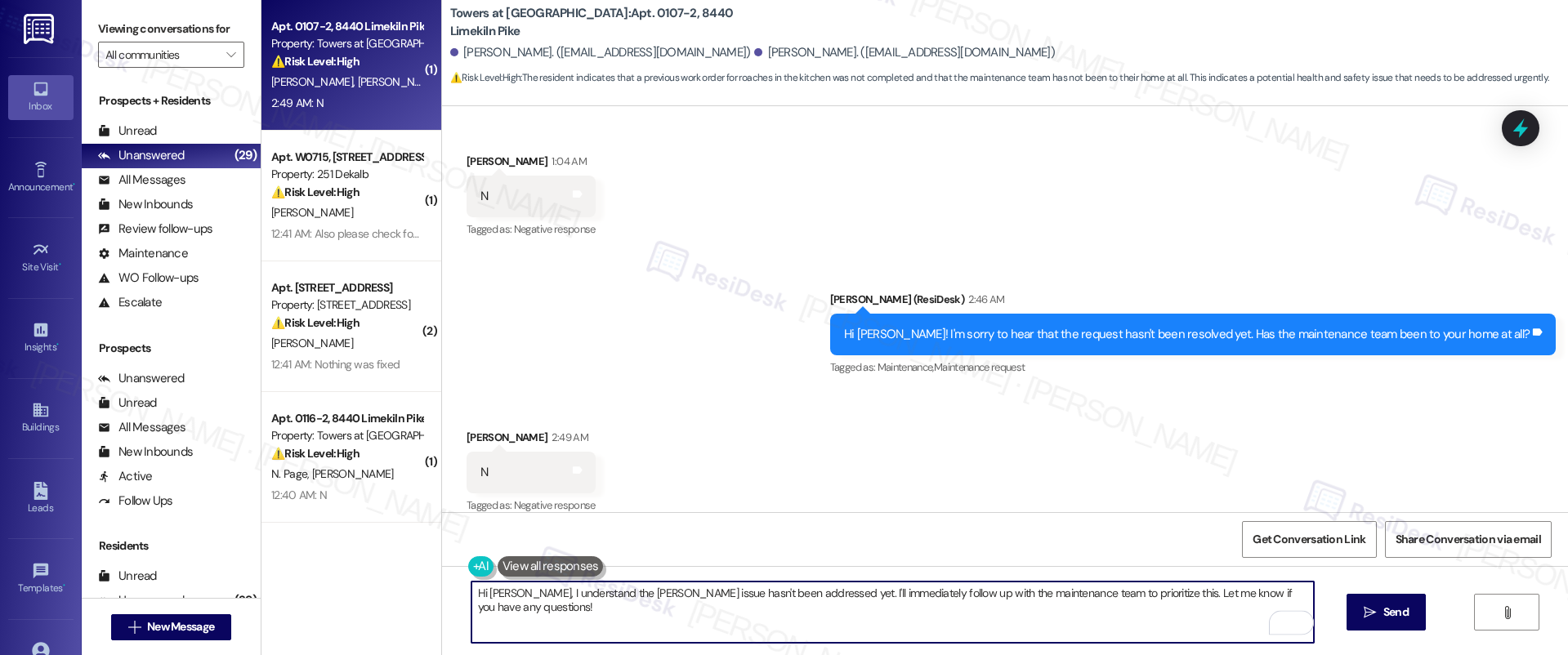 paste on "{{first_name}}! I'm sorry to hear that the request hasn't been resolved yet. Has the maintenance team been to your home at all?" 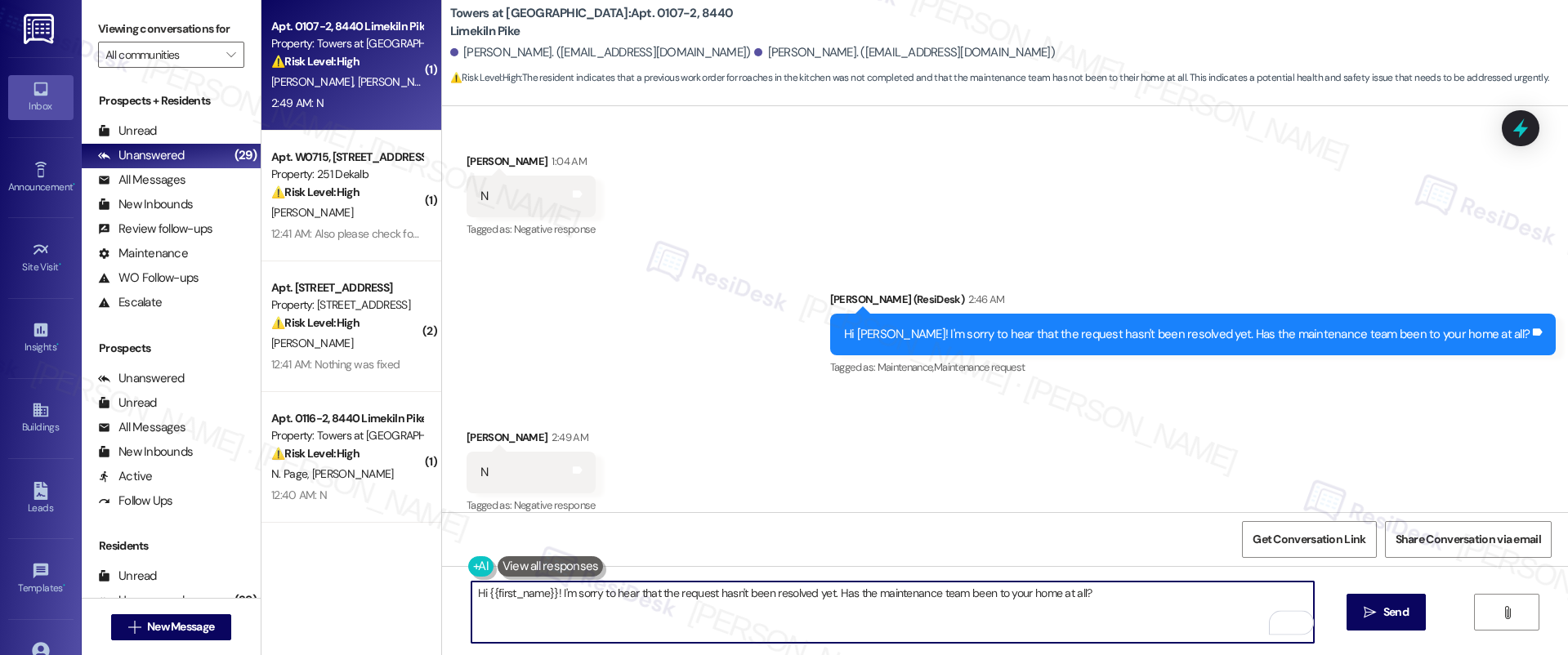 click on "Hi {{first_name}}! I'm sorry to hear that the request hasn't been resolved yet. Has the maintenance team been to your home at all?" at bounding box center [893, 612] 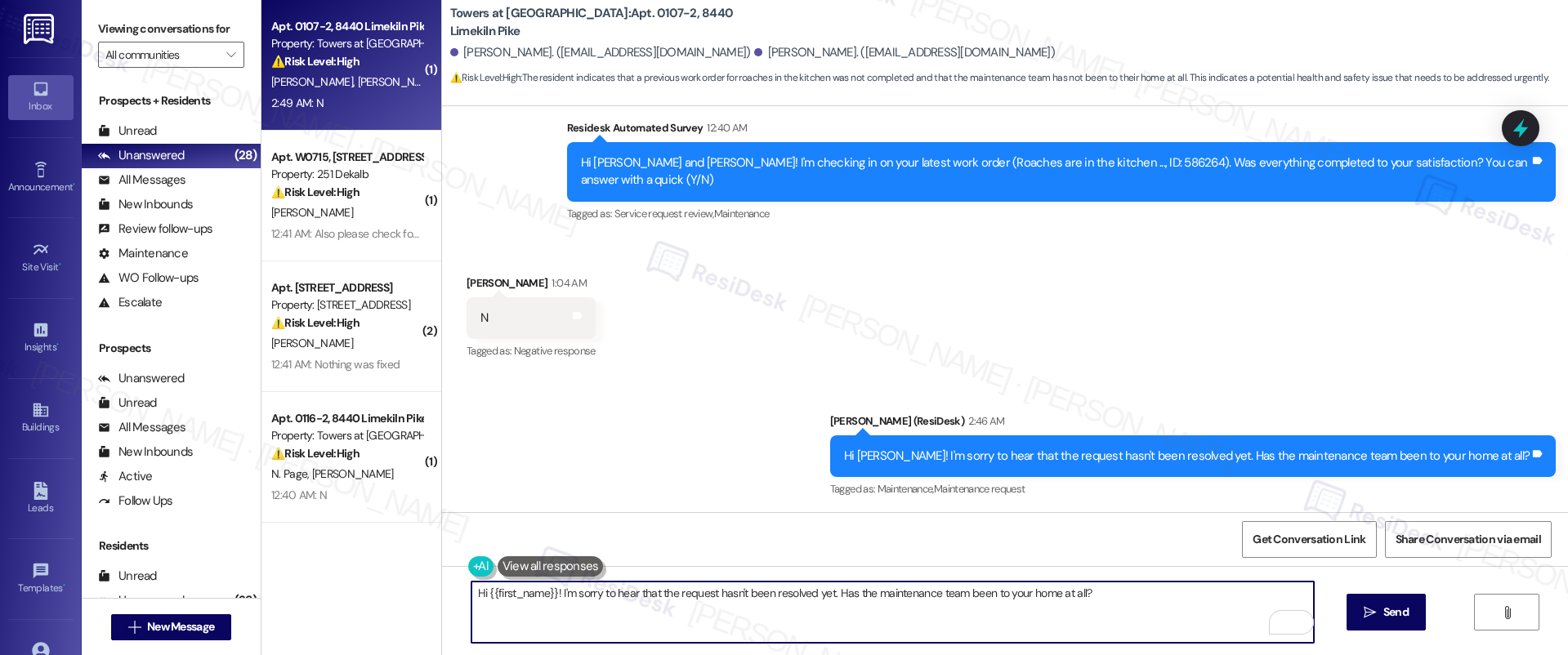 scroll, scrollTop: 980, scrollLeft: 0, axis: vertical 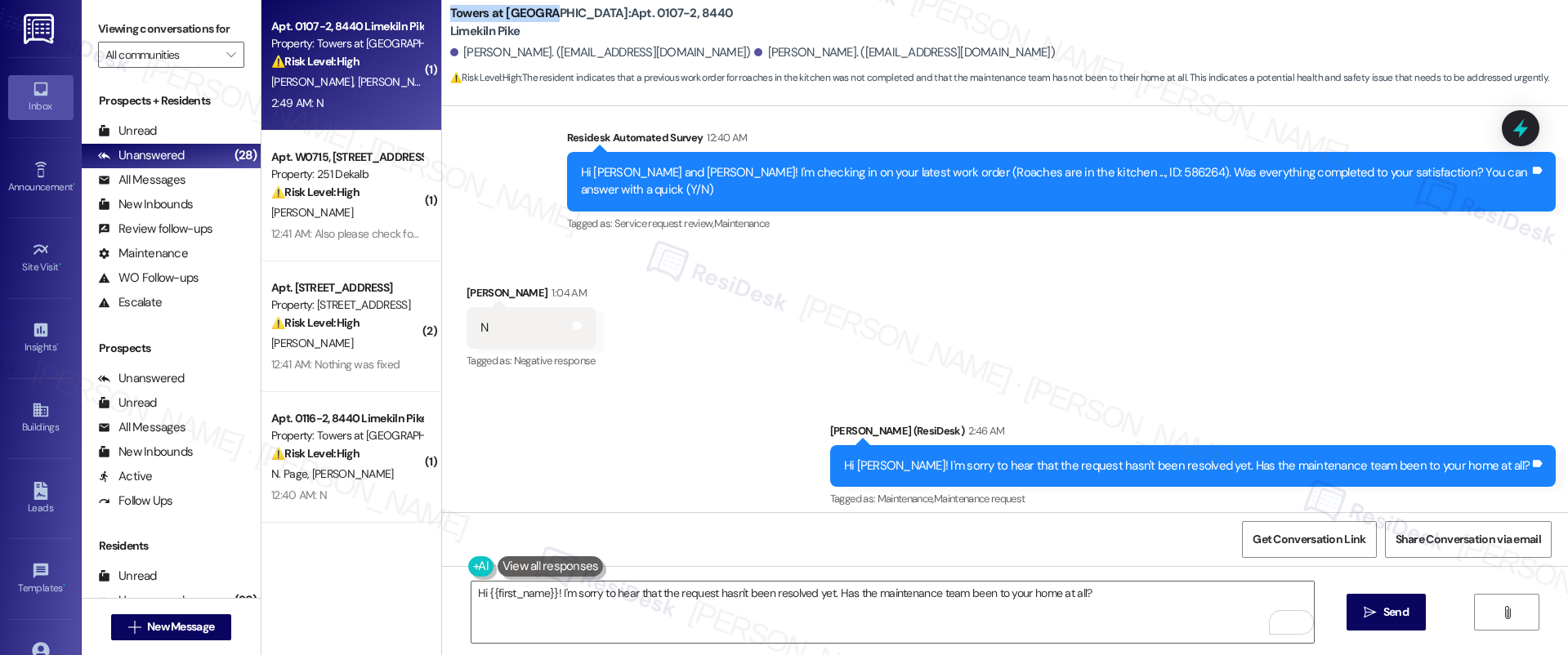 drag, startPoint x: 437, startPoint y: 21, endPoint x: 539, endPoint y: 24, distance: 102.044108 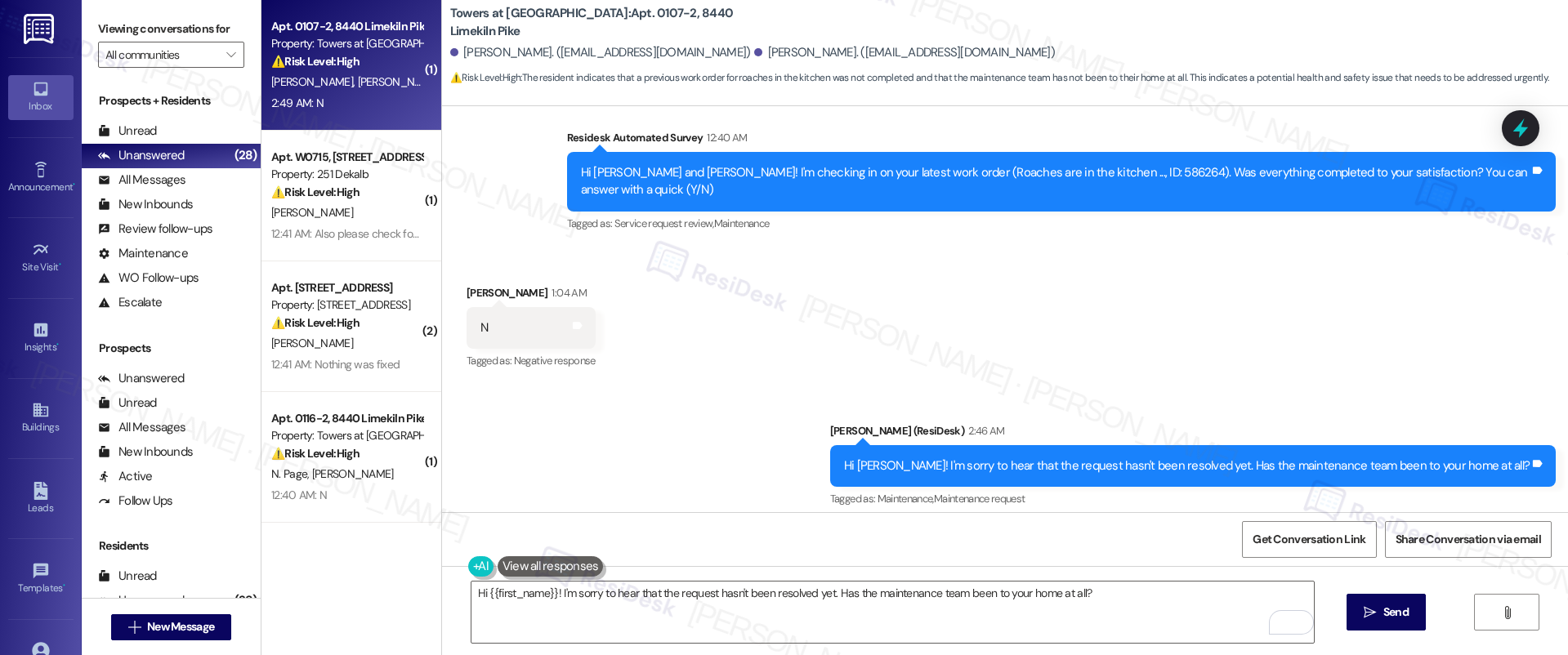 click on "Towers at Wyncote:  Apt. 0107-2, 8440 Limekiln Pike" at bounding box center (614, 22) 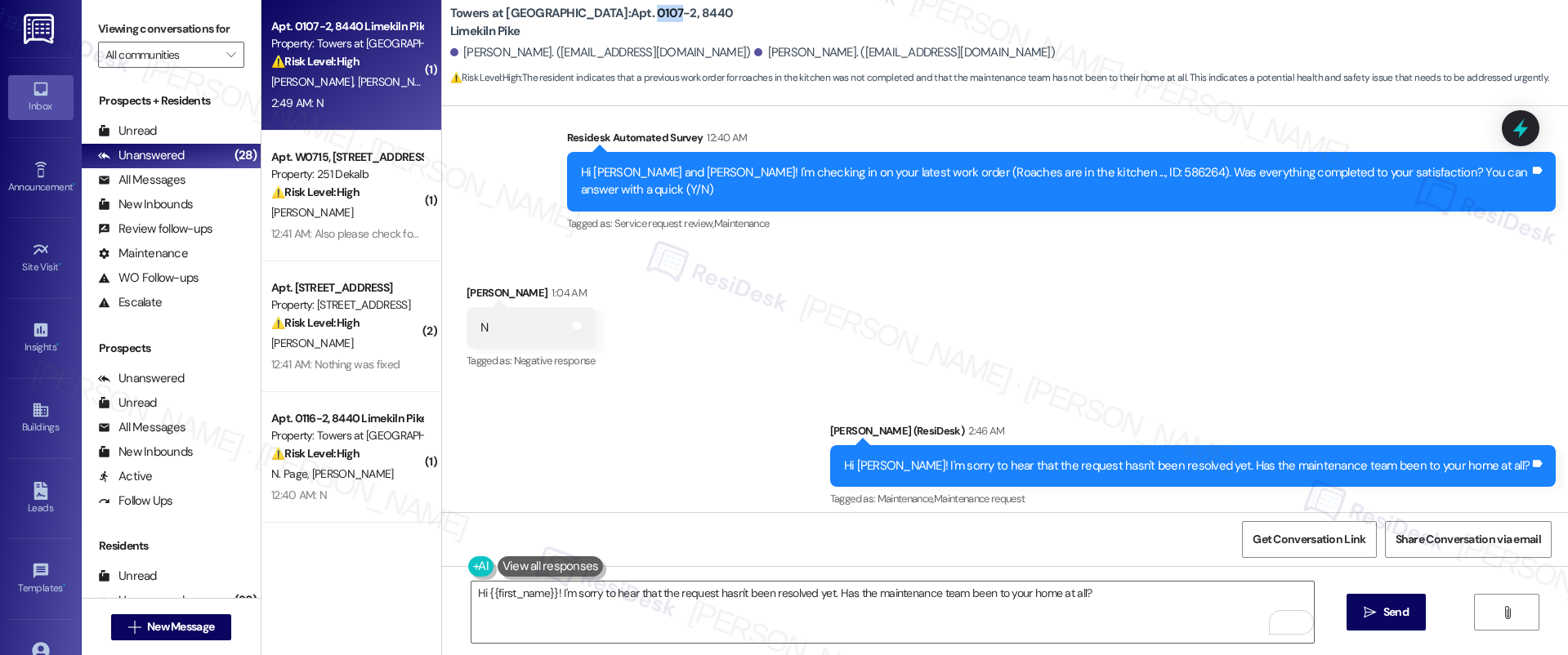 click on "Towers at Wyncote:  Apt. 0107-2, 8440 Limekiln Pike" at bounding box center (614, 22) 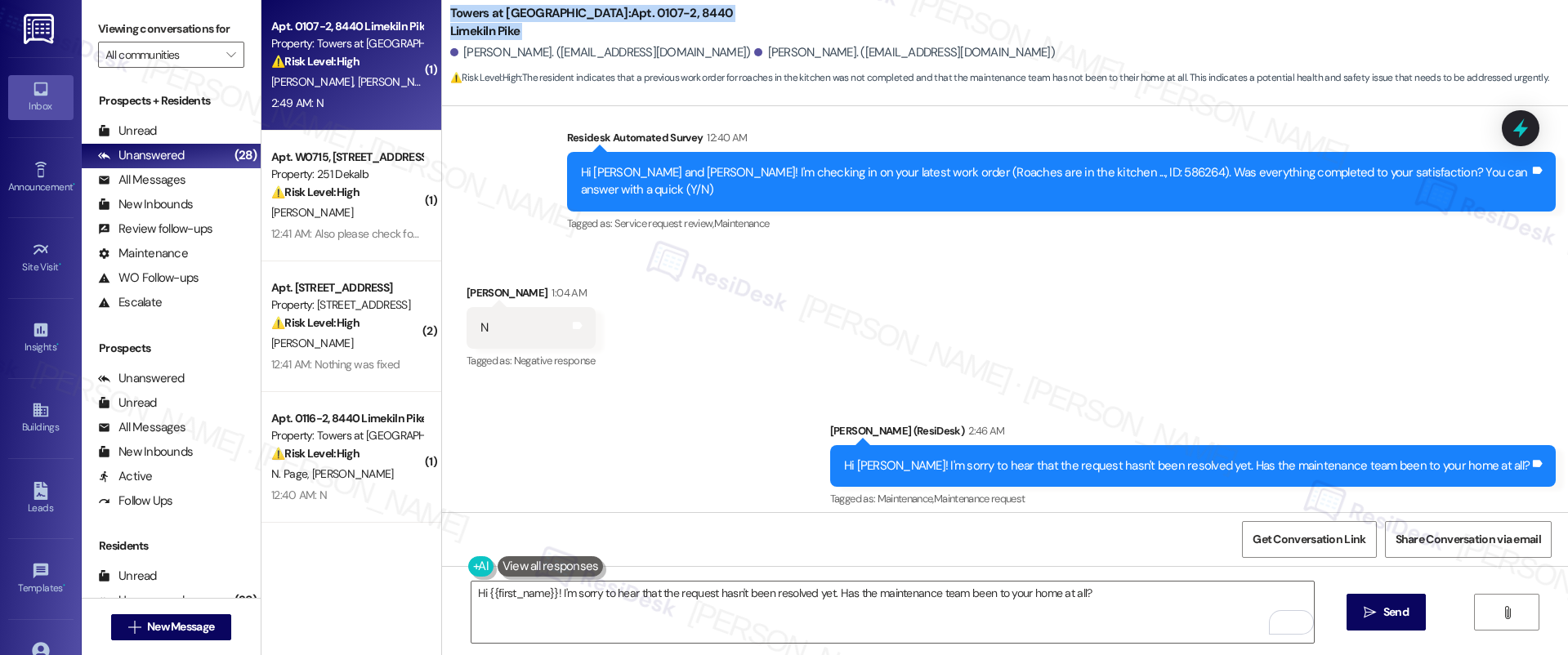 click on "Towers at Wyncote:  Apt. 0107-2, 8440 Limekiln Pike" at bounding box center [614, 22] 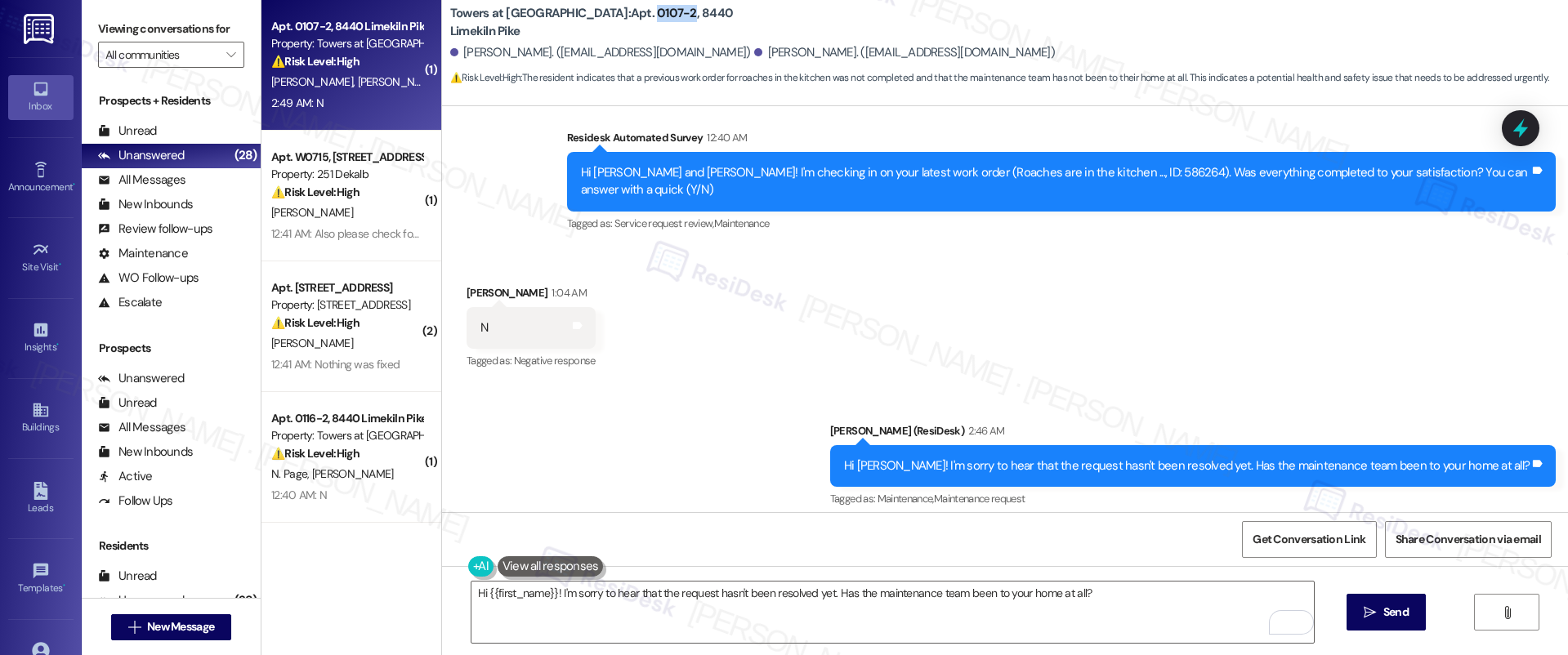 drag, startPoint x: 571, startPoint y: 21, endPoint x: 608, endPoint y: 22, distance: 37.01351 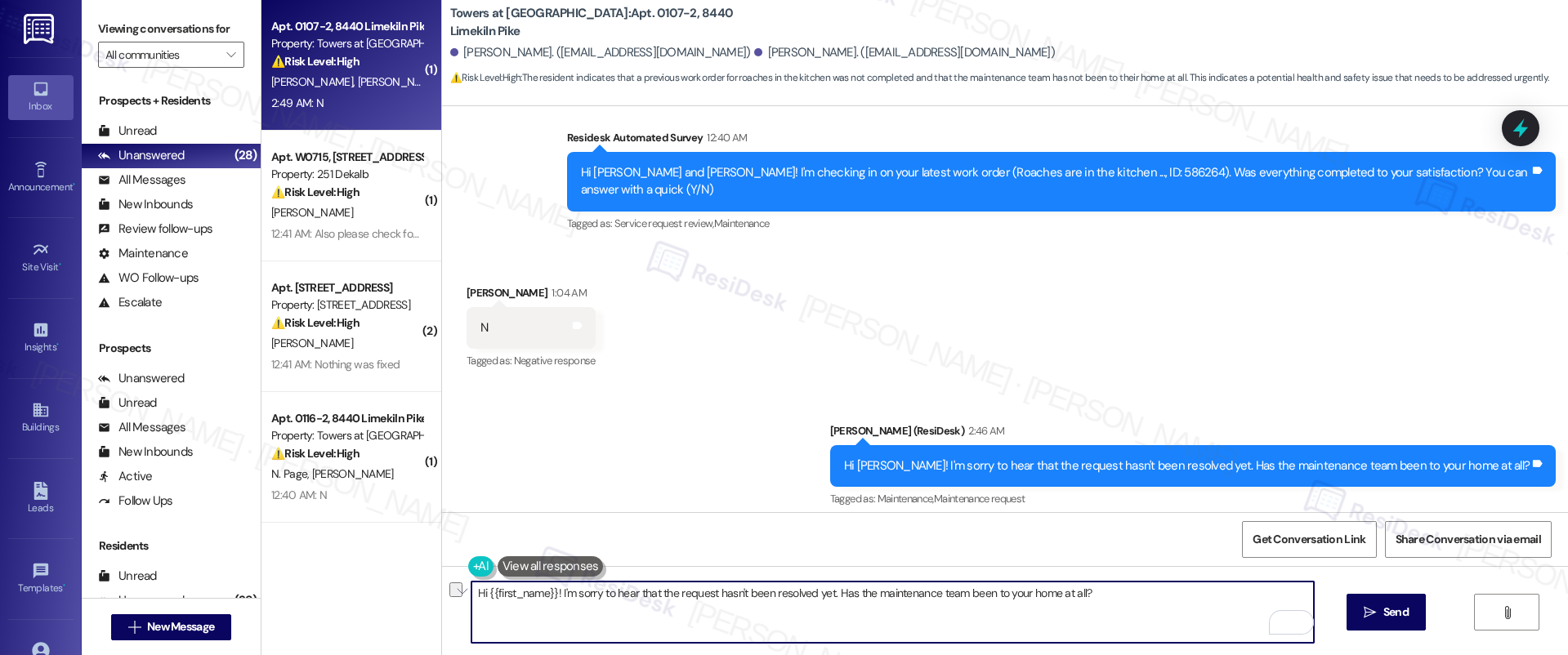 drag, startPoint x: 1159, startPoint y: 600, endPoint x: 445, endPoint y: 590, distance: 714.07 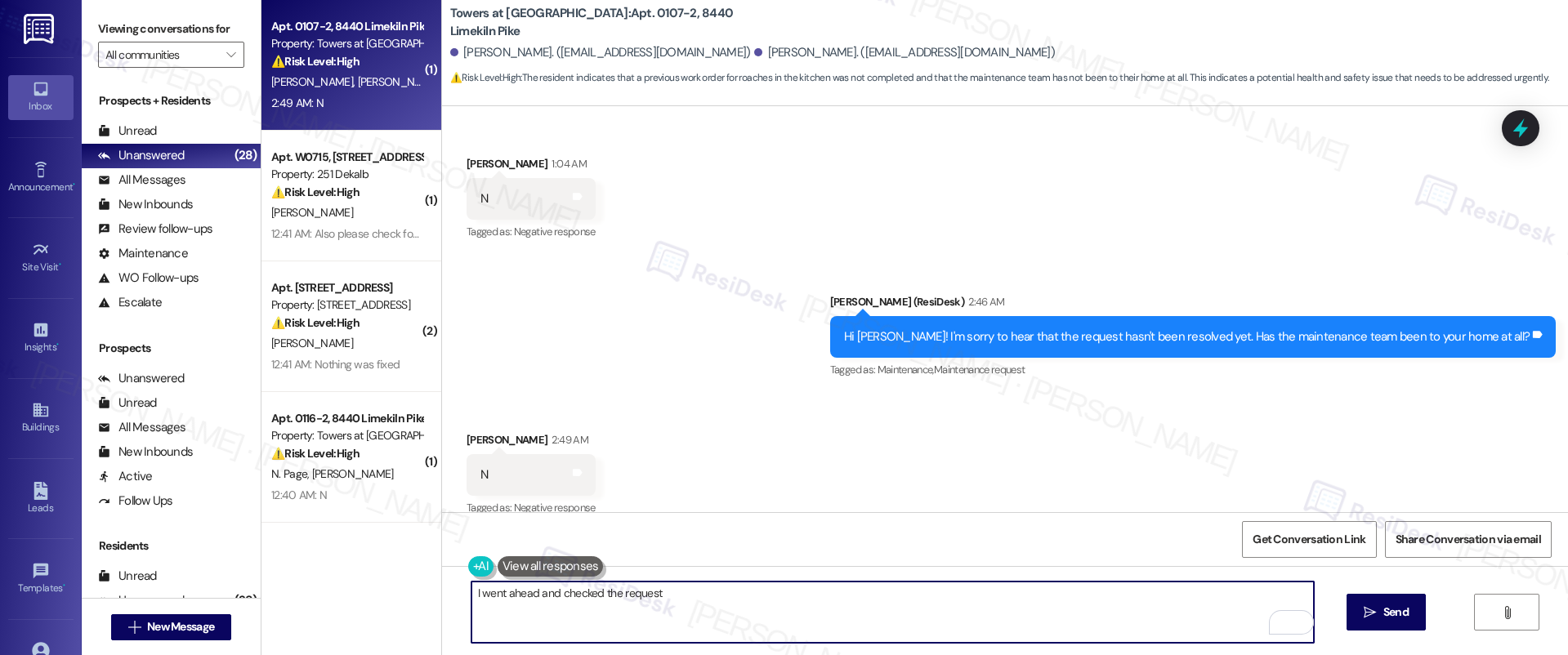scroll, scrollTop: 1112, scrollLeft: 0, axis: vertical 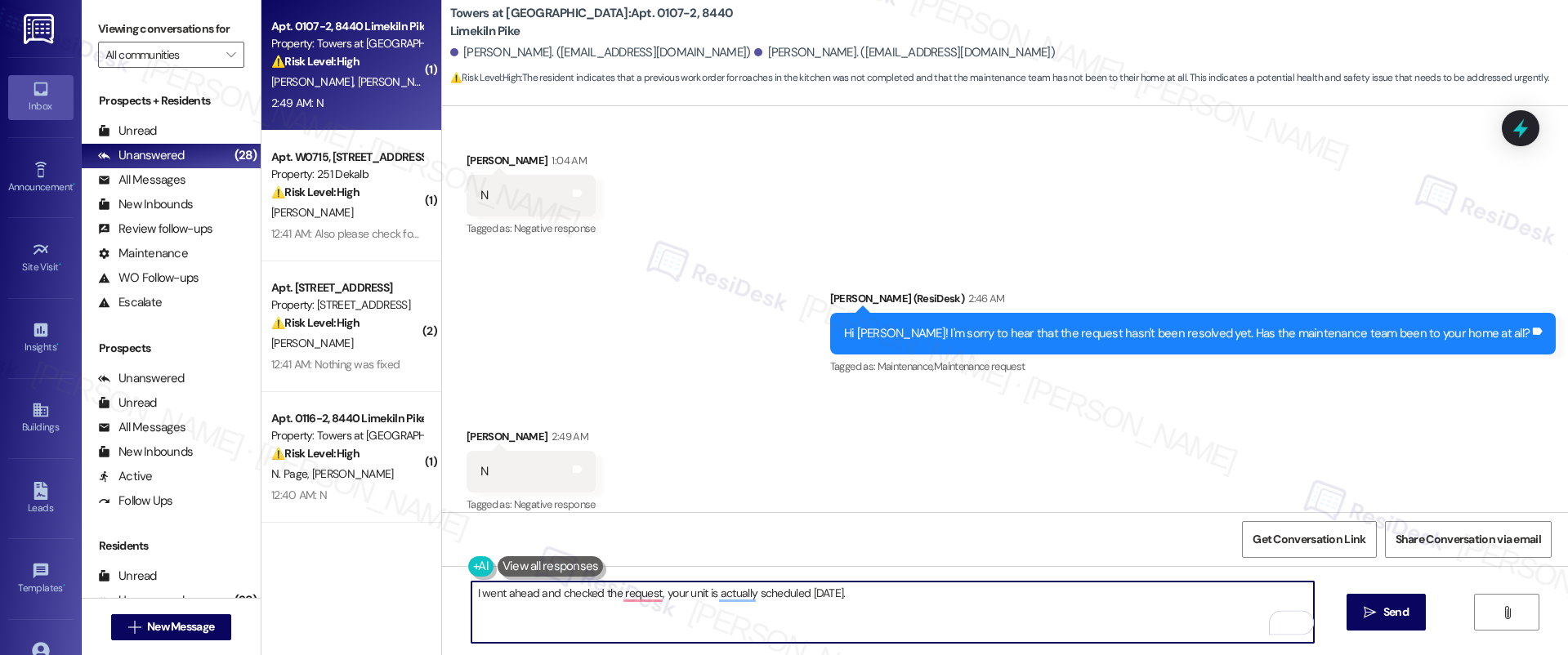 type on "I went ahead and checked the request, your unit is actually scheduled today." 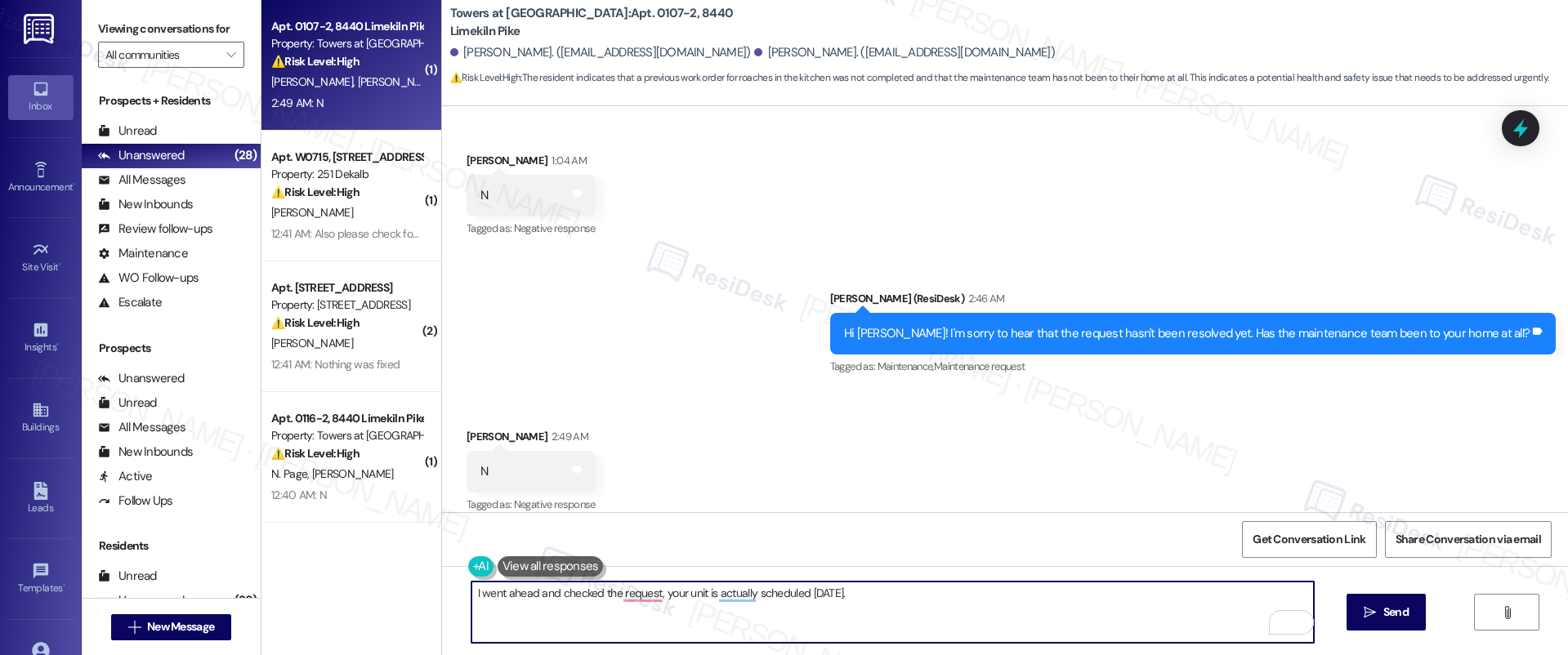 click on "I went ahead and checked the request, your unit is actually scheduled today." at bounding box center (893, 612) 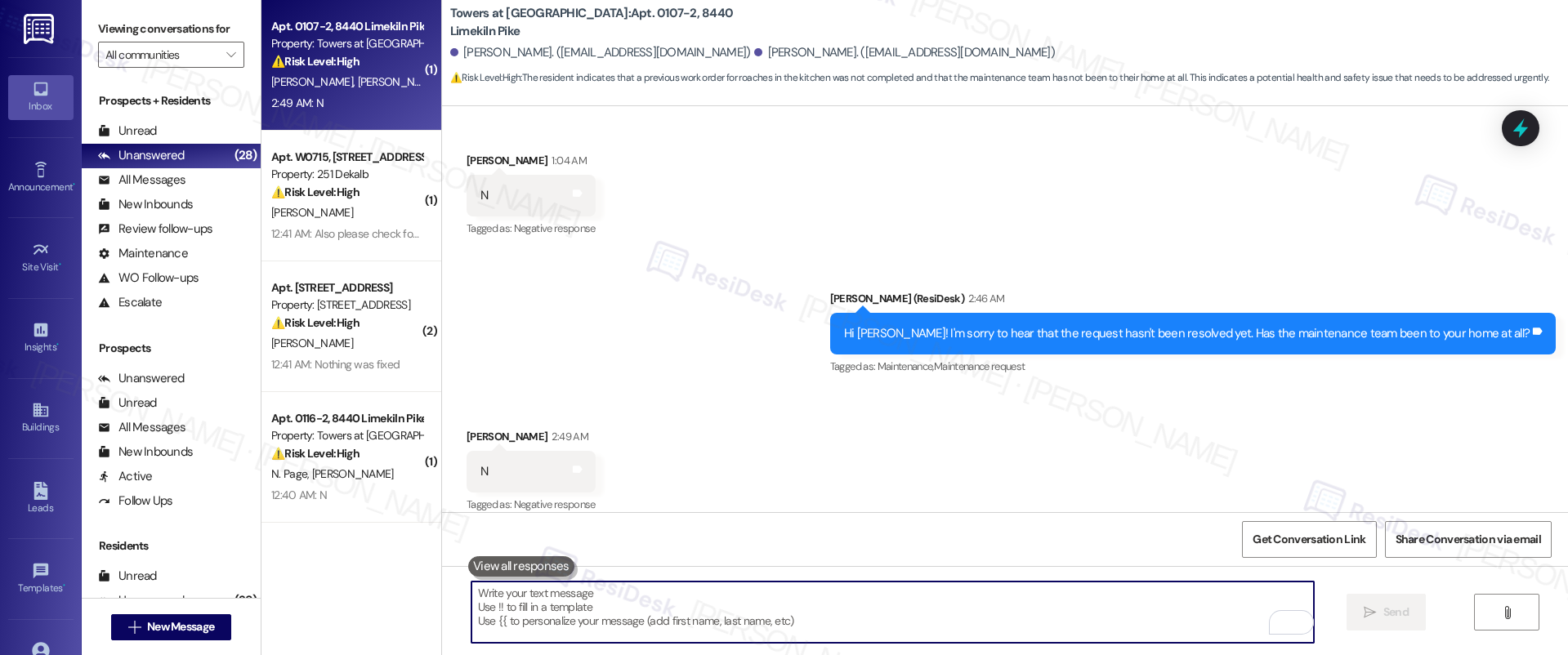 click at bounding box center [893, 612] 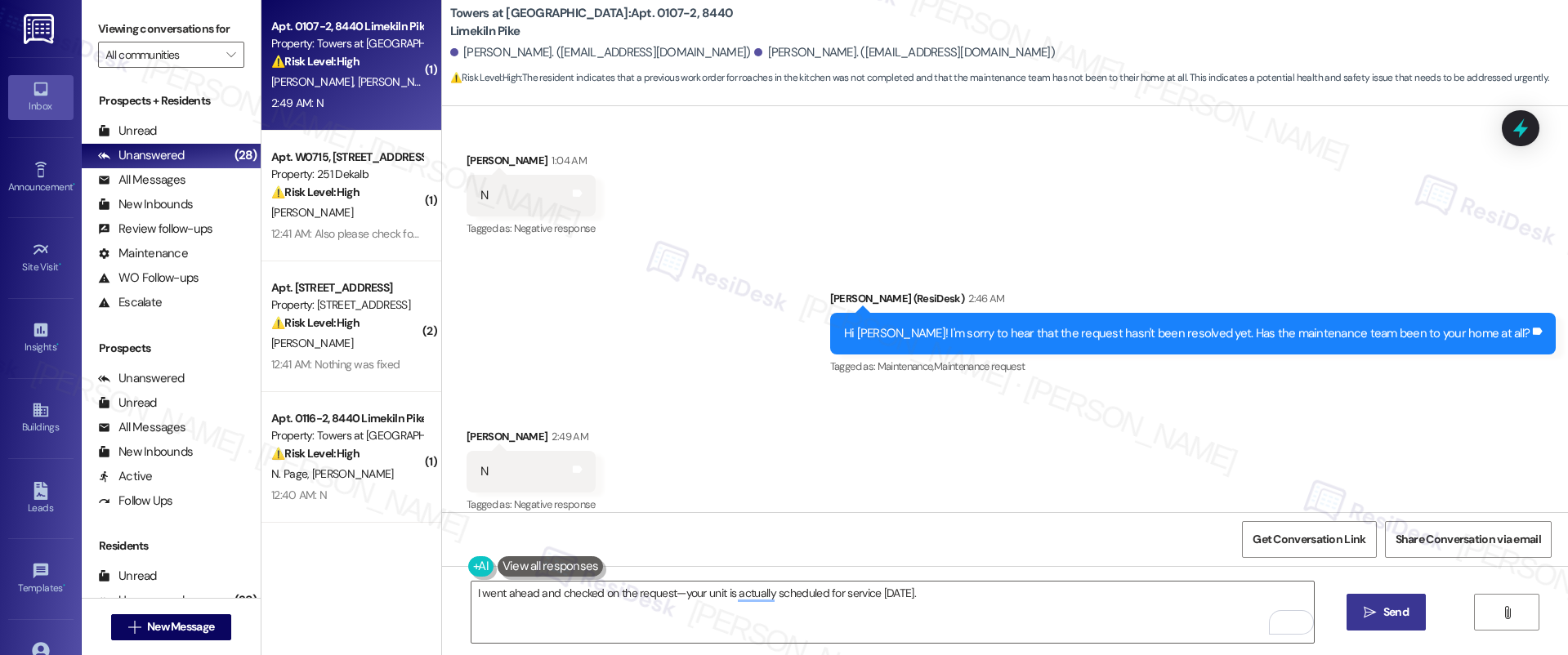 click on "Send" at bounding box center (1396, 612) 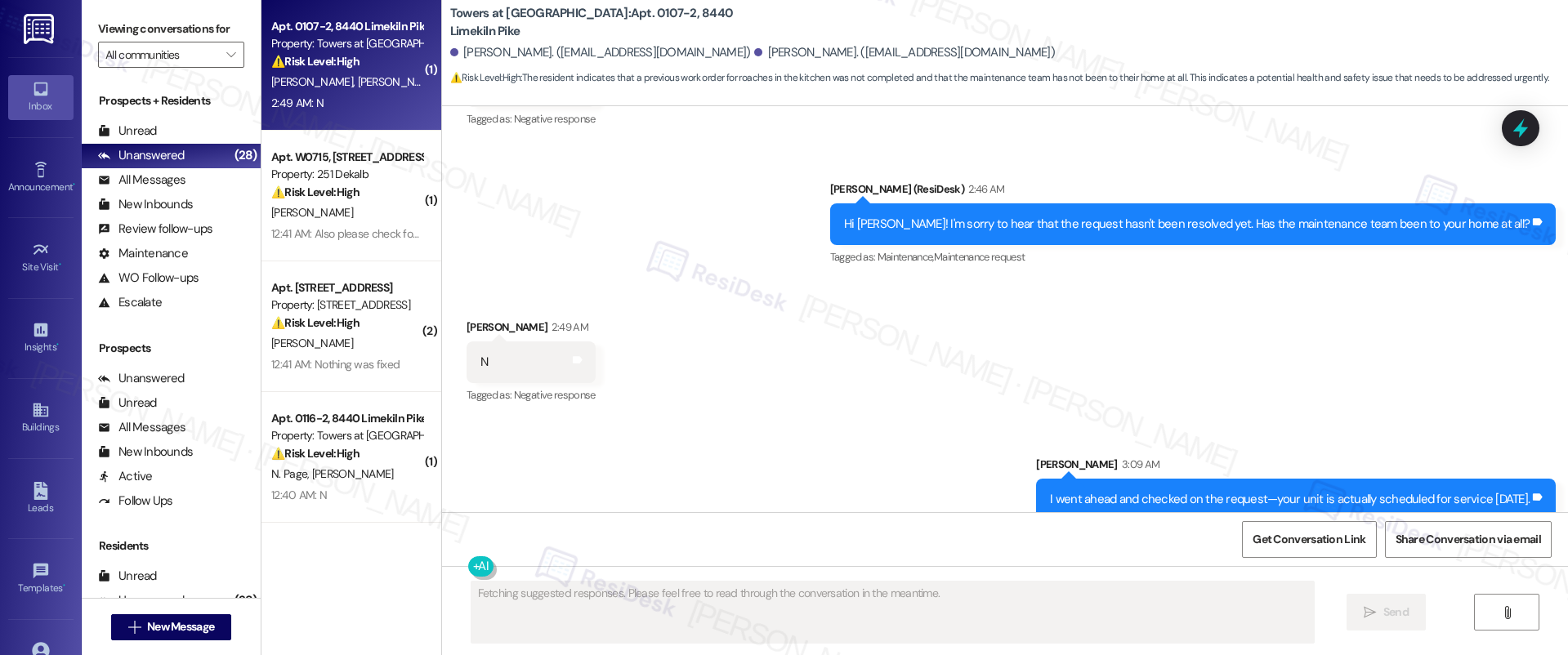 scroll, scrollTop: 1226, scrollLeft: 0, axis: vertical 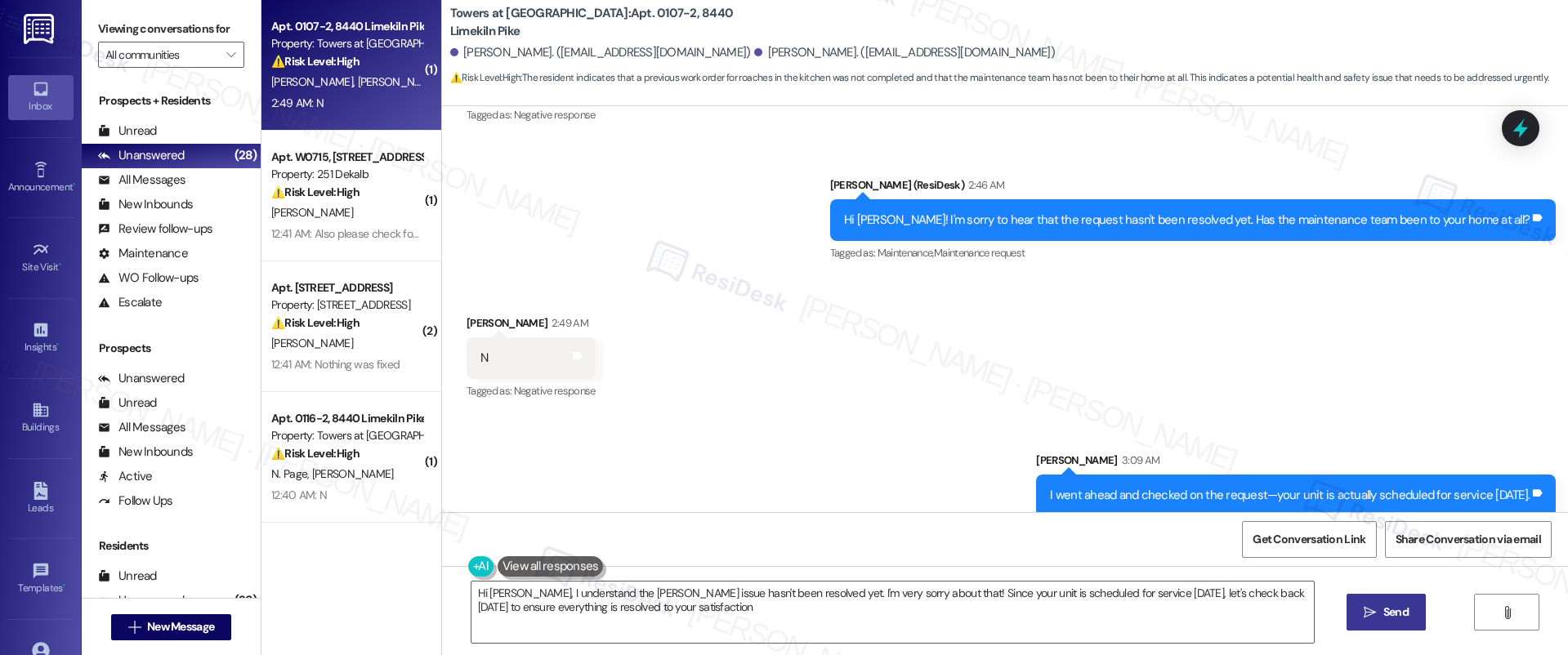 type on "Hi Nina, I understand the roach issue hasn't been resolved yet. I'm very sorry about that! Since your unit is scheduled for service today, let's check back tomorrow to ensure everything is resolved to your satisfaction." 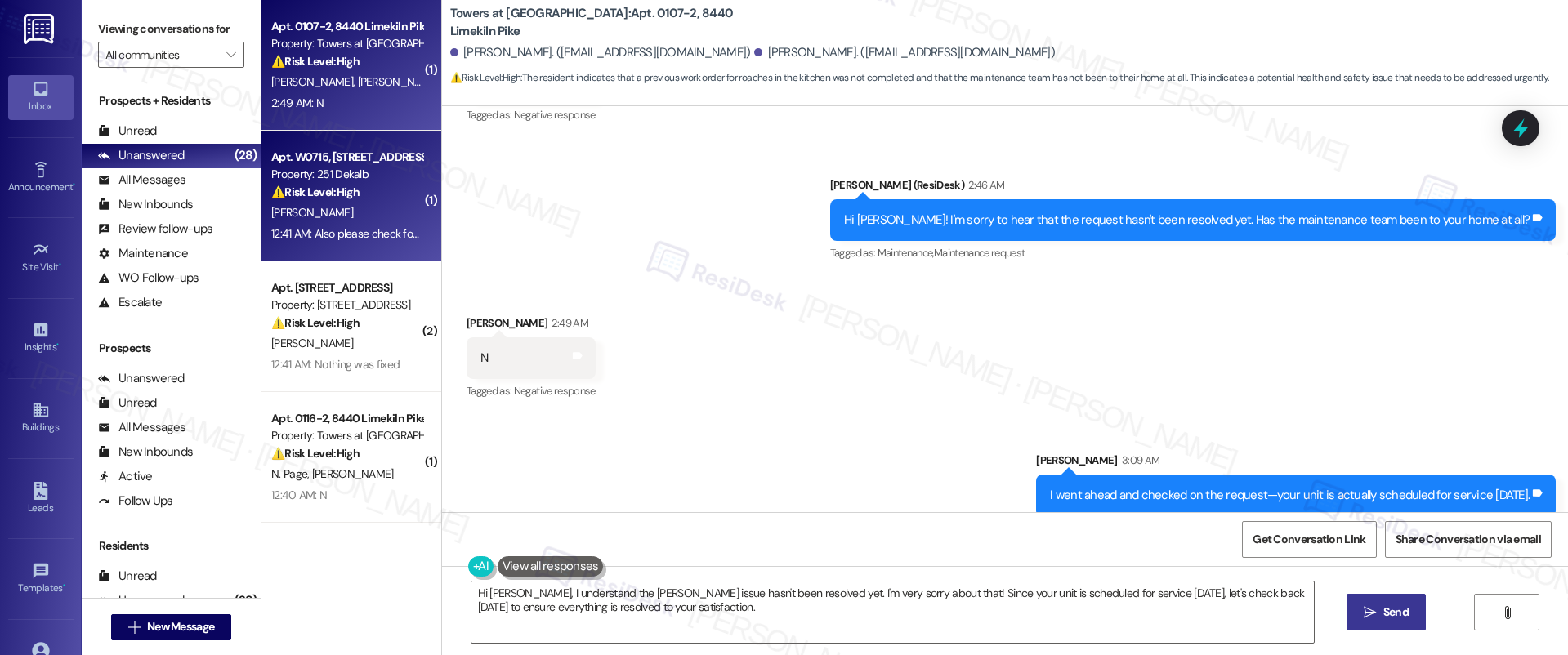 click on "12:41 AM: Also please check for the other work order for kitchen shelf ...I am following up since couple of months since we moved in 12:41 AM: Also please check for the other work order for kitchen shelf ...I am following up since couple of months since we moved in" at bounding box center (346, 234) 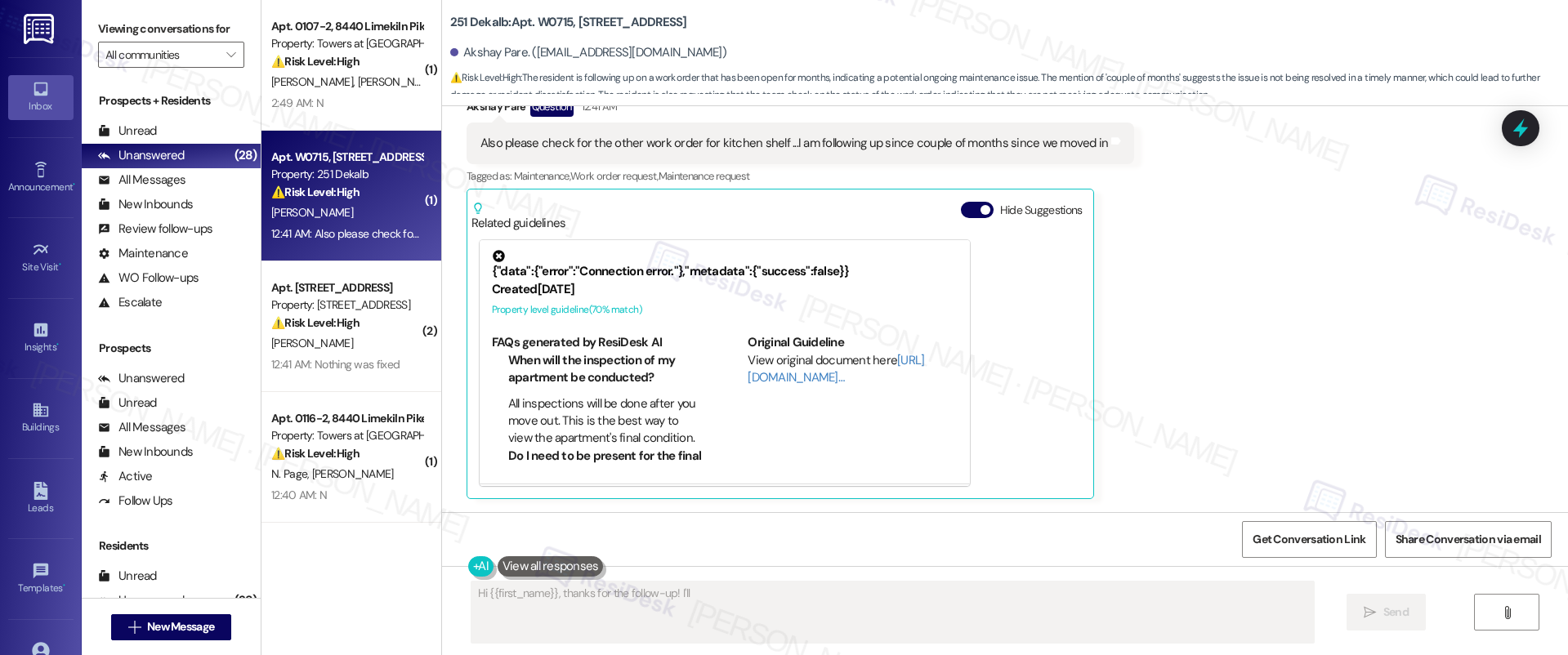 scroll, scrollTop: 719, scrollLeft: 0, axis: vertical 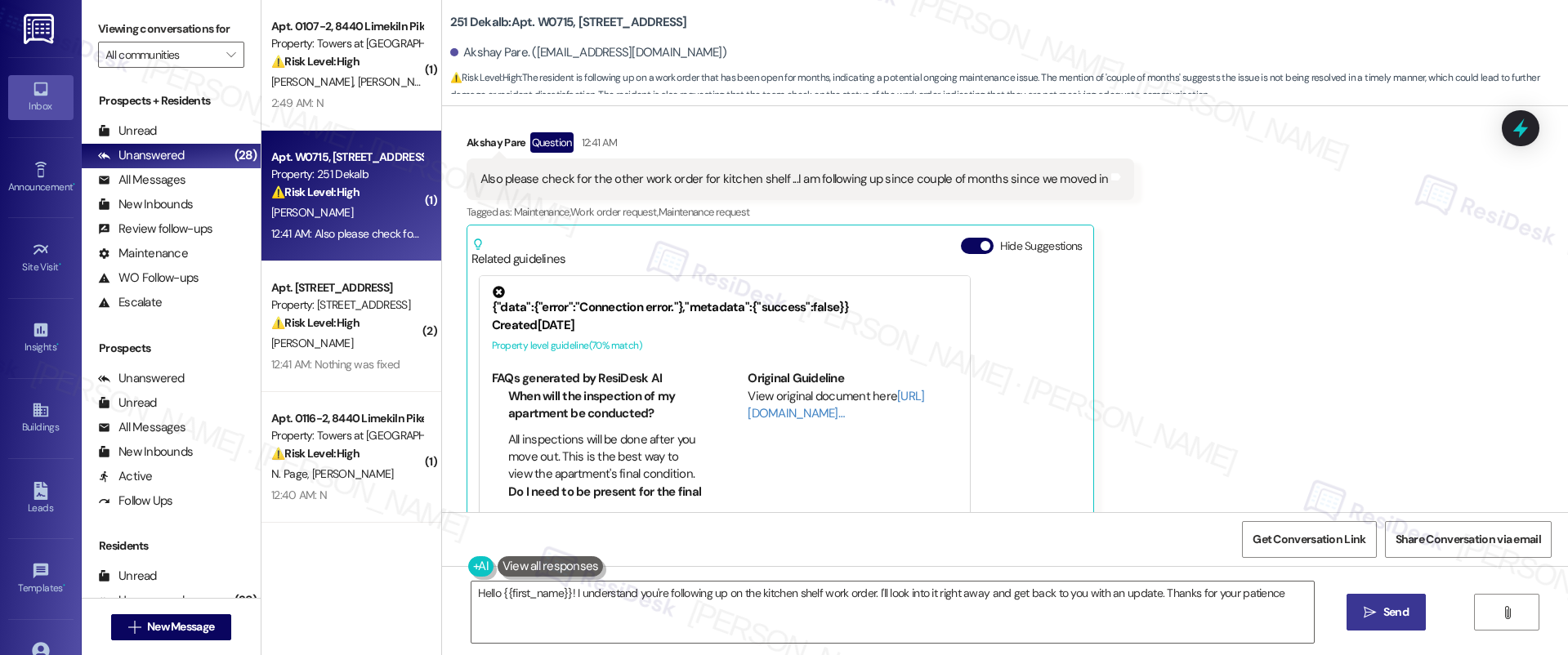 type on "Hello {{first_name}}! I understand you're following up on the kitchen shelf work order. I'll look into it right away and get back to you with an update. Thanks for your patience!" 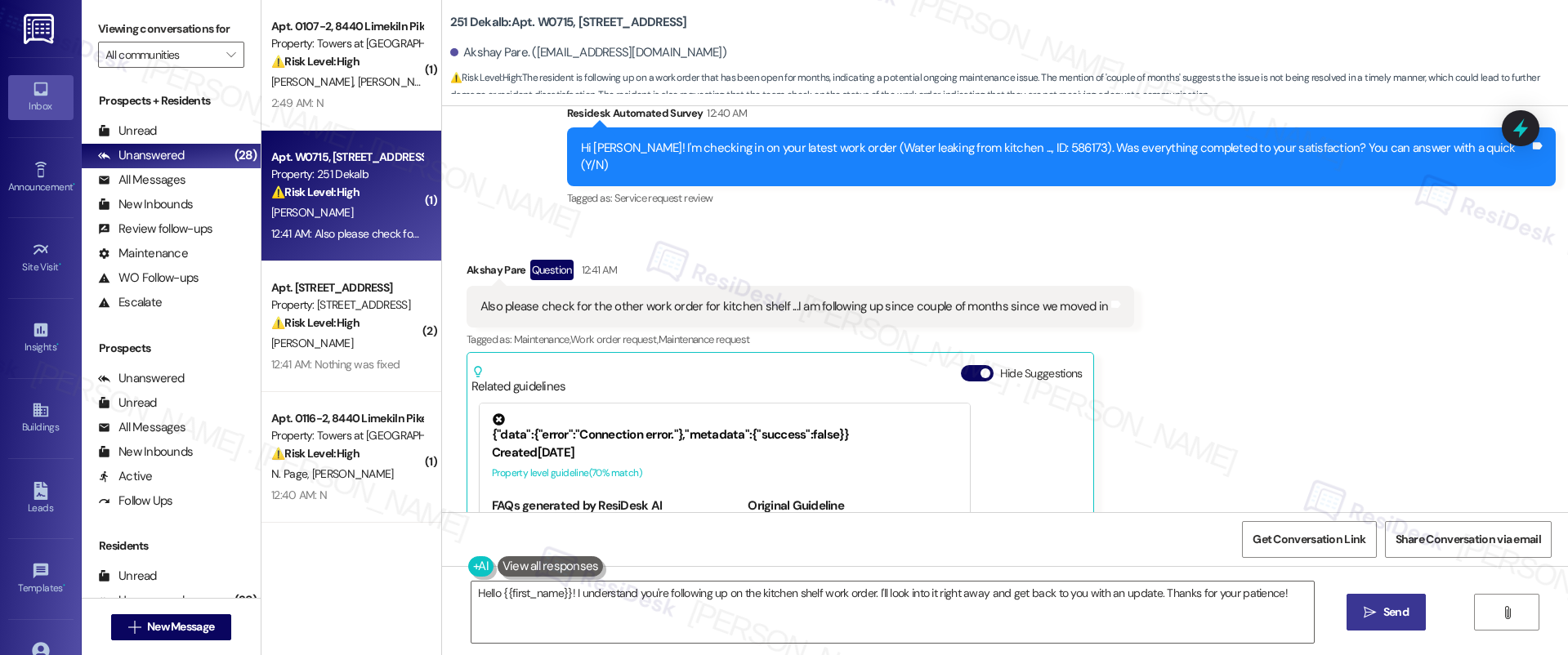 click on "Hide Suggestions" at bounding box center (977, 373) 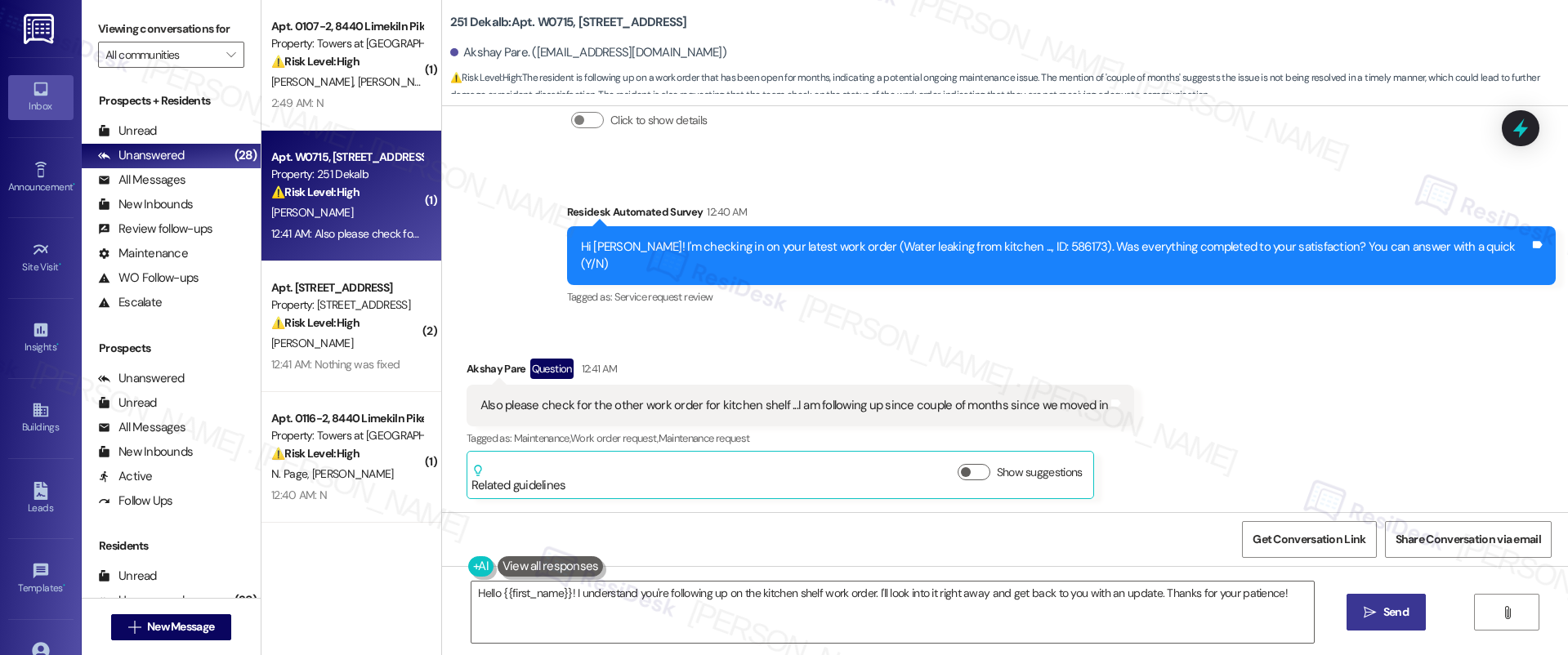 scroll, scrollTop: 457, scrollLeft: 0, axis: vertical 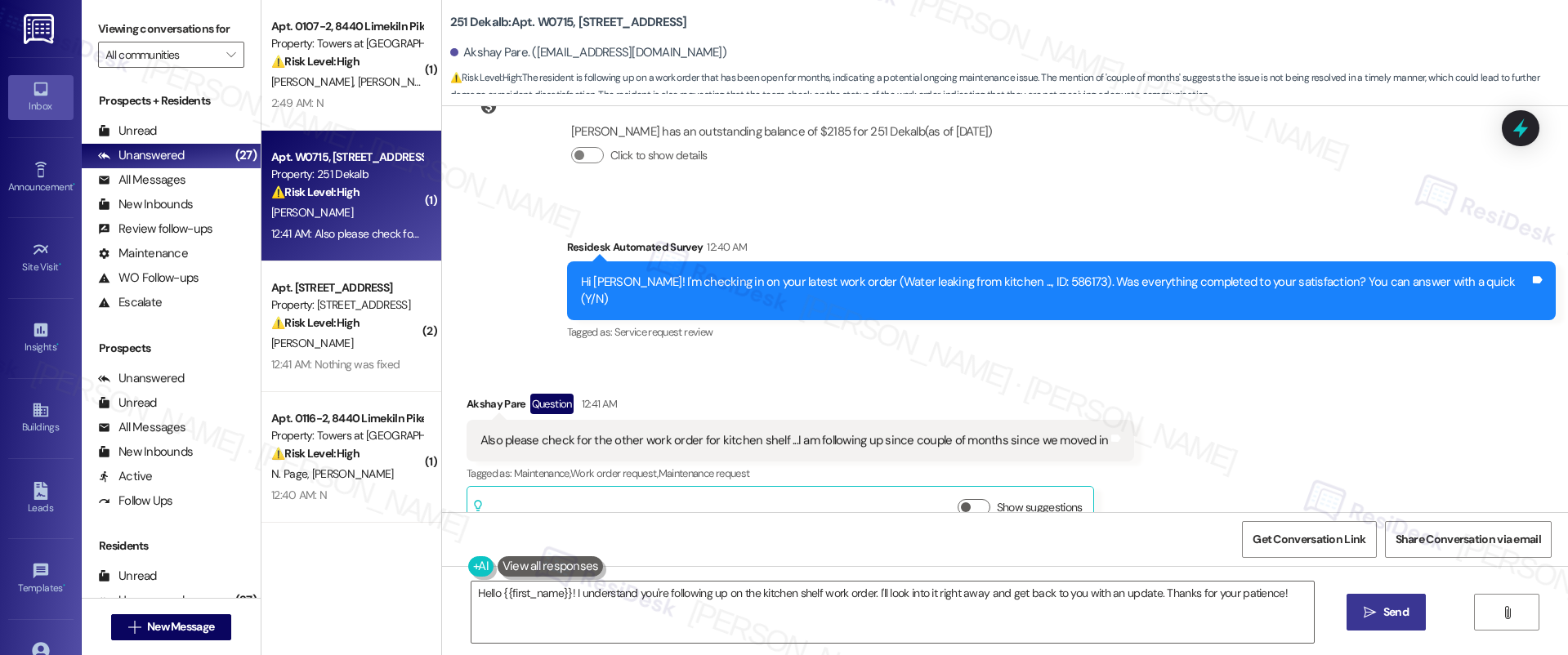 click on "Received via SMS Akshay Pare Question 12:41 AM Also please check for the other work order for kitchen shelf ...I am following up since couple of months since we moved in Tags and notes Tagged as:   Maintenance ,  Click to highlight conversations about Maintenance Work order request ,  Click to highlight conversations about Work order request Maintenance request Click to highlight conversations about Maintenance request  Related guidelines Show suggestions" at bounding box center (801, 464) 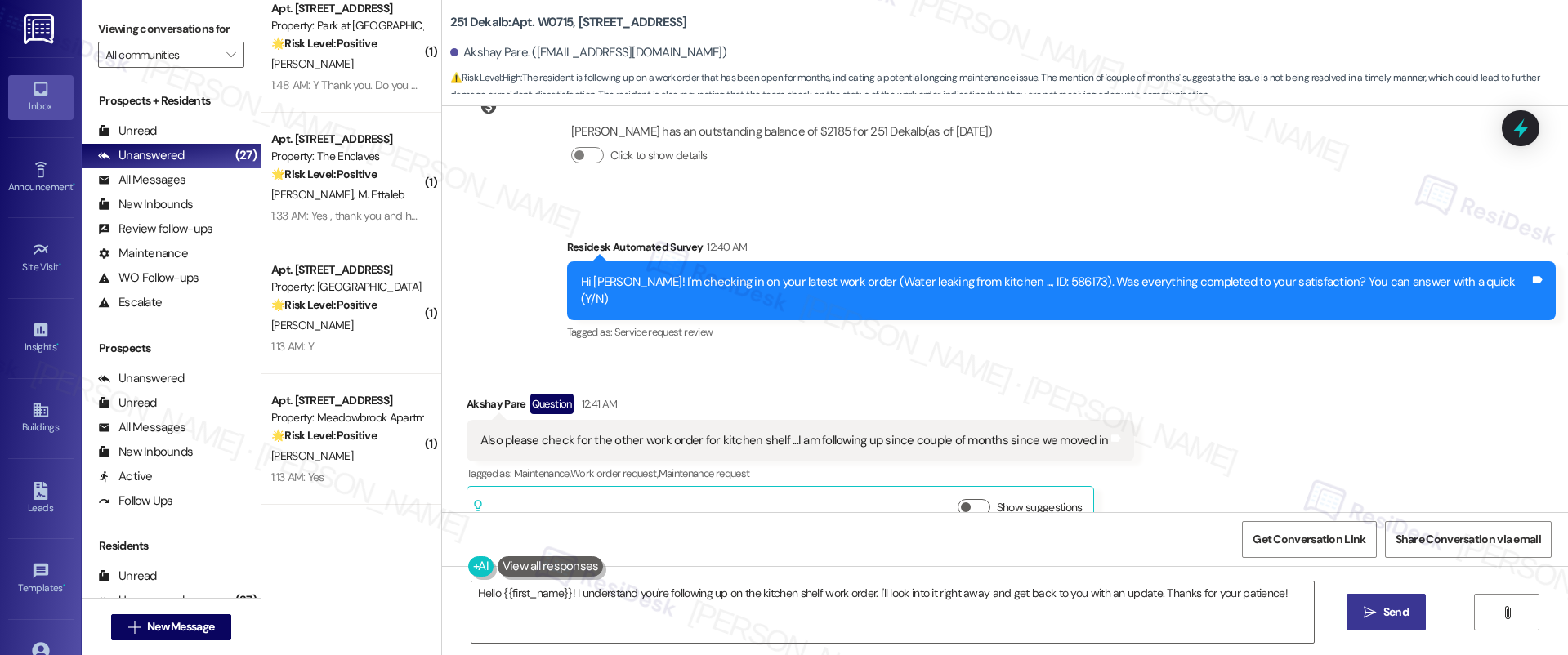 scroll, scrollTop: 2858, scrollLeft: 0, axis: vertical 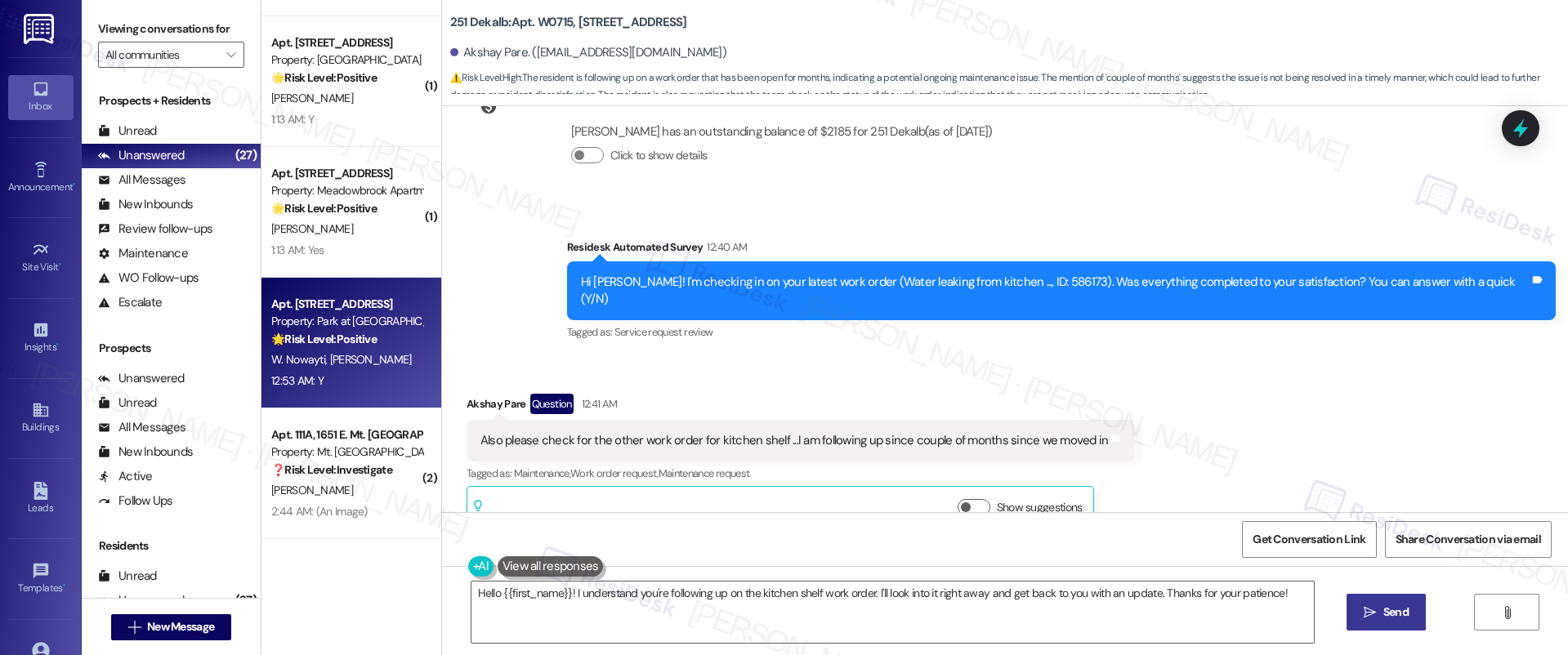 click on "Apt. A31, 600 Valley Rd Property: Park at Westminster 🌟  Risk Level:  Positive The message is a follow-up on a completed work order, and the resident has confirmed satisfaction. This indicates positive engagement and an opportunity for relationship building. W. Nowayti A. Sayed 12:53 AM: Y 12:53 AM: Y" at bounding box center [351, 343] 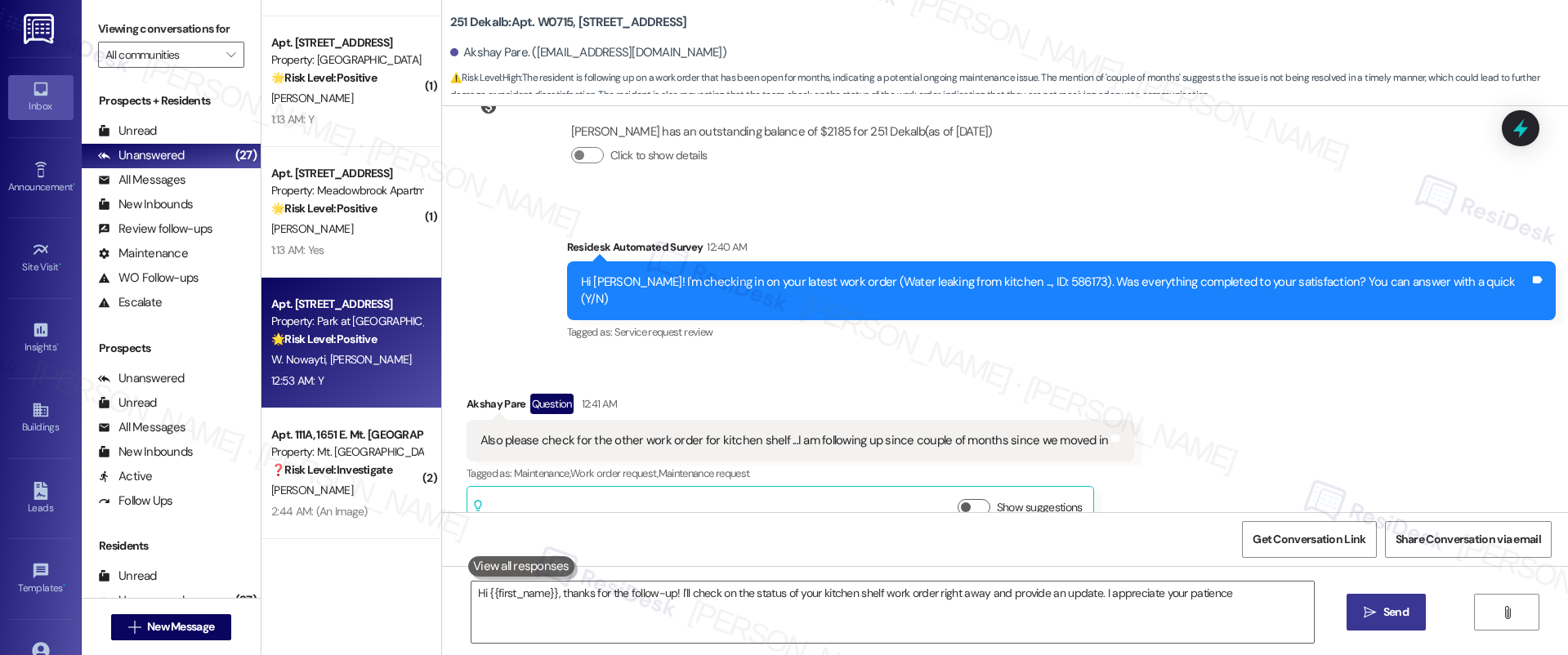 type on "Hi {{first_name}}, thanks for the follow-up! I'll check on the status of your kitchen shelf work order right away and provide an update. I appreciate your patience!" 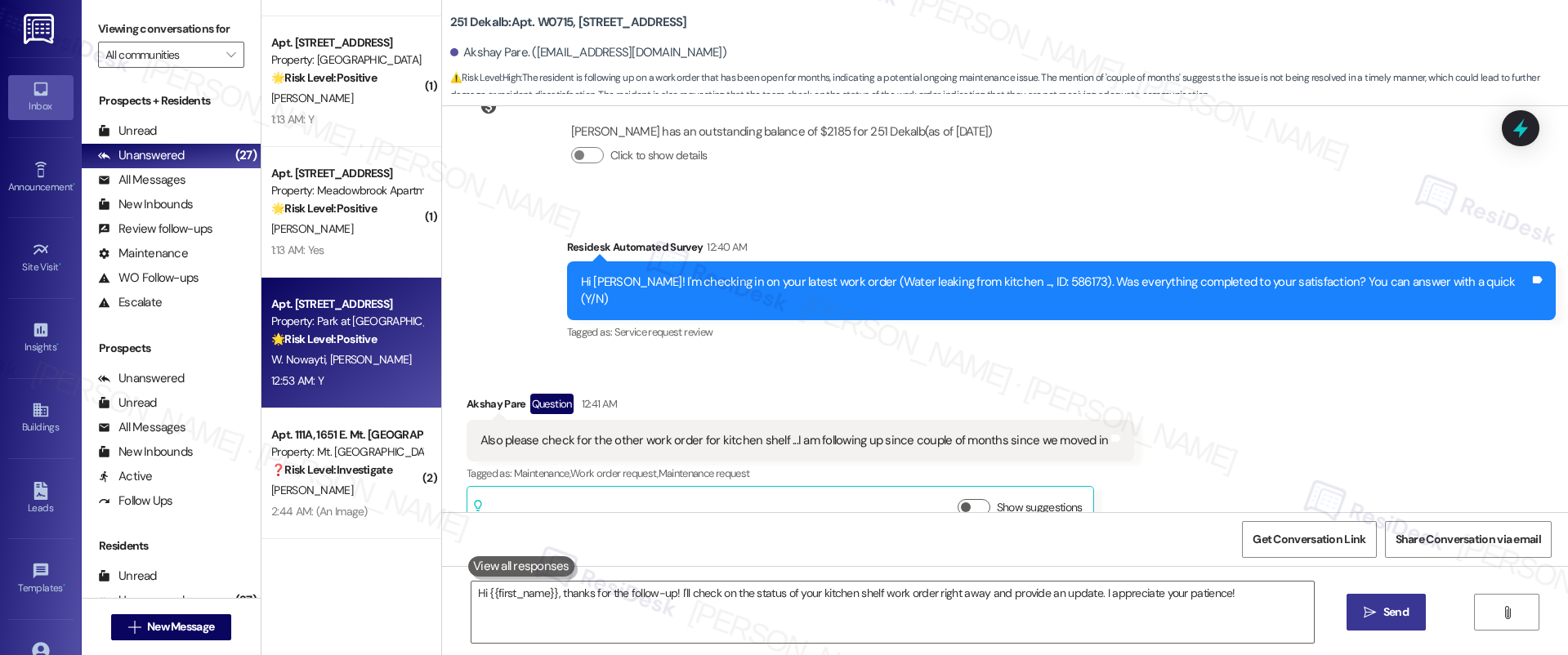 click on "12:53 AM: Y 12:53 AM: Y" at bounding box center [297, 381] 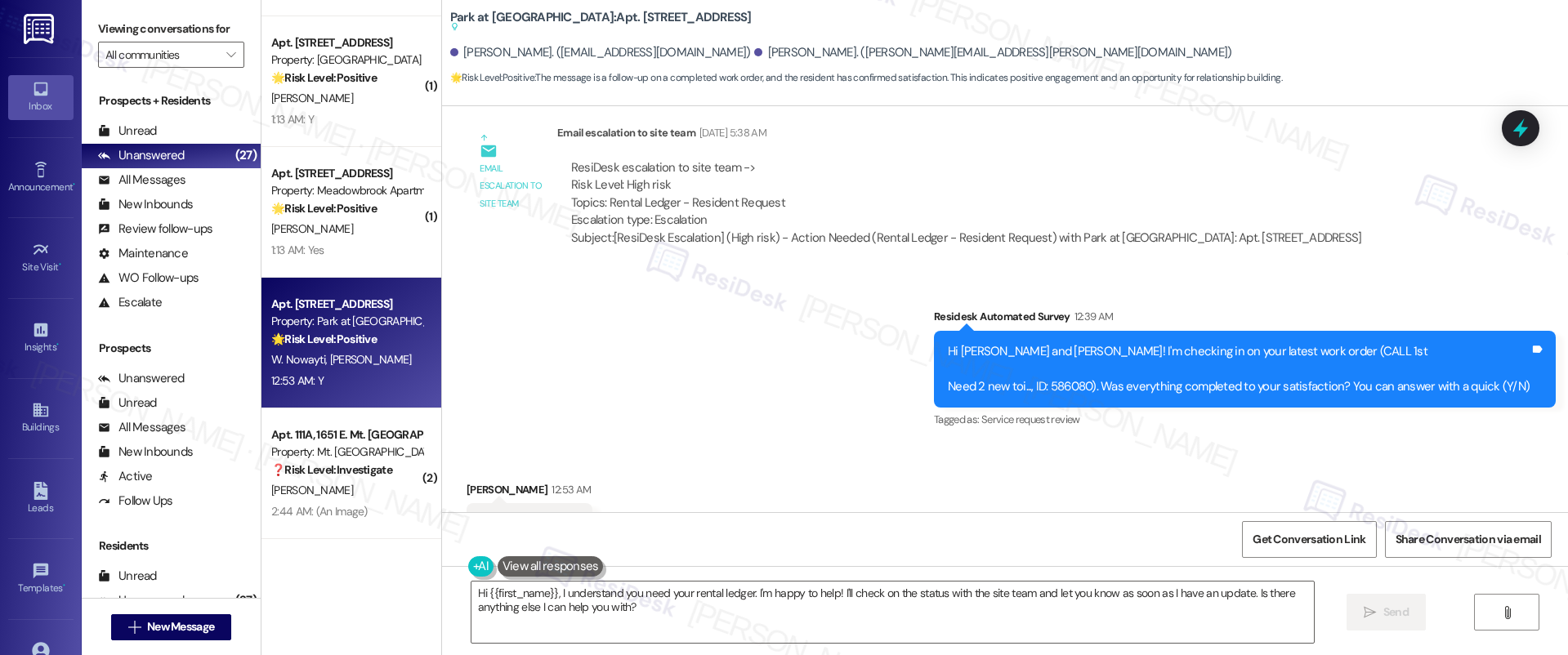 scroll, scrollTop: 7729, scrollLeft: 0, axis: vertical 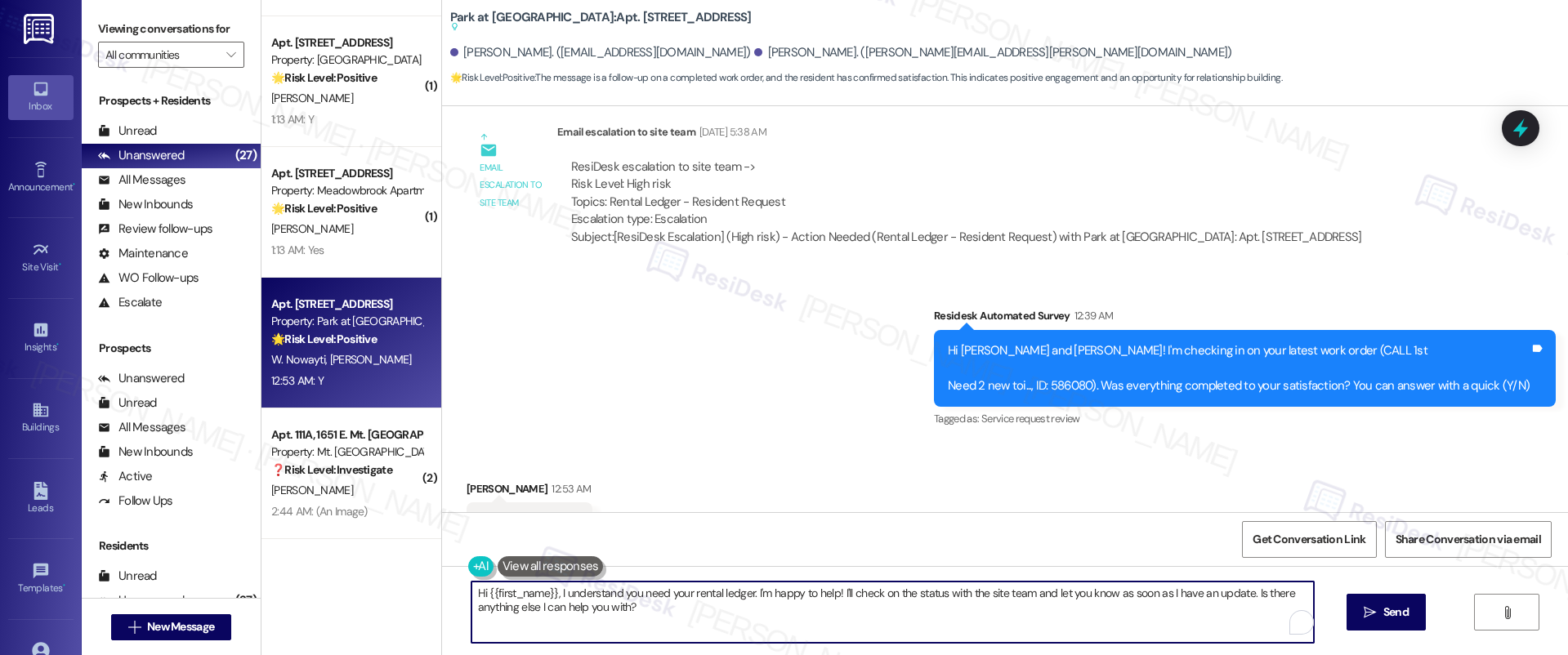 click on "Hi {{first_name}}, I understand you need your rental ledger. I'm happy to help! I'll check on the status with the site team and let you know as soon as I have an update. Is there anything else I can help you with?" at bounding box center [893, 612] 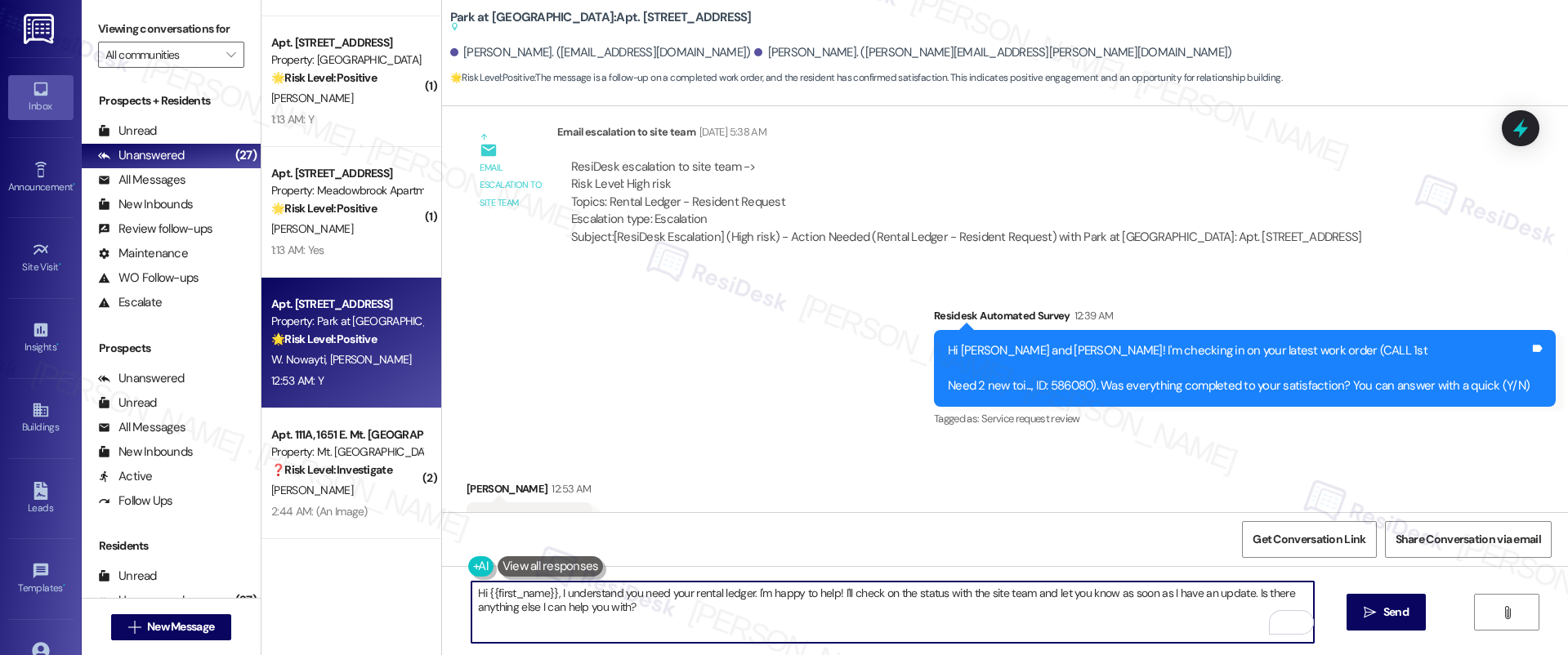 click on "Hi {{first_name}}, I understand you need your rental ledger. I'm happy to help! I'll check on the status with the site team and let you know as soon as I have an update. Is there anything else I can help you with?" at bounding box center (893, 612) 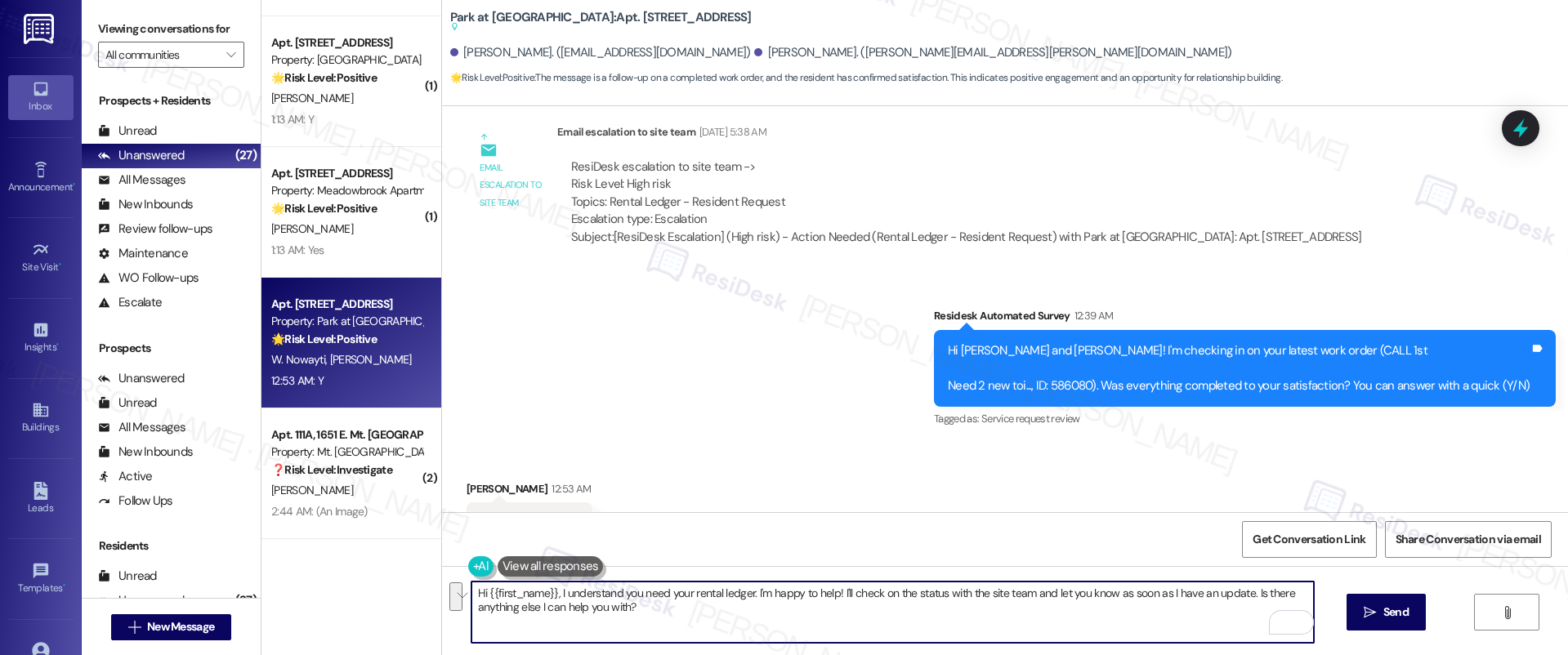 click on "Hi {{first_name}}, I understand you need your rental ledger. I'm happy to help! I'll check on the status with the site team and let you know as soon as I have an update. Is there anything else I can help you with?" at bounding box center (893, 612) 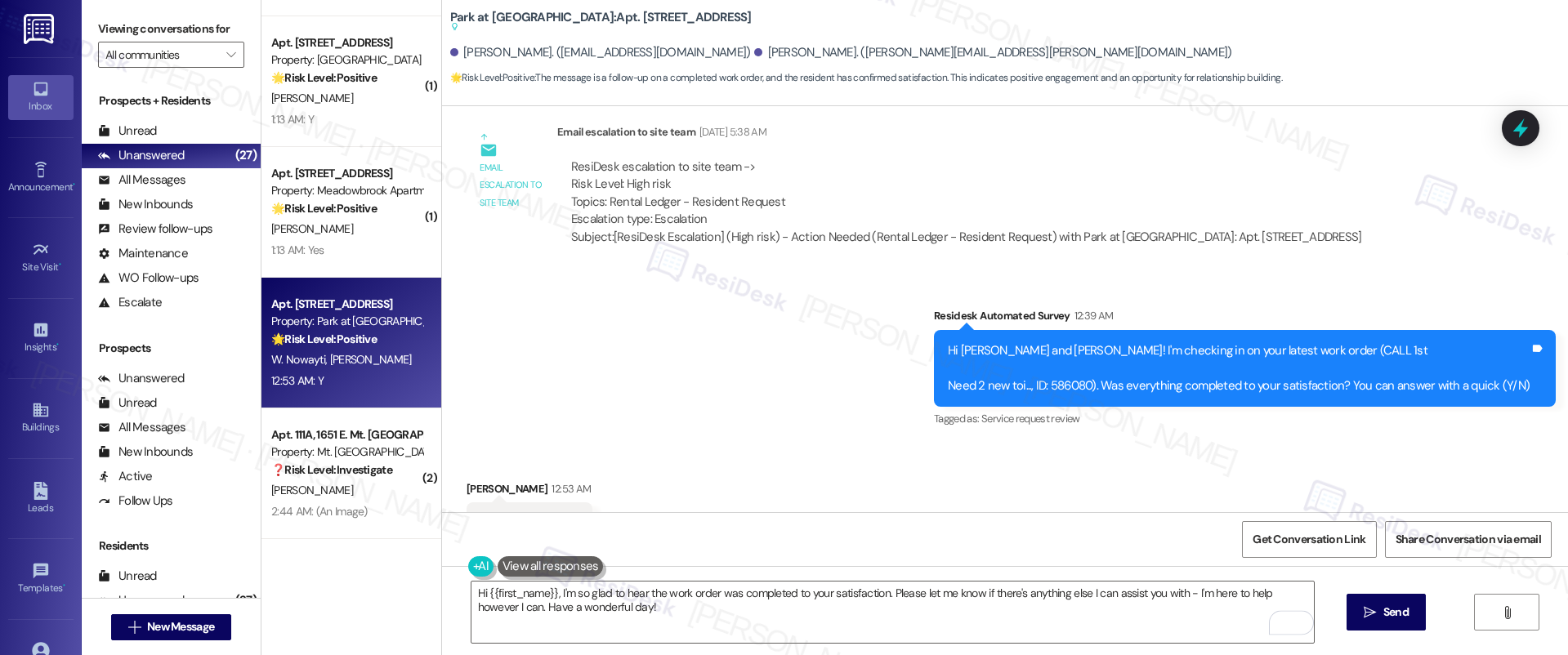 click on "Waleed Nowayti 12:53 AM" at bounding box center [529, 492] 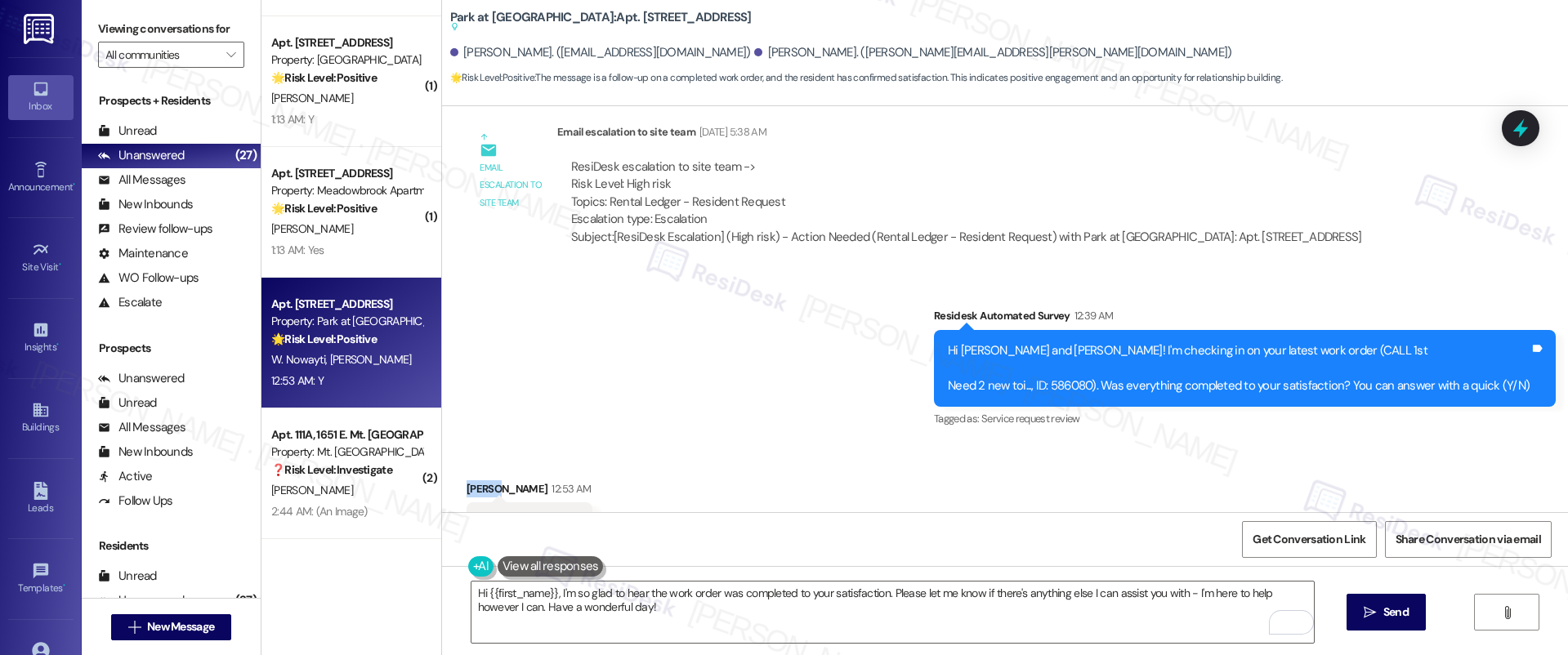 click on "Waleed Nowayti 12:53 AM" at bounding box center [529, 492] 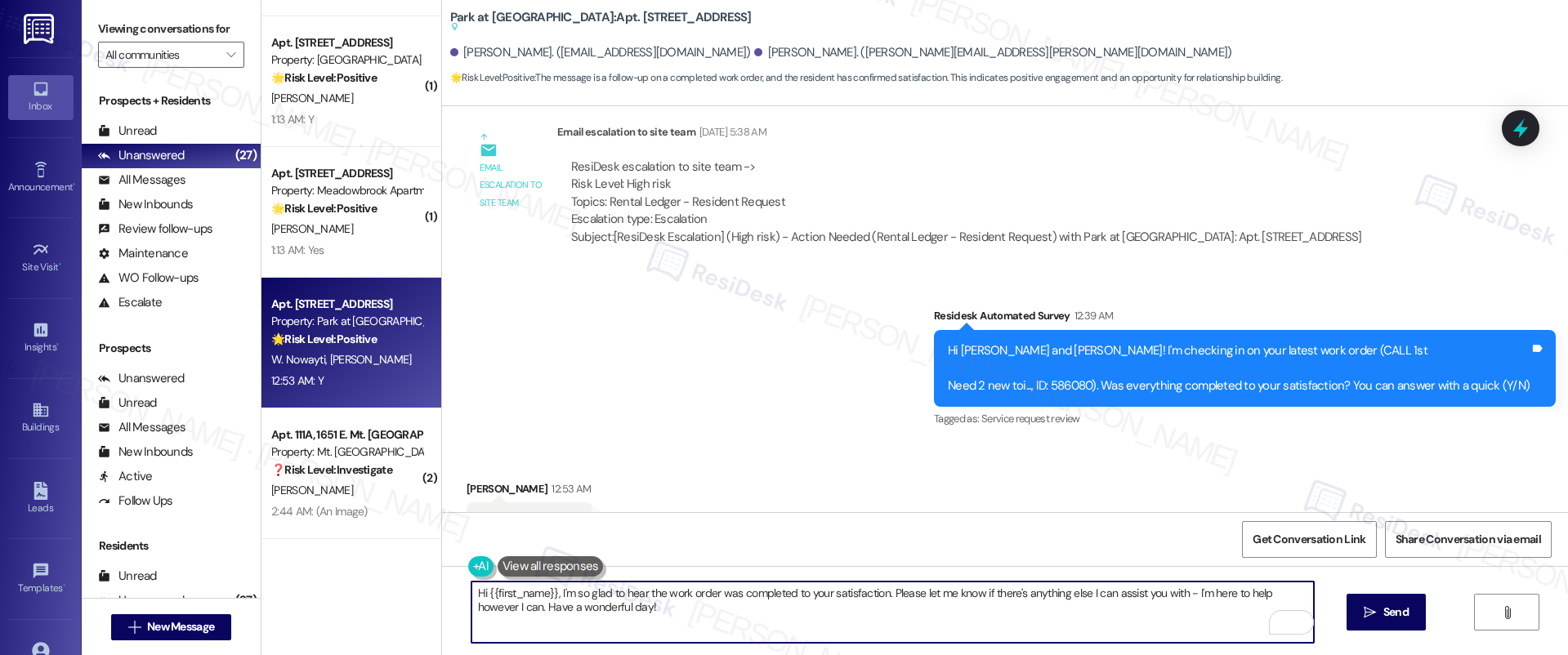 drag, startPoint x: 480, startPoint y: 593, endPoint x: 543, endPoint y: 592, distance: 63.00794 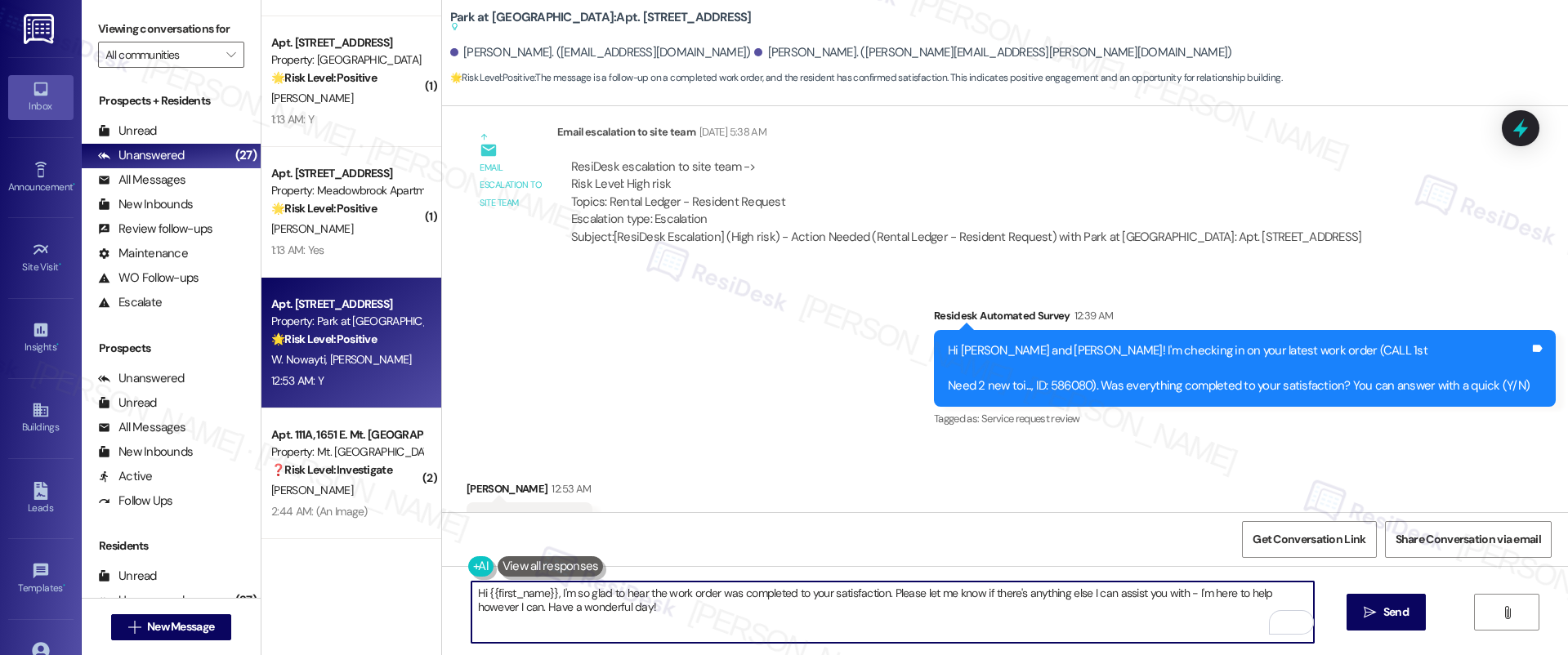click on "Hi {{first_name}}, I'm so glad to hear the work order was completed to your satisfaction. Please let me know if there's anything else I can assist you with - I'm here to help however I can. Have a wonderful day!" at bounding box center [893, 612] 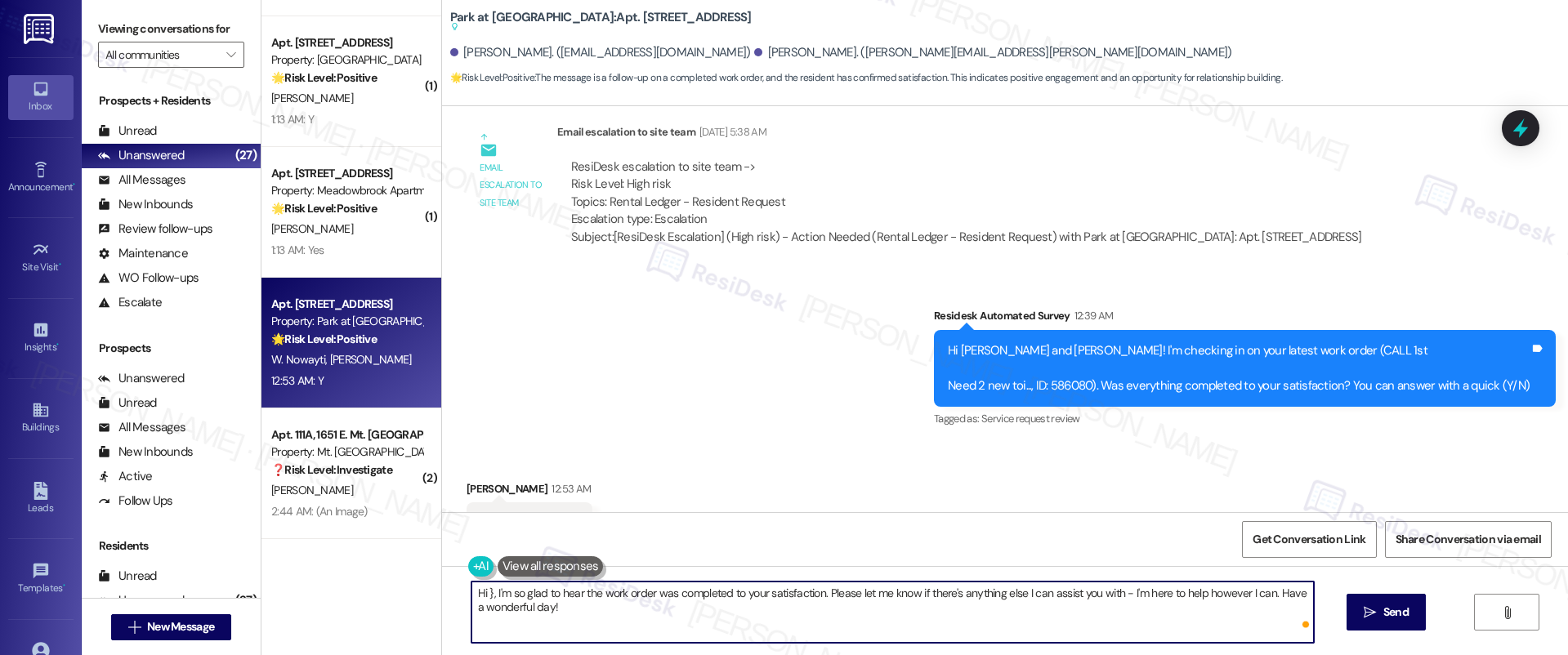 paste on "Waleed" 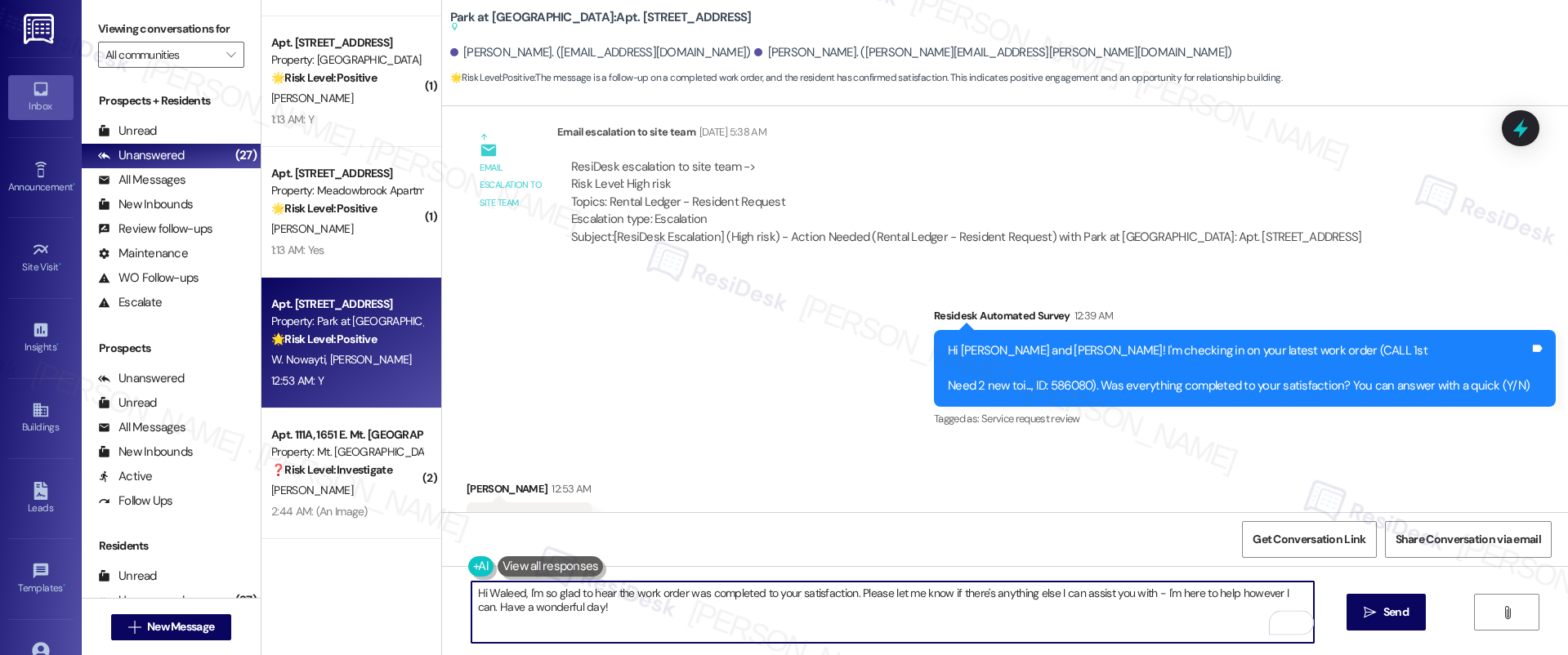 click on "Hi Waleed, I'm so glad to hear the work order was completed to your satisfaction. Please let me know if there's anything else I can assist you with - I'm here to help however I can. Have a wonderful day!" at bounding box center (893, 612) 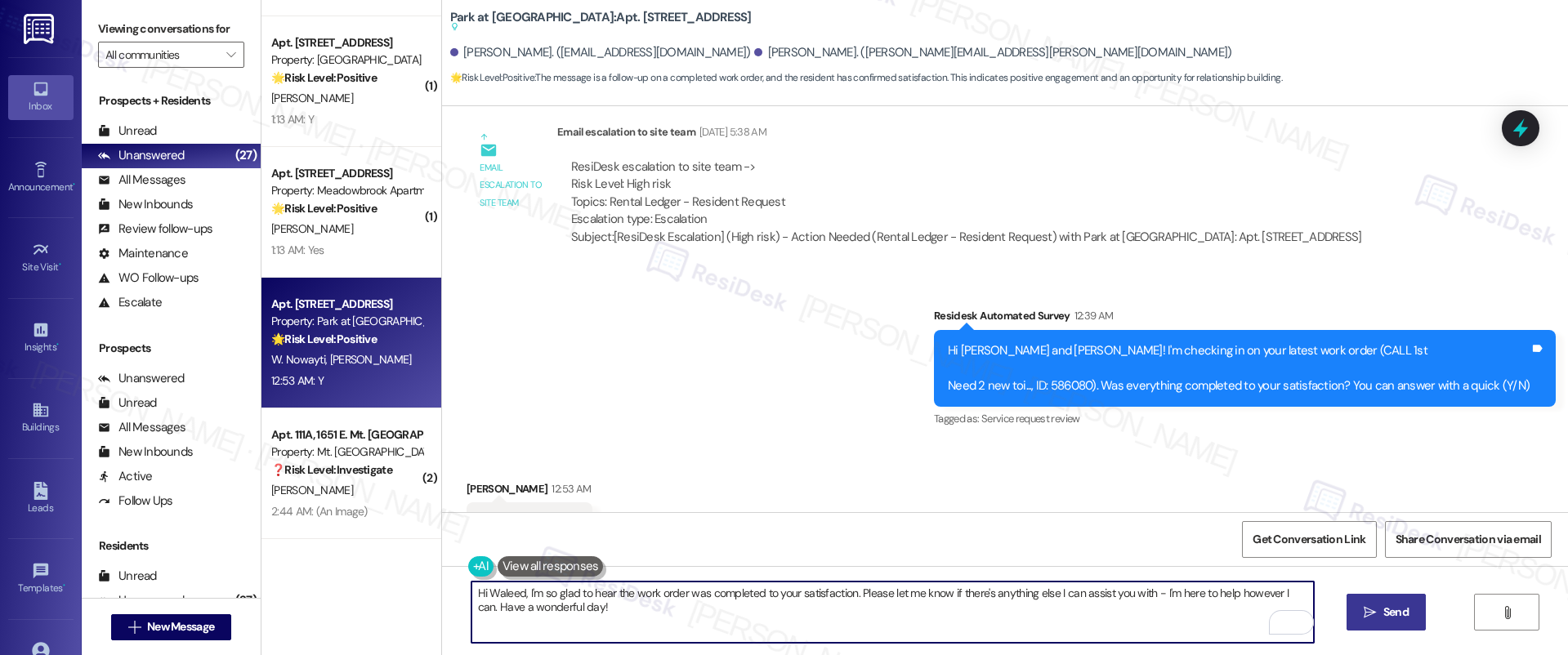type on "Hi Waleed, I'm so glad to hear the work order was completed to your satisfaction. Please let me know if there's anything else I can assist you with - I'm here to help however I can. Have a wonderful day!" 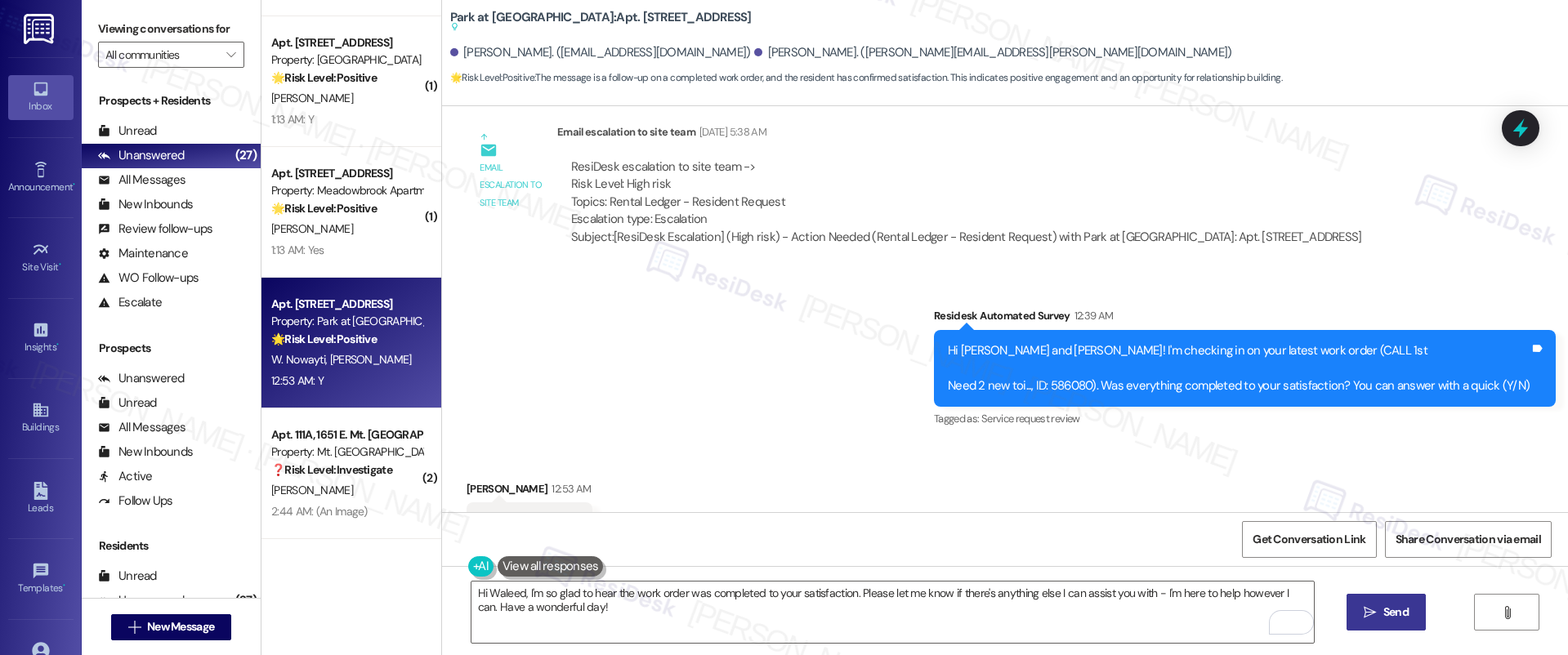 click on " Send" at bounding box center (1386, 612) 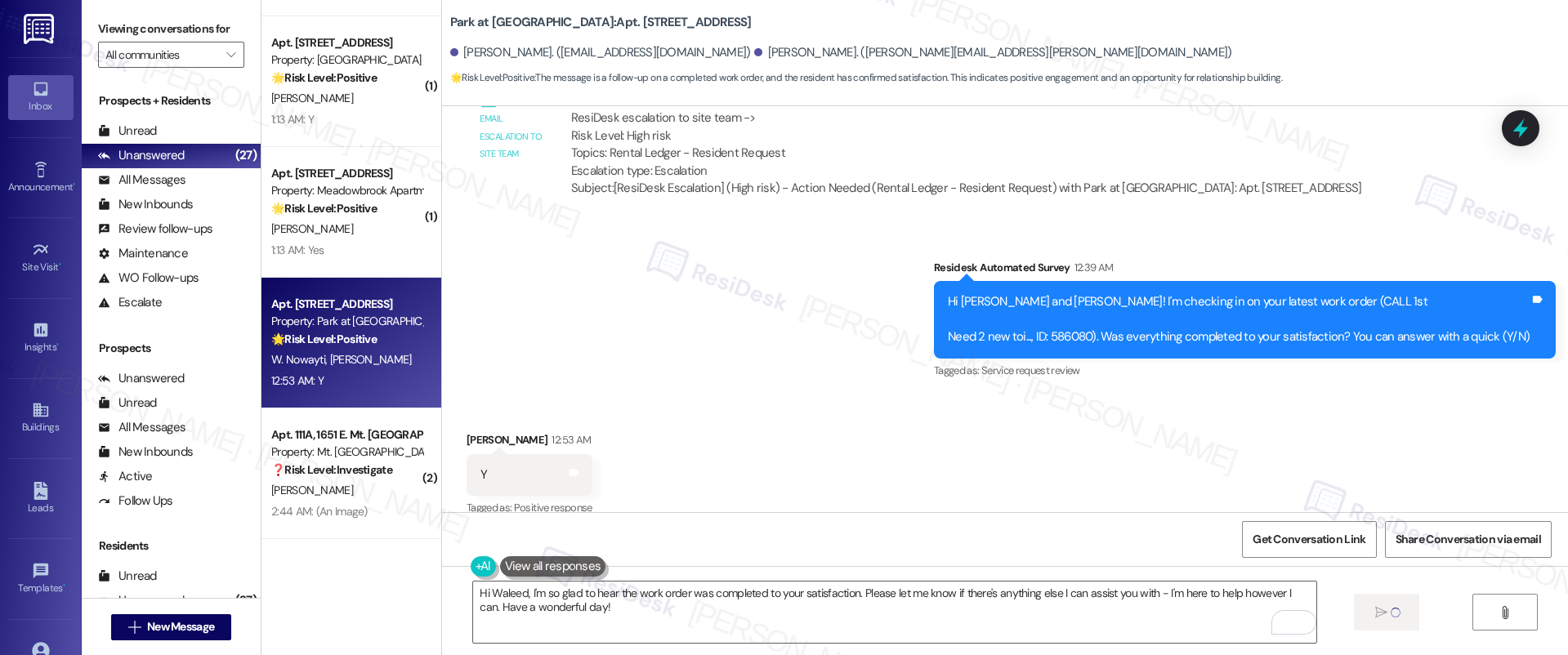type 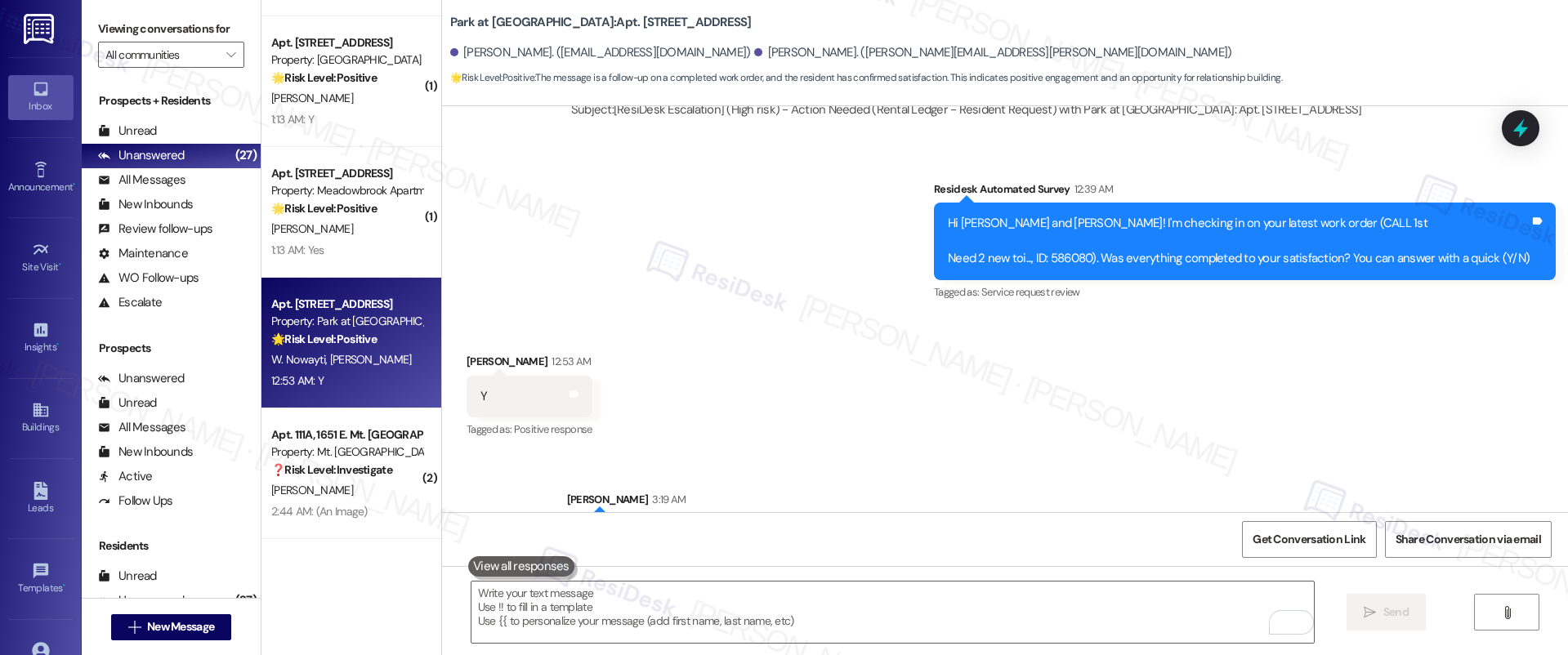 scroll, scrollTop: 7812, scrollLeft: 0, axis: vertical 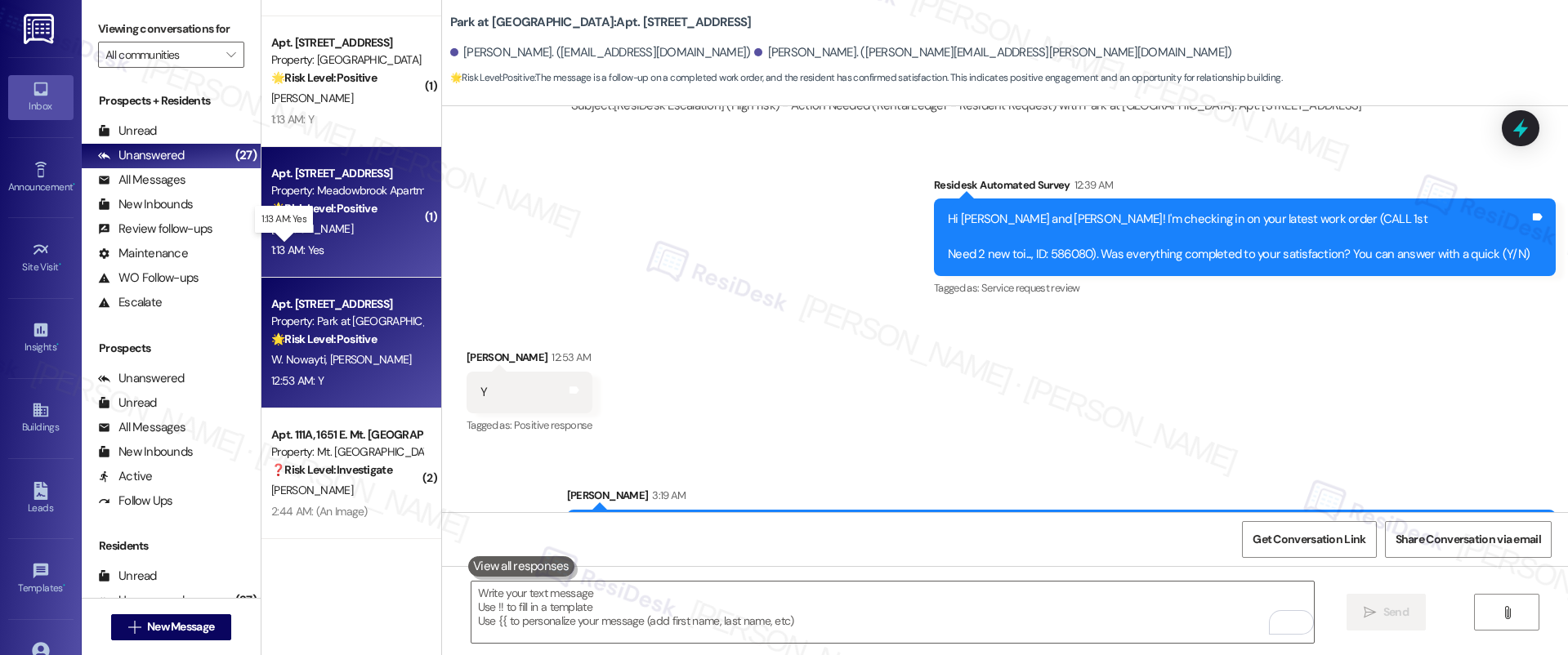 click on "1:13 AM: Yes 1:13 AM: Yes" at bounding box center [297, 250] 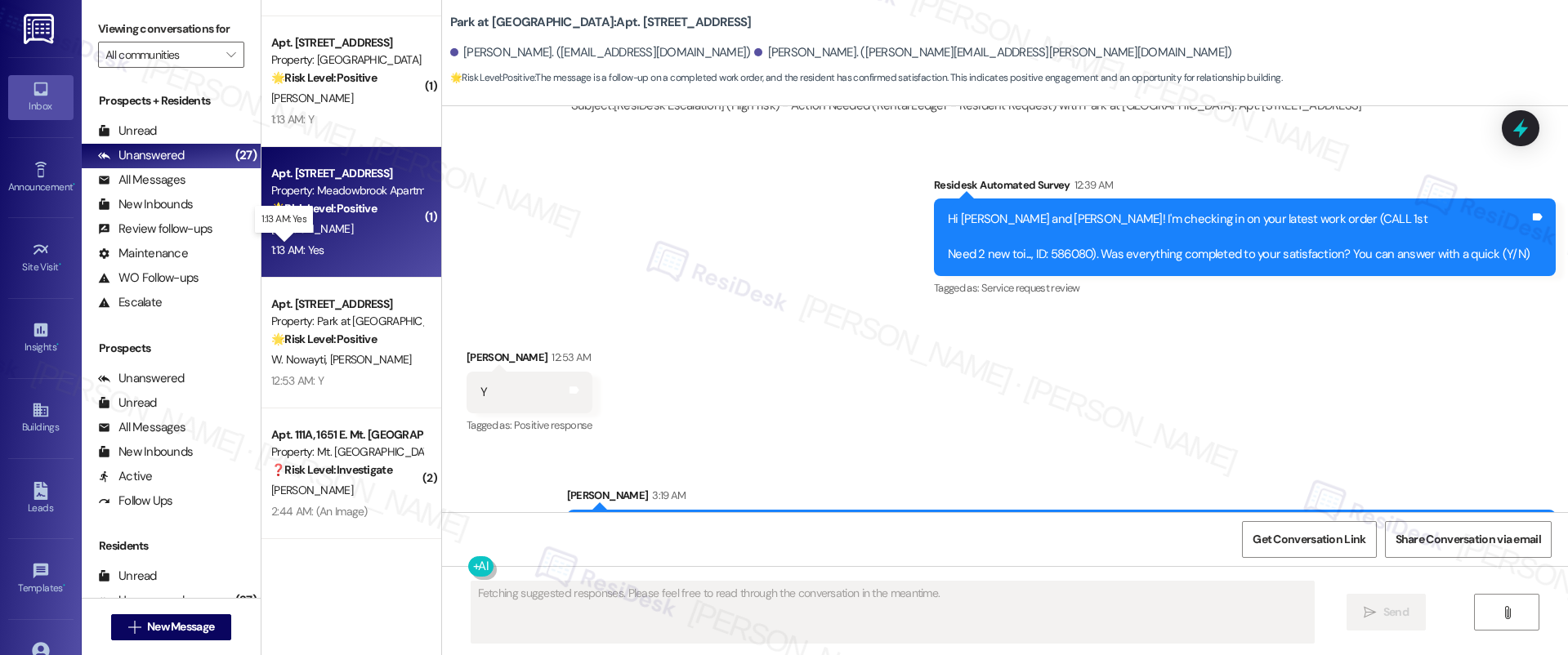 scroll, scrollTop: 5394, scrollLeft: 0, axis: vertical 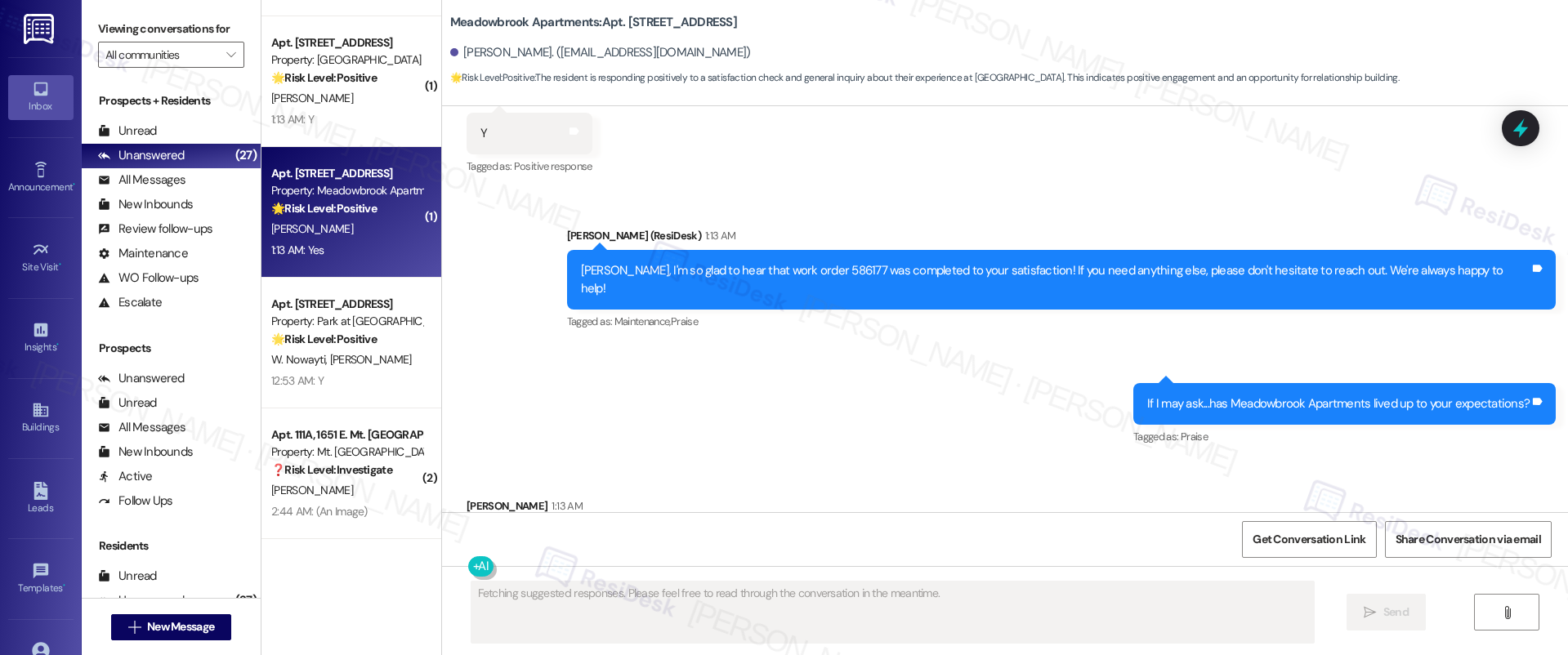 click on "1:13 AM: Yes 1:13 AM: Yes" at bounding box center (346, 250) 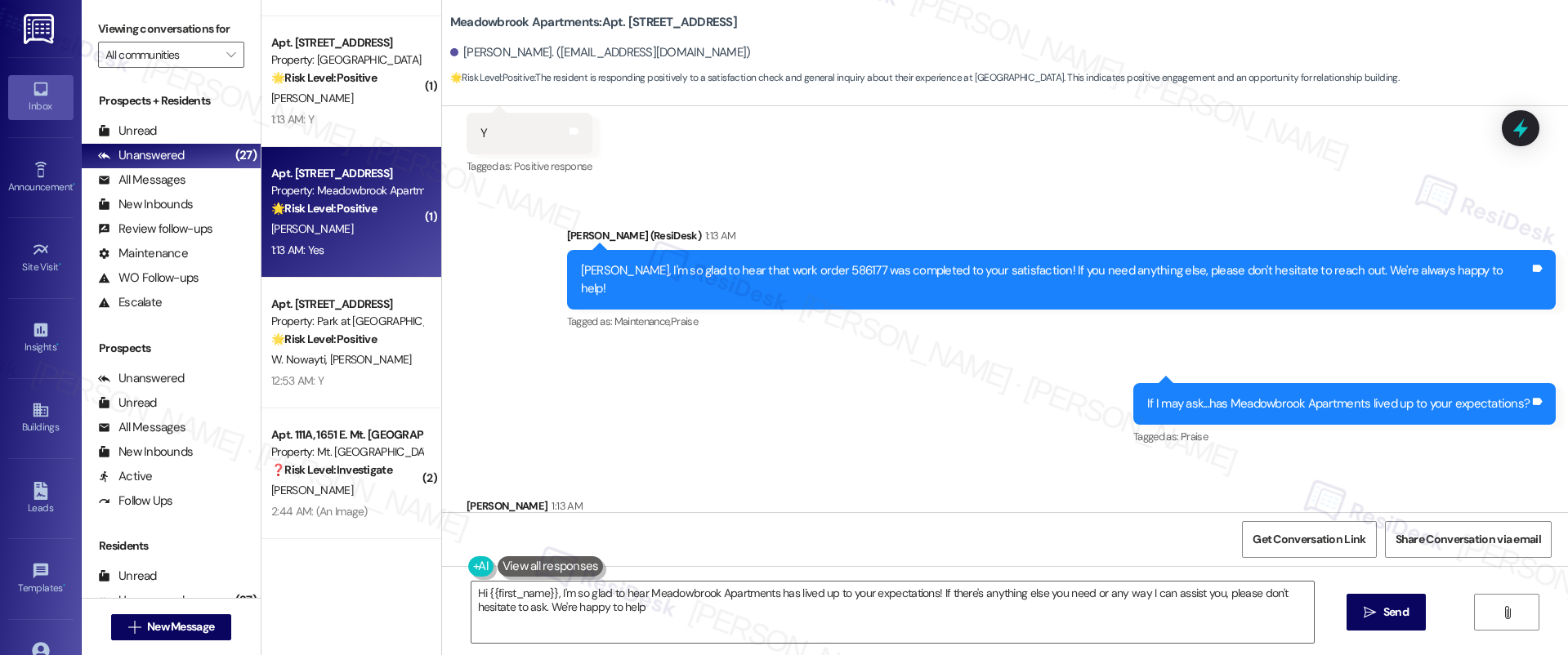 type on "Hi {{first_name}}, I'm so glad to hear Meadowbrook Apartments has lived up to your expectations! If there's anything else you need or any way I can assist you, please don't hesitate to ask. We're happy to help!" 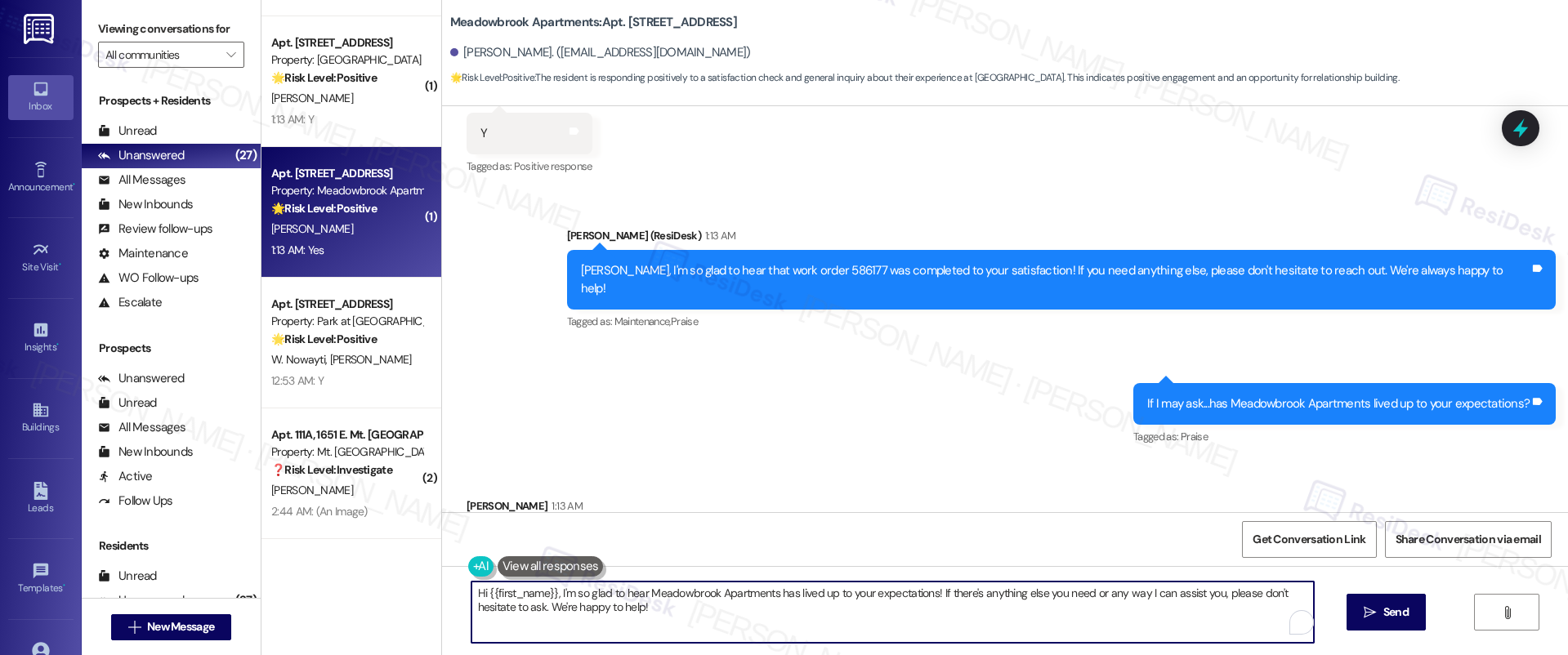 click on "Hi {{first_name}}, I'm so glad to hear Meadowbrook Apartments has lived up to your expectations! If there's anything else you need or any way I can assist you, please don't hesitate to ask. We're happy to help!" at bounding box center (893, 612) 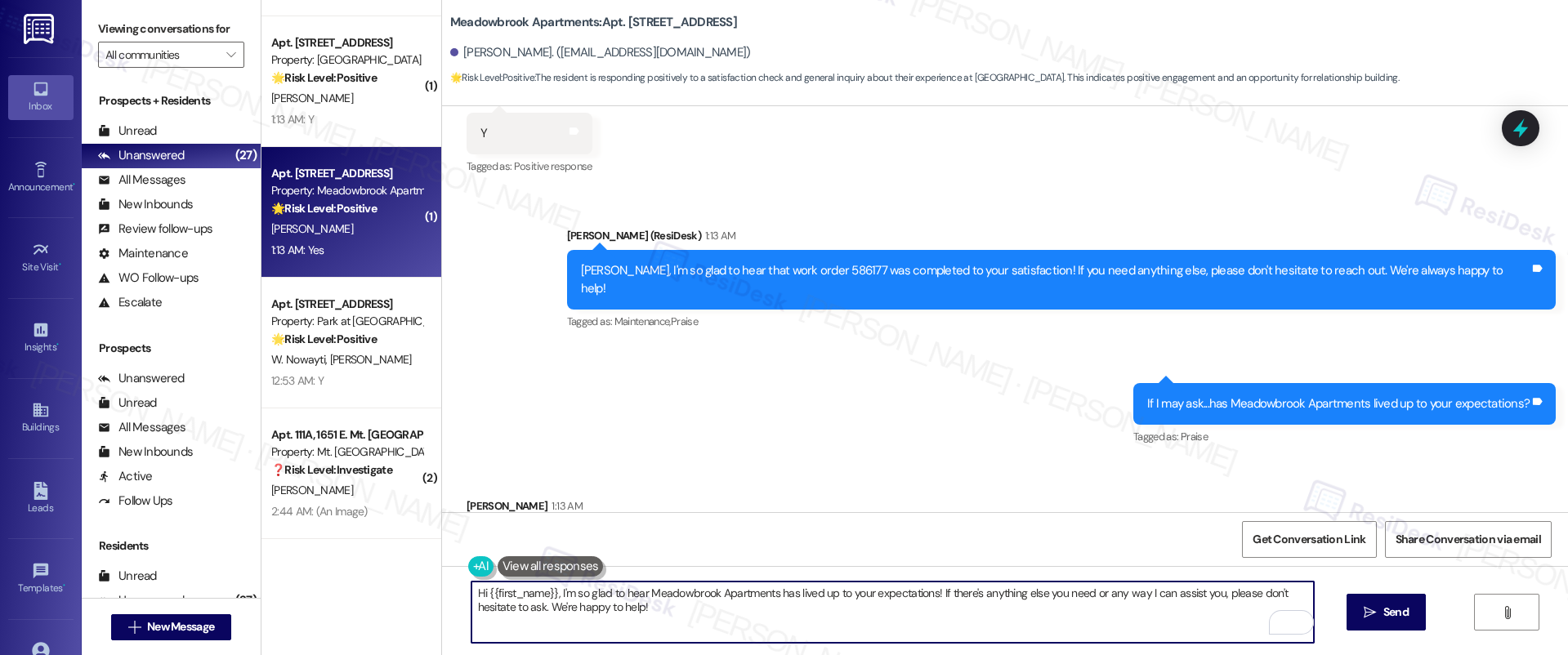 click on "Hi {{first_name}}, I'm so glad to hear Meadowbrook Apartments has lived up to your expectations! If there's anything else you need or any way I can assist you, please don't hesitate to ask. We're happy to help!" at bounding box center [893, 612] 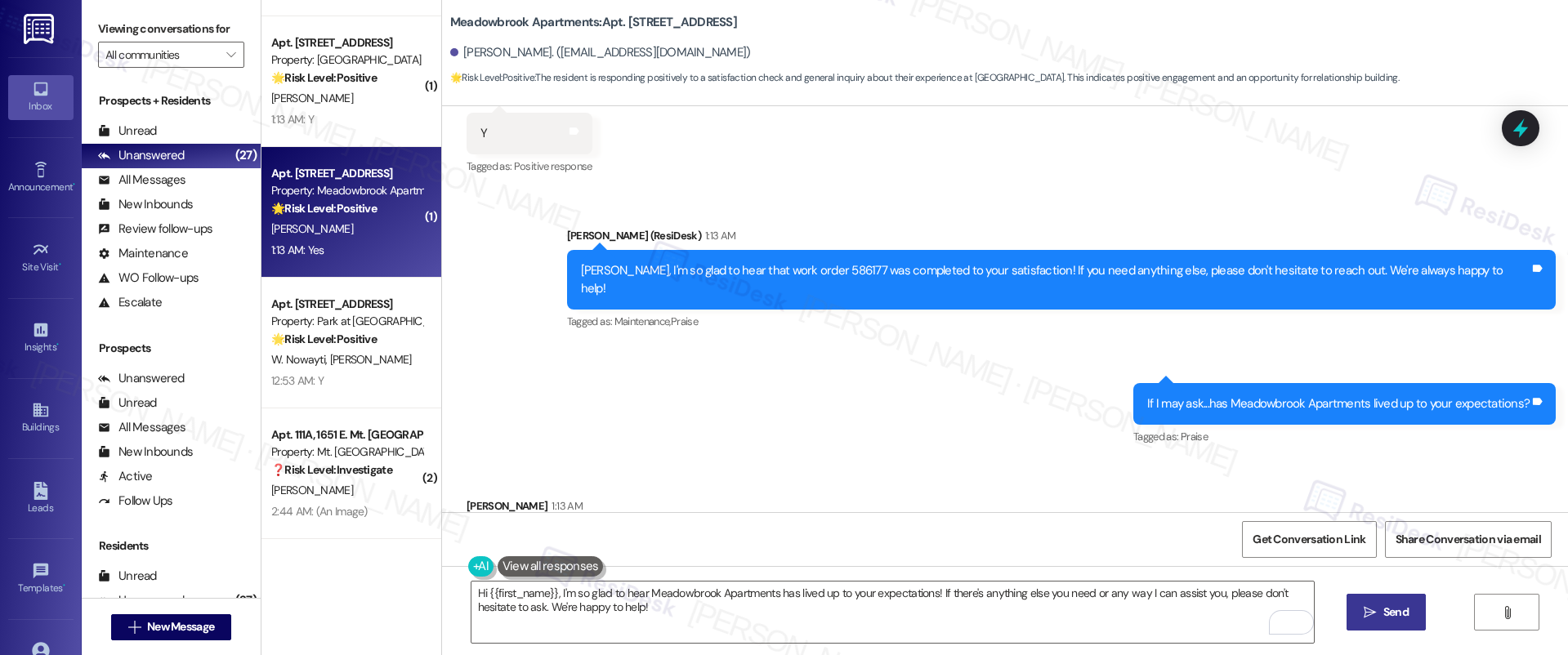 click on "Send" at bounding box center (1396, 612) 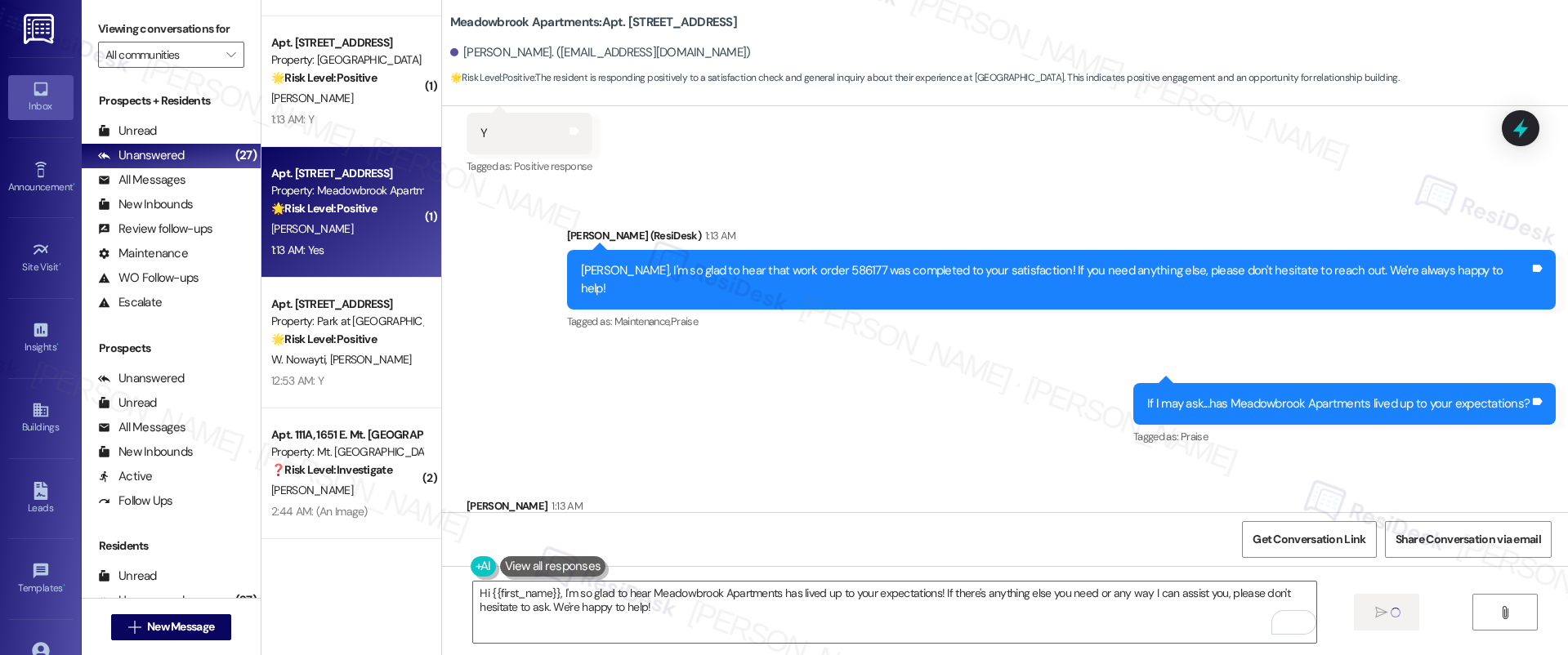 type 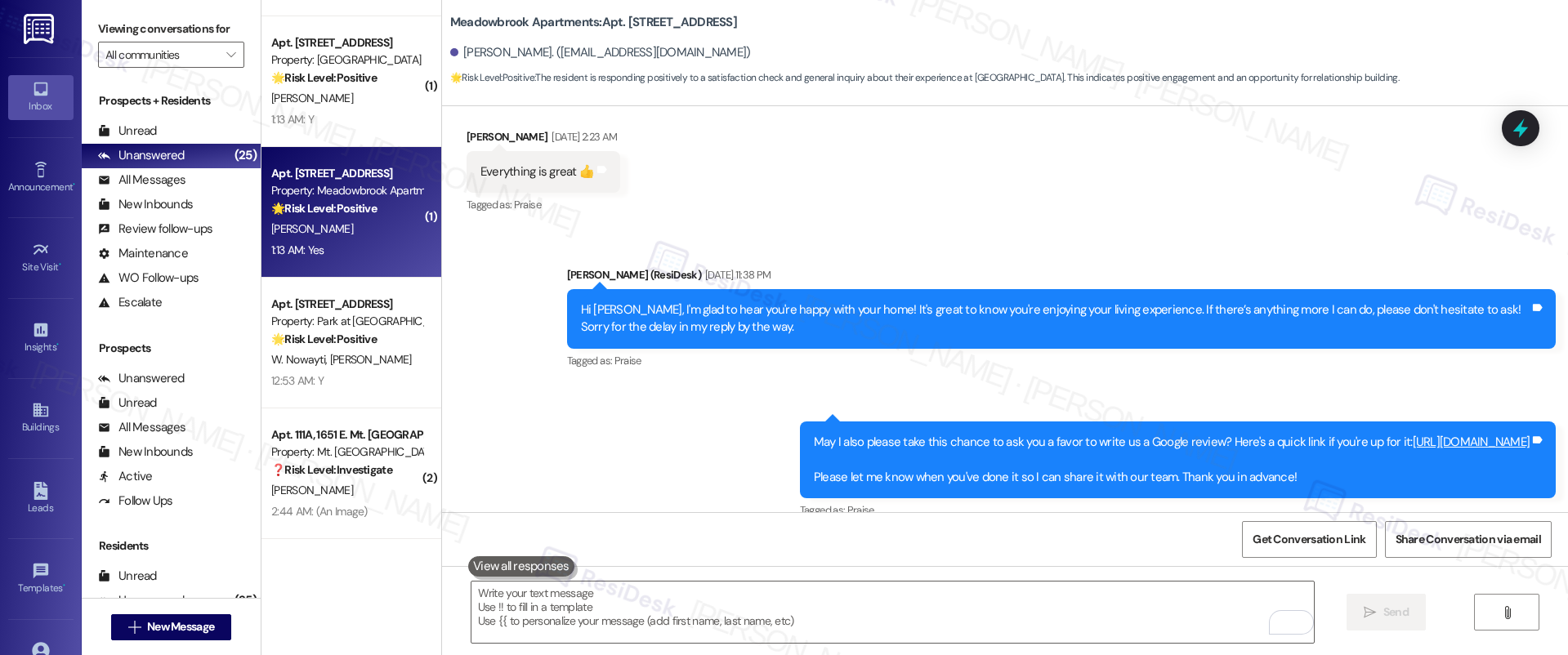 scroll, scrollTop: 4672, scrollLeft: 0, axis: vertical 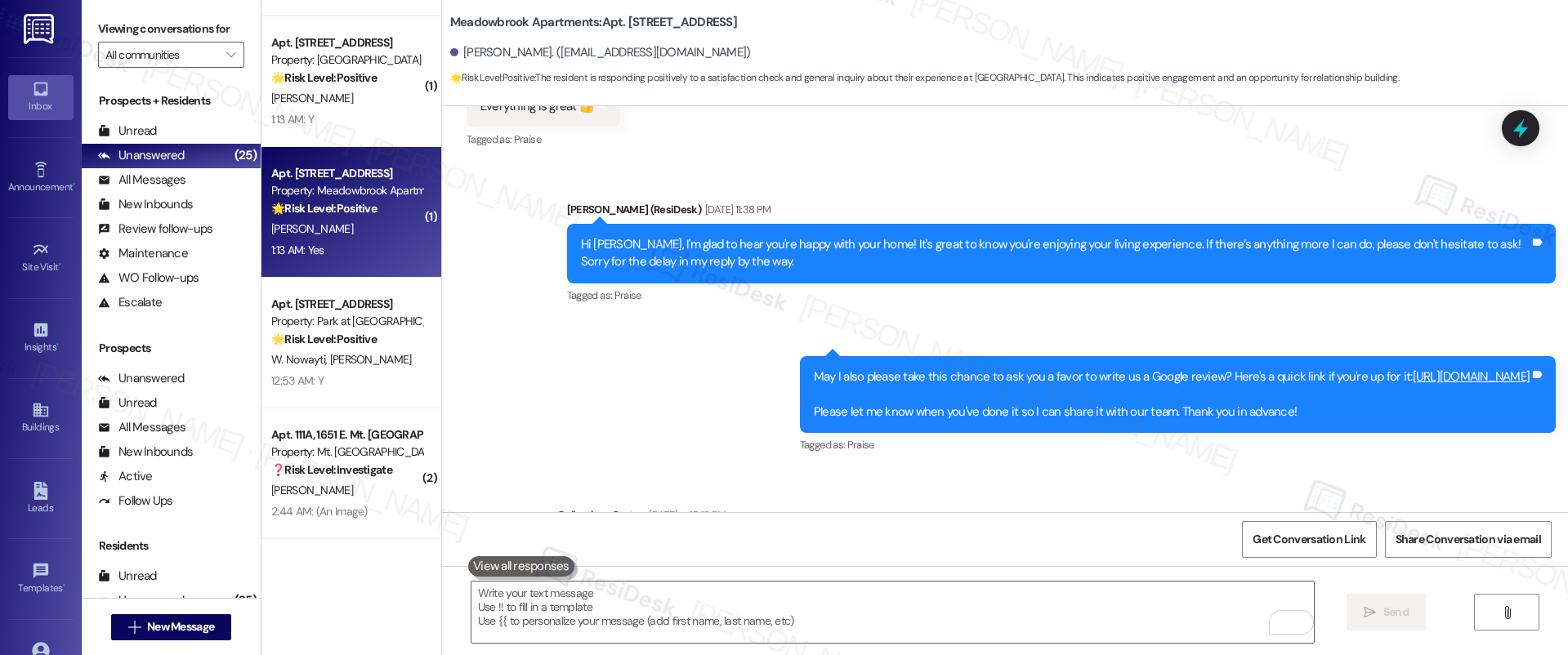 click on "Sent via SMS Emily  (ResiDesk) Jun 06, 2025 at 11:38 PM Hi James, I'm glad to hear you're happy with your home! It's great to know you're enjoying your living experience. If there’s anything more I can do, please don't hesitate to ask! Sorry for the delay in my reply by the way. Tags and notes Tagged as:   Praise Click to highlight conversations about Praise Sent via SMS 11:38 PM Emily  (ResiDesk) Jun 06, 2025 at 11:38 PM May I also please take this chance to ask you a favor to write us a Google review? Here's a quick link if you're up for it:  https://www.theresidesk.com/links/review-5xBmvTMM_
Please let me know when you've done it so I can share it with our team. Thank you in advance! Tags and notes Tagged as:   Praise Click to highlight conversations about Praise" at bounding box center (1005, 317) 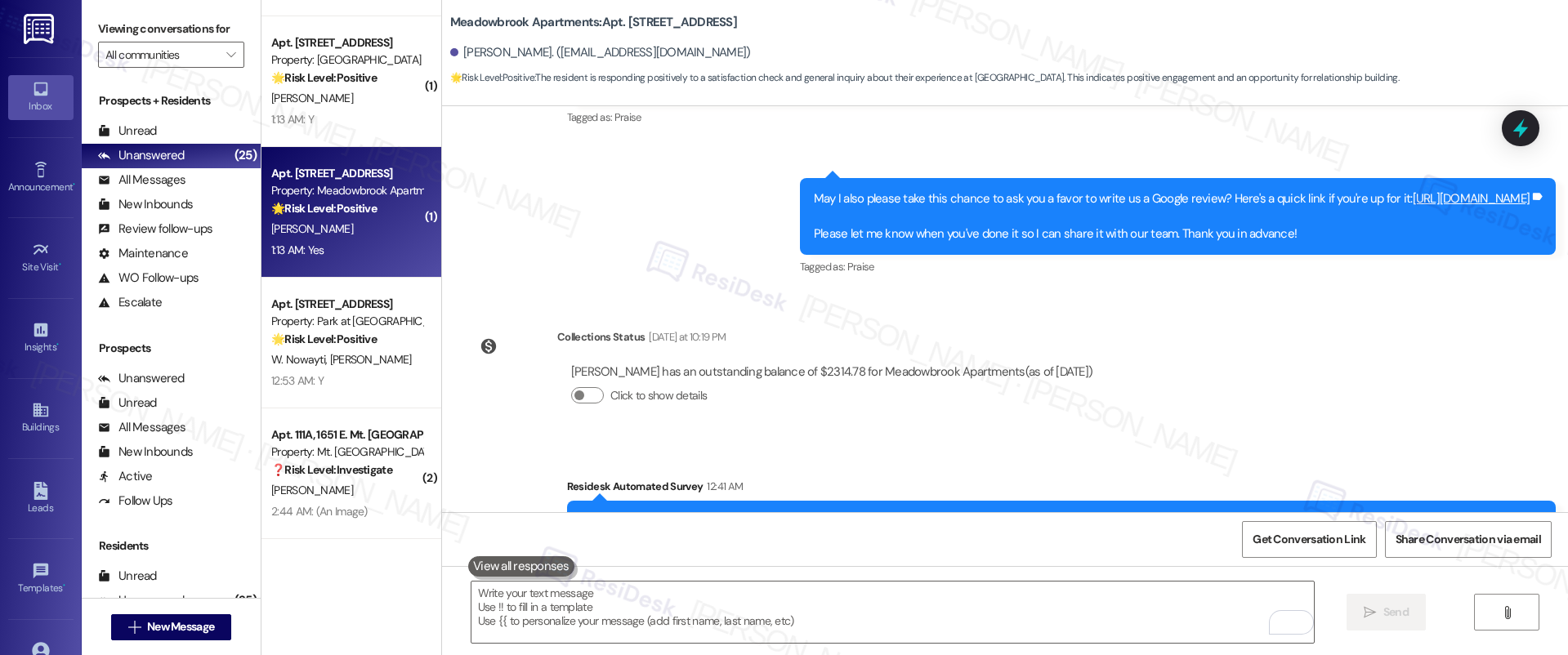 scroll, scrollTop: 5526, scrollLeft: 0, axis: vertical 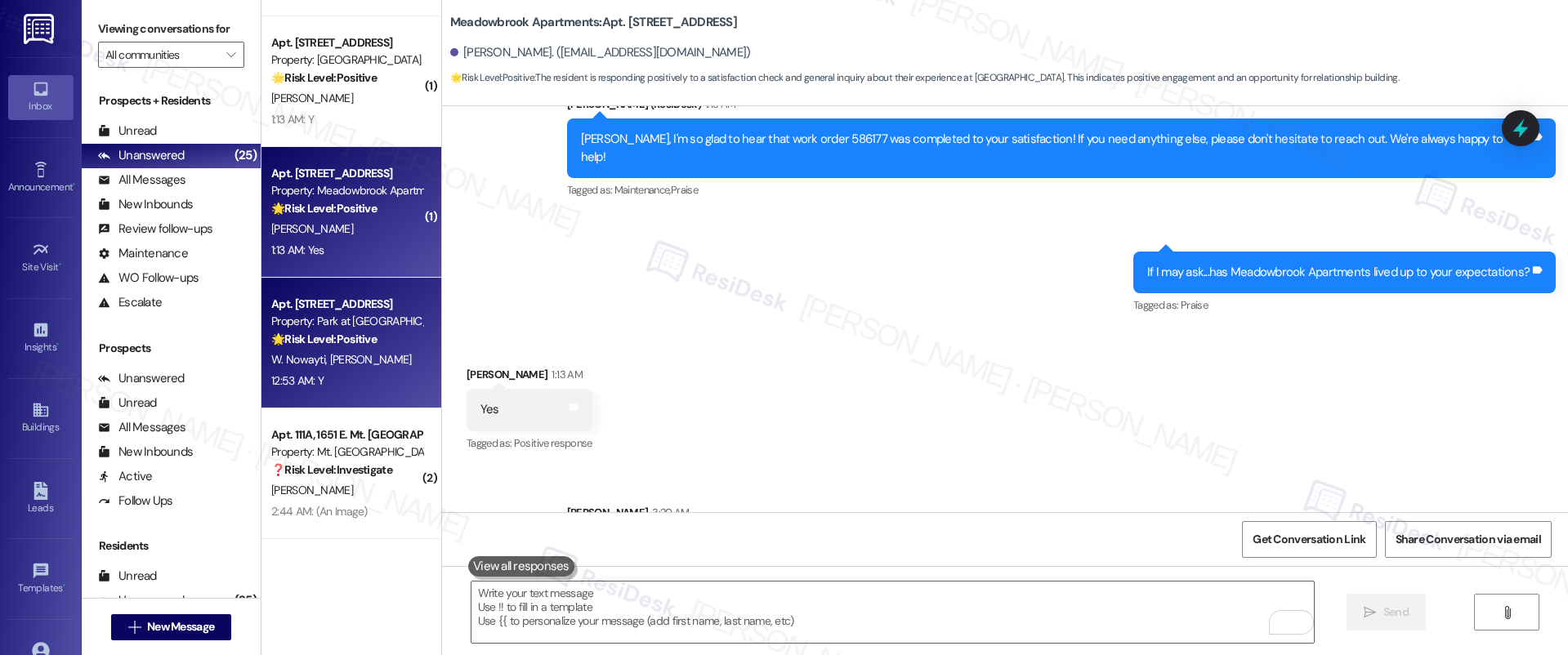 click on "A. Sayed" at bounding box center [371, 359] 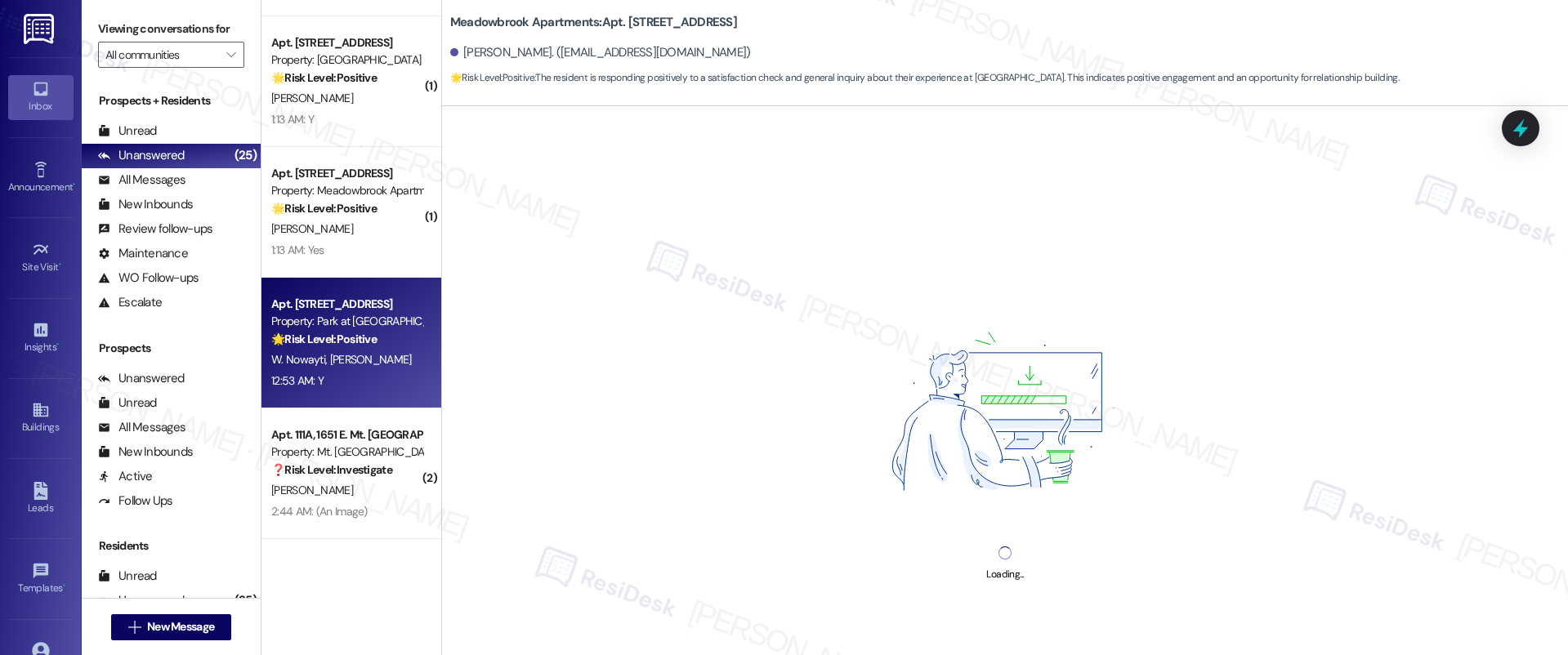 click on "A. Sayed" at bounding box center [371, 359] 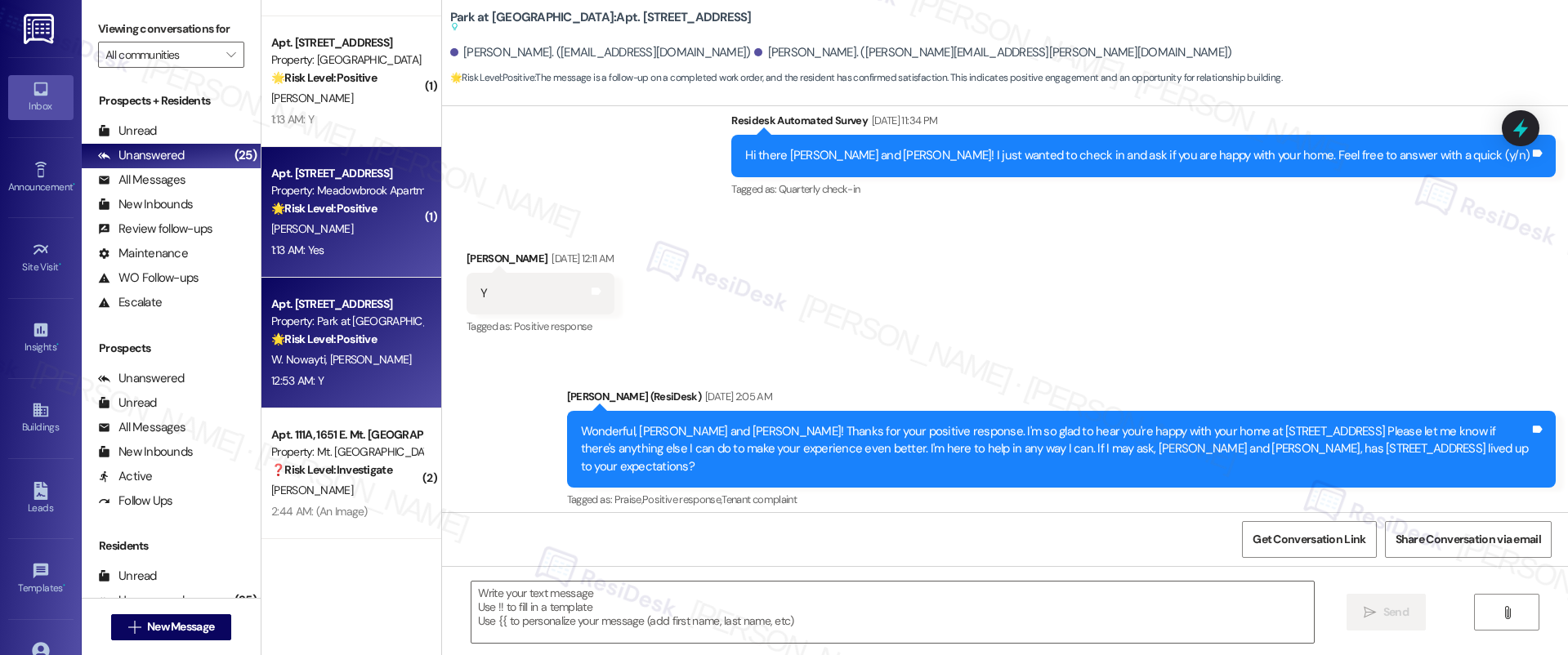 type on "Fetching suggested responses. Please feel free to read through the conversation in the meantime." 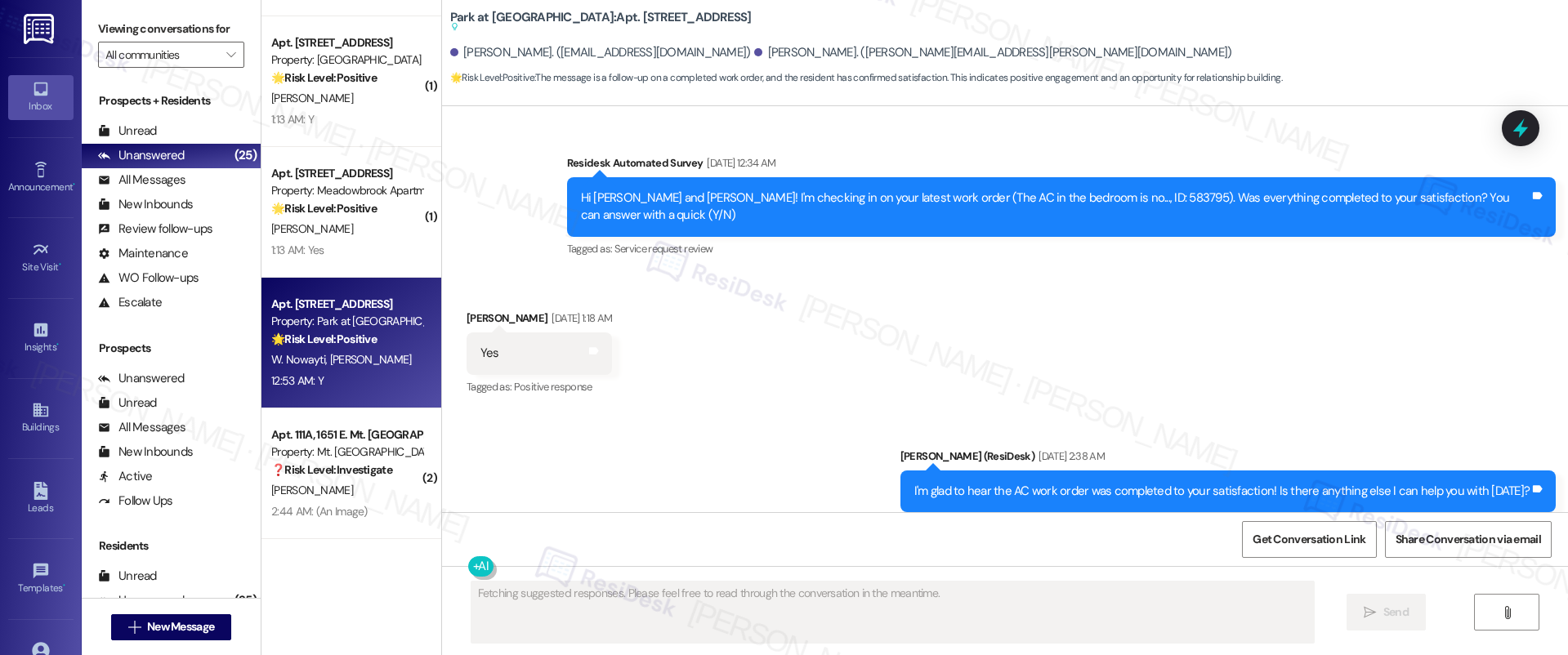 scroll, scrollTop: 7729, scrollLeft: 0, axis: vertical 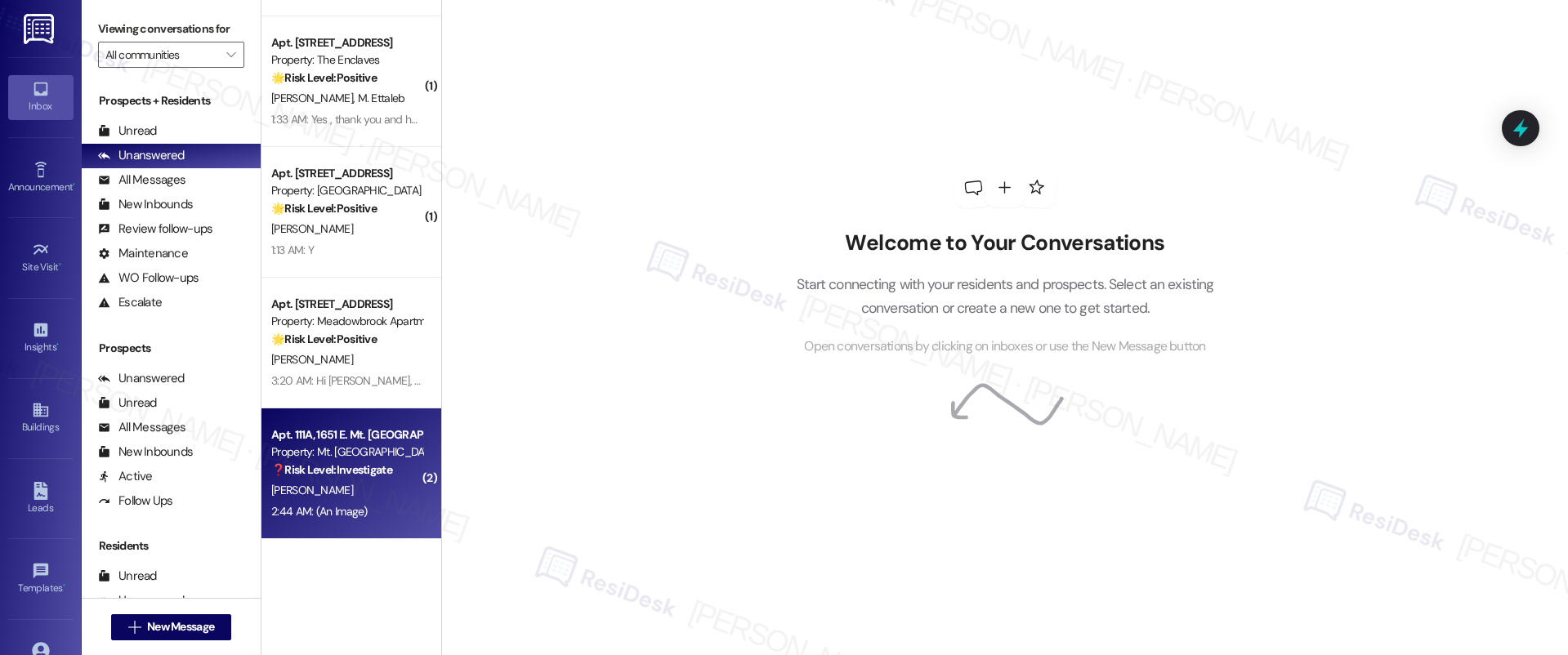 click on "[PERSON_NAME]" at bounding box center [312, 490] 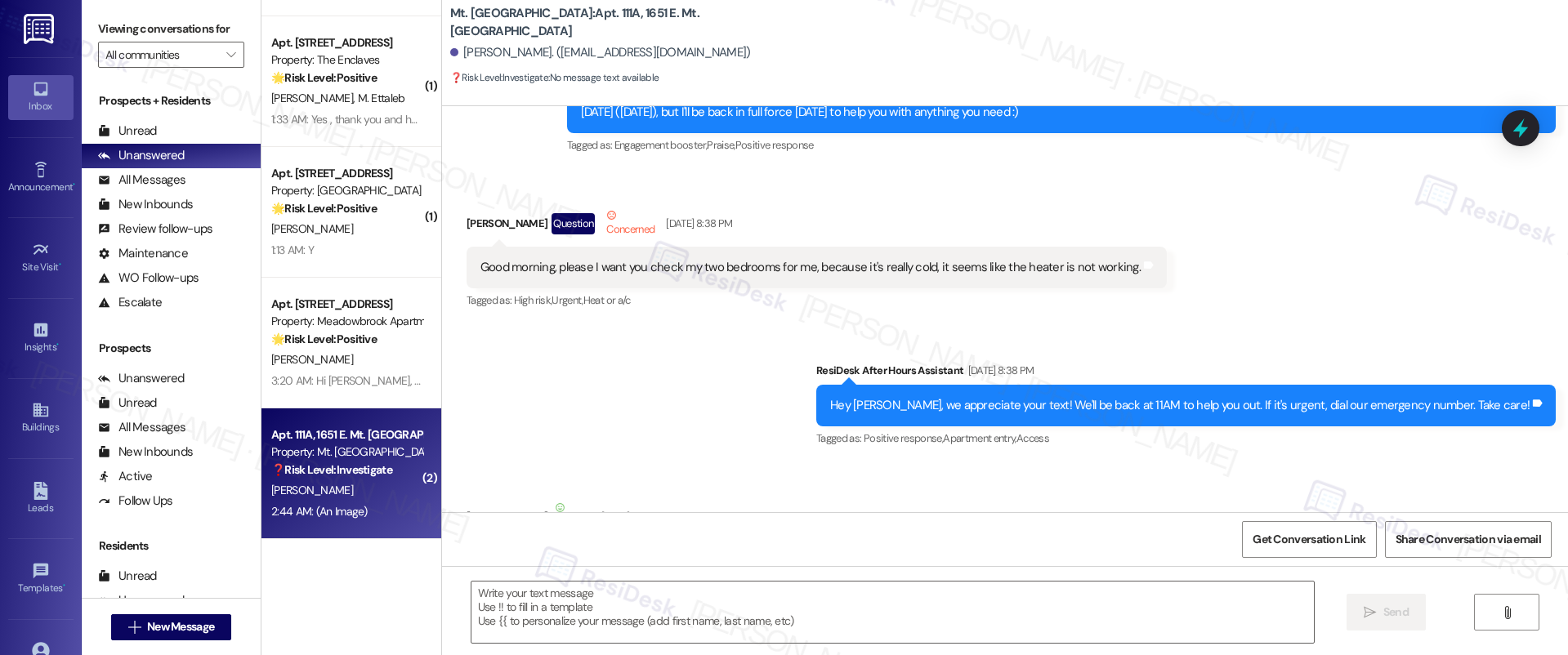 click on "M. Bauzil" at bounding box center (346, 490) 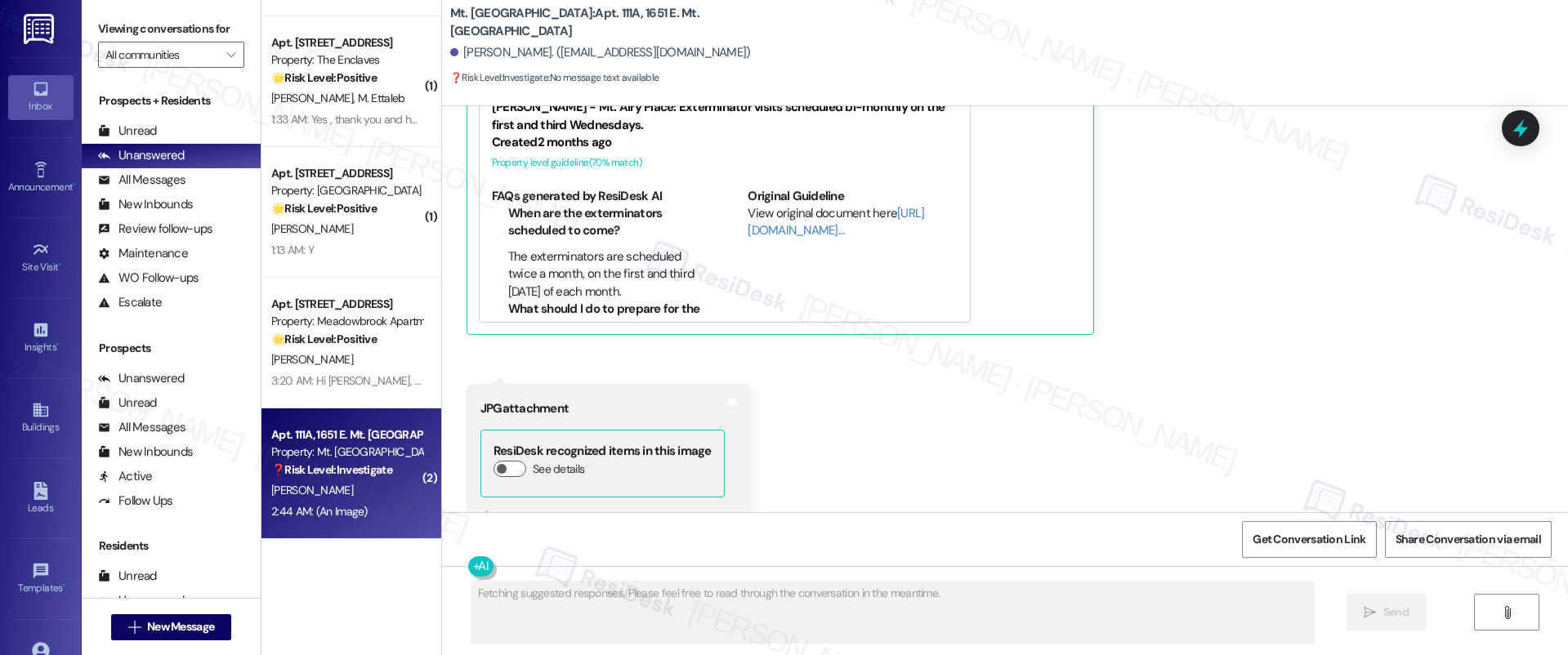 scroll, scrollTop: 23764, scrollLeft: 0, axis: vertical 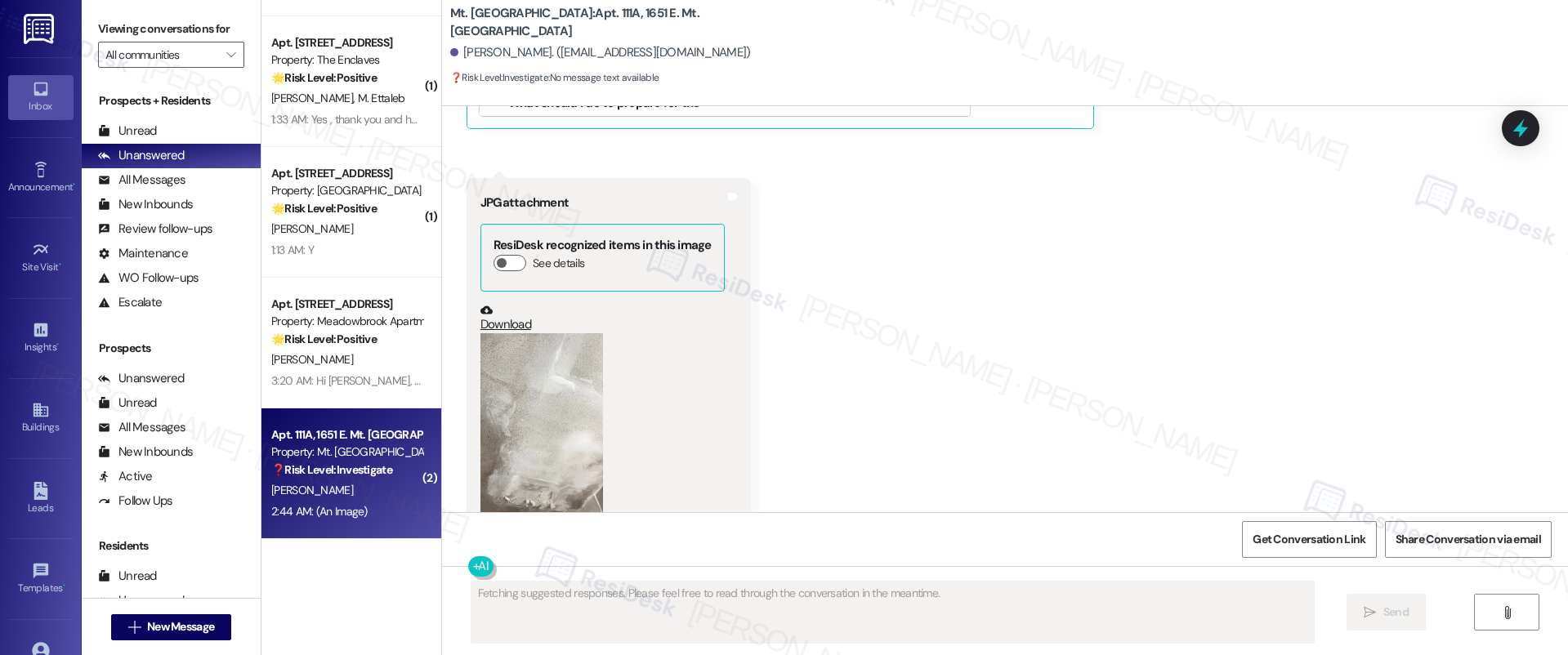 click at bounding box center (542, 442) 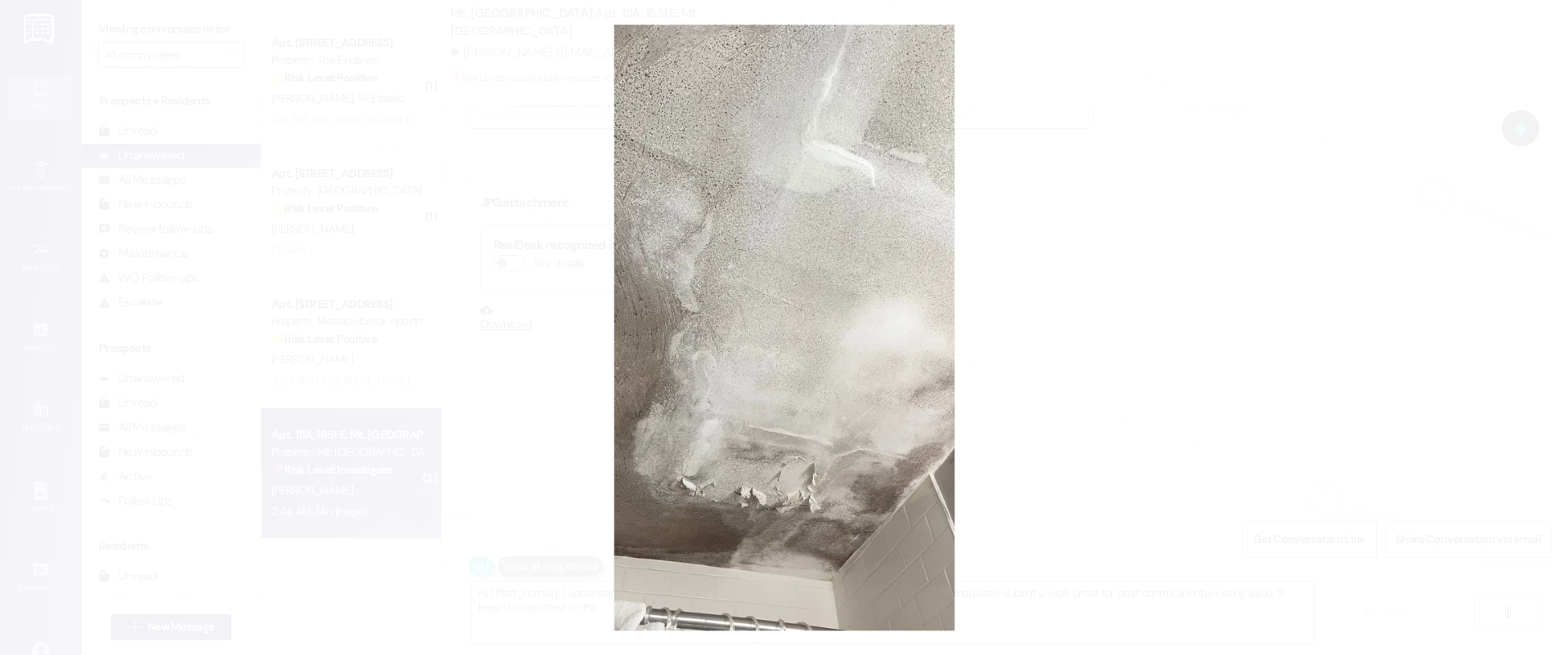click at bounding box center (784, 328) 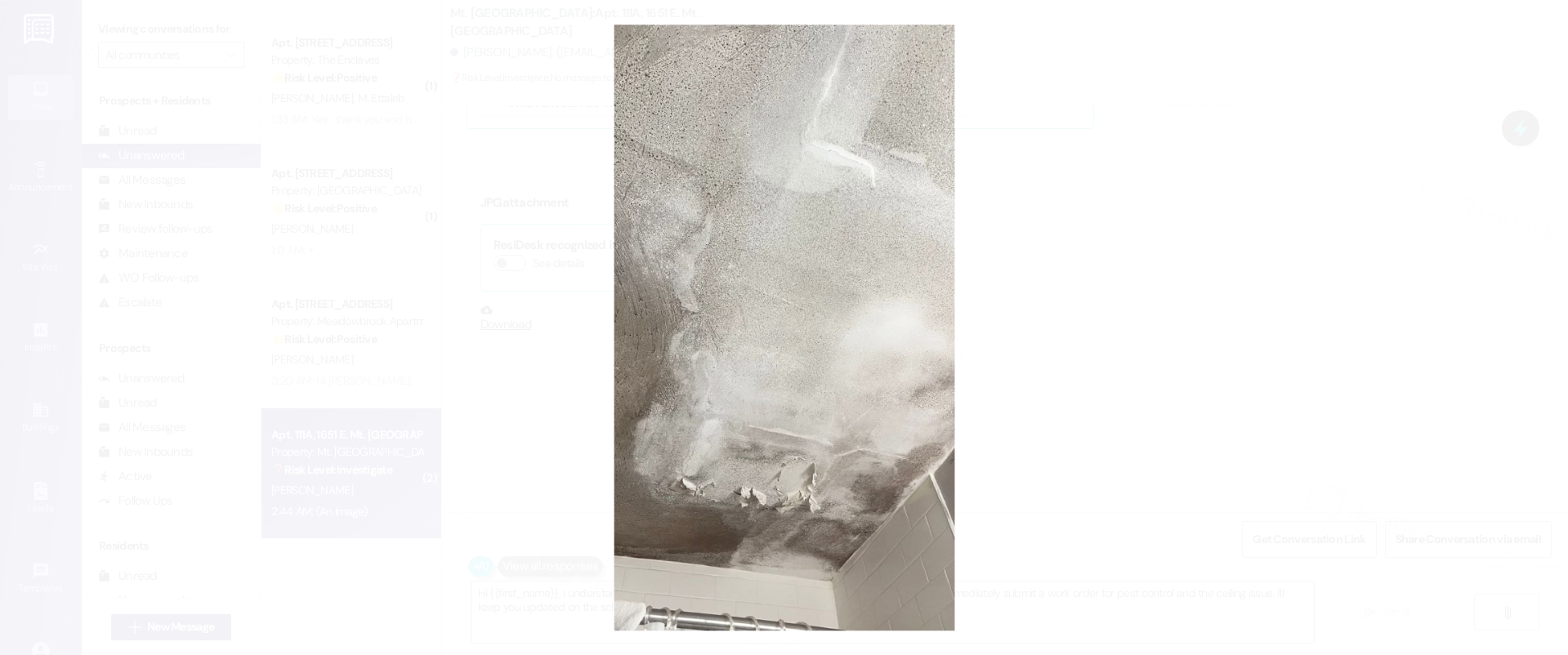 type on "Hi {{first_name}}, I understand your concerns about the cockroaches and the bathroom ceiling. I'll immediately submit a work order for pest control and the ceiling issue. I'll keep you updated on the scheduling!" 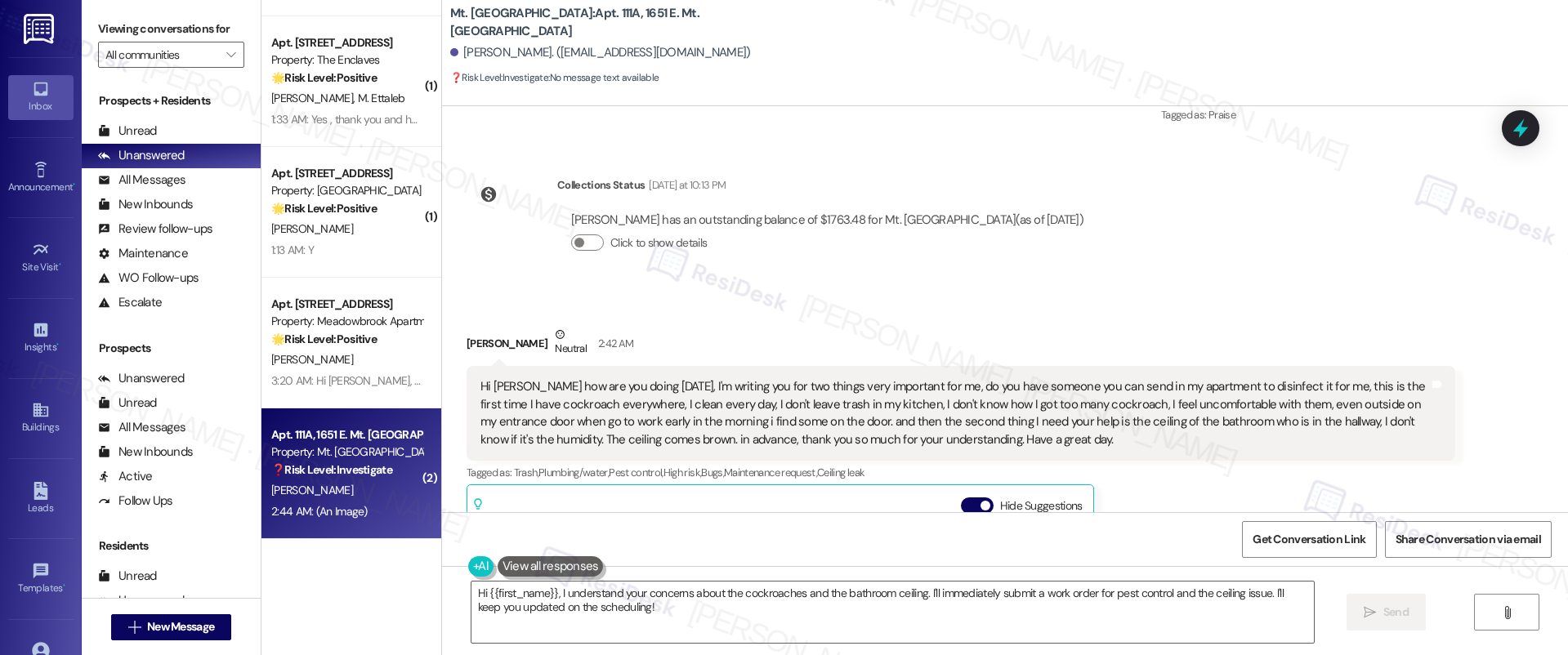scroll, scrollTop: 23068, scrollLeft: 0, axis: vertical 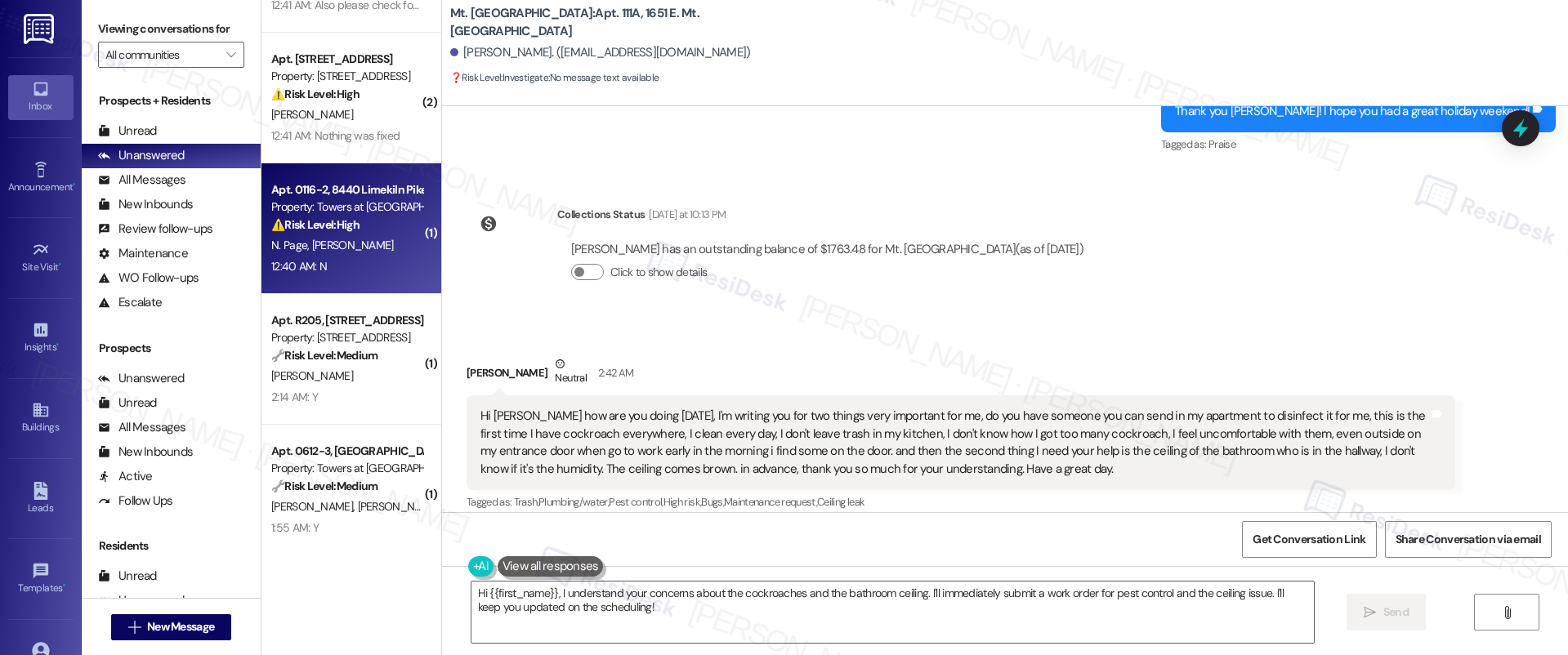 click on "12:40 AM: N 12:40 AM: N" at bounding box center [346, 266] 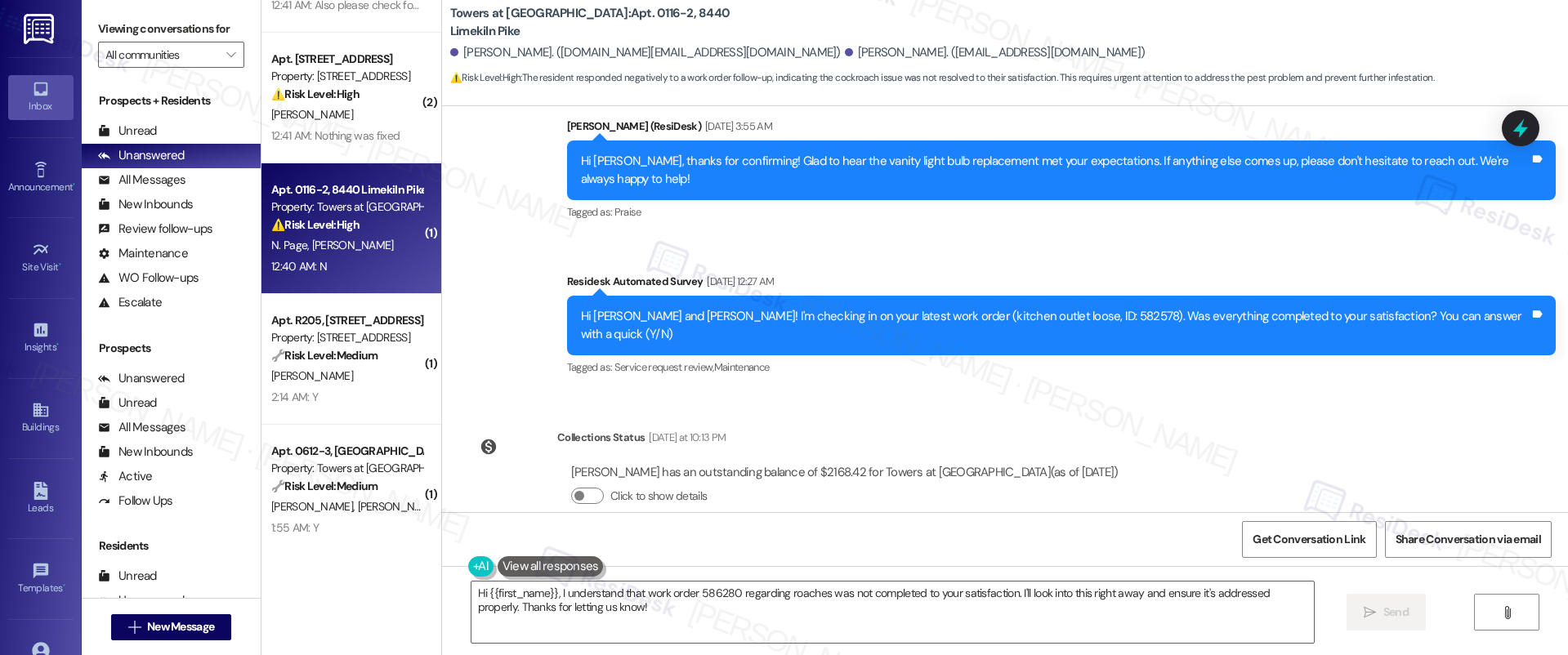 scroll, scrollTop: 1165, scrollLeft: 0, axis: vertical 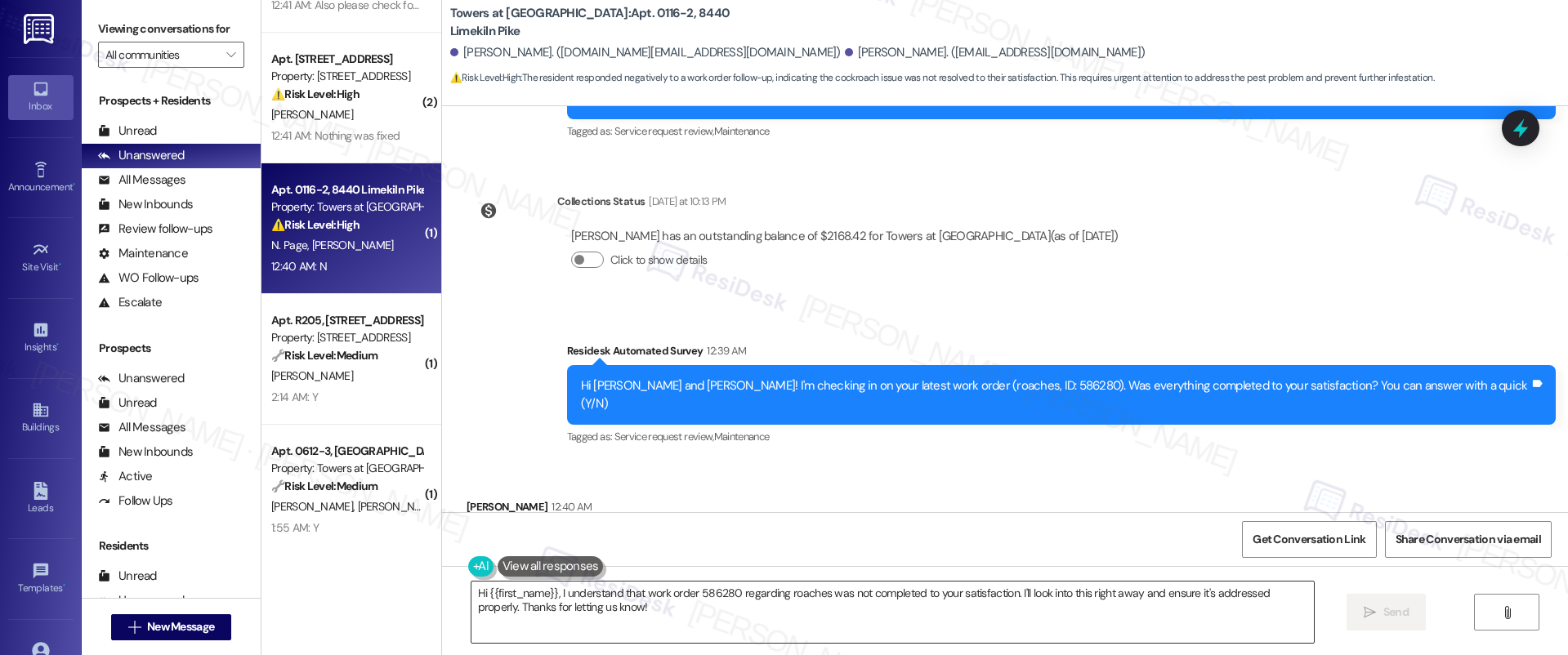 click on "Hi {{first_name}}, I understand that work order 586280 regarding roaches was not completed to your satisfaction. I'll look into this right away and ensure it's addressed properly. Thanks for letting us know!" at bounding box center [893, 612] 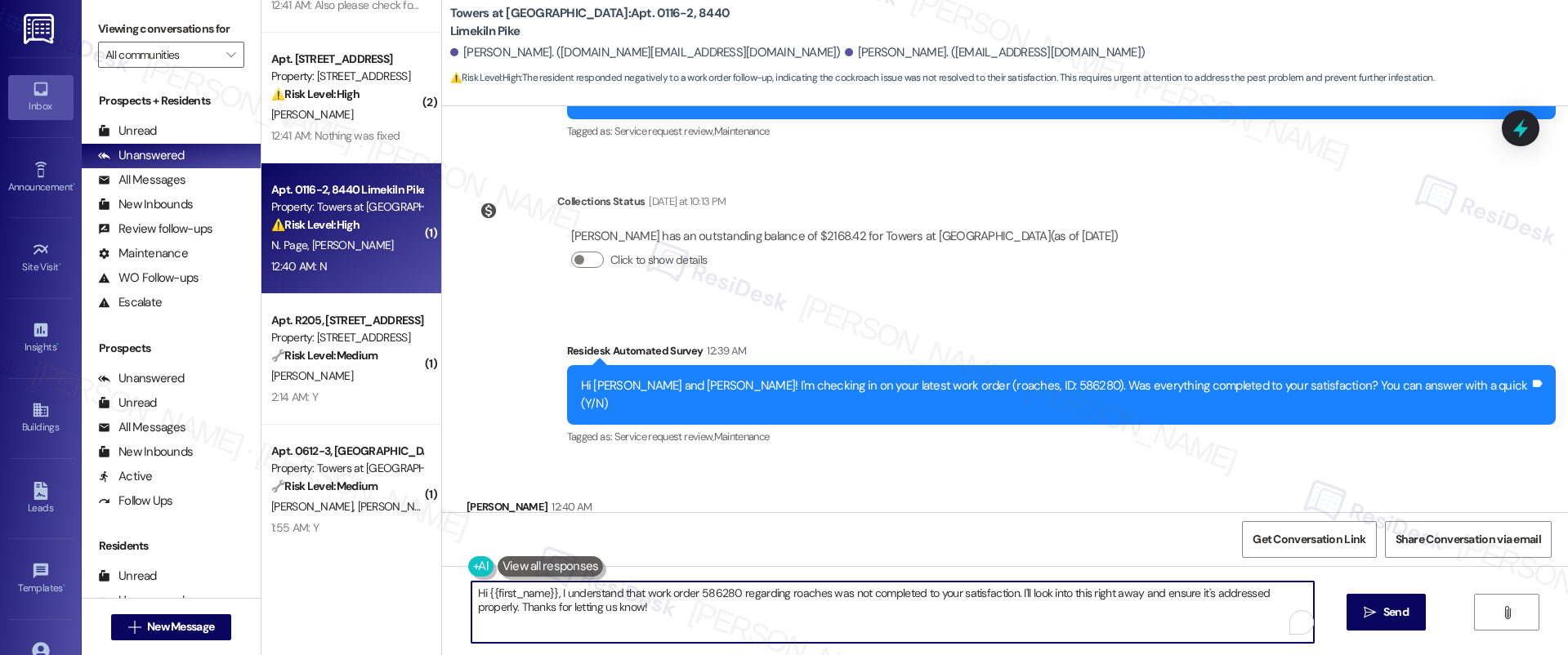 click on "Hi {{first_name}}, I understand that work order 586280 regarding roaches was not completed to your satisfaction. I'll look into this right away and ensure it's addressed properly. Thanks for letting us know!" at bounding box center [893, 612] 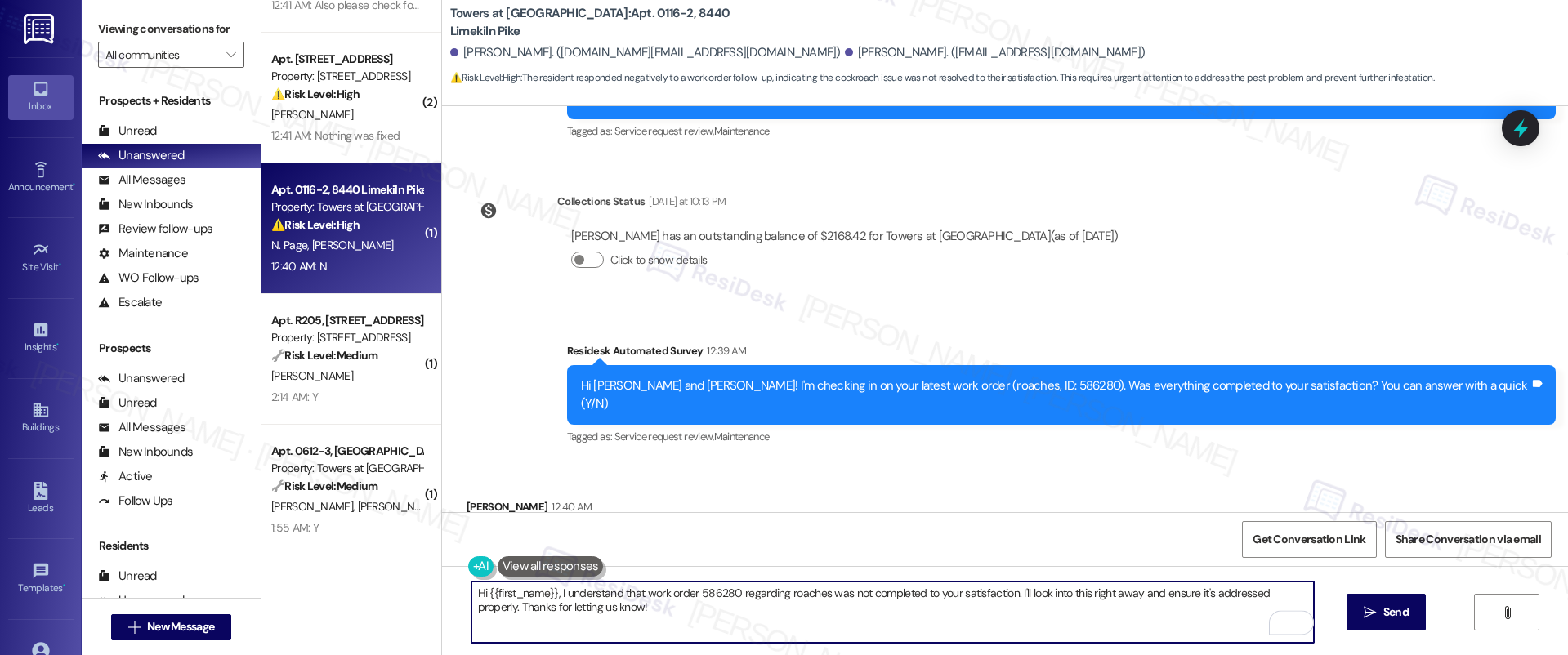 paste on "! I'm sorry to hear that the request hasn't been resolved yet. Has the maintenance team been to your home at all?" 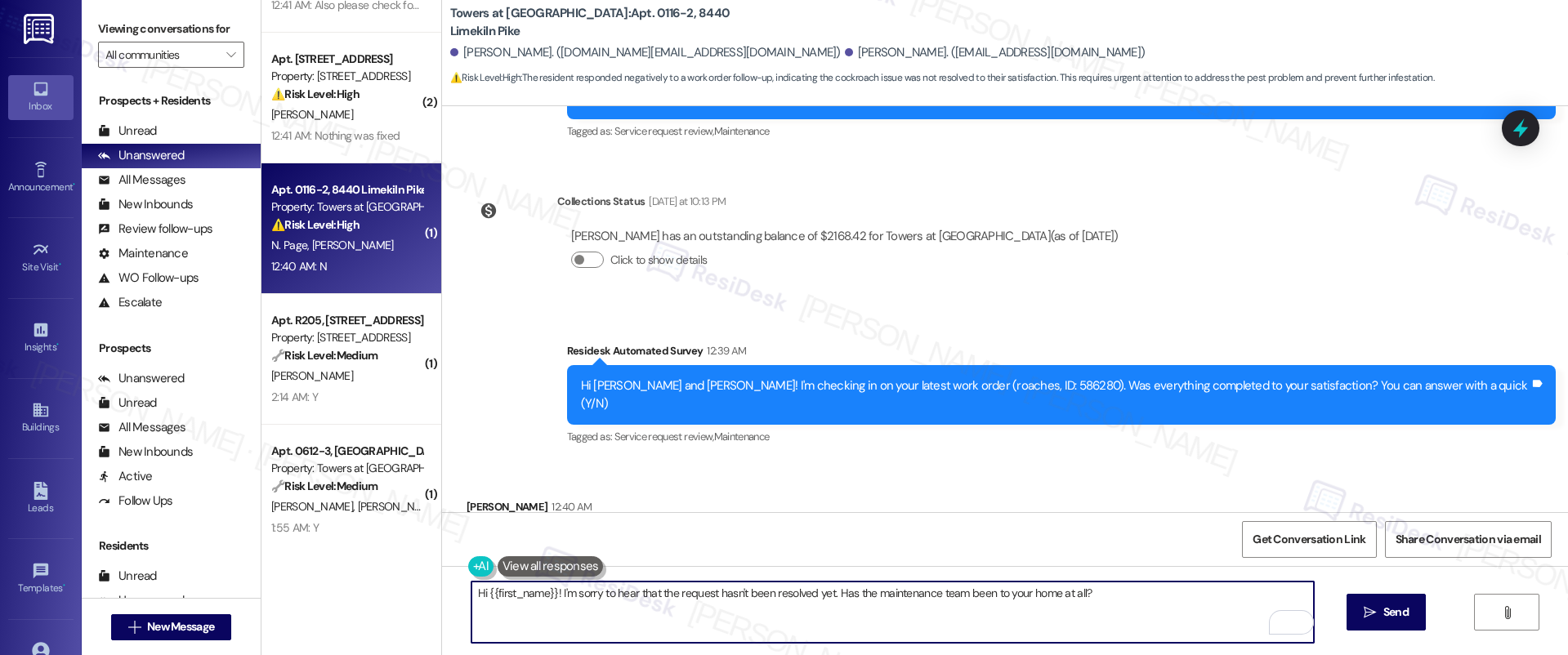 drag, startPoint x: 546, startPoint y: 595, endPoint x: 476, endPoint y: 590, distance: 70.17834 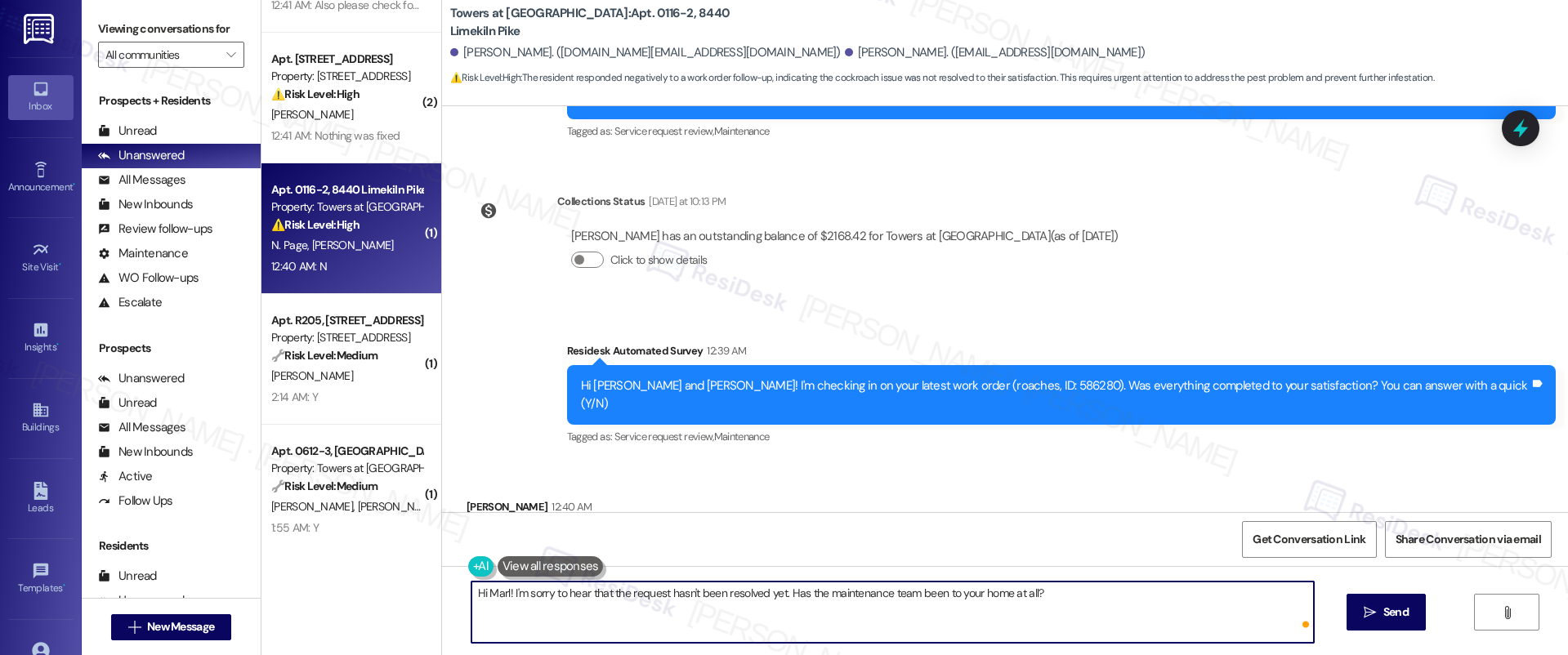 type on "Hi [PERSON_NAME]! I'm sorry to hear that the request hasn't been resolved yet. Has the maintenance team been to your home at all?" 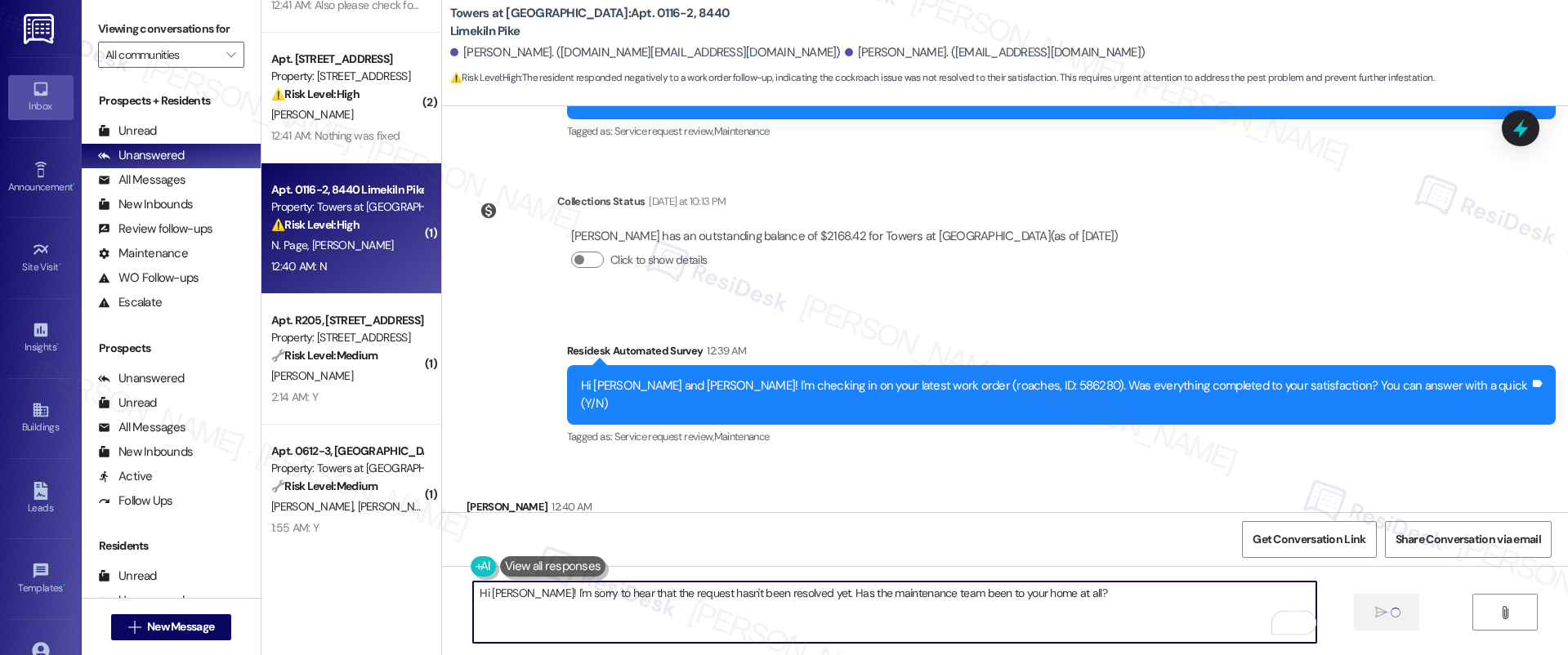 type 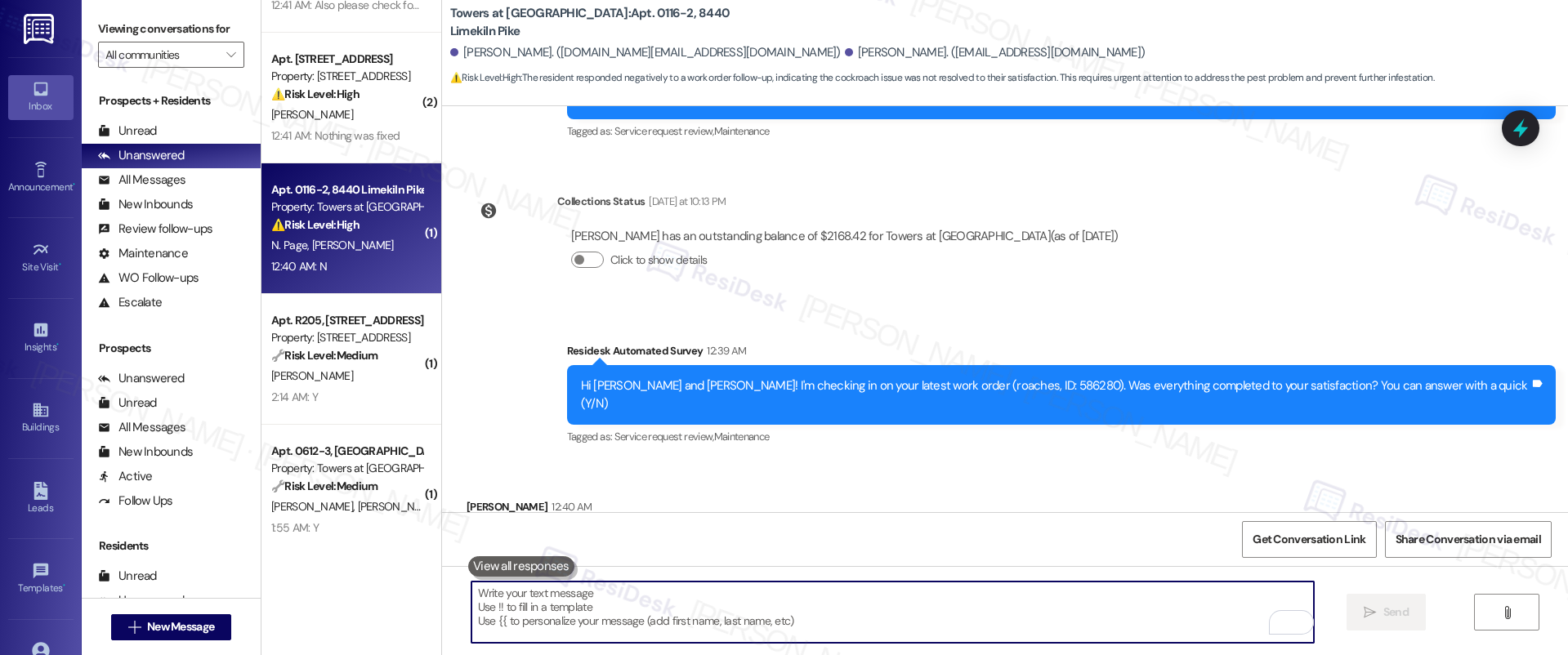 scroll, scrollTop: 1279, scrollLeft: 0, axis: vertical 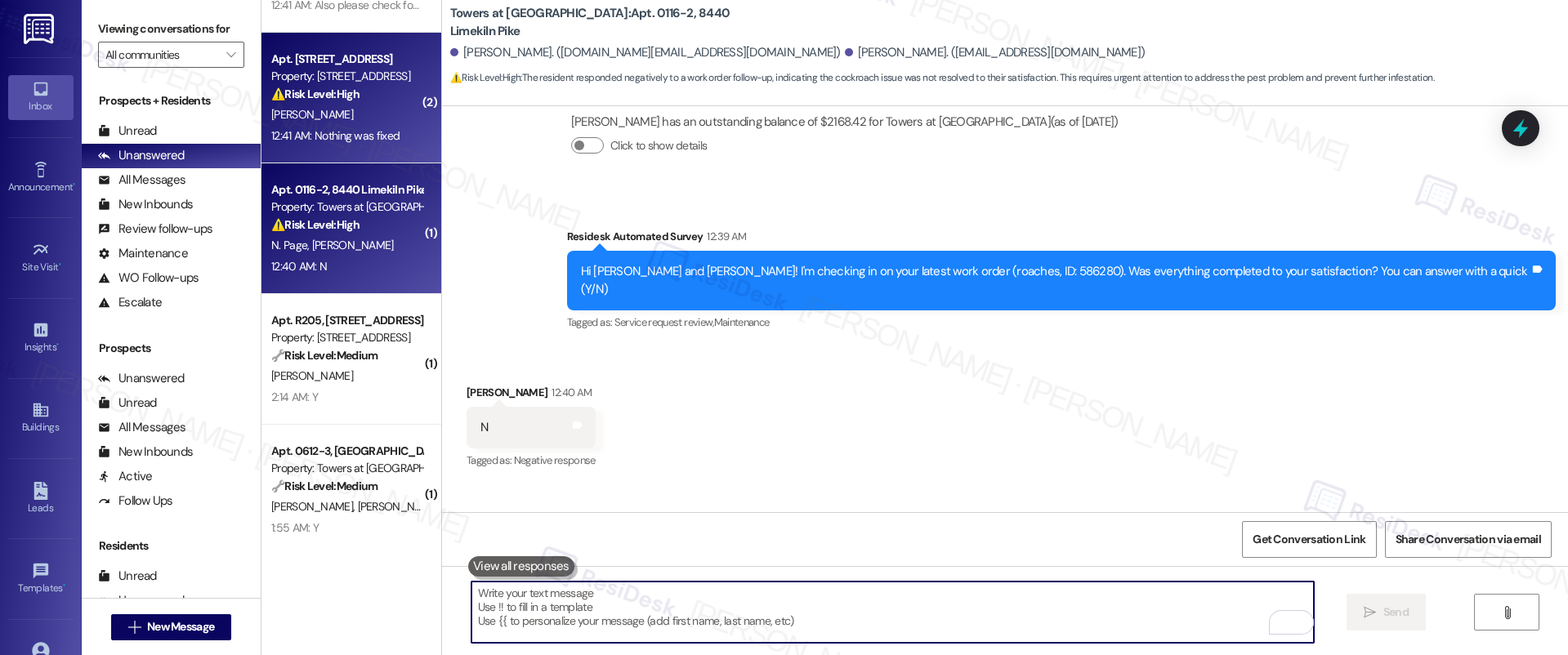 click on "12:41 AM: Nothing was fixed  12:41 AM: Nothing was fixed" at bounding box center [346, 136] 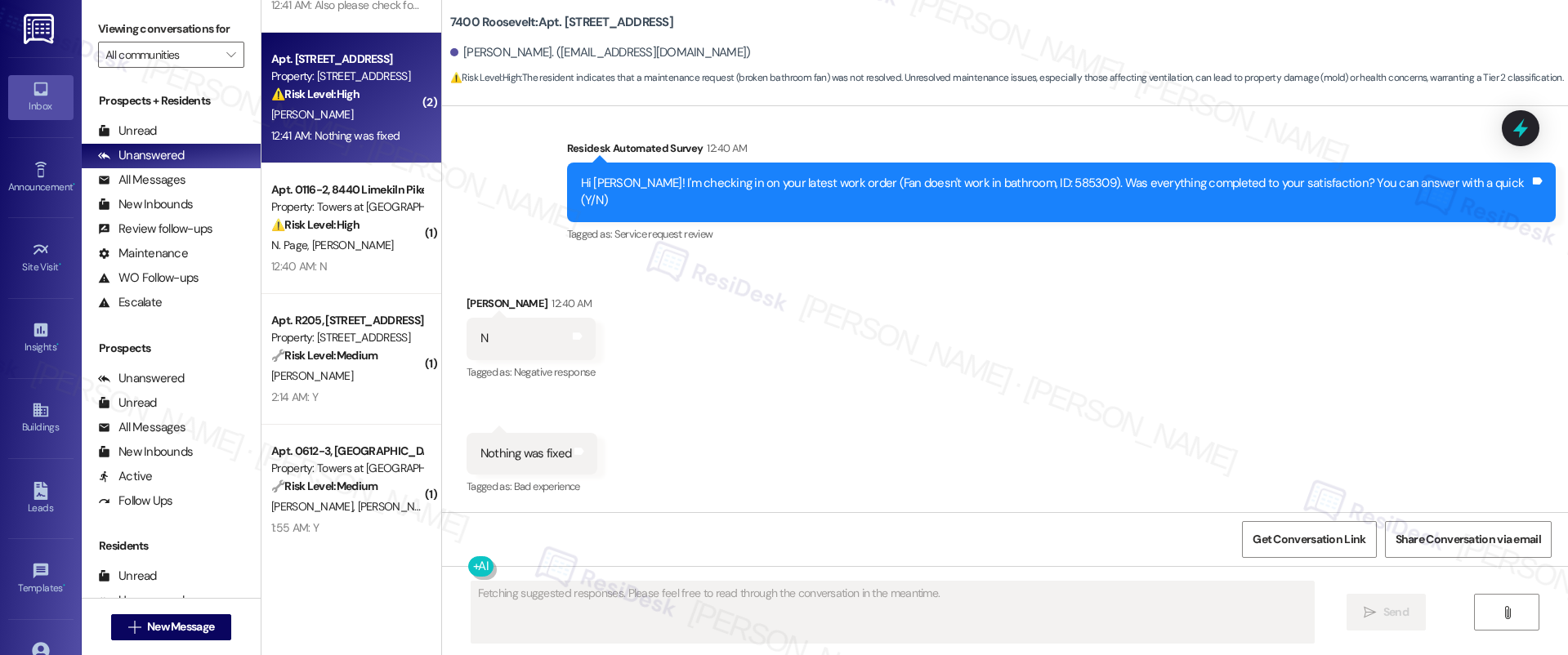 scroll, scrollTop: 488, scrollLeft: 0, axis: vertical 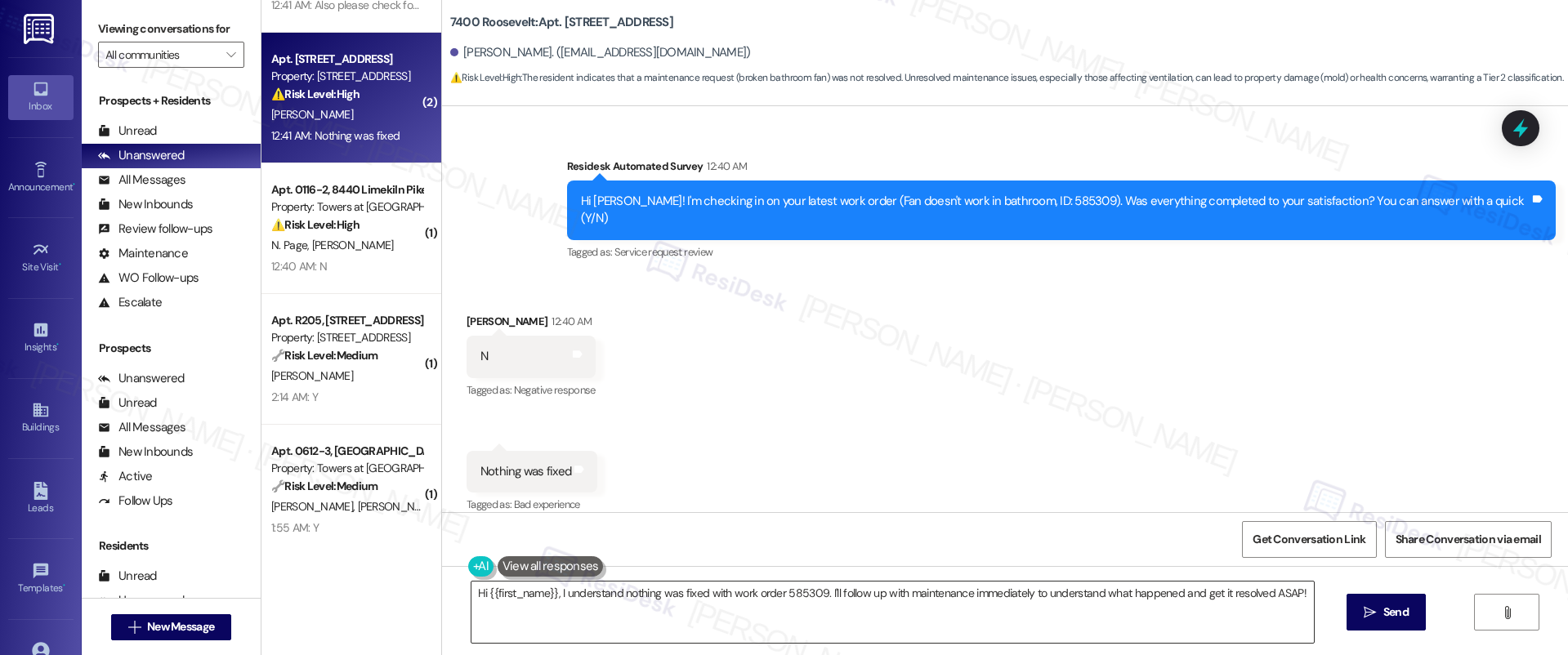 click on "Hi {{first_name}}, I understand nothing was fixed with work order 585309. I'll follow up with maintenance immediately to understand what happened and get it resolved ASAP!" at bounding box center [893, 612] 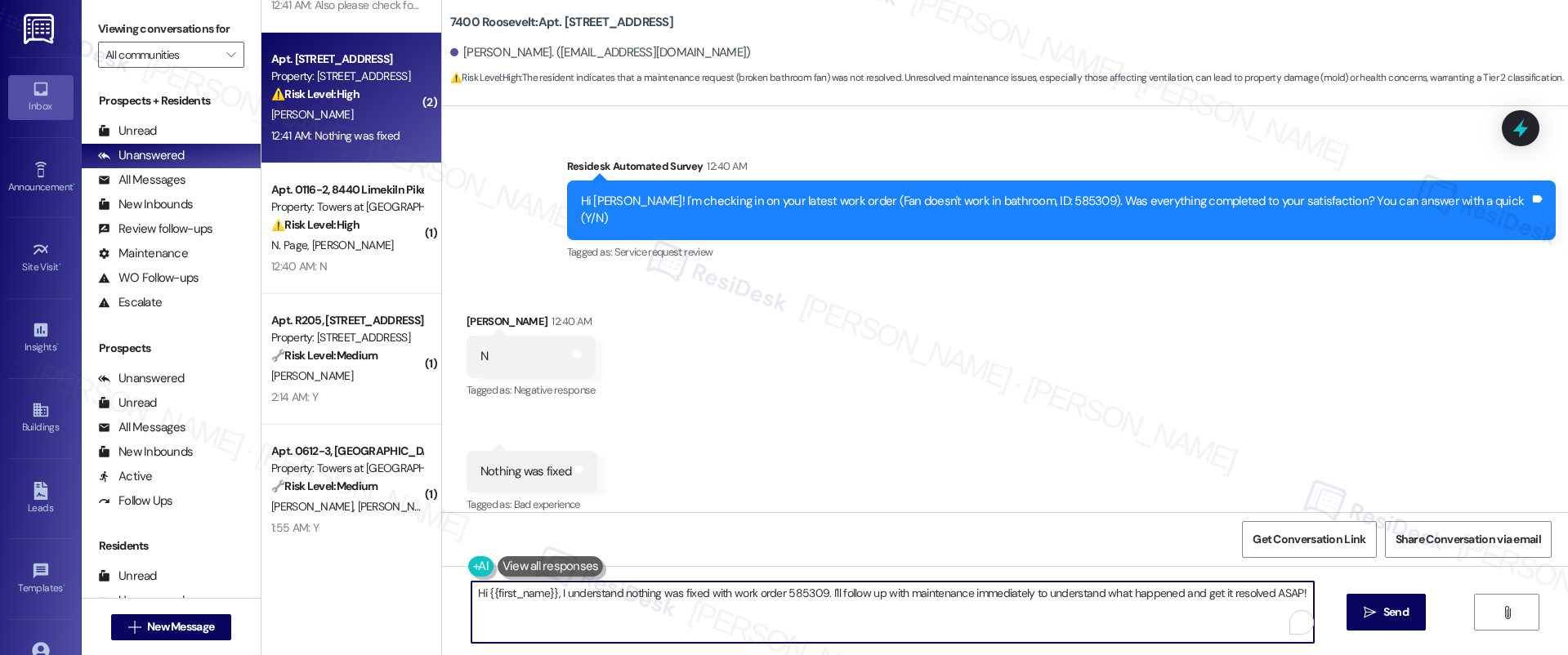 click on "Hi {{first_name}}, I understand nothing was fixed with work order 585309. I'll follow up with maintenance immediately to understand what happened and get it resolved ASAP!" at bounding box center (893, 612) 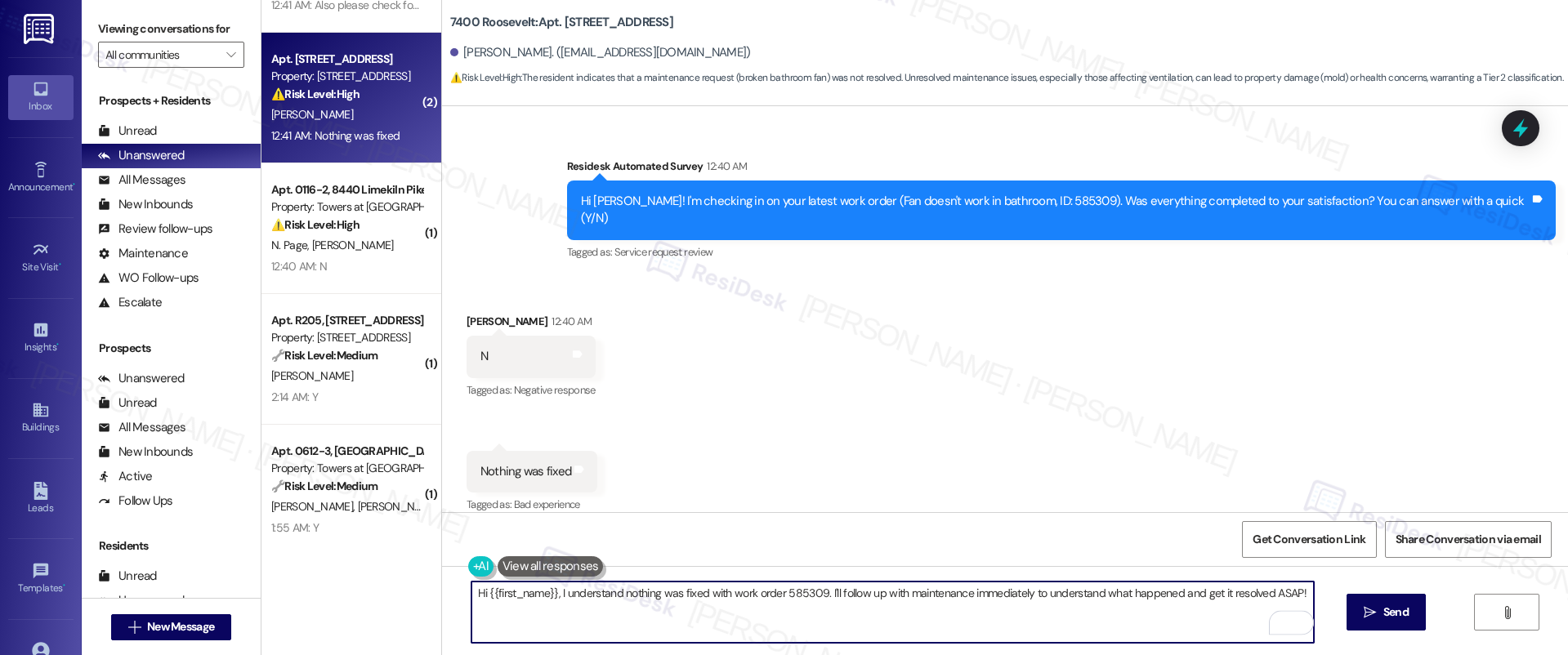 paste on "! I'm sorry to hear that the request hasn't been resolved yet. Has the maintenance team been to your home at all?" 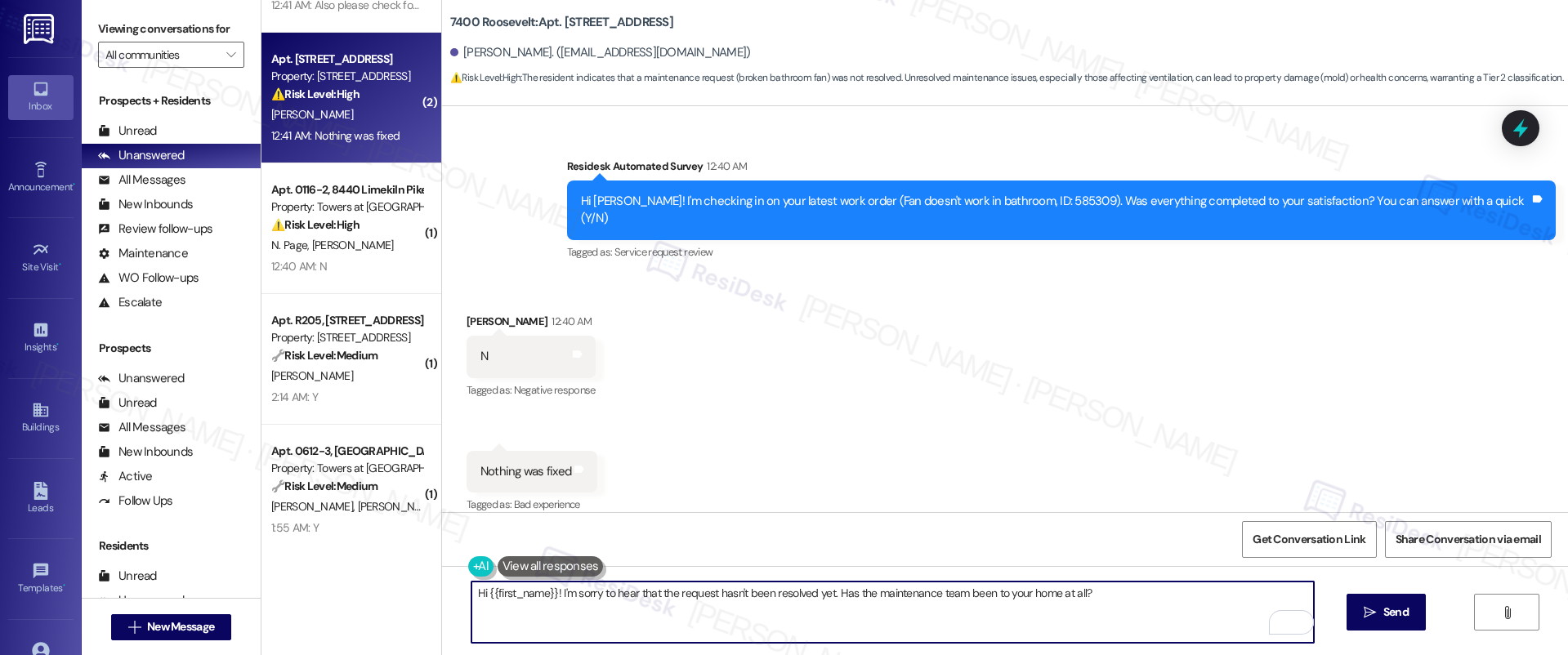 click on "Hi {{first_name}}! I'm sorry to hear that the request hasn't been resolved yet. Has the maintenance team been to your home at all?" at bounding box center (893, 612) 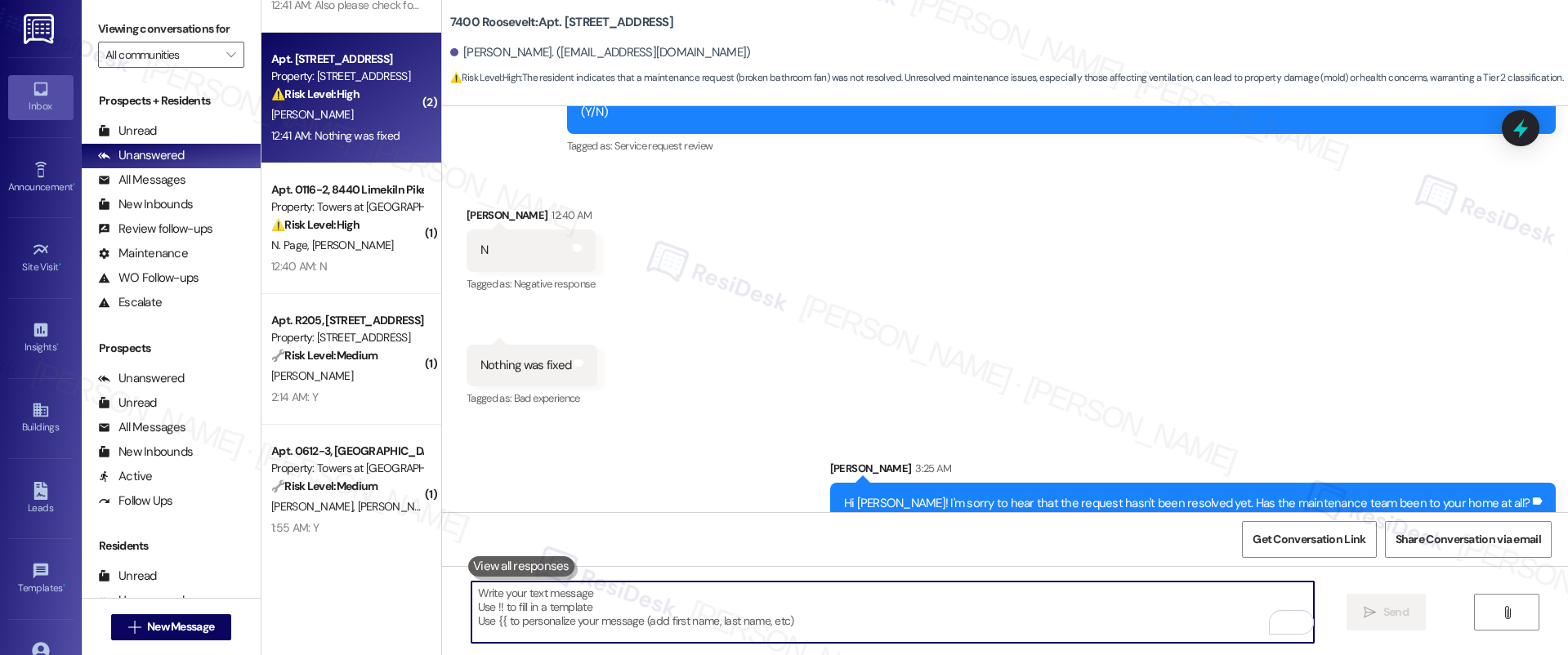 scroll, scrollTop: 602, scrollLeft: 0, axis: vertical 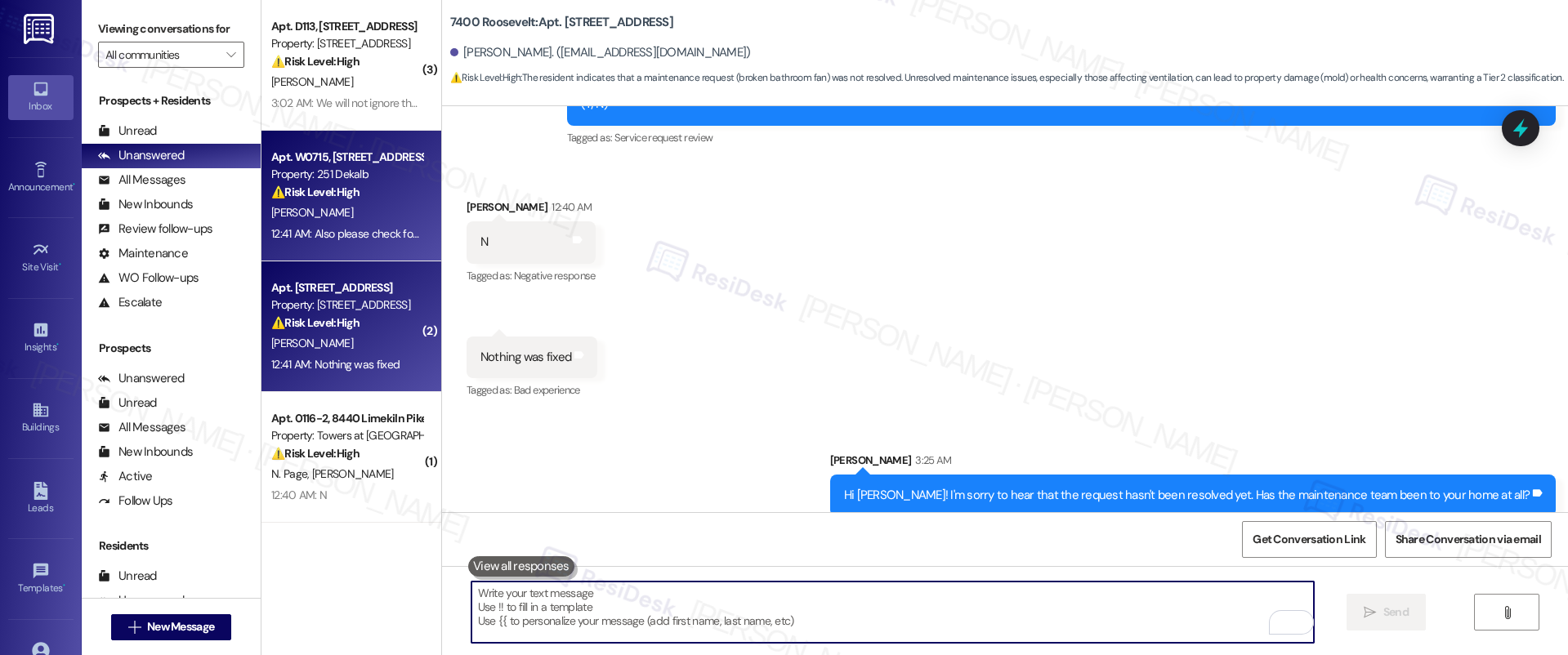 type 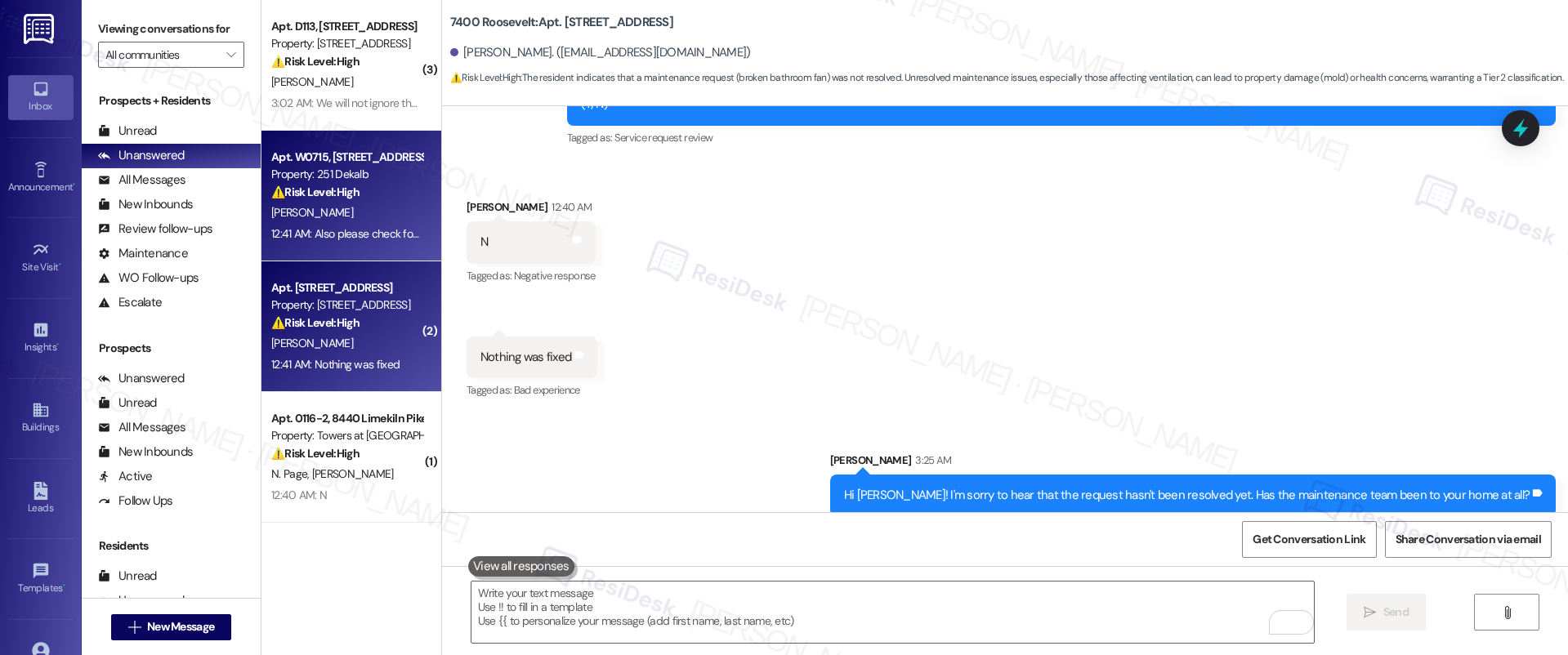click on "12:41 AM: Also please check for the other work order for kitchen shelf ...I am following up since couple of months since we moved in 12:41 AM: Also please check for the other work order for kitchen shelf ...I am following up since couple of months since we moved in" at bounding box center [346, 234] 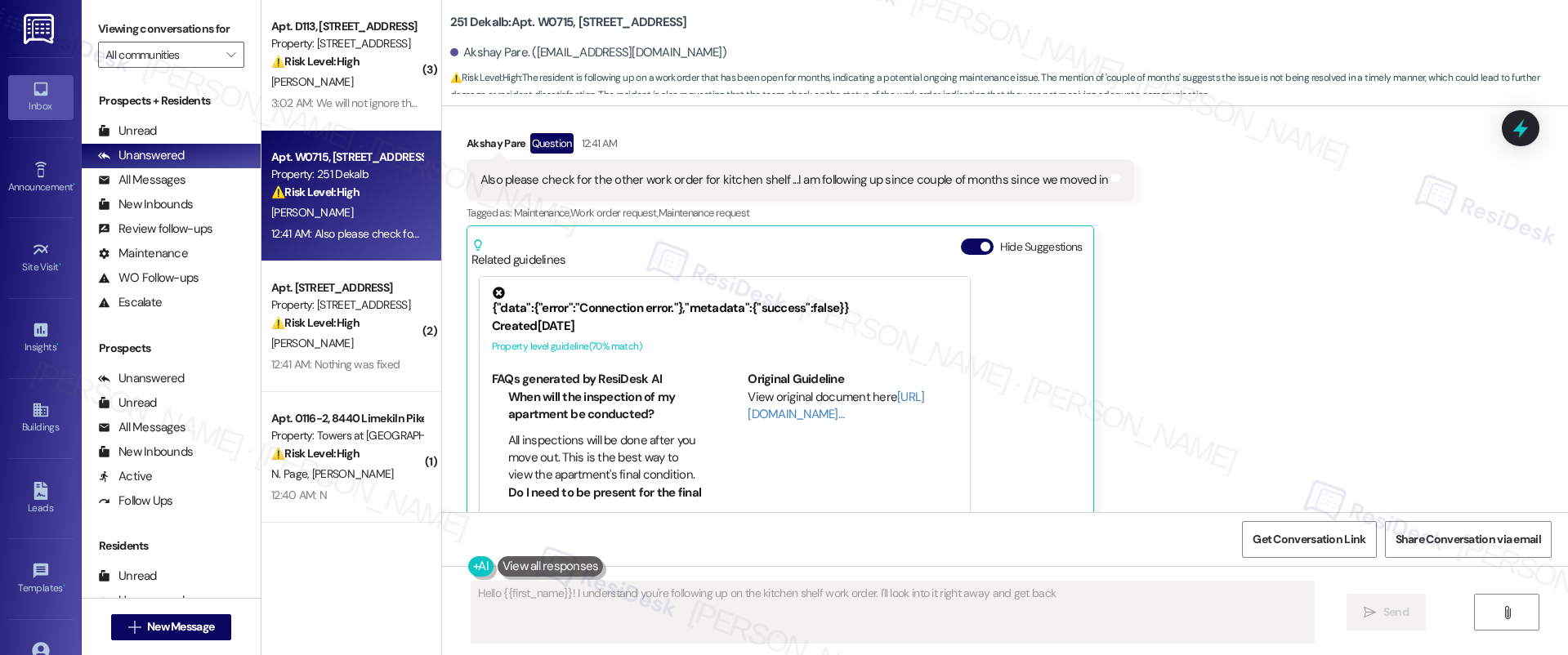 scroll, scrollTop: 719, scrollLeft: 0, axis: vertical 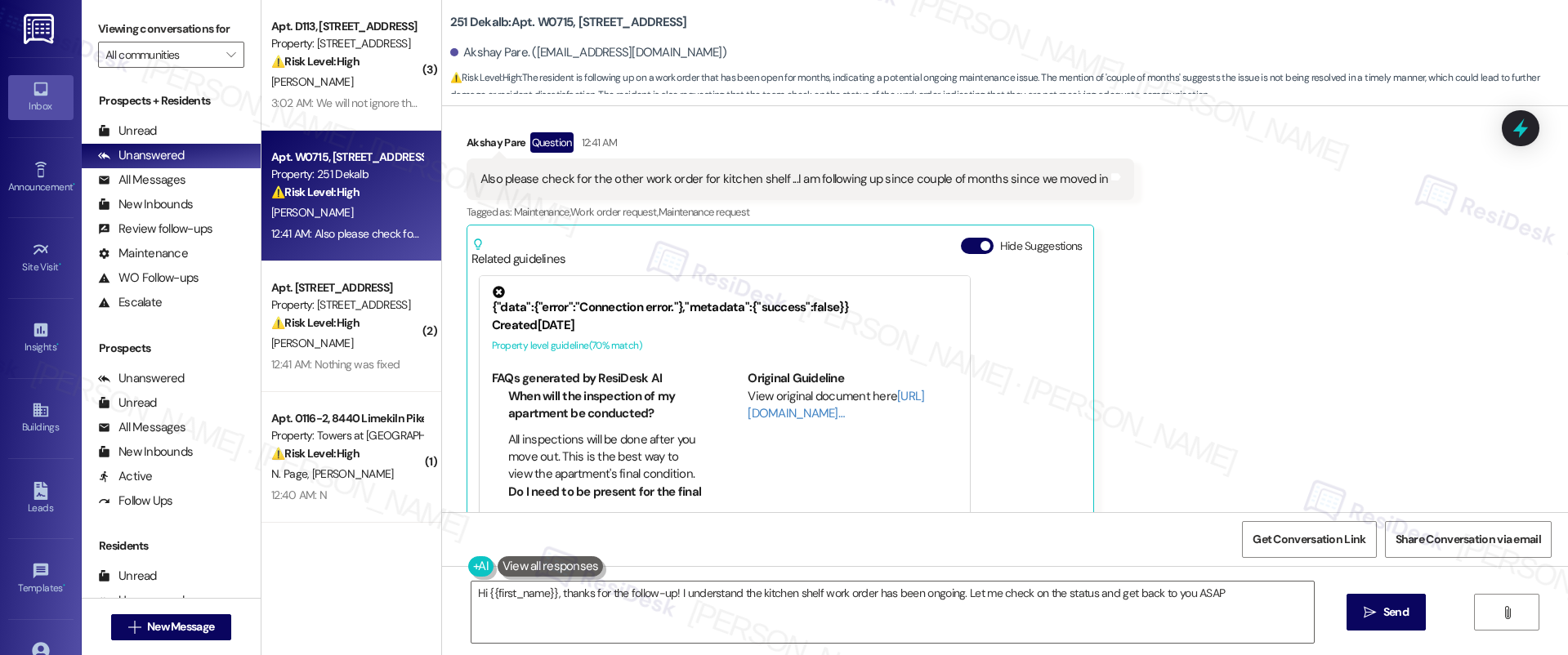 type on "Hi {{first_name}}, thanks for the follow-up! I understand the kitchen shelf work order has been ongoing. Let me check on the status and get back to you ASAP." 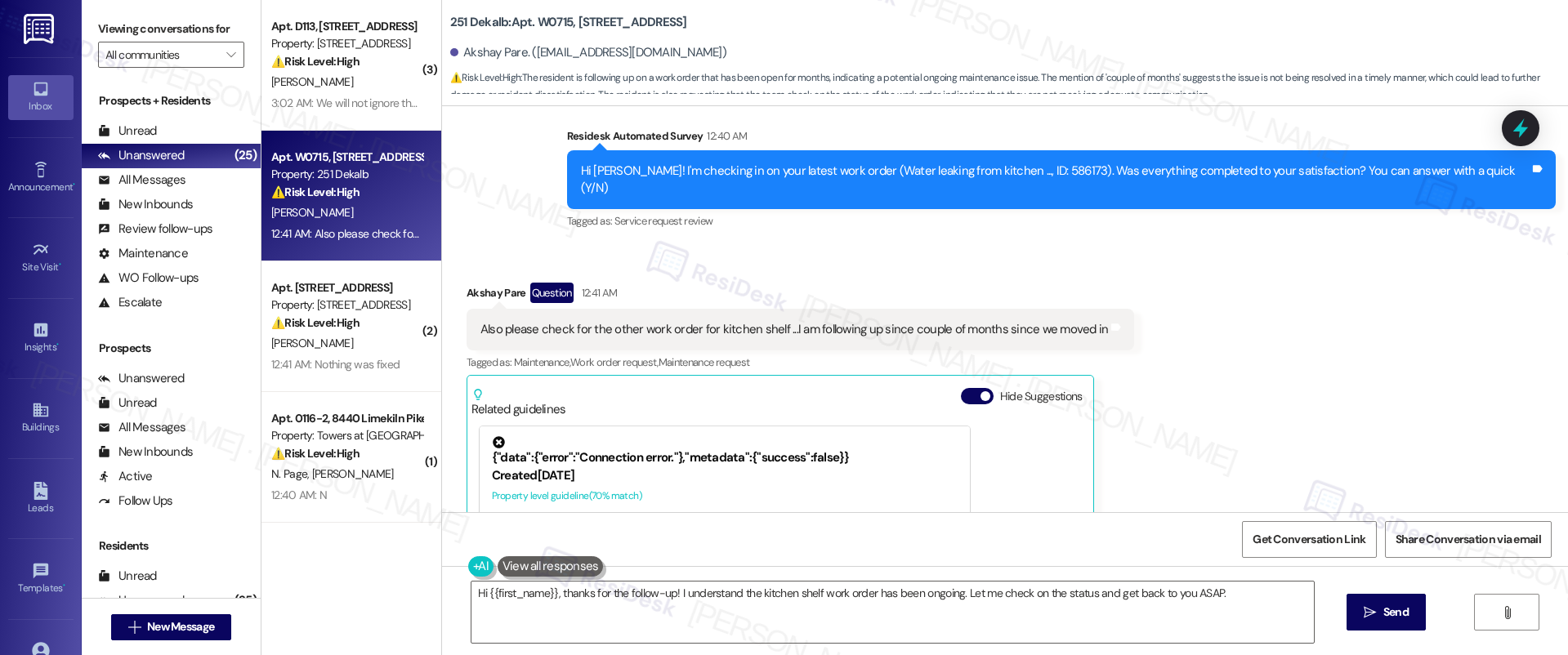scroll, scrollTop: 720, scrollLeft: 0, axis: vertical 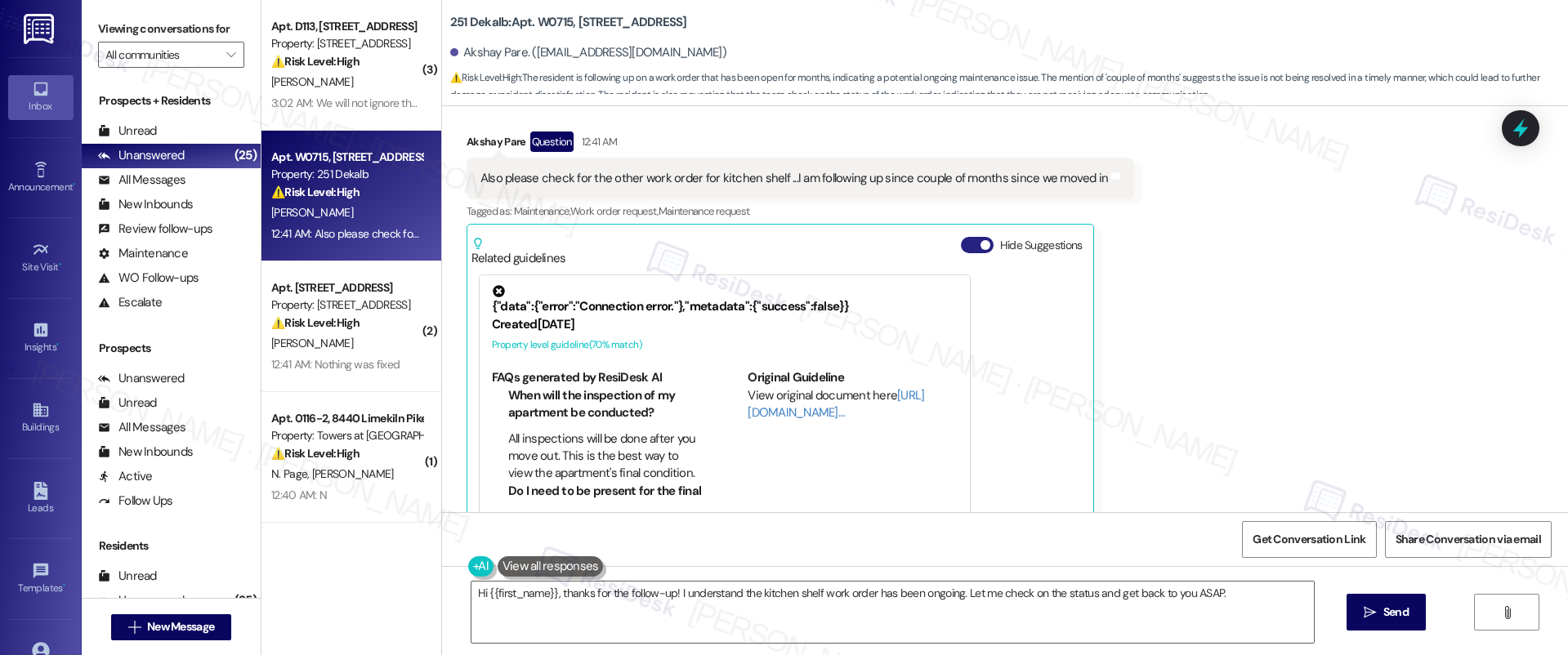 click on "Hide Suggestions" at bounding box center (977, 245) 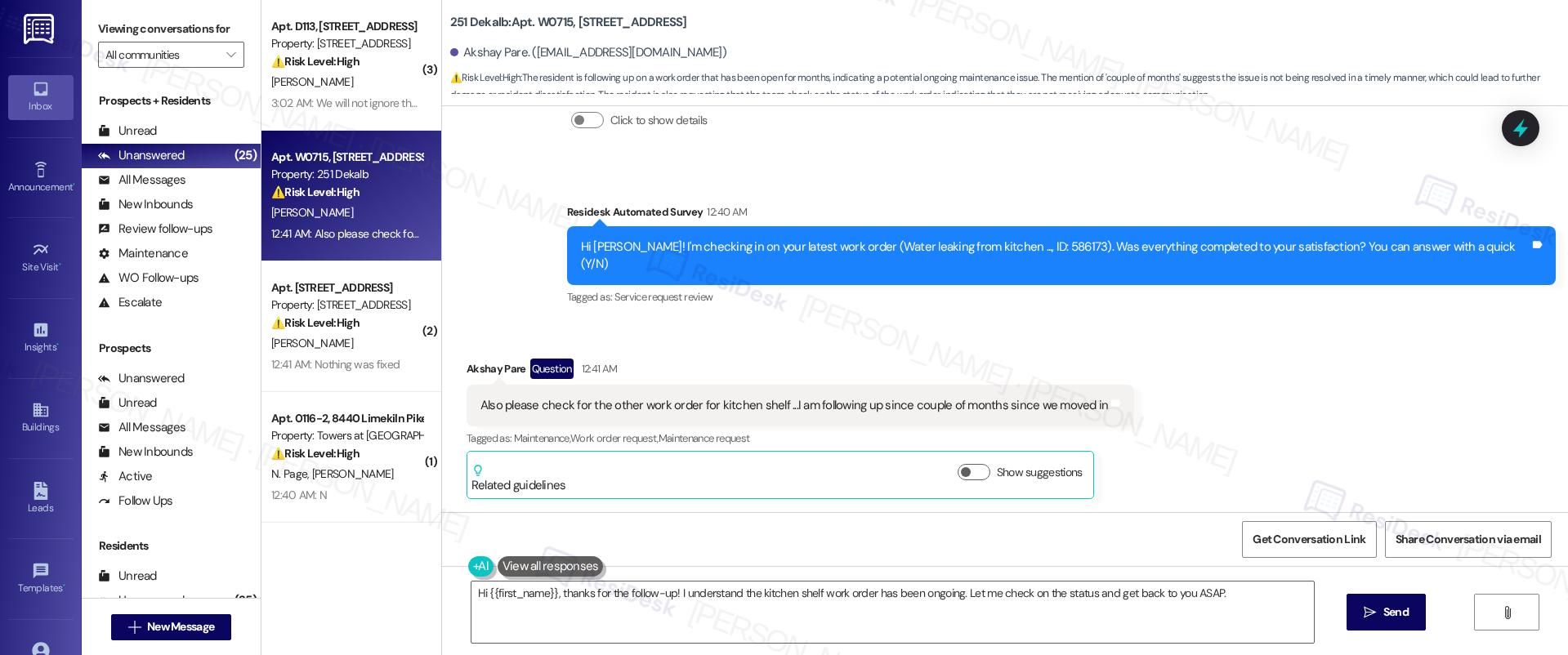 scroll, scrollTop: 457, scrollLeft: 0, axis: vertical 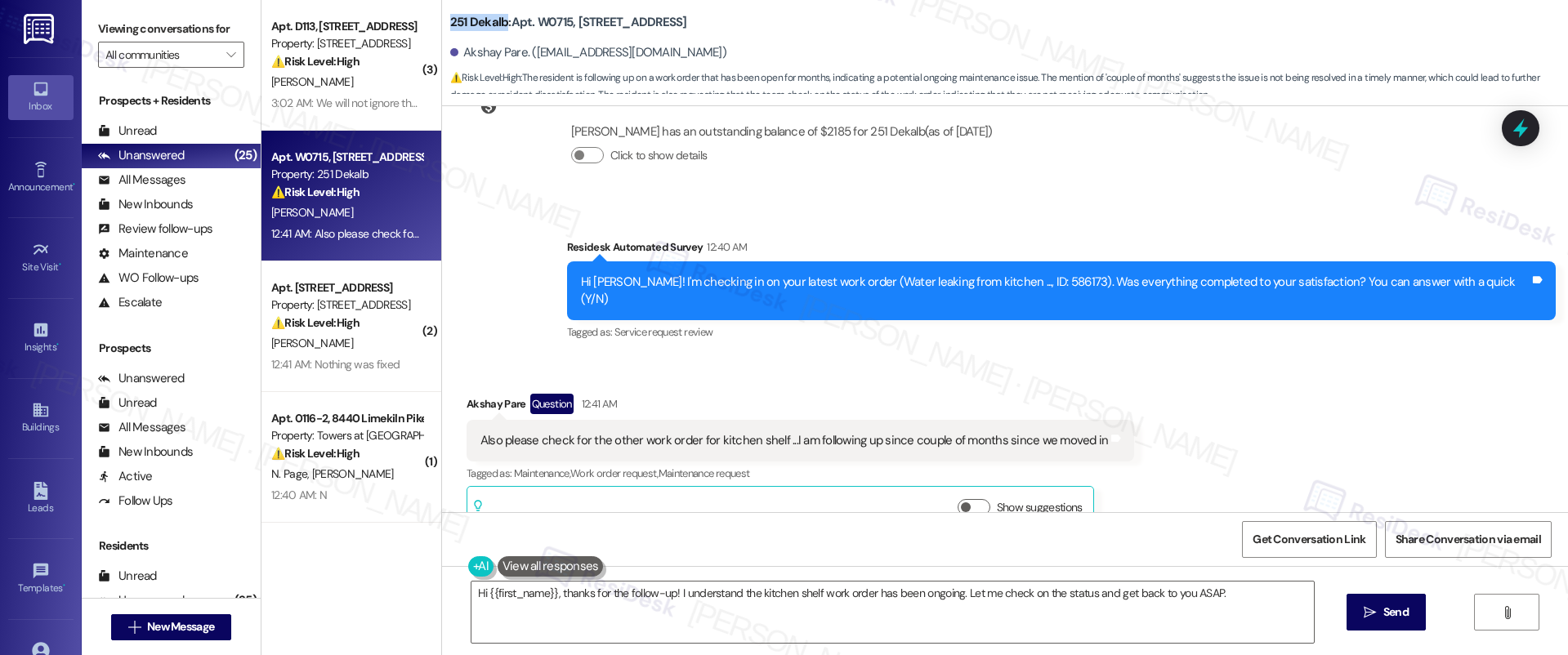 drag, startPoint x: 436, startPoint y: 25, endPoint x: 491, endPoint y: 25, distance: 55 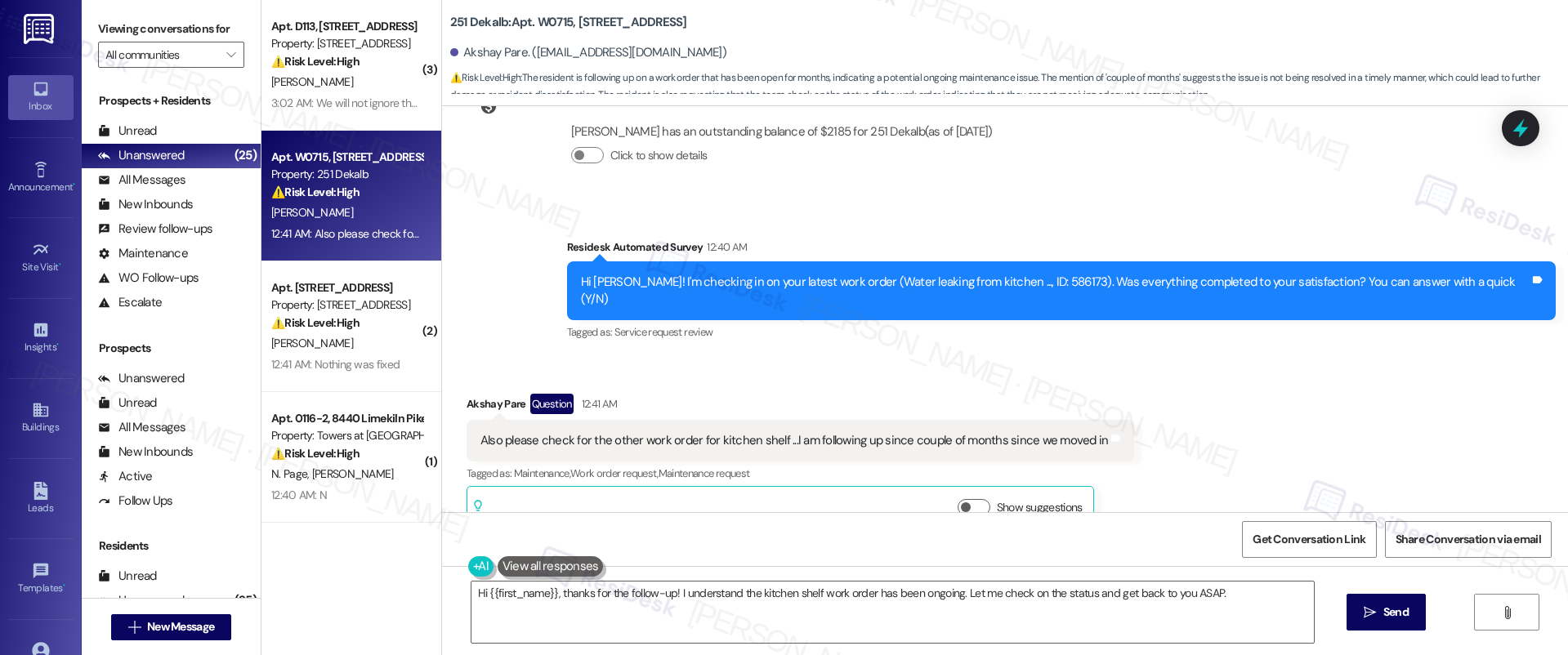click on "251 Dekalb:  Apt. W0715, 251 W Dekalb Pike" at bounding box center [569, 22] 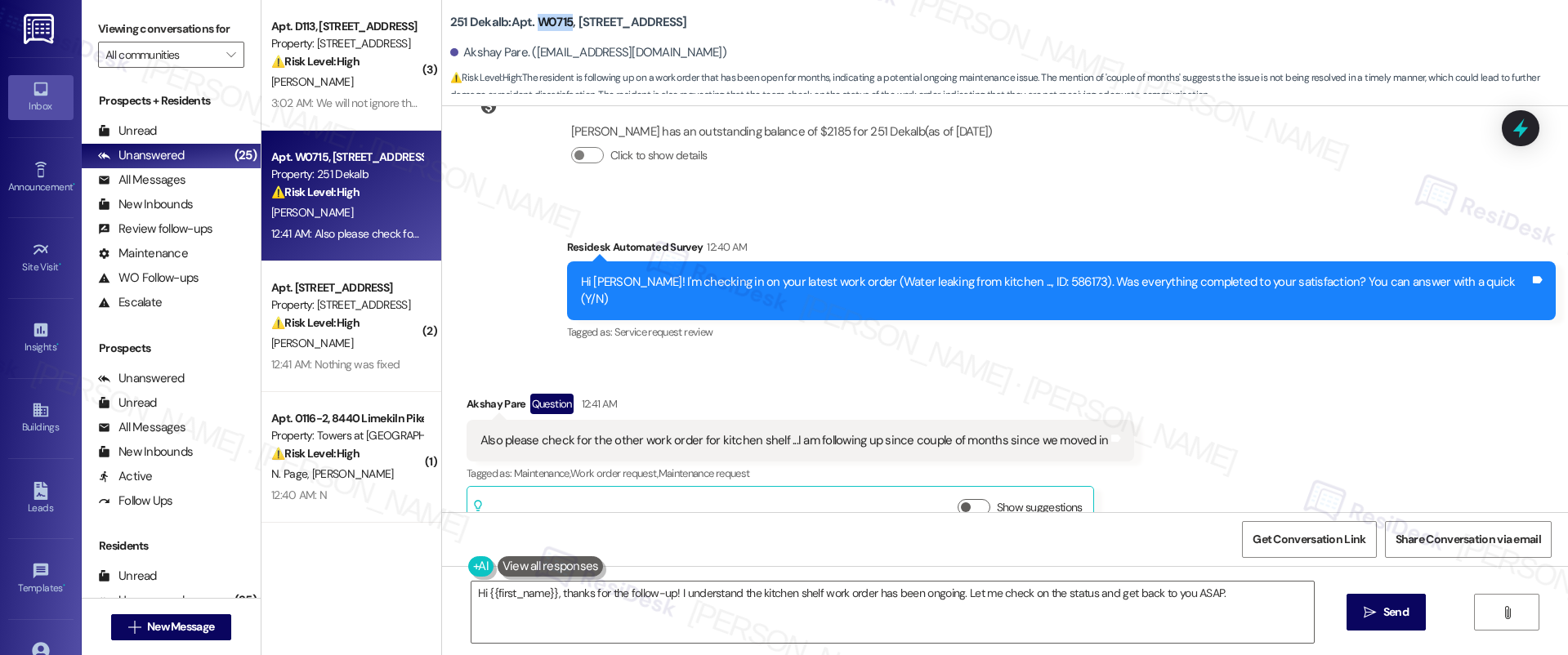click on "251 Dekalb:  Apt. W0715, 251 W Dekalb Pike" at bounding box center [569, 22] 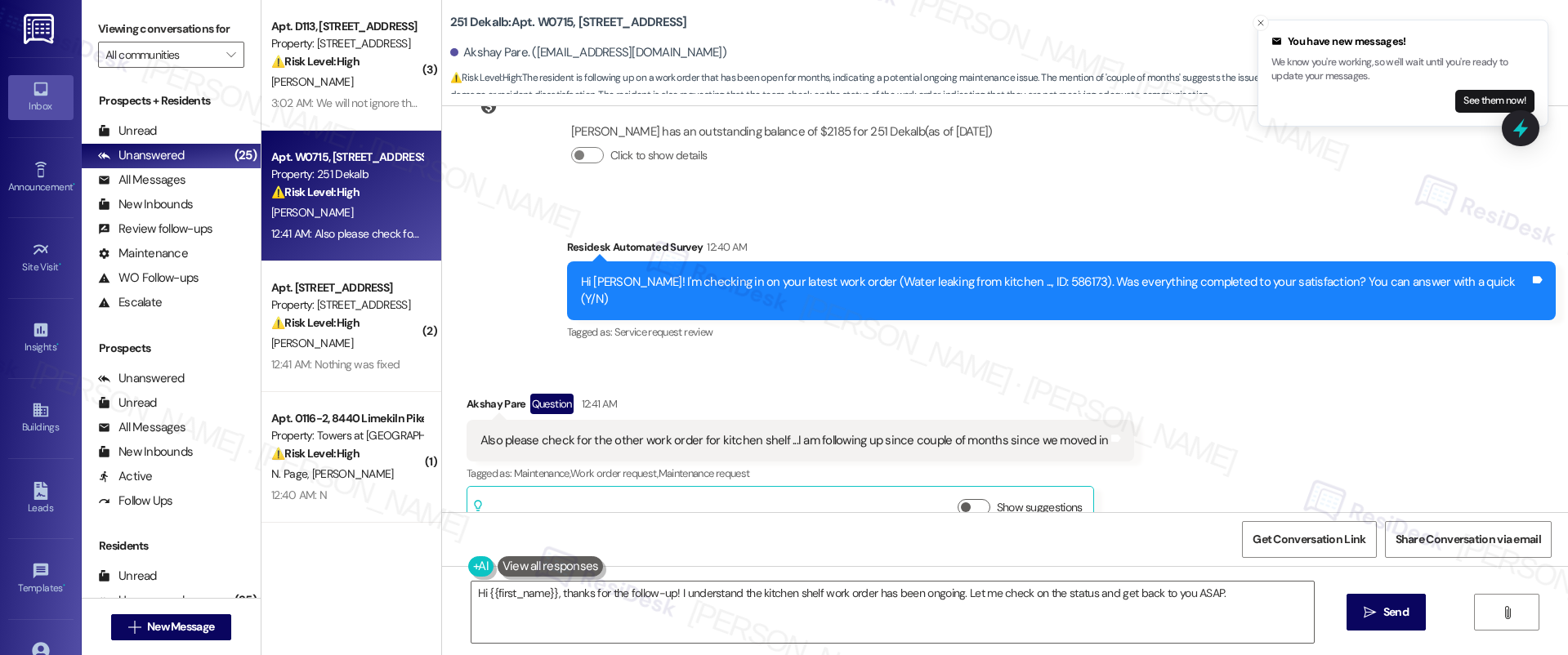 click on "Also please check for the other work order for kitchen shelf ...I am following up since couple of months since we moved in" at bounding box center [794, 440] 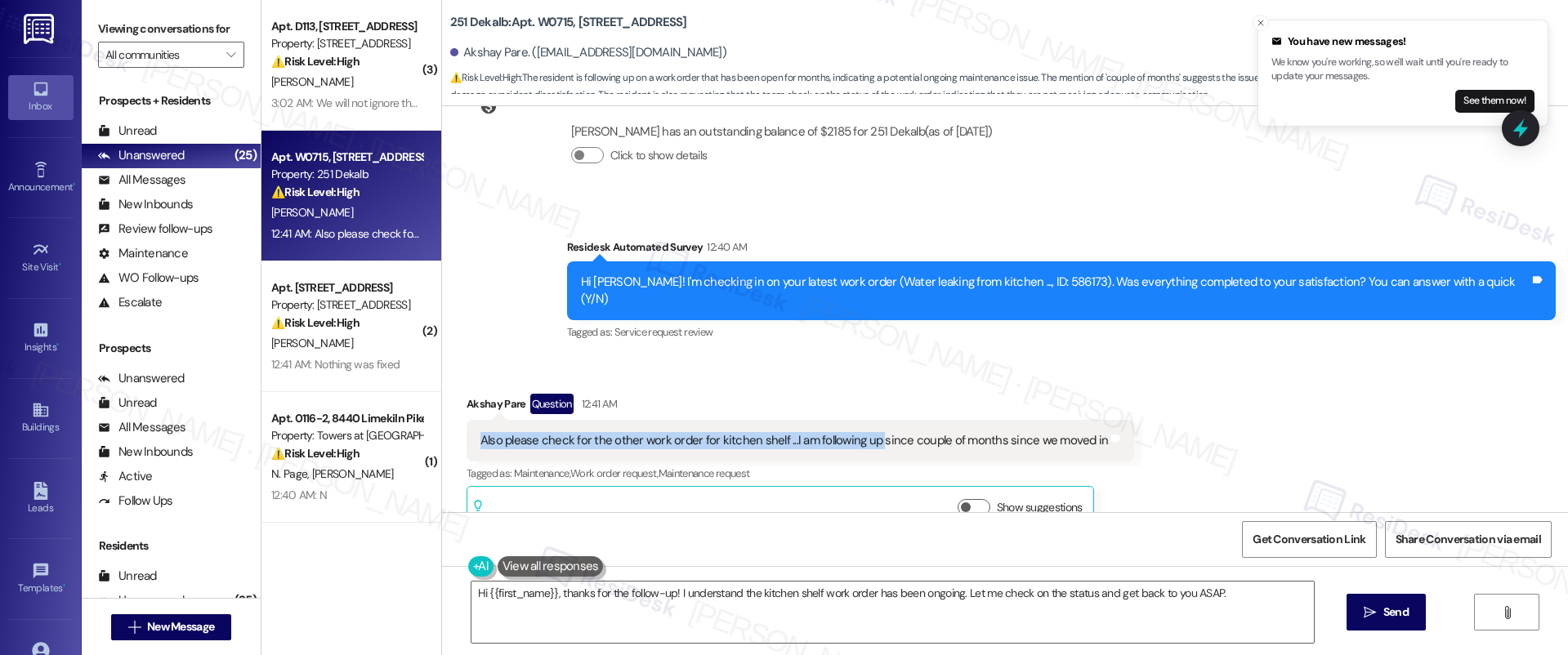 drag, startPoint x: 467, startPoint y: 406, endPoint x: 860, endPoint y: 403, distance: 393.01145 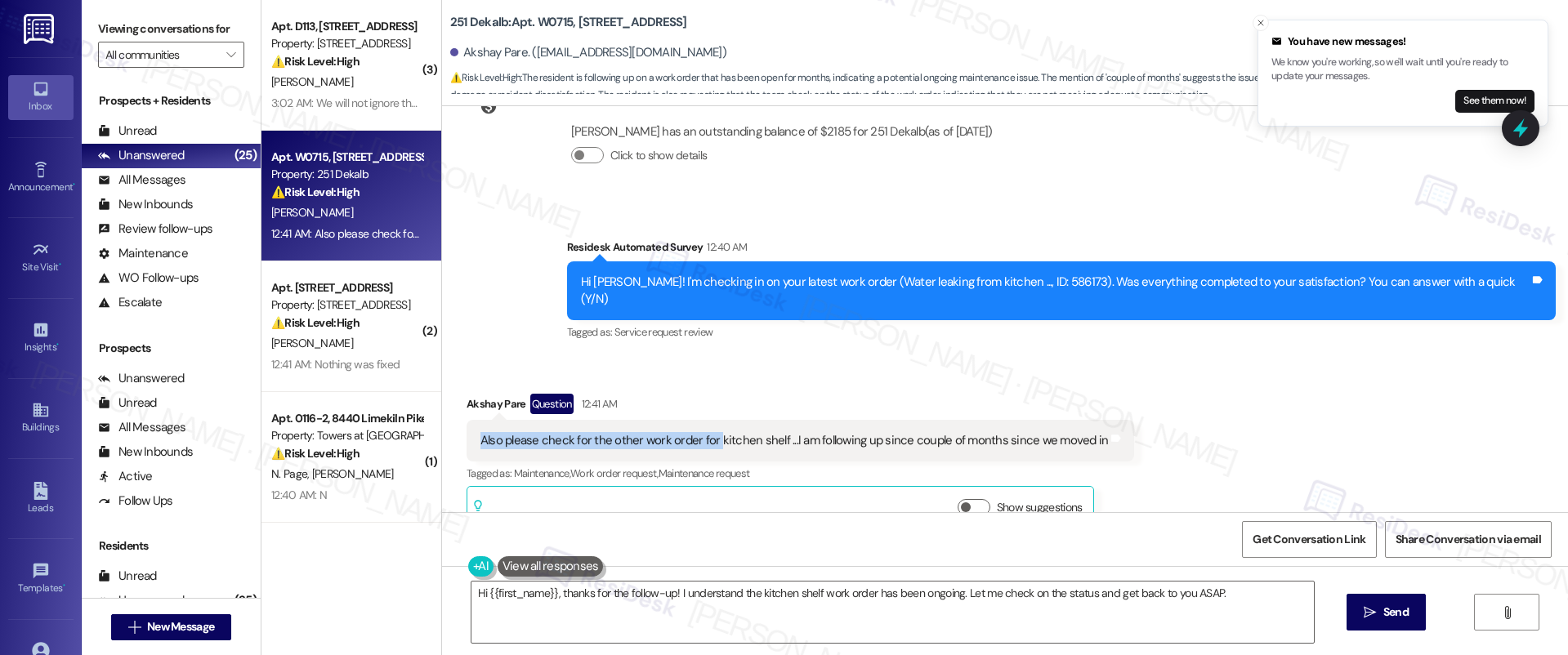 drag, startPoint x: 467, startPoint y: 407, endPoint x: 704, endPoint y: 402, distance: 237.0527 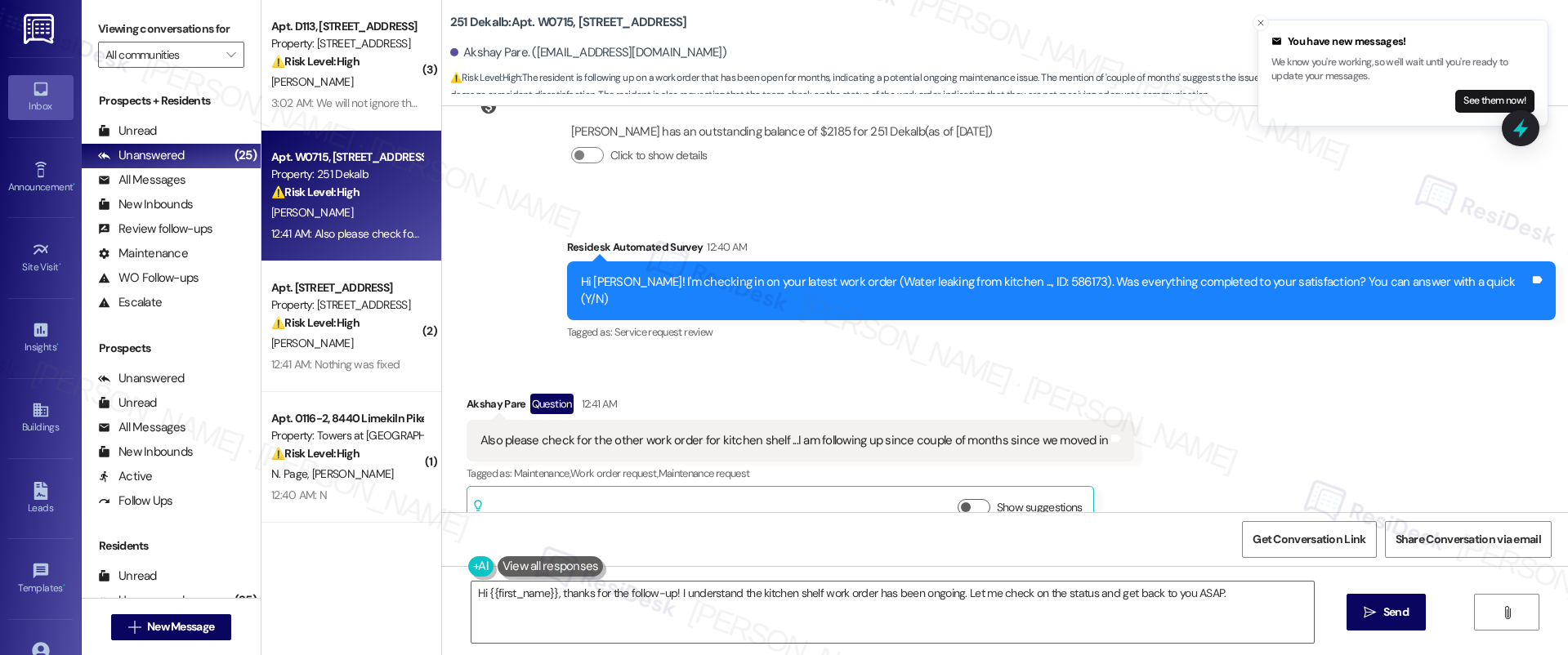 click on "Also please check for the other work order for kitchen shelf ...I am following up since couple of months since we moved in" at bounding box center (794, 440) 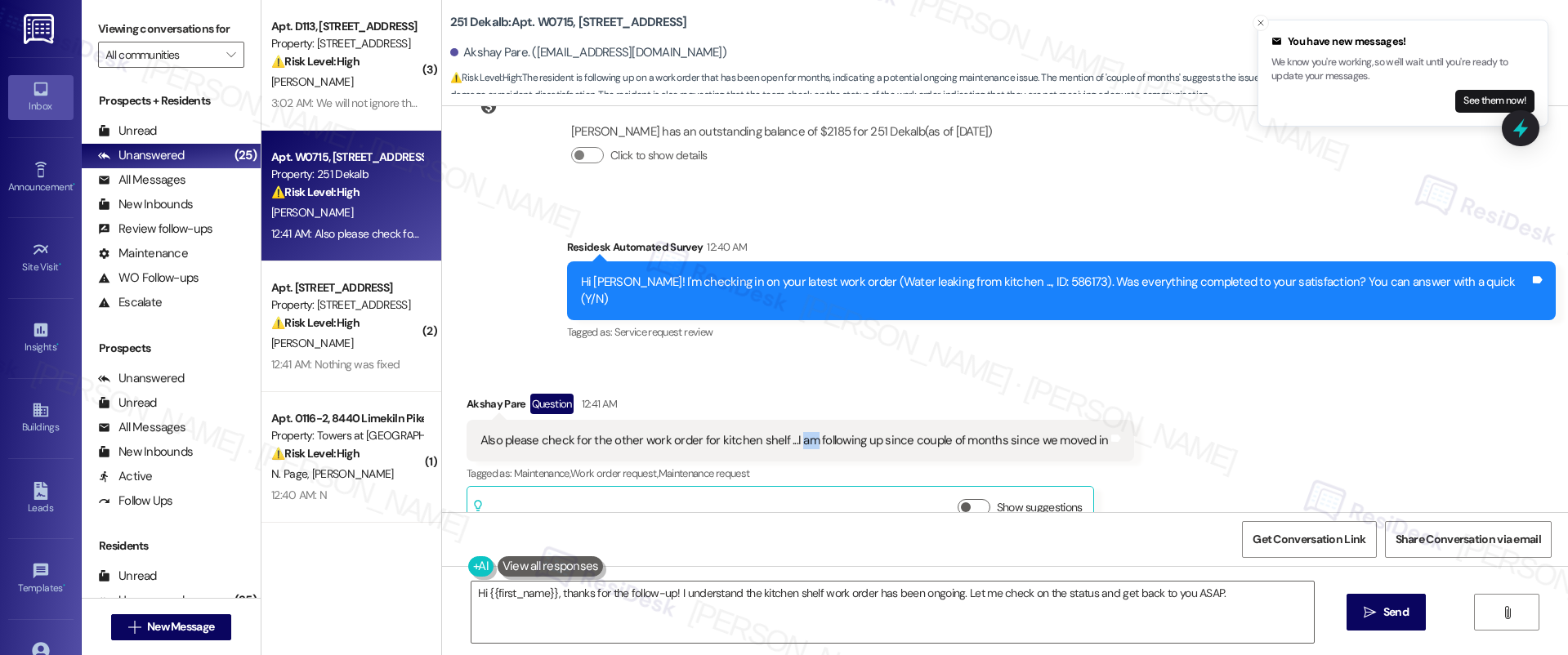 click on "Also please check for the other work order for kitchen shelf ...I am following up since couple of months since we moved in" at bounding box center (794, 440) 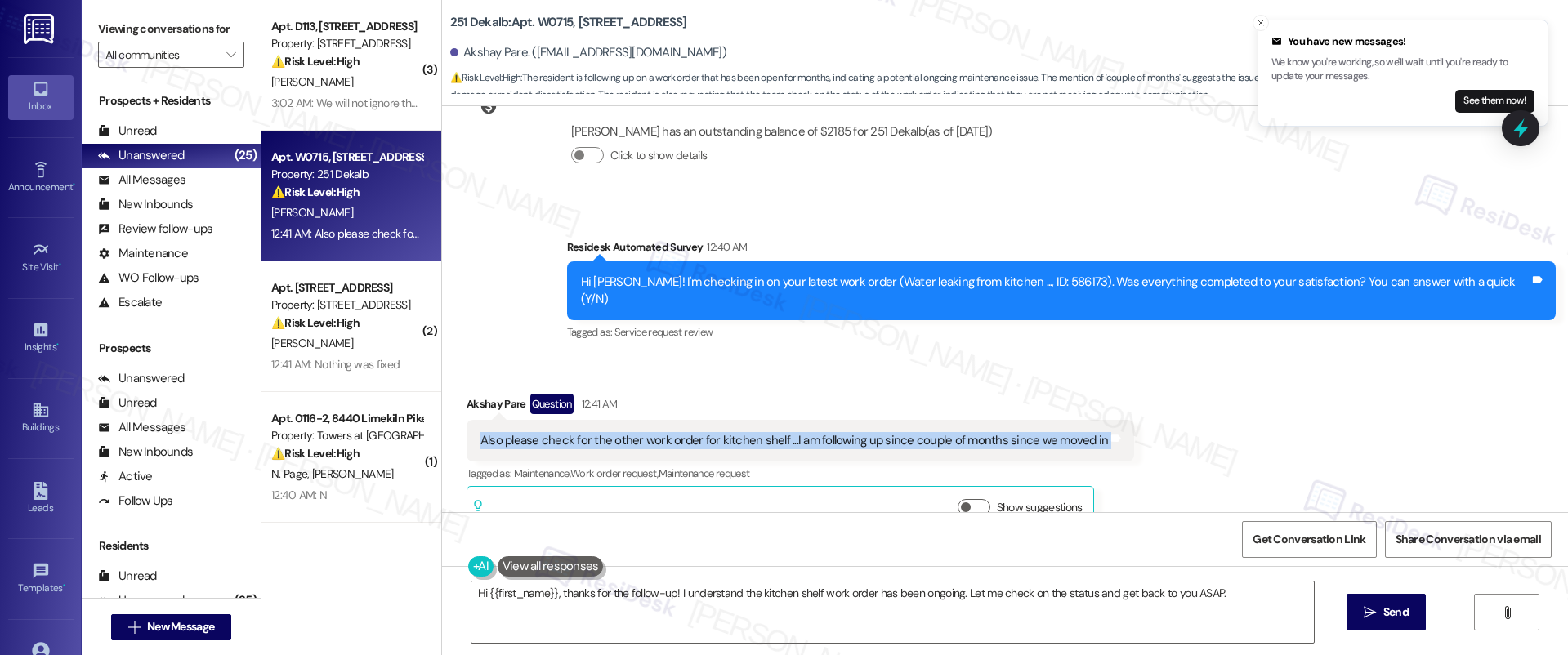 click on "Also please check for the other work order for kitchen shelf ...I am following up since couple of months since we moved in" at bounding box center [794, 440] 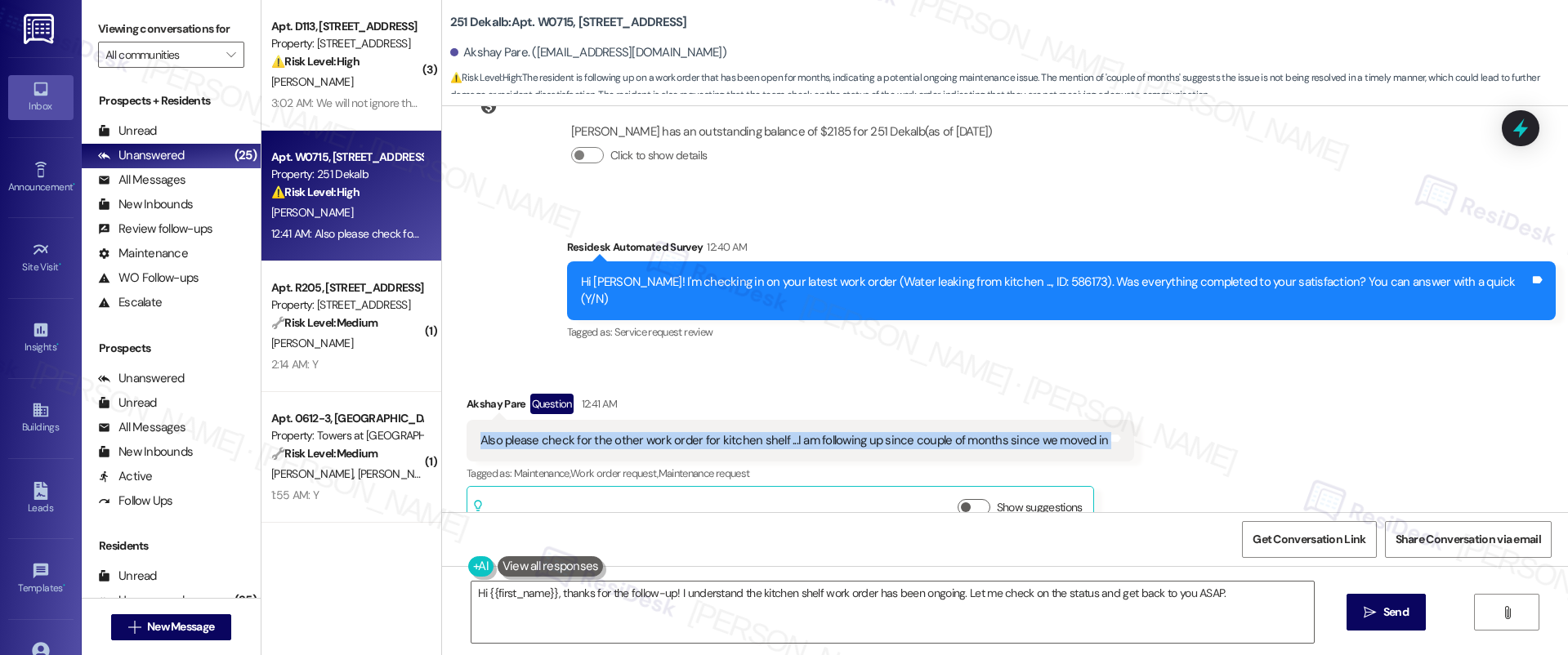 click on "Also please check for the other work order for kitchen shelf ...I am following up since couple of months since we moved in" at bounding box center [794, 440] 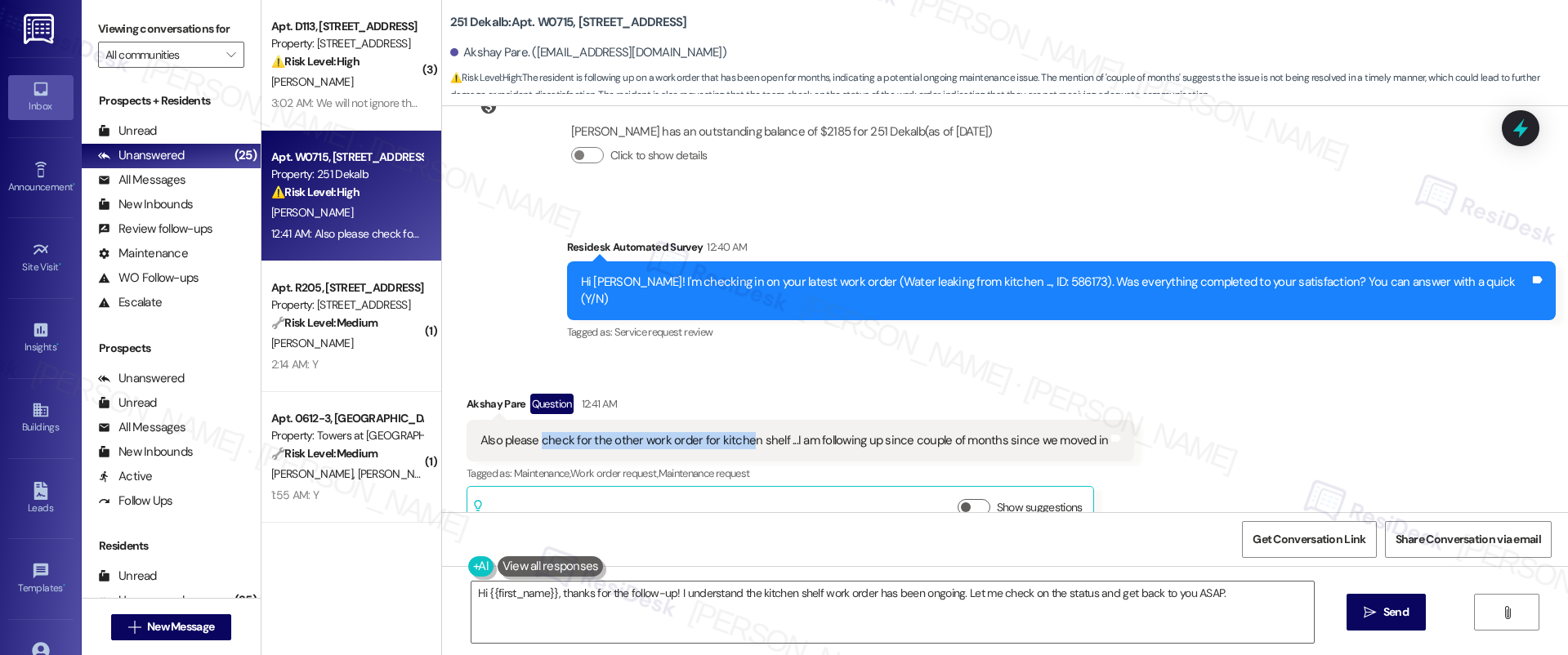 drag, startPoint x: 529, startPoint y: 405, endPoint x: 732, endPoint y: 403, distance: 203.00985 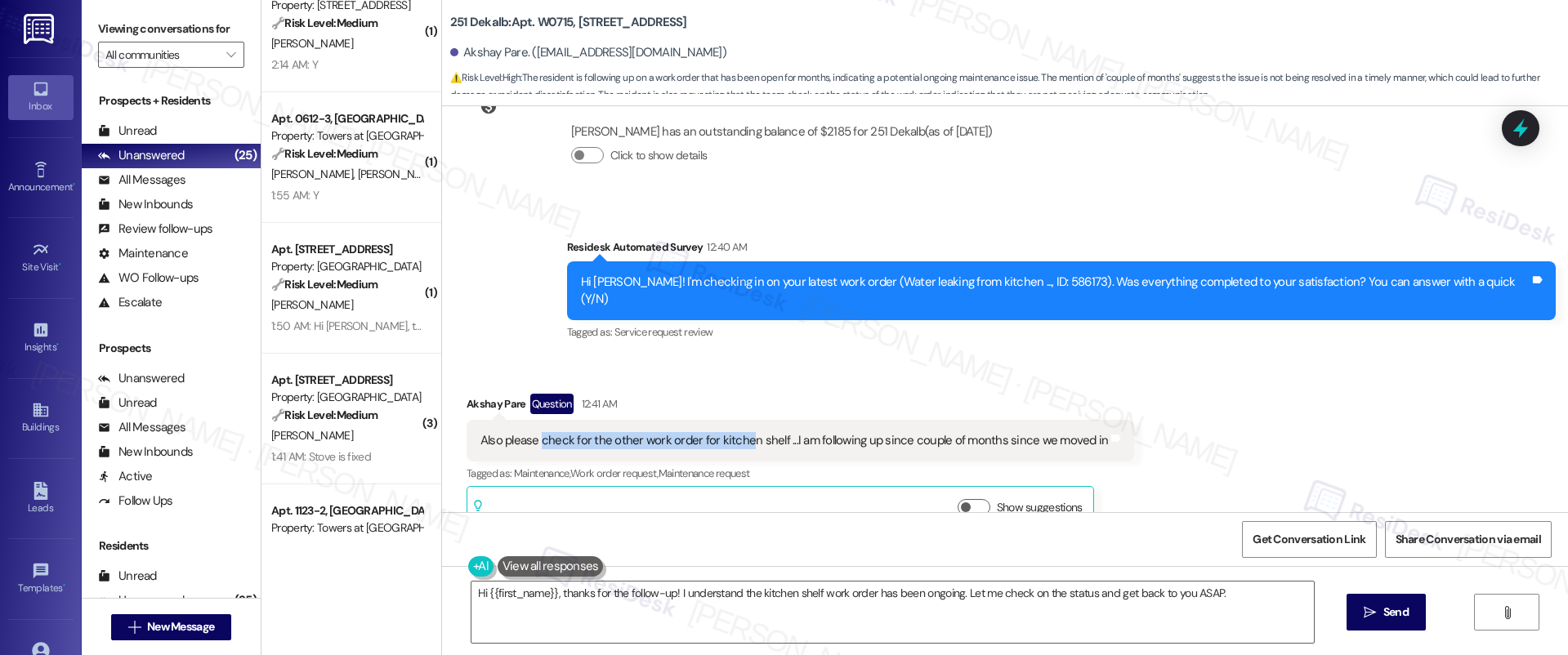 scroll, scrollTop: 0, scrollLeft: 0, axis: both 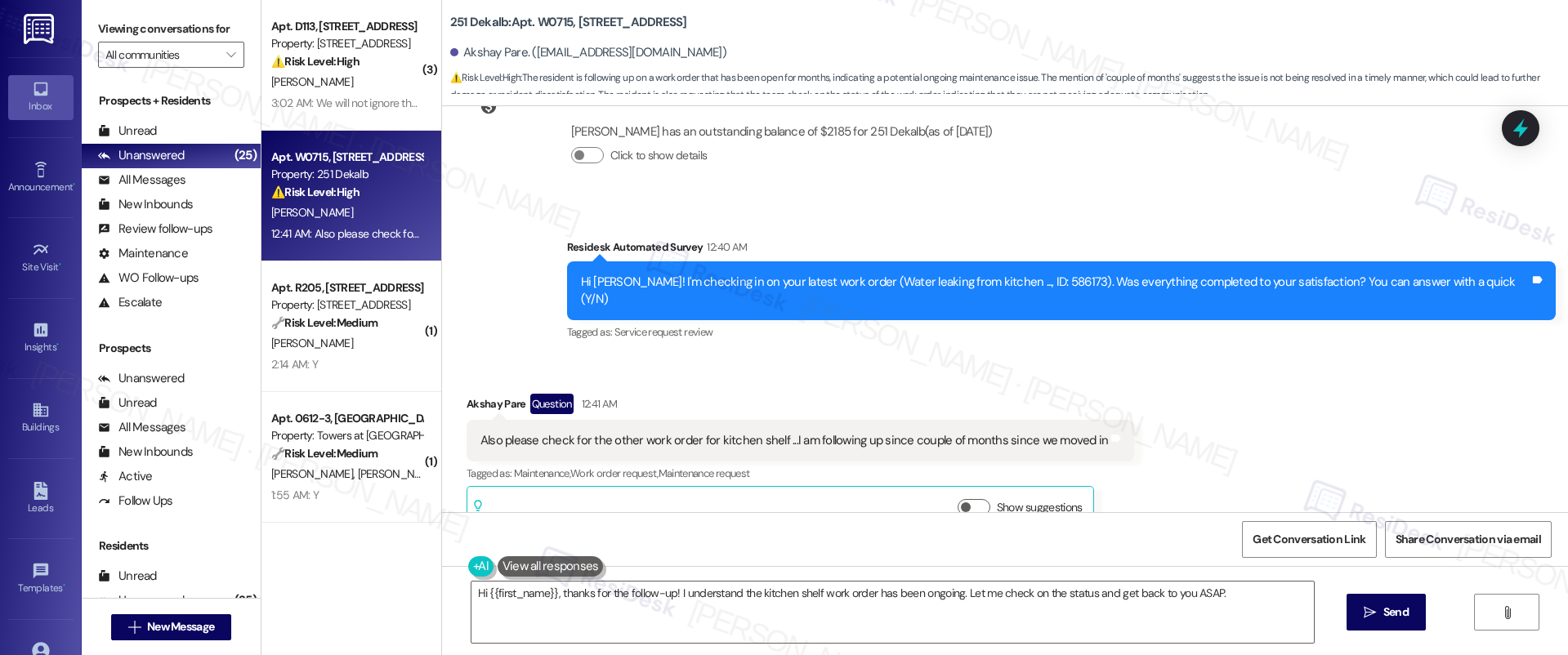 click on "Also please check for the other work order for kitchen shelf ...I am following up since couple of months since we moved in Tags and notes" at bounding box center [801, 440] 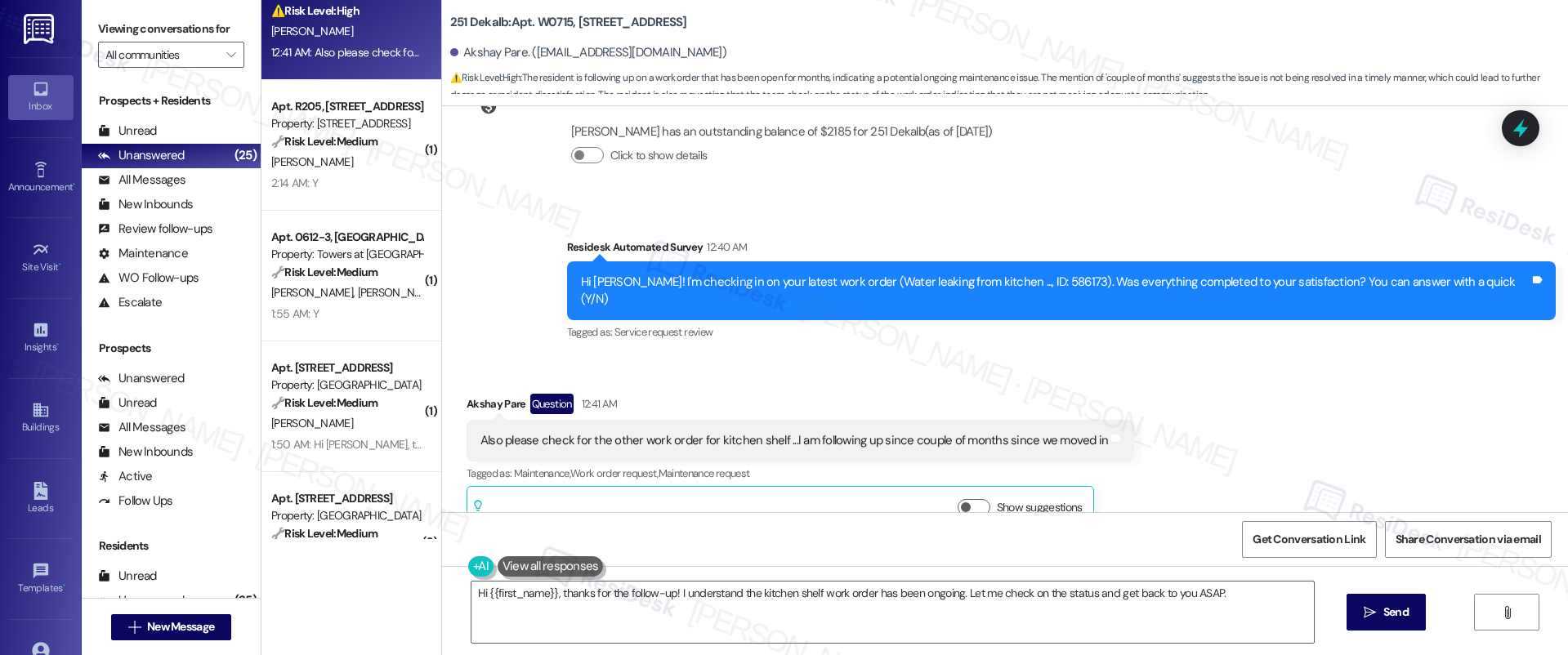 scroll, scrollTop: 0, scrollLeft: 0, axis: both 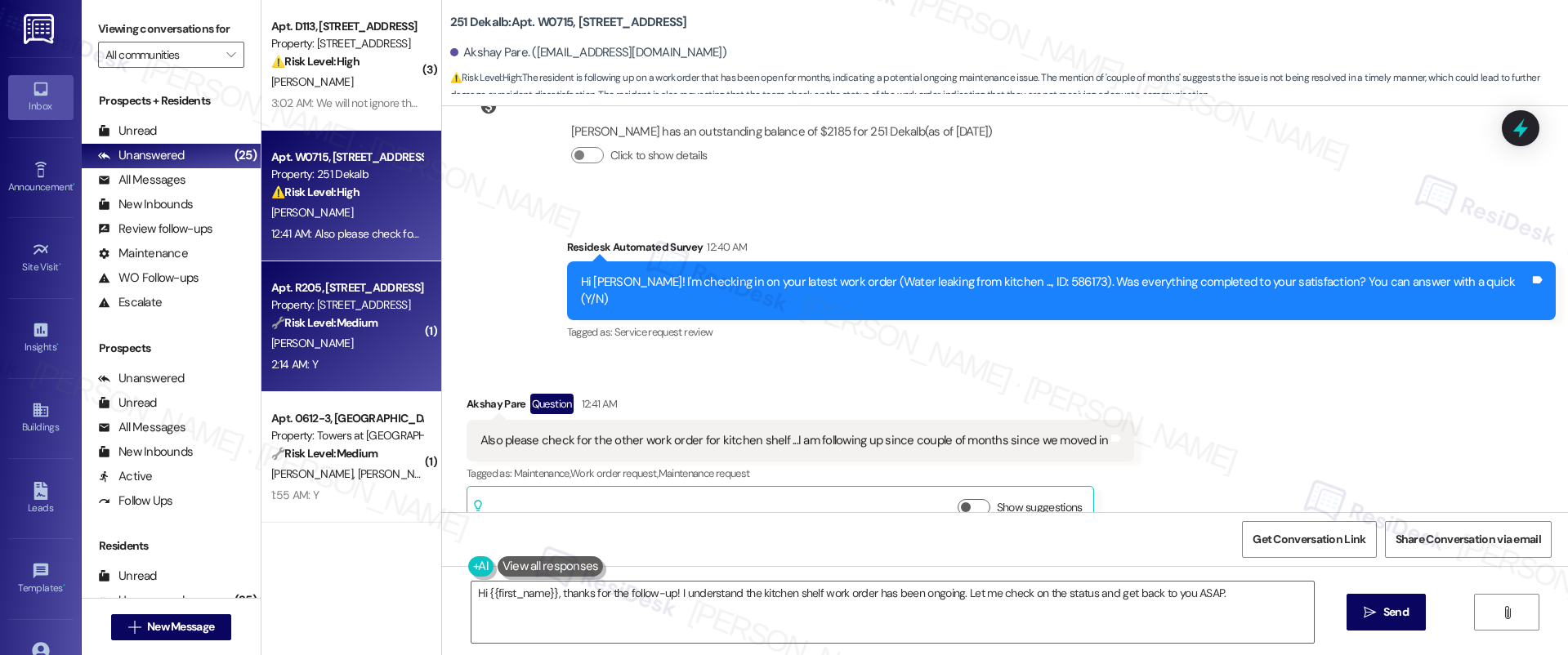 click on "2:14 AM: Y 2:14 AM: Y" at bounding box center [346, 364] 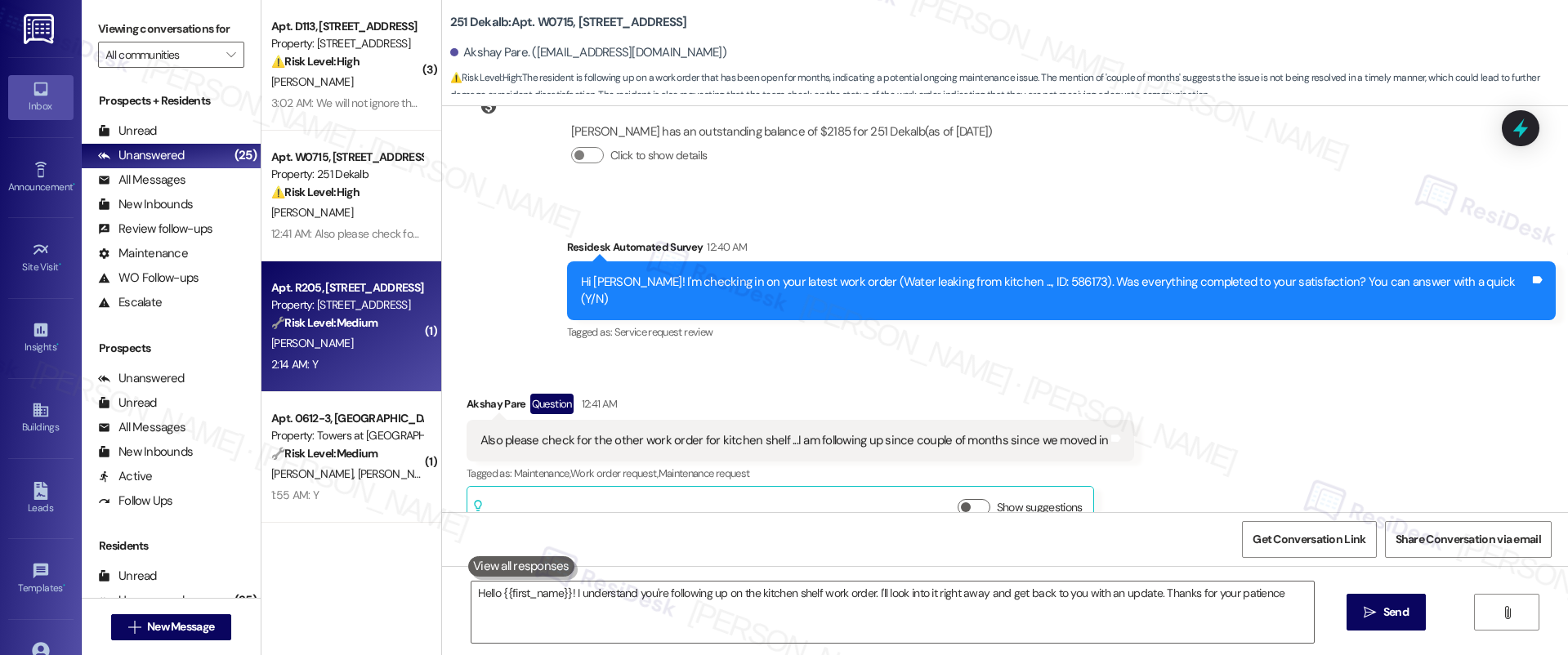 type on "Hello {{first_name}}! I understand you're following up on the kitchen shelf work order. I'll look into it right away and get back to you with an update. Thanks for your patience!" 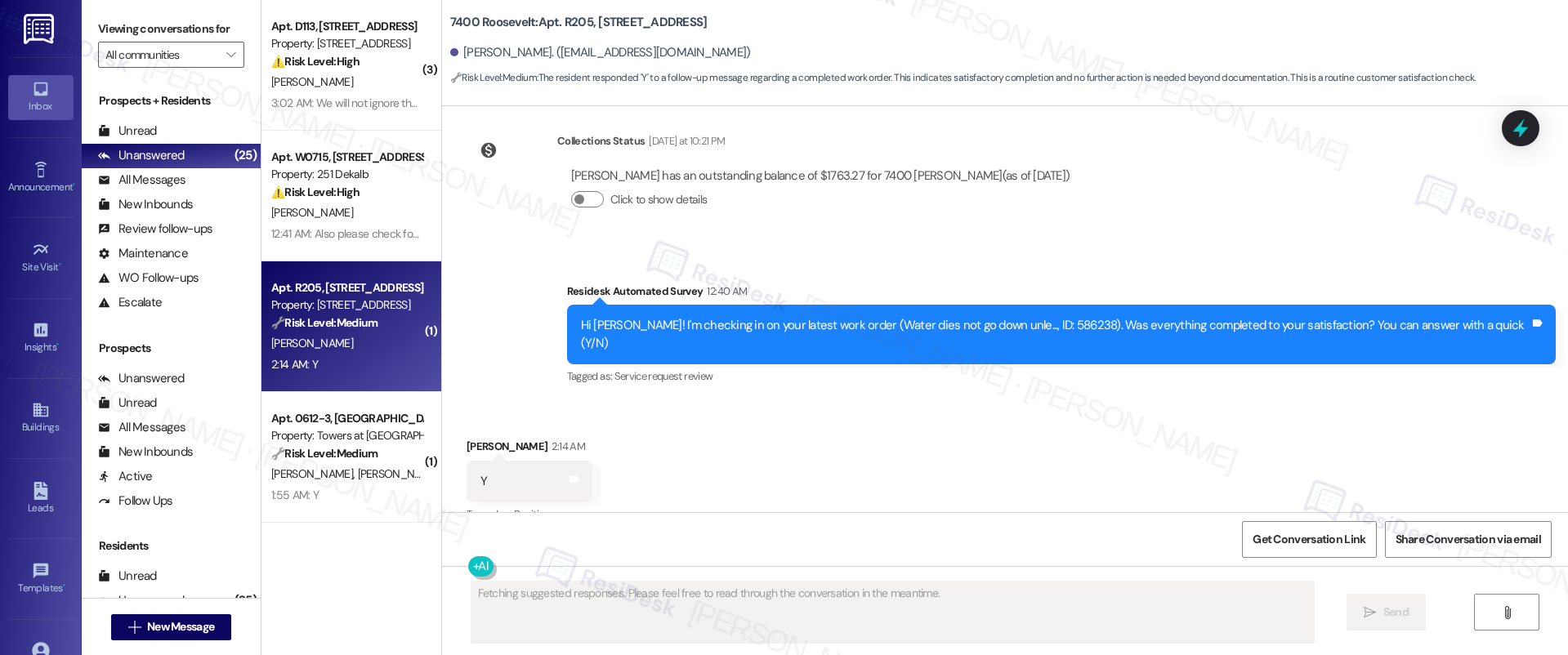 scroll, scrollTop: 648, scrollLeft: 0, axis: vertical 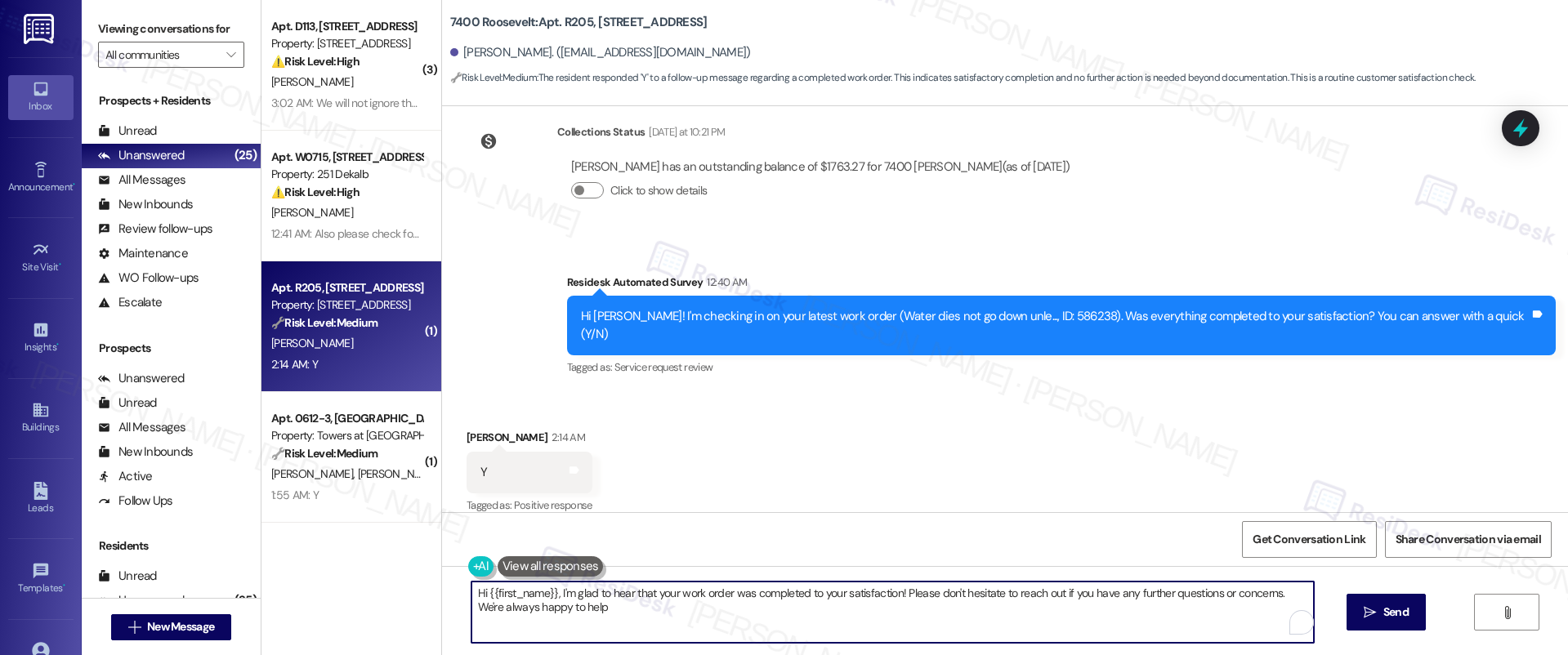 type on "Hi {{first_name}}, I'm glad to hear that your work order was completed to your satisfaction! Please don't hesitate to reach out if you have any further questions or concerns. We're always happy to help!" 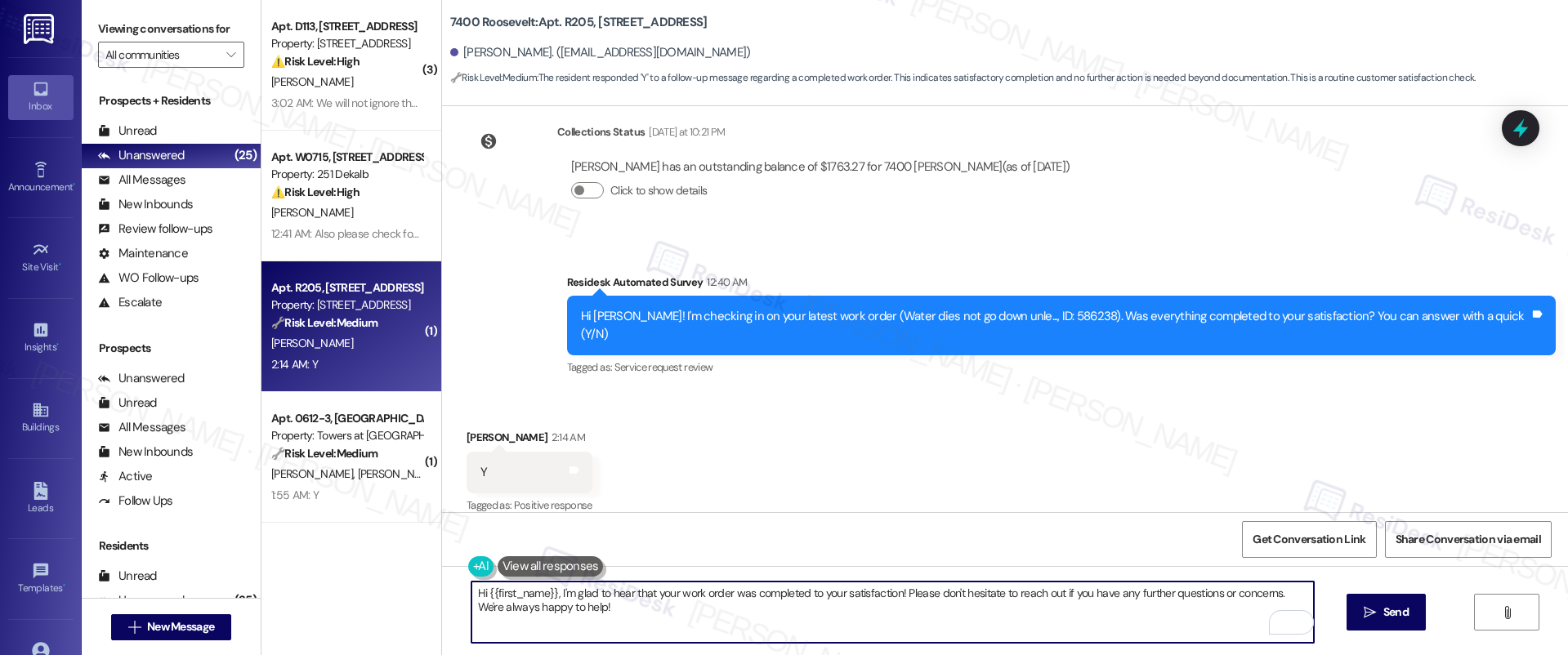 click on "Hi {{first_name}}, I'm glad to hear that your work order was completed to your satisfaction! Please don't hesitate to reach out if you have any further questions or concerns. We're always happy to help!" at bounding box center (893, 612) 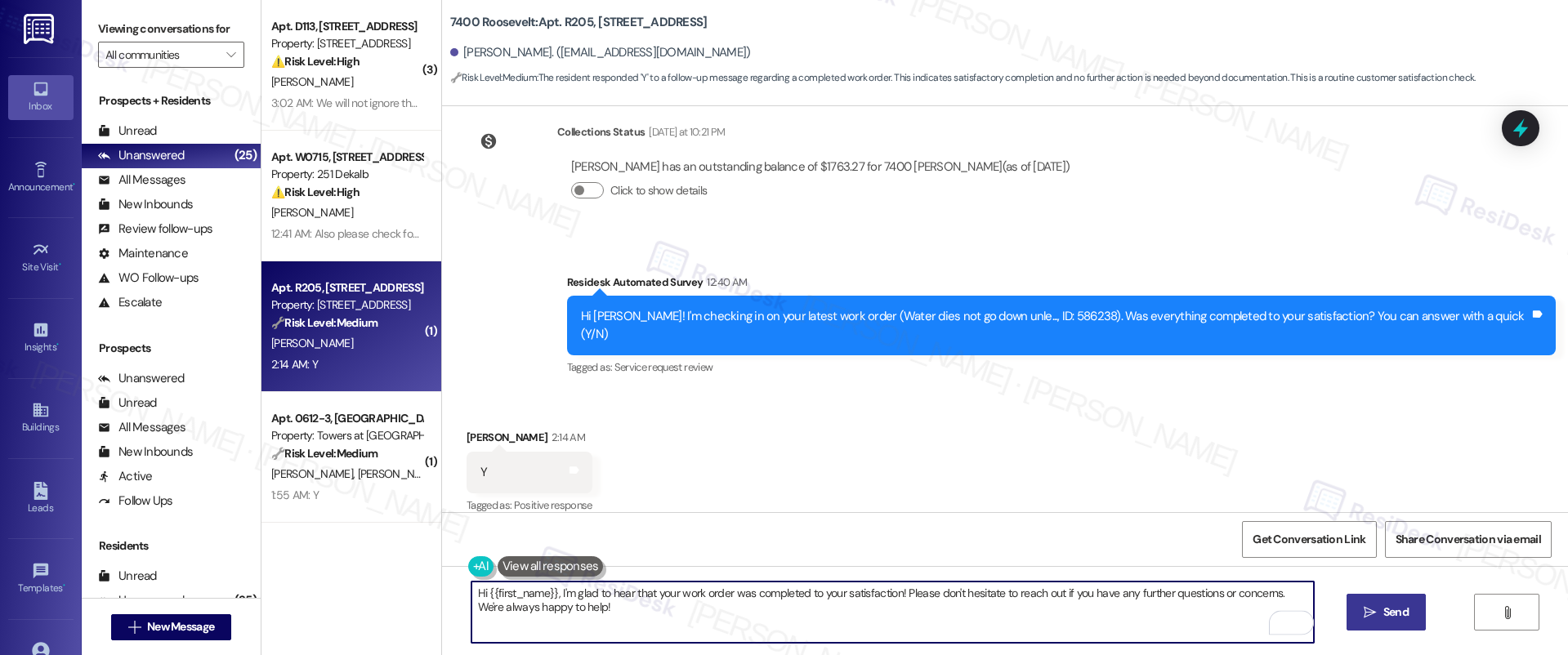click on "Send" at bounding box center (1396, 612) 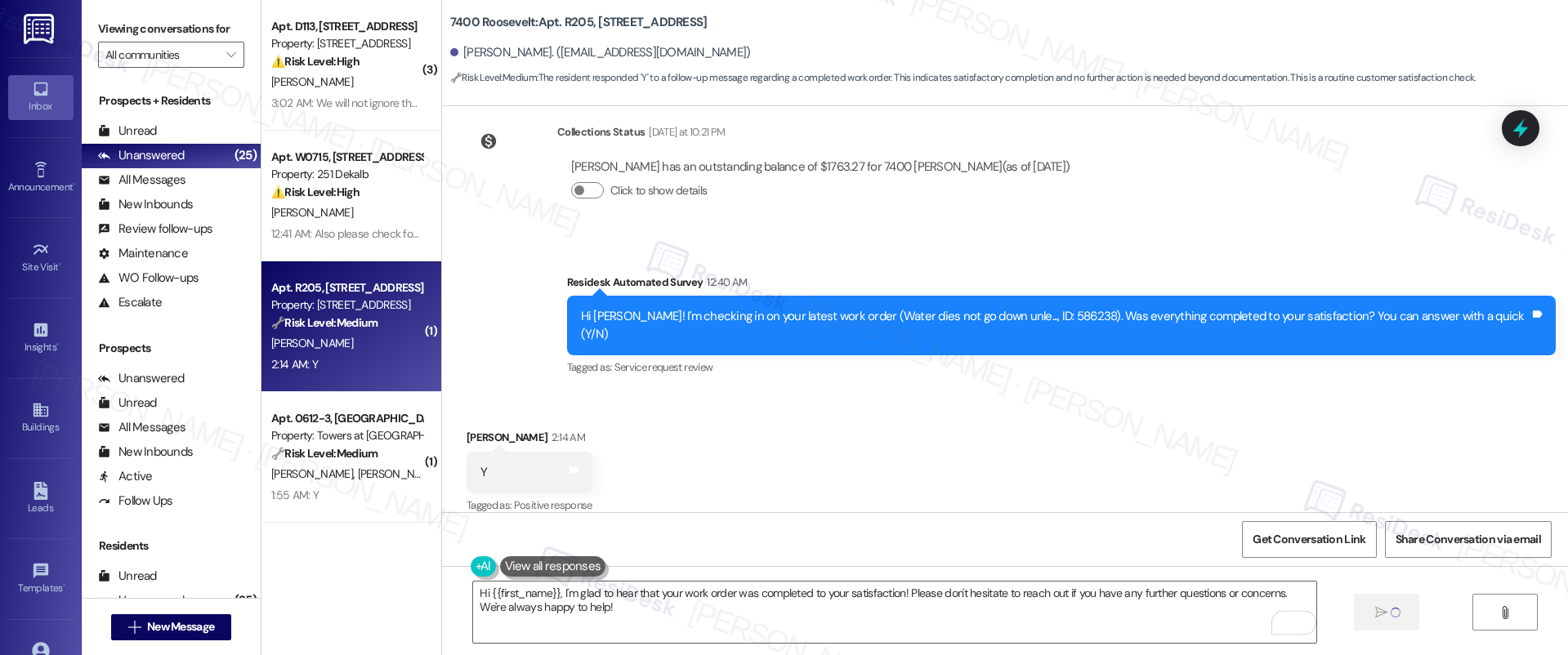 type 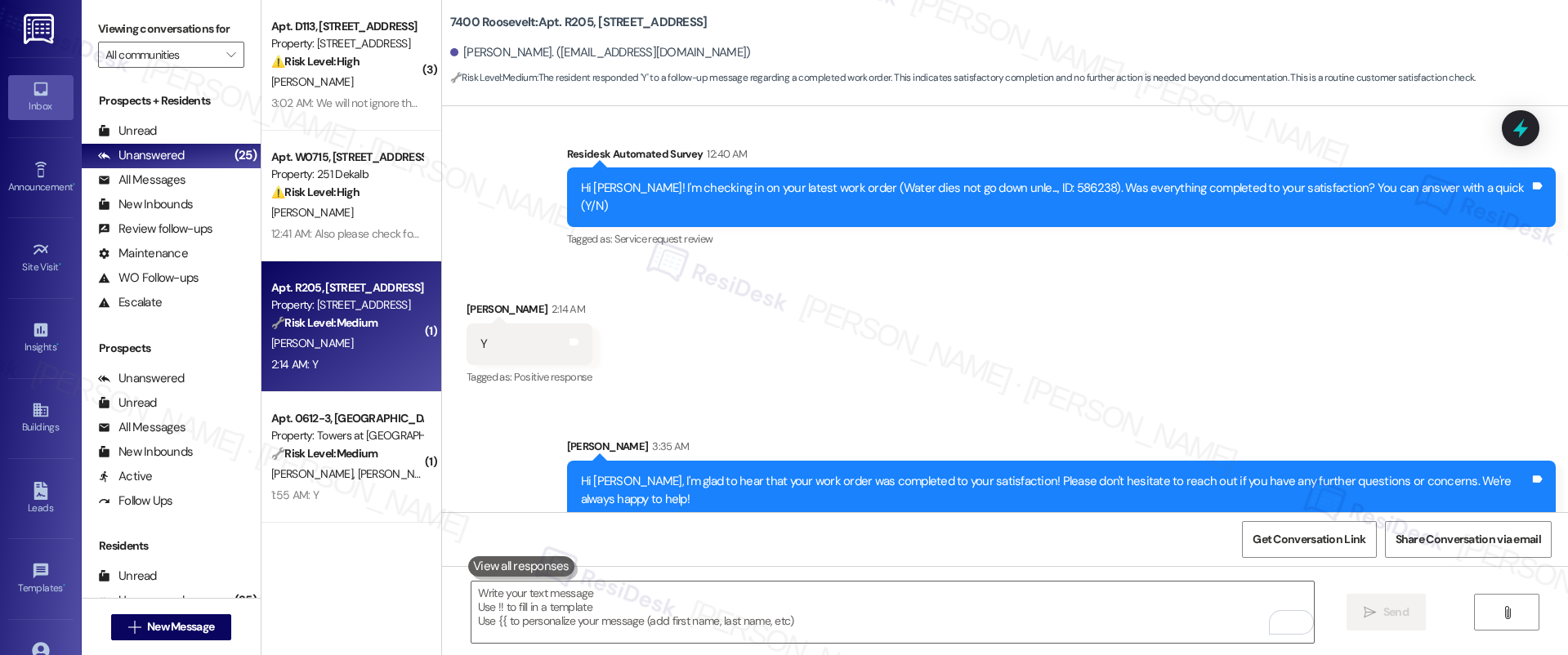 scroll, scrollTop: 780, scrollLeft: 0, axis: vertical 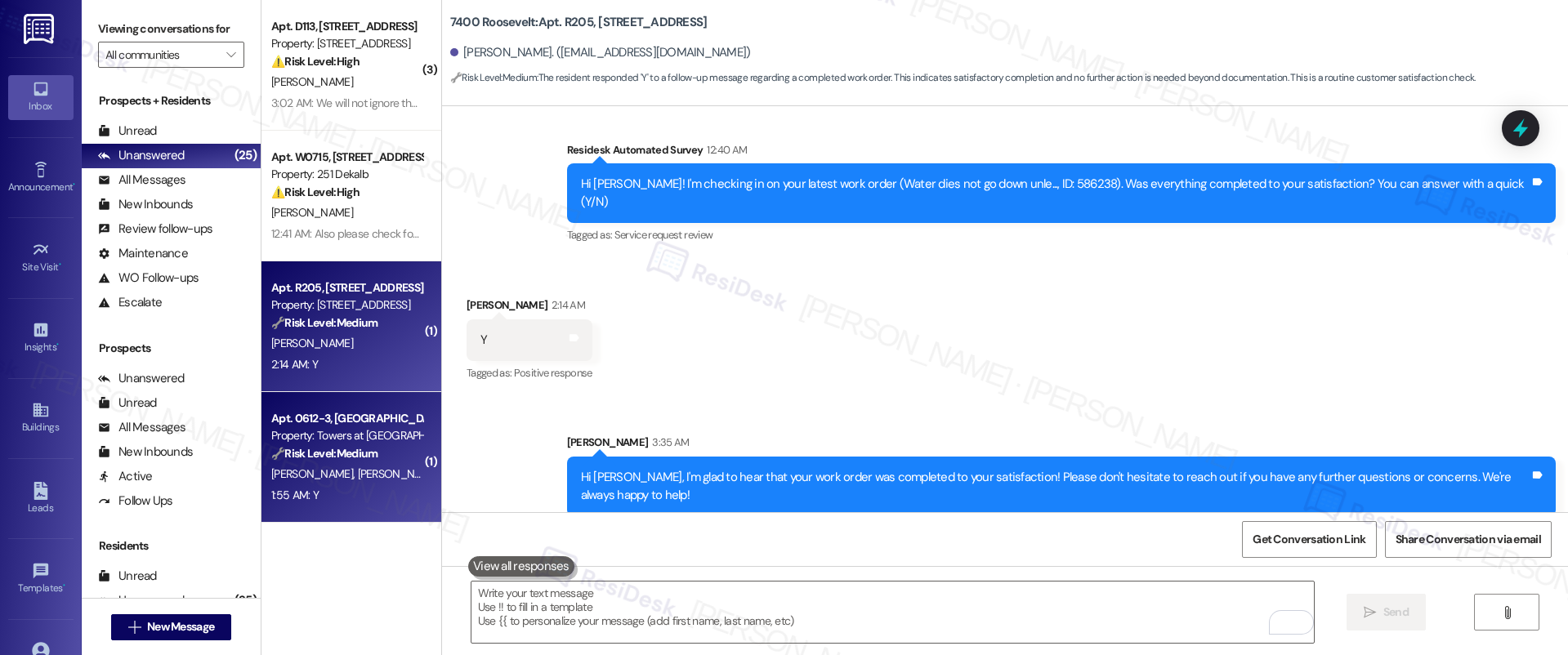click on "🔧  Risk Level:  Medium" at bounding box center [324, 453] 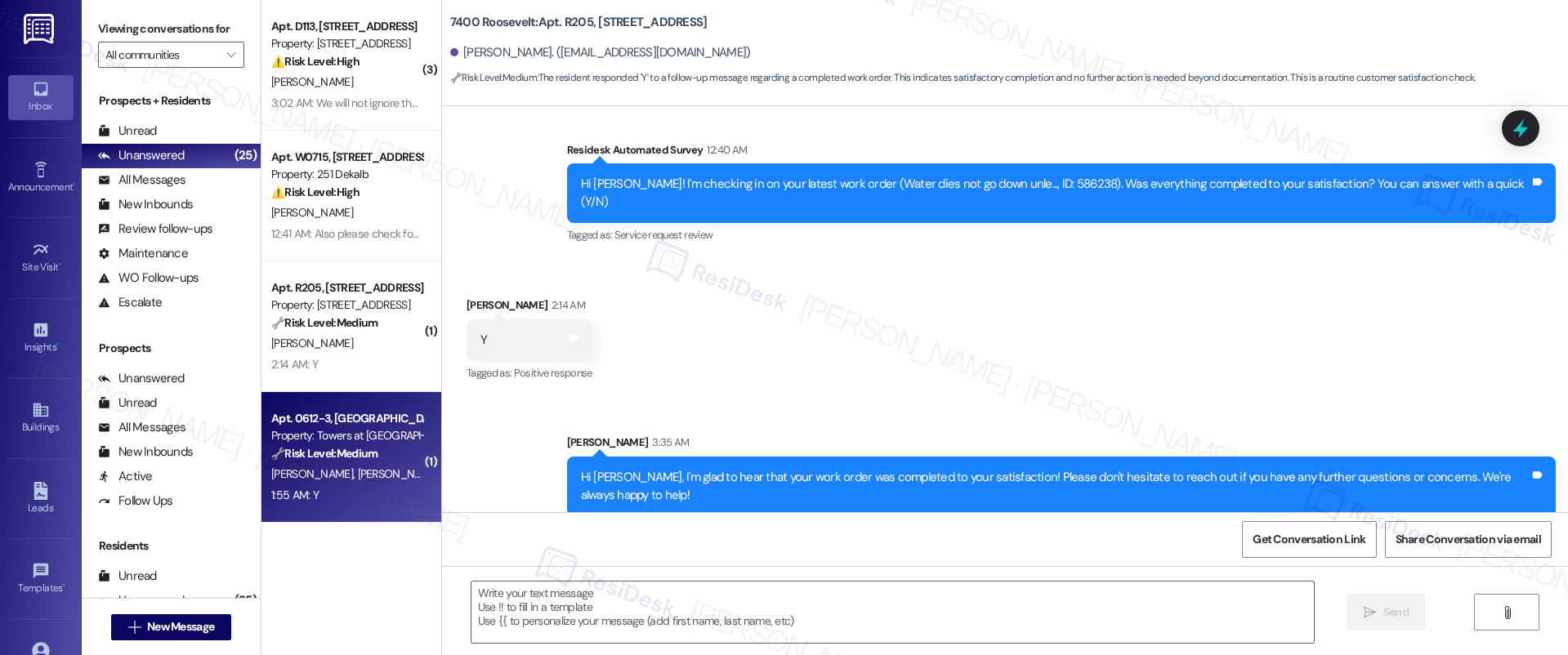 type on "Fetching suggested responses. Please feel free to read through the conversation in the meantime." 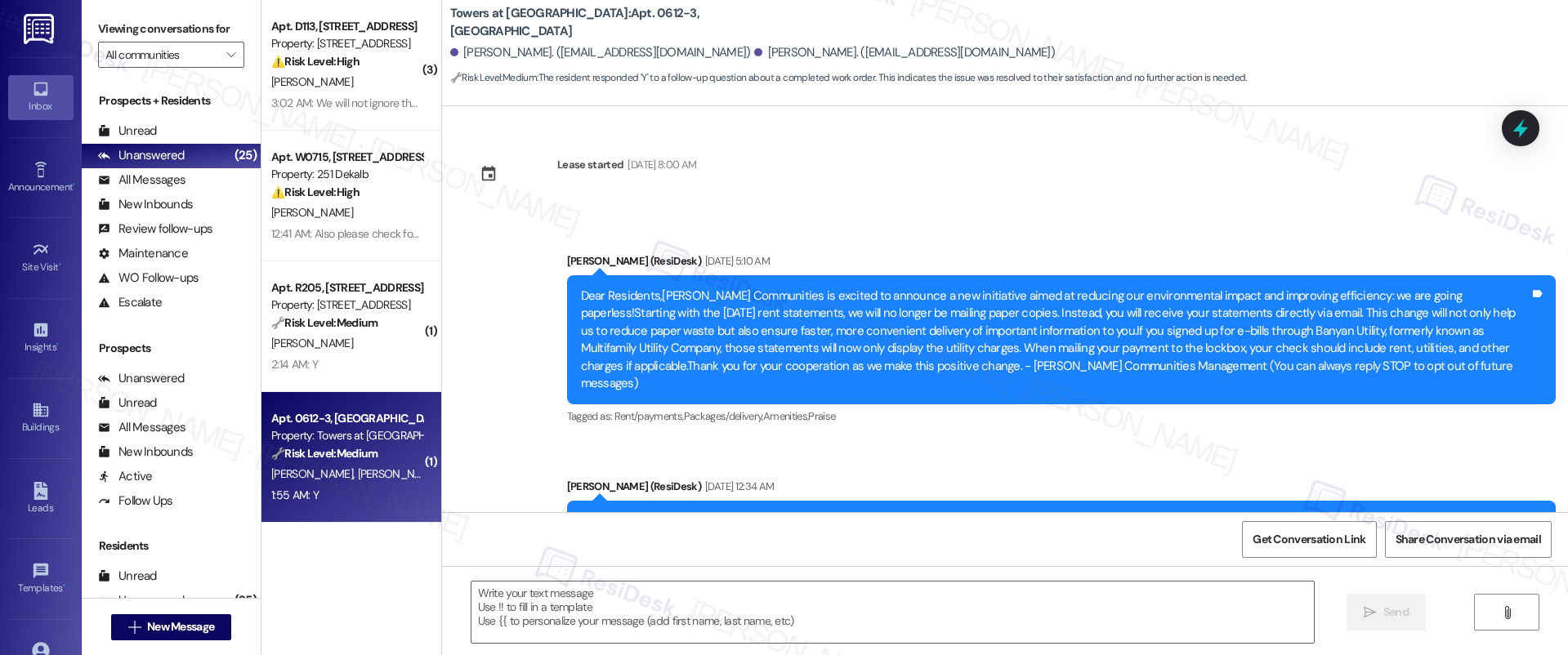 scroll, scrollTop: 1150, scrollLeft: 0, axis: vertical 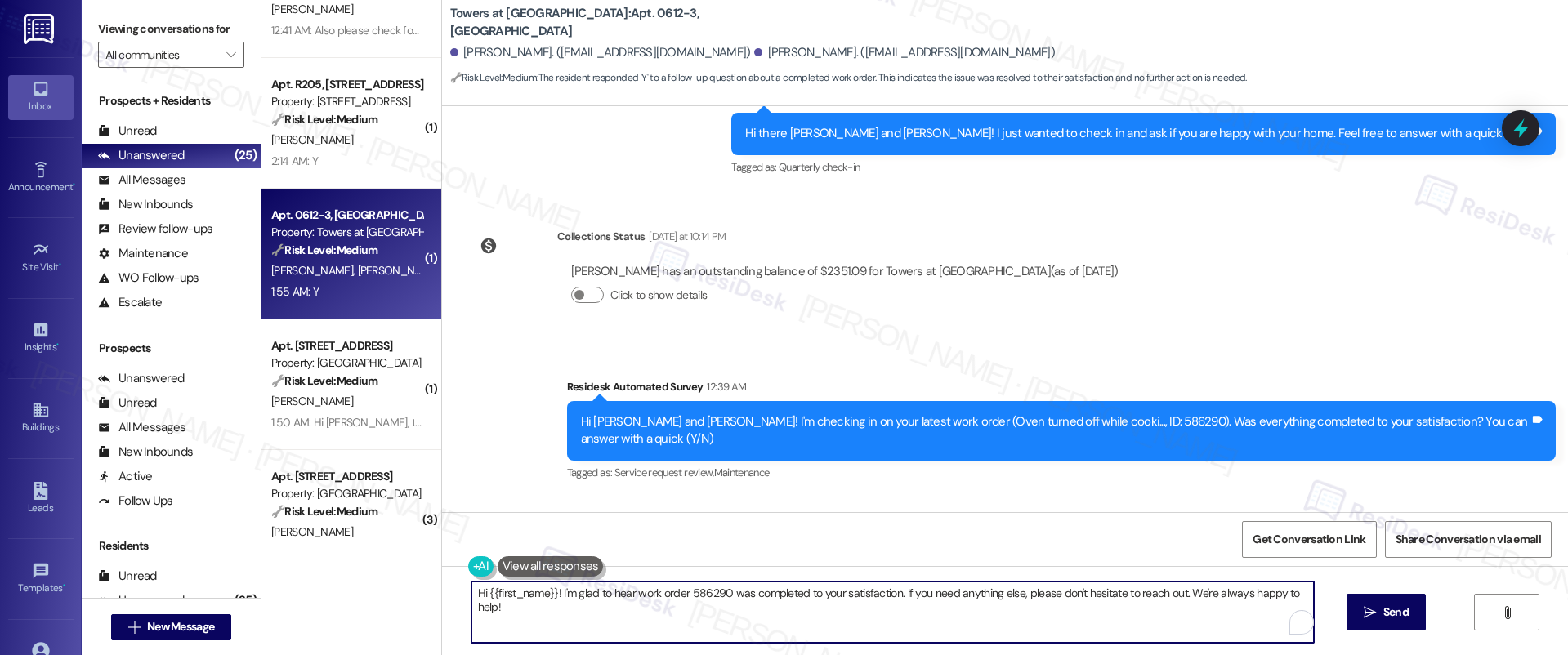 click on "Hi {{first_name}}! I'm glad to hear work order 586290 was completed to your satisfaction. If you need anything else, please don't hesitate to reach out. We're always happy to help!" at bounding box center [893, 612] 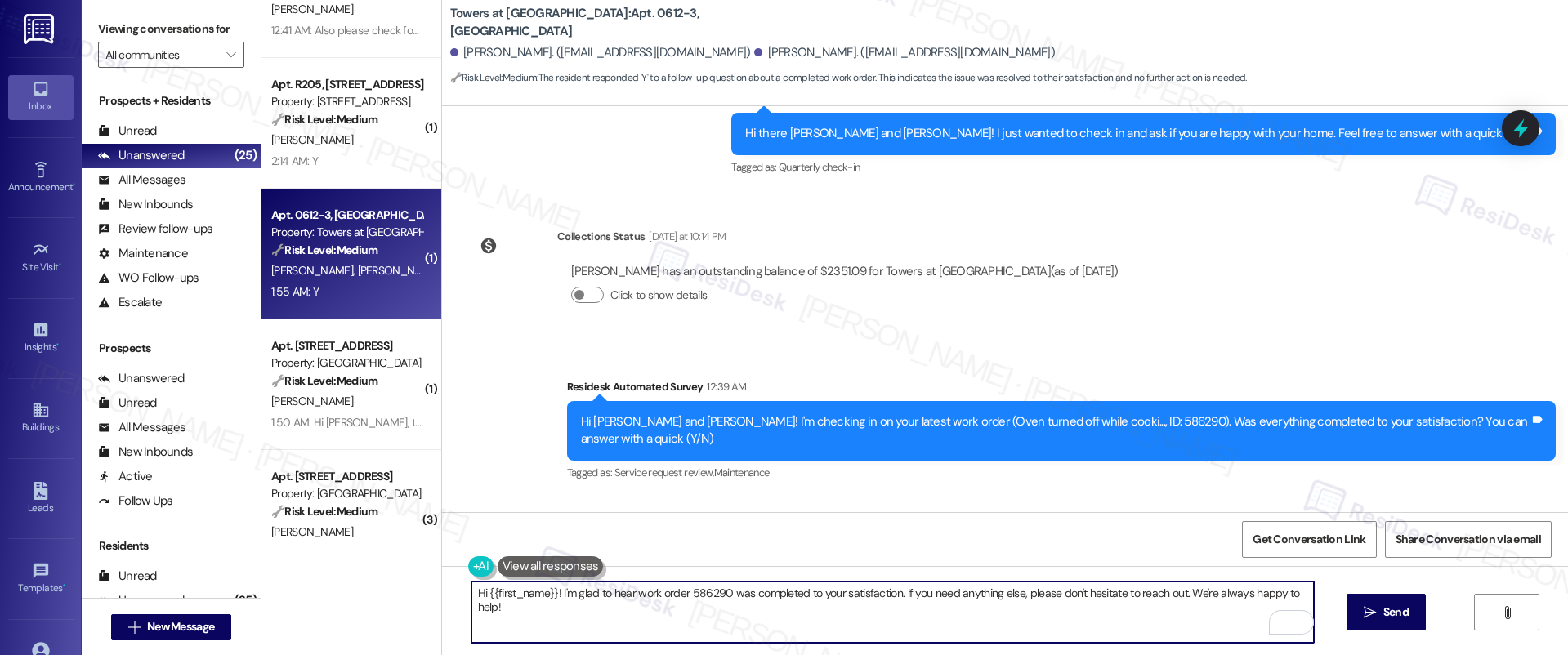 click on "Hi {{first_name}}! I'm glad to hear work order 586290 was completed to your satisfaction. If you need anything else, please don't hesitate to reach out. We're always happy to help!" at bounding box center (893, 612) 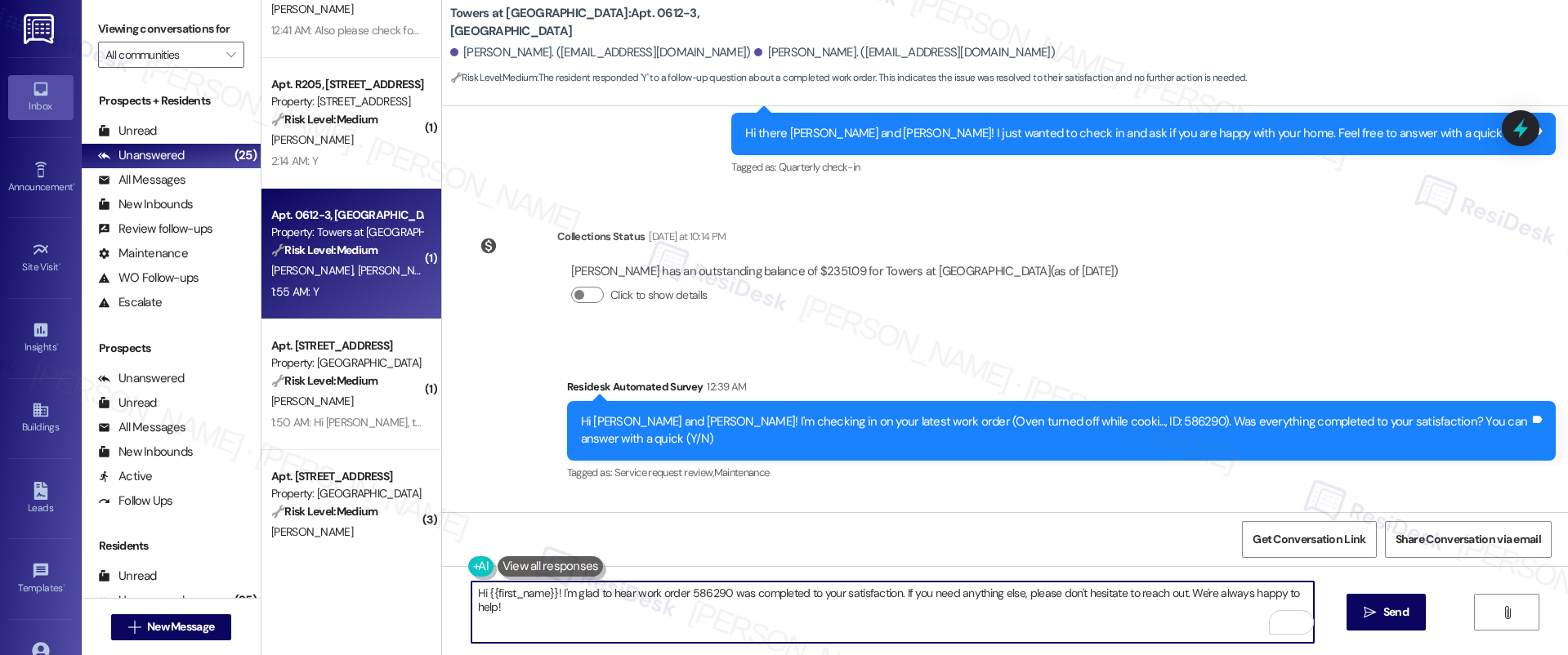 scroll, scrollTop: 3041, scrollLeft: 0, axis: vertical 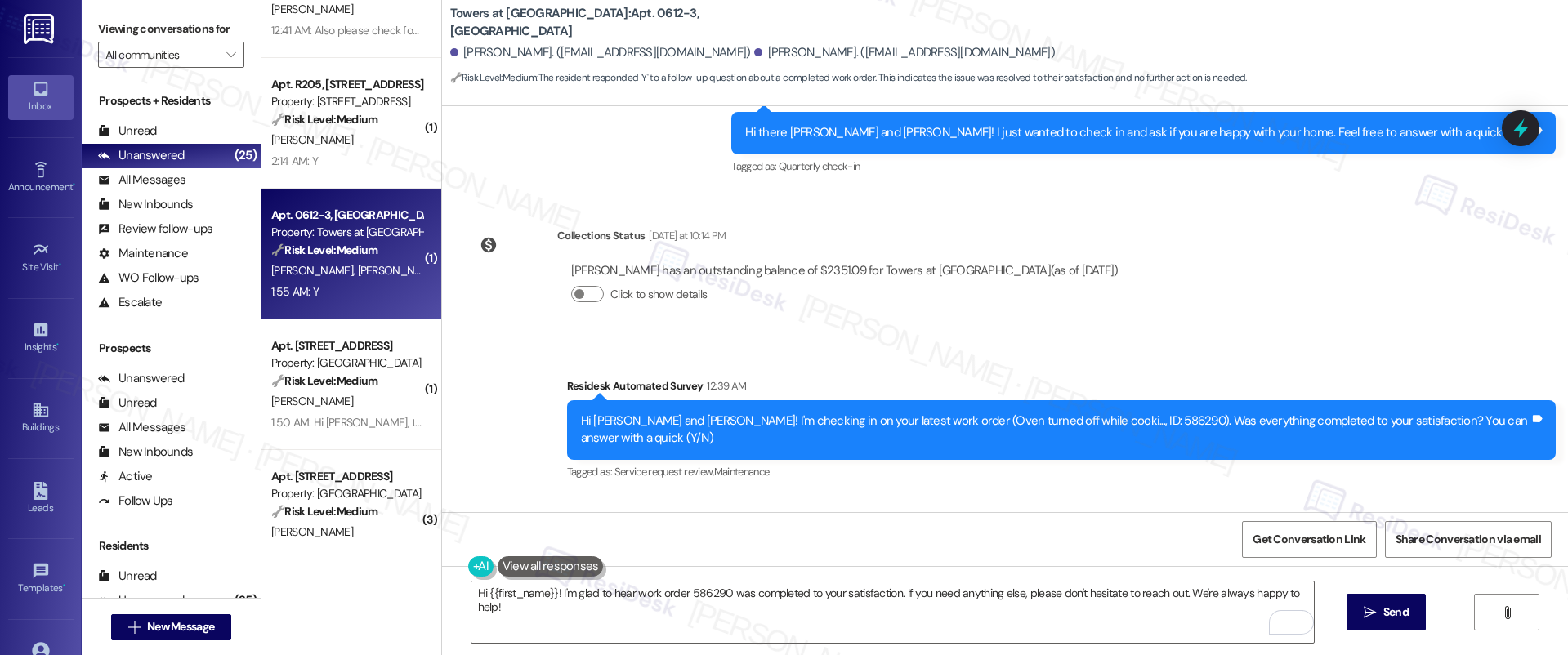 click on "Jasmine Schlater 1:55 AM" at bounding box center [529, 544] 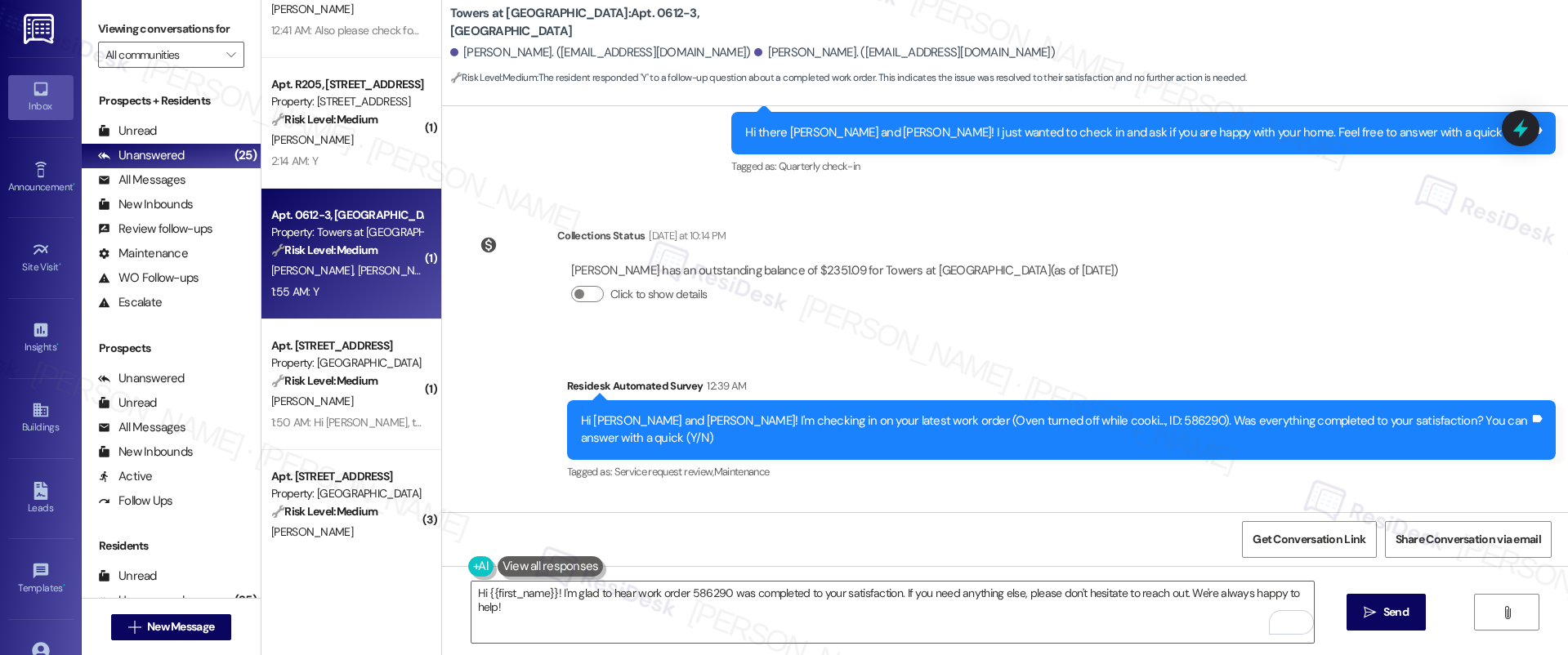 copy on "Jasmine" 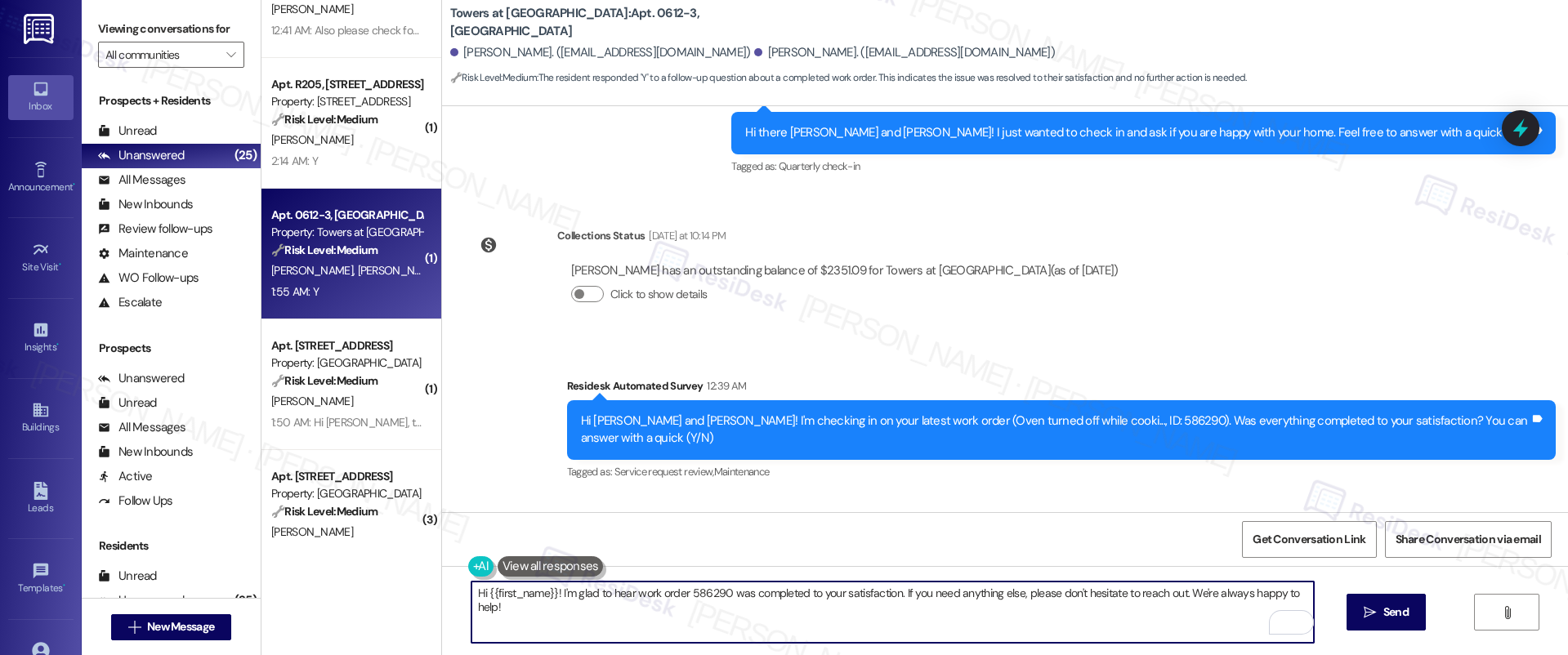 drag, startPoint x: 477, startPoint y: 593, endPoint x: 545, endPoint y: 599, distance: 68.264193 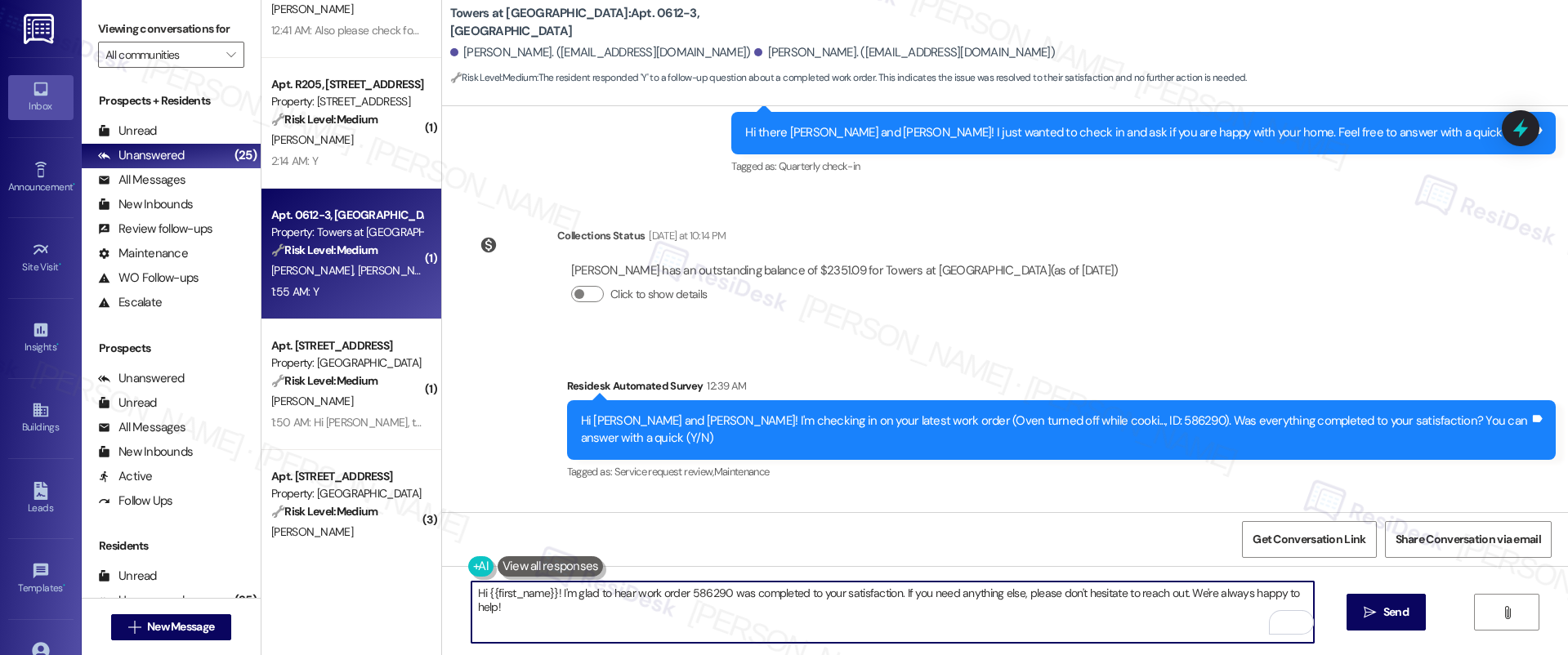 click on "Hi {{first_name}}! I'm glad to hear work order 586290 was completed to your satisfaction. If you need anything else, please don't hesitate to reach out. We're always happy to help!" at bounding box center [893, 612] 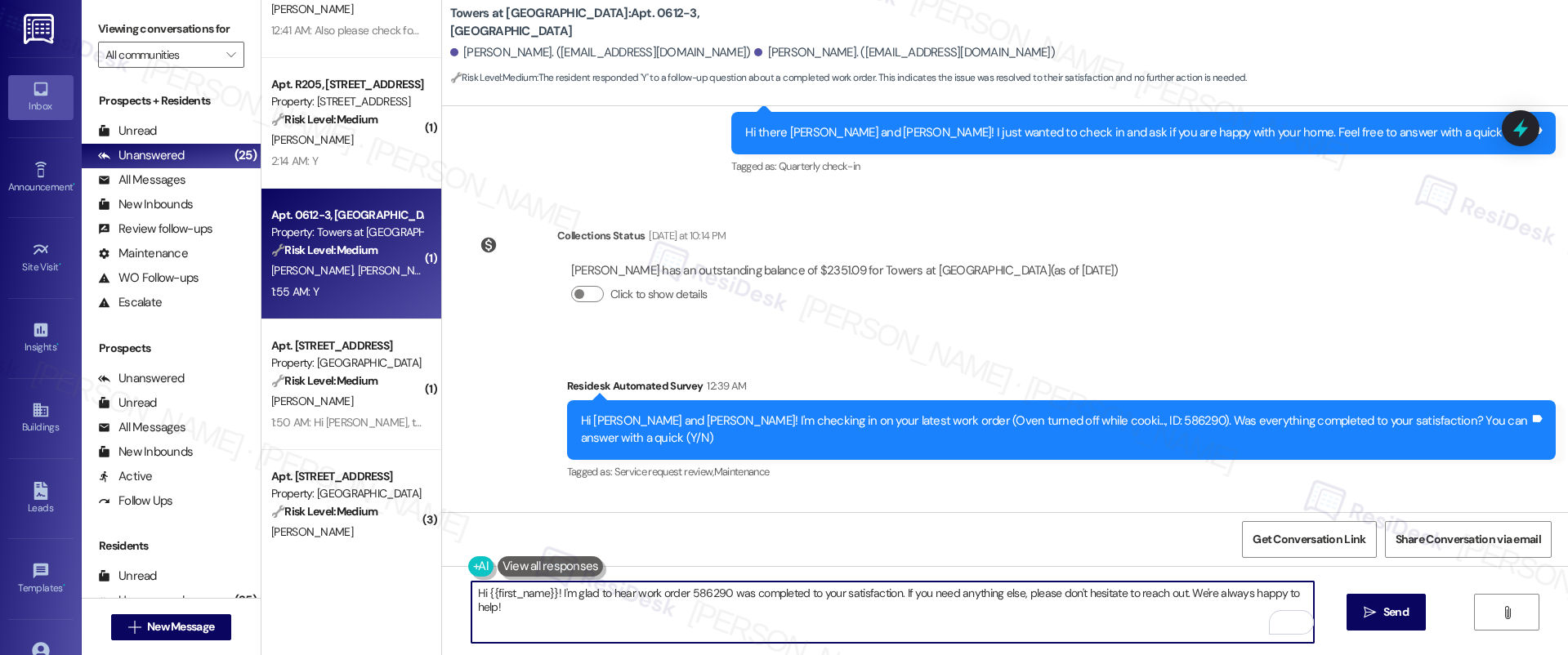 paste on "Jasmine" 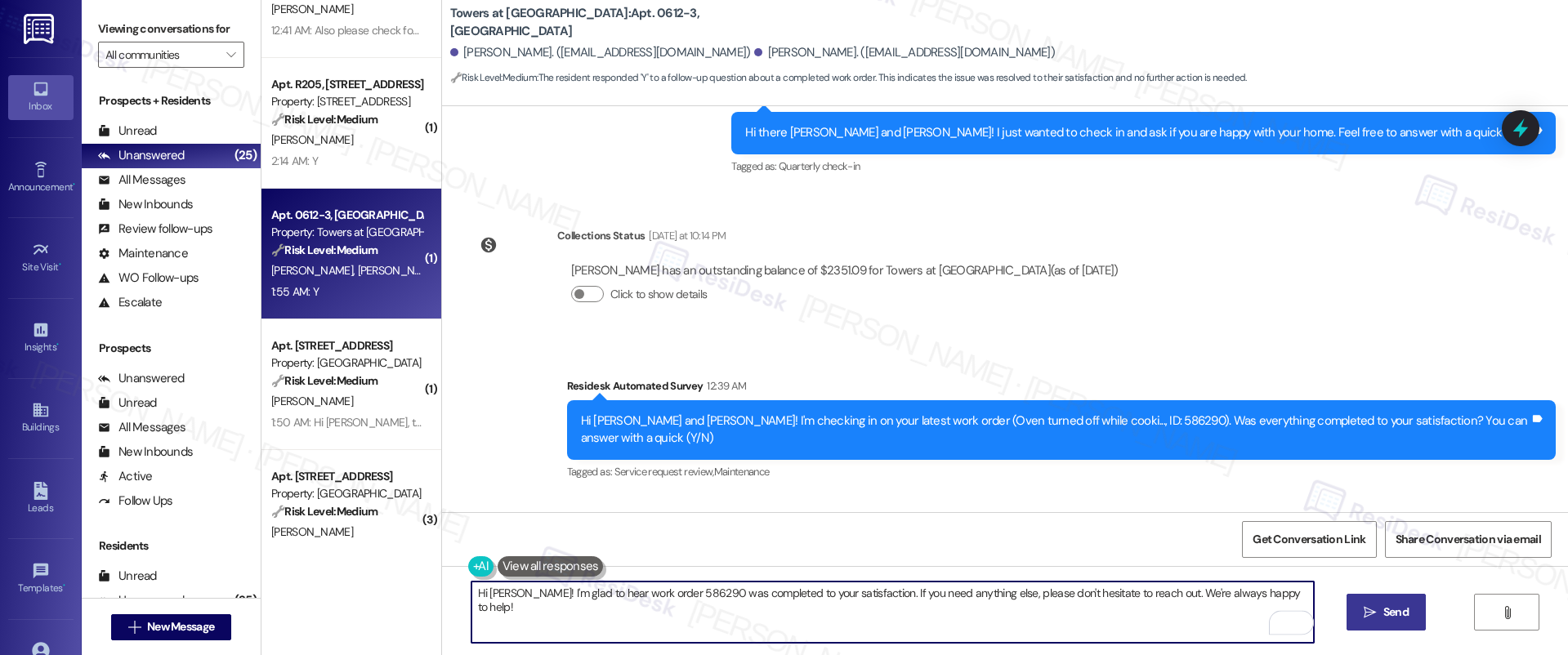 type on "Hi Jasmine! I'm glad to hear work order 586290 was completed to your satisfaction. If you need anything else, please don't hesitate to reach out. We're always happy to help!" 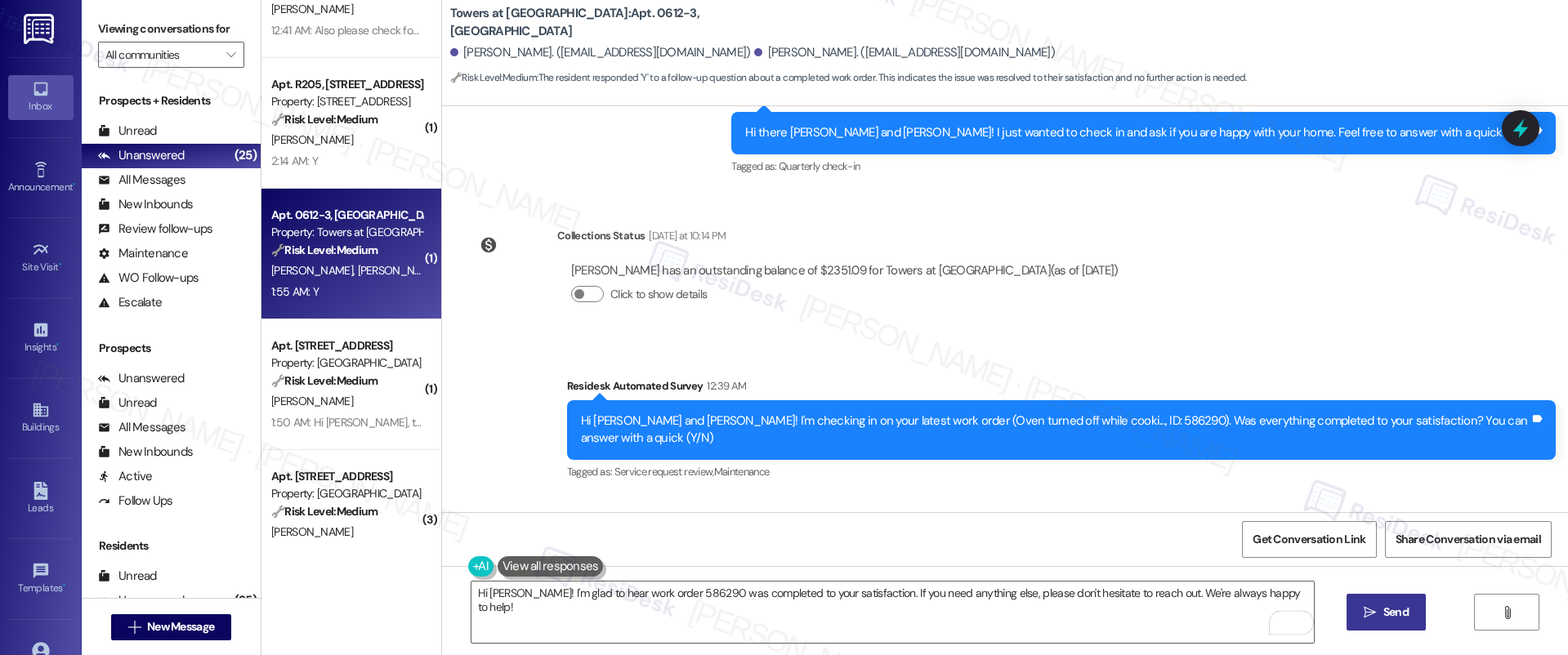 click on "Send" at bounding box center (1396, 612) 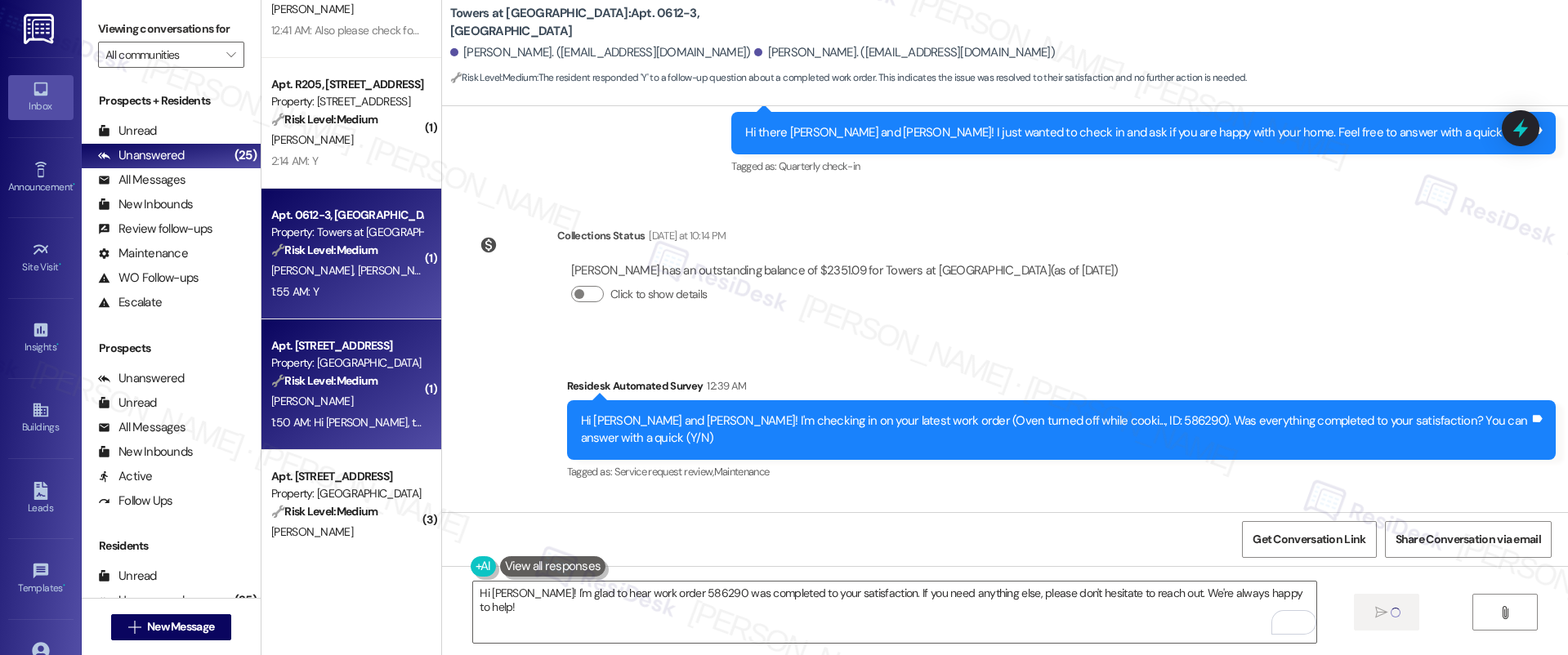 type 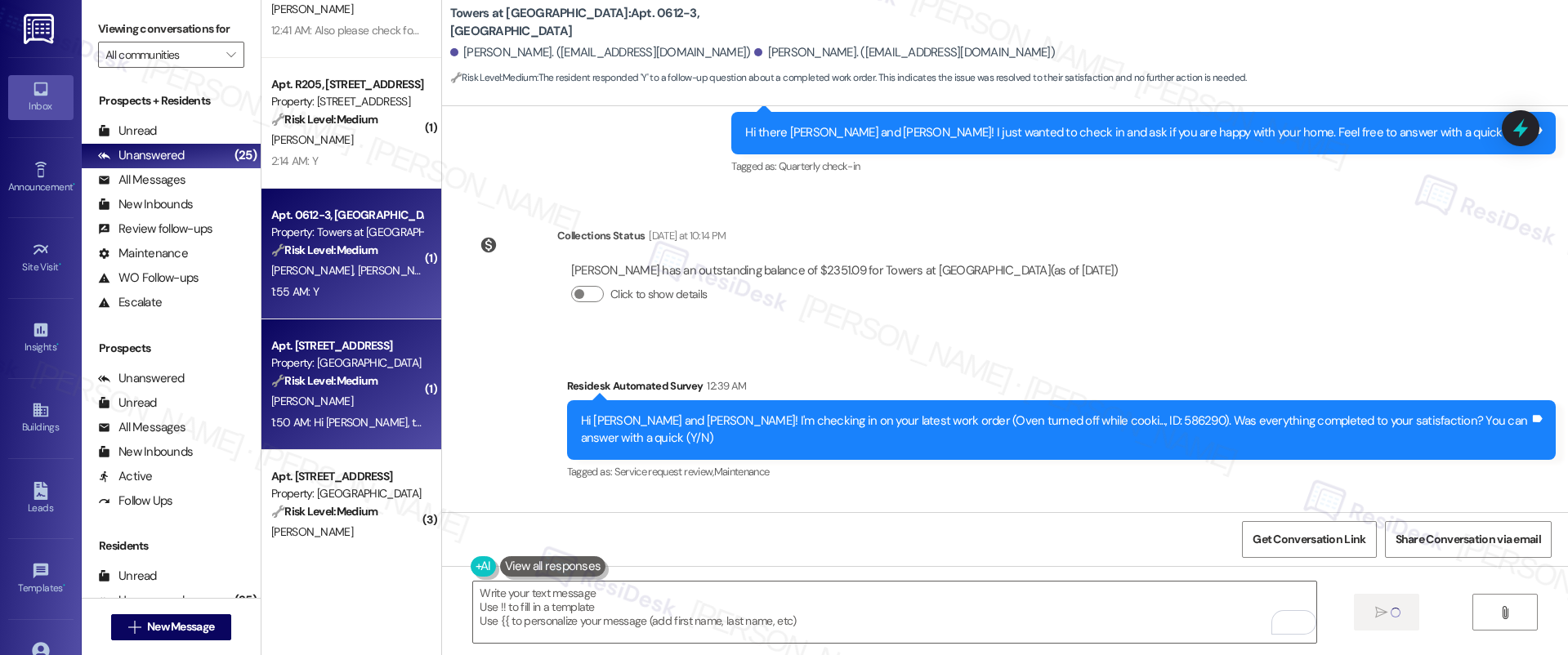 scroll, scrollTop: 3040, scrollLeft: 0, axis: vertical 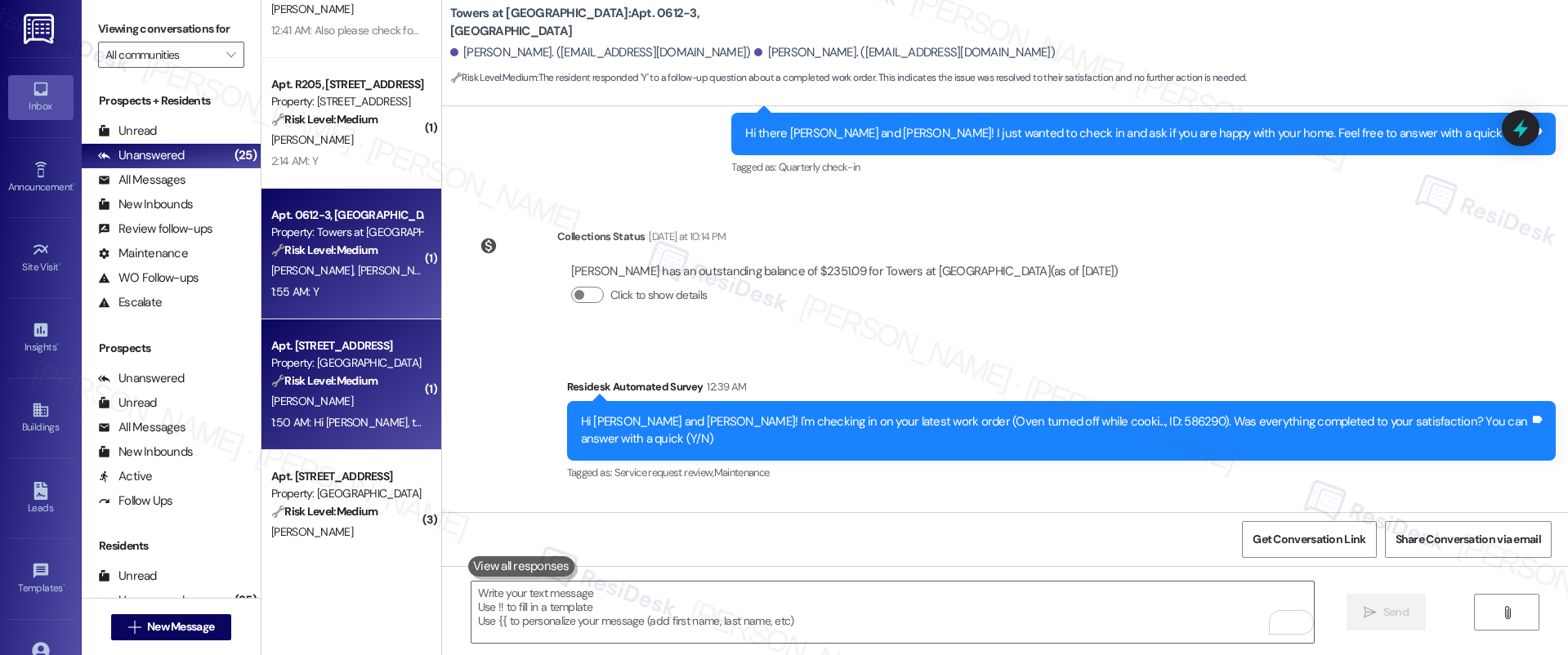 click on "🔧  Risk Level:  Medium" at bounding box center (324, 381) 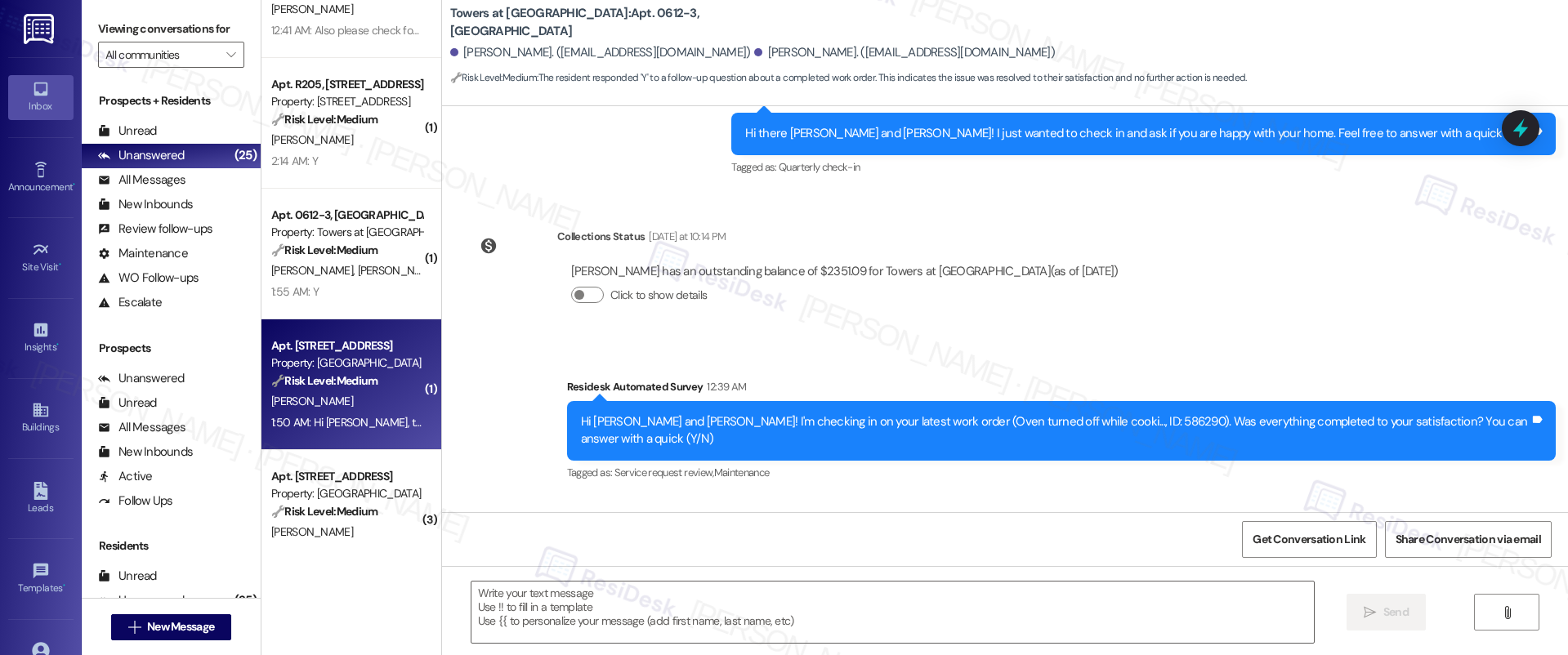type on "Fetching suggested responses. Please feel free to read through the conversation in the meantime." 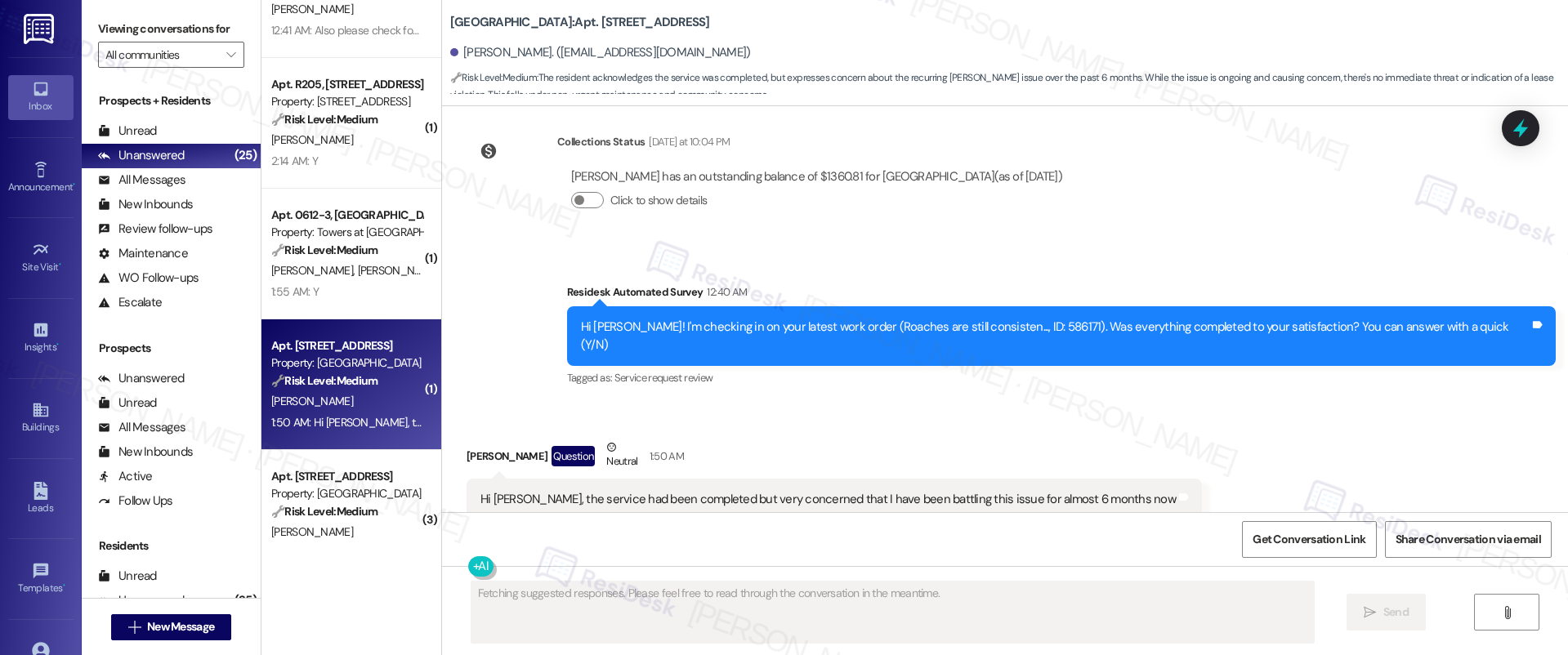 scroll, scrollTop: 3581, scrollLeft: 0, axis: vertical 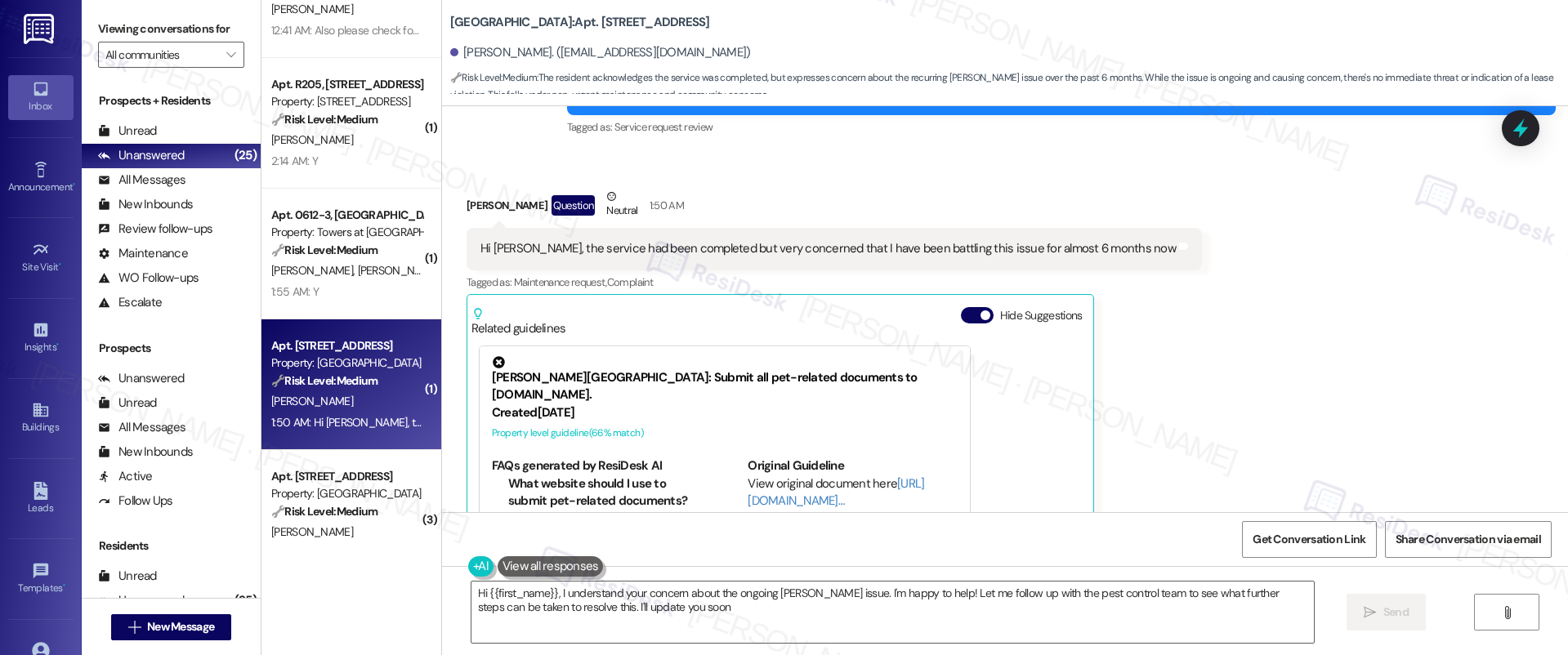 type on "Hi {{first_name}}, I understand your concern about the ongoing roach issue. I'm happy to help! Let me follow up with the pest control team to see what further steps can be taken to resolve this. I'll update you soon!" 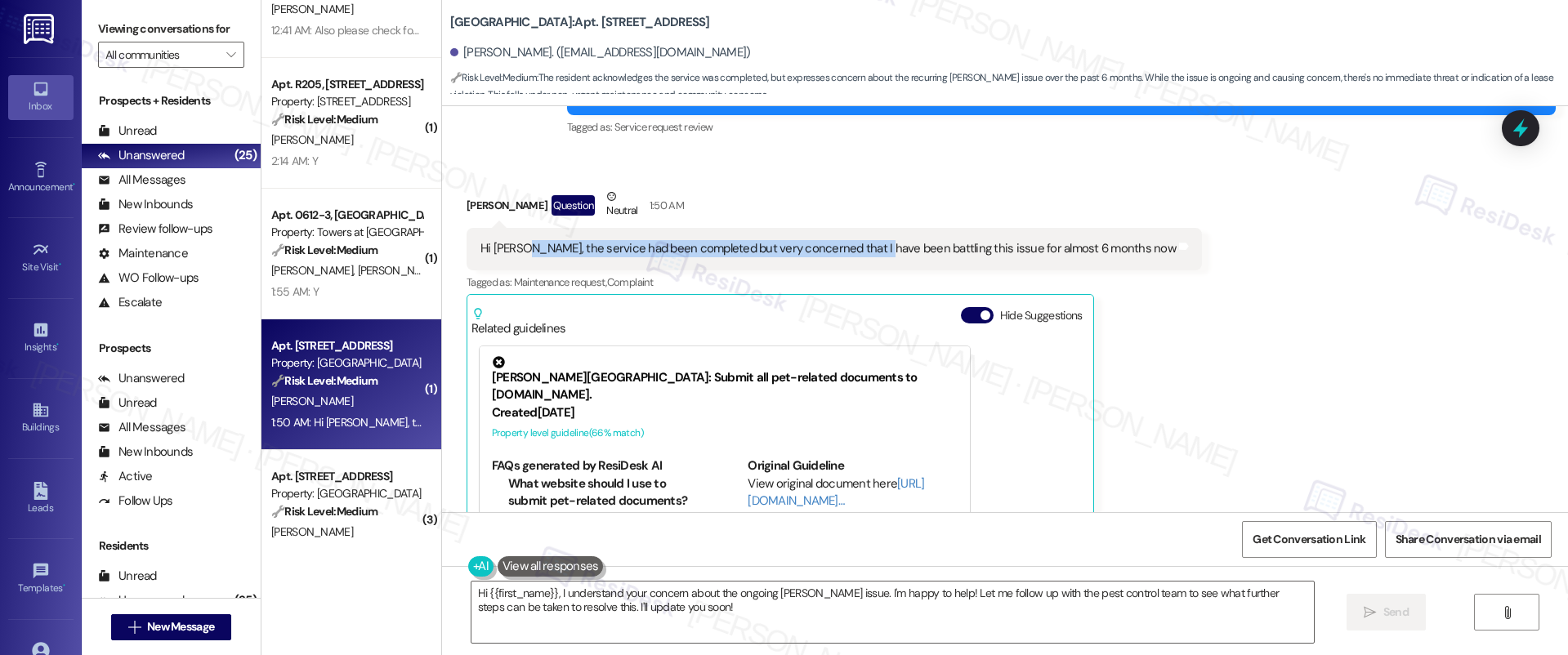 drag, startPoint x: 511, startPoint y: 145, endPoint x: 860, endPoint y: 153, distance: 349.09168 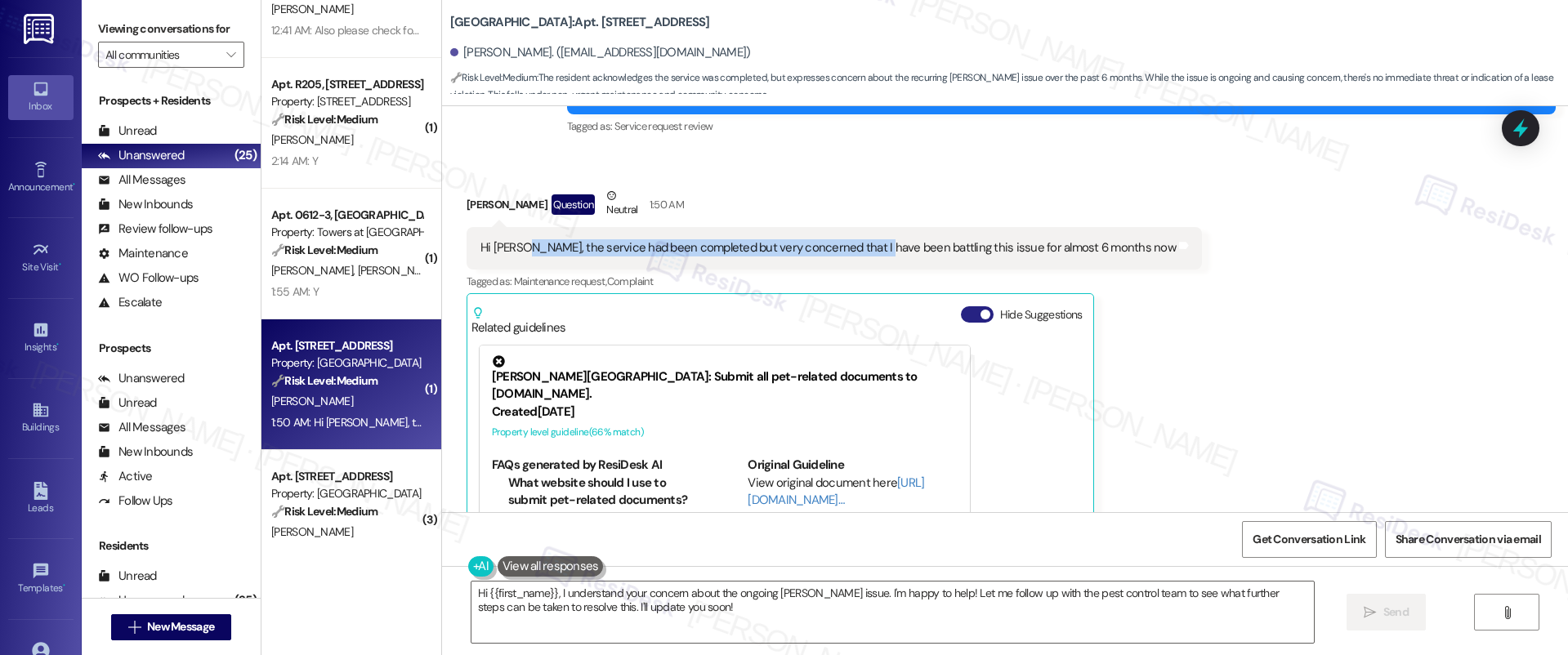 click on "Hide Suggestions" at bounding box center [977, 314] 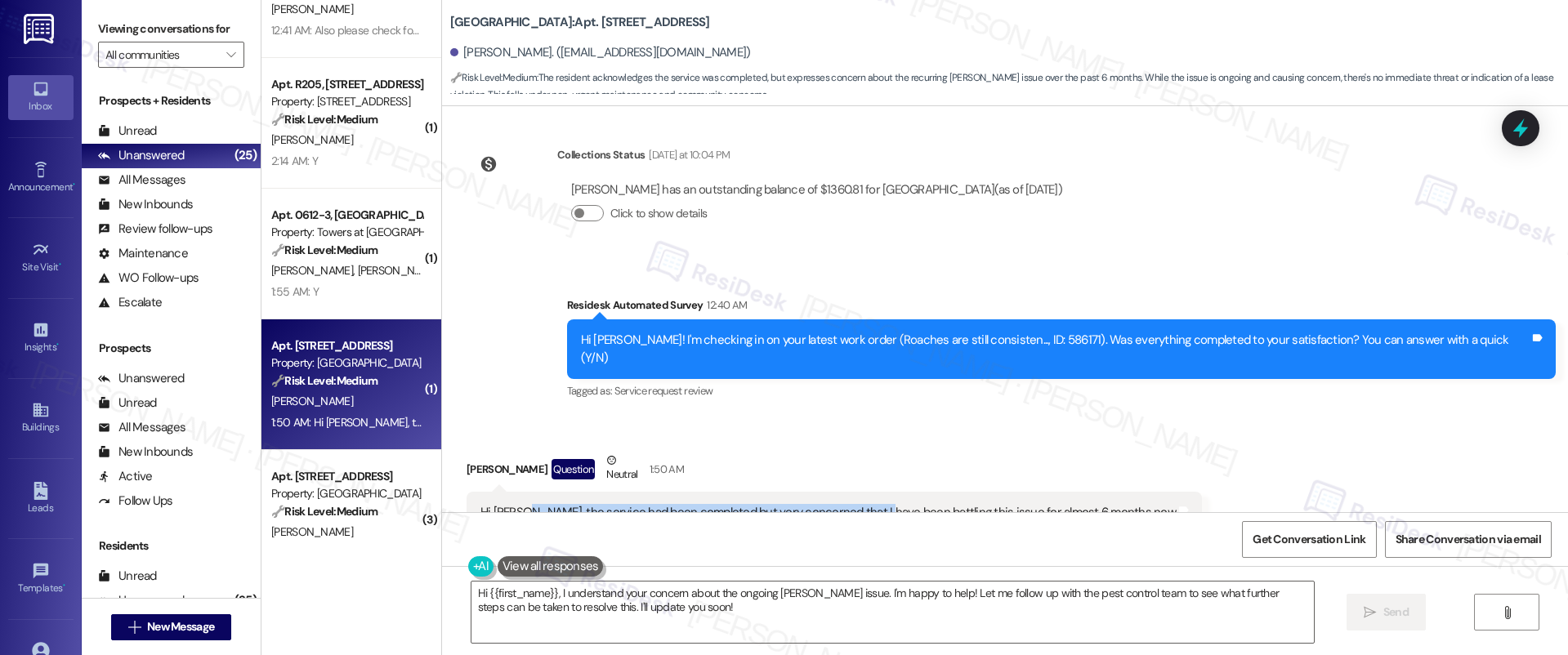 scroll, scrollTop: 3317, scrollLeft: 0, axis: vertical 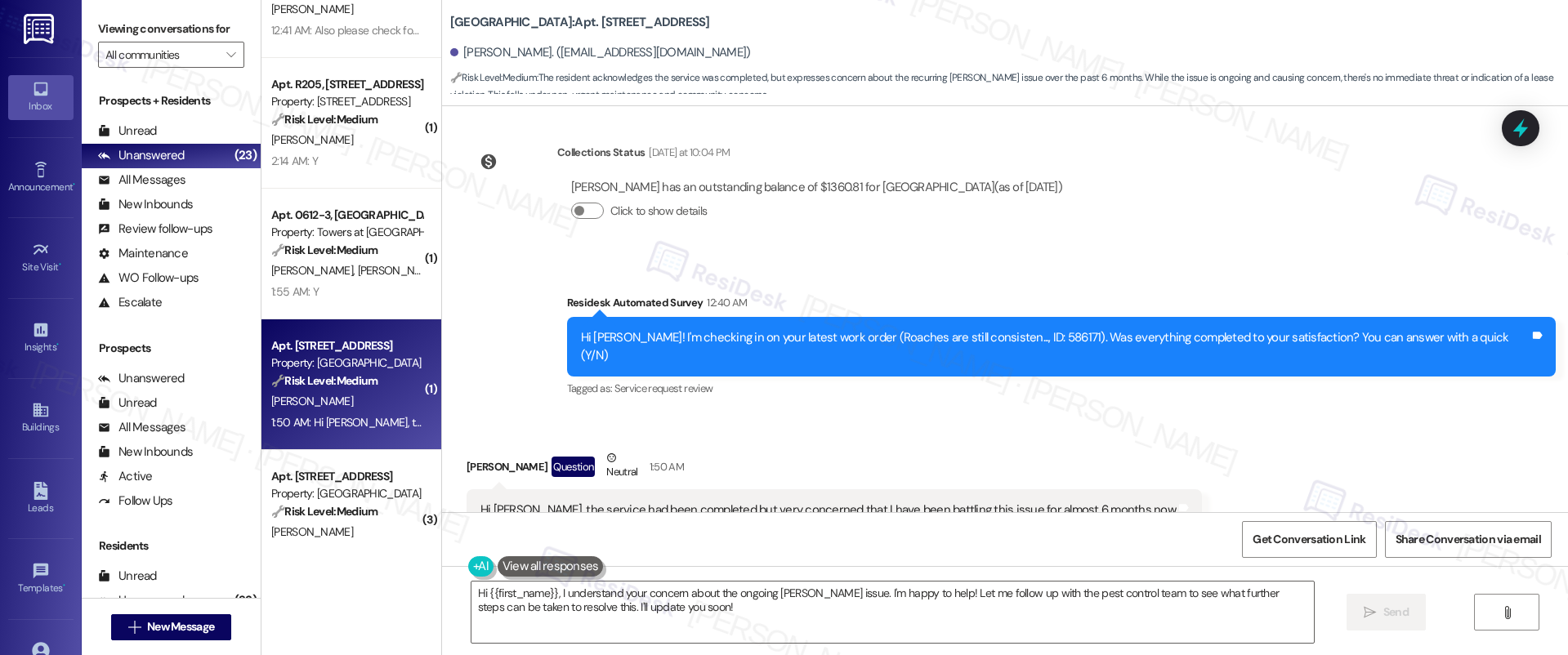 click on "Hi [PERSON_NAME], the service had been completed but very concerned that I have been battling this issue for almost 6 months now" at bounding box center (828, 510) 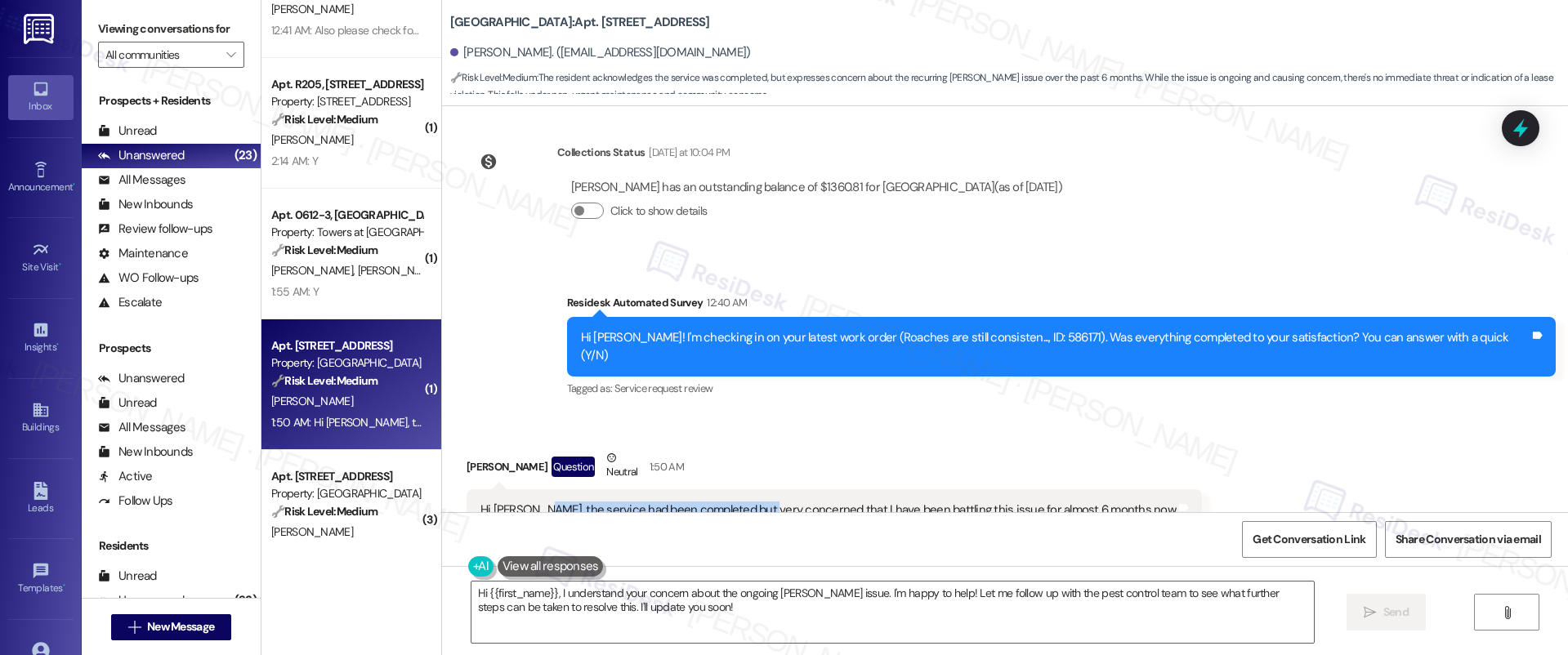 drag, startPoint x: 520, startPoint y: 405, endPoint x: 744, endPoint y: 408, distance: 224.02009 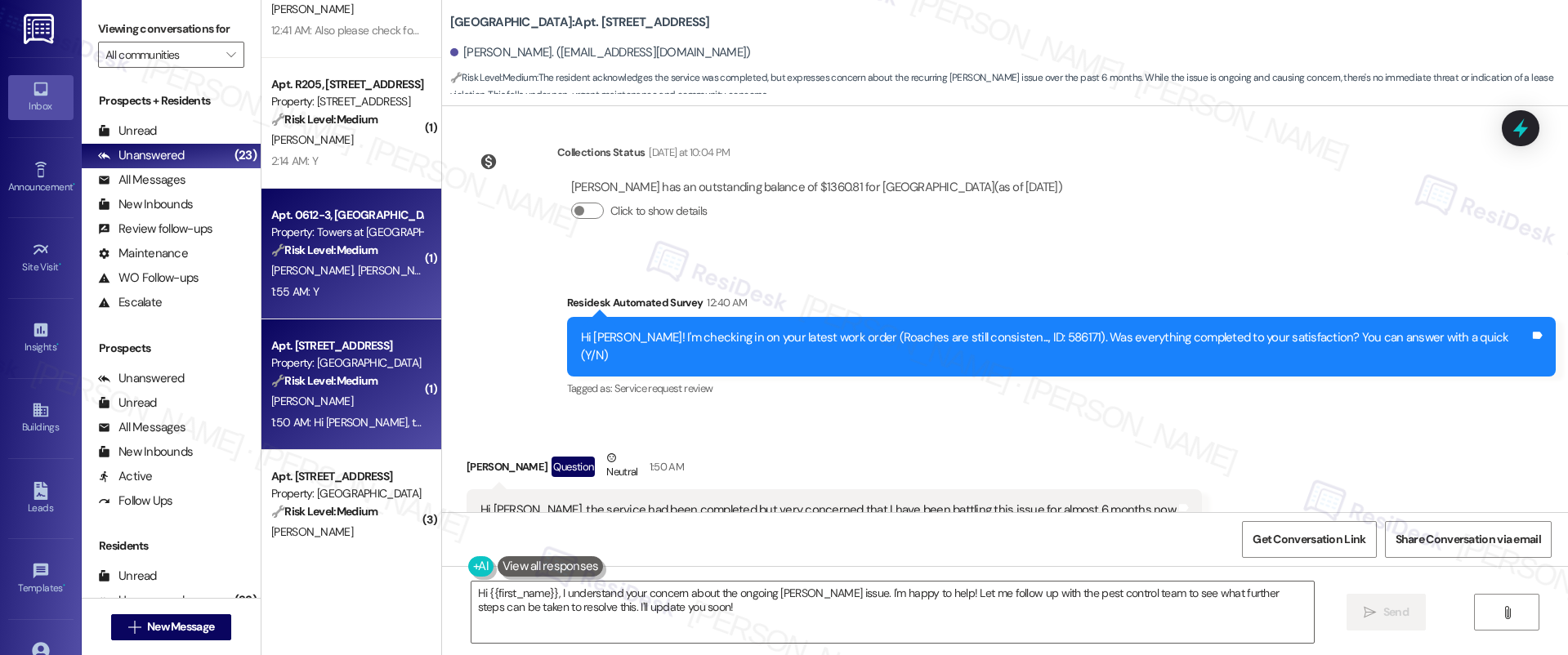 click on "J. Schlater J. Figaniak" at bounding box center (346, 270) 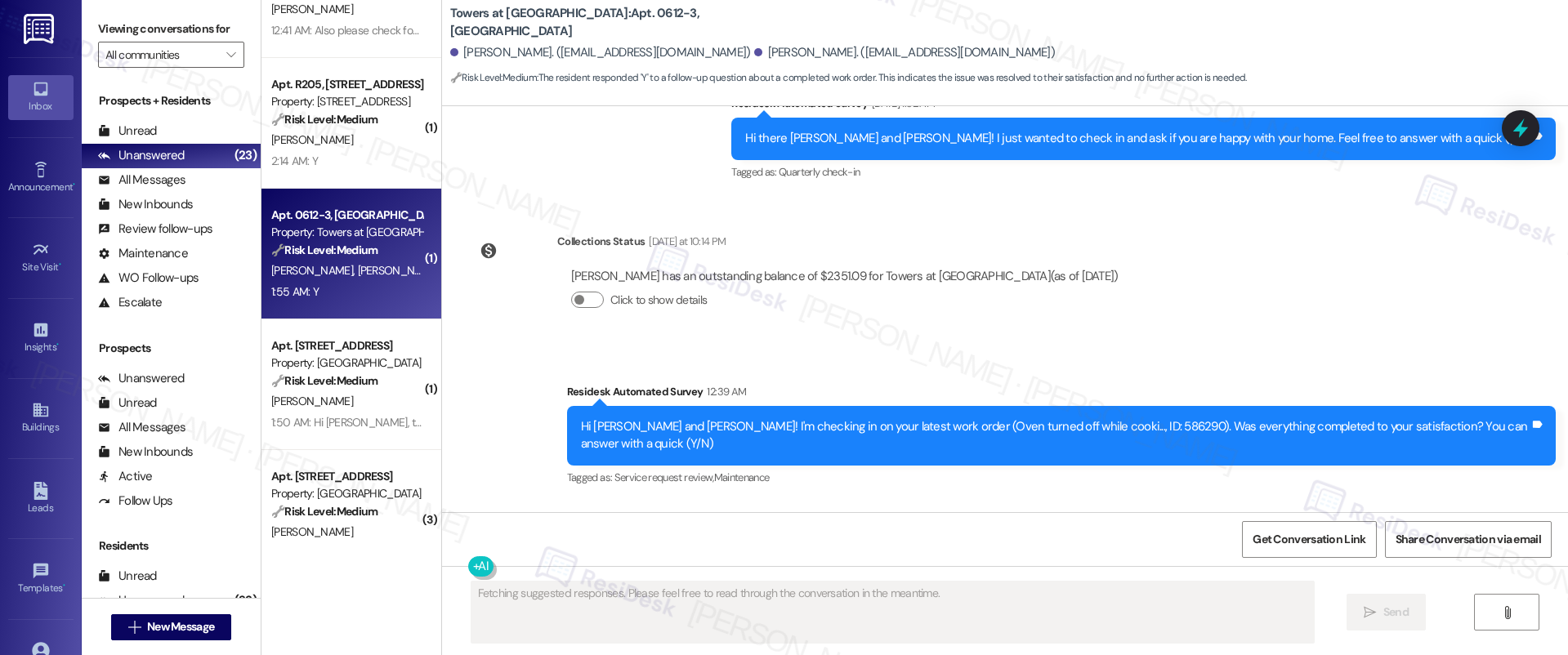 scroll, scrollTop: 3040, scrollLeft: 0, axis: vertical 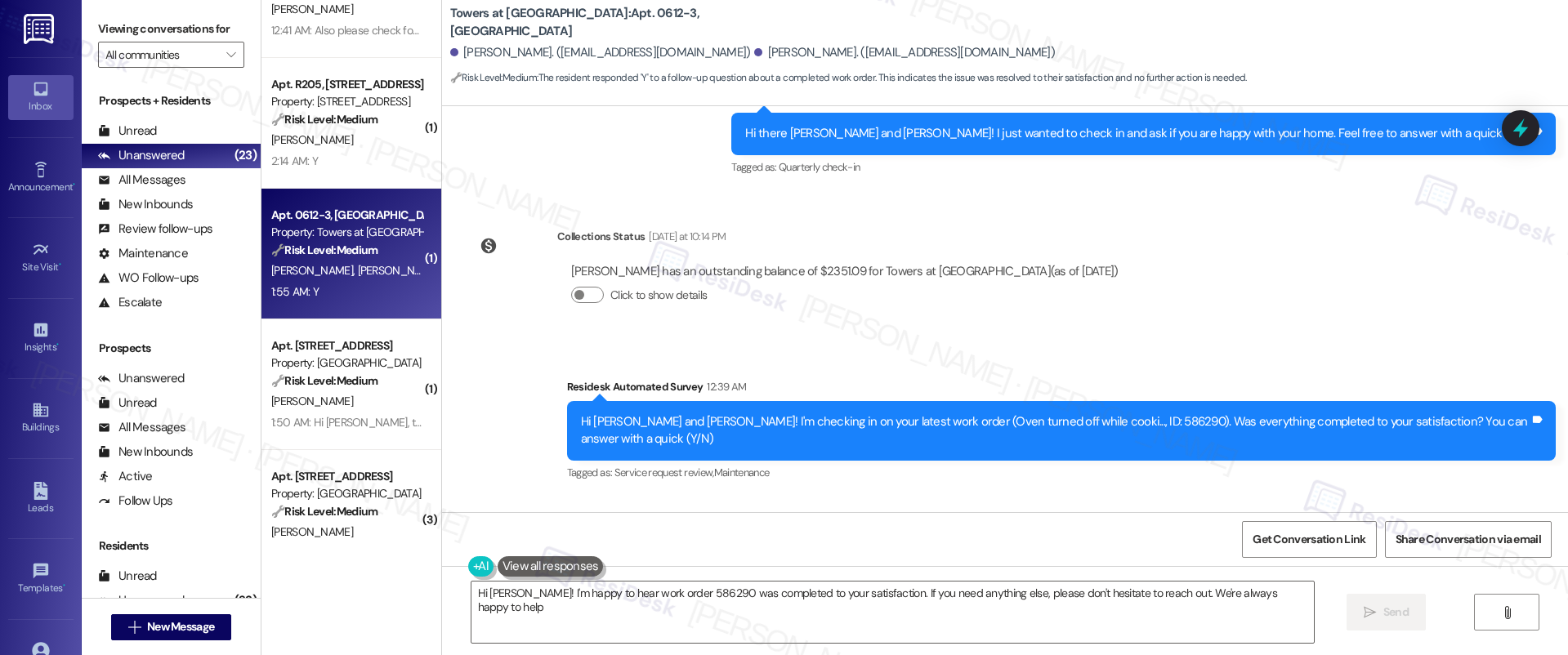 type on "Hi Jasmine! I'm happy to hear work order 586290 was completed to your satisfaction. If you need anything else, please don't hesitate to reach out. We're always happy to help!" 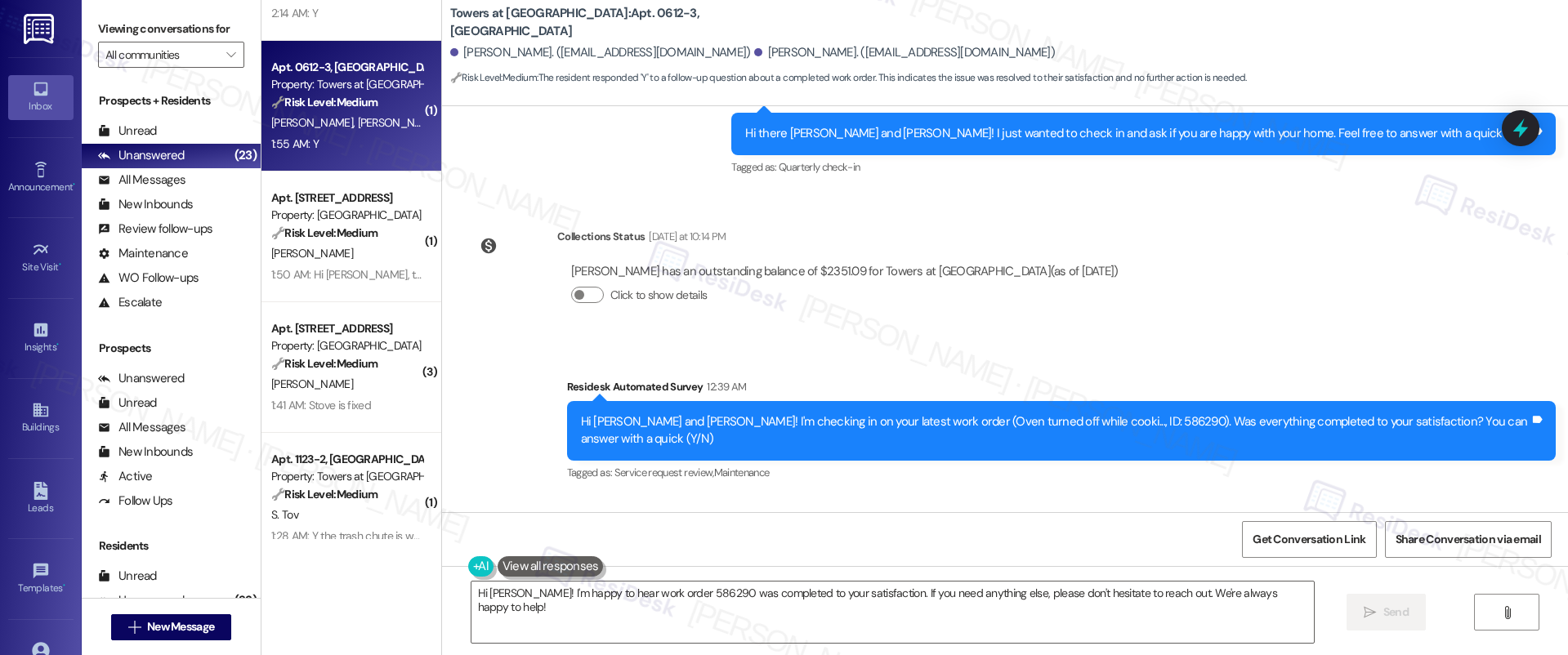 scroll, scrollTop: 697, scrollLeft: 0, axis: vertical 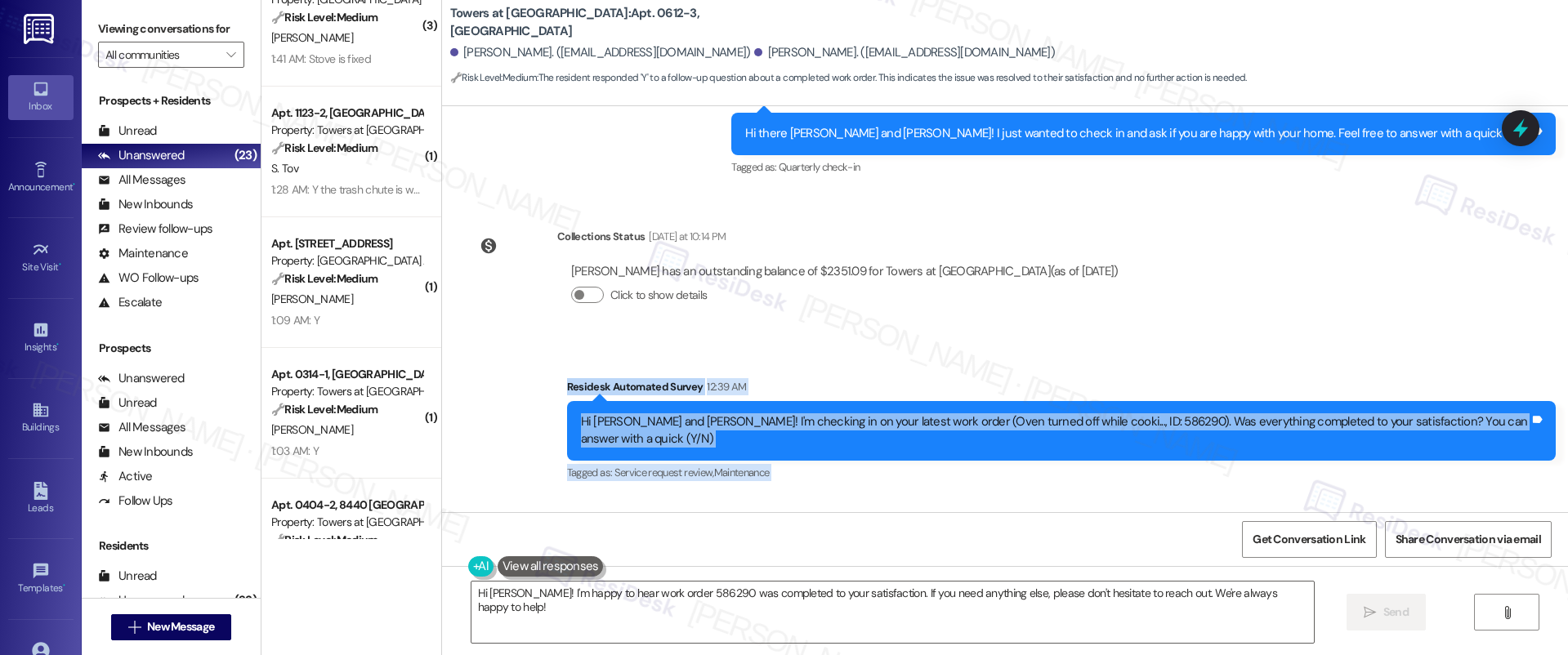 drag, startPoint x: 1567, startPoint y: 279, endPoint x: 1567, endPoint y: 653, distance: 374 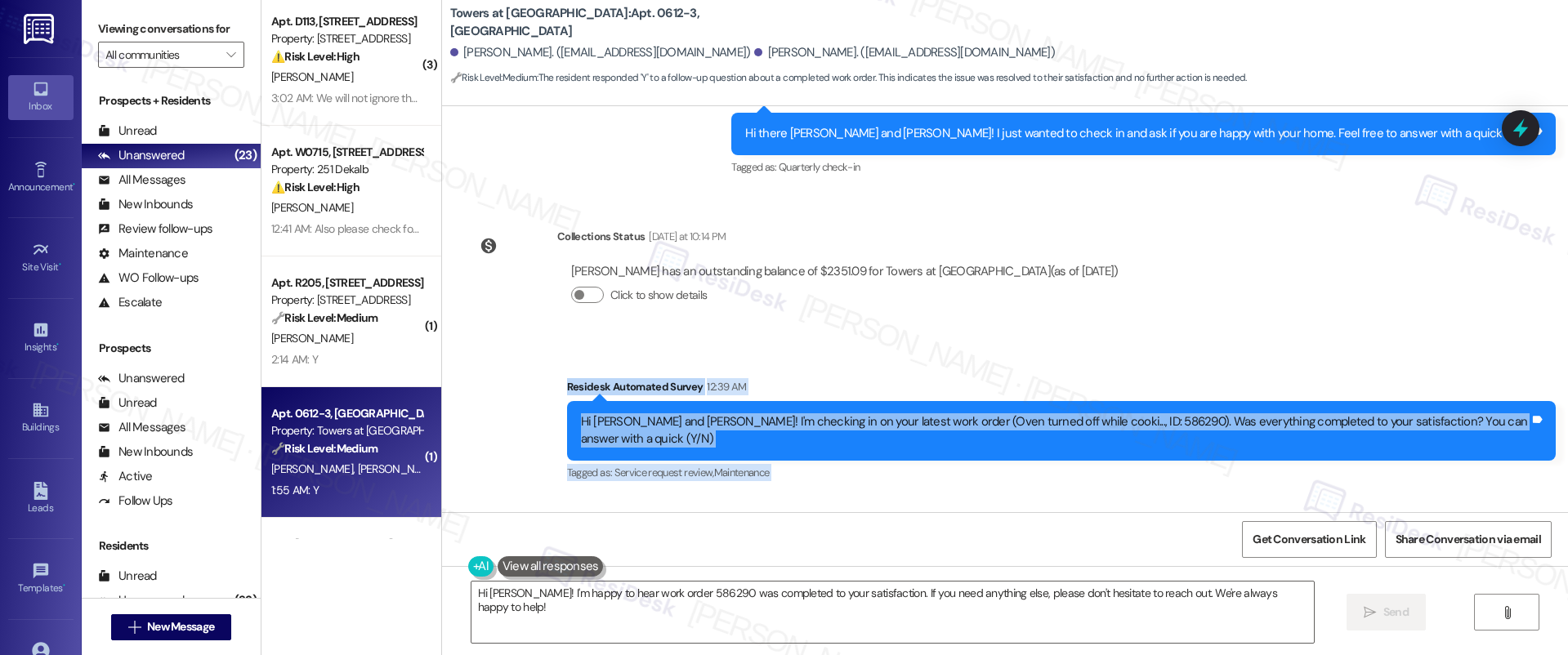 scroll, scrollTop: 0, scrollLeft: 0, axis: both 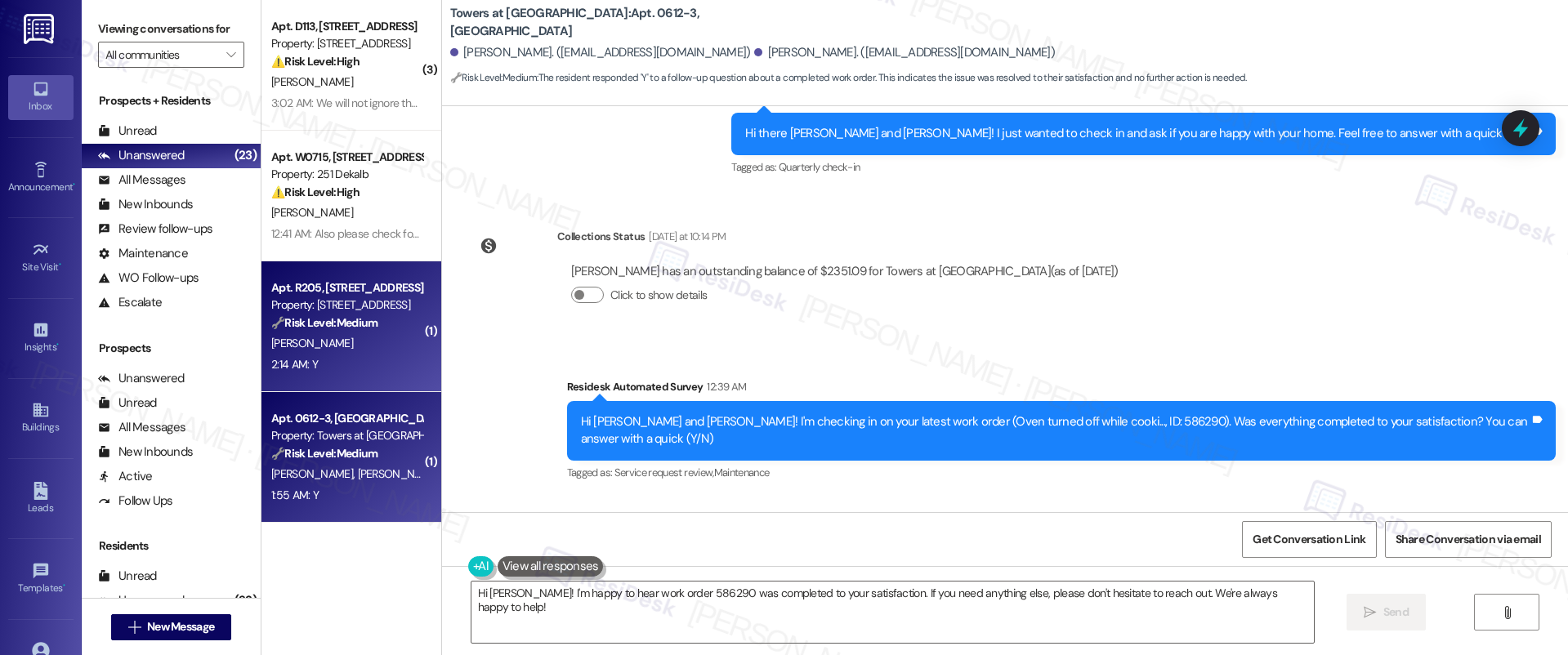 click on "M. Sanders" at bounding box center [346, 343] 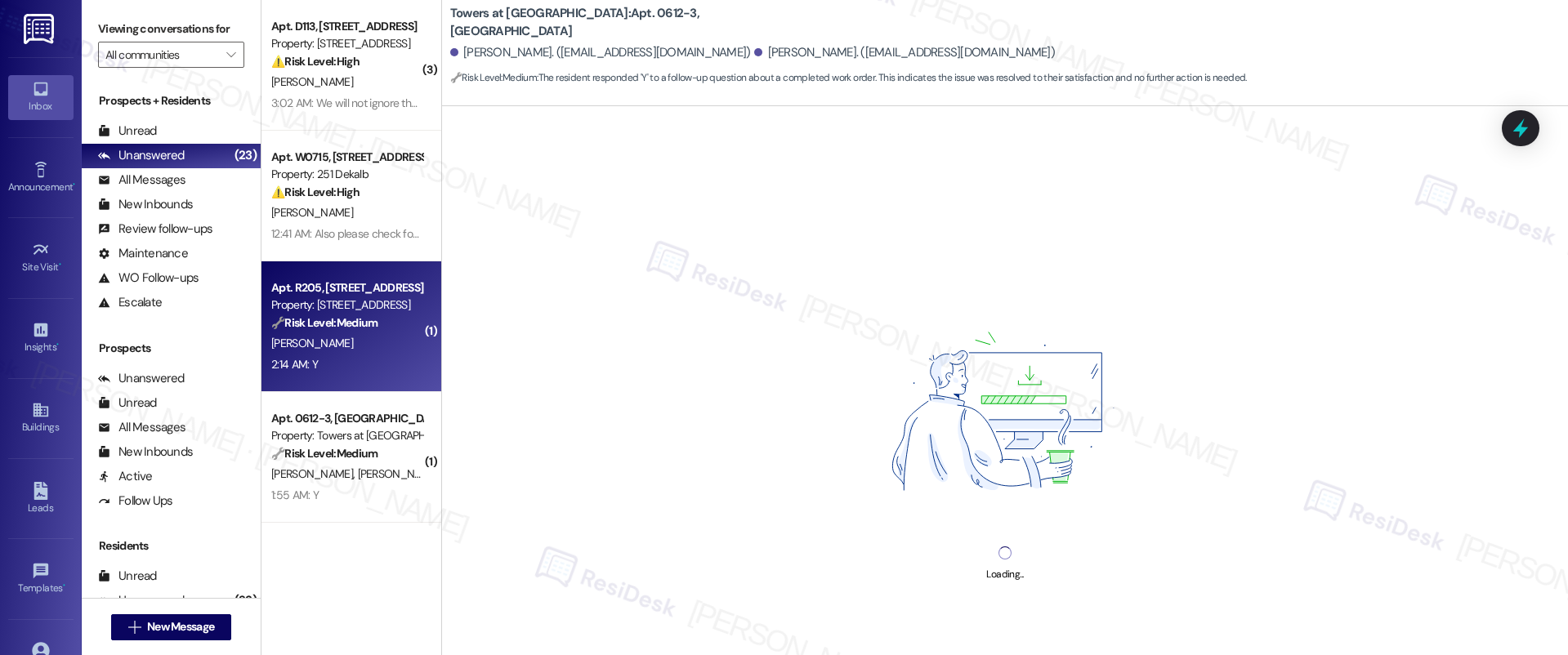 click on "M. Sanders" at bounding box center (346, 343) 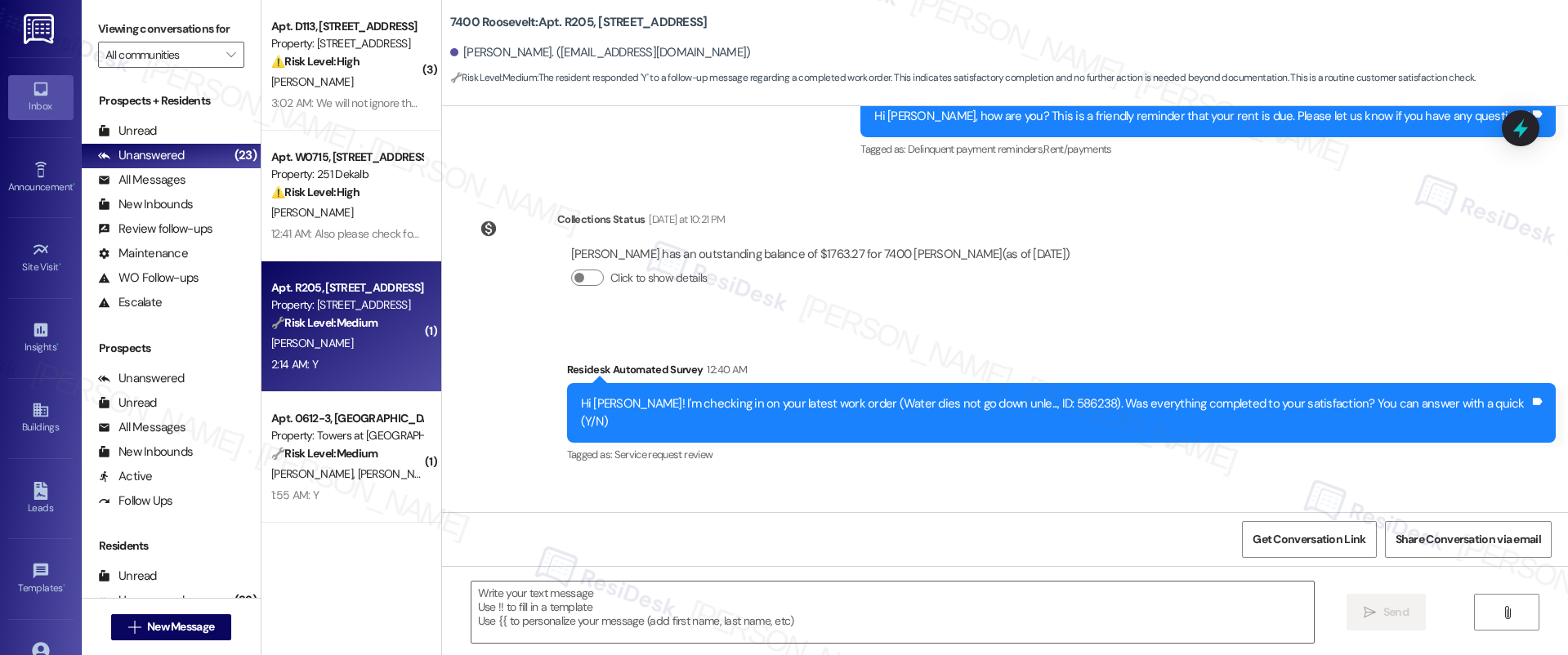 type on "Fetching suggested responses. Please feel free to read through the conversation in the meantime." 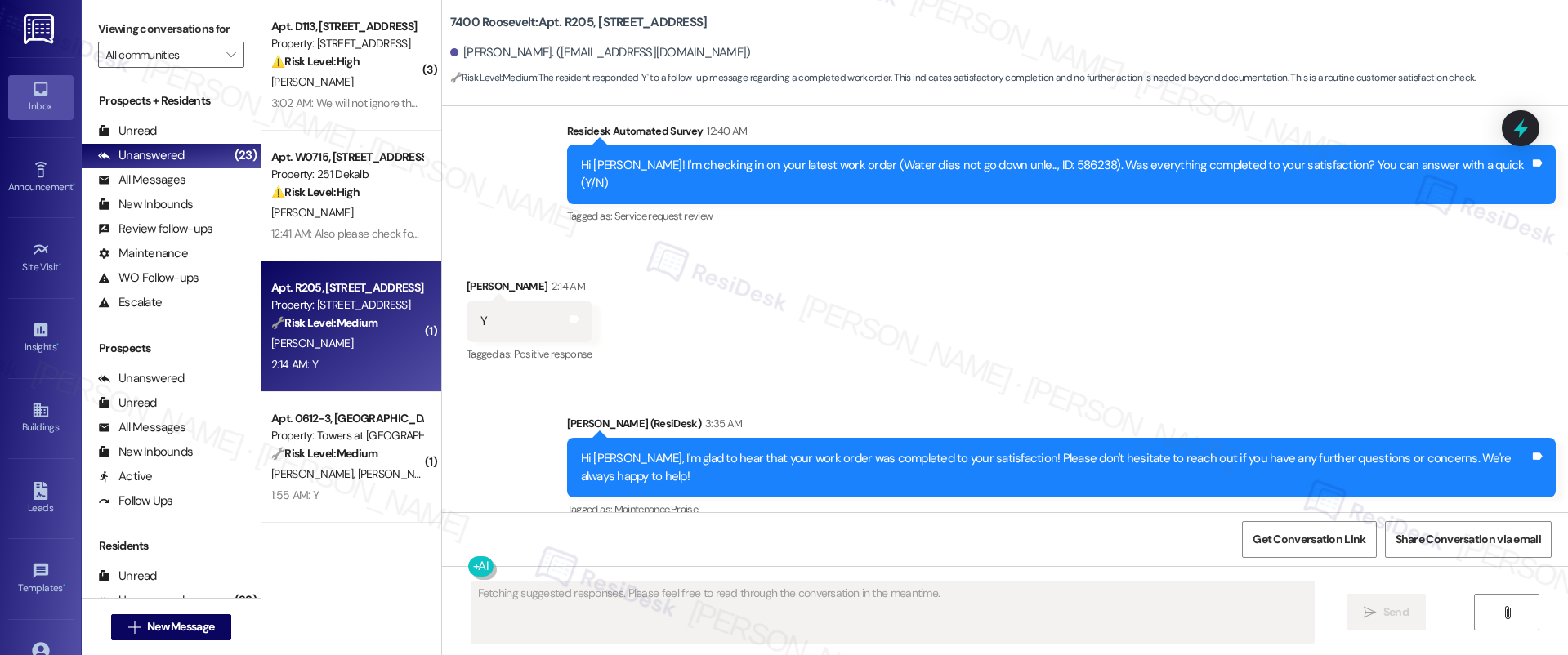 scroll, scrollTop: 804, scrollLeft: 0, axis: vertical 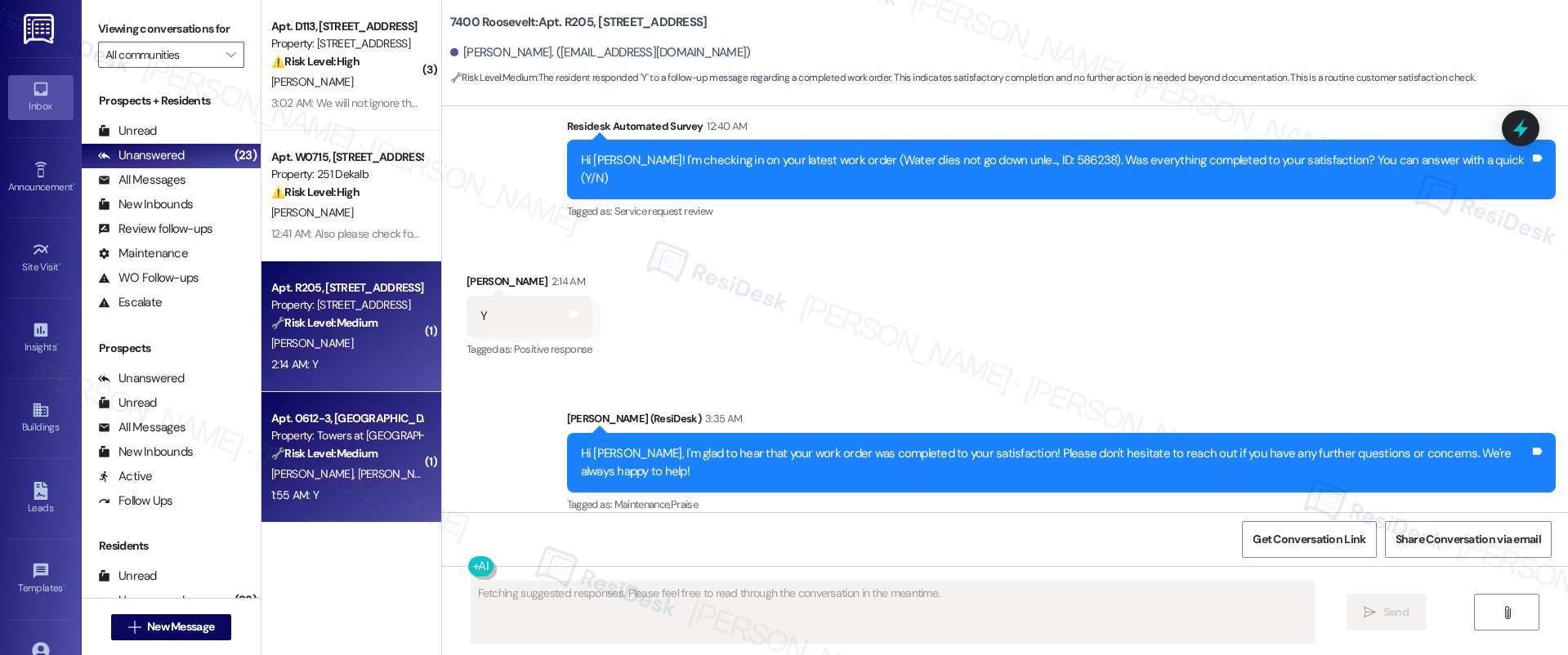 click on "🔧  Risk Level:  Medium The resident responded 'Y' to a follow-up question about a completed work order. This indicates the issue was resolved to their satisfaction and no further action is needed." at bounding box center (346, 453) 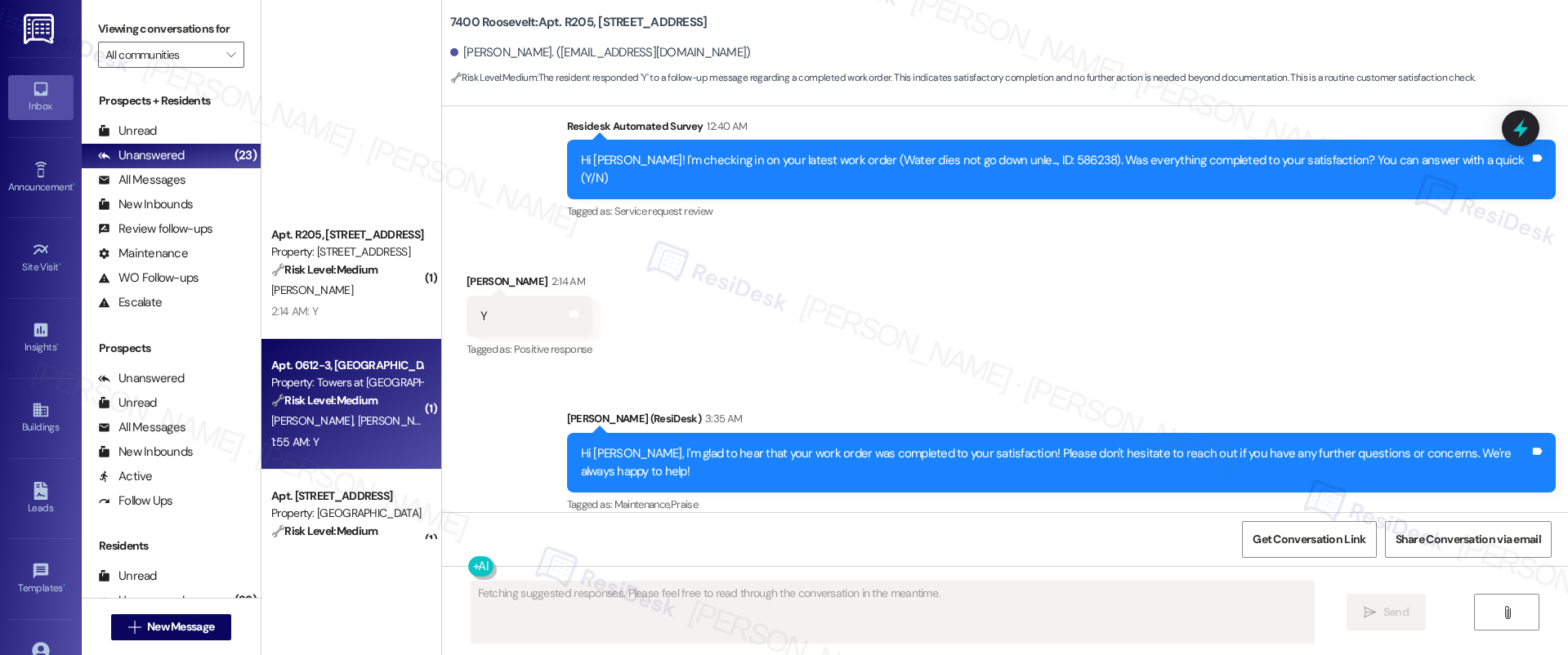 scroll, scrollTop: 495, scrollLeft: 0, axis: vertical 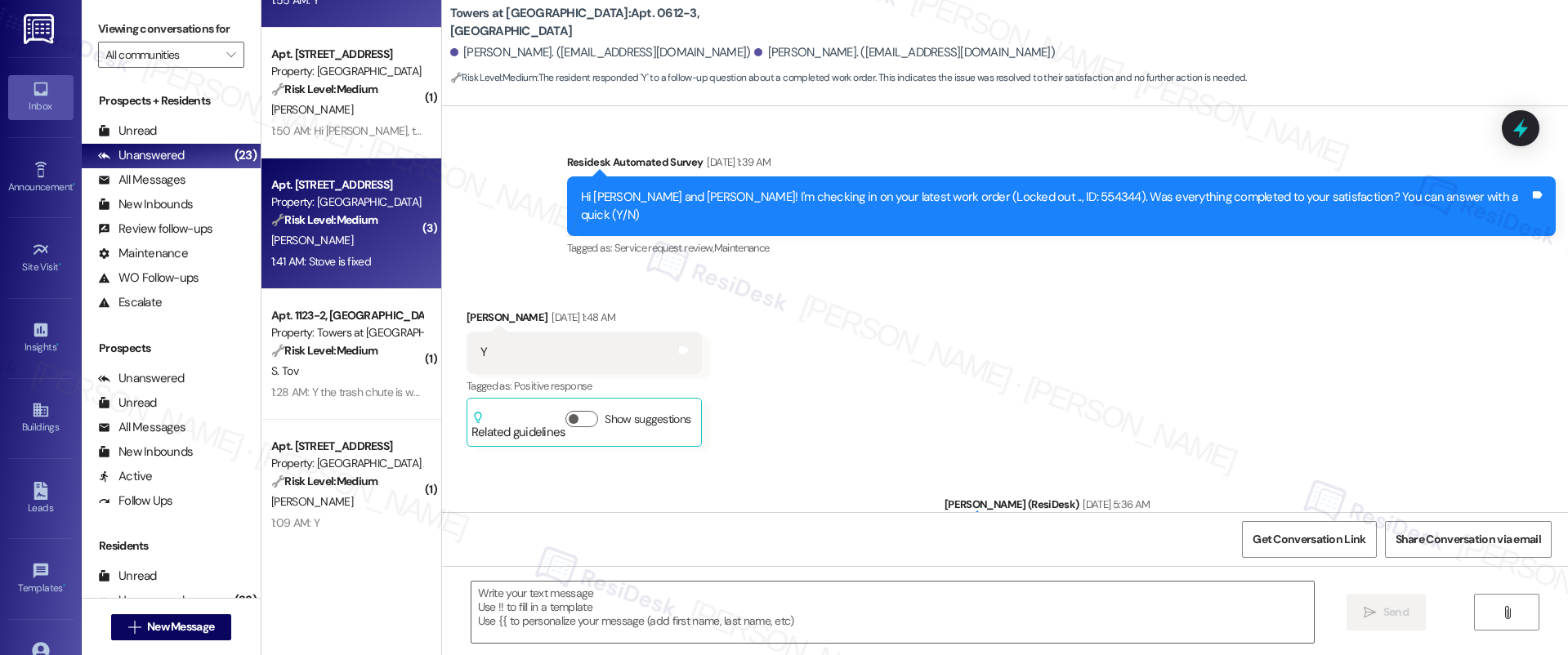 type on "Fetching suggested responses. Please feel free to read through the conversation in the meantime." 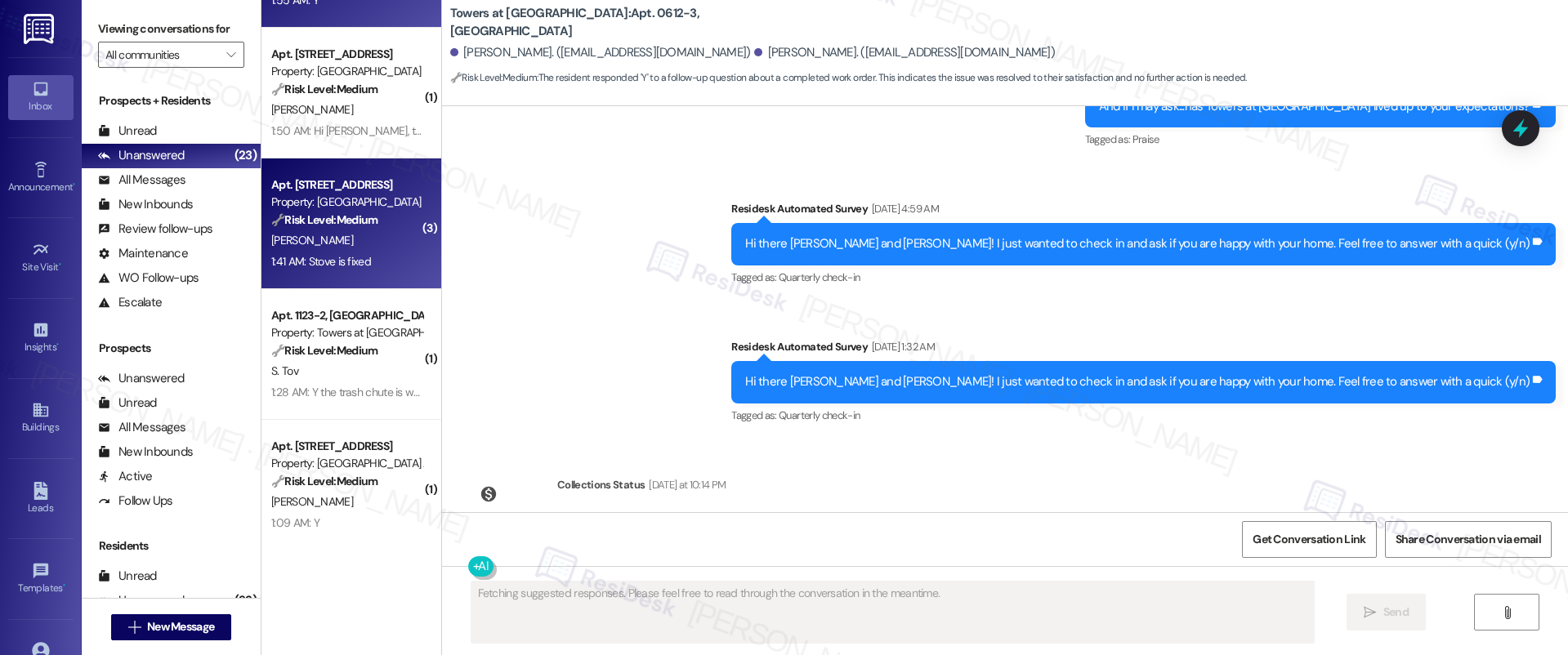 click on "1:41 AM: Stove is fixed  1:41 AM: Stove is fixed" at bounding box center [321, 261] 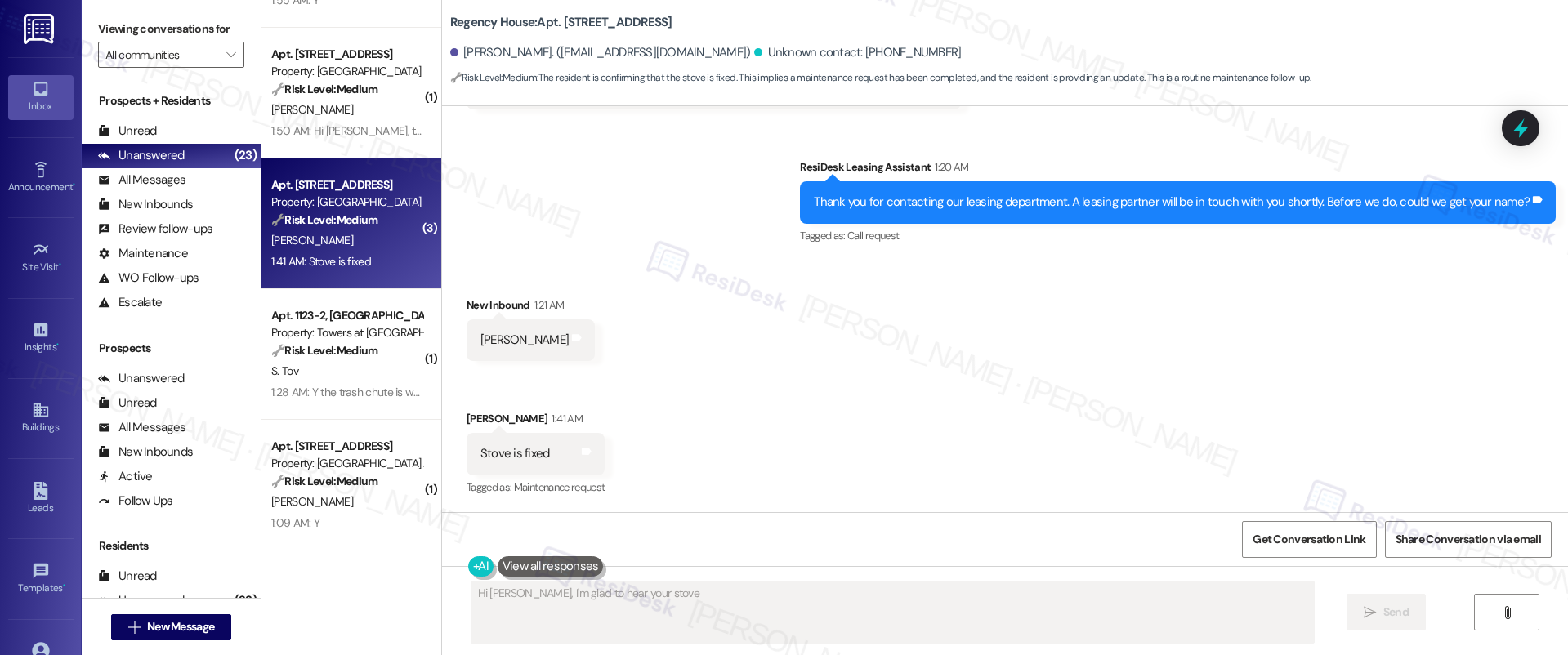 scroll, scrollTop: 207, scrollLeft: 0, axis: vertical 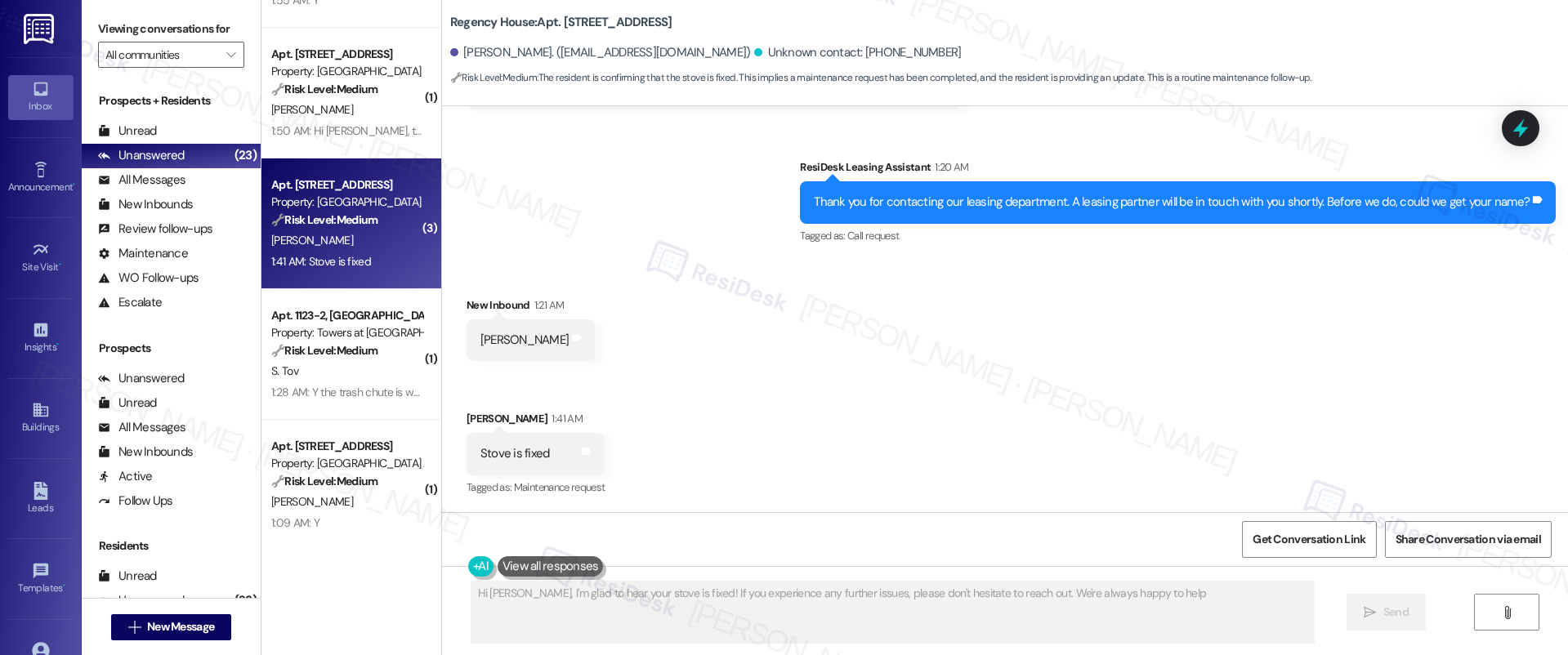 type on "Hi [PERSON_NAME], I'm glad to hear your stove is fixed! If you experience any further issues, please don't hesitate to reach out. We're always happy to help!" 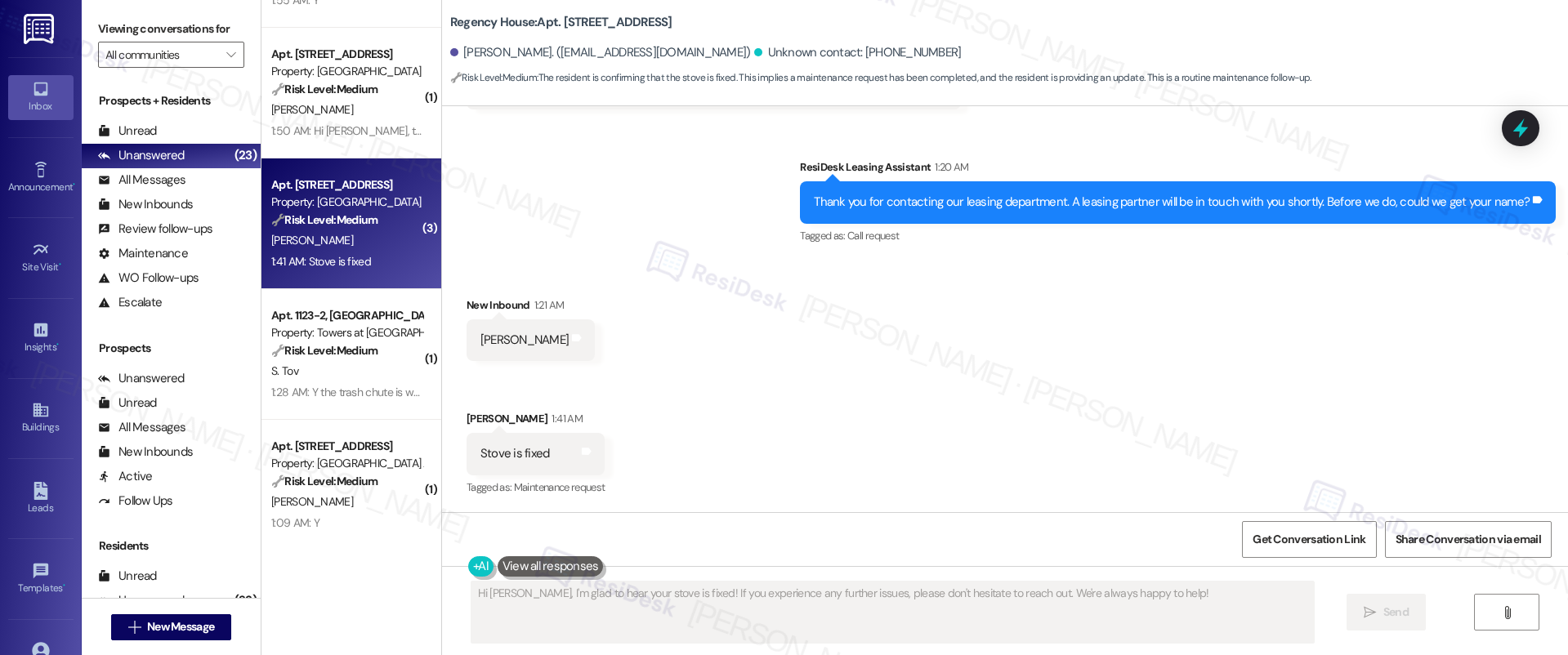 type 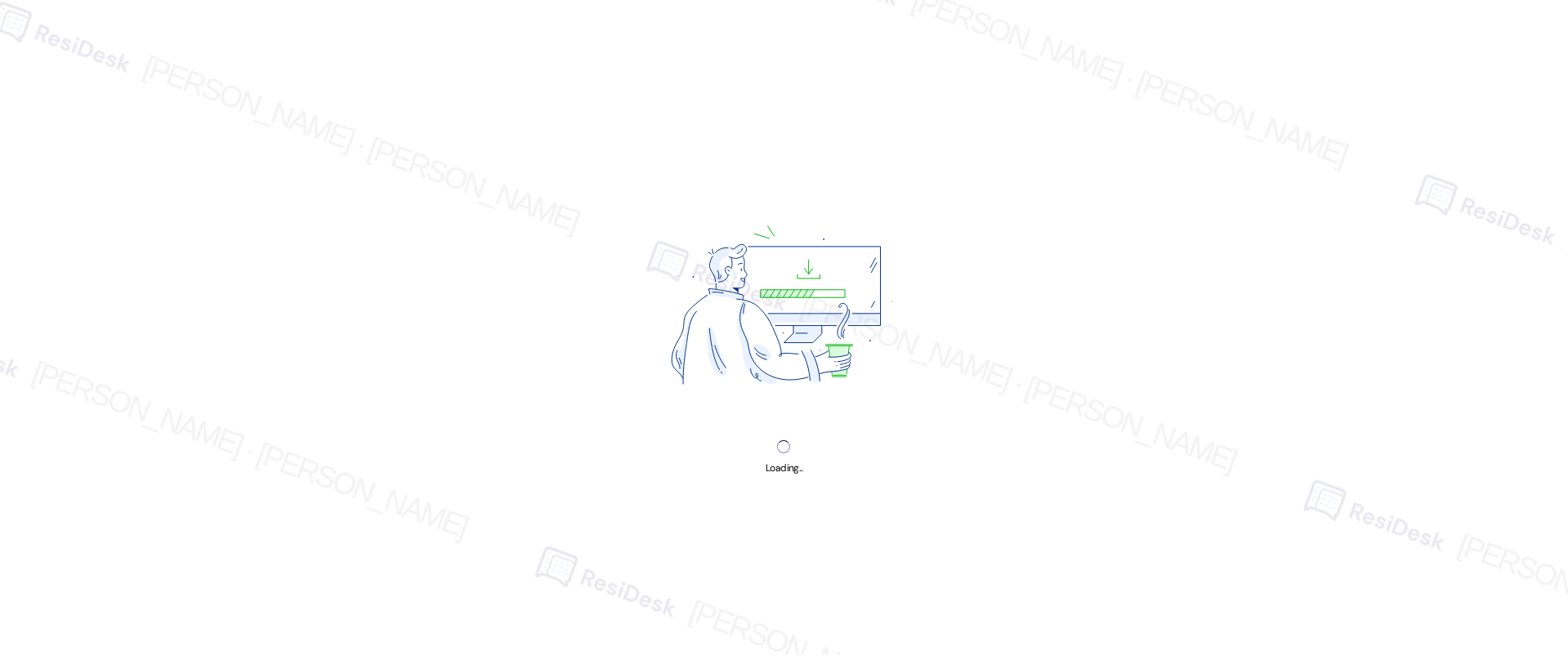 scroll, scrollTop: 0, scrollLeft: 0, axis: both 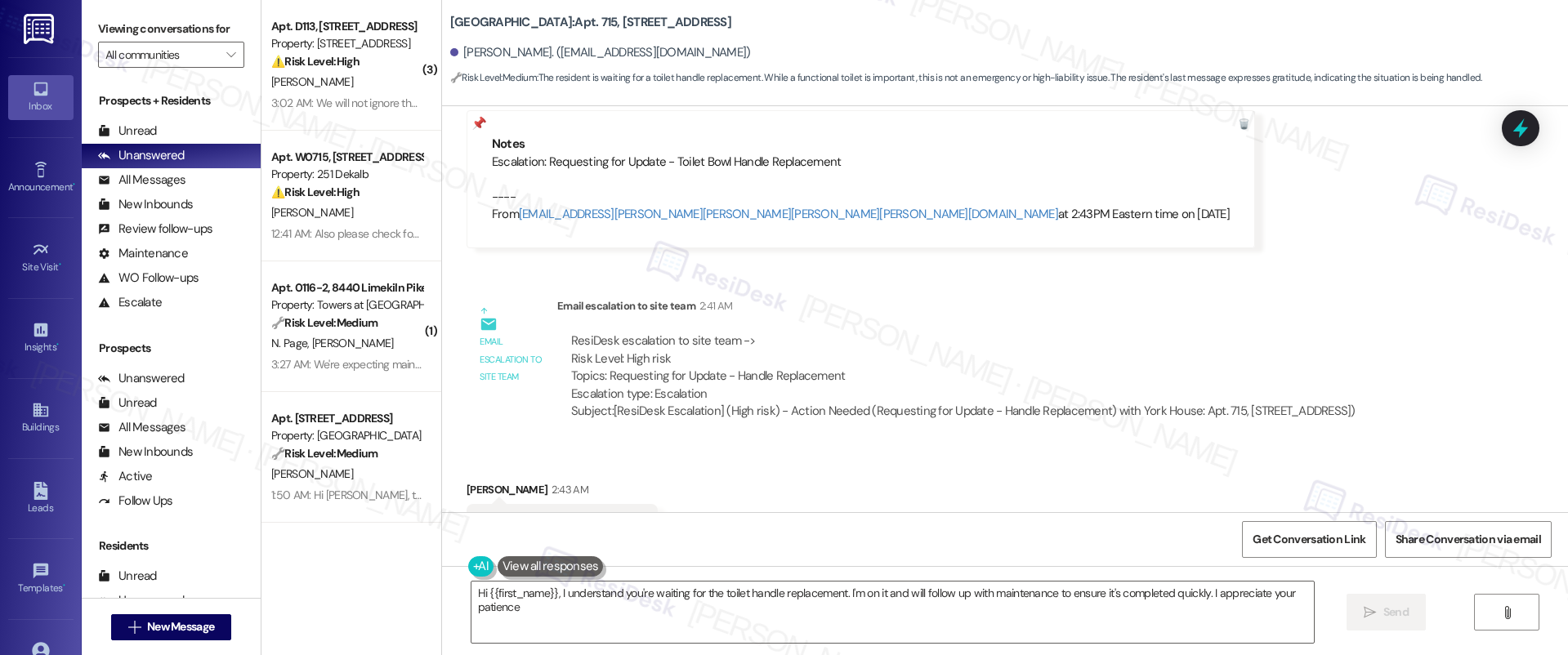 type on "Hi {{first_name}}, I understand you're waiting for the toilet handle replacement. I'm on it and will follow up with maintenance to ensure it's completed quickly. I appreciate your patience!" 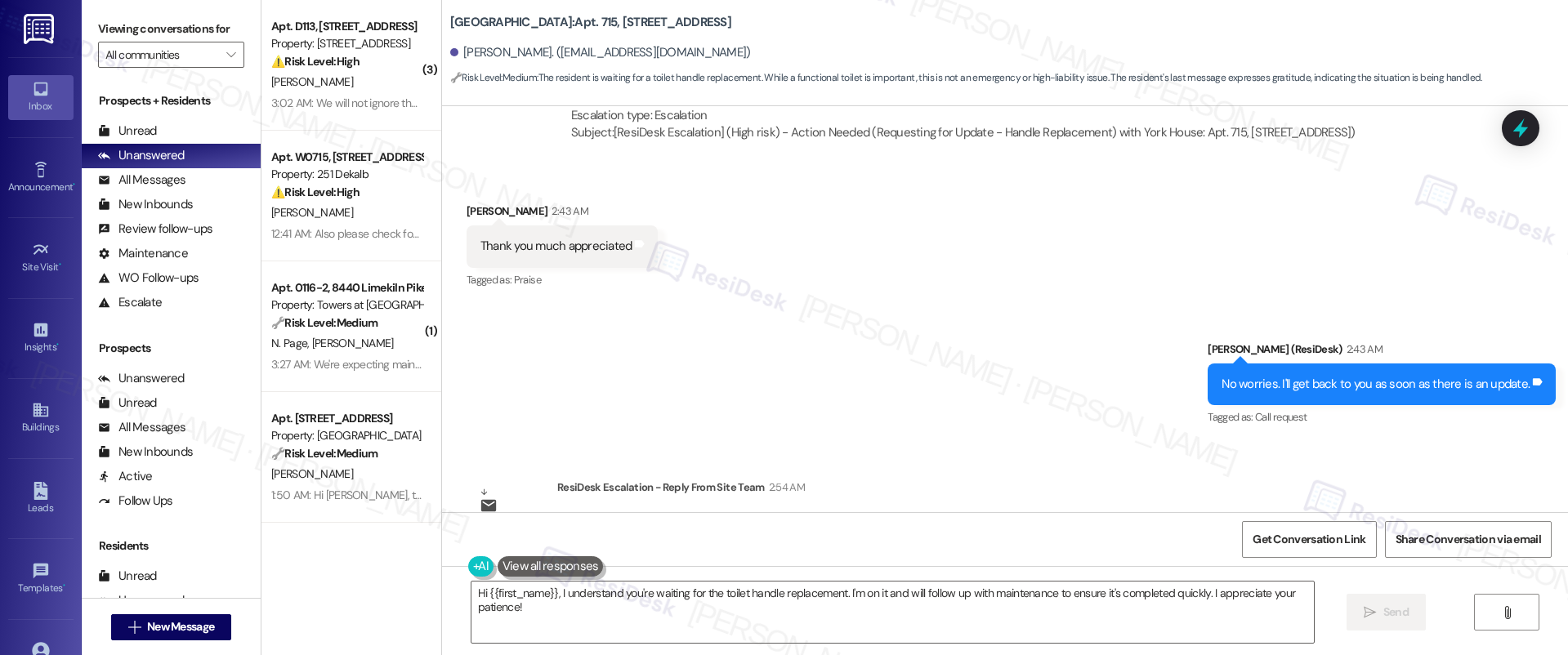 scroll, scrollTop: 3955, scrollLeft: 0, axis: vertical 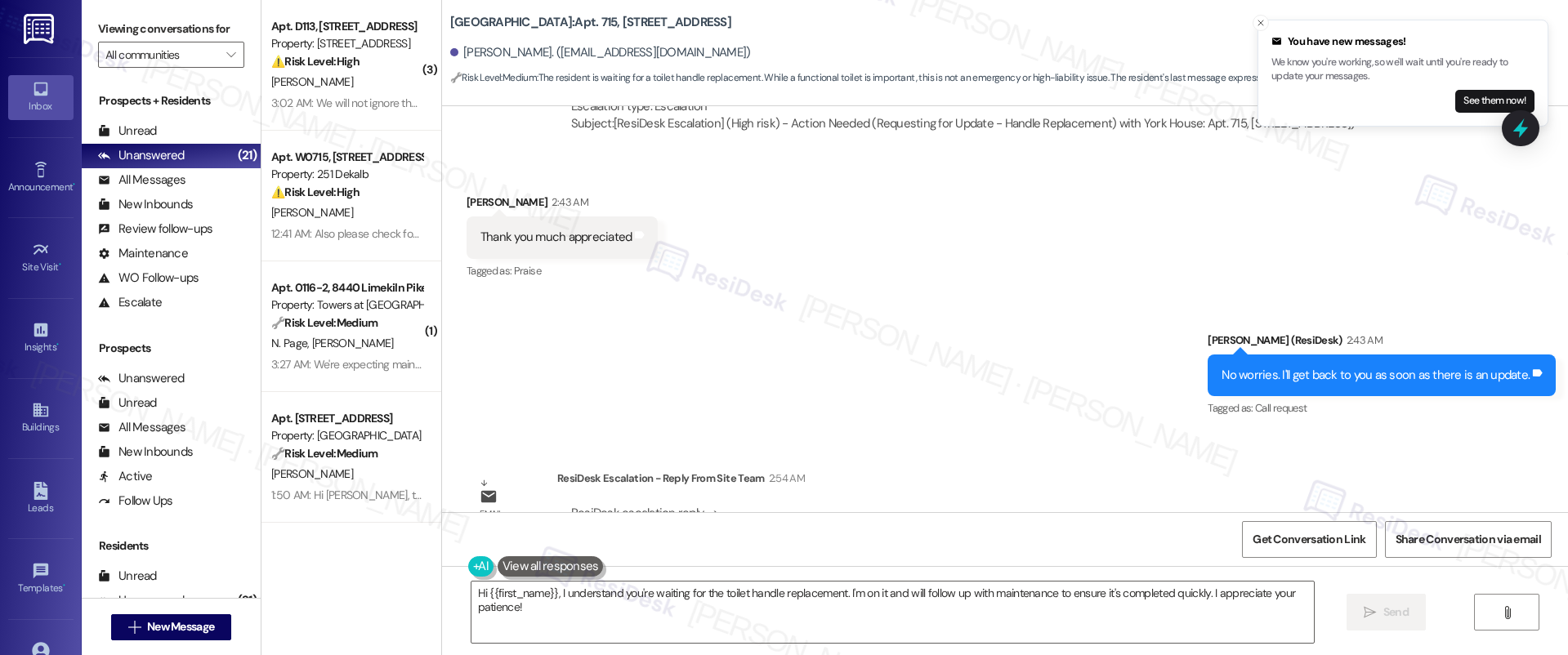 drag, startPoint x: 654, startPoint y: 464, endPoint x: 1166, endPoint y: 545, distance: 518.3676 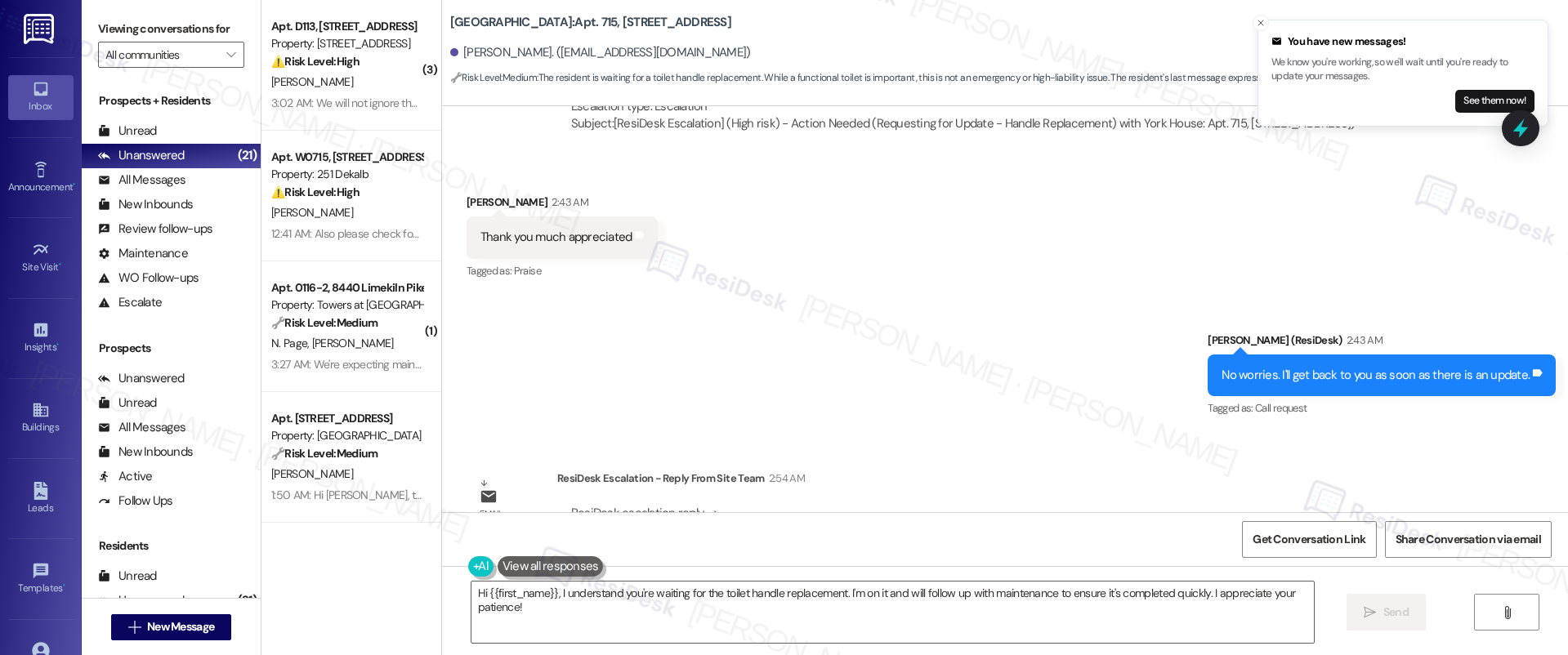 click on "Announcement, sent via SMS [PERSON_NAME]  (ResiDesk) [DATE] 6:03 AM Dear Residents,[PERSON_NAME] Communities is excited to announce a new initiative aimed at reducing our environmental impact and improving efficiency: we are going paperless!Starting with the [DATE] rent statements, we will no longer be mailing paper copies. Instead, you will receive your statements directly via email. This change will not only help us to reduce paper waste but also ensure faster, more convenient delivery of important information to you.If you signed up for e-bills through Banyan Utility, formerly known as Multifamily Utility Company, those statements will now only display the utility charges. When mailing your payment to the lockbox, your check should include rent, utilities, and other charges if applicable.Thank you for your cooperation as we make this positive change. - [PERSON_NAME] Communities Management (You can always reply STOP to opt out of future messages) Tags and notes Tagged as:   Rent/payments ,  Packages/delivery ,  ," at bounding box center [1005, 434] 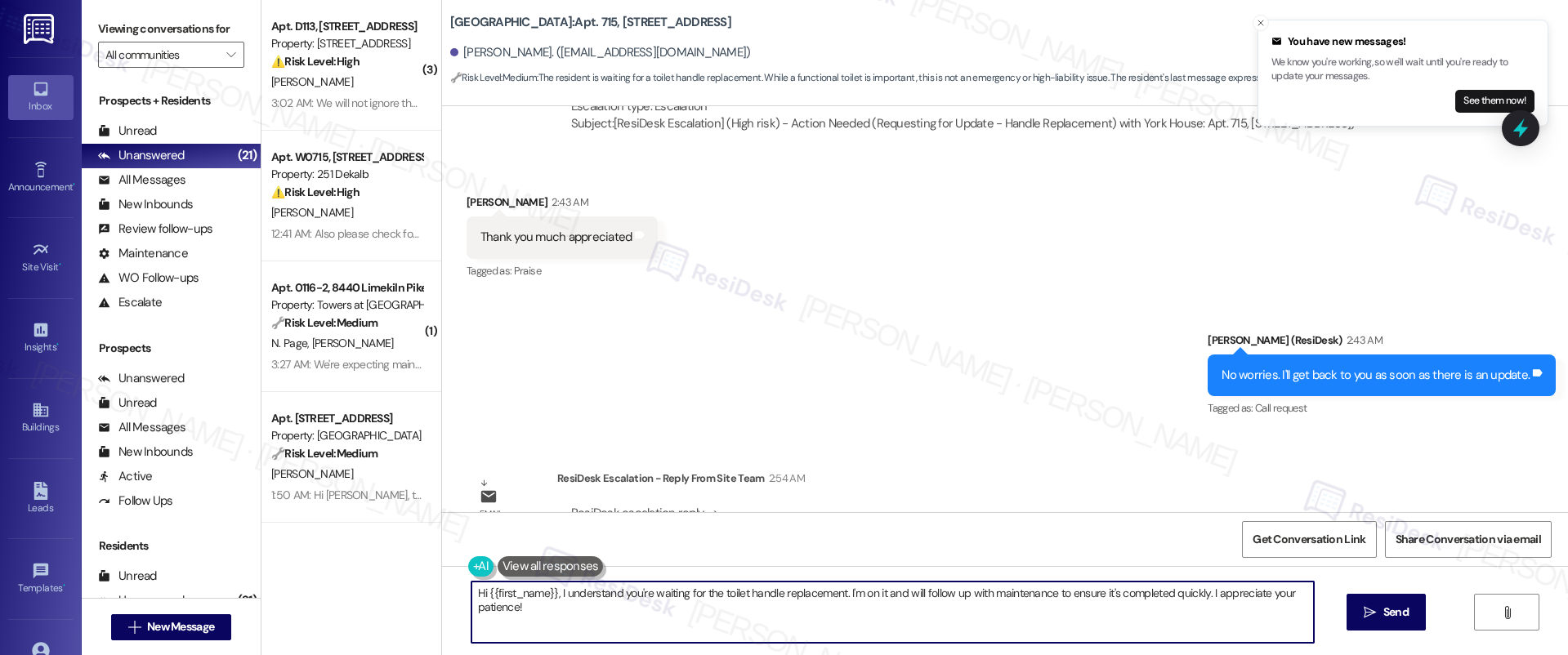 click on "Hi {{first_name}}, I understand you're waiting for the toilet handle replacement. I'm on it and will follow up with maintenance to ensure it's completed quickly. I appreciate your patience!" at bounding box center [893, 612] 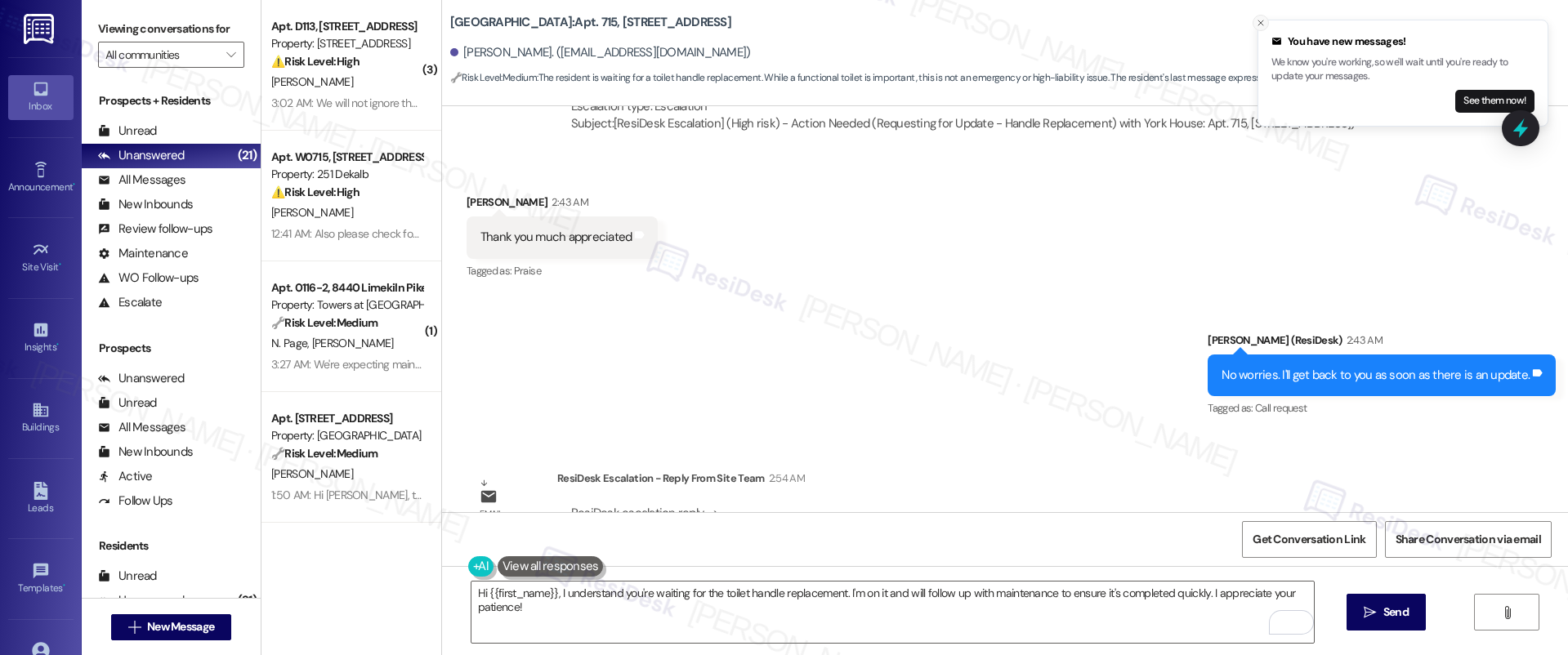 click 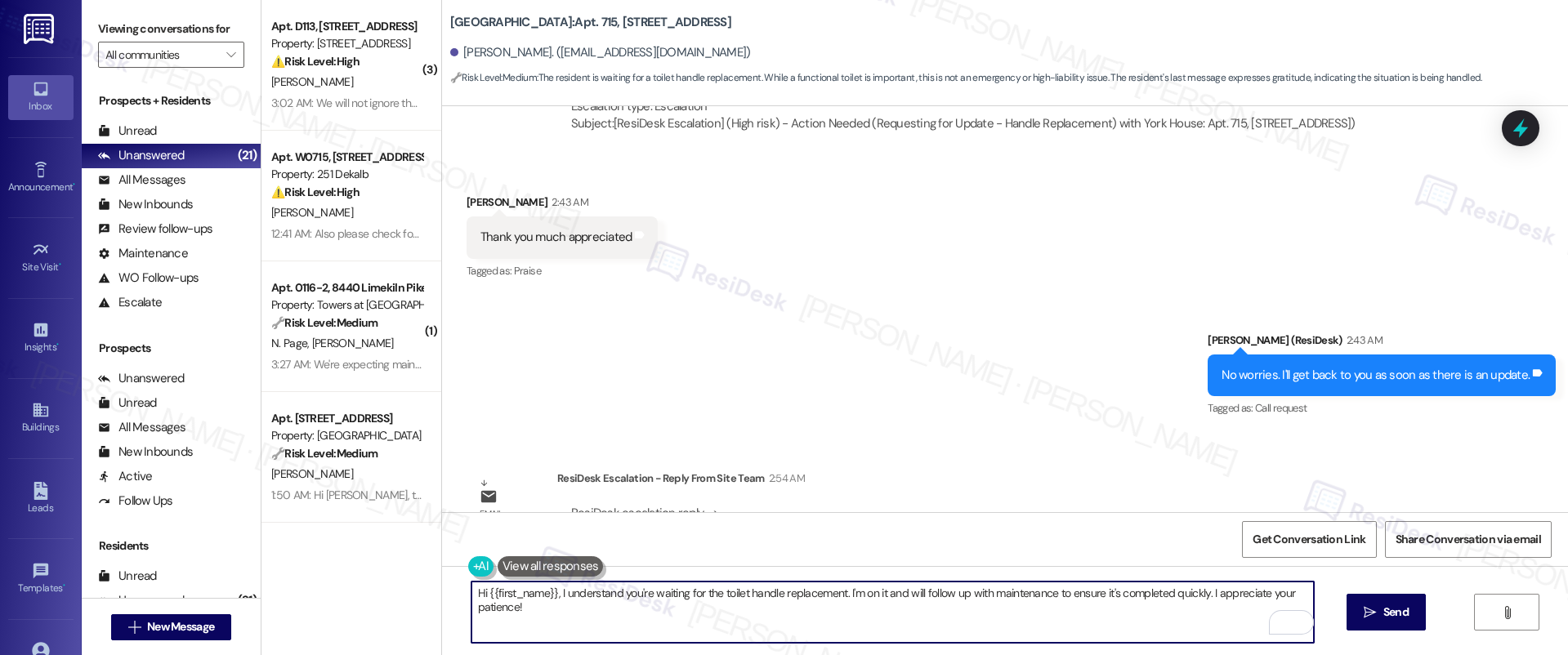 drag, startPoint x: 705, startPoint y: 593, endPoint x: 866, endPoint y: 599, distance: 161.11176 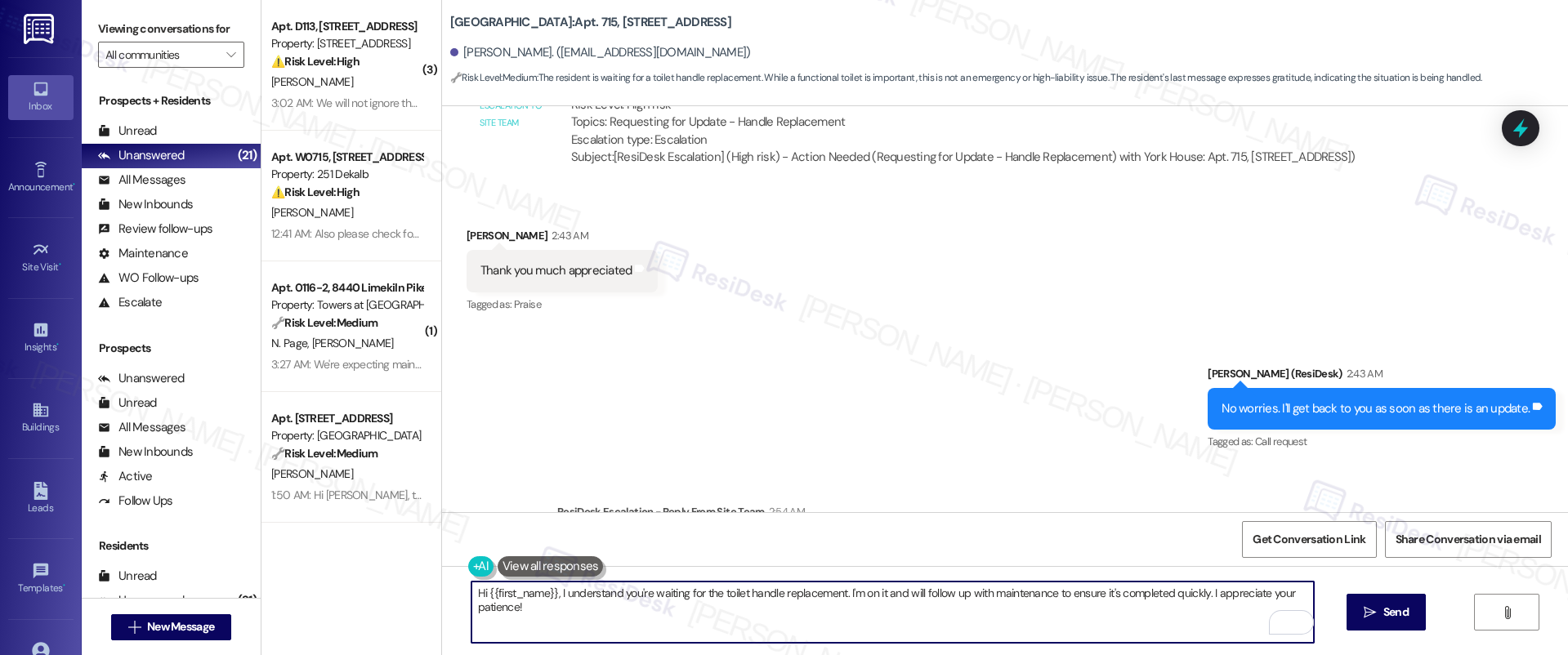 scroll, scrollTop: 3920, scrollLeft: 0, axis: vertical 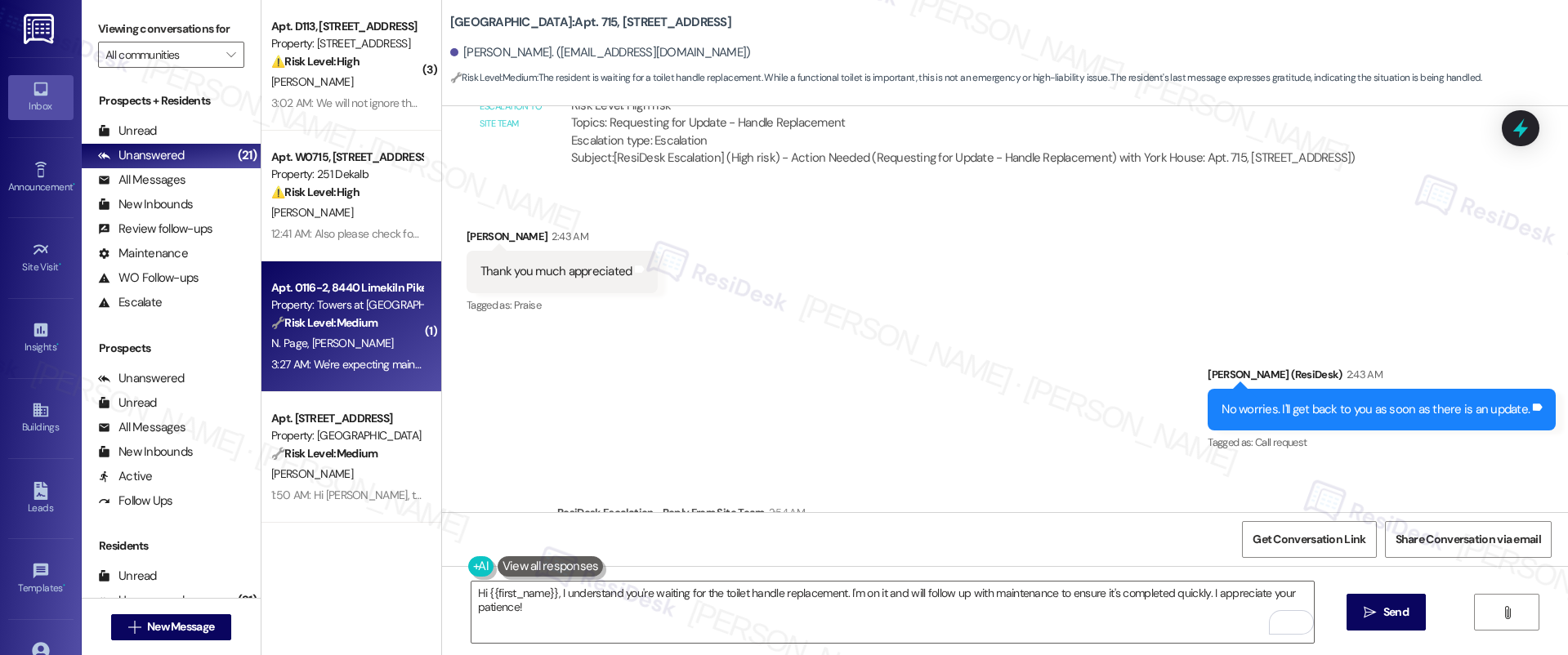 click on "Property: Towers at [GEOGRAPHIC_DATA]" at bounding box center [346, 305] 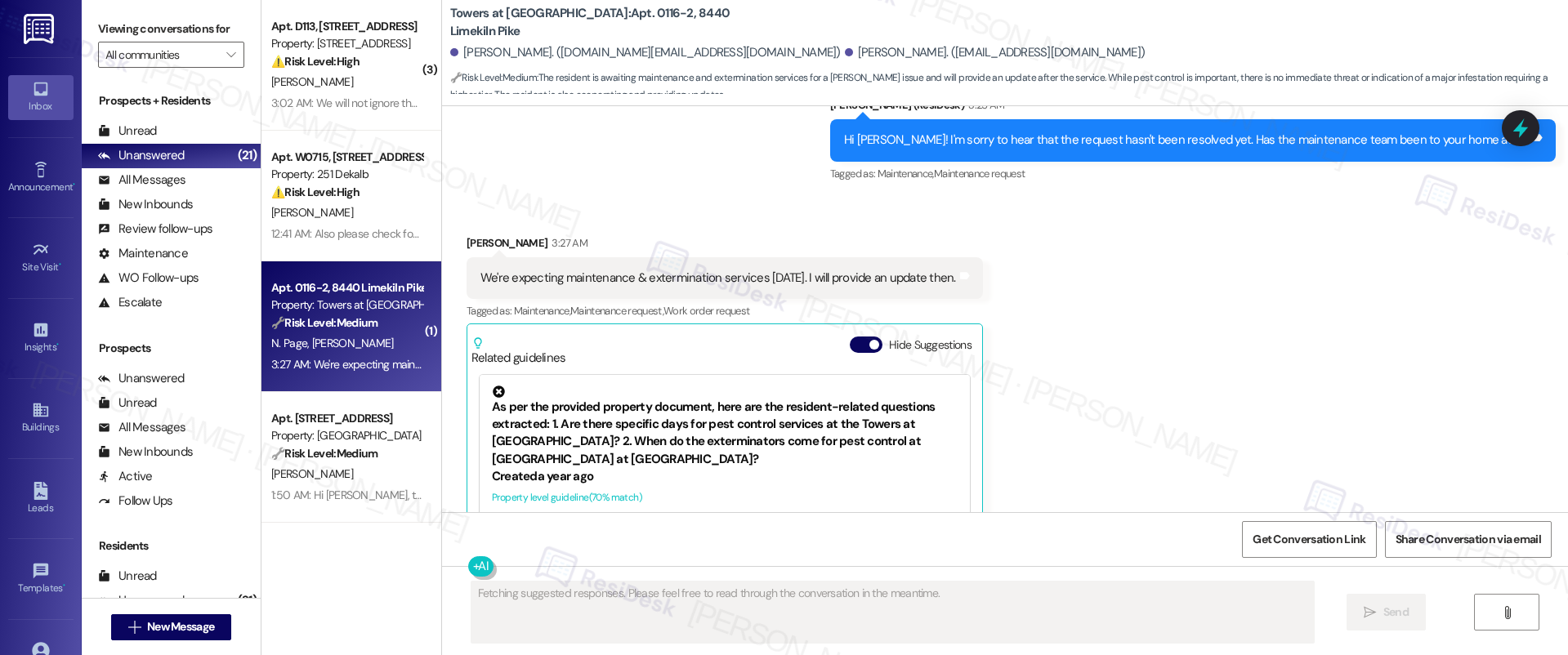 scroll, scrollTop: 1750, scrollLeft: 0, axis: vertical 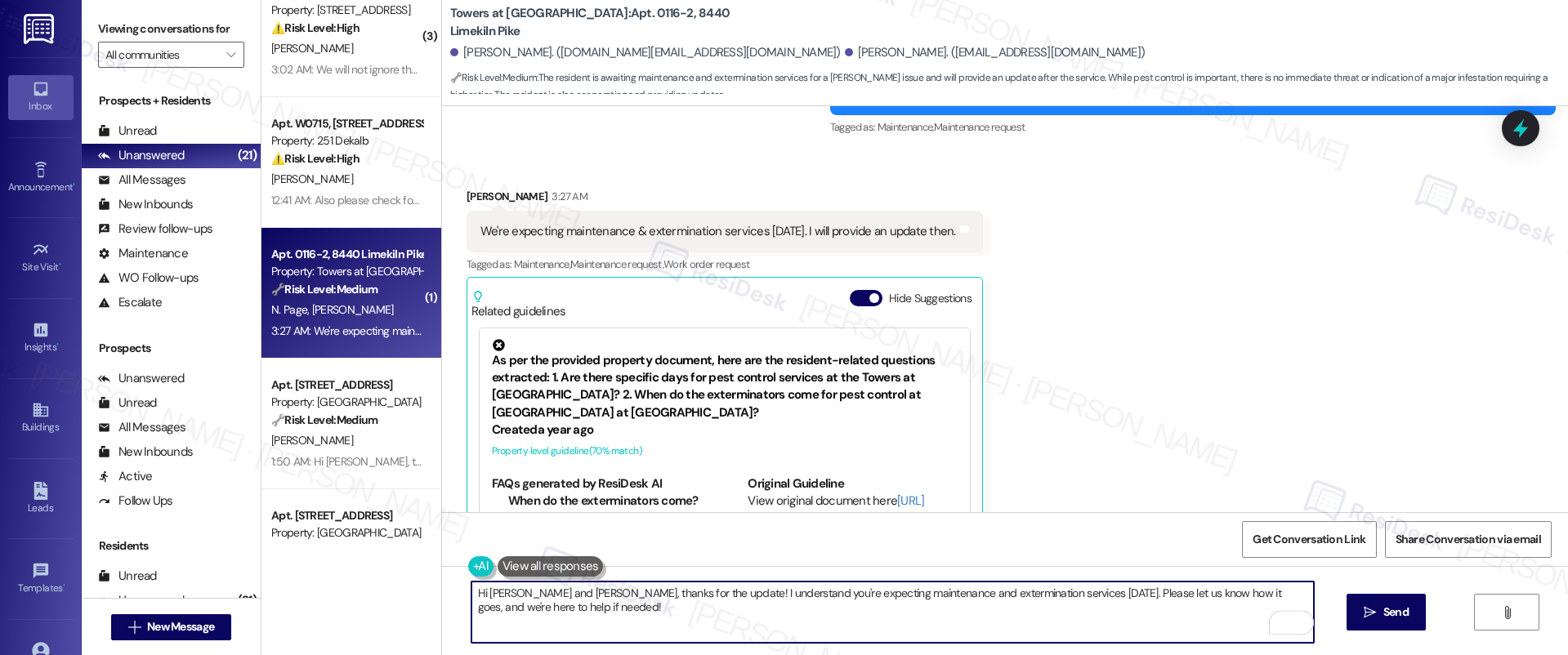 drag, startPoint x: 487, startPoint y: 597, endPoint x: 702, endPoint y: 618, distance: 216.02315 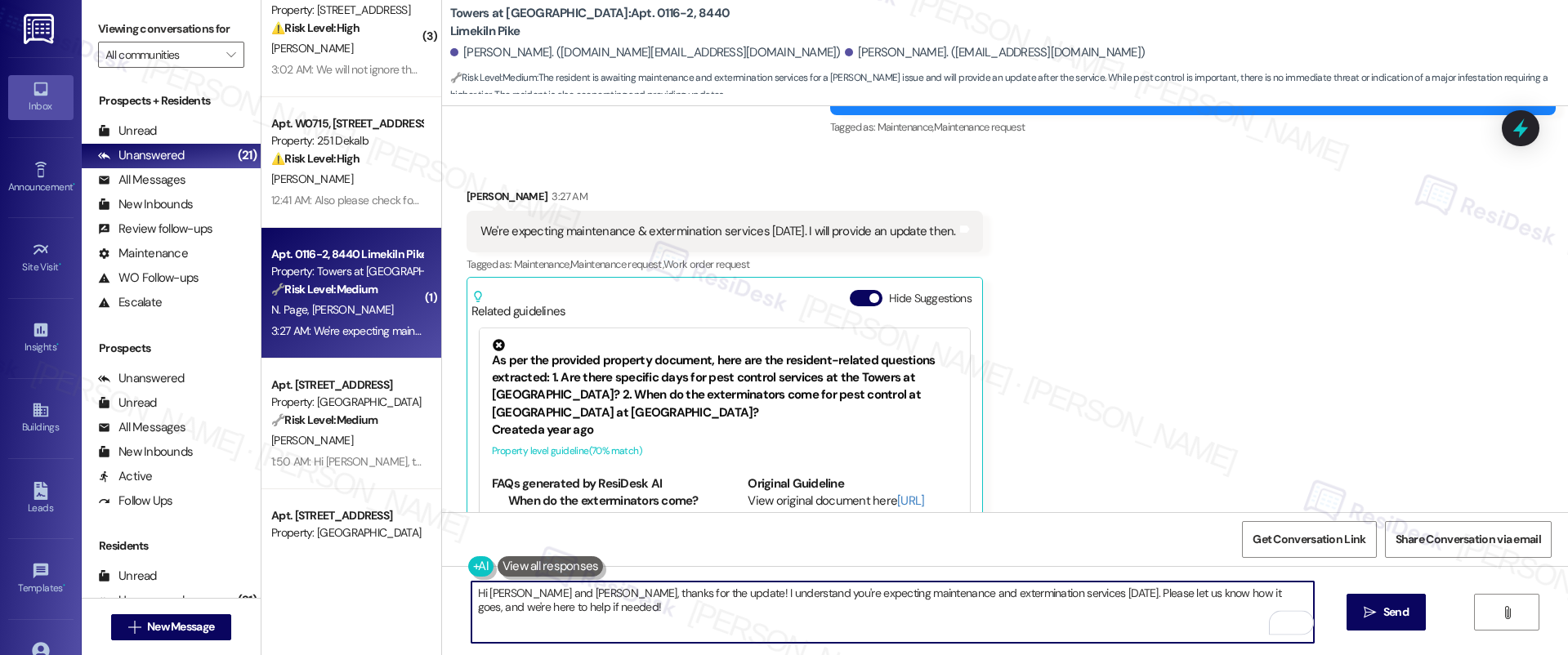 click on "Hi Marla and Nathaniel, thanks for the update! I understand you're expecting maintenance and extermination services tomorrow. Please let us know how it goes, and we're here to help if needed!" at bounding box center (893, 612) 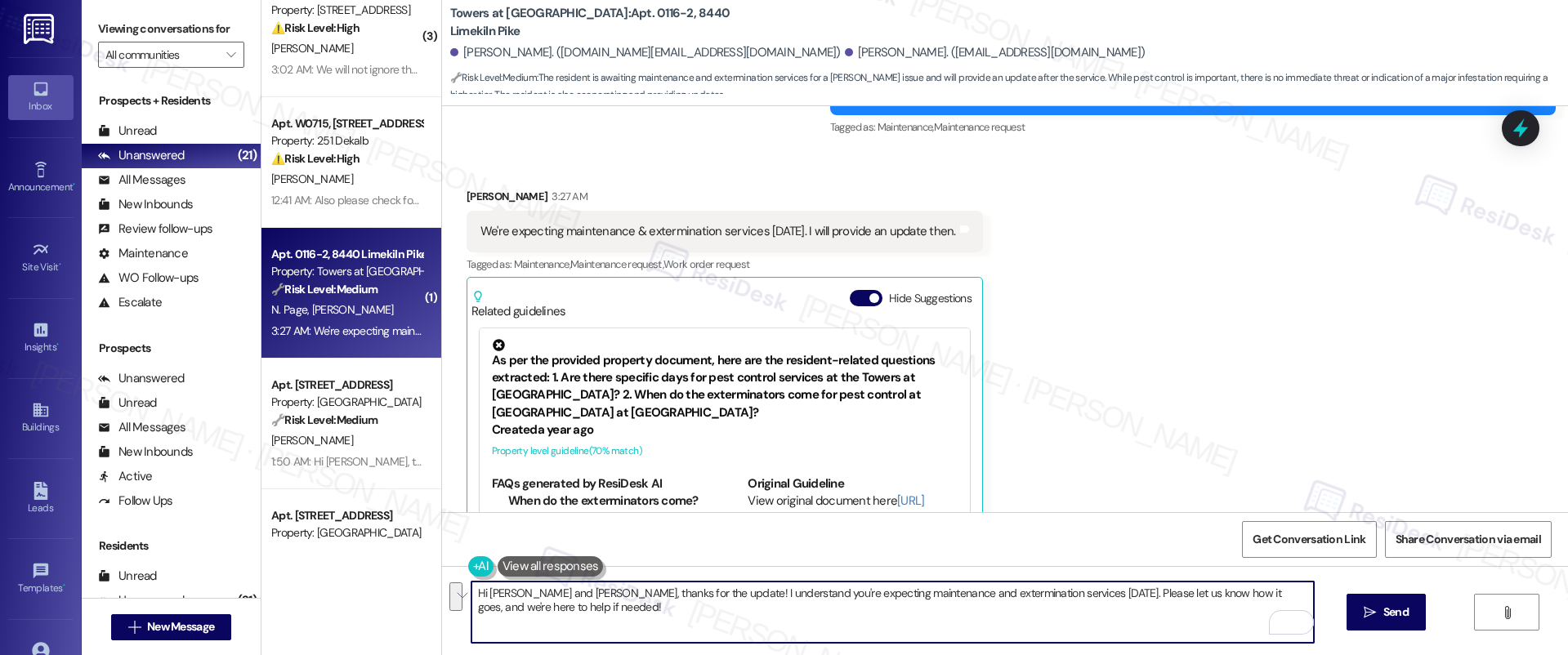 click on "Received via SMS Marla Cooley 3:27 AM We're expecting maintenance & extermination services tomorrow. I will provide an update then. Tags and notes Tagged as:   Maintenance ,  Click to highlight conversations about Maintenance Maintenance request ,  Click to highlight conversations about Maintenance request Work order request Click to highlight conversations about Work order request  Related guidelines Hide Suggestions As per the provided property document, here are the resident-related questions extracted:
1. Are there specific days for pest control services at the Towers at Wyncote?
2. When do the exterminators come for pest control at Towers at Wyncote? Created  a year ago Property level guideline  ( 70 % match) FAQs generated by ResiDesk AI When do the exterminators come? The exterminators come on Tuesdays and Fridays. Original Guideline View original document here  http://res.cl…" at bounding box center (1005, 375) 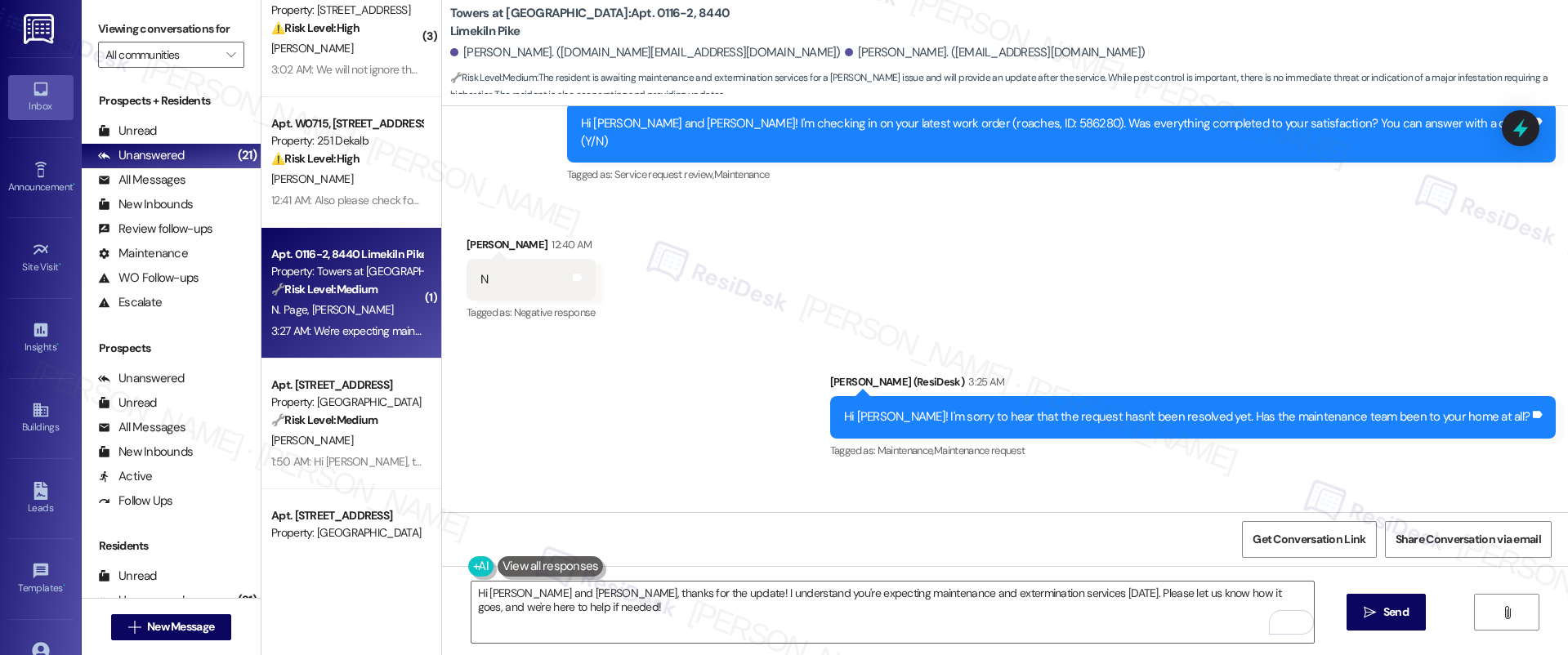 scroll, scrollTop: 1751, scrollLeft: 0, axis: vertical 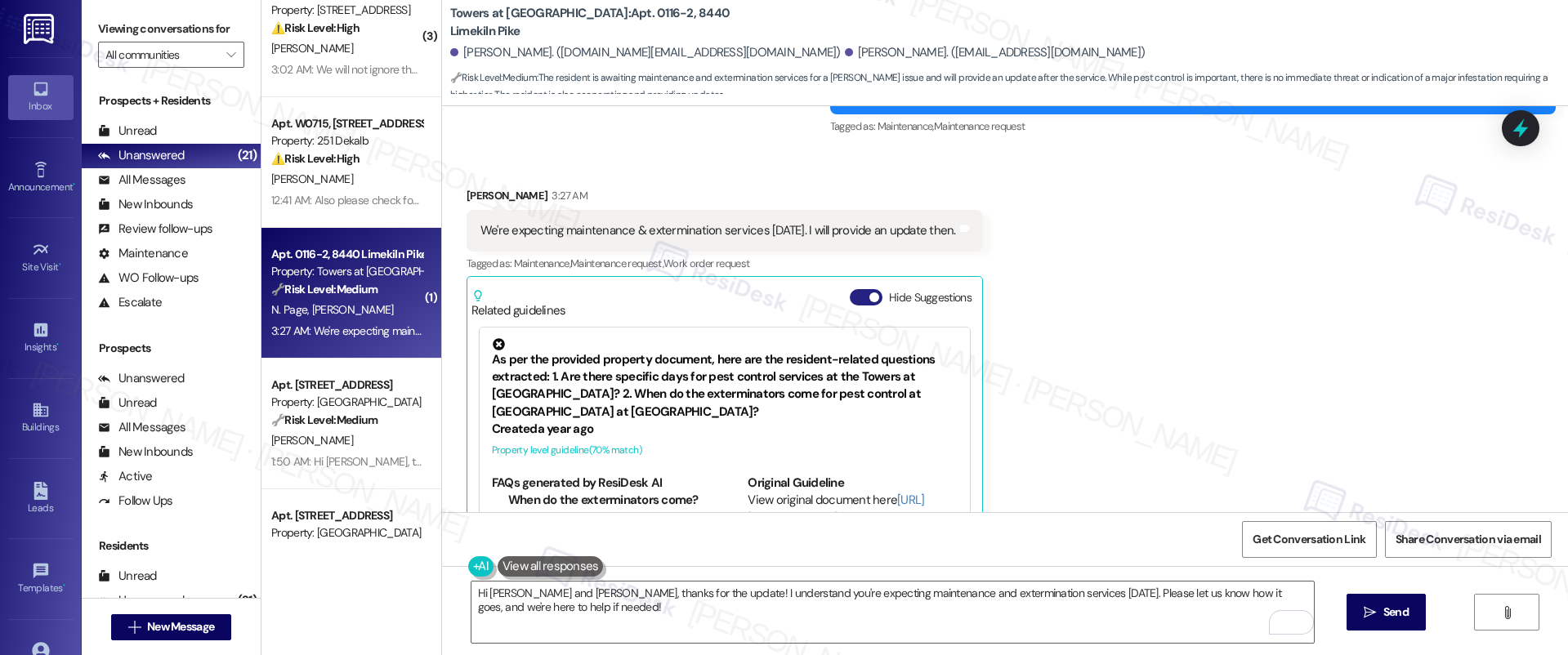 click on "Hide Suggestions" at bounding box center [866, 297] 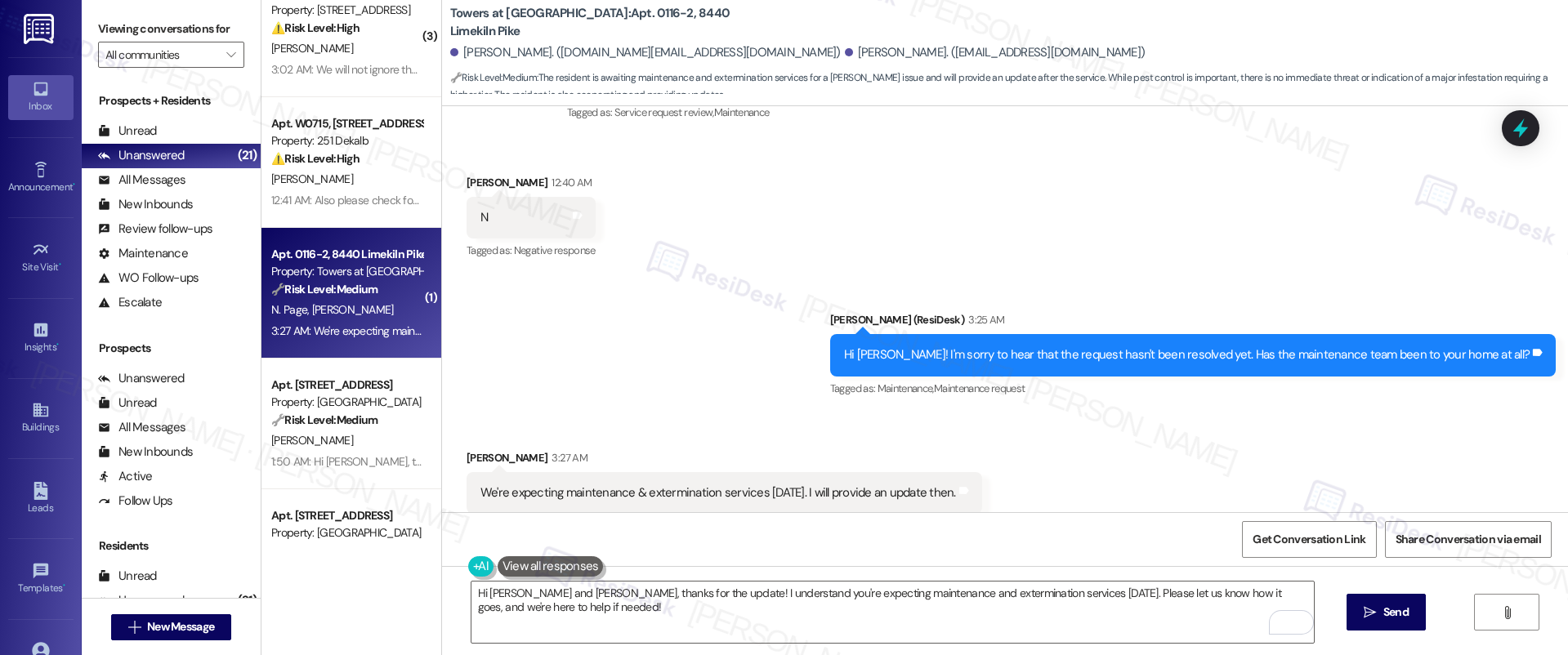 click on "Towers at Wyncote:  Apt. 0116-2, 8440 Limekiln Pike" at bounding box center (614, 22) 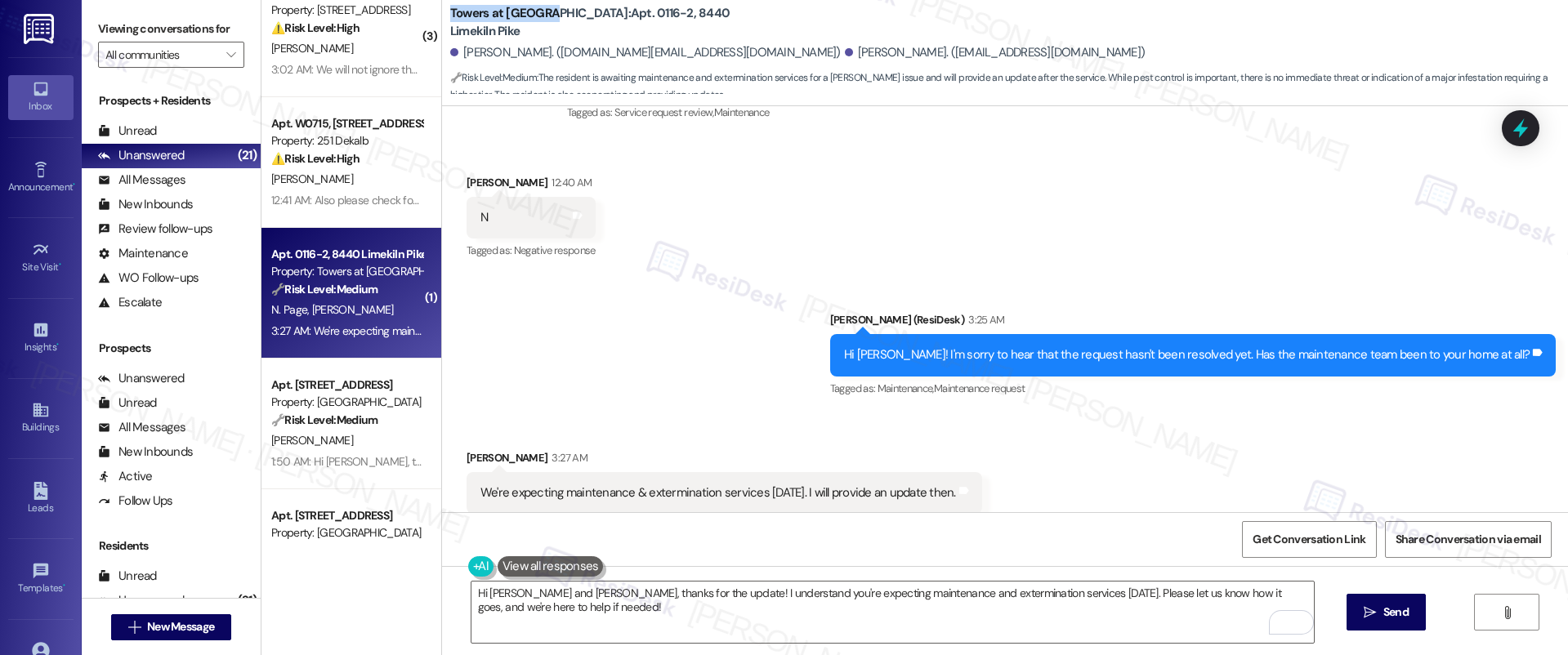 drag, startPoint x: 435, startPoint y: 24, endPoint x: 539, endPoint y: 26, distance: 104.01923 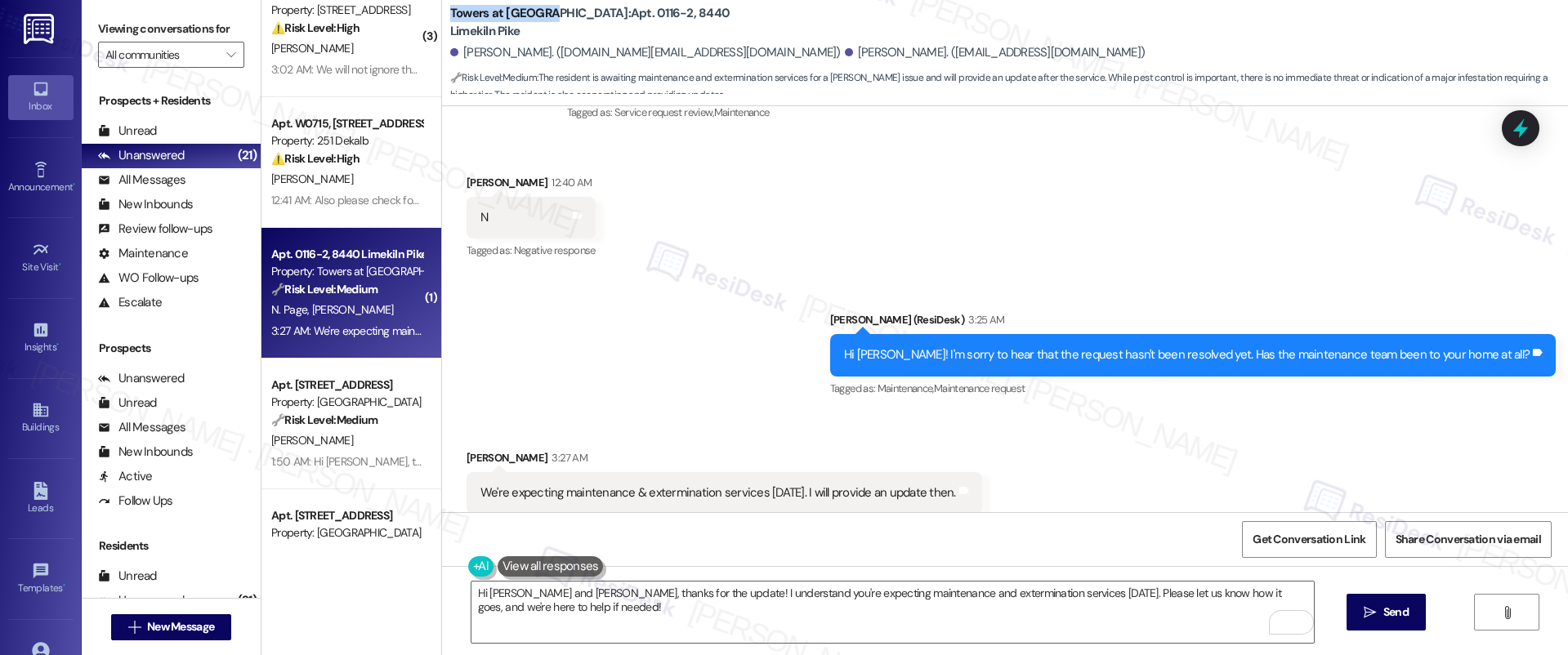 click on "Towers at Wyncote:  Apt. 0116-2, 8440 Limekiln Pike       Marla Cooley. (mumu74.mc@gmail.com)     Nathaniel Page. (napage3@yahoo.com)   🔧  Risk Level:  Medium :  The resident is awaiting maintenance and extermination services for a roach issue and will provide an update after the service. While pest control is important, there is no immediate threat or indication of a major infestation requiring a higher tier. The resident is also cooperating and providing updates." at bounding box center [1005, 49] 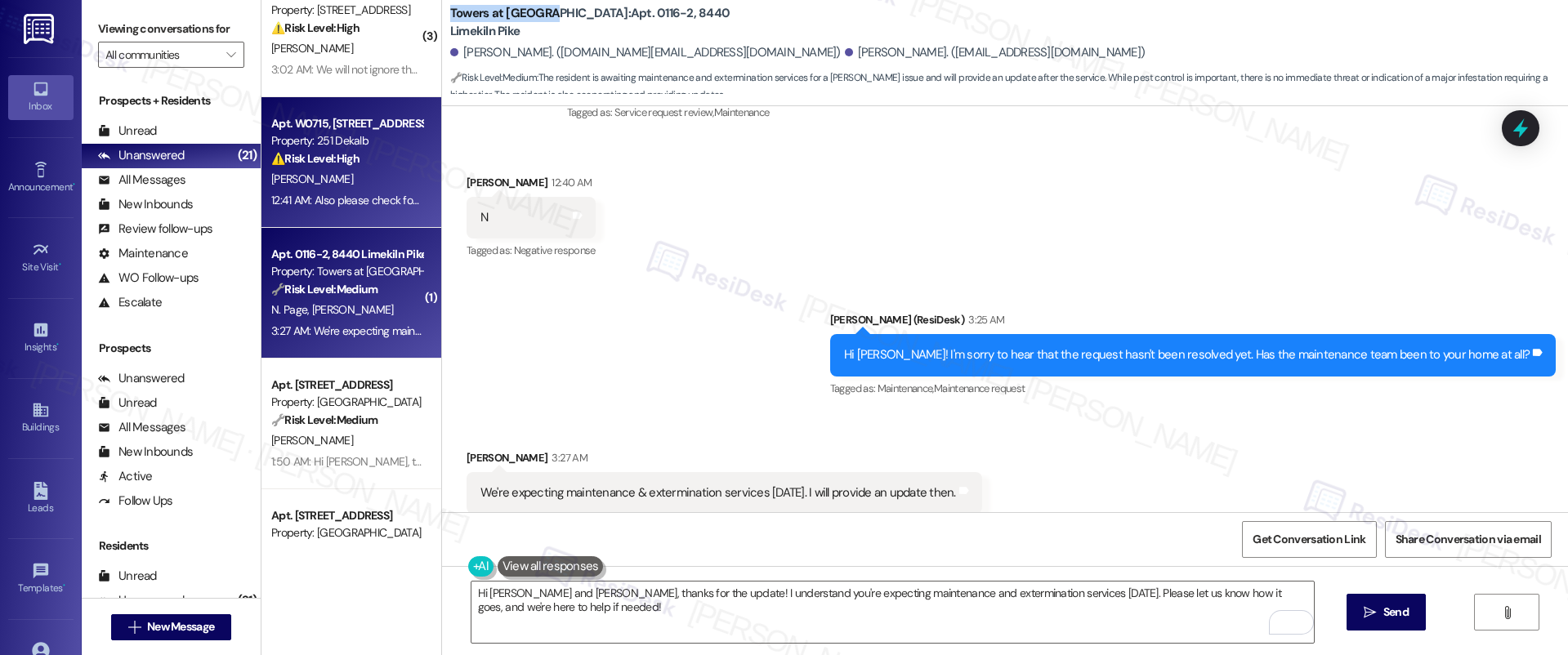 copy on "Towers at Wyncote" 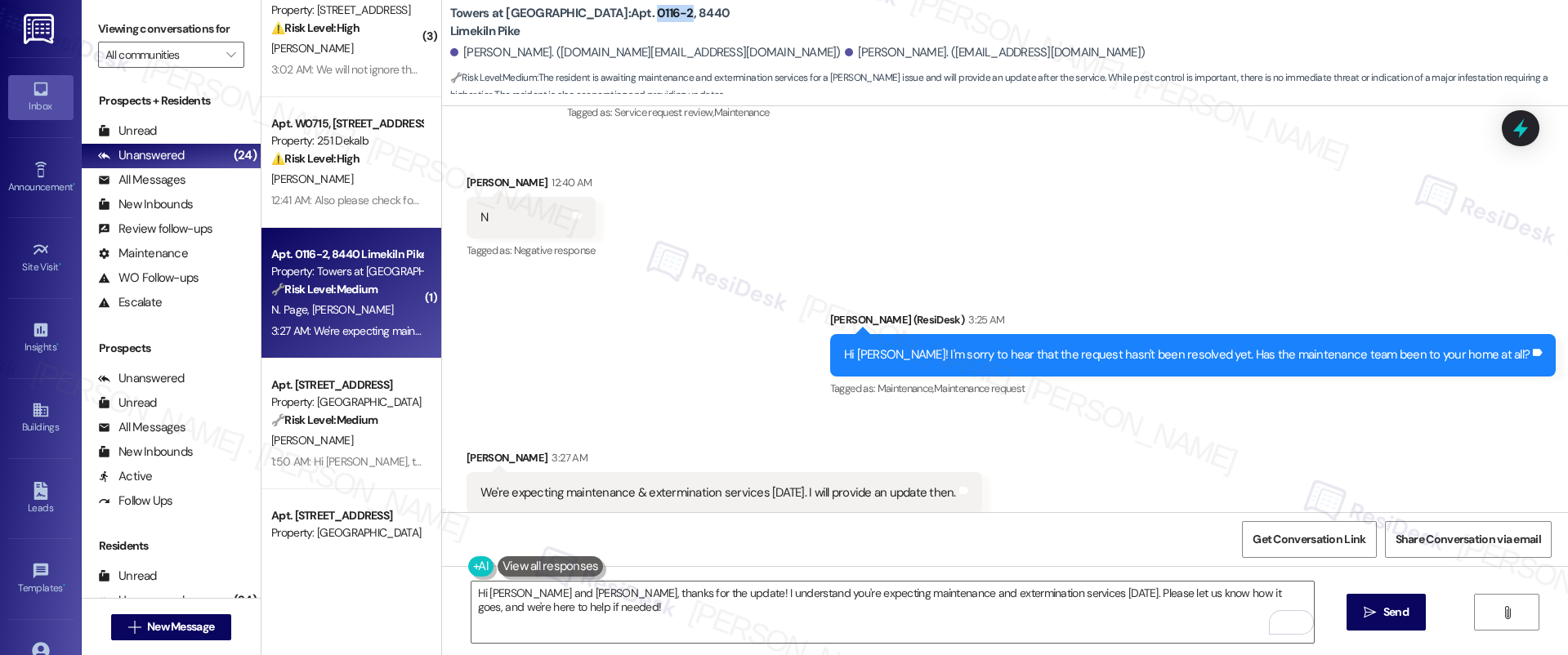 drag, startPoint x: 572, startPoint y: 22, endPoint x: 606, endPoint y: 22, distance: 34 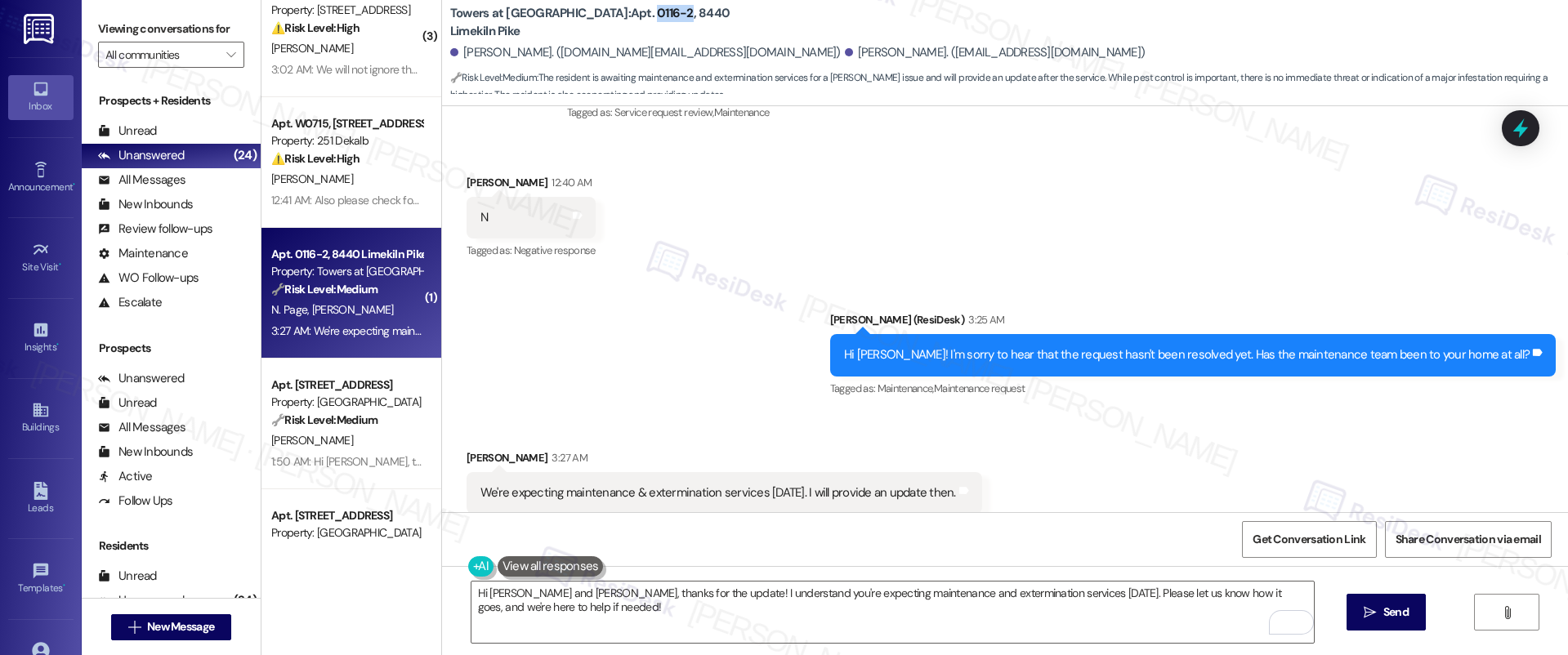 copy on "0116-2" 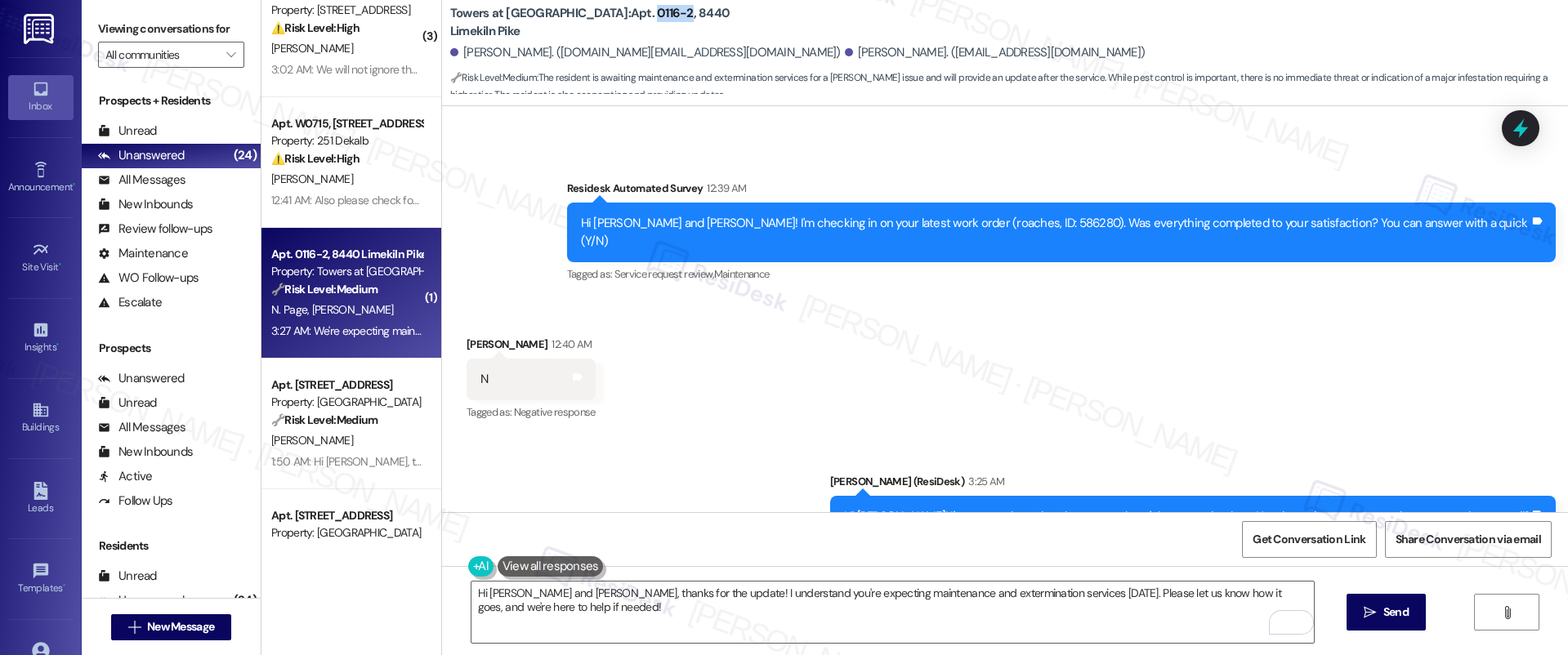 scroll, scrollTop: 1489, scrollLeft: 0, axis: vertical 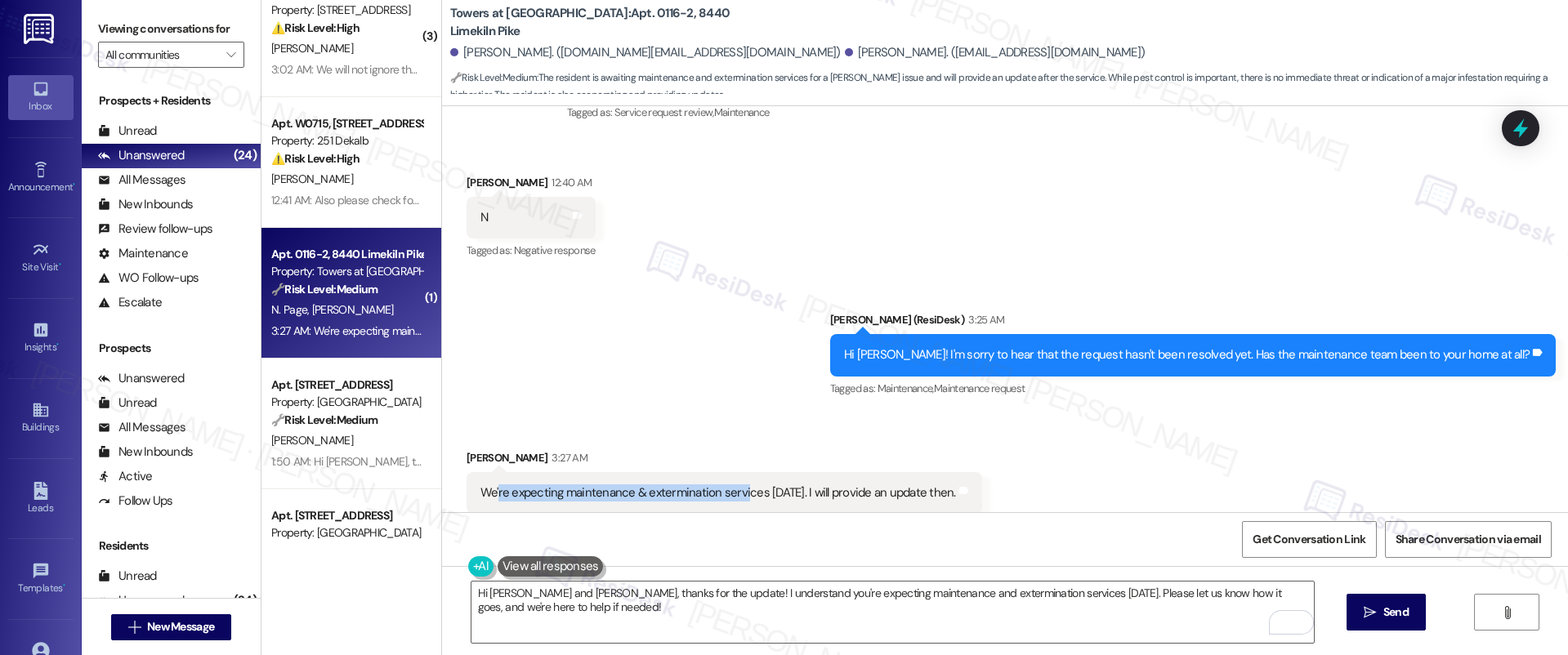 drag, startPoint x: 485, startPoint y: 401, endPoint x: 730, endPoint y: 403, distance: 245.00816 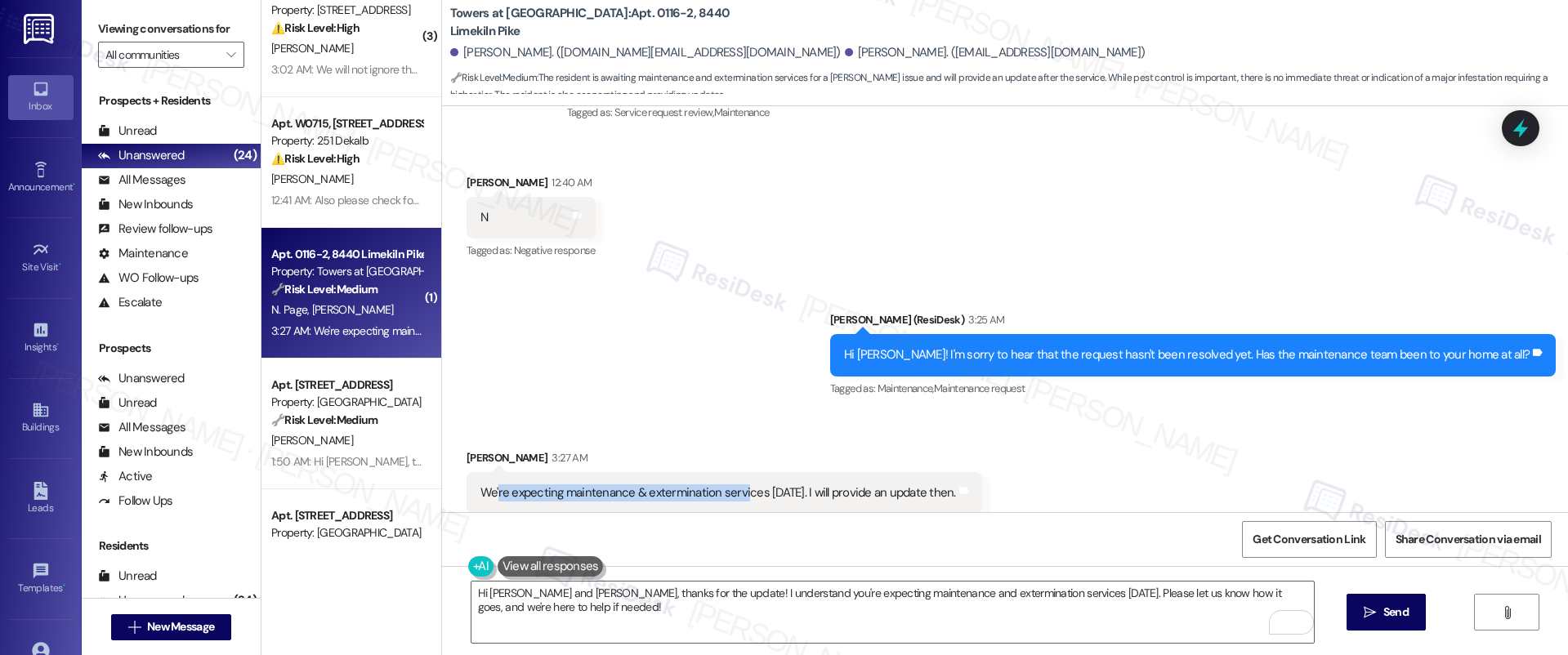 click on "We're expecting maintenance & extermination services [DATE]. I will provide an update then." at bounding box center (718, 492) 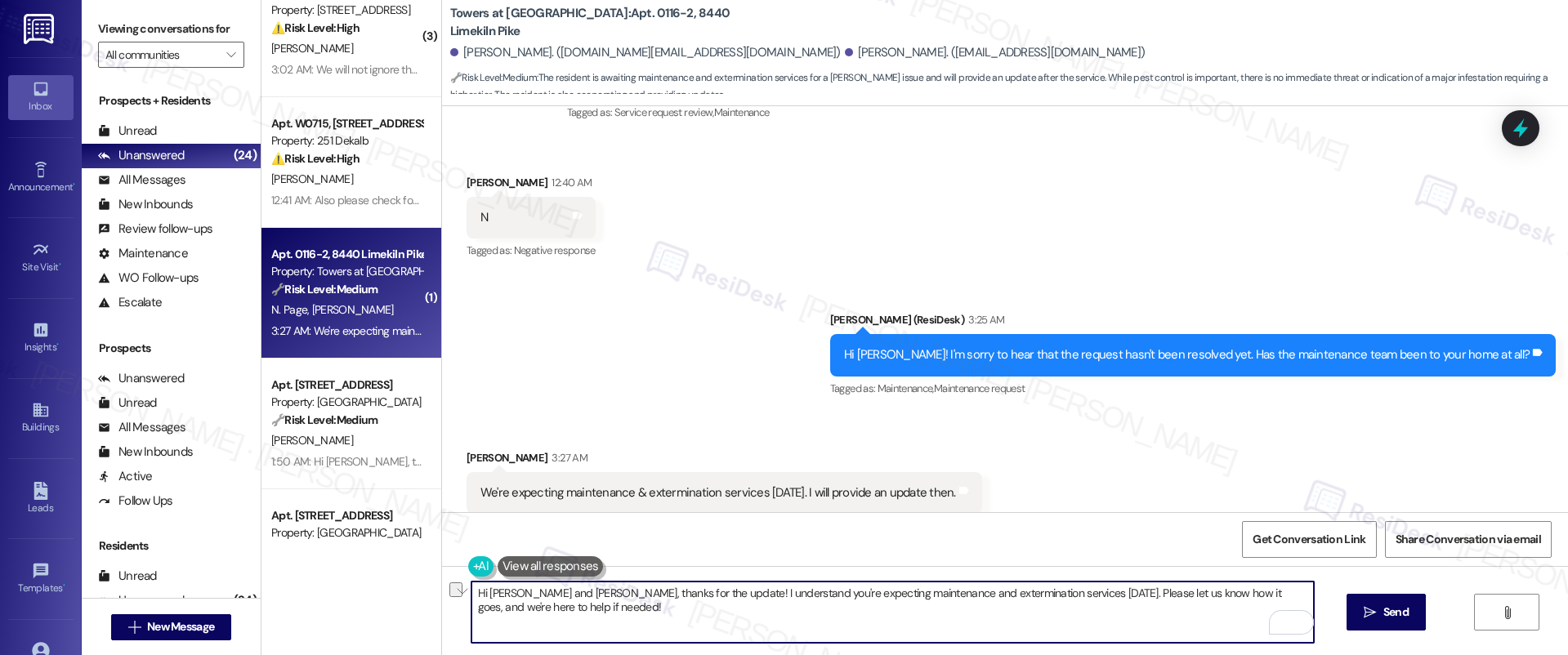 drag, startPoint x: 481, startPoint y: 596, endPoint x: 609, endPoint y: 596, distance: 128 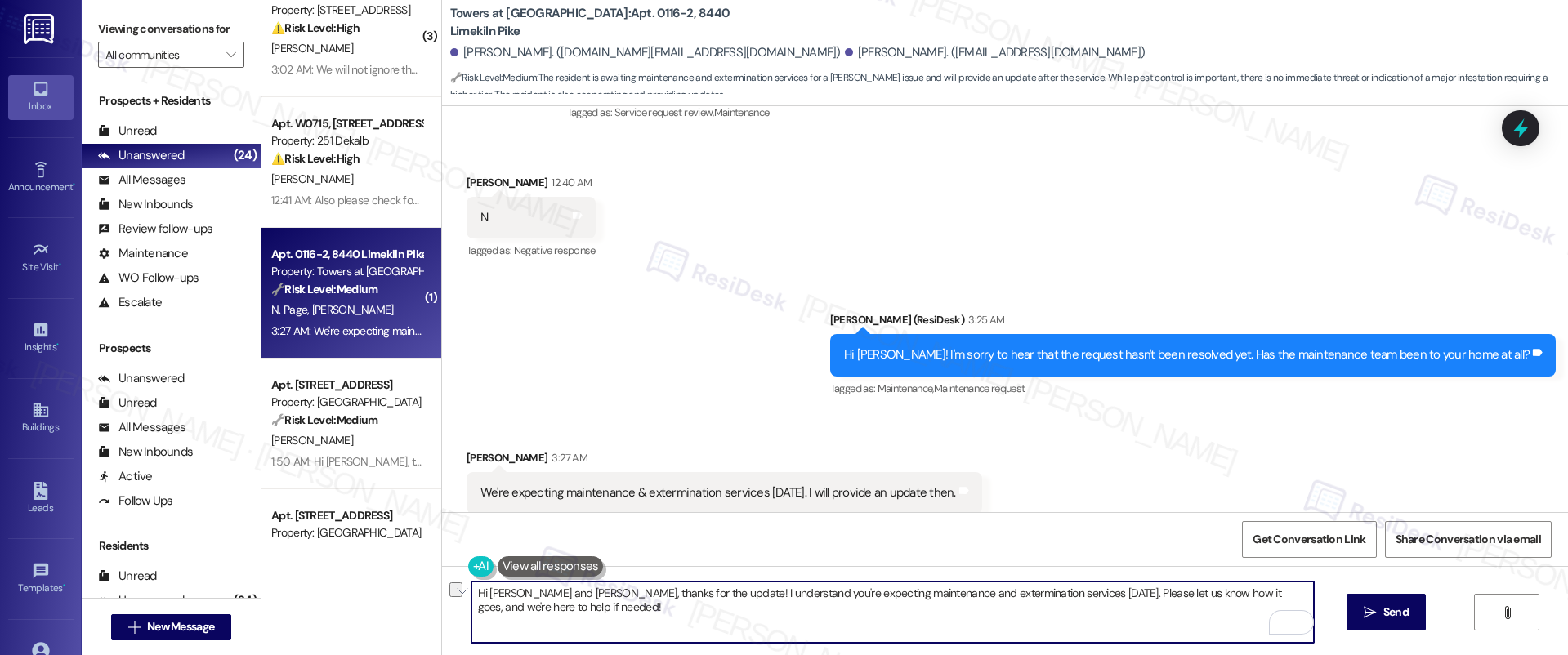 click on "Hi Marla and Nathaniel, thanks for the update! I understand you're expecting maintenance and extermination services tomorrow. Please let us know how it goes, and we're here to help if needed!" at bounding box center [893, 612] 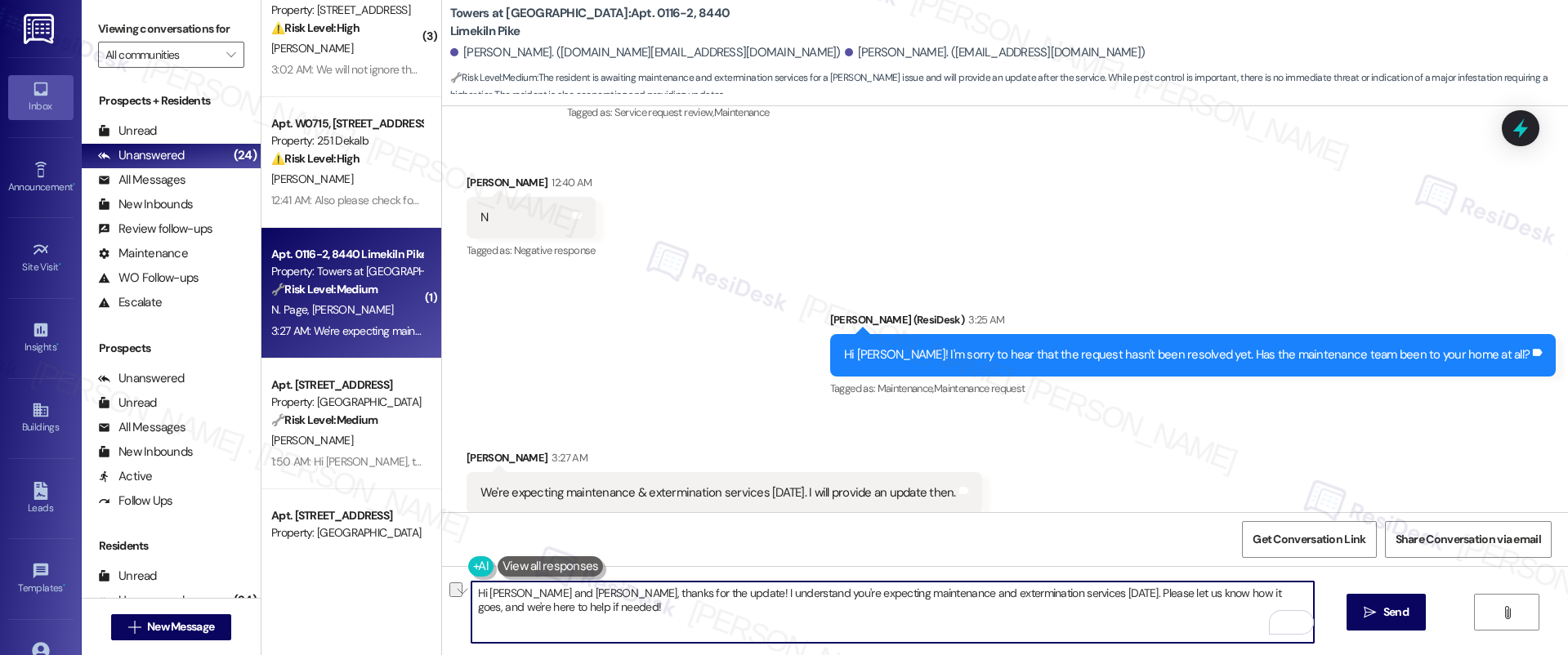 click on "Hi Marla and Nathaniel, thanks for the update! I understand you're expecting maintenance and extermination services tomorrow. Please let us know how it goes, and we're here to help if needed!" at bounding box center [893, 612] 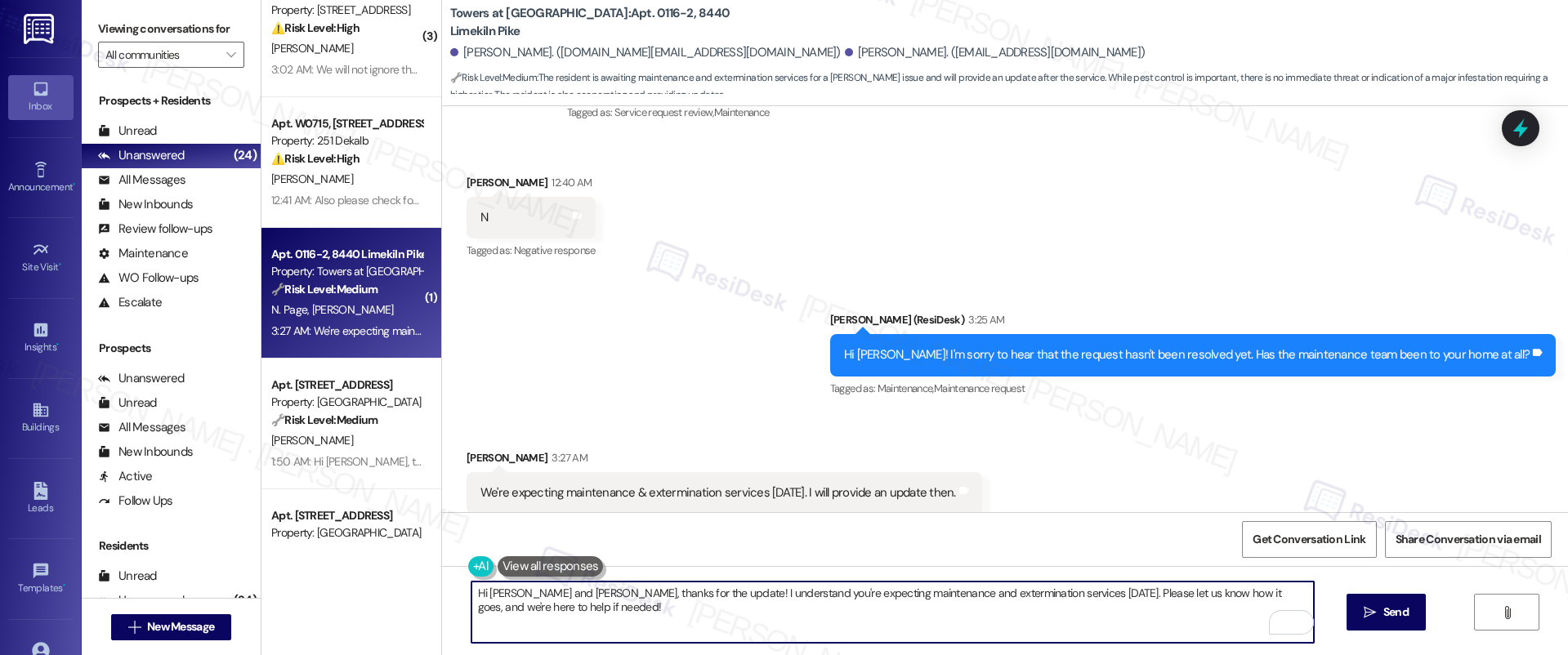 click on "Hi Marla and Nathaniel, thanks for the update! I understand you're expecting maintenance and extermination services tomorrow. Please let us know how it goes, and we're here to help if needed!" at bounding box center [893, 612] 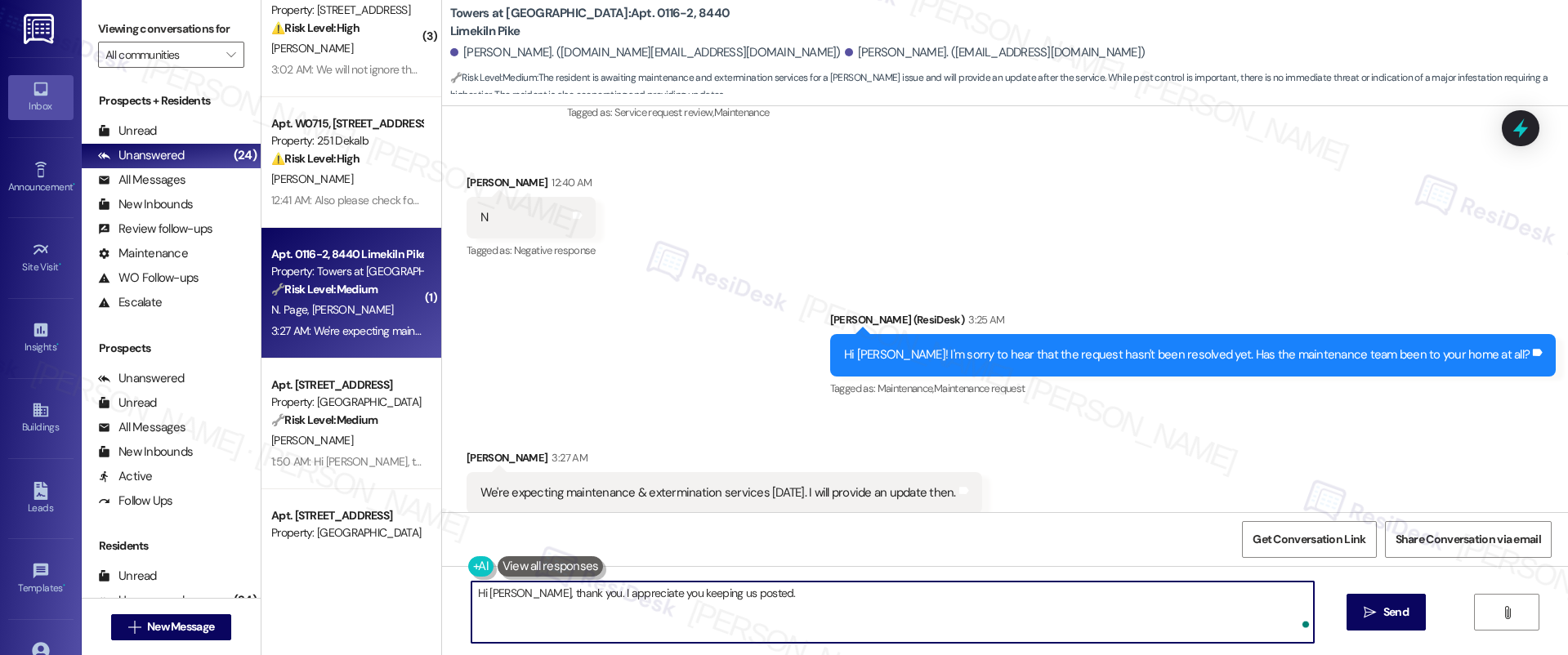 type on "Hi [PERSON_NAME], thank you. I appreciate you keeping us posted." 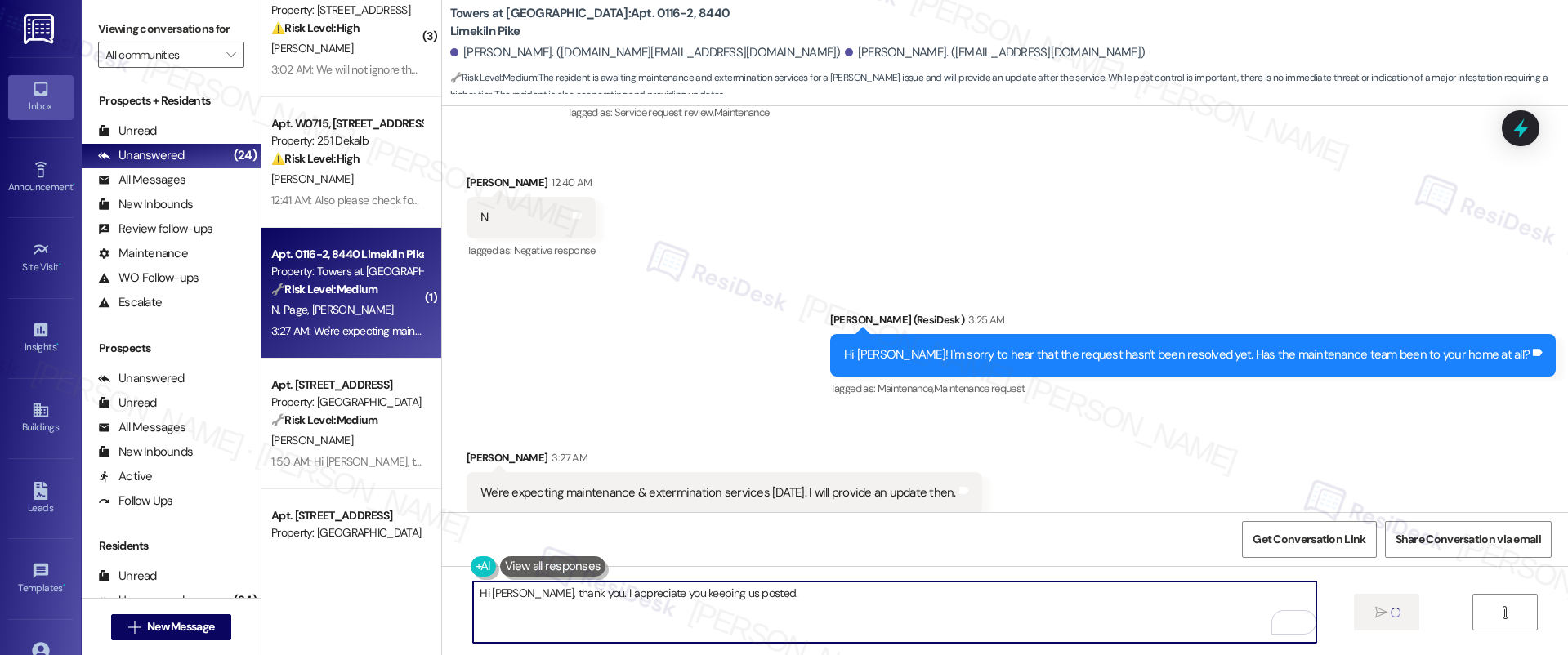type 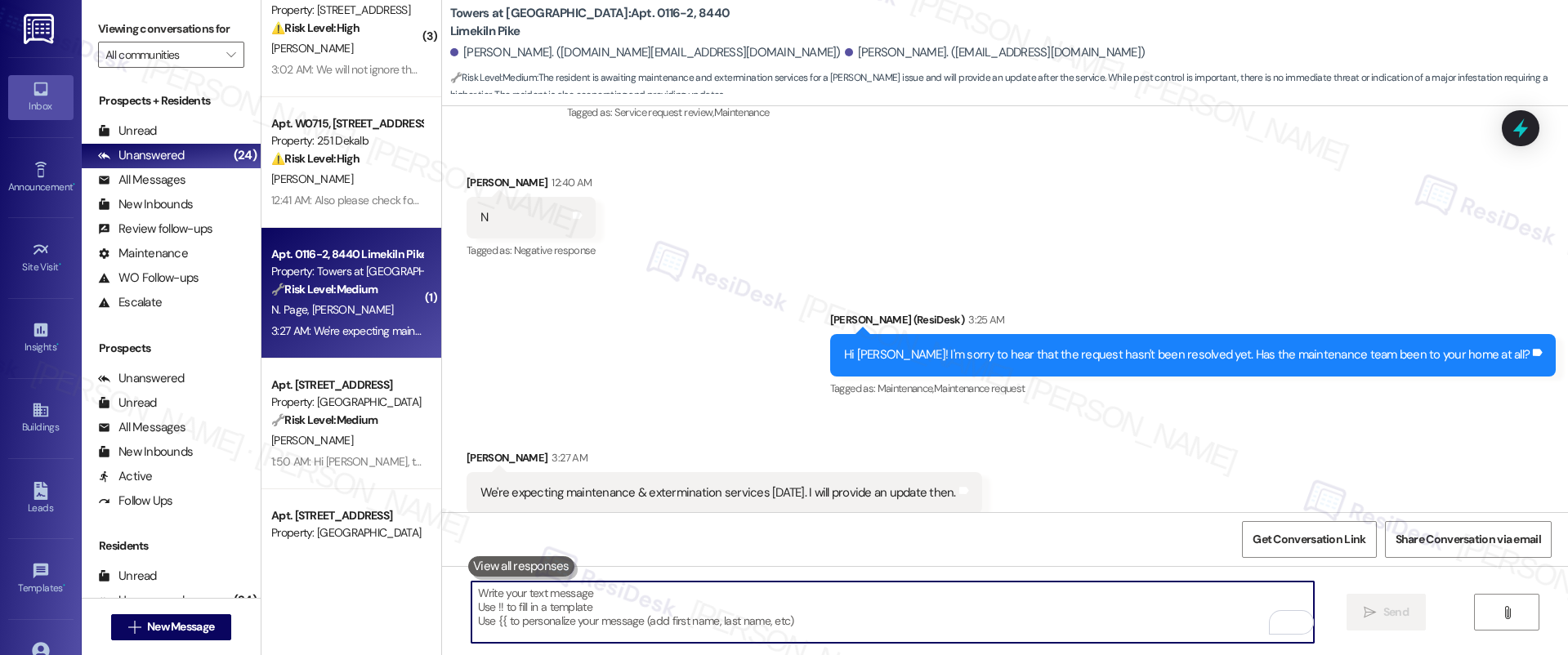 scroll, scrollTop: 1488, scrollLeft: 0, axis: vertical 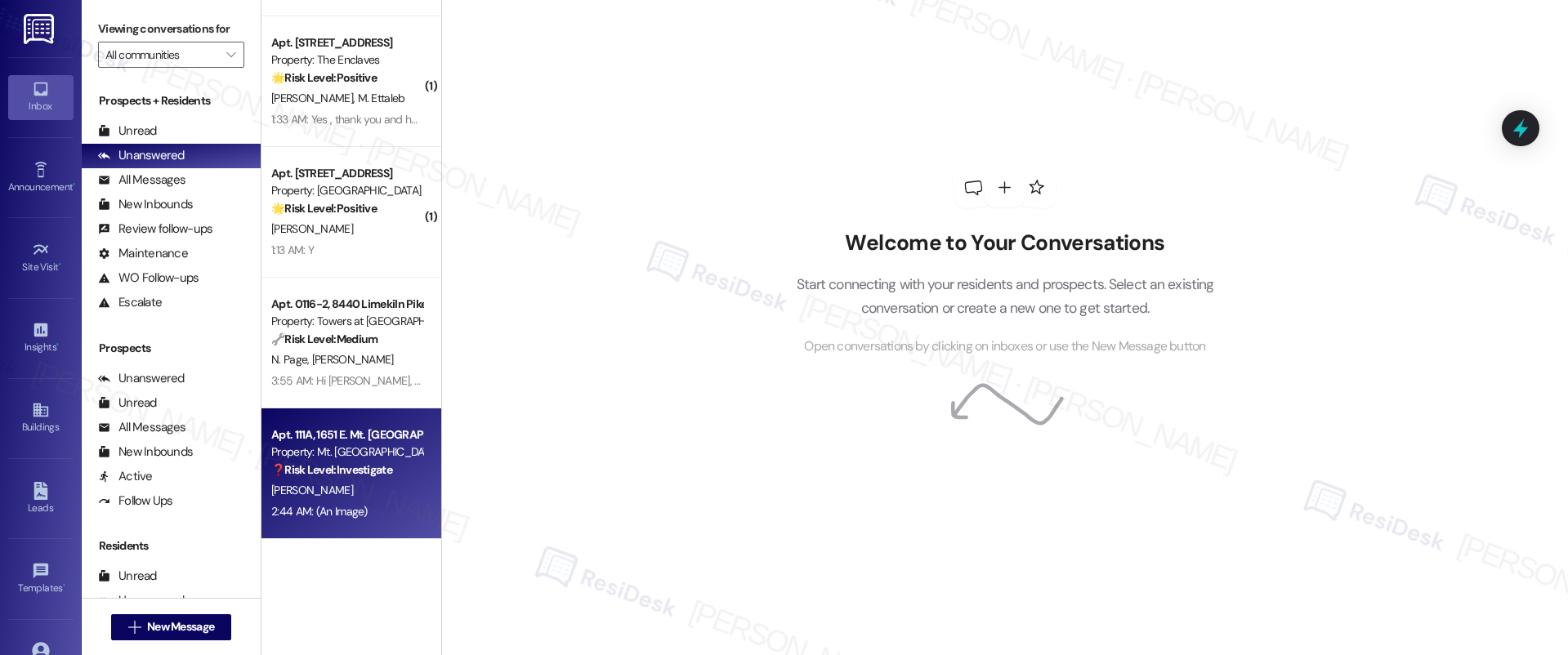 click on "2:44 AM: (An Image) 2:44 AM: (An Image)" at bounding box center (346, 511) 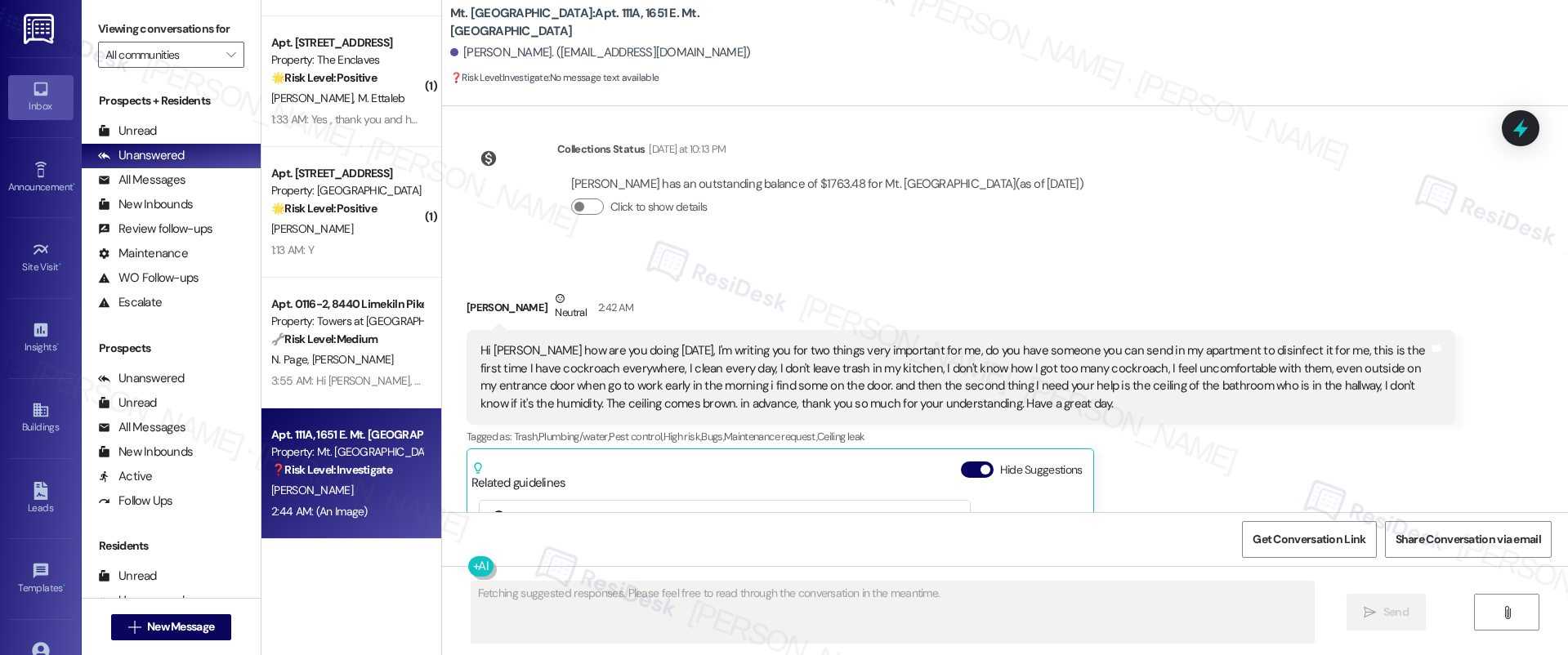 scroll, scrollTop: 23131, scrollLeft: 0, axis: vertical 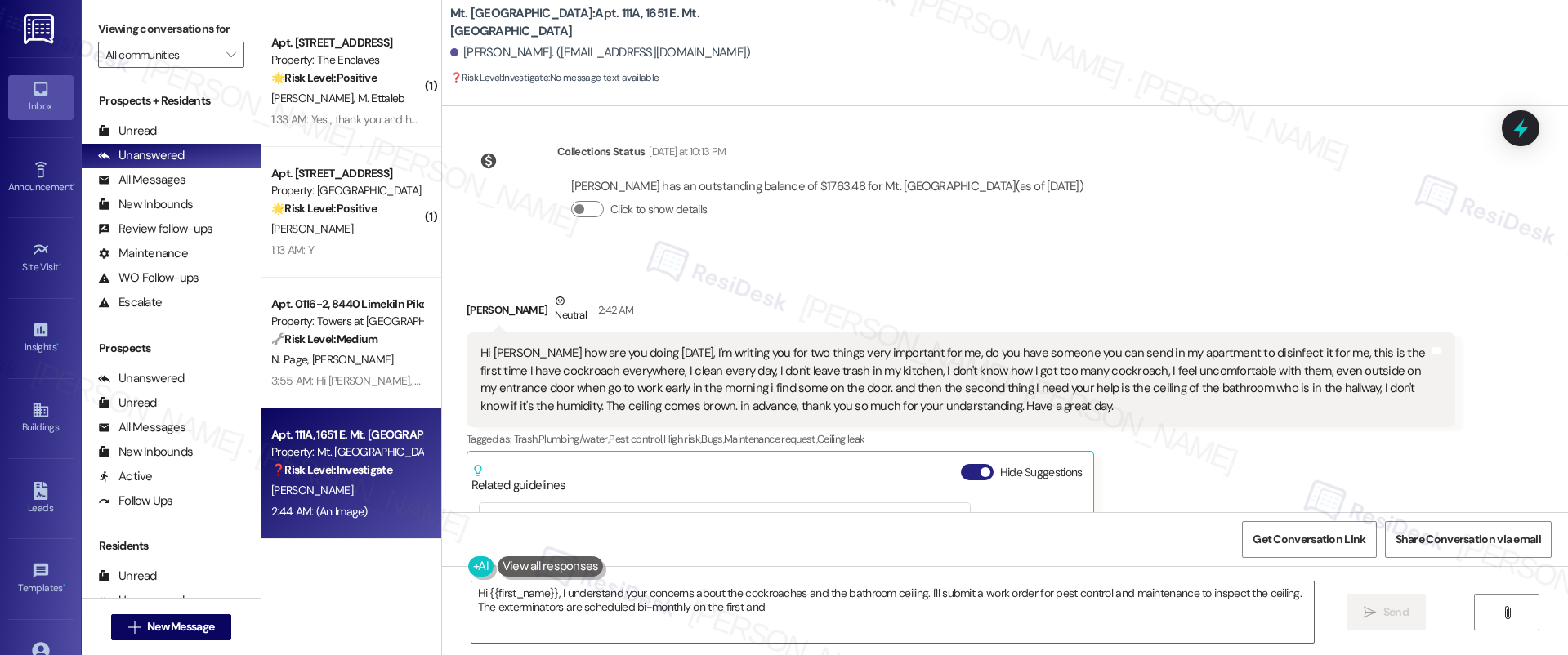 click on "Hide Suggestions" at bounding box center (977, 472) 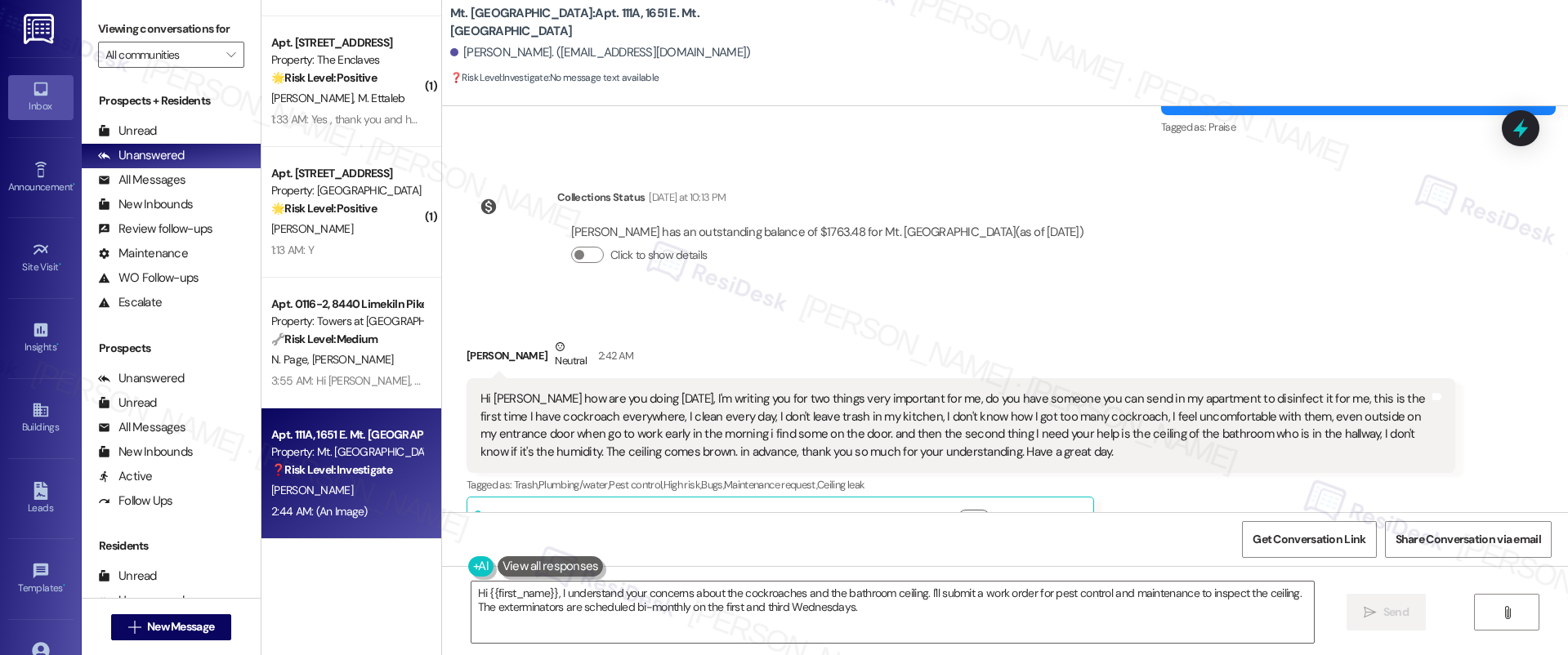 scroll, scrollTop: 23097, scrollLeft: 0, axis: vertical 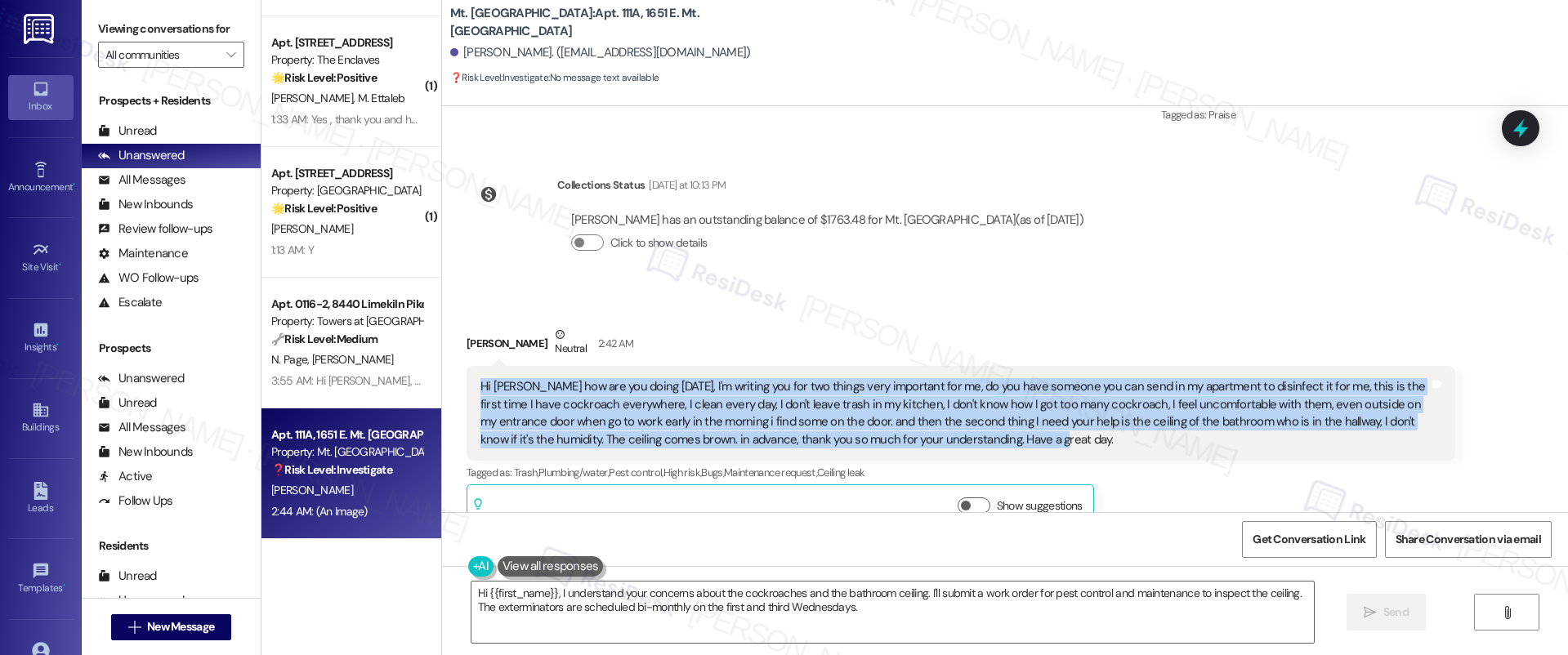 drag, startPoint x: 462, startPoint y: 296, endPoint x: 959, endPoint y: 371, distance: 502.6271 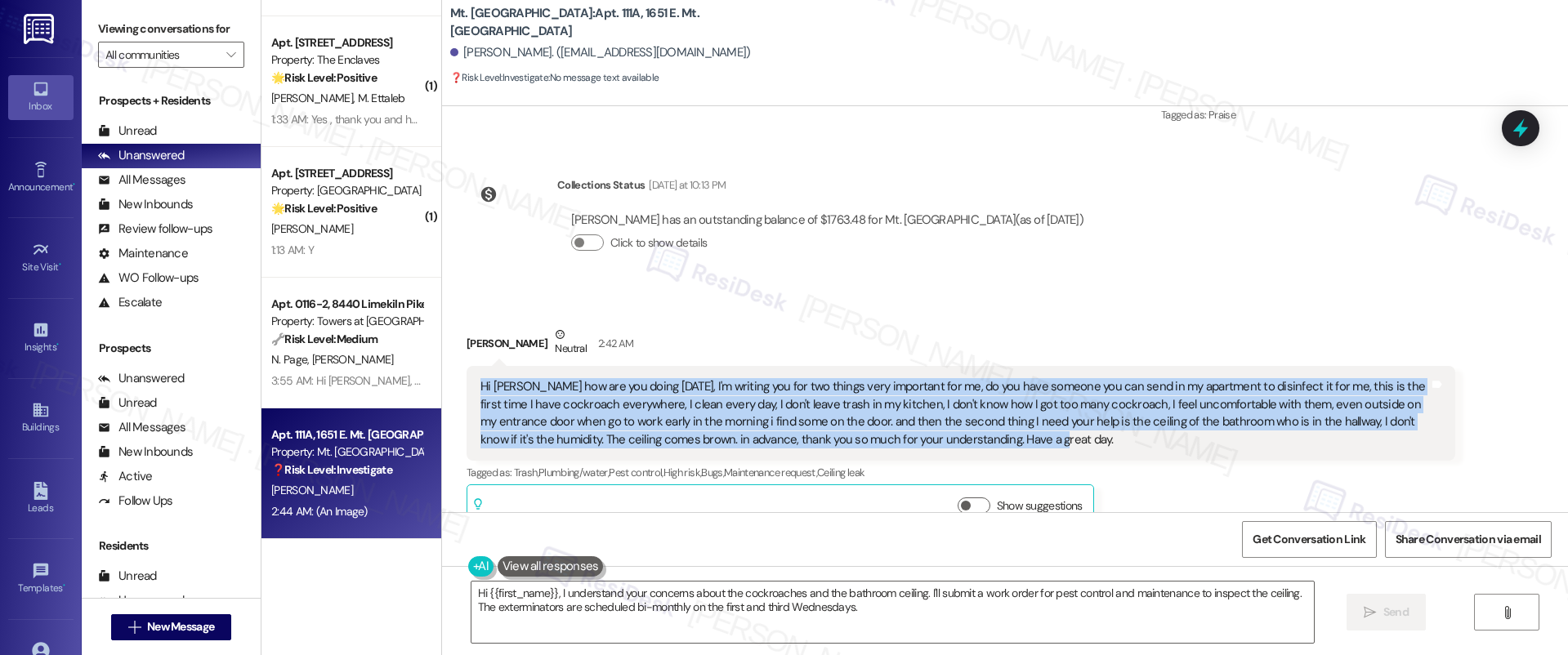 copy on "Hi [PERSON_NAME] how are you doing [DATE], I'm writing  you  for two things very important for me, do you have someone you can send in my apartment to disinfect it for me, this is the first time I have cockroach everywhere,  I clean every day, I don't leave trash in my kitchen,  I don't know how I got too many cockroach, I feel uncomfortable with them, even outside on  my entrance door when go to work early in the morning i find some on the door.  and then the second thing I need your help is the ceiling of the bathroom who is in the hallway,  I don't know if it's the humidity. The ceiling comes brown.  in advance, thank you so much for your understanding. Have a great day." 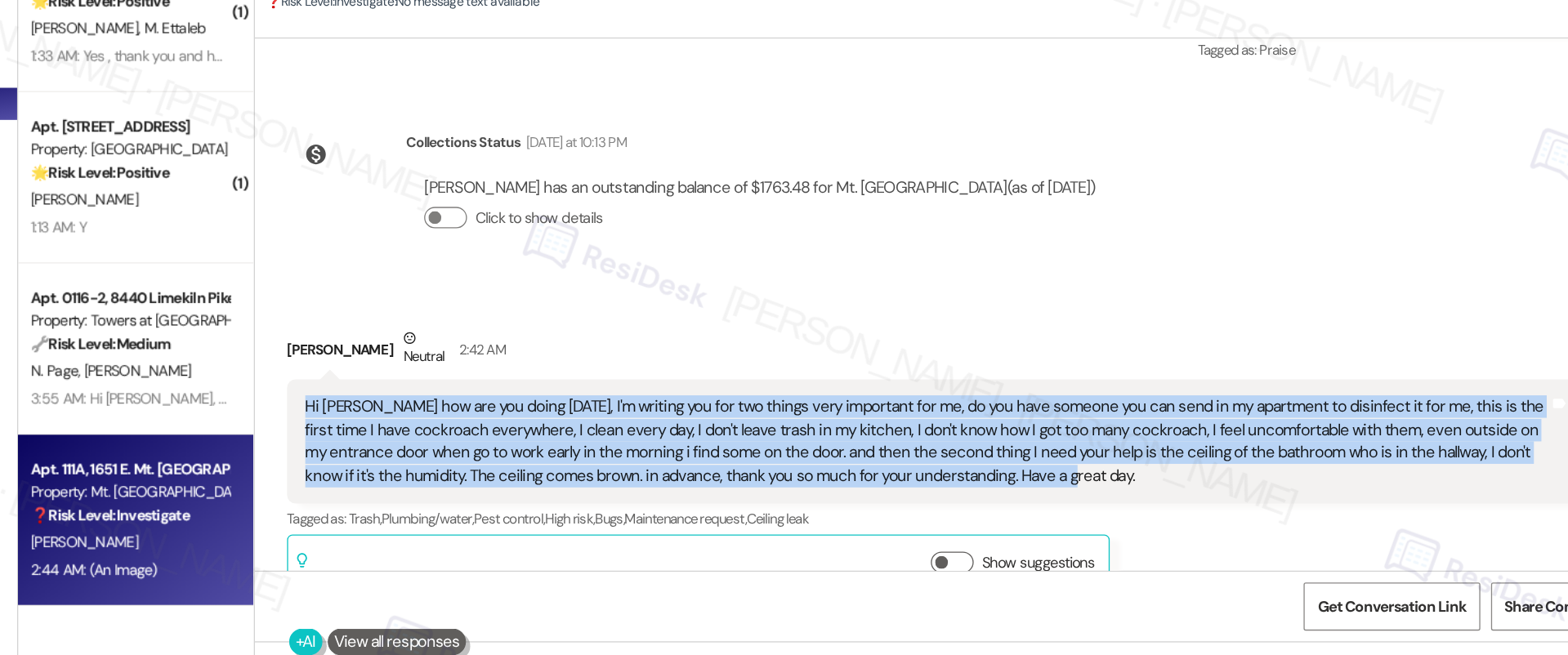 click on "Hi [PERSON_NAME] how are you doing [DATE], I'm writing  you  for two things very important for me, do you have someone you can send in my apartment to disinfect it for me, this is the first time I have cockroach everywhere,  I clean every day, I don't leave trash in my kitchen,  I don't know how I got too many cockroach, I feel uncomfortable with them, even outside on  my entrance door when go to work early in the morning i find some on the door.  and then the second thing I need your help is the ceiling of the bathroom who is in the hallway,  I don't know if it's the humidity. The ceiling comes brown.  in advance, thank you so much for your understanding. Have a great day." at bounding box center (954, 413) 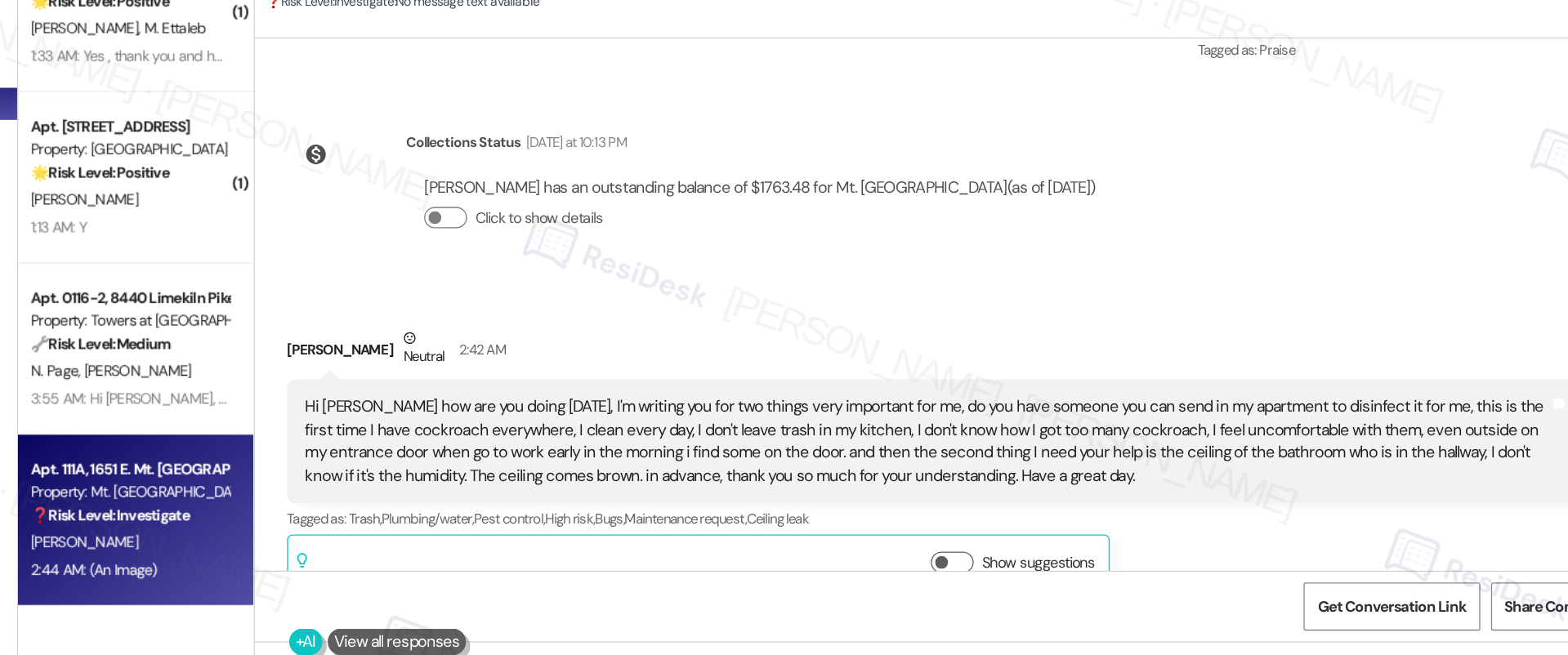click on "Hi [PERSON_NAME] how are you doing [DATE], I'm writing  you  for two things very important for me, do you have someone you can send in my apartment to disinfect it for me, this is the first time I have cockroach everywhere,  I clean every day, I don't leave trash in my kitchen,  I don't know how I got too many cockroach, I feel uncomfortable with them, even outside on  my entrance door when go to work early in the morning i find some on the door.  and then the second thing I need your help is the ceiling of the bathroom who is in the hallway,  I don't know if it's the humidity. The ceiling comes brown.  in advance, thank you so much for your understanding. Have a great day." at bounding box center [954, 413] 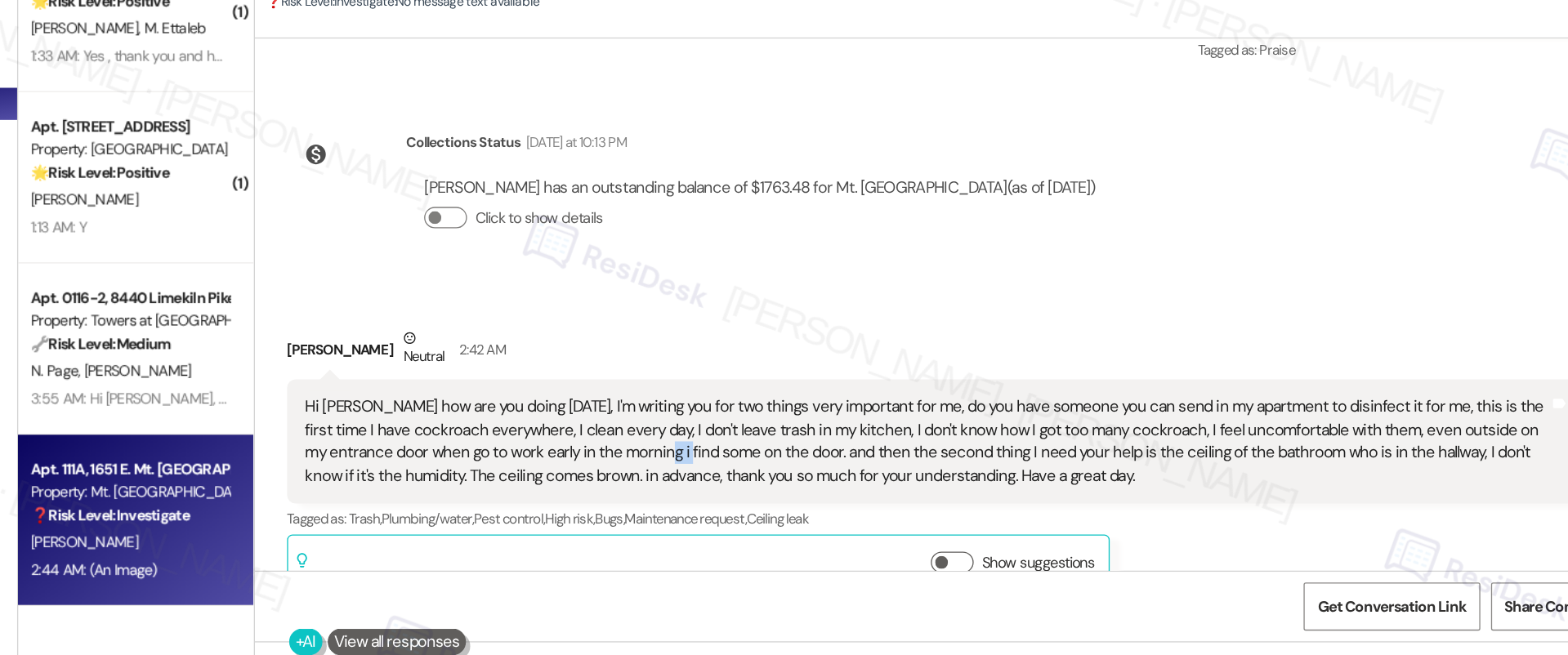 click on "Hi [PERSON_NAME] how are you doing [DATE], I'm writing  you  for two things very important for me, do you have someone you can send in my apartment to disinfect it for me, this is the first time I have cockroach everywhere,  I clean every day, I don't leave trash in my kitchen,  I don't know how I got too many cockroach, I feel uncomfortable with them, even outside on  my entrance door when go to work early in the morning i find some on the door.  and then the second thing I need your help is the ceiling of the bathroom who is in the hallway,  I don't know if it's the humidity. The ceiling comes brown.  in advance, thank you so much for your understanding. Have a great day." at bounding box center [954, 413] 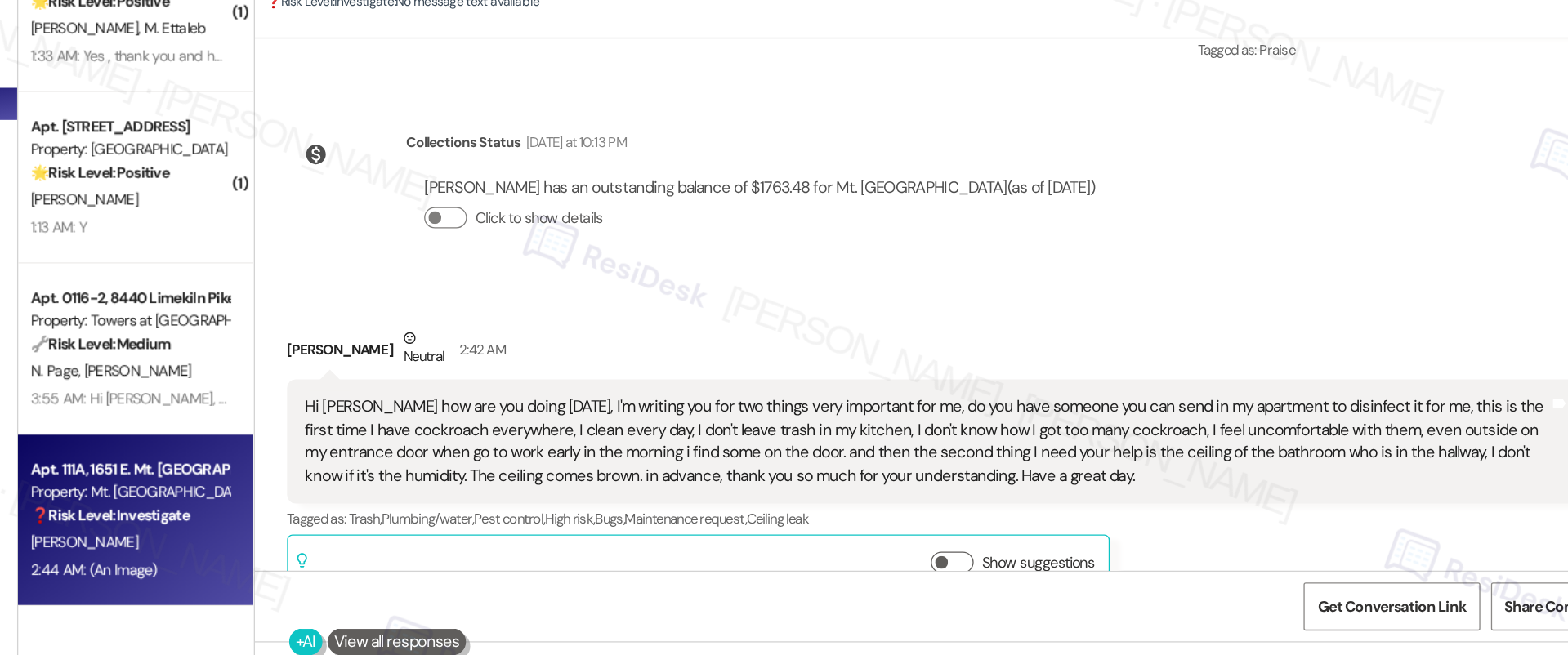 click on "Hi [PERSON_NAME] how are you doing [DATE], I'm writing  you  for two things very important for me, do you have someone you can send in my apartment to disinfect it for me, this is the first time I have cockroach everywhere,  I clean every day, I don't leave trash in my kitchen,  I don't know how I got too many cockroach, I feel uncomfortable with them, even outside on  my entrance door when go to work early in the morning i find some on the door.  and then the second thing I need your help is the ceiling of the bathroom who is in the hallway,  I don't know if it's the humidity. The ceiling comes brown.  in advance, thank you so much for your understanding. Have a great day." at bounding box center (954, 413) 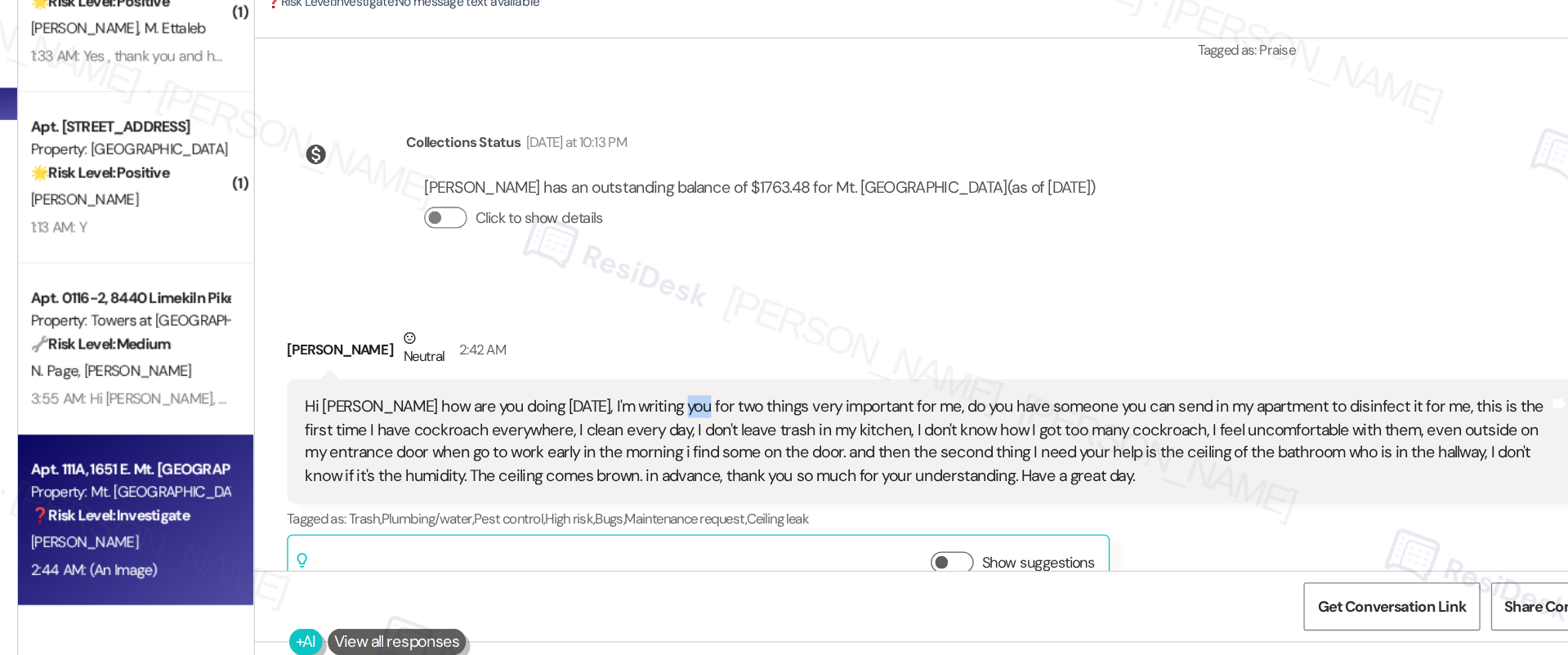 click on "Hi [PERSON_NAME] how are you doing [DATE], I'm writing  you  for two things very important for me, do you have someone you can send in my apartment to disinfect it for me, this is the first time I have cockroach everywhere,  I clean every day, I don't leave trash in my kitchen,  I don't know how I got too many cockroach, I feel uncomfortable with them, even outside on  my entrance door when go to work early in the morning i find some on the door.  and then the second thing I need your help is the ceiling of the bathroom who is in the hallway,  I don't know if it's the humidity. The ceiling comes brown.  in advance, thank you so much for your understanding. Have a great day." at bounding box center [954, 413] 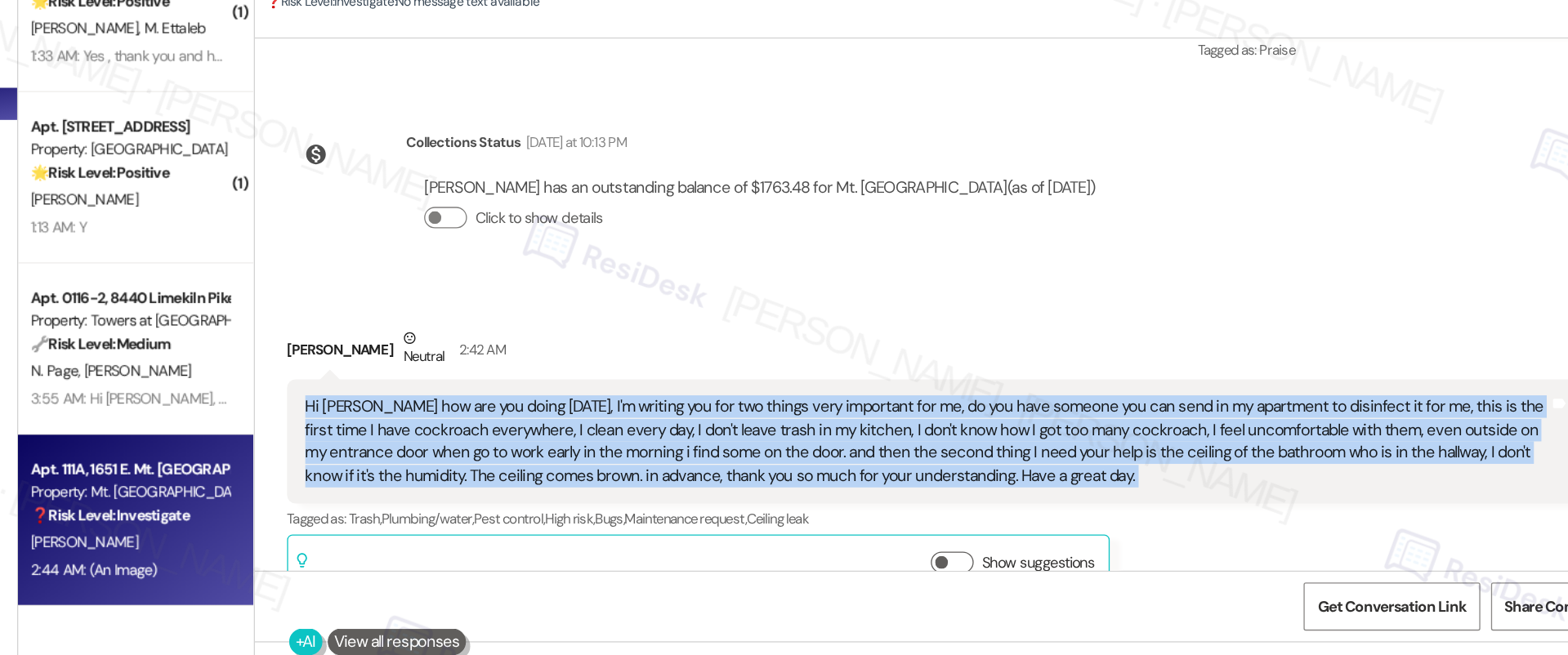 click on "Hi [PERSON_NAME] how are you doing [DATE], I'm writing  you  for two things very important for me, do you have someone you can send in my apartment to disinfect it for me, this is the first time I have cockroach everywhere,  I clean every day, I don't leave trash in my kitchen,  I don't know how I got too many cockroach, I feel uncomfortable with them, even outside on  my entrance door when go to work early in the morning i find some on the door.  and then the second thing I need your help is the ceiling of the bathroom who is in the hallway,  I don't know if it's the humidity. The ceiling comes brown.  in advance, thank you so much for your understanding. Have a great day." at bounding box center (954, 413) 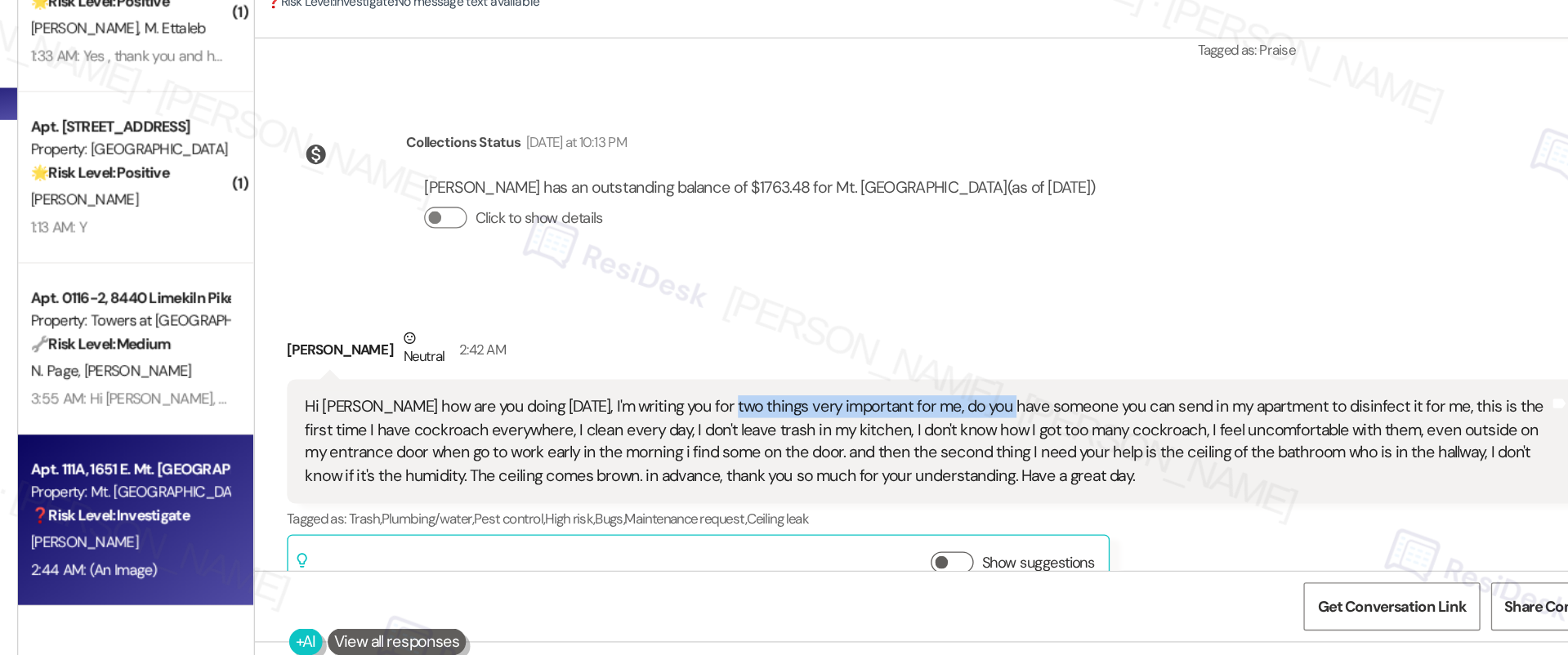 drag, startPoint x: 814, startPoint y: 301, endPoint x: 994, endPoint y: 305, distance: 180.04444 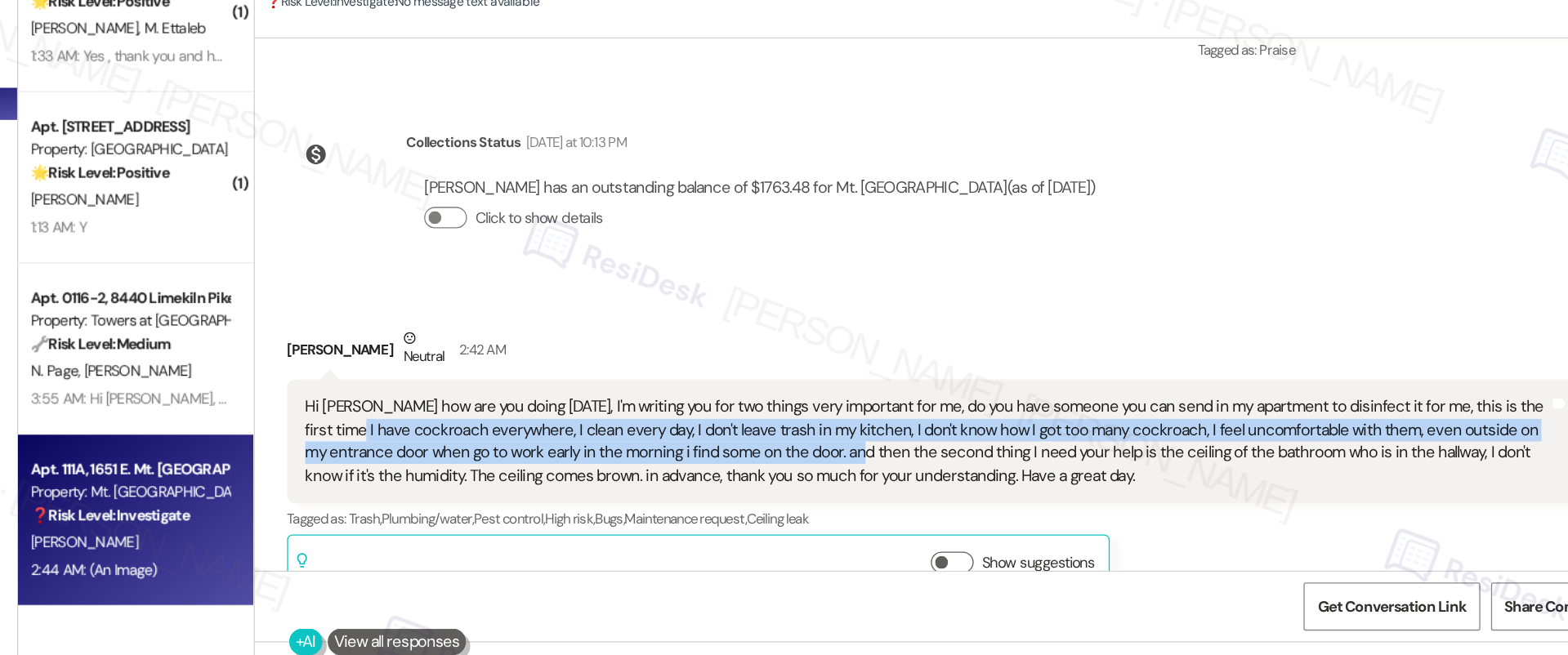 drag, startPoint x: 472, startPoint y: 309, endPoint x: 838, endPoint y: 326, distance: 366.395 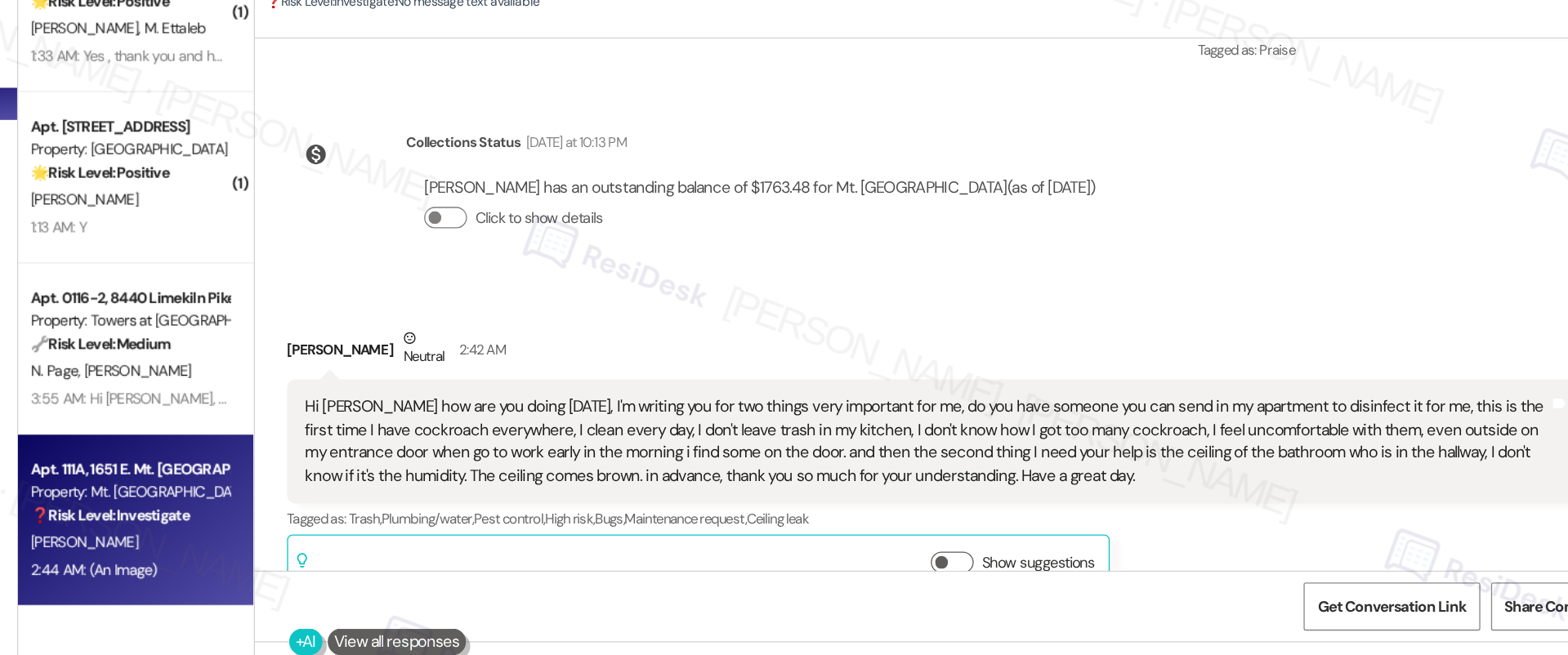 click on "Hi [PERSON_NAME] how are you doing [DATE], I'm writing  you  for two things very important for me, do you have someone you can send in my apartment to disinfect it for me, this is the first time I have cockroach everywhere,  I clean every day, I don't leave trash in my kitchen,  I don't know how I got too many cockroach, I feel uncomfortable with them, even outside on  my entrance door when go to work early in the morning i find some on the door.  and then the second thing I need your help is the ceiling of the bathroom who is in the hallway,  I don't know if it's the humidity. The ceiling comes brown.  in advance, thank you so much for your understanding. Have a great day." at bounding box center (954, 413) 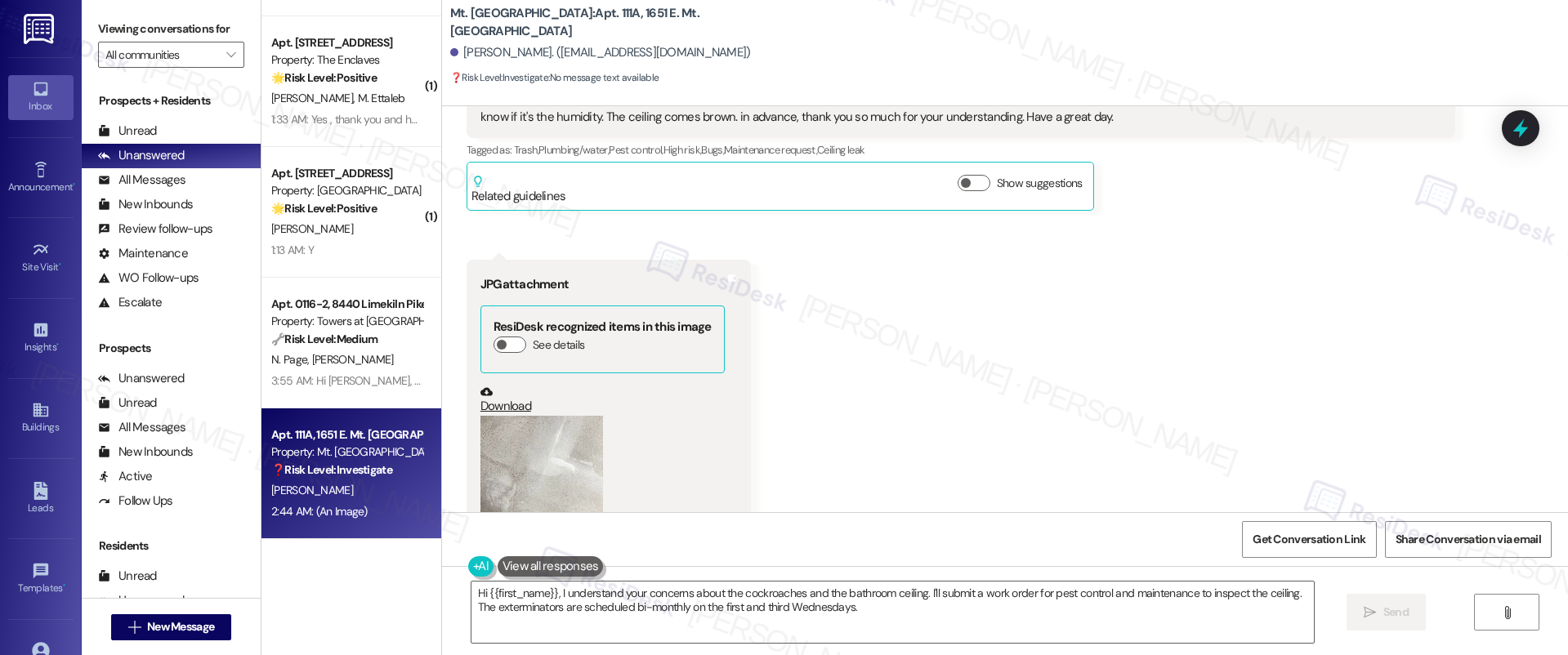scroll, scrollTop: 23502, scrollLeft: 0, axis: vertical 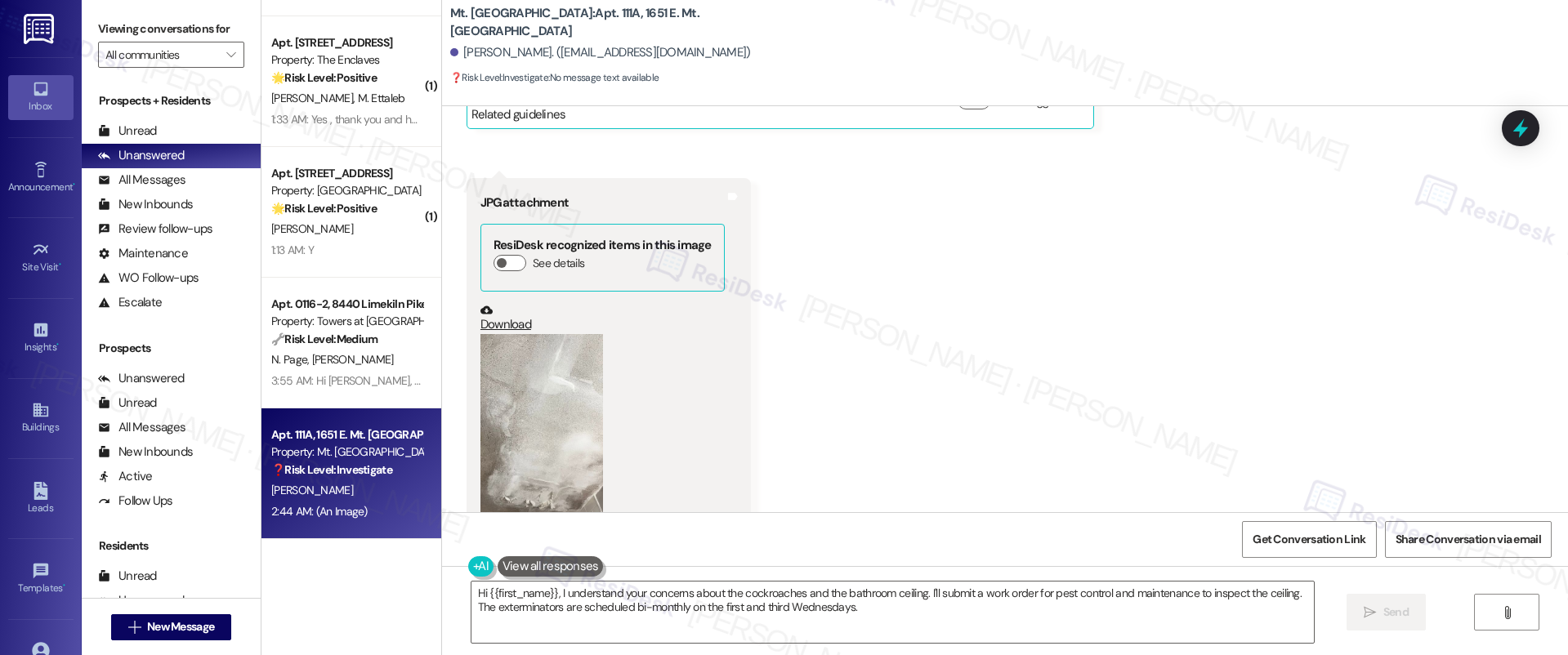 click at bounding box center (542, 443) 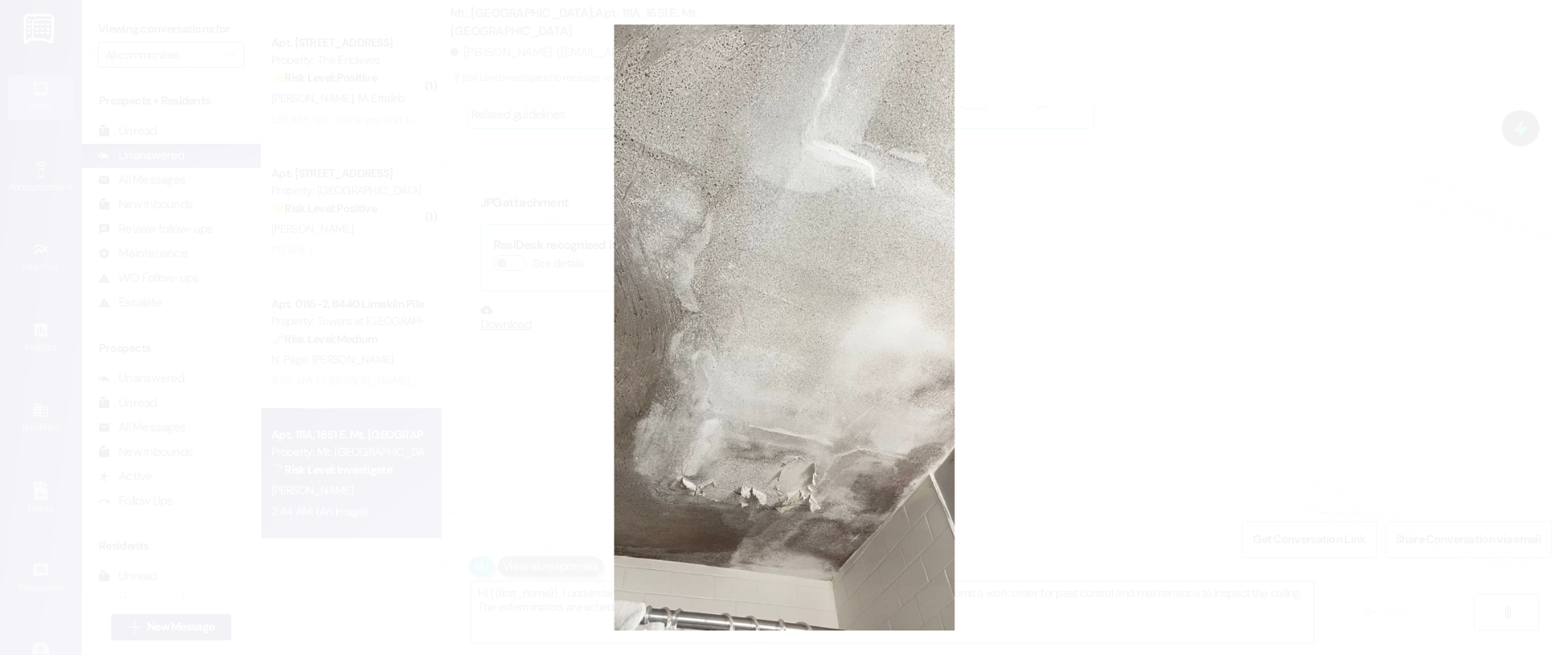 click at bounding box center (784, 328) 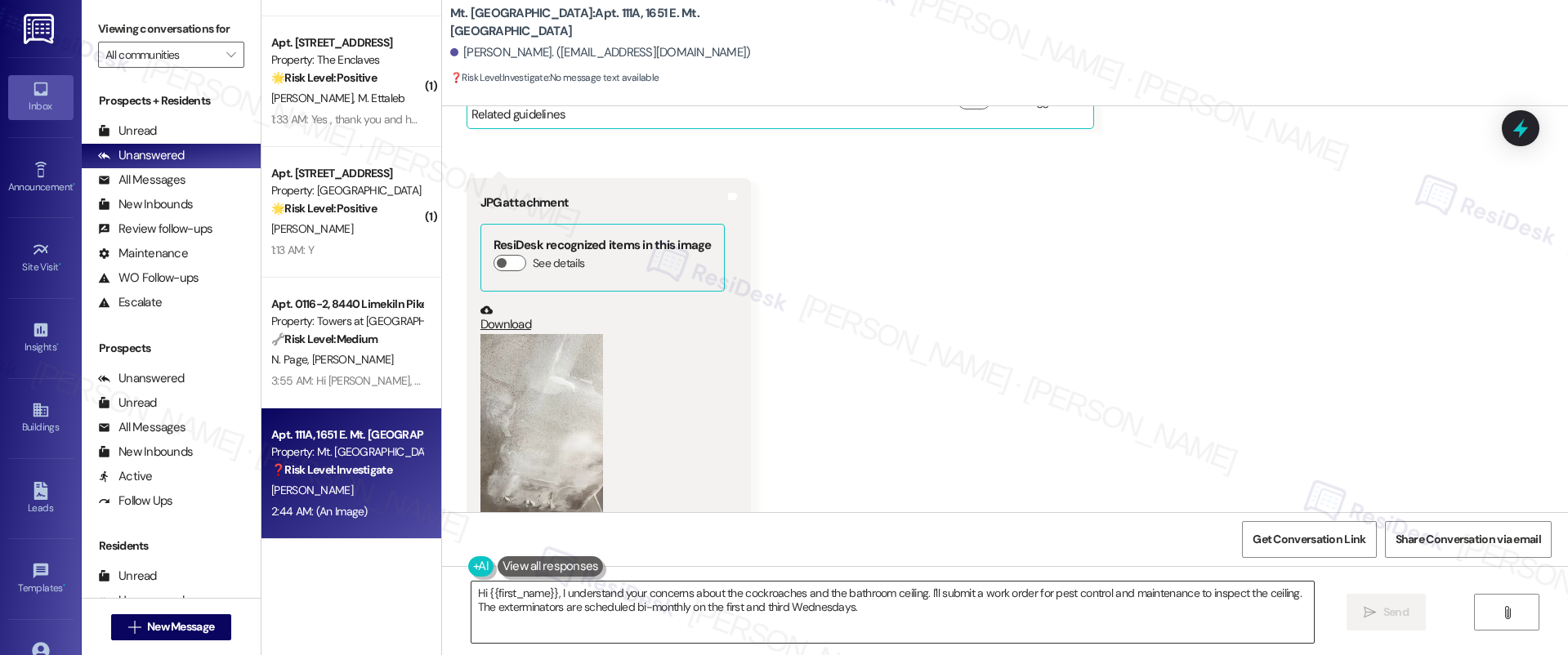 click on "Hi {{first_name}}, I understand your concerns about the cockroaches and the bathroom ceiling. I'll submit a work order for pest control and maintenance to inspect the ceiling. The exterminators are scheduled bi-monthly on the first and third Wednesdays." at bounding box center [893, 612] 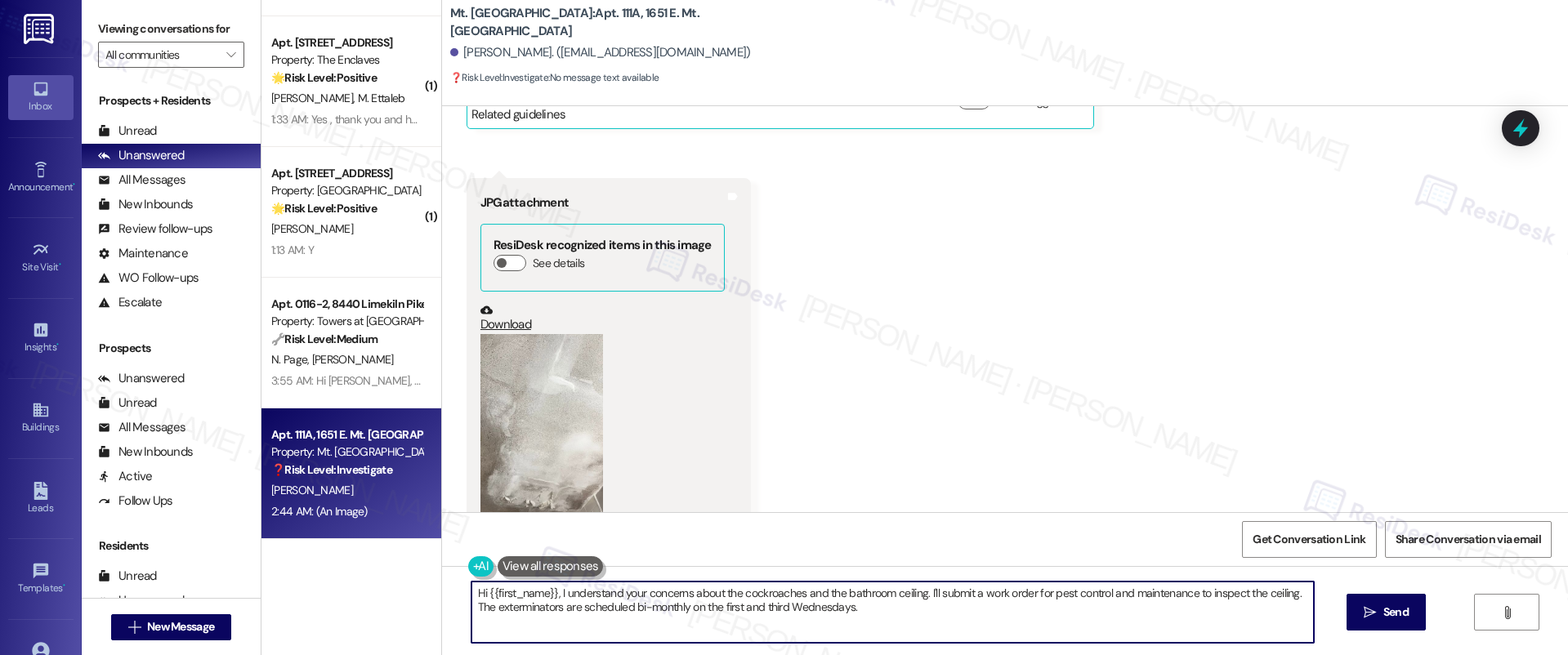 click on "Hi {{first_name}}, I understand your concerns about the cockroaches and the bathroom ceiling. I'll submit a work order for pest control and maintenance to inspect the ceiling. The exterminators are scheduled bi-monthly on the first and third Wednesdays." at bounding box center [893, 612] 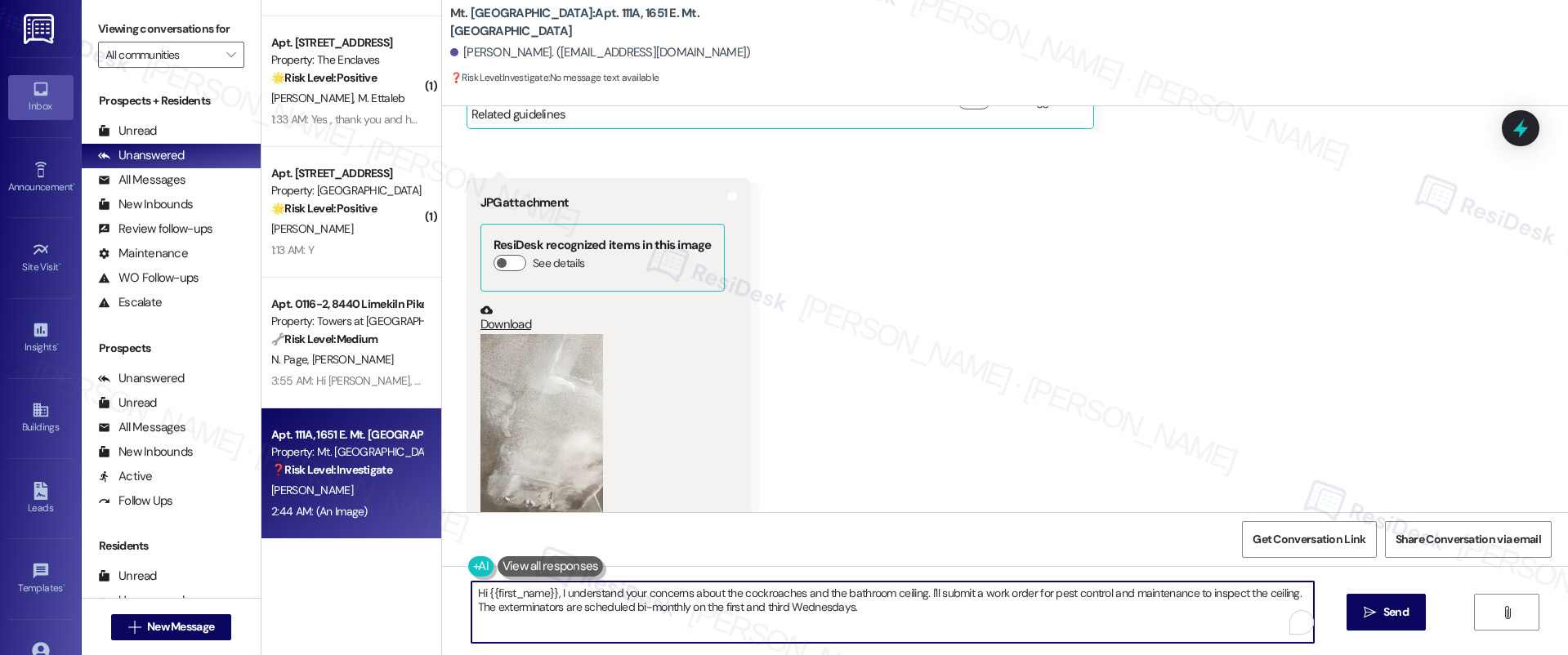 click on "Hi {{first_name}}, I understand your concerns about the cockroaches and the bathroom ceiling. I'll submit a work order for pest control and maintenance to inspect the ceiling. The exterminators are scheduled bi-monthly on the first and third Wednesdays." at bounding box center [893, 612] 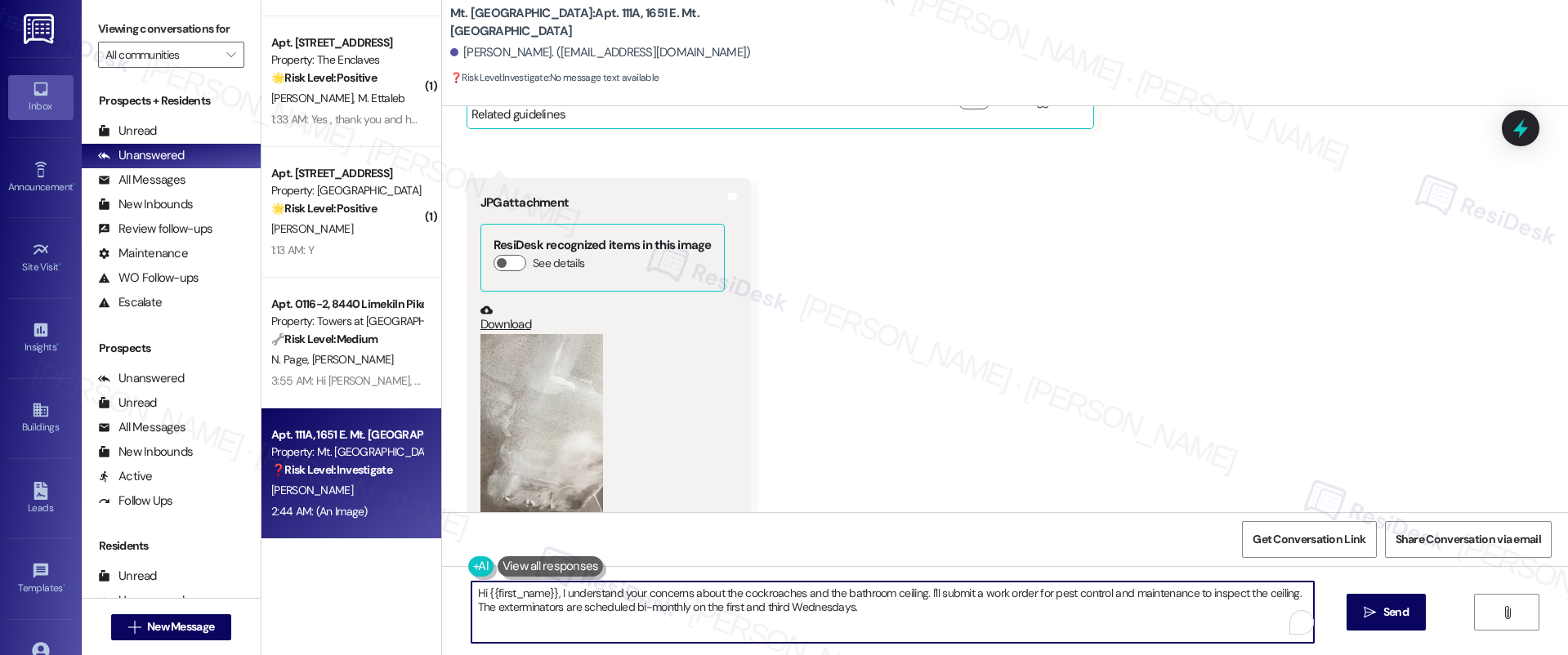 paste on "[Resident's Name], thank you for reaching out. I’m sorry to hear about the issues you’re experiencing—I understand how upsetting that can be" 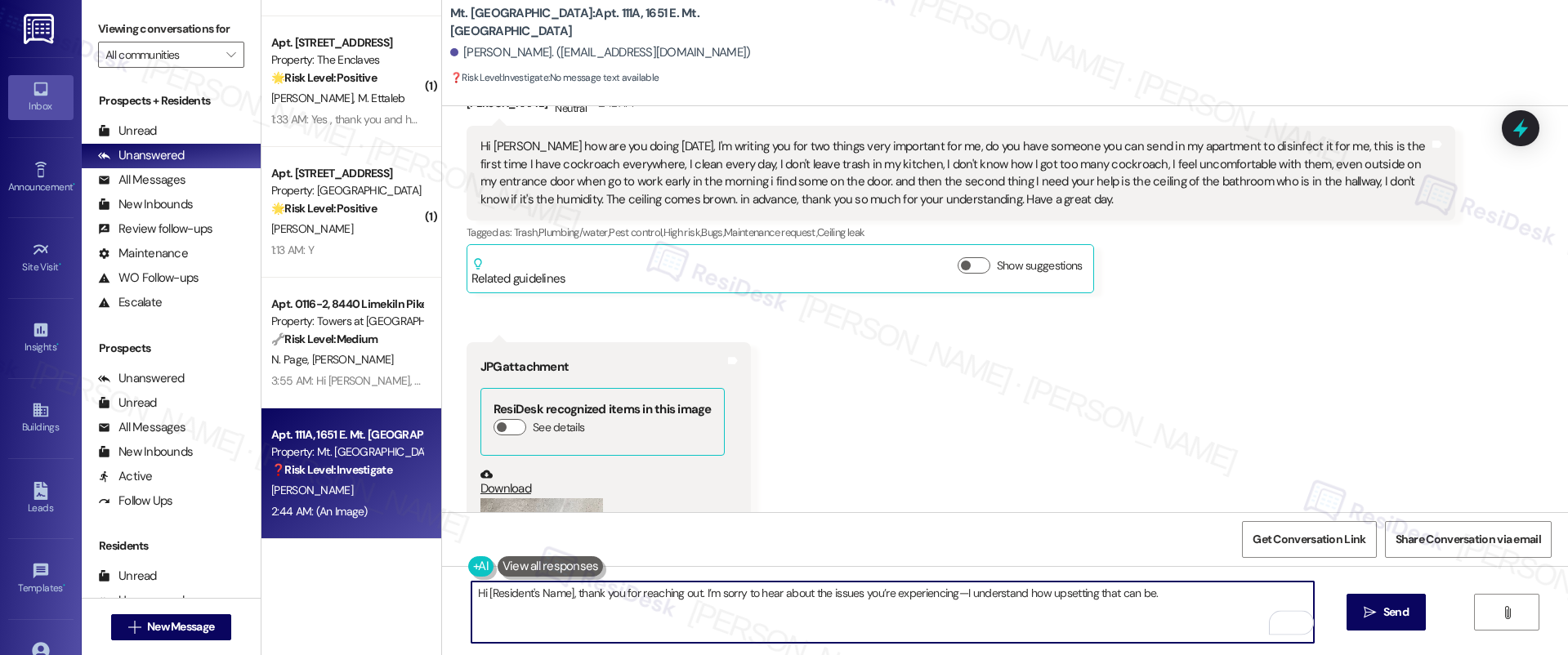scroll, scrollTop: 23319, scrollLeft: 0, axis: vertical 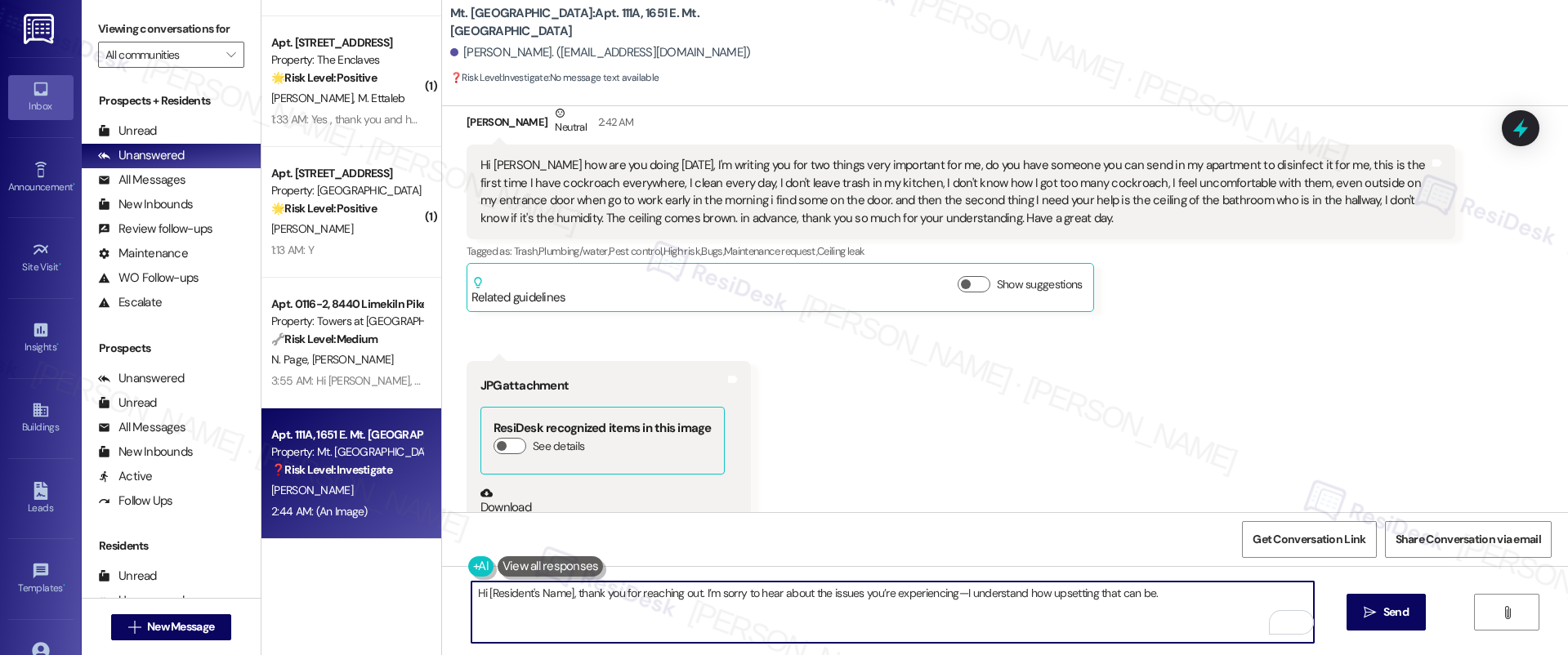 click on "Merlande Bauzil. (bozillandie@yahoo.fr)" at bounding box center [601, 52] 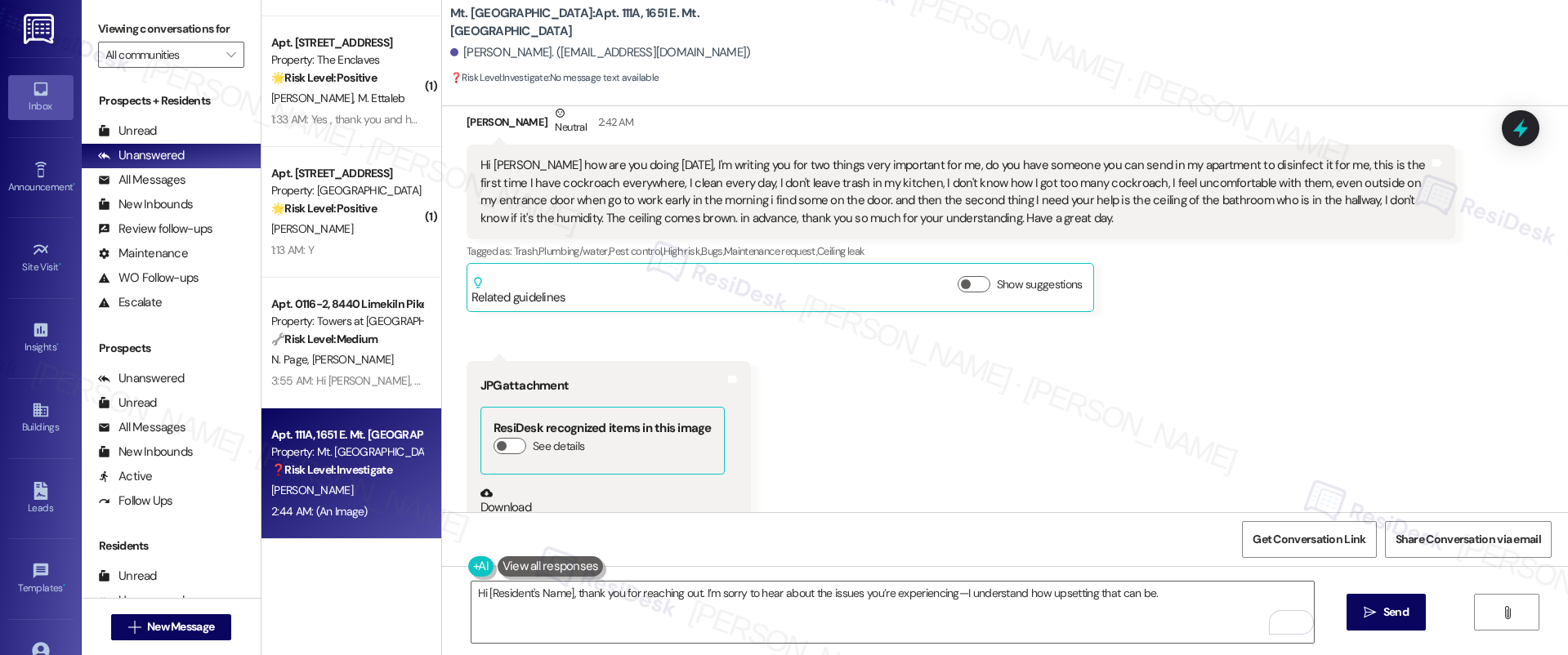 click on "Merlande Bauzil. (bozillandie@yahoo.fr)" at bounding box center [601, 52] 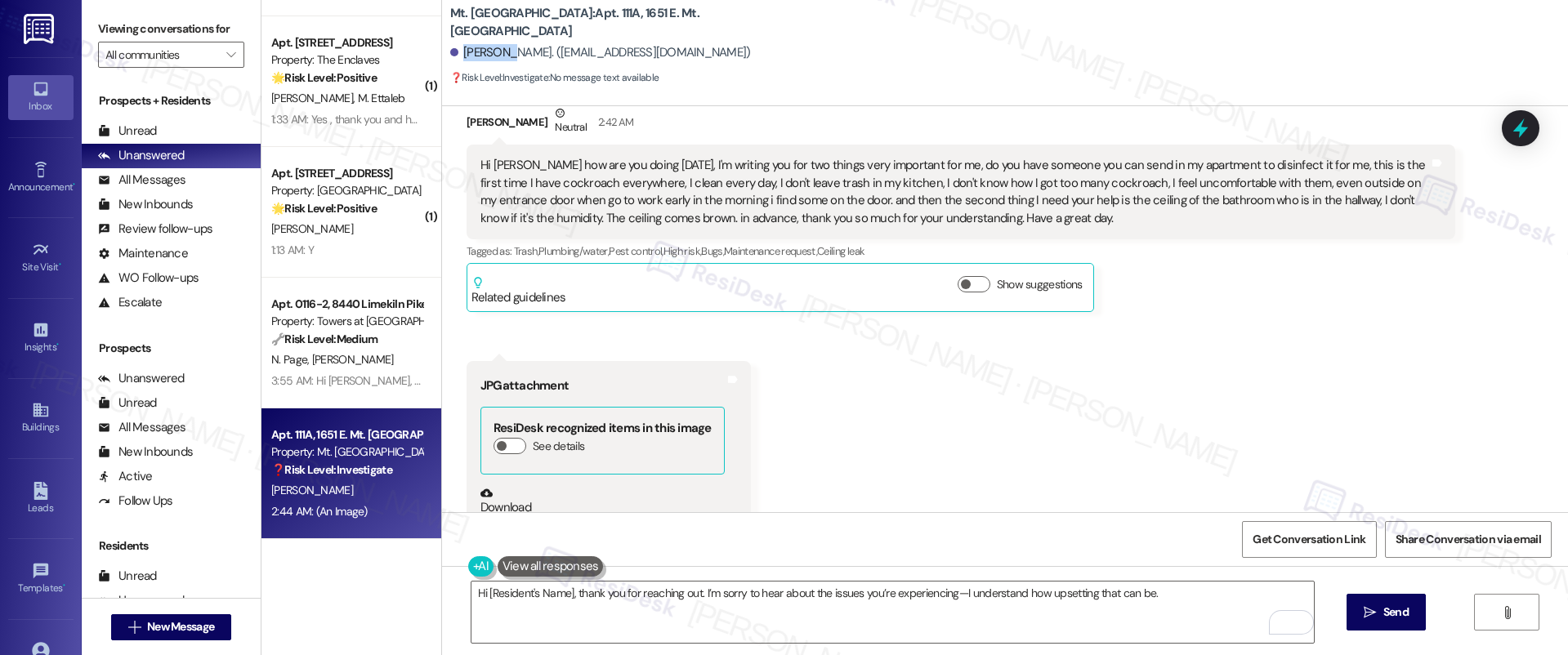 copy on "Merlande" 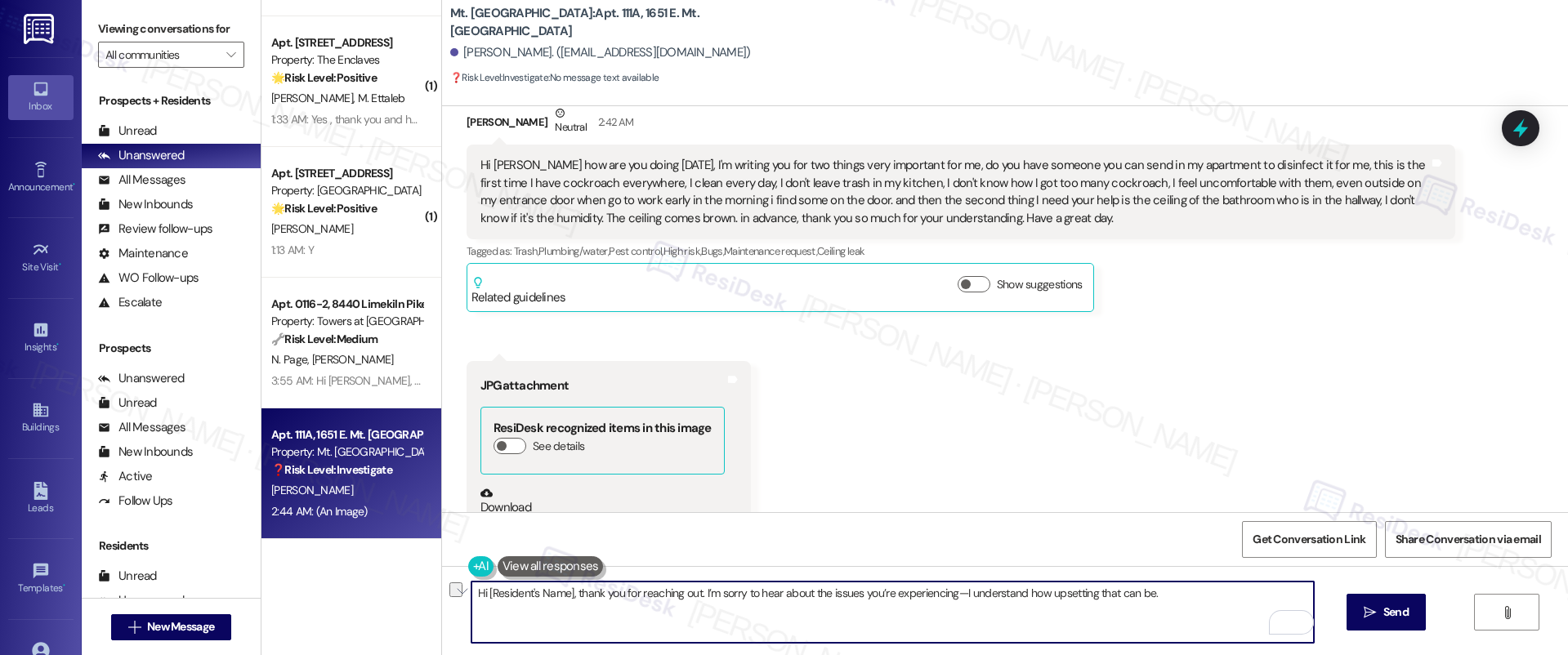 drag, startPoint x: 564, startPoint y: 595, endPoint x: 478, endPoint y: 598, distance: 86.05231 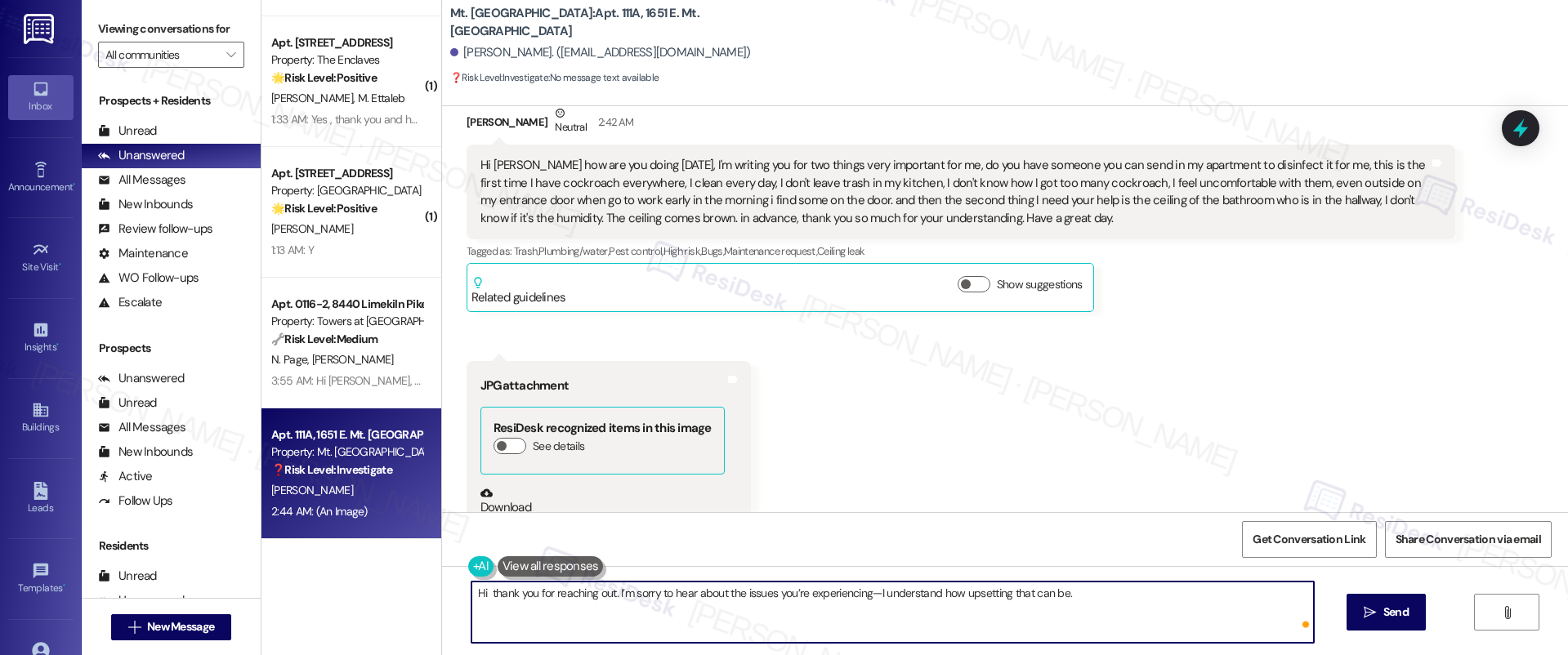 paste on "Merlande" 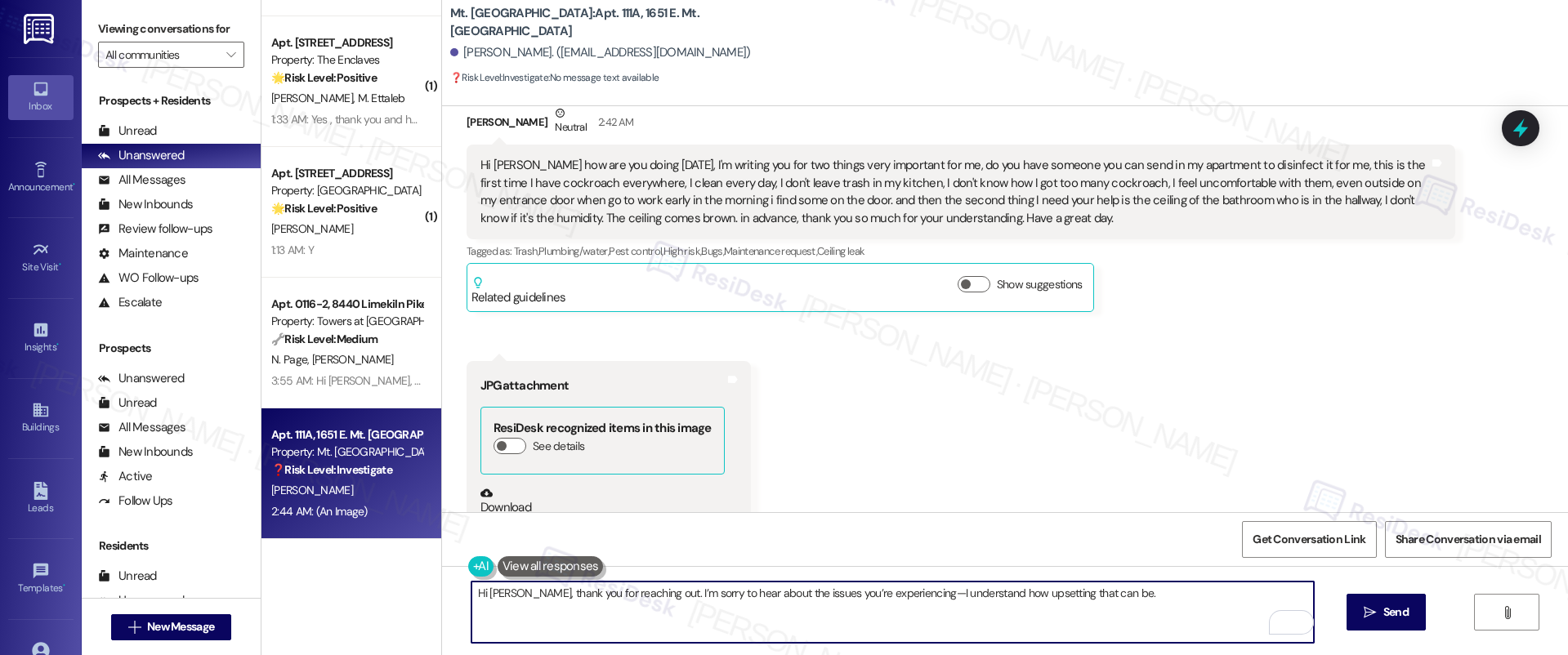 click on "Hi Merlande, thank you for reaching out. I’m sorry to hear about the issues you’re experiencing—I understand how upsetting that can be." at bounding box center (893, 612) 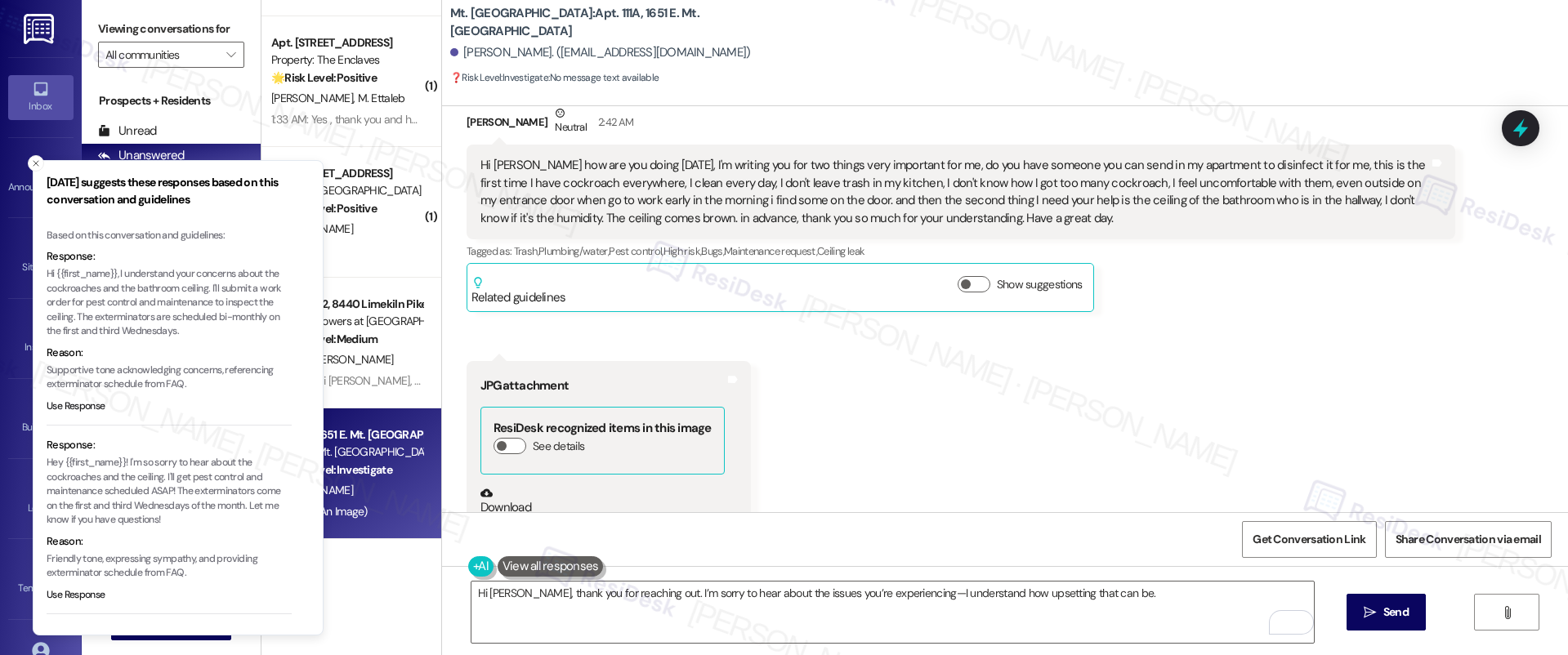 drag, startPoint x: 78, startPoint y: 302, endPoint x: 176, endPoint y: 300, distance: 98.02041 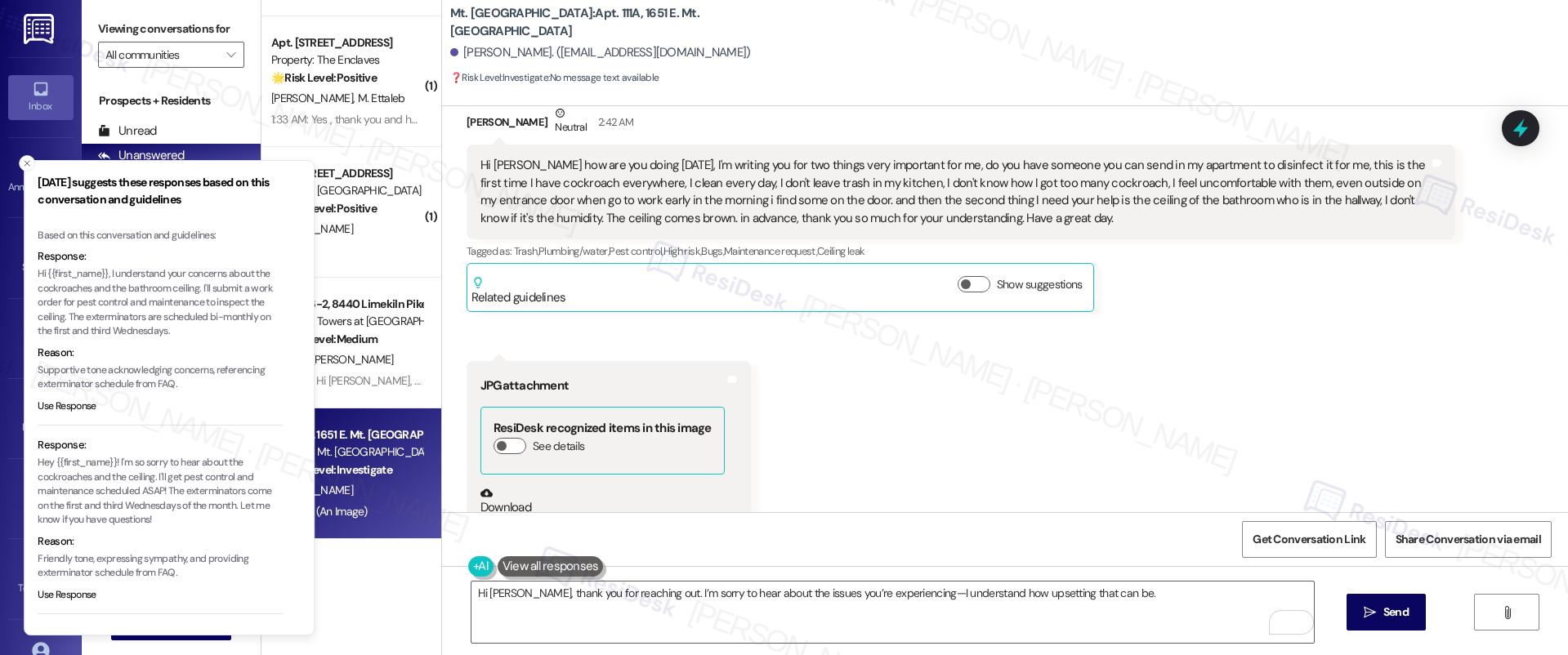 drag, startPoint x: 109, startPoint y: 274, endPoint x: 118, endPoint y: 276, distance: 9.219544 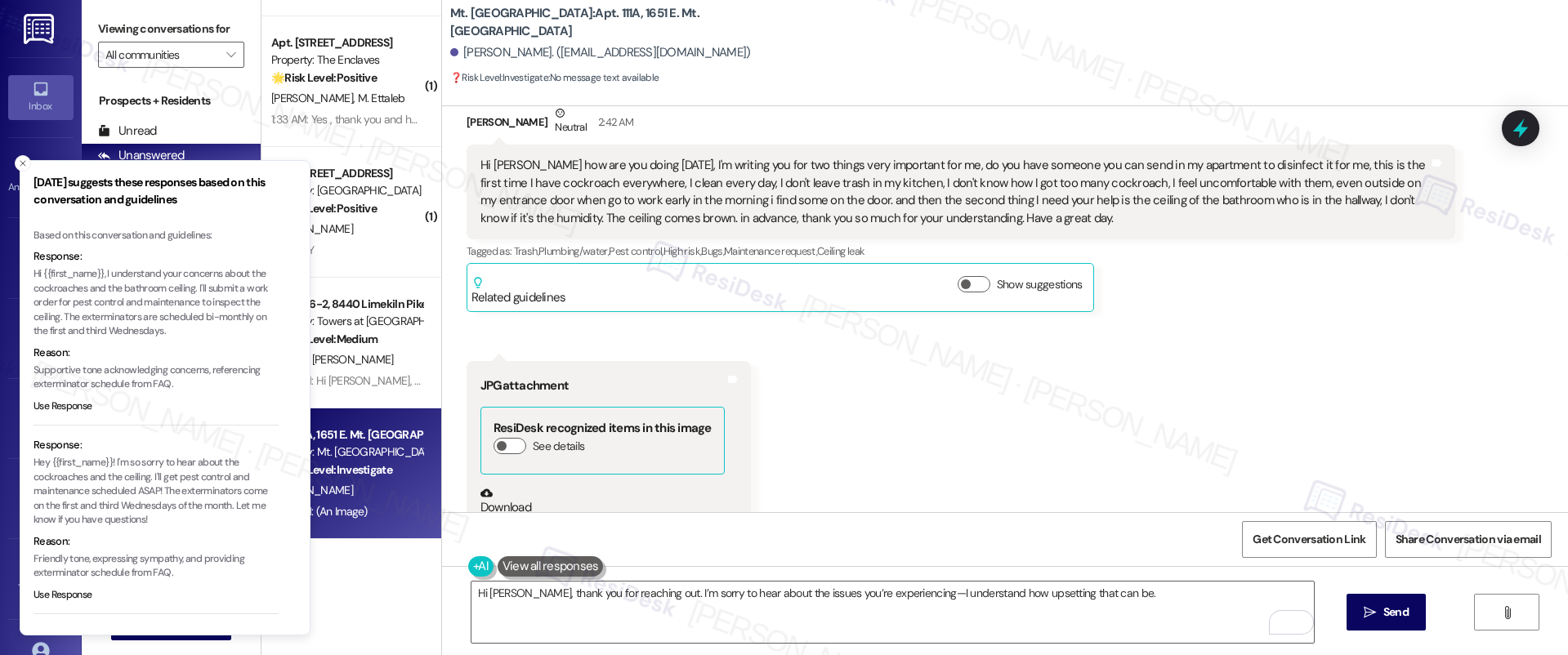 click on "Hi {{first_name}}, I understand your concerns about the cockroaches and the bathroom ceiling. I'll submit a work order for pest control and maintenance to inspect the ceiling. The exterminators are scheduled bi-monthly on the first and third Wednesdays." at bounding box center [156, 303] 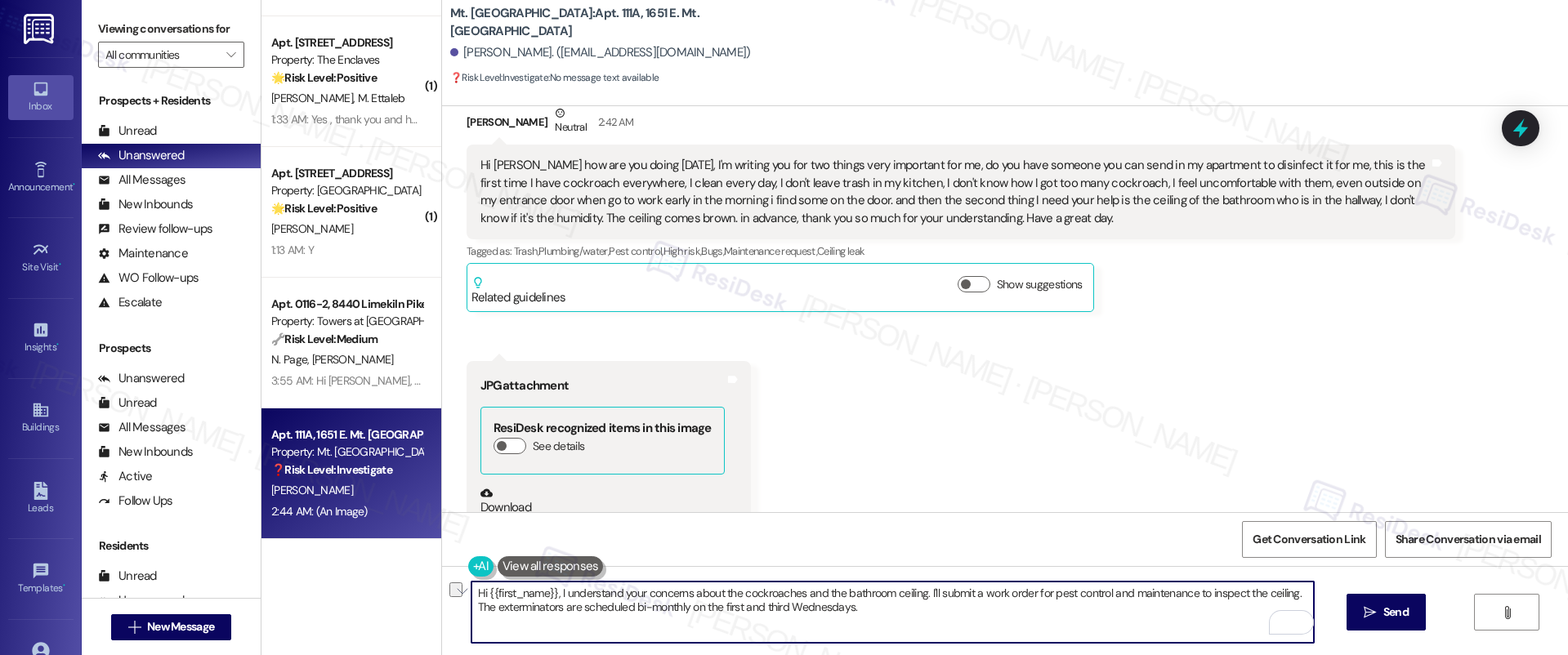 drag, startPoint x: 870, startPoint y: 613, endPoint x: 438, endPoint y: 607, distance: 432.0417 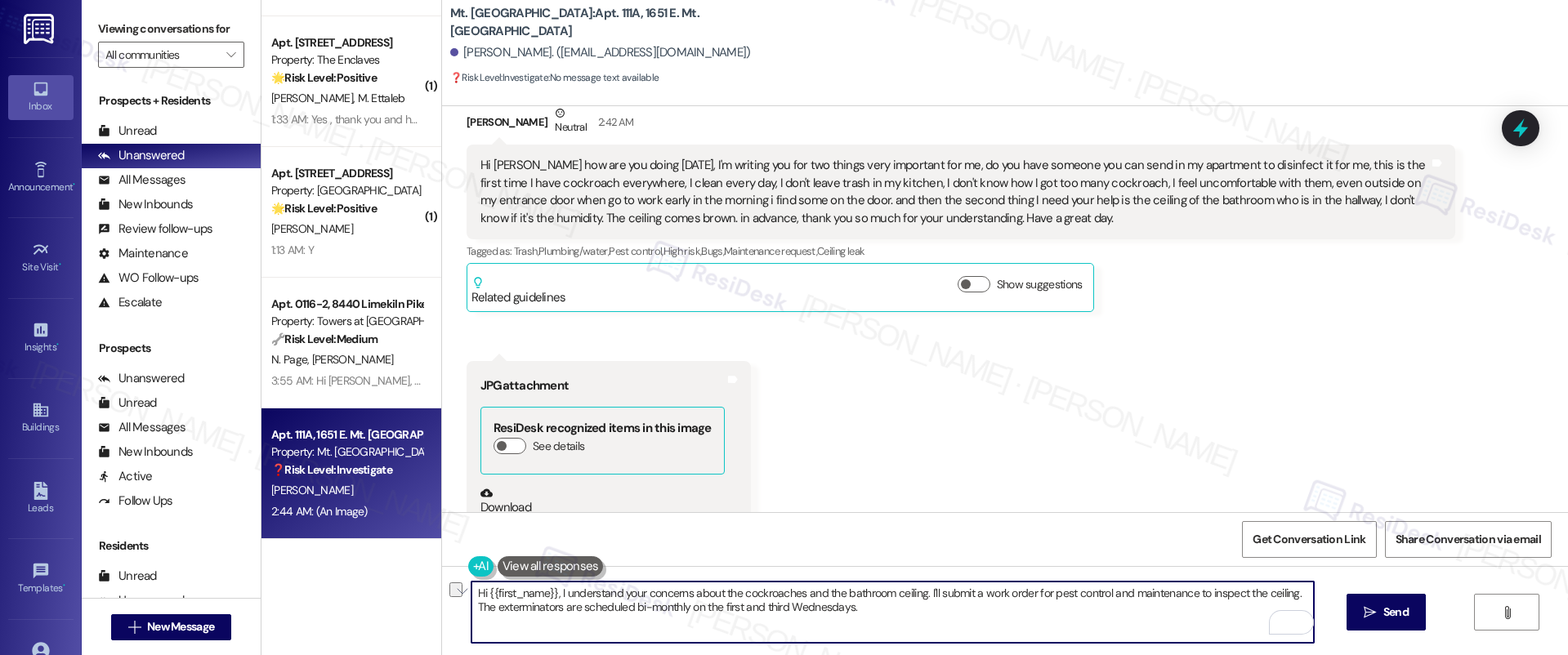 click on "Hi {{first_name}}, I understand your concerns about the cockroaches and the bathroom ceiling. I'll submit a work order for pest control and maintenance to inspect the ceiling. The exterminators are scheduled bi-monthly on the first and third Wednesdays.  Send " at bounding box center [1005, 627] 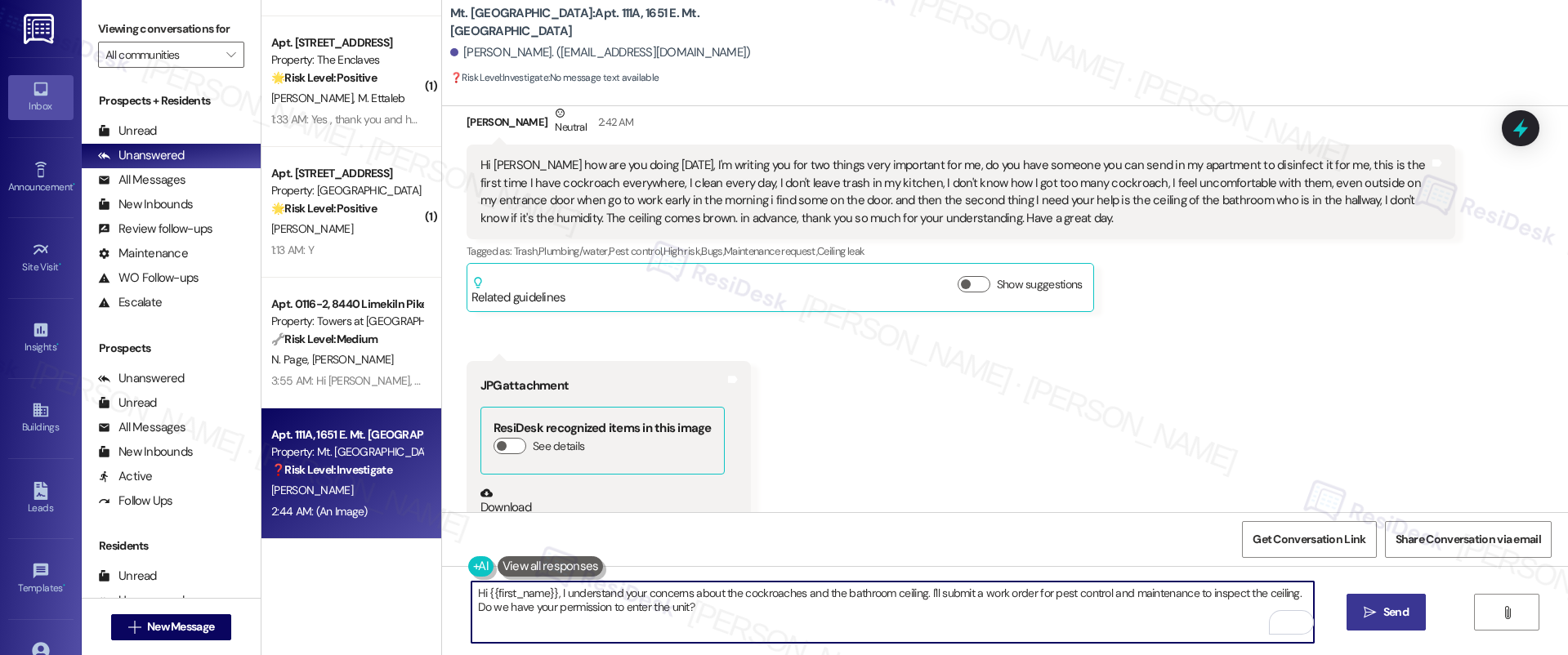 type on "Hi {{first_name}}, I understand your concerns about the cockroaches and the bathroom ceiling. I'll submit a work order for pest control and maintenance to inspect the ceiling. Do we have your permission to enter the unit?" 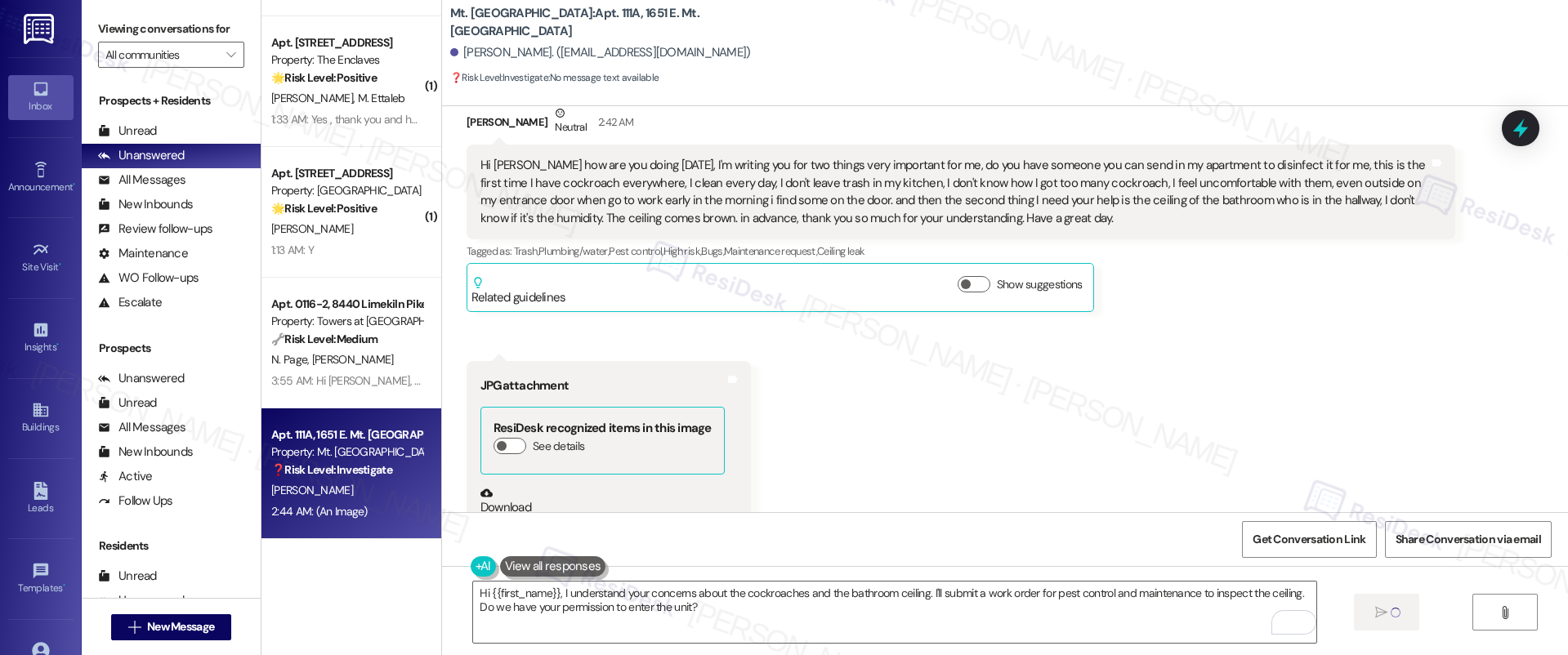 type 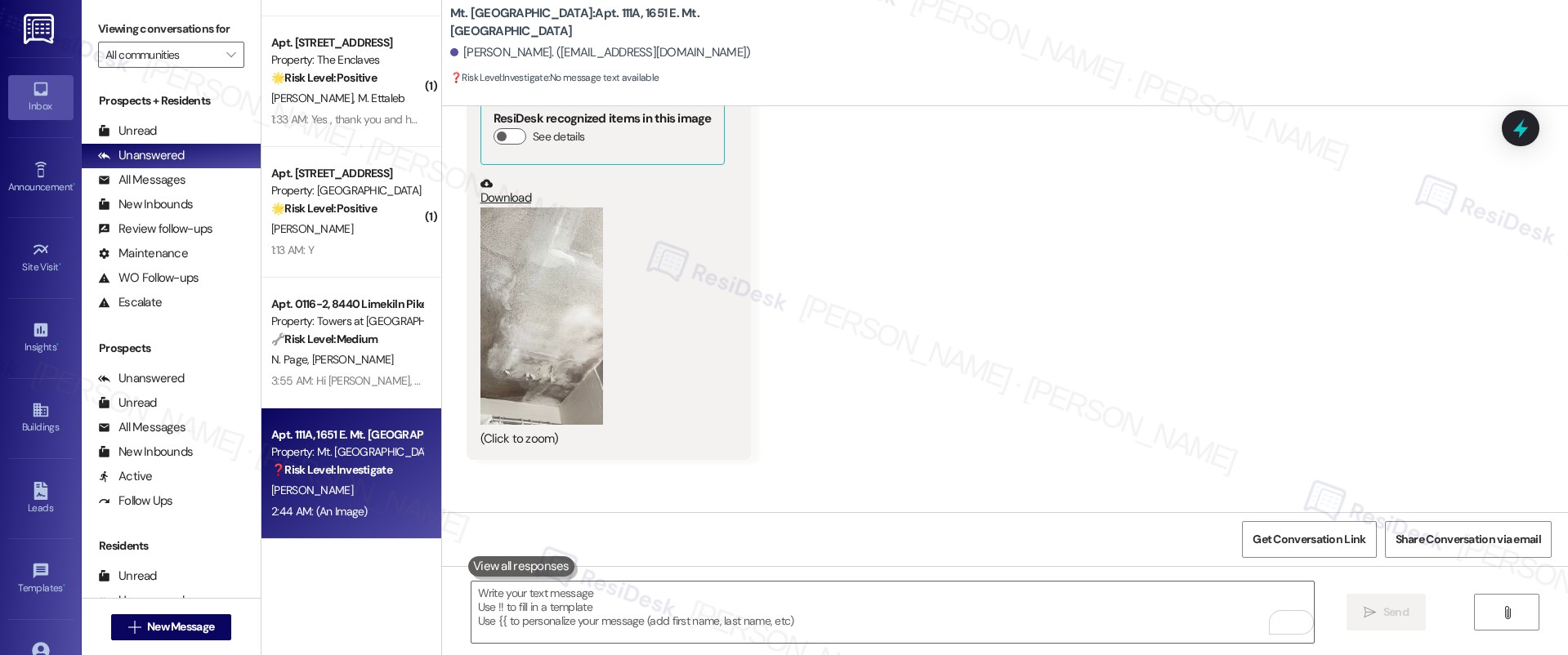 scroll, scrollTop: 23633, scrollLeft: 0, axis: vertical 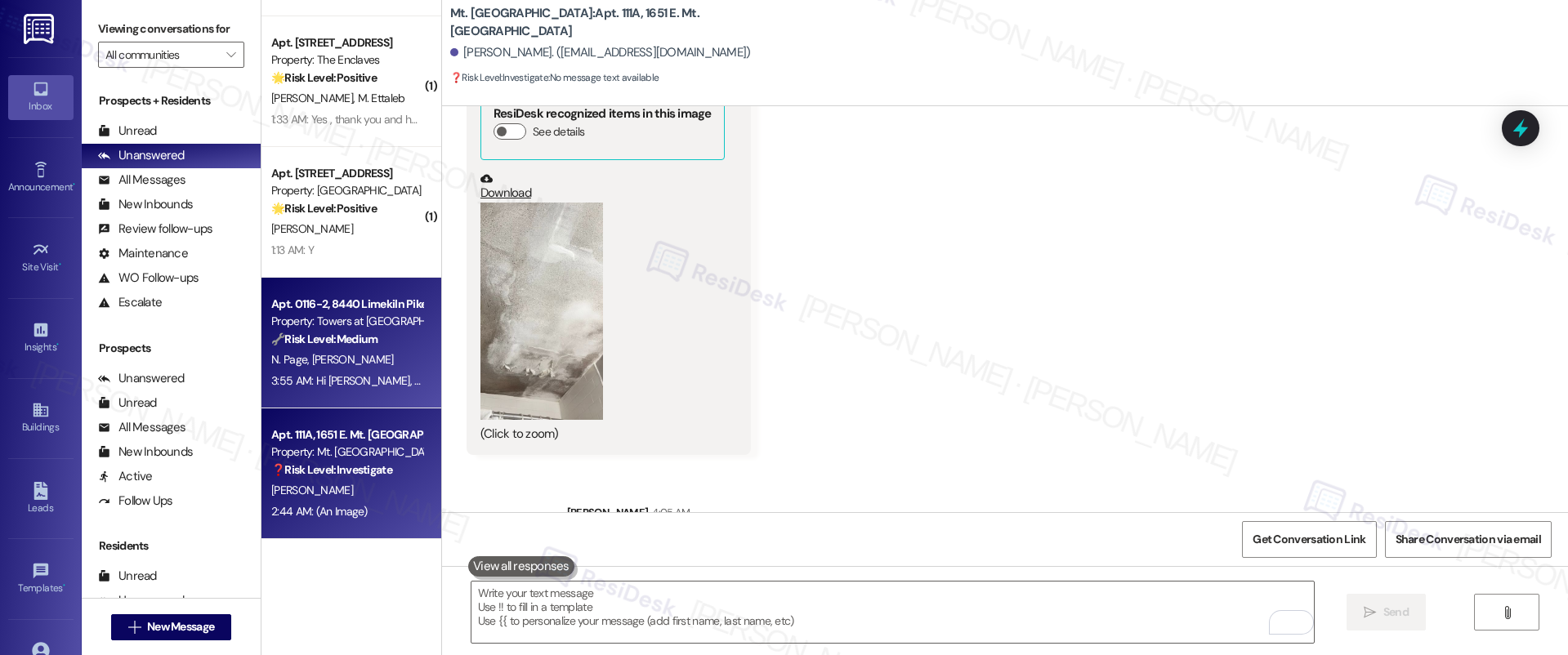 click on "N. Page M. Cooley" at bounding box center (346, 359) 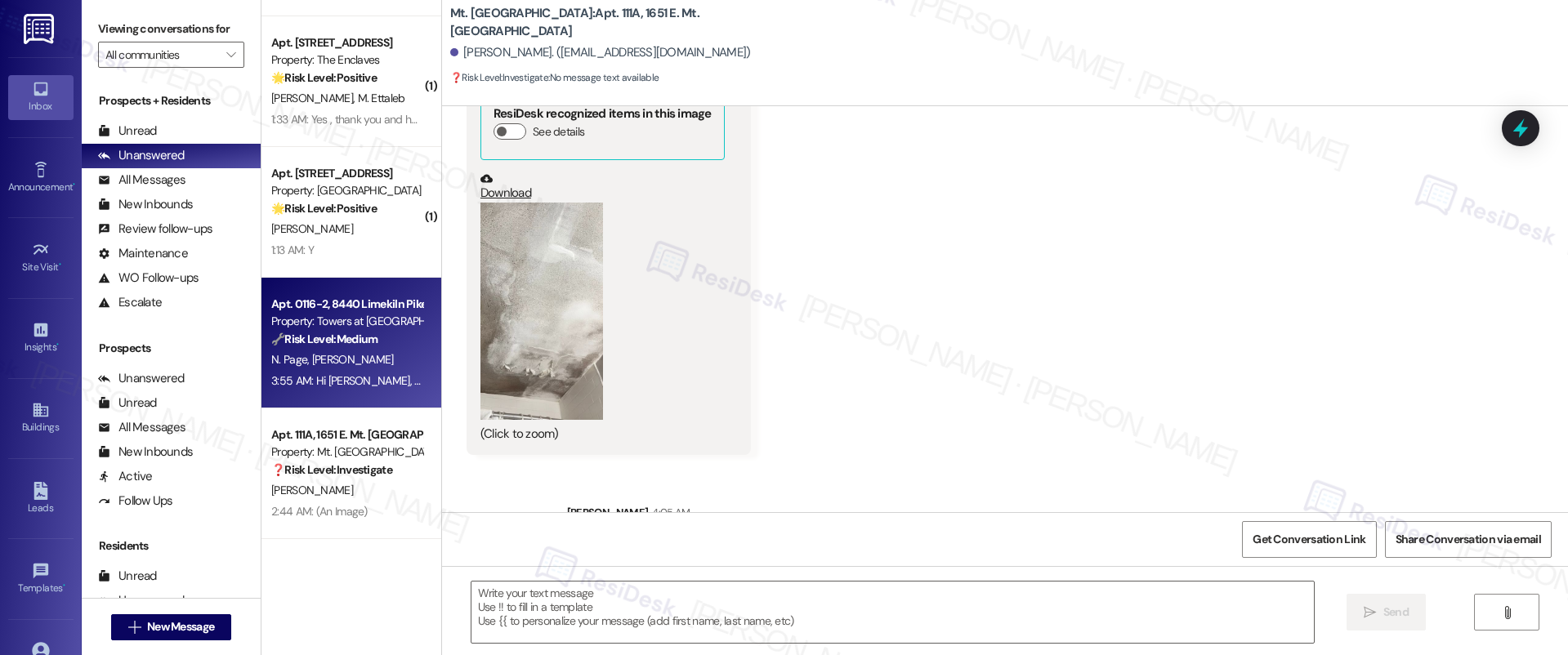 type on "Fetching suggested responses. Please feel free to read through the conversation in the meantime." 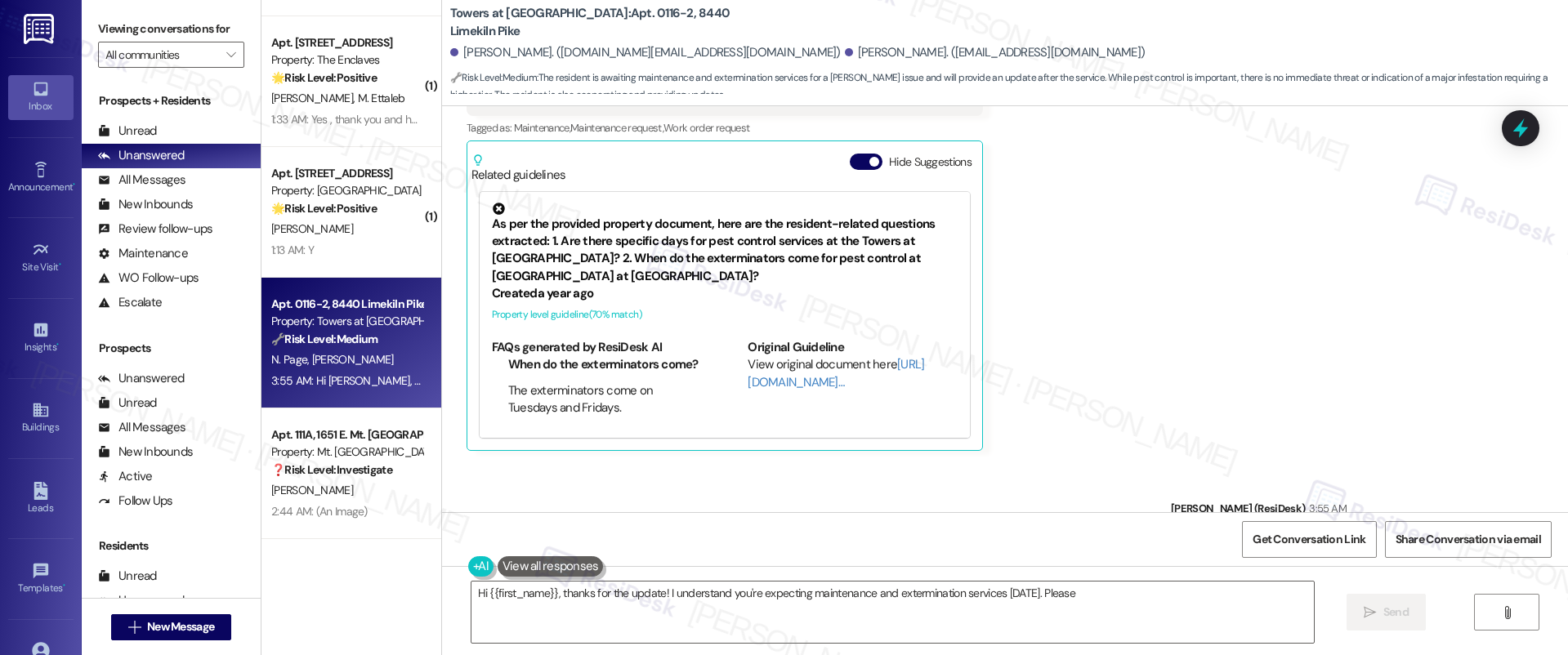 scroll, scrollTop: 1889, scrollLeft: 0, axis: vertical 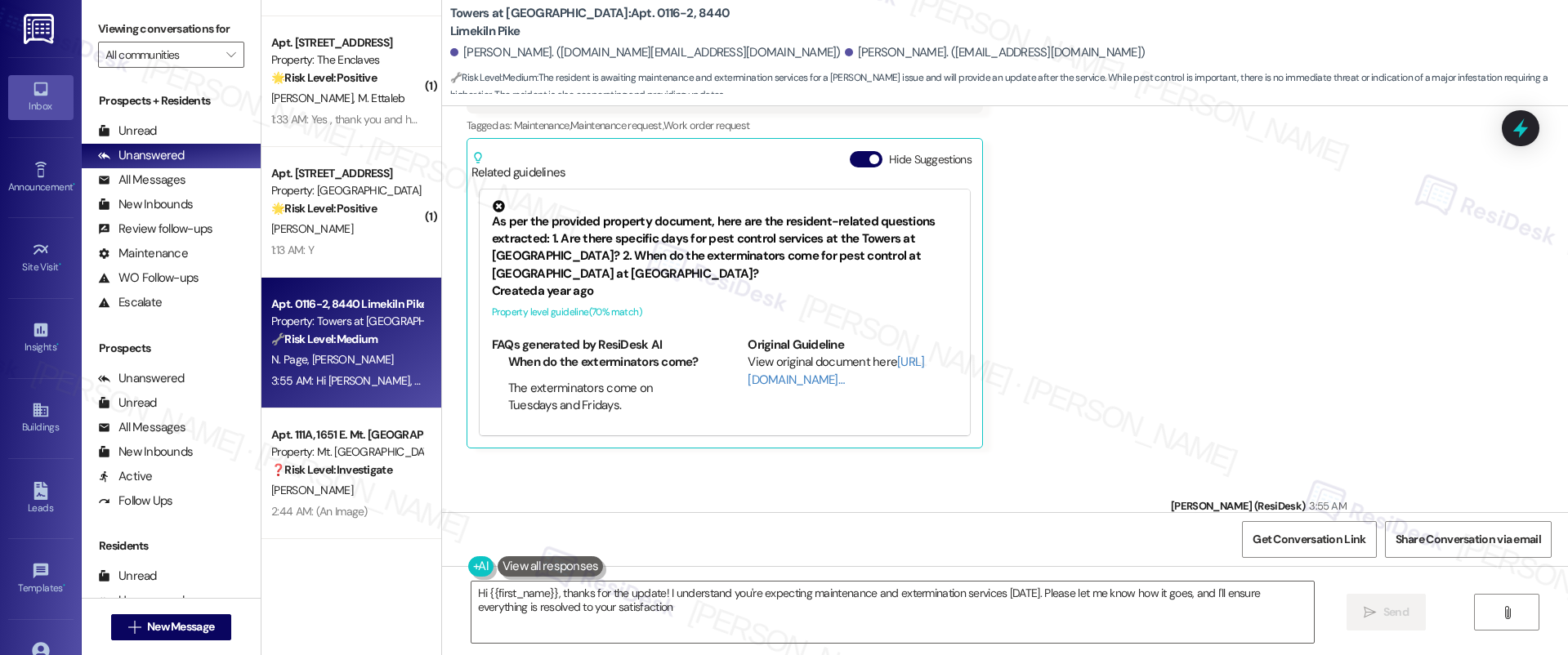 type on "Hi {{first_name}}, thanks for the update! I understand you're expecting maintenance and extermination services tomorrow. Please let me know how it goes, and I'll ensure everything is resolved to your satisfaction." 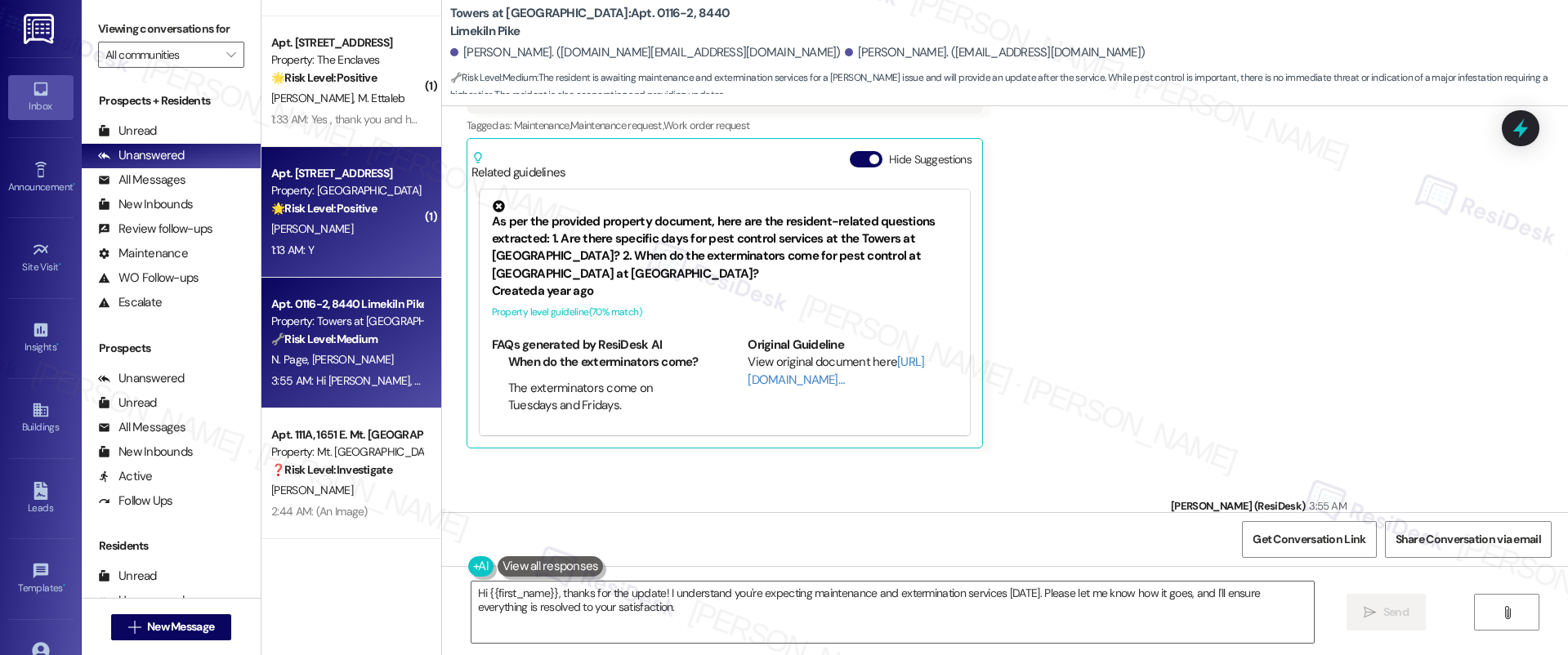 click on "[PERSON_NAME]" at bounding box center (346, 229) 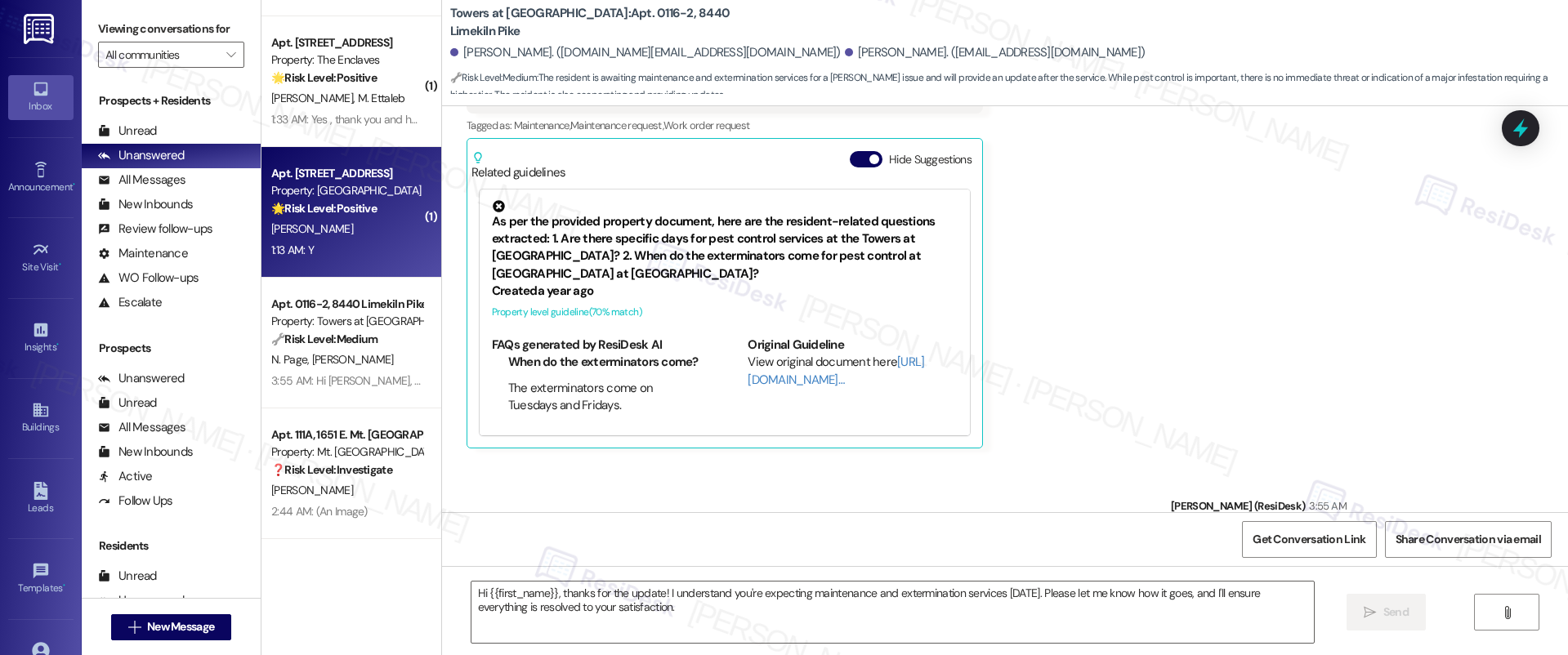 type on "Fetching suggested responses. Please feel free to read through the conversation in the meantime." 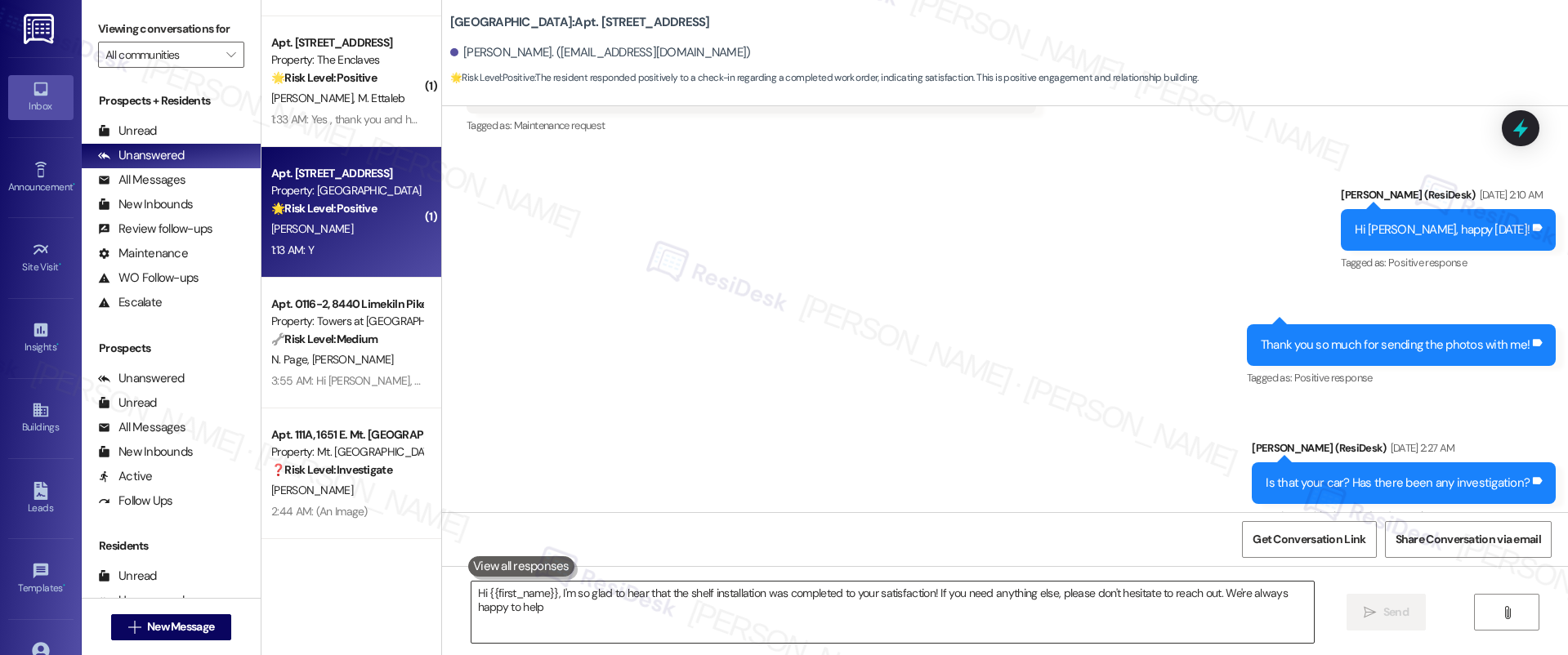 type on "Hi {{first_name}}, I'm so glad to hear that the shelf installation was completed to your satisfaction! If you need anything else, please don't hesitate to reach out. We're always happy to help!" 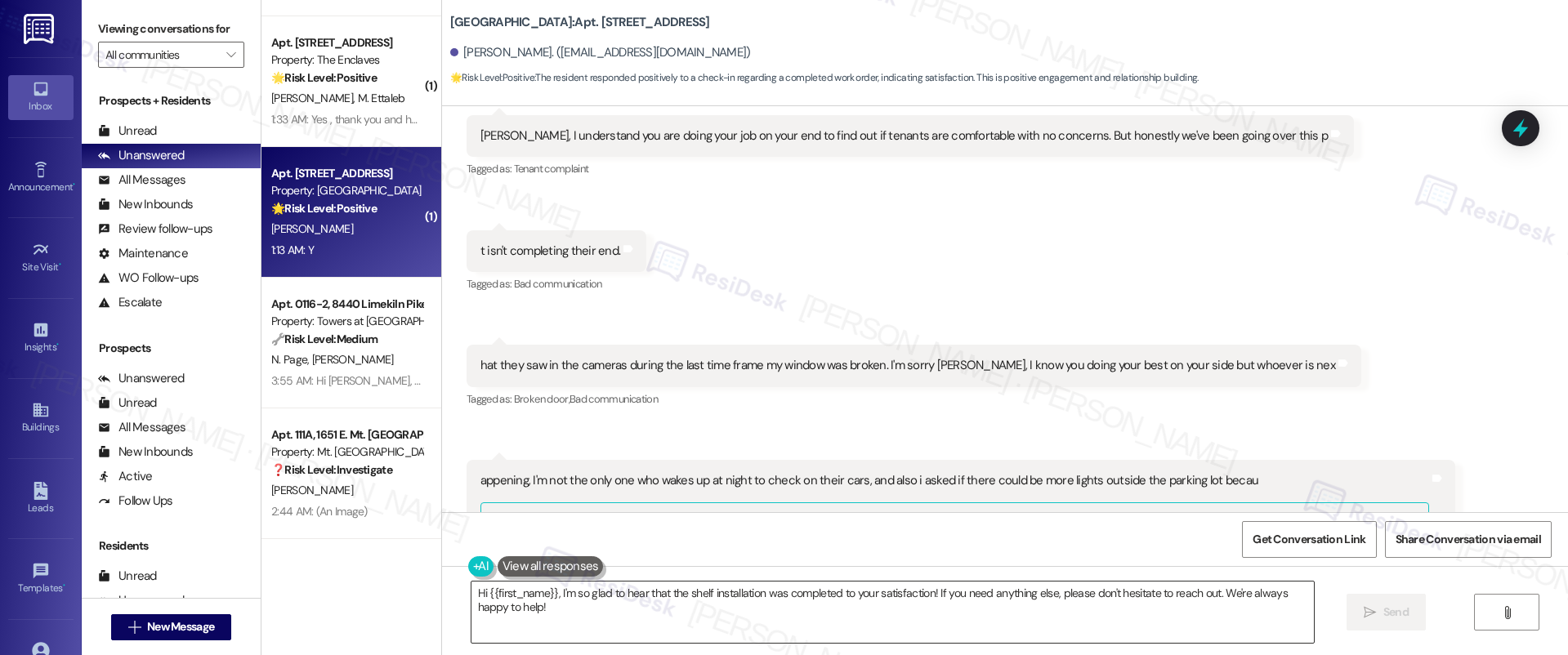 scroll, scrollTop: 7714, scrollLeft: 0, axis: vertical 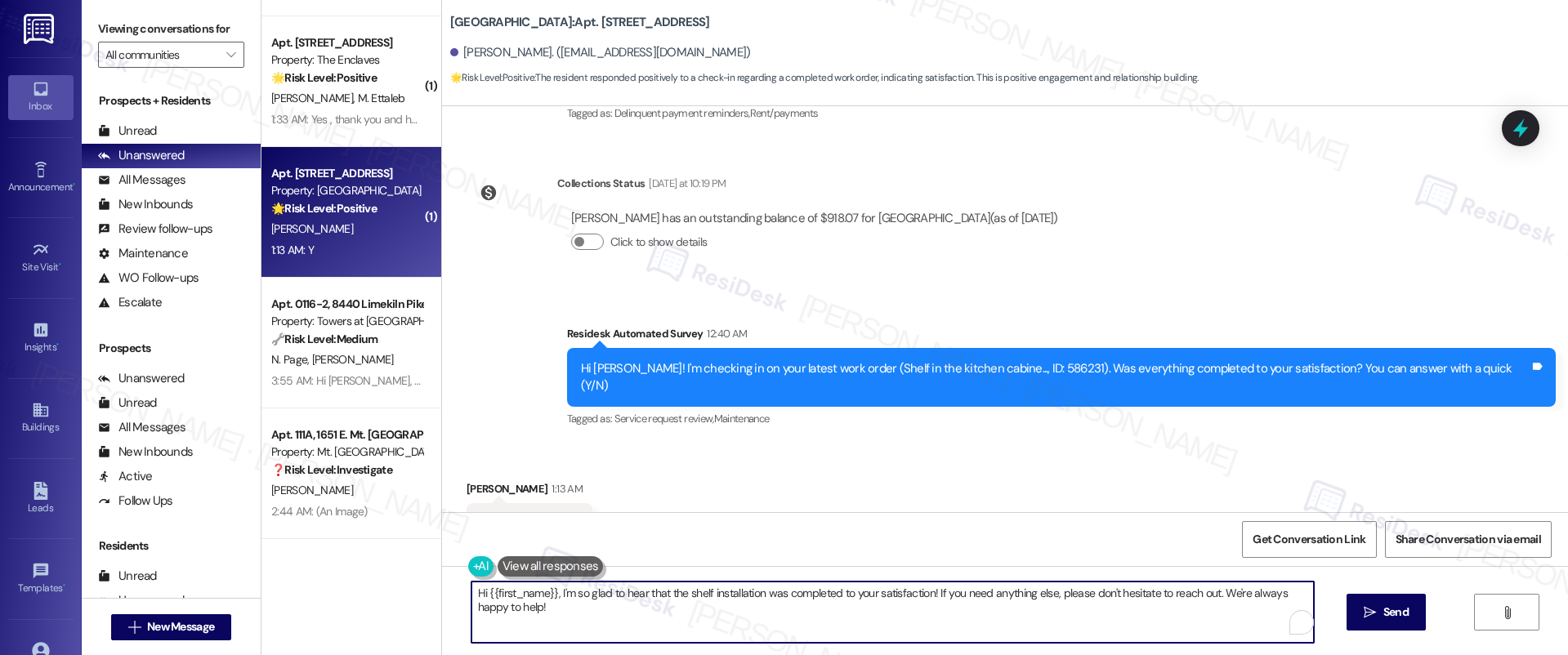 click on "Hi {{first_name}}, I'm so glad to hear that the shelf installation was completed to your satisfaction! If you need anything else, please don't hesitate to reach out. We're always happy to help!" at bounding box center [893, 612] 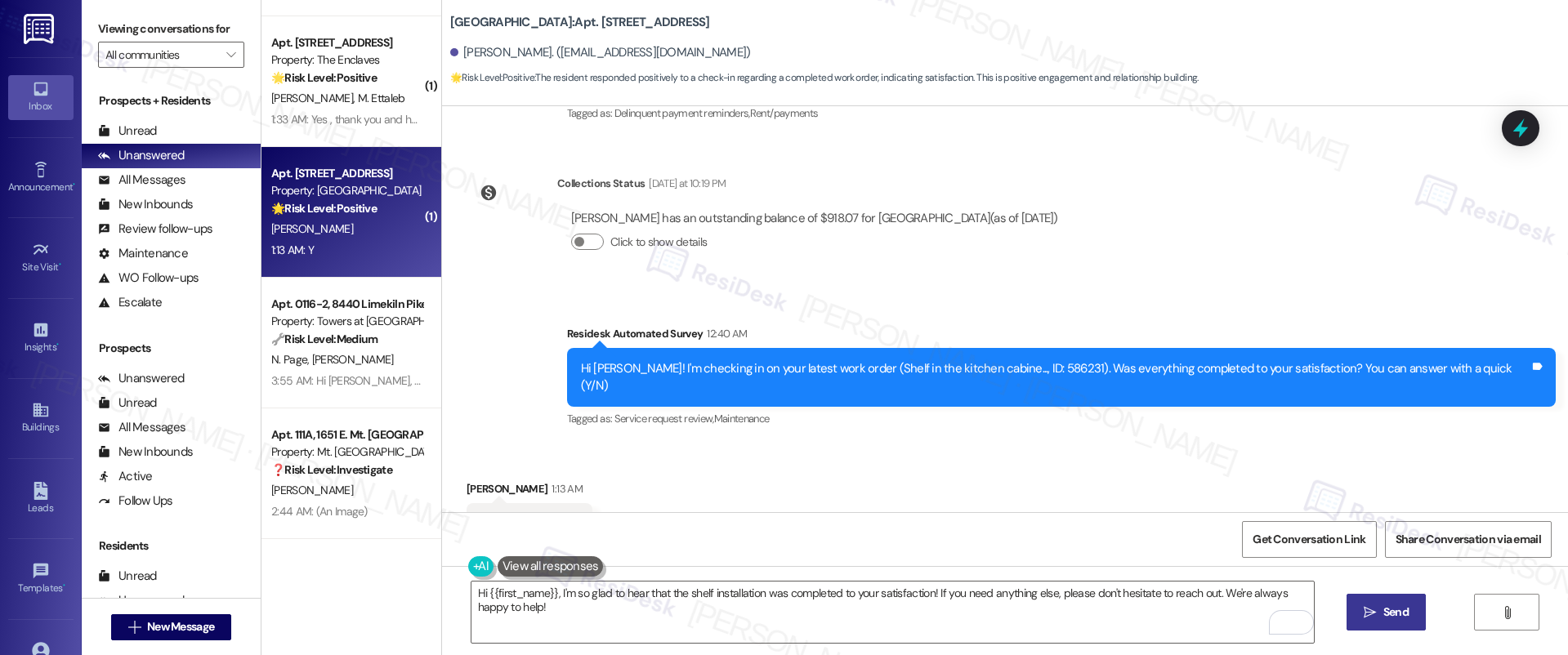 click on "Send" at bounding box center (1396, 612) 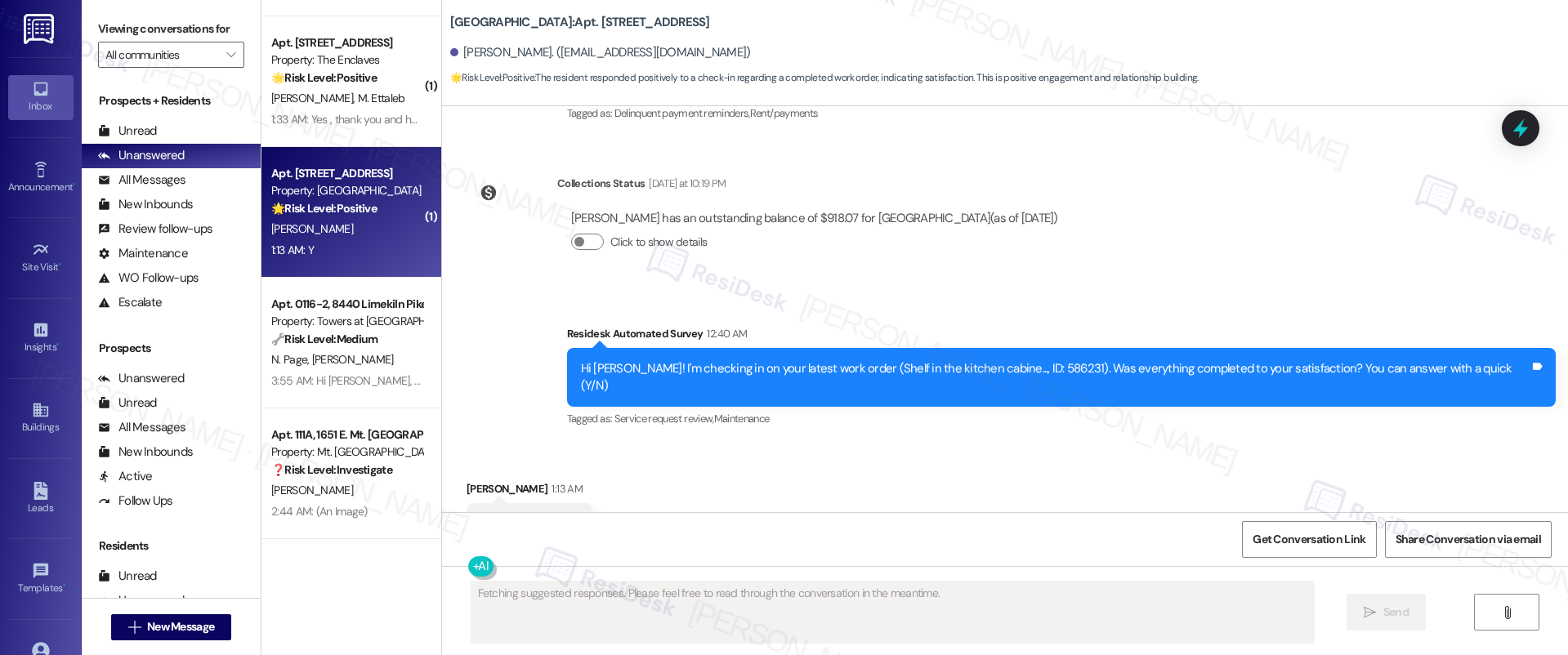 scroll, scrollTop: 7713, scrollLeft: 0, axis: vertical 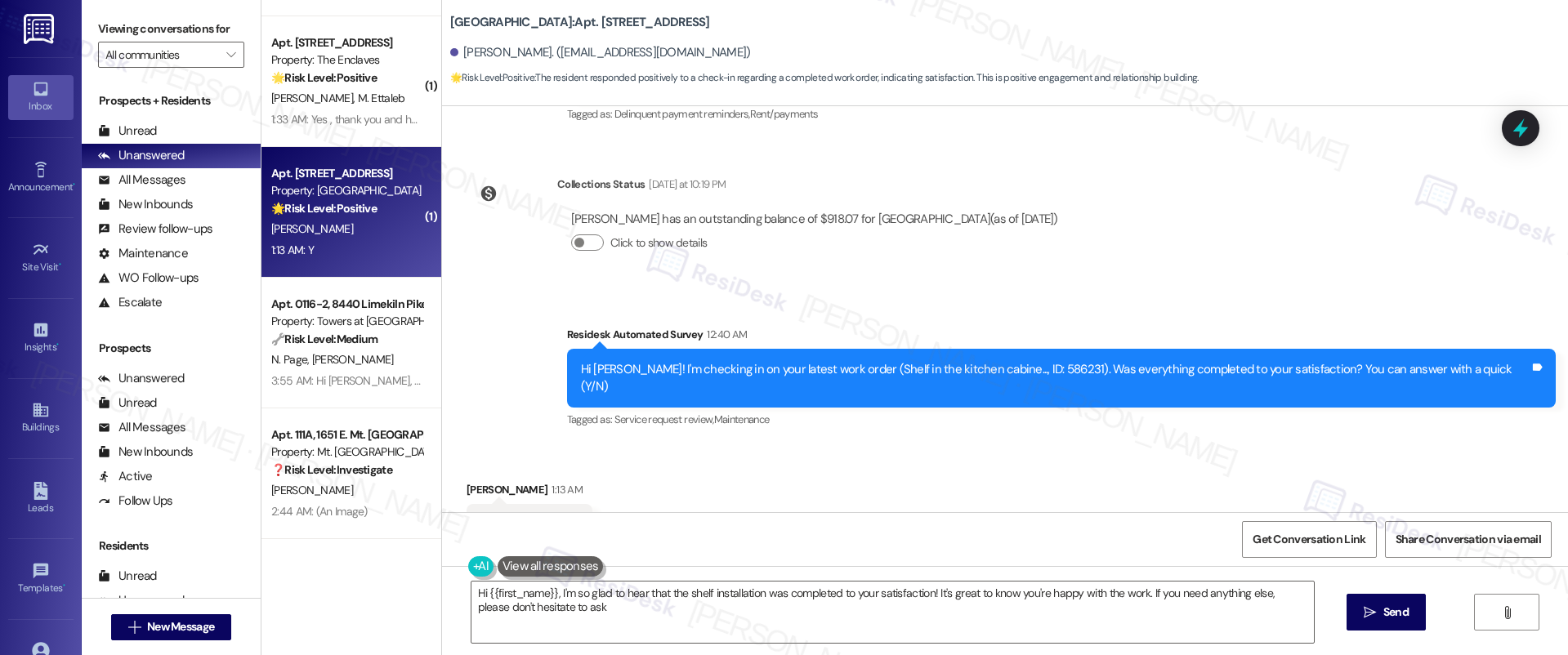 type on "Hi {{first_name}}, I'm so glad to hear that the shelf installation was completed to your satisfaction! It's great to know you're happy with the work. If you need anything else, please don't hesitate to ask!" 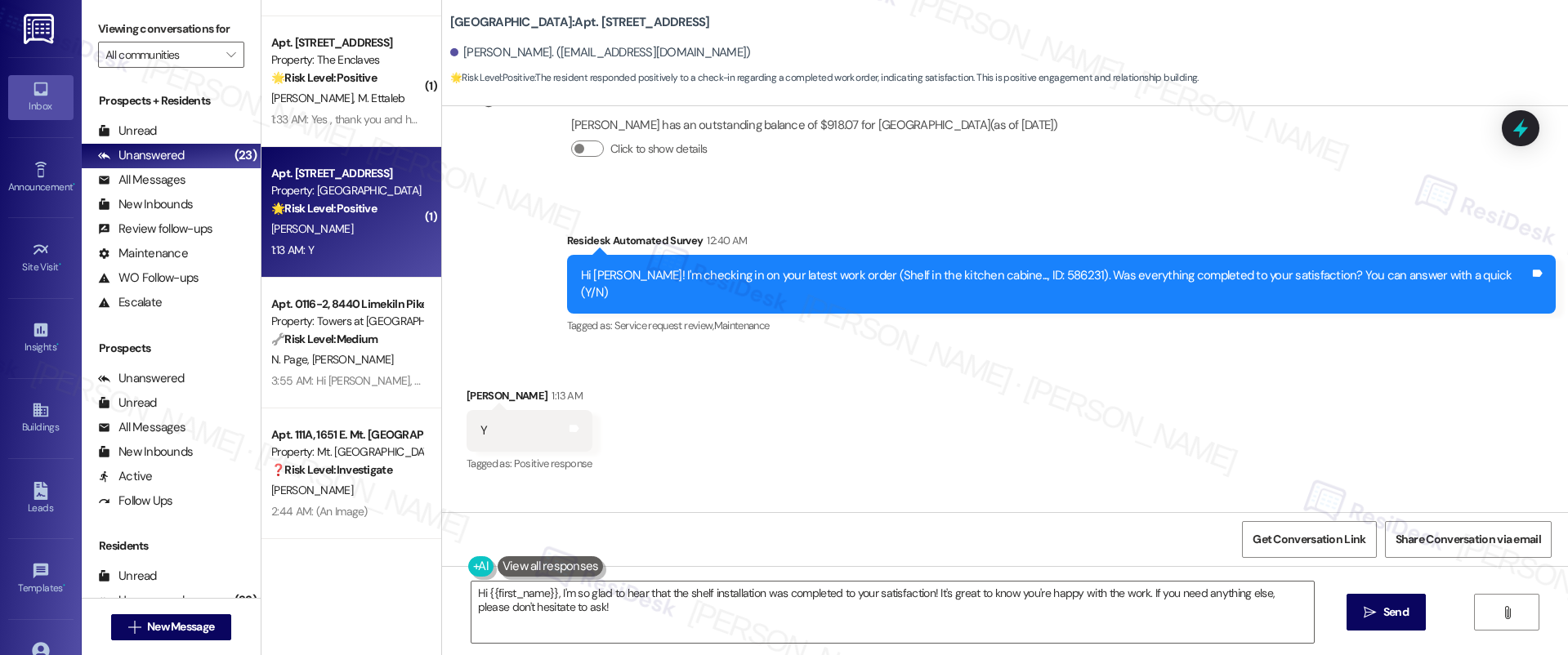 scroll, scrollTop: 7827, scrollLeft: 0, axis: vertical 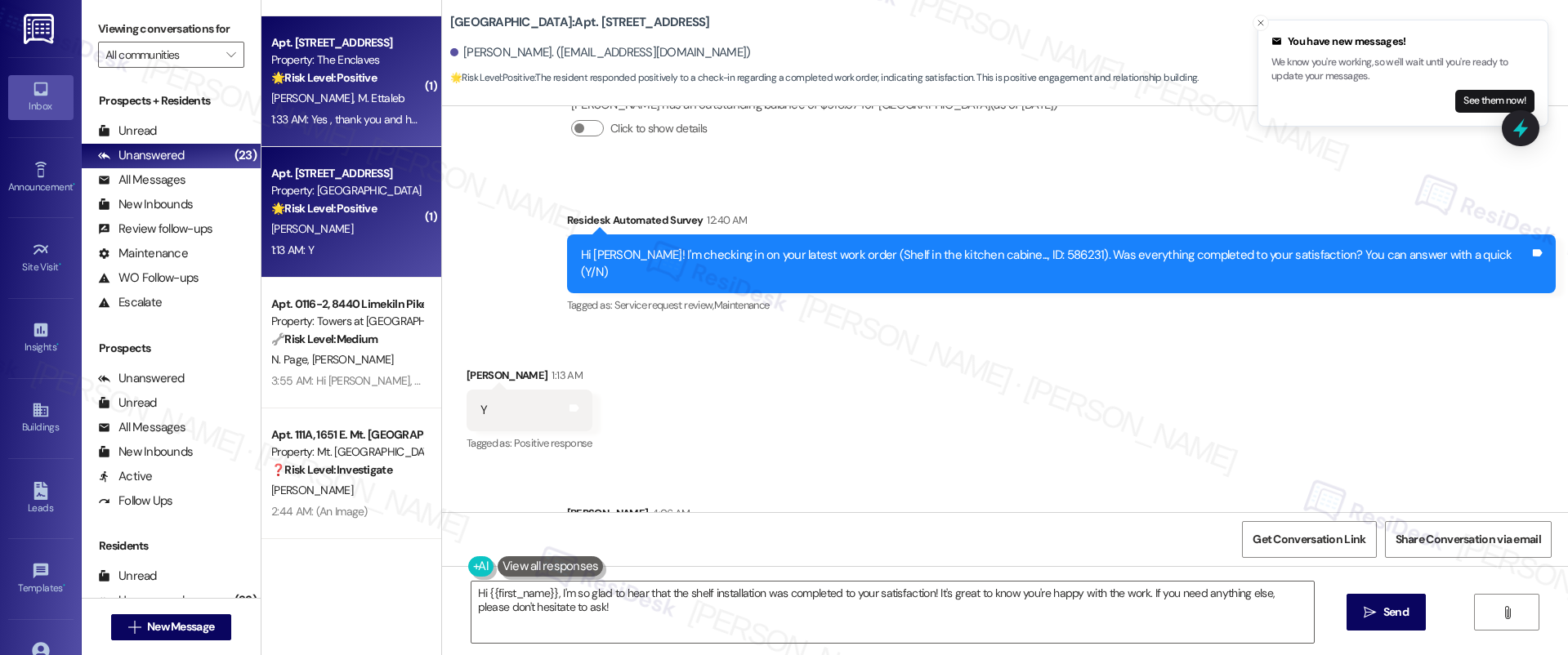 click on "N. Loutfi M. Ettaleb" at bounding box center [346, 98] 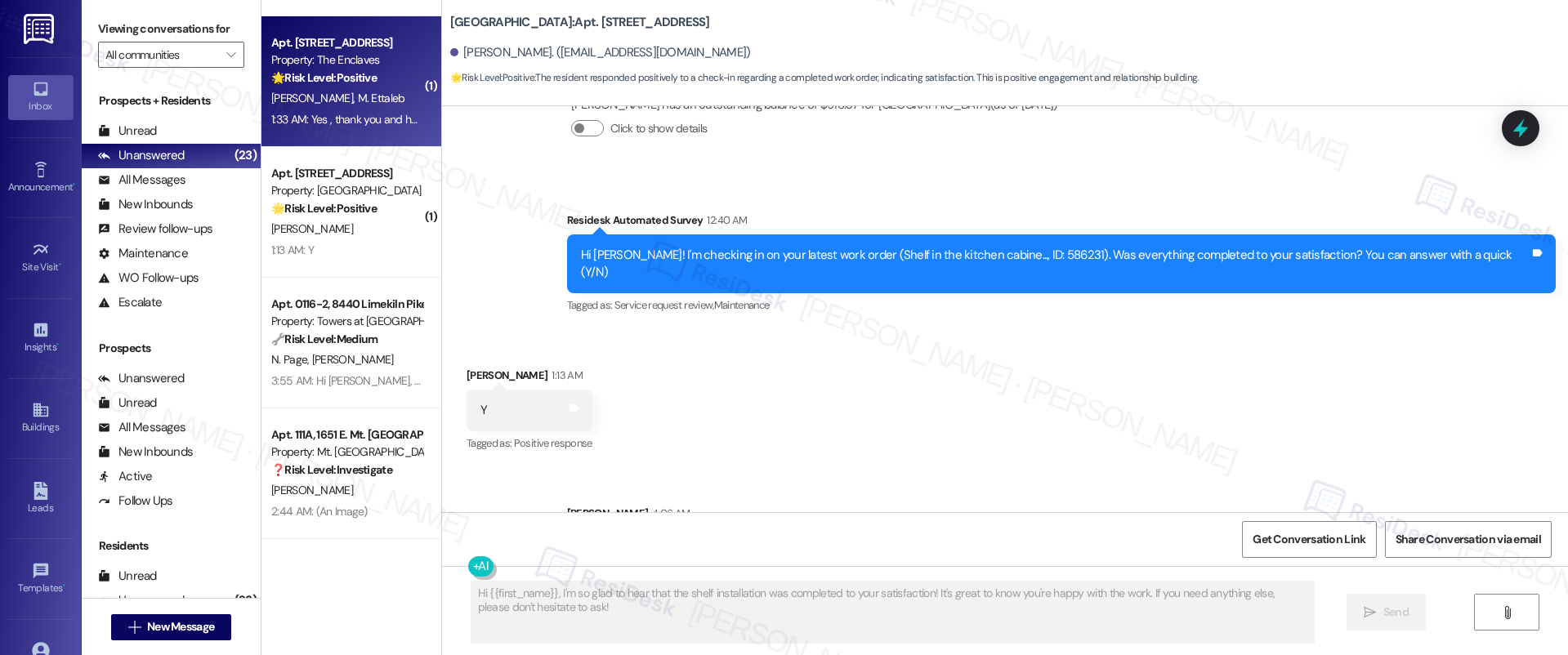 type on "Fetching suggested responses. Please feel free to read through the conversation in the meantime." 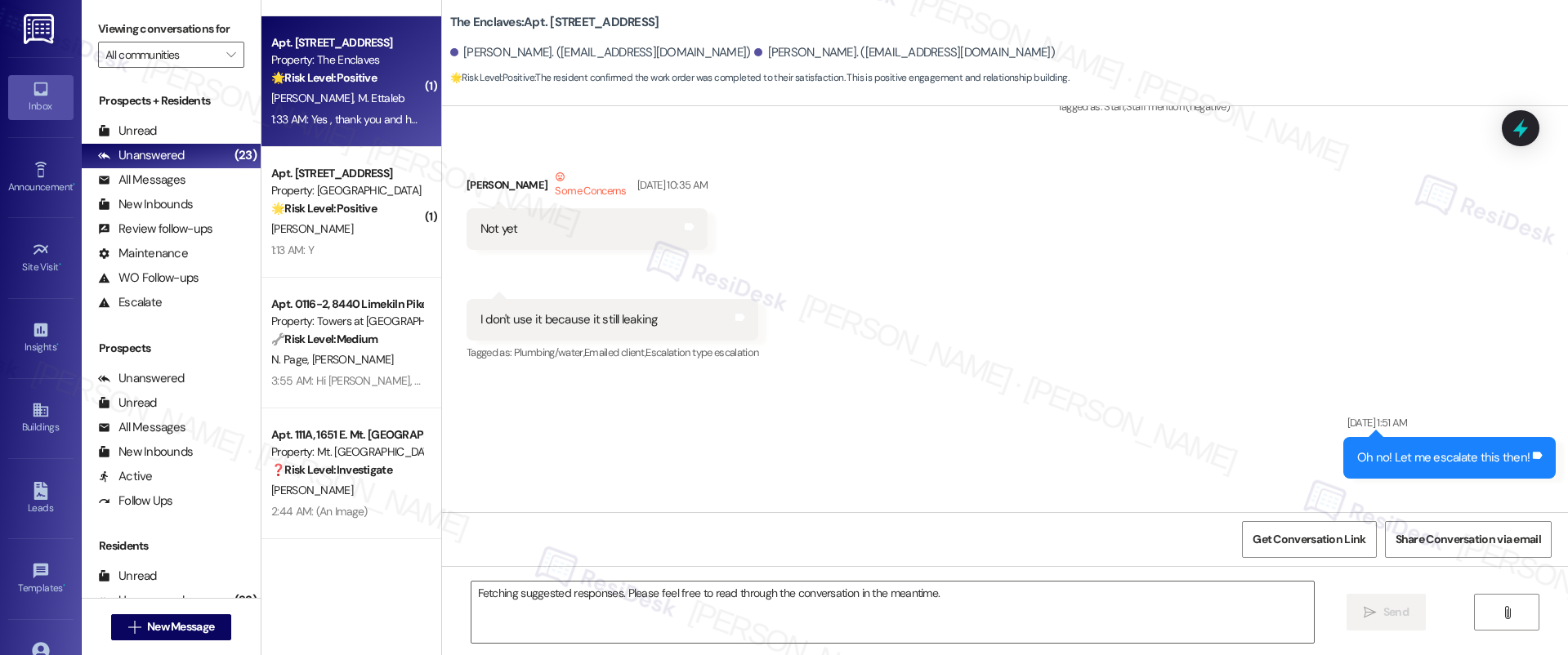 scroll, scrollTop: 14803, scrollLeft: 0, axis: vertical 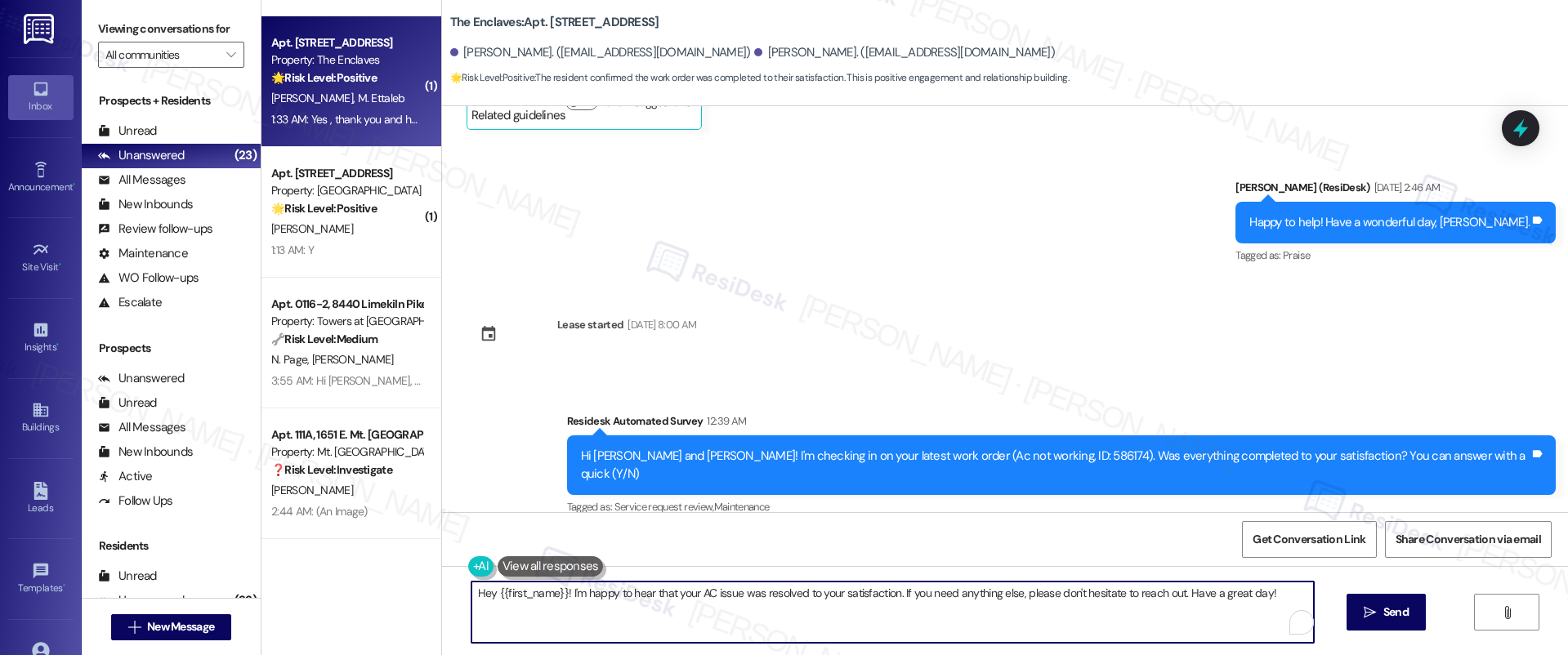 drag, startPoint x: 615, startPoint y: 595, endPoint x: 630, endPoint y: 594, distance: 15.033296 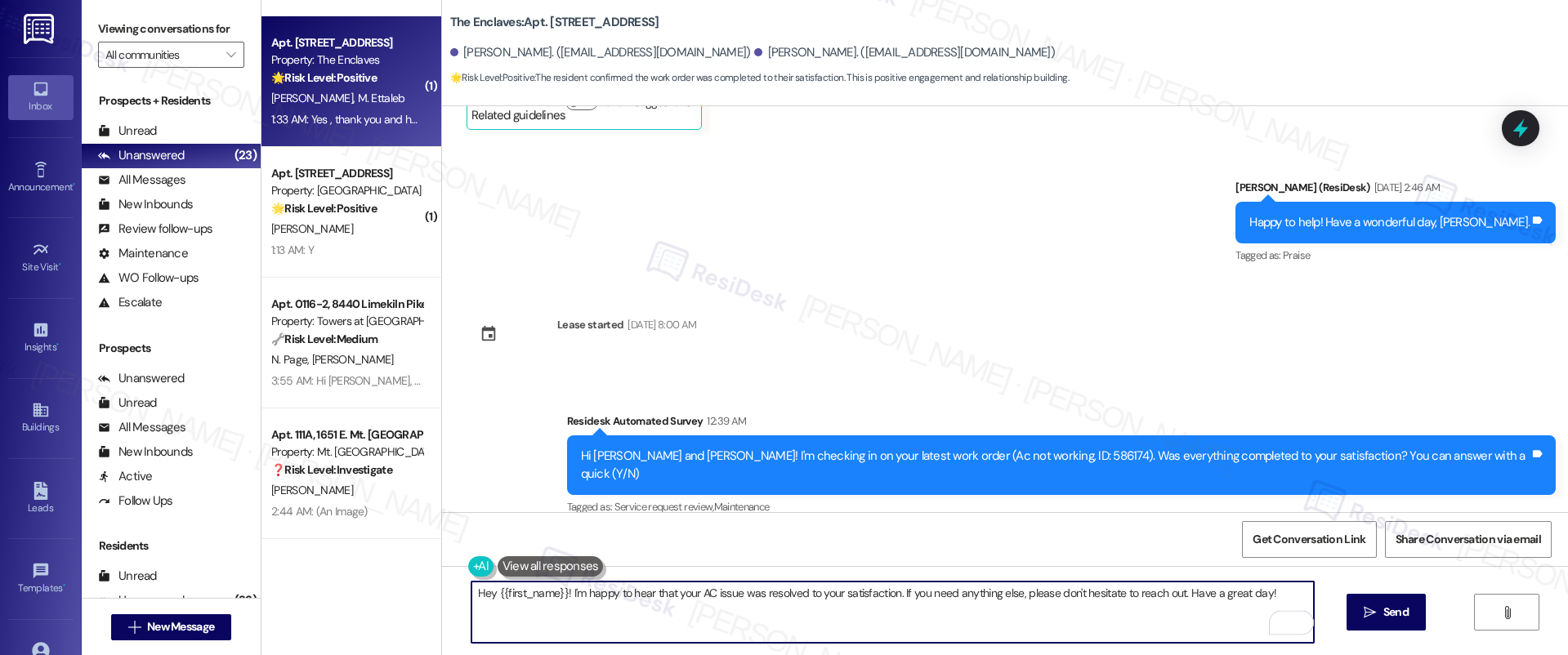 click on "Hey {{first_name}}! I'm happy to hear that your AC issue was resolved to your satisfaction. If you need anything else, please don't hesitate to reach out. Have a great day!" at bounding box center (893, 612) 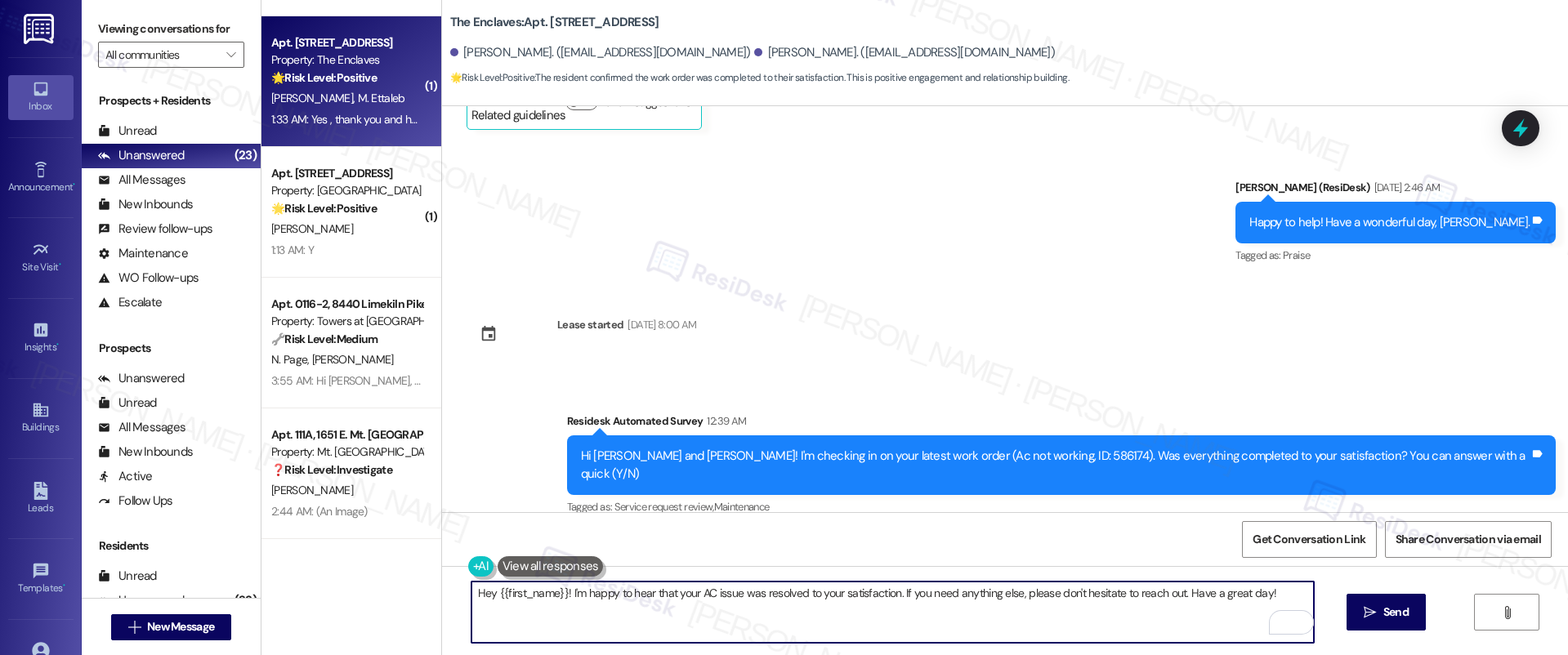 click on "Mostafa Ettaleb 1:33 AM" at bounding box center [578, 580] 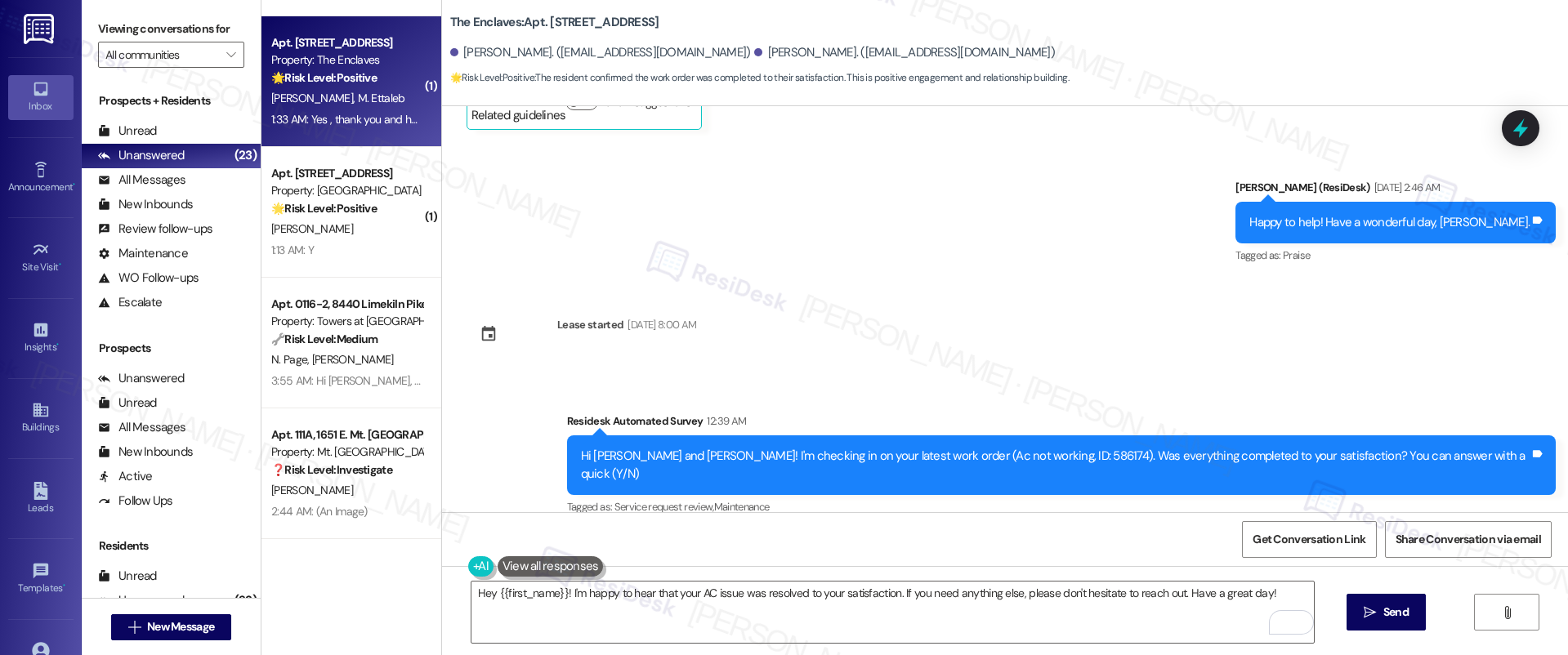 click on "Mostafa Ettaleb 1:33 AM" at bounding box center (578, 580) 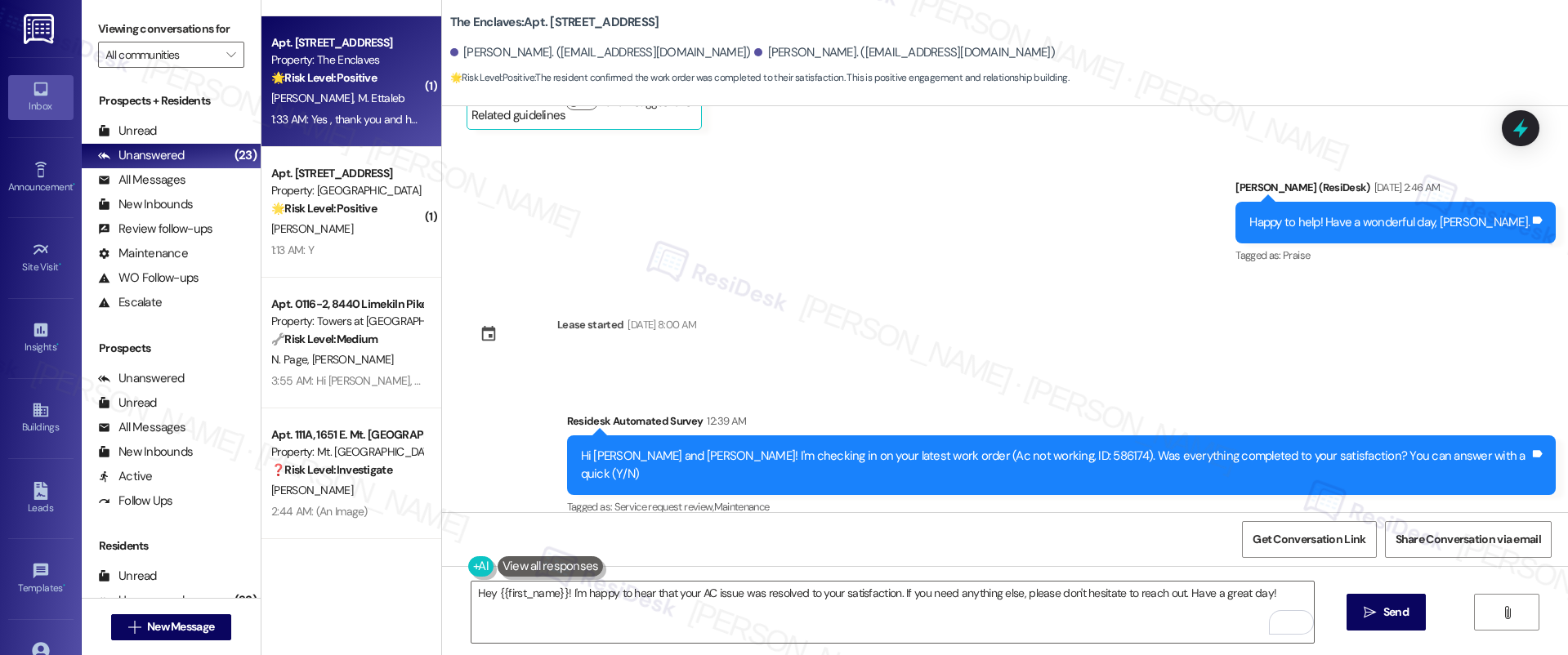 copy on "Mostafa" 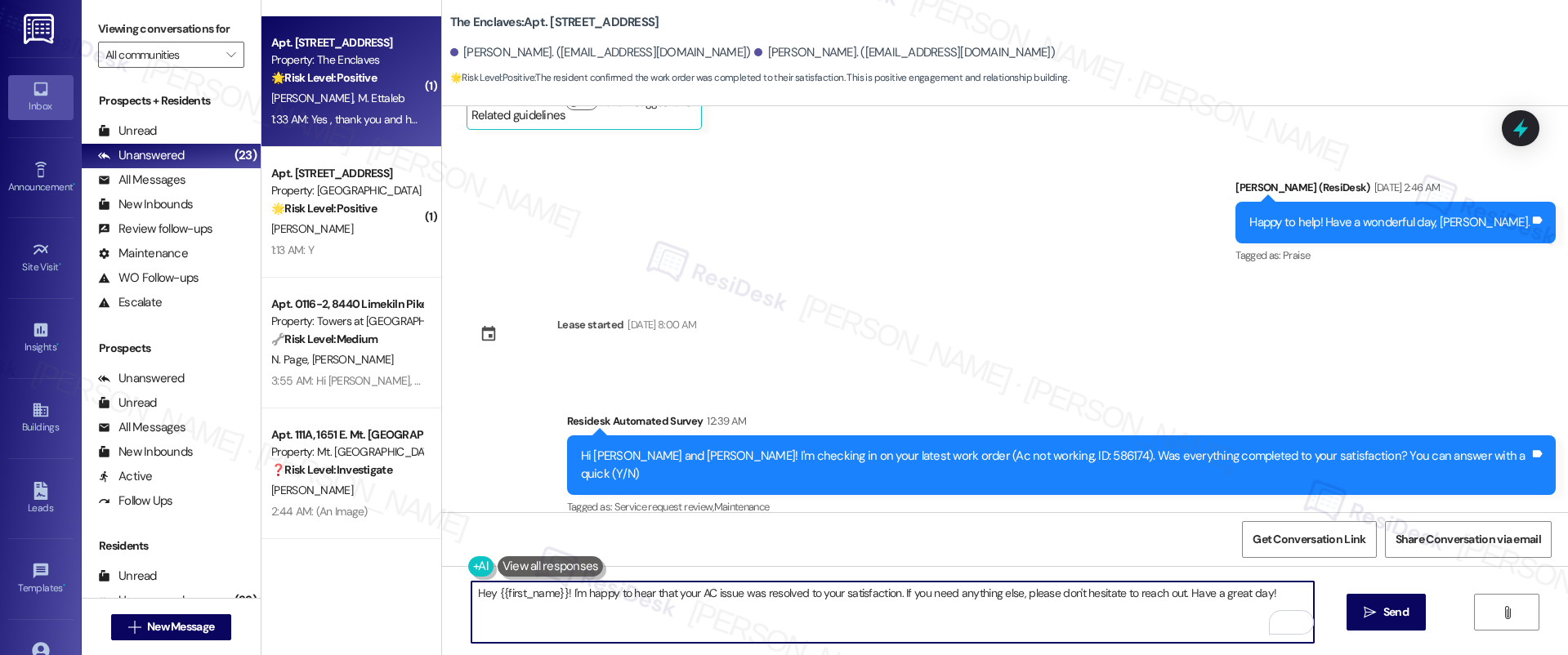 drag, startPoint x: 518, startPoint y: 622, endPoint x: 507, endPoint y: 613, distance: 14.21267 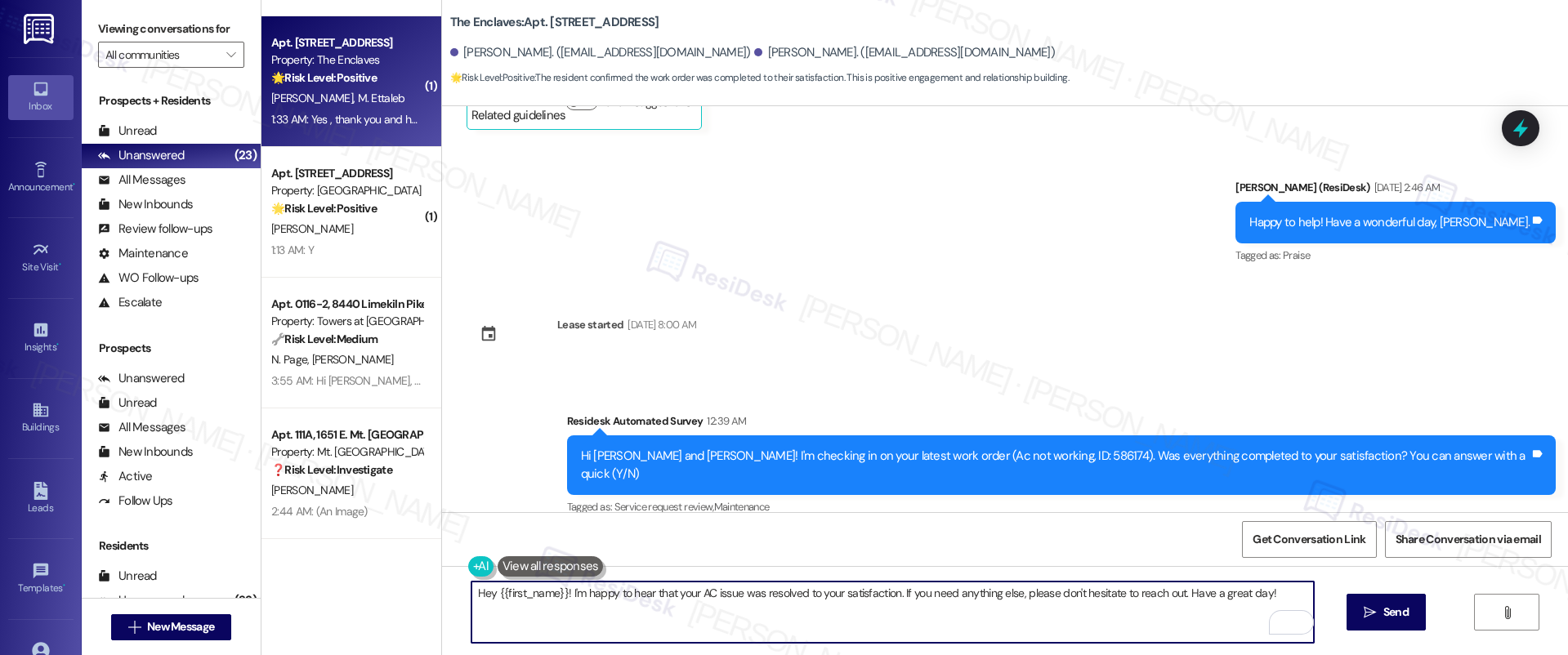 click on "Hey {{first_name}}! I'm happy to hear that your AC issue was resolved to your satisfaction. If you need anything else, please don't hesitate to reach out. Have a great day!" at bounding box center [893, 612] 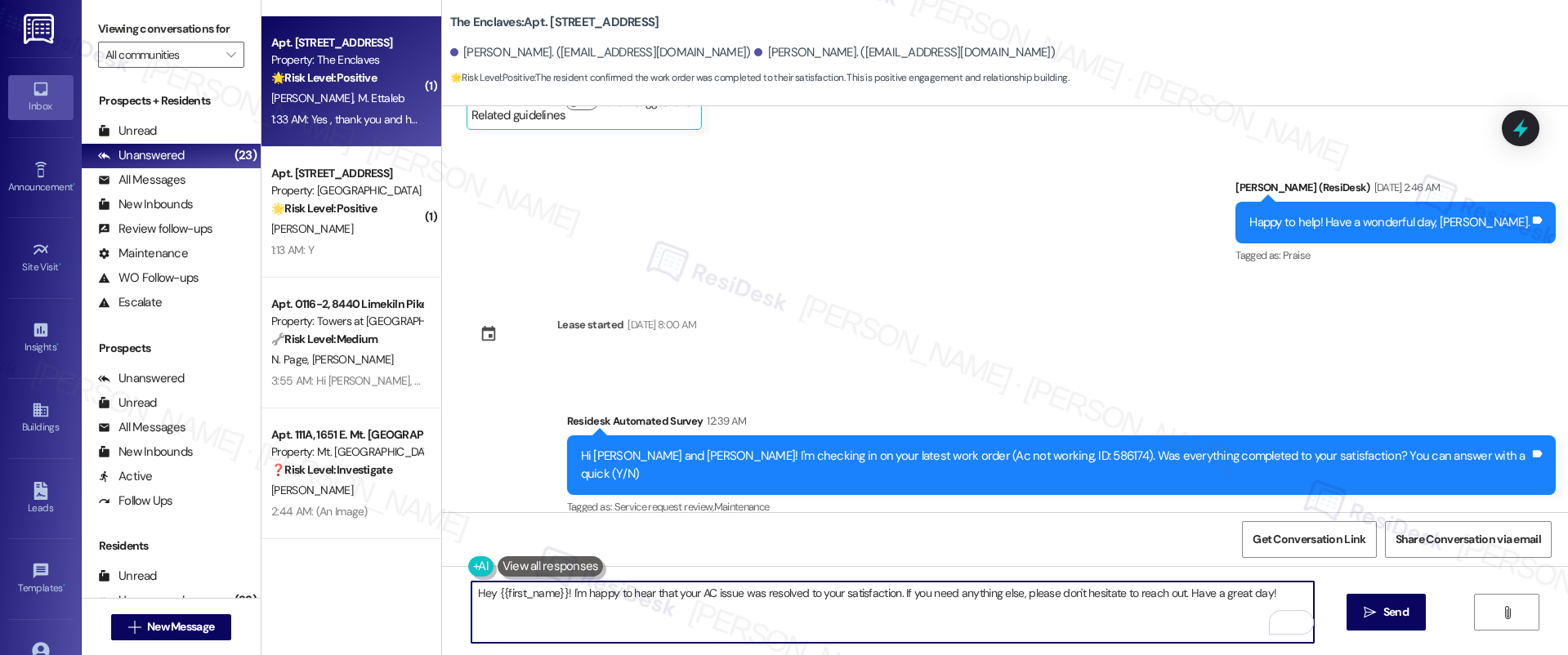 drag, startPoint x: 485, startPoint y: 590, endPoint x: 556, endPoint y: 595, distance: 71.175839 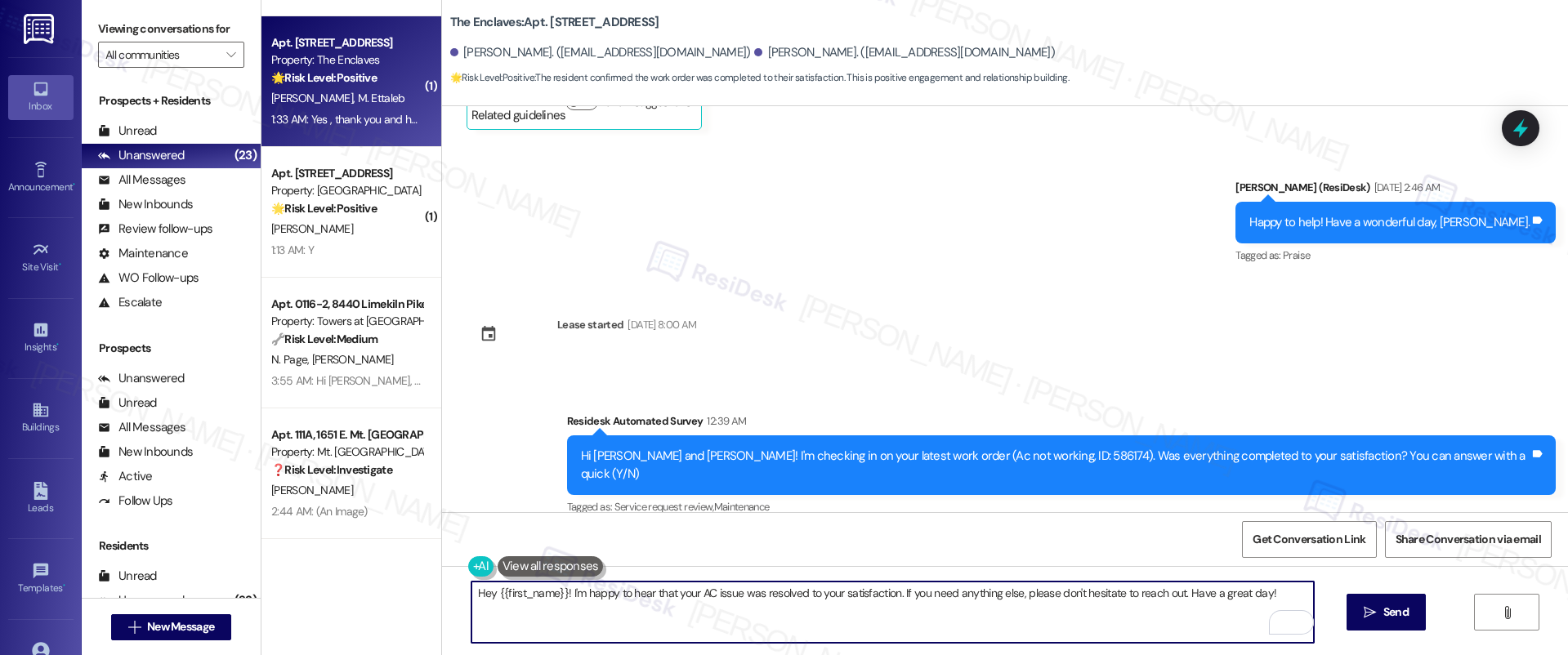 click on "Hey {{first_name}}! I'm happy to hear that your AC issue was resolved to your satisfaction. If you need anything else, please don't hesitate to reach out. Have a great day!" at bounding box center (893, 612) 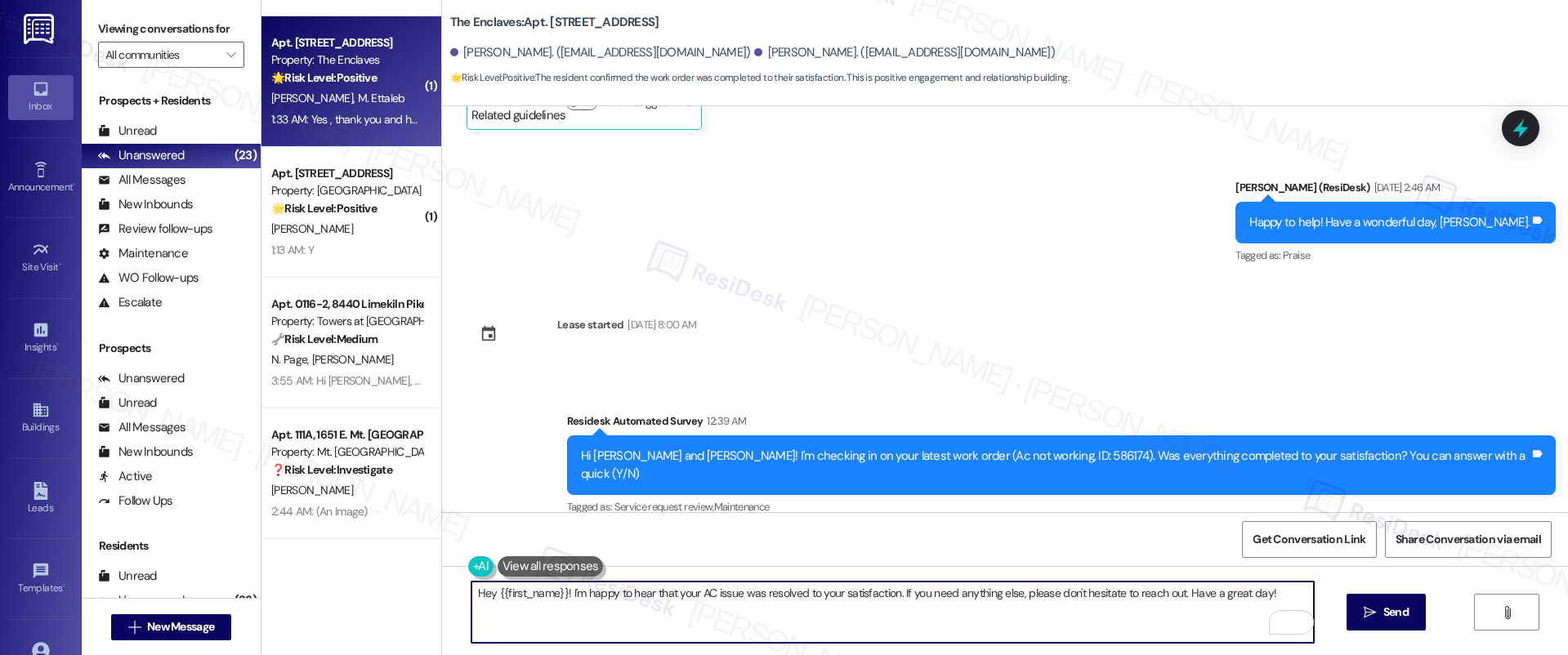 paste on "Mostafa" 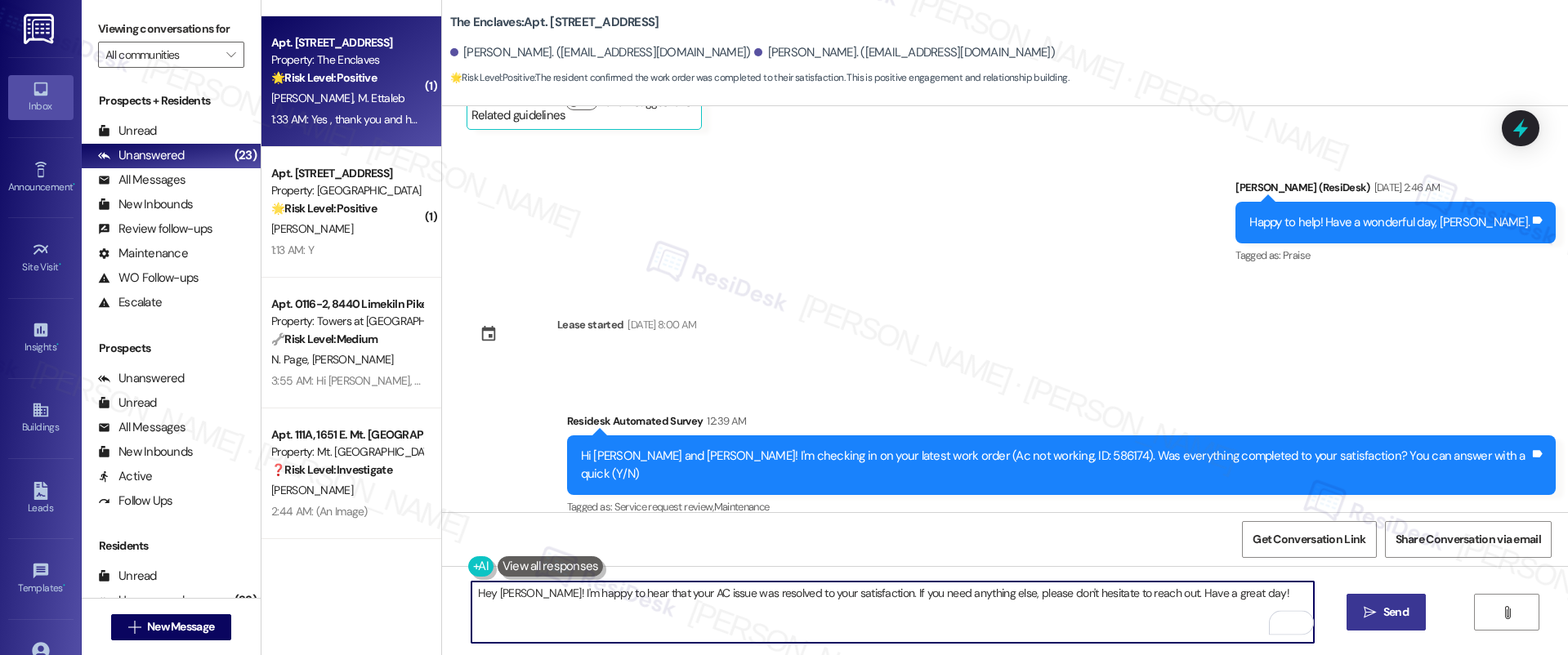 type on "Hey Mostafa! I'm happy to hear that your AC issue was resolved to your satisfaction. If you need anything else, please don't hesitate to reach out. Have a great day!" 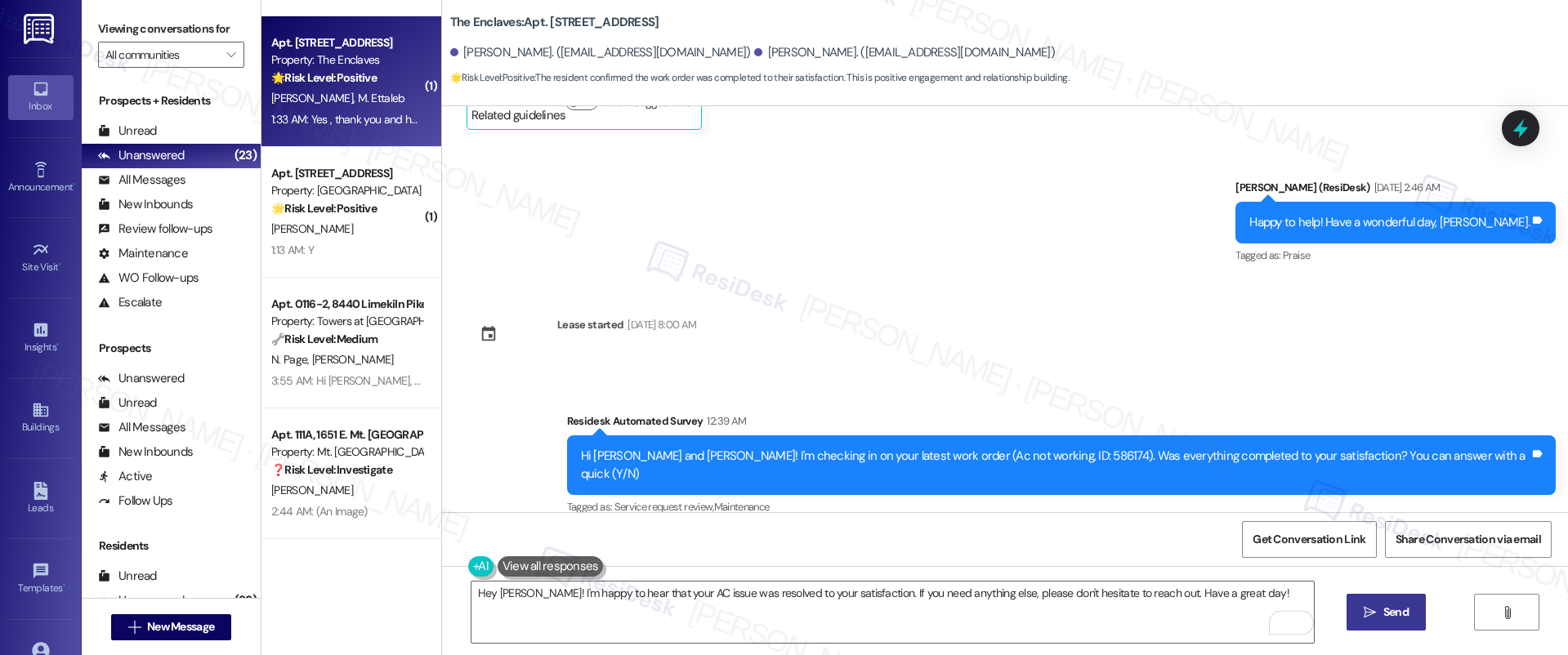 click on "Send" at bounding box center (1396, 612) 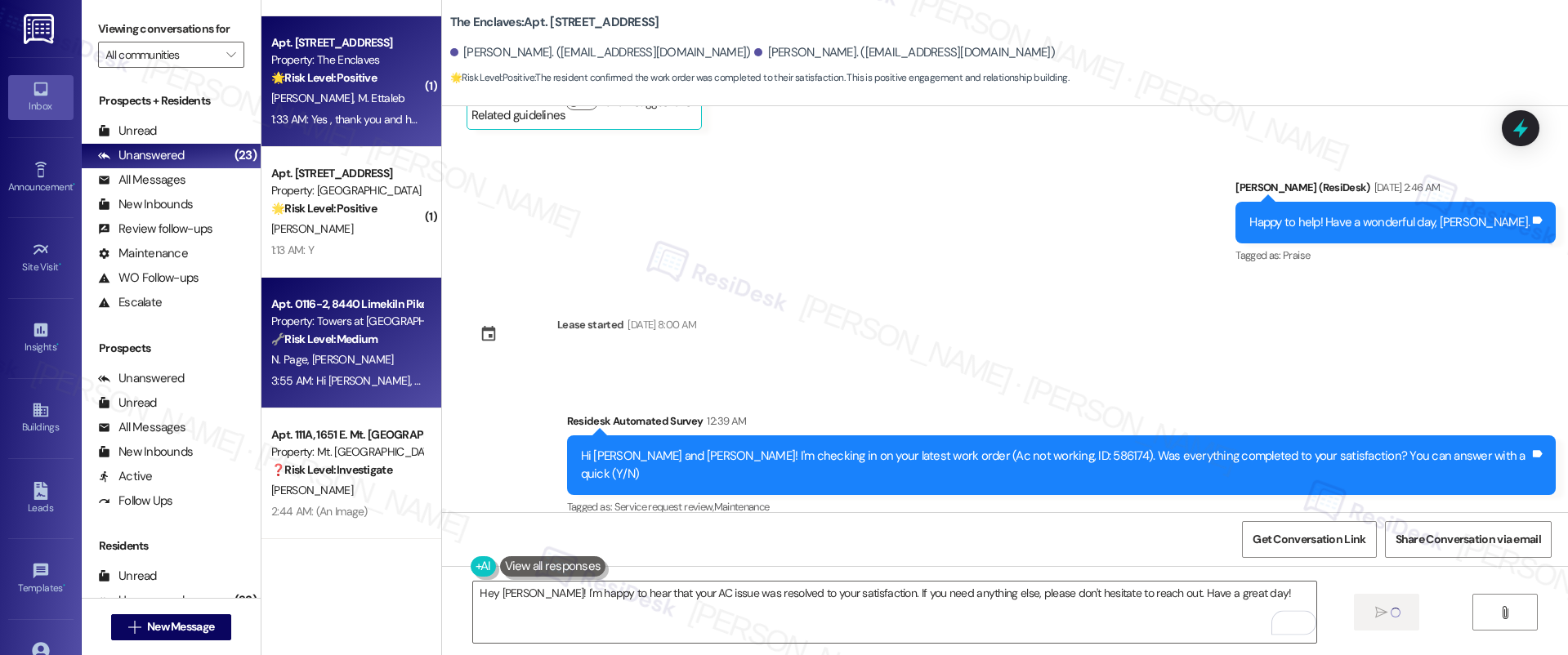type 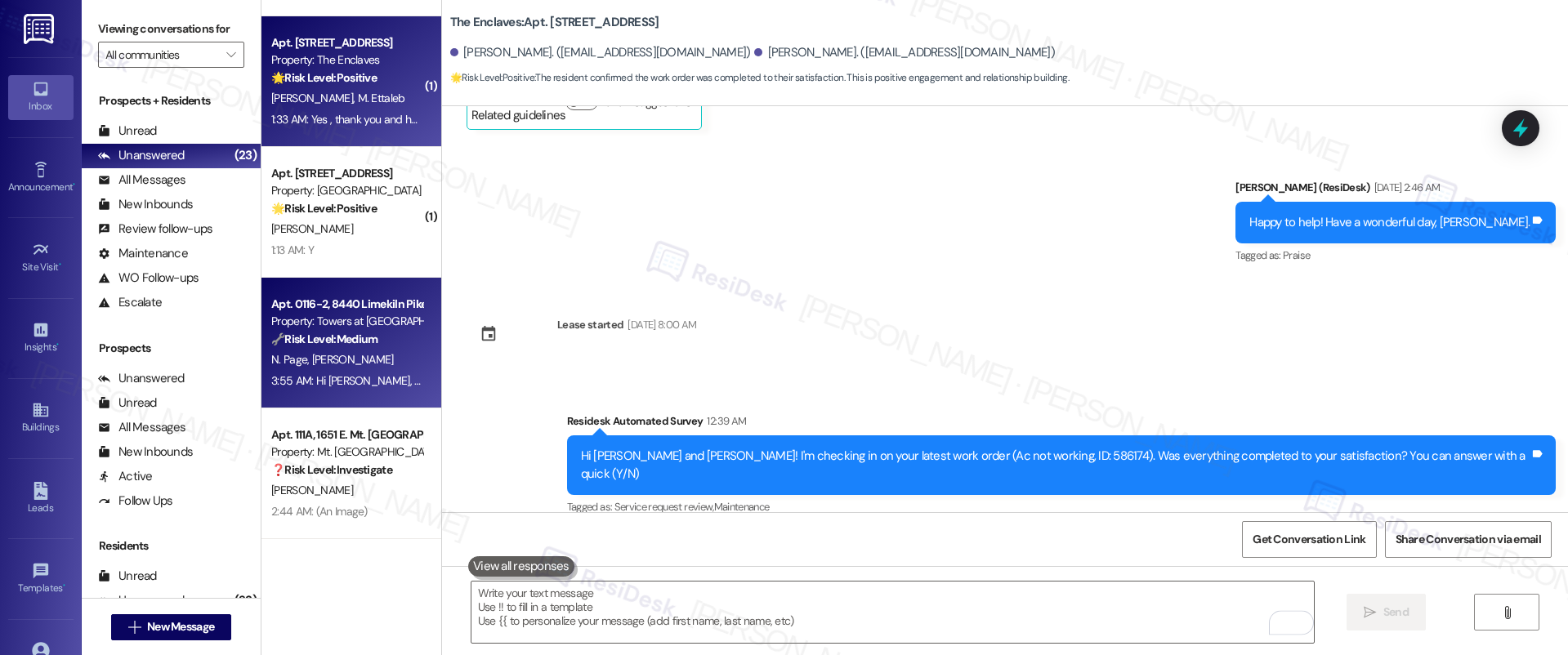 scroll, scrollTop: 14802, scrollLeft: 0, axis: vertical 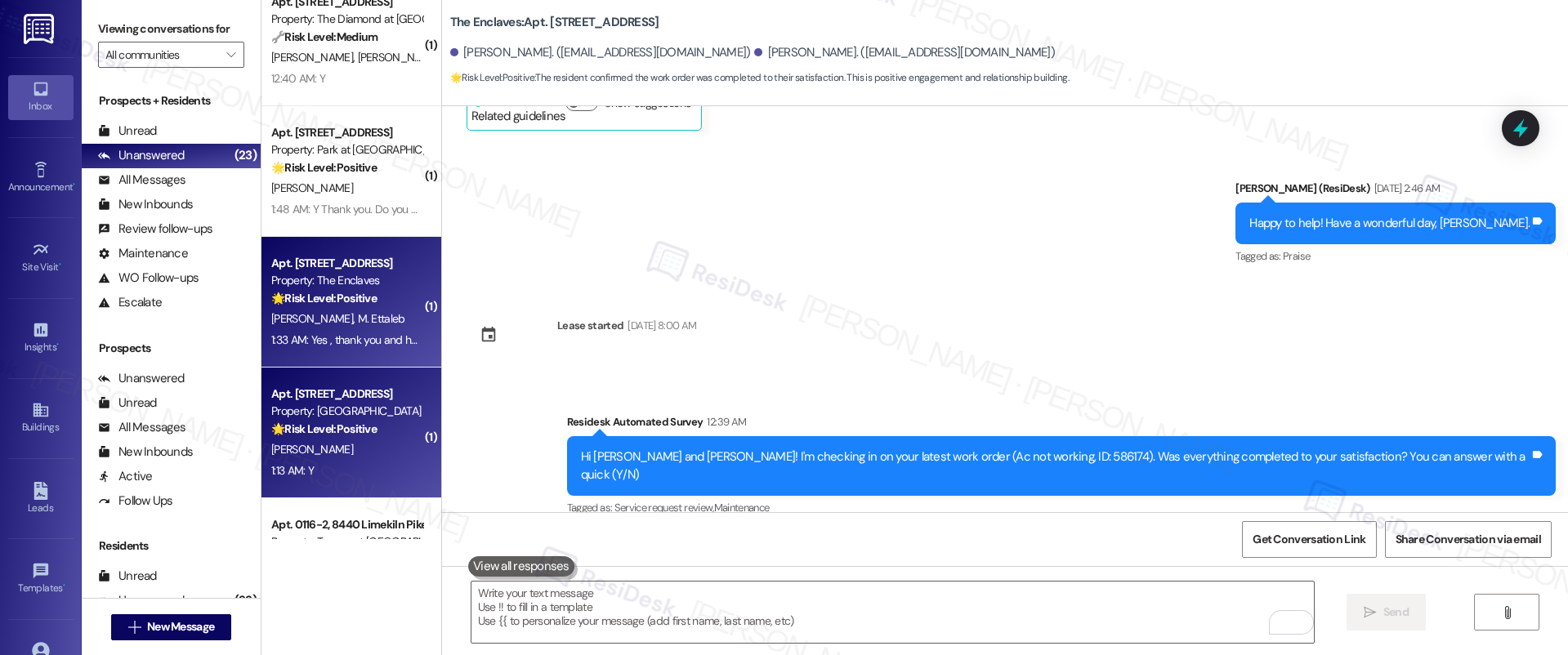 click on "1:13 AM: Y 1:13 AM: Y" at bounding box center (346, 470) 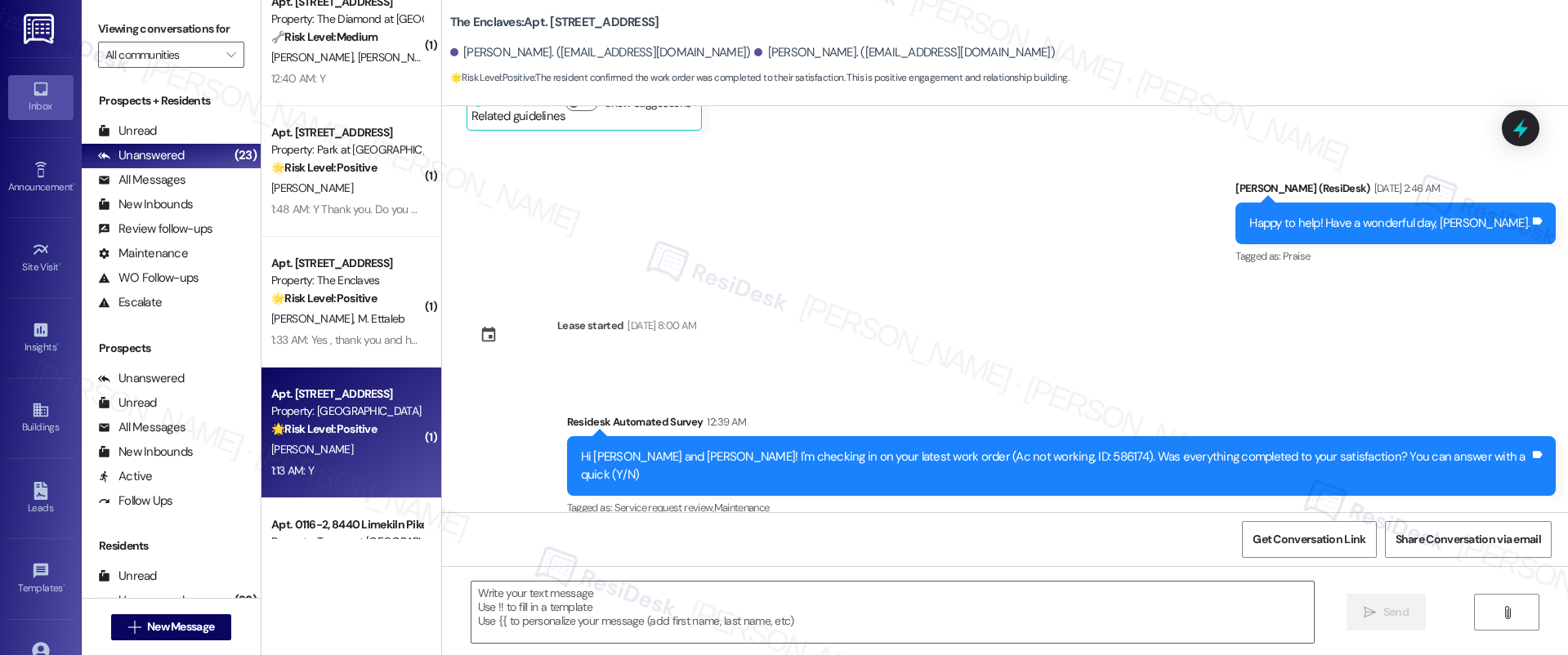 type on "Fetching suggested responses. Please feel free to read through the conversation in the meantime." 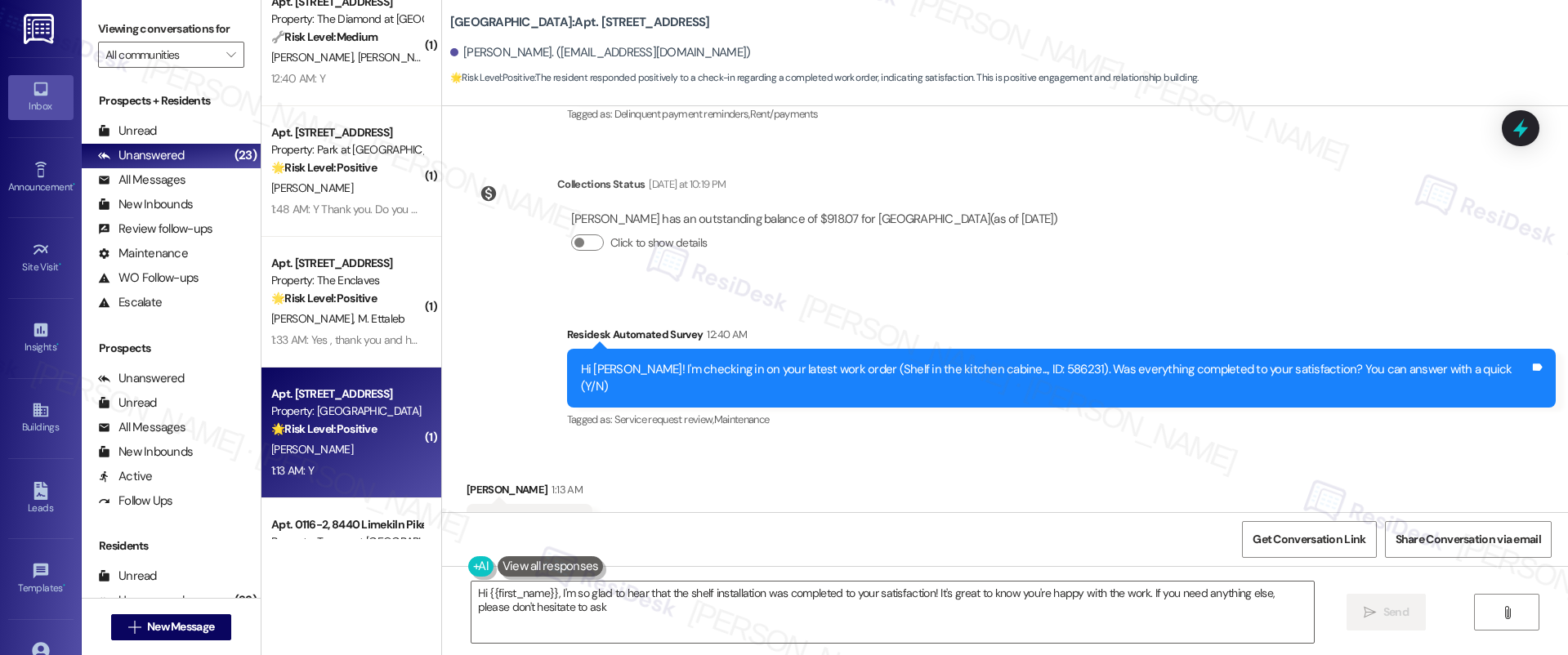 type on "Hi {{first_name}}, I'm so glad to hear that the shelf installation was completed to your satisfaction! It's great to know you're happy with the work. If you need anything else, please don't hesitate to ask!" 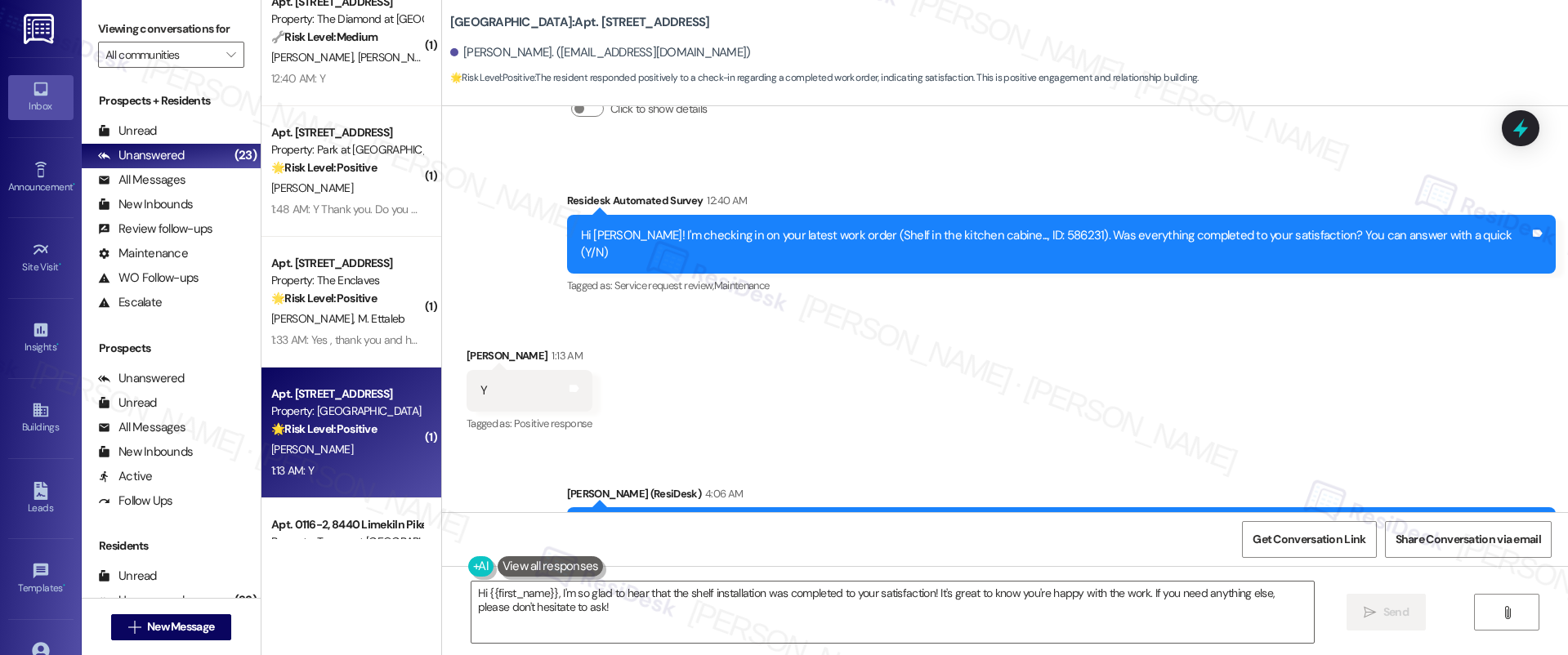 scroll, scrollTop: 7852, scrollLeft: 0, axis: vertical 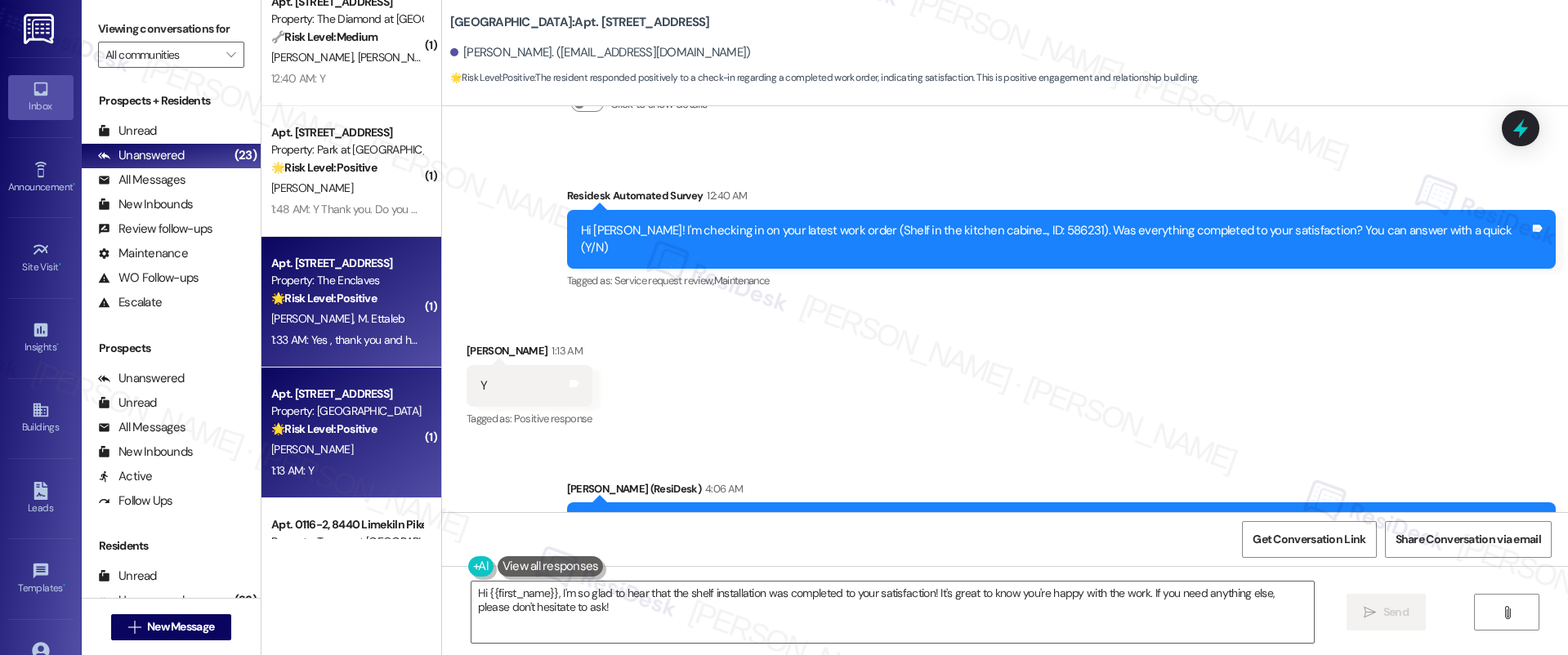click on "Property: The Enclaves" at bounding box center (346, 280) 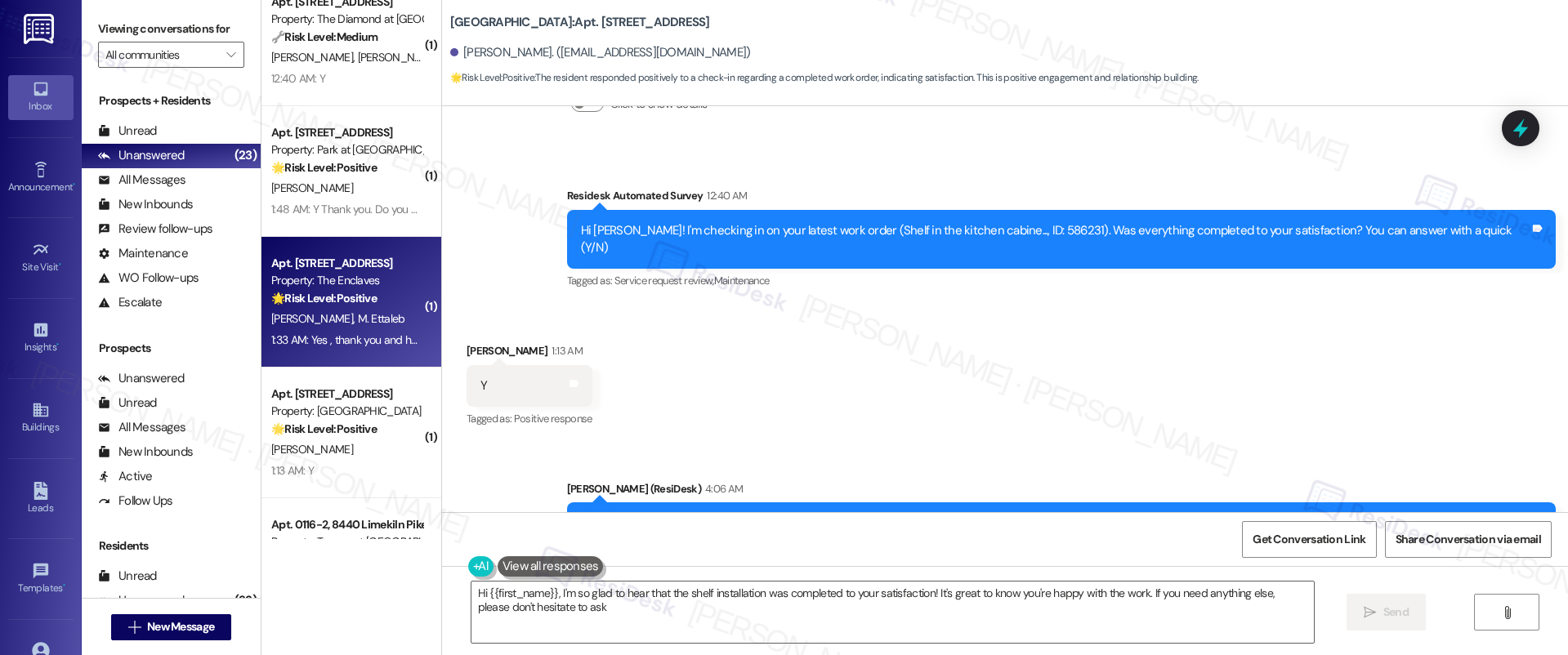 type on "Hi {{first_name}}, I'm so glad to hear that the shelf installation was completed to your satisfaction! It's great to know you're happy with the work. If you need anything else, please don't hesitate to ask!" 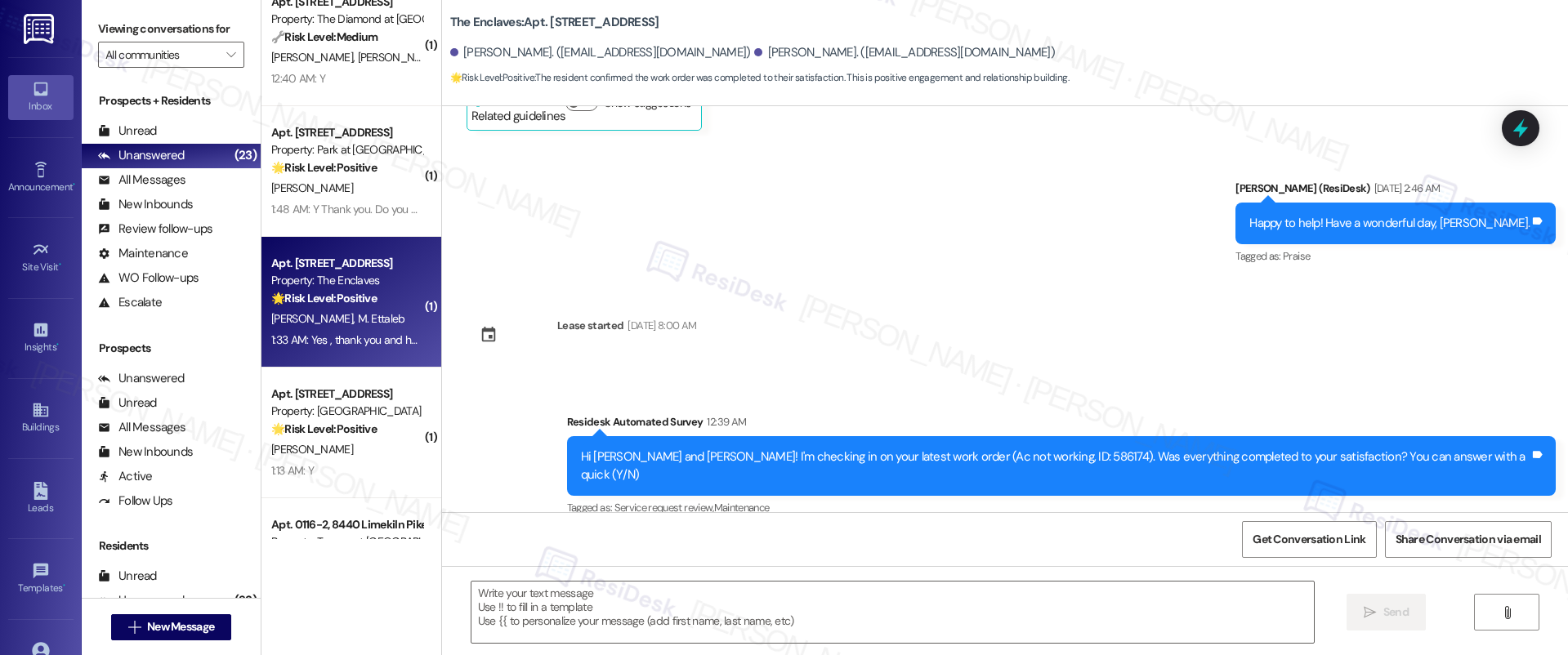type on "Fetching suggested responses. Please feel free to read through the conversation in the meantime." 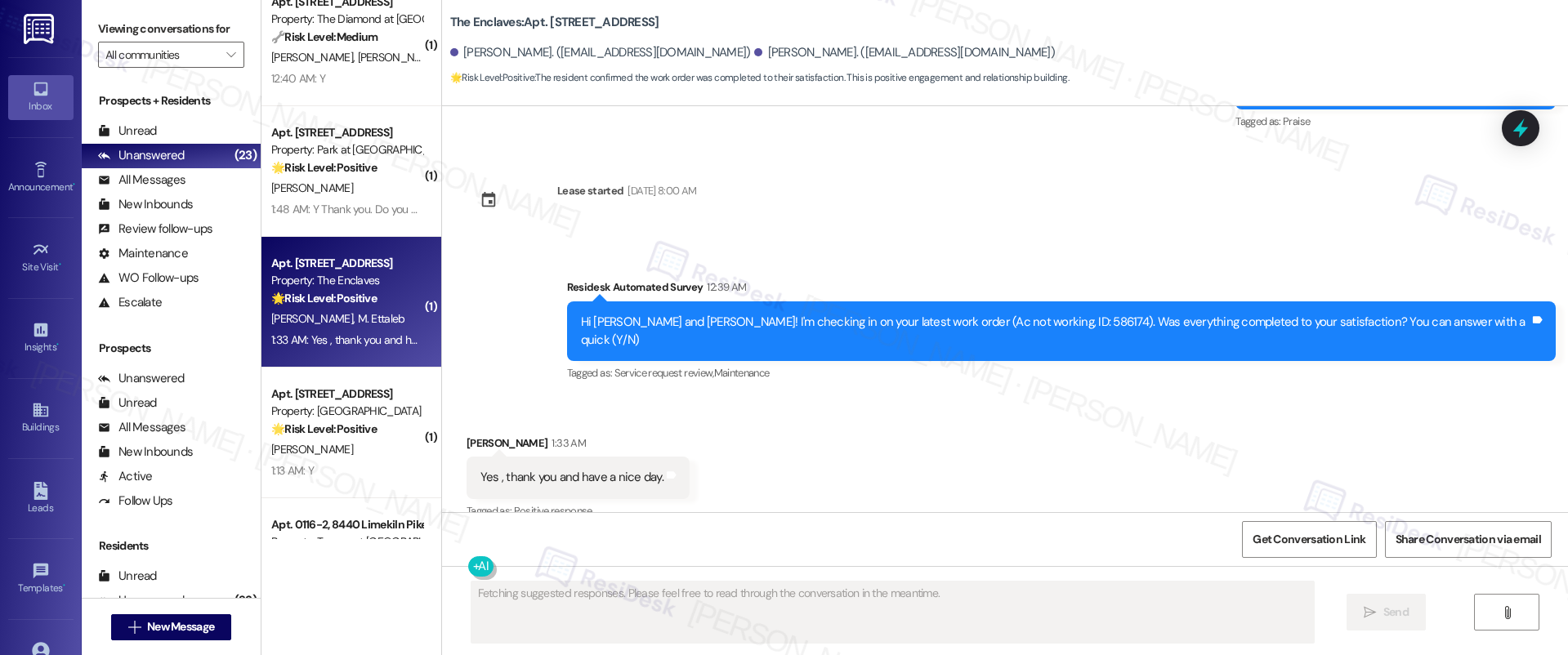 scroll, scrollTop: 14941, scrollLeft: 0, axis: vertical 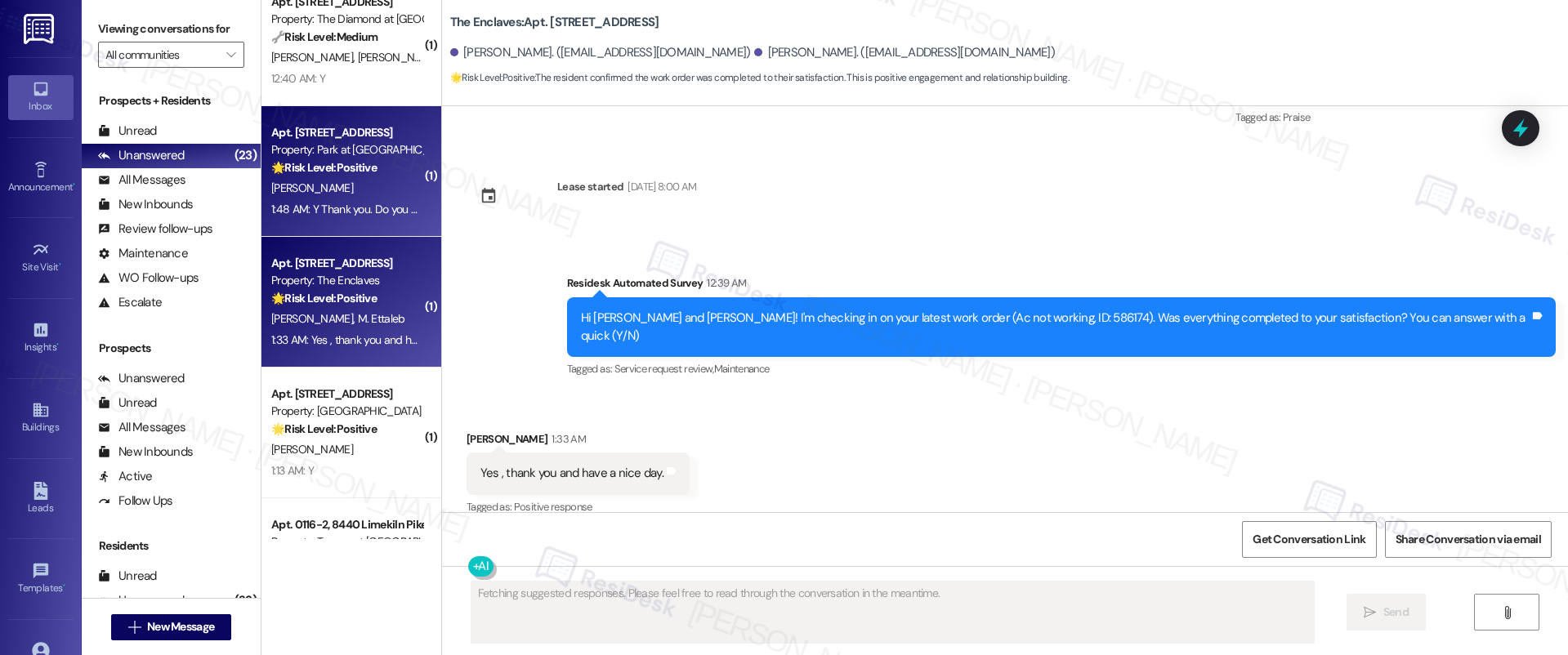 click on "1:48 AM: Y Thank you. Do you work at this building. I would love to meet you in person to Thank you for all your help. I am moving in September.  1:48 AM: Y Thank you. Do you work at this building. I would love to meet you in person to Thank you for all your help. I am moving in September." at bounding box center [346, 209] 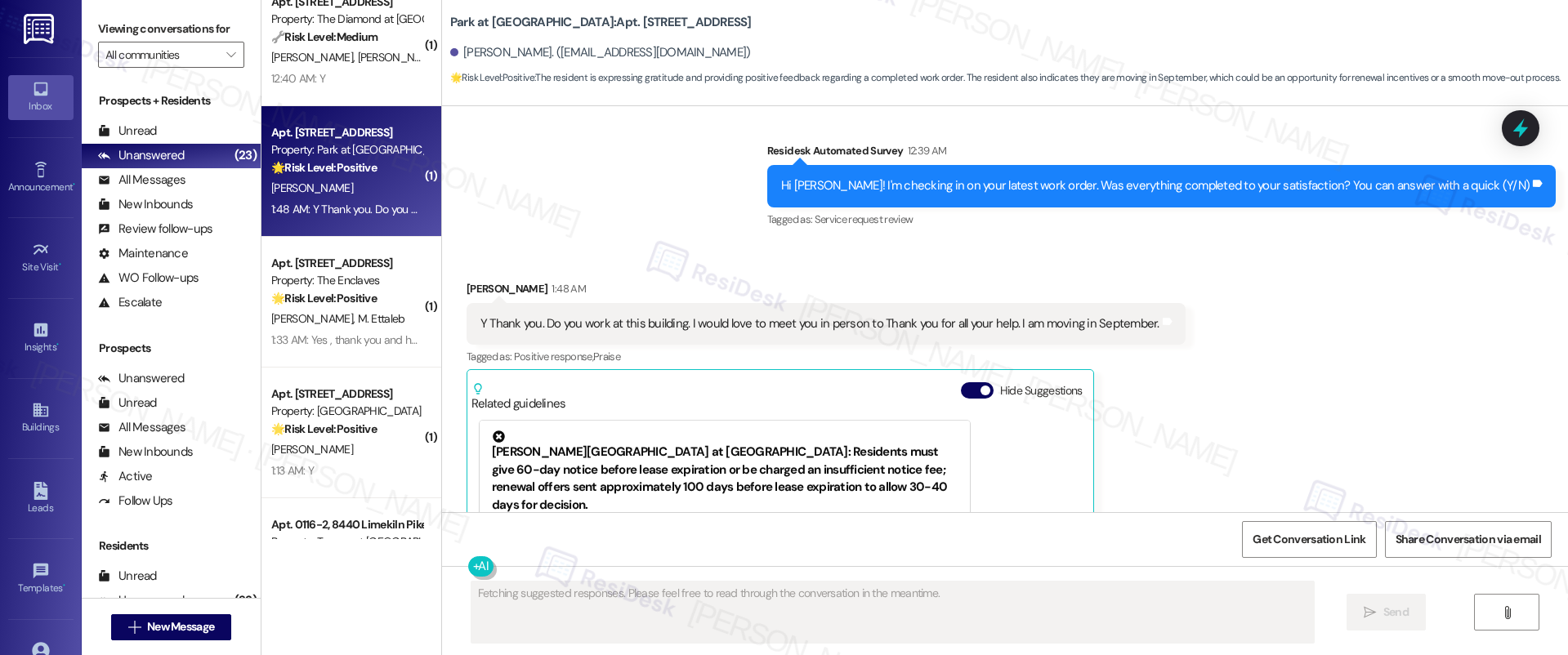 scroll, scrollTop: 8370, scrollLeft: 0, axis: vertical 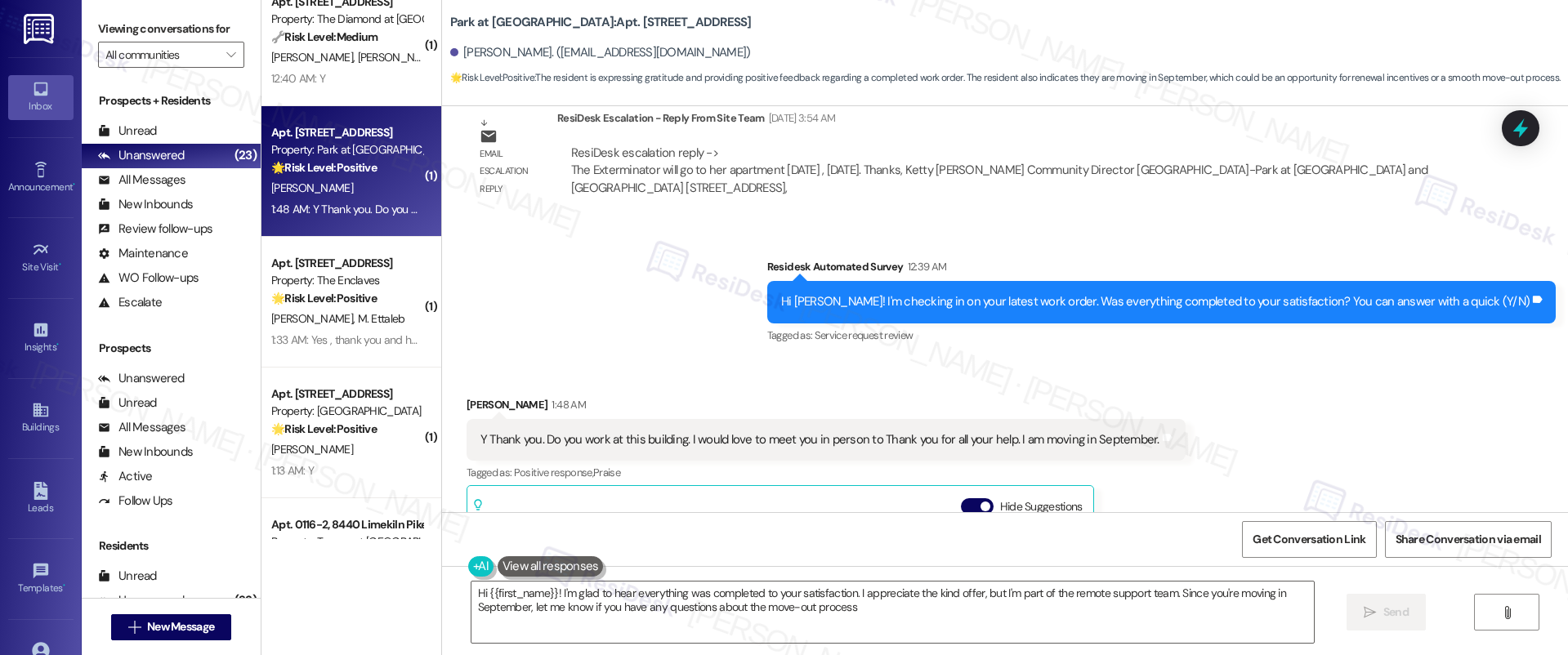 type on "Hi {{first_name}}! I'm glad to hear everything was completed to your satisfaction. I appreciate the kind offer, but I'm part of the remote support team. Since you're moving in September, let me know if you have any questions about the move-out process!" 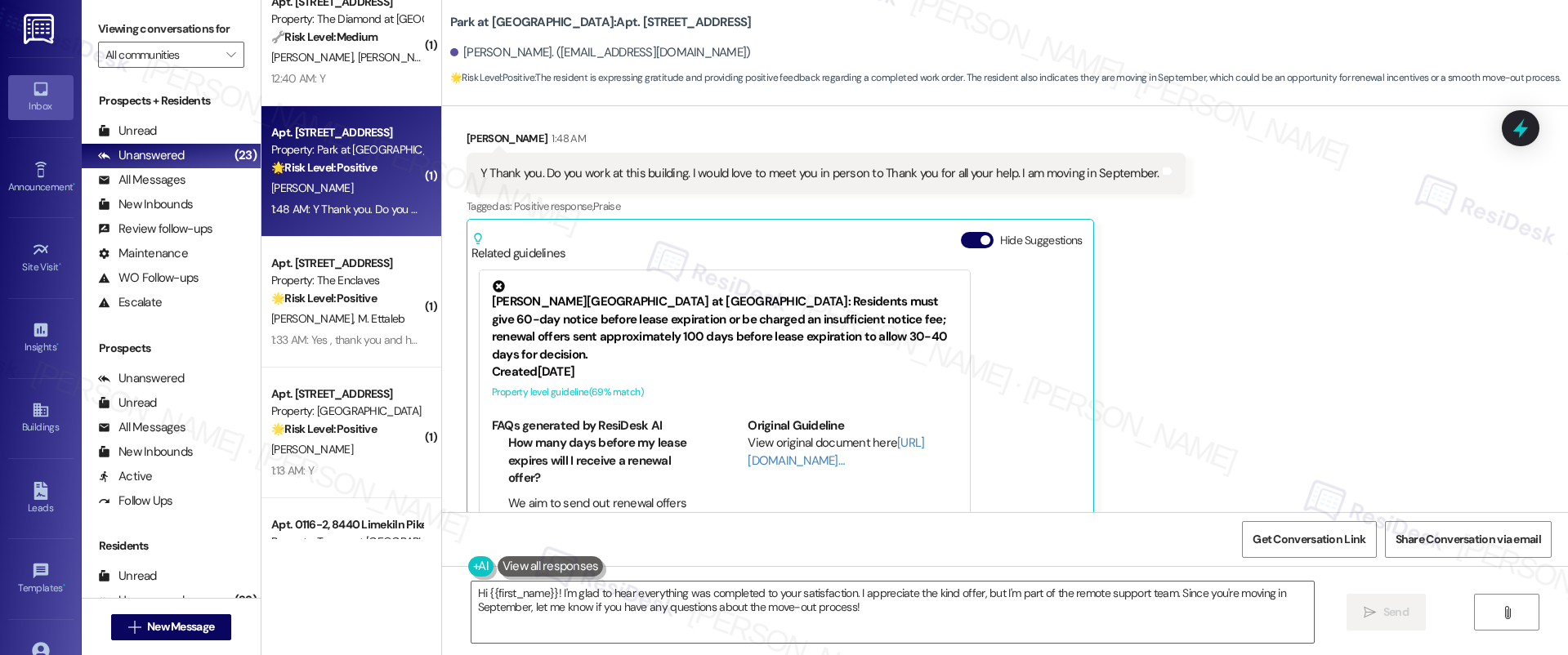 scroll, scrollTop: 8649, scrollLeft: 0, axis: vertical 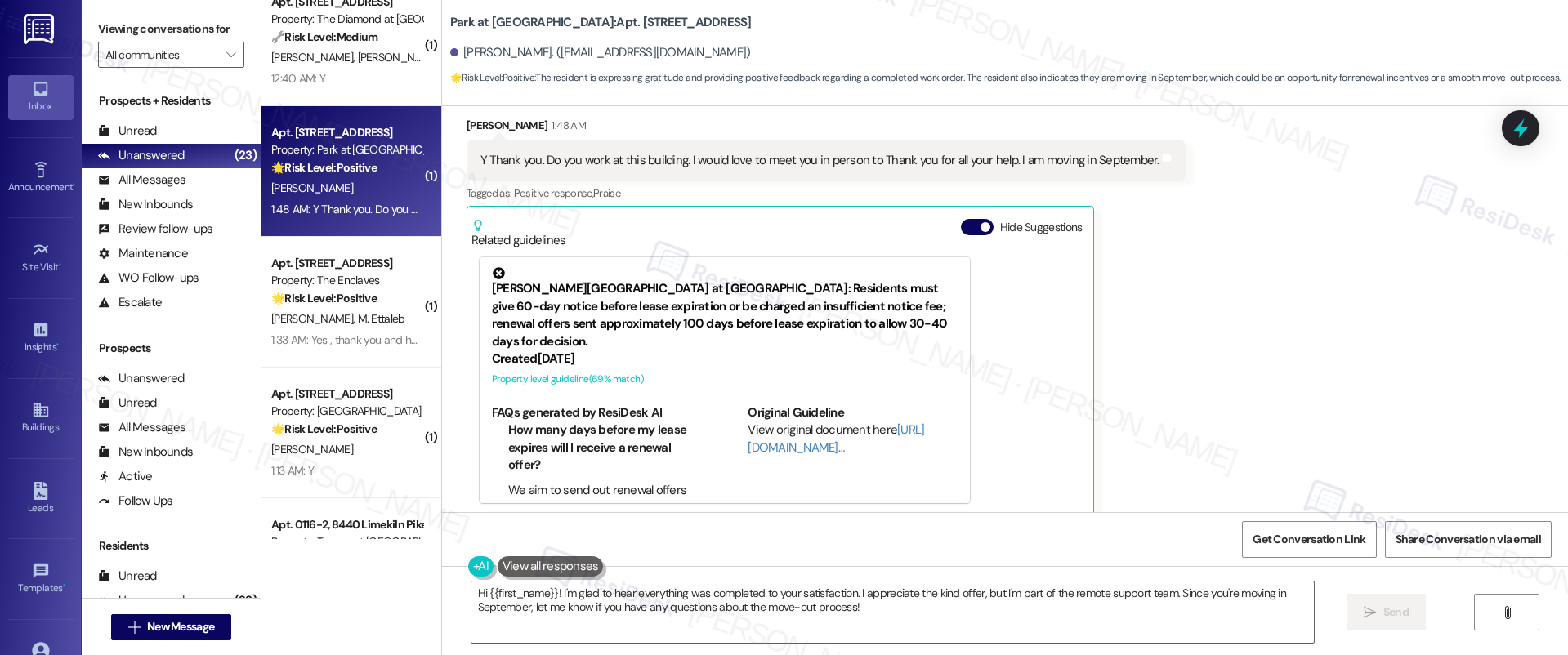 click on "Hide Suggestions" at bounding box center [977, 227] 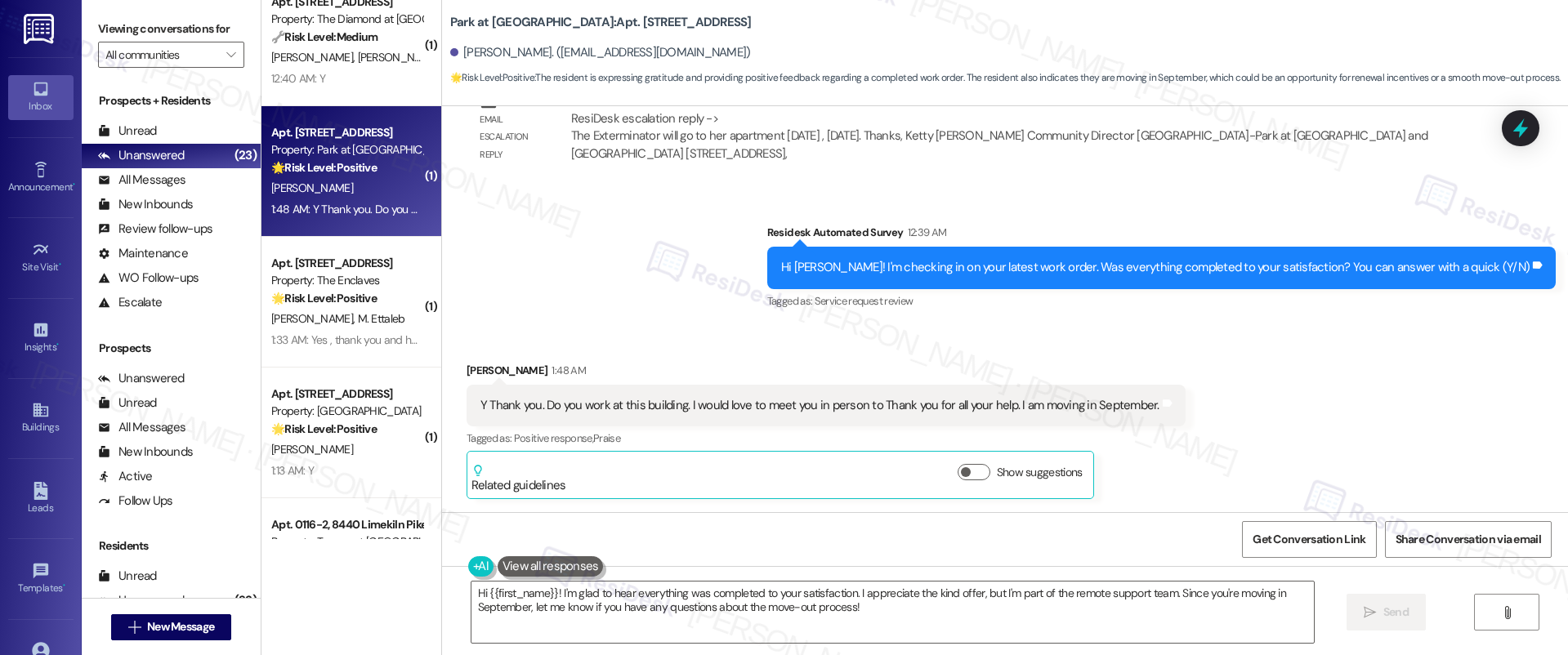 scroll, scrollTop: 8387, scrollLeft: 0, axis: vertical 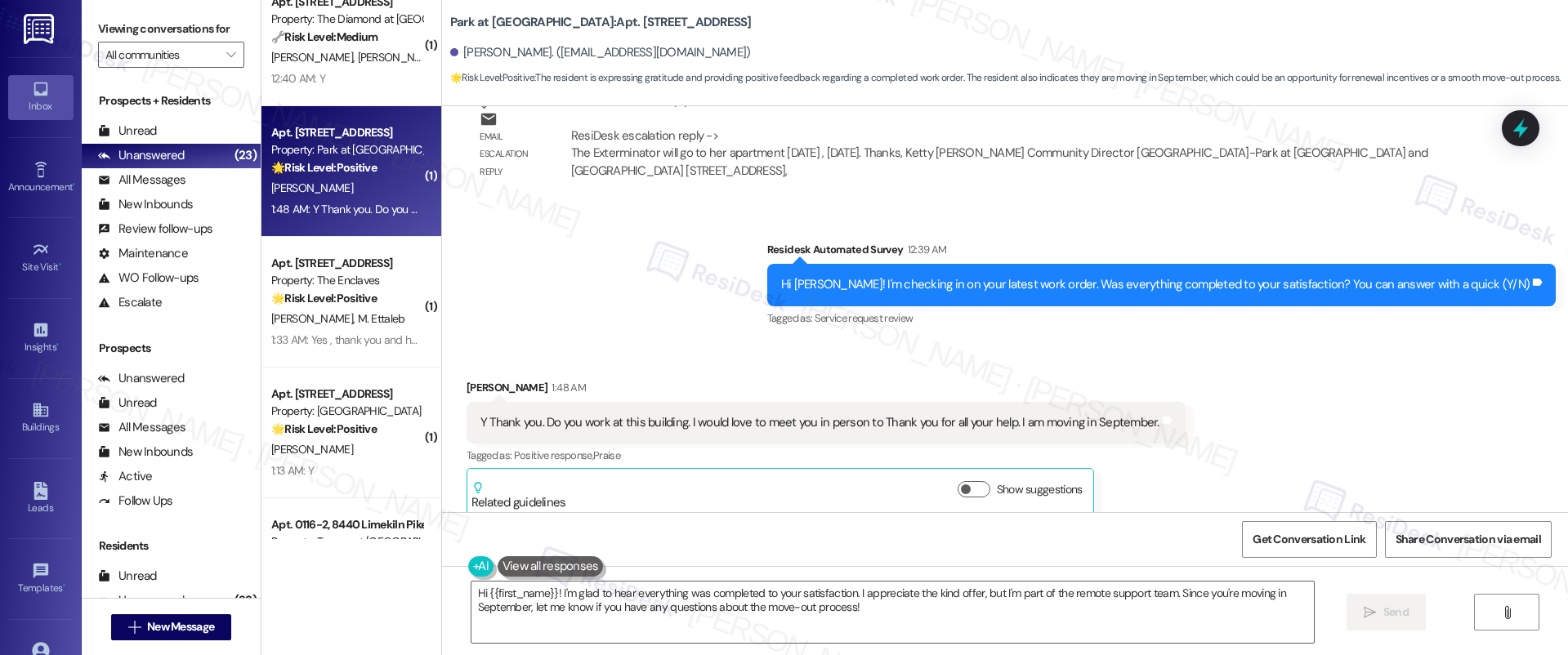 drag, startPoint x: 606, startPoint y: 409, endPoint x: 757, endPoint y: 409, distance: 151 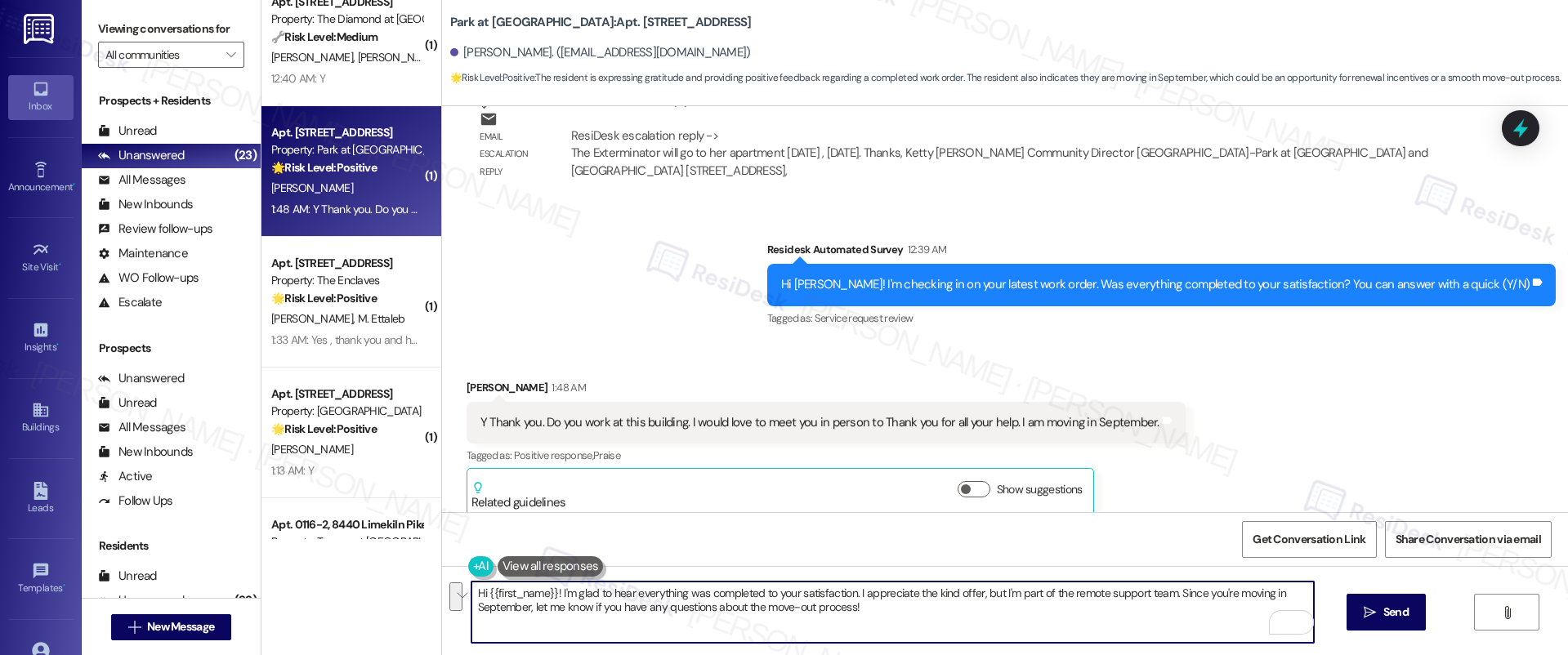 drag, startPoint x: 564, startPoint y: 599, endPoint x: 759, endPoint y: 603, distance: 195.04102 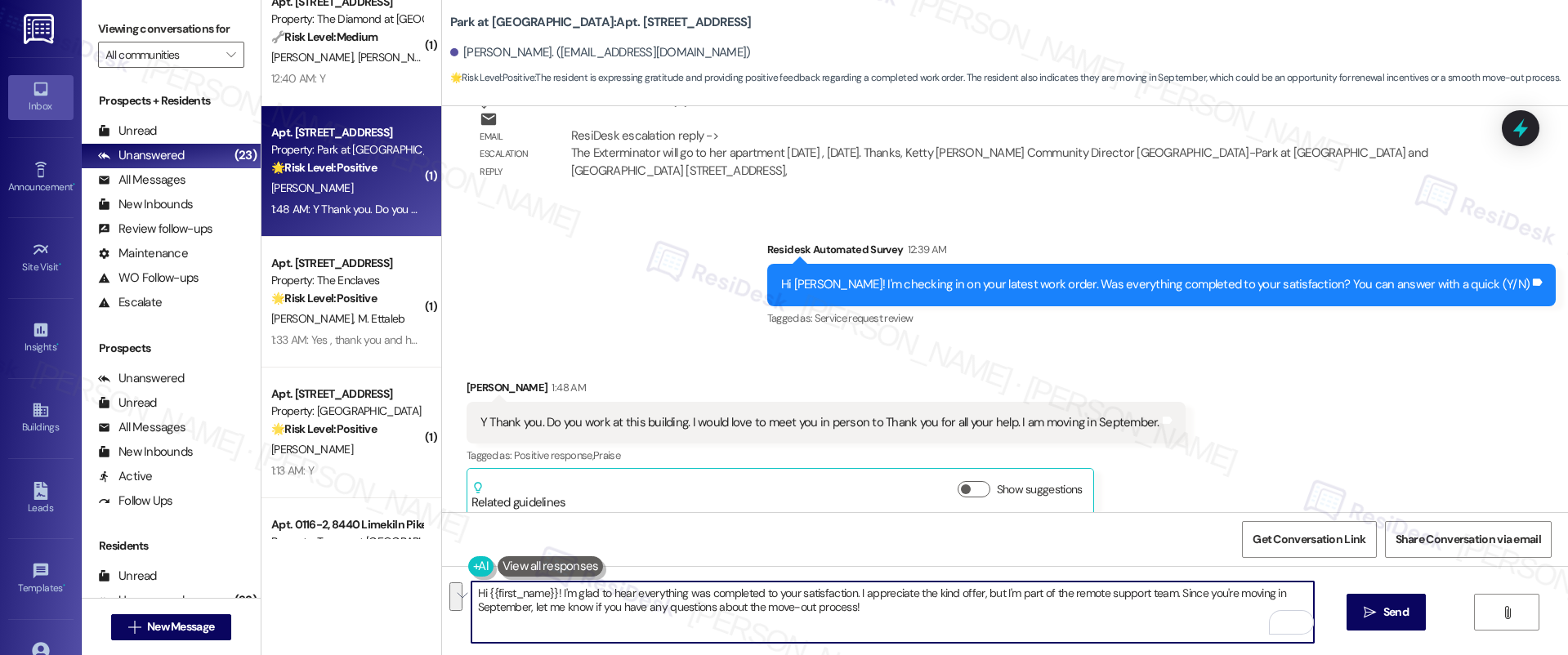 click on "Hi {{first_name}}! I'm glad to hear everything was completed to your satisfaction. I appreciate the kind offer, but I'm part of the remote support team. Since you're moving in September, let me know if you have any questions about the move-out process!" at bounding box center (893, 612) 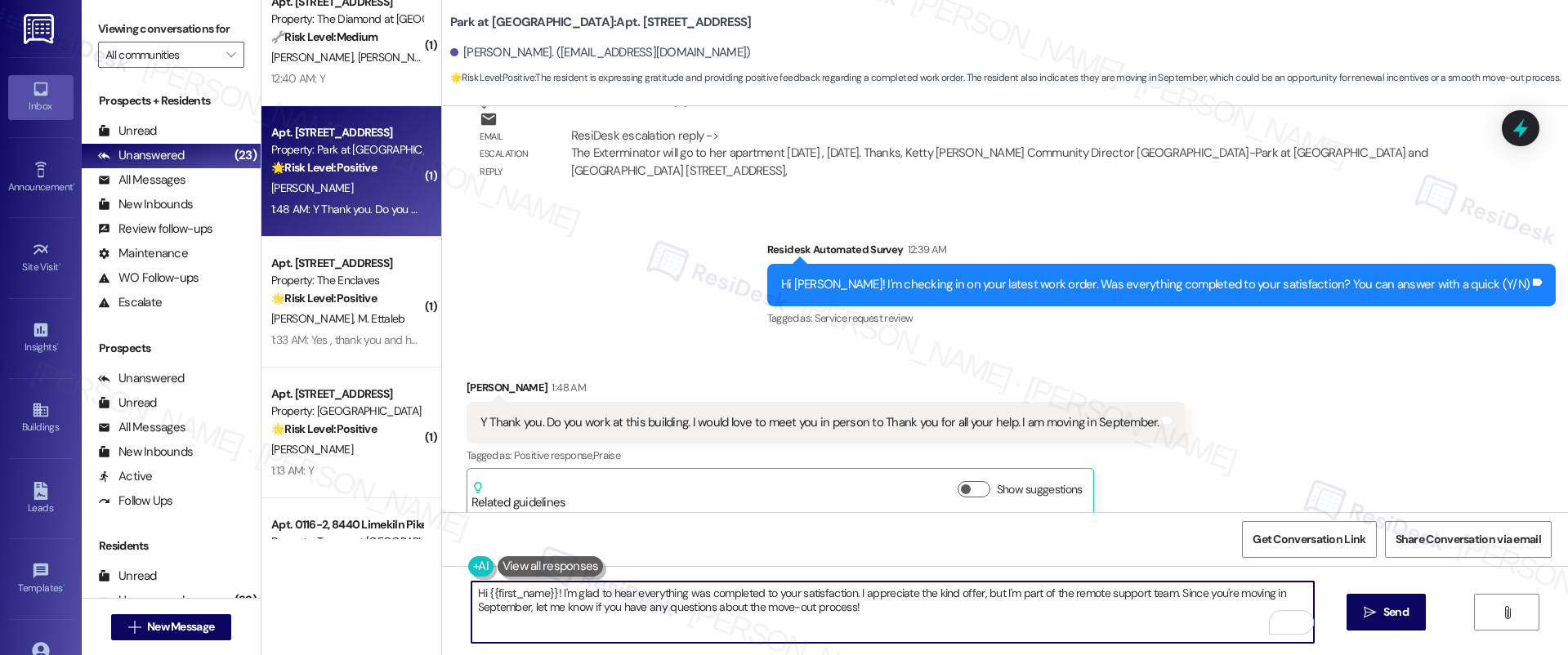 click on "Hi {{first_name}}! I'm glad to hear everything was completed to your satisfaction. I appreciate the kind offer, but I'm part of the remote support team. Since you're moving in September, let me know if you have any questions about the move-out process!" at bounding box center (893, 612) 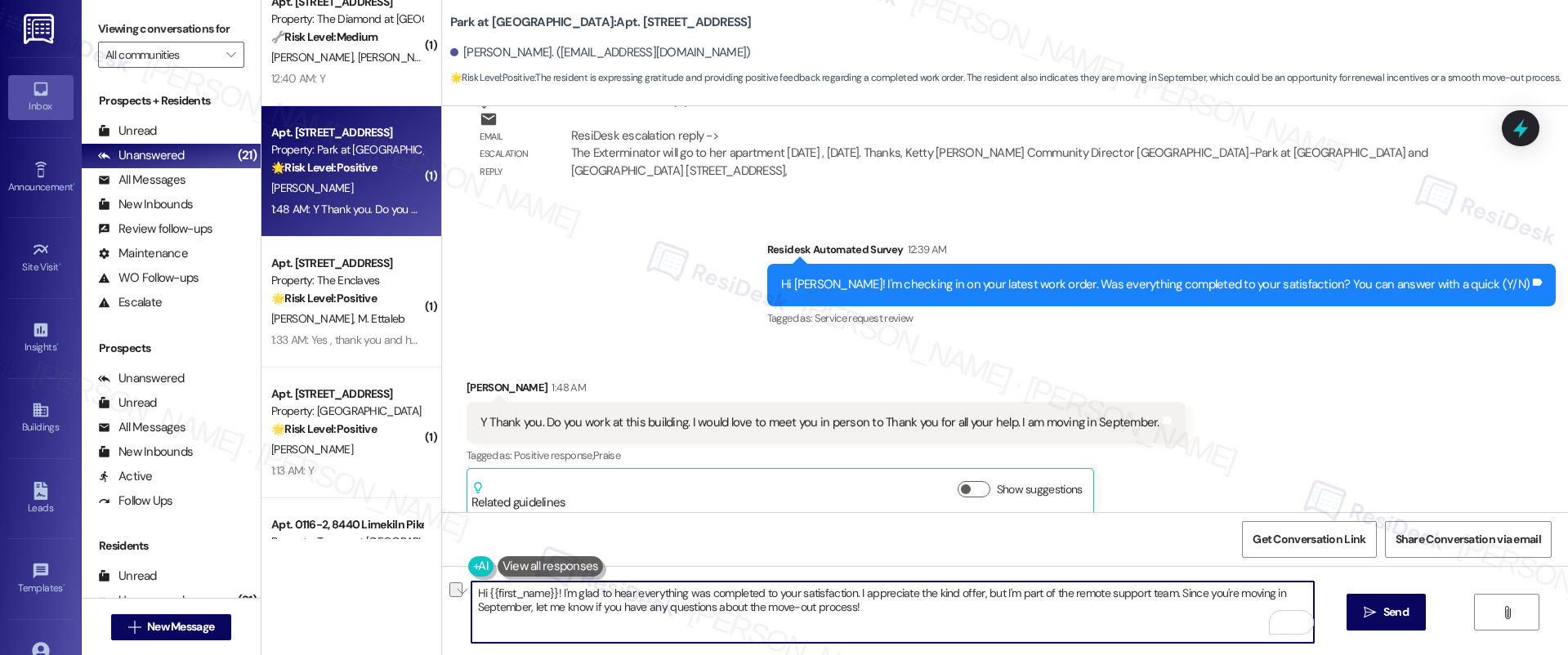 drag, startPoint x: 1169, startPoint y: 593, endPoint x: 1226, endPoint y: 595, distance: 57.035077 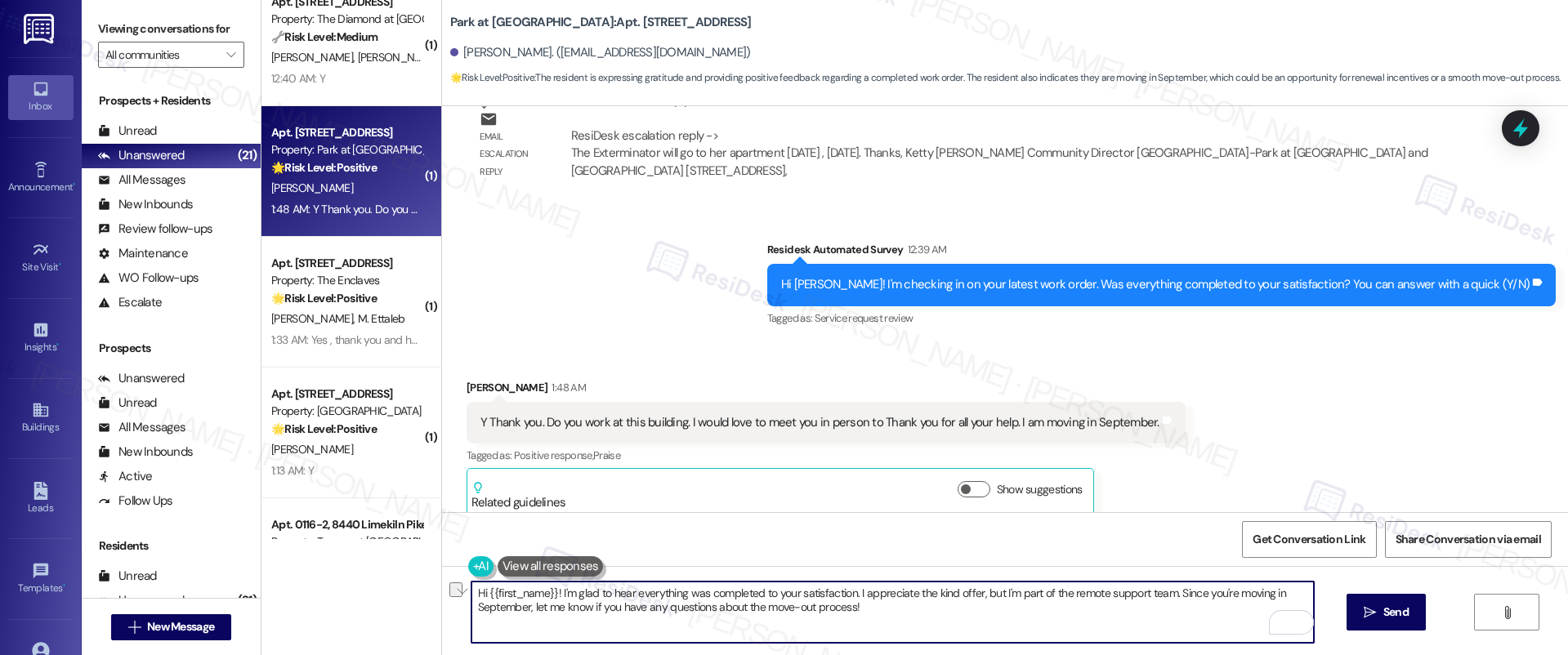click on "Hi {{first_name}}! I'm glad to hear everything was completed to your satisfaction. I appreciate the kind offer, but I'm part of the remote support team. Since you're moving in September, let me know if you have any questions about the move-out process!" at bounding box center [893, 612] 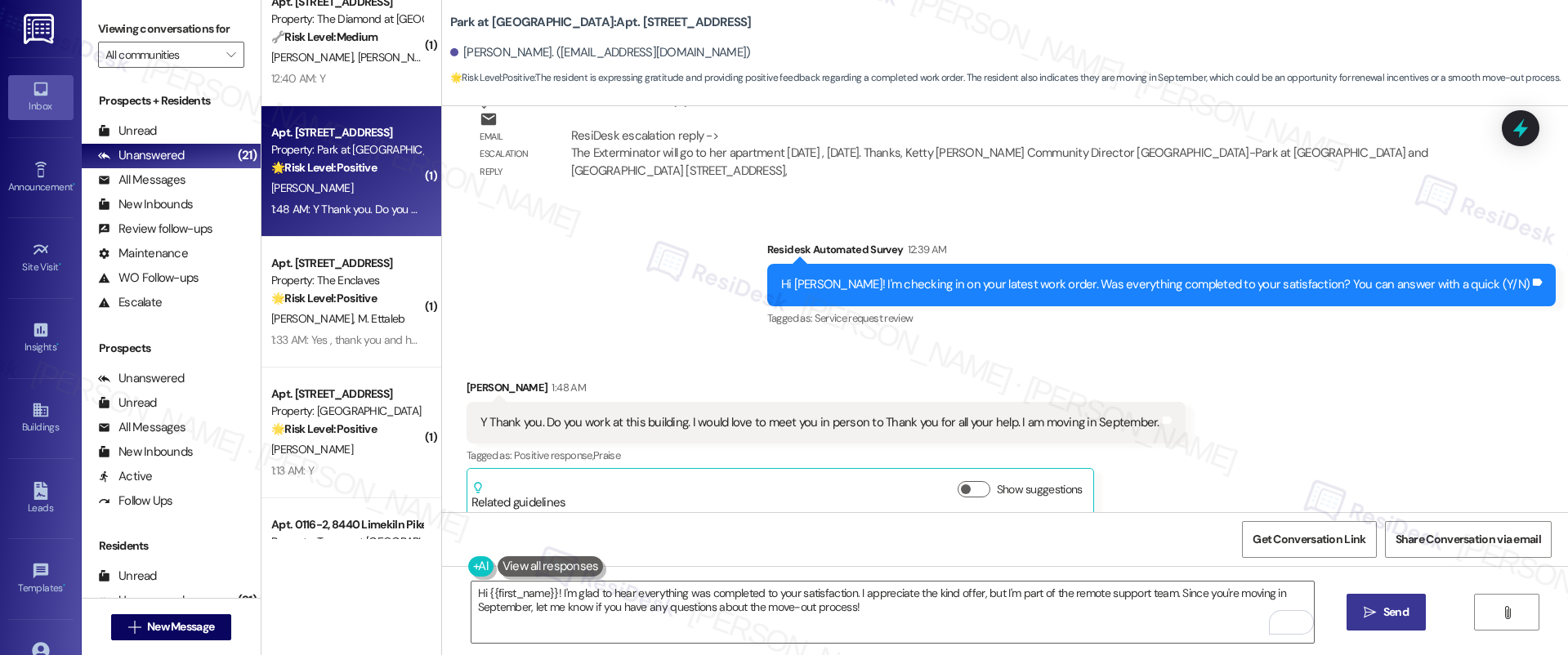 click on "Send" at bounding box center (1396, 612) 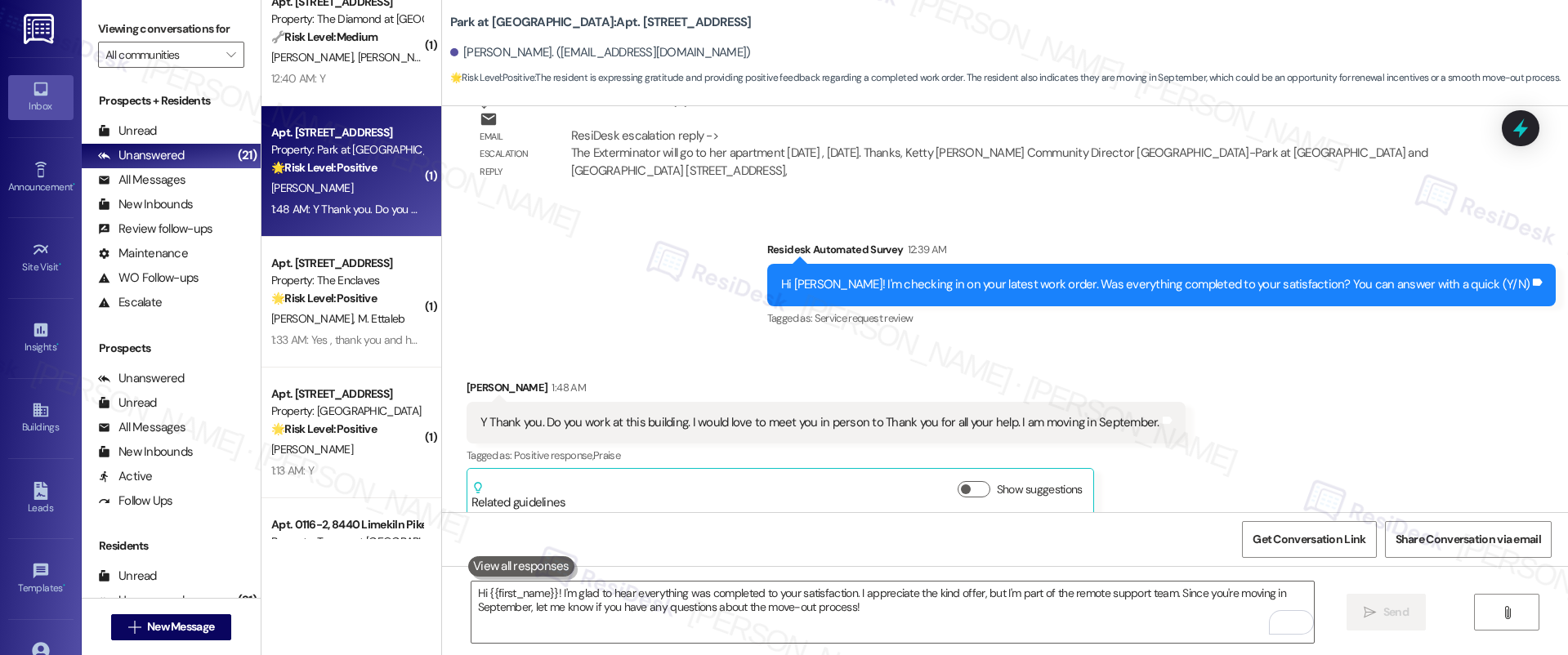 type 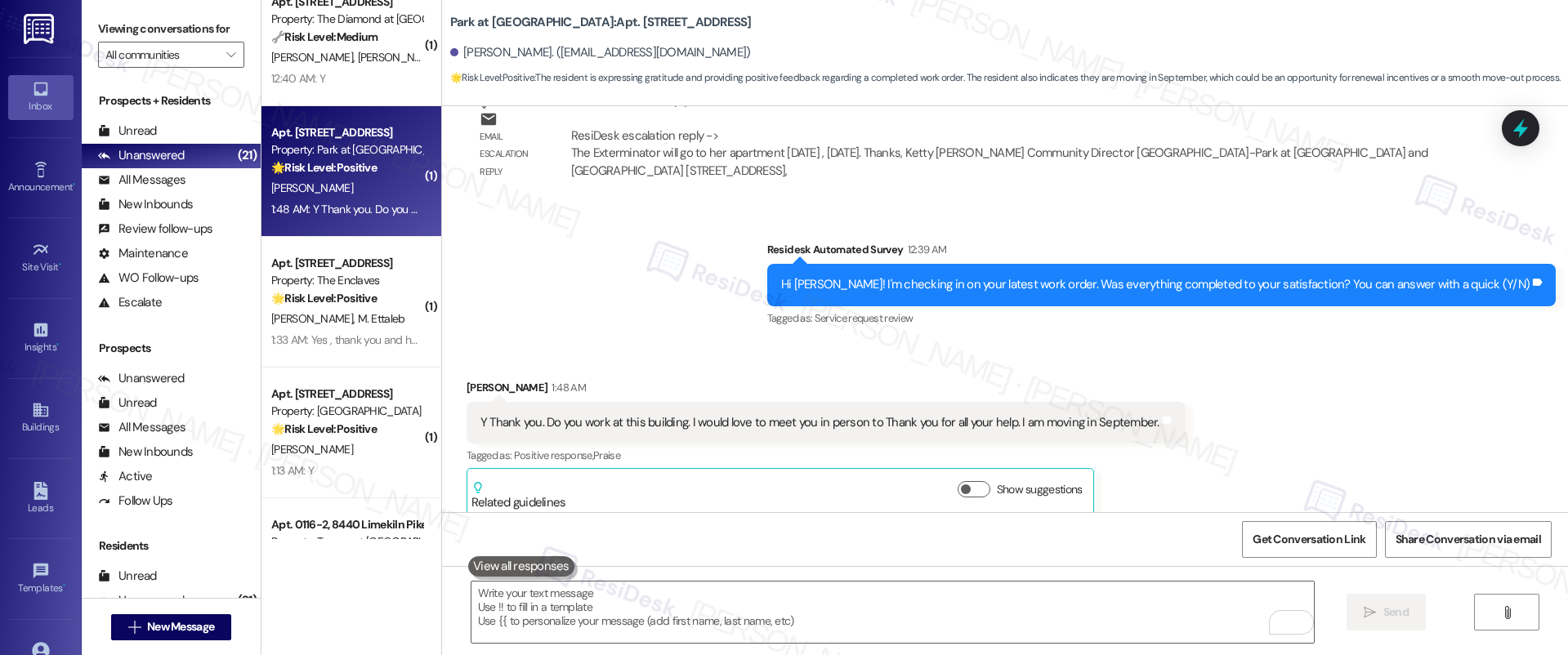 scroll, scrollTop: 2355, scrollLeft: 0, axis: vertical 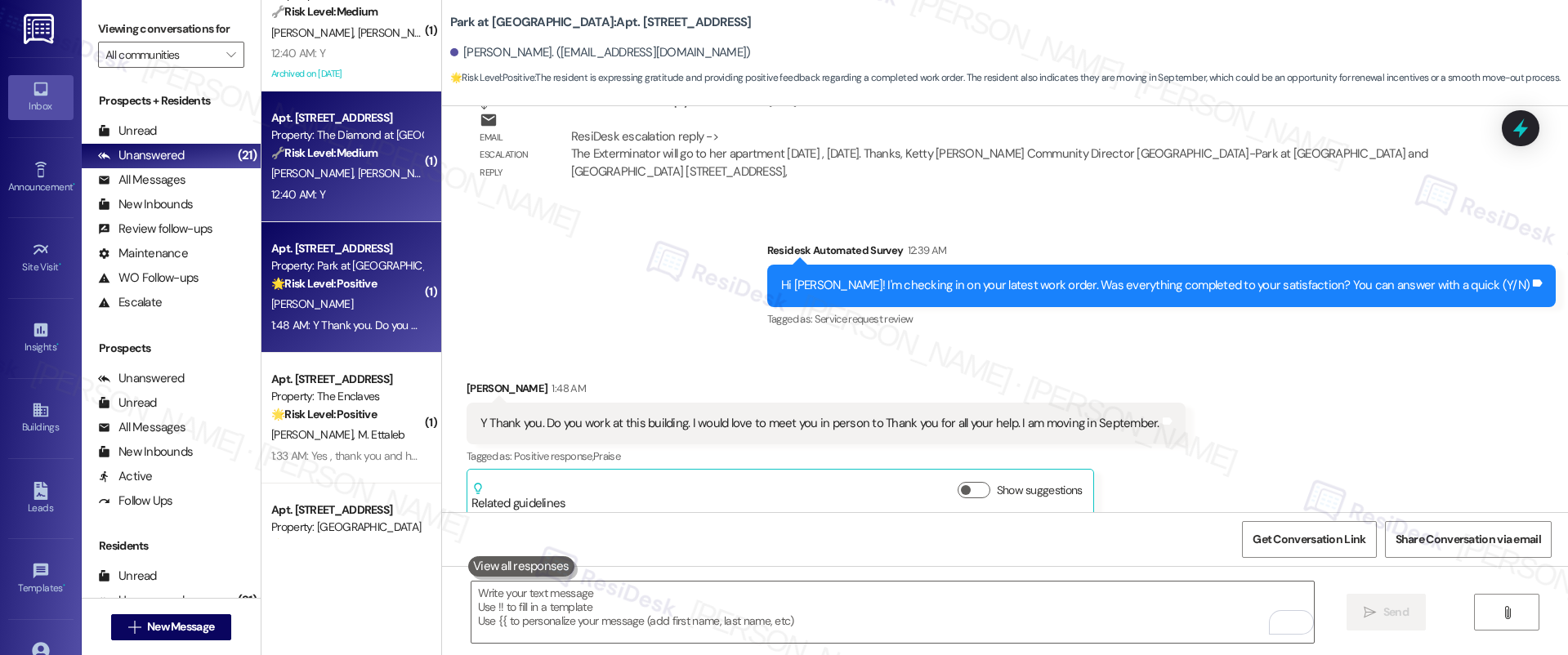 click on "Apt. 300, 723 Wheatland St Property: The Diamond at Phoenixville 🔧  Risk Level:  Medium The resident responded positively to a follow-up regarding a completed work order. This indicates satisfactory resolution and falls under customer satisfaction and asset preservation." at bounding box center [346, 136] 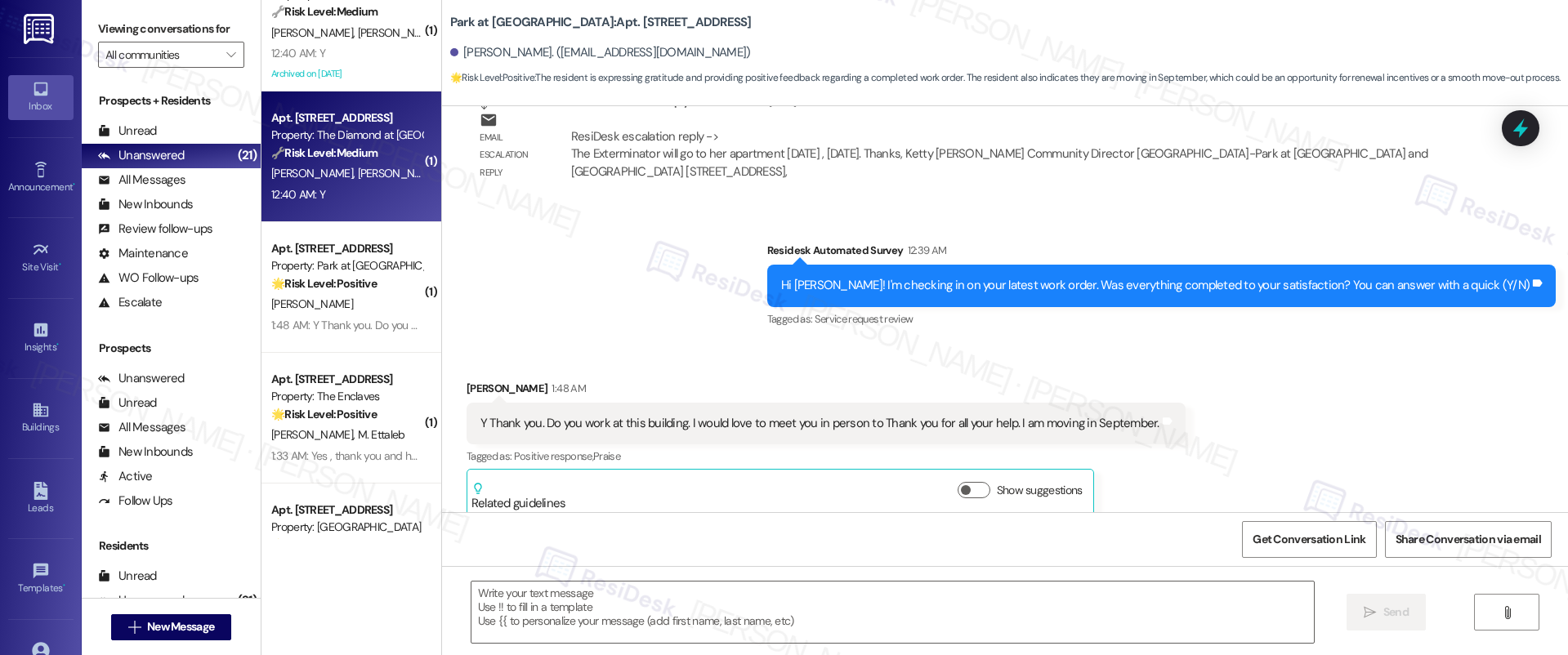 type on "Fetching suggested responses. Please feel free to read through the conversation in the meantime." 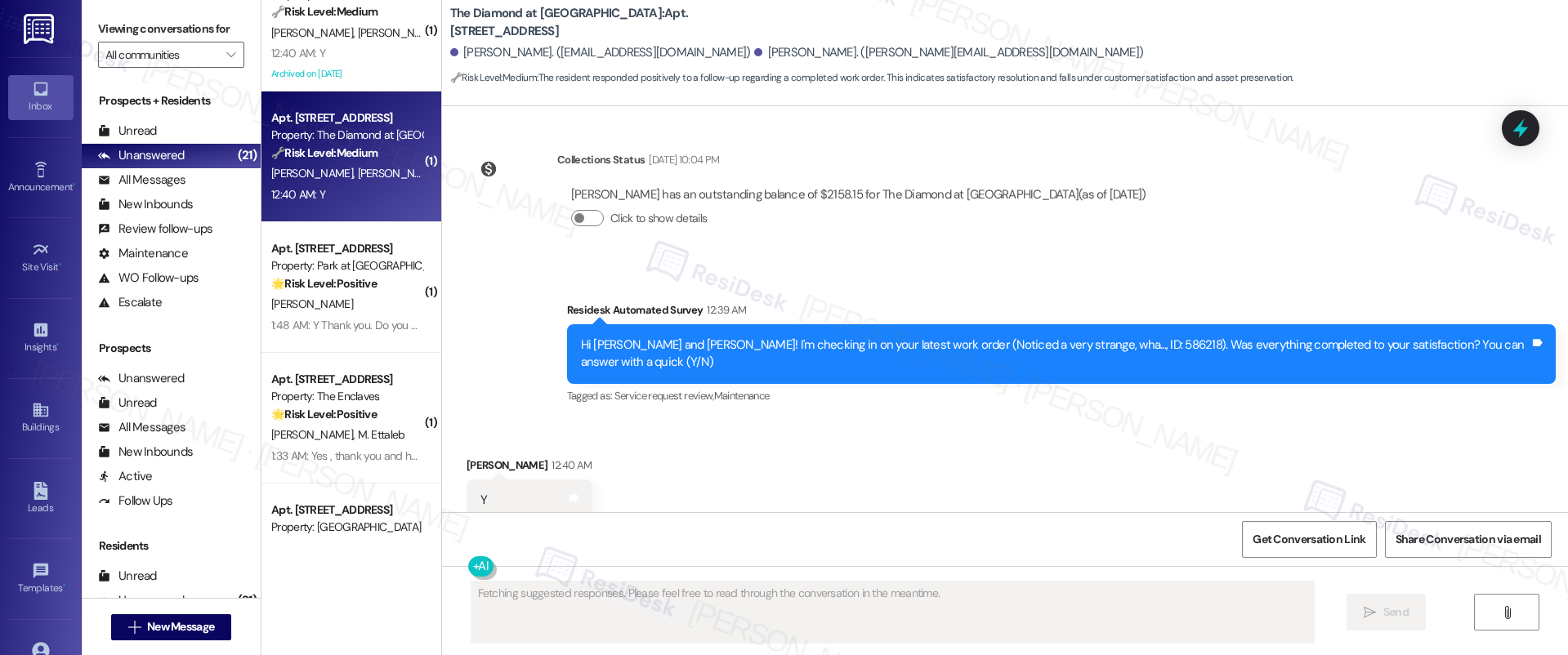 scroll, scrollTop: 1660, scrollLeft: 0, axis: vertical 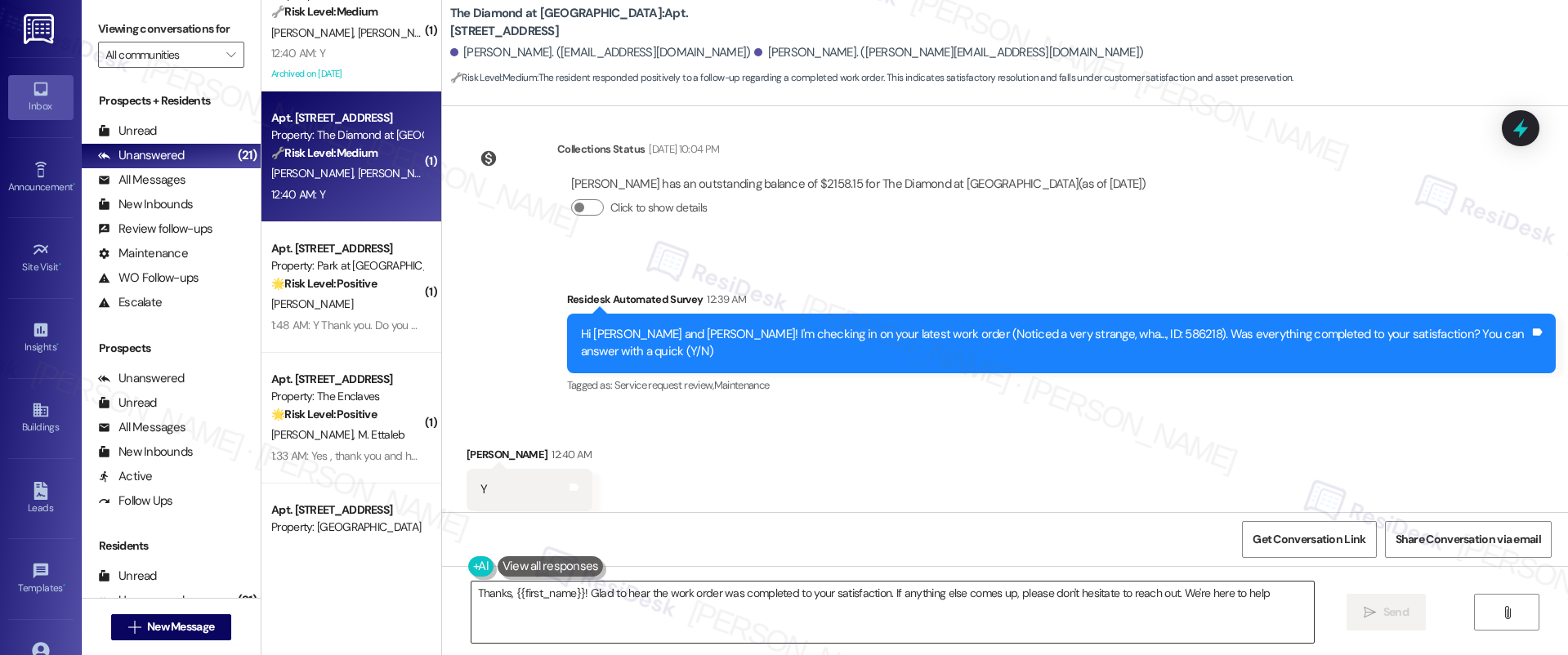 type on "Thanks, {{first_name}}! Glad to hear the work order was completed to your satisfaction. If anything else comes up, please don't hesitate to reach out. We're here to help!" 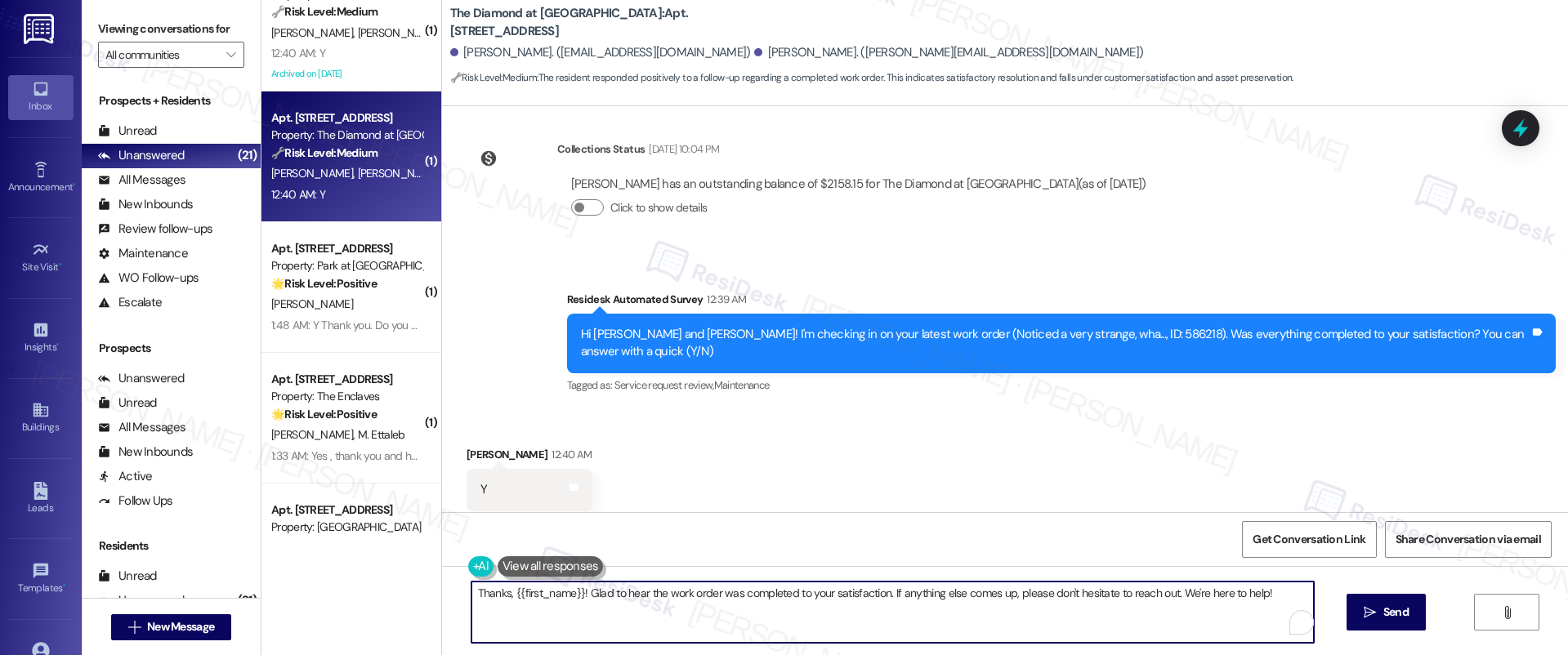 click on "Thanks, {{first_name}}! Glad to hear the work order was completed to your satisfaction. If anything else comes up, please don't hesitate to reach out. We're here to help!" at bounding box center (893, 612) 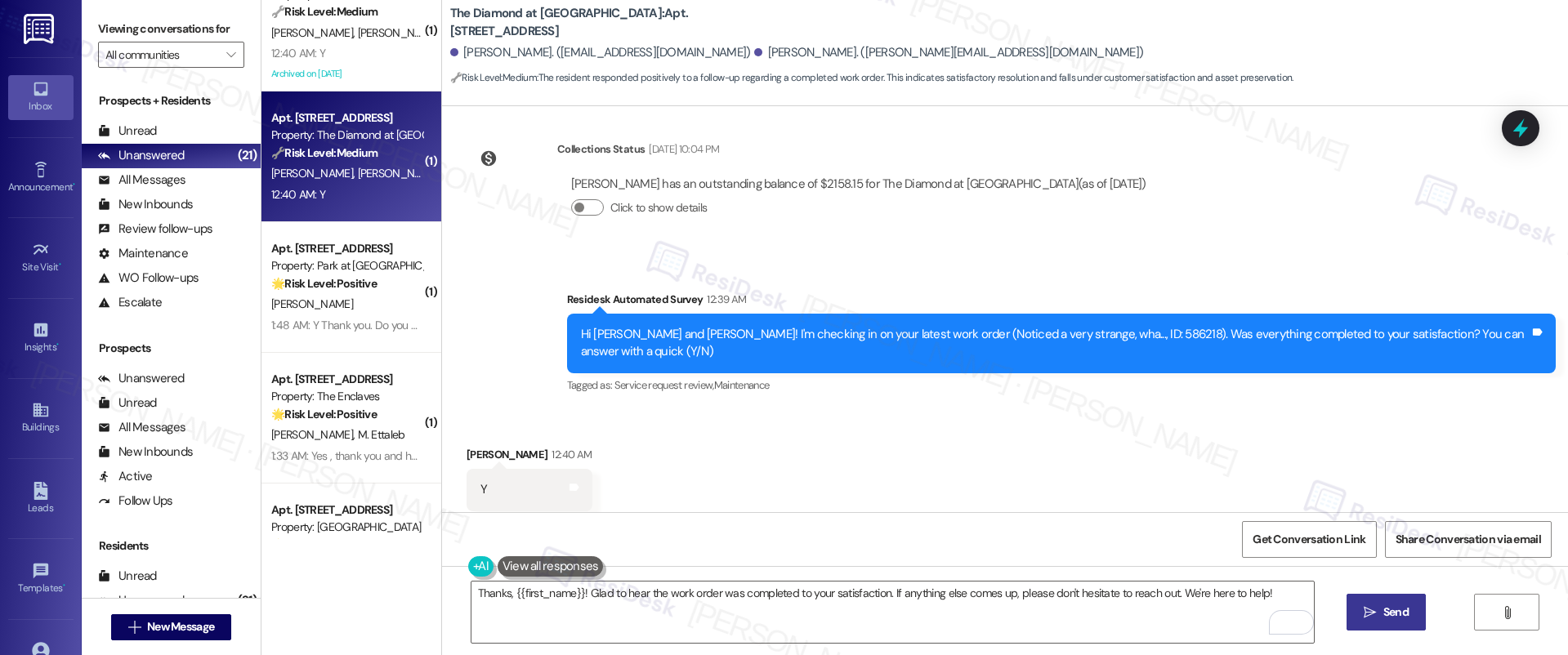 click on "Send" at bounding box center (1396, 612) 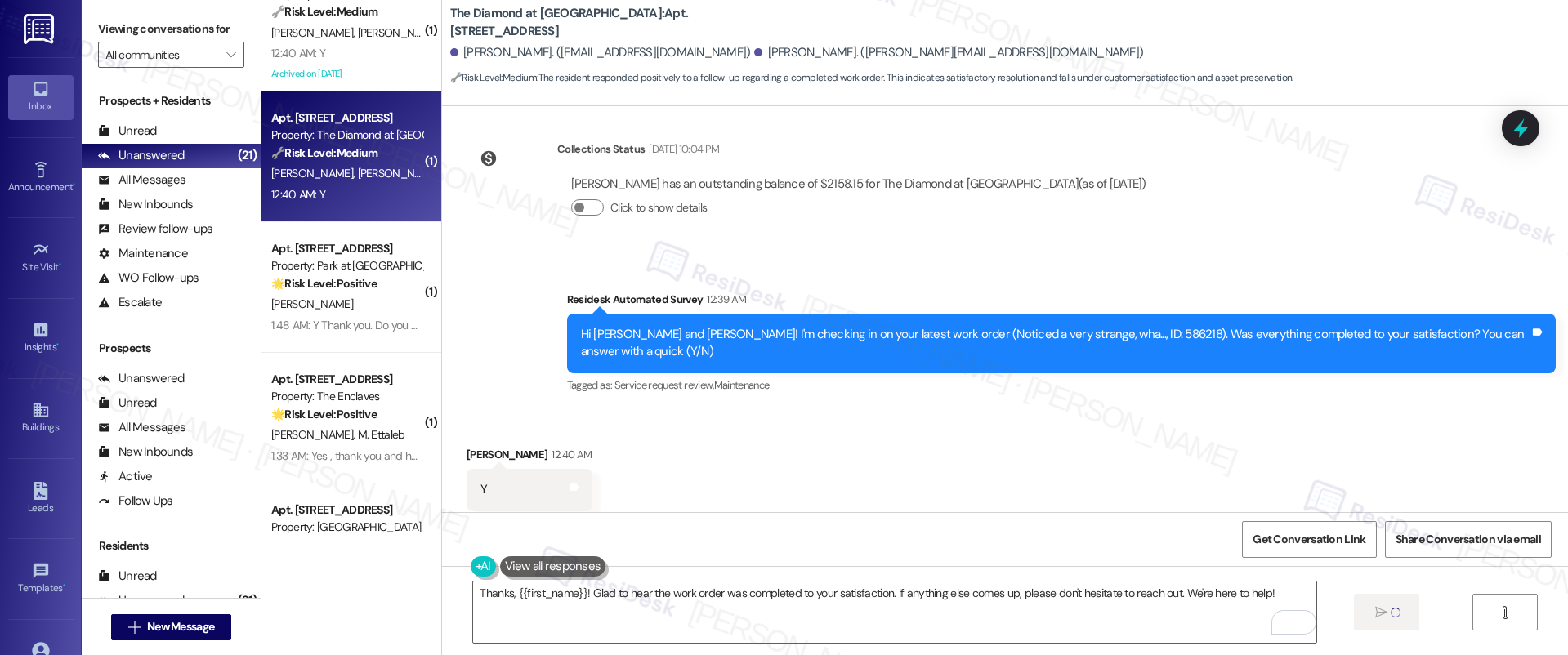 type 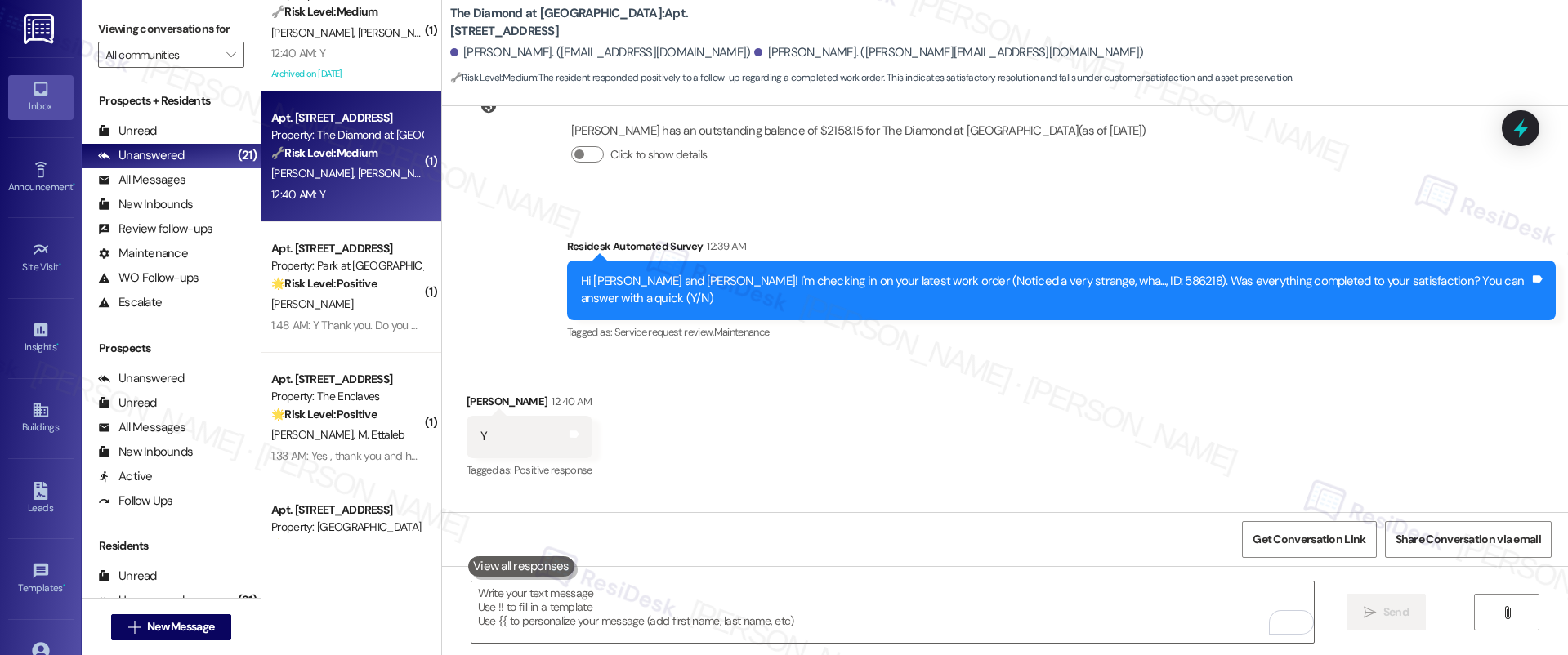 scroll, scrollTop: 1776, scrollLeft: 0, axis: vertical 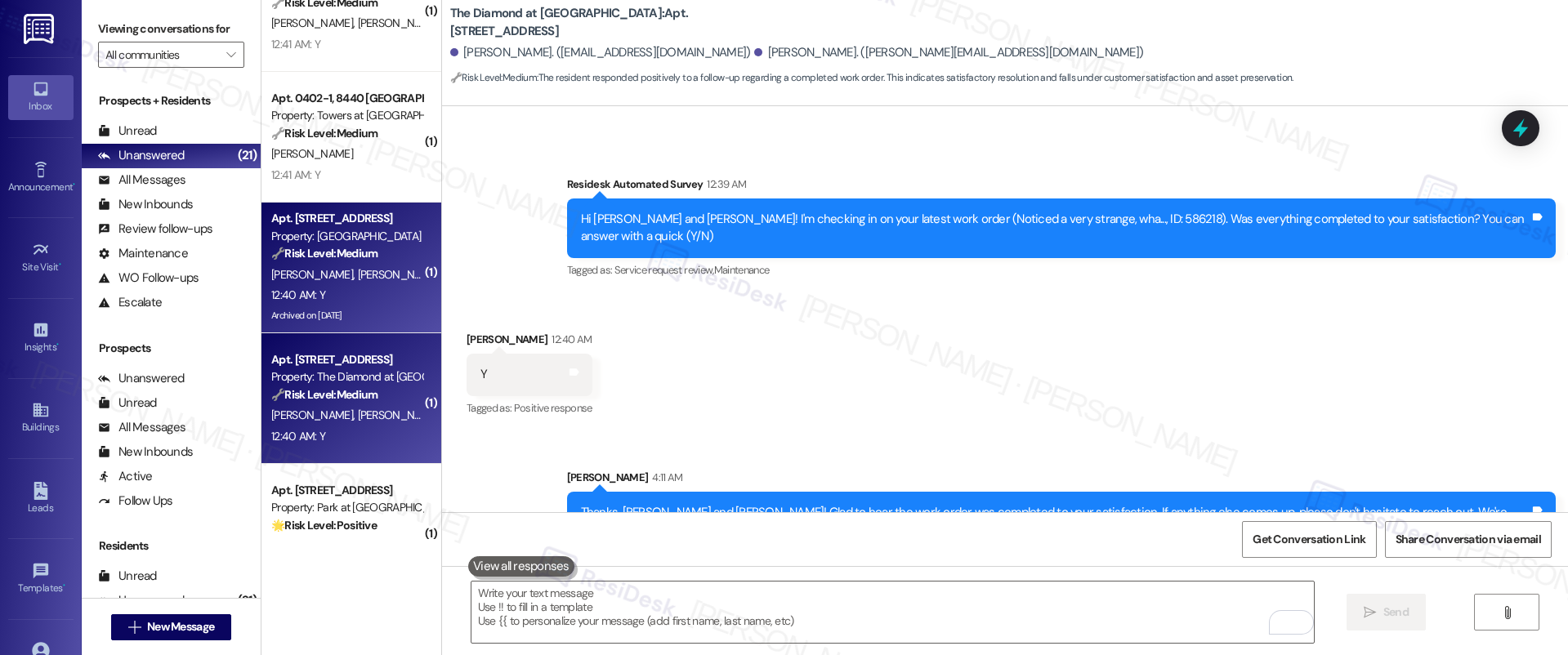 click on "K. Hennegan S. Hennegan" at bounding box center (346, 274) 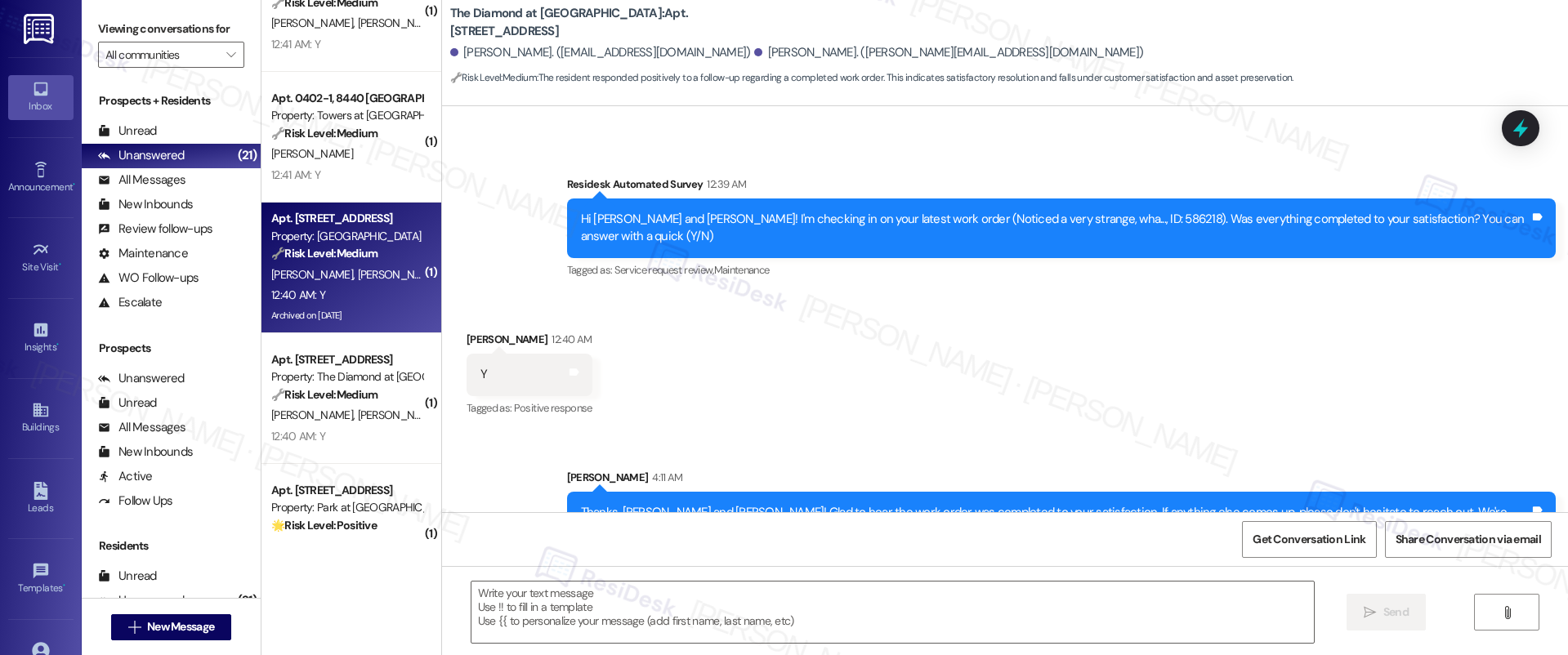 type on "Fetching suggested responses. Please feel free to read through the conversation in the meantime." 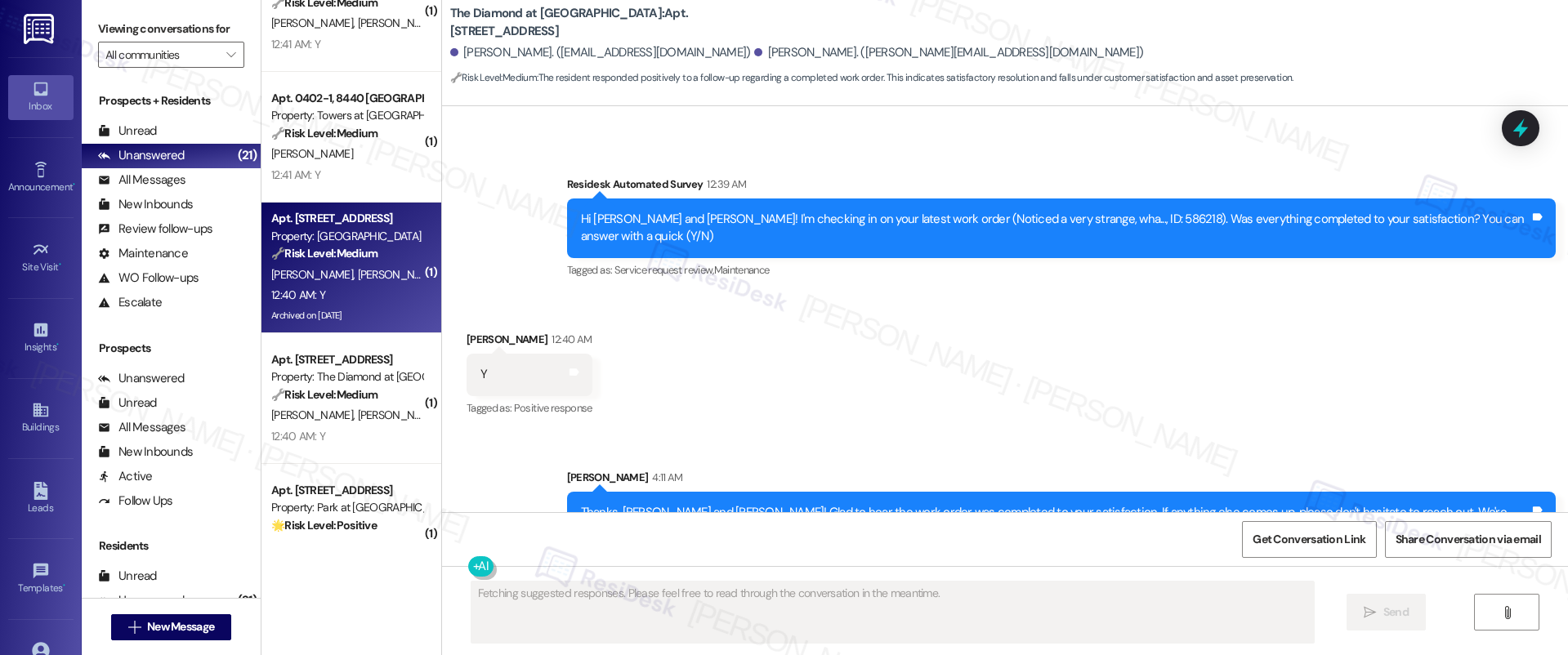 click on "K. Hennegan S. Hennegan" at bounding box center [346, 274] 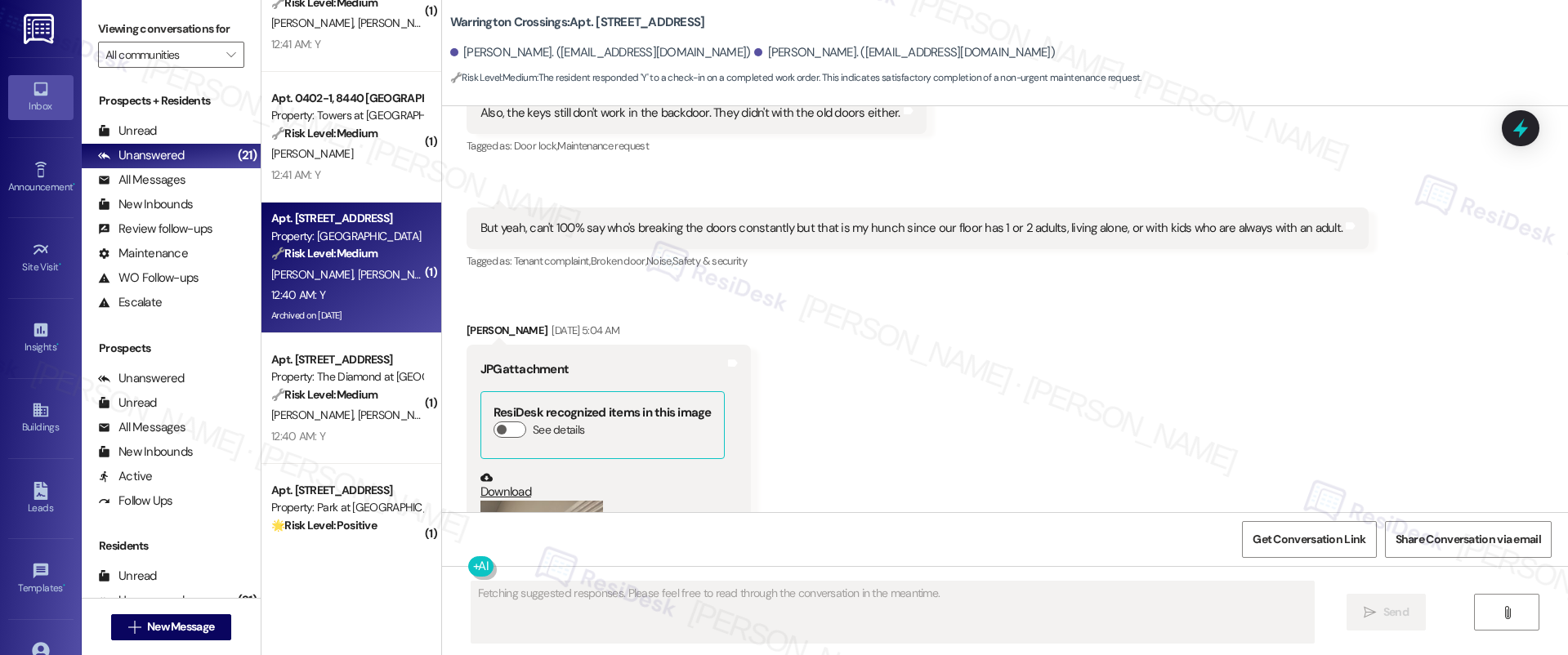 scroll, scrollTop: 15648, scrollLeft: 0, axis: vertical 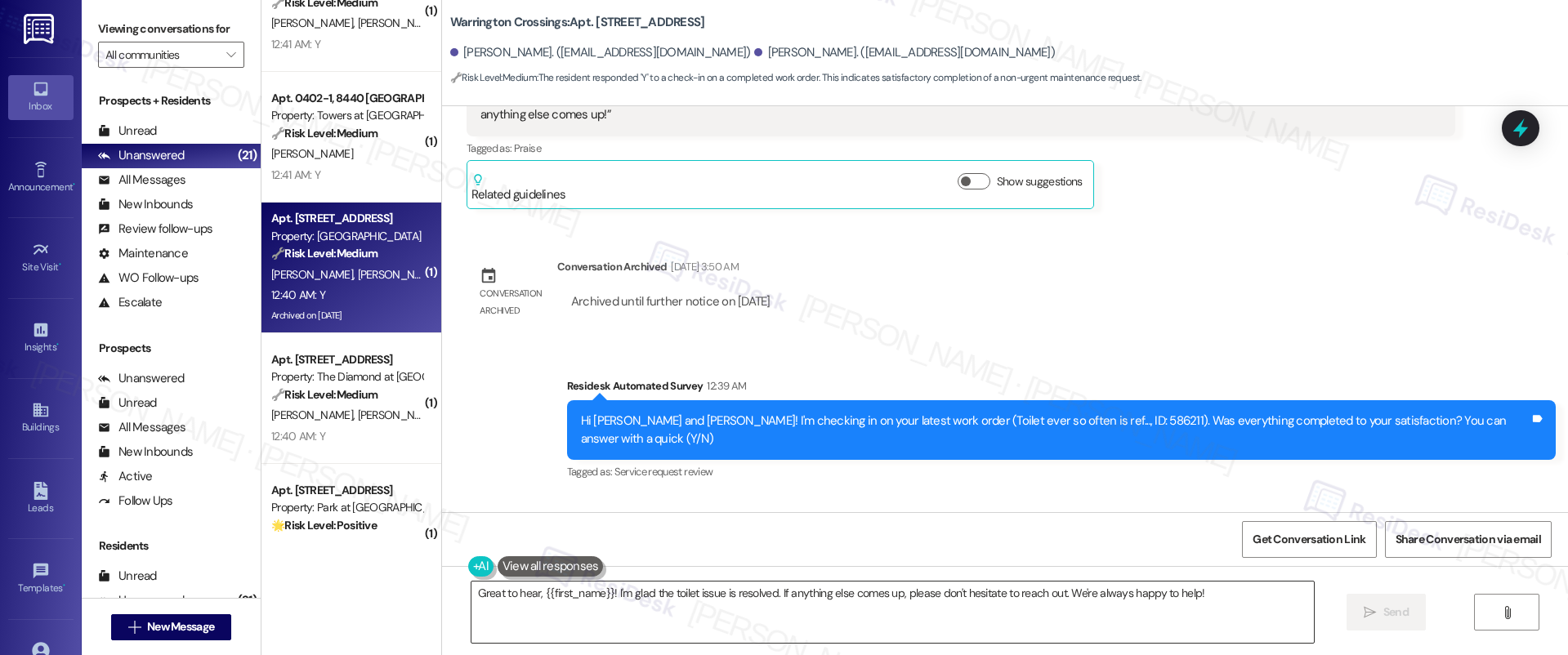 click on "Great to hear, {{first_name}}! I'm glad the toilet issue is resolved. If anything else comes up, please don't hesitate to reach out. We're always happy to help!" at bounding box center [893, 612] 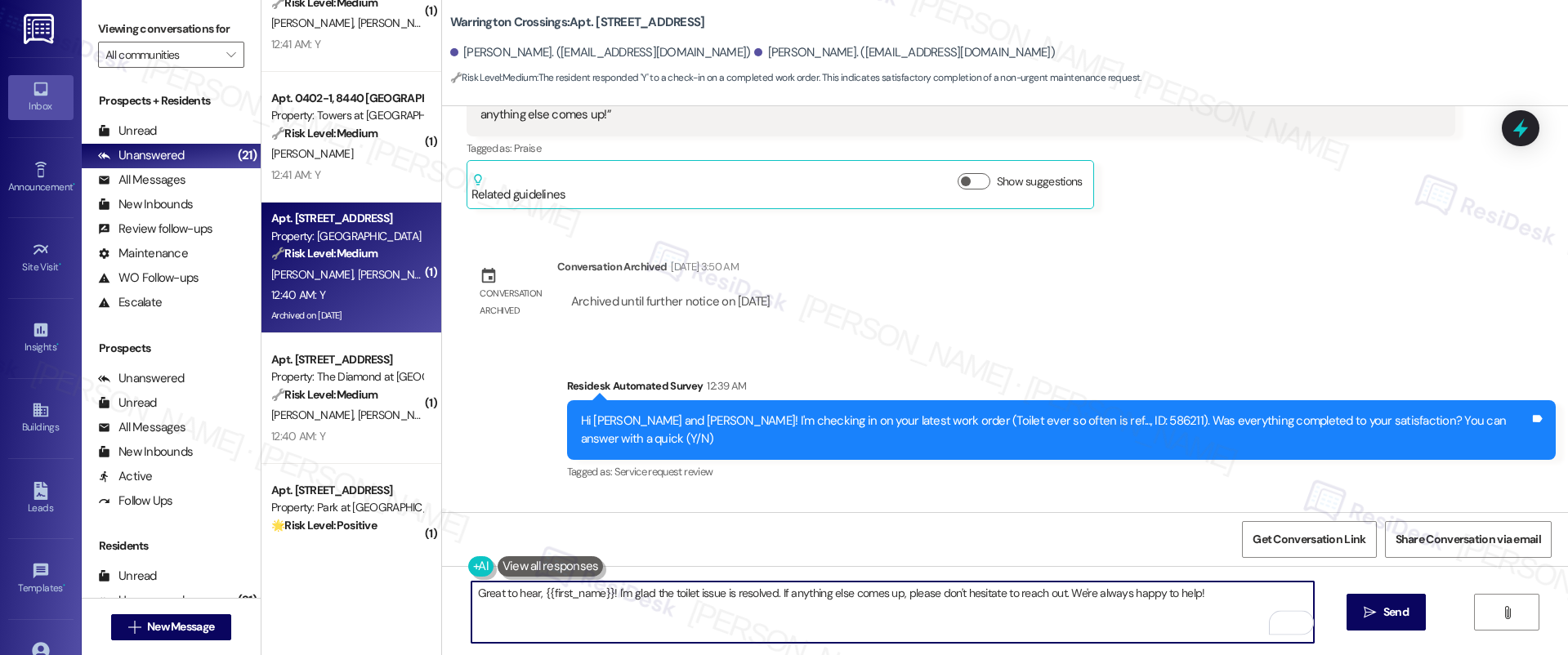 drag, startPoint x: 630, startPoint y: 599, endPoint x: 735, endPoint y: 601, distance: 105.01905 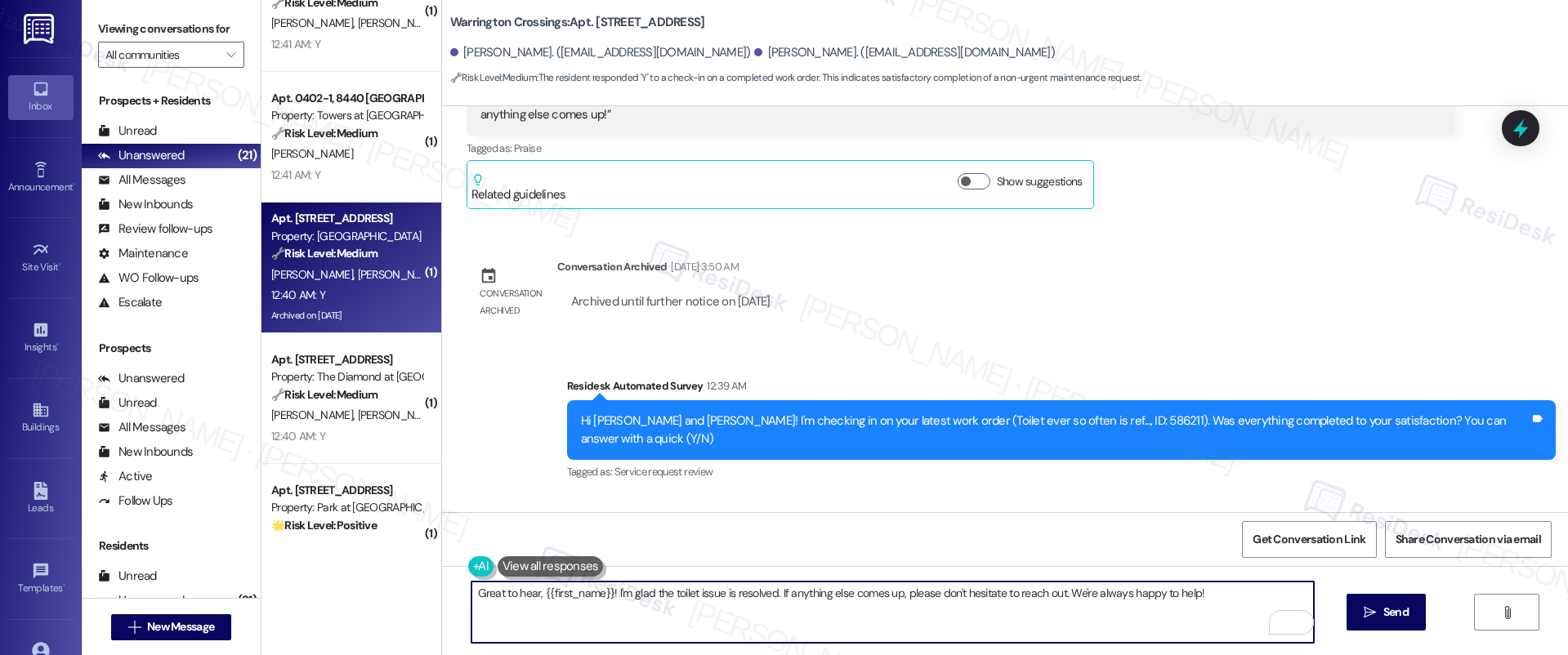 click on "Great to hear, {{first_name}}! I'm glad the toilet issue is resolved. If anything else comes up, please don't hesitate to reach out. We're always happy to help!" at bounding box center (893, 612) 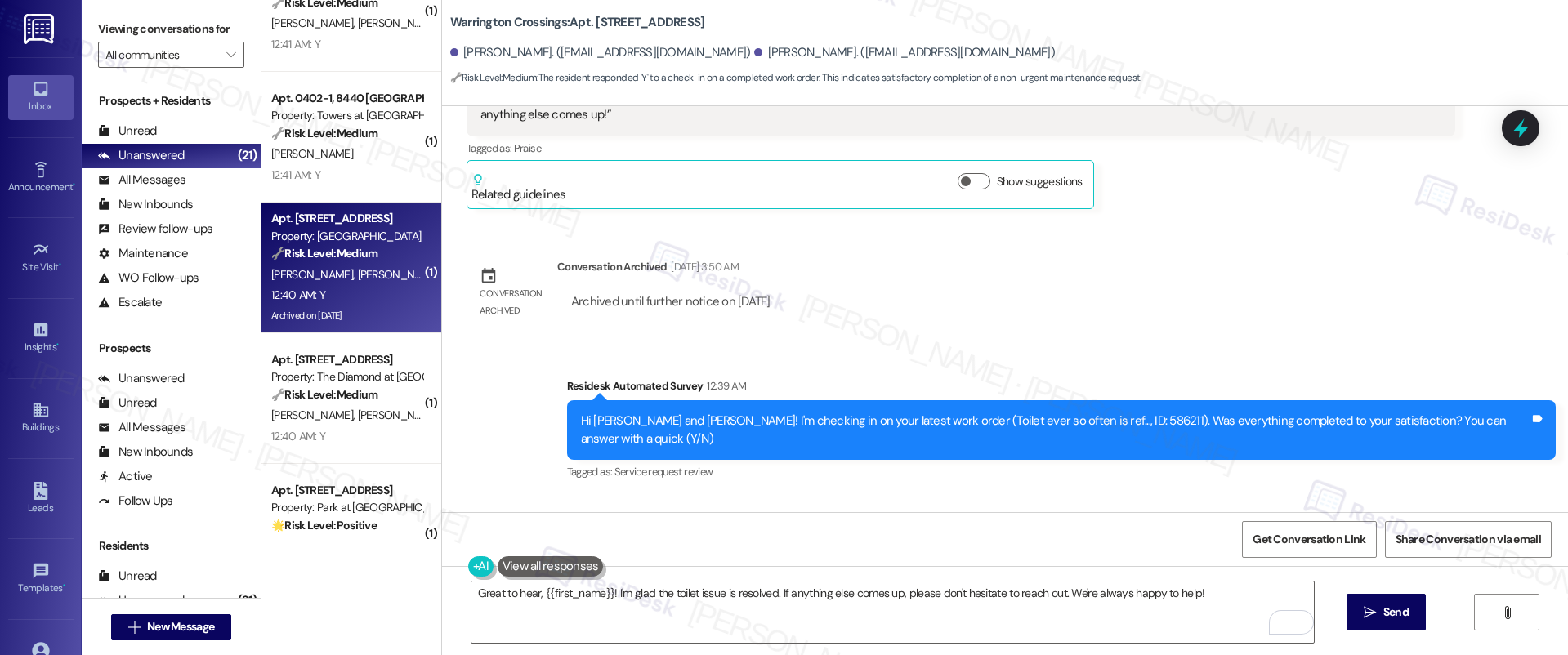 click on "Kathleen Hennegan 12:40 AM" at bounding box center (529, 545) 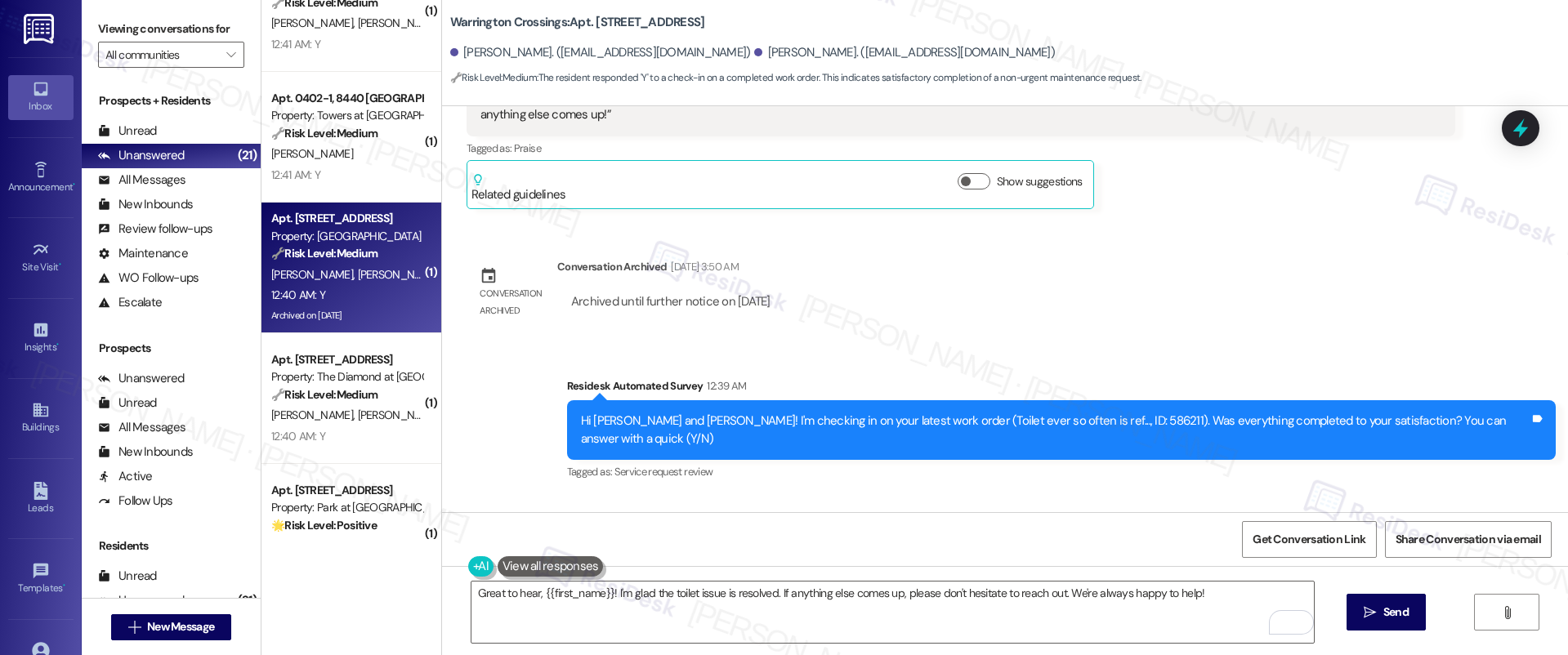 copy on "Kathleen" 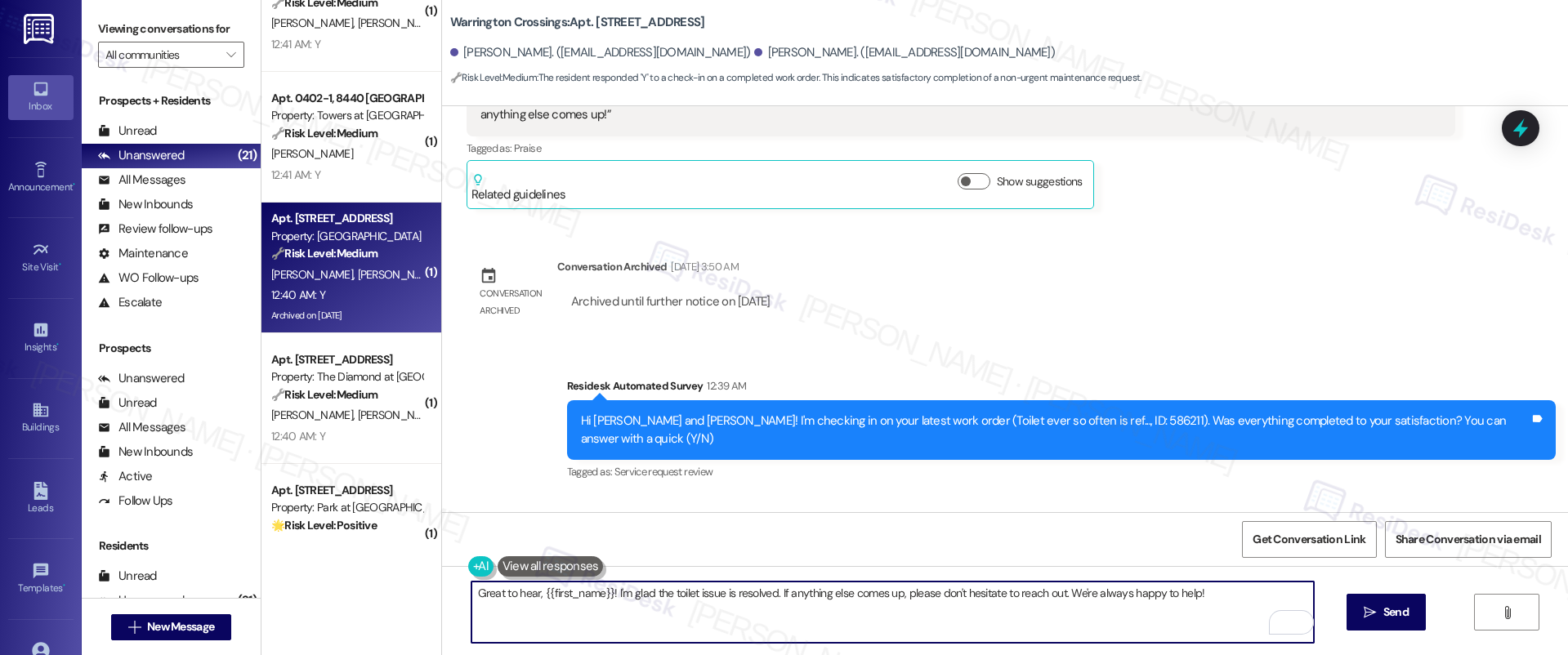click on "Great to hear, {{first_name}}! I'm glad the toilet issue is resolved. If anything else comes up, please don't hesitate to reach out. We're always happy to help!" at bounding box center (893, 612) 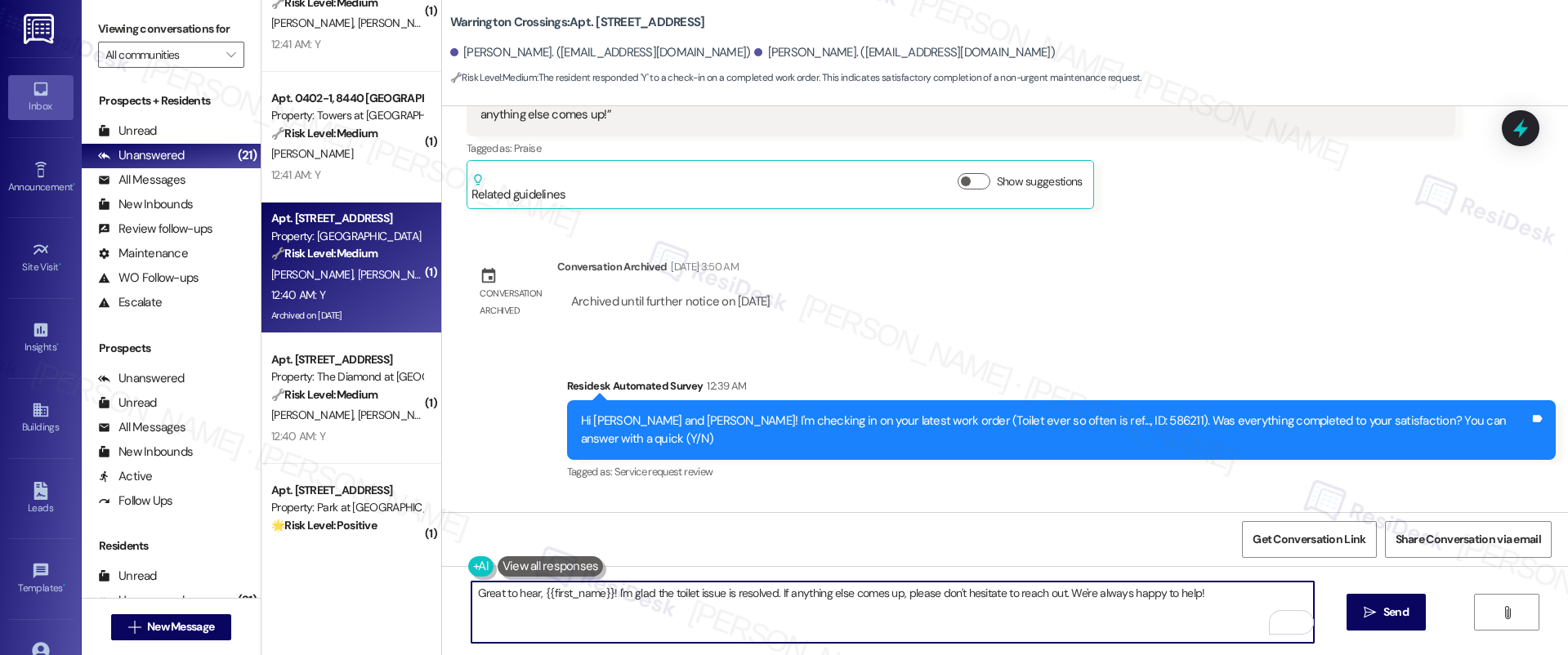 drag, startPoint x: 533, startPoint y: 594, endPoint x: 596, endPoint y: 594, distance: 63 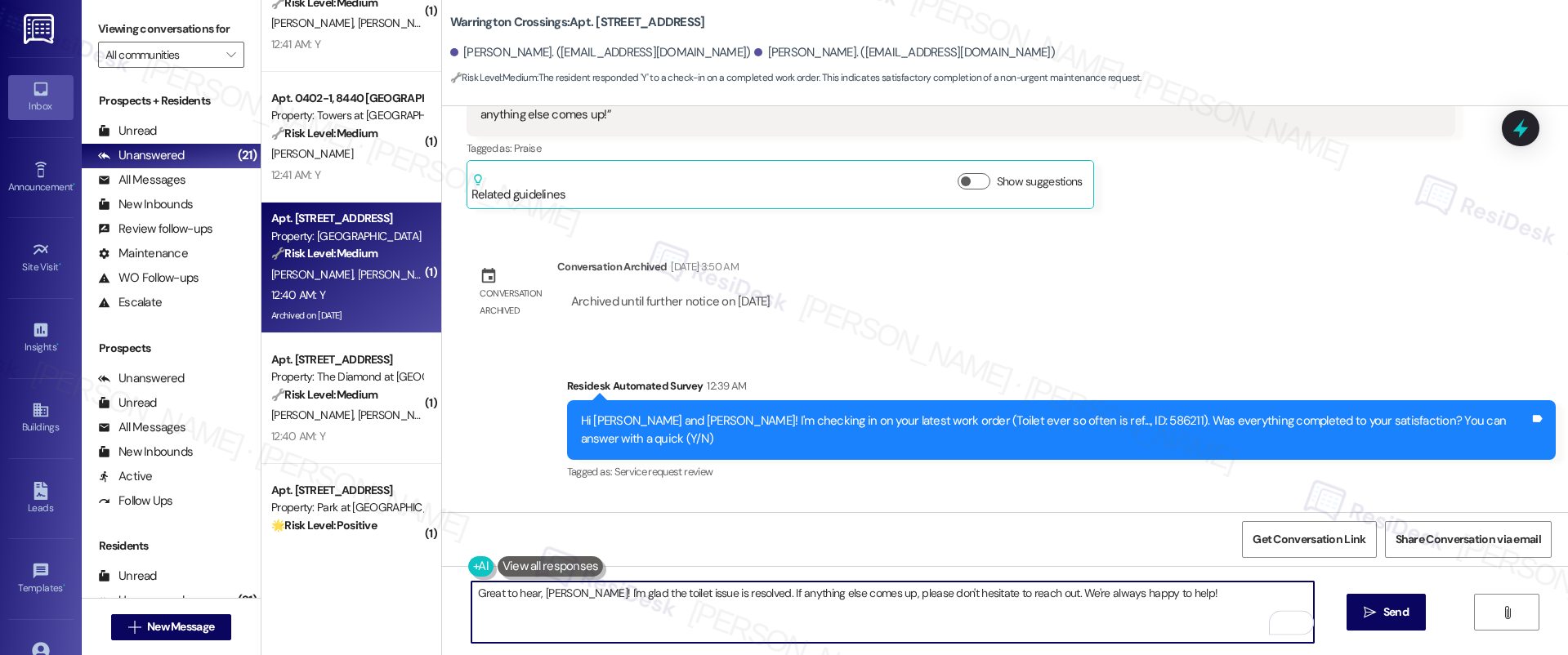 click on "Great to hear, Kathleen! I'm glad the toilet issue is resolved. If anything else comes up, please don't hesitate to reach out. We're always happy to help!" at bounding box center [893, 612] 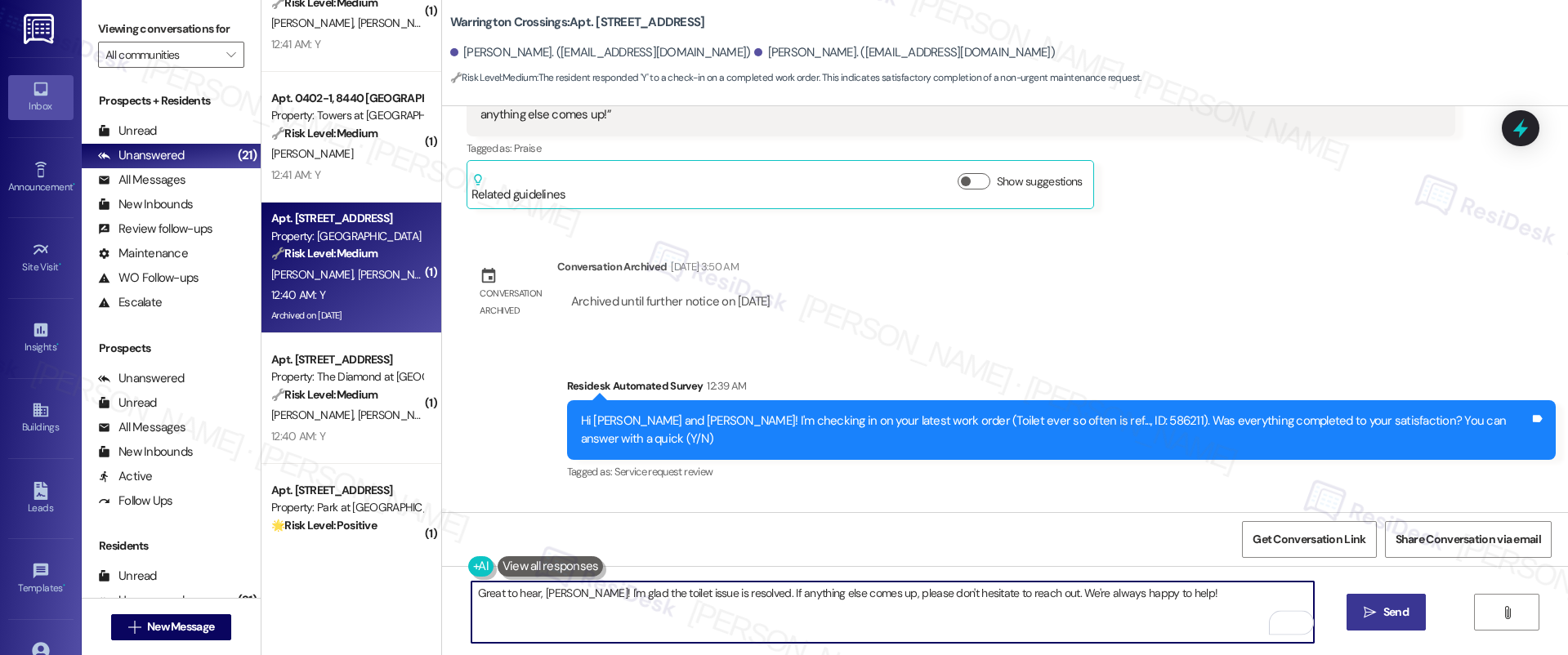 type on "Great to hear, Kathleen! I'm glad the toilet issue is resolved. If anything else comes up, please don't hesitate to reach out. We're always happy to help!" 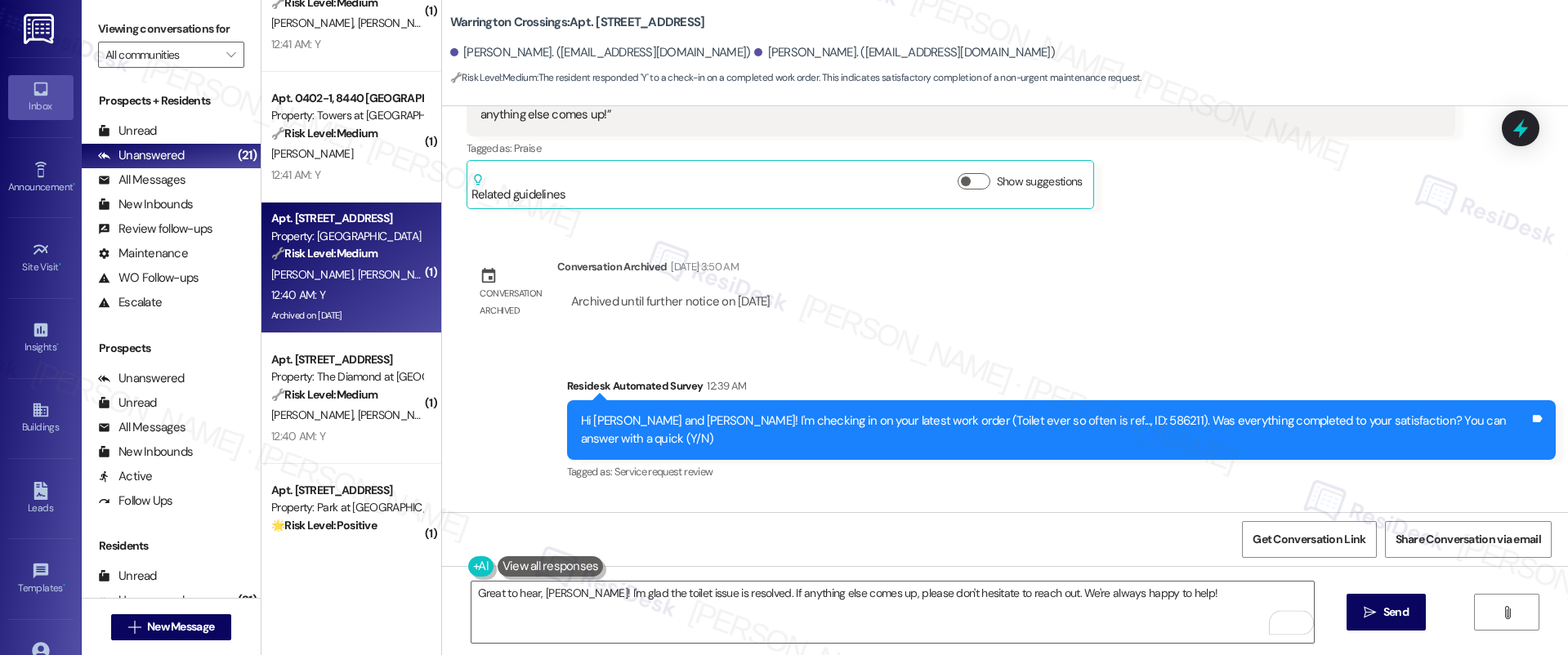 drag, startPoint x: 1359, startPoint y: 611, endPoint x: 1342, endPoint y: 605, distance: 18.027756 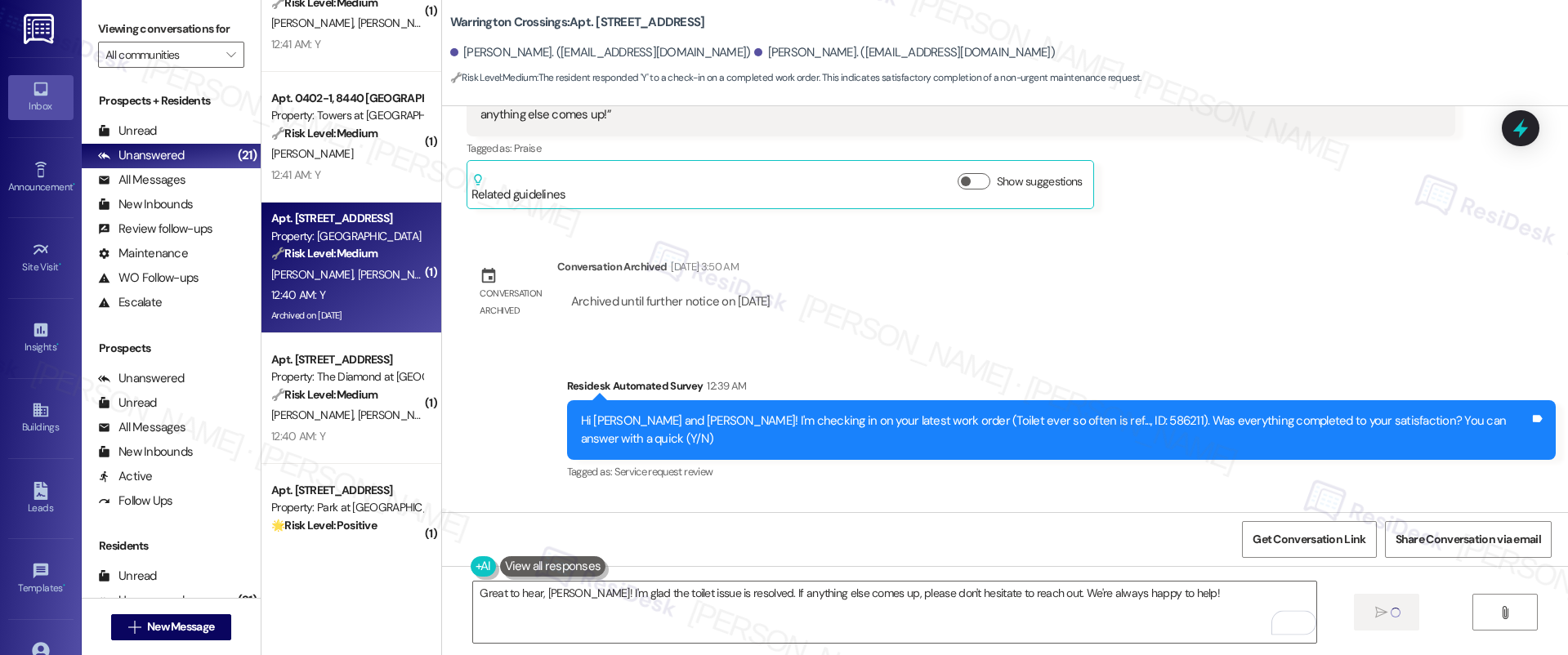 type 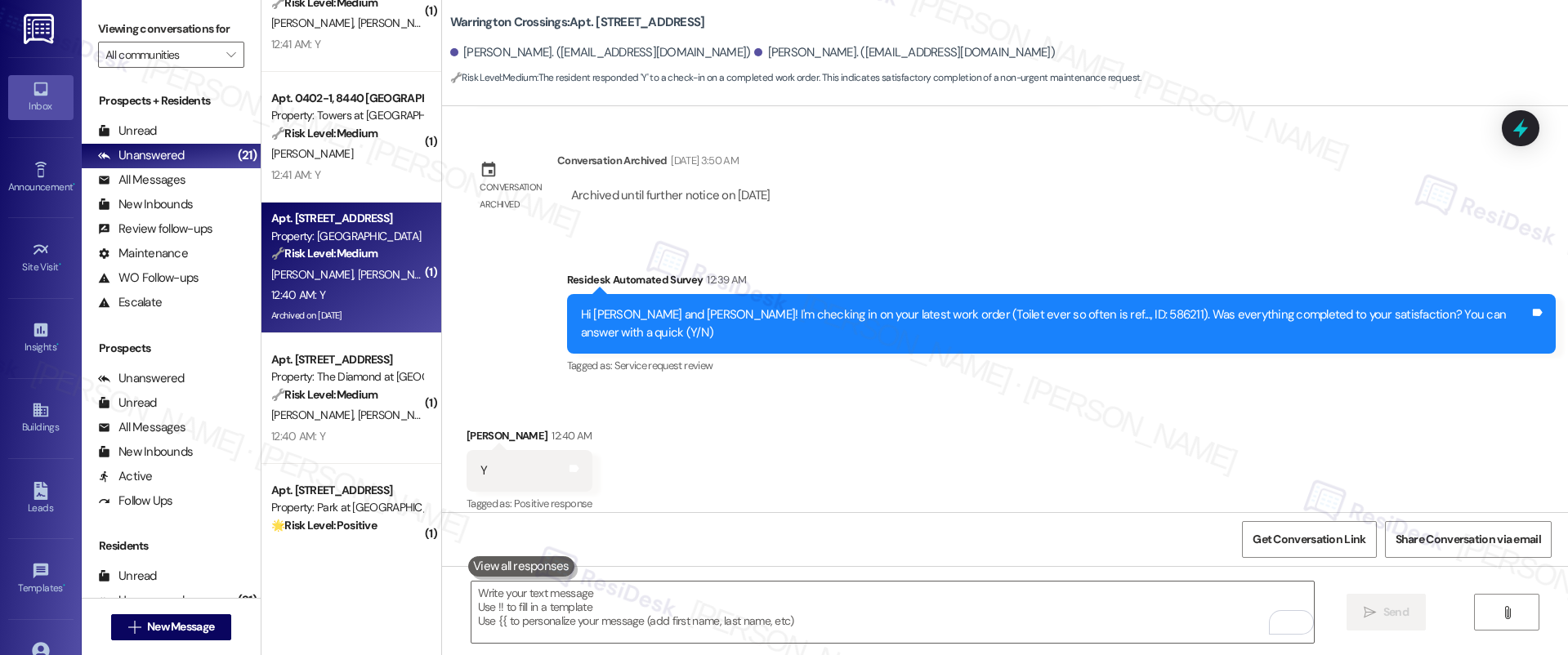 scroll, scrollTop: 15762, scrollLeft: 0, axis: vertical 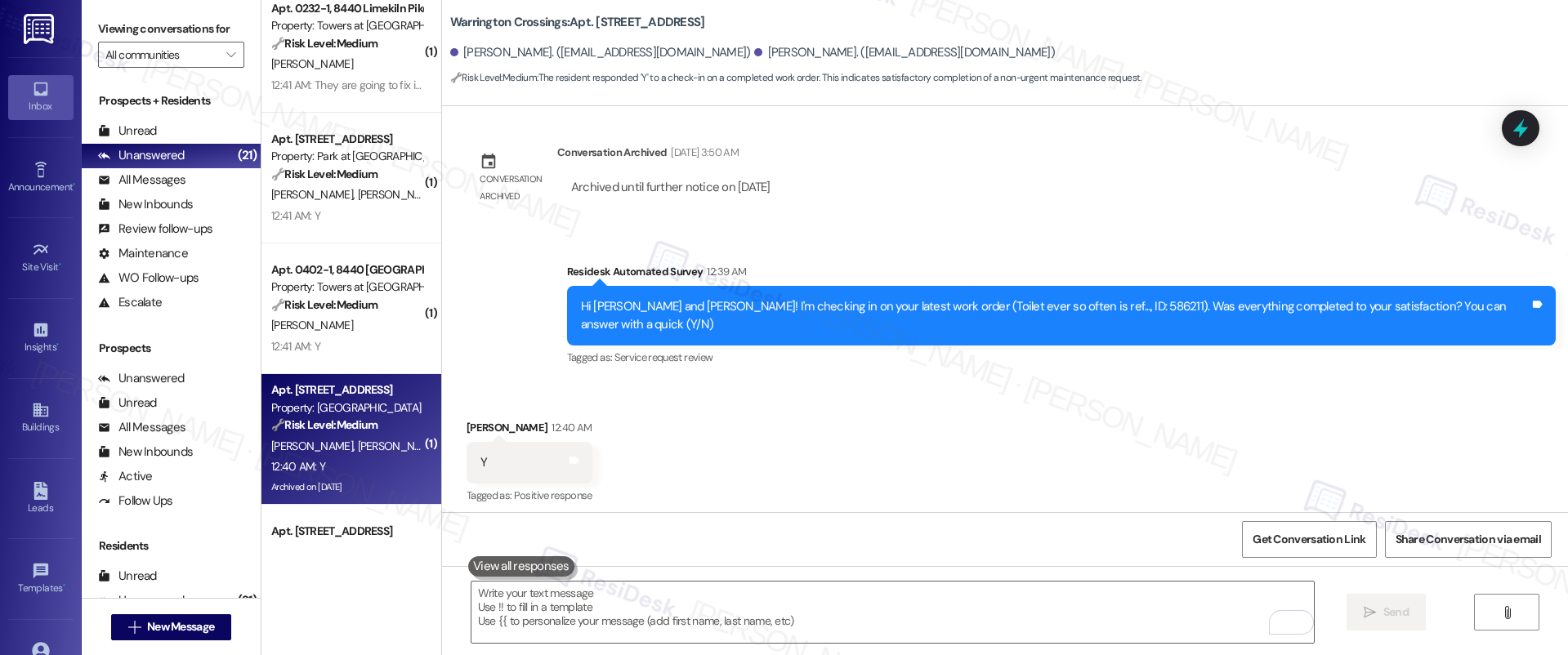 click on "( 1 ) Apt. E31, 600 Valley Rd Property: Park at Westminster 🔧  Risk Level:  Medium The resident confirmed the work order was completed to their satisfaction. This is a follow-up on a maintenance request and the resident's response indicates resolution. M. Trevethan J. Baxter-Trevethan 12:42 AM: Y 12:42 AM: Y ( 1 ) Apt. 949, 200 Meadowbrook Drive Property: Meadowbrook Apartments 🔧  Risk Level:  Medium The resident confirmed that the work order was completed to their satisfaction. This indicates a successful resolution of a non-urgent maintenance issue. J. Kurek 12:41 AM: Y 12:41 AM: Y ( 1 ) Apt. 0232-1, 8440 Limekiln Pike Property: Towers at Wyncote 🔧  Risk Level:  Medium The resident is confirming that the maintenance issue will be resolved today. This is a follow-up to a previously submitted work order and does not indicate any immediate concerns or escalation. P. Donner 12:41 AM: They are going to fix it today 12:41 AM: They are going to fix it today ( 1 ) Apt. E38, 600 Valley Rd 🔧  Risk Level:" at bounding box center (351, 270) 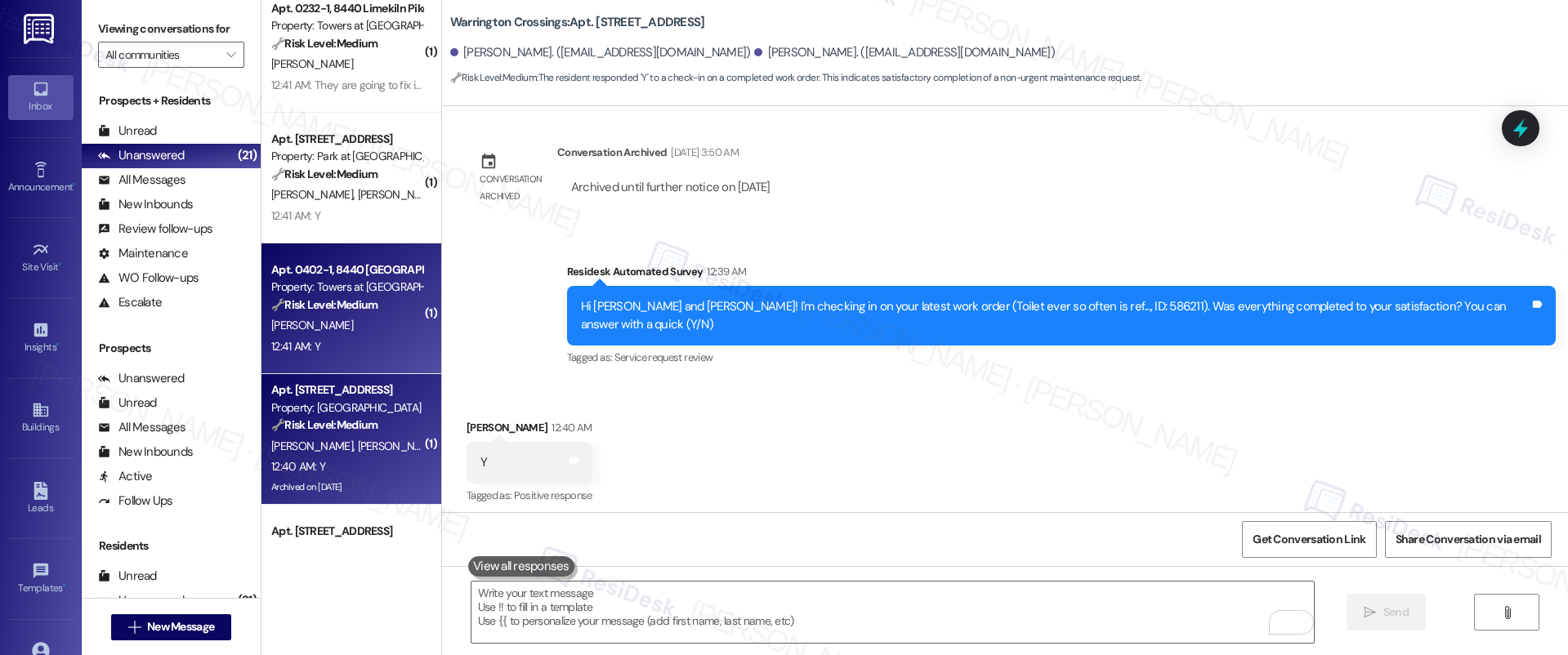 click on "M. John" at bounding box center (346, 325) 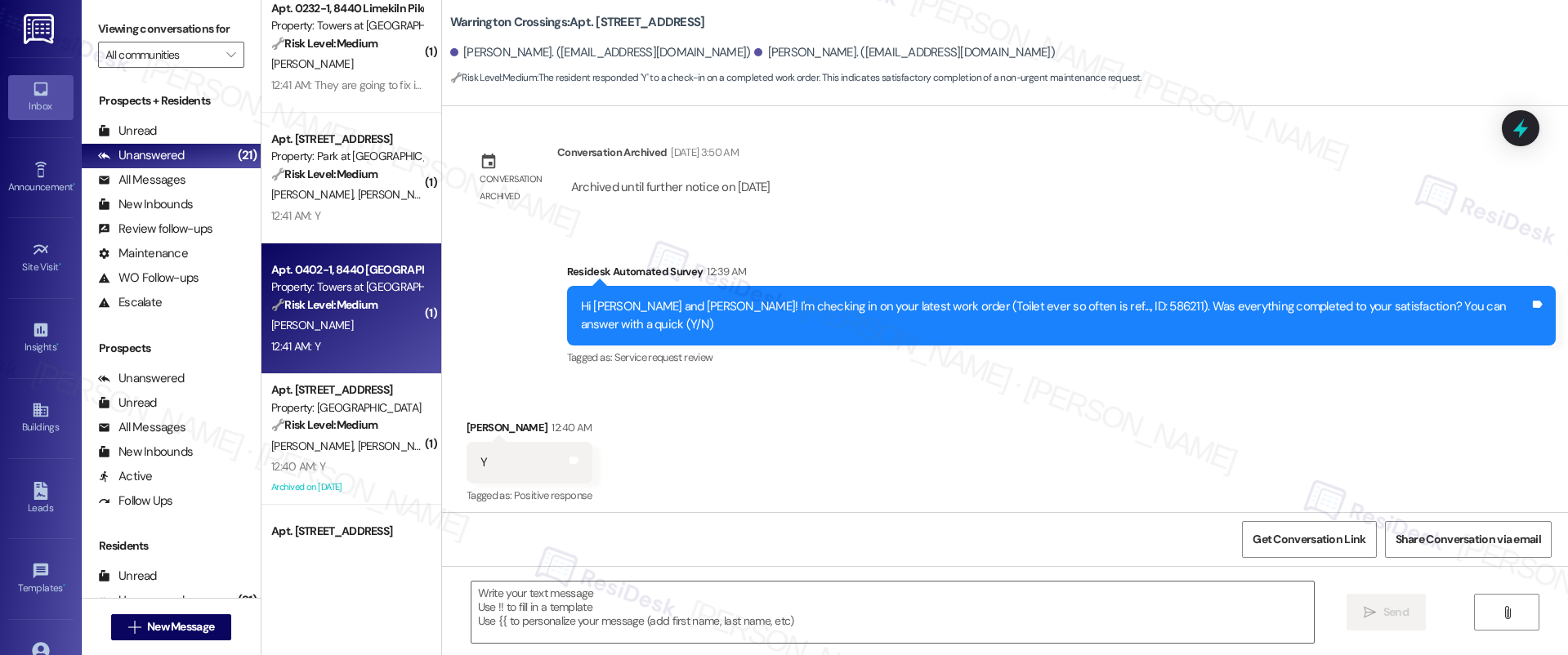 type on "Fetching suggested responses. Please feel free to read through the conversation in the meantime." 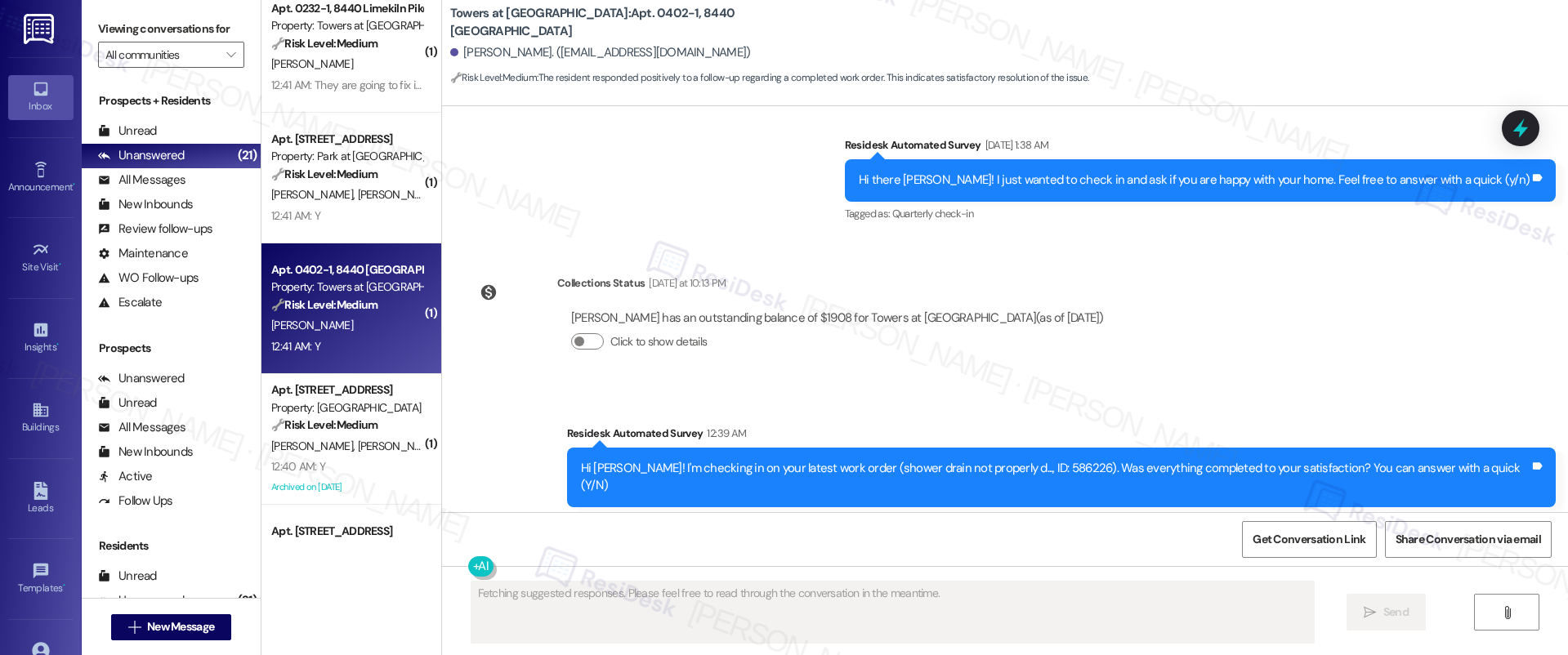 scroll, scrollTop: 4104, scrollLeft: 0, axis: vertical 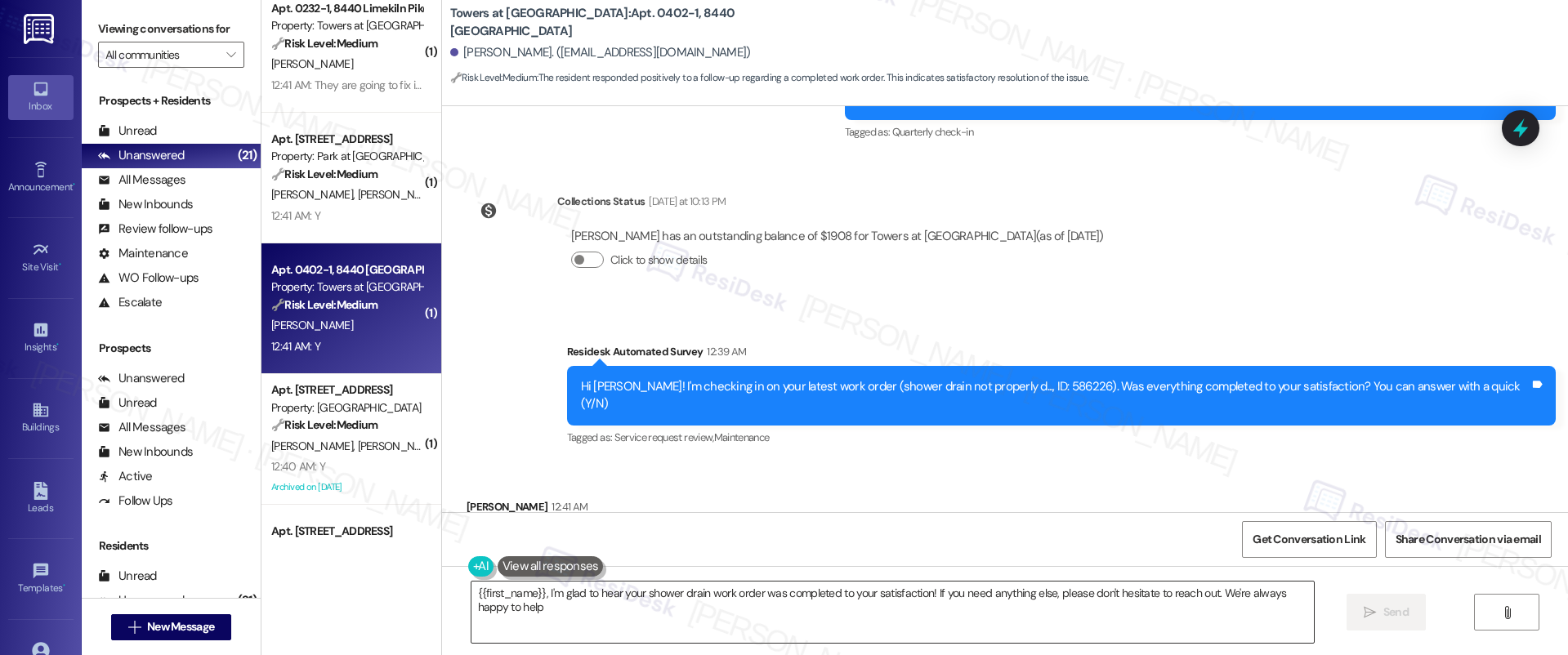 type on "{{first_name}}, I'm glad to hear your shower drain work order was completed to your satisfaction! If you need anything else, please don't hesitate to reach out. We're always happy to help!" 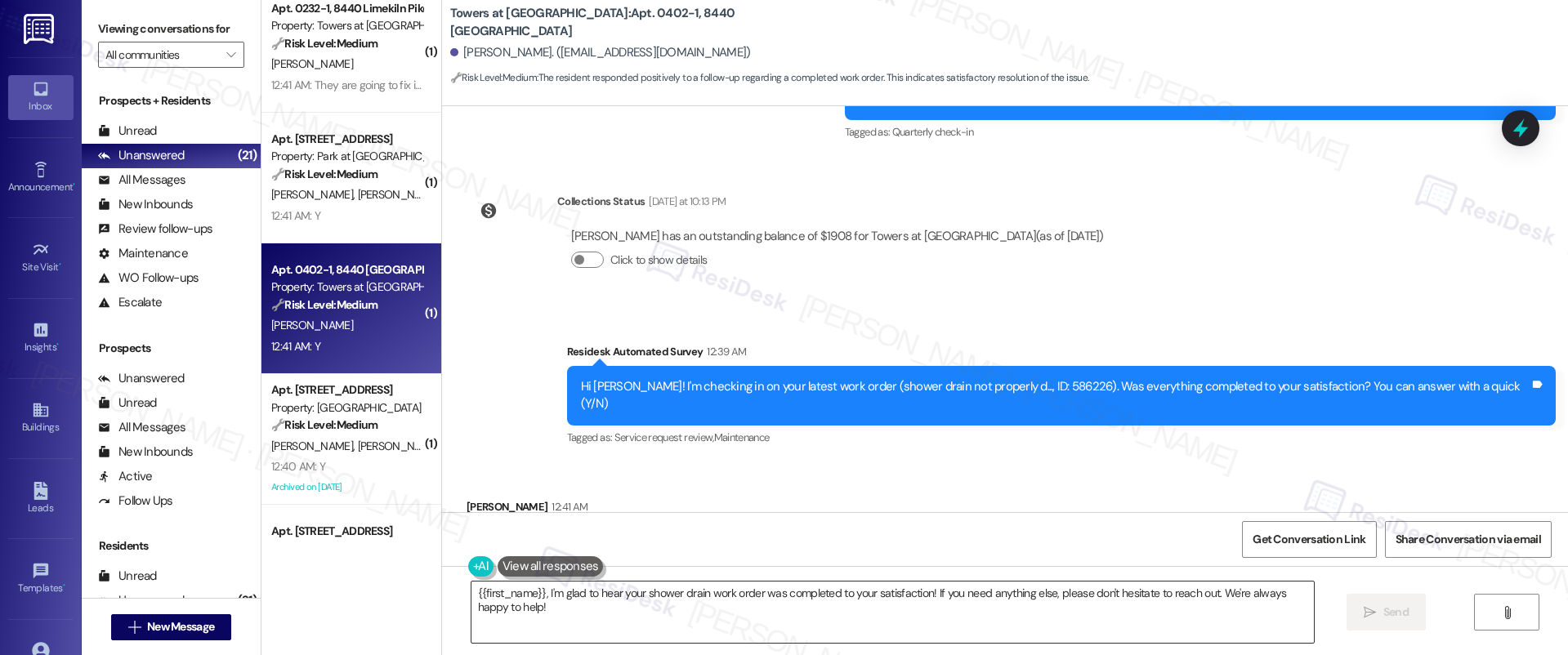 click on "{{first_name}}, I'm glad to hear your shower drain work order was completed to your satisfaction! If you need anything else, please don't hesitate to reach out. We're always happy to help!" at bounding box center (893, 612) 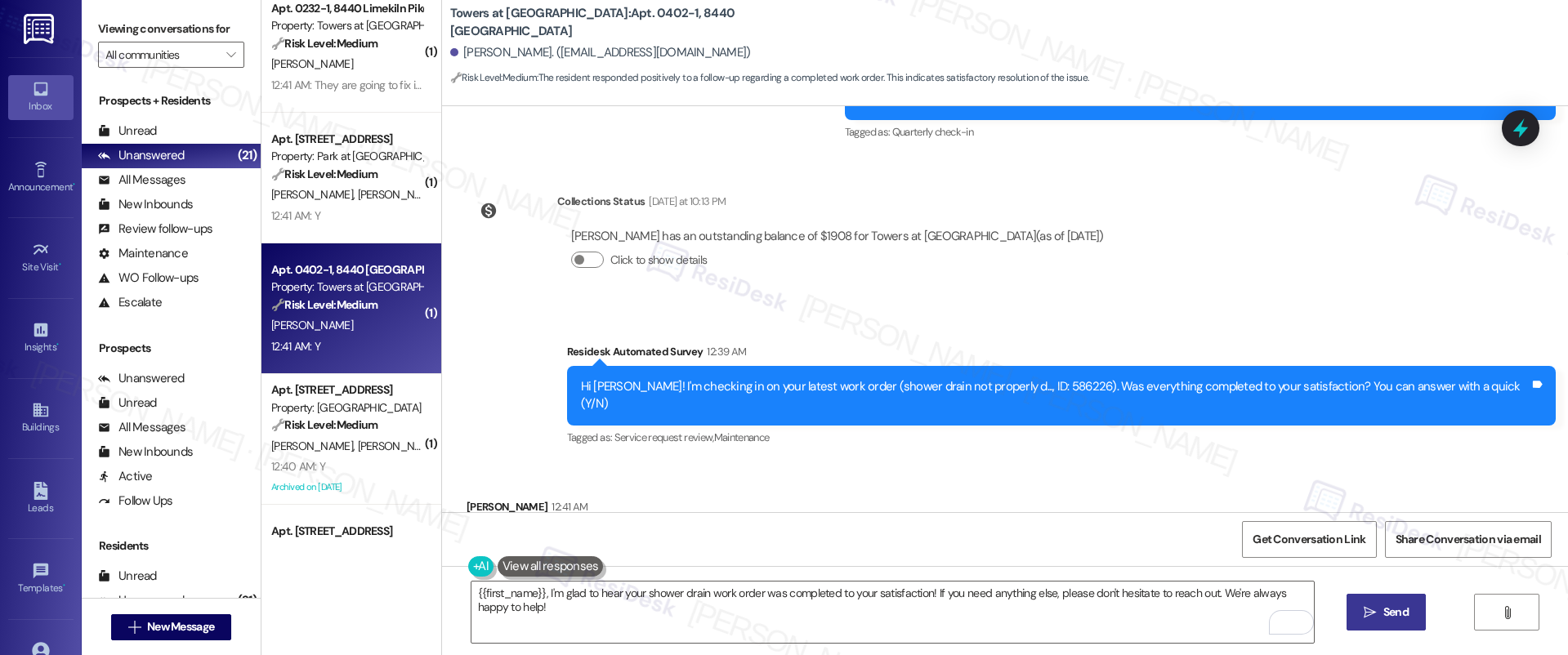 click on " Send" at bounding box center (1386, 612) 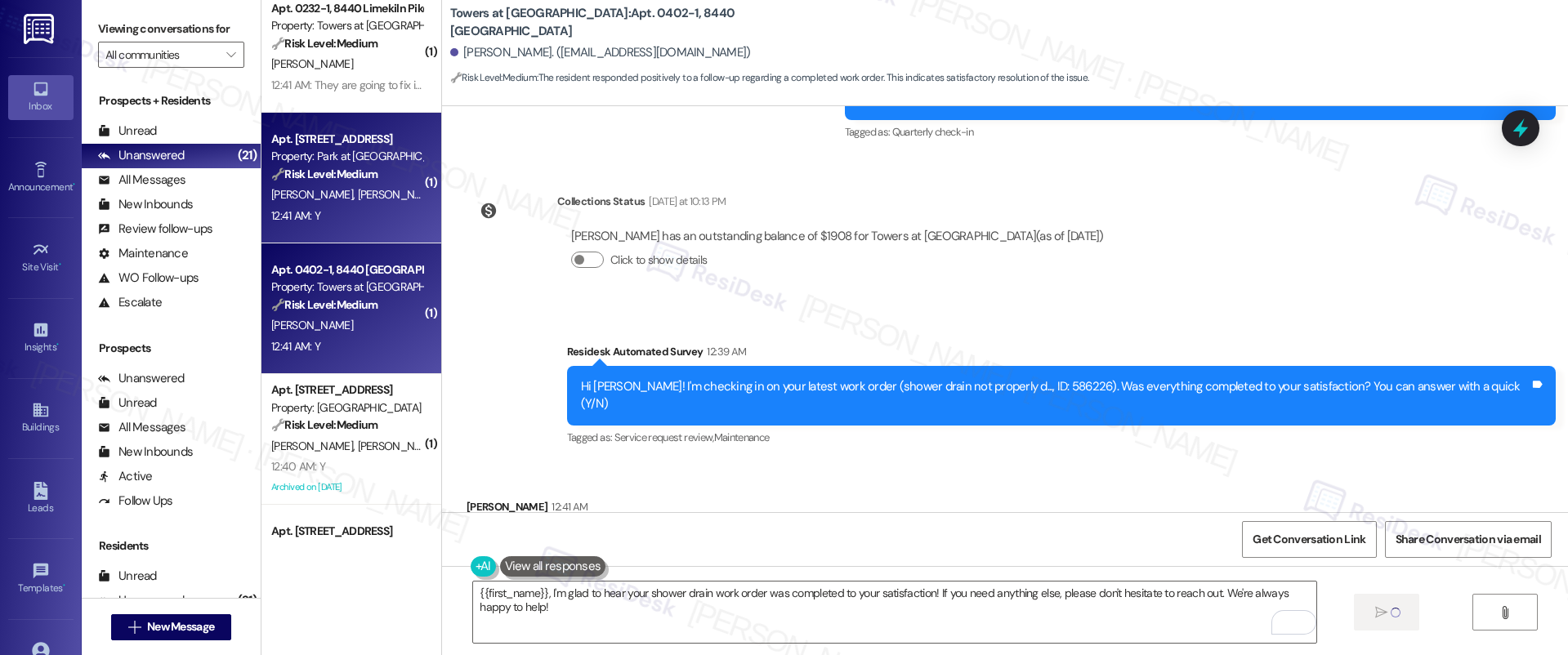 type 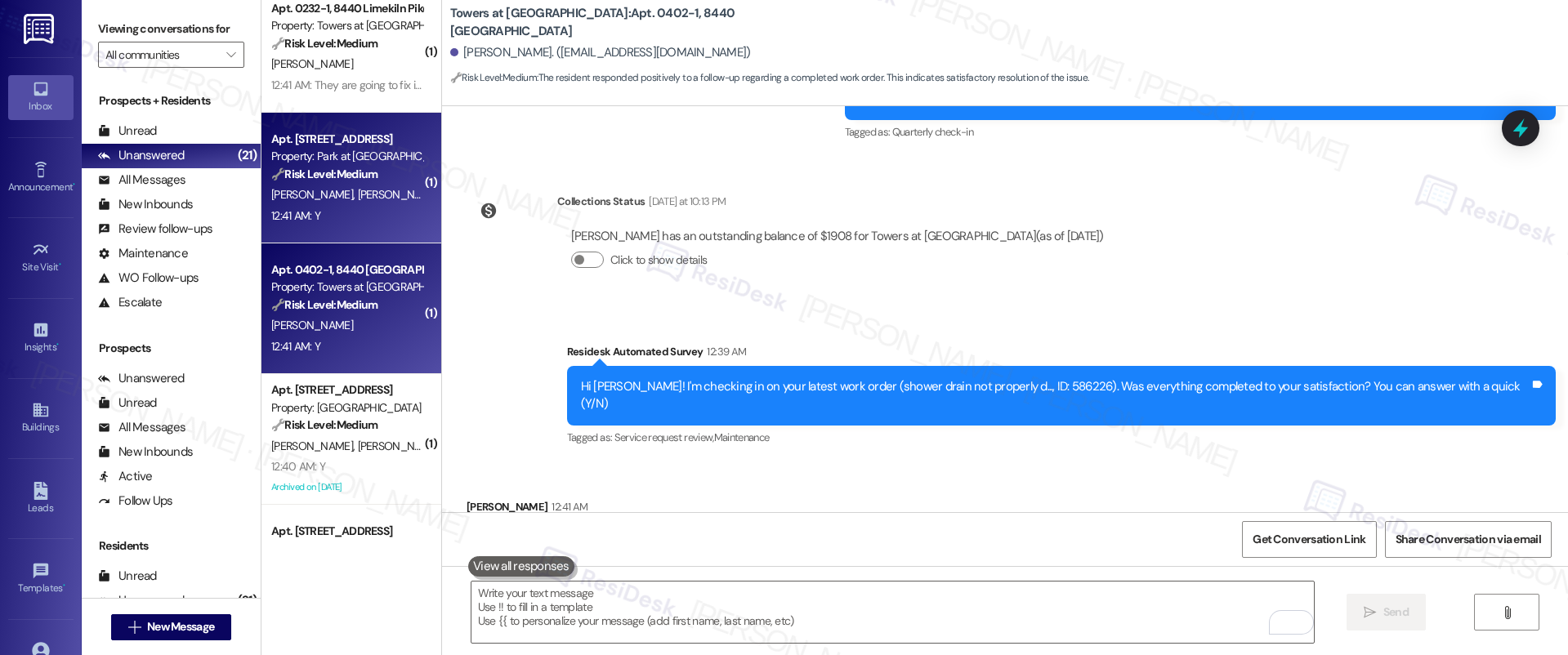 click on "12:41 AM: Y 12:41 AM: Y" at bounding box center [346, 216] 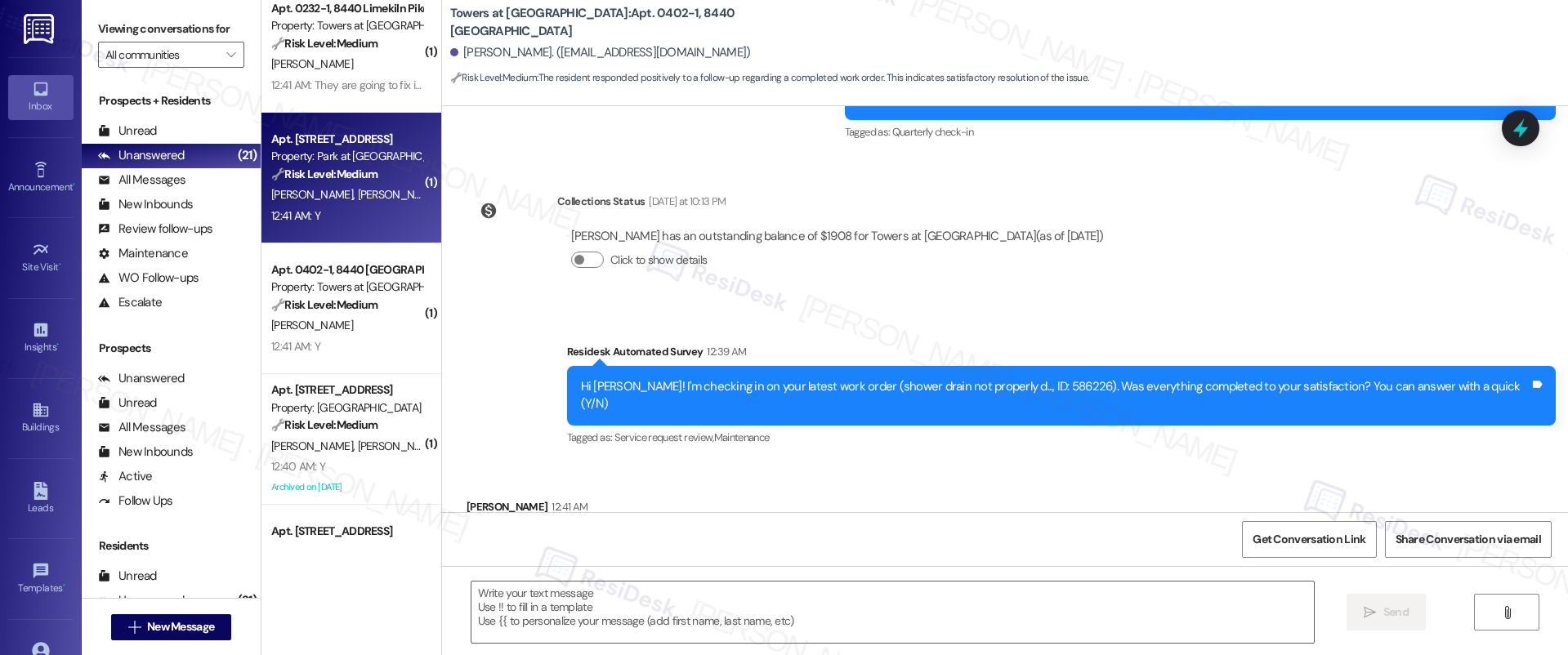 type on "Fetching suggested responses. Please feel free to read through the conversation in the meantime." 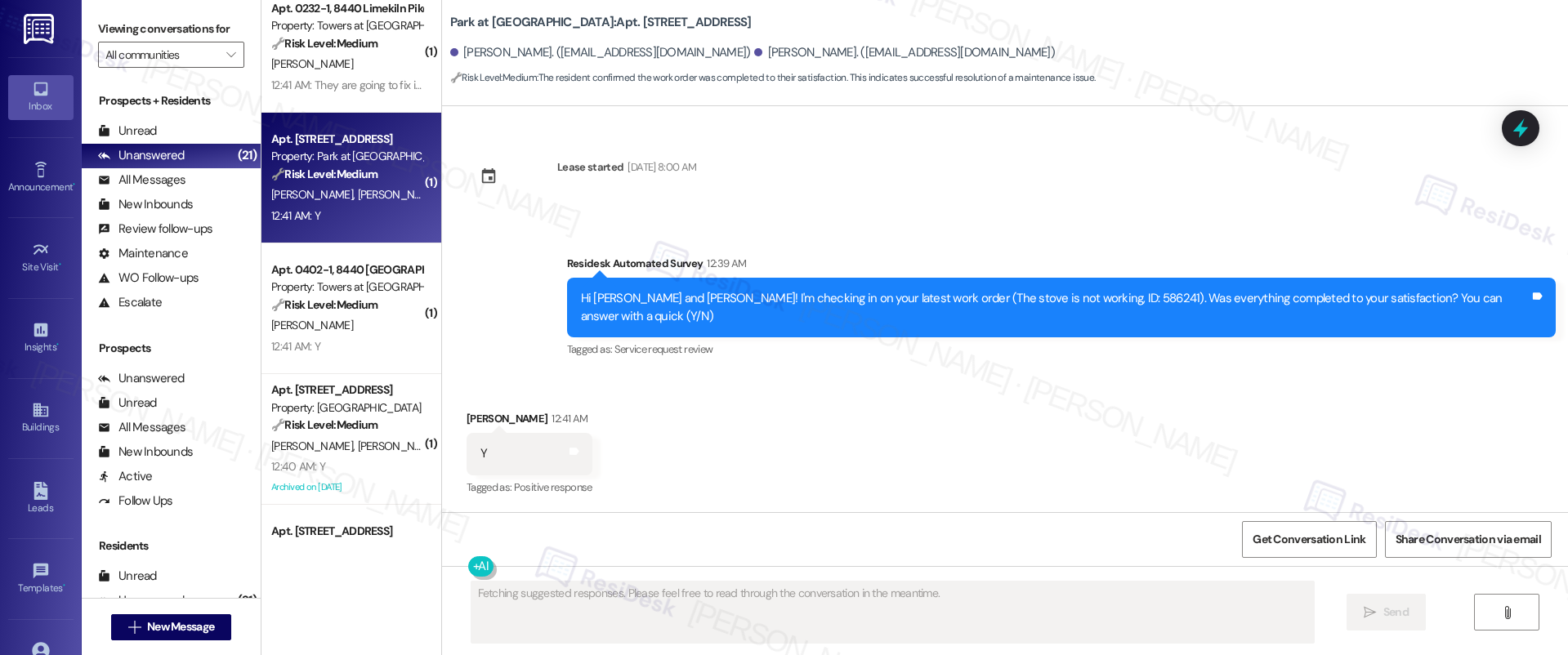 scroll, scrollTop: 774, scrollLeft: 0, axis: vertical 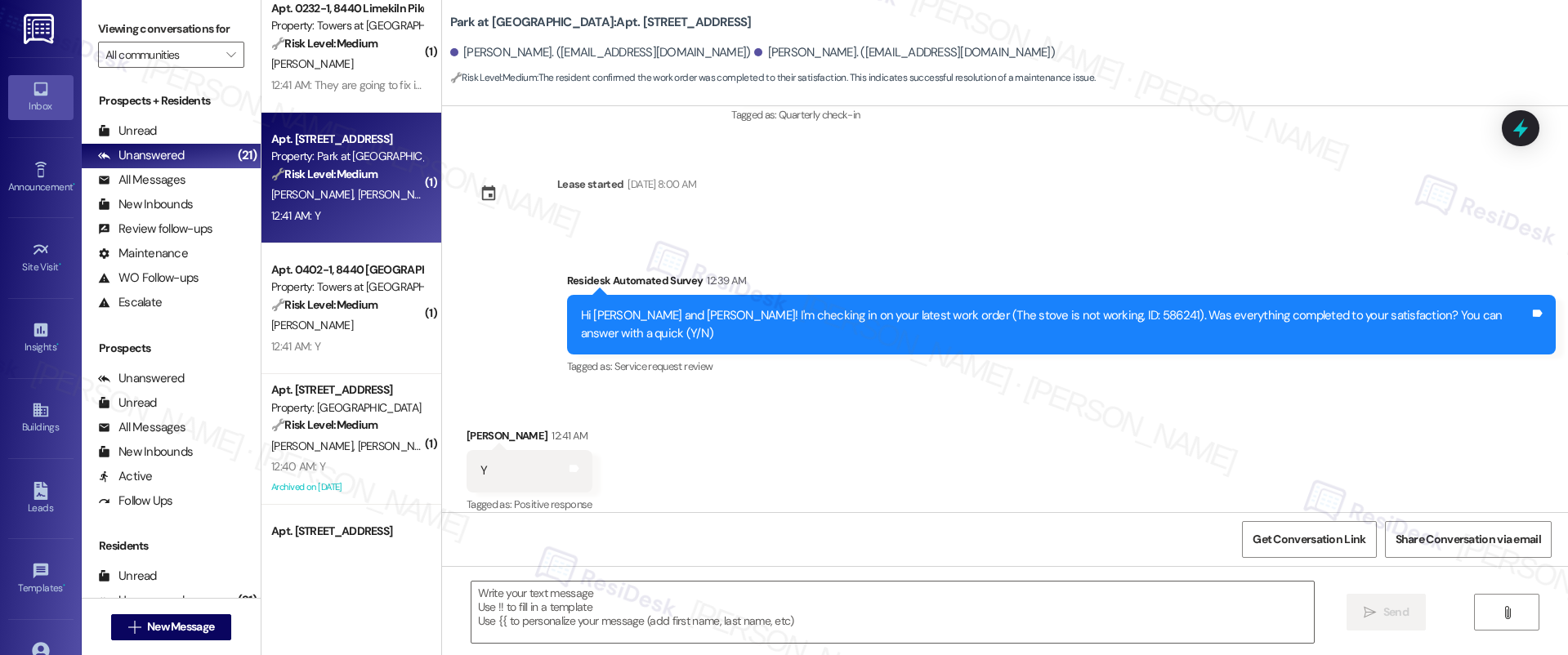 click on "Apt. E38, 600 Valley Rd Property: Park at Westminster 🔧  Risk Level:  Medium The resident confirmed the work order was completed to their satisfaction. This indicates successful resolution of a maintenance issue. J. Daniels T. Daniels 12:41 AM: Y 12:41 AM: Y" at bounding box center [351, 178] 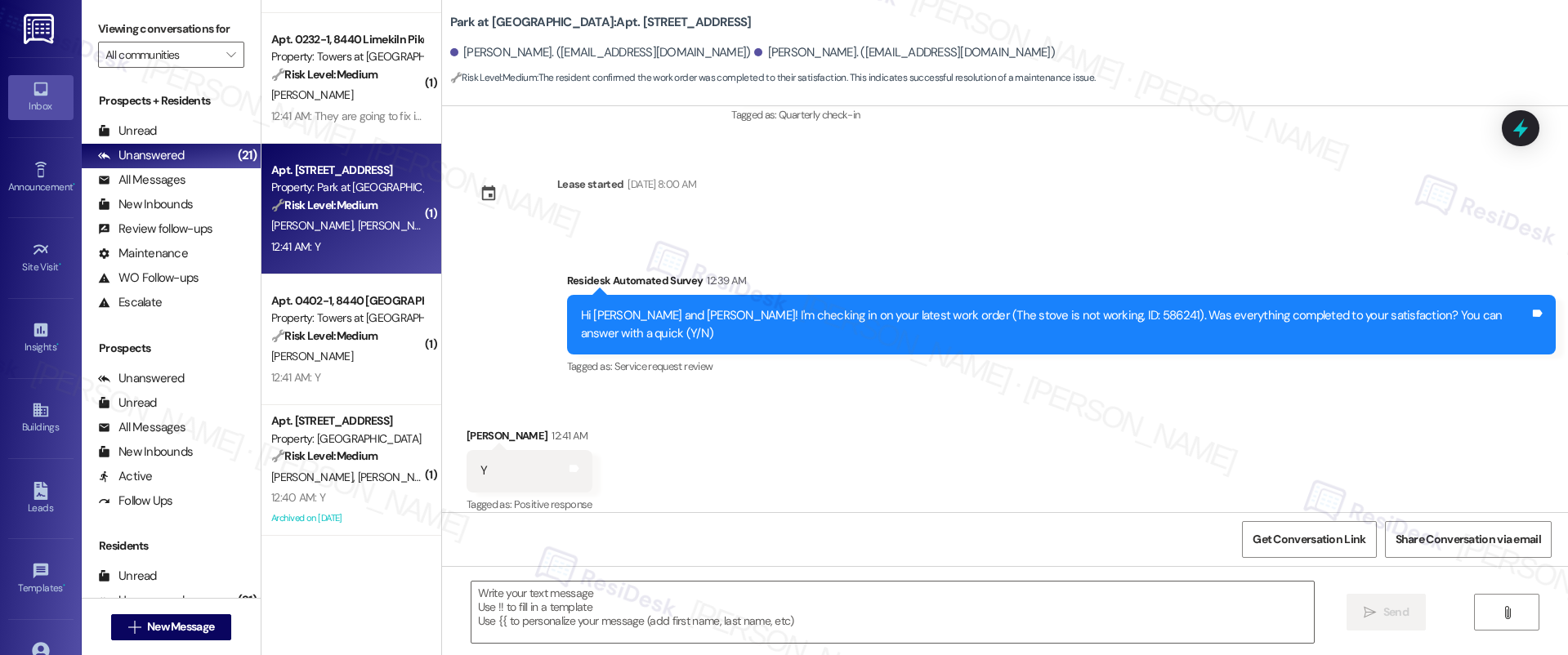 scroll, scrollTop: 1808, scrollLeft: 0, axis: vertical 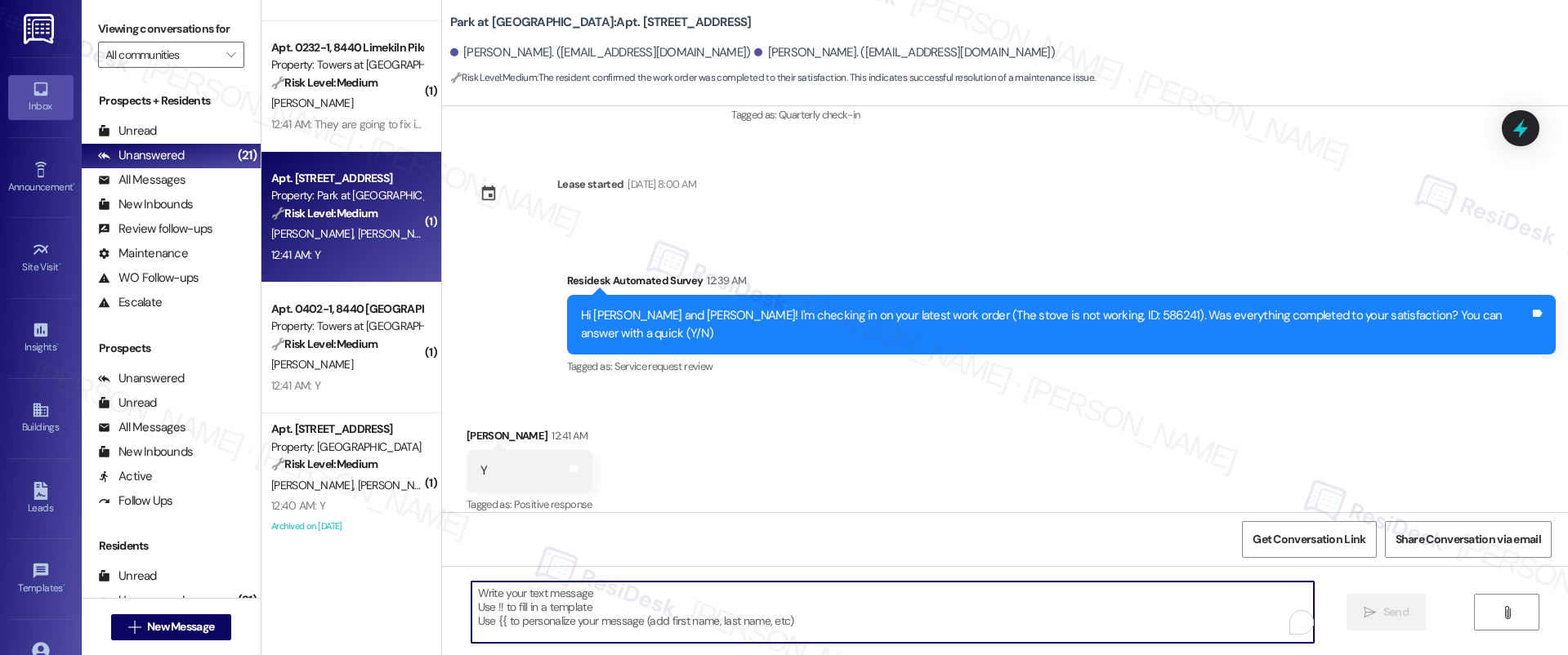 click at bounding box center (893, 612) 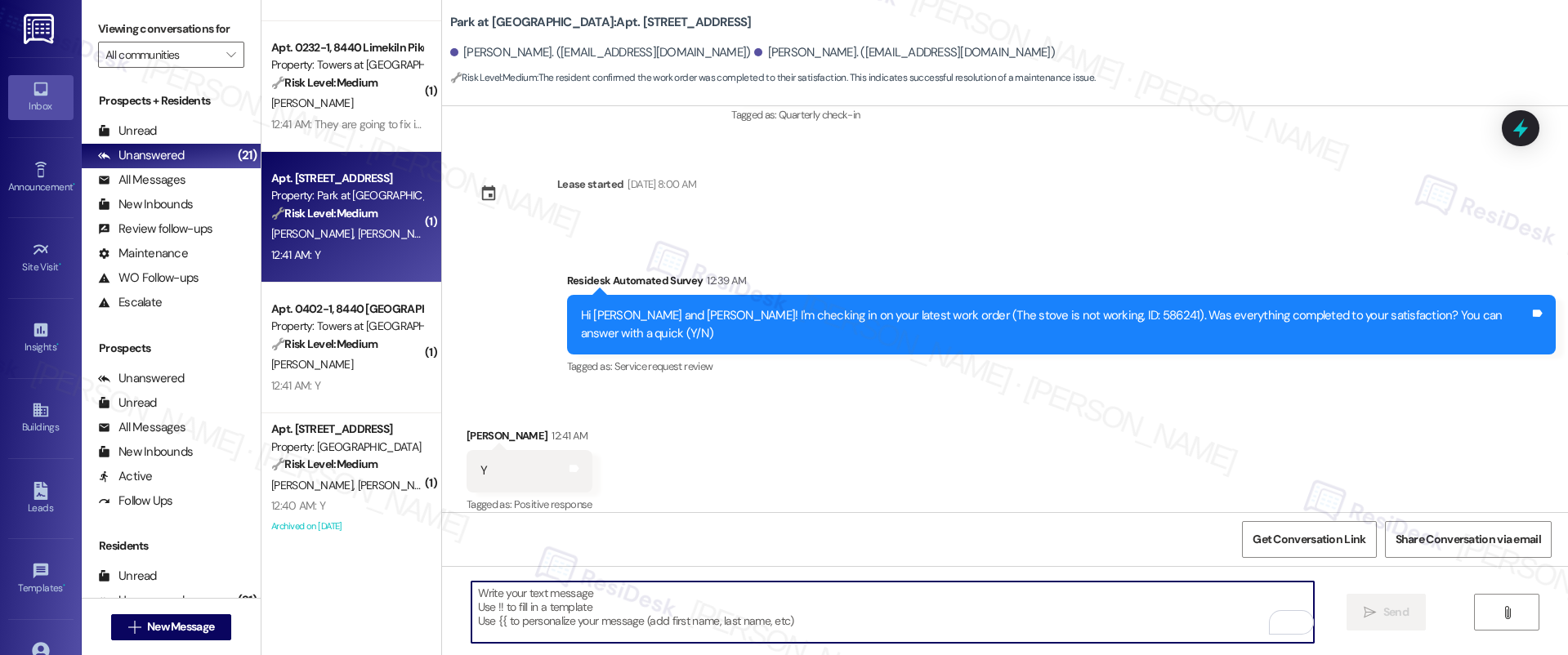 click at bounding box center (893, 612) 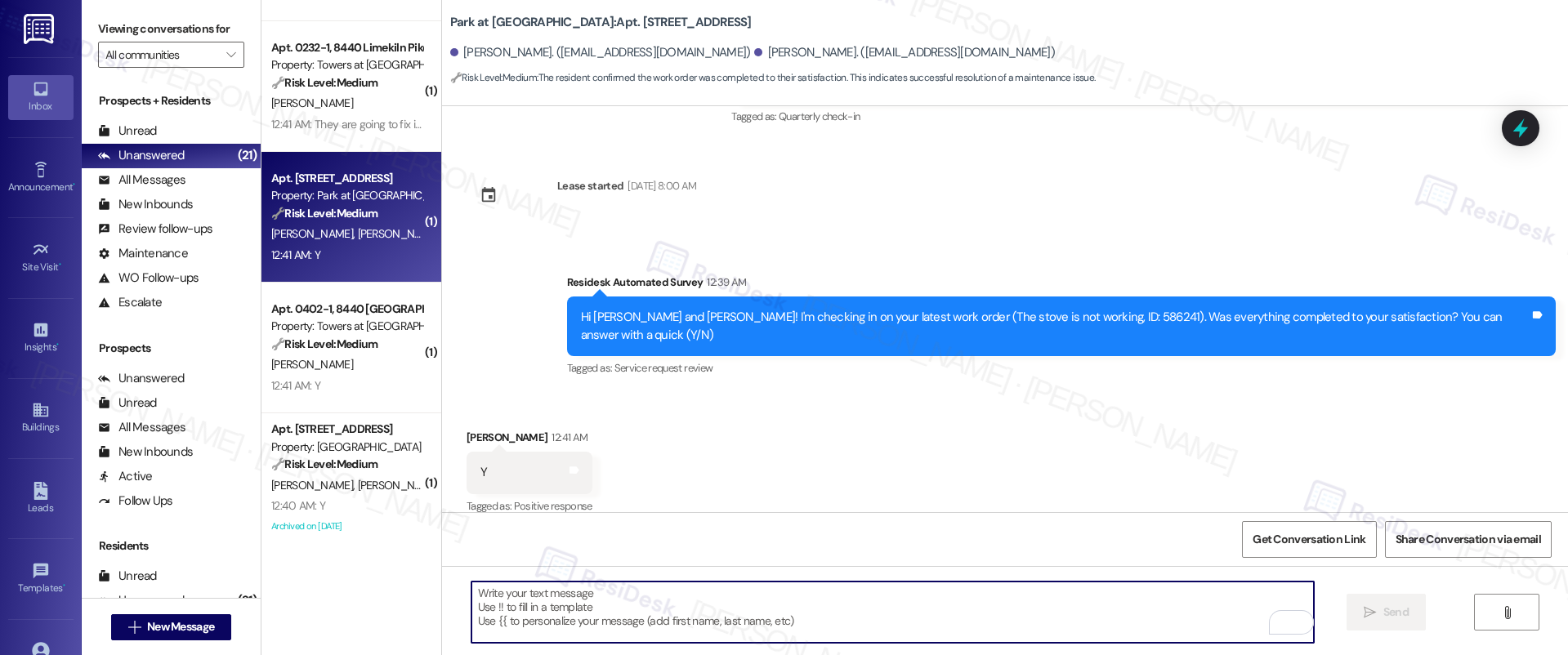 scroll, scrollTop: 771, scrollLeft: 0, axis: vertical 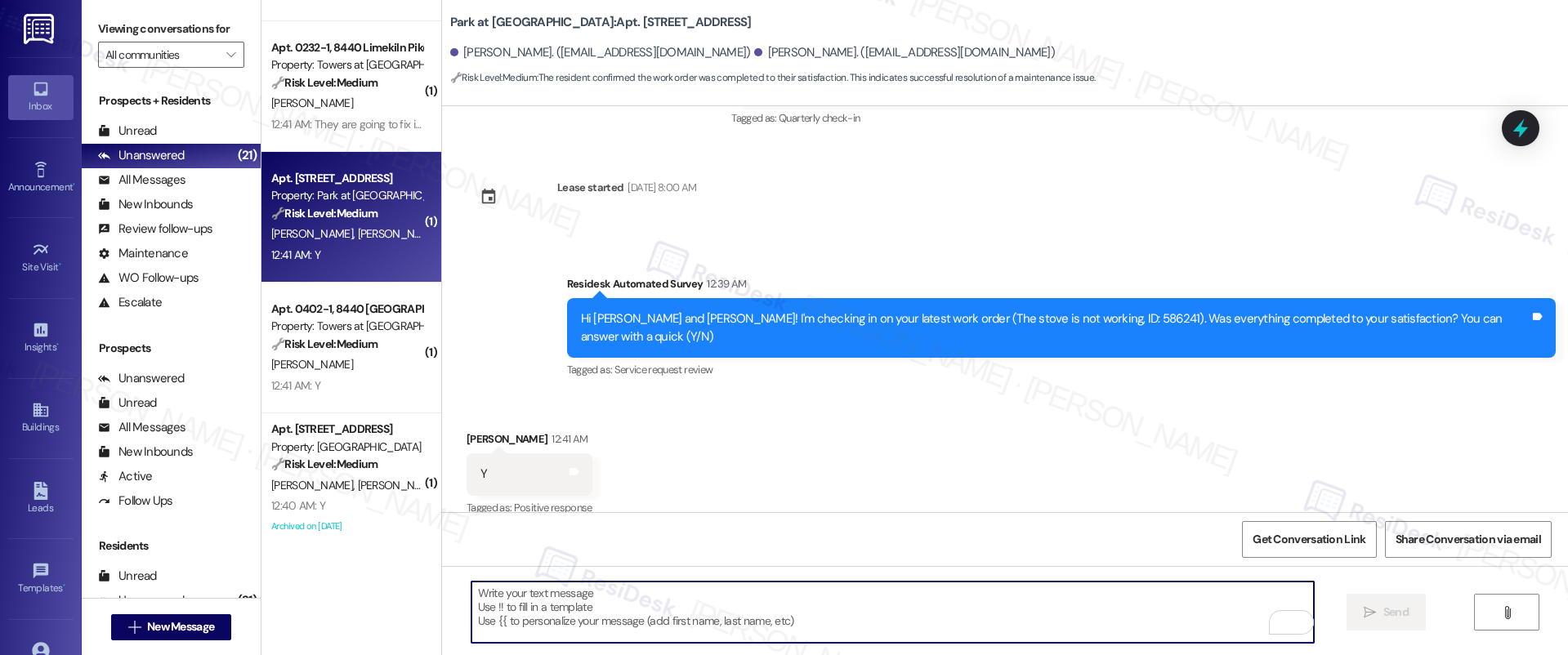 paste on "Hi {{first_name}}, I'm so glad to hear the work order was completed to your satisfaction. Please let me know if there's anything else I can assist you with - I'm here to help however I can. Have a wonderful day!" 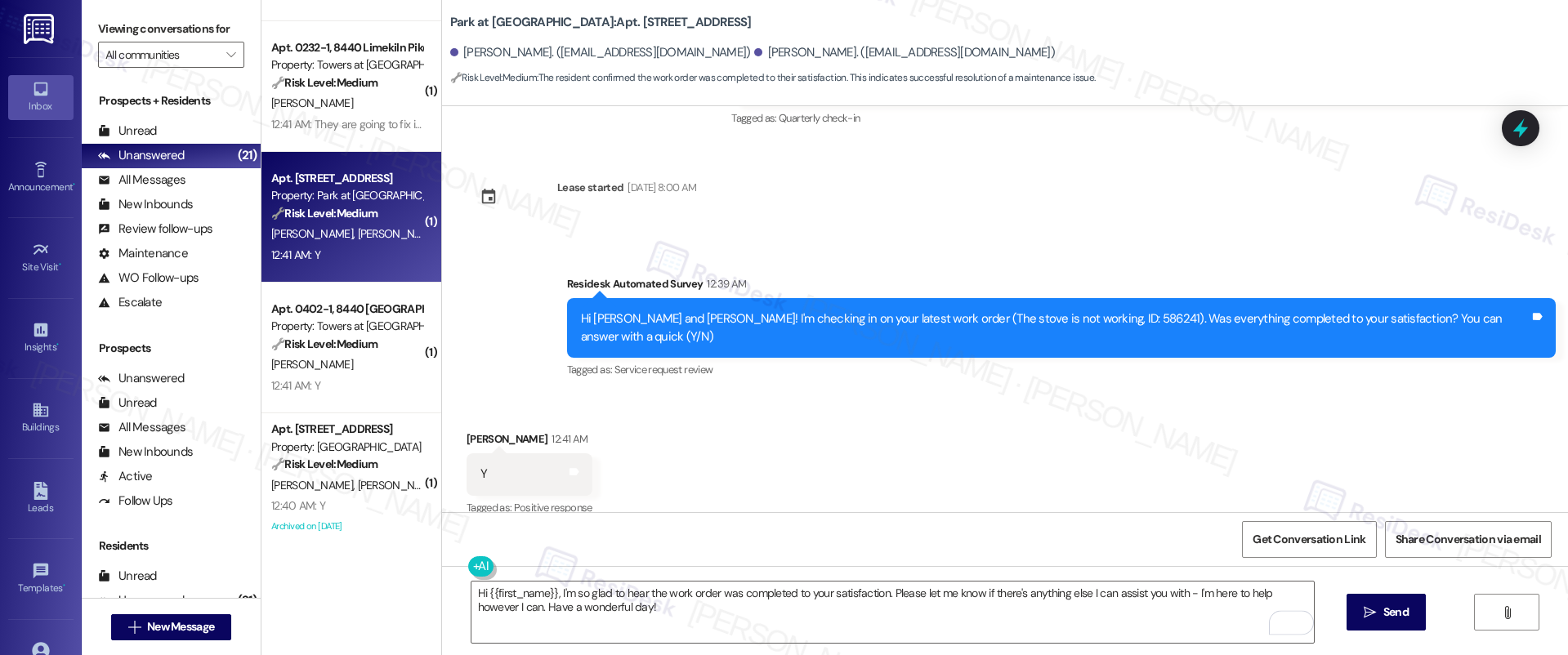 click on "Tiffany Daniels 12:41 AM" at bounding box center [529, 442] 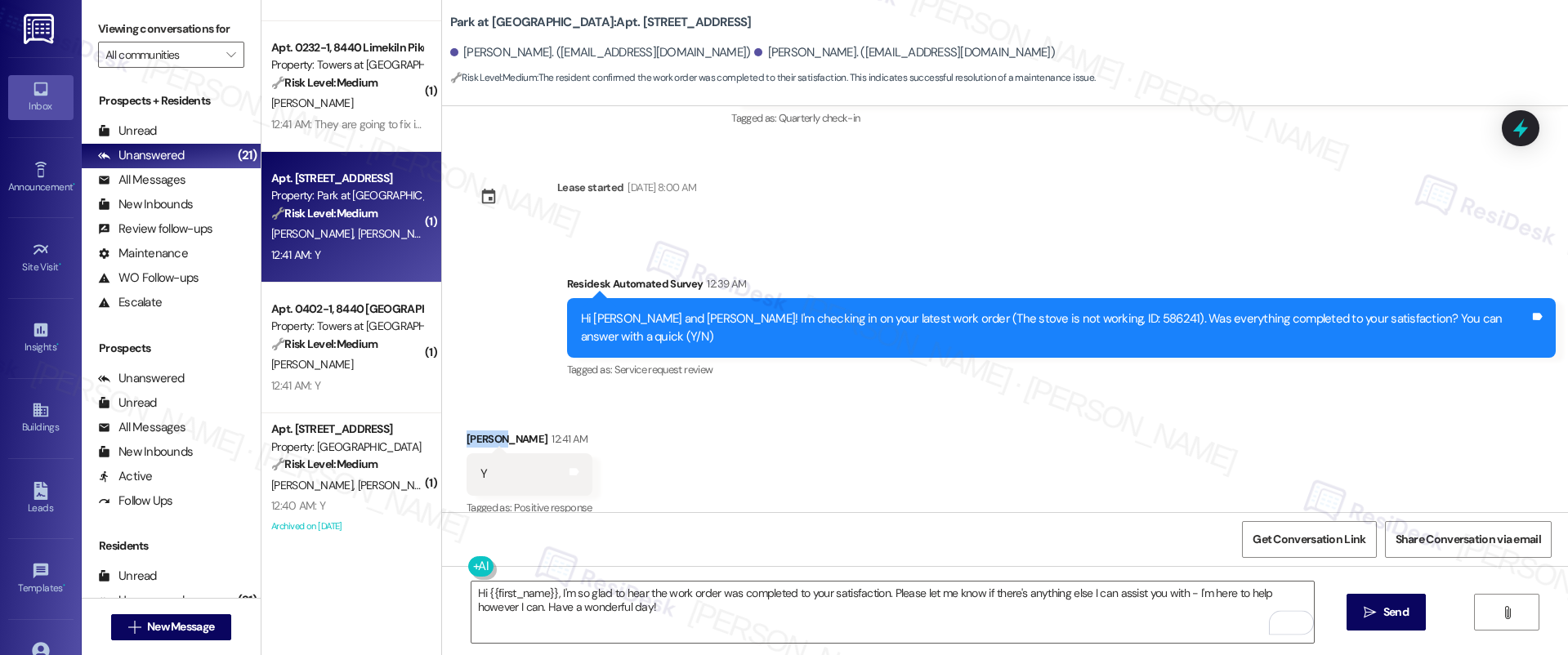 click on "Tiffany Daniels 12:41 AM" at bounding box center (529, 442) 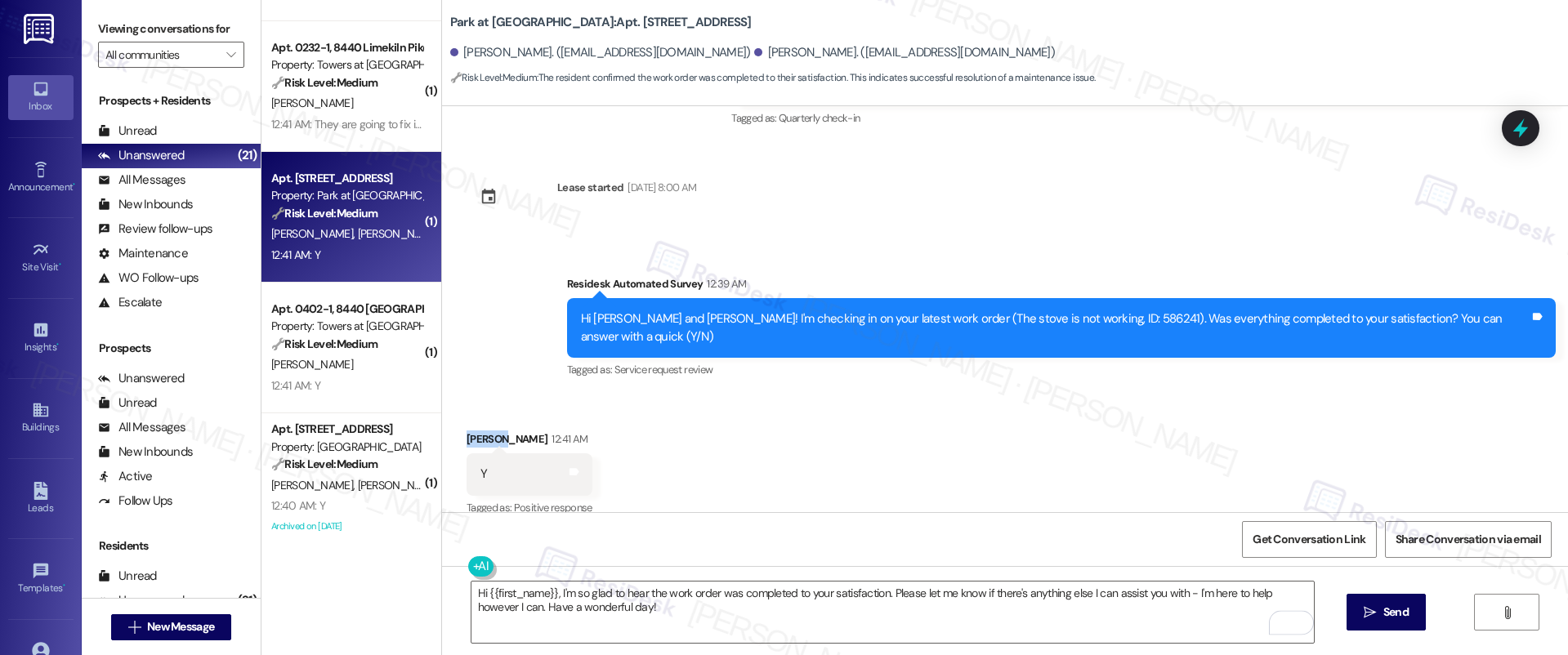 copy on "Tiffany" 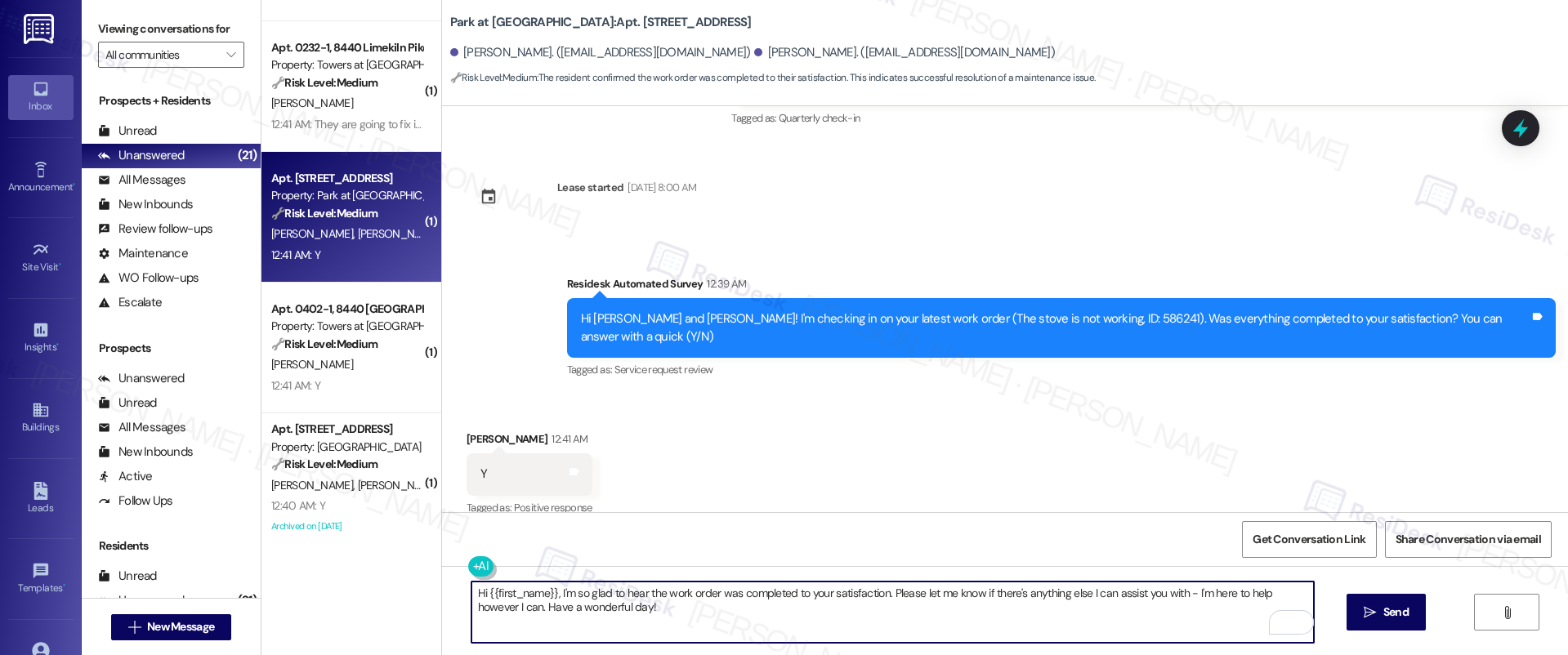 drag, startPoint x: 480, startPoint y: 593, endPoint x: 496, endPoint y: 593, distance: 16 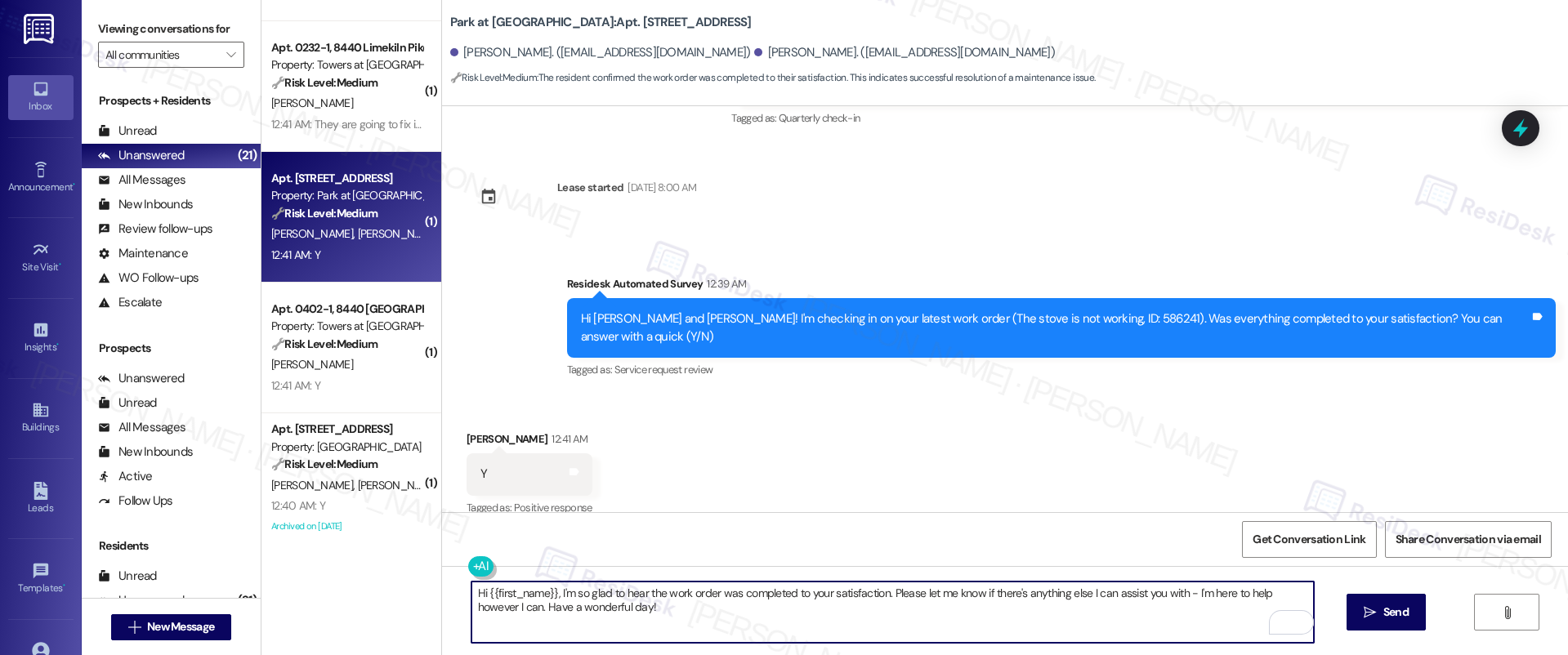 click on "Hi {{first_name}}, I'm so glad to hear the work order was completed to your satisfaction. Please let me know if there's anything else I can assist you with - I'm here to help however I can. Have a wonderful day!" at bounding box center [893, 612] 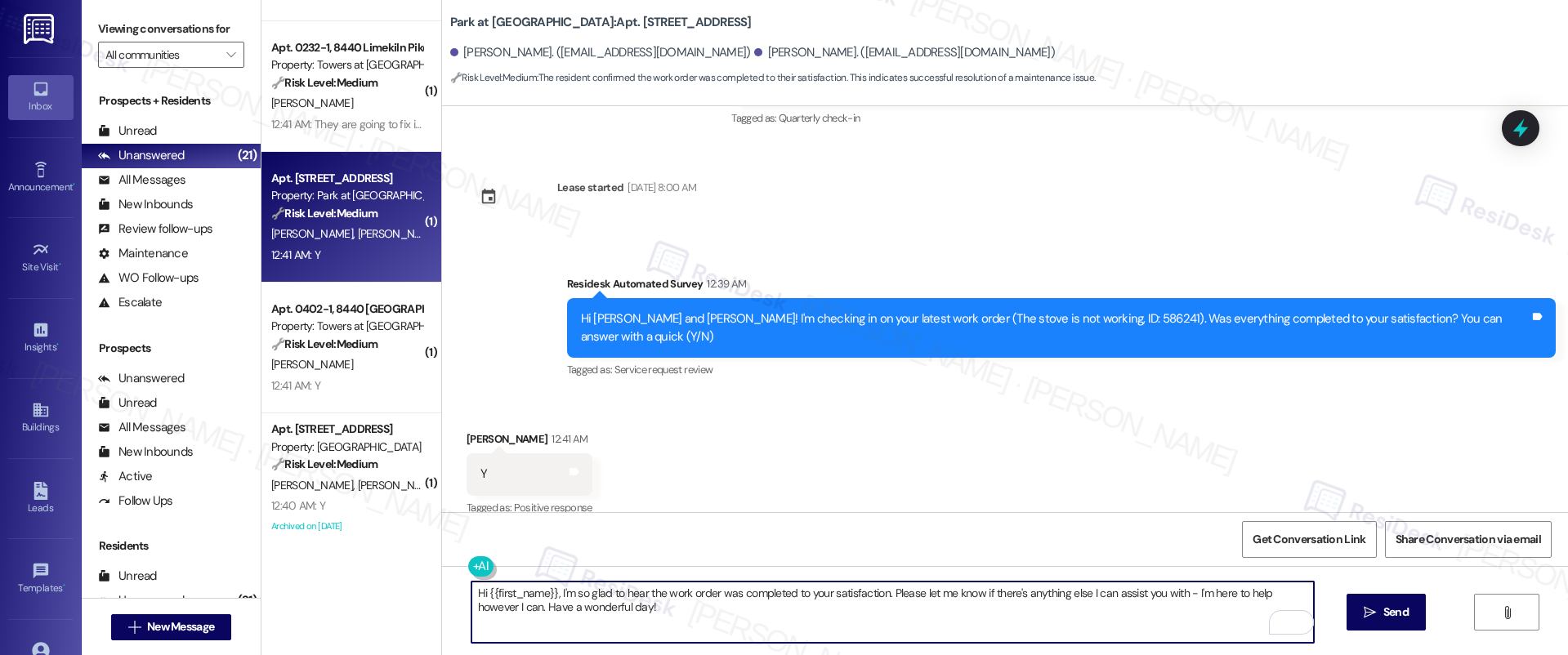 drag, startPoint x: 476, startPoint y: 593, endPoint x: 539, endPoint y: 590, distance: 63.07139 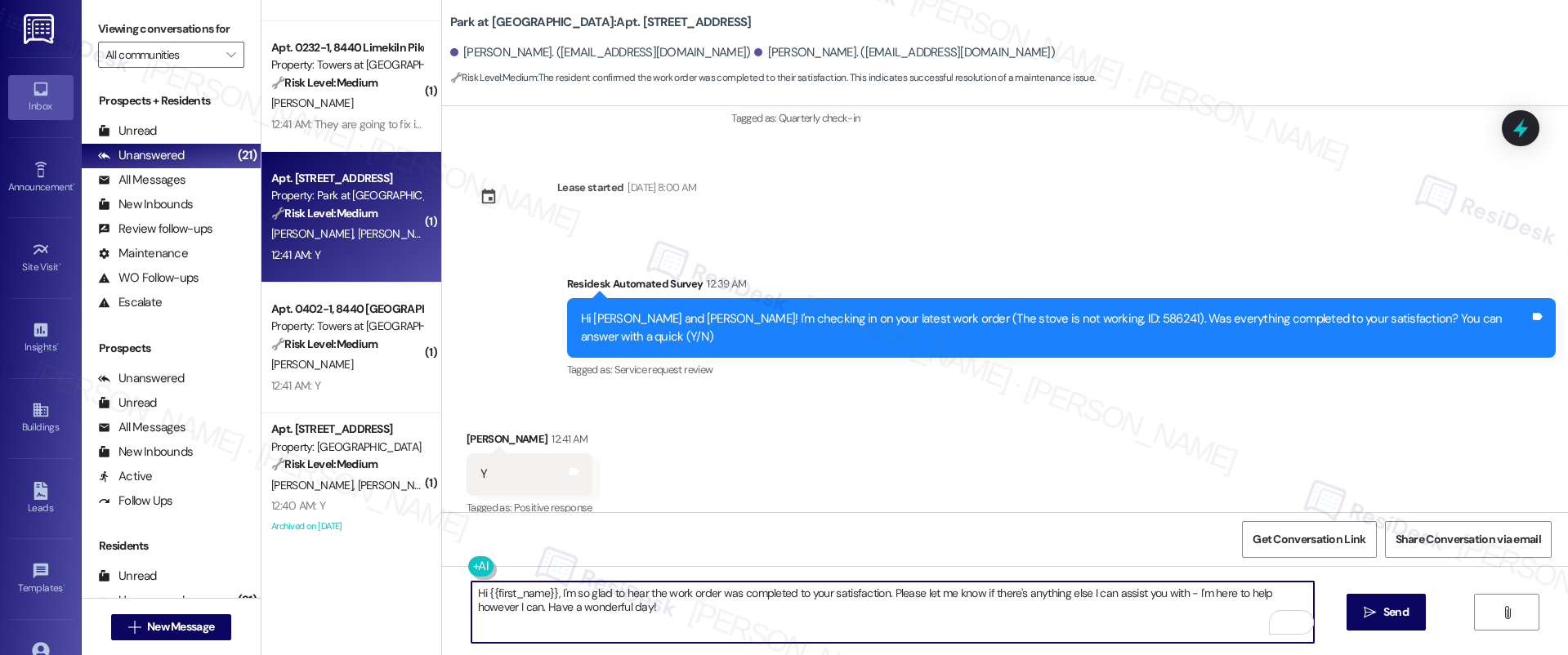 click on "Hi {{first_name}}, I'm so glad to hear the work order was completed to your satisfaction. Please let me know if there's anything else I can assist you with - I'm here to help however I can. Have a wonderful day!" at bounding box center (893, 612) 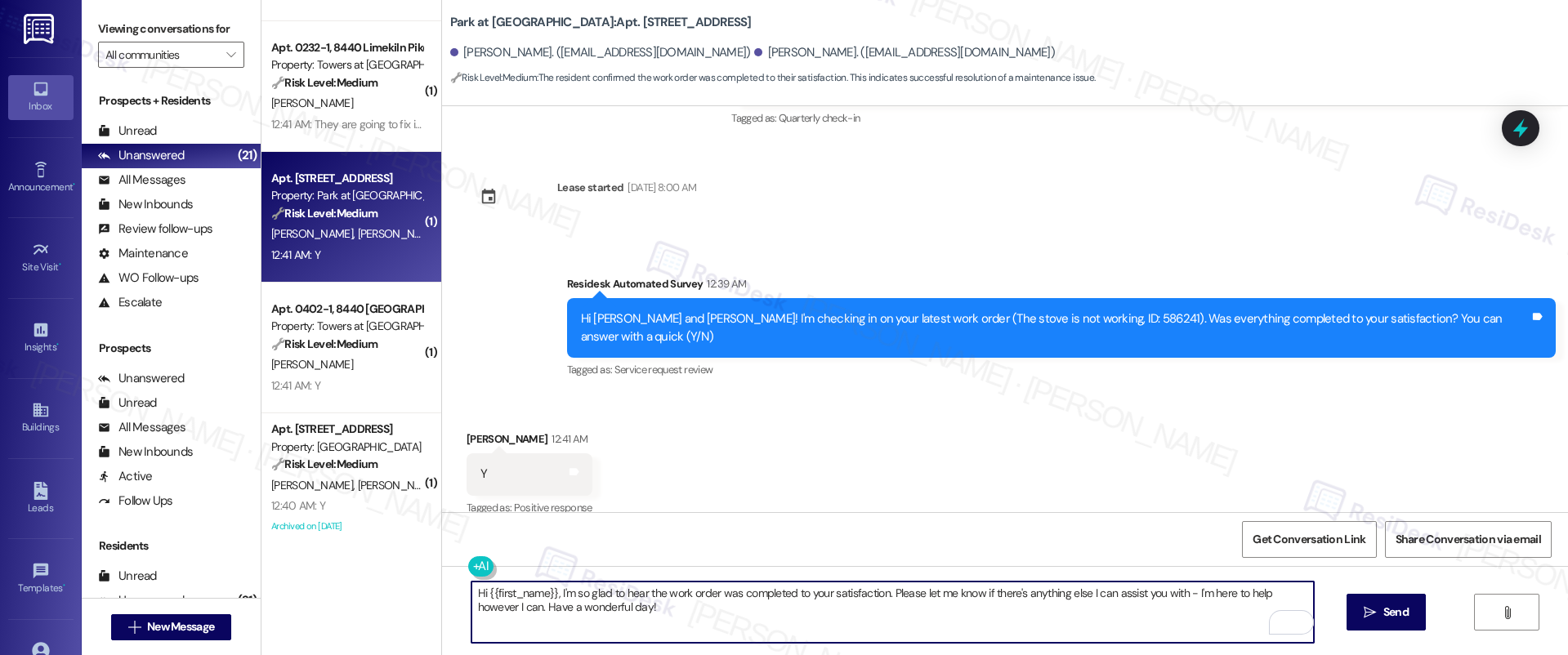 paste on "Tiffany" 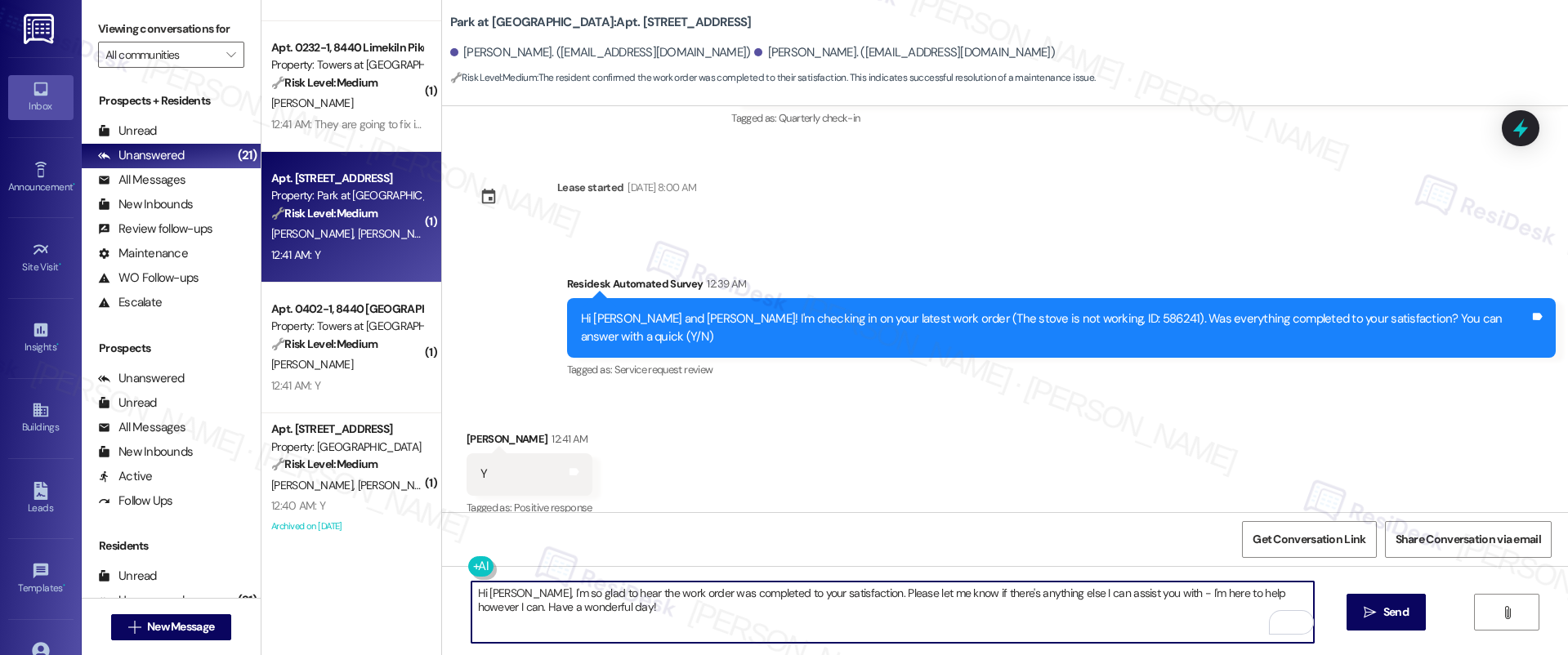 scroll, scrollTop: 774, scrollLeft: 0, axis: vertical 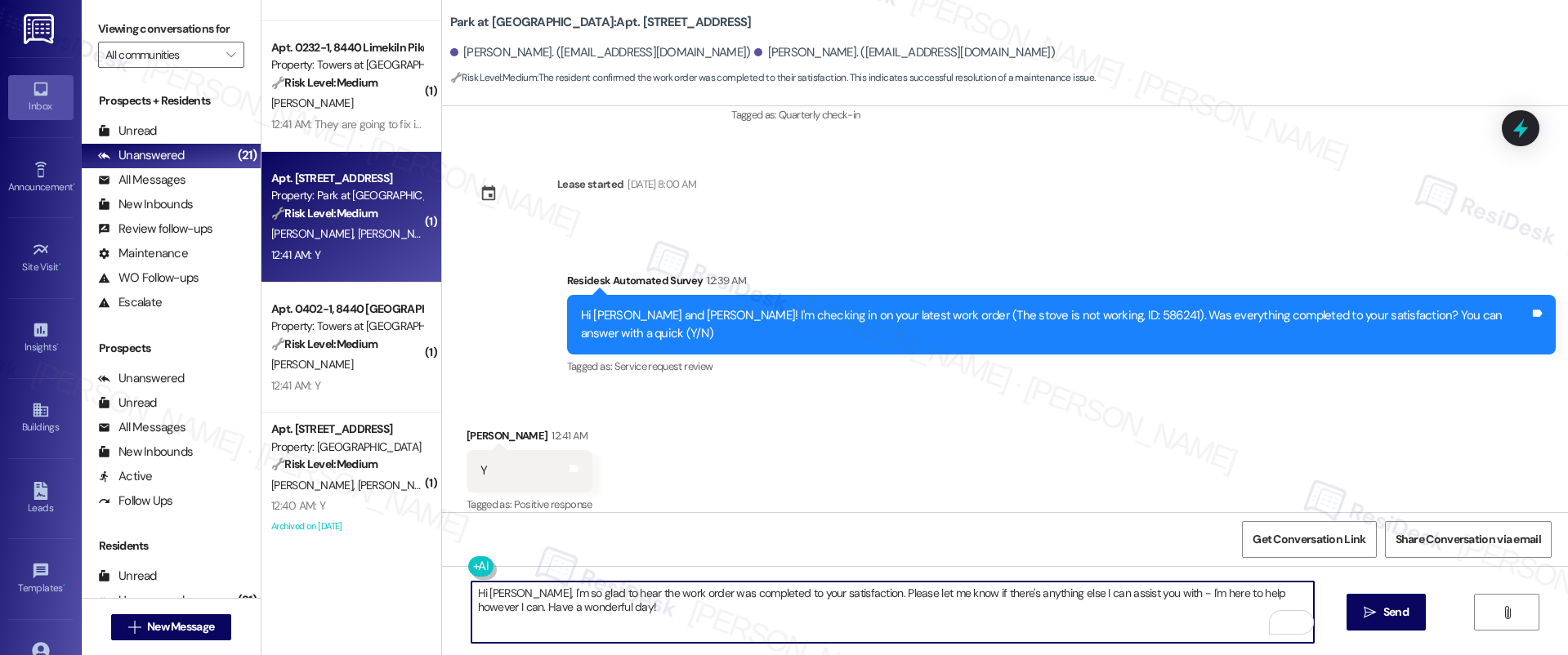 click on "Hi Tiffany, I'm so glad to hear the work order was completed to your satisfaction. Please let me know if there's anything else I can assist you with - I'm here to help however I can. Have a wonderful day!" at bounding box center [893, 612] 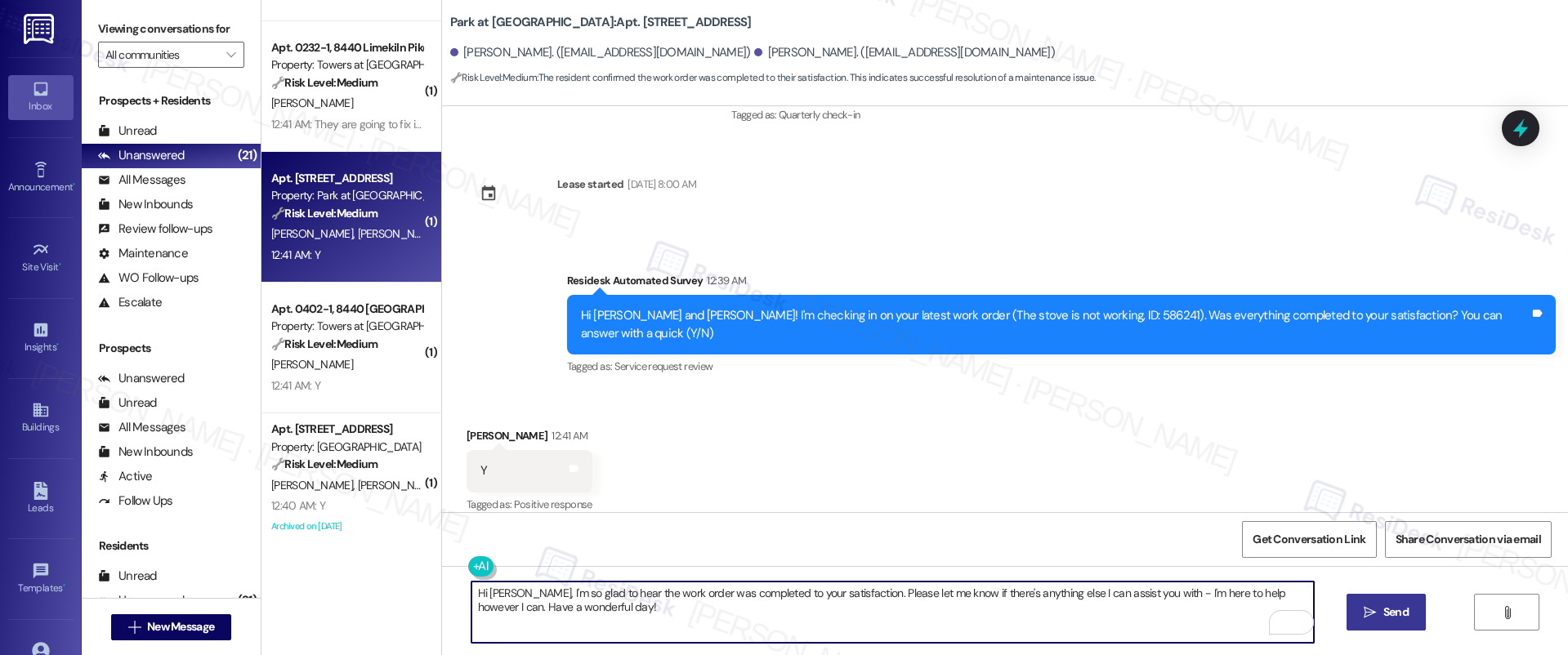 type on "Hi Tiffany, I'm so glad to hear the work order was completed to your satisfaction. Please let me know if there's anything else I can assist you with - I'm here to help however I can. Have a wonderful day!" 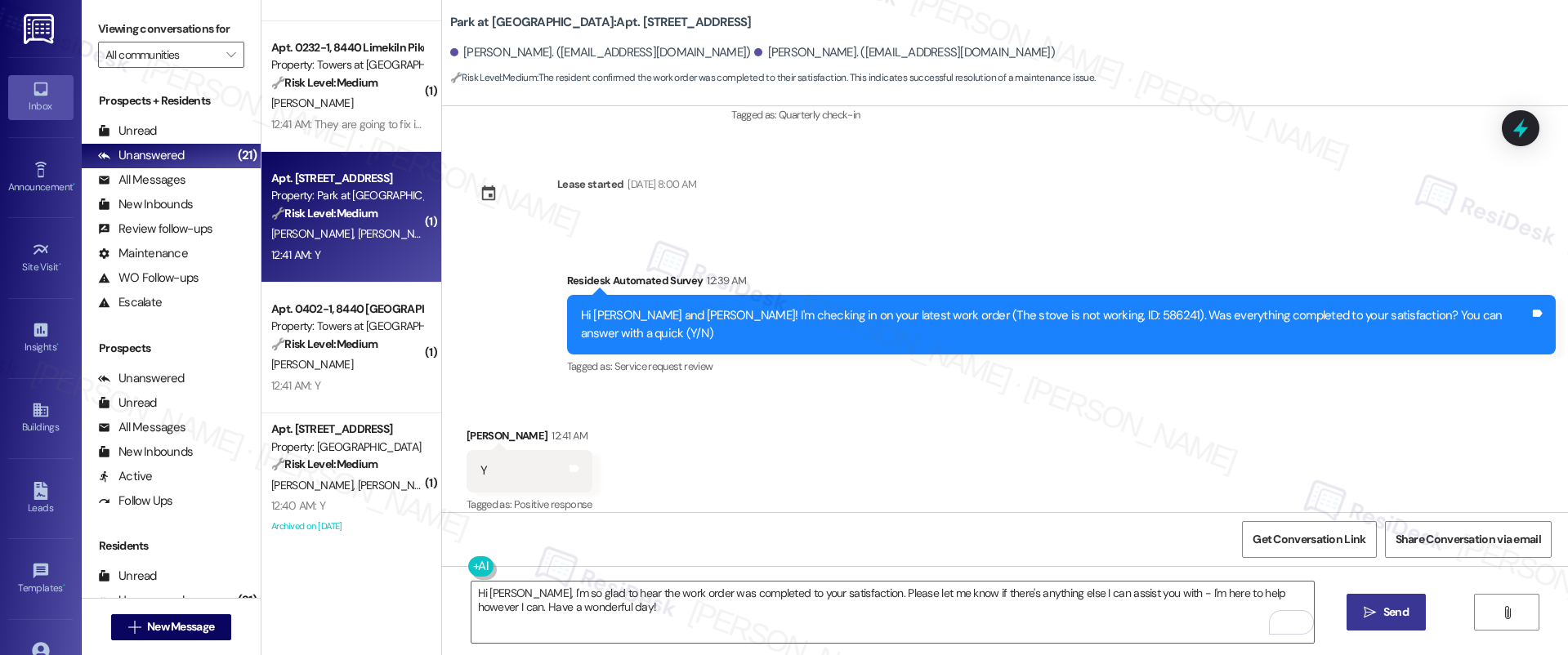 click on "Send" at bounding box center (1396, 612) 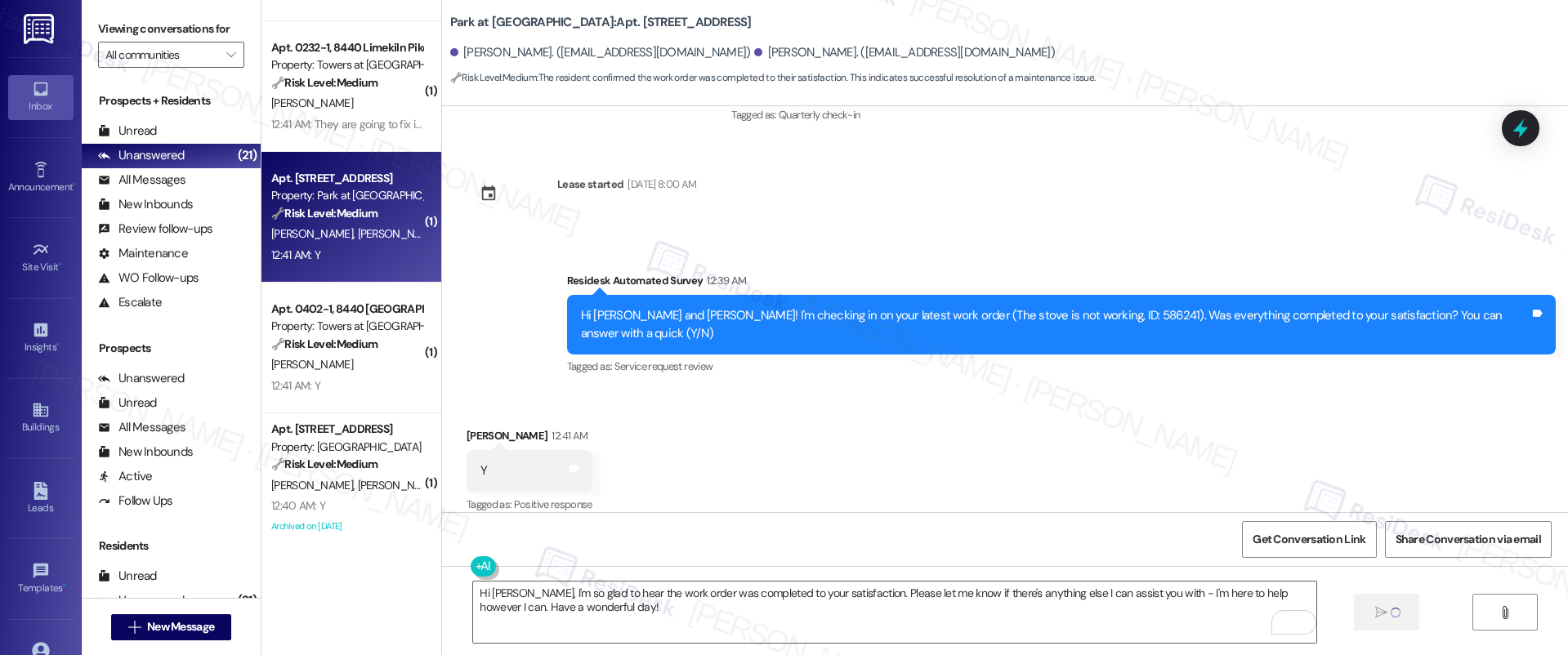 type 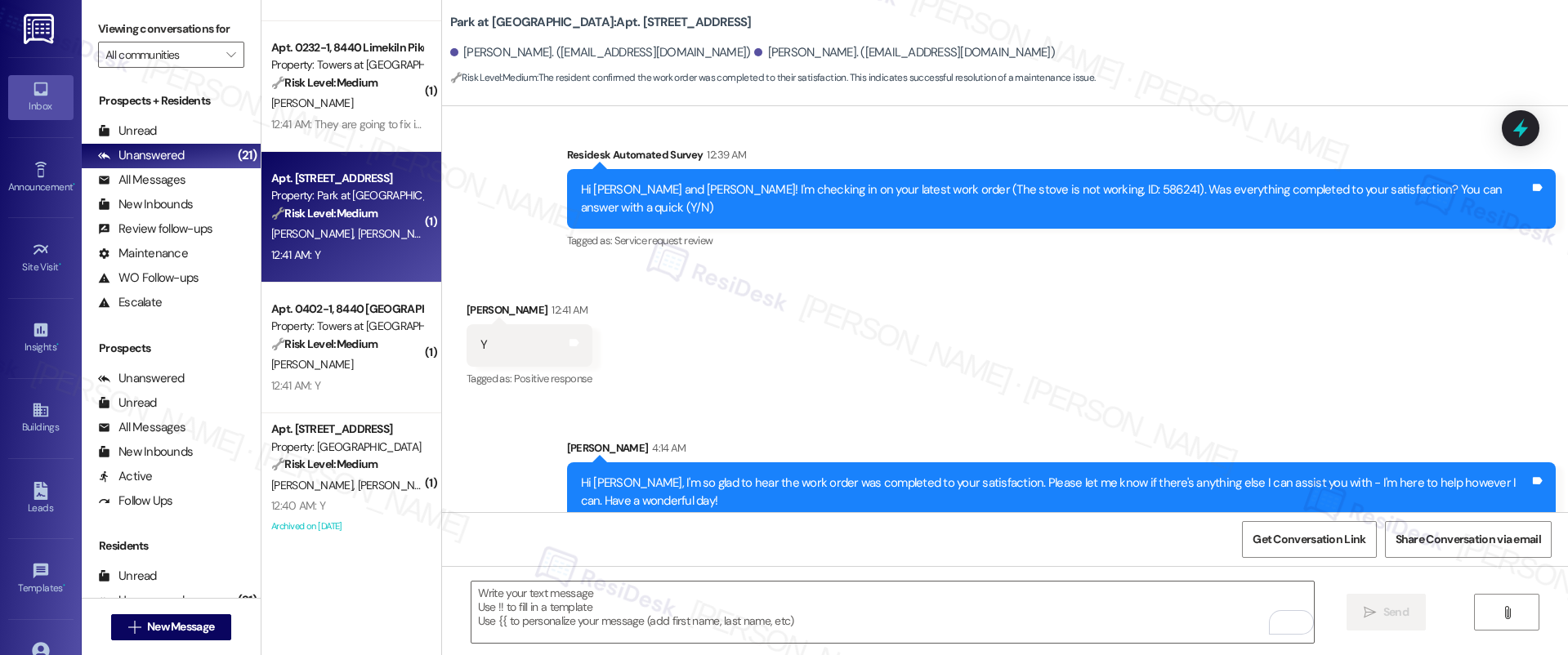 scroll, scrollTop: 906, scrollLeft: 0, axis: vertical 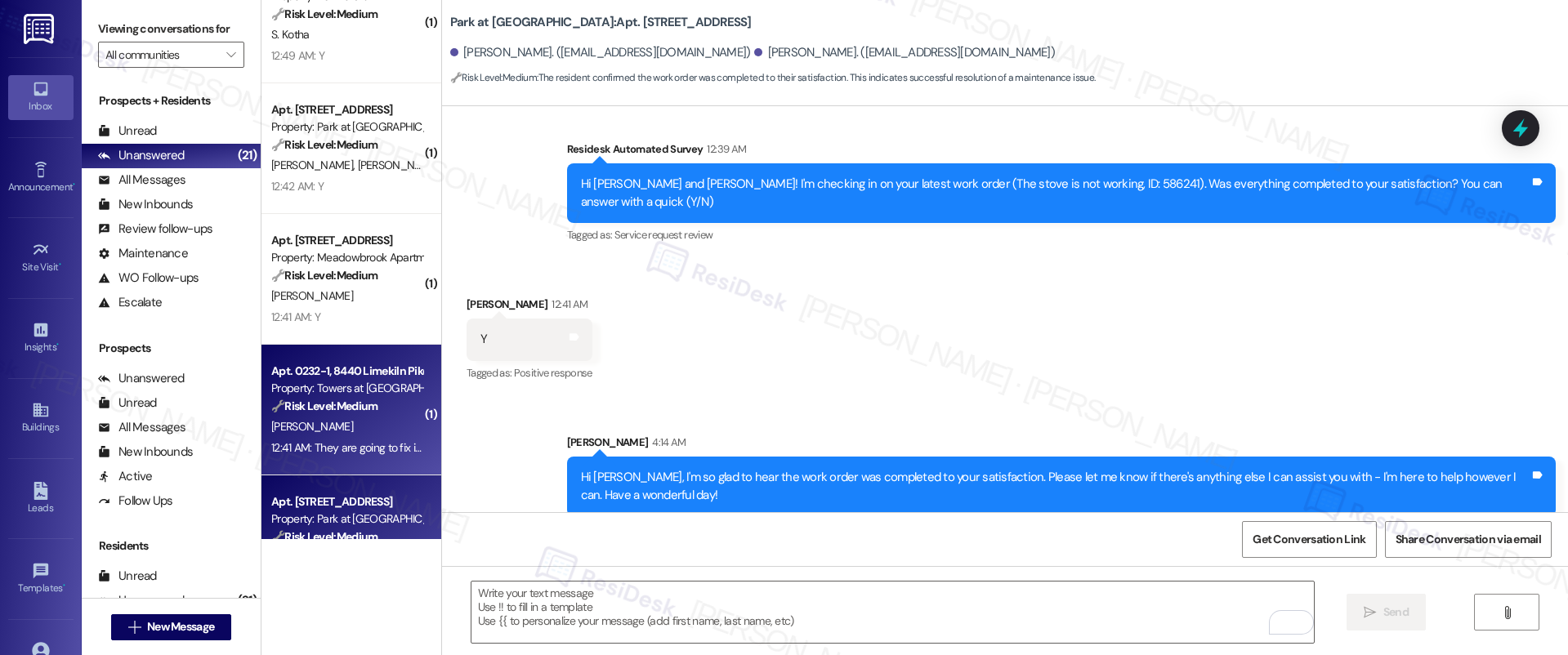 click on "Property: Towers at Wyncote" at bounding box center (346, 388) 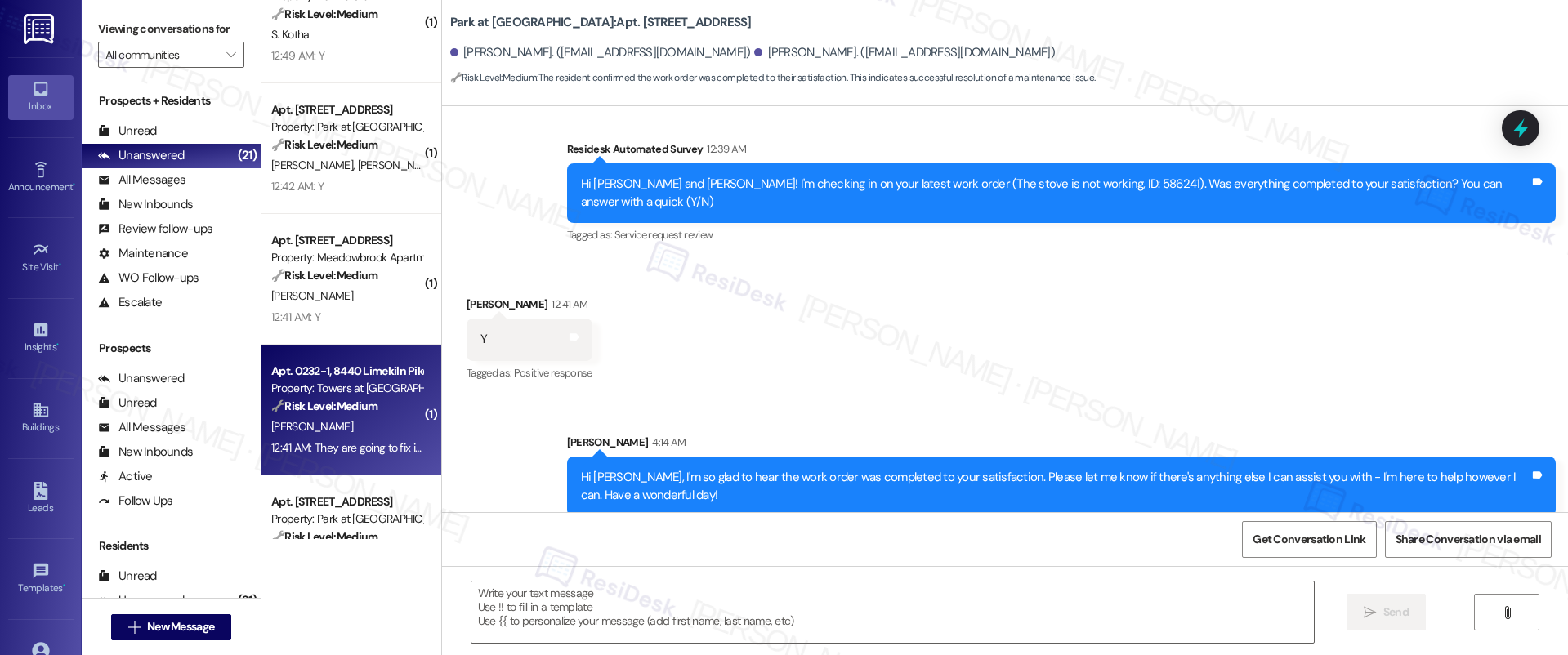 type on "Fetching suggested responses. Please feel free to read through the conversation in the meantime." 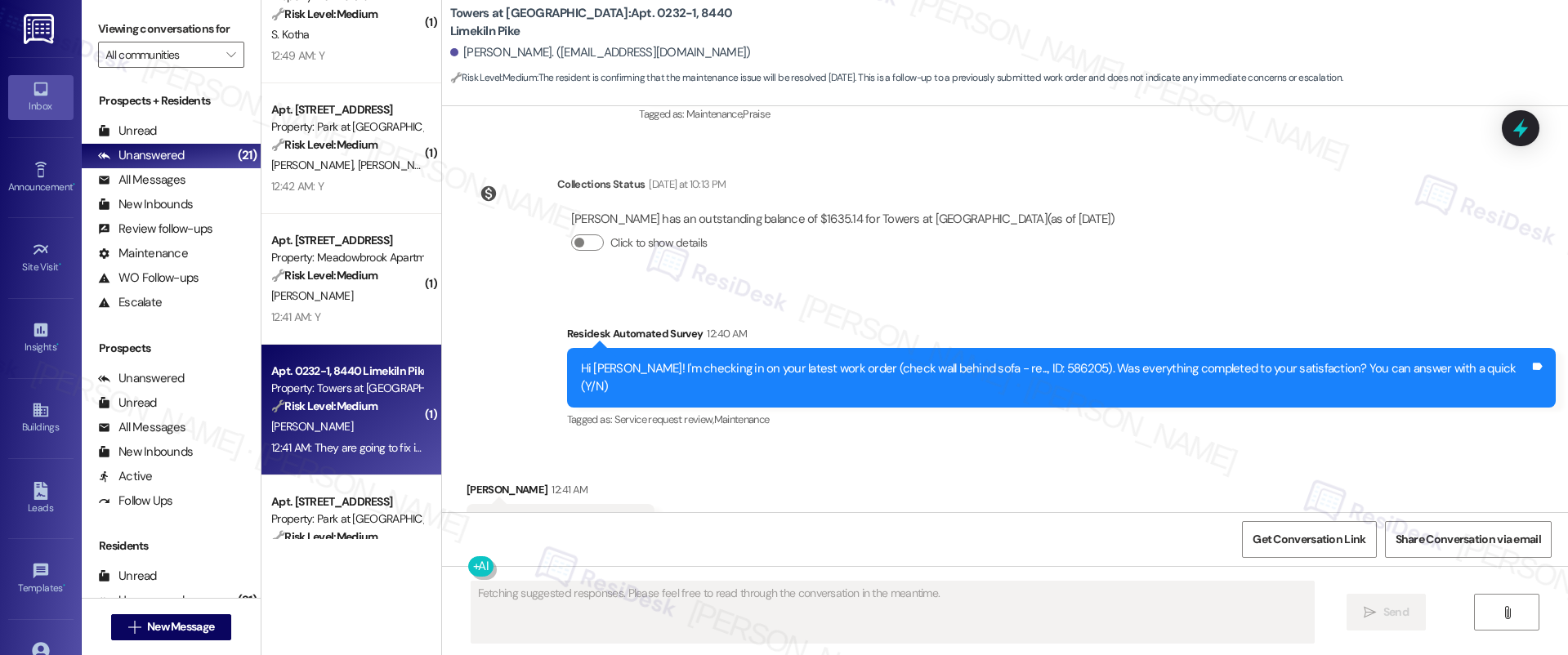scroll, scrollTop: 3295, scrollLeft: 0, axis: vertical 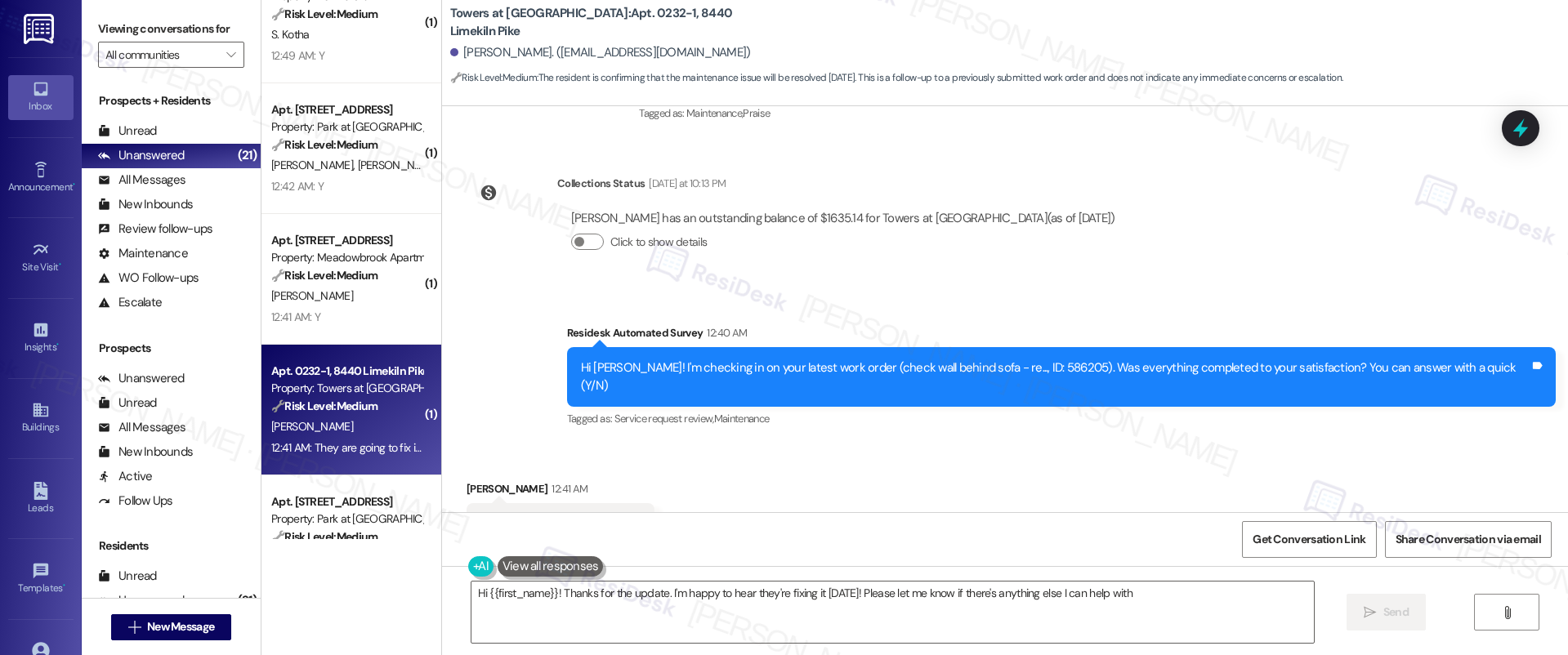 type on "Hi {{first_name}}! Thanks for the update. I'm happy to hear they're fixing it today! Please let me know if there's anything else I can help with." 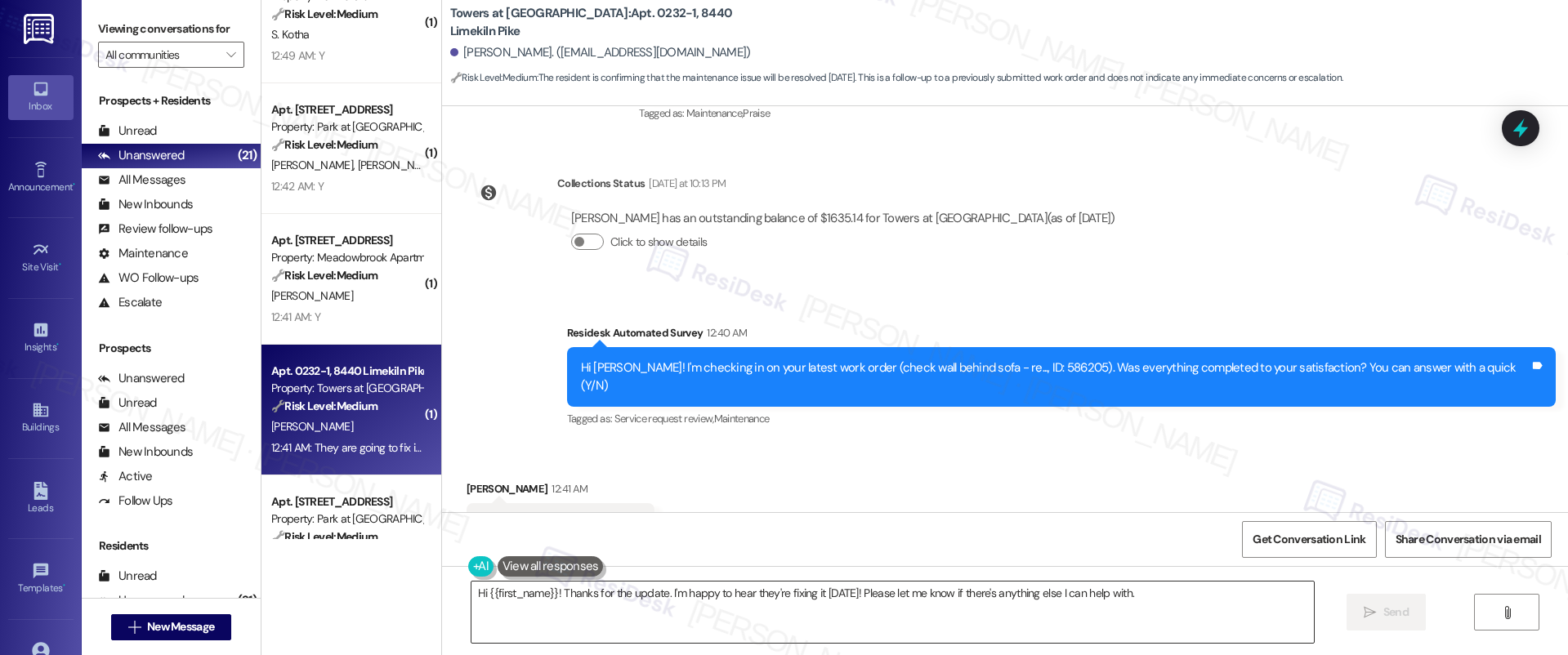 click on "Hi {{first_name}}! Thanks for the update. I'm happy to hear they're fixing it today! Please let me know if there's anything else I can help with." at bounding box center [893, 612] 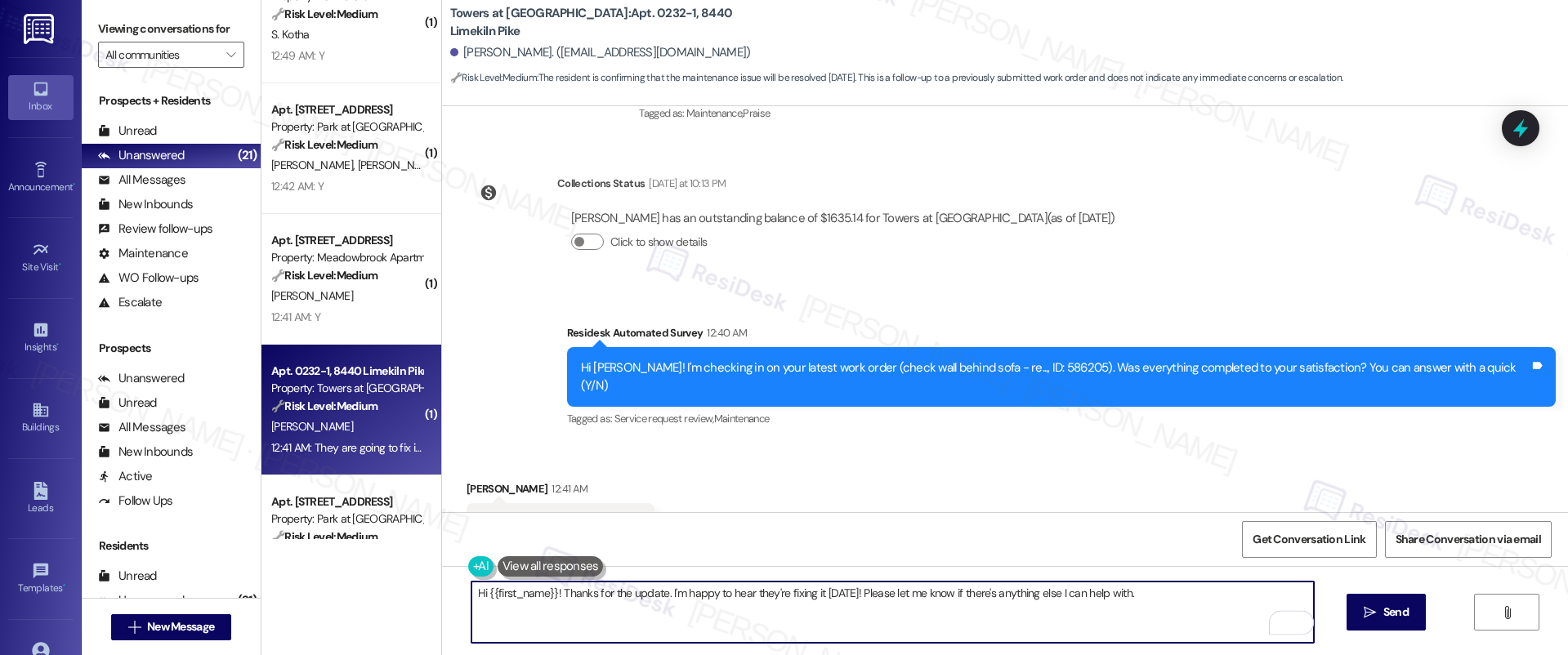 drag, startPoint x: 1179, startPoint y: 603, endPoint x: 1204, endPoint y: 599, distance: 25.317978 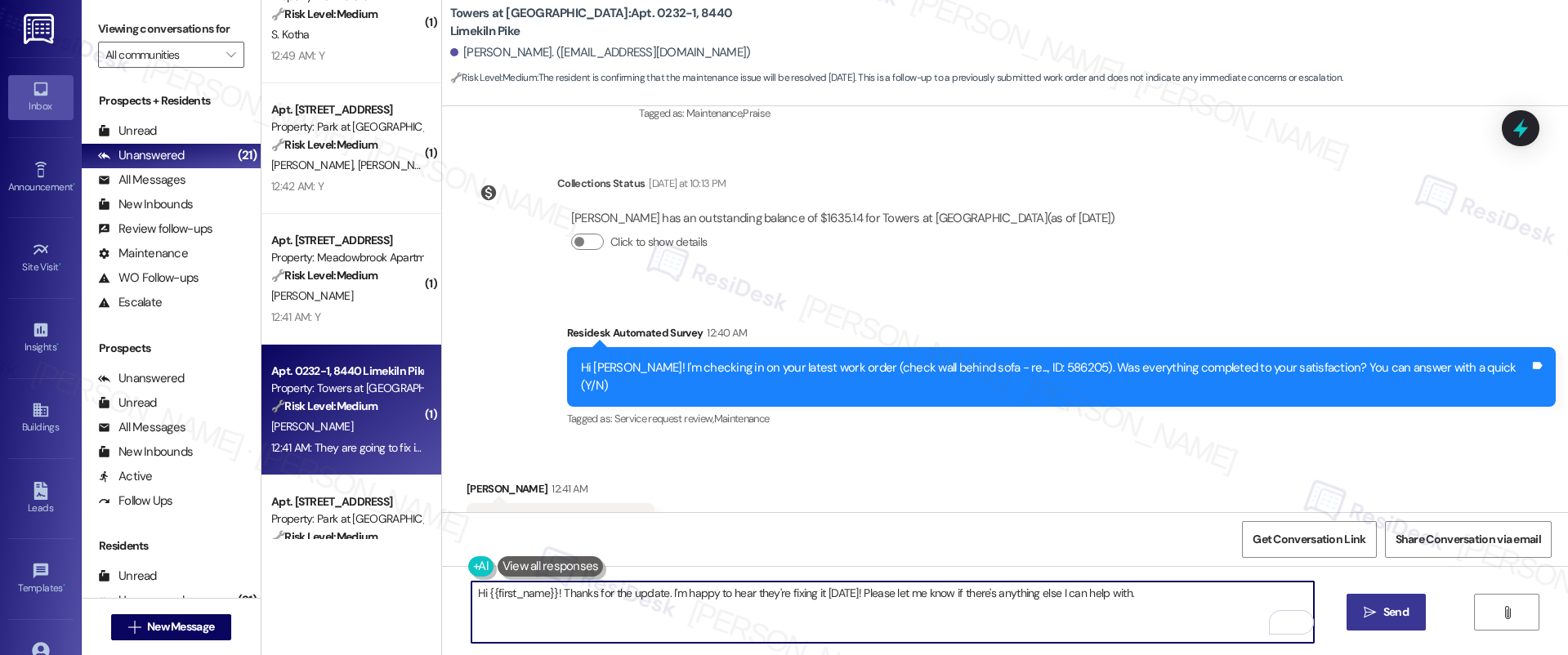 click on "" at bounding box center (1369, 613) 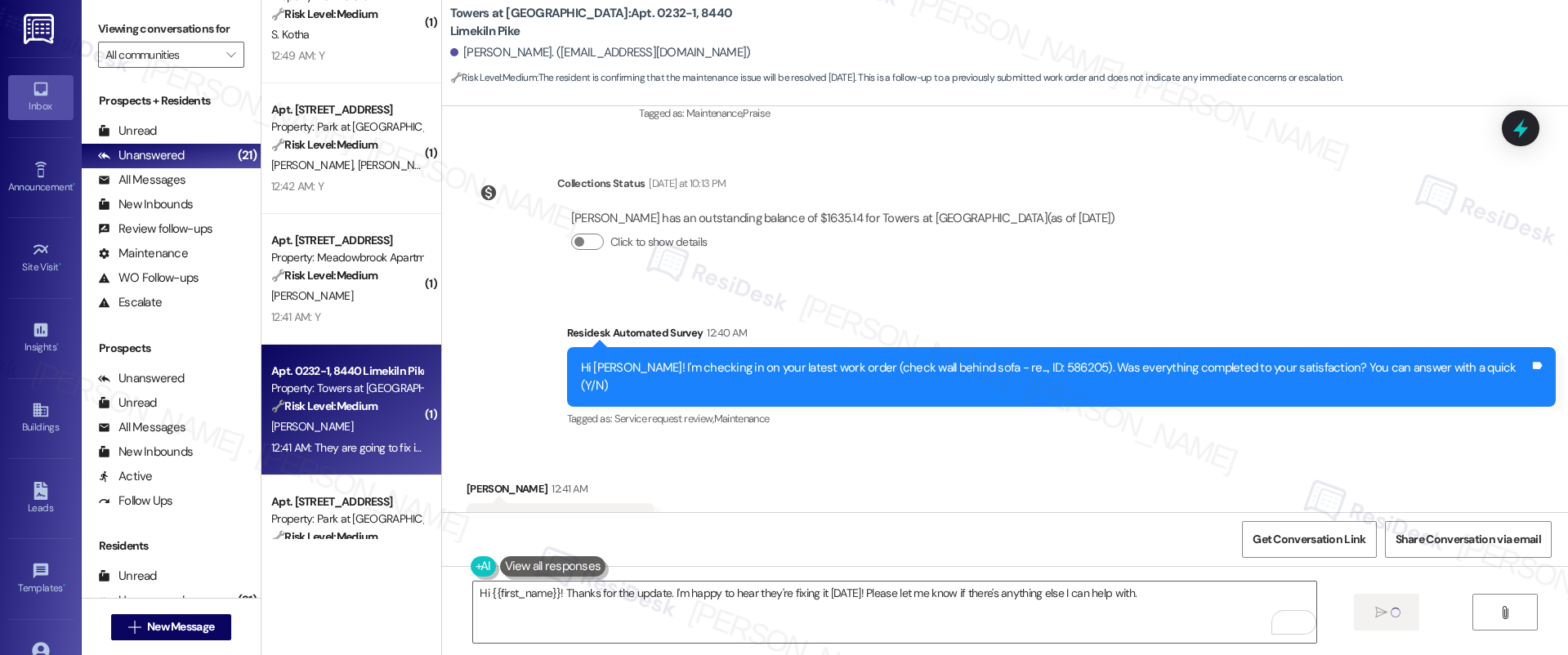 type 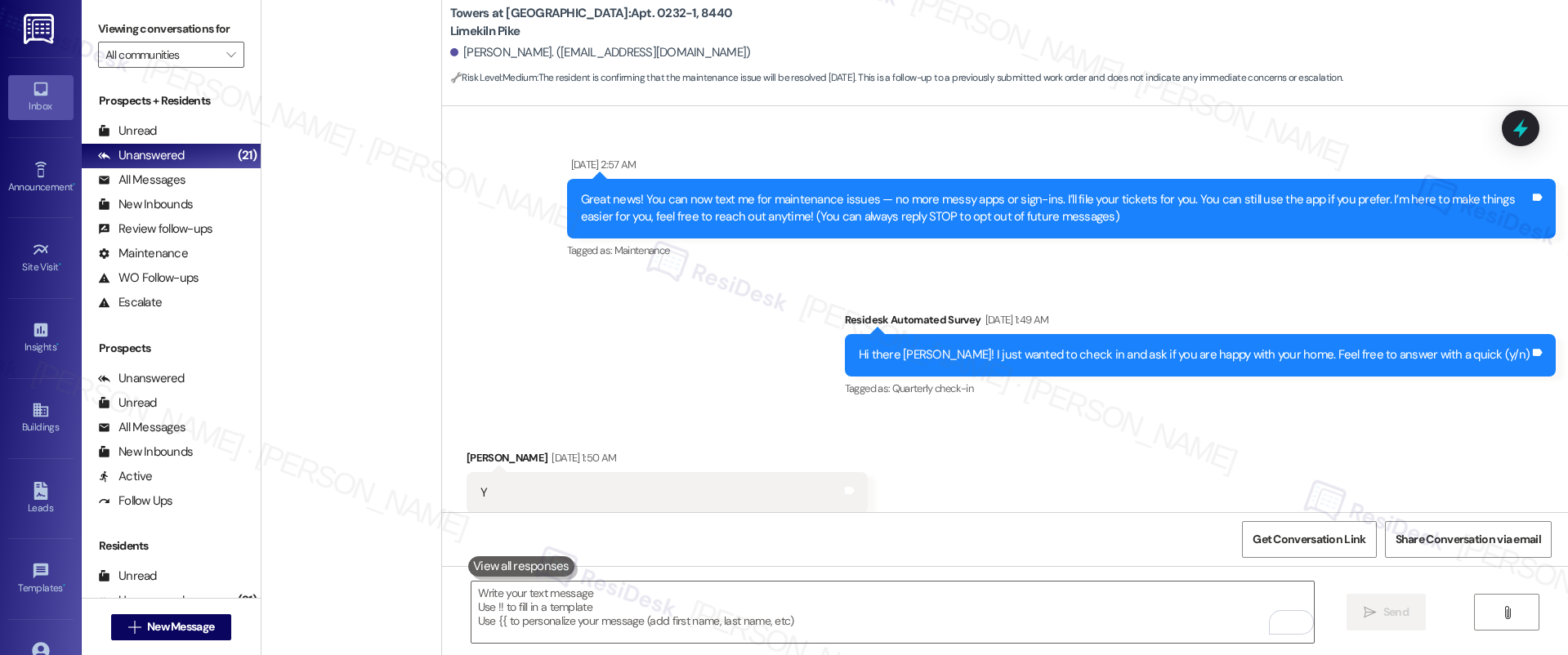 scroll, scrollTop: 0, scrollLeft: 0, axis: both 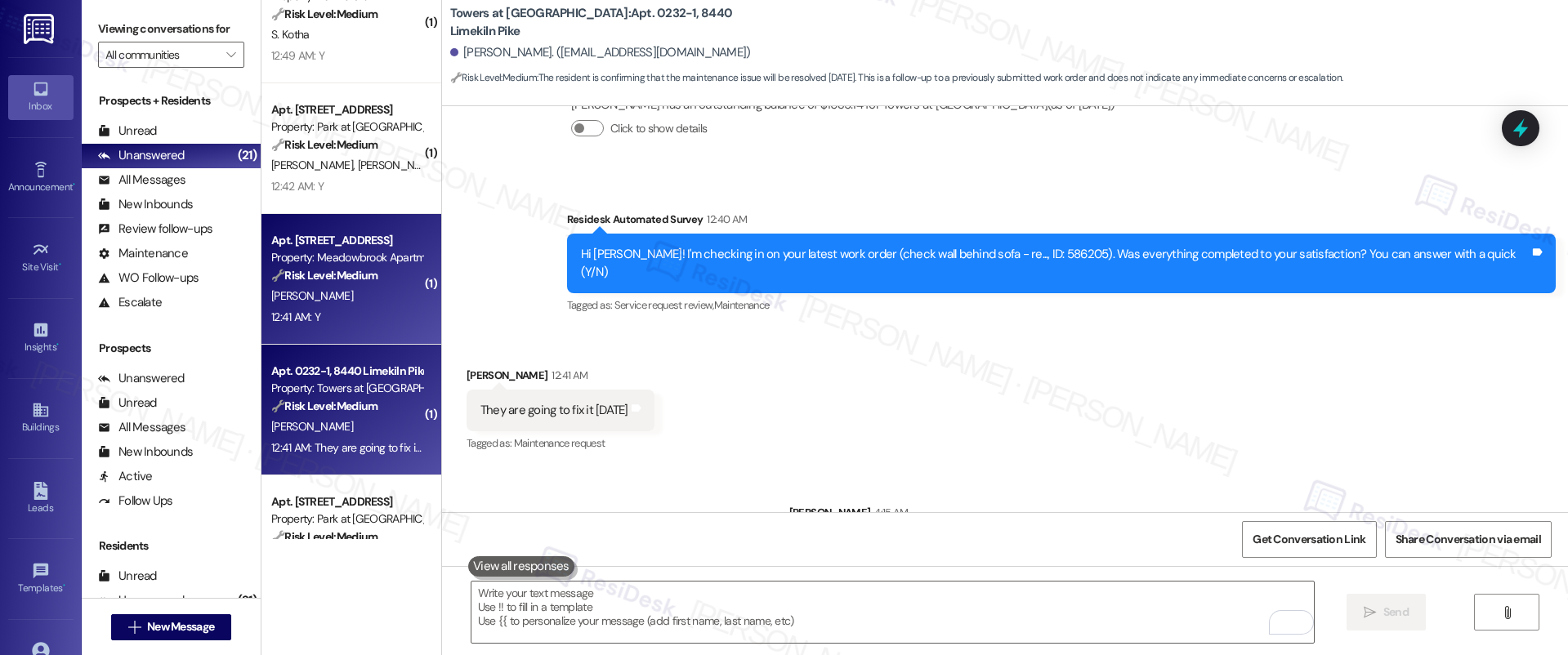 click on "[PERSON_NAME]" at bounding box center (346, 296) 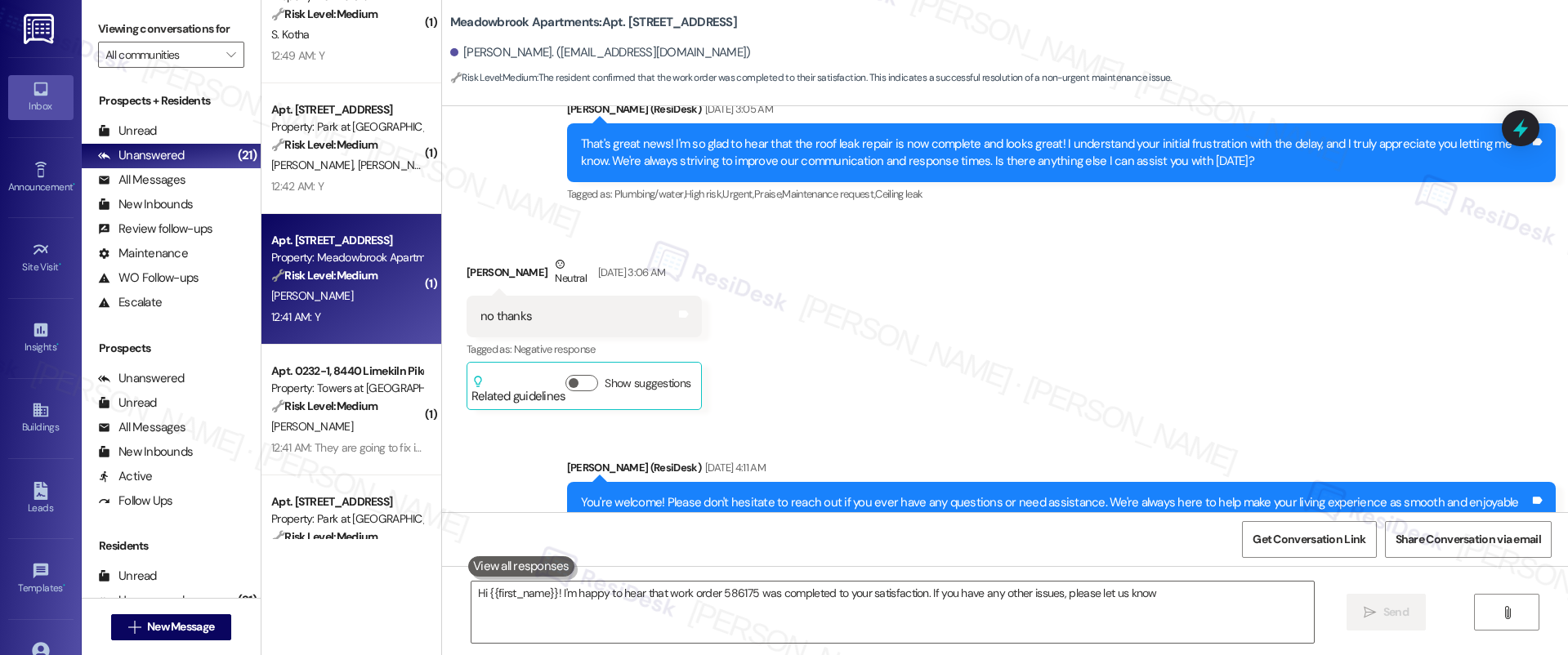 type on "Hi {{first_name}}! I'm happy to hear that work order 586175 was completed to your satisfaction. If you have any other issues, please let us know!" 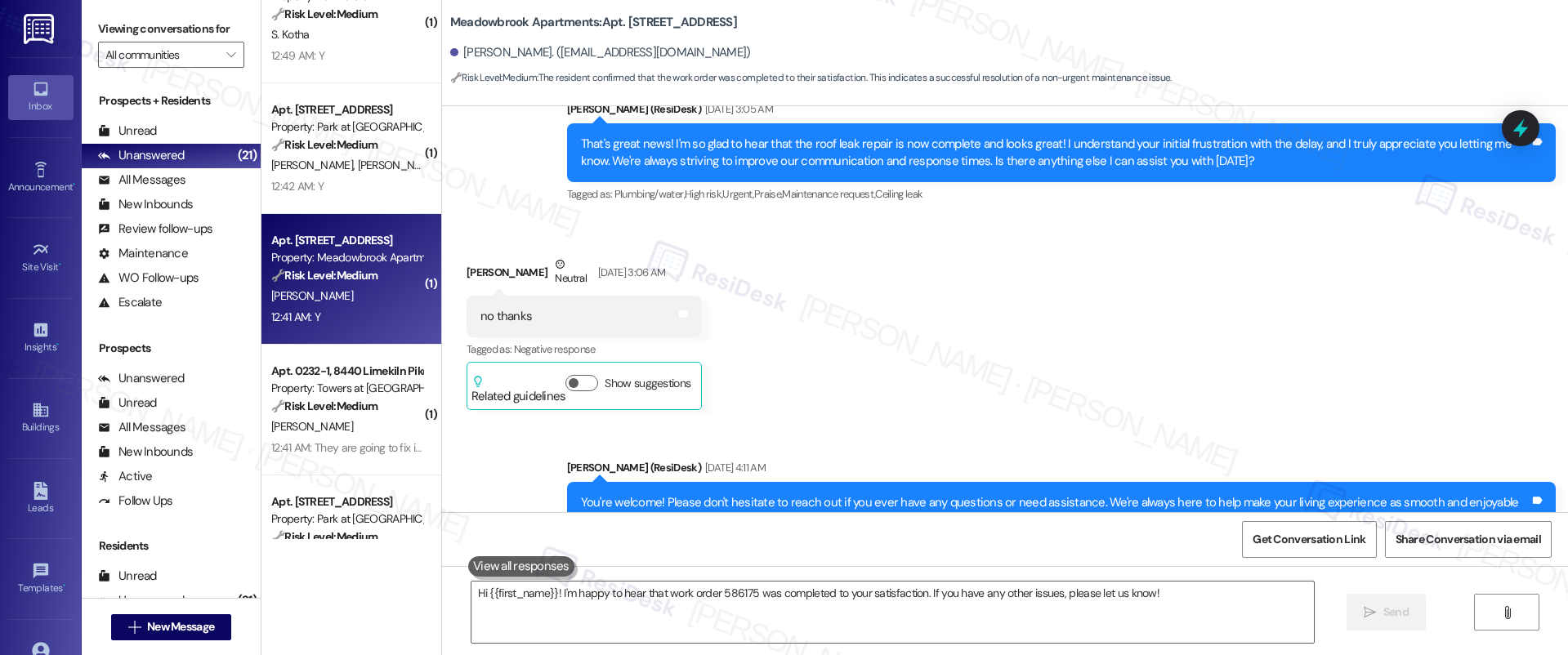 scroll, scrollTop: 6101, scrollLeft: 0, axis: vertical 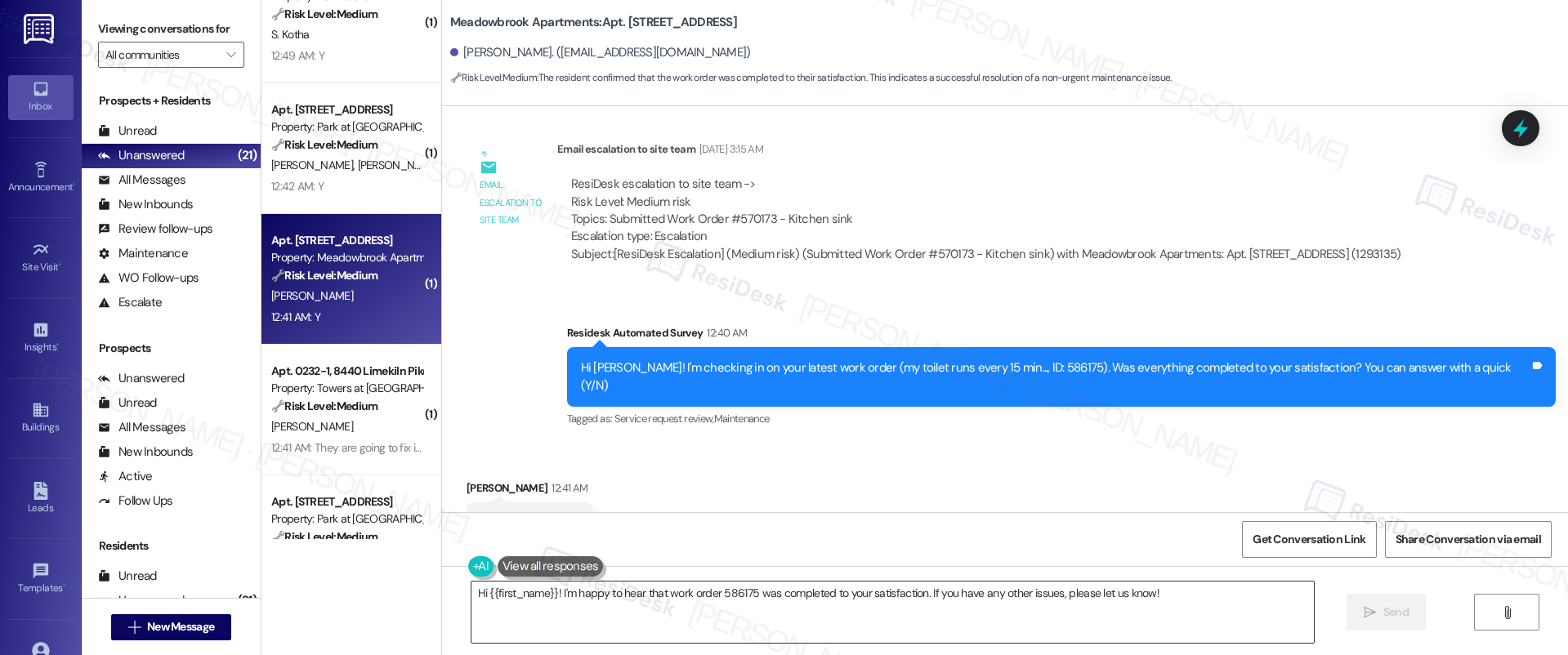 click on "Hi {{first_name}}! I'm happy to hear that work order 586175 was completed to your satisfaction. If you have any other issues, please let us know!" at bounding box center (893, 612) 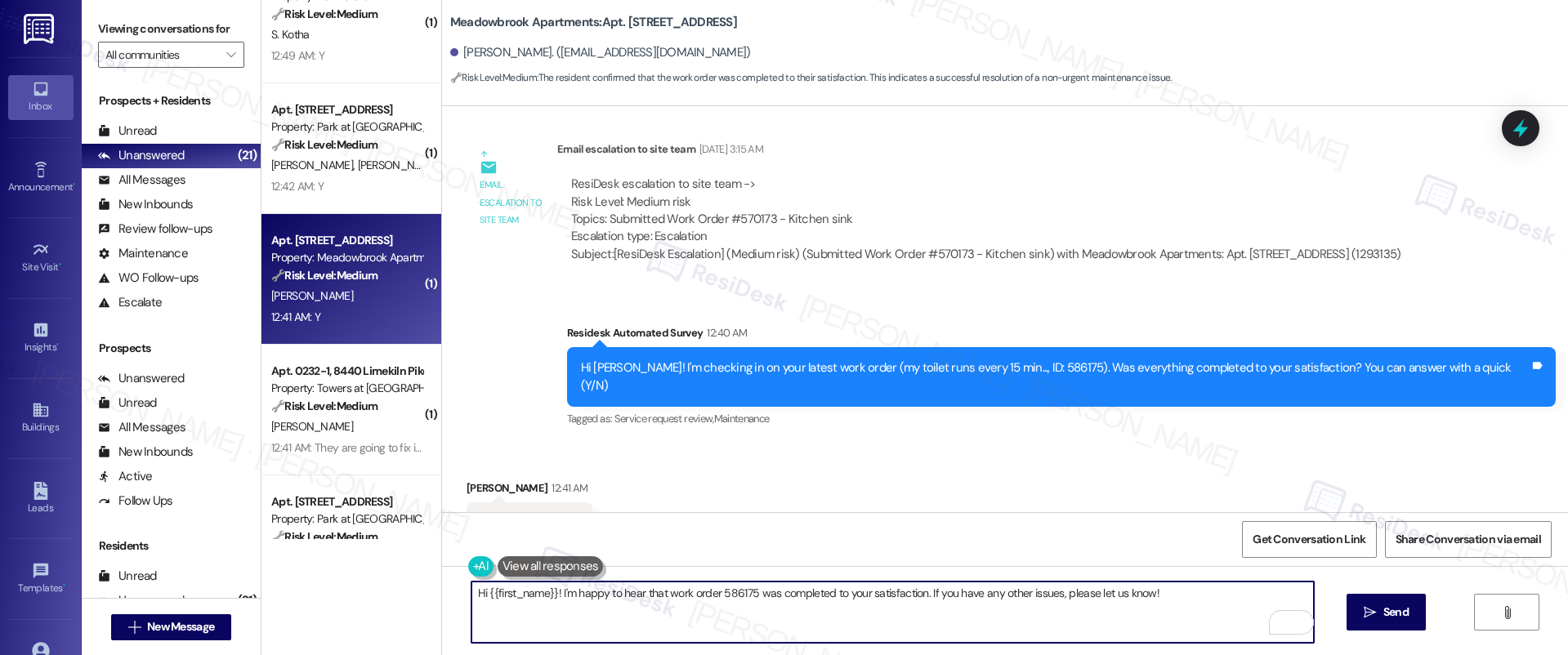 drag, startPoint x: 614, startPoint y: 592, endPoint x: 784, endPoint y: 591, distance: 170.00294 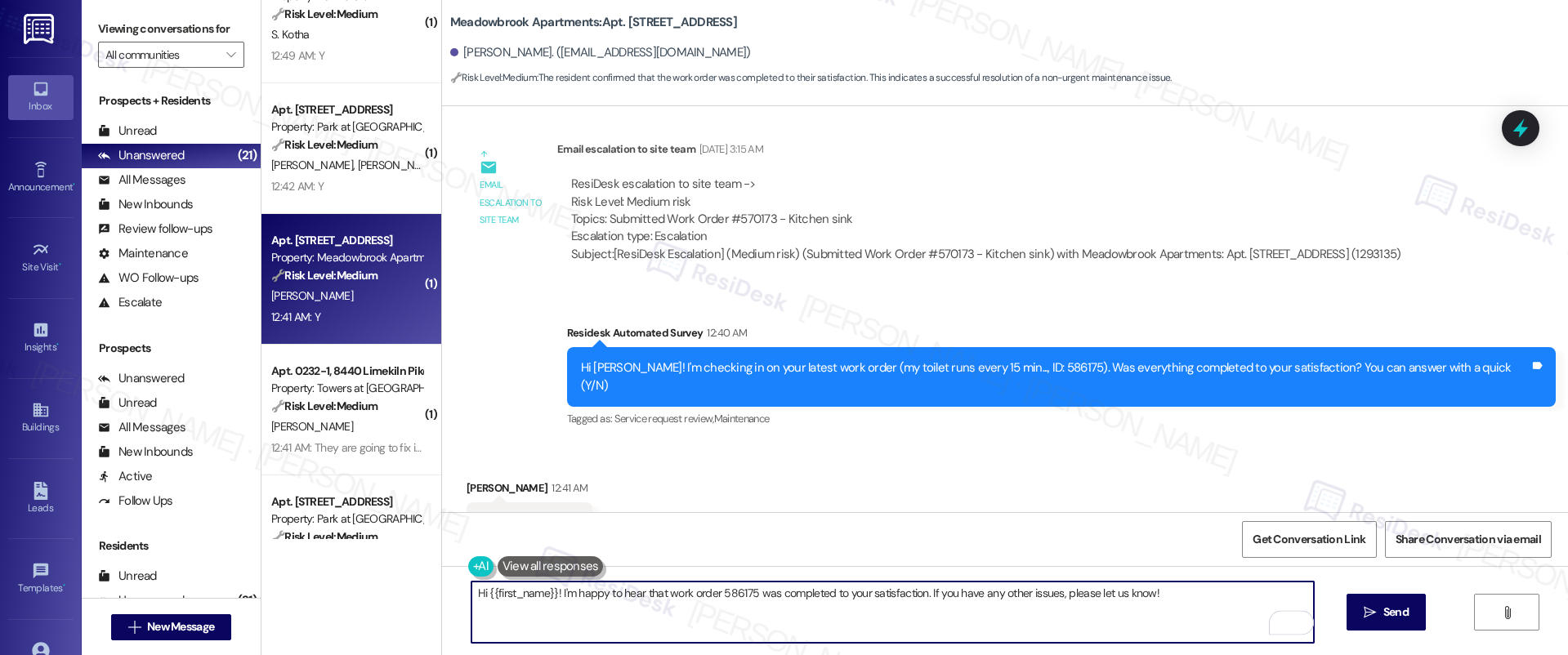 click on "Hi {{first_name}}! I'm happy to hear that work order 586175 was completed to your satisfaction. If you have any other issues, please let us know!" at bounding box center (893, 612) 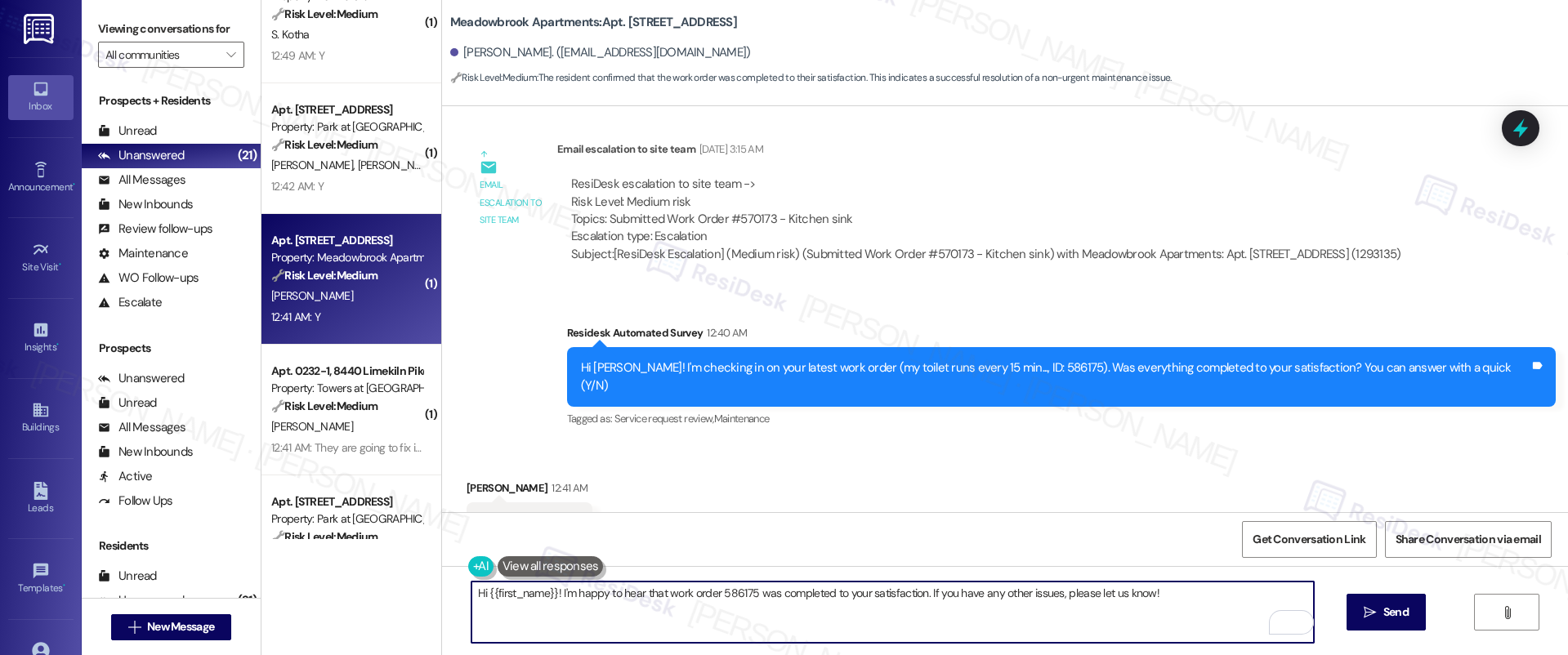 click on "Hi {{first_name}}! I'm happy to hear that work order 586175 was completed to your satisfaction. If you have any other issues, please let us know!" at bounding box center [893, 612] 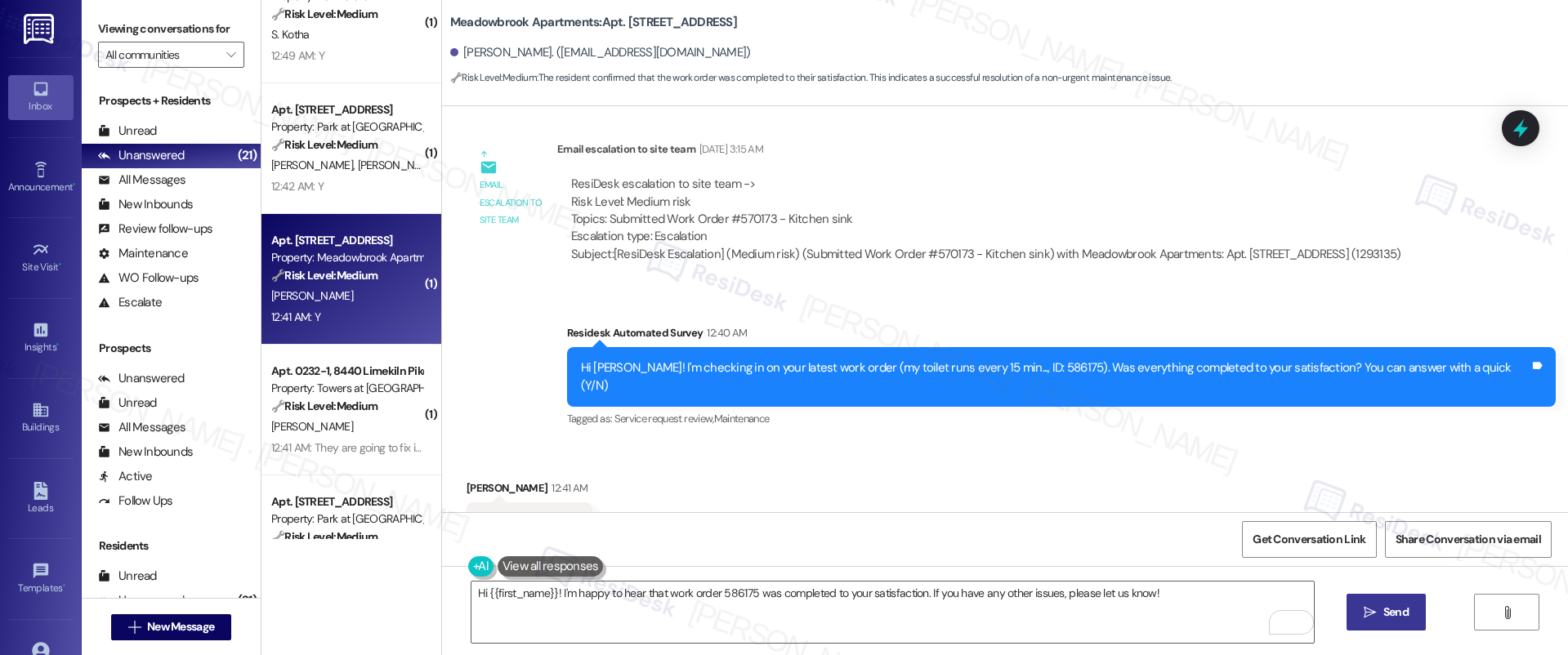 click on " Send" at bounding box center [1386, 612] 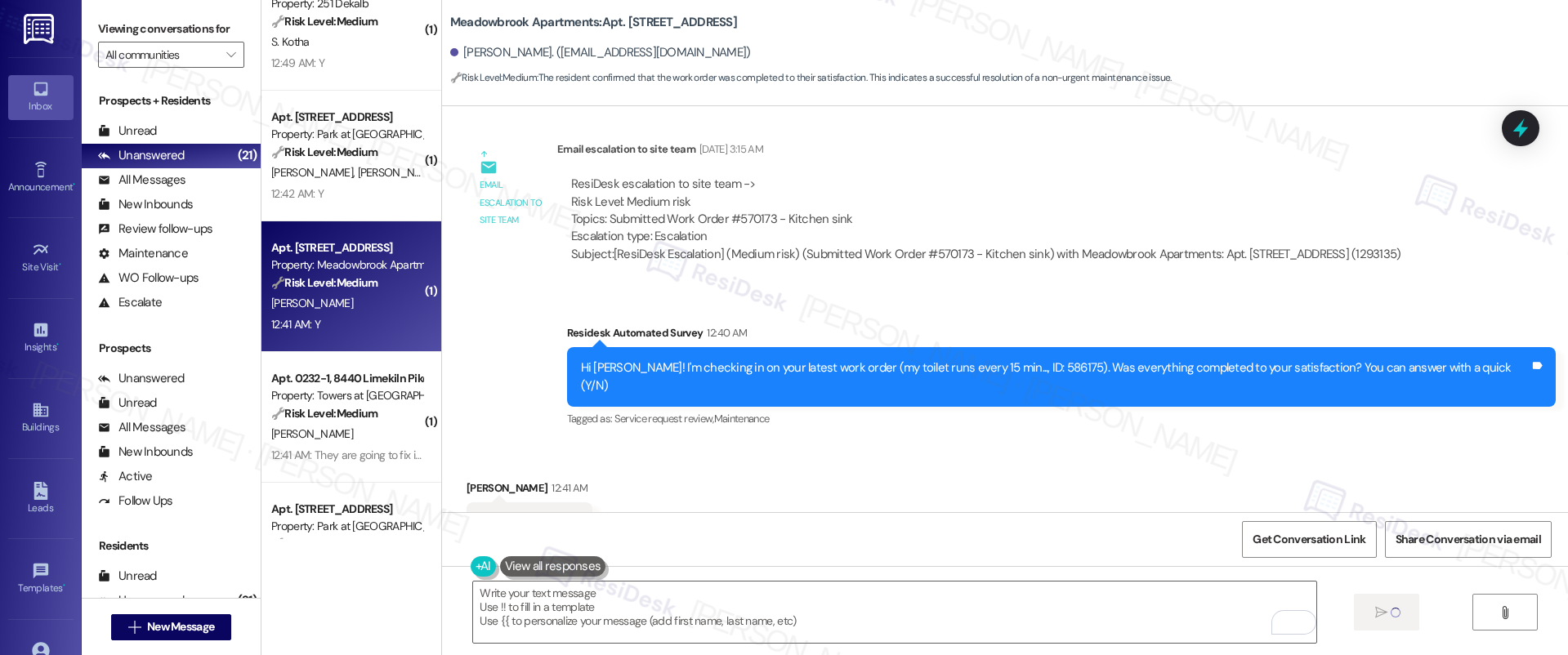 type on "Fetching suggested responses. Please feel free to read through the conversation in the meantime." 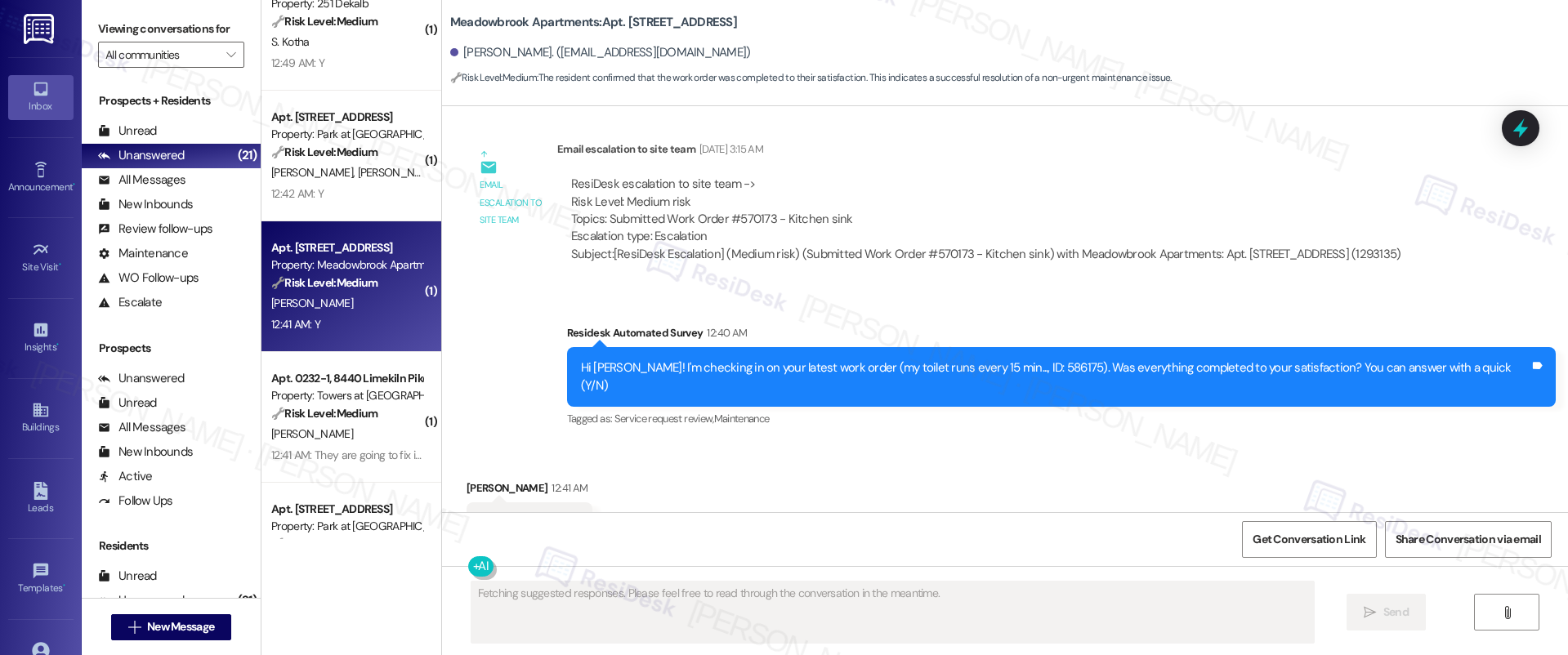 scroll, scrollTop: 1264, scrollLeft: 0, axis: vertical 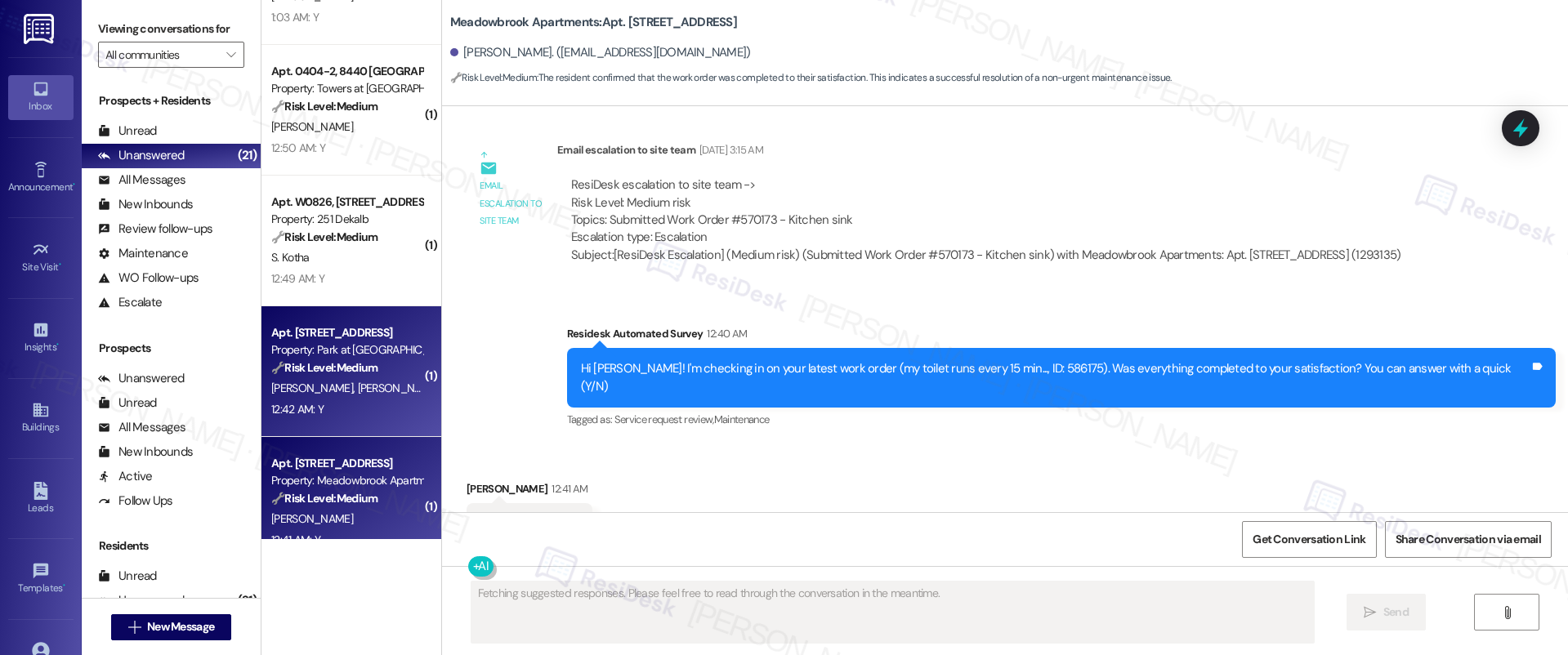click on "12:42 AM: Y 12:42 AM: Y" at bounding box center [346, 409] 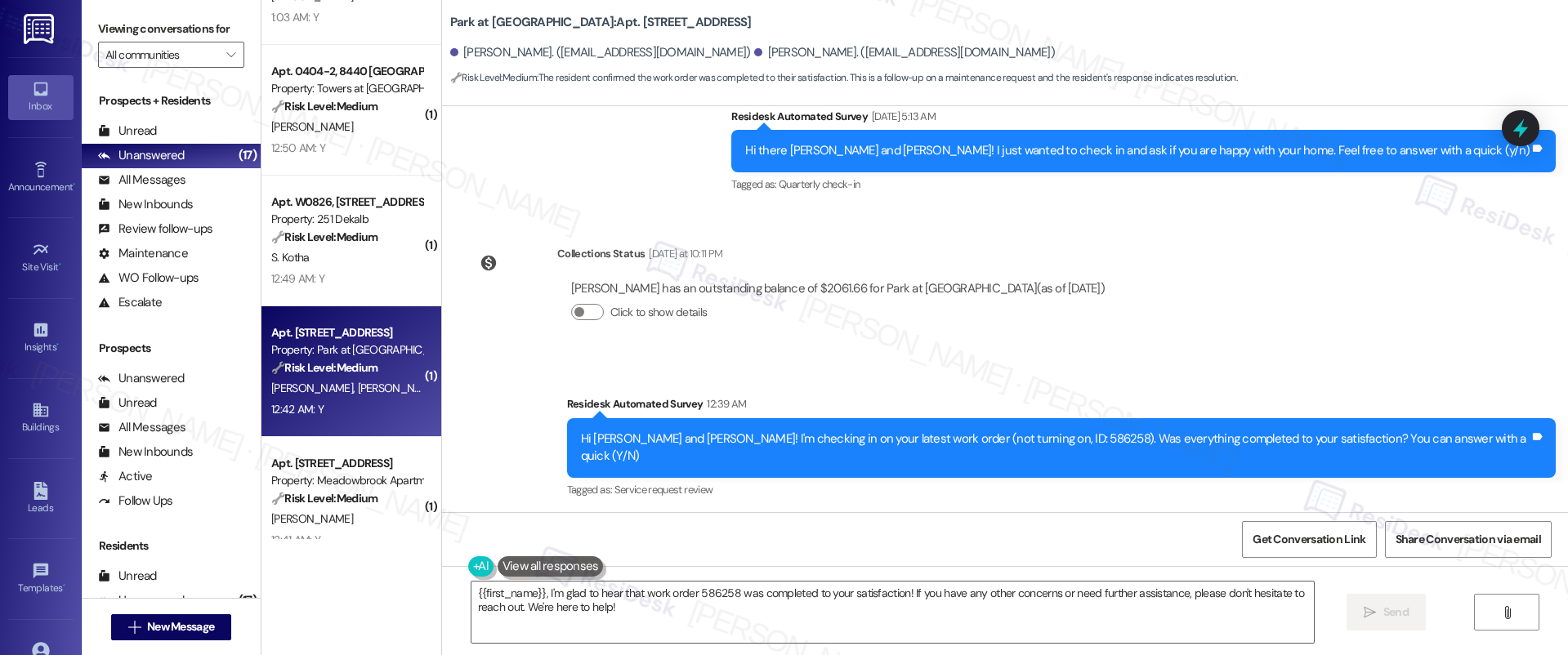 scroll, scrollTop: 3753, scrollLeft: 0, axis: vertical 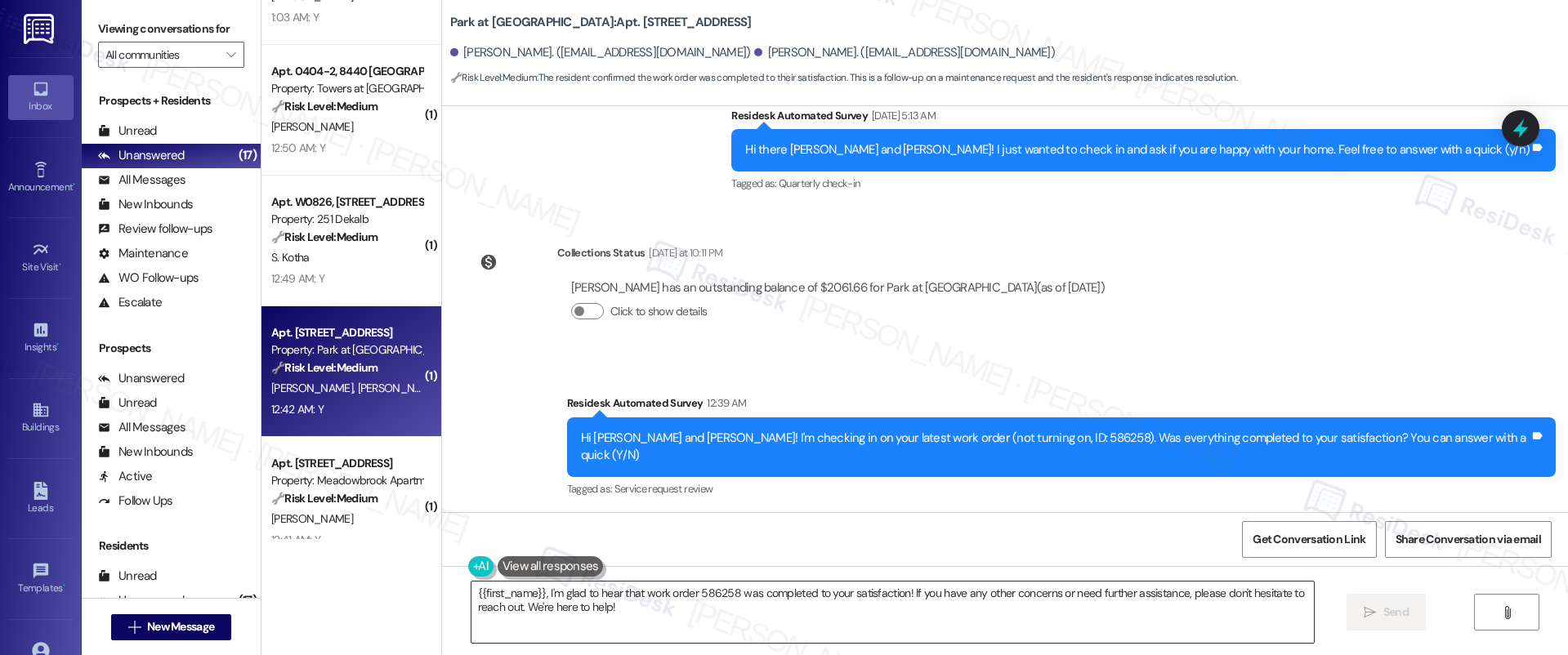click on "{{first_name}}, I'm glad to hear that work order 586258 was completed to your satisfaction! If you have any other concerns or need further assistance, please don't hesitate to reach out. We're here to help!" at bounding box center [893, 612] 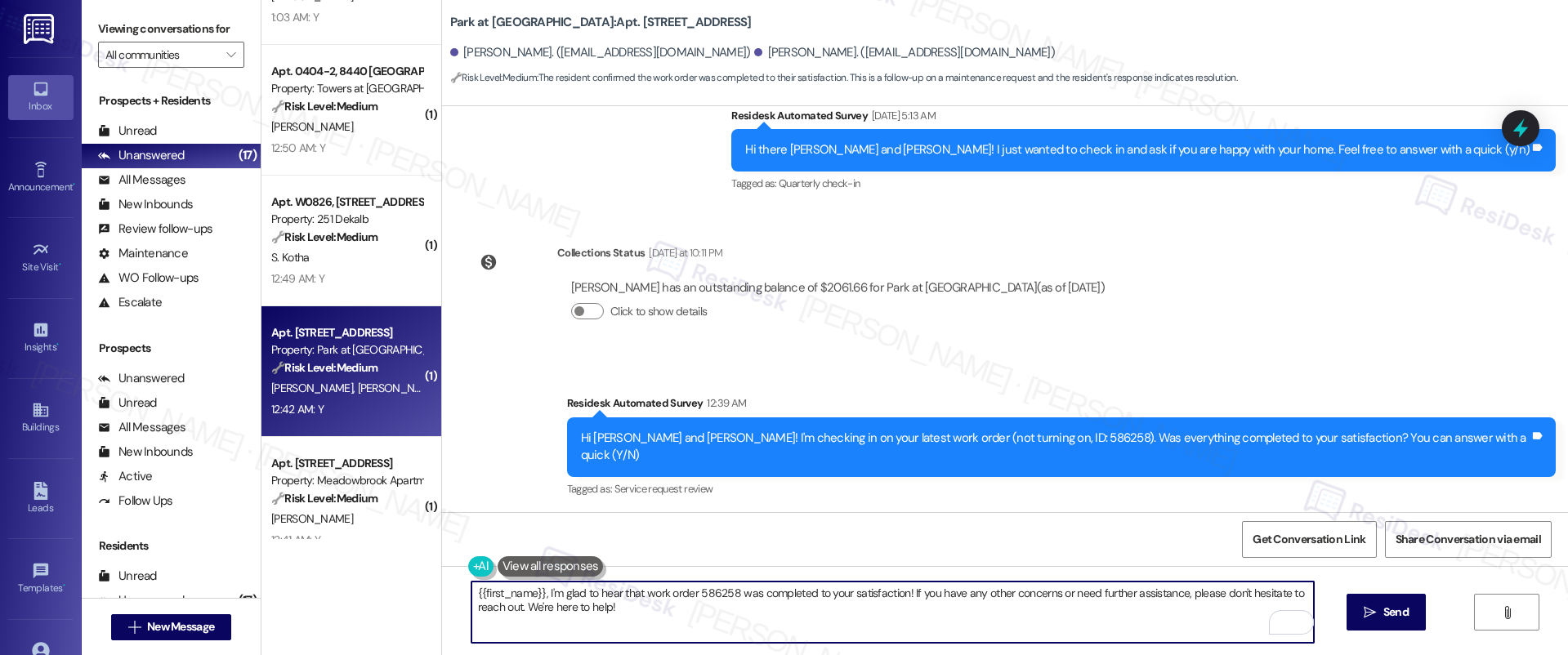 click on "{{first_name}}, I'm glad to hear that work order 586258 was completed to your satisfaction! If you have any other concerns or need further assistance, please don't hesitate to reach out. We're here to help!" at bounding box center [893, 612] 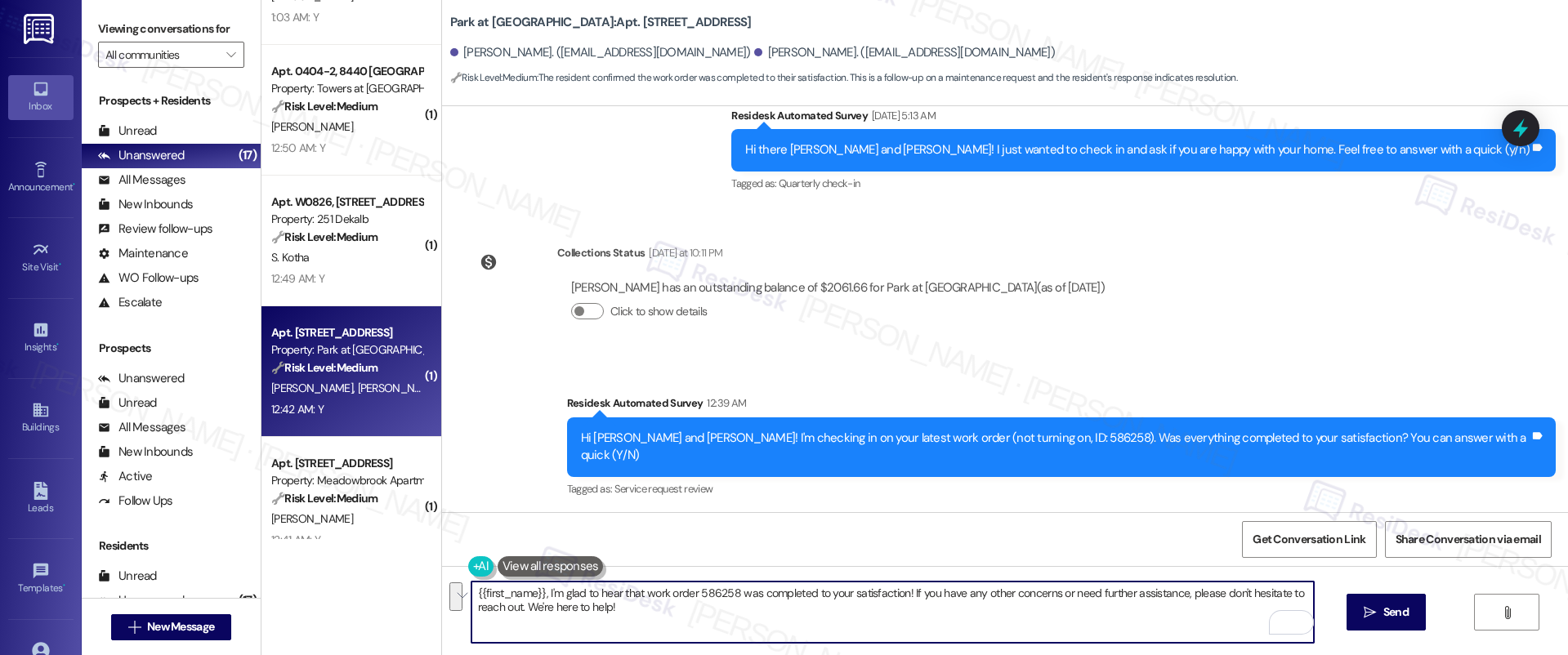 click on "{{first_name}}, I'm glad to hear that work order 586258 was completed to your satisfaction! If you have any other concerns or need further assistance, please don't hesitate to reach out. We're here to help!" at bounding box center (893, 612) 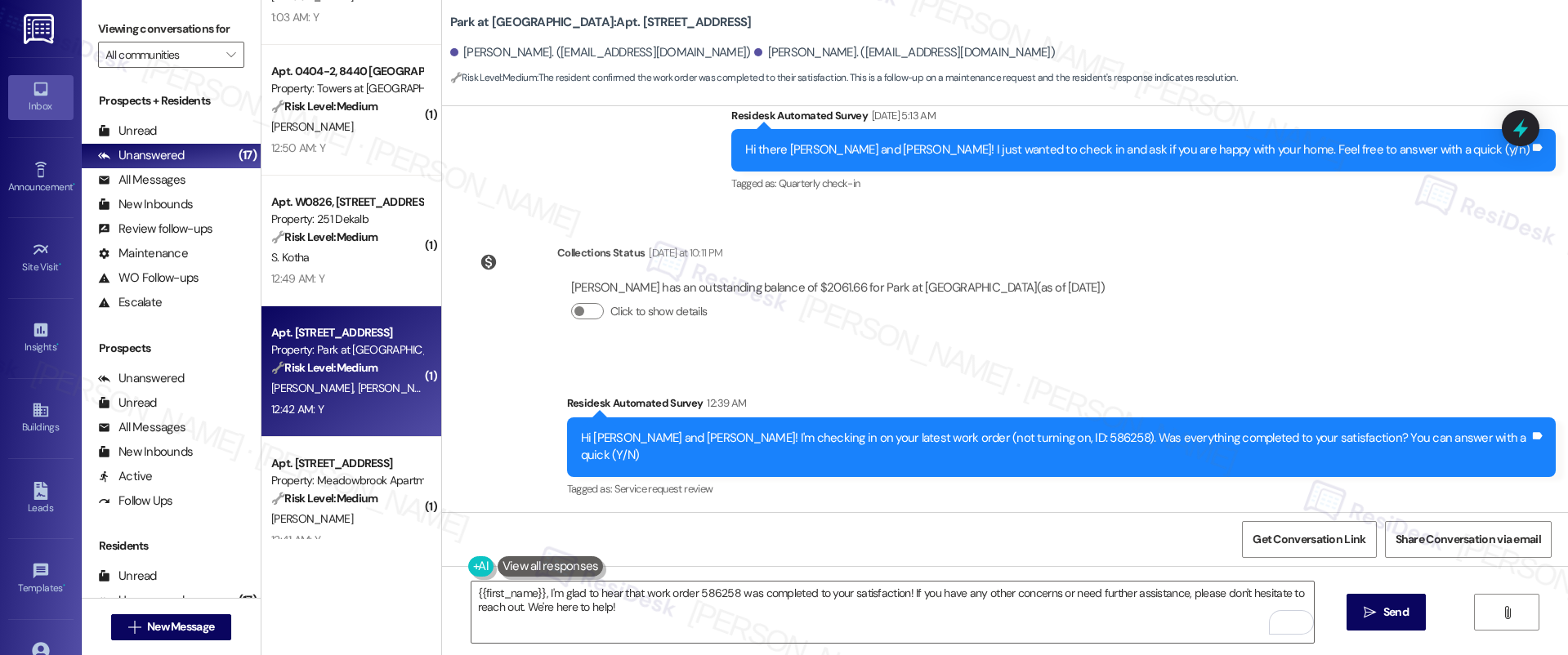 click on "[PERSON_NAME] 12:42 AM" at bounding box center [529, 561] 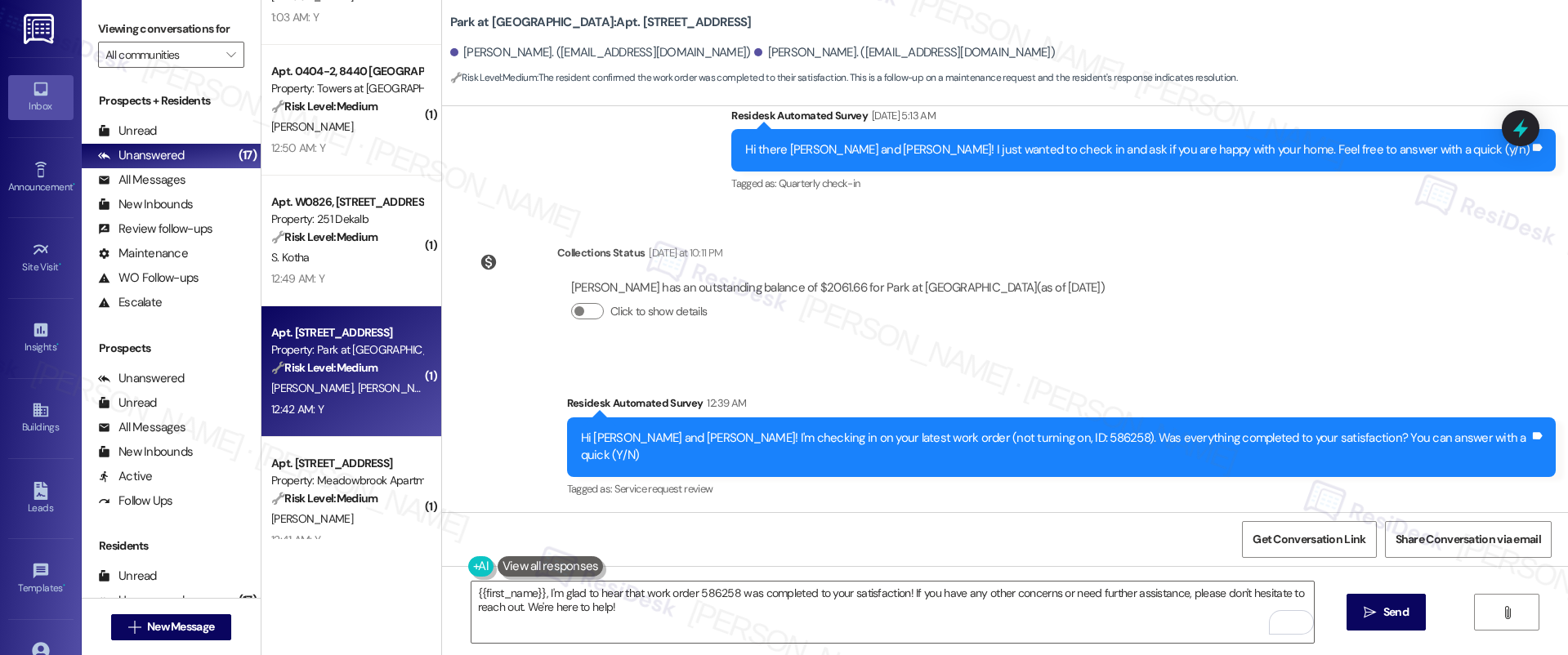 copy on "[PERSON_NAME]" 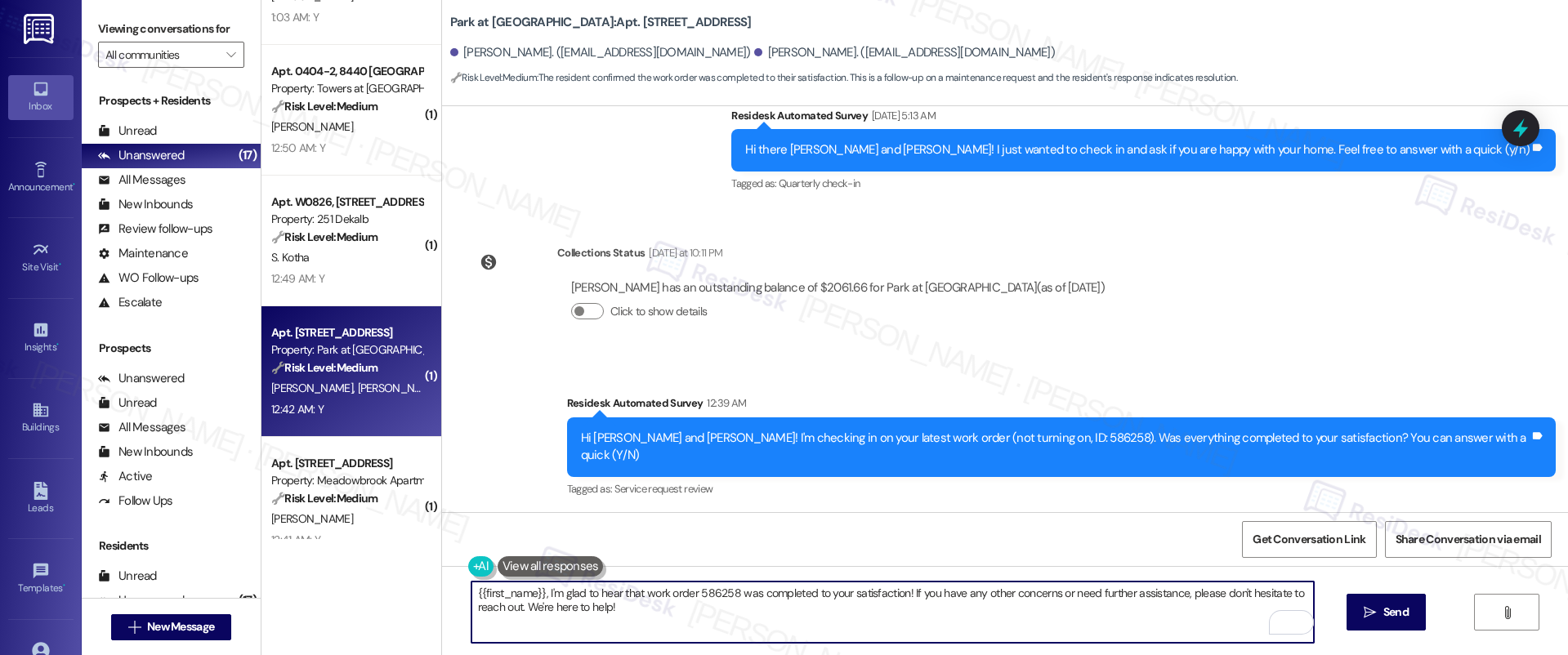 drag, startPoint x: 463, startPoint y: 594, endPoint x: 530, endPoint y: 592, distance: 67.02984 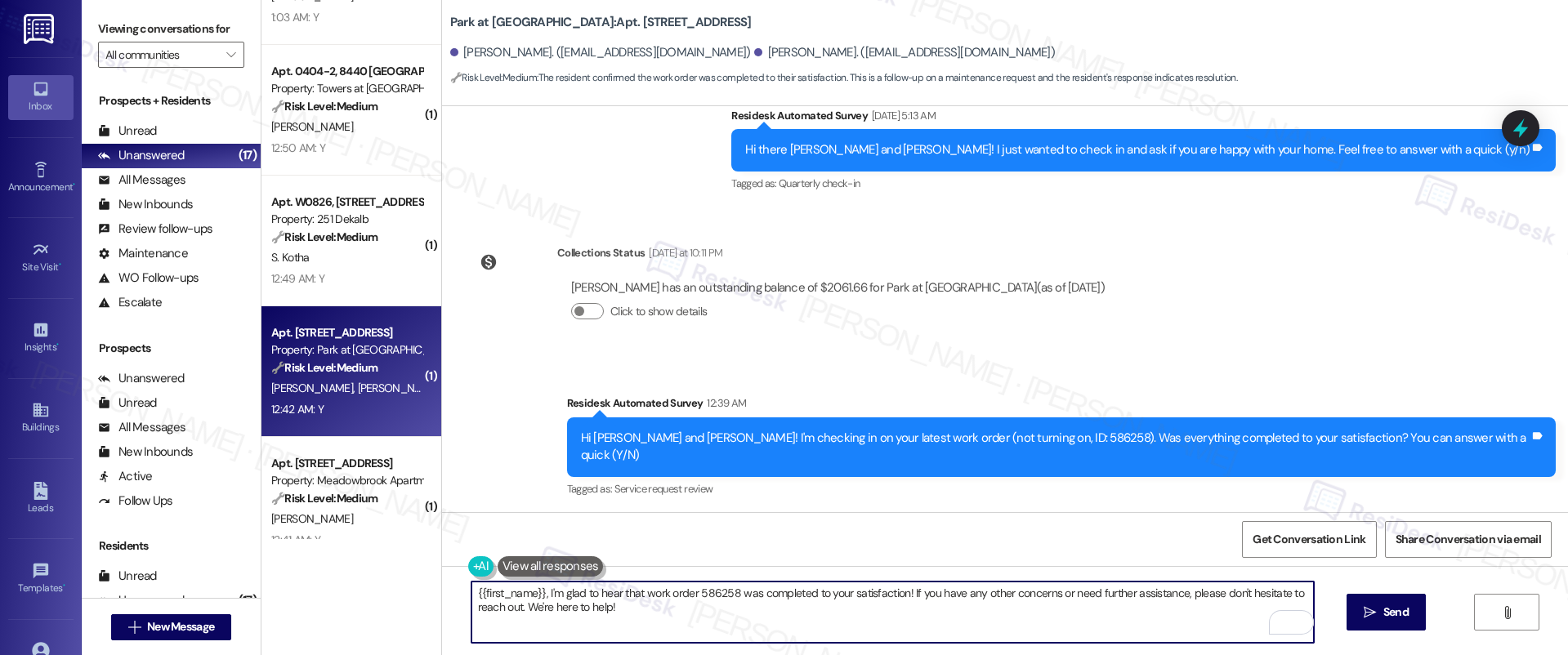 click on "{{first_name}}, I'm glad to hear that work order 586258 was completed to your satisfaction! If you have any other concerns or need further assistance, please don't hesitate to reach out. We're here to help!" at bounding box center (893, 612) 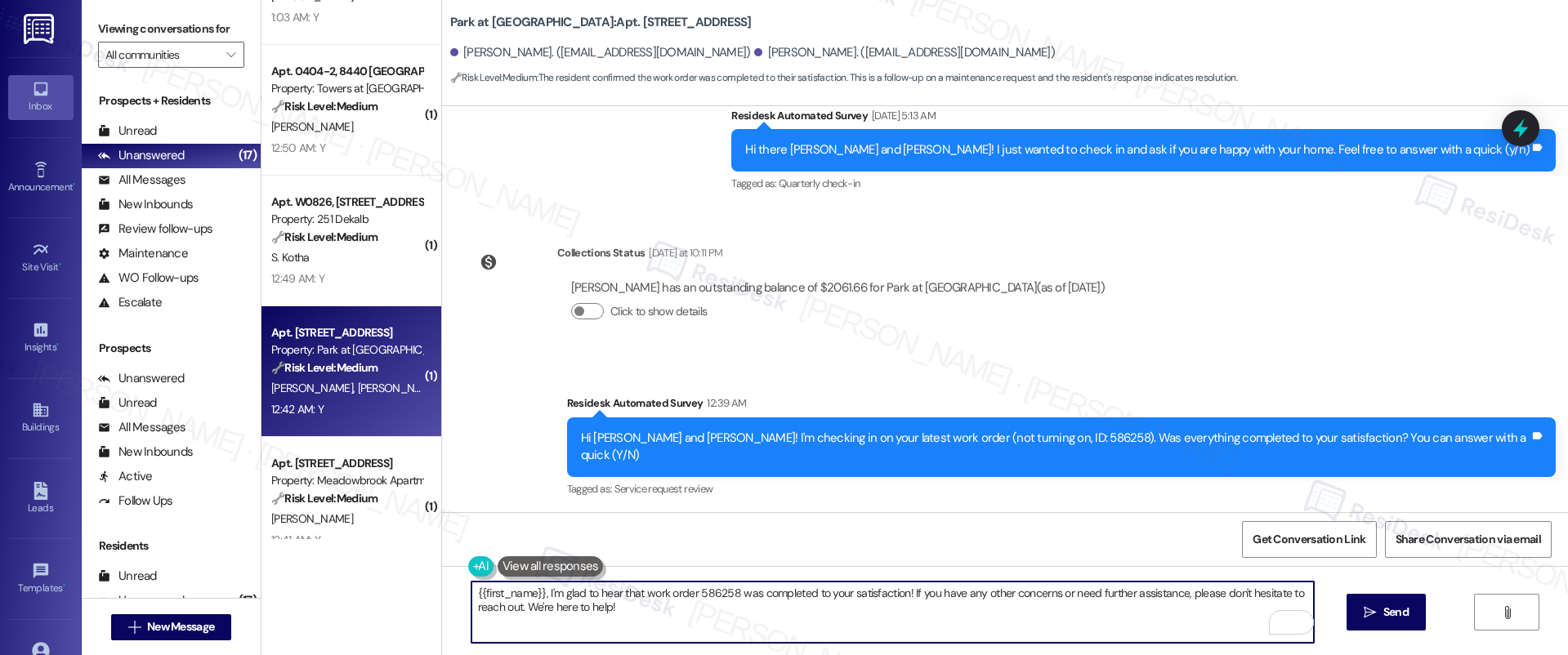 paste on "[PERSON_NAME]" 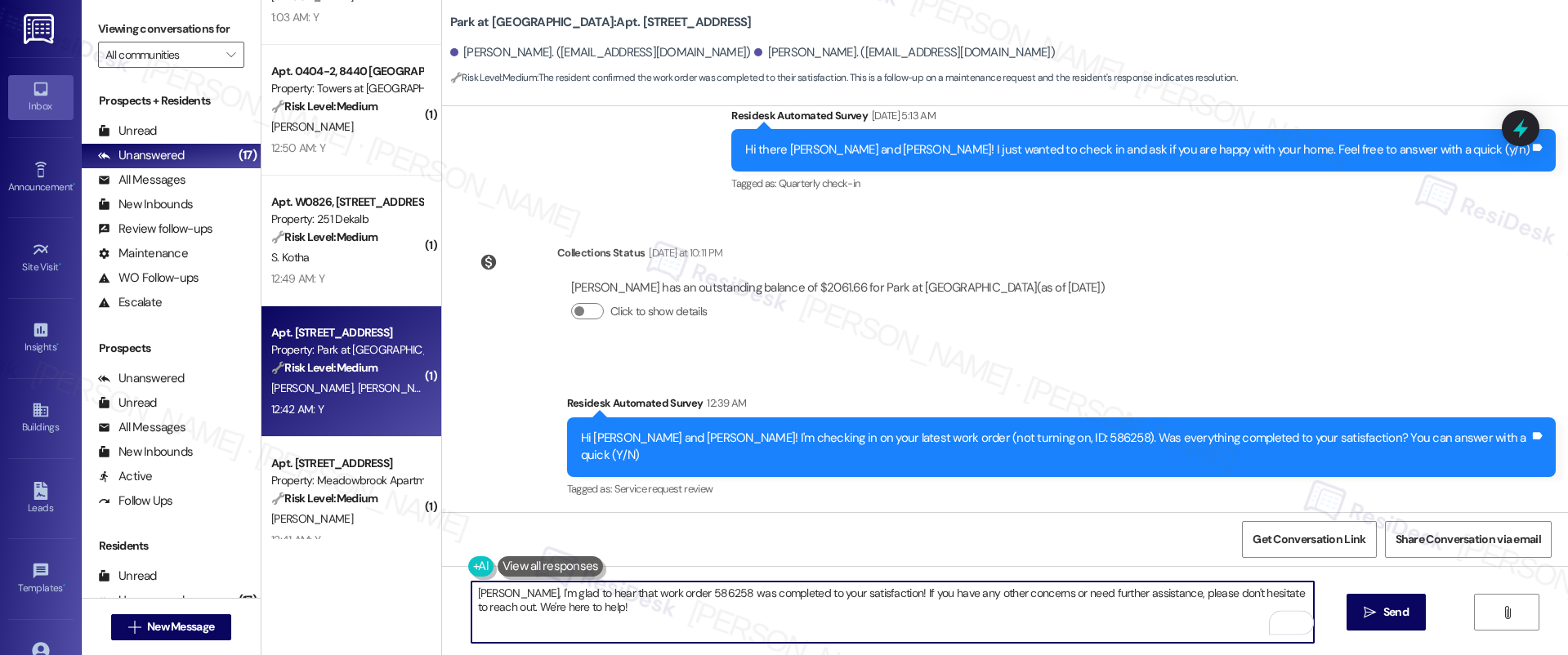 click on "[PERSON_NAME], I'm glad to hear that work order 586258 was completed to your satisfaction! If you have any other concerns or need further assistance, please don't hesitate to reach out. We're here to help!" at bounding box center (893, 612) 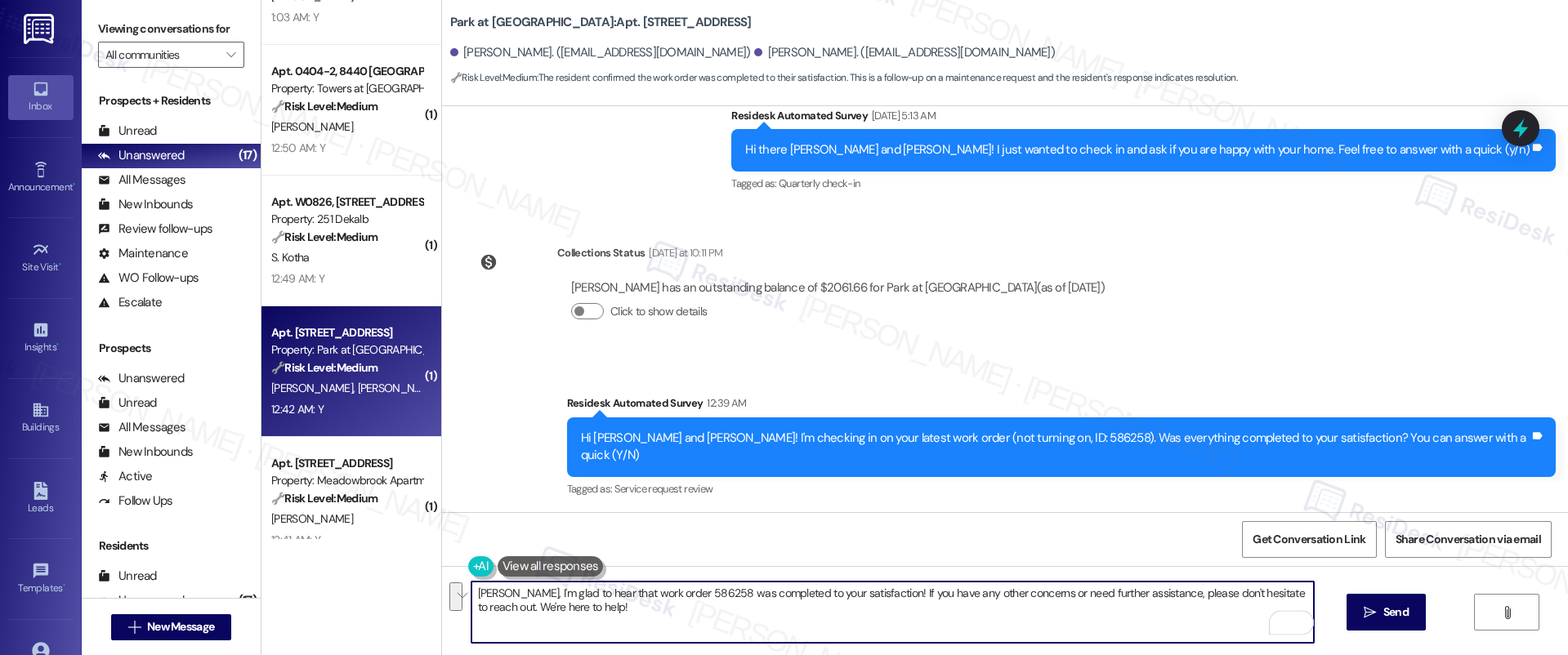 drag, startPoint x: 518, startPoint y: 596, endPoint x: 659, endPoint y: 604, distance: 141.2268 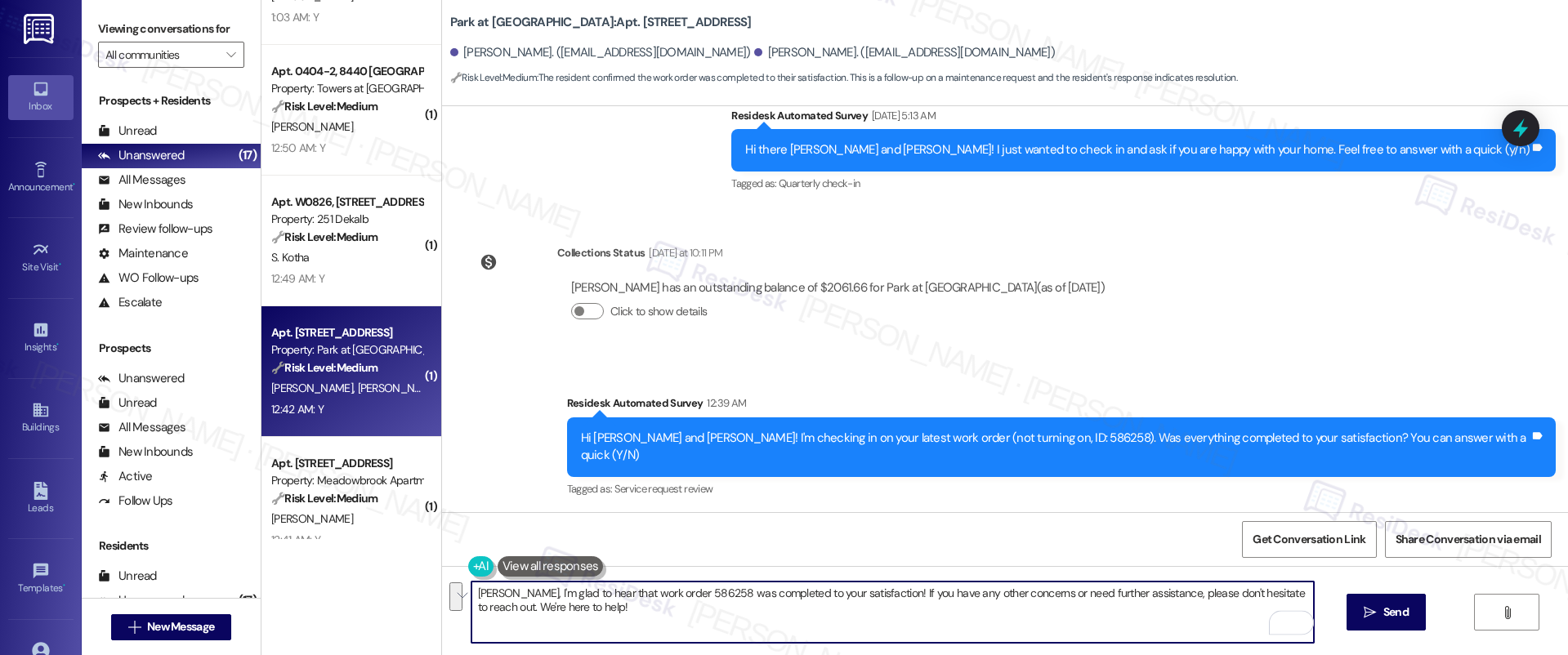 click on "[PERSON_NAME], I'm glad to hear that work order 586258 was completed to your satisfaction! If you have any other concerns or need further assistance, please don't hesitate to reach out. We're here to help!" at bounding box center (893, 612) 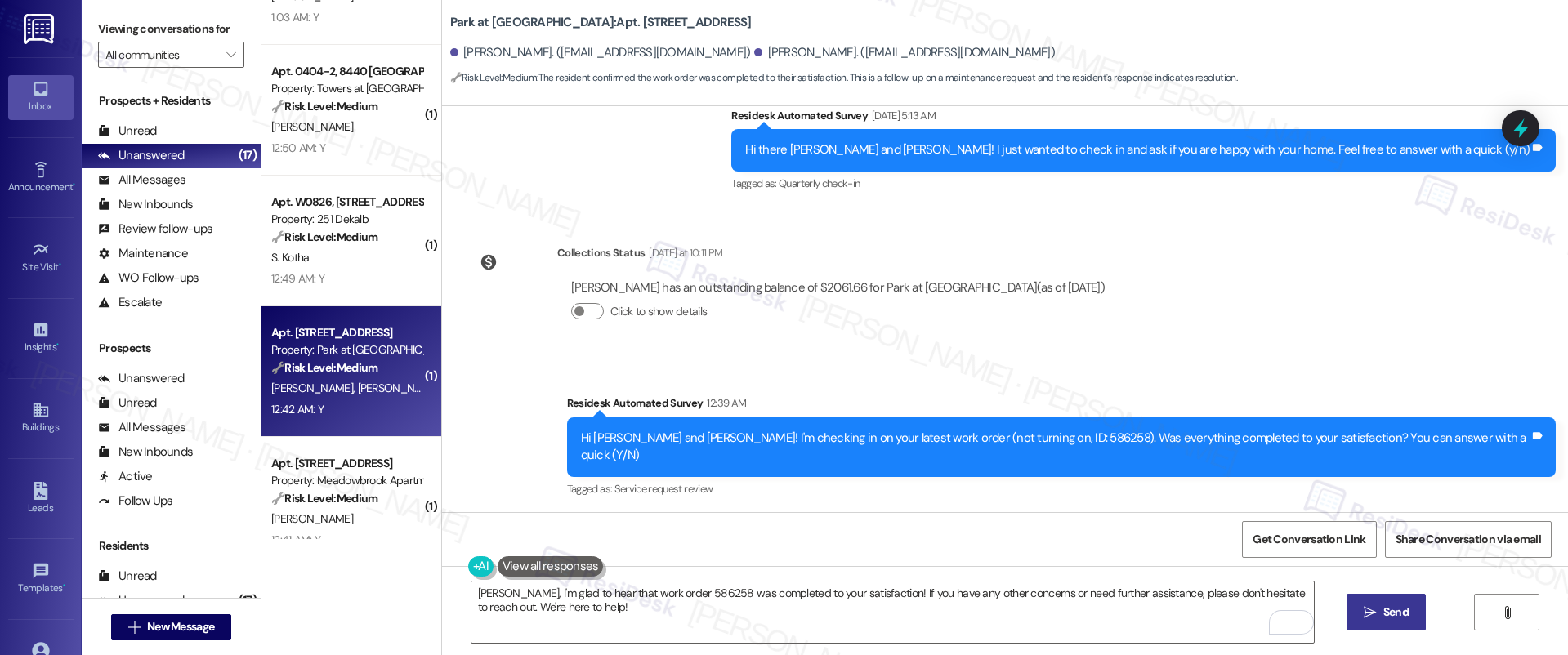 click on "Send" at bounding box center (1396, 612) 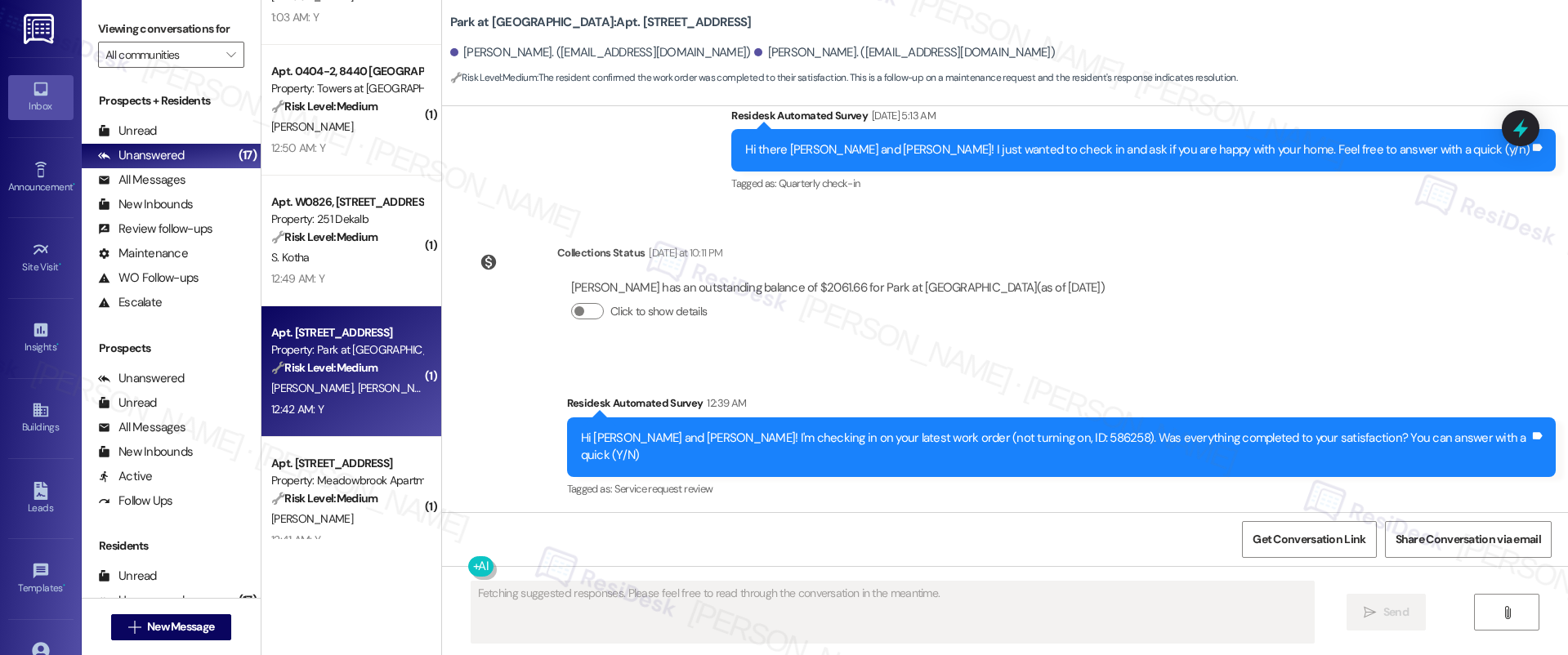 scroll, scrollTop: 3752, scrollLeft: 0, axis: vertical 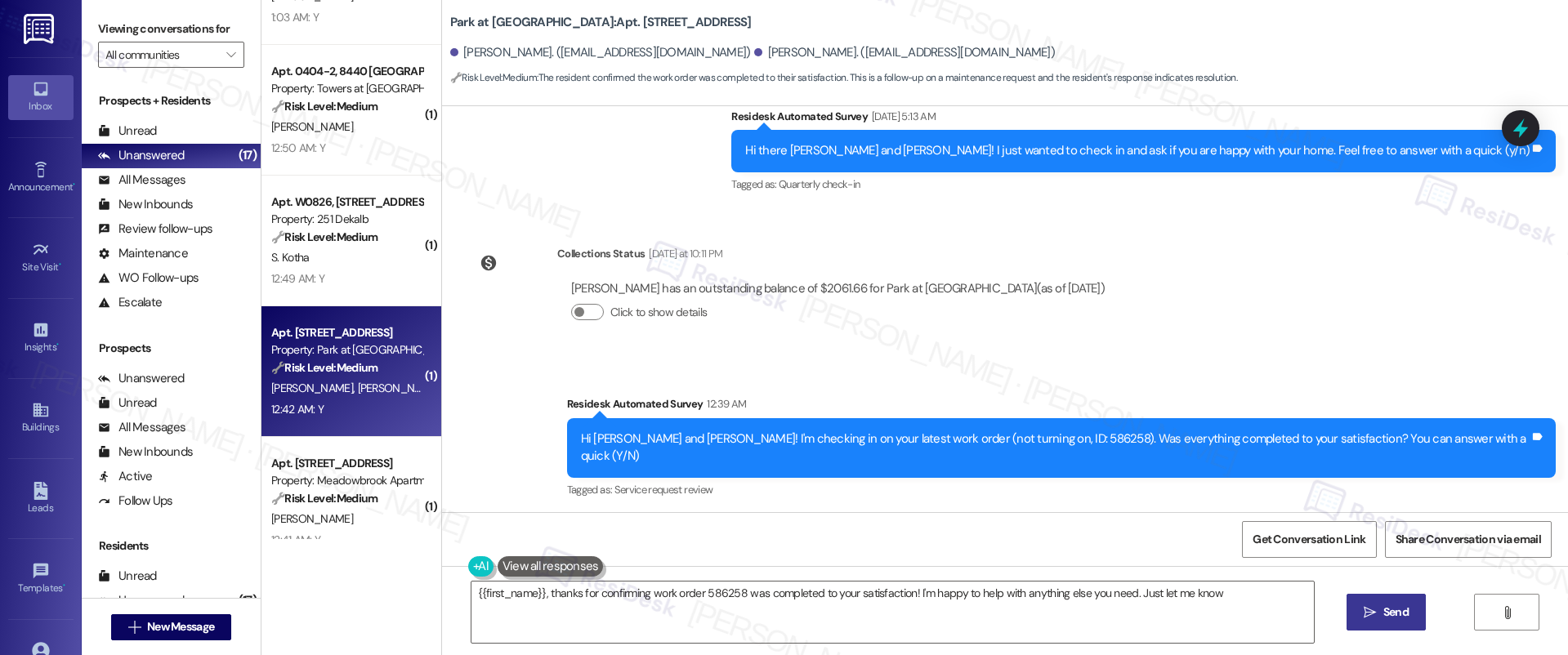 type on "{{first_name}}, thanks for confirming work order 586258 was completed to your satisfaction! I'm happy to help with anything else you need. Just let me know!" 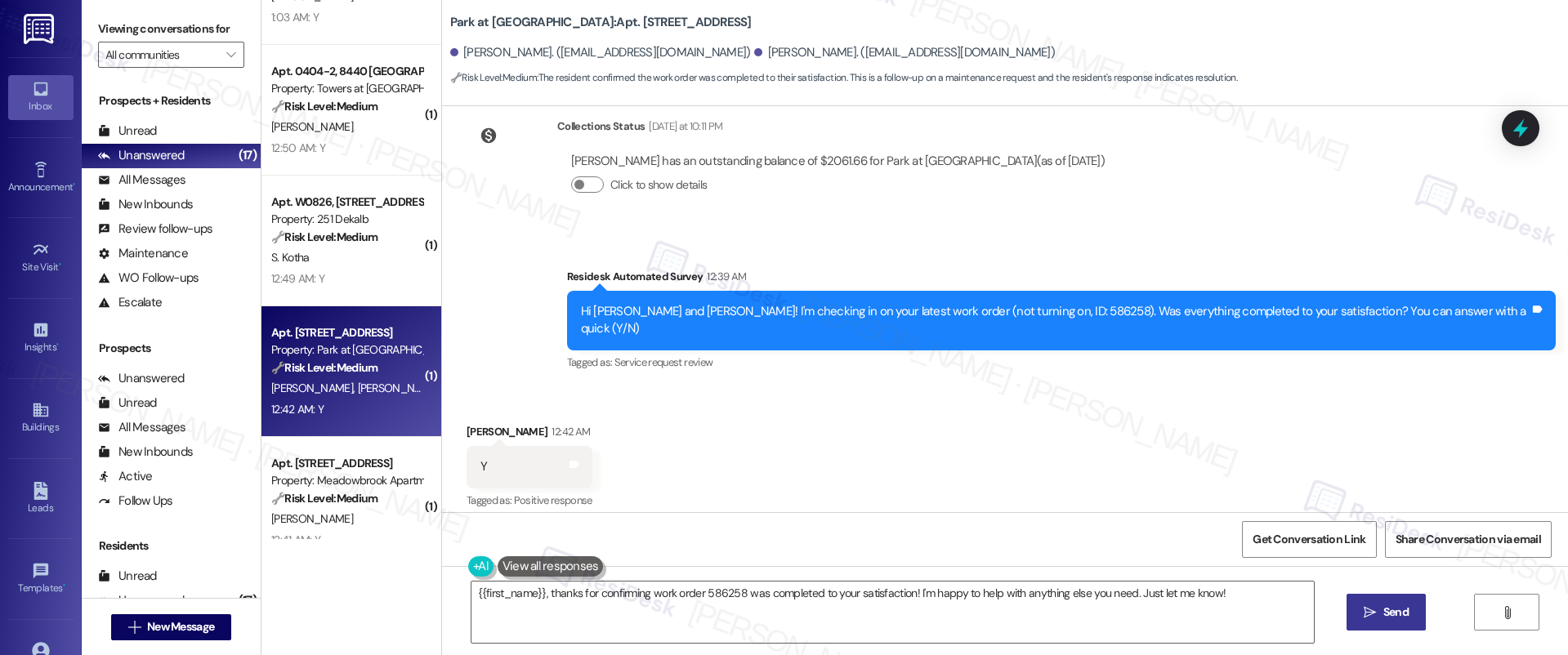 scroll, scrollTop: 3883, scrollLeft: 0, axis: vertical 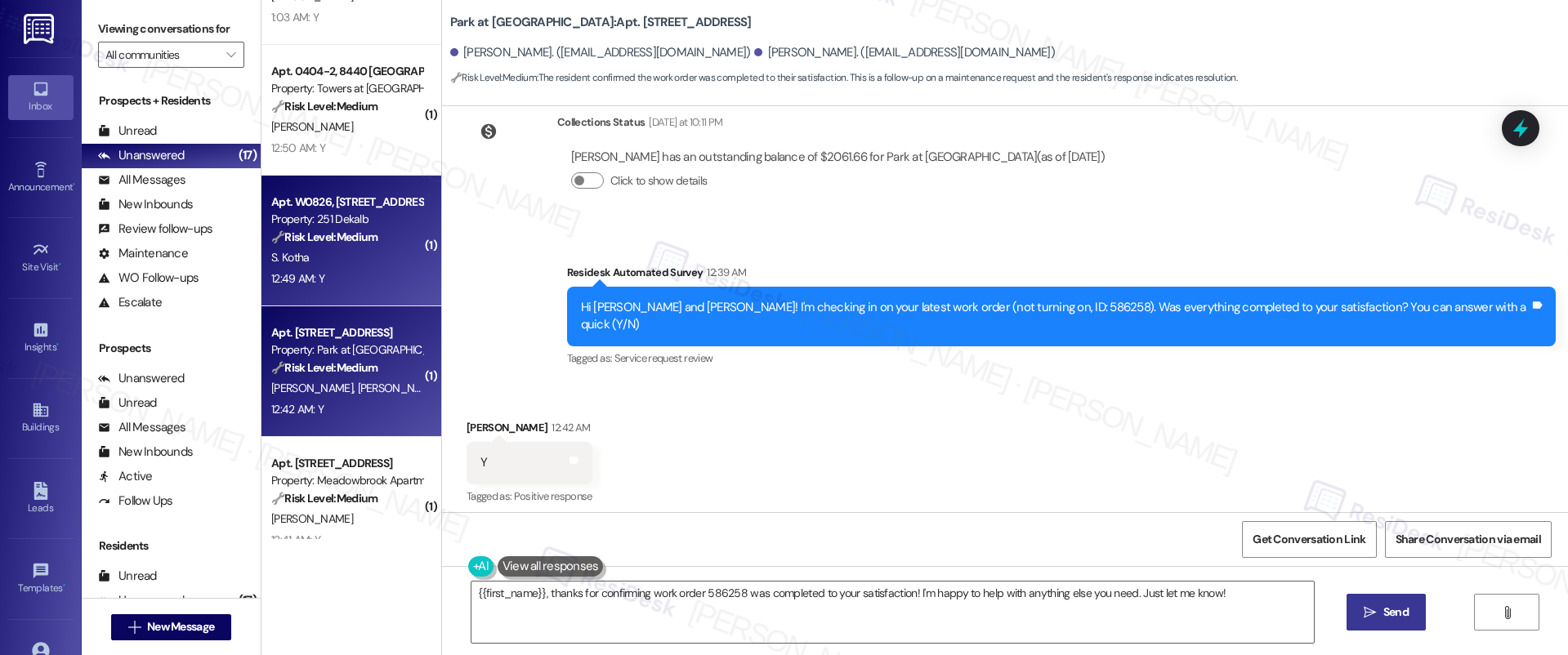 click on "12:49 AM: Y 12:49 AM: Y" at bounding box center (346, 278) 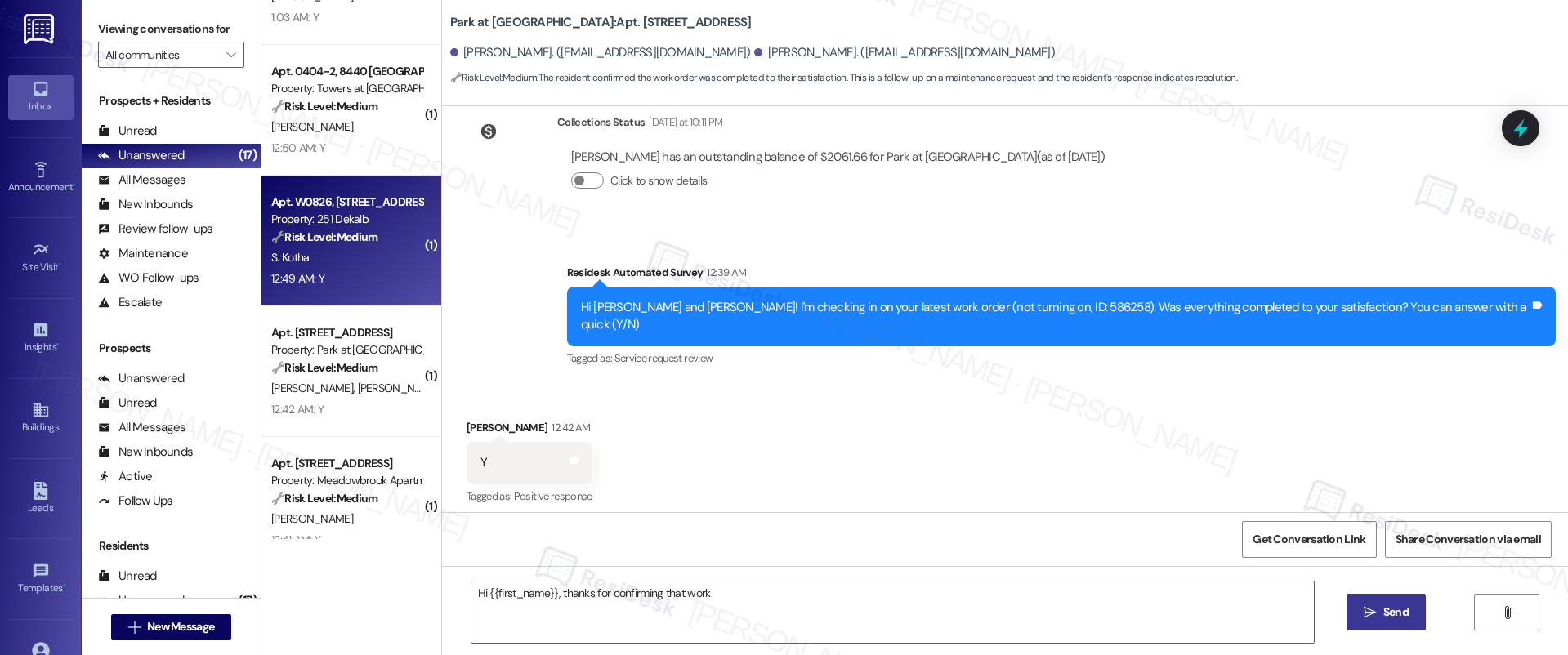 scroll, scrollTop: 285, scrollLeft: 0, axis: vertical 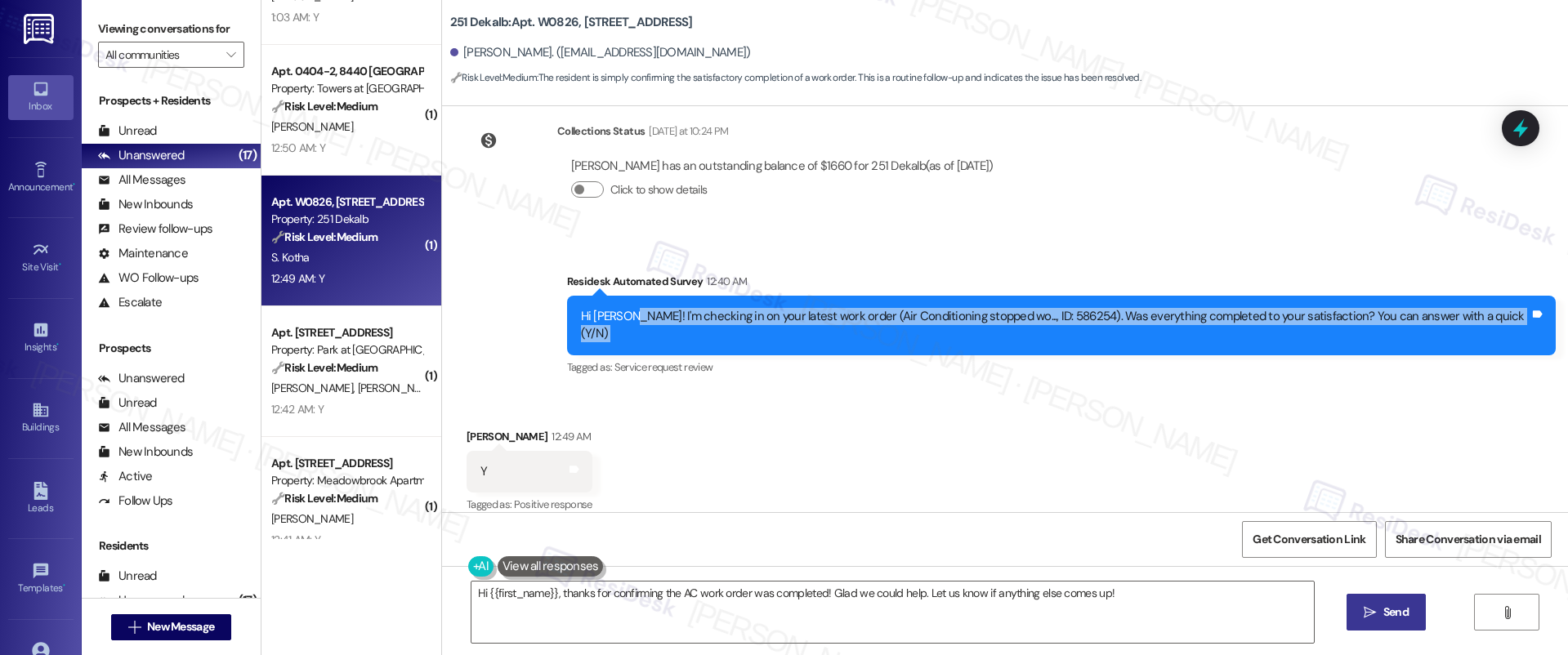 drag, startPoint x: 669, startPoint y: 316, endPoint x: 1194, endPoint y: 337, distance: 525.41983 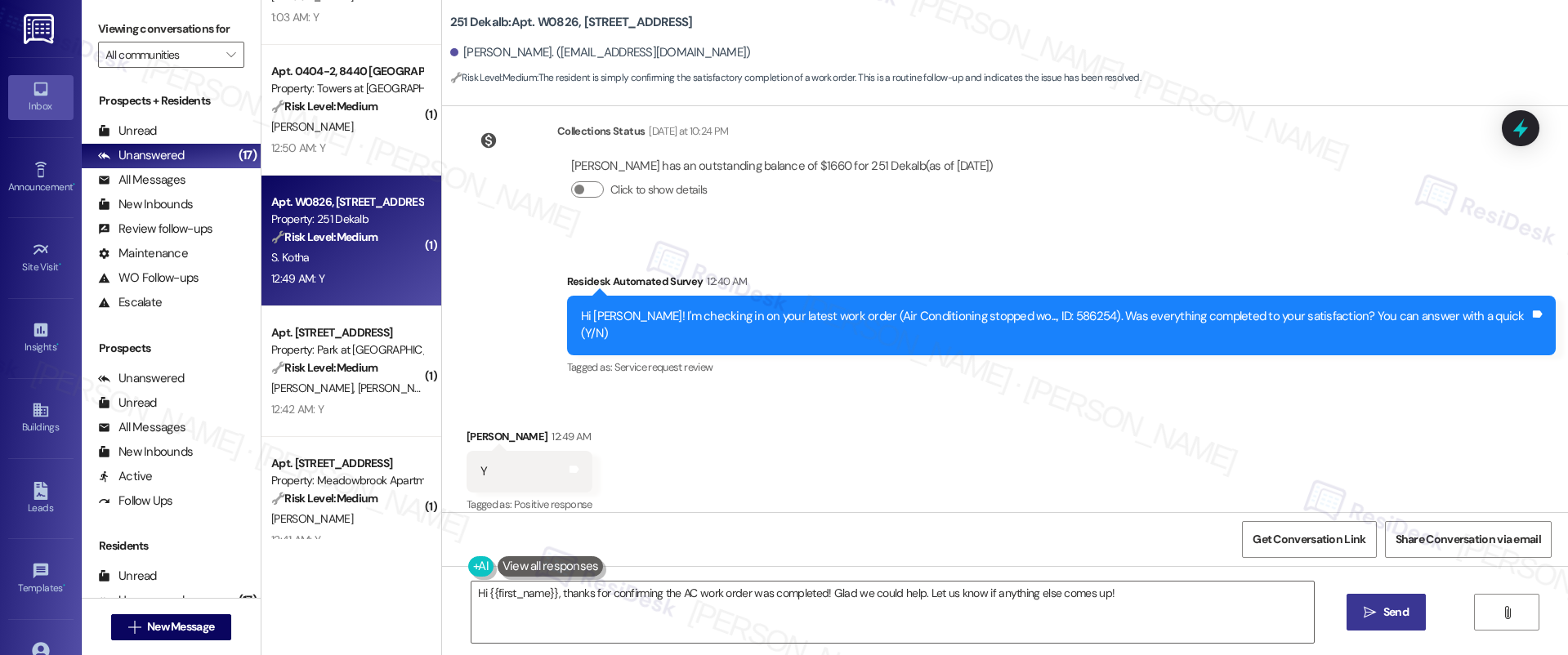 click on "Received via SMS [PERSON_NAME] 12:49 AM Y Tags and notes Tagged as:   Positive response Click to highlight conversations about Positive response" at bounding box center (1005, 460) 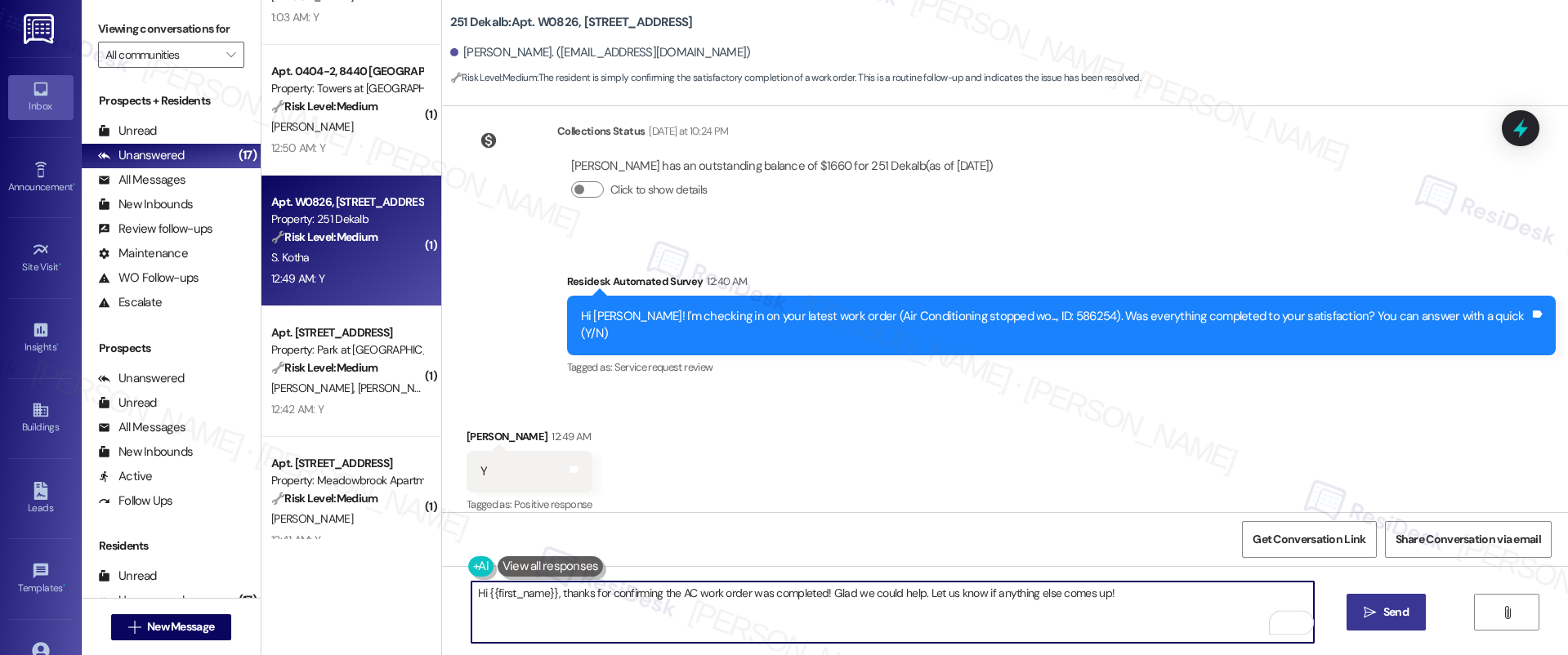 drag, startPoint x: 594, startPoint y: 592, endPoint x: 1043, endPoint y: 604, distance: 449.16033 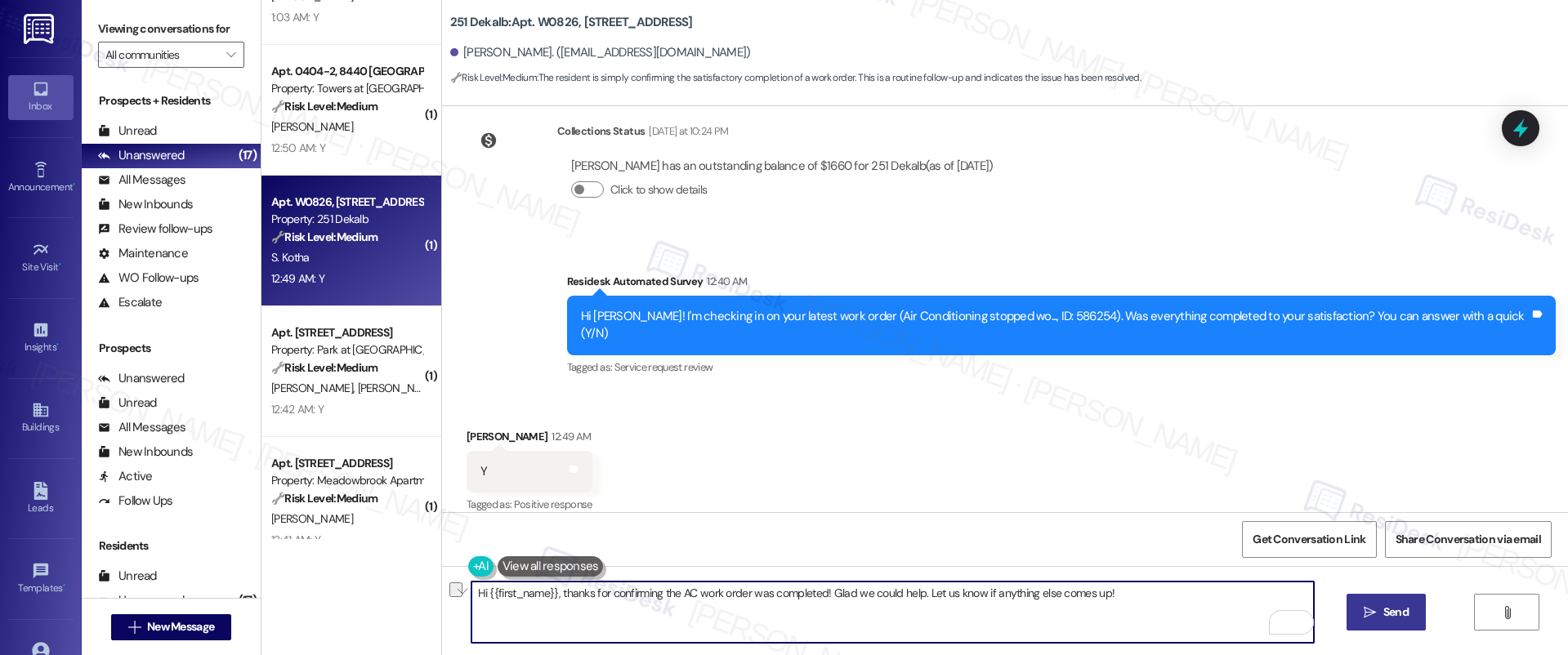 drag, startPoint x: 1126, startPoint y: 596, endPoint x: 597, endPoint y: 579, distance: 529.2731 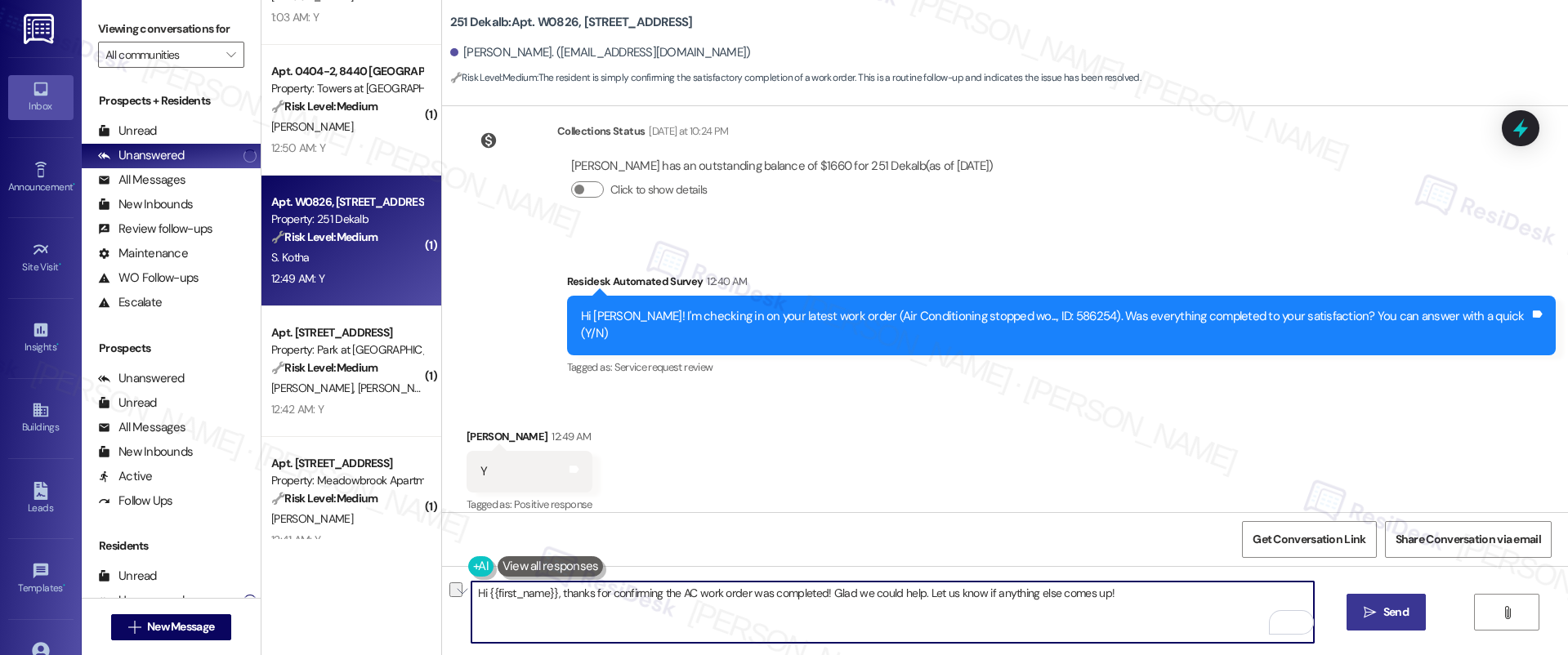 drag, startPoint x: 463, startPoint y: 592, endPoint x: 721, endPoint y: 596, distance: 258.03101 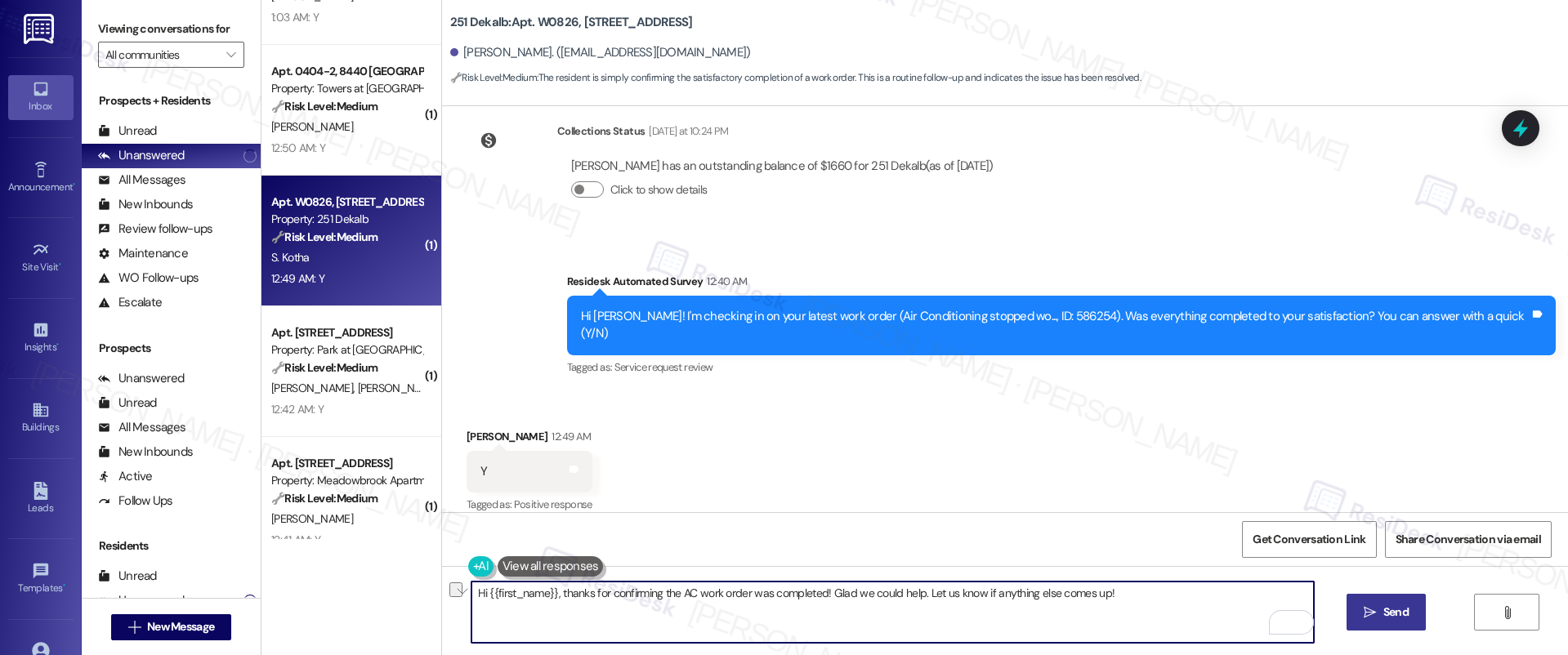 click on "Hi {{first_name}}, thanks for confirming the AC work order was completed! Glad we could help. Let us know if anything else comes up!" at bounding box center [893, 612] 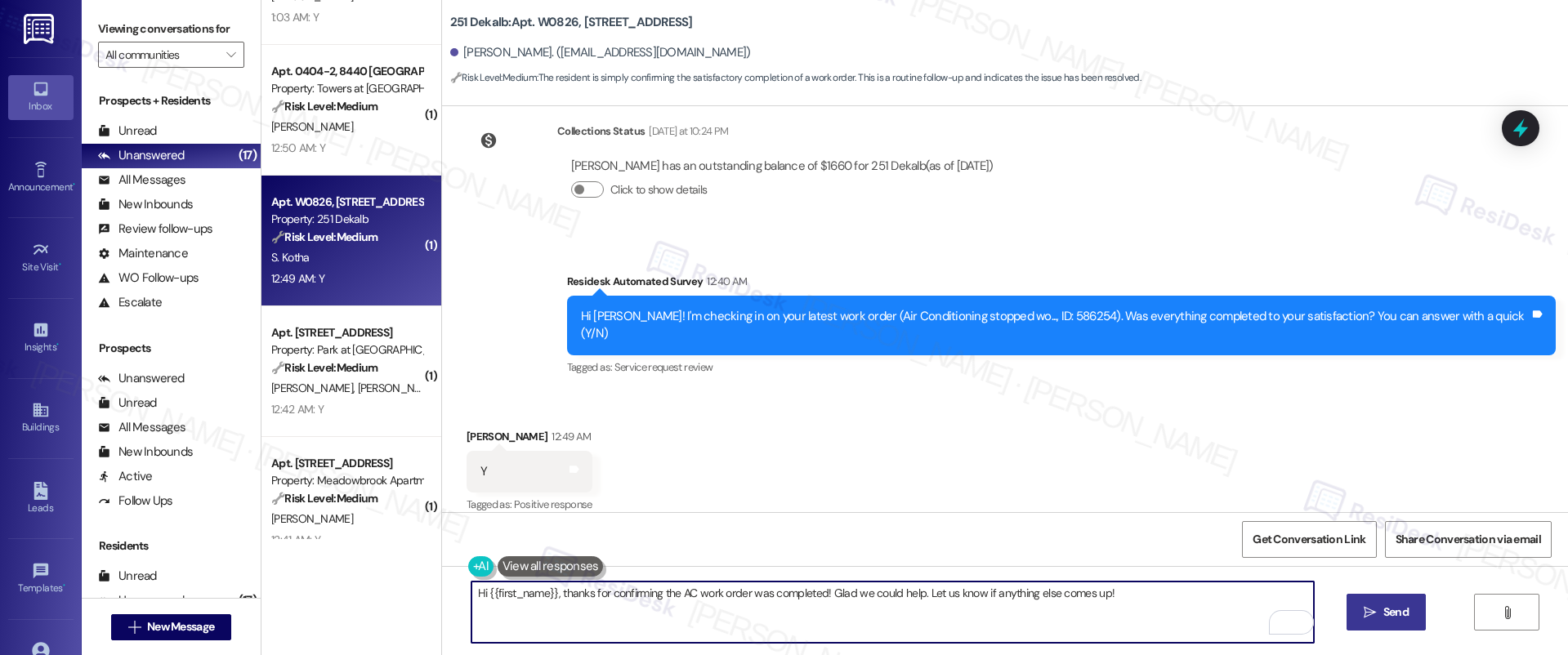 drag, startPoint x: 579, startPoint y: 589, endPoint x: 819, endPoint y: 593, distance: 240.03333 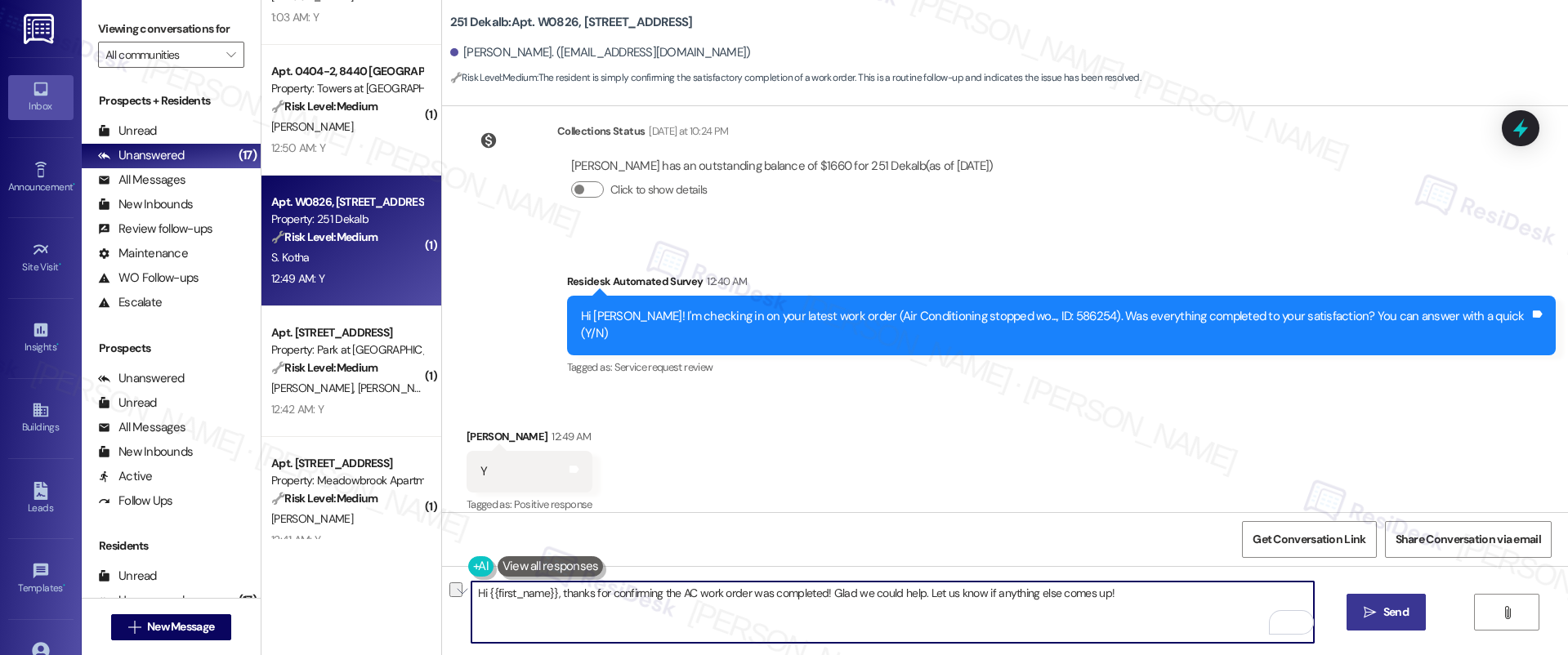 click on "Hi {{first_name}}, thanks for confirming the AC work order was completed! Glad we could help. Let us know if anything else comes up!" at bounding box center [893, 612] 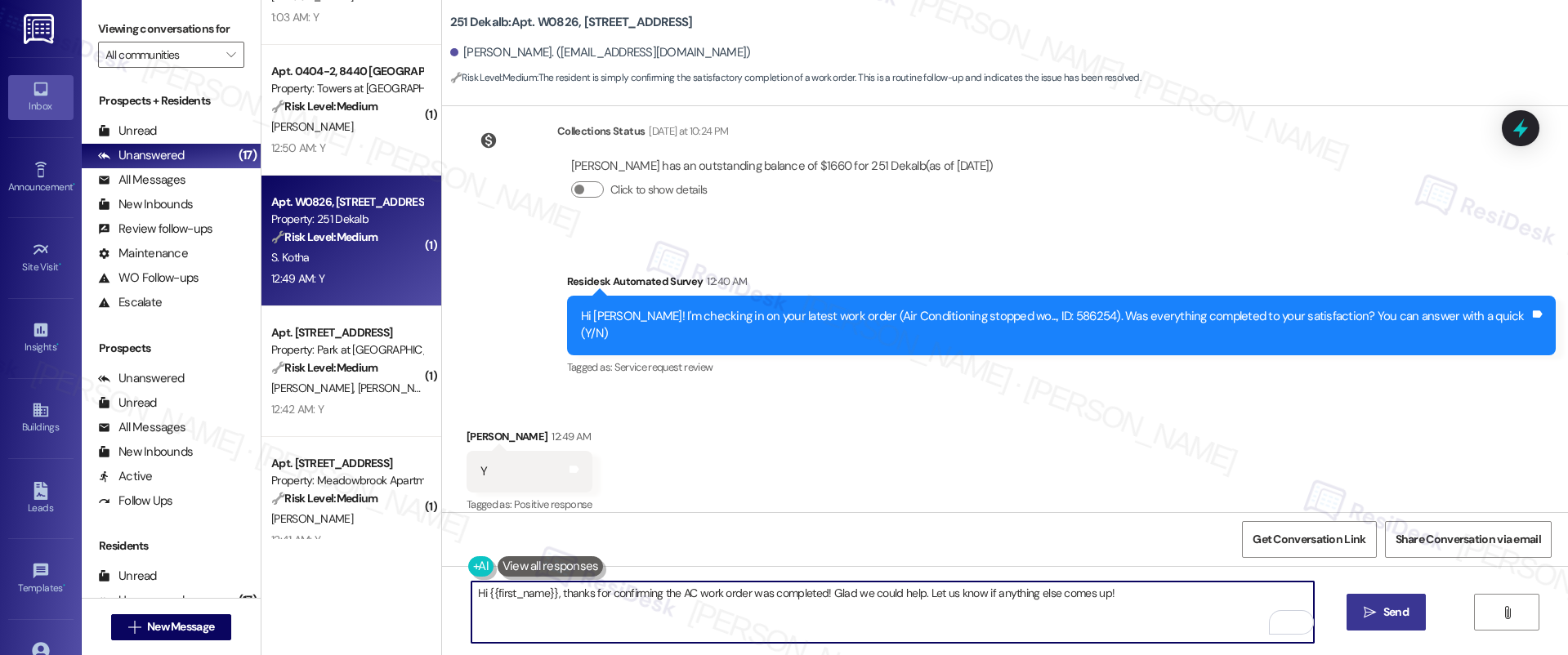 click on "Hi {{first_name}}, thanks for confirming the AC work order was completed! Glad we could help. Let us know if anything else comes up!" at bounding box center [893, 612] 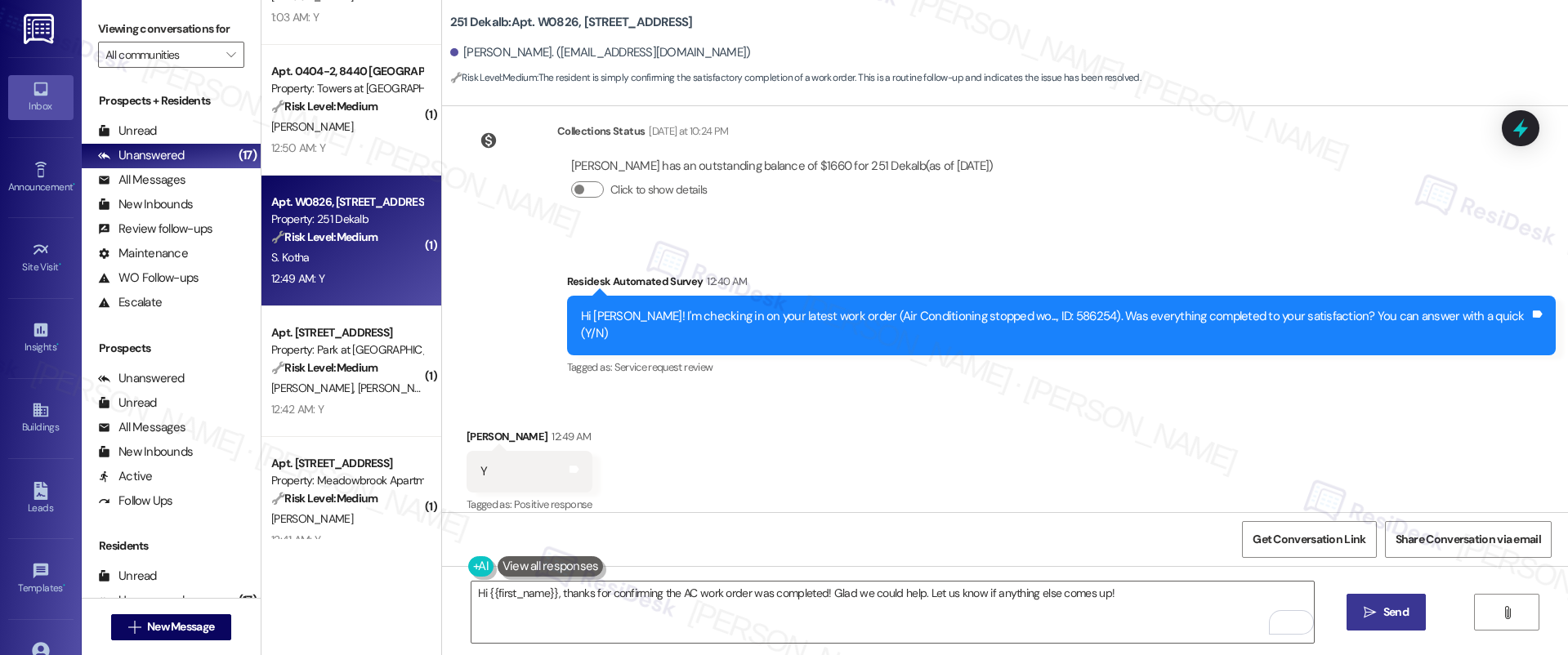 click on " Send" at bounding box center [1386, 612] 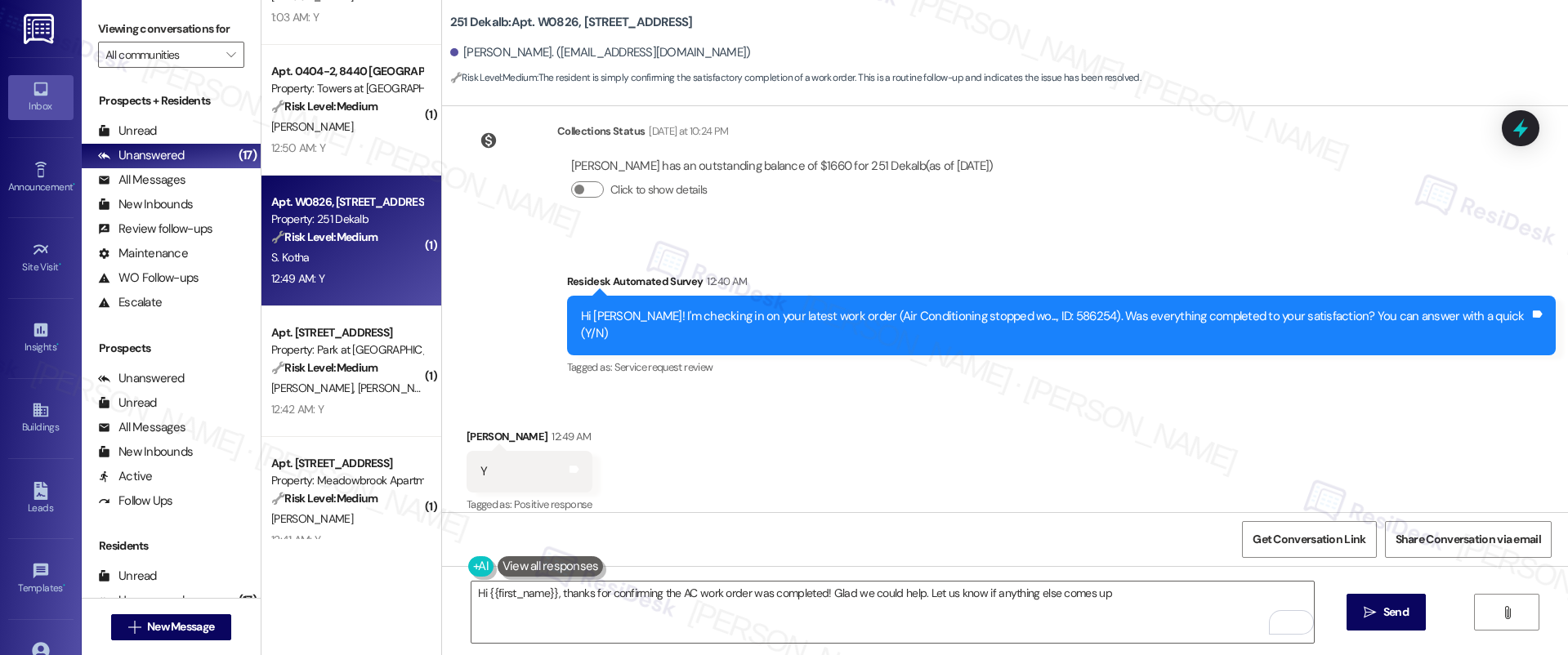 type on "Hi {{first_name}}, thanks for confirming the AC work order was completed! Glad we could help. Let us know if anything else comes up!" 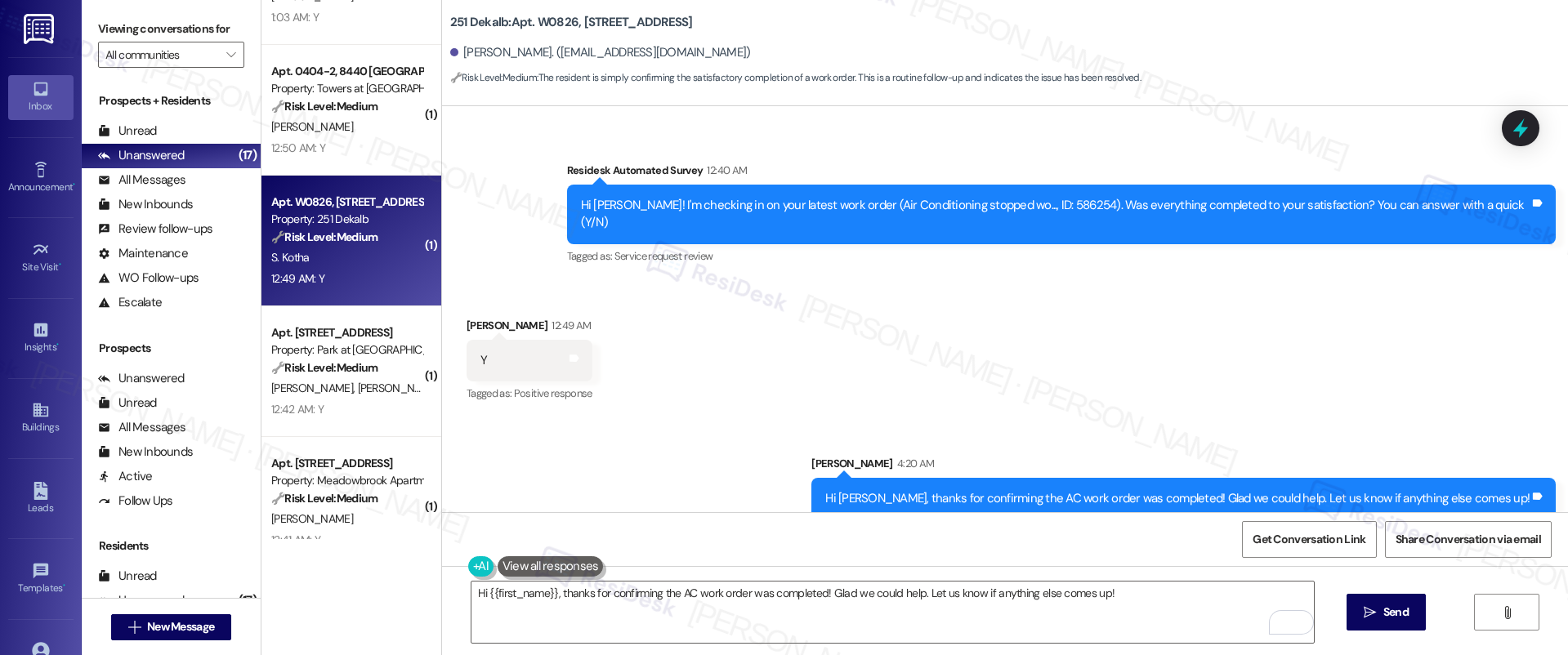 scroll, scrollTop: 399, scrollLeft: 0, axis: vertical 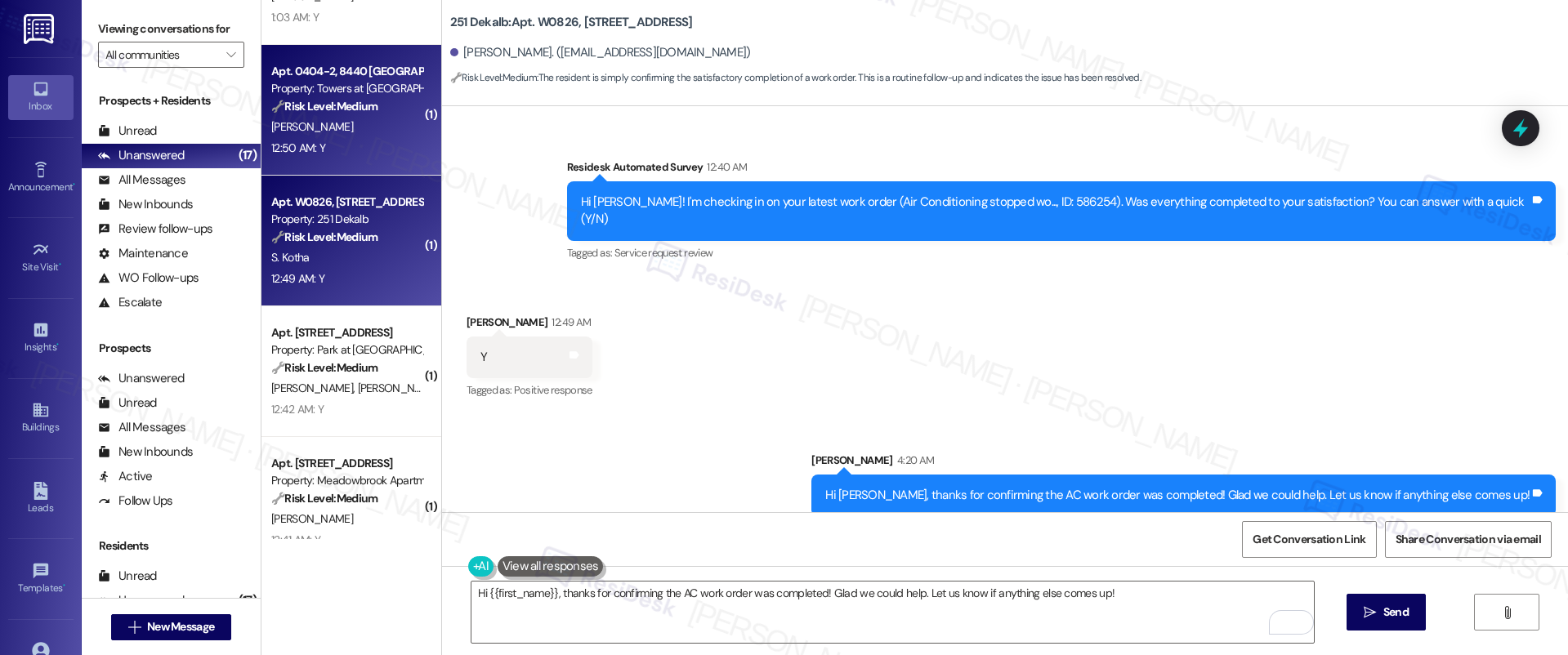 click on "D. Blackwell" at bounding box center [346, 127] 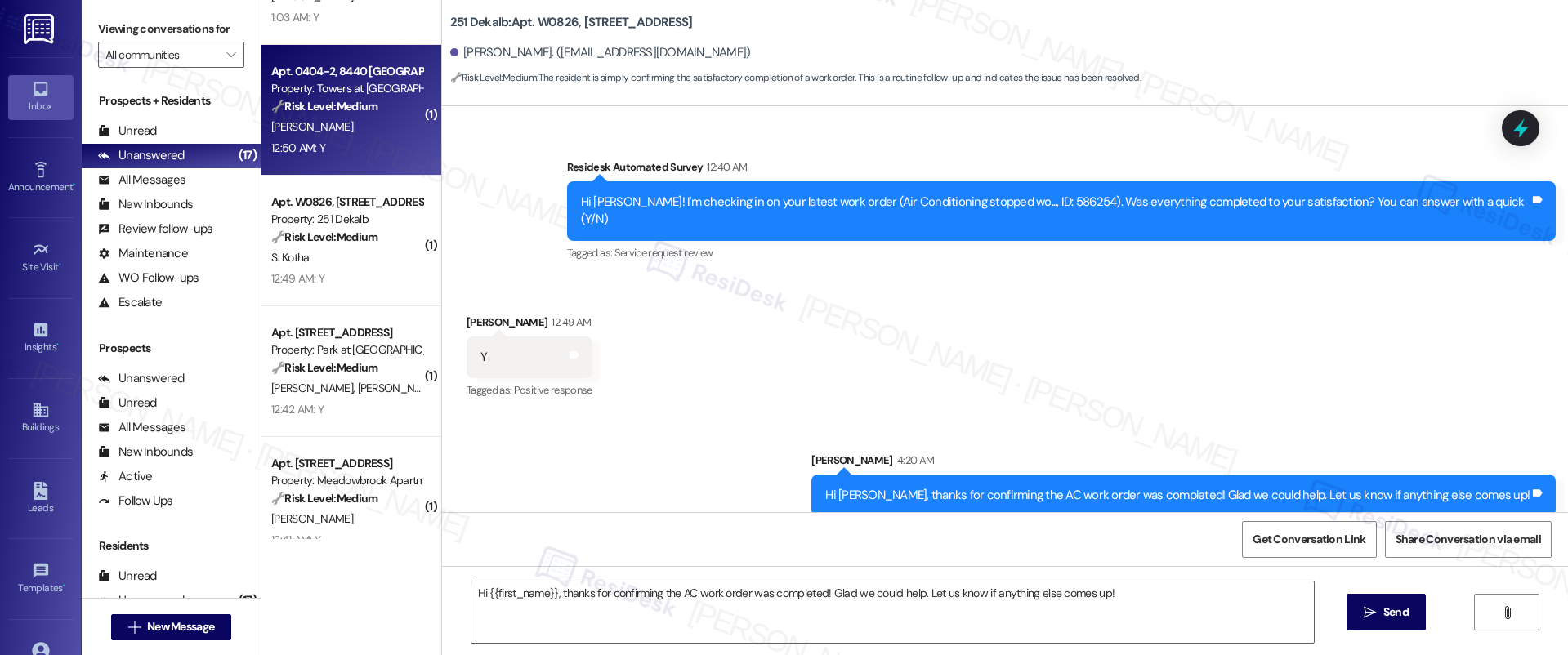 type on "Fetching suggested responses. Please feel free to read through the conversation in the meantime." 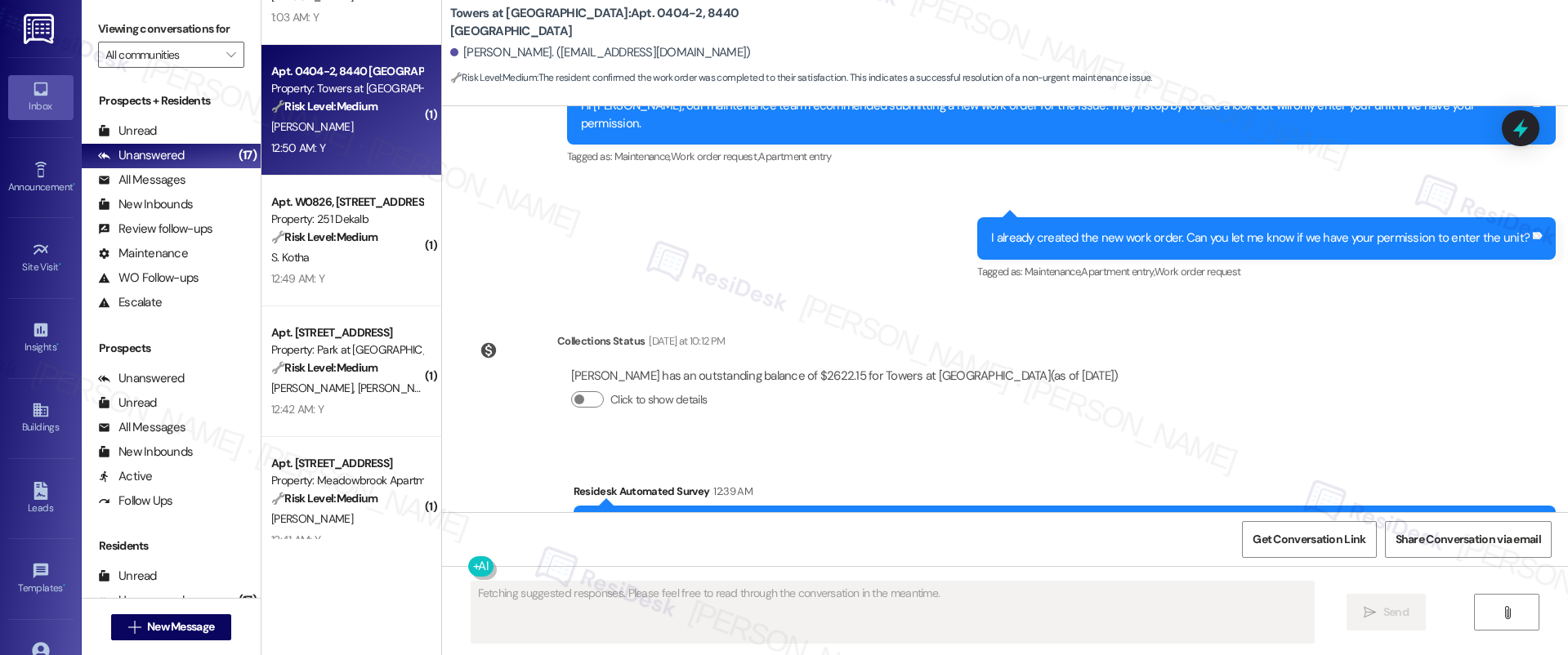 scroll, scrollTop: 11997, scrollLeft: 0, axis: vertical 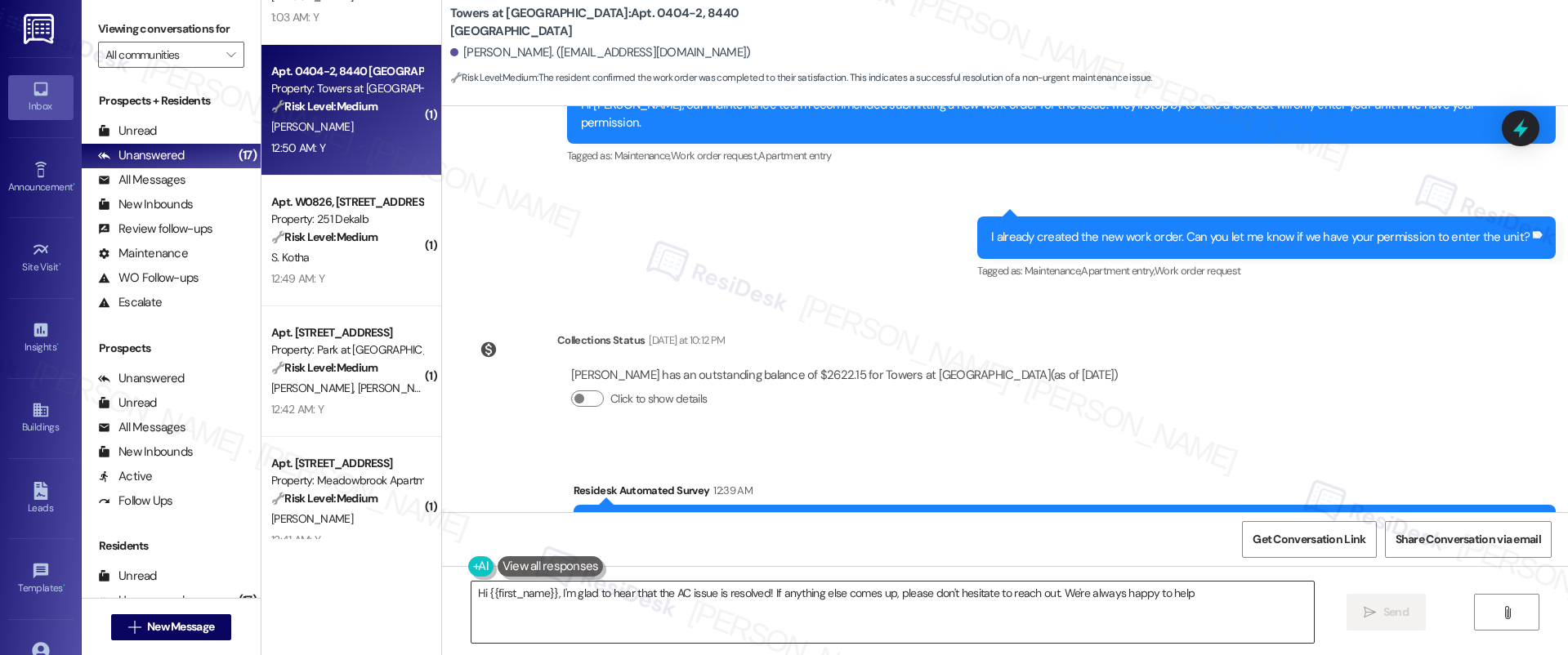 type on "Hi {{first_name}}, I'm glad to hear that the AC issue is resolved! If anything else comes up, please don't hesitate to reach out. We're always happy to help!" 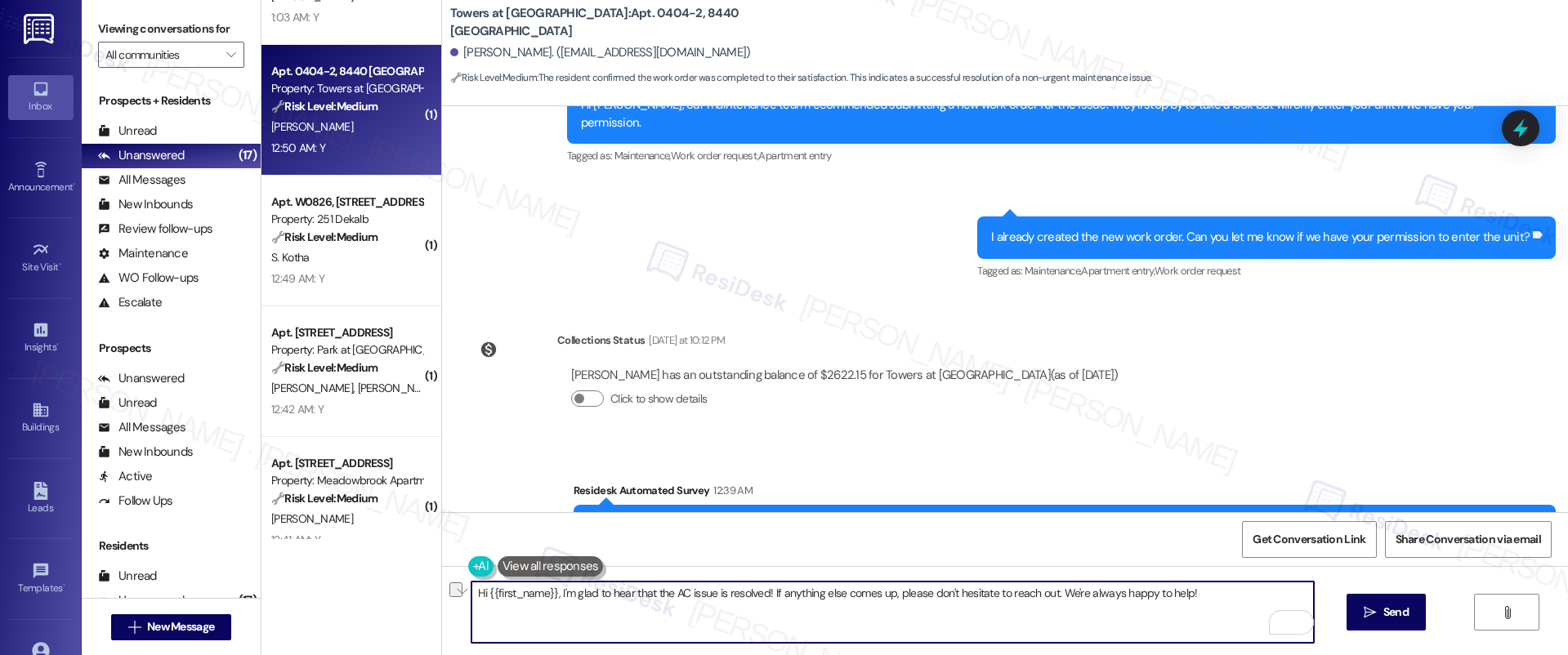 drag, startPoint x: 460, startPoint y: 592, endPoint x: 870, endPoint y: 597, distance: 410.03049 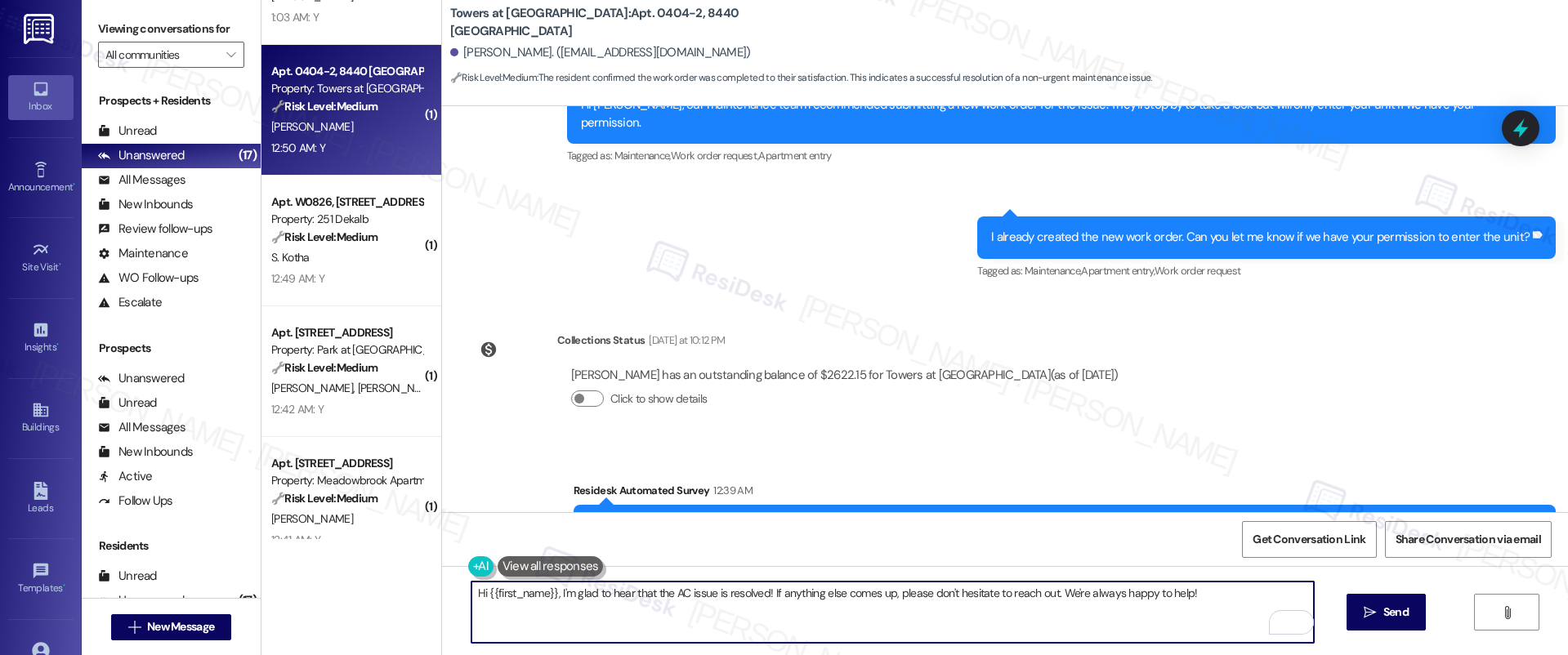 click on "Hi {{first_name}}, I'm glad to hear that the AC issue is resolved! If anything else comes up, please don't hesitate to reach out. We're always happy to help!" at bounding box center (893, 612) 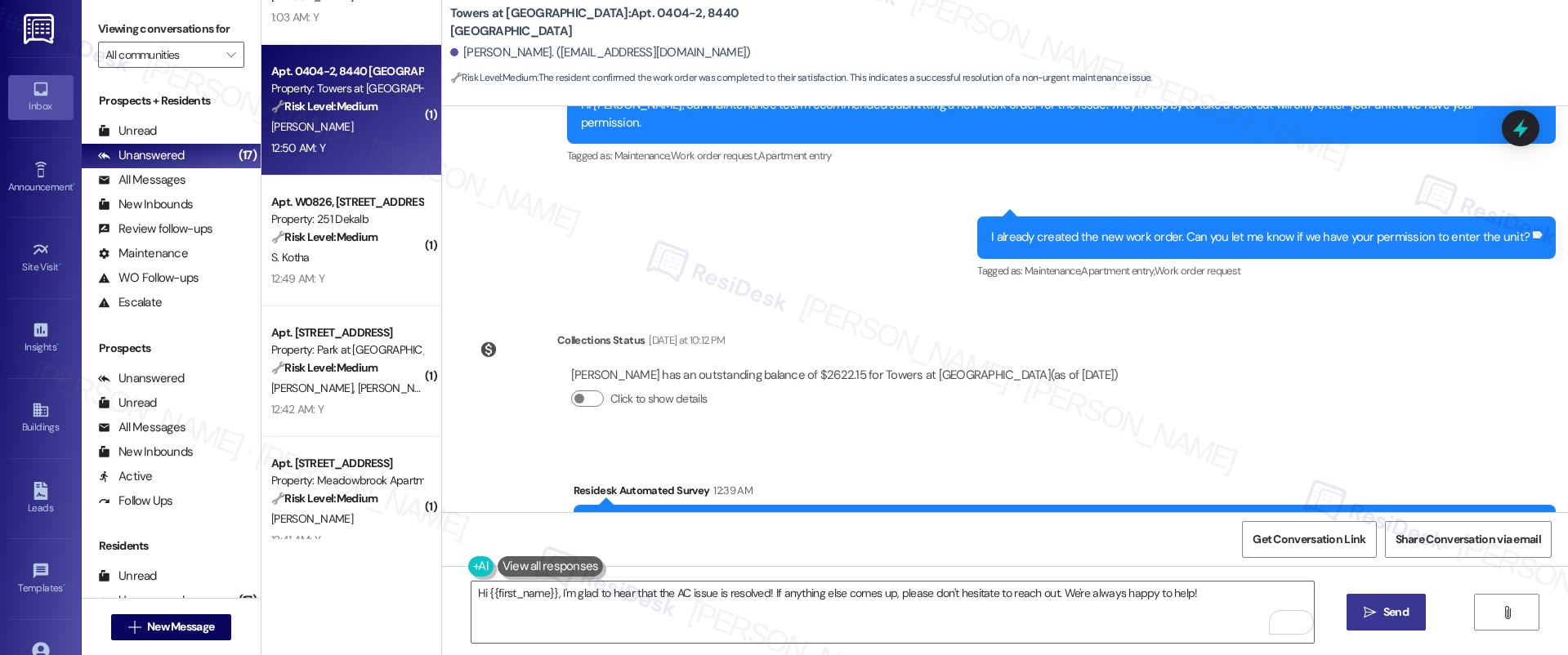 click on "" at bounding box center (1369, 613) 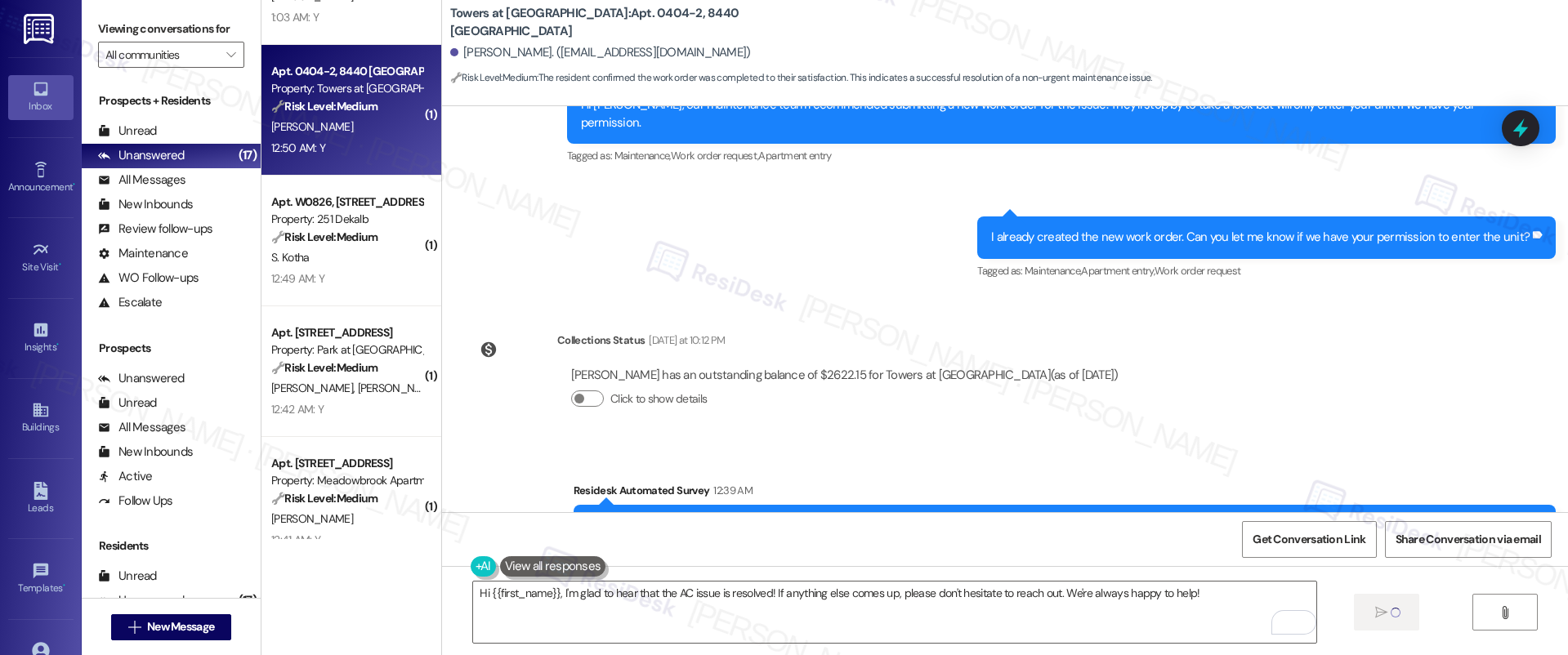 type 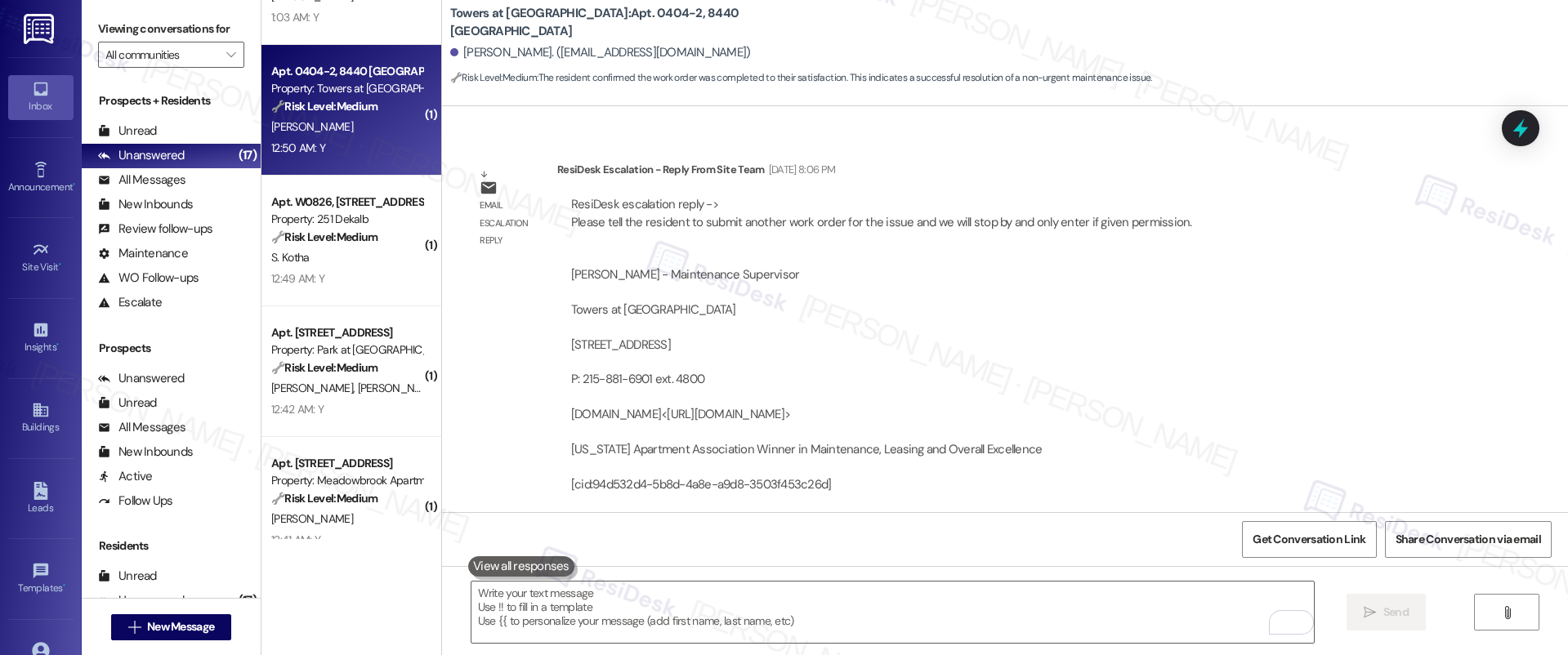 scroll, scrollTop: 12111, scrollLeft: 0, axis: vertical 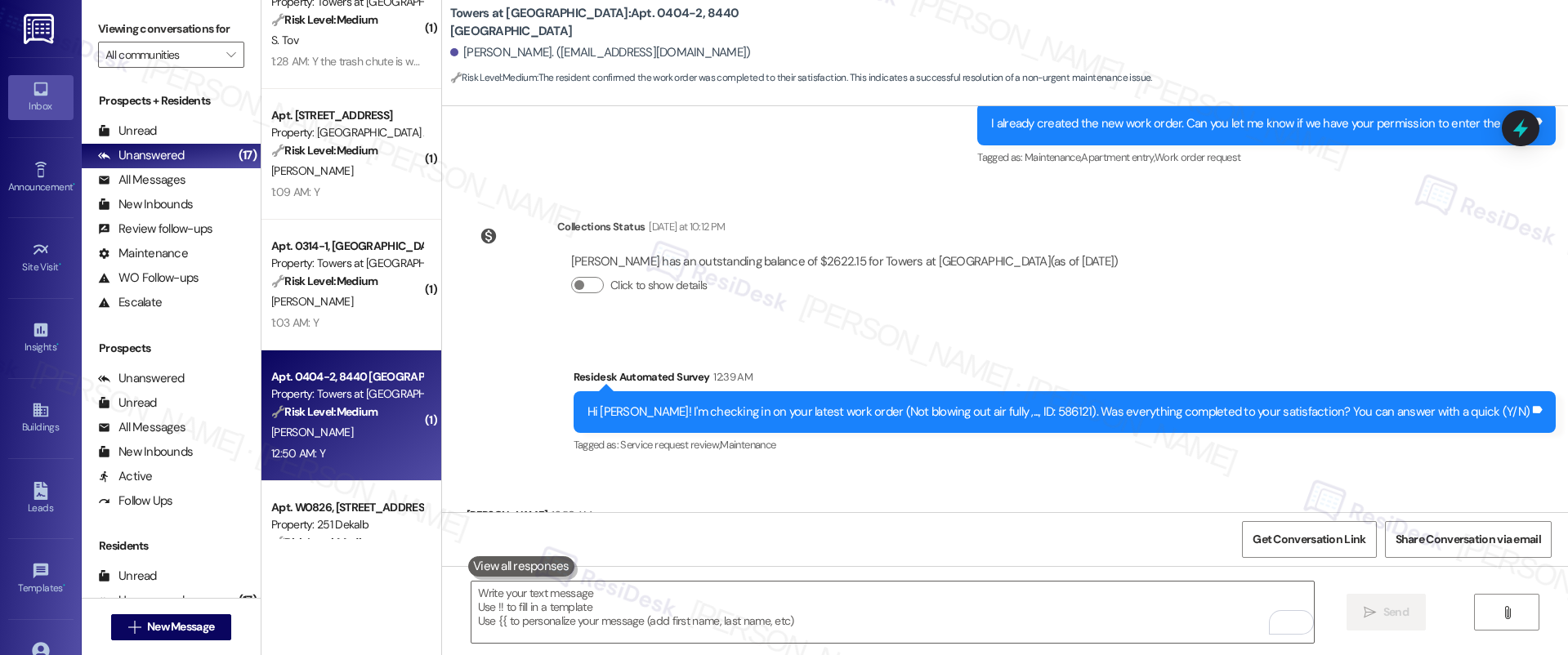 click on "🔧  Risk Level:  Medium The resident confirmed the work order was completed to their satisfaction. This is a routine follow-up on a maintenance request." at bounding box center [346, 281] 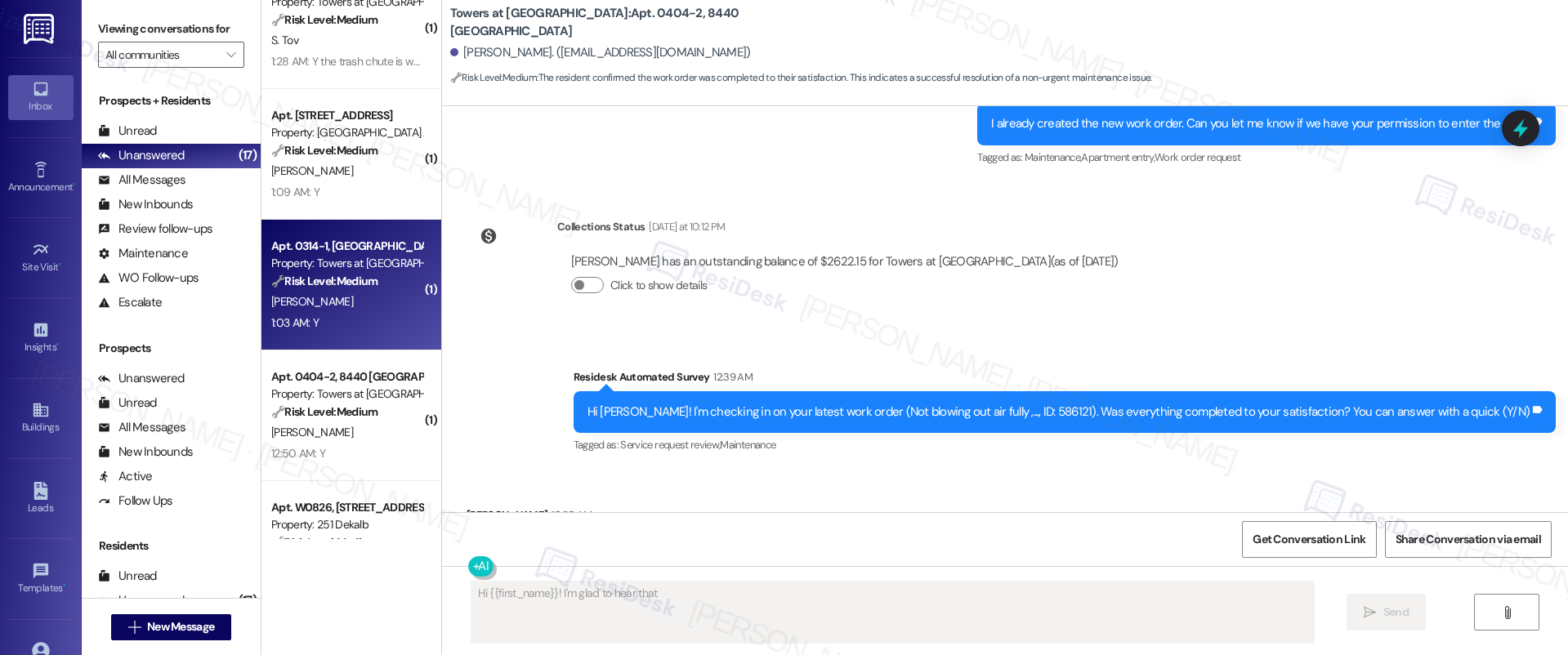 scroll, scrollTop: 261, scrollLeft: 0, axis: vertical 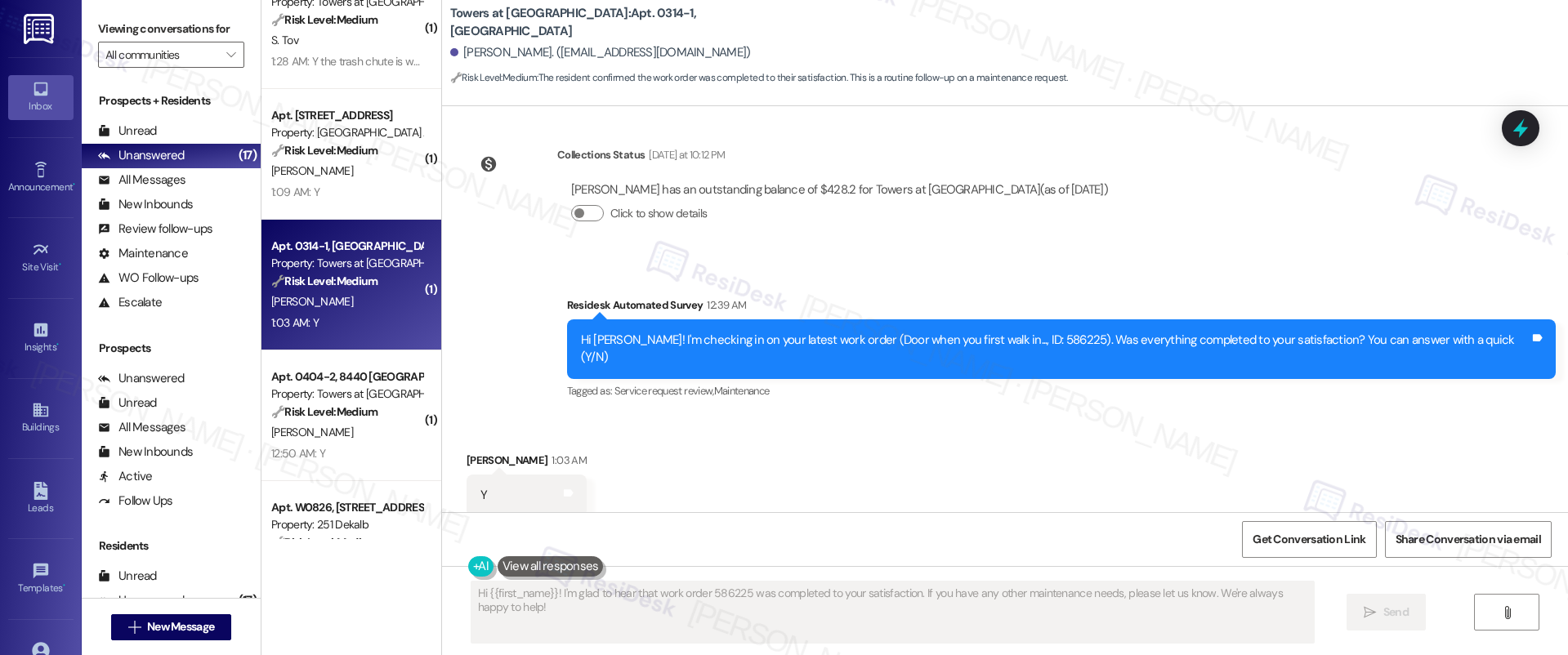 click on "🔧  Risk Level:  Medium The resident confirmed the work order was completed to their satisfaction. This is a routine follow-up on a maintenance request." at bounding box center [346, 281] 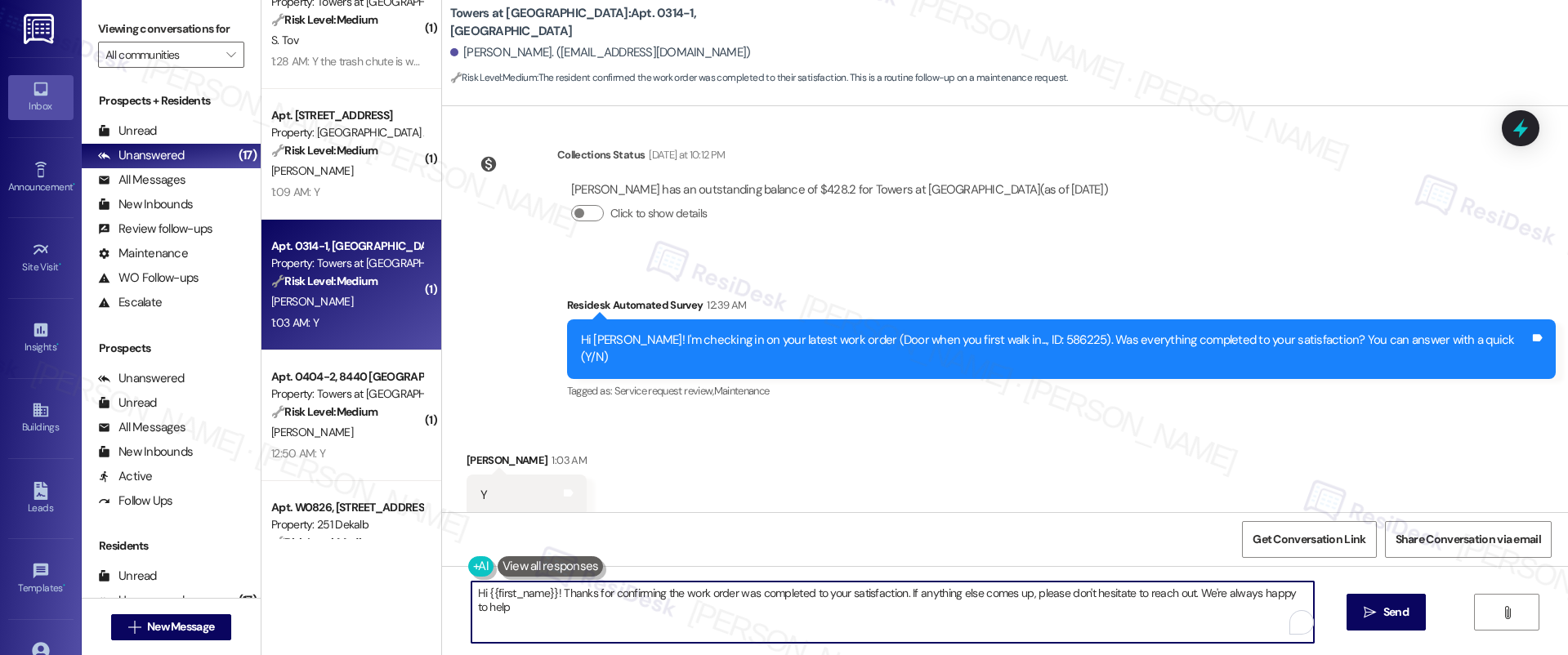 type on "Hi {{first_name}}! Thanks for confirming the work order was completed to your satisfaction. If anything else comes up, please don't hesitate to reach out. We're always happy to help!" 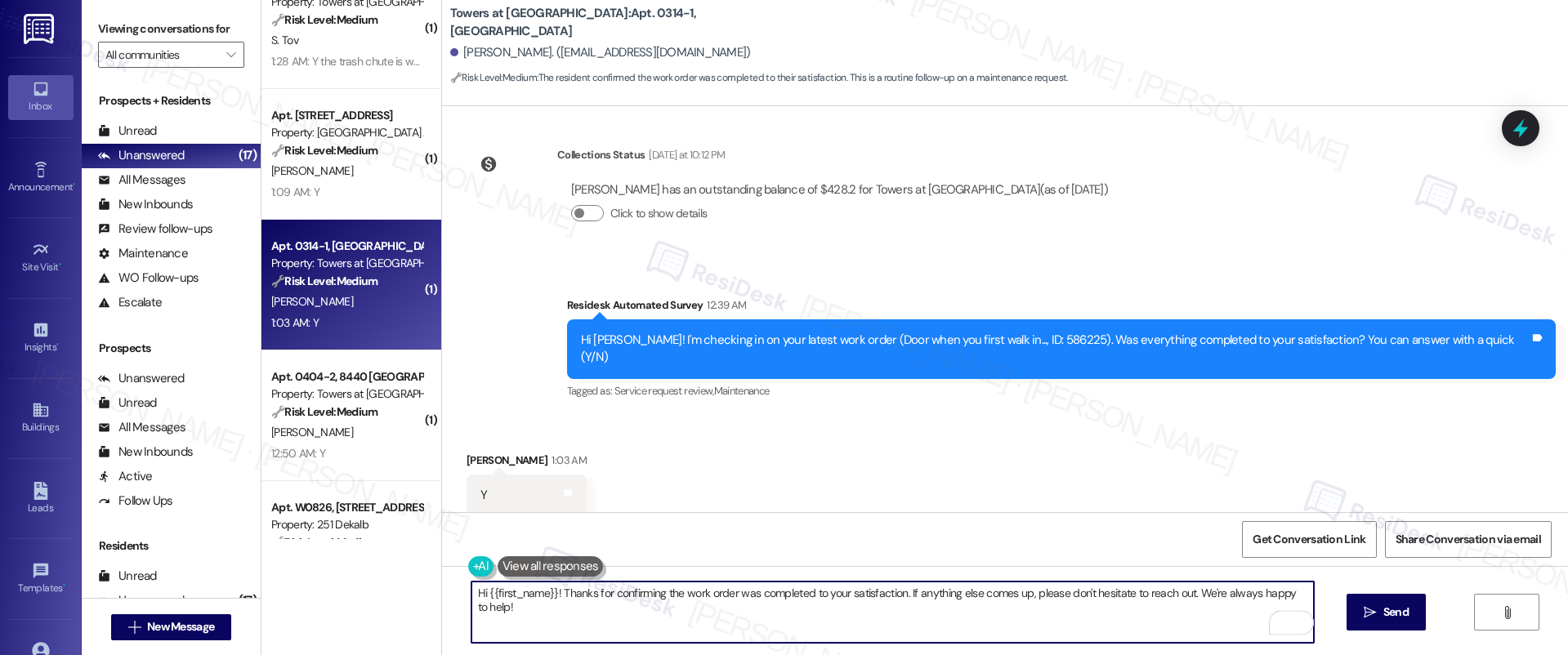 click on "Hi {{first_name}}! Thanks for confirming the work order was completed to your satisfaction. If anything else comes up, please don't hesitate to reach out. We're always happy to help!" at bounding box center (893, 612) 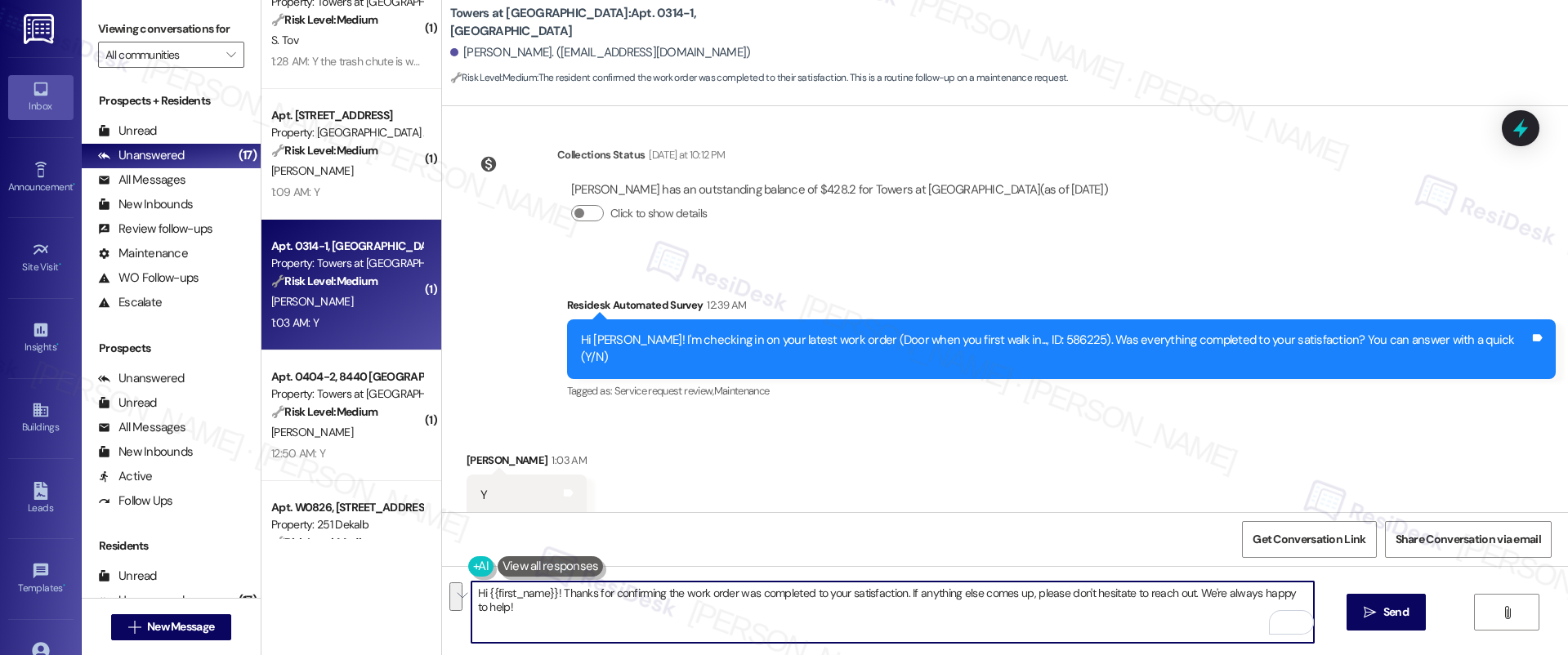 drag, startPoint x: 610, startPoint y: 599, endPoint x: 806, endPoint y: 600, distance: 196.00255 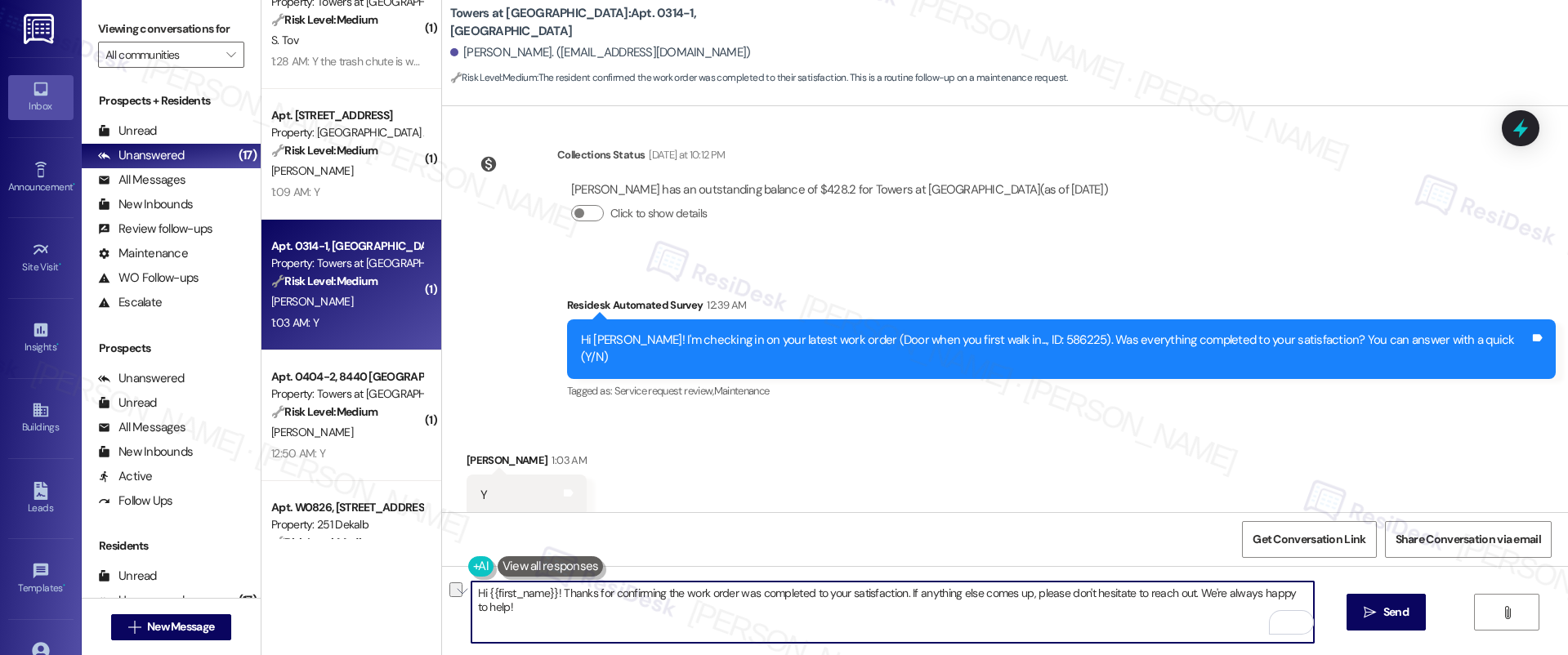 drag, startPoint x: 605, startPoint y: 595, endPoint x: 745, endPoint y: 596, distance: 140.00357 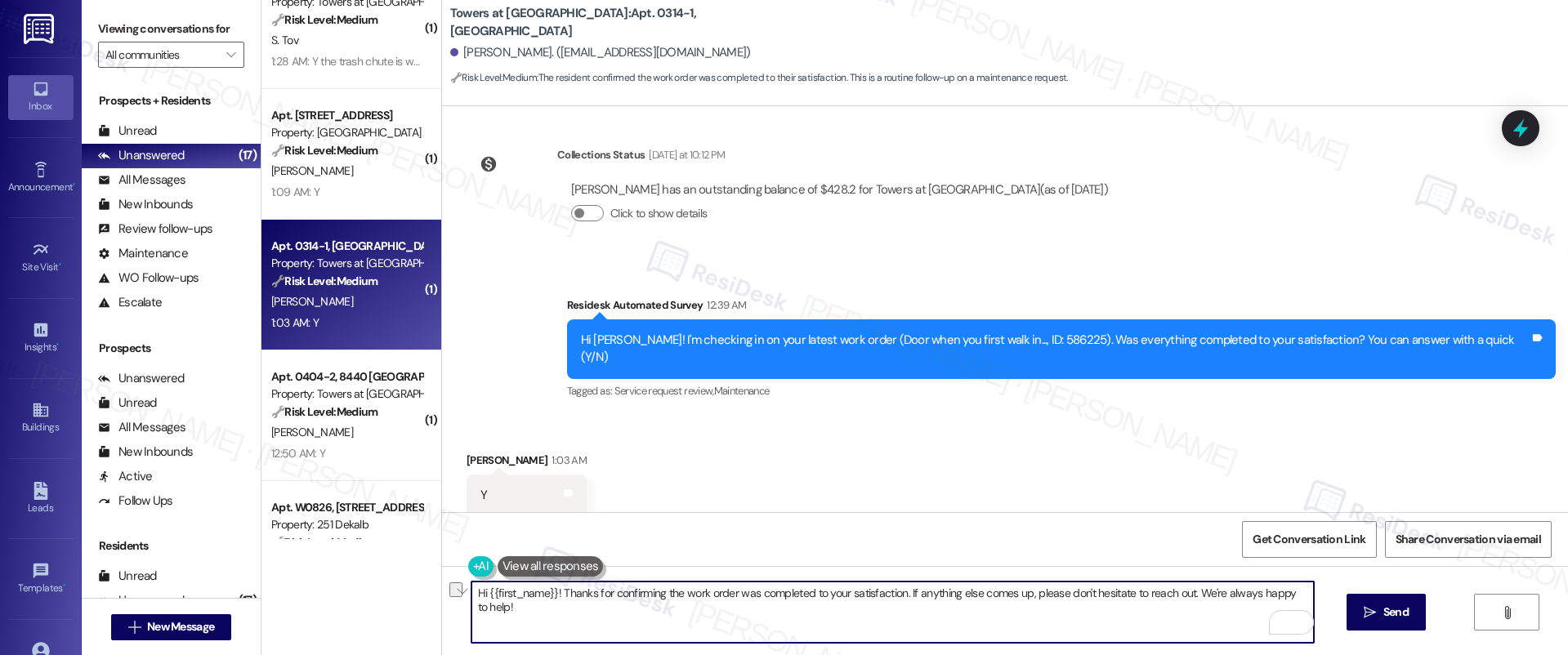 click on "Hi {{first_name}}! Thanks for confirming the work order was completed to your satisfaction. If anything else comes up, please don't hesitate to reach out. We're always happy to help!" at bounding box center [893, 612] 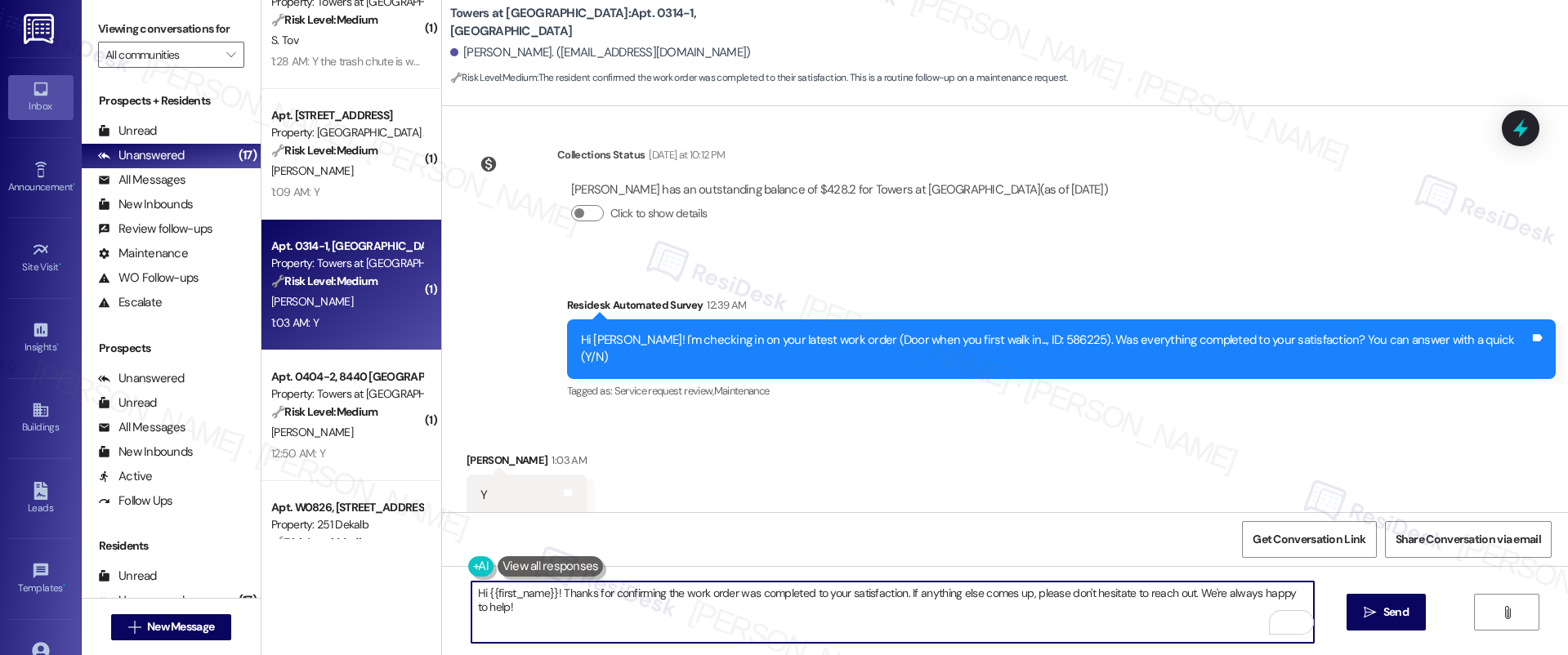 click on "Hi {{first_name}}! Thanks for confirming the work order was completed to your satisfaction. If anything else comes up, please don't hesitate to reach out. We're always happy to help!" at bounding box center [893, 612] 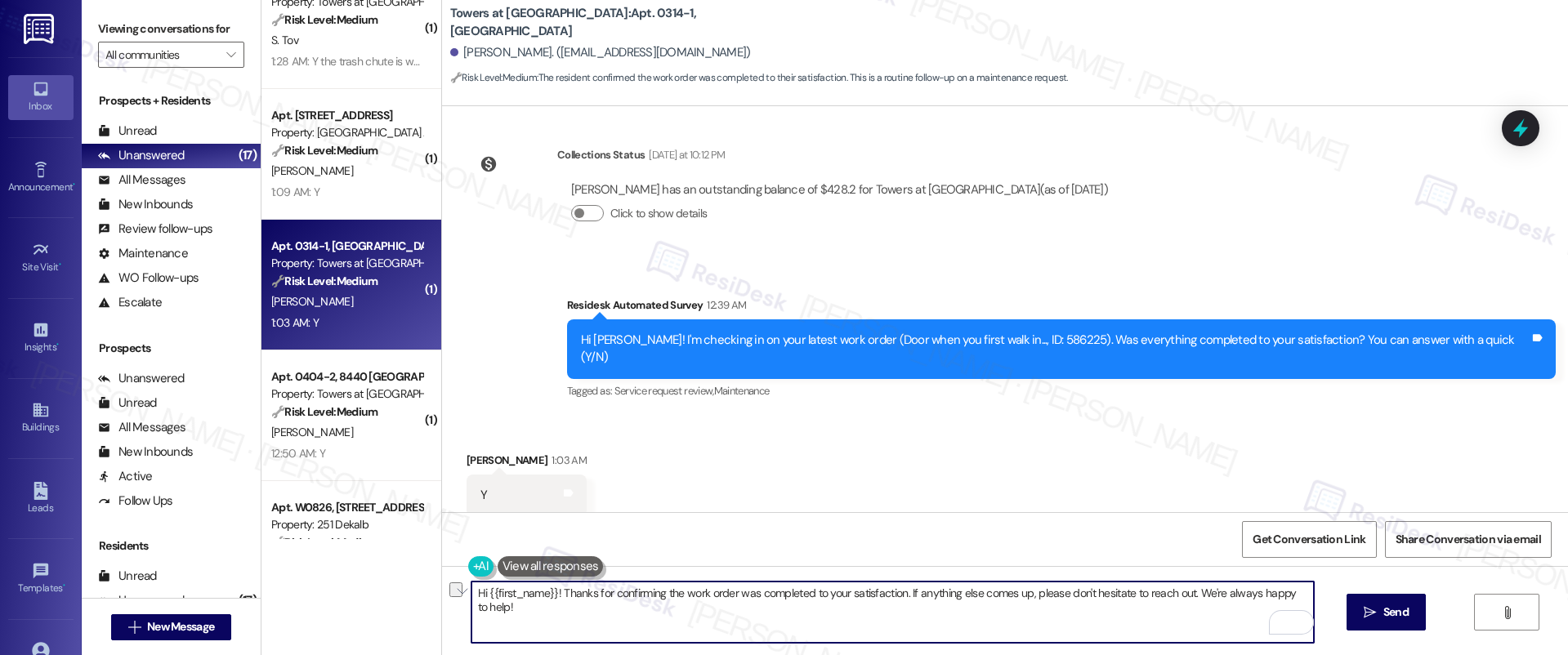 drag, startPoint x: 552, startPoint y: 581, endPoint x: 775, endPoint y: 594, distance: 223.3786 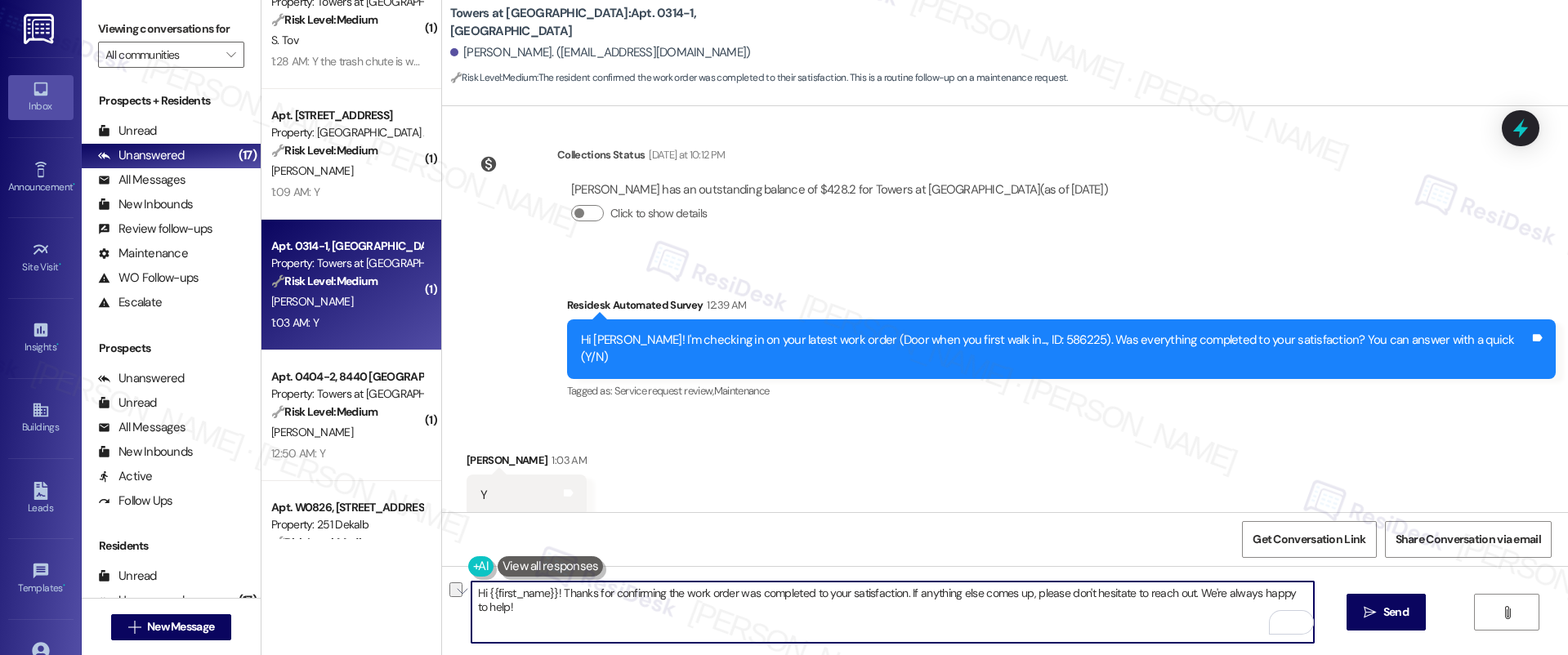 click on "Hi {{first_name}}! Thanks for confirming the work order was completed to your satisfaction. If anything else comes up, please don't hesitate to reach out. We're always happy to help!" at bounding box center [893, 612] 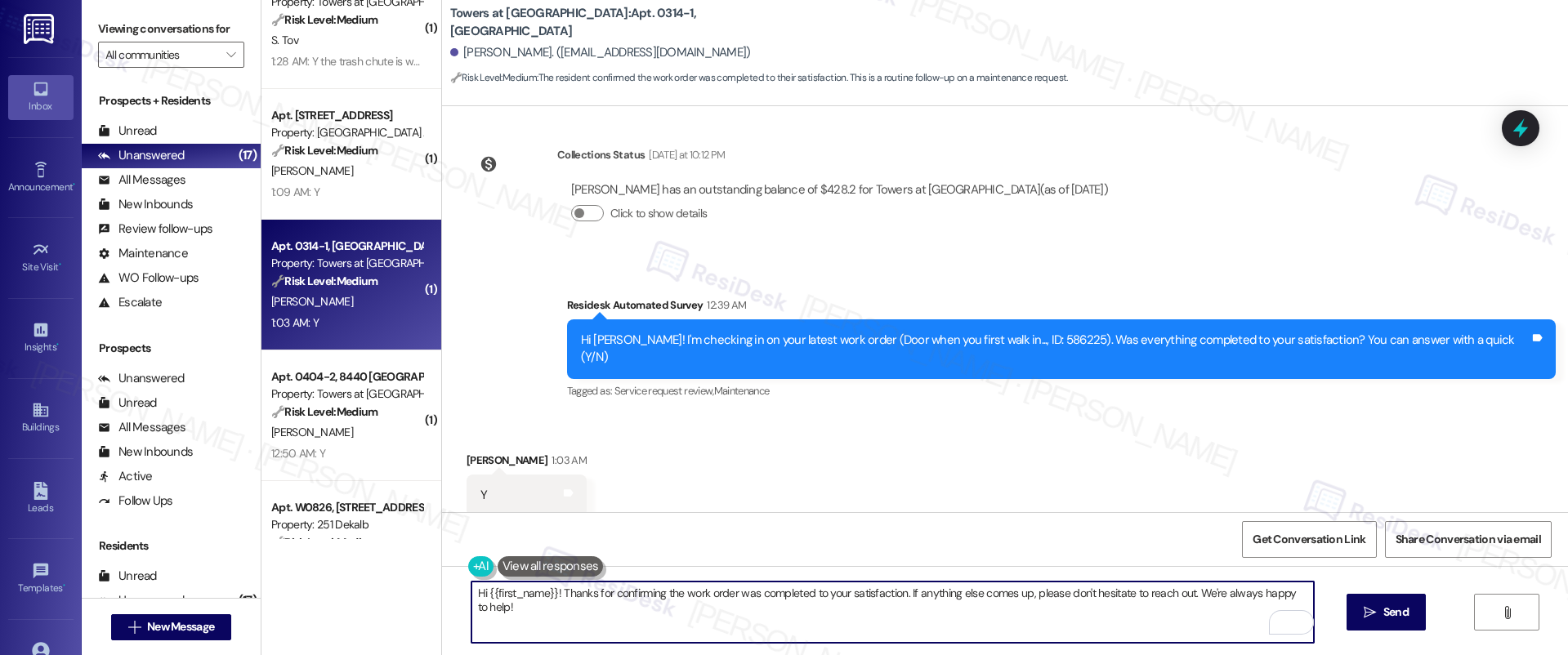 click on "Hi {{first_name}}! Thanks for confirming the work order was completed to your satisfaction. If anything else comes up, please don't hesitate to reach out. We're always happy to help!" at bounding box center [893, 612] 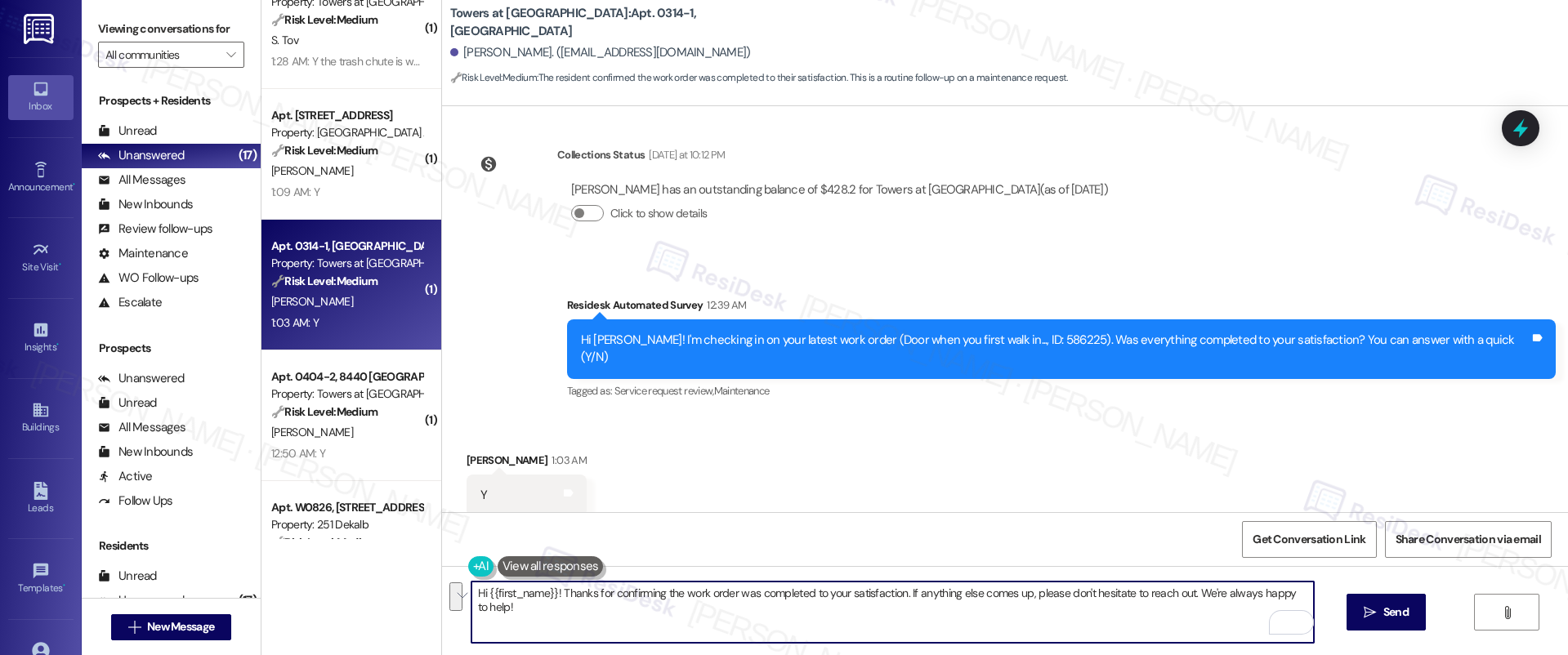 drag, startPoint x: 652, startPoint y: 586, endPoint x: 870, endPoint y: 606, distance: 218.91551 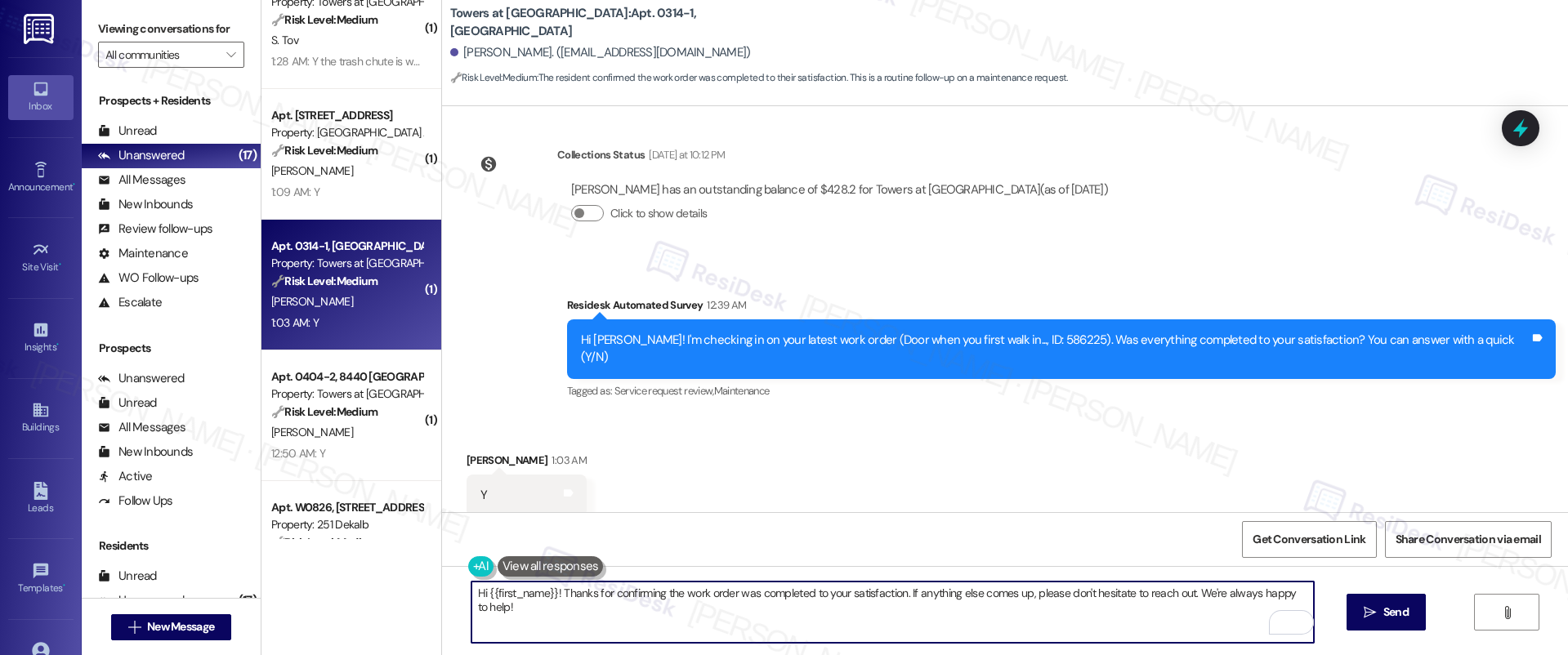 click on "Hi {{first_name}}! Thanks for confirming the work order was completed to your satisfaction. If anything else comes up, please don't hesitate to reach out. We're always happy to help!" at bounding box center (893, 612) 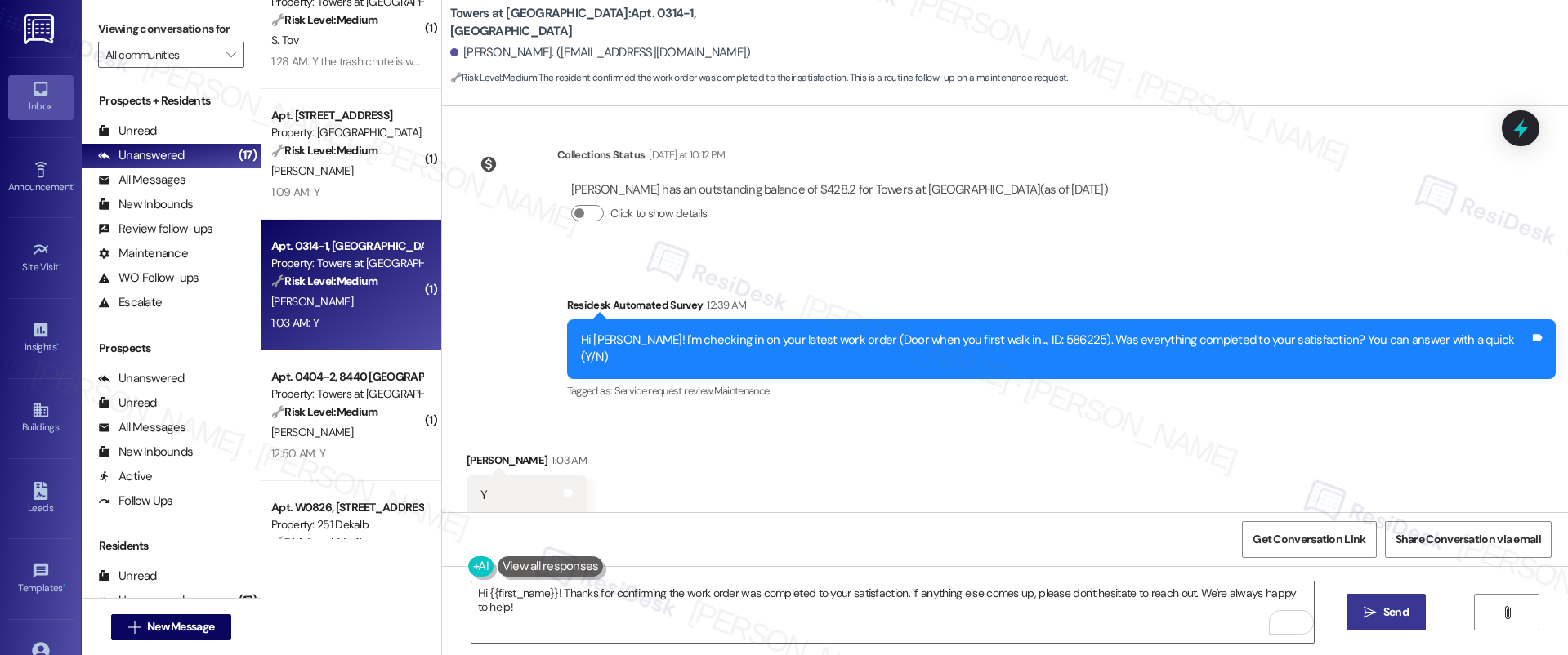 click on " Send" at bounding box center (1386, 612) 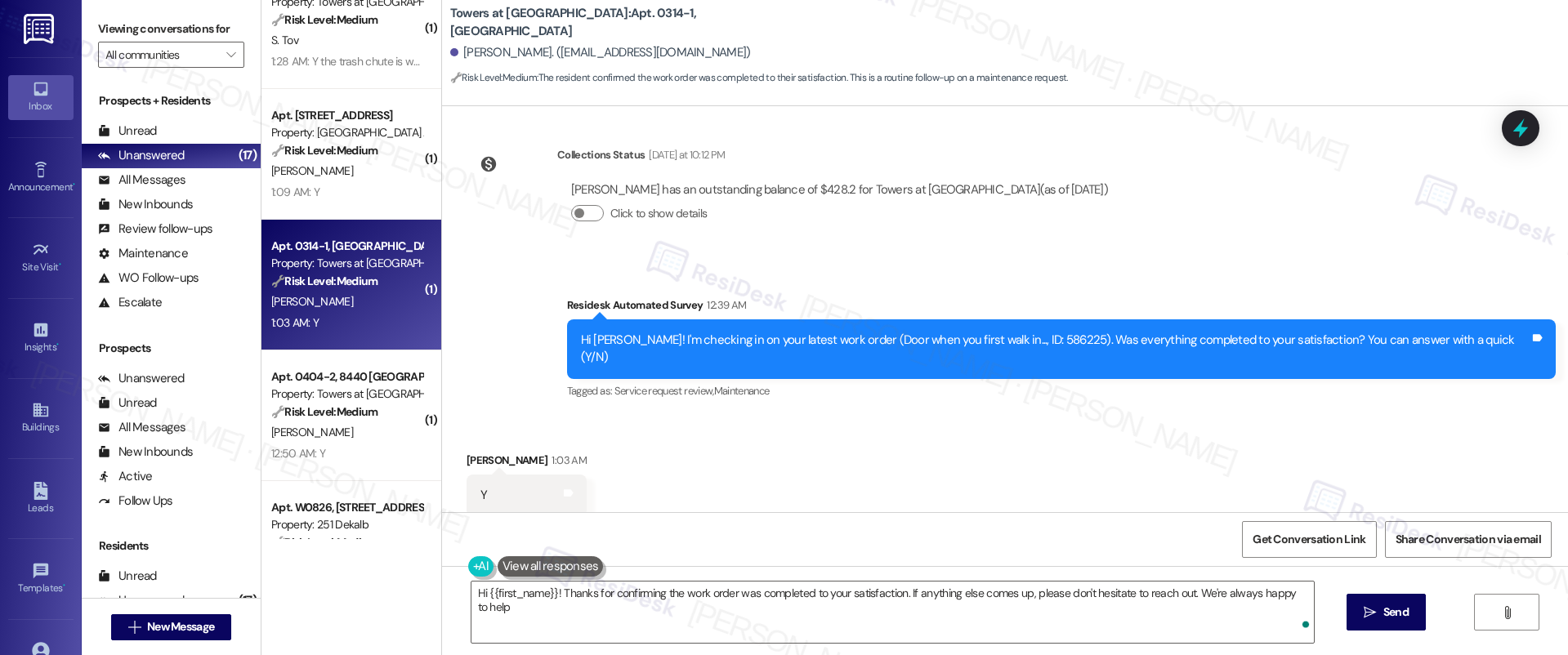 type on "Hi {{first_name}}! Thanks for confirming the work order was completed to your satisfaction. If anything else comes up, please don't hesitate to reach out. We're always happy to help!" 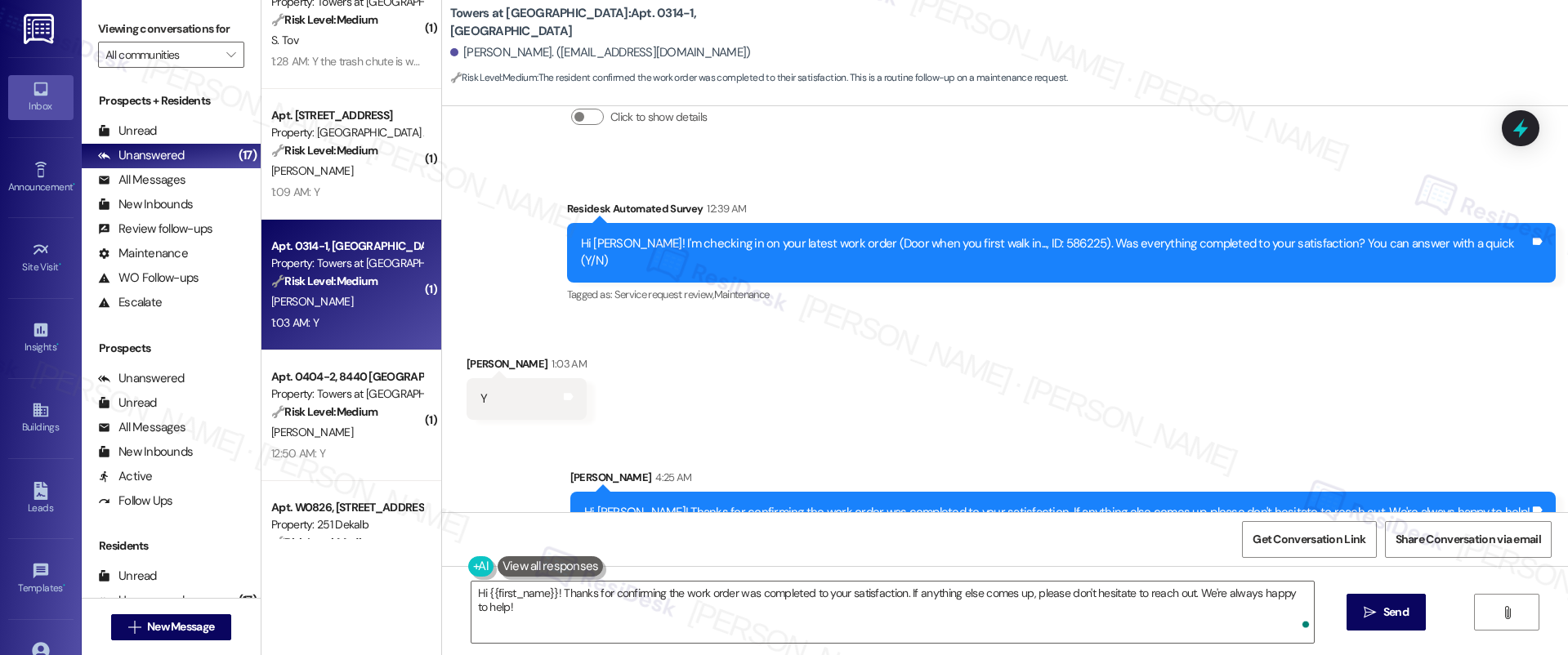 scroll, scrollTop: 375, scrollLeft: 0, axis: vertical 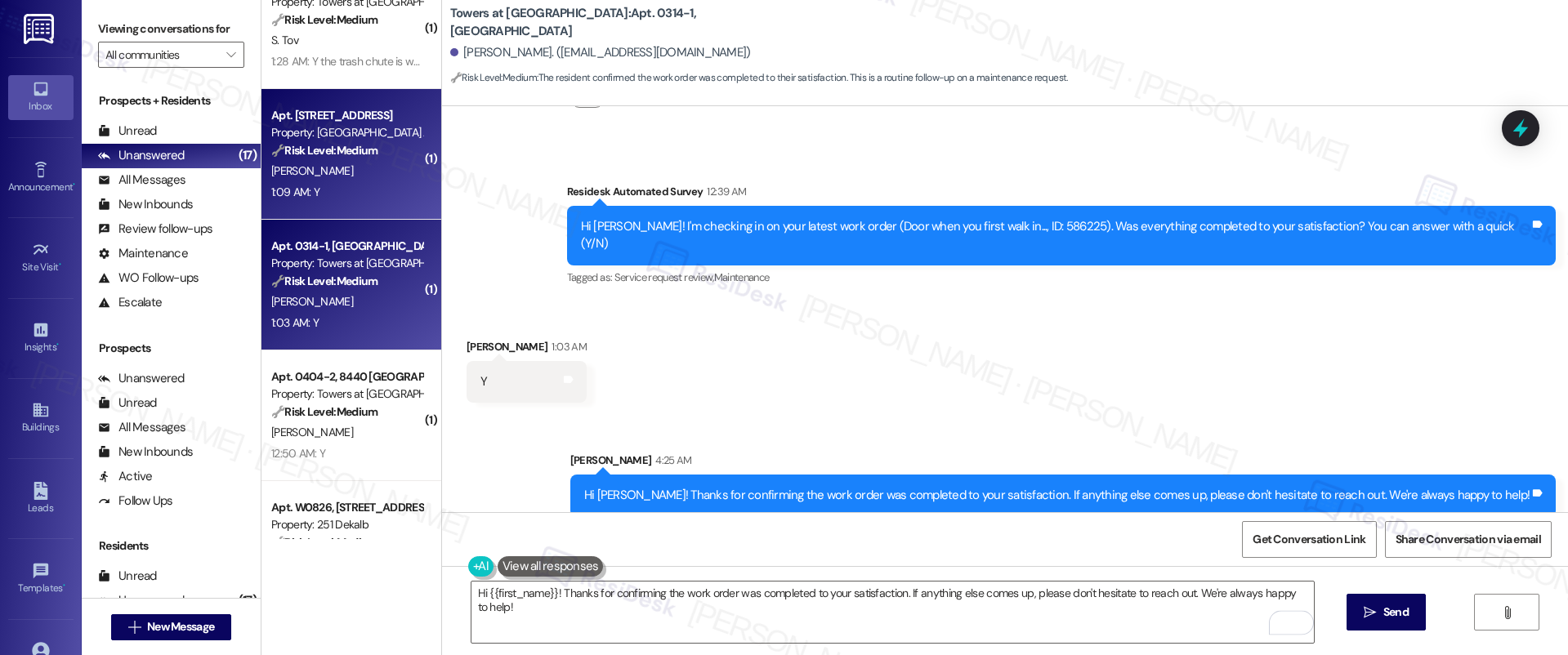 click on "1:09 AM: Y 1:09 AM: Y" at bounding box center (346, 192) 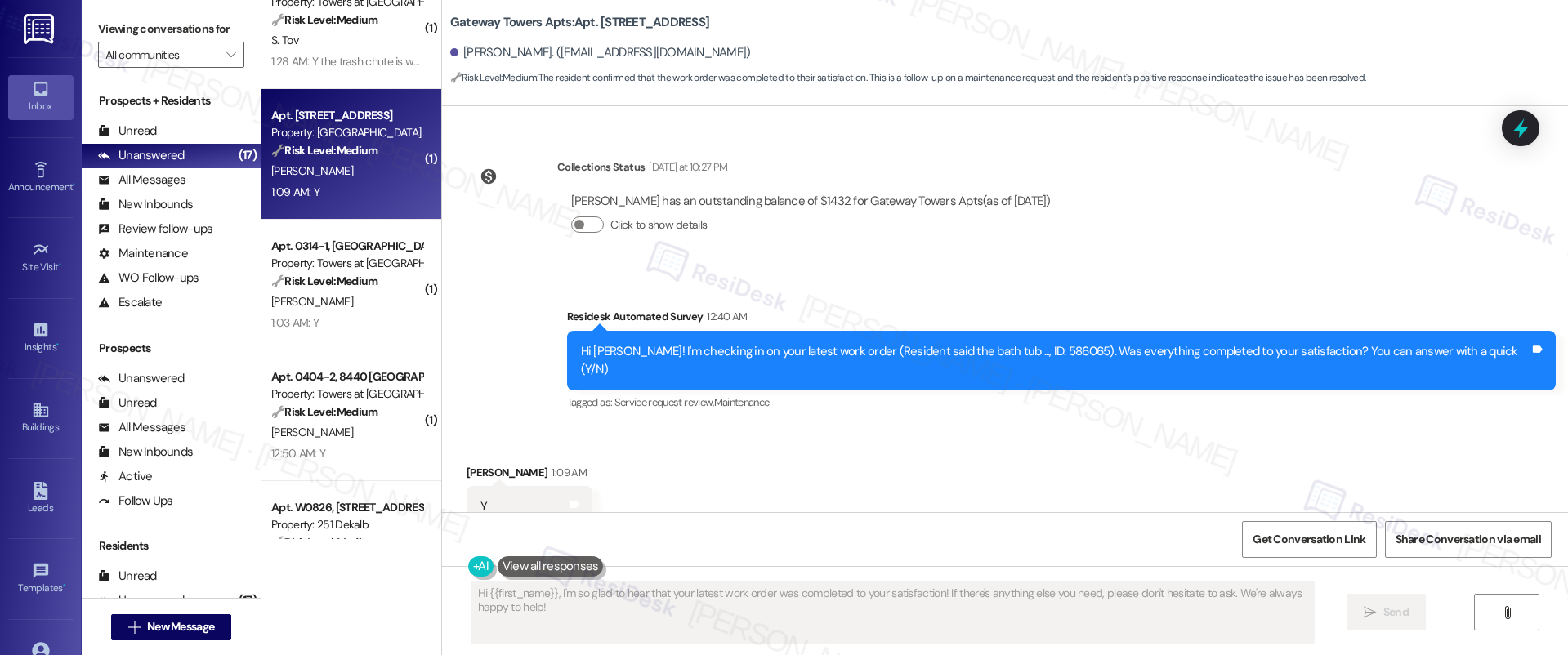 scroll, scrollTop: 1022, scrollLeft: 0, axis: vertical 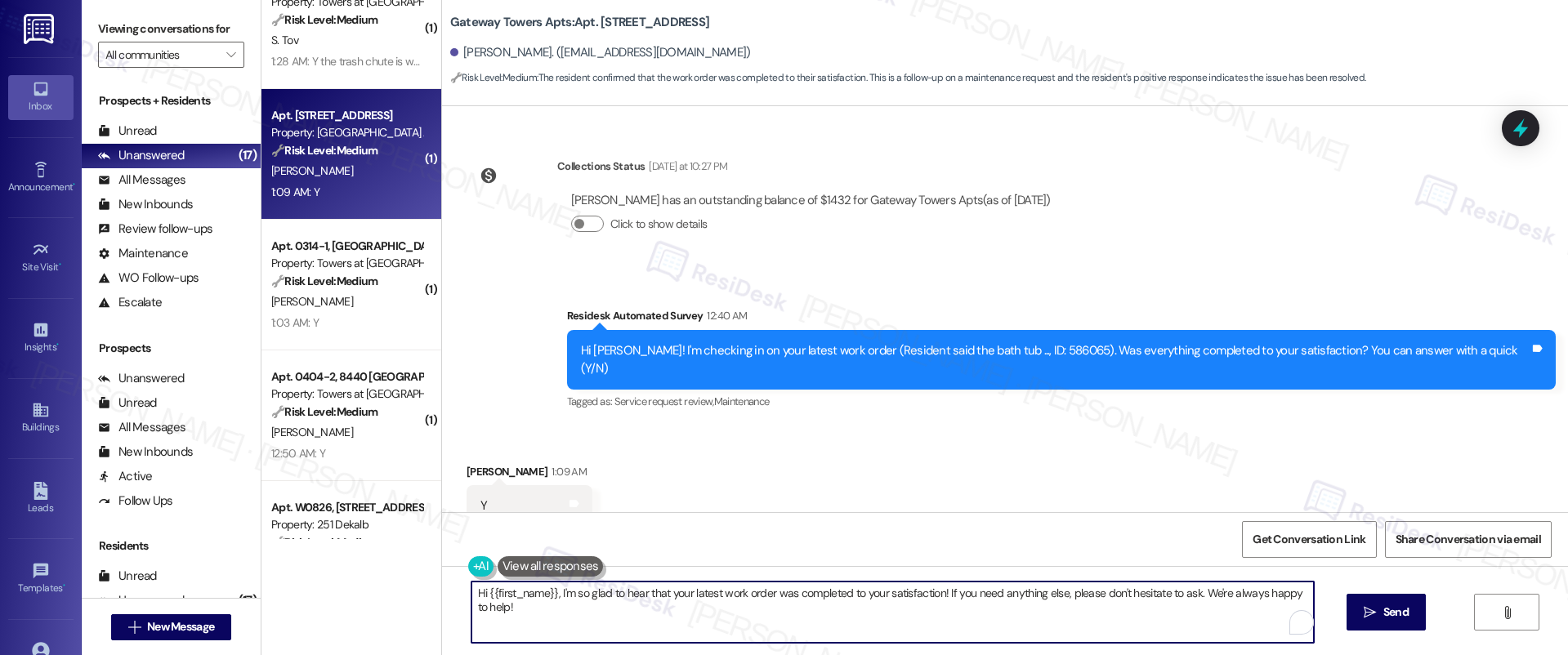 click on "Hi {{first_name}}, I'm so glad to hear that your latest work order was completed to your satisfaction! If you need anything else, please don't hesitate to ask. We're always happy to help!" at bounding box center [893, 612] 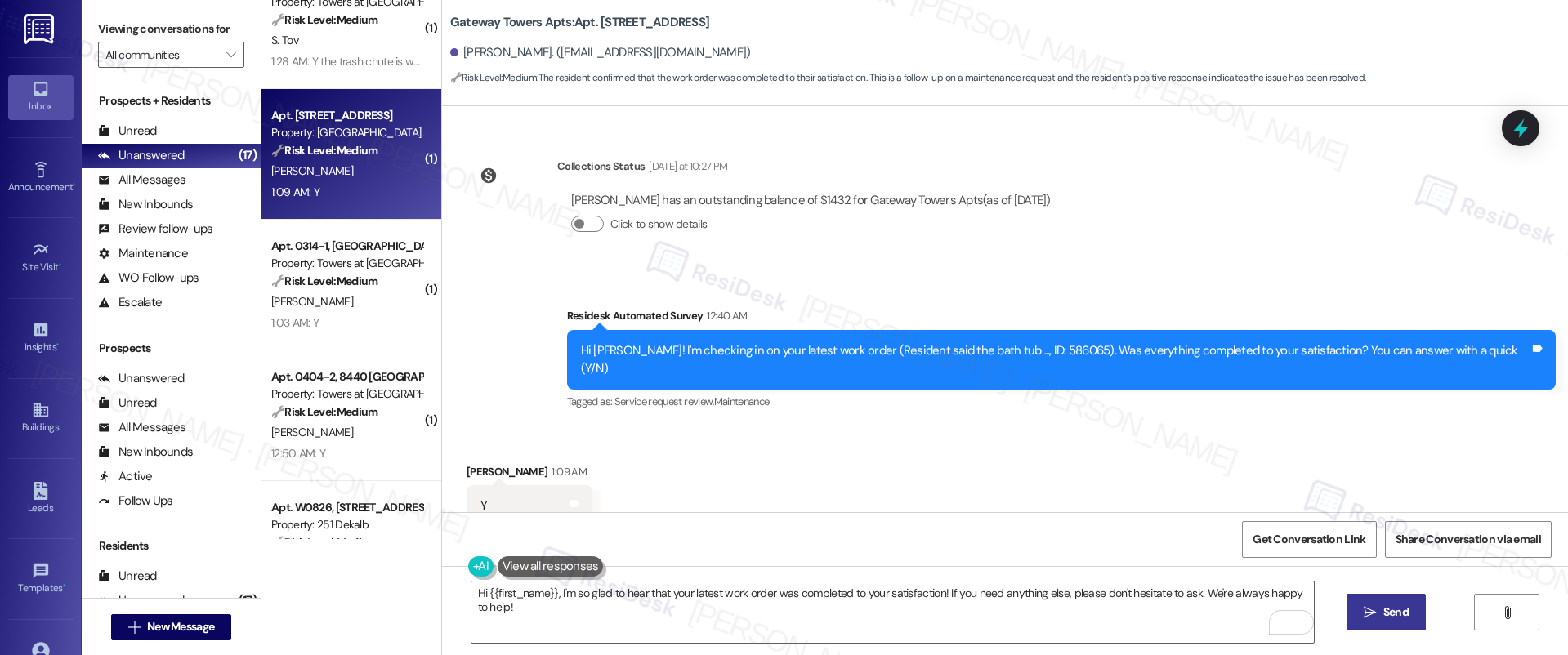 click on " Send" at bounding box center [1386, 612] 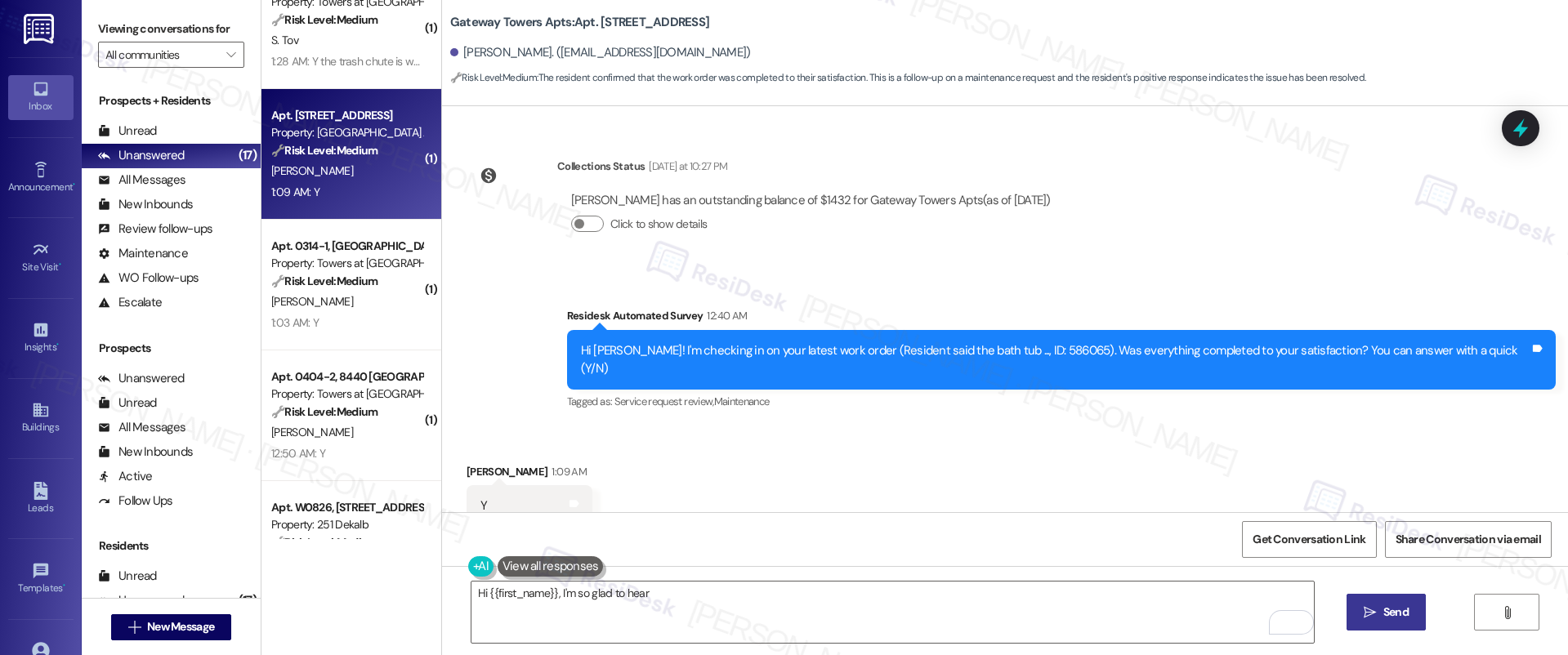 scroll, scrollTop: 1021, scrollLeft: 0, axis: vertical 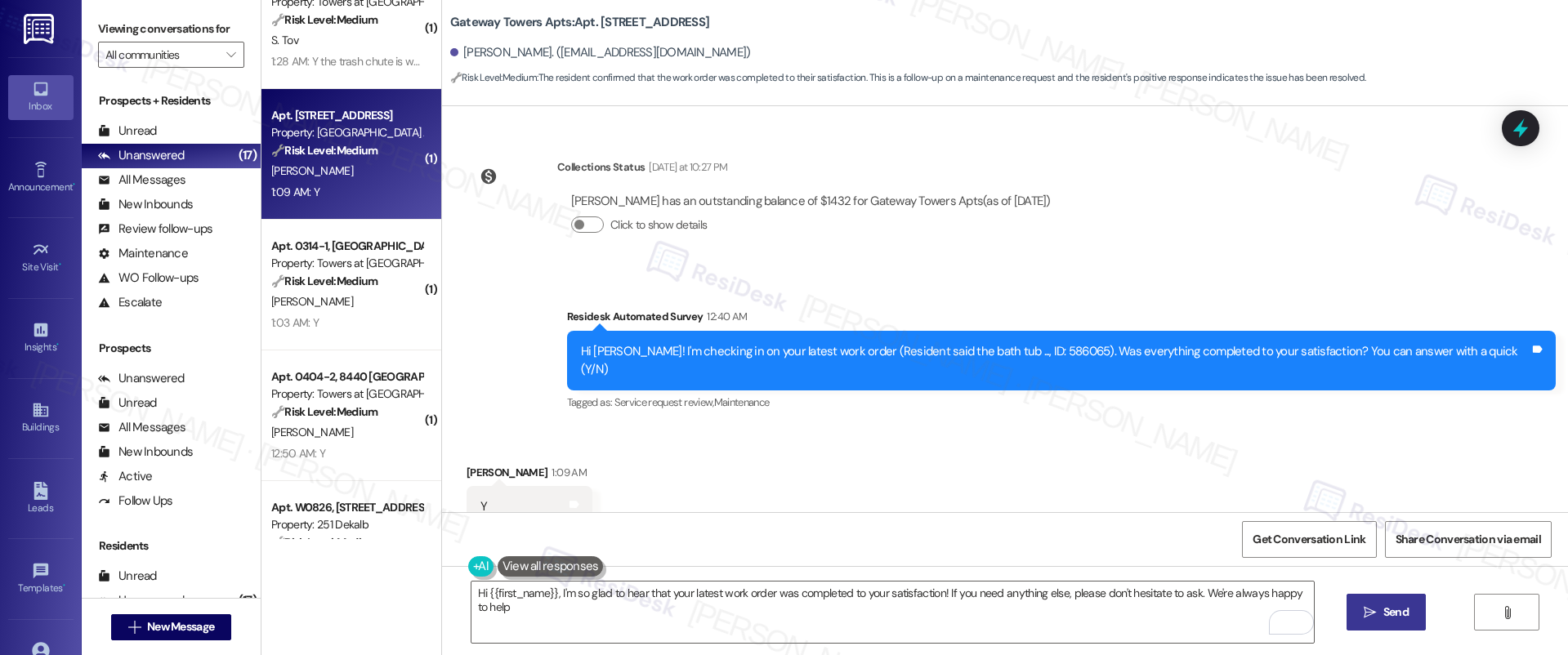 type on "Hi {{first_name}}, I'm so glad to hear that your latest work order was completed to your satisfaction! If you need anything else, please don't hesitate to ask. We're always happy to help!" 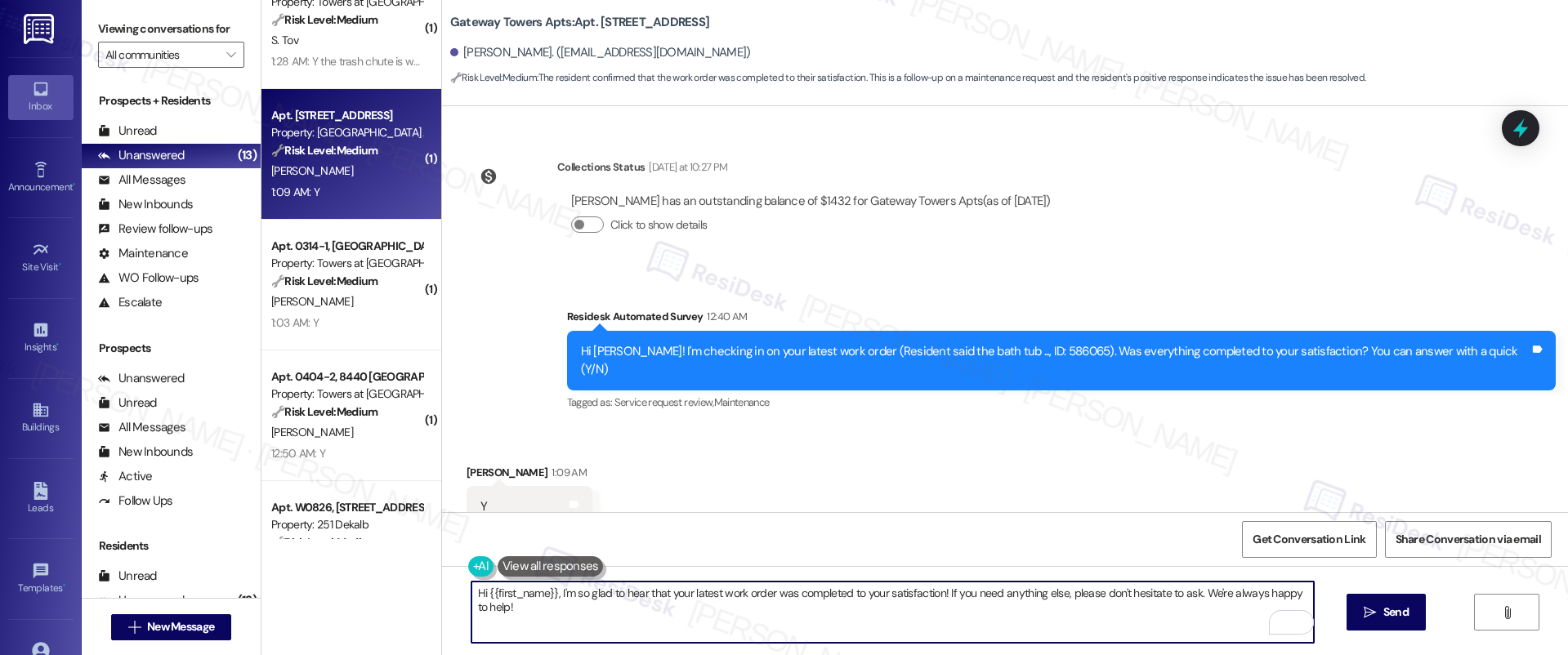 click on "Hi {{first_name}}, I'm so glad to hear that your latest work order was completed to your satisfaction! If you need anything else, please don't hesitate to ask. We're always happy to help!" at bounding box center (893, 612) 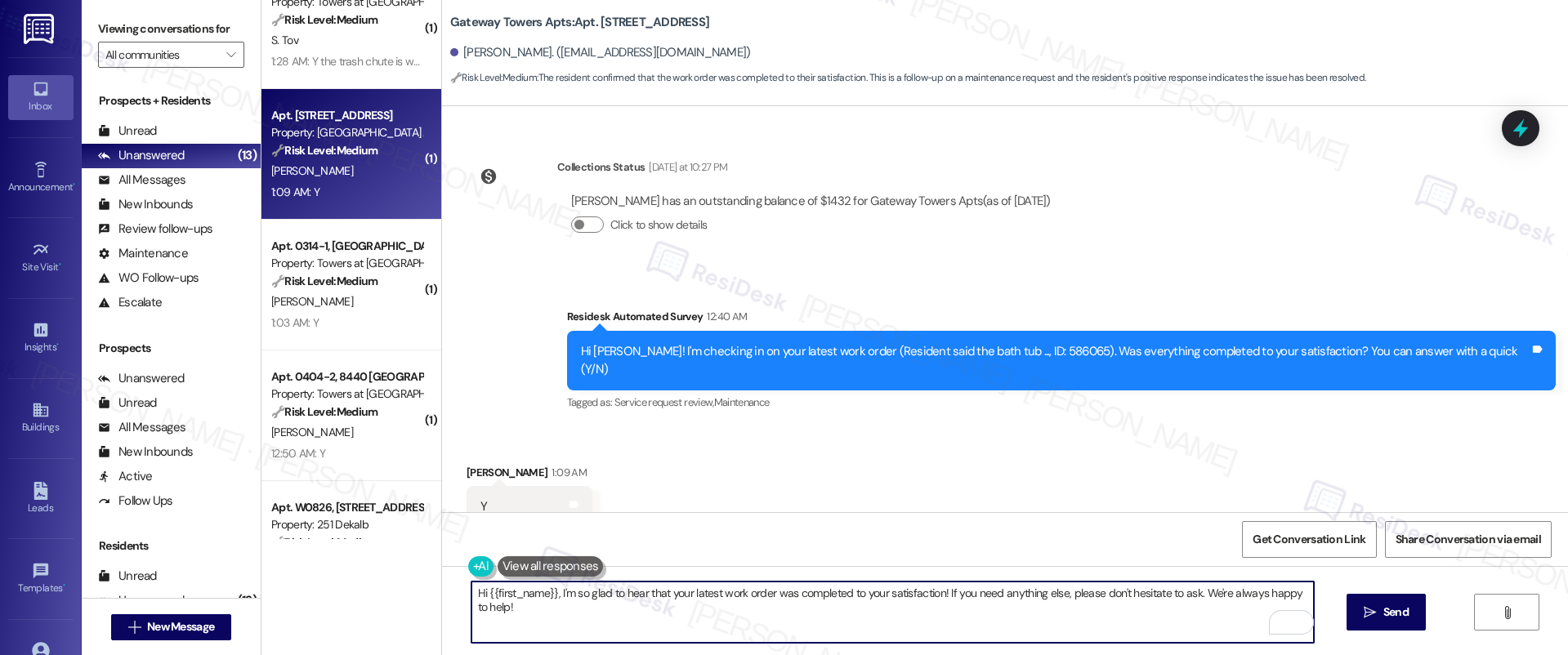 click on "Hi {{first_name}}, I'm so glad to hear that your latest work order was completed to your satisfaction! If you need anything else, please don't hesitate to ask. We're always happy to help!" at bounding box center (893, 612) 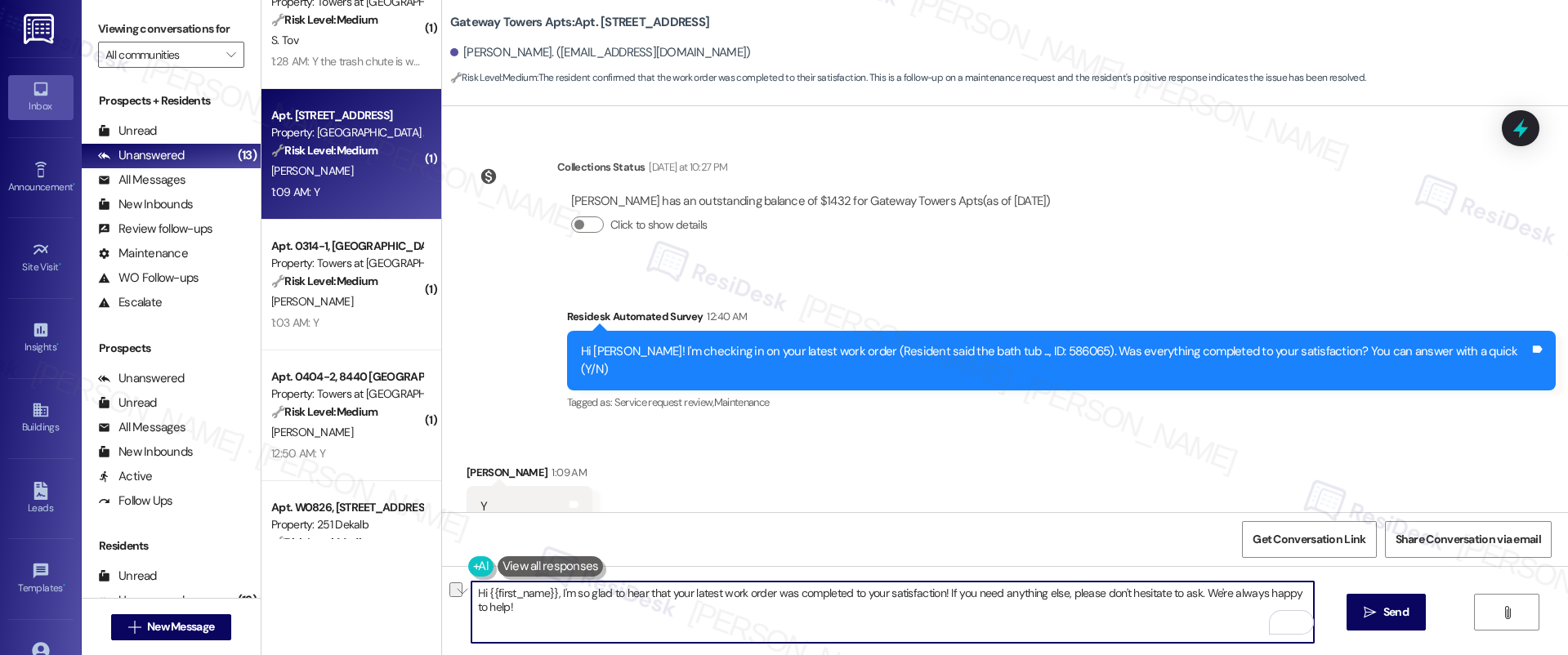 drag, startPoint x: 592, startPoint y: 593, endPoint x: 758, endPoint y: 599, distance: 166.1084 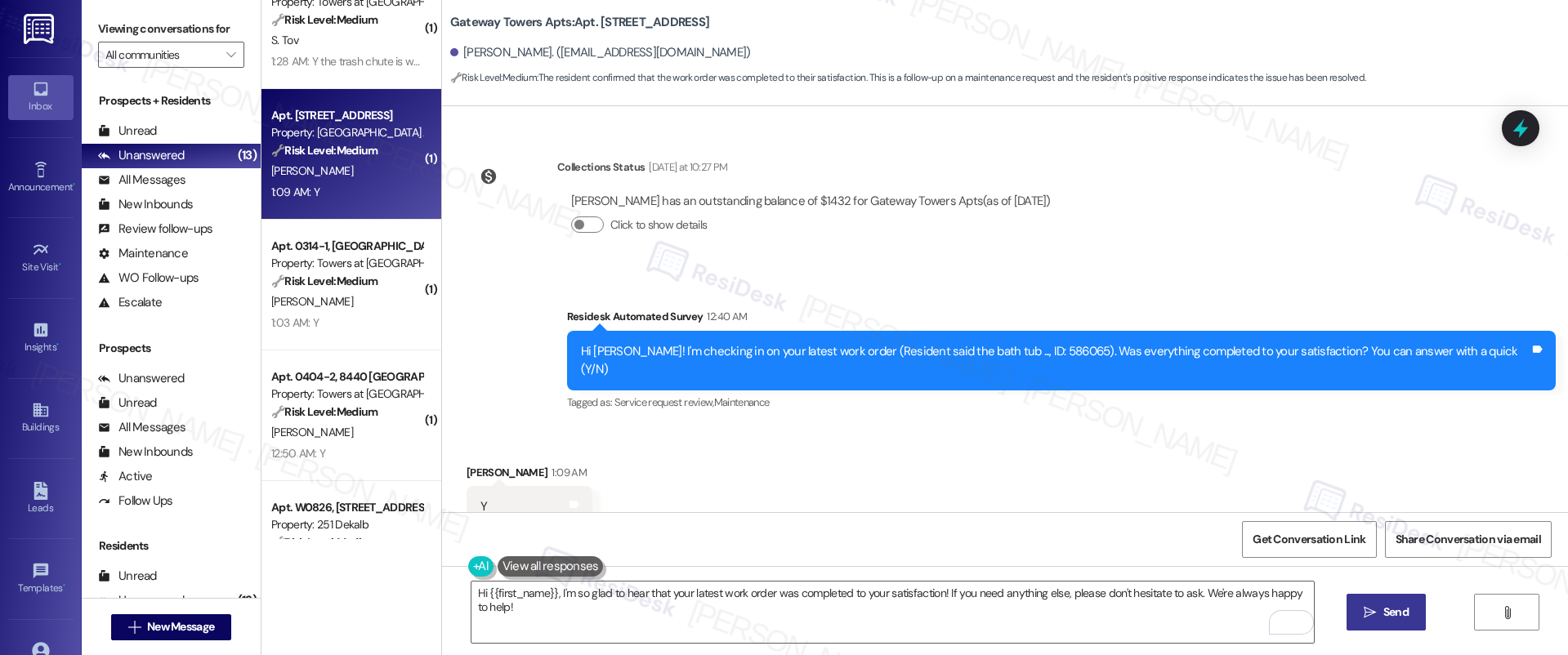 click on "Send" at bounding box center [1396, 612] 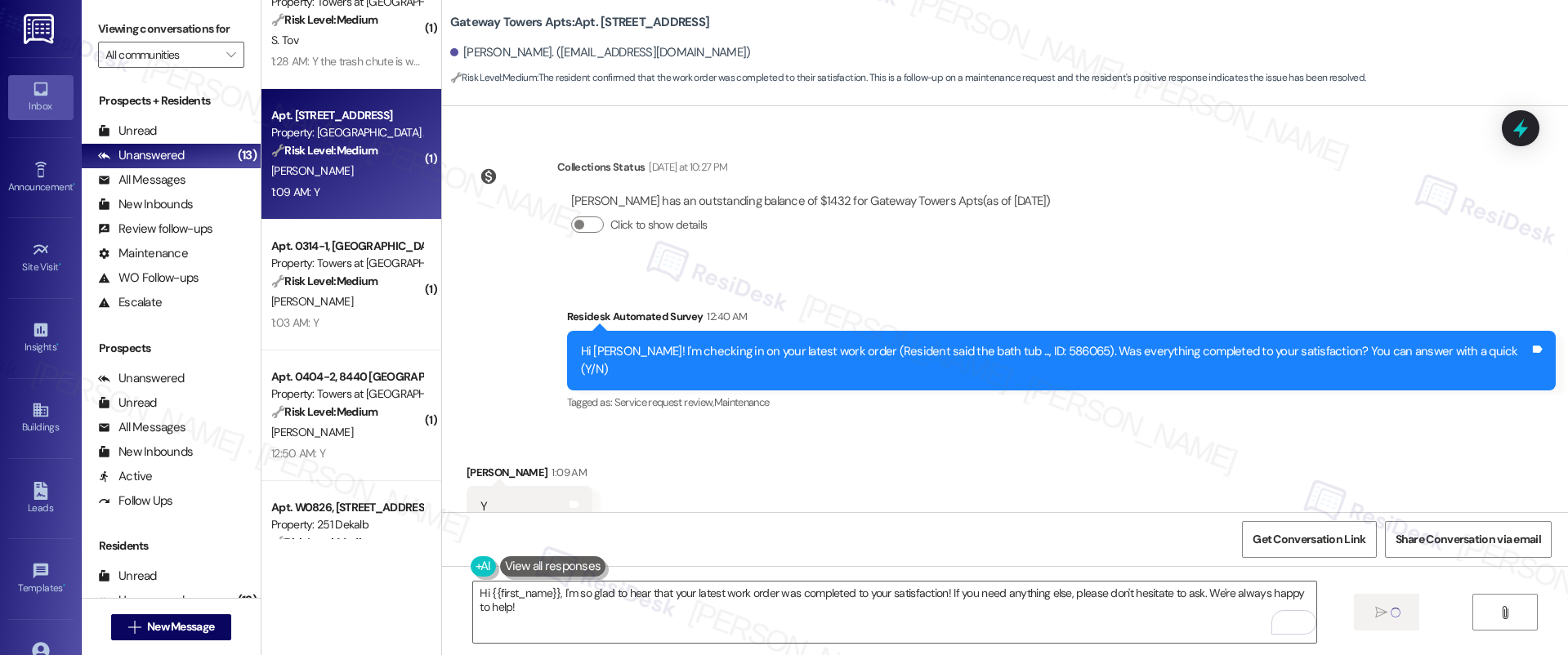 type 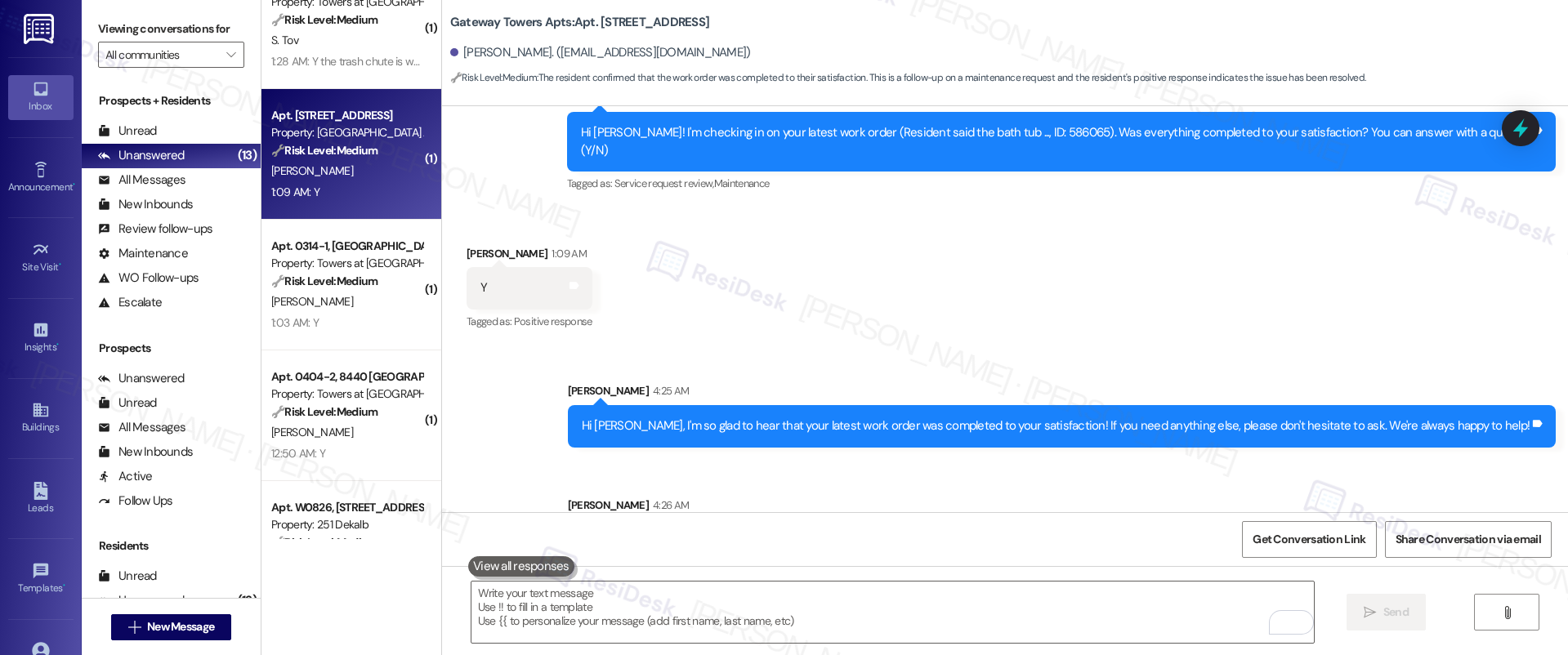 scroll, scrollTop: 1250, scrollLeft: 0, axis: vertical 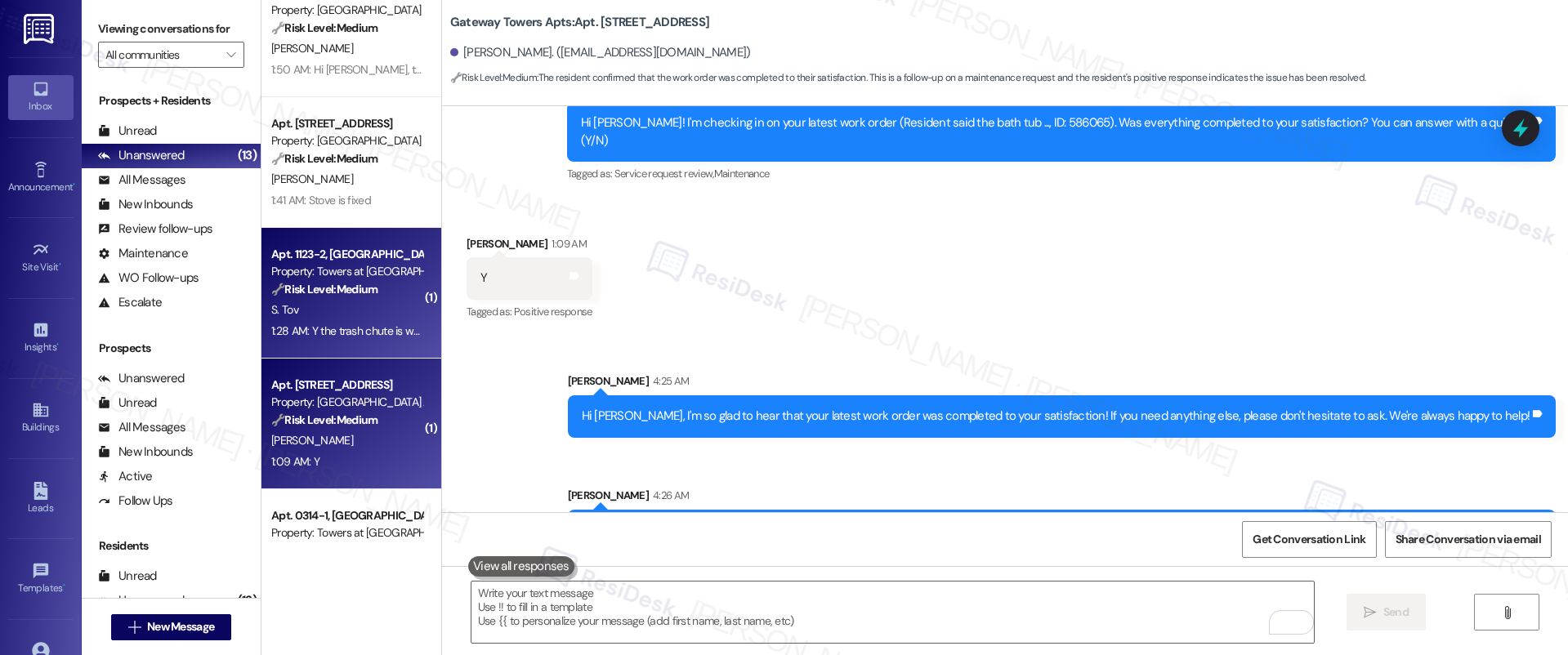 click on "S. Tov" at bounding box center [346, 310] 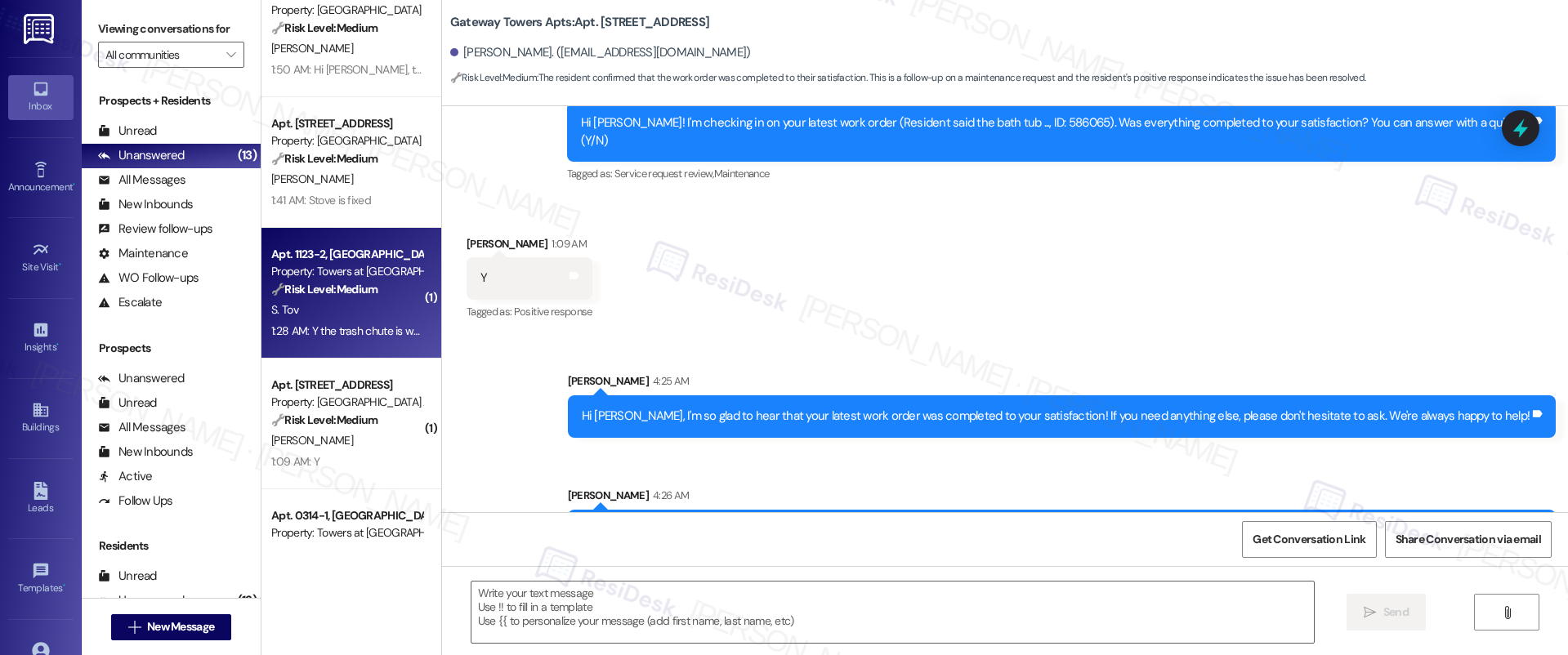 type on "Fetching suggested responses. Please feel free to read through the conversation in the meantime." 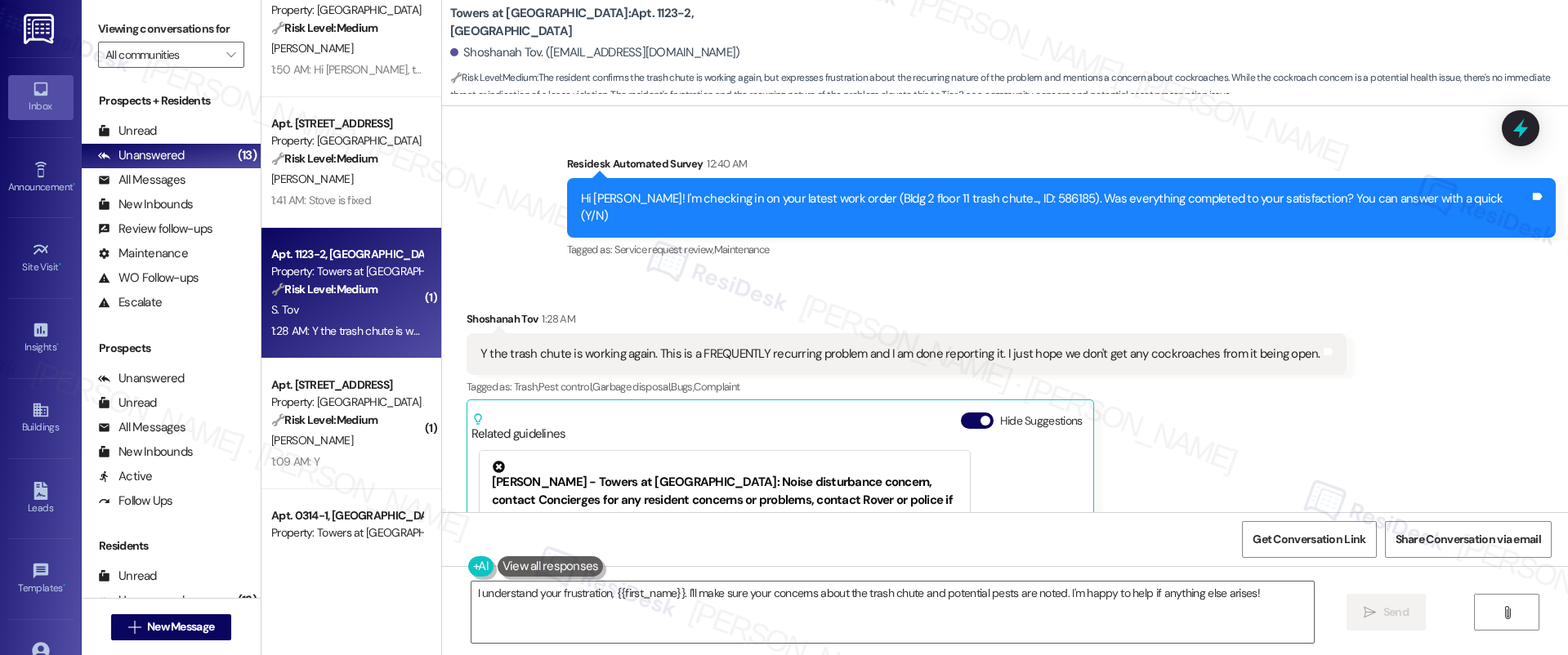 scroll, scrollTop: 14769, scrollLeft: 0, axis: vertical 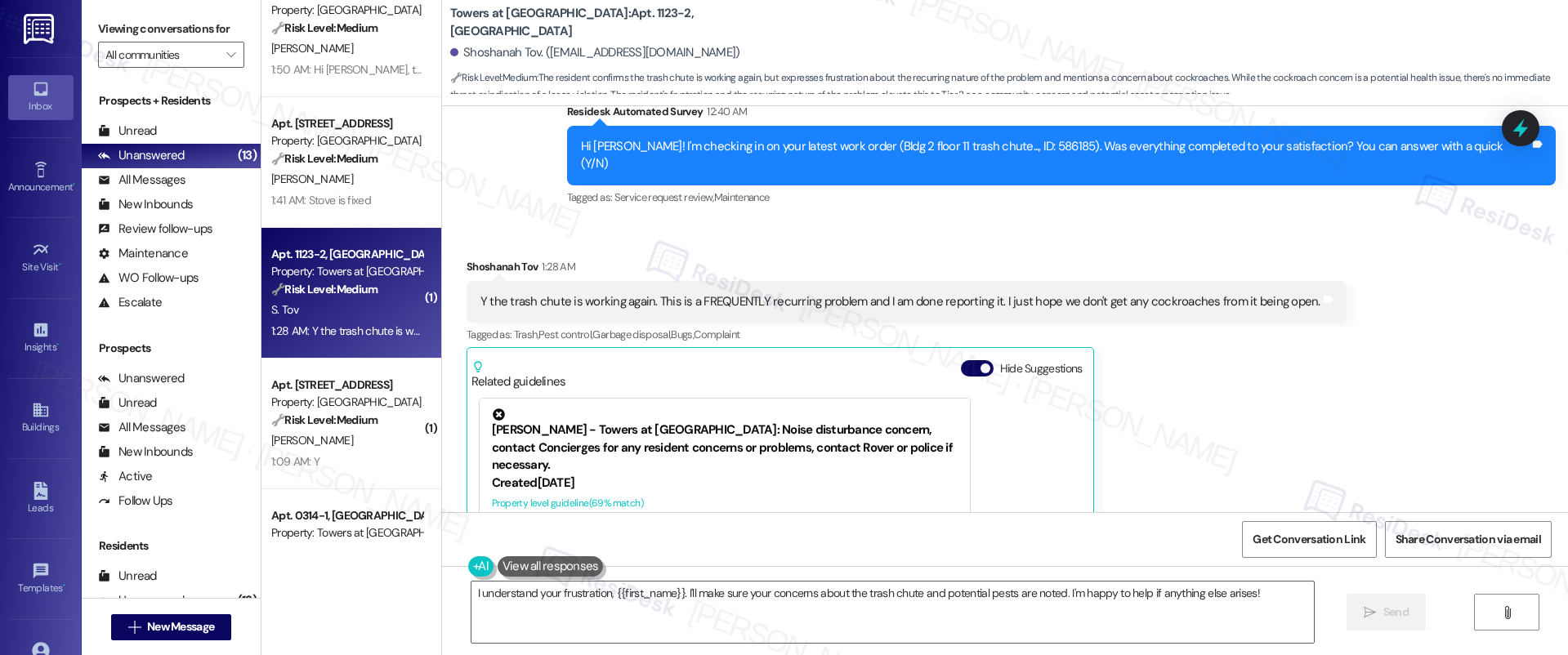 click on "Y the trash chute is working again.  This is a FREQUENTLY recurring problem and I am done reporting it. I just hope we don't get any cockroaches from it being open." at bounding box center [900, 301] 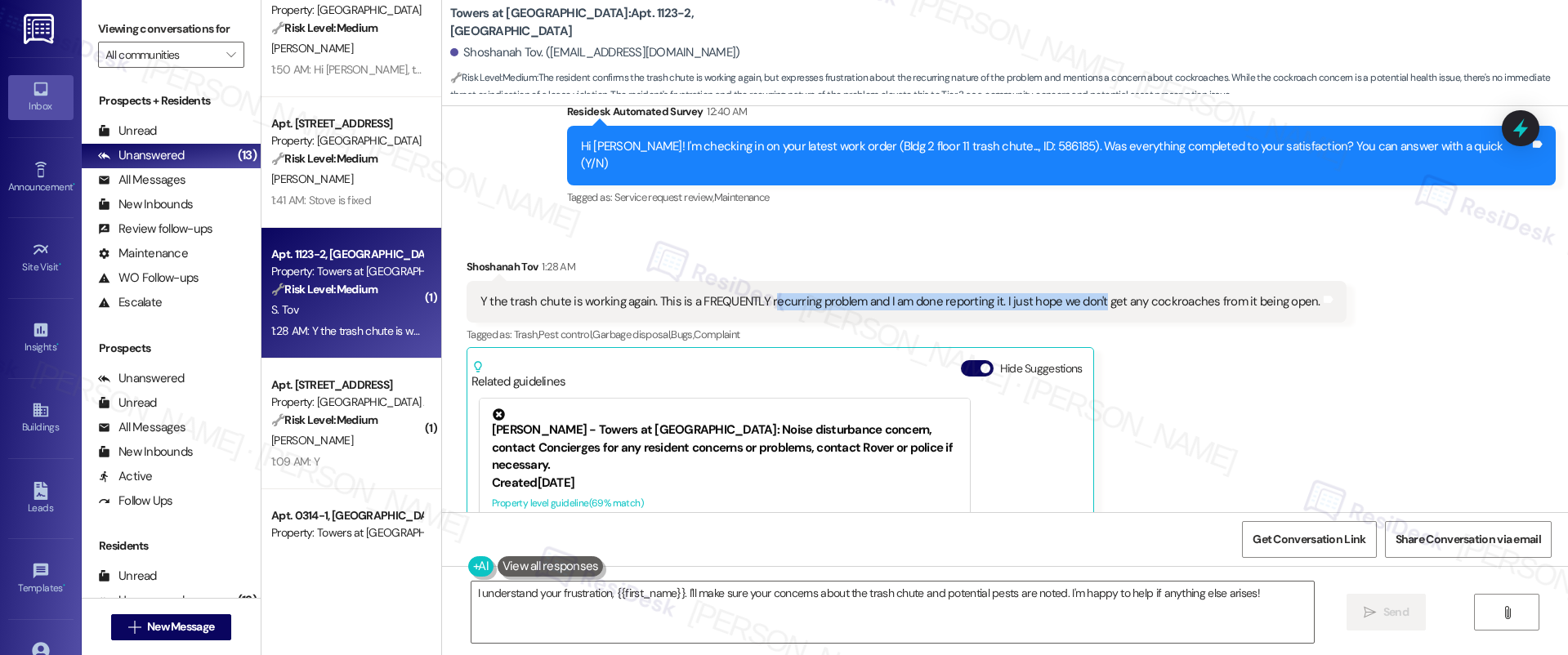 drag, startPoint x: 757, startPoint y: 145, endPoint x: 1079, endPoint y: 146, distance: 322.00155 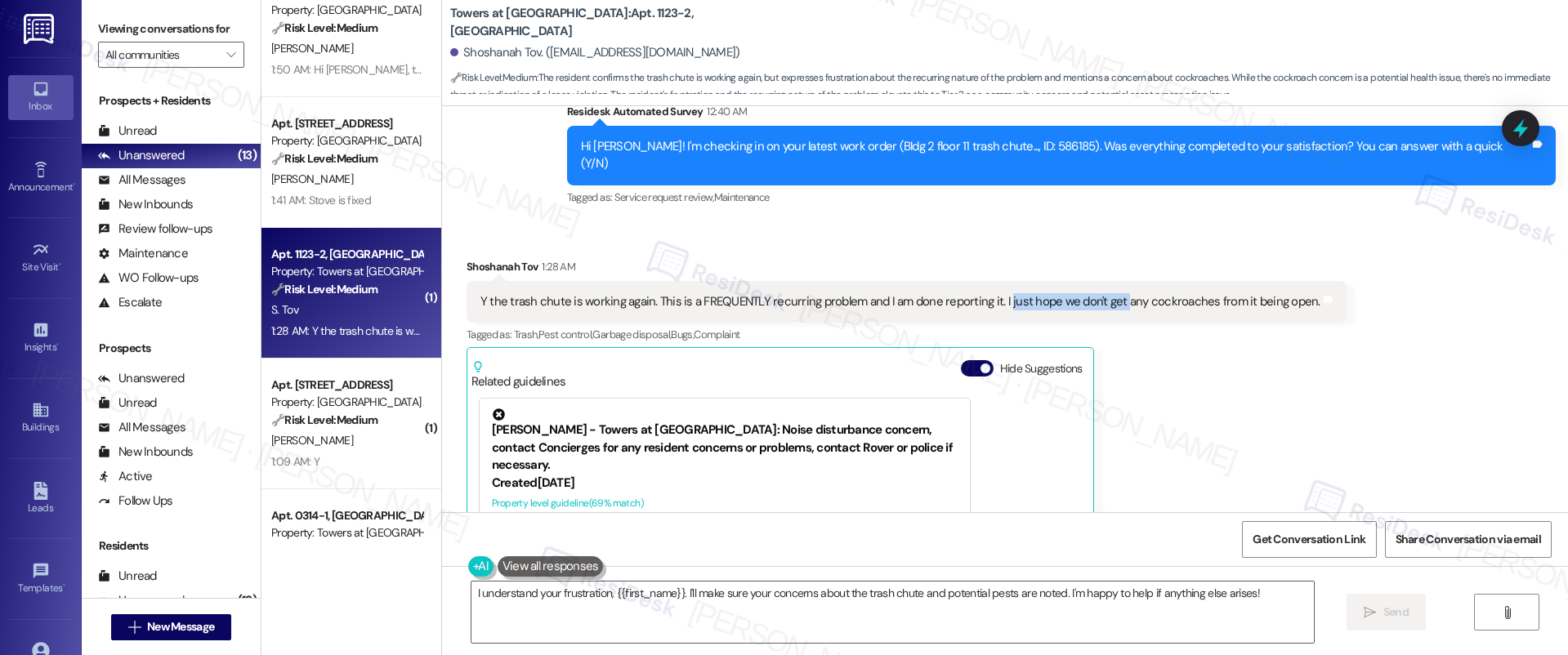drag, startPoint x: 989, startPoint y: 142, endPoint x: 1105, endPoint y: 145, distance: 116.03879 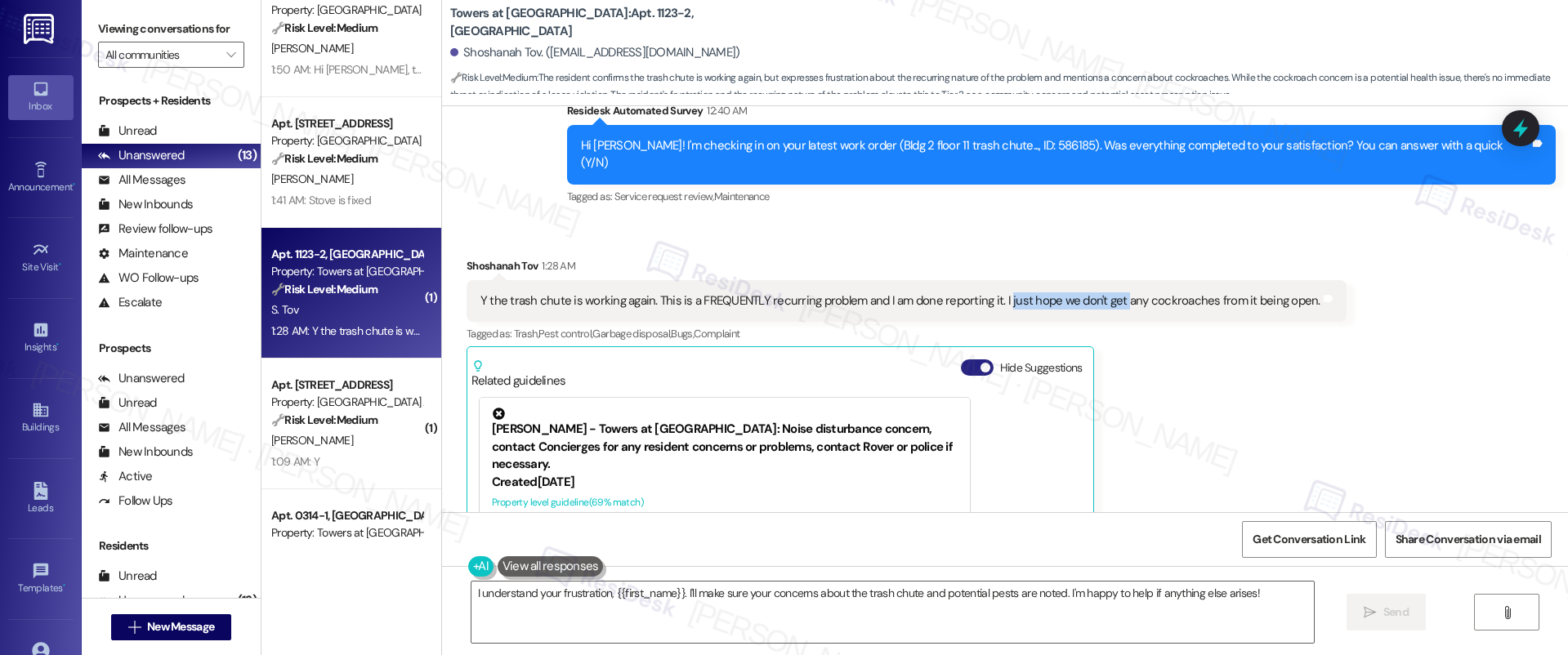 click on "Hide Suggestions" at bounding box center [977, 368] 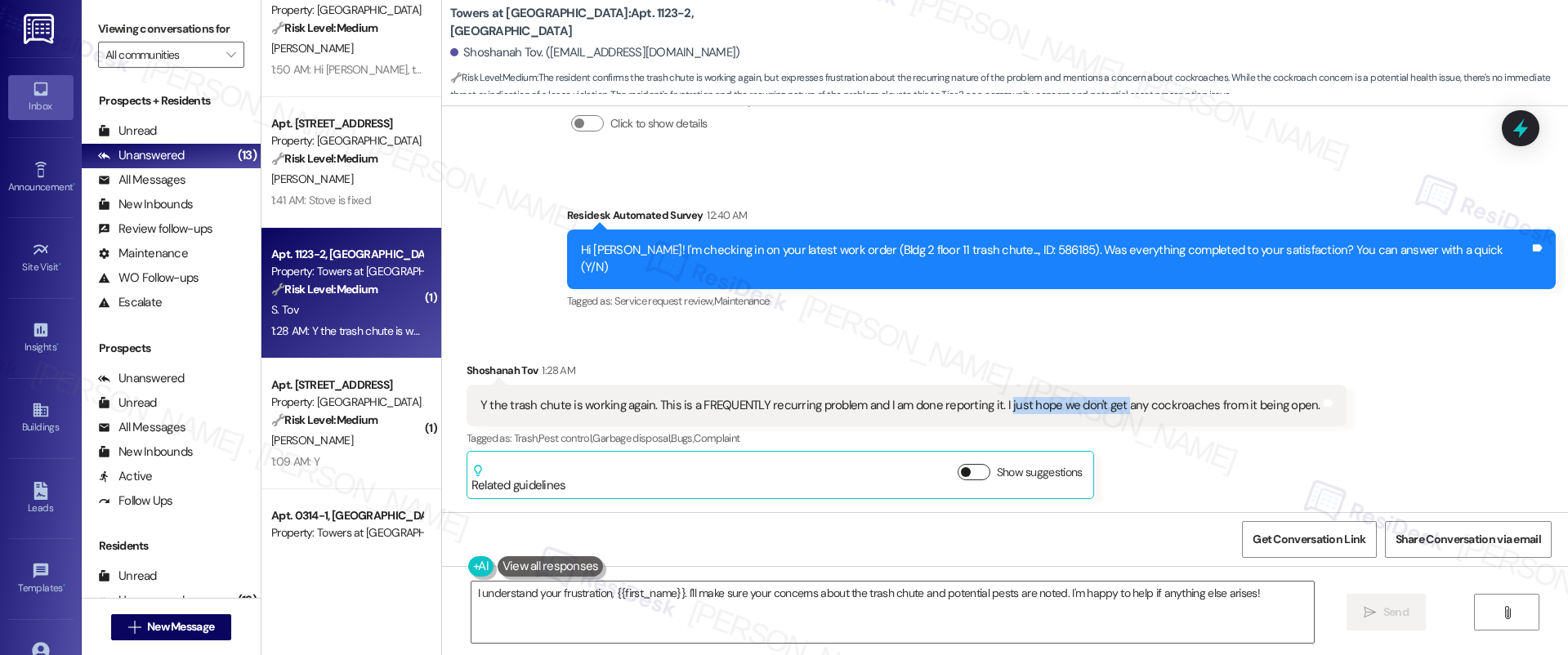 scroll, scrollTop: 14508, scrollLeft: 0, axis: vertical 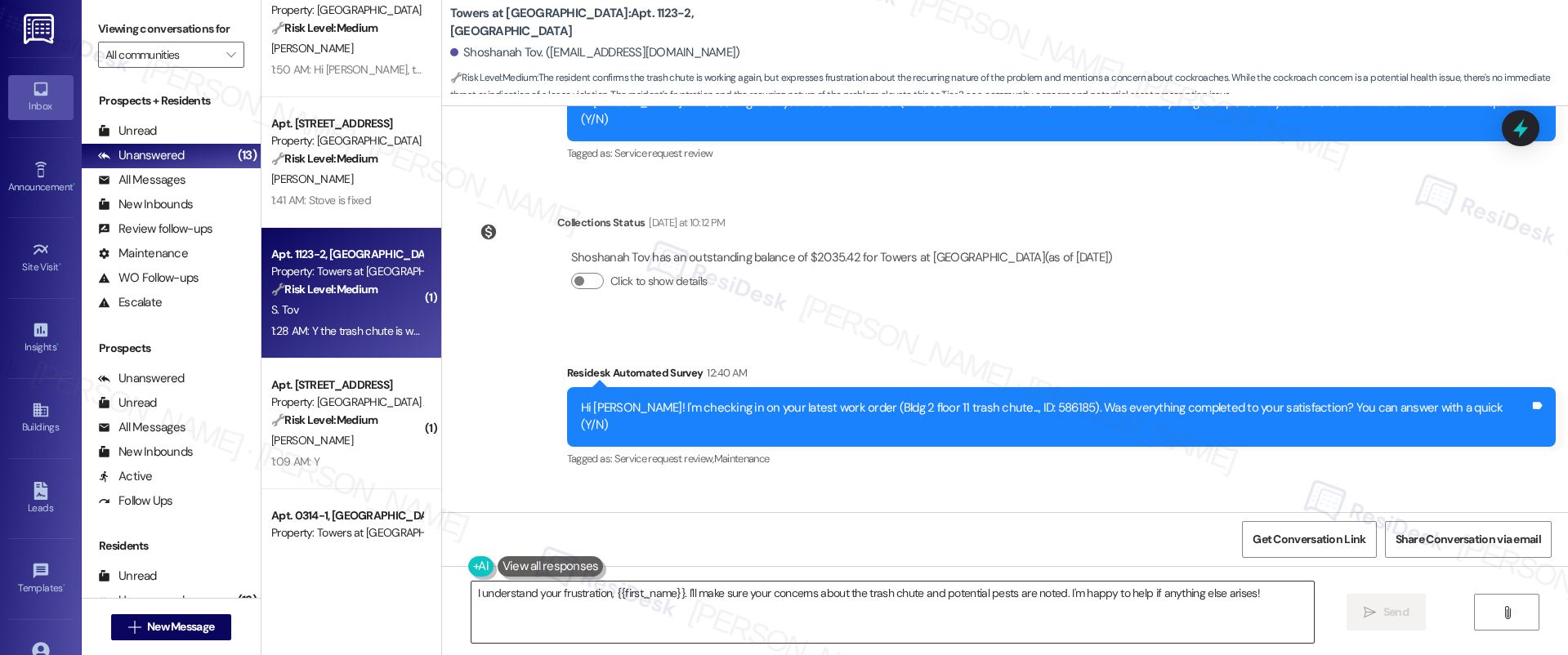 click on "I understand your frustration, {{first_name}}. I'll make sure your concerns about the trash chute and potential pests are noted. I'm happy to help if anything else arises!" at bounding box center [893, 612] 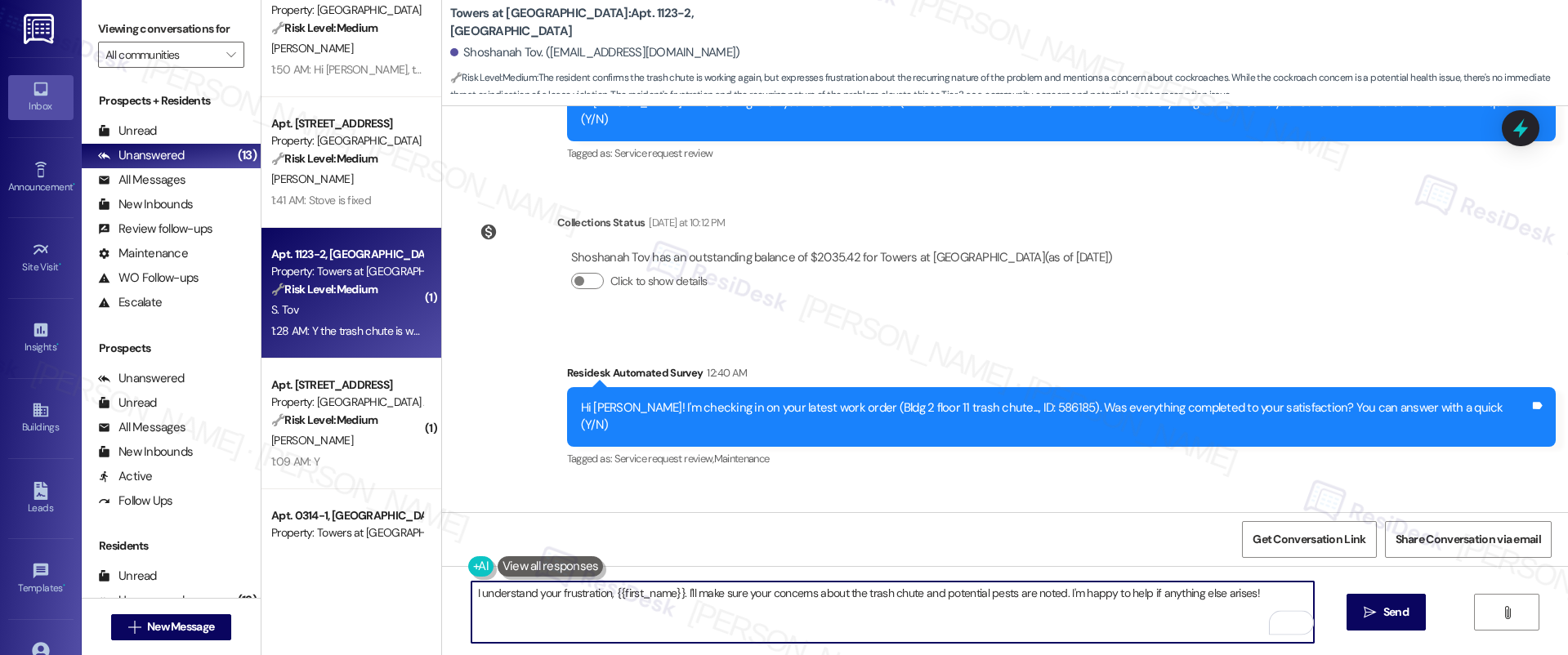 drag, startPoint x: 690, startPoint y: 595, endPoint x: 859, endPoint y: 595, distance: 169 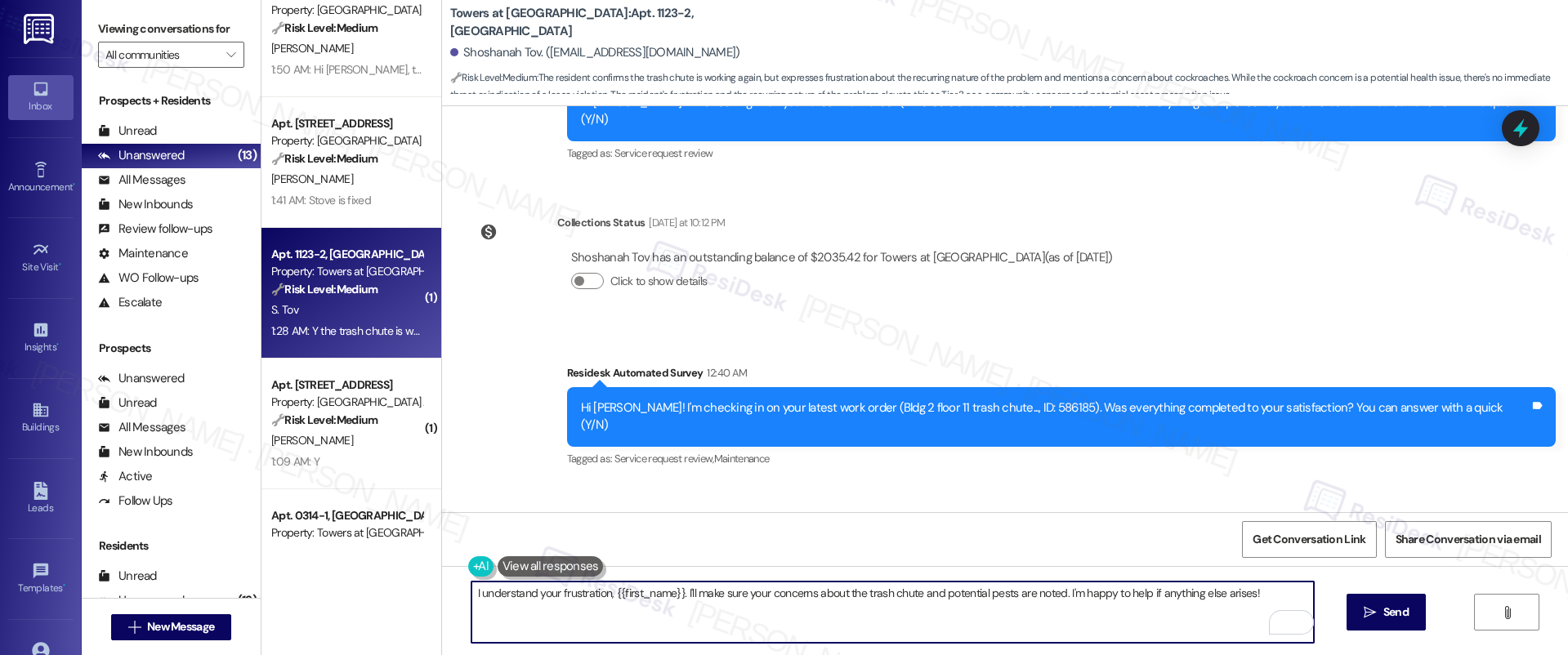 click on "I understand your frustration, {{first_name}}. I'll make sure your concerns about the trash chute and potential pests are noted. I'm happy to help if anything else arises!" at bounding box center [893, 612] 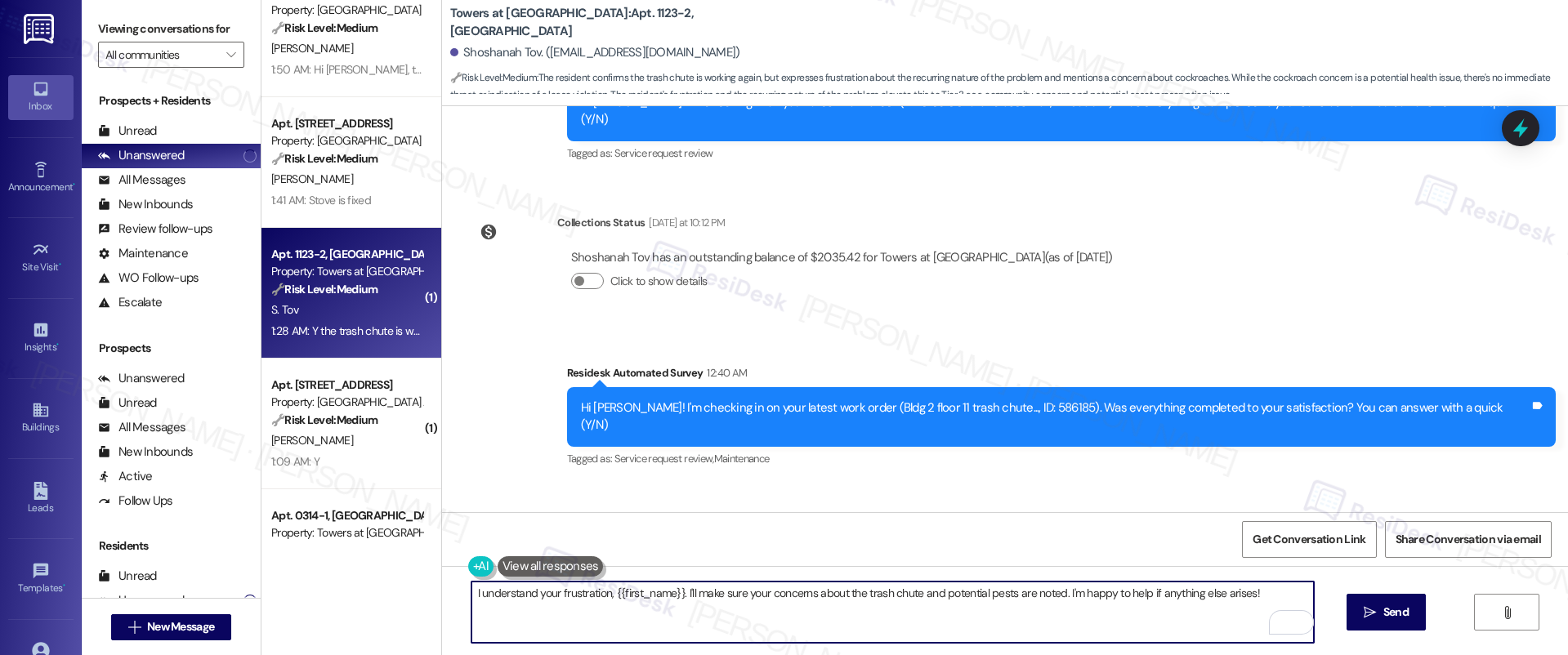 click on "I understand your frustration, {{first_name}}. I'll make sure your concerns about the trash chute and potential pests are noted. I'm happy to help if anything else arises!" at bounding box center (893, 612) 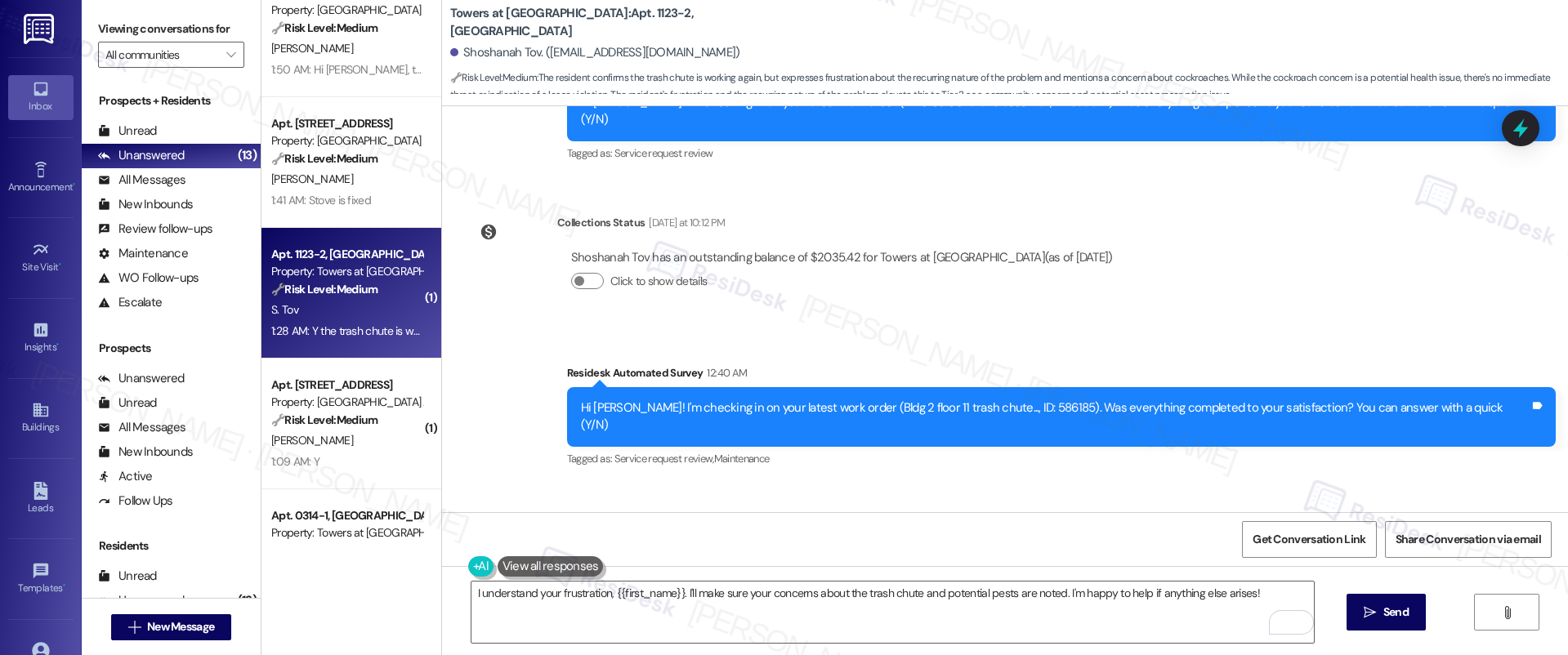 drag, startPoint x: 469, startPoint y: 405, endPoint x: 699, endPoint y: 414, distance: 230.176 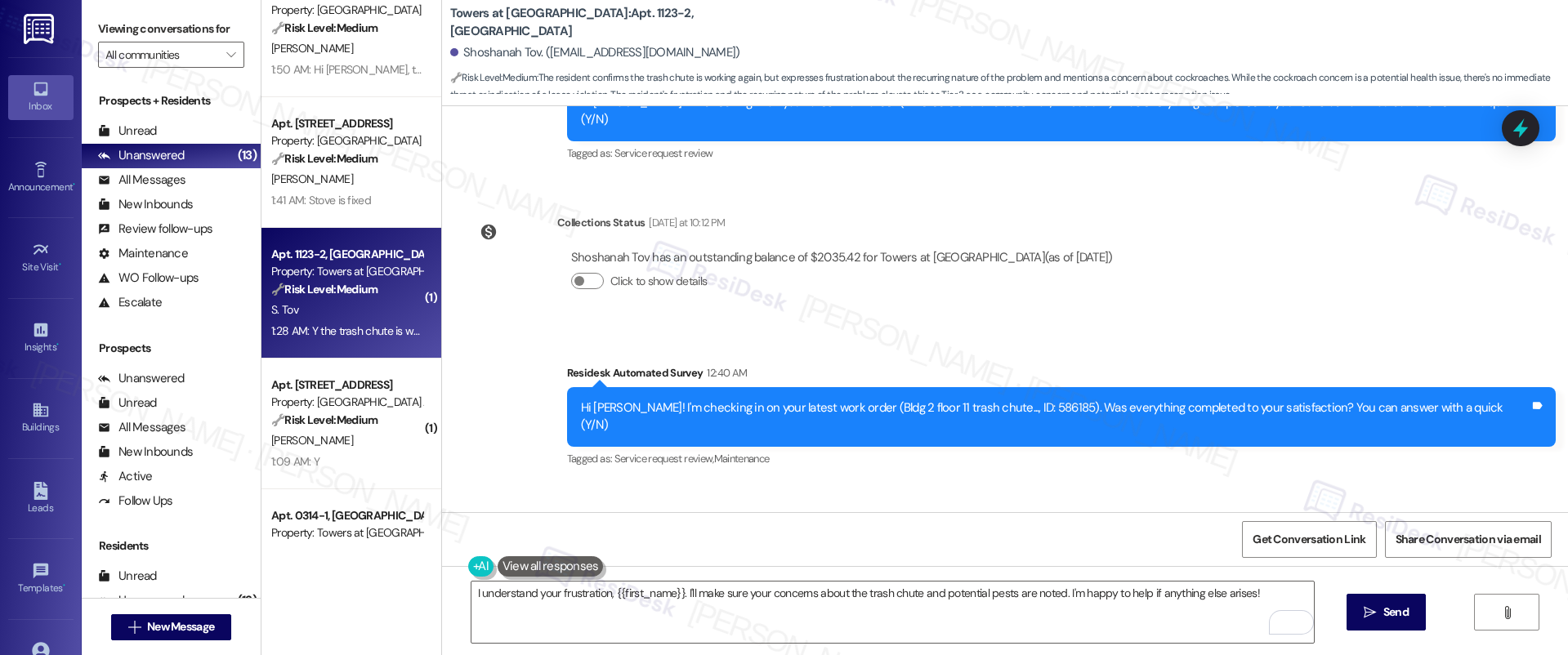 click on "Y the trash chute is working again.  This is a FREQUENTLY recurring problem and I am done reporting it. I just hope we don't get any cockroaches from it being open." at bounding box center (900, 563) 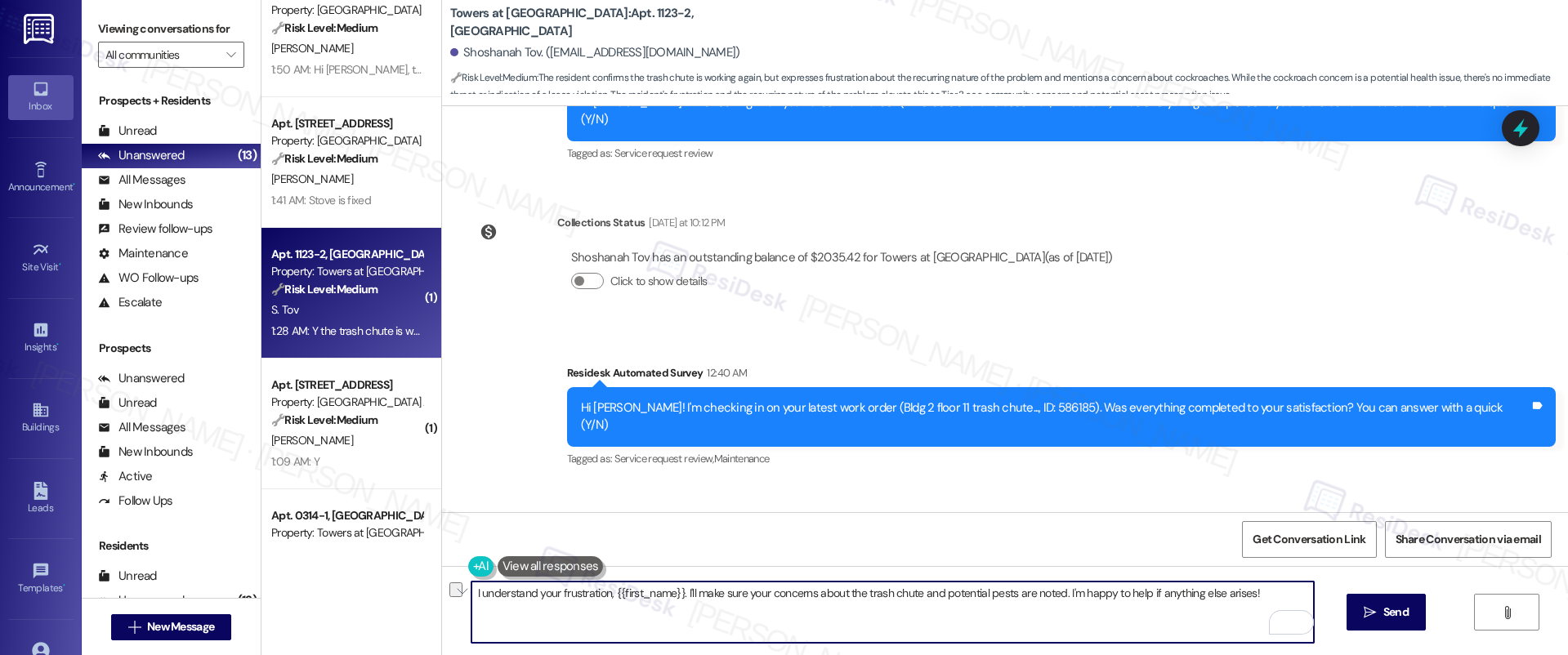 drag, startPoint x: 690, startPoint y: 599, endPoint x: 791, endPoint y: 599, distance: 101 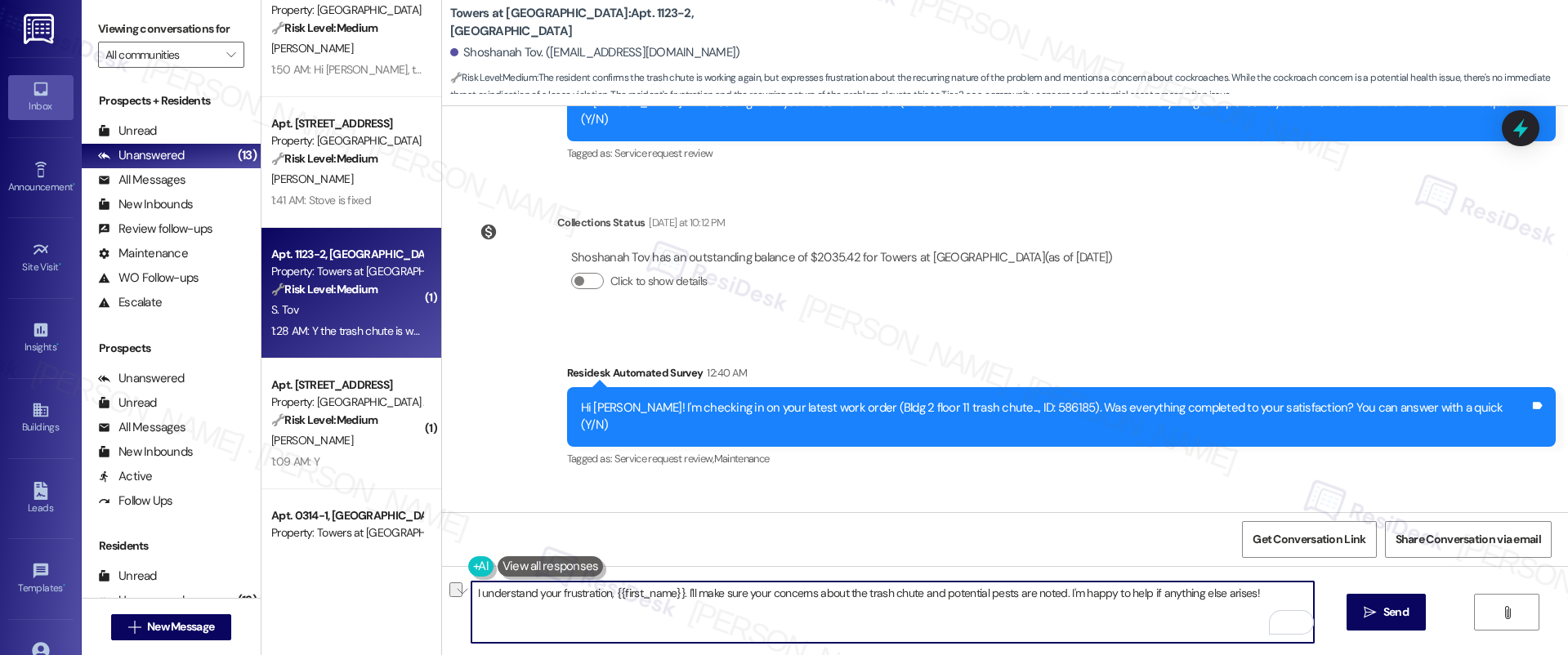 click on "I understand your frustration, {{first_name}}. I'll make sure your concerns about the trash chute and potential pests are noted. I'm happy to help if anything else arises!" at bounding box center [893, 612] 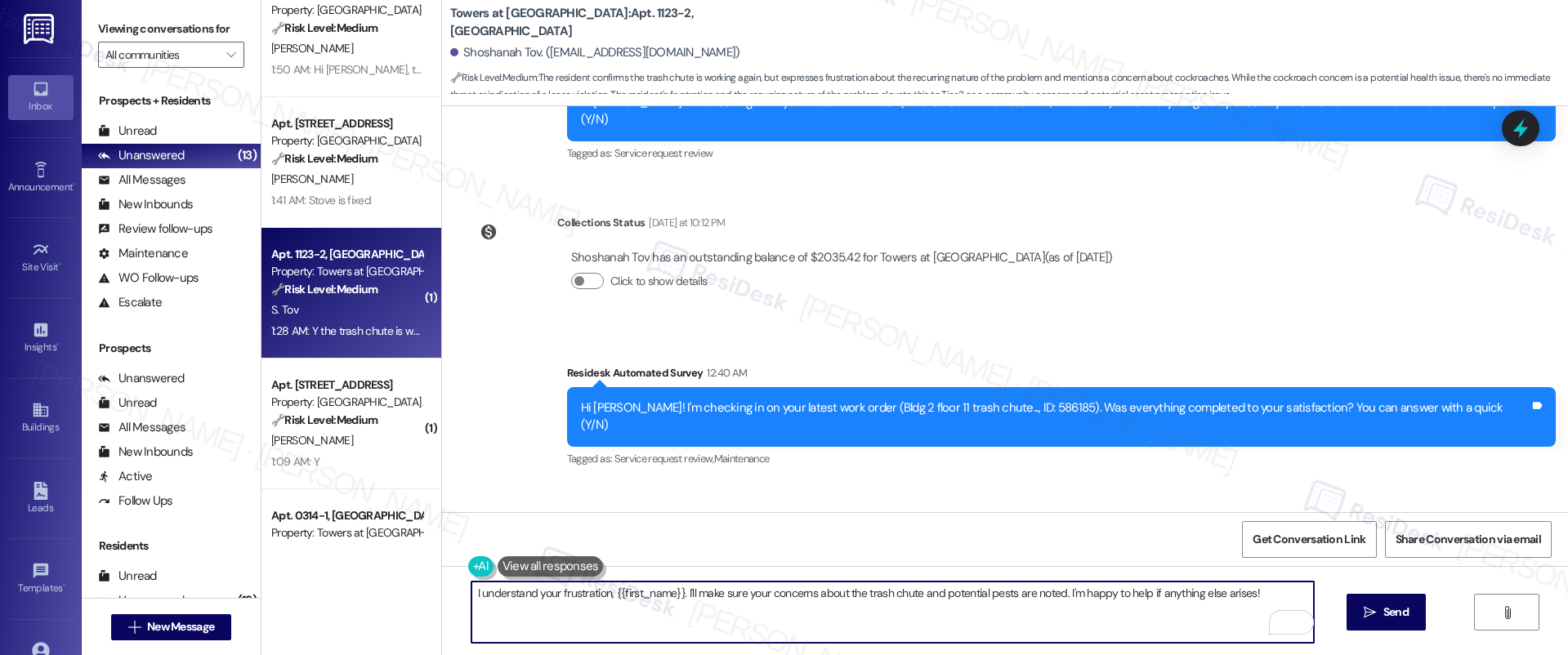 click on "I understand your frustration, {{first_name}}. I'll make sure your concerns about the trash chute and potential pests are noted. I'm happy to help if anything else arises!" at bounding box center [893, 612] 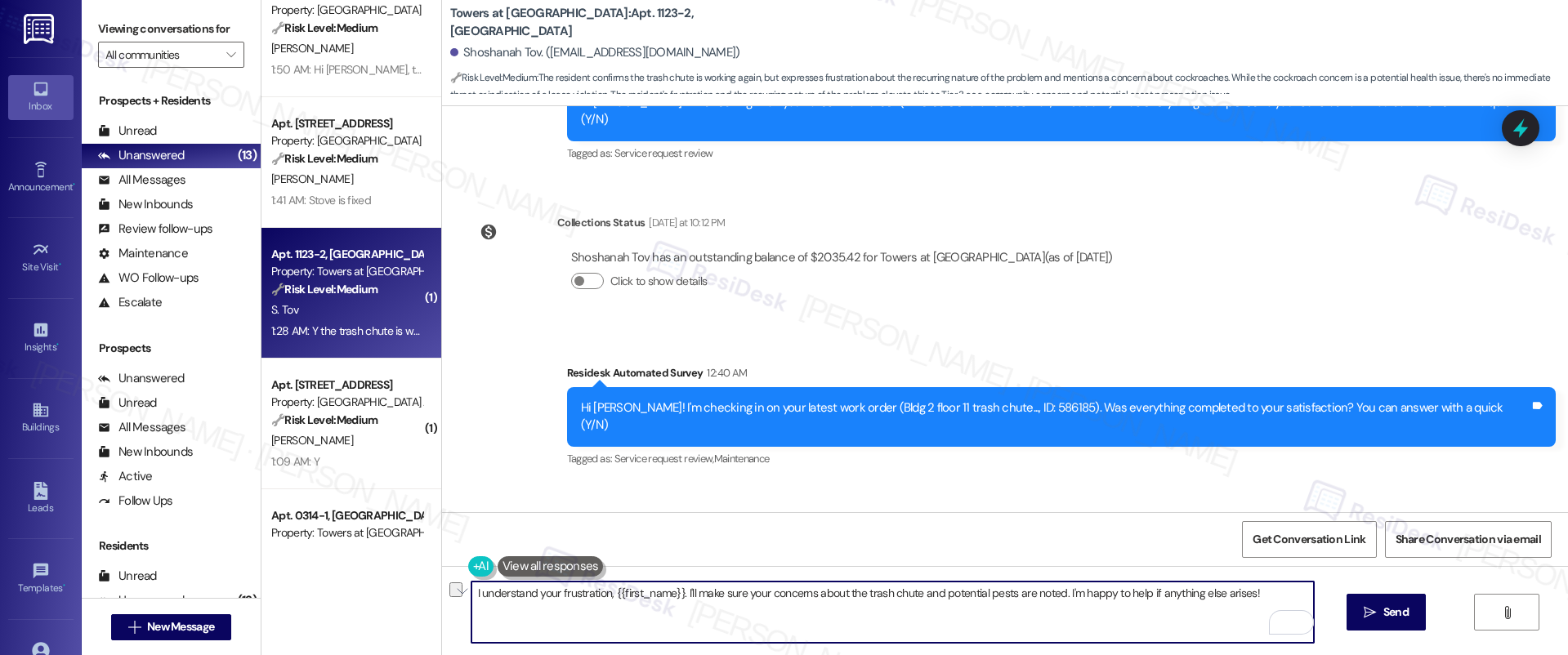 click on "I understand your frustration, {{first_name}}. I'll make sure your concerns about the trash chute and potential pests are noted. I'm happy to help if anything else arises!" at bounding box center [893, 612] 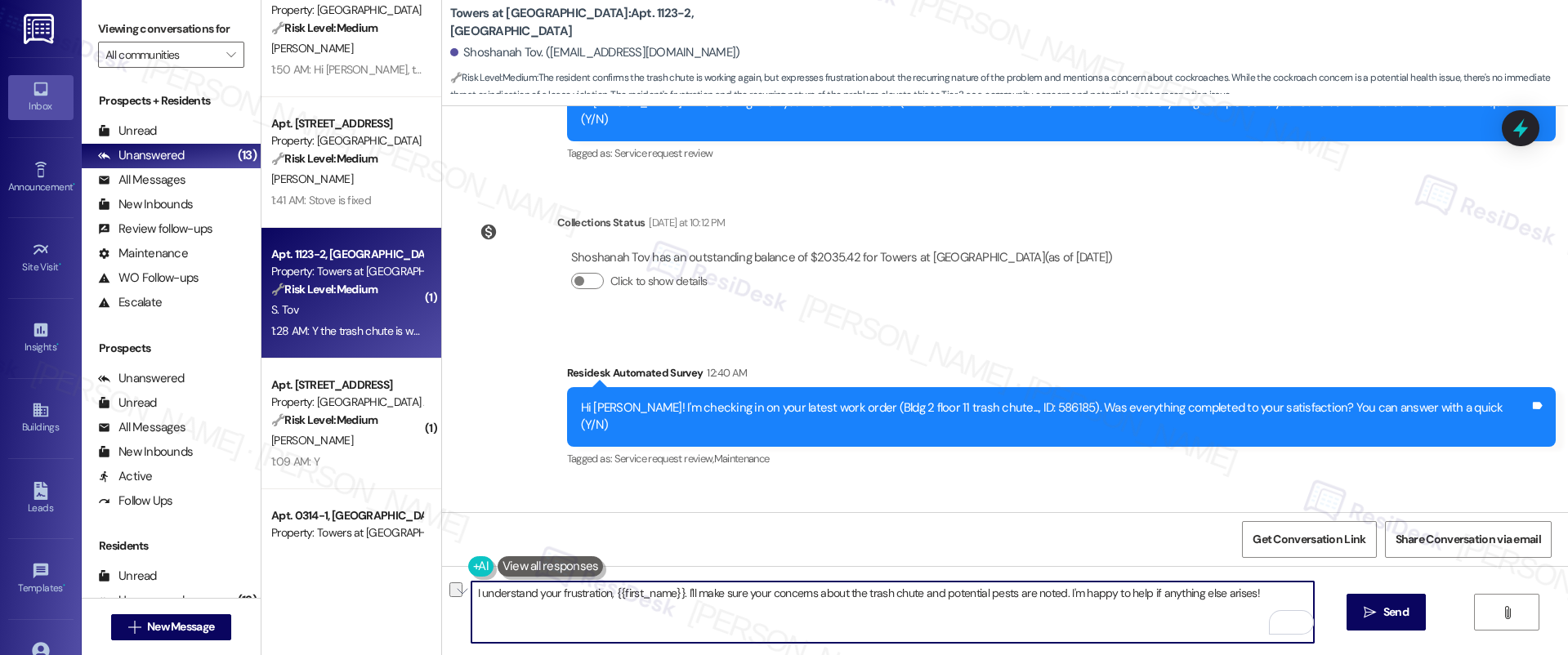 drag, startPoint x: 775, startPoint y: 594, endPoint x: 1037, endPoint y: 602, distance: 262.12211 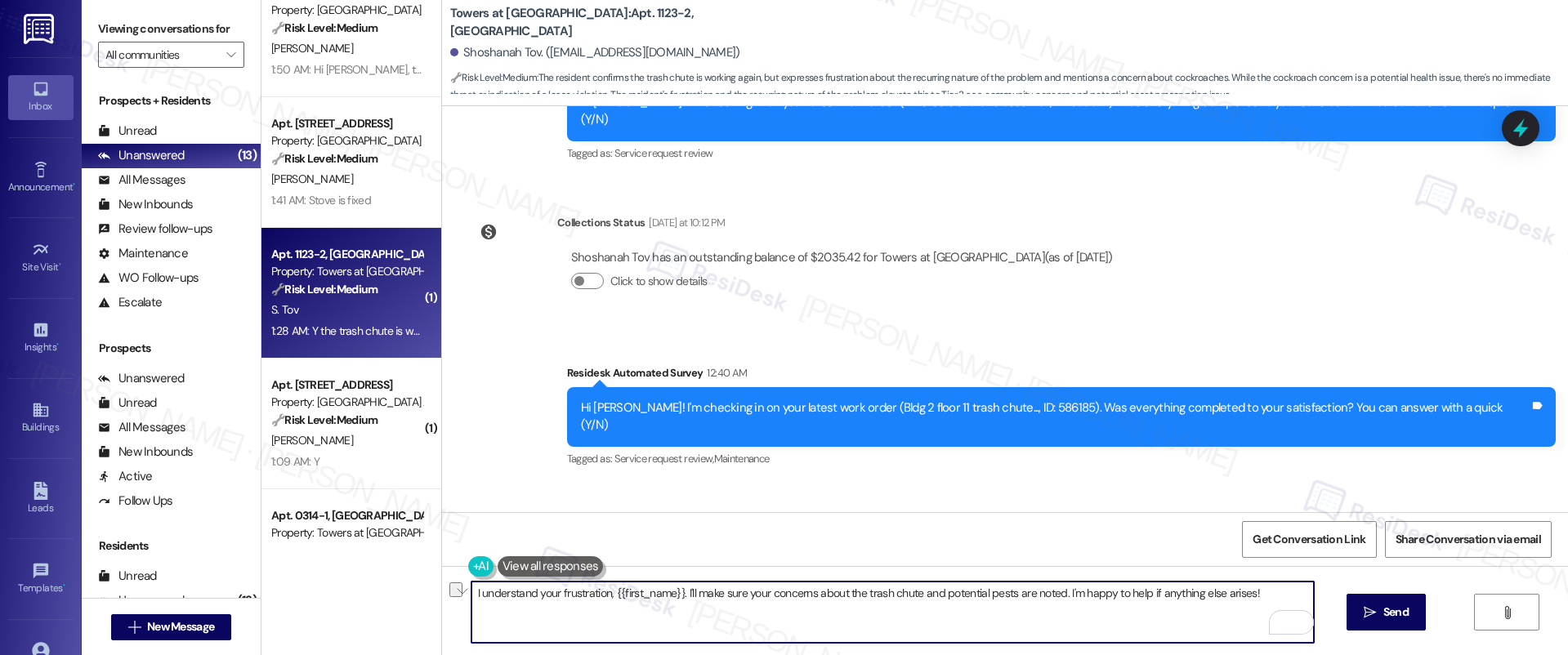 click on "I understand your frustration, {{first_name}}. I'll make sure your concerns about the trash chute and potential pests are noted. I'm happy to help if anything else arises!" at bounding box center [893, 612] 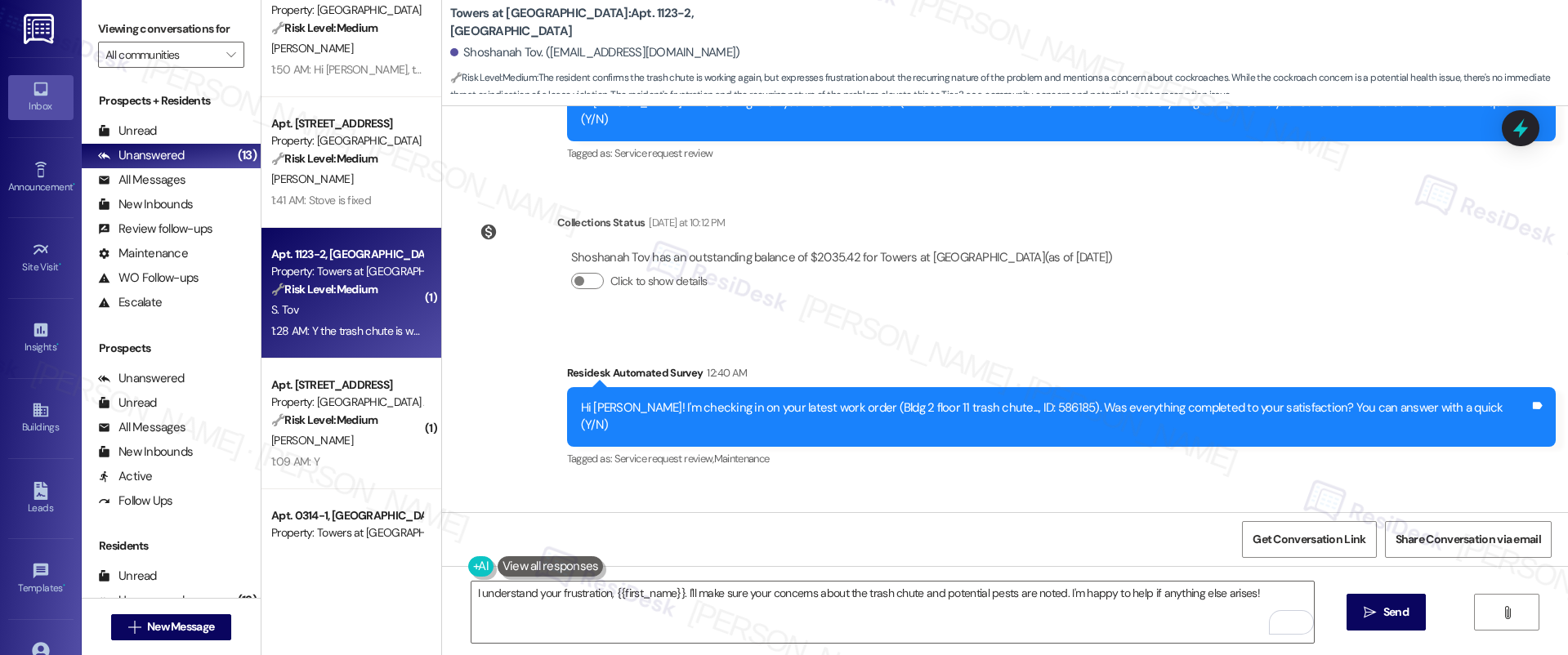 drag, startPoint x: 526, startPoint y: 405, endPoint x: 602, endPoint y: 407, distance: 76.0263 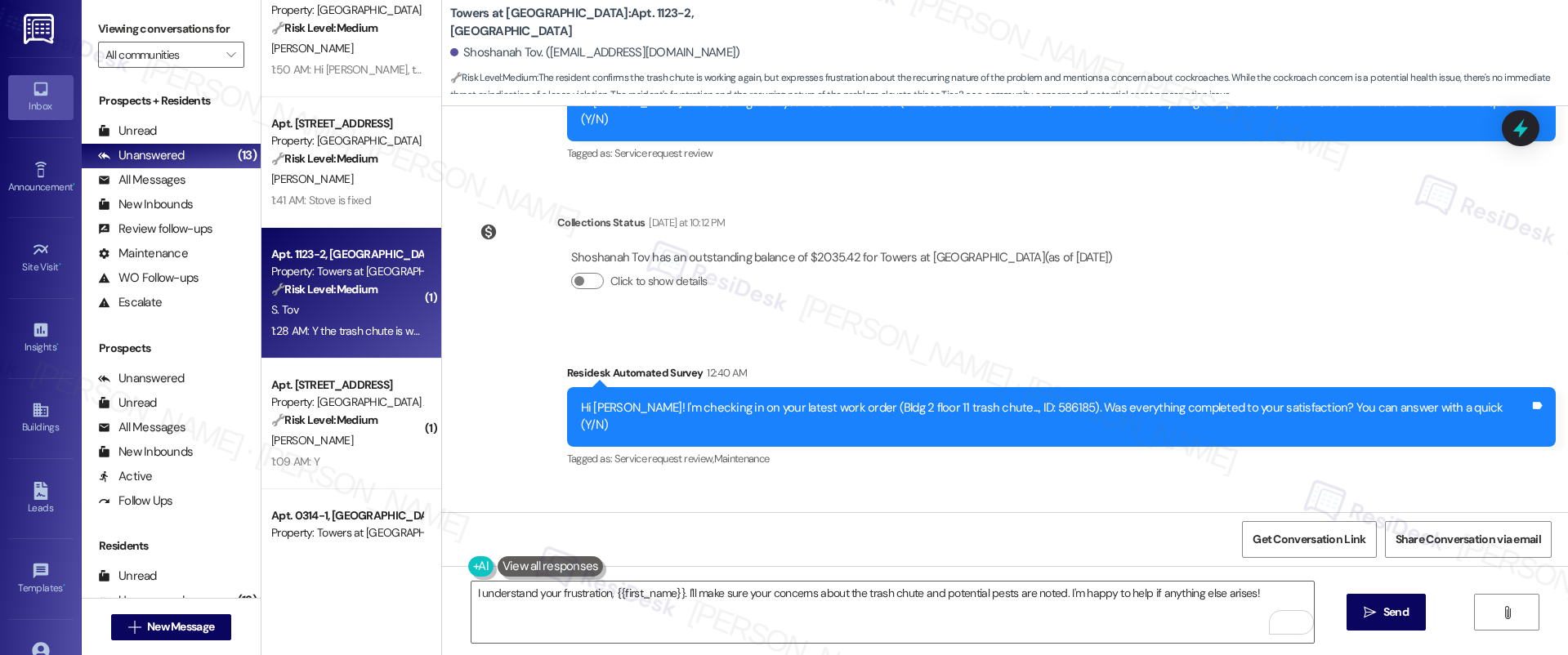 click on "Y the trash chute is working again.  This is a FREQUENTLY recurring problem and I am done reporting it. I just hope we don't get any cockroaches from it being open." at bounding box center (900, 563) 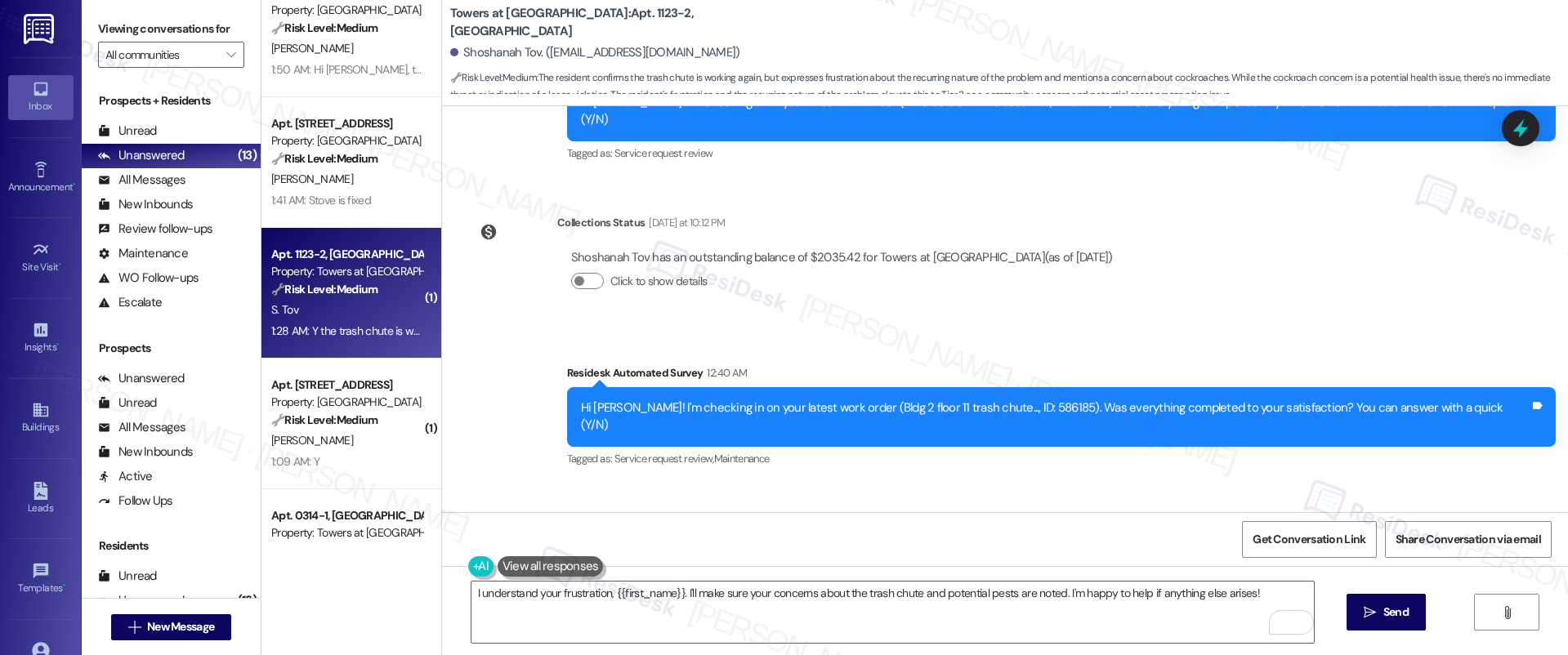click on "Y the trash chute is working again.  This is a FREQUENTLY recurring problem and I am done reporting it. I just hope we don't get any cockroaches from it being open." at bounding box center (900, 563) 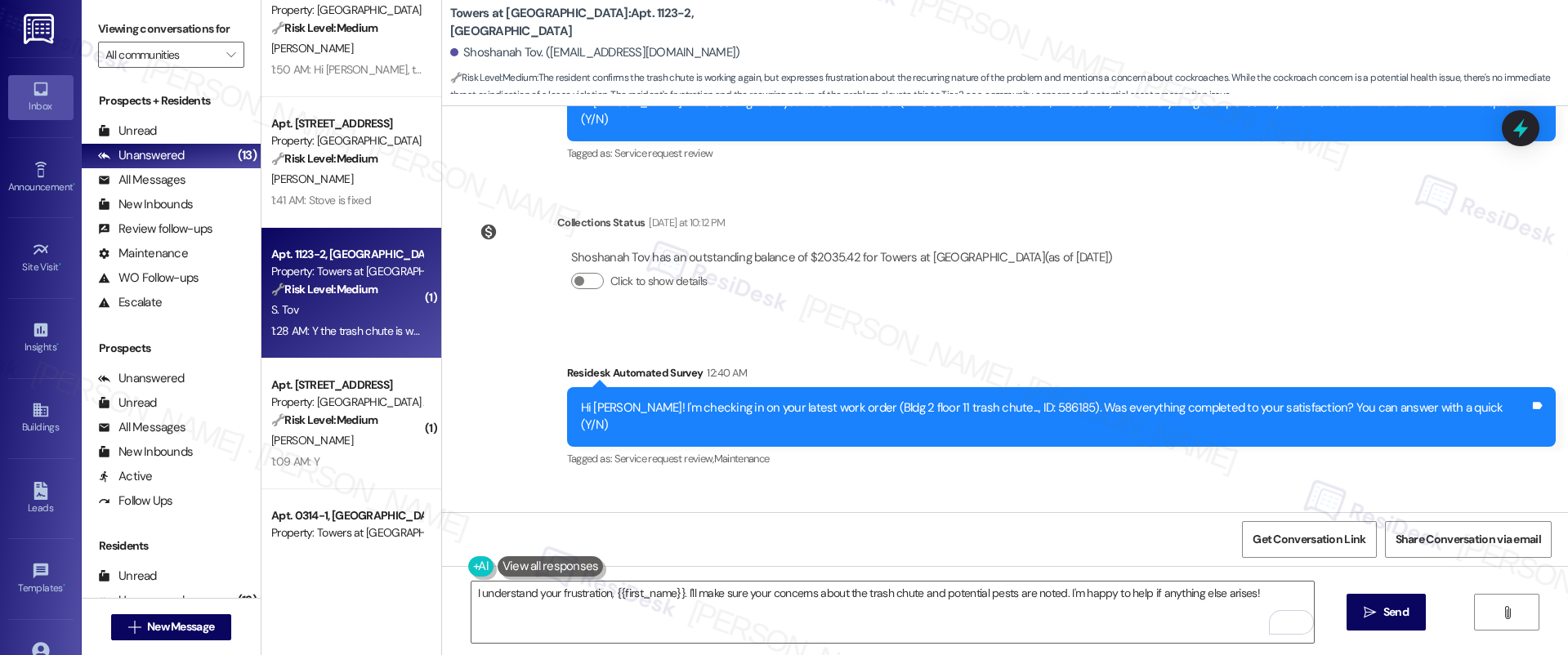 drag, startPoint x: 495, startPoint y: 405, endPoint x: 553, endPoint y: 405, distance: 58 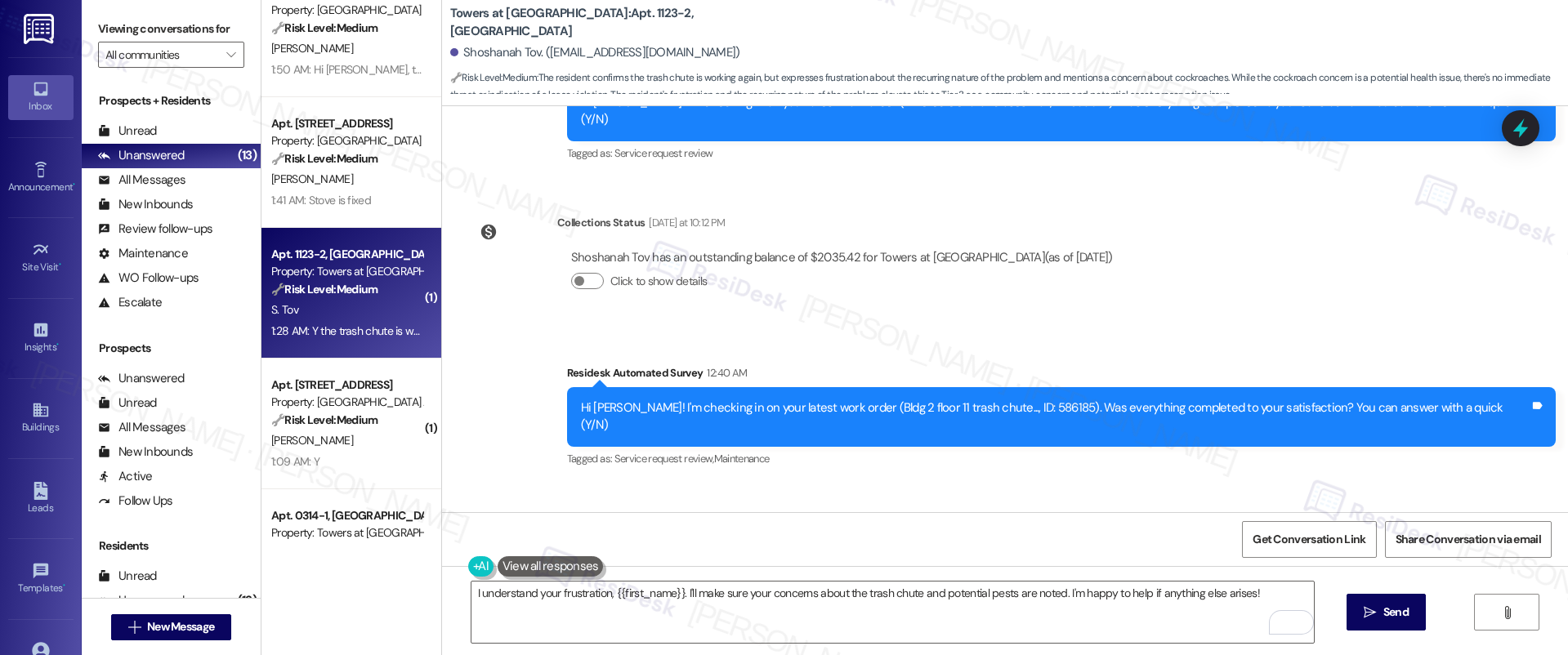 click on "Y the trash chute is working again.  This is a FREQUENTLY recurring problem and I am done reporting it. I just hope we don't get any cockroaches from it being open." at bounding box center [900, 563] 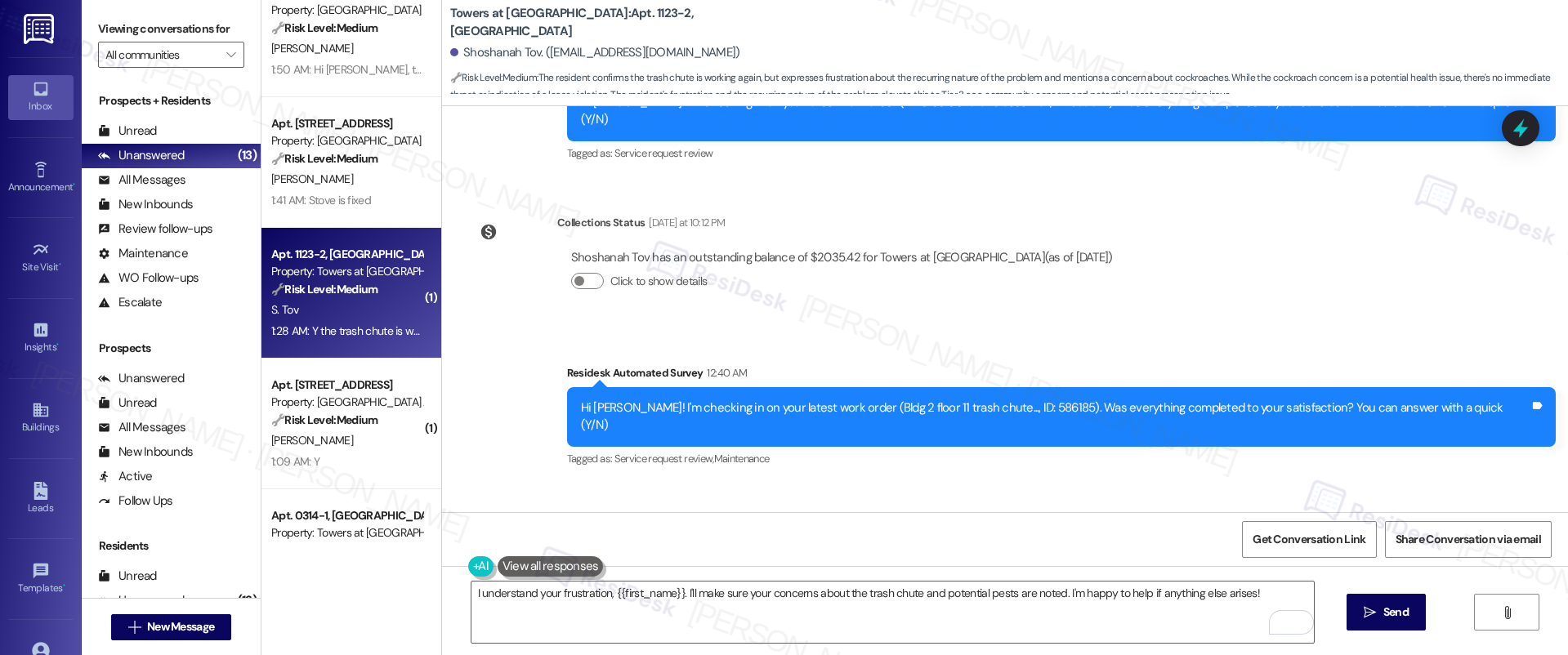 copy on "trash chute" 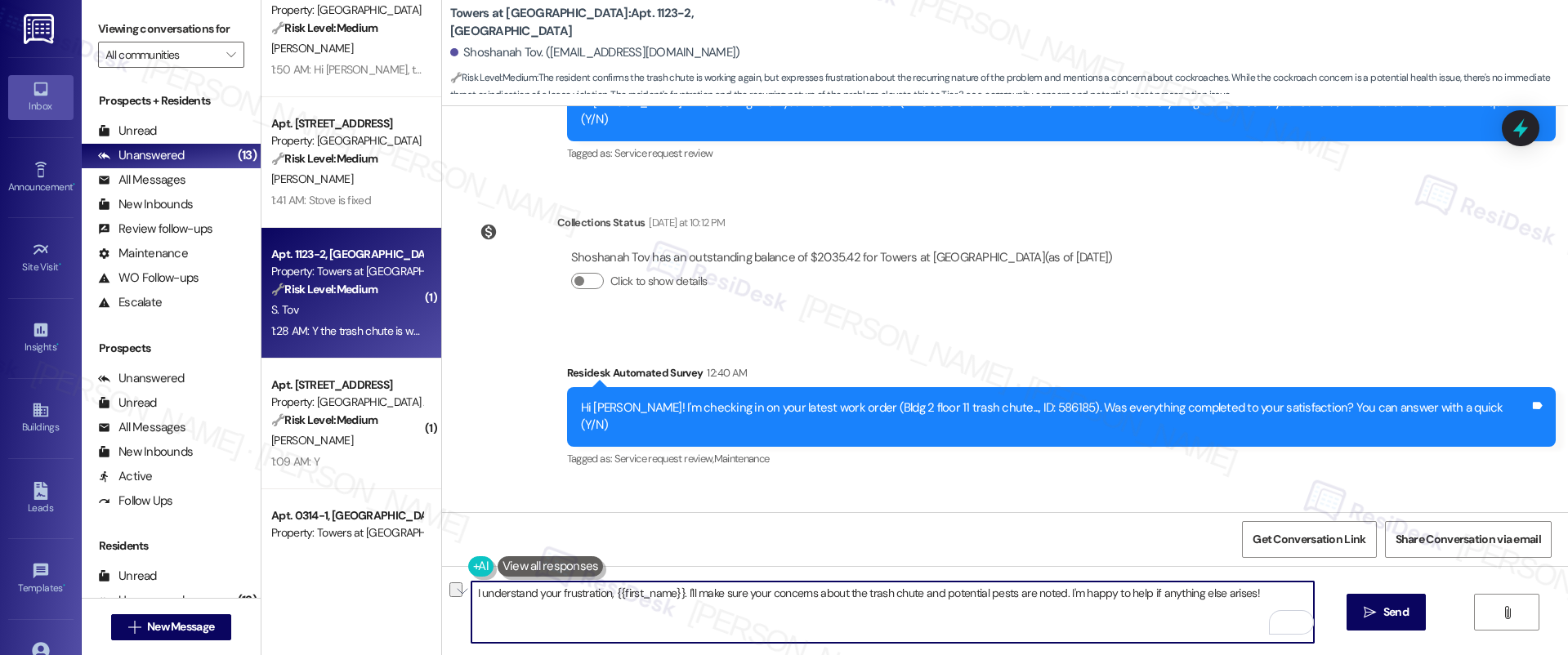 drag, startPoint x: 525, startPoint y: 590, endPoint x: 832, endPoint y: 601, distance: 307.19701 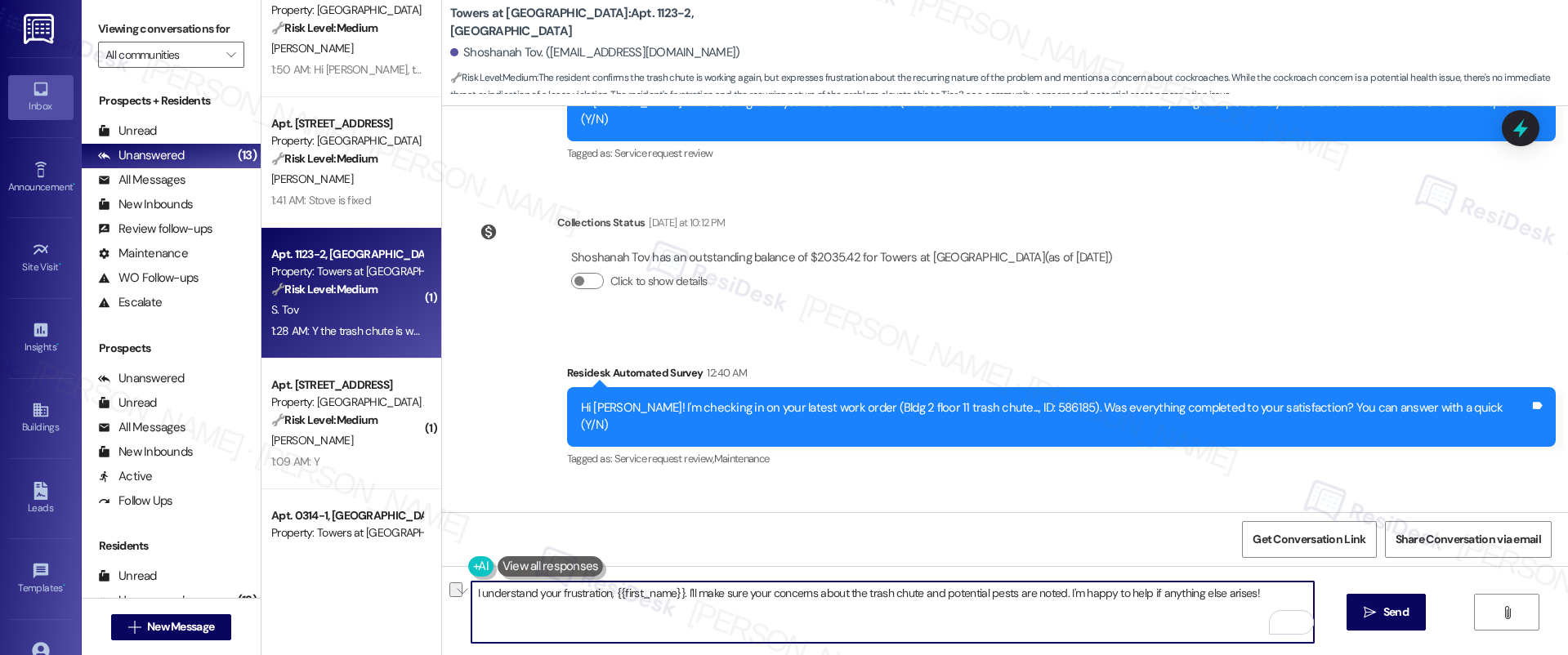 click on "I understand your frustration, {{first_name}}. I'll make sure your concerns about the trash chute and potential pests are noted. I'm happy to help if anything else arises!" at bounding box center (893, 612) 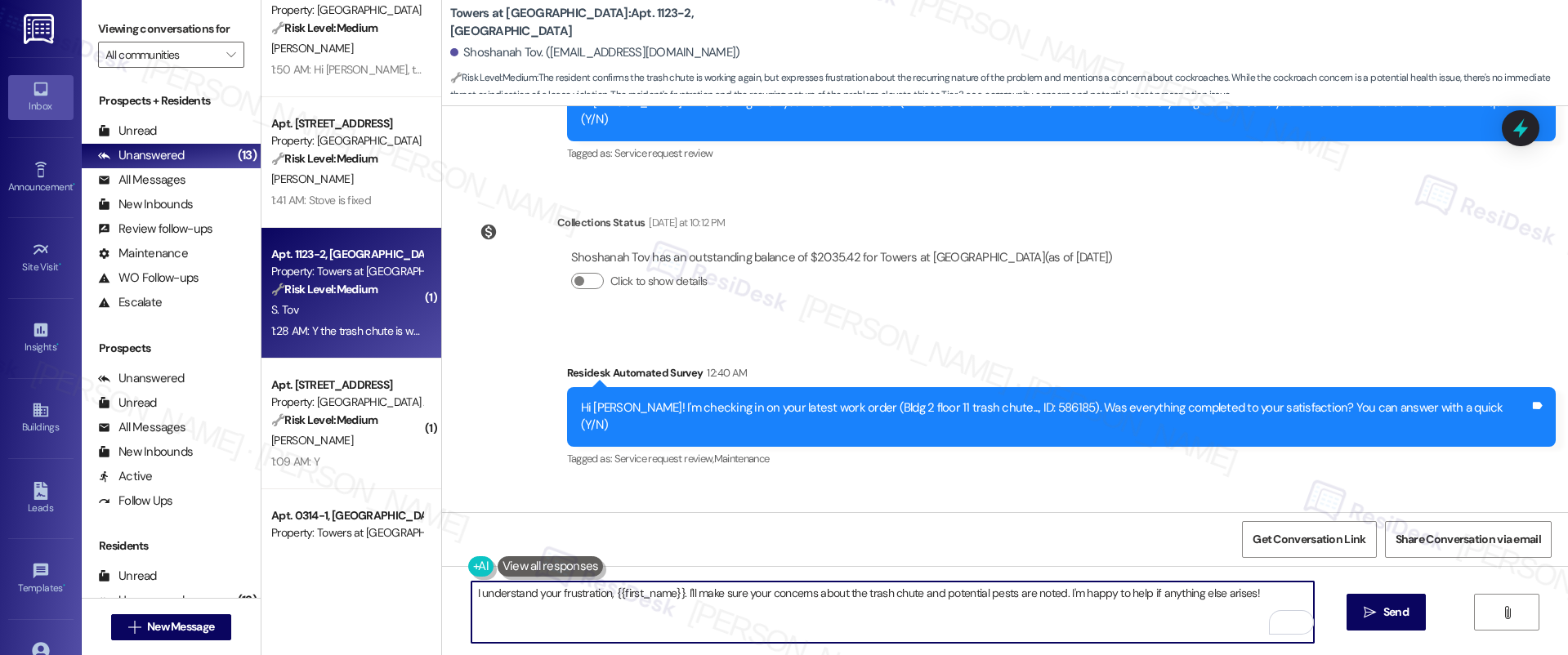 click on "I understand your frustration, {{first_name}}. I'll make sure your concerns about the trash chute and potential pests are noted. I'm happy to help if anything else arises!" at bounding box center [893, 612] 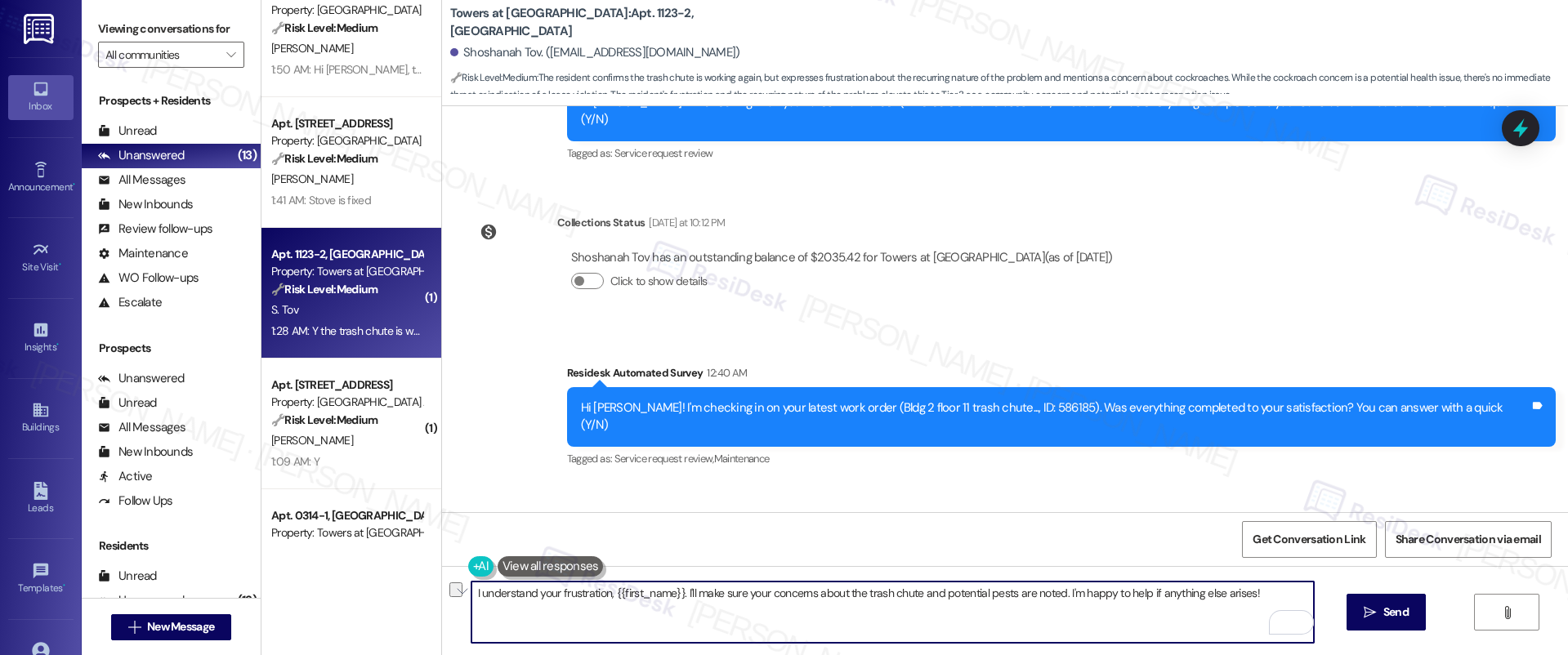 drag, startPoint x: 529, startPoint y: 595, endPoint x: 989, endPoint y: 600, distance: 460.0272 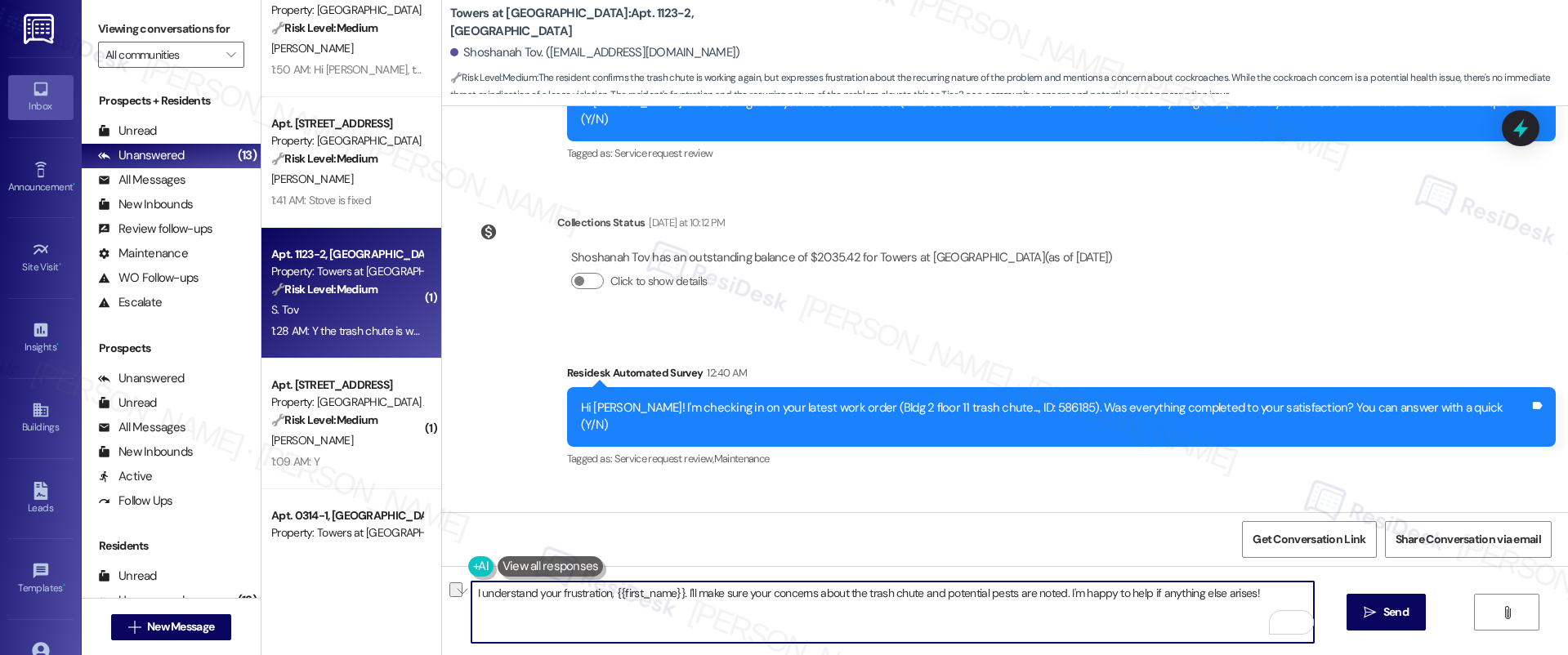 click on "I understand your frustration, {{first_name}}. I'll make sure your concerns about the trash chute and potential pests are noted. I'm happy to help if anything else arises!" at bounding box center [893, 612] 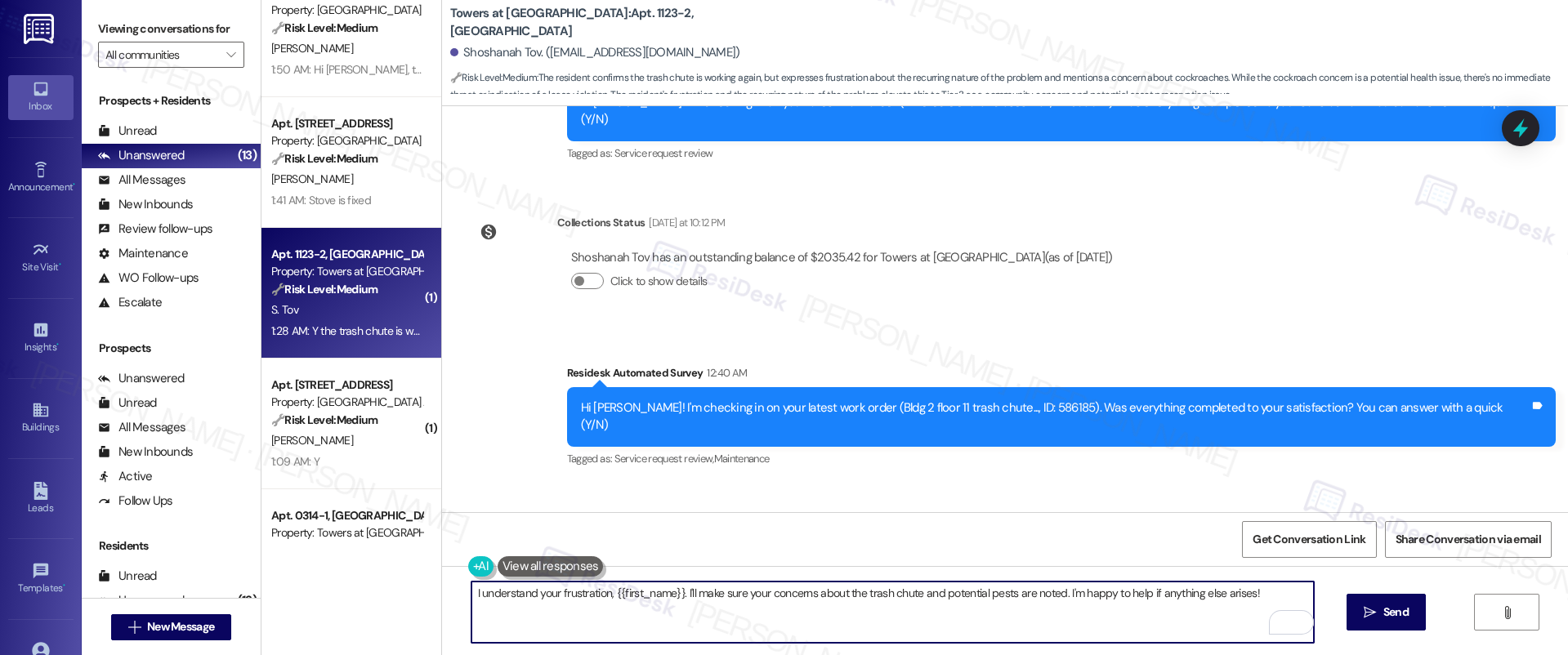 click on "I understand your frustration, {{first_name}}. I'll make sure your concerns about the trash chute and potential pests are noted. I'm happy to help if anything else arises!" at bounding box center (893, 612) 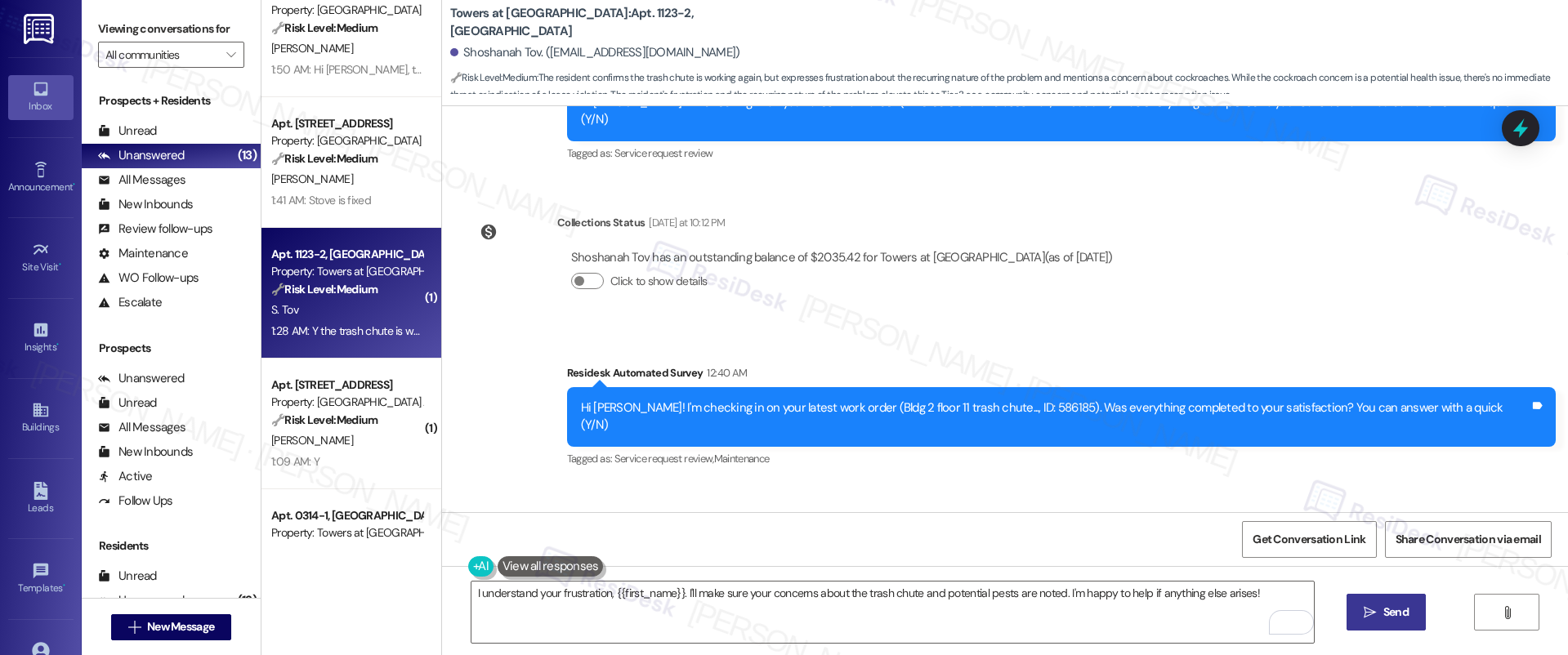 click on "Send" at bounding box center (1396, 612) 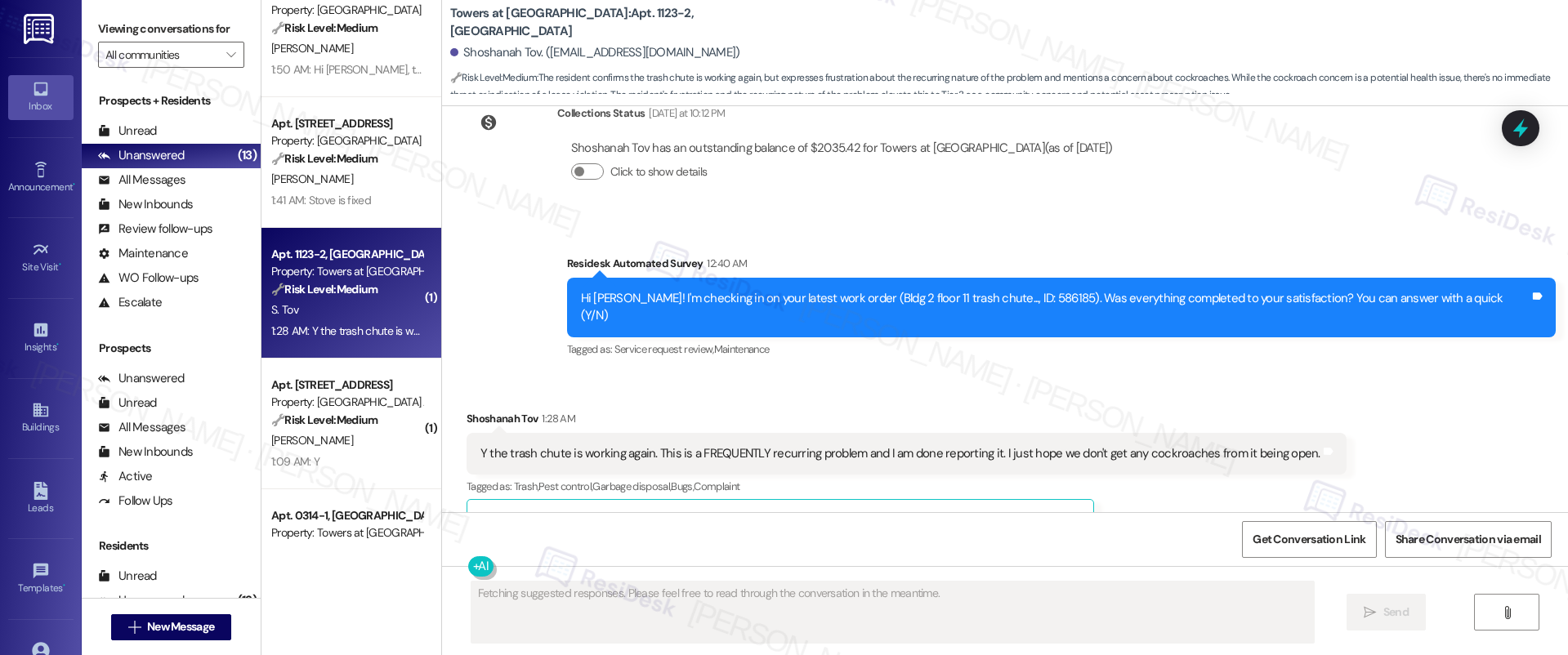 scroll, scrollTop: 14622, scrollLeft: 0, axis: vertical 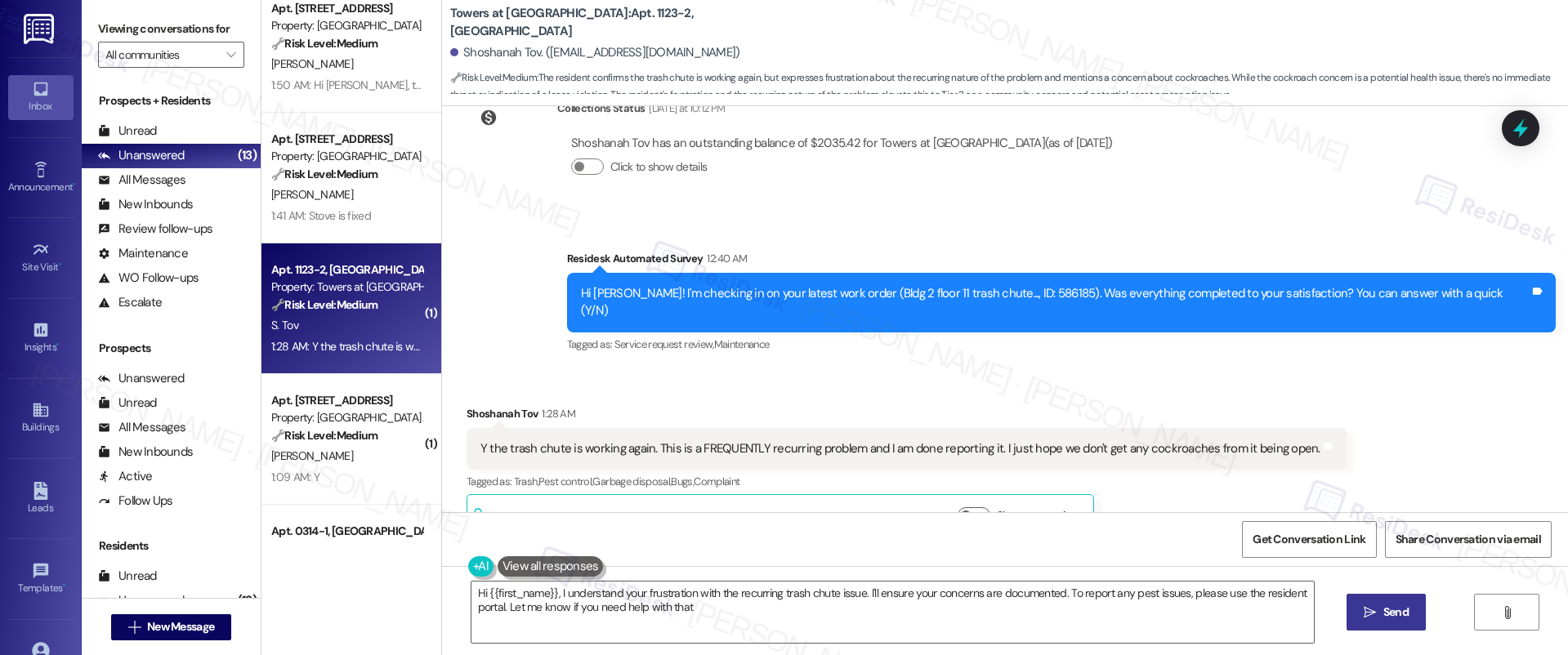 type on "Hi {{first_name}}, I understand your frustration with the recurring trash chute issue. I'll ensure your concerns are documented. To report any pest issues, please use the resident portal. Let me know if you need help with that!" 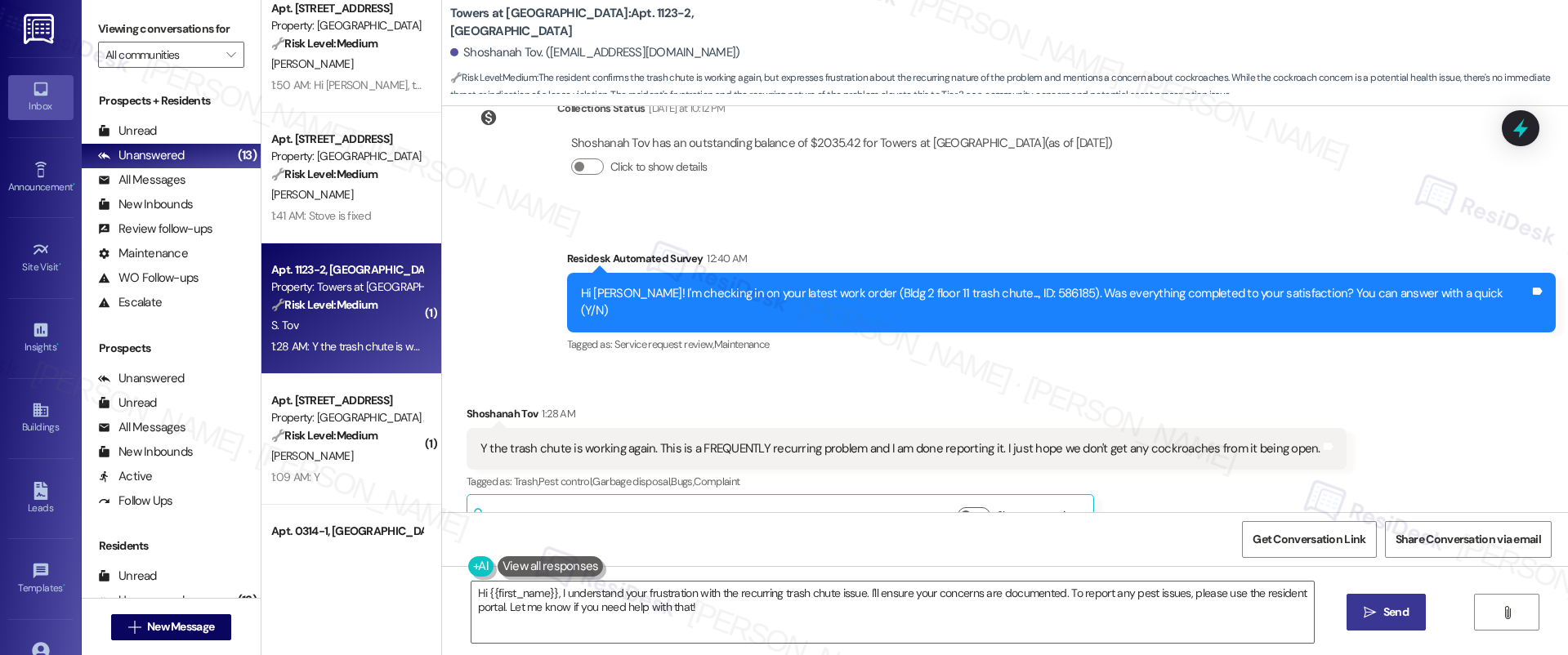 scroll, scrollTop: 665, scrollLeft: 0, axis: vertical 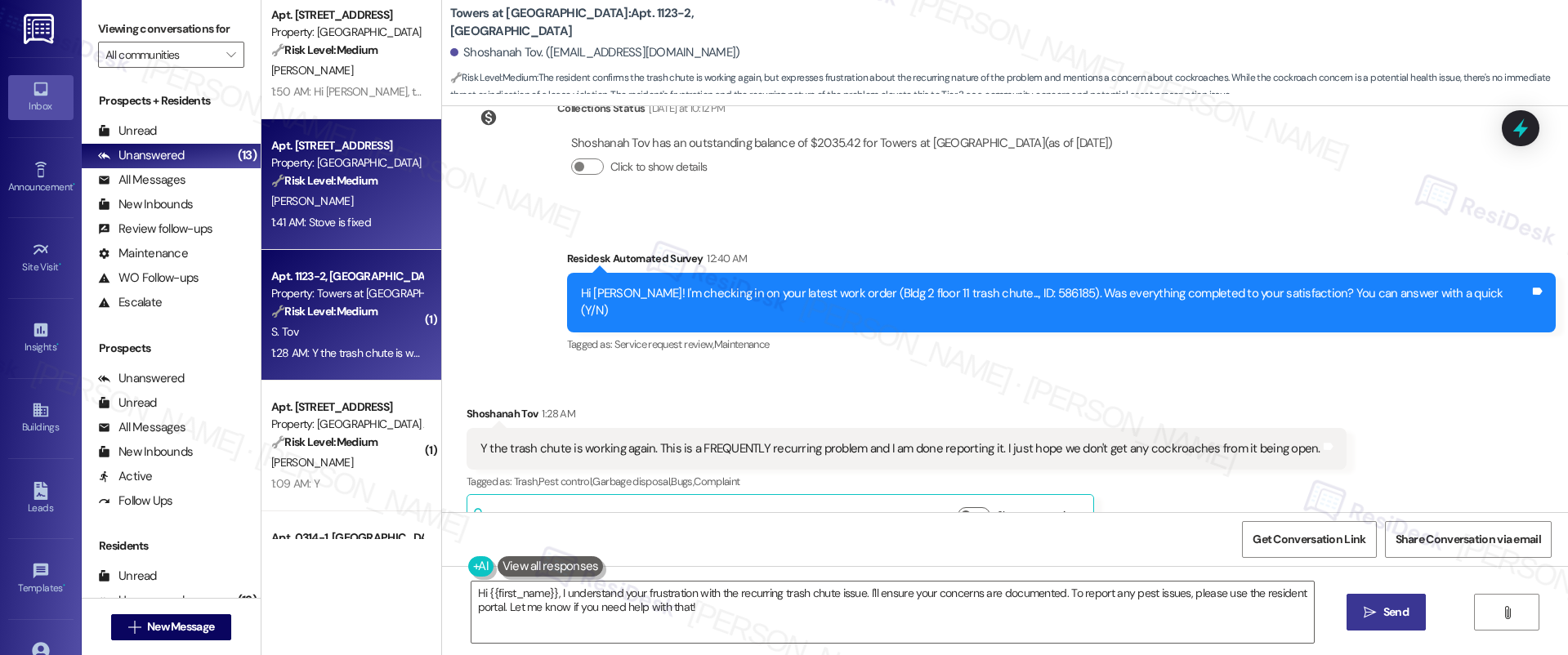 click on "1:41 AM: Stove is fixed  1:41 AM: Stove is fixed" at bounding box center [346, 222] 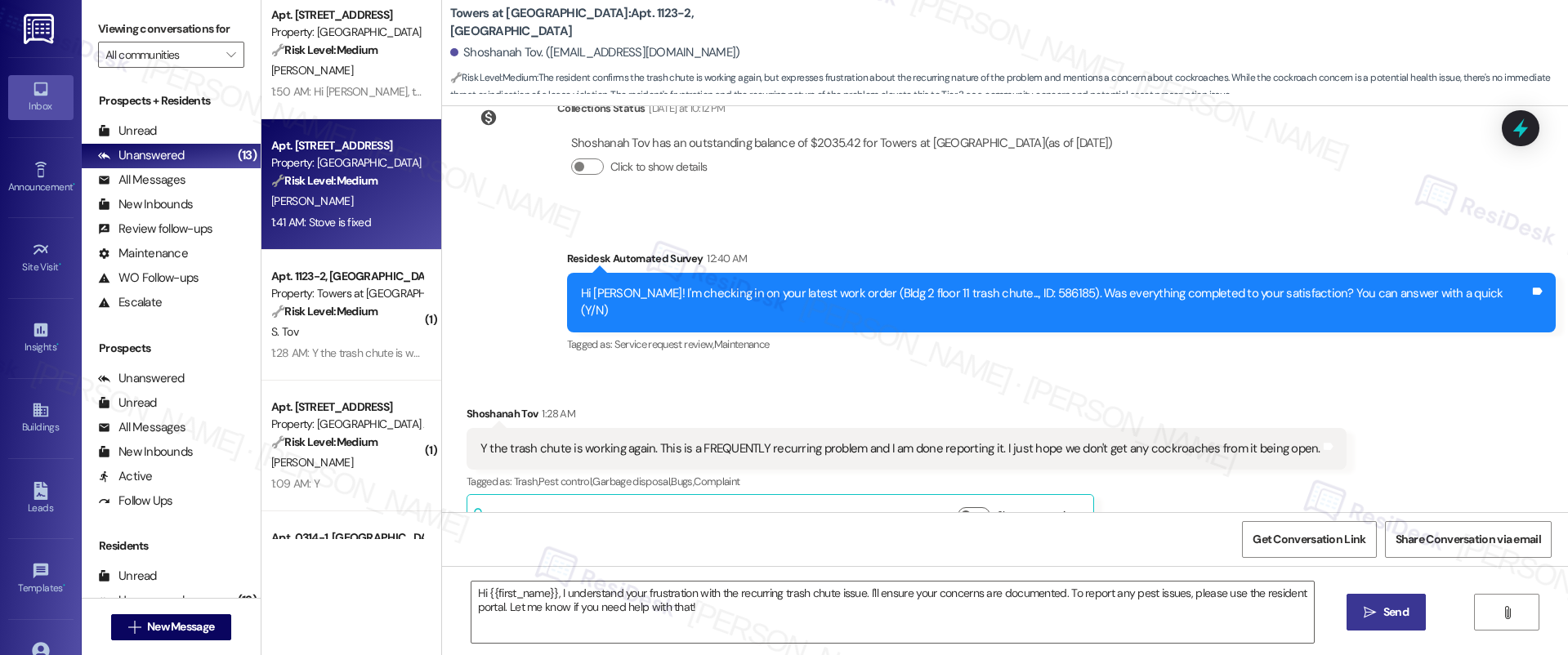 type on "Fetching suggested responses. Please feel free to read through the conversation in the meantime." 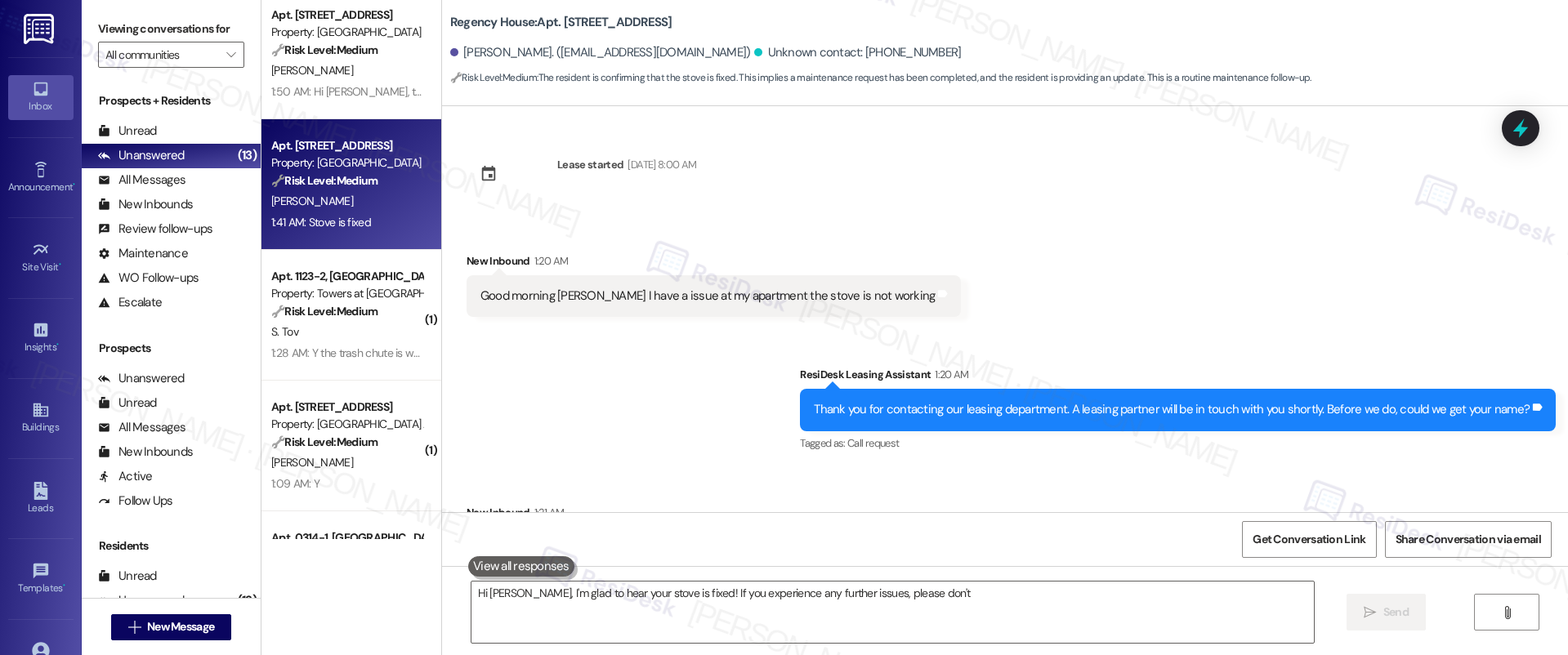 scroll, scrollTop: 207, scrollLeft: 0, axis: vertical 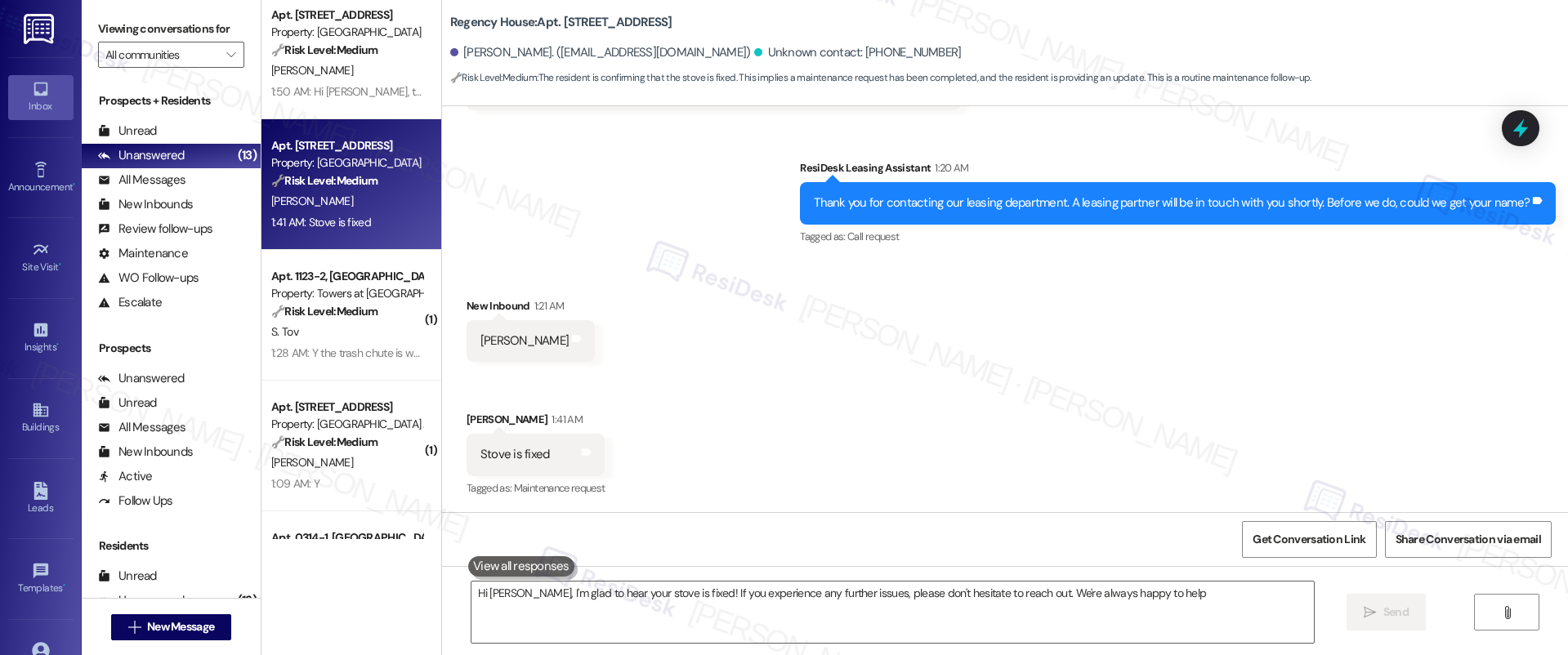type on "Hi Soledade, I'm glad to hear your stove is fixed! If you experience any further issues, please don't hesitate to reach out. We're always happy to help!" 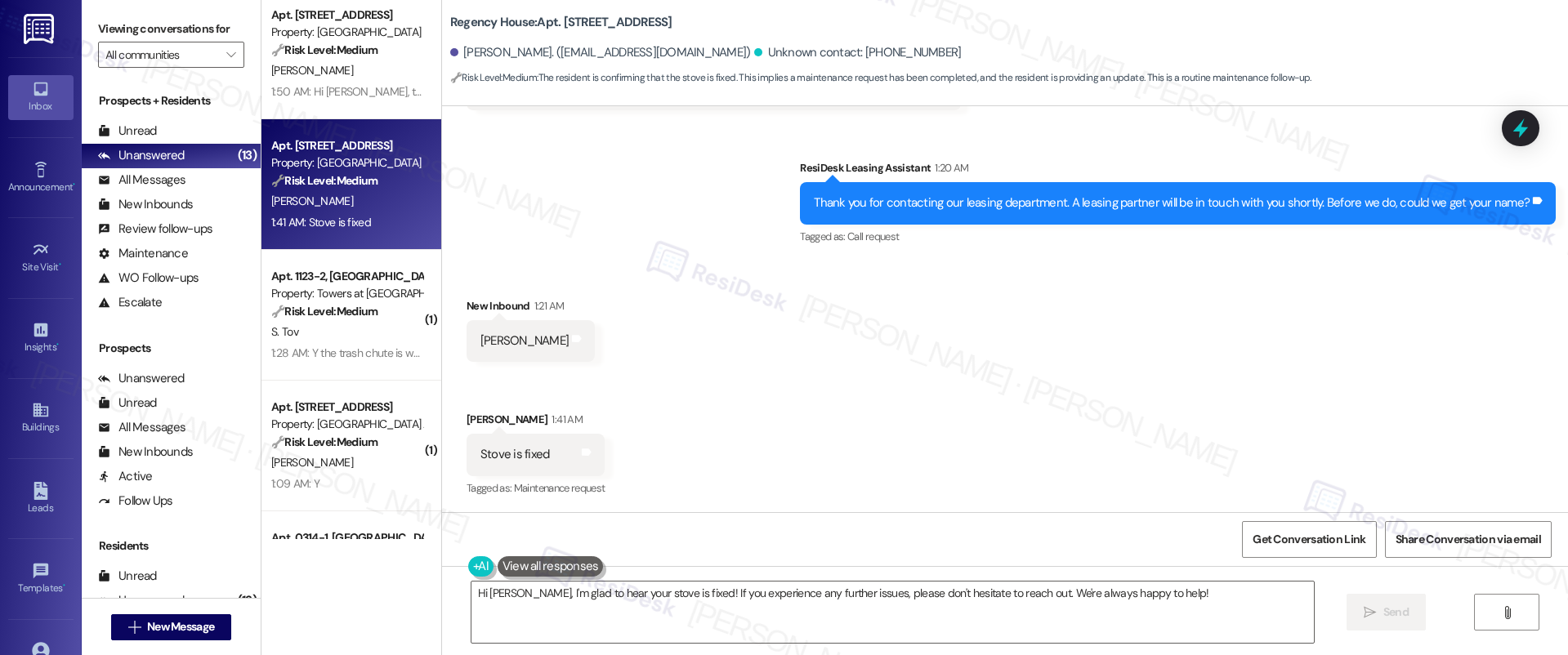 click on "Regency House:  Apt. 315, 6301 N. 10th St       Dartanion Johnson. (dartj44@gmail.com)     Unknown contact: +12677364018   🔧  Risk Level:  Medium :  The resident is confirming that the stove is fixed. This implies a maintenance request has been completed, and the resident is providing an update. This is a routine maintenance follow-up." at bounding box center (1009, 45) 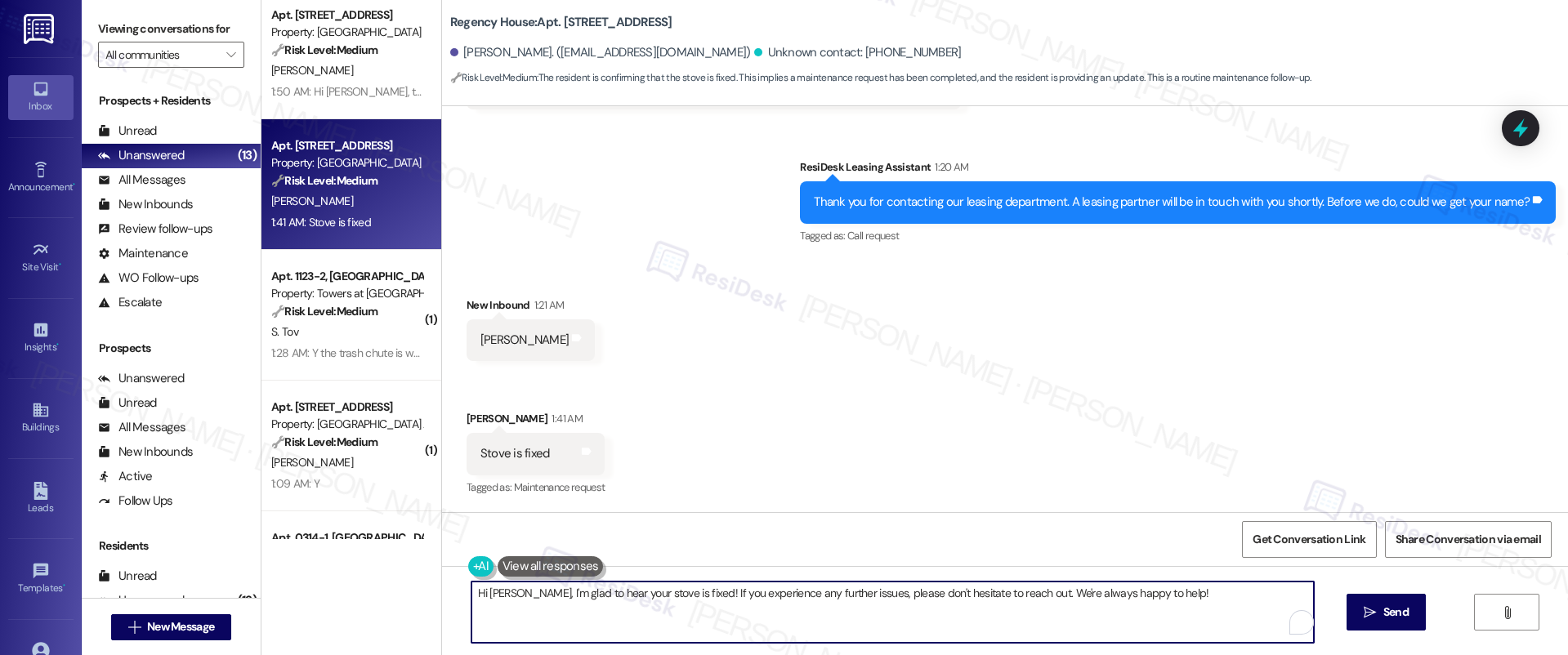 click on "Hi Soledade, I'm glad to hear your stove is fixed! If you experience any further issues, please don't hesitate to reach out. We're always happy to help!" at bounding box center (893, 612) 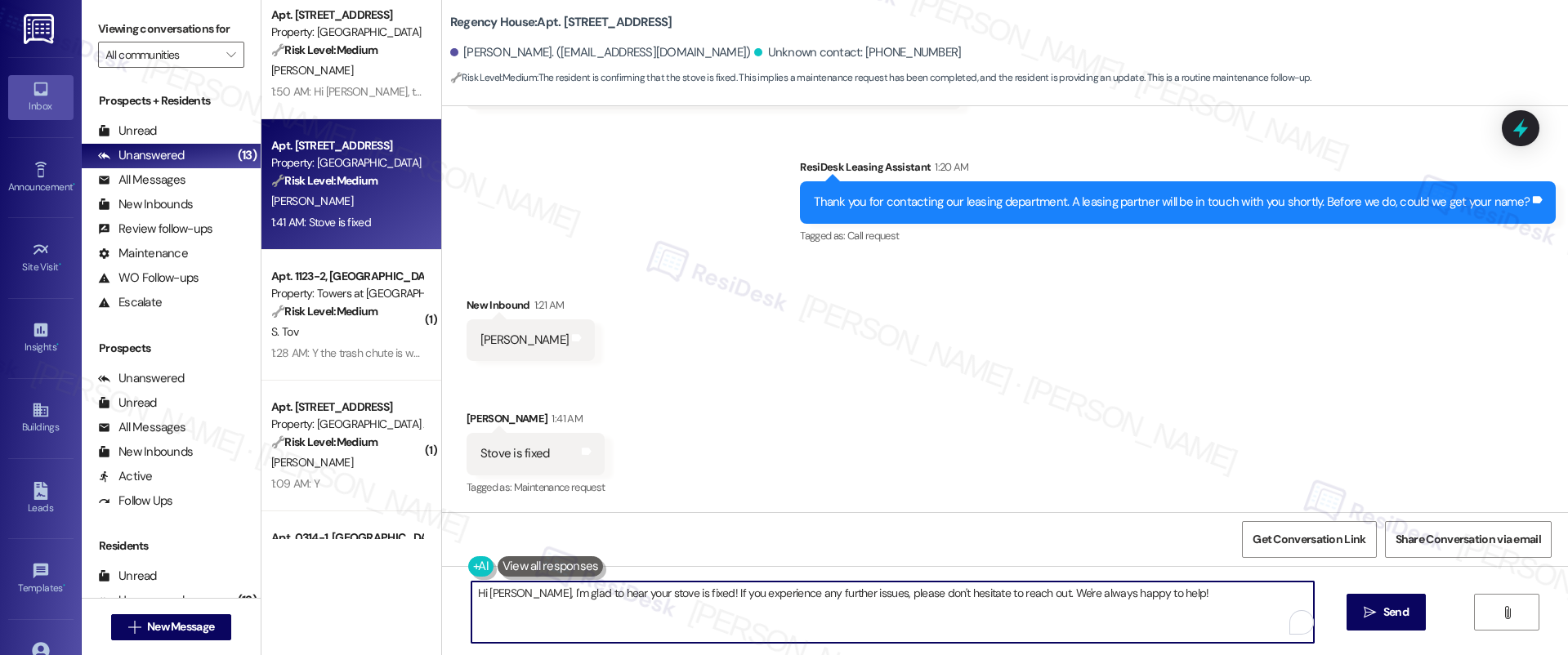 drag, startPoint x: 695, startPoint y: 594, endPoint x: 1048, endPoint y: 608, distance: 353.27751 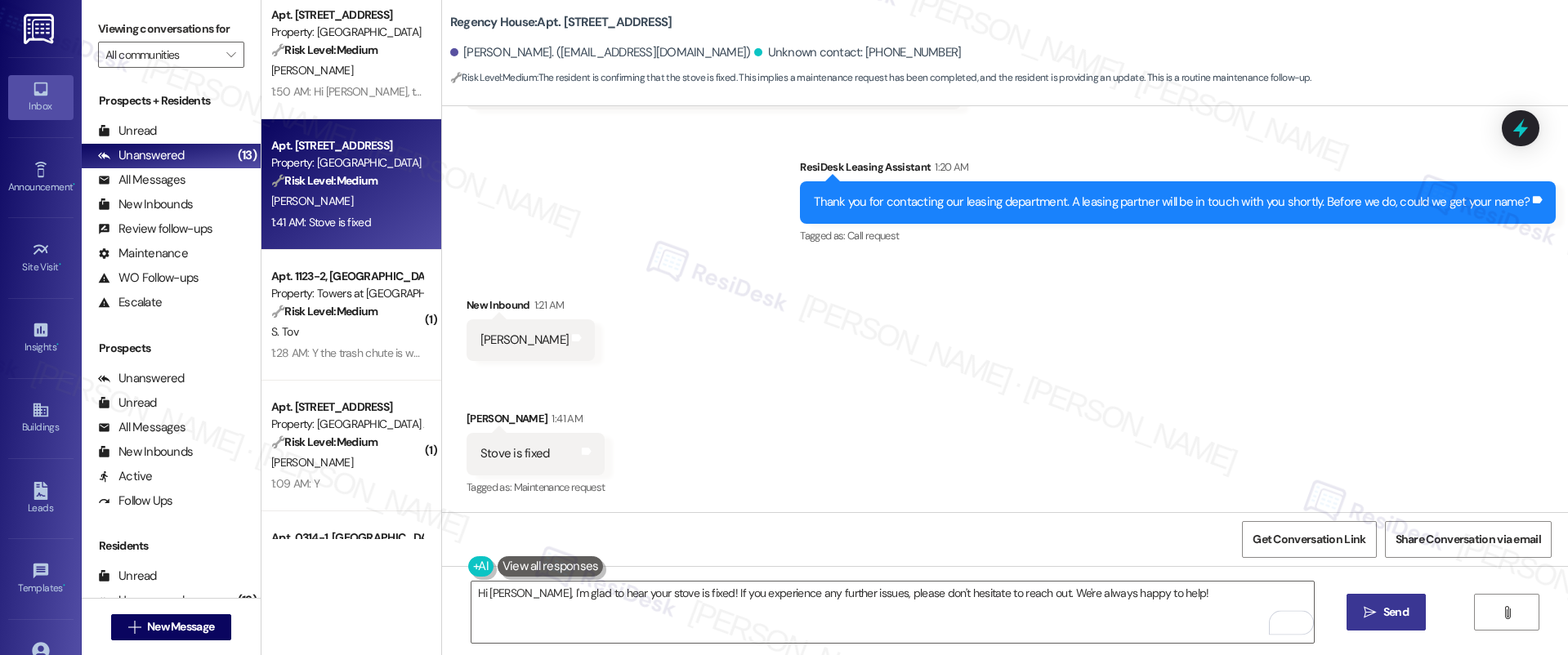 click on "Send" at bounding box center [1396, 612] 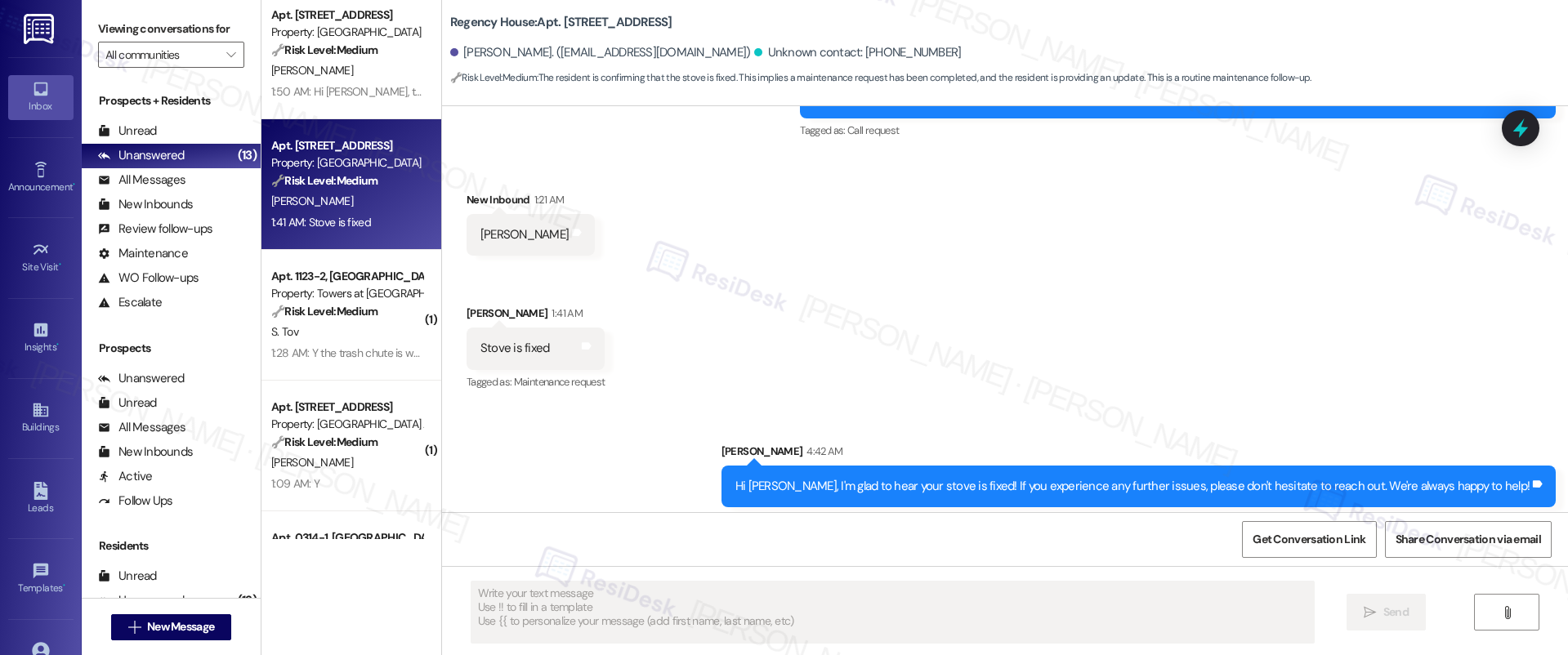 scroll, scrollTop: 321, scrollLeft: 0, axis: vertical 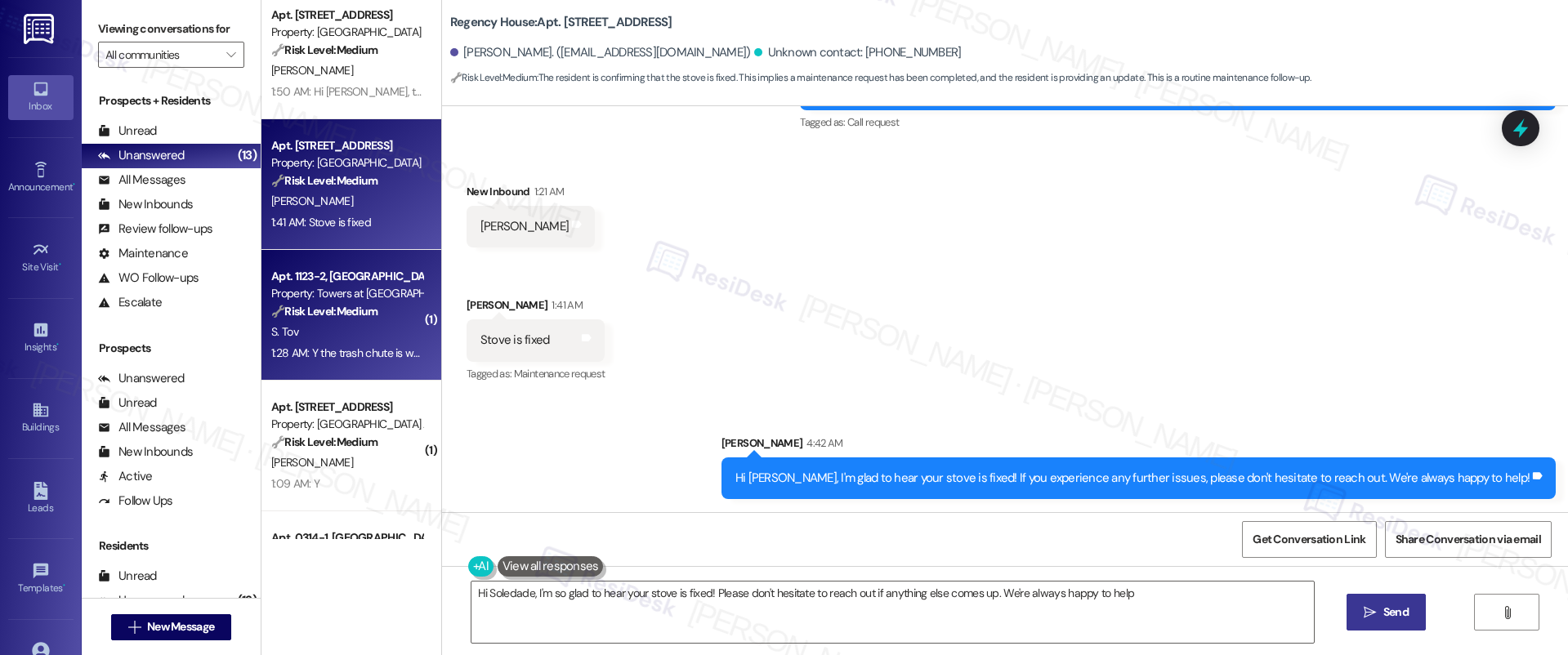 type on "Hi Soledade, I'm so glad to hear your stove is fixed! Please don't hesitate to reach out if anything else comes up. We're always happy to help!" 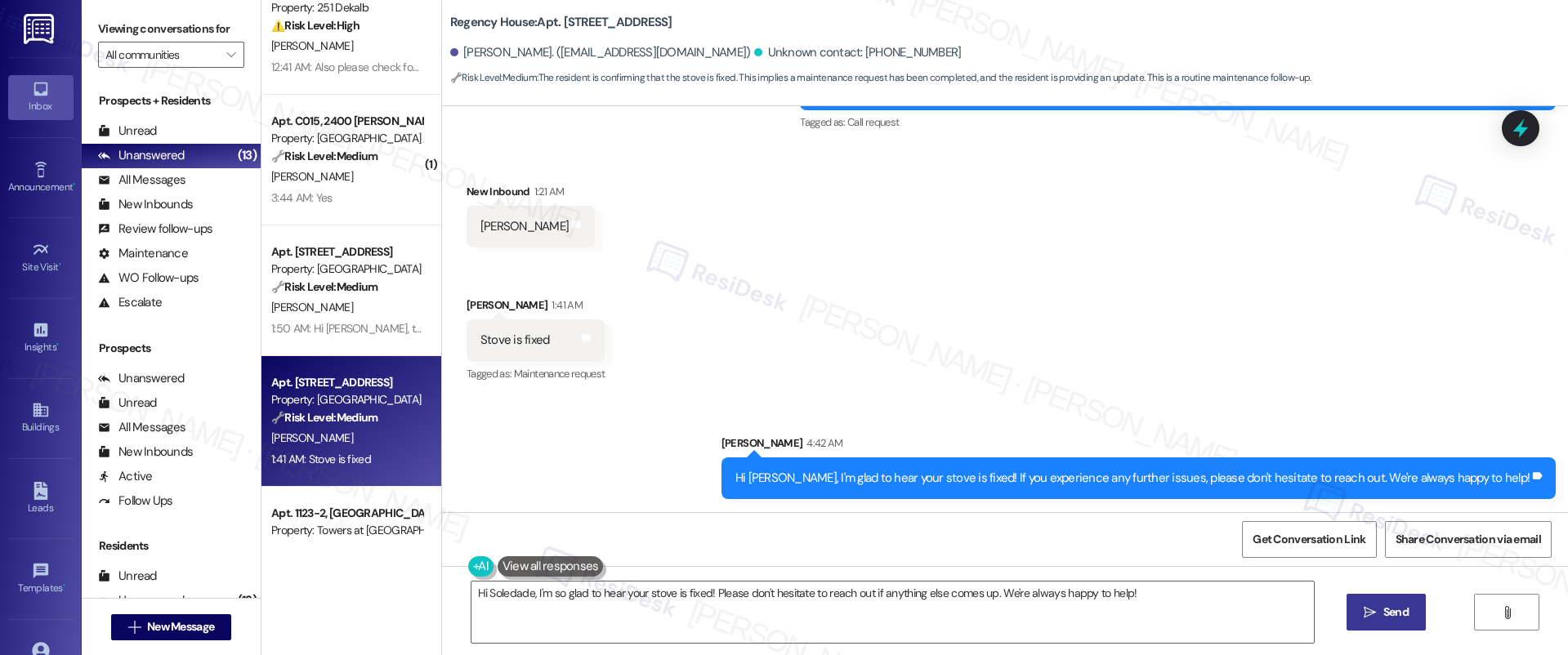 scroll, scrollTop: 381, scrollLeft: 0, axis: vertical 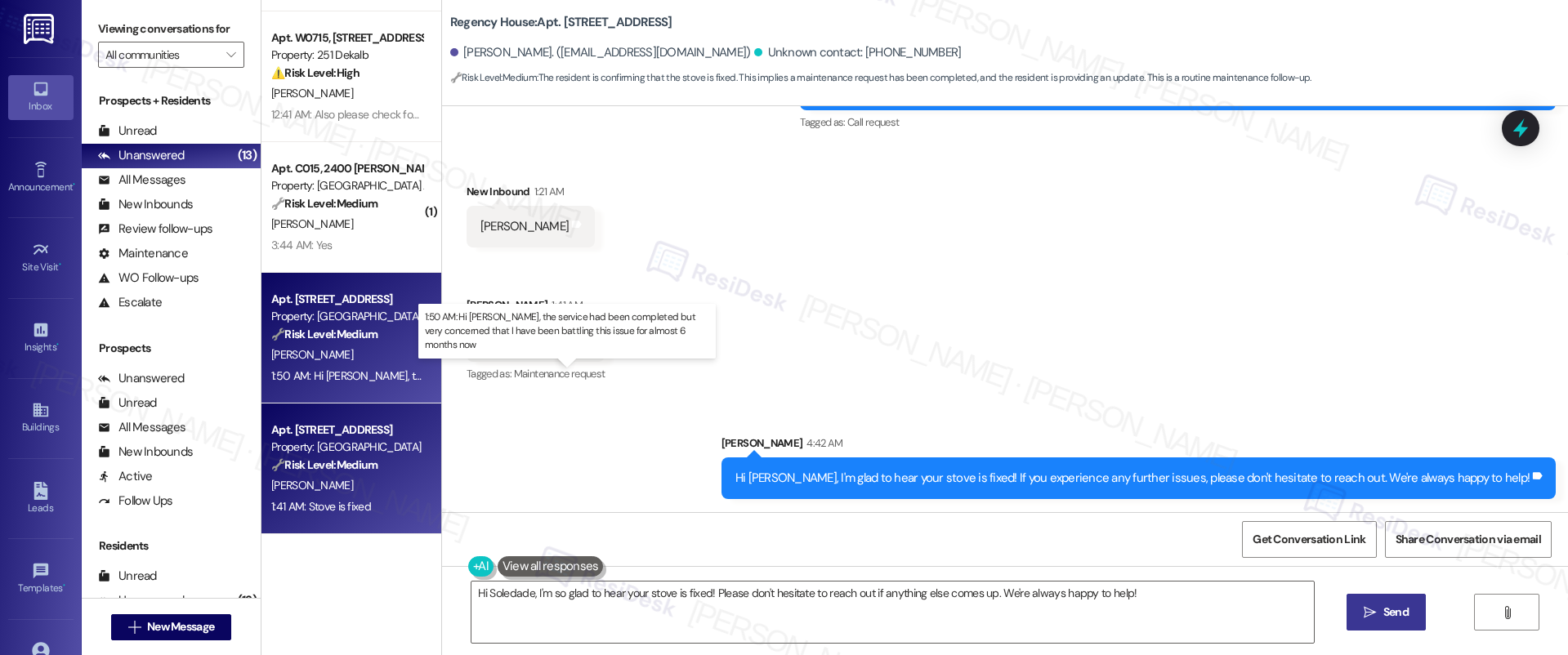click on "1:50 AM: Hi Emily, the service had been completed but very concerned that I have been battling this issue for almost 6 months now  1:50 AM: Hi Emily, the service had been completed but very concerned that I have been battling this issue for almost 6 months now" at bounding box center [610, 376] 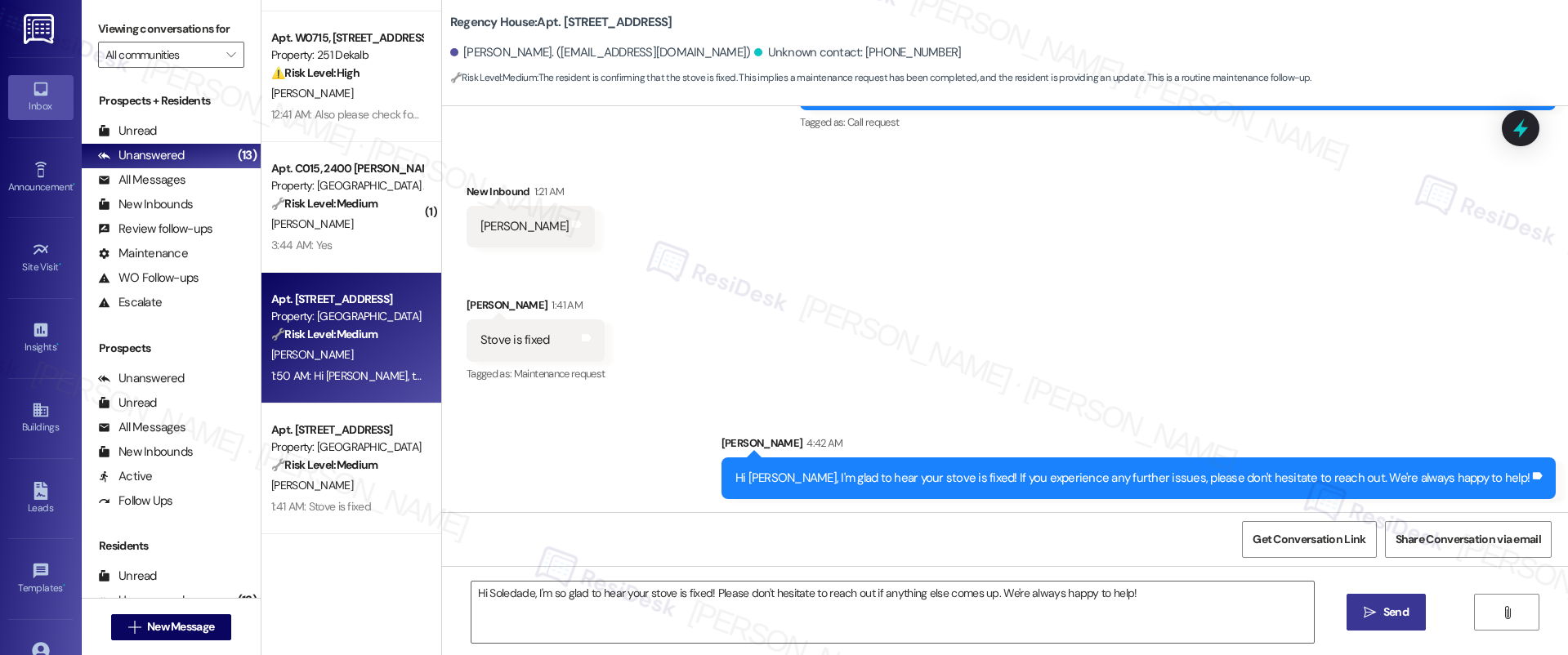 type on "Fetching suggested responses. Please feel free to read through the conversation in the meantime." 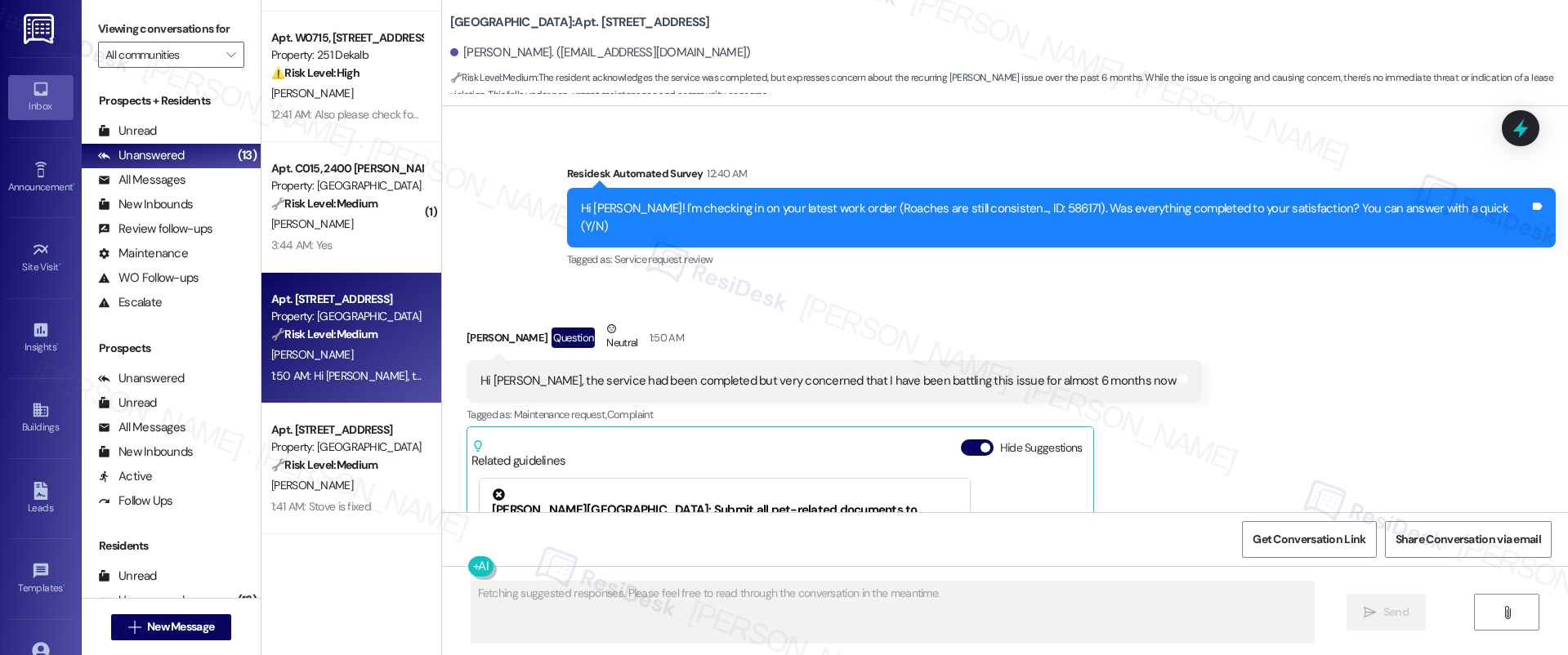 scroll, scrollTop: 3435, scrollLeft: 0, axis: vertical 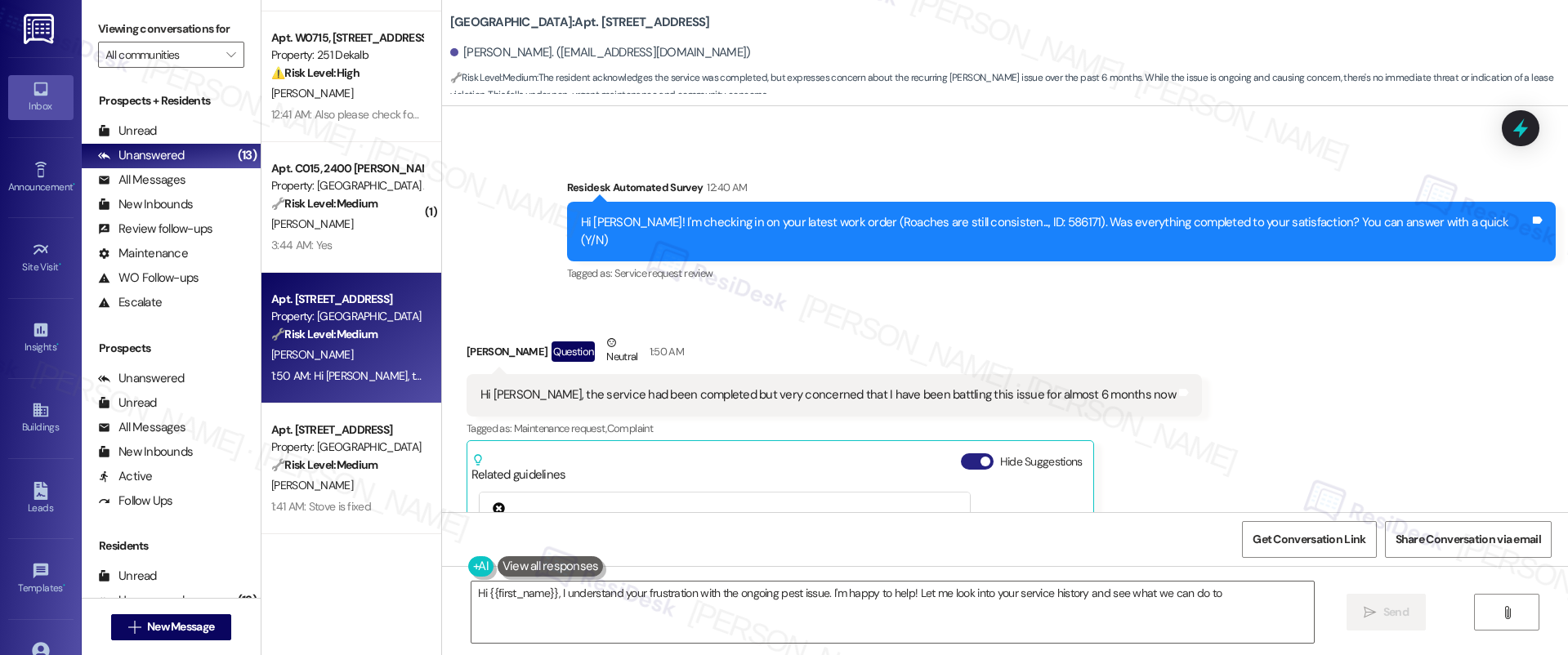 click on "Hide Suggestions" at bounding box center (977, 461) 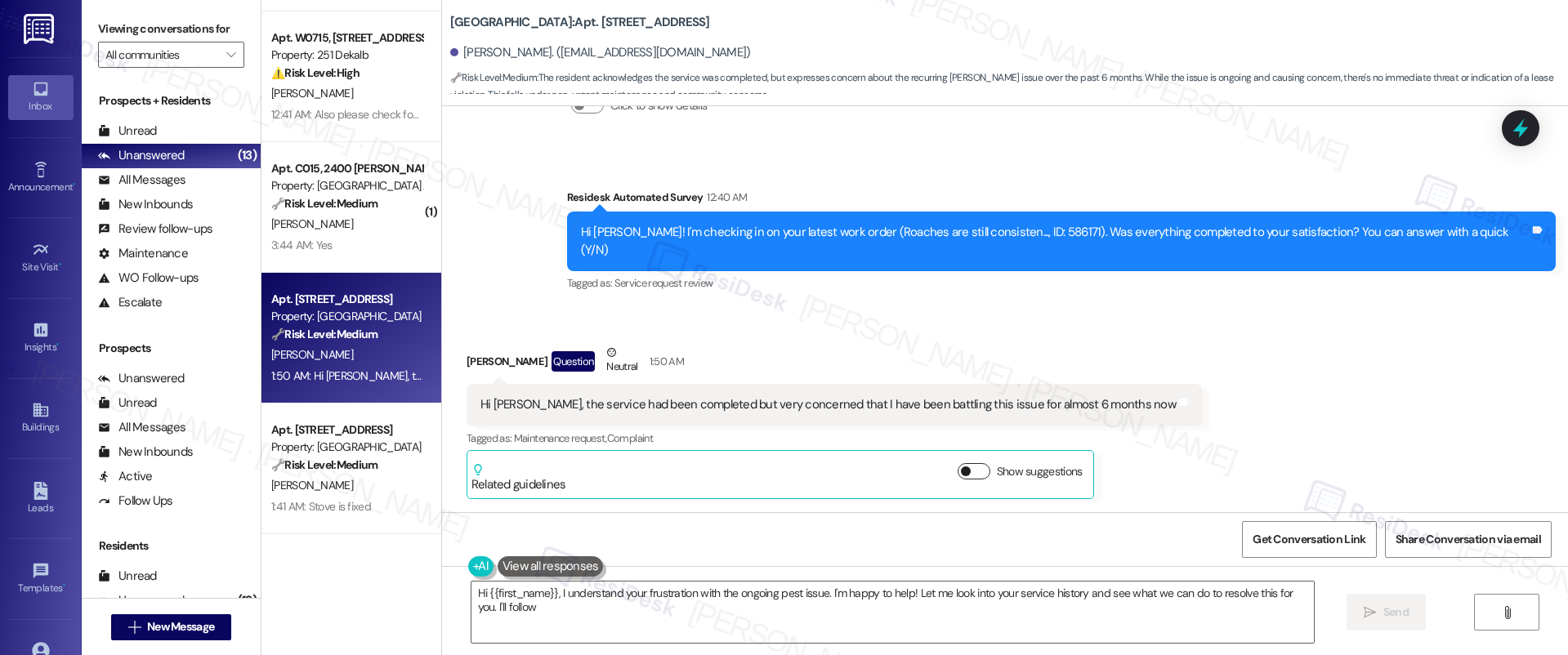 scroll, scrollTop: 3320, scrollLeft: 0, axis: vertical 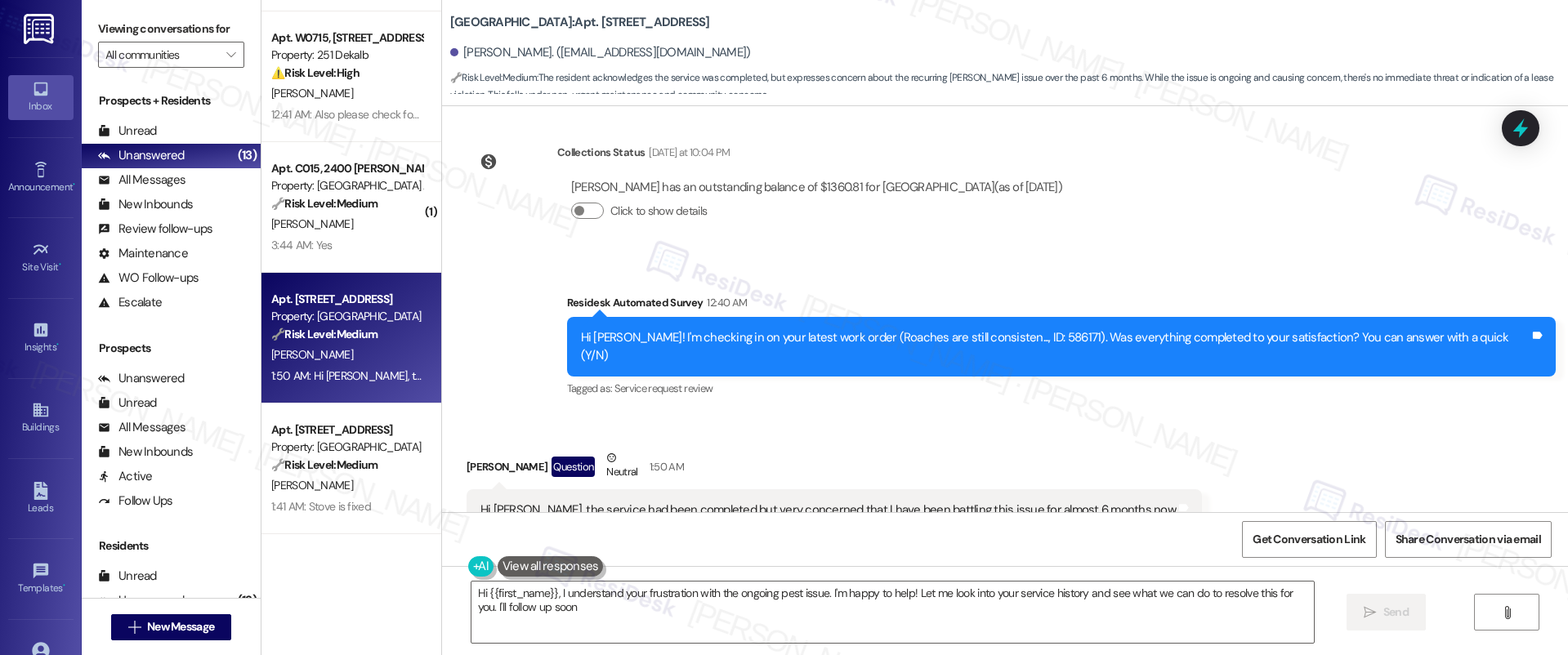 type on "Hi {{first_name}}, I understand your frustration with the ongoing pest issue. I'm happy to help! Let me look into your service history and see what we can do to resolve this for you. I'll follow up soon!" 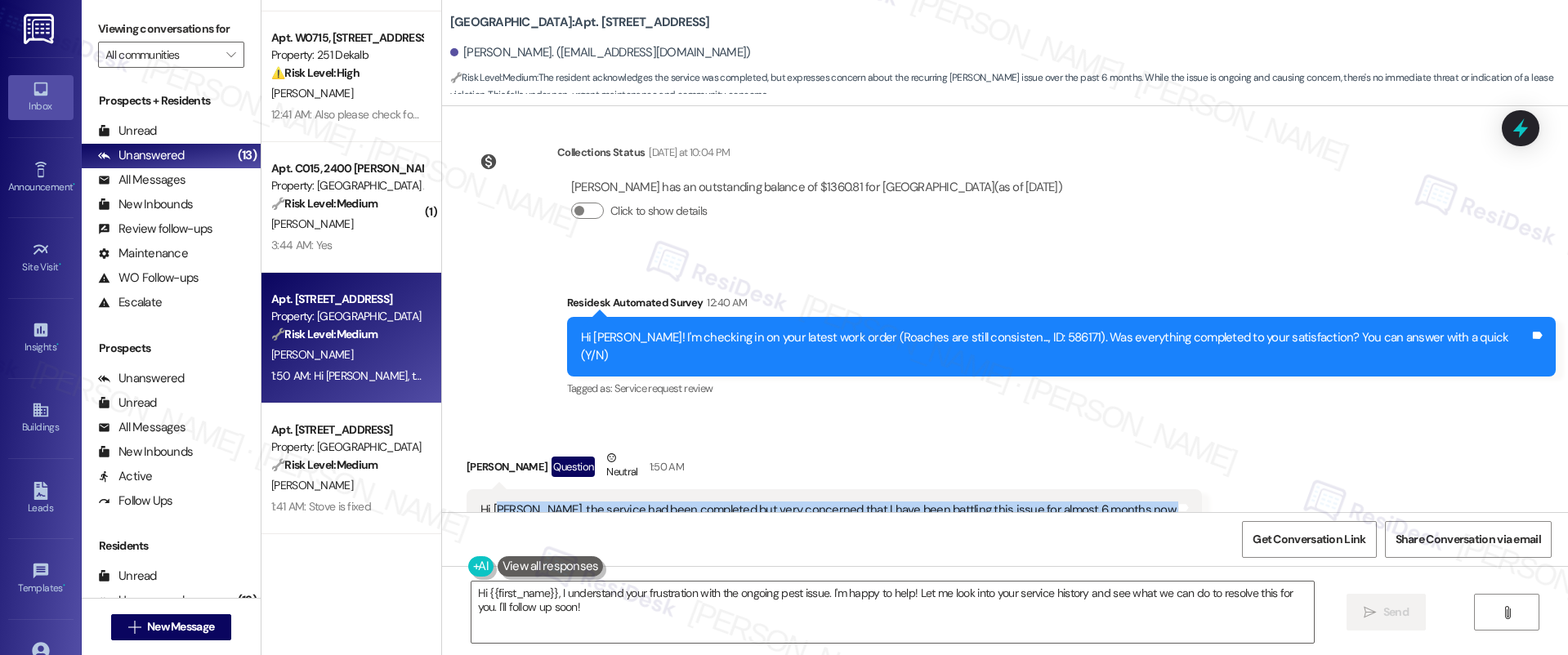 drag, startPoint x: 484, startPoint y: 412, endPoint x: 718, endPoint y: 433, distance: 234.9404 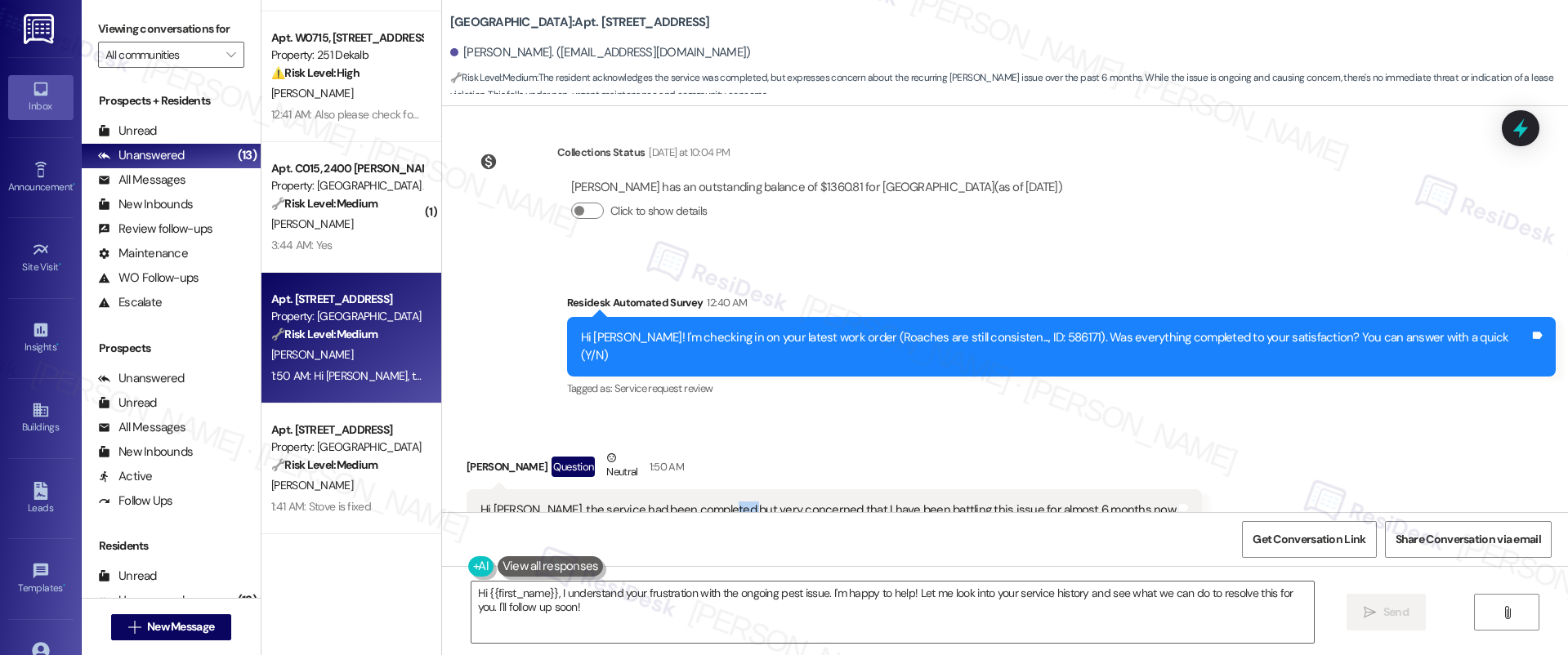 click on "Hi Emily, the service had been completed but very concerned that I have been battling this issue for almost 6 months now" at bounding box center [828, 510] 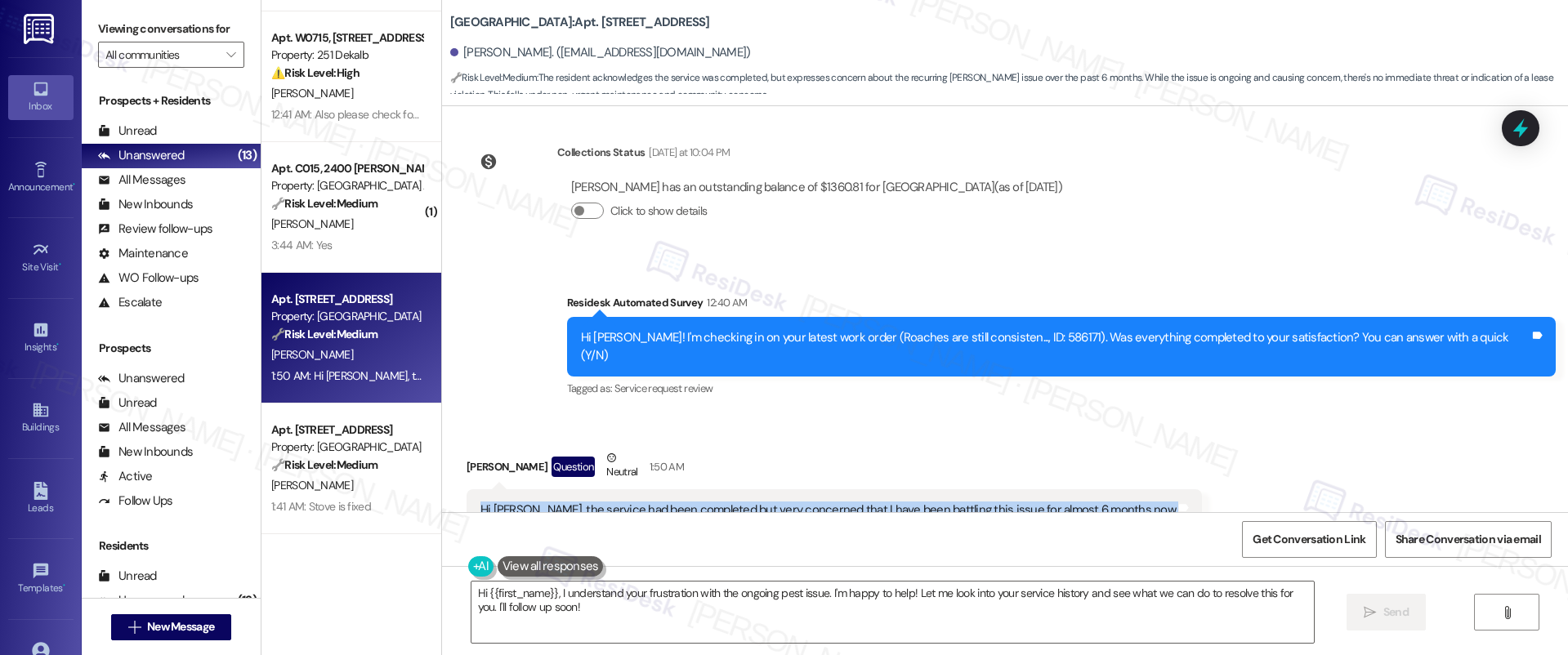 click on "Hi Emily, the service had been completed but very concerned that I have been battling this issue for almost 6 months now" at bounding box center (828, 510) 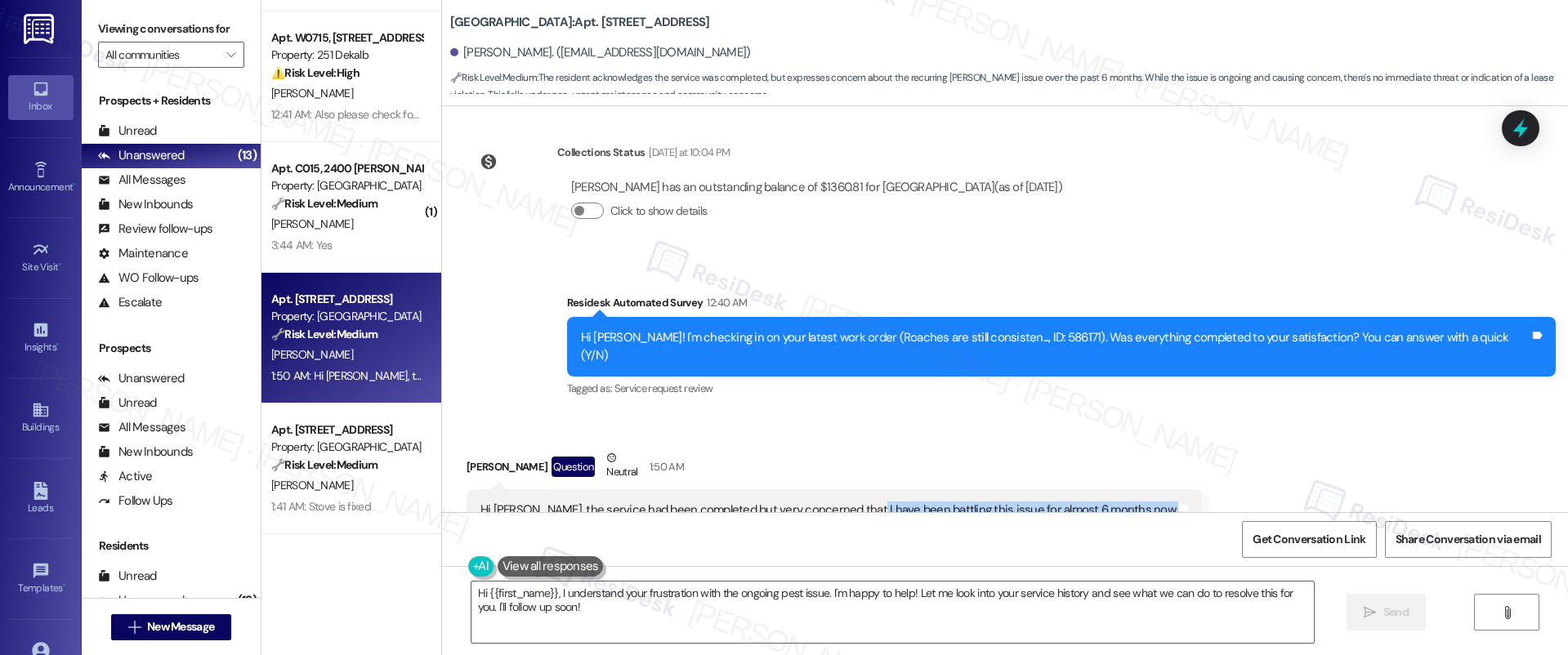 click on "Hi Emily, the service had been completed but very concerned that I have been battling this issue for almost 6 months now" at bounding box center (828, 510) 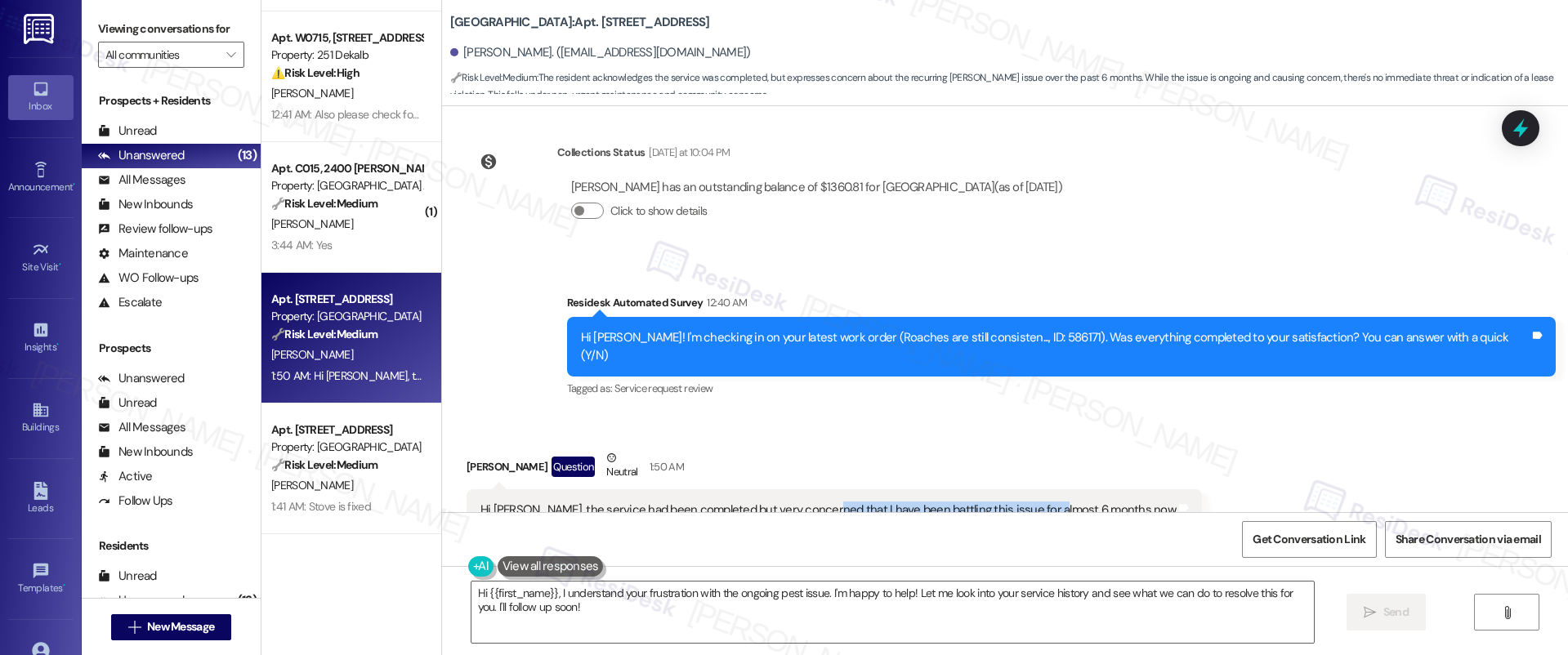 drag, startPoint x: 804, startPoint y: 408, endPoint x: 1025, endPoint y: 408, distance: 221 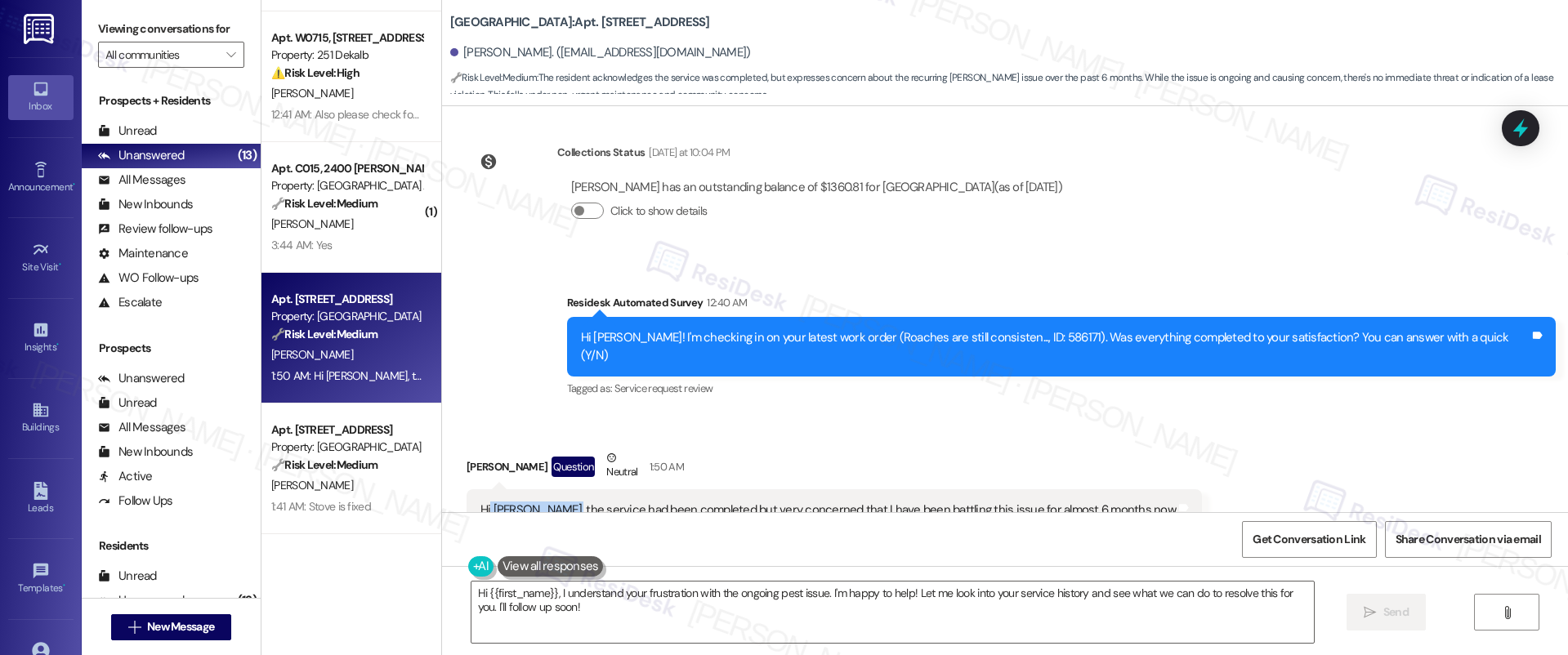 drag, startPoint x: 489, startPoint y: 408, endPoint x: 547, endPoint y: 406, distance: 58.03447 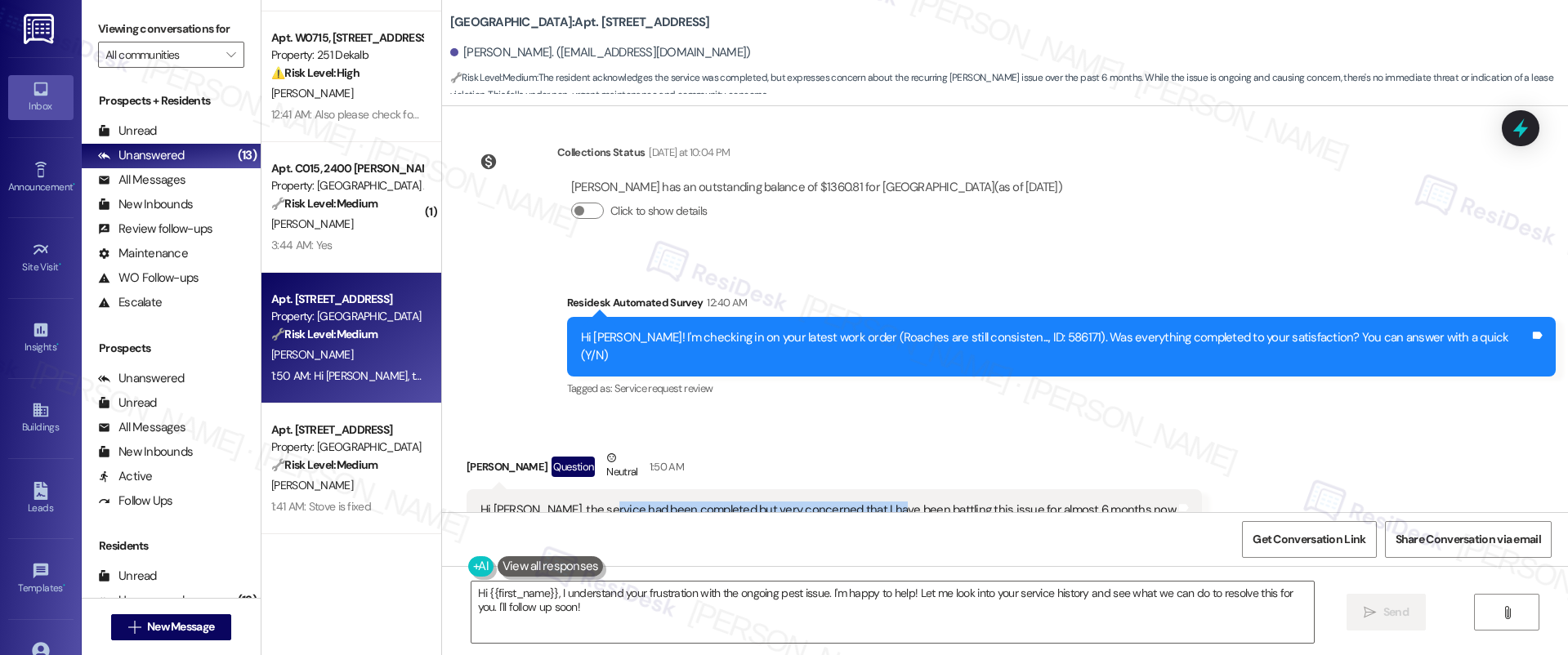 drag, startPoint x: 632, startPoint y: 399, endPoint x: 869, endPoint y: 412, distance: 237.35627 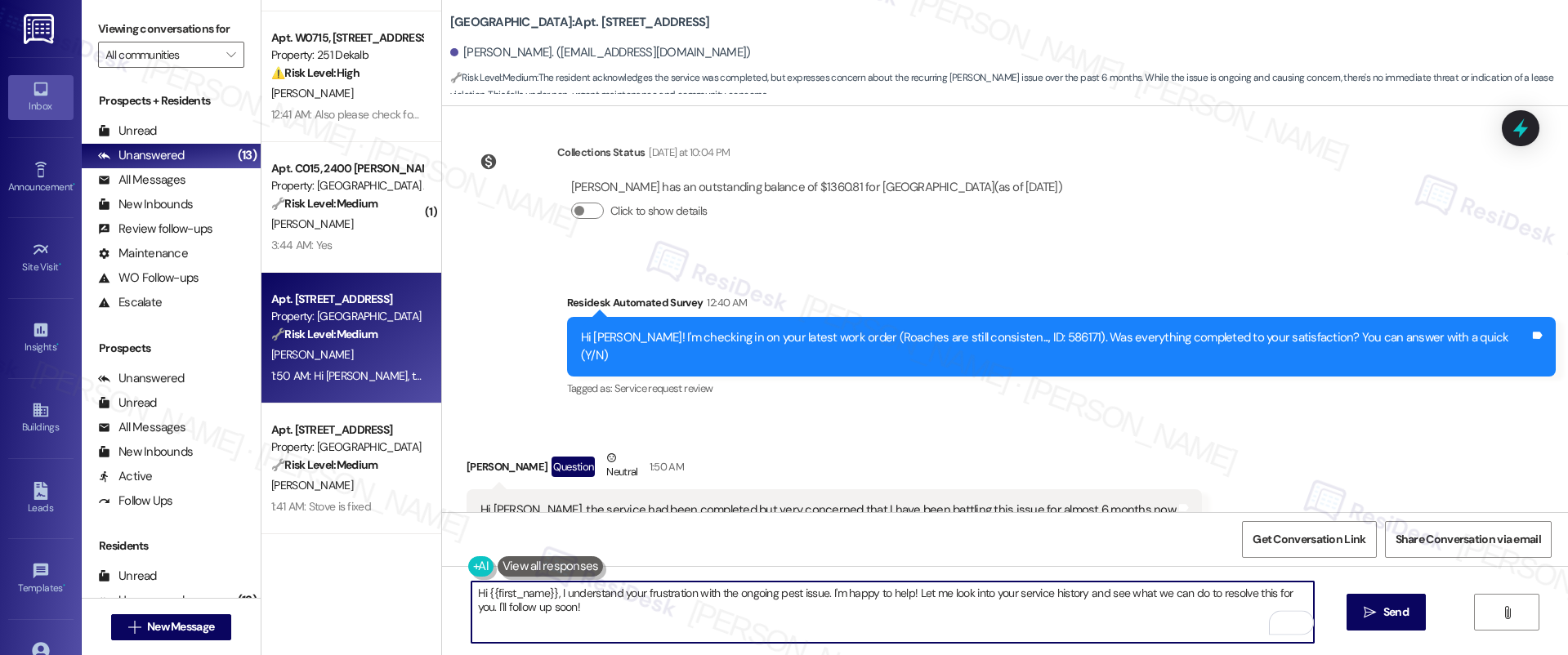 drag, startPoint x: 570, startPoint y: 597, endPoint x: 885, endPoint y: 596, distance: 315.0016 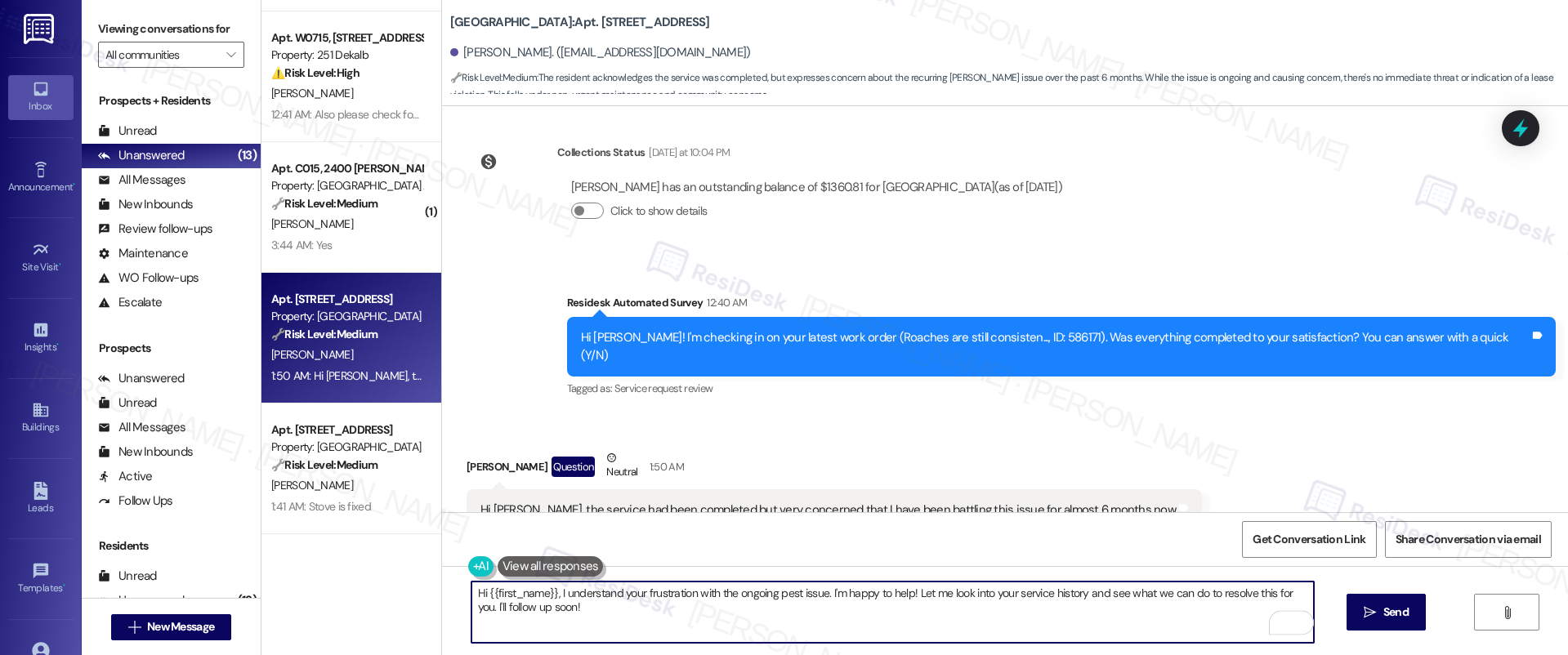 click on "Hi {{first_name}}, I understand your frustration with the ongoing pest issue. I'm happy to help! Let me look into your service history and see what we can do to resolve this for you. I'll follow up soon!" at bounding box center [893, 612] 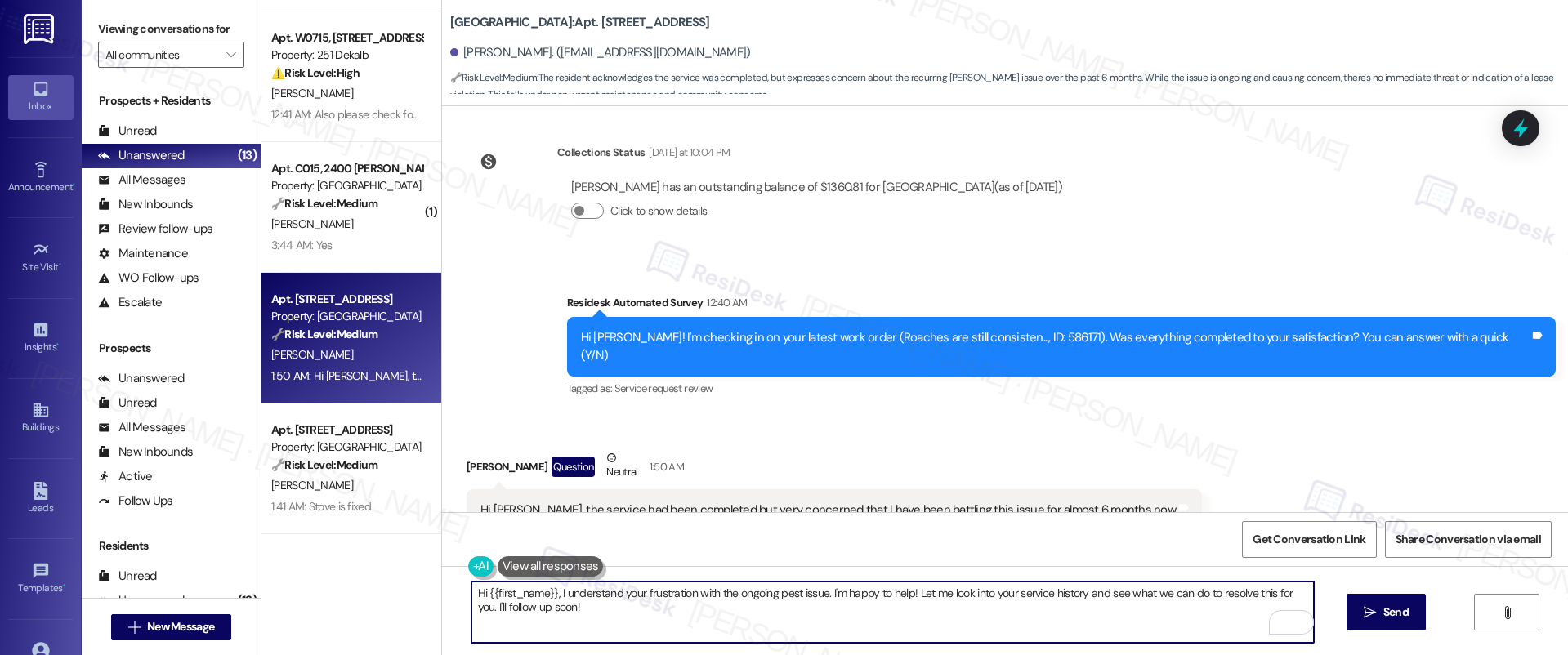 click on "Hi {{first_name}}, I understand your frustration with the ongoing pest issue. I'm happy to help! Let me look into your service history and see what we can do to resolve this for you. I'll follow up soon!" at bounding box center [893, 612] 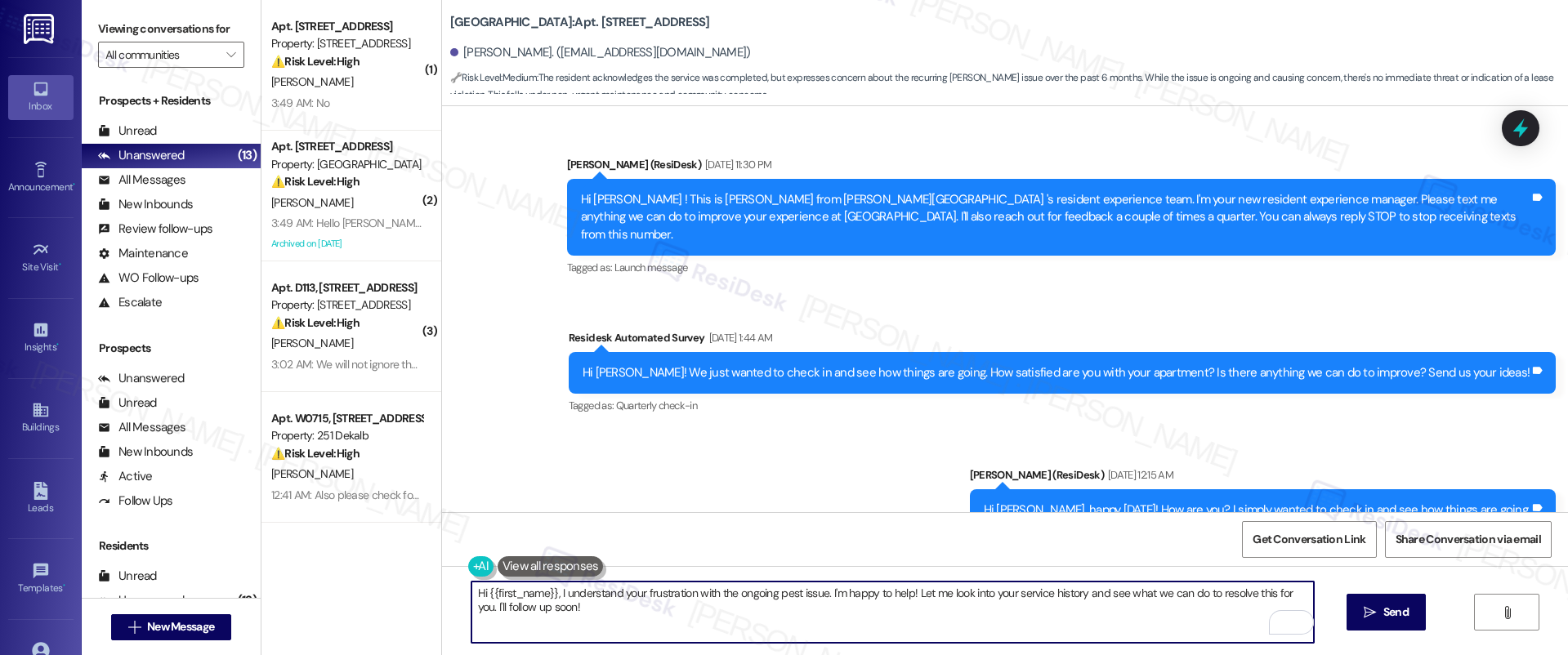 scroll, scrollTop: 0, scrollLeft: 0, axis: both 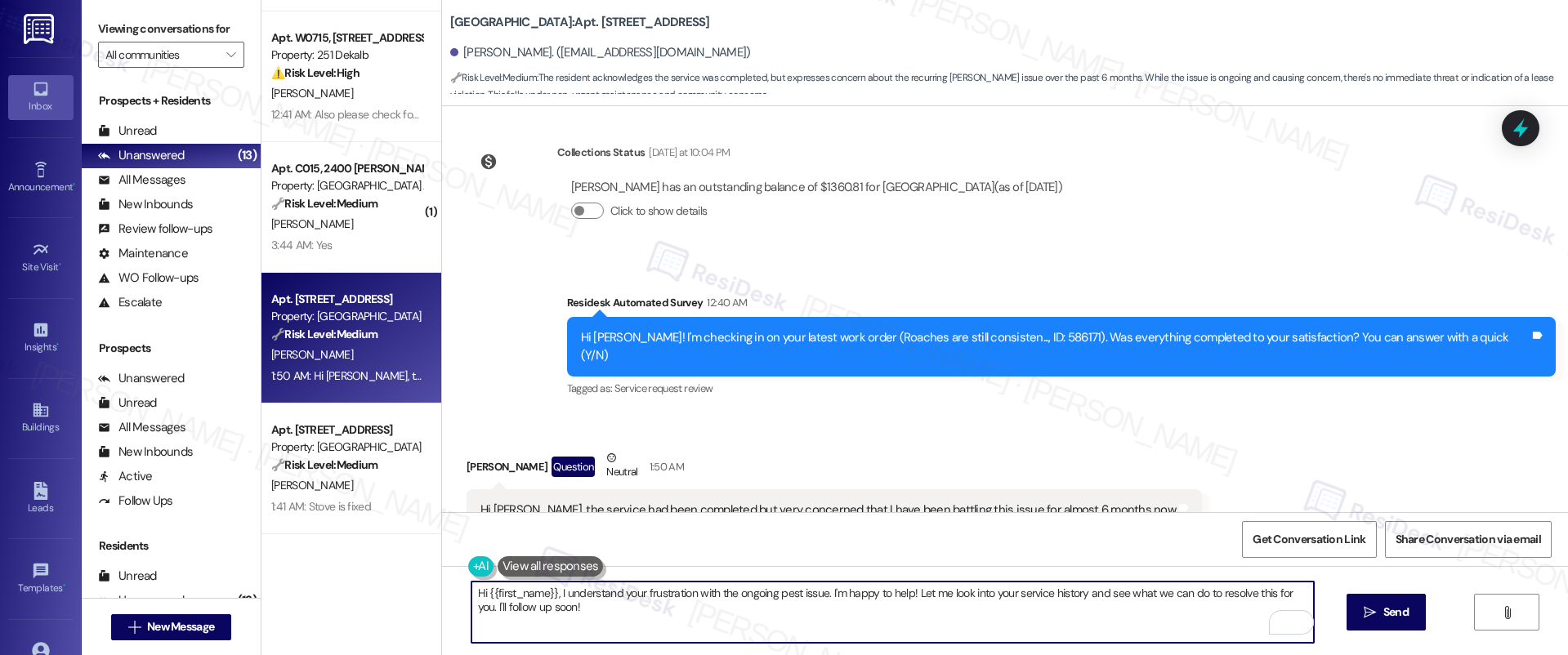 click on "Hi [PERSON_NAME], the service had been completed but very concerned that I have been battling this issue for almost 6 months now" at bounding box center [828, 510] 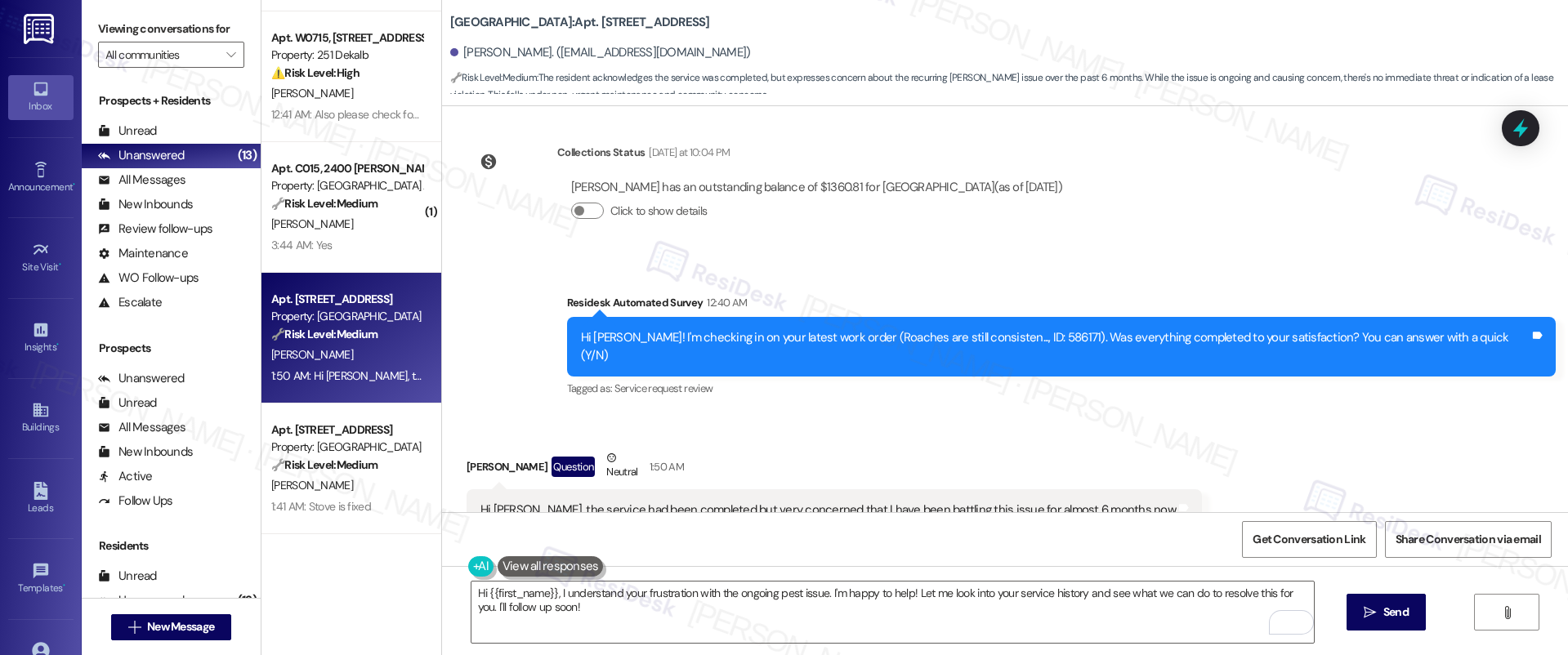 click on "Hi [PERSON_NAME], the service had been completed but very concerned that I have been battling this issue for almost 6 months now" at bounding box center [828, 510] 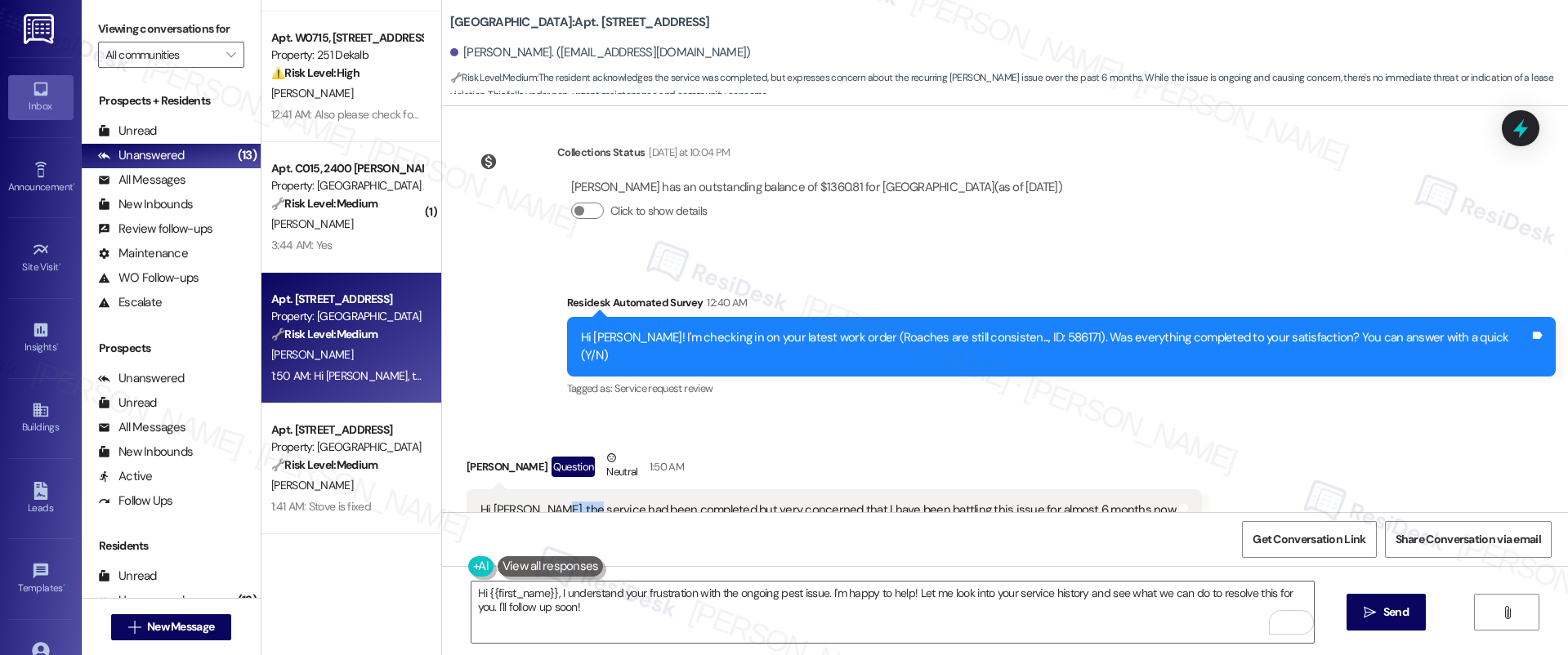 click on "Hi [PERSON_NAME], the service had been completed but very concerned that I have been battling this issue for almost 6 months now" at bounding box center [828, 510] 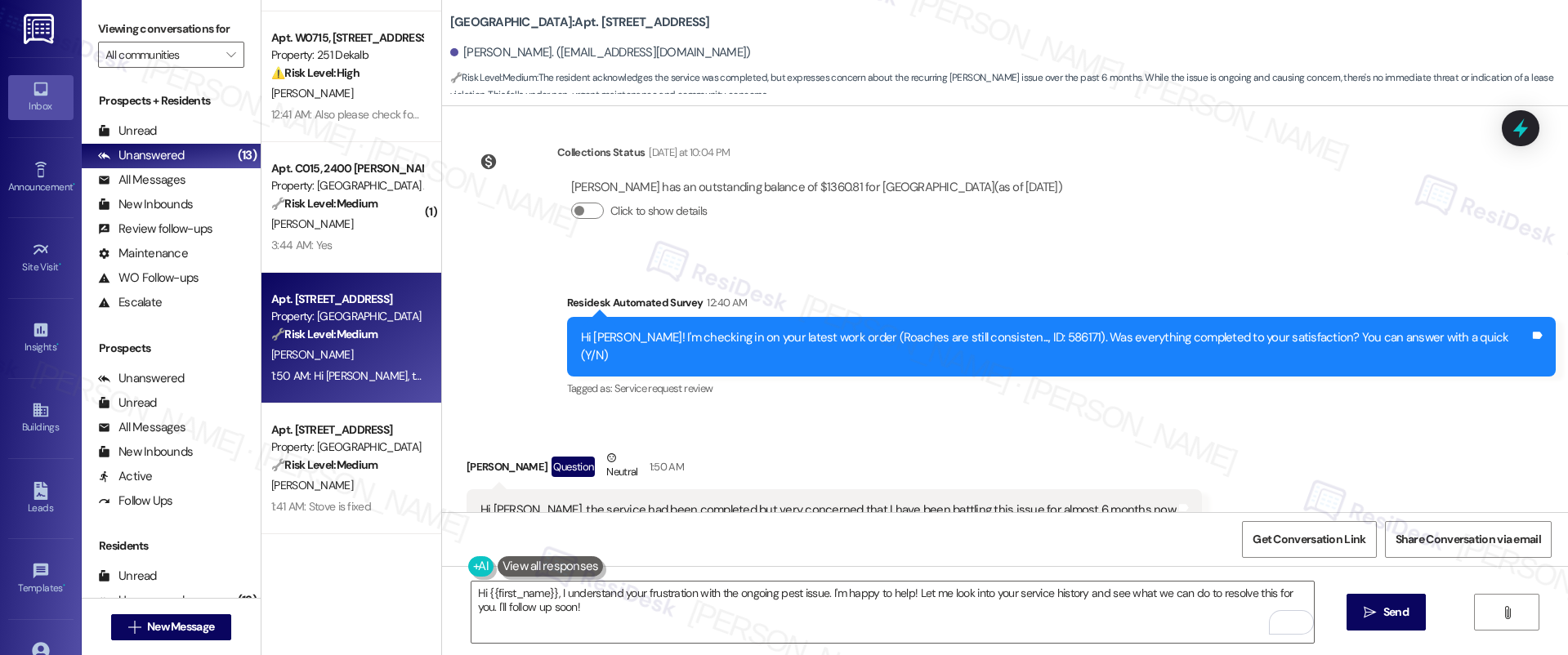 click on "Hi [PERSON_NAME], the service had been completed but very concerned that I have been battling this issue for almost 6 months now" at bounding box center [828, 510] 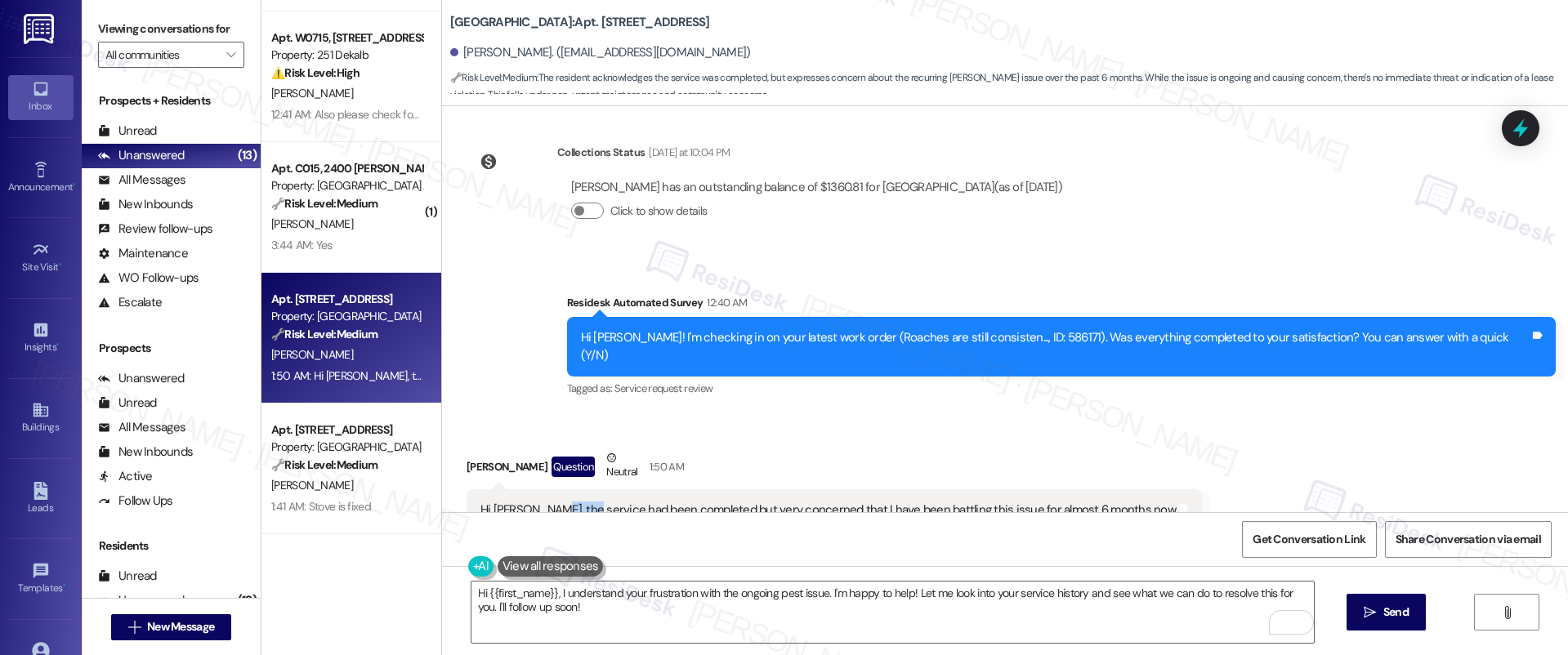 click on "Hi [PERSON_NAME], the service had been completed but very concerned that I have been battling this issue for almost 6 months now" at bounding box center (828, 510) 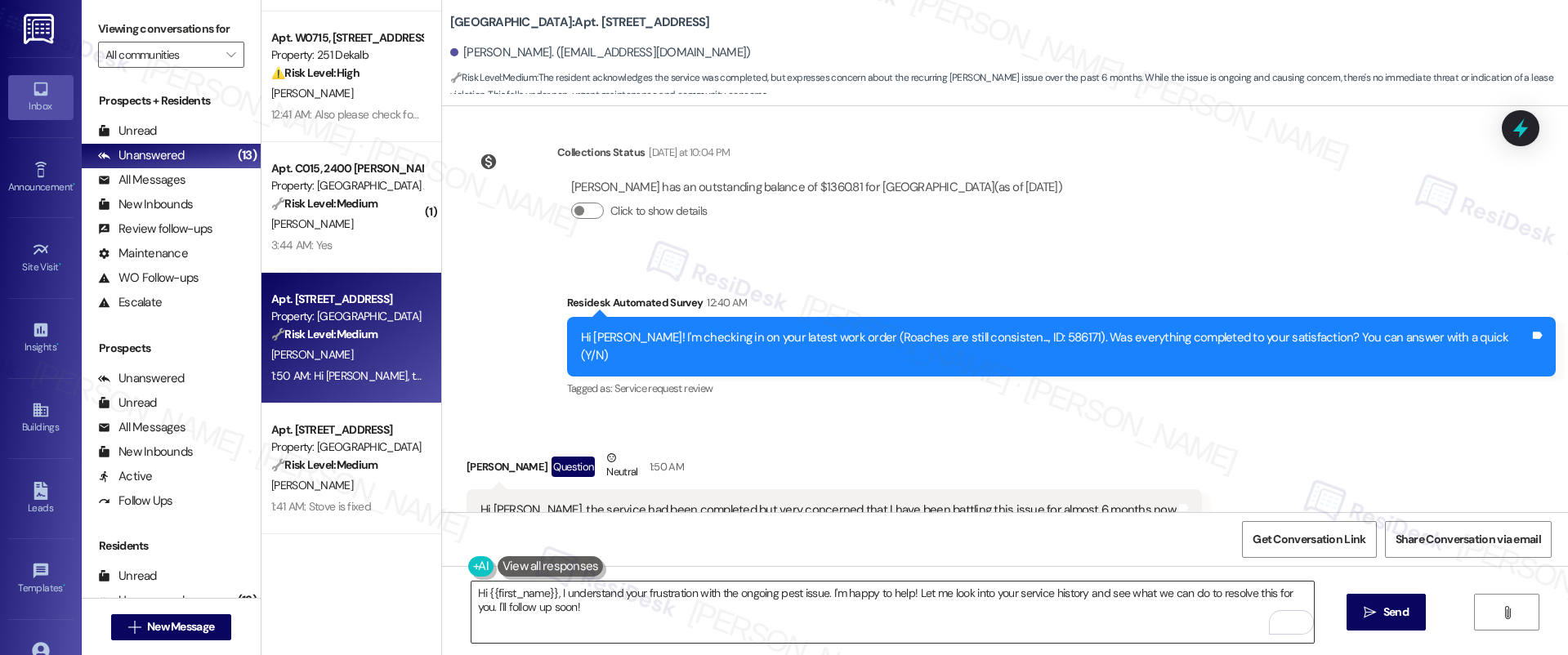 click on "Hi {{first_name}}, I understand your frustration with the ongoing pest issue. I'm happy to help! Let me look into your service history and see what we can do to resolve this for you. I'll follow up soon!" at bounding box center [893, 612] 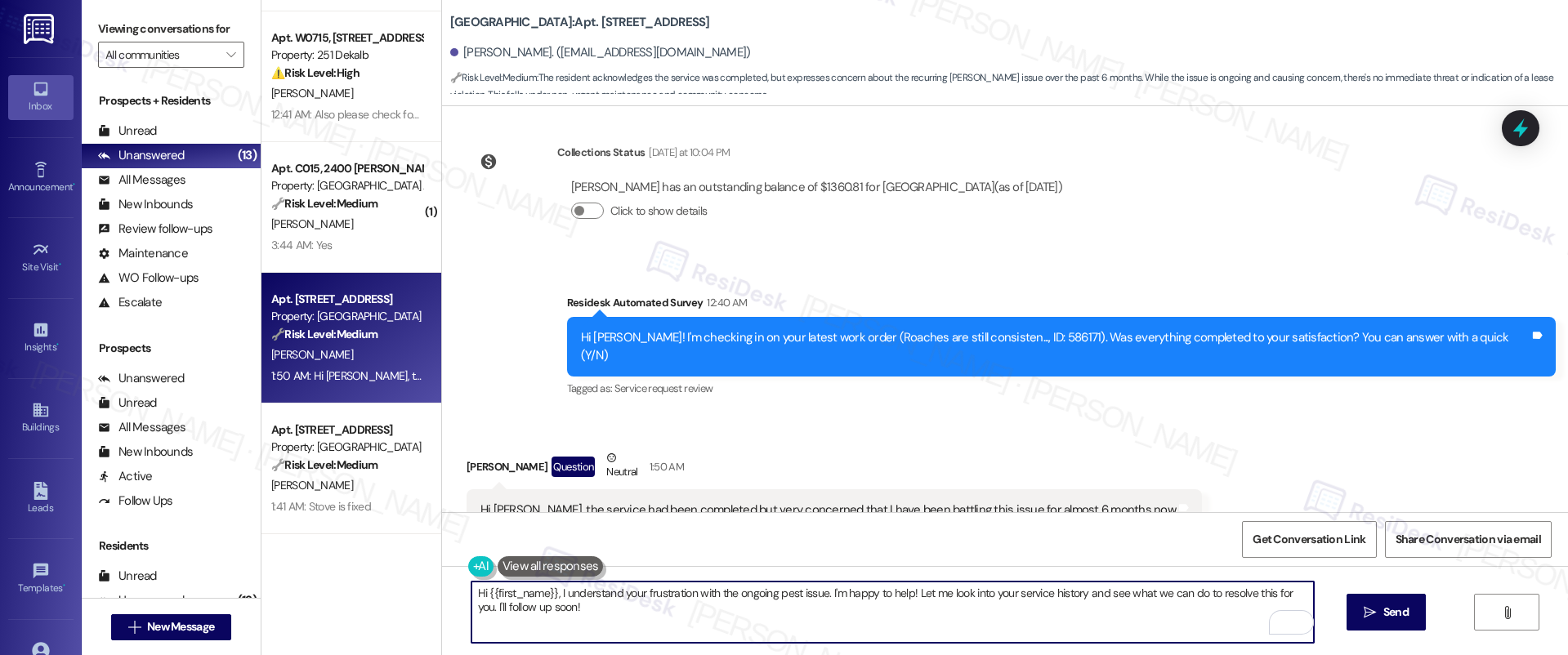 click on "Hi {{first_name}}, I understand your frustration with the ongoing pest issue. I'm happy to help! Let me look into your service history and see what we can do to resolve this for you. I'll follow up soon!" at bounding box center (893, 612) 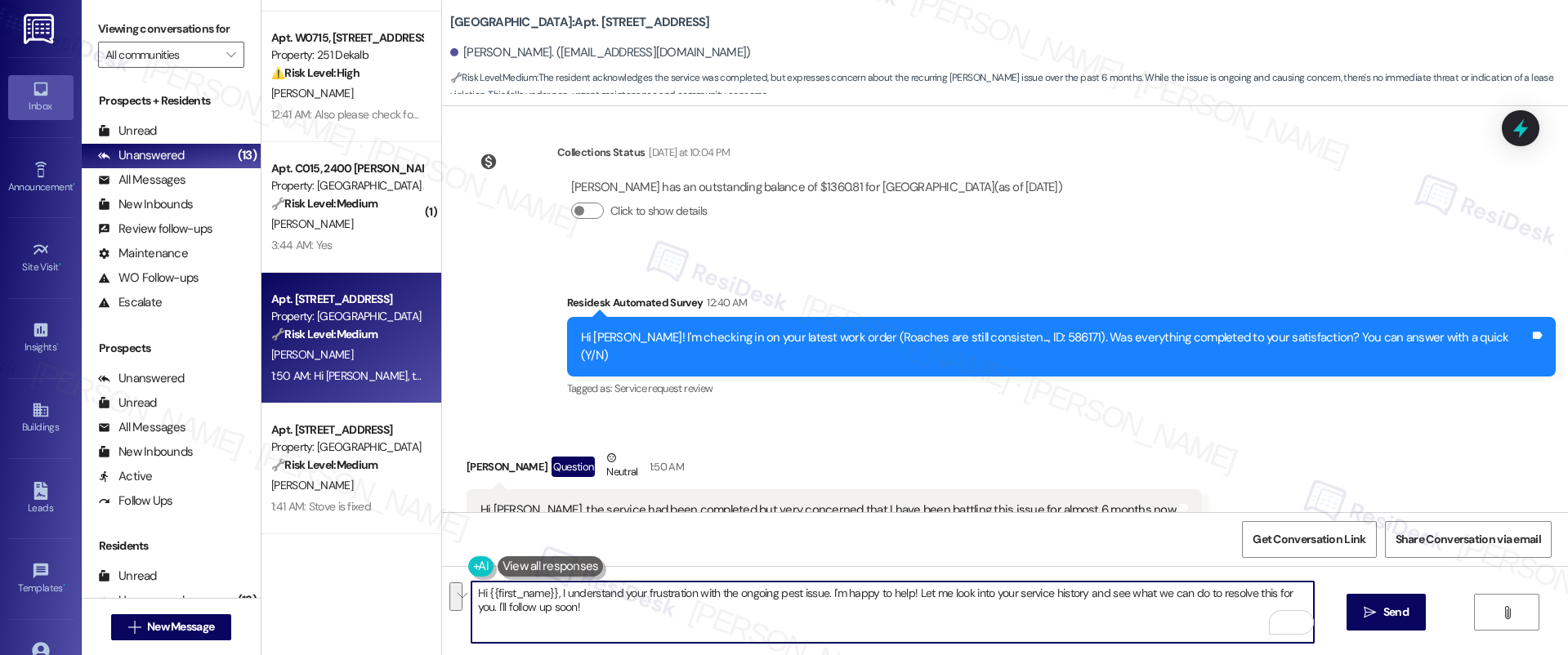 paste on "[Resident's Name], I understand your frustration, and I’m really sorry to hear this has been an ongoing issue for so long. While I’m glad the service was completed, I’ll make sure to bring this to the team’s attention so we can take a closer look at what’s going on and explore next steps. Thank you for your continued patience—we’ll do our best to get this resolved." 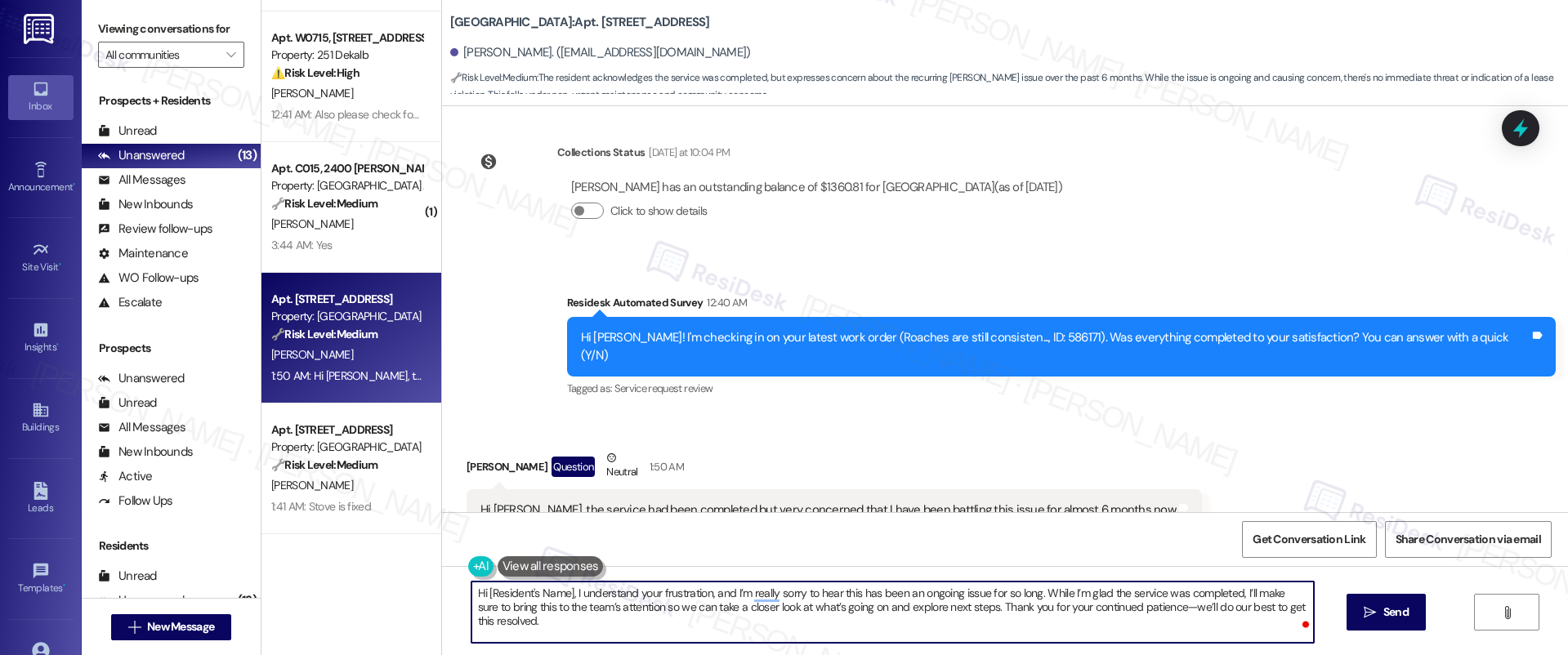 click on "Lauren Carter Question   Neutral 1:50 AM" at bounding box center [834, 469] 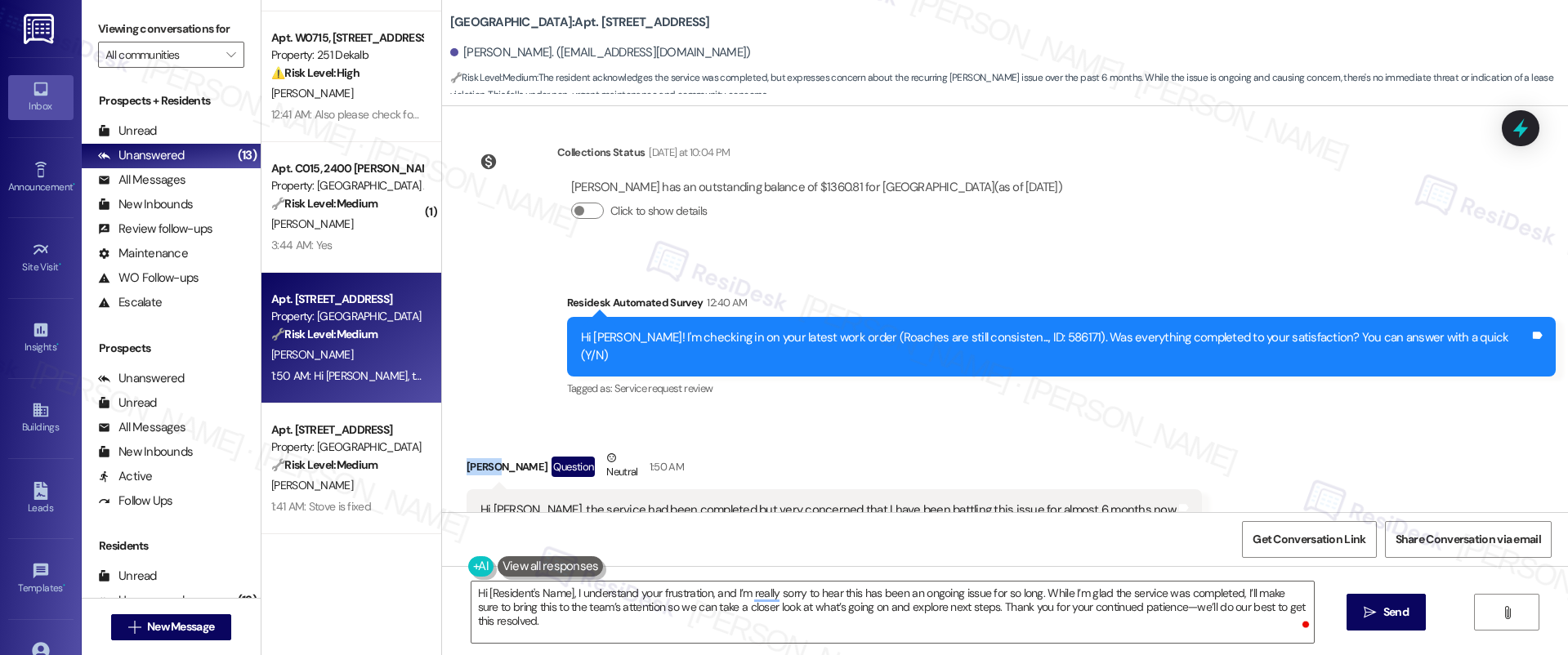 click on "Lauren Carter Question   Neutral 1:50 AM" at bounding box center (834, 469) 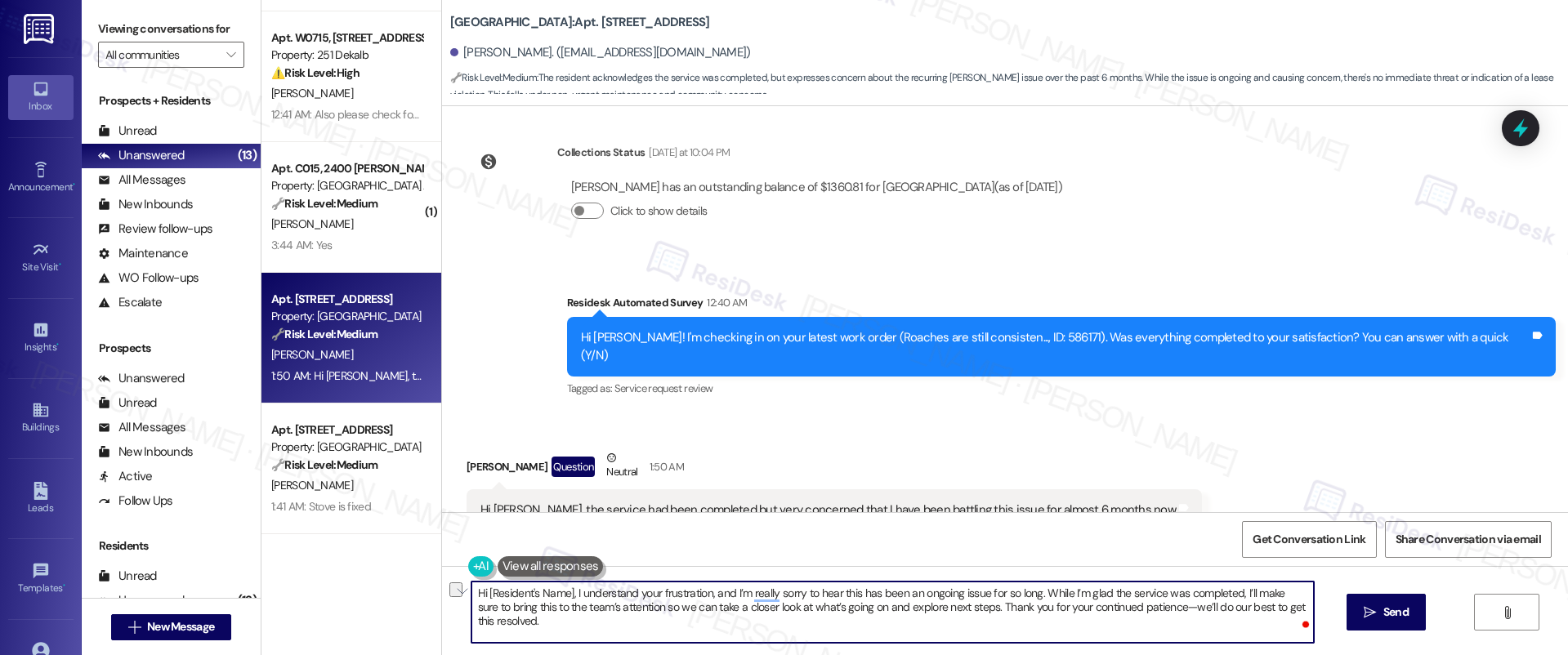drag, startPoint x: 476, startPoint y: 592, endPoint x: 561, endPoint y: 593, distance: 85.00588 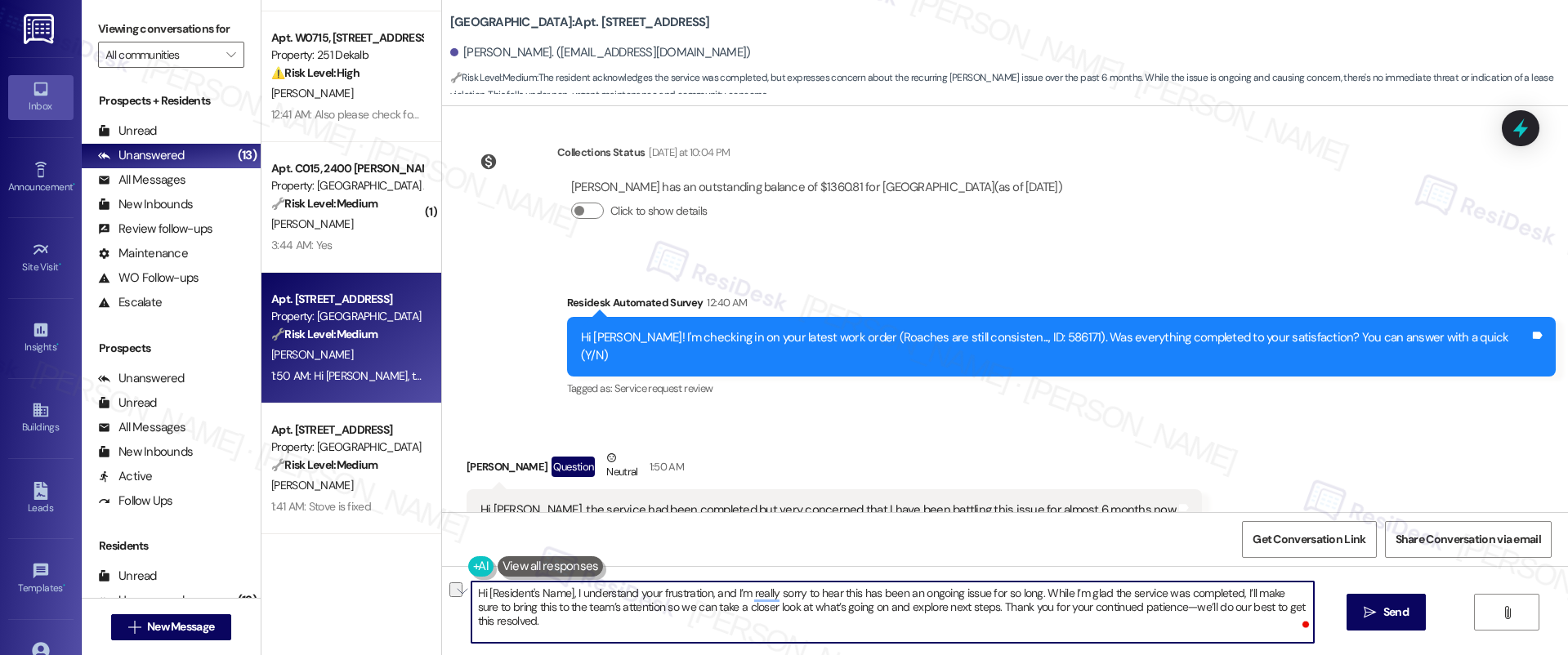 click on "Hi [Resident's Name], I understand your frustration, and I’m really sorry to hear this has been an ongoing issue for so long. While I’m glad the service was completed, I’ll make sure to bring this to the team’s attention so we can take a closer look at what’s going on and explore next steps. Thank you for your continued patience—we’ll do our best to get this resolved." at bounding box center (893, 612) 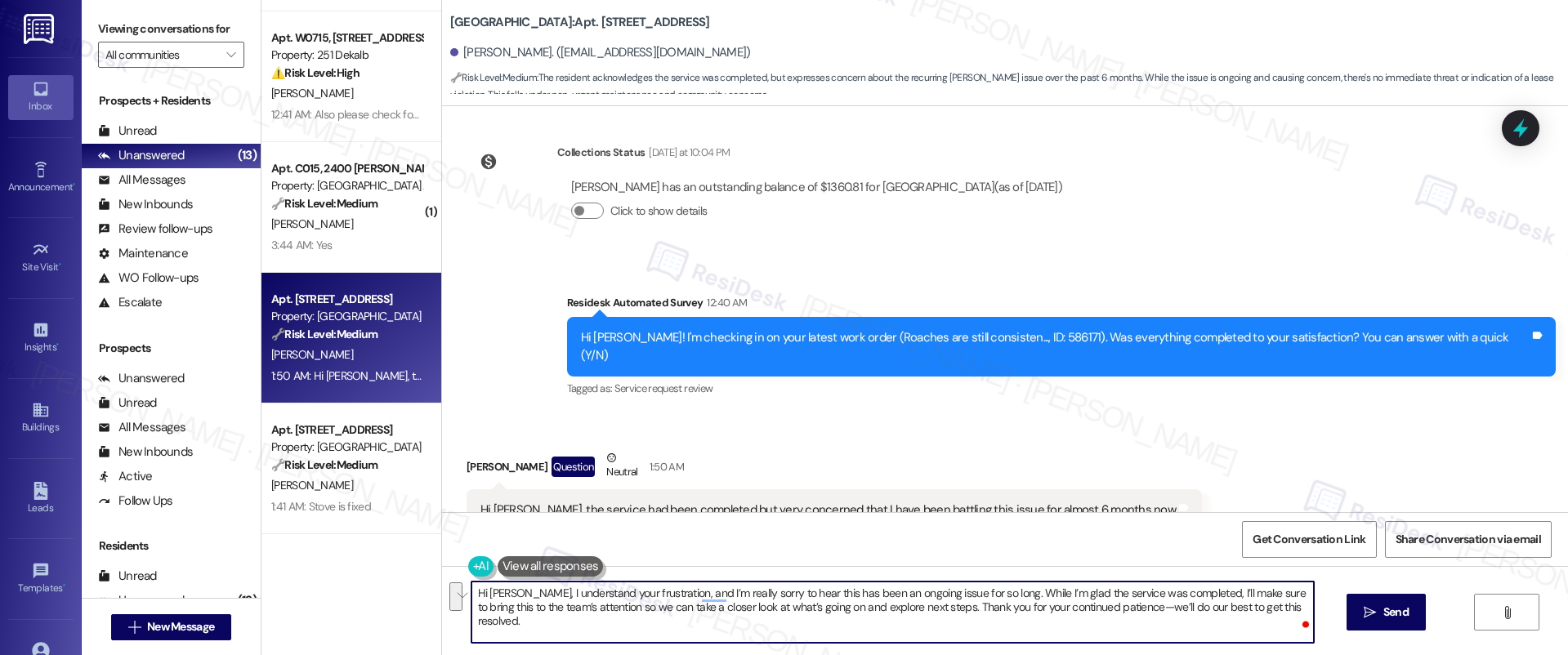 drag, startPoint x: 1255, startPoint y: 594, endPoint x: 905, endPoint y: 608, distance: 350.27989 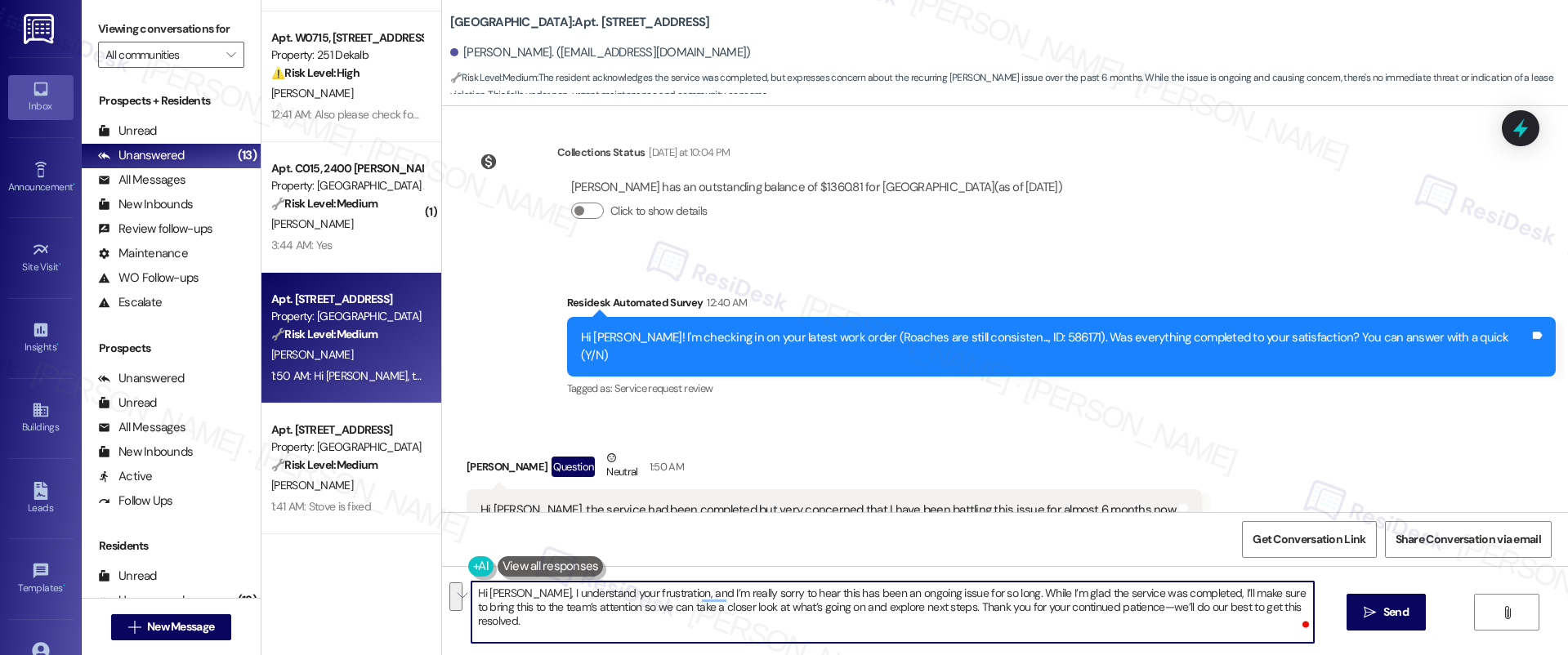 click on "Hi Lauren, I understand your frustration, and I’m really sorry to hear this has been an ongoing issue for so long. While I’m glad the service was completed, I’ll make sure to bring this to the team’s attention so we can take a closer look at what’s going on and explore next steps. Thank you for your continued patience—we’ll do our best to get this resolved." at bounding box center (893, 612) 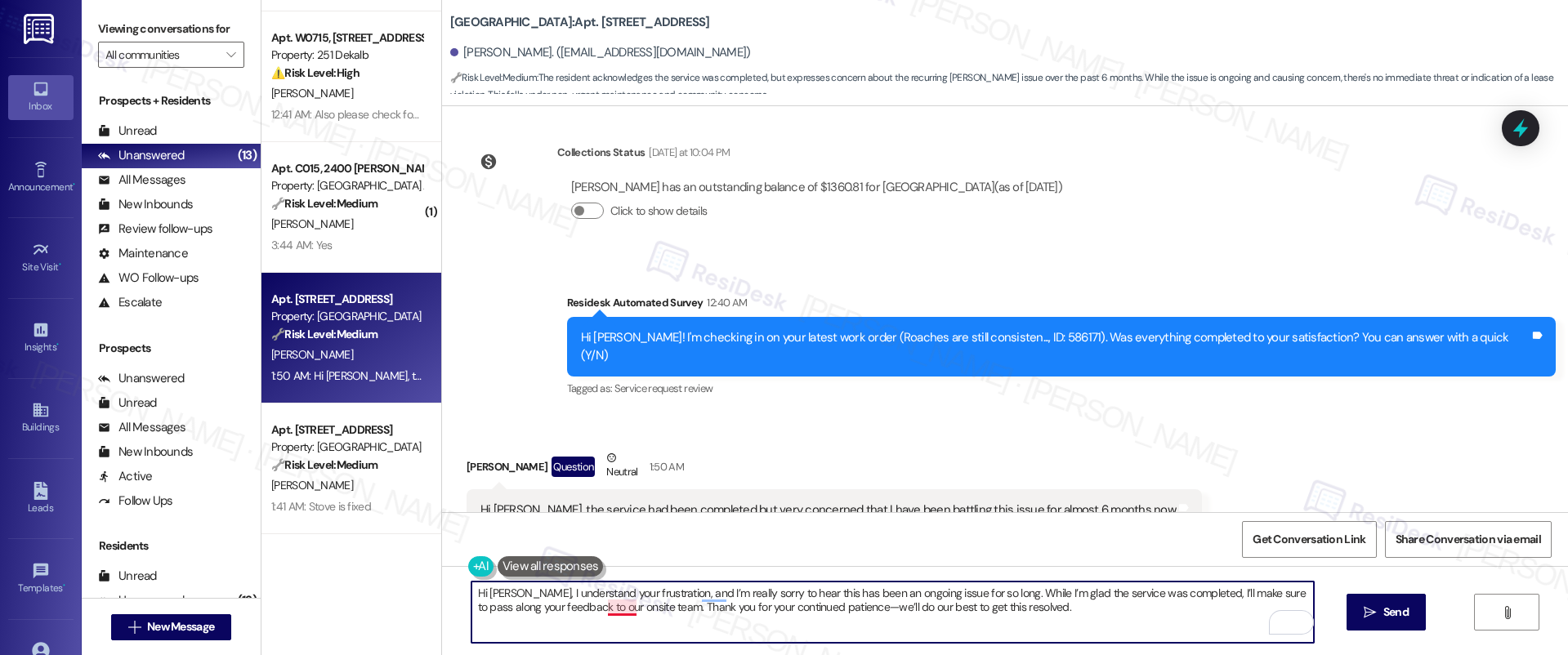 click on "Hi Lauren, I understand your frustration, and I’m really sorry to hear this has been an ongoing issue for so long. While I’m glad the service was completed, I’ll make sure to pass along your feedback to our onsite team. Thank you for your continued patience—we’ll do our best to get this resolved." at bounding box center [893, 612] 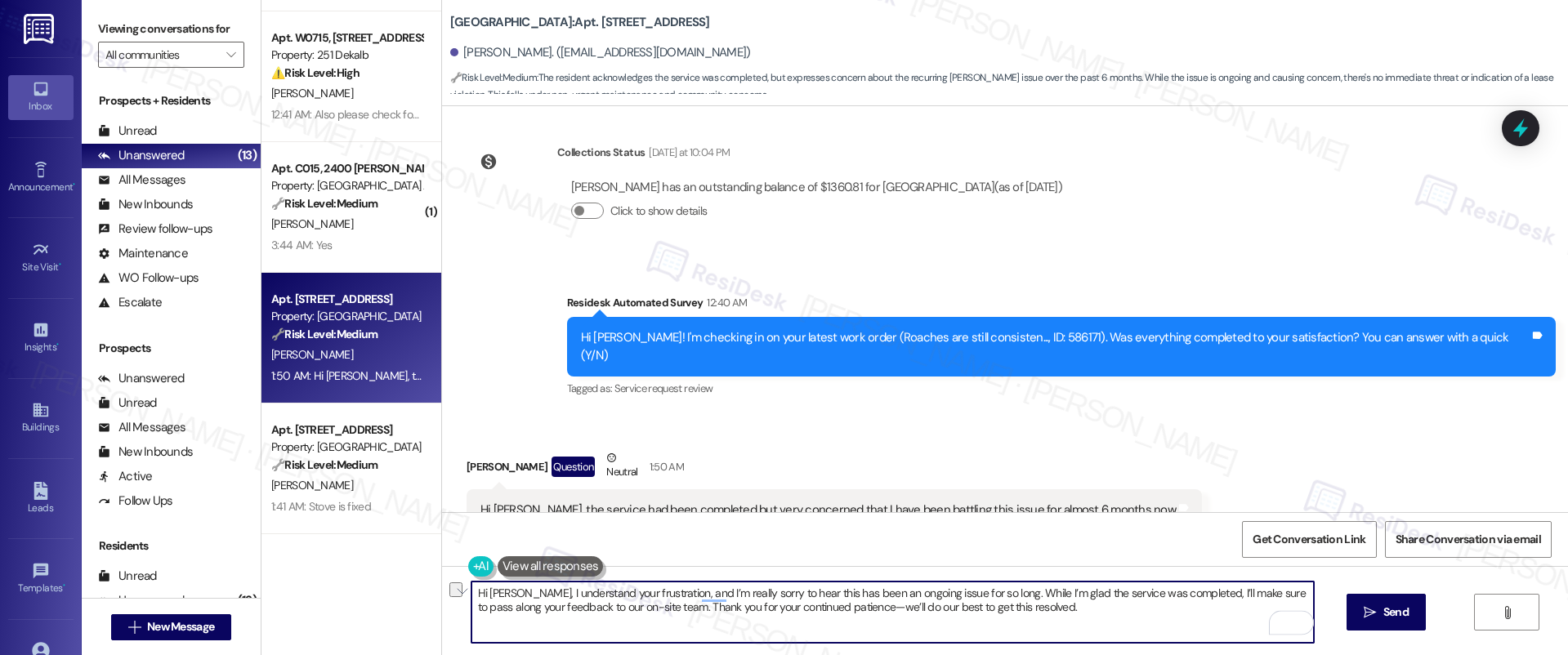 drag, startPoint x: 493, startPoint y: 613, endPoint x: 583, endPoint y: 613, distance: 90 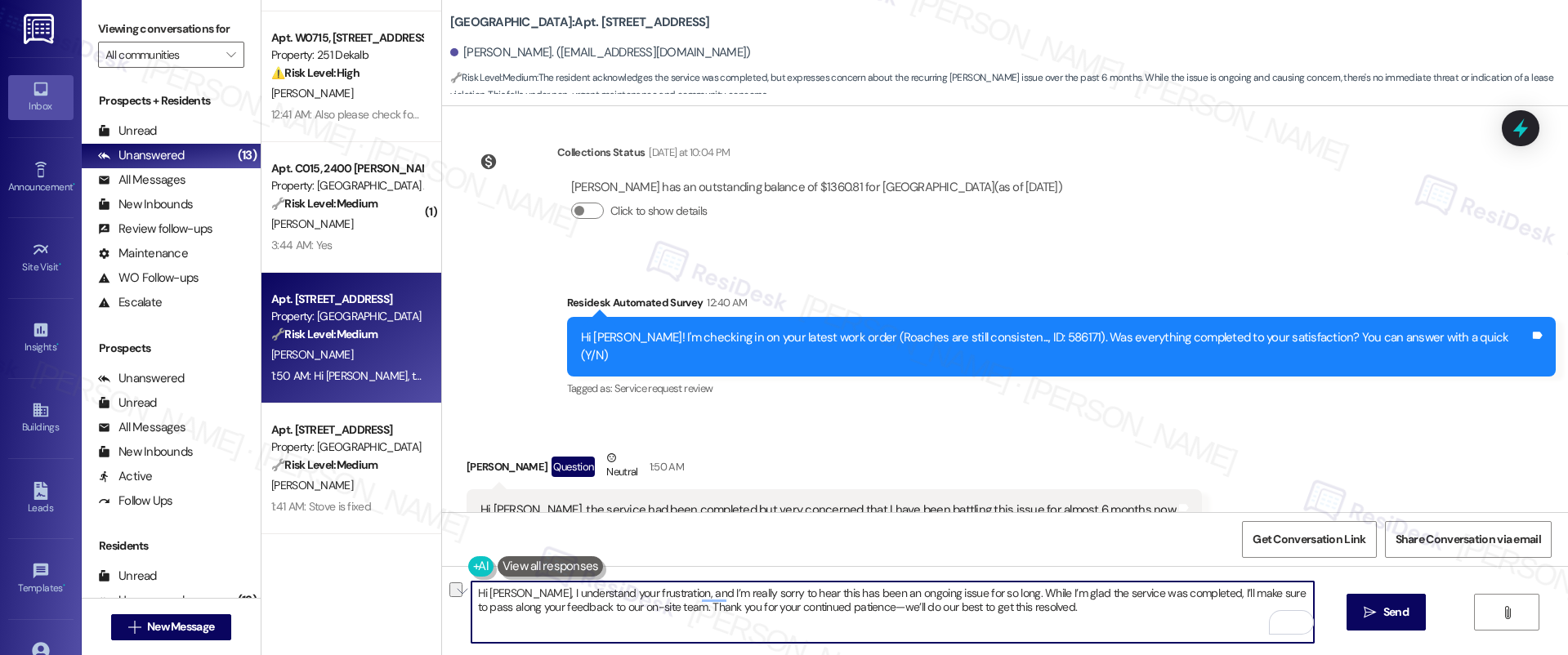 drag, startPoint x: 1064, startPoint y: 613, endPoint x: 847, endPoint y: 608, distance: 217.0576 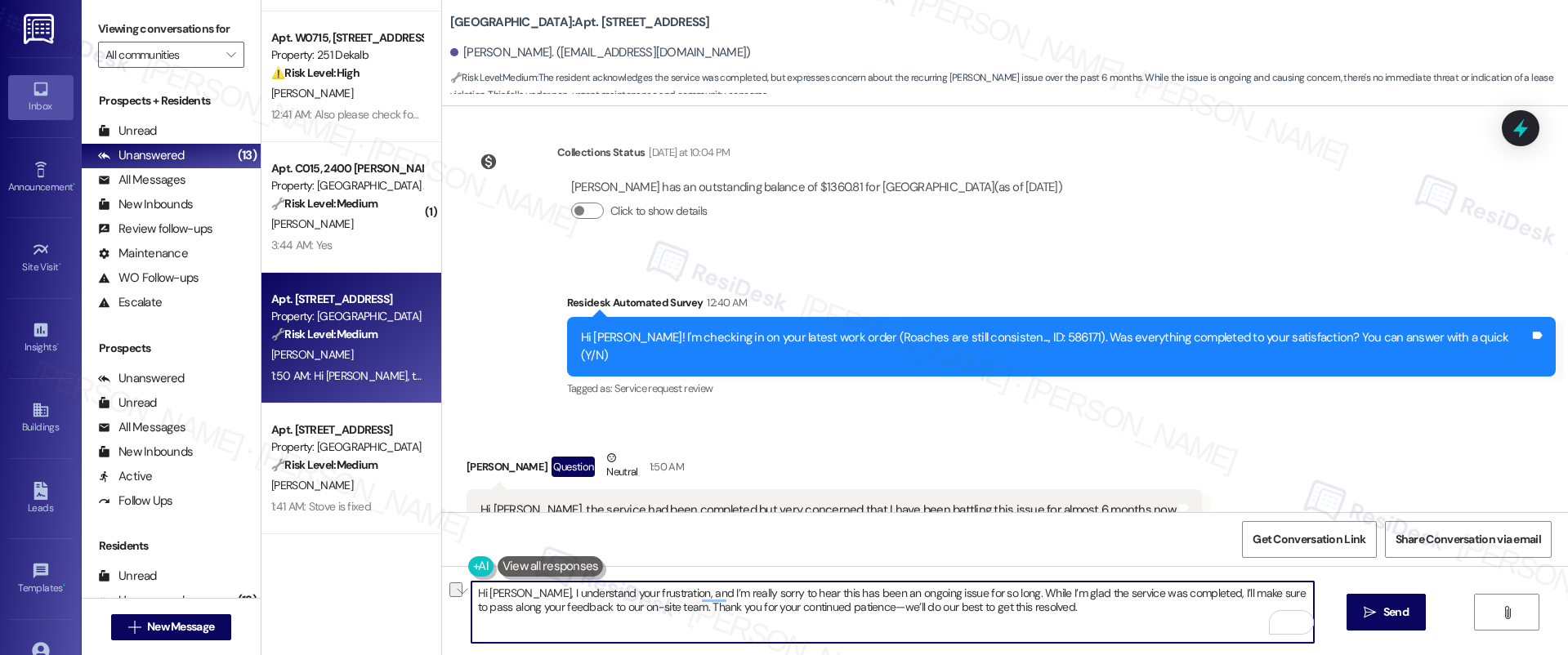 click on "Hi Lauren, I understand your frustration, and I’m really sorry to hear this has been an ongoing issue for so long. While I’m glad the service was completed, I’ll make sure to pass along your feedback to our on-site team. Thank you for your continued patience—we’ll do our best to get this resolved." at bounding box center [893, 612] 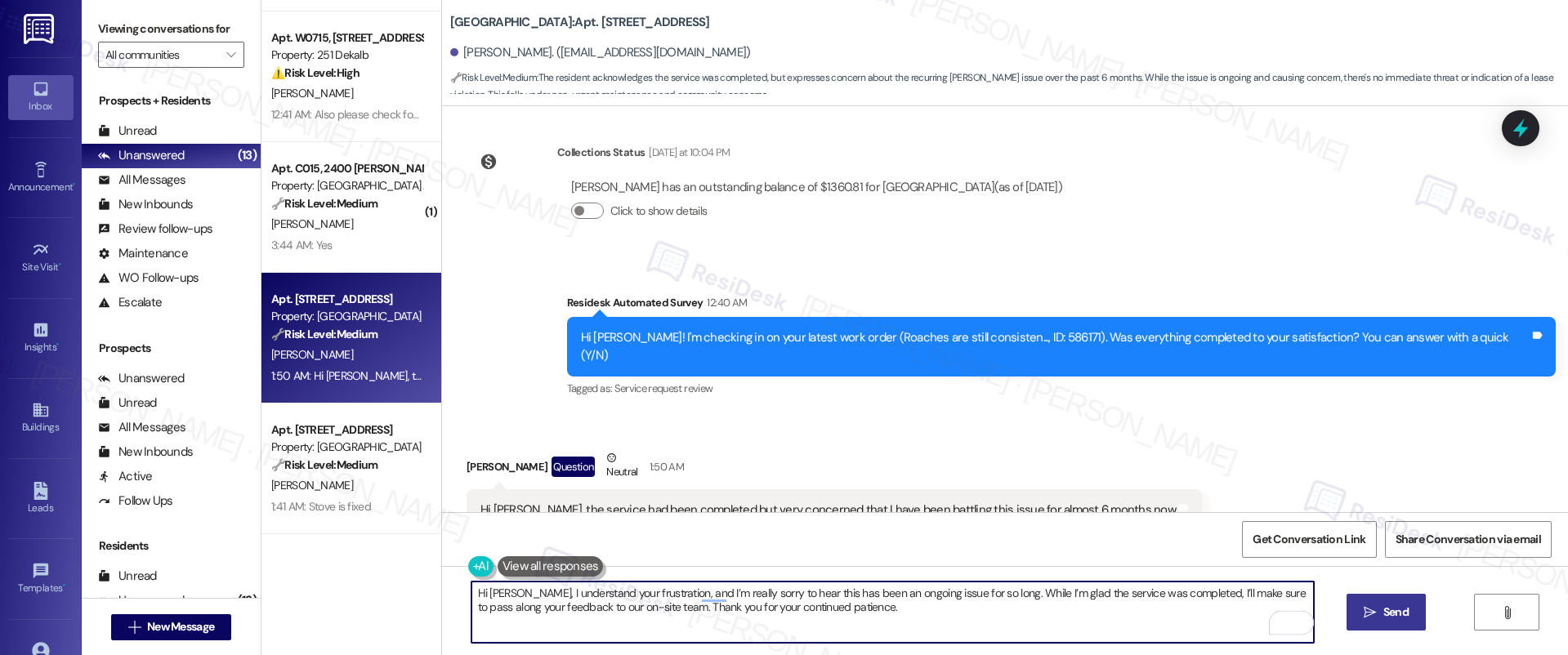 type on "Hi Lauren, I understand your frustration, and I’m really sorry to hear this has been an ongoing issue for so long. While I’m glad the service was completed, I’ll make sure to pass along your feedback to our on-site team. Thank you for your continued patience." 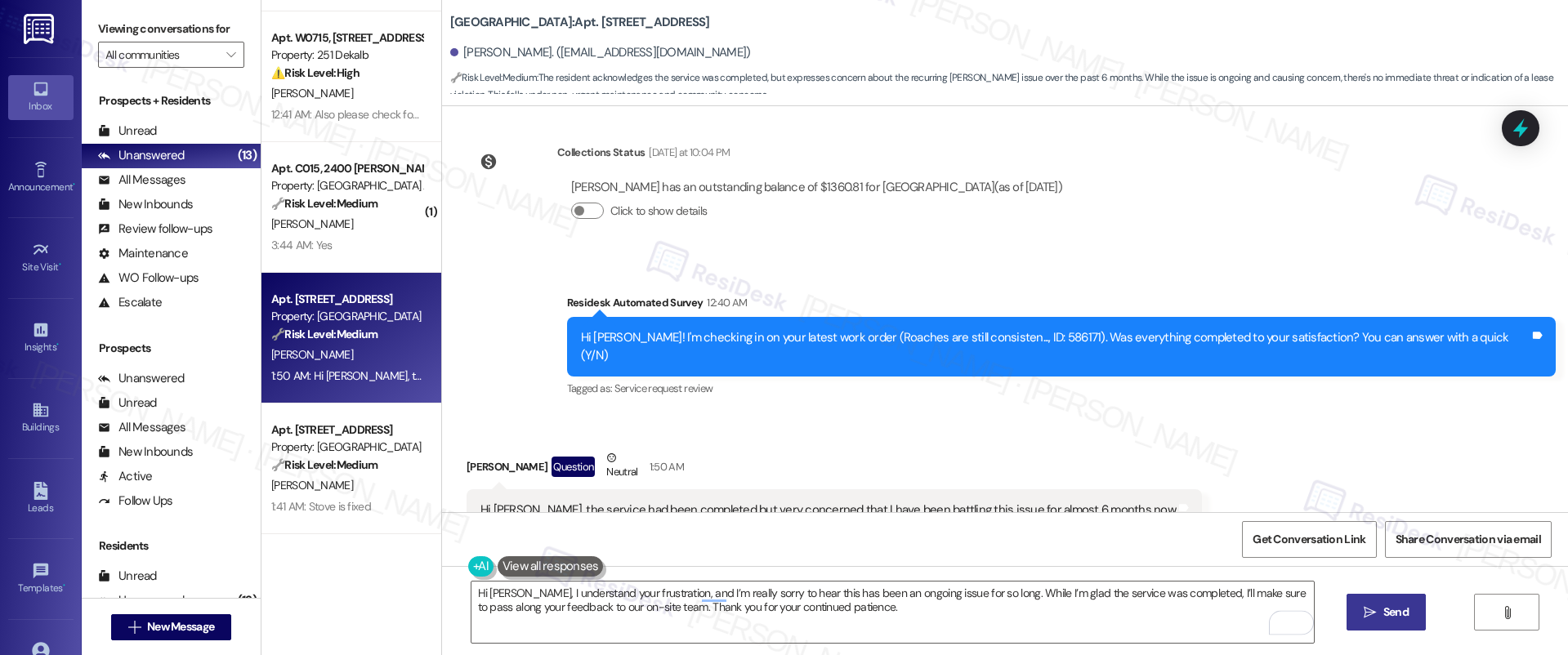 click on "" at bounding box center (1369, 613) 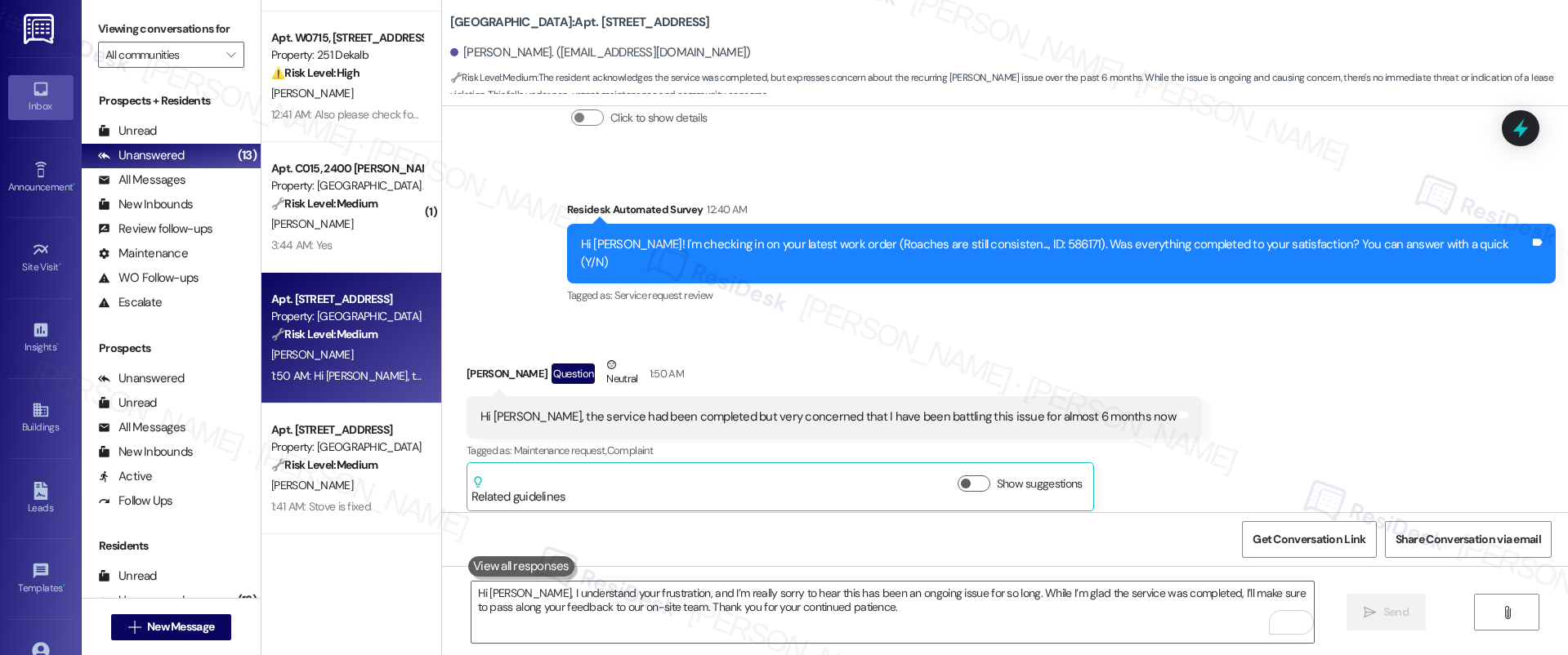 scroll, scrollTop: 3451, scrollLeft: 0, axis: vertical 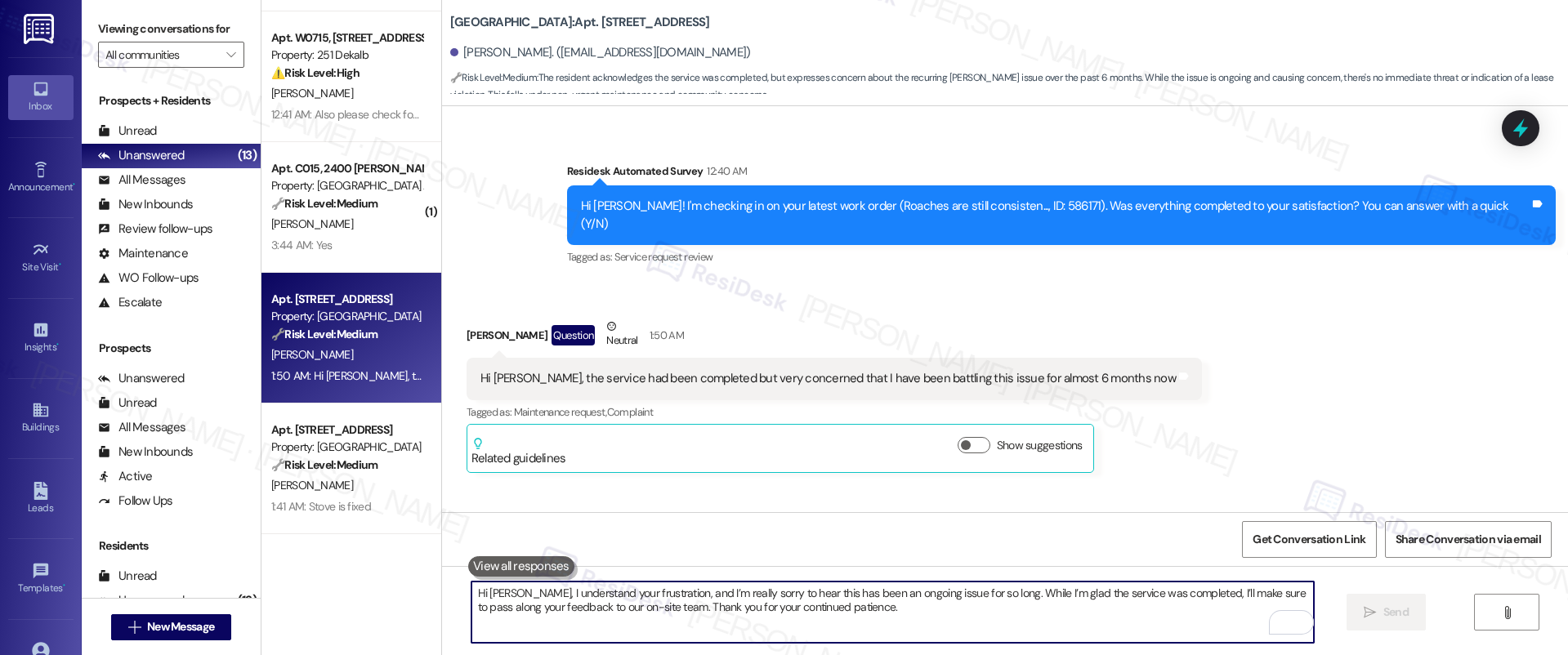 drag, startPoint x: 636, startPoint y: 595, endPoint x: 1001, endPoint y: 532, distance: 370.3971 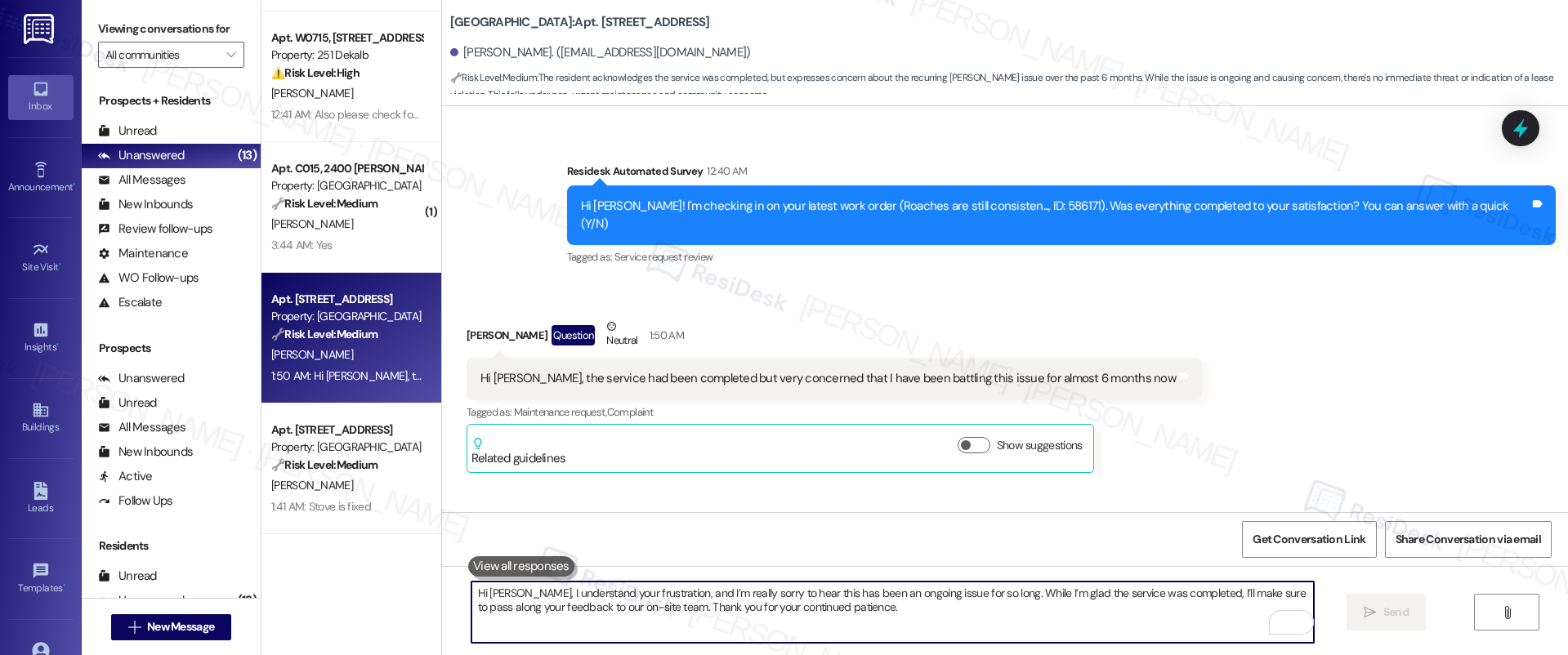 click on "Hi Lauren, I understand your frustration, and I’m really sorry to hear this has been an ongoing issue for so long. While I’m glad the service was completed, I’ll make sure to pass along your feedback to our on-site team. Thank you for your continued patience." at bounding box center [893, 612] 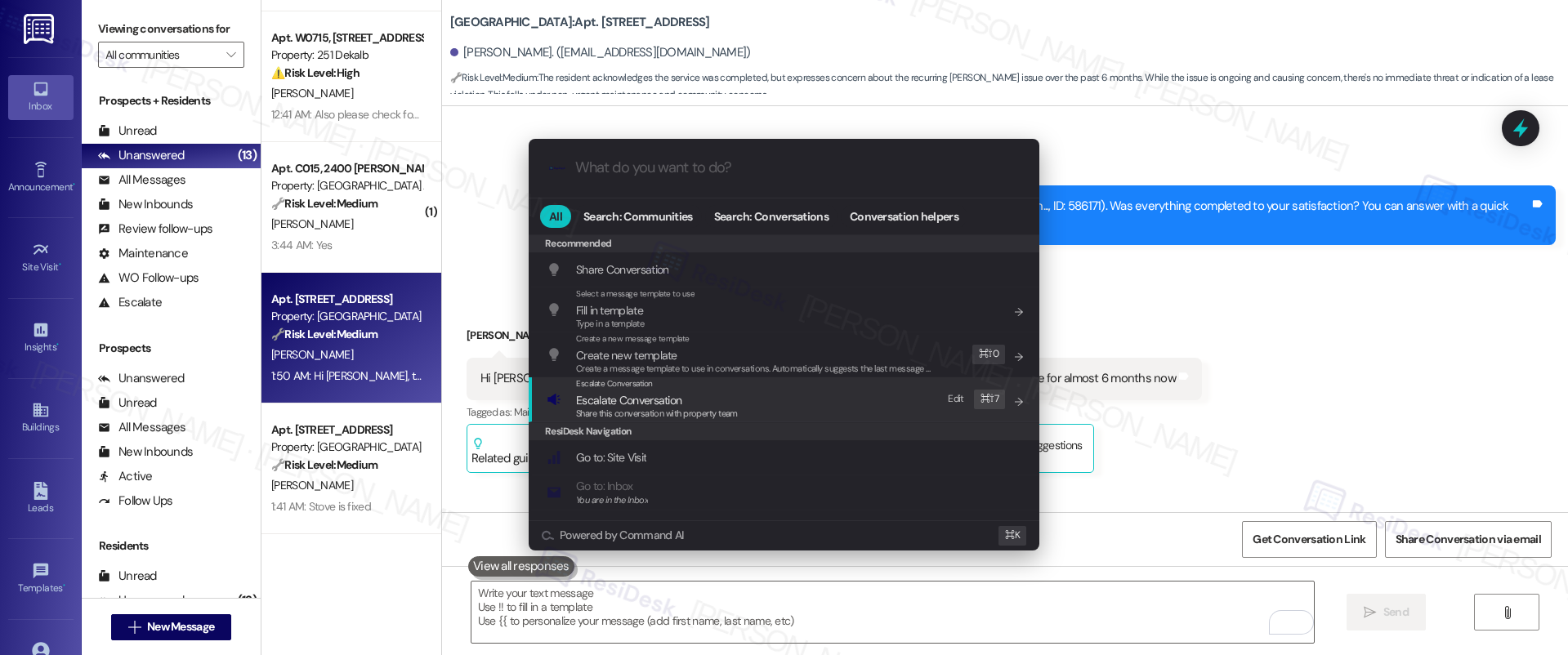 click on "Escalate Conversation Escalate Conversation Share this conversation with property team Edit ⌘ ⇧ 7" at bounding box center [785, 399] 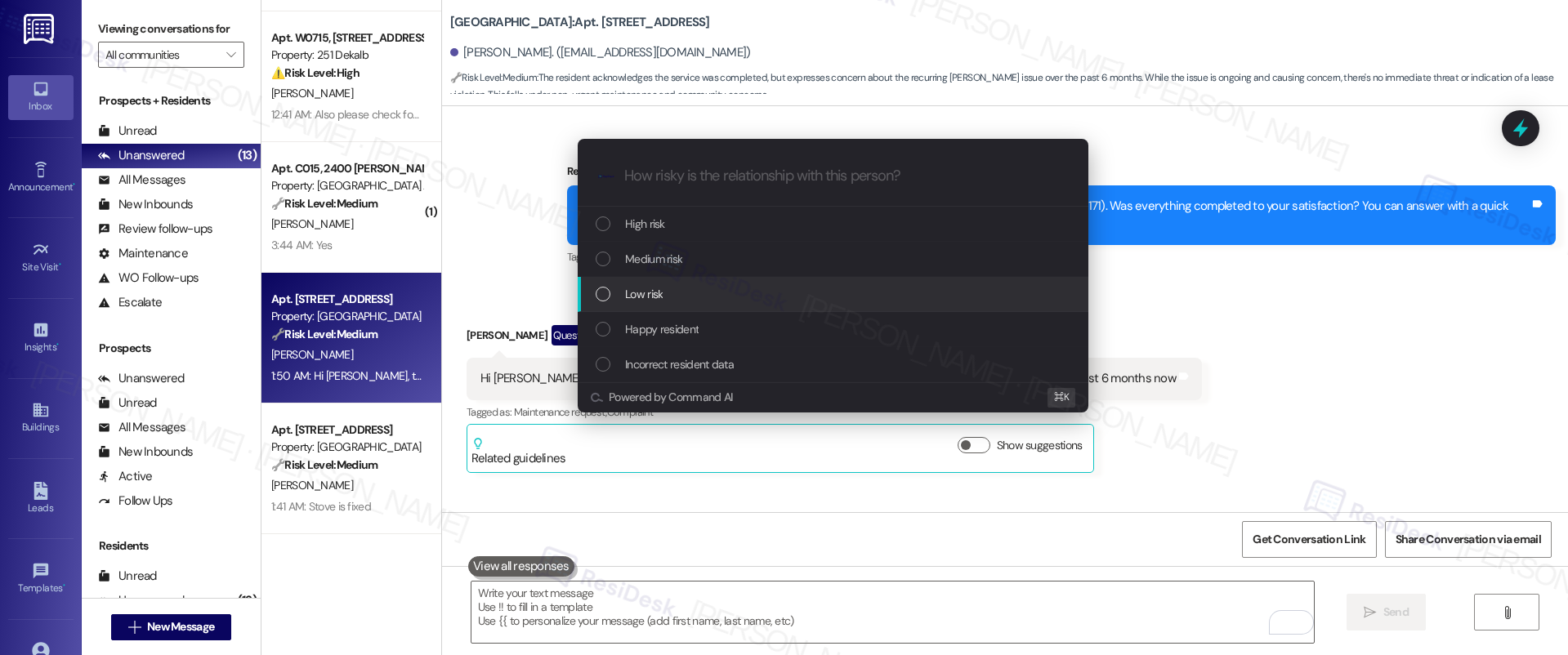 click on "Low risk" at bounding box center [834, 294] 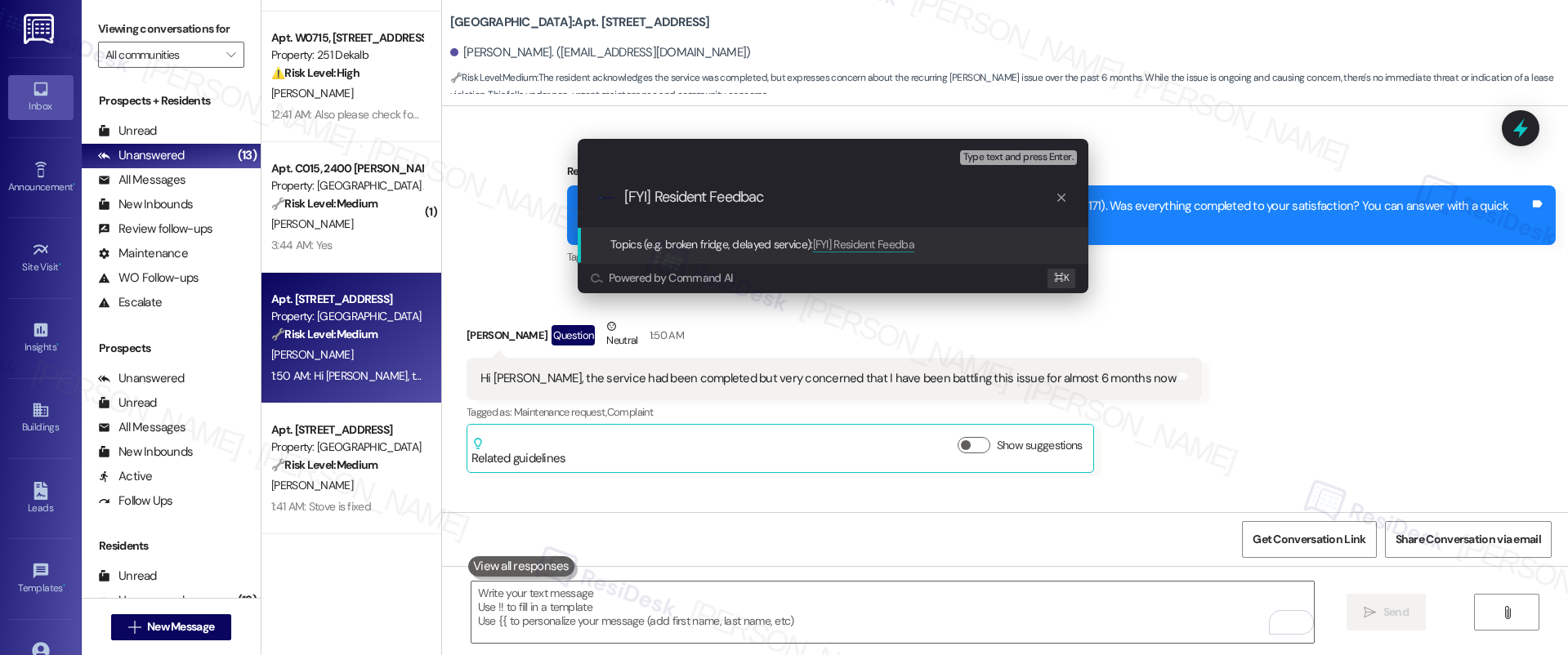 type on "[FYI] Resident Feedback" 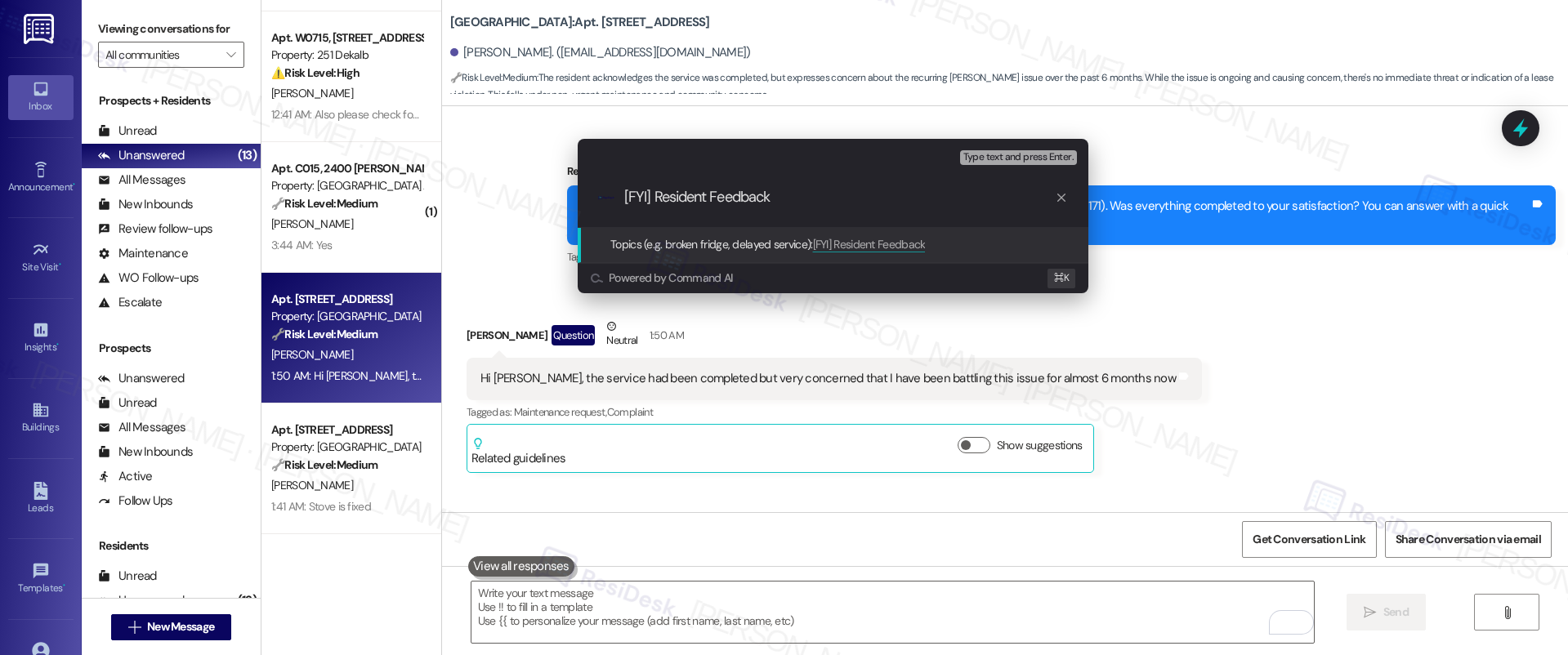 type 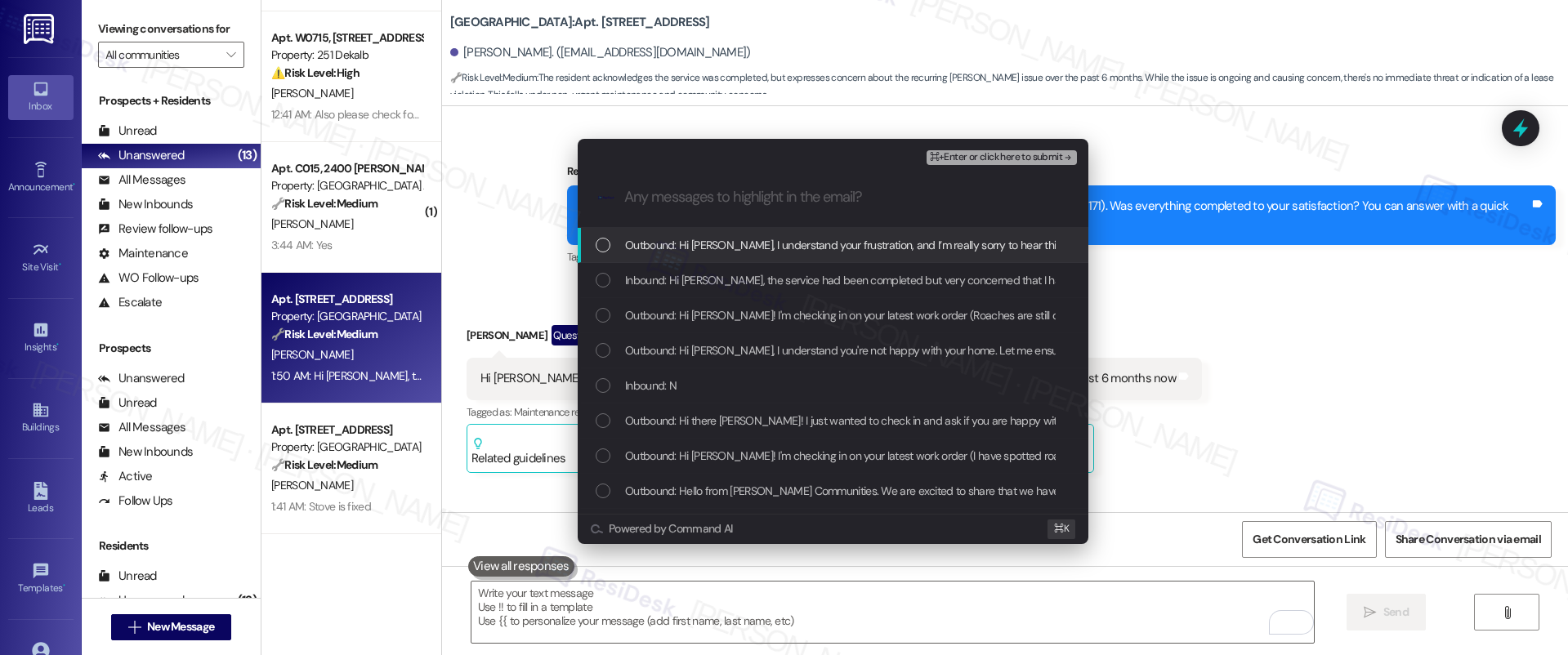 click on "Outbound: Hi Lauren, I understand your frustration, and I’m really sorry to hear this has been an ongoing issue for so long. While I’m glad the service was completed, I’ll make sure to pass along your feedback to our on-site team. Thank you for your continued patience." at bounding box center [1277, 245] 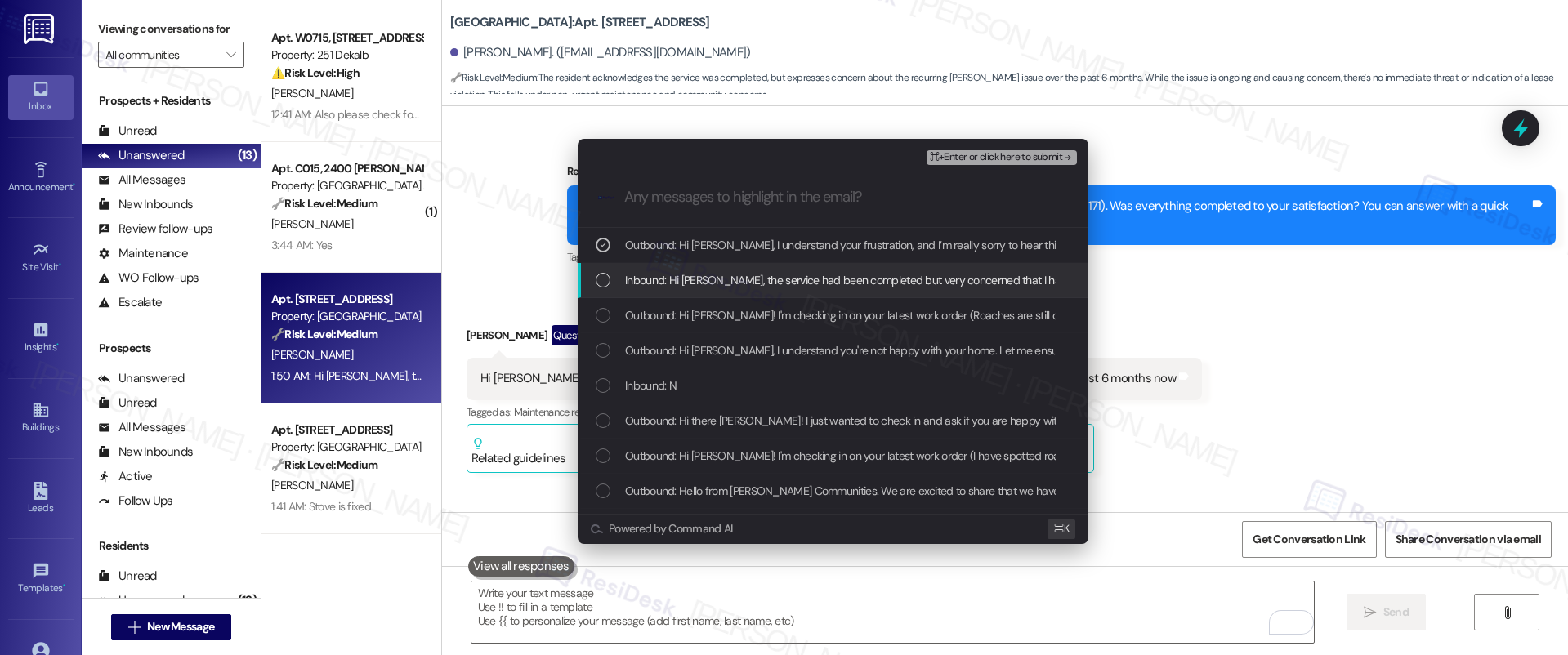 click on "Inbound: Hi Emily, the service had been completed but very concerned that I have been battling this issue for almost 6 months now" at bounding box center [964, 280] 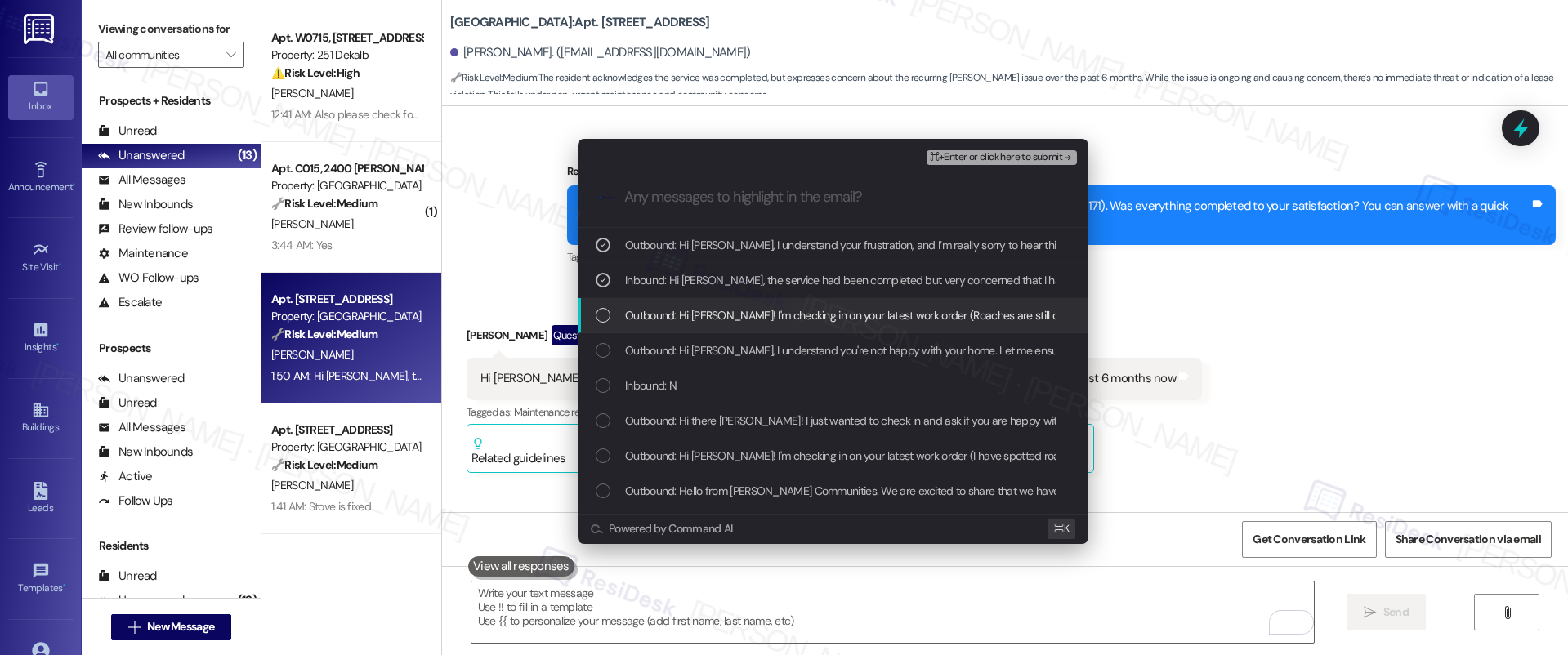 click on "Outbound: Hi Lauren! I'm checking in on your latest work order (Roaches are still consisten..., ID: 586171). Was everything completed to your satisfaction? You can answer with a quick (Y/N)" at bounding box center (1088, 315) 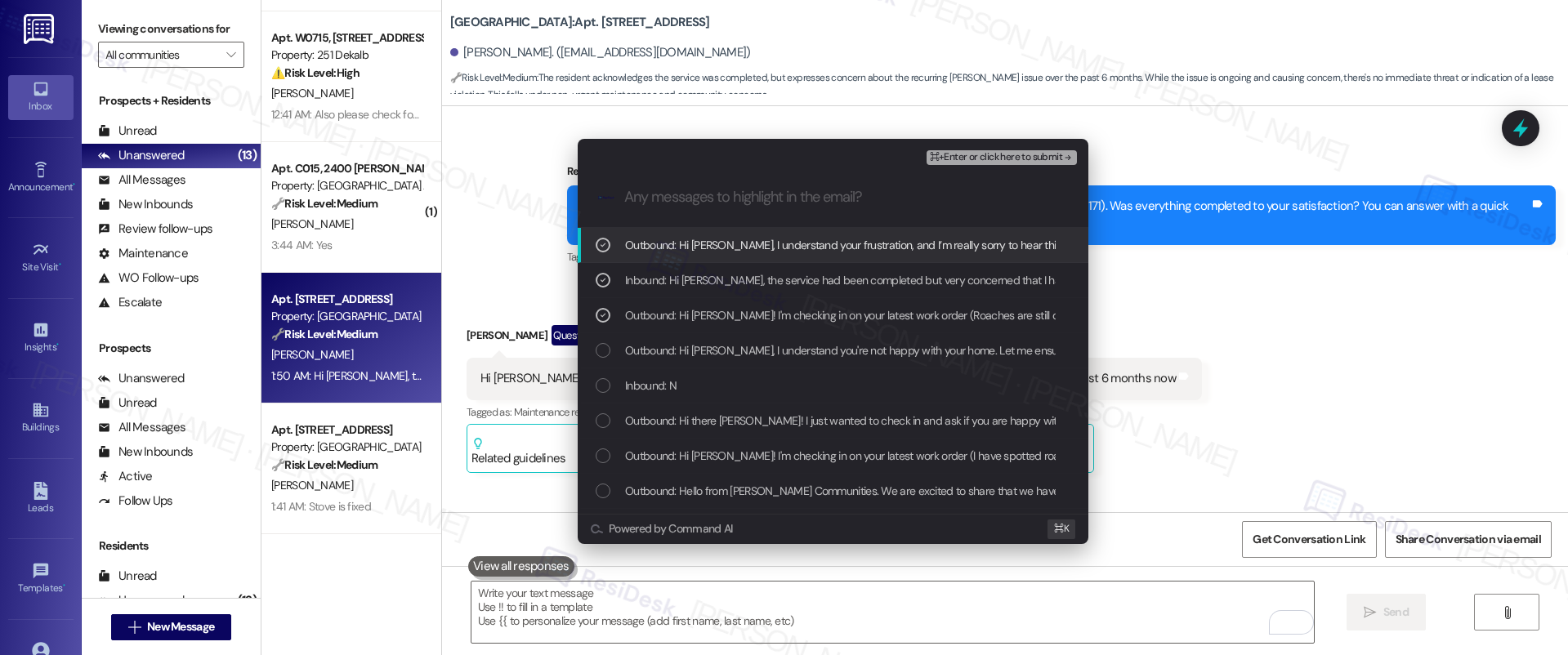click on "⌘+Enter or click here to submit" at bounding box center [996, 158] 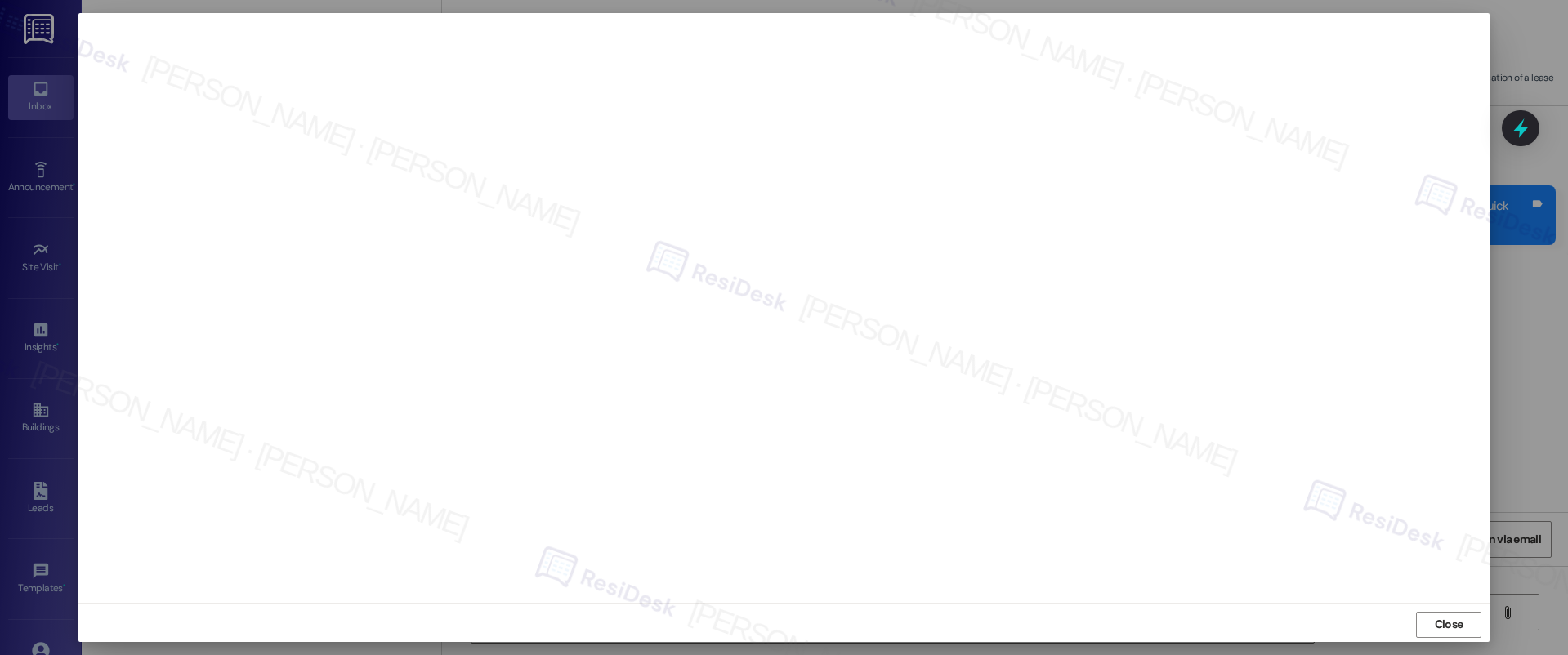 scroll, scrollTop: 4, scrollLeft: 0, axis: vertical 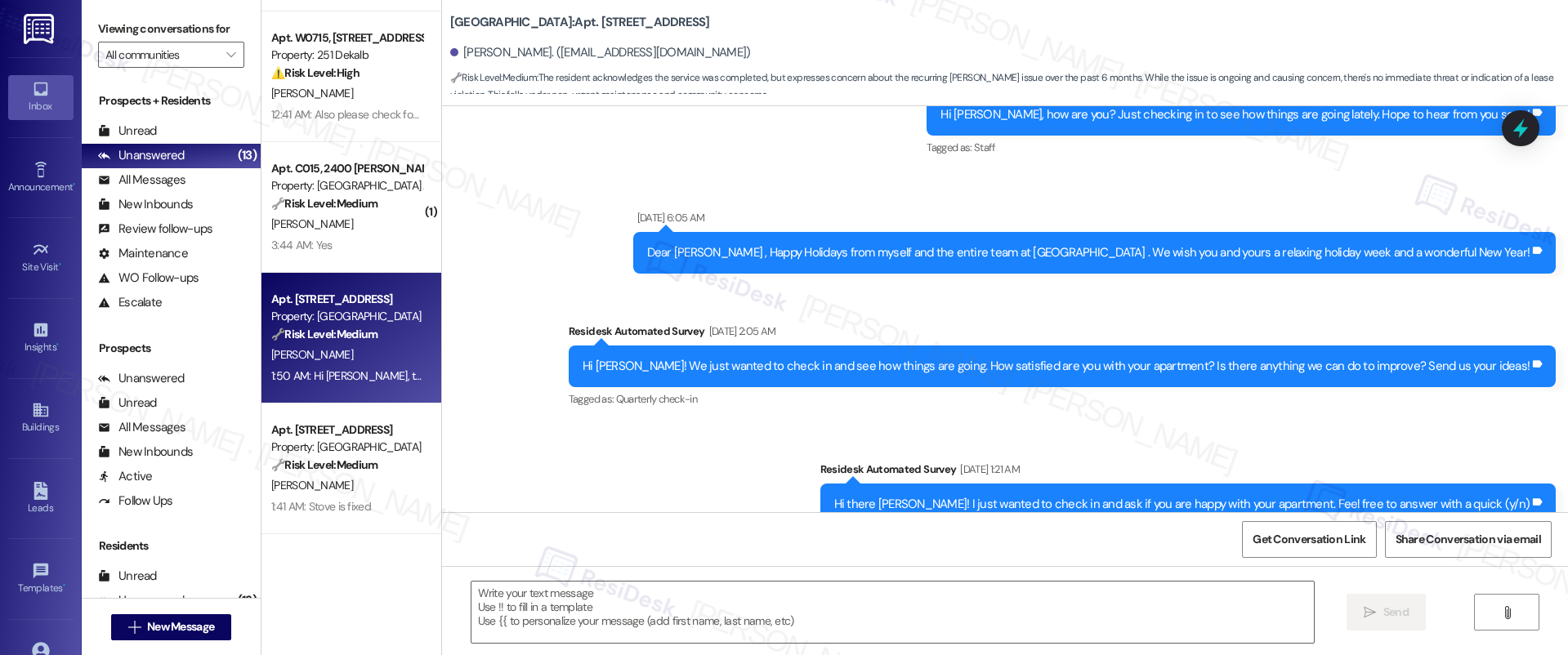 type on "Fetching suggested responses. Please feel free to read through the conversation in the meantime." 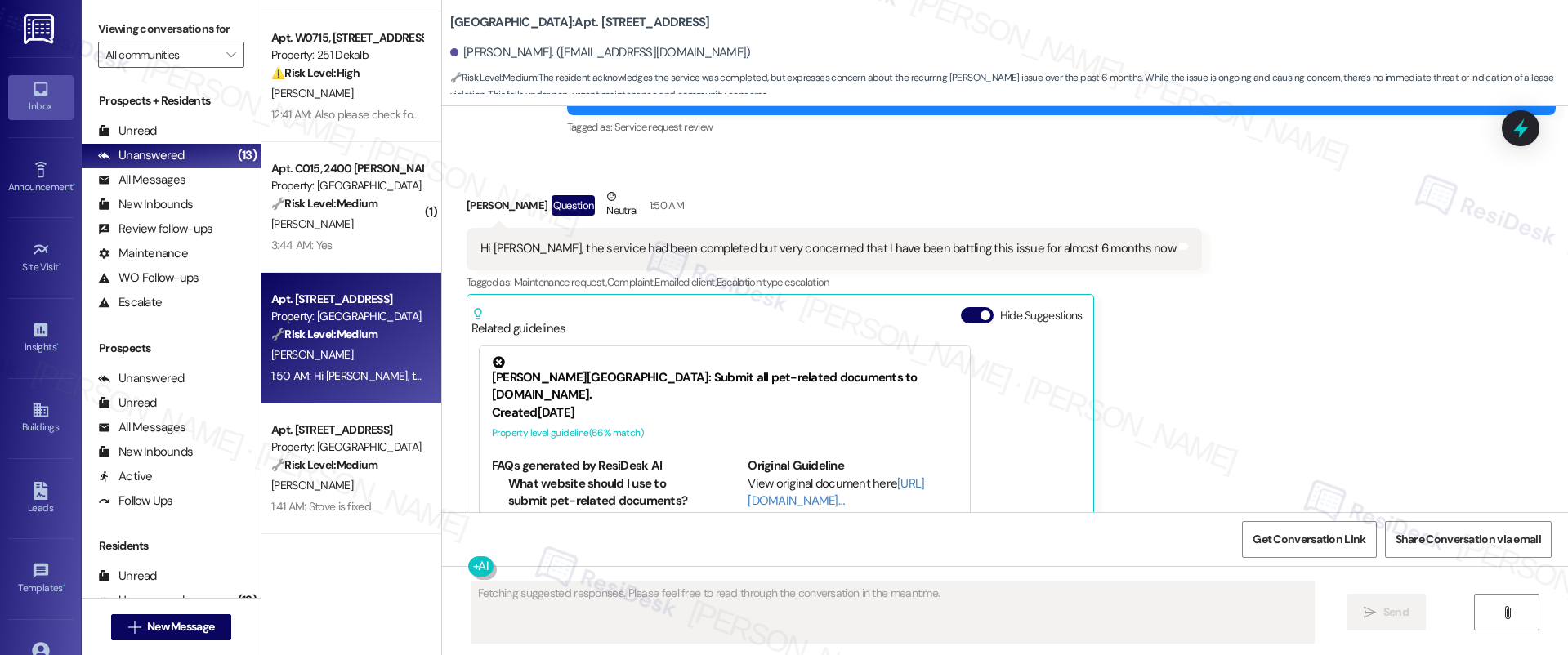 scroll, scrollTop: 3737, scrollLeft: 0, axis: vertical 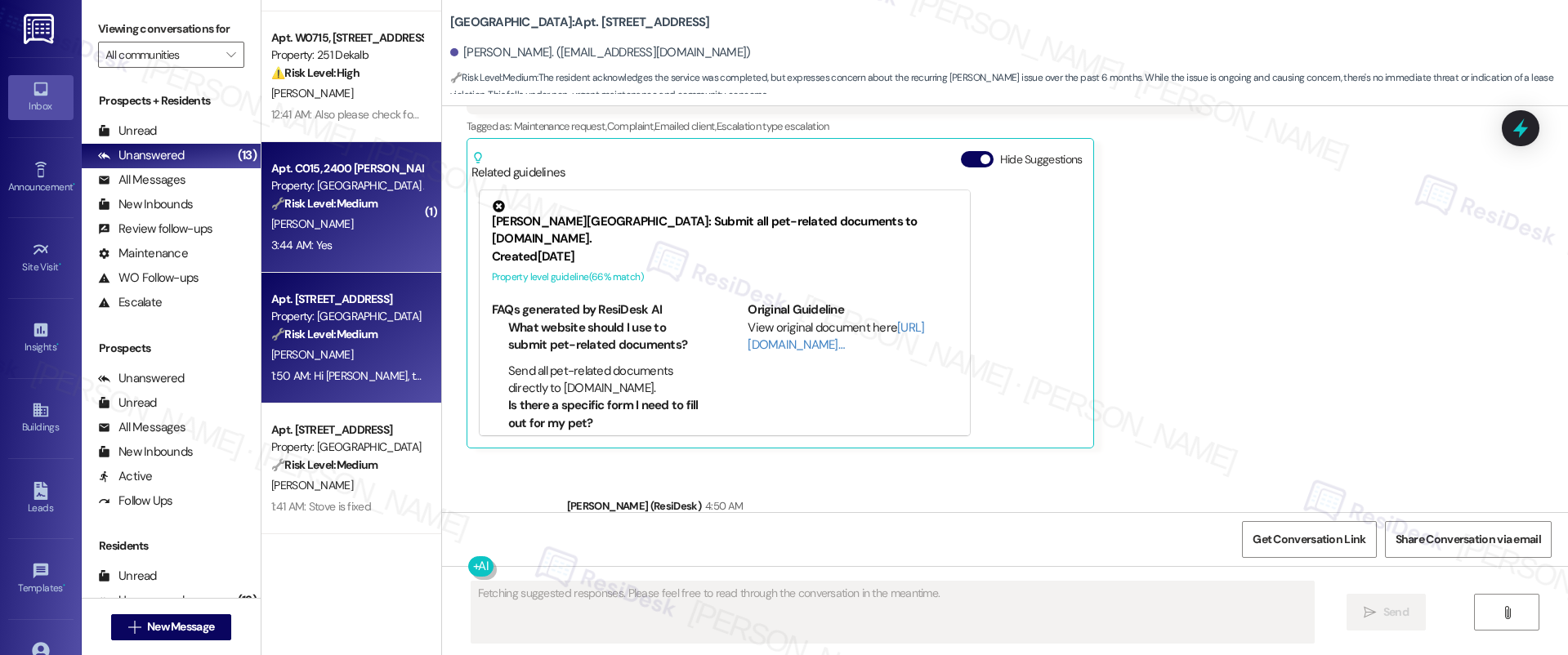 click on "[PERSON_NAME]" at bounding box center (346, 224) 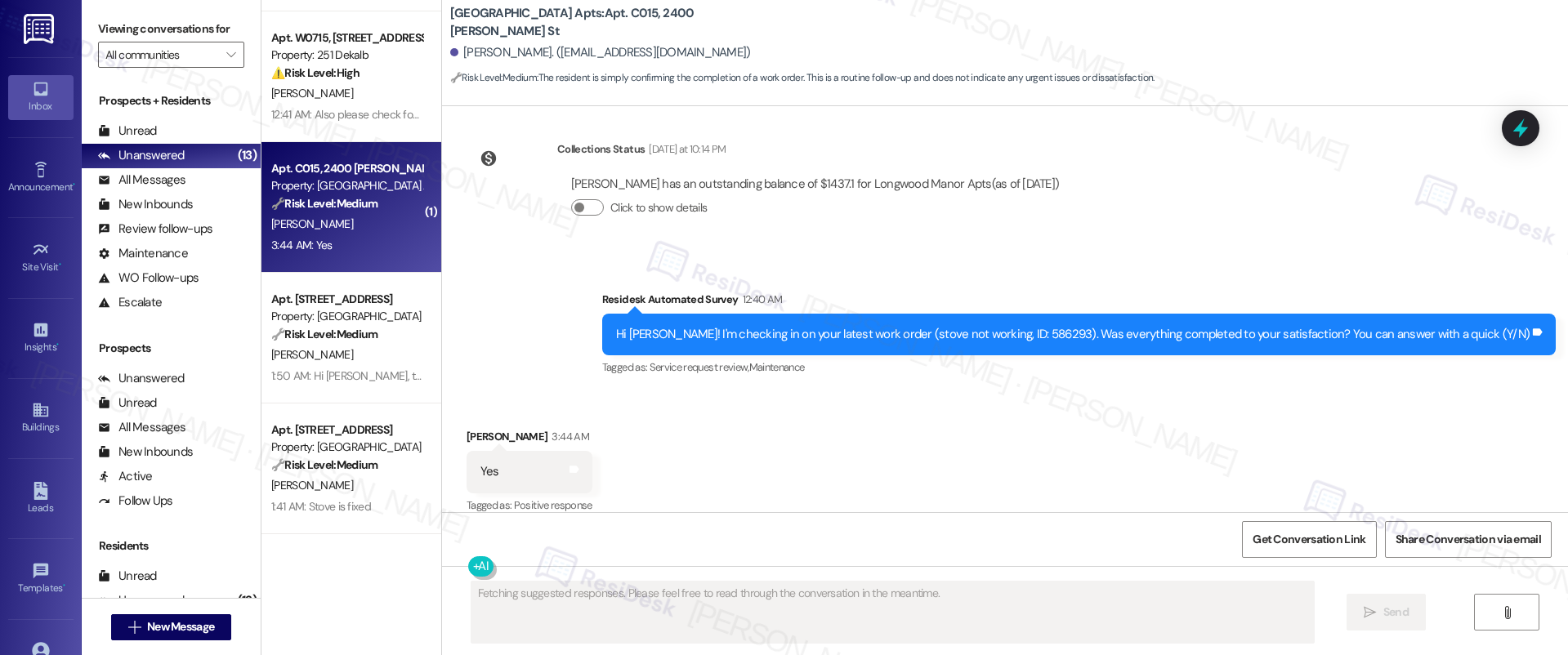 scroll, scrollTop: 2114, scrollLeft: 0, axis: vertical 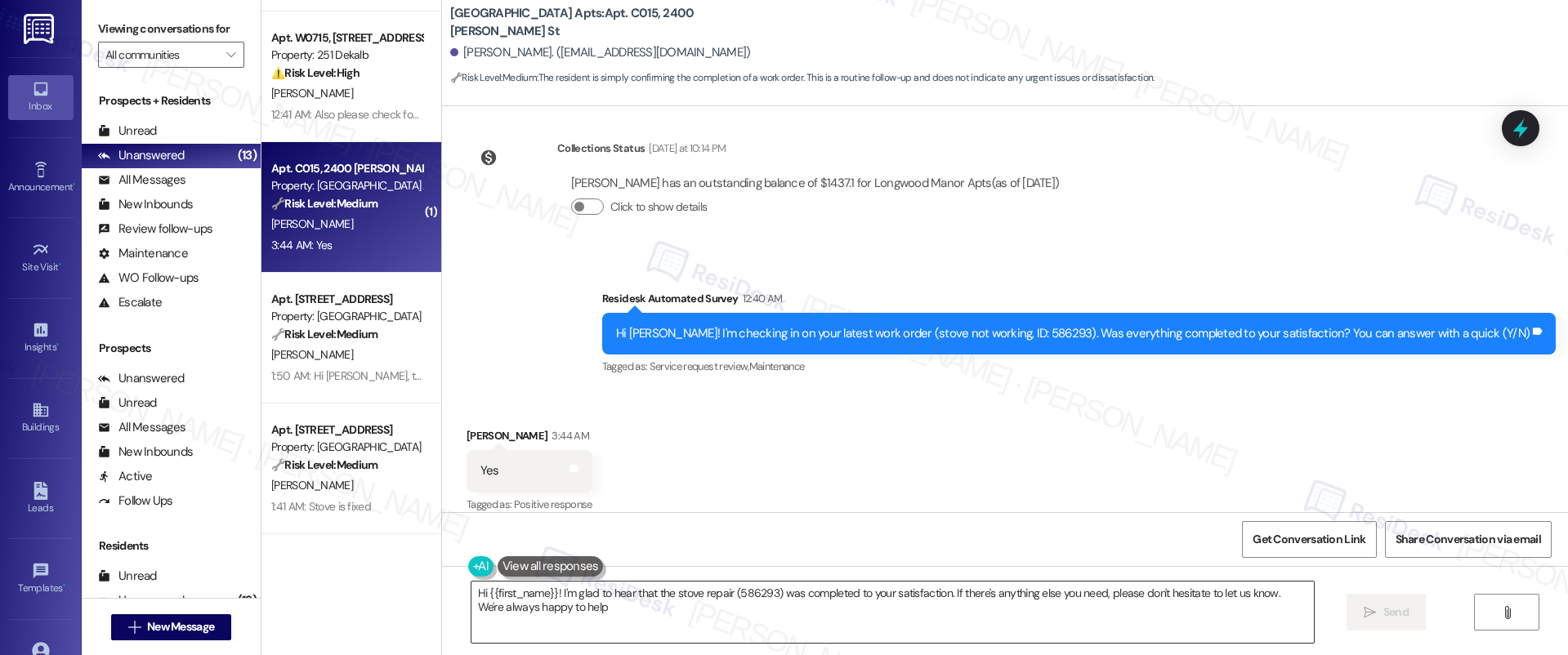 type on "Hi {{first_name}}! I'm glad to hear that the stove repair (586293) was completed to your satisfaction. If there's anything else you need, please don't hesitate to let us know. We're always happy to help!" 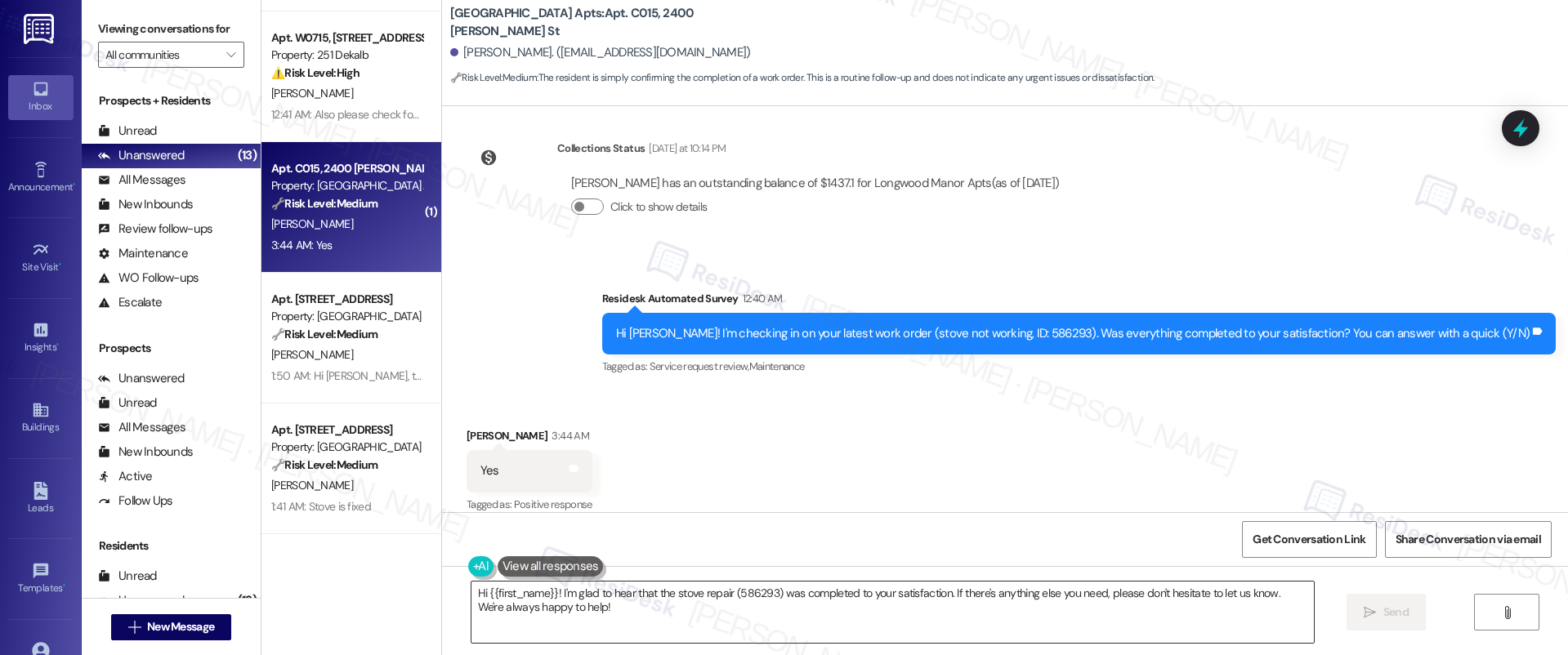 click on "Hi {{first_name}}! I'm glad to hear that the stove repair (586293) was completed to your satisfaction. If there's anything else you need, please don't hesitate to let us know. We're always happy to help!" at bounding box center [893, 612] 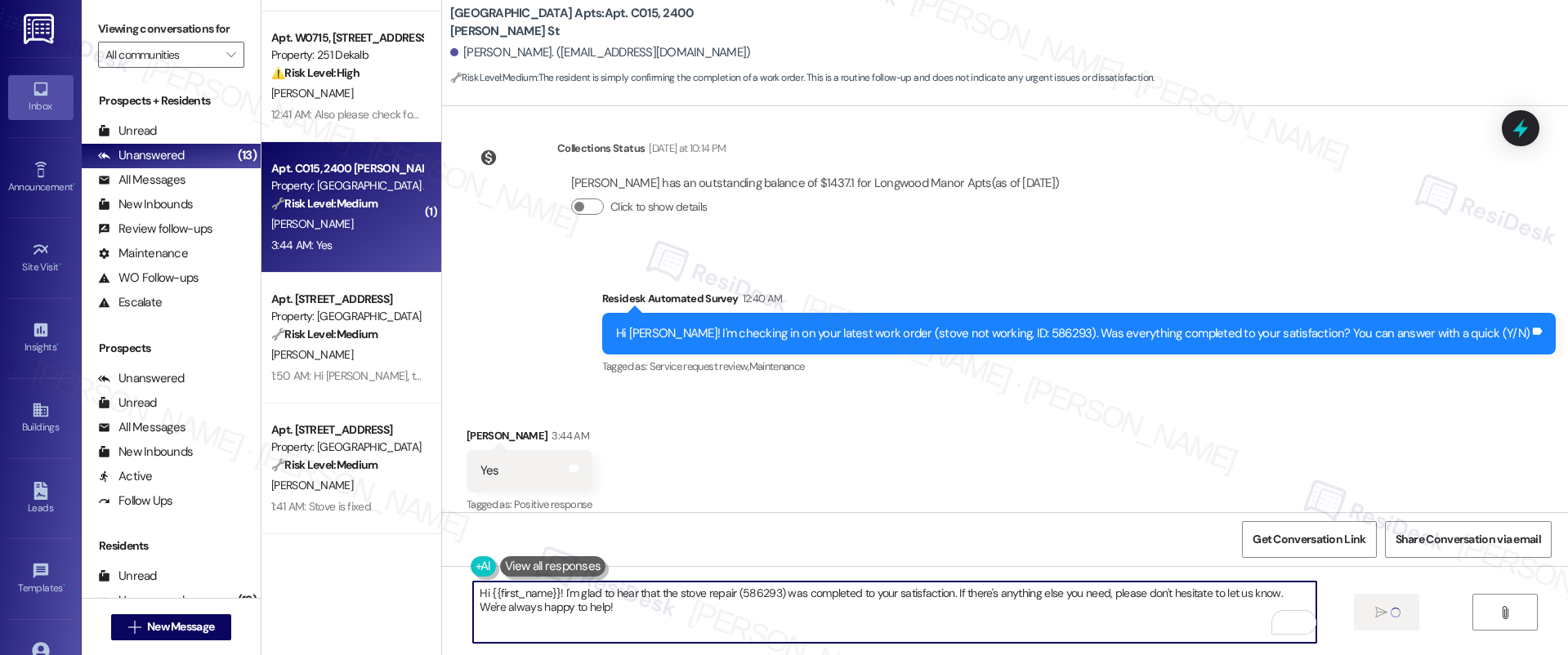 type 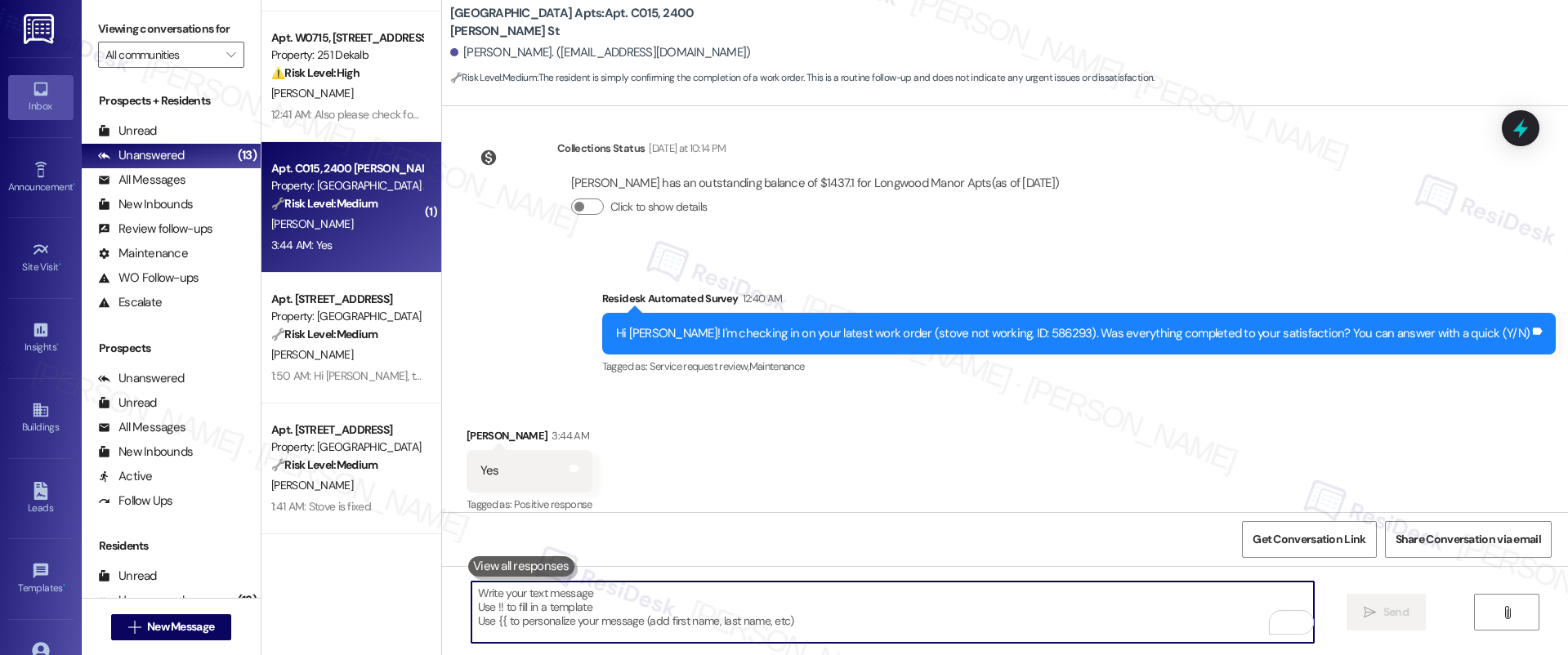 scroll, scrollTop: 2114, scrollLeft: 0, axis: vertical 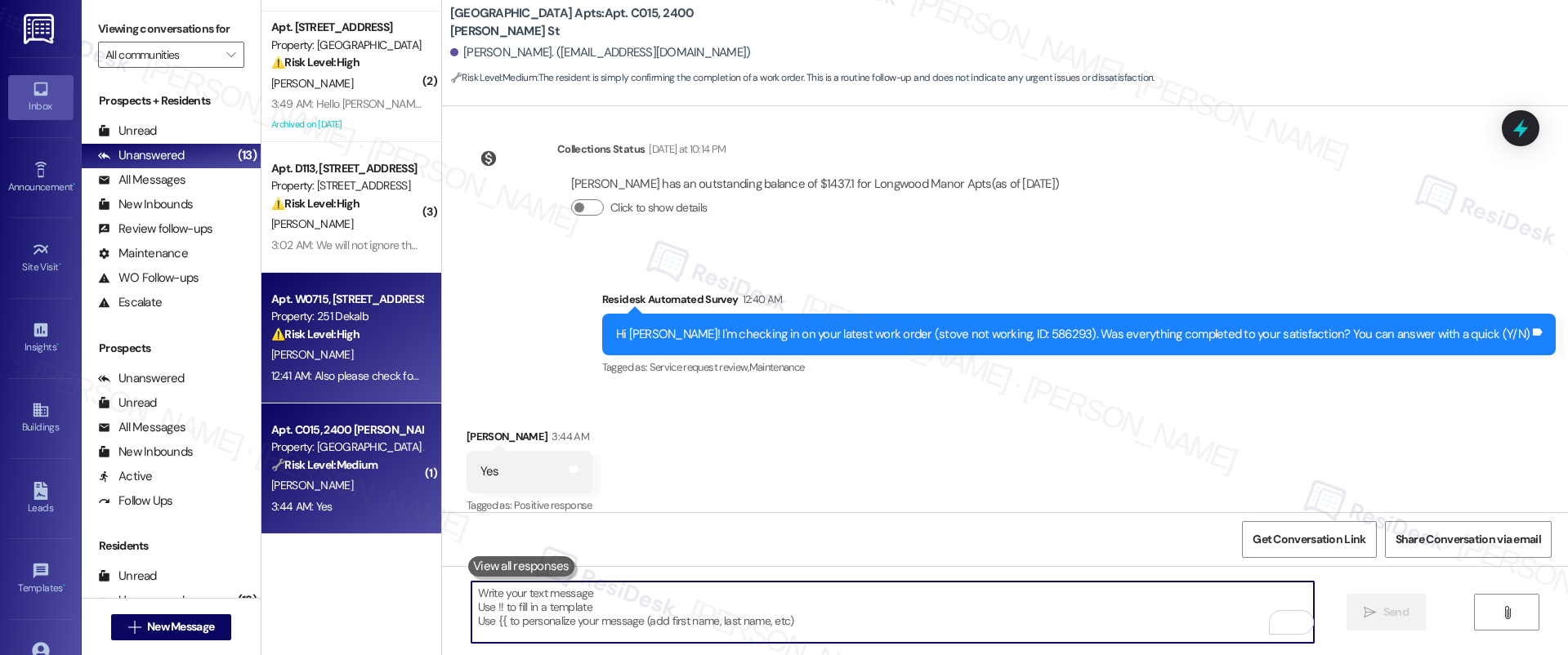 click on "[PERSON_NAME]" at bounding box center [346, 354] 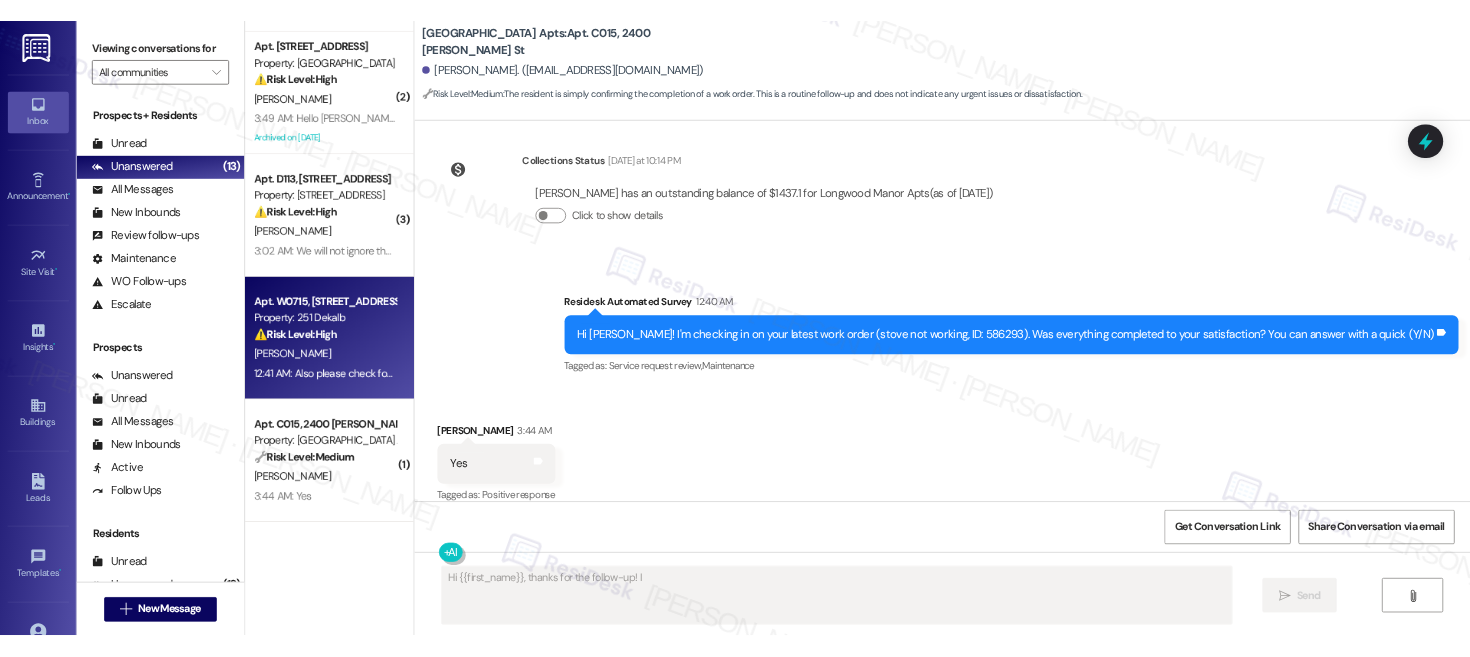 scroll, scrollTop: 880, scrollLeft: 0, axis: vertical 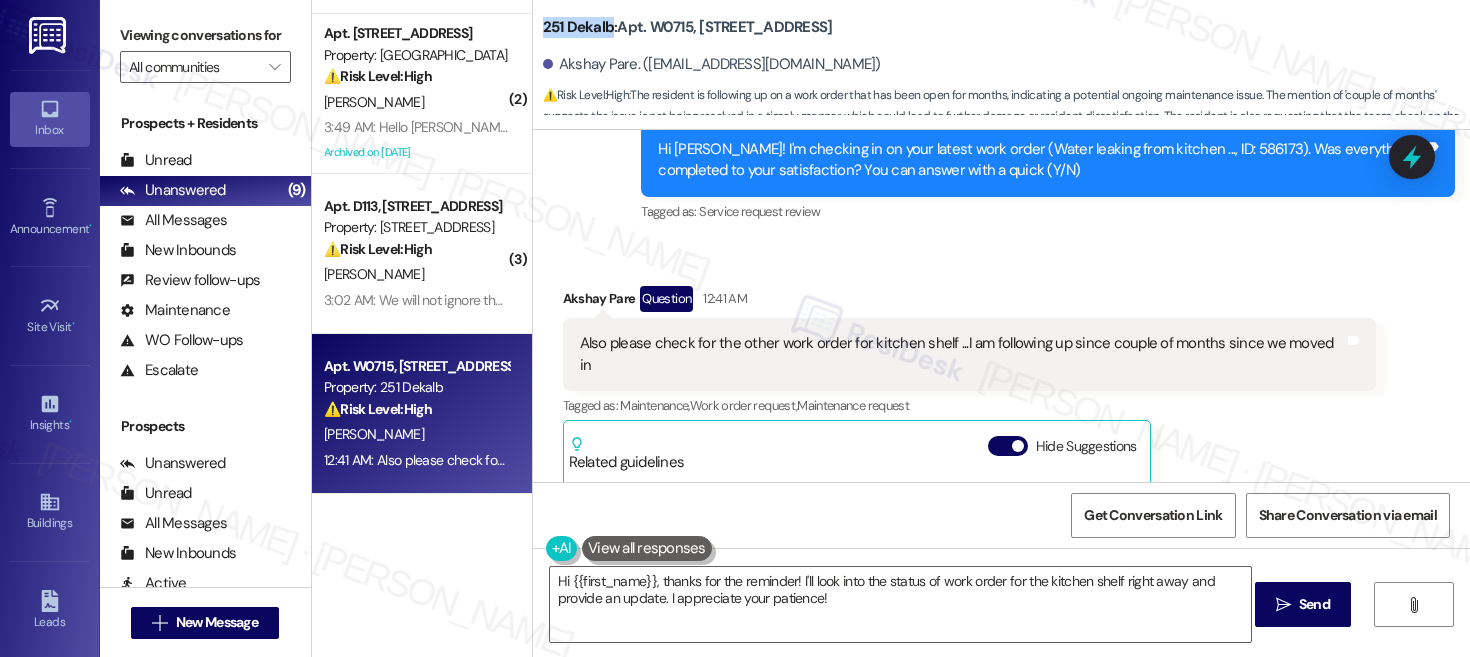 drag, startPoint x: 529, startPoint y: 27, endPoint x: 599, endPoint y: 35, distance: 70.45566 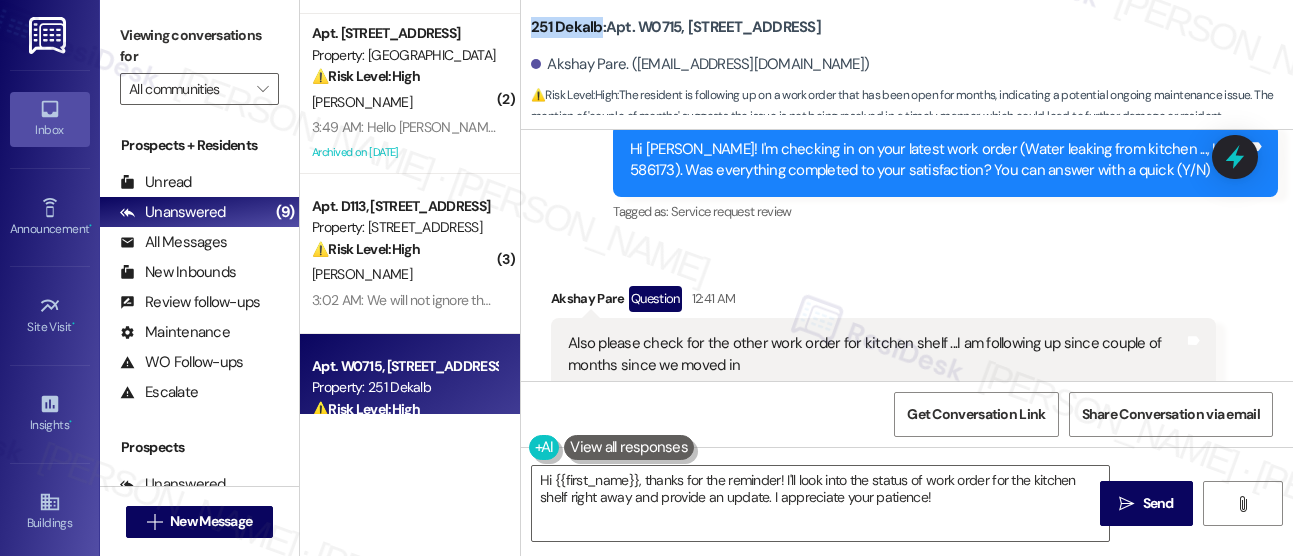 scroll, scrollTop: 820, scrollLeft: 0, axis: vertical 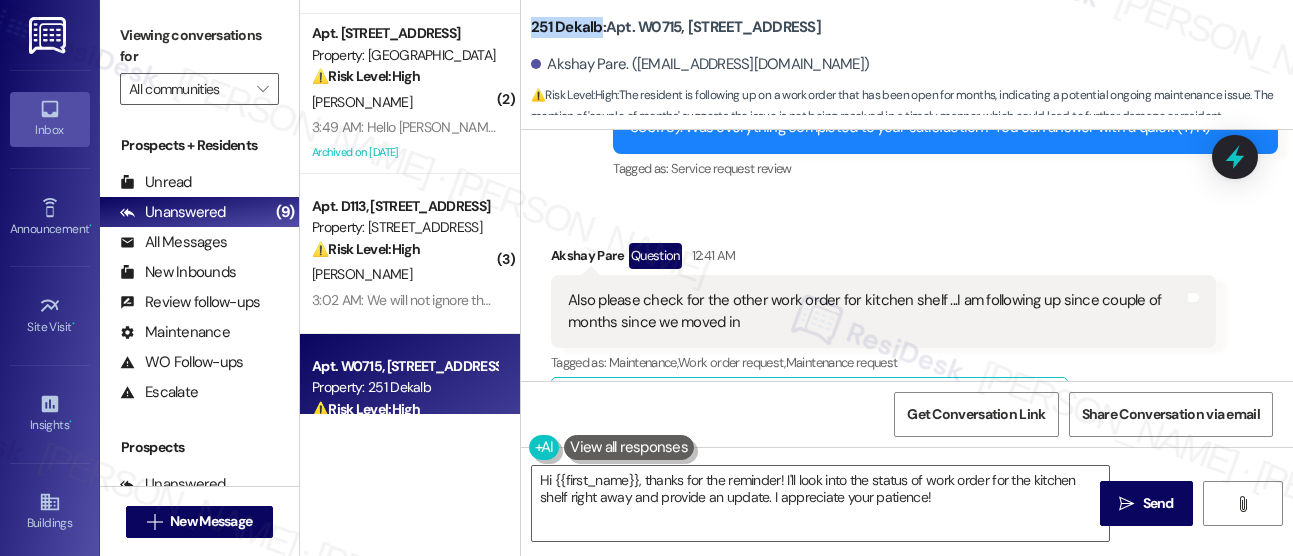 copy on "251 Dekalb" 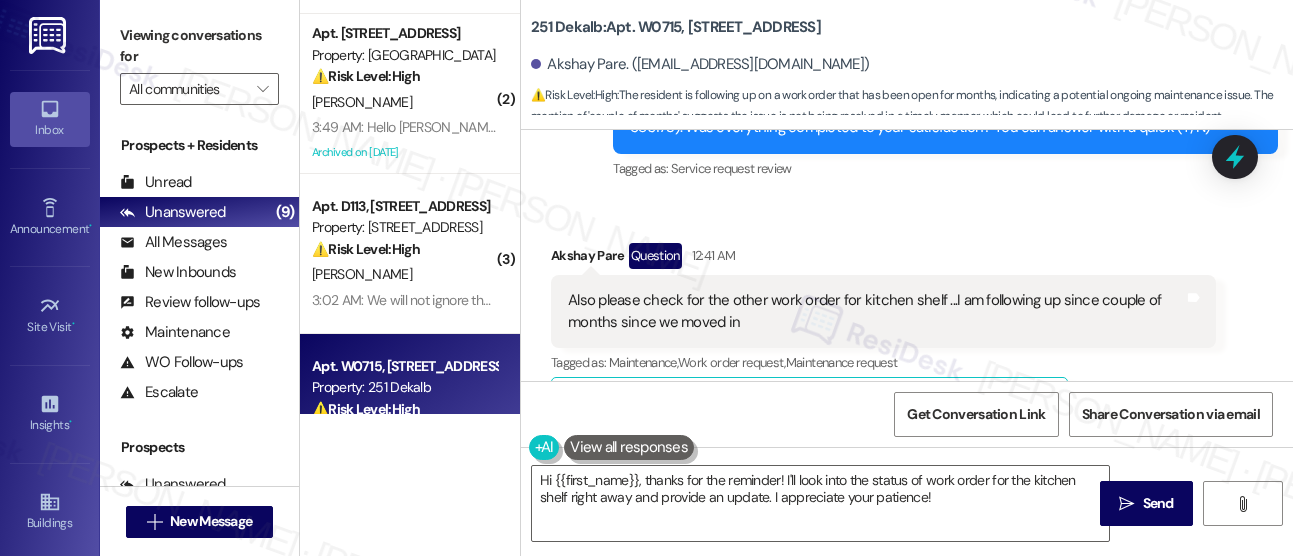 click on "251 Dekalb:  Apt. W0715, 251 W Dekalb Pike" at bounding box center (676, 27) 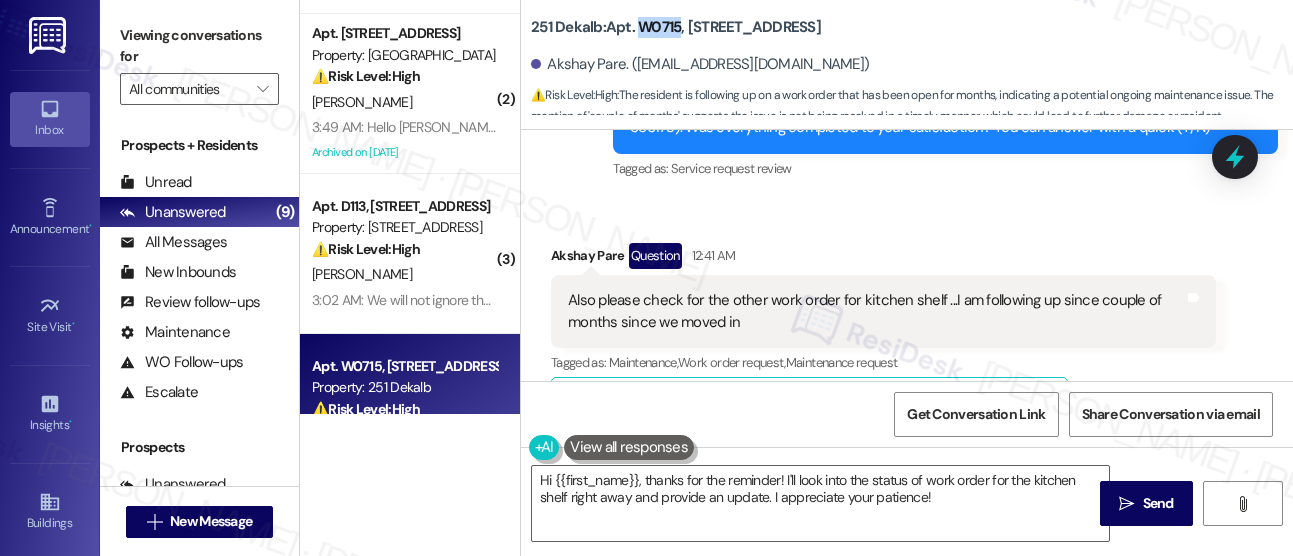 copy on "W0715" 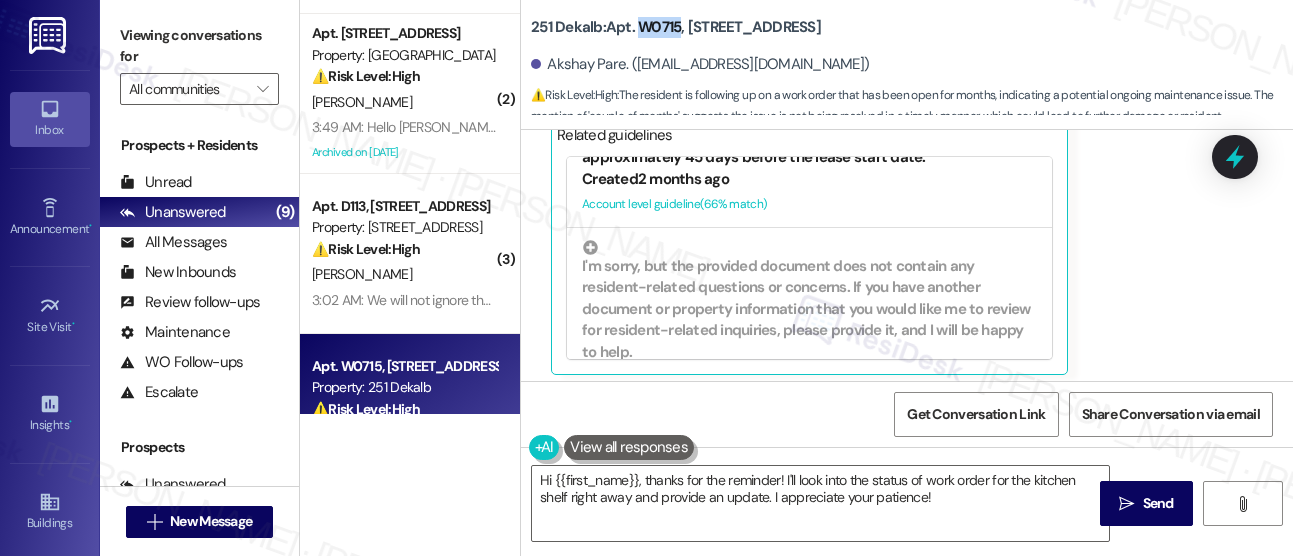 scroll, scrollTop: 1136, scrollLeft: 0, axis: vertical 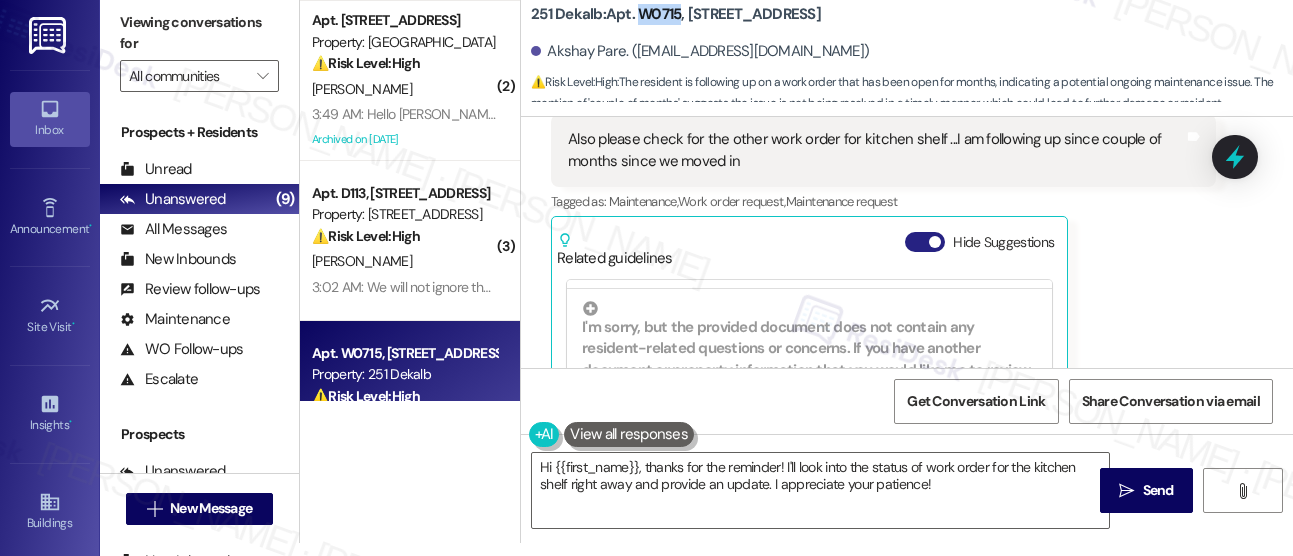 click on "Hide Suggestions" at bounding box center [925, 242] 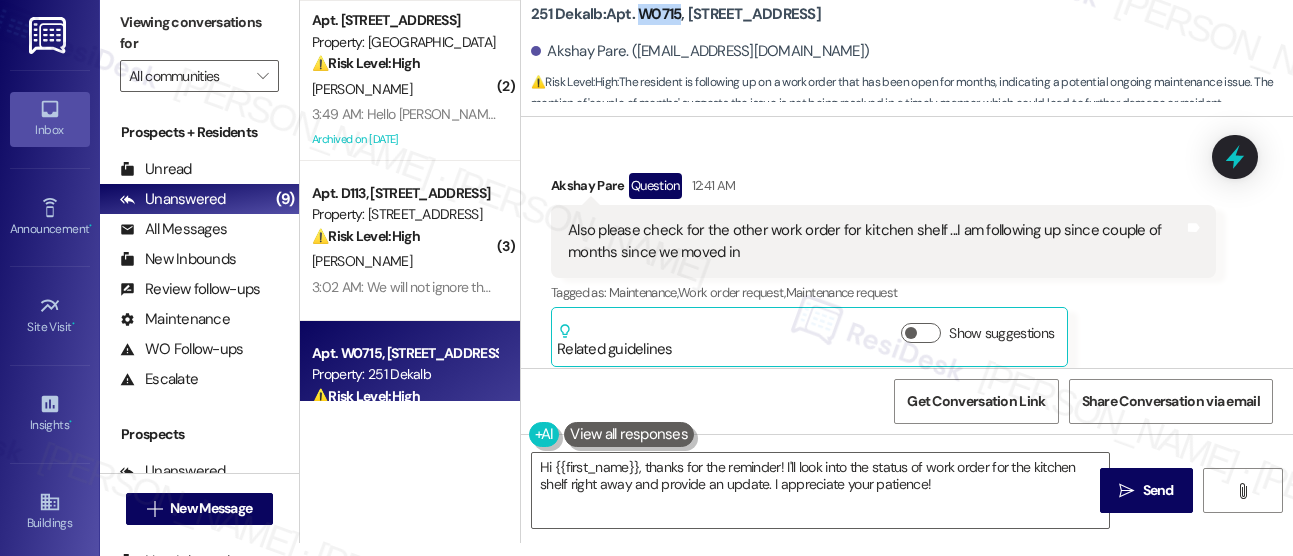 scroll, scrollTop: 895, scrollLeft: 0, axis: vertical 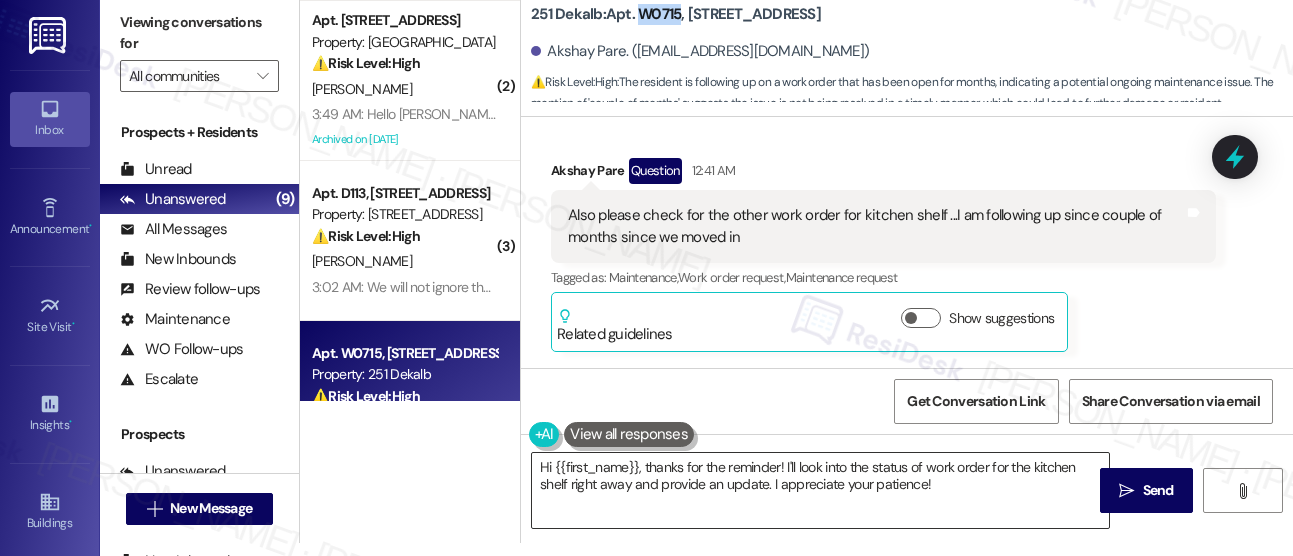 click on "Hi {{first_name}}, thanks for the reminder! I'll look into the status of work order for the kitchen shelf right away and provide an update. I appreciate your patience!" at bounding box center (820, 490) 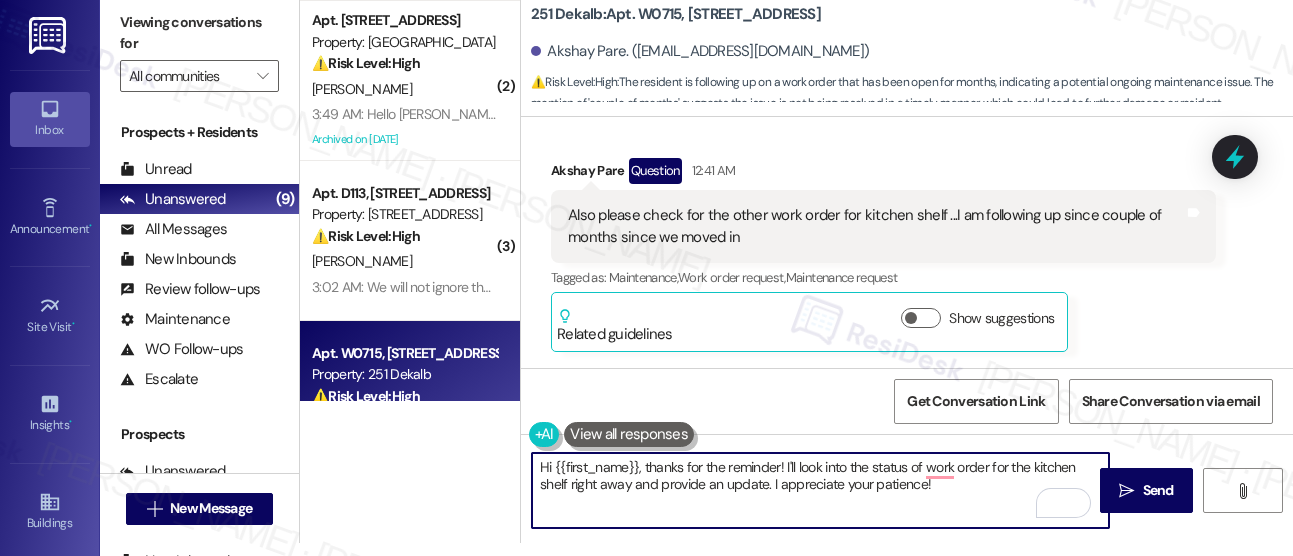click on "Hi {{first_name}}, thanks for the reminder! I'll look into the status of work order for the kitchen shelf right away and provide an update. I appreciate your patience!" at bounding box center (820, 490) 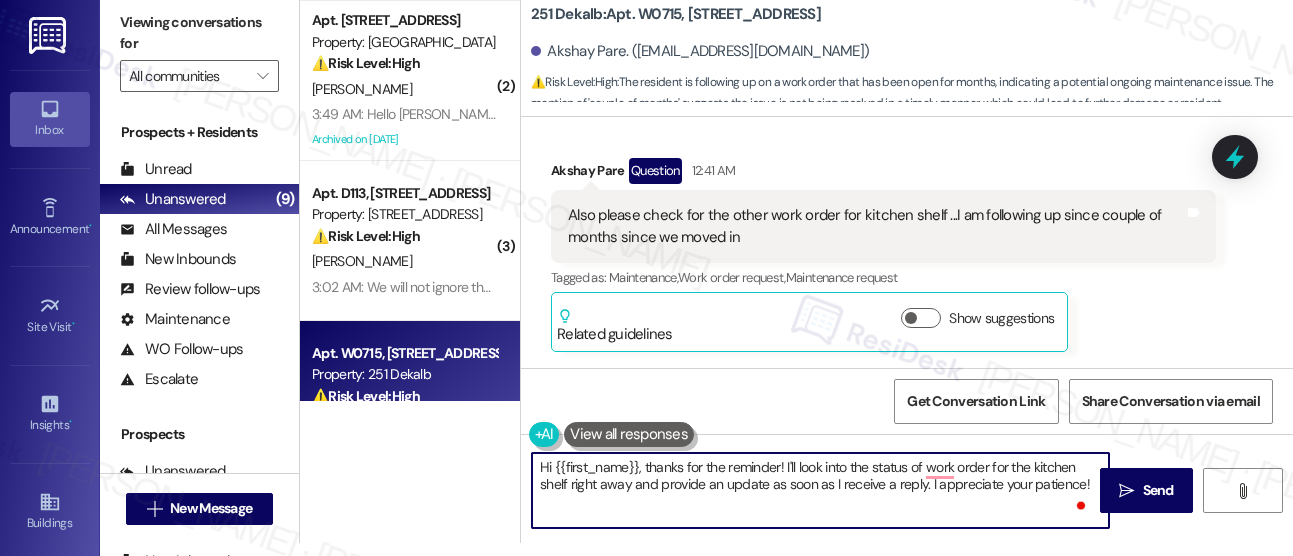 click on "Hi {{first_name}}, thanks for the reminder! I'll look into the status of work order for the kitchen shelf right away and provide an update as soon as I receive a reply. I appreciate your patience!" at bounding box center (820, 490) 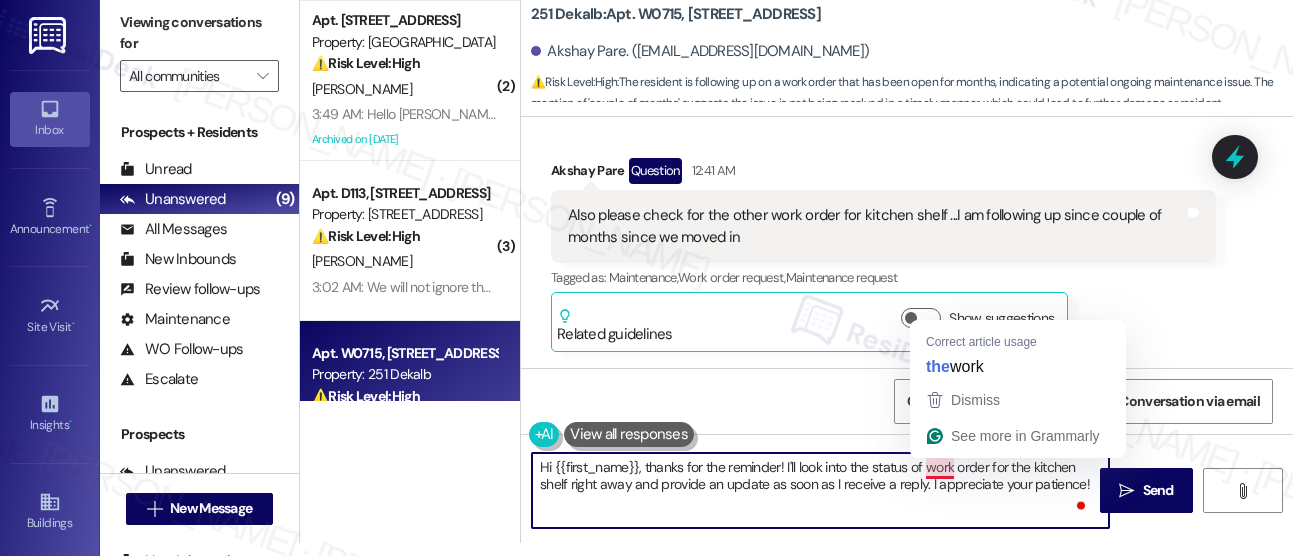 click on "Hi {{first_name}}, thanks for the reminder! I'll look into the status of work order for the kitchen shelf right away and provide an update as soon as I receive a reply. I appreciate your patience!" at bounding box center [820, 490] 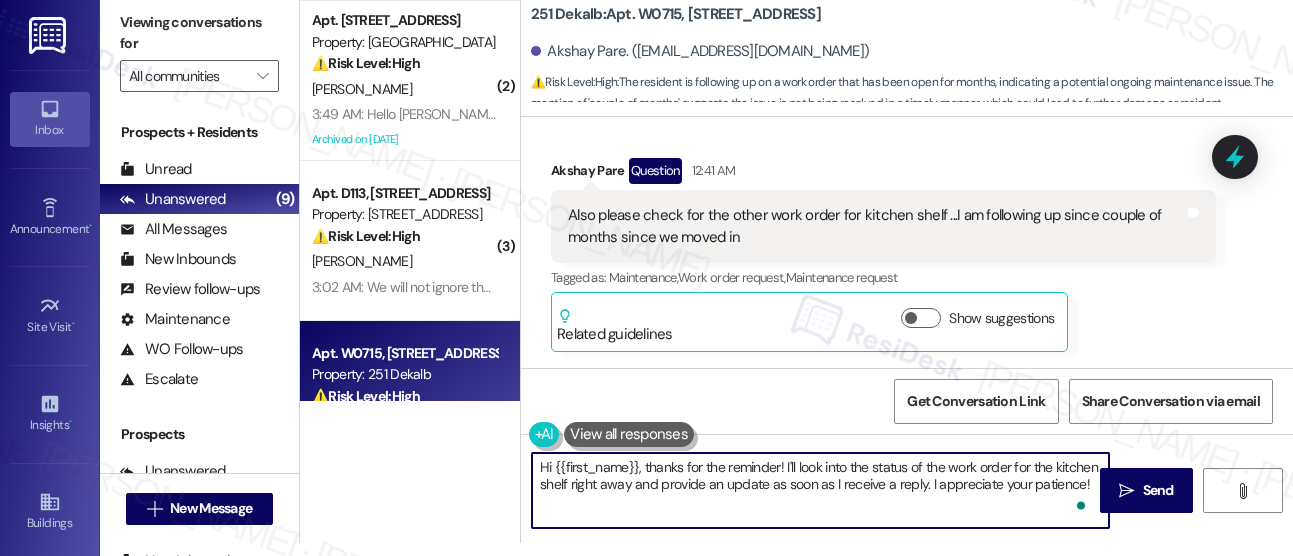 click on "Hi {{first_name}}, thanks for the reminder! I'll look into the status of the work order for the kitchen shelf right away and provide an update as soon as I receive a reply. I appreciate your patience!" at bounding box center [820, 490] 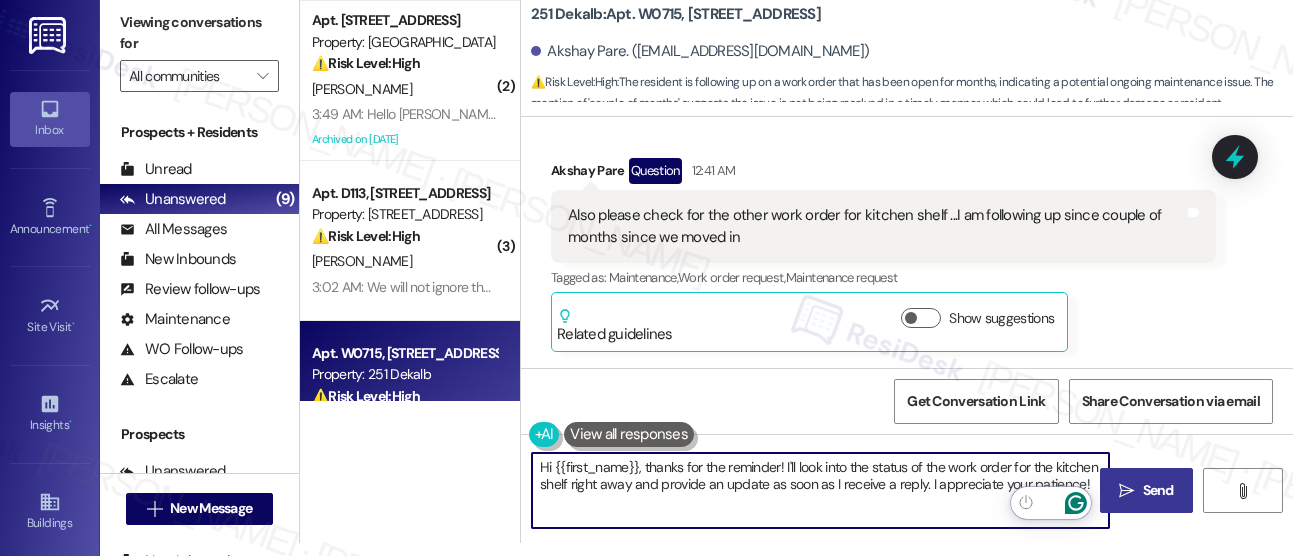 type on "Hi {{first_name}}, thanks for the reminder! I'll look into the status of the work order for the kitchen shelf right away and provide an update as soon as I receive a reply. I appreciate your patience!" 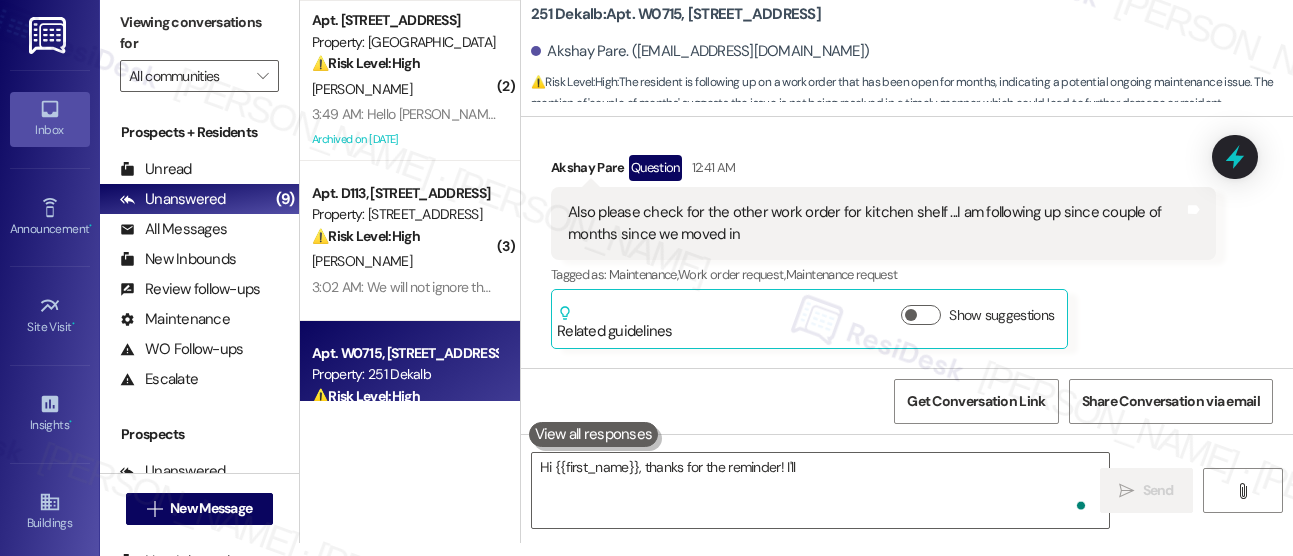 scroll, scrollTop: 0, scrollLeft: 0, axis: both 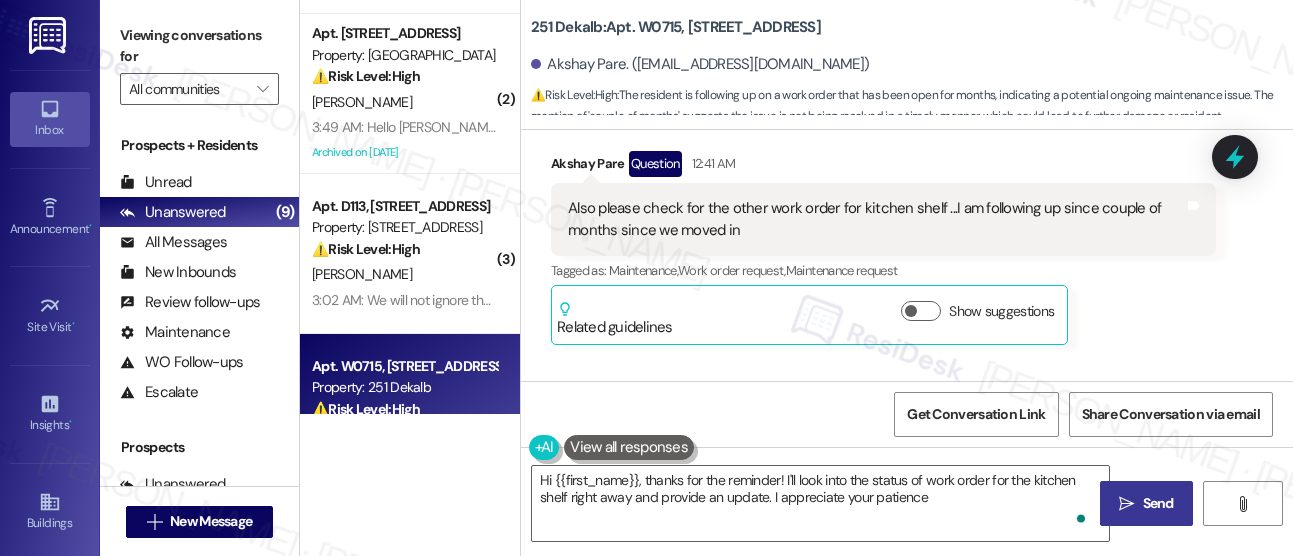 type on "Hi {{first_name}}, thanks for the reminder! I'll look into the status of work order for the kitchen shelf right away and provide an update. I appreciate your patience!" 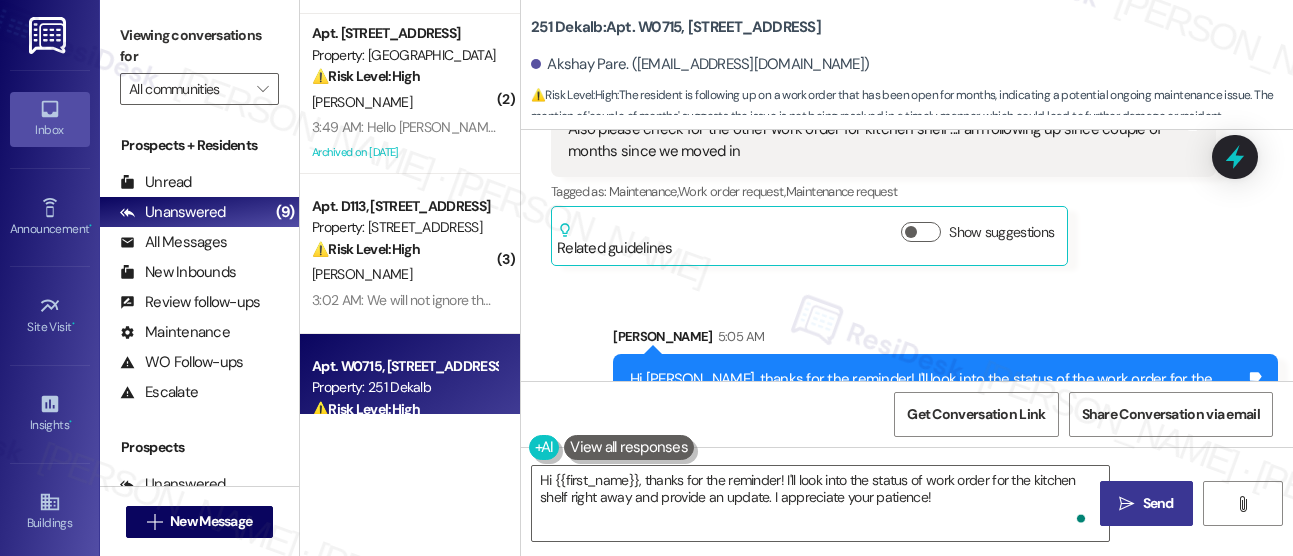 scroll, scrollTop: 1074, scrollLeft: 0, axis: vertical 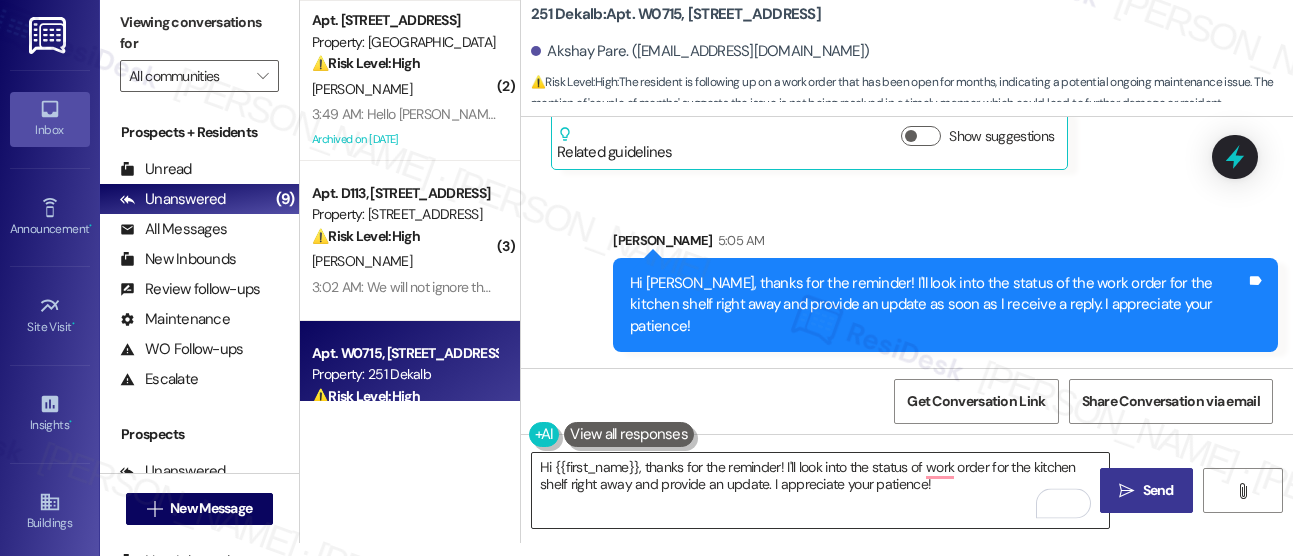 click on "Hi {{first_name}}, thanks for the reminder! I'll look into the status of work order for the kitchen shelf right away and provide an update. I appreciate your patience!" at bounding box center [820, 490] 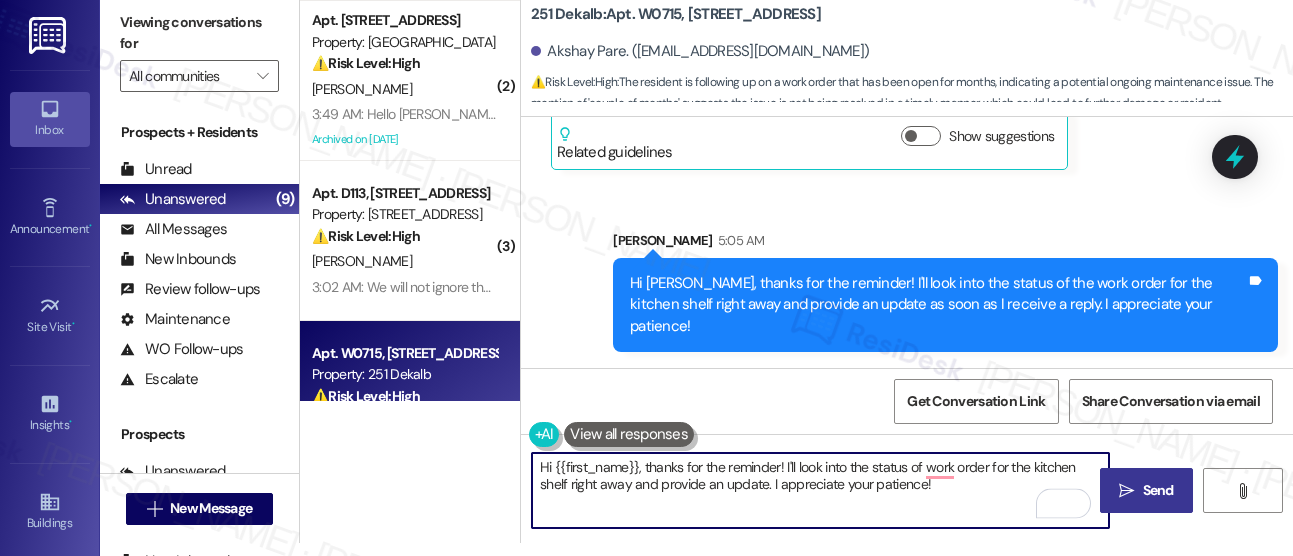 click on "Hi {{first_name}}, thanks for the reminder! I'll look into the status of work order for the kitchen shelf right away and provide an update. I appreciate your patience!" at bounding box center [820, 490] 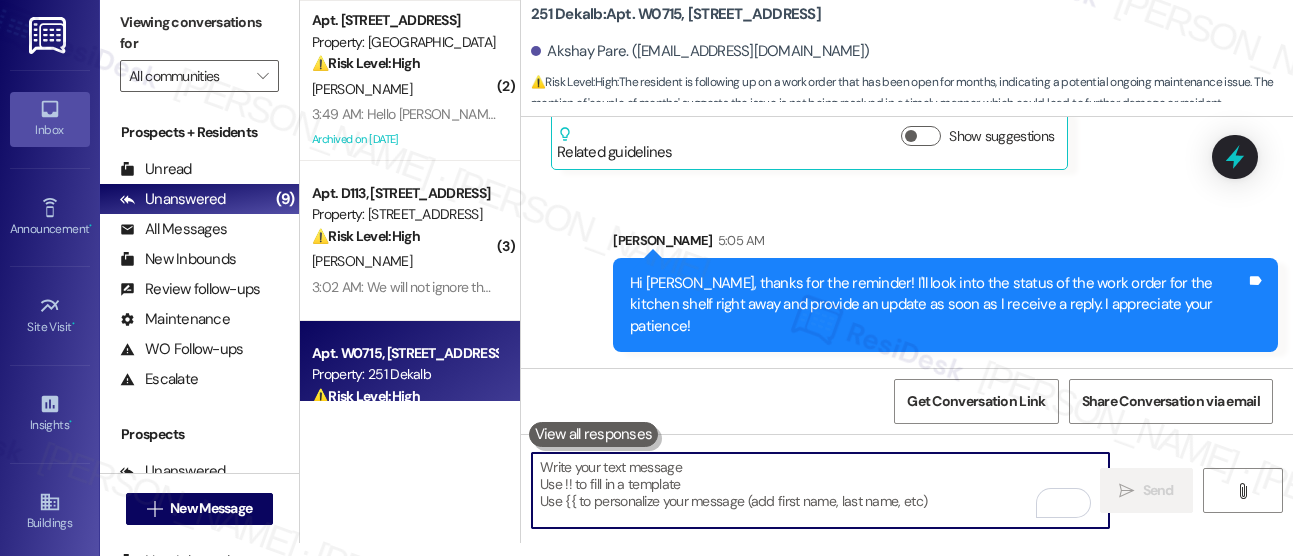 click at bounding box center [820, 490] 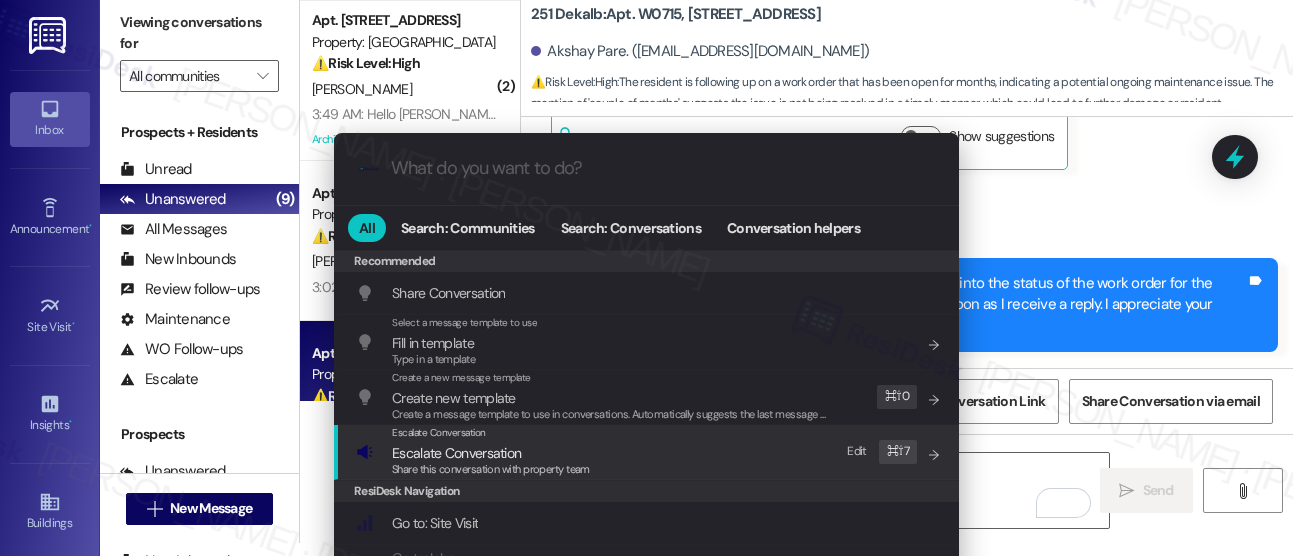 click on "Escalate Conversation Escalate Conversation Share this conversation with property team Edit ⌘ ⇧ 7" at bounding box center [648, 452] 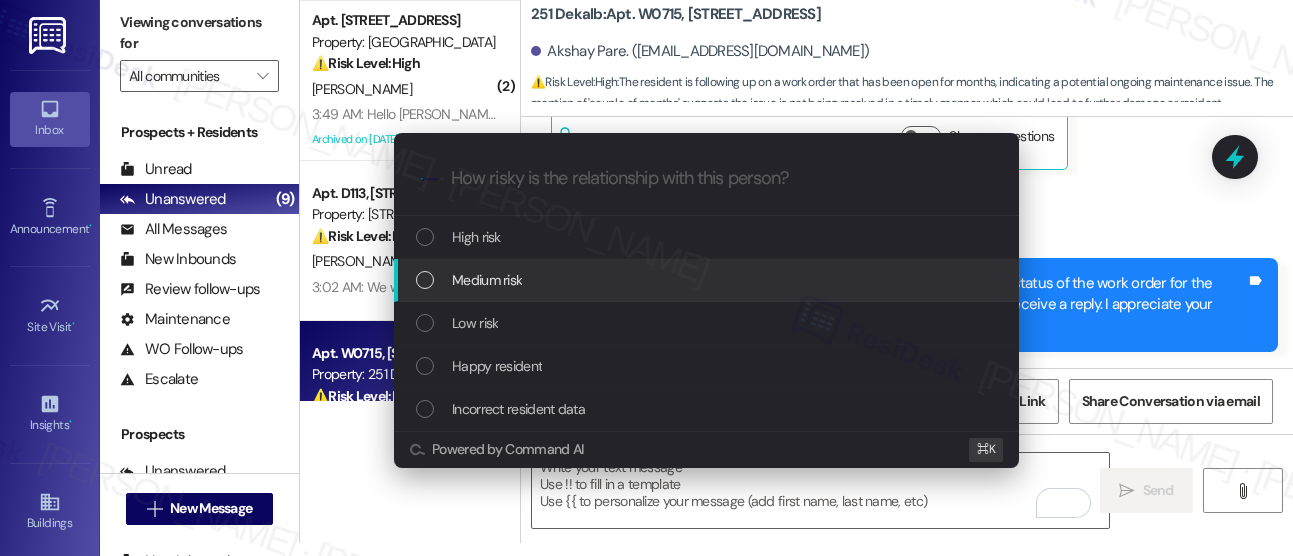 click on "Medium risk" at bounding box center [708, 280] 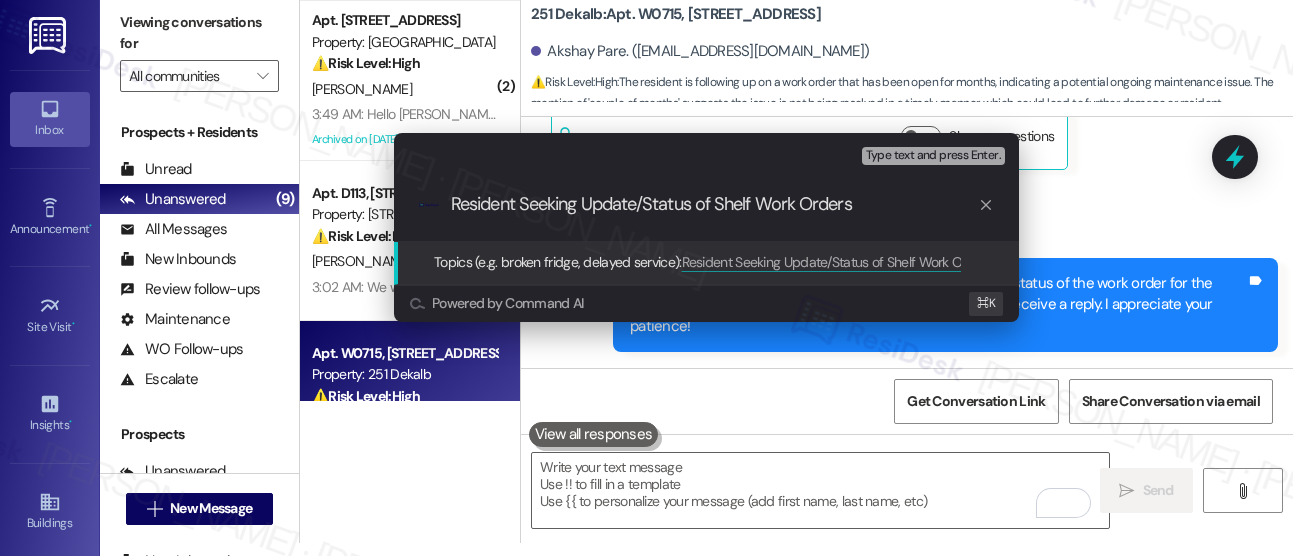 click on "Resident Seeking Update/Status of Shelf Work Orders" at bounding box center [714, 204] 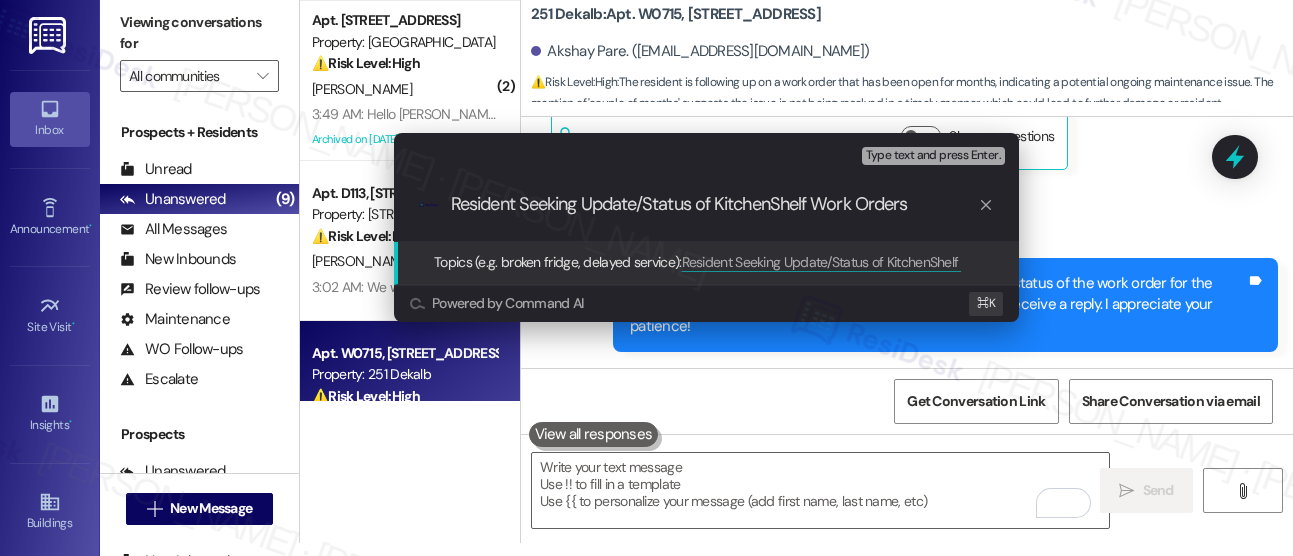 type on "Resident Seeking Update/Status of Kitchen Shelf Work Orders" 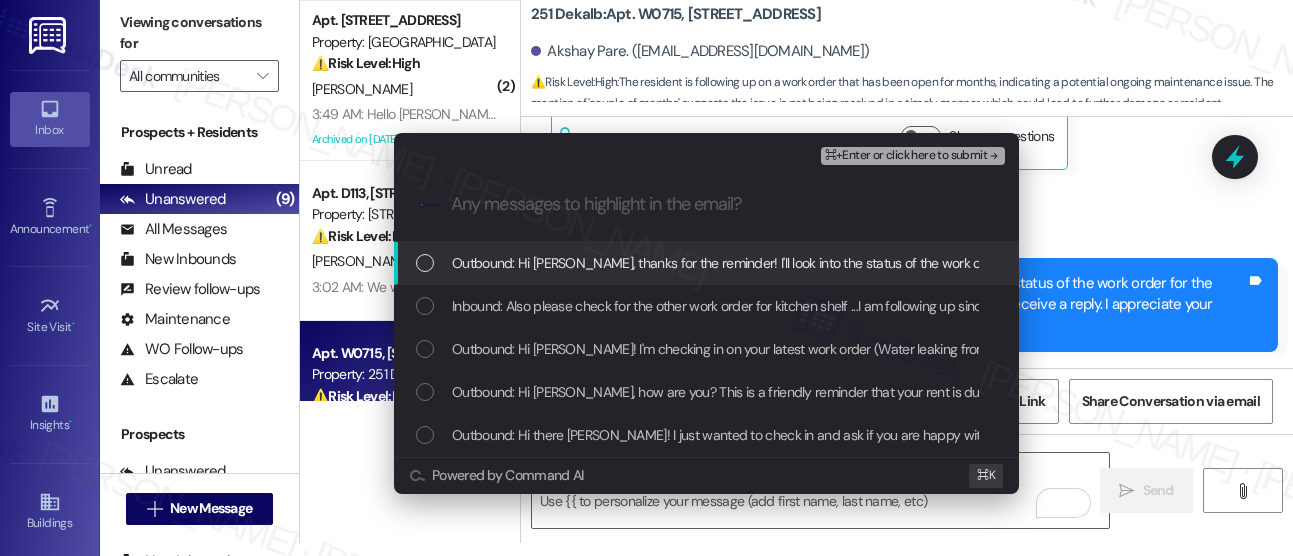 type 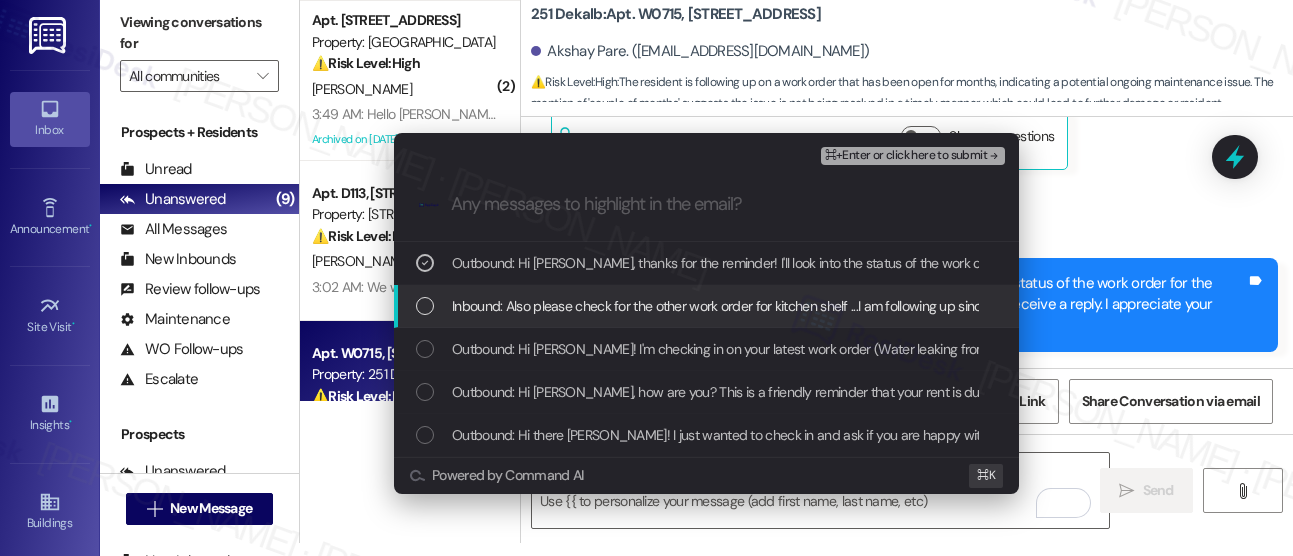 click on "Inbound: Also please check for the other work order for kitchen shelf ...I am following up since couple of months since we moved in" at bounding box center (828, 306) 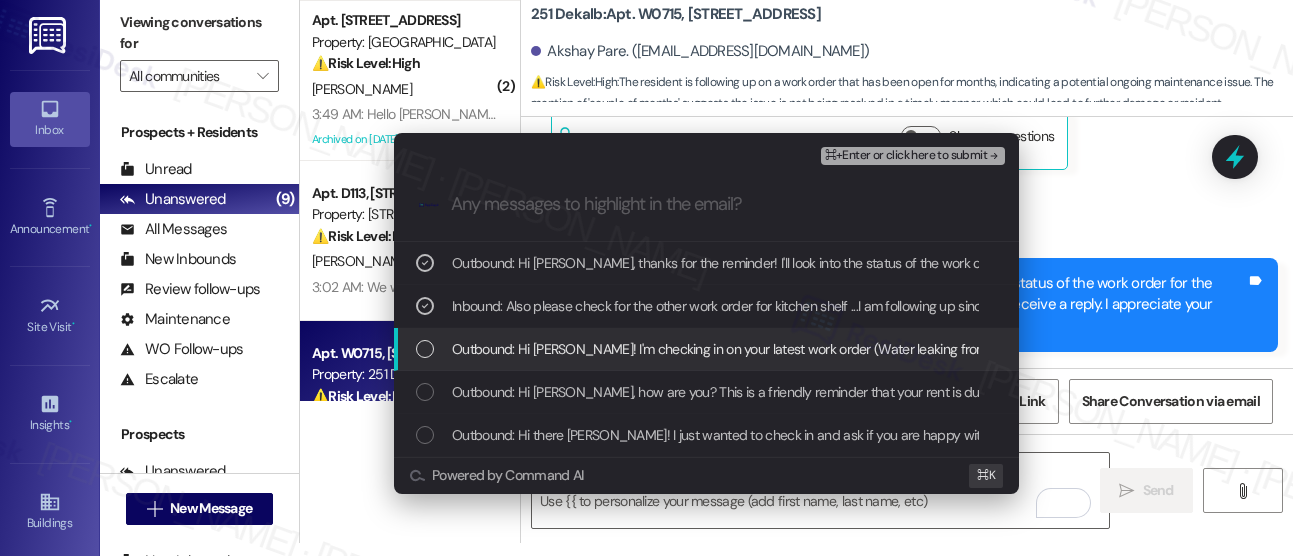 click on "Outbound: Hi Akshay! I'm checking in on your latest work order (Water leaking from kitchen ..., ID: 586173). Was everything completed to your satisfaction? You can answer with a quick (Y/N)" at bounding box center [1024, 349] 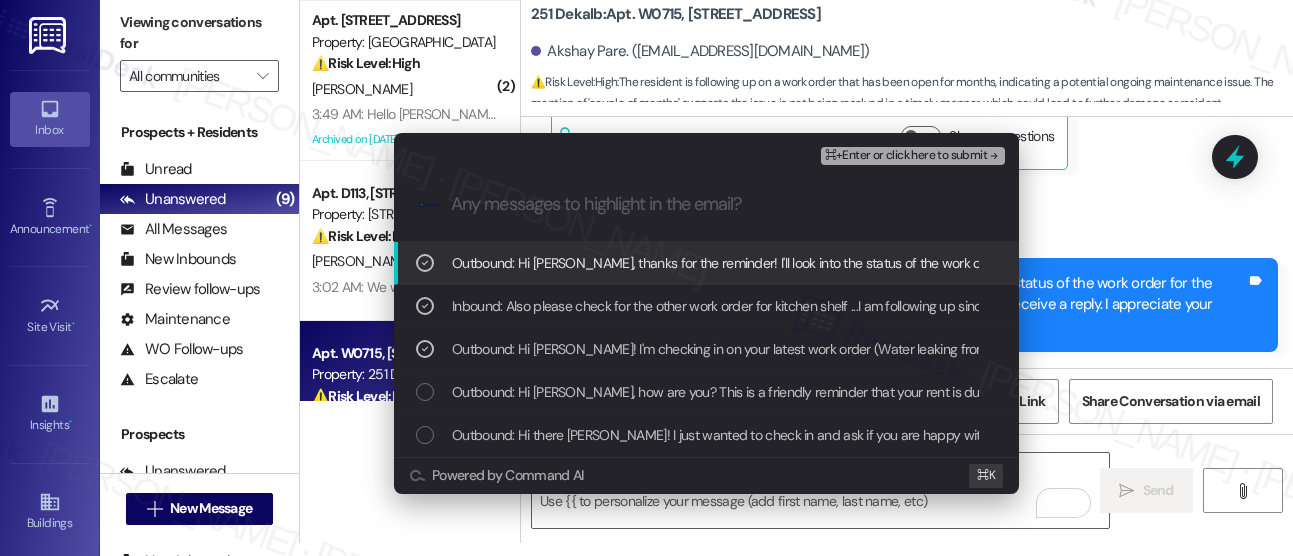 click on "⌘+Enter or click here to submit" at bounding box center [906, 156] 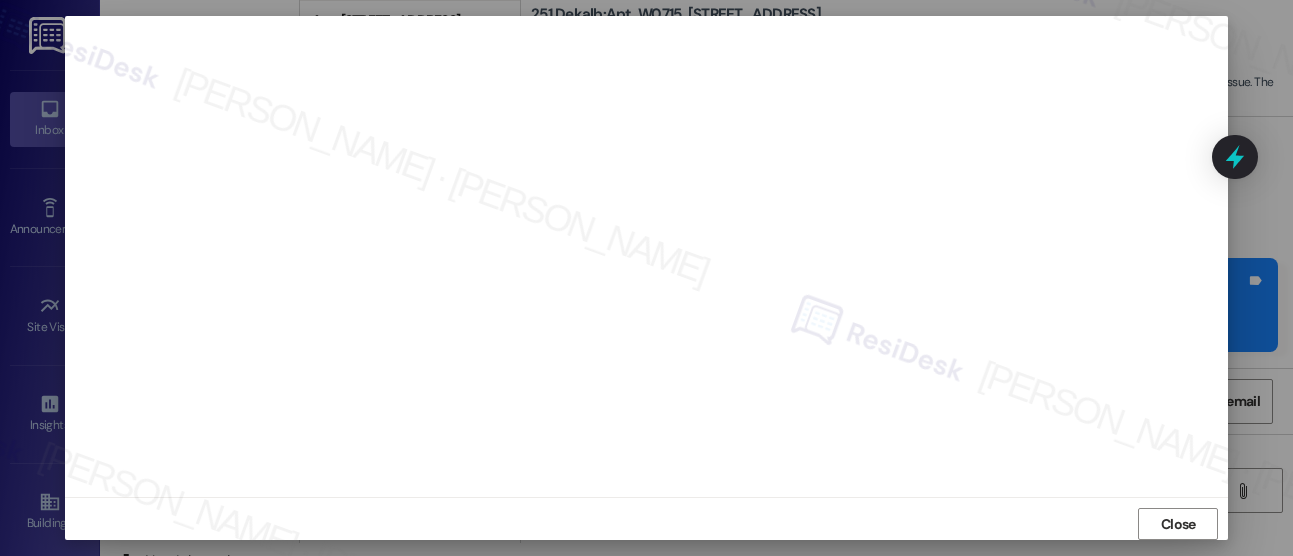 scroll, scrollTop: 29, scrollLeft: 0, axis: vertical 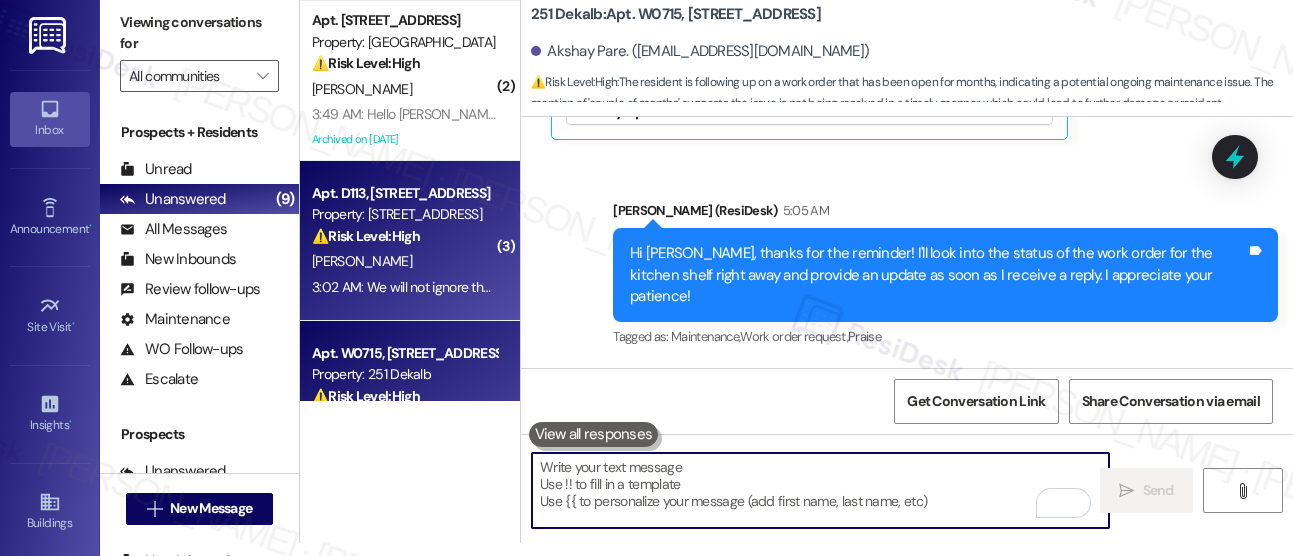 click on "[PERSON_NAME]" at bounding box center [404, 261] 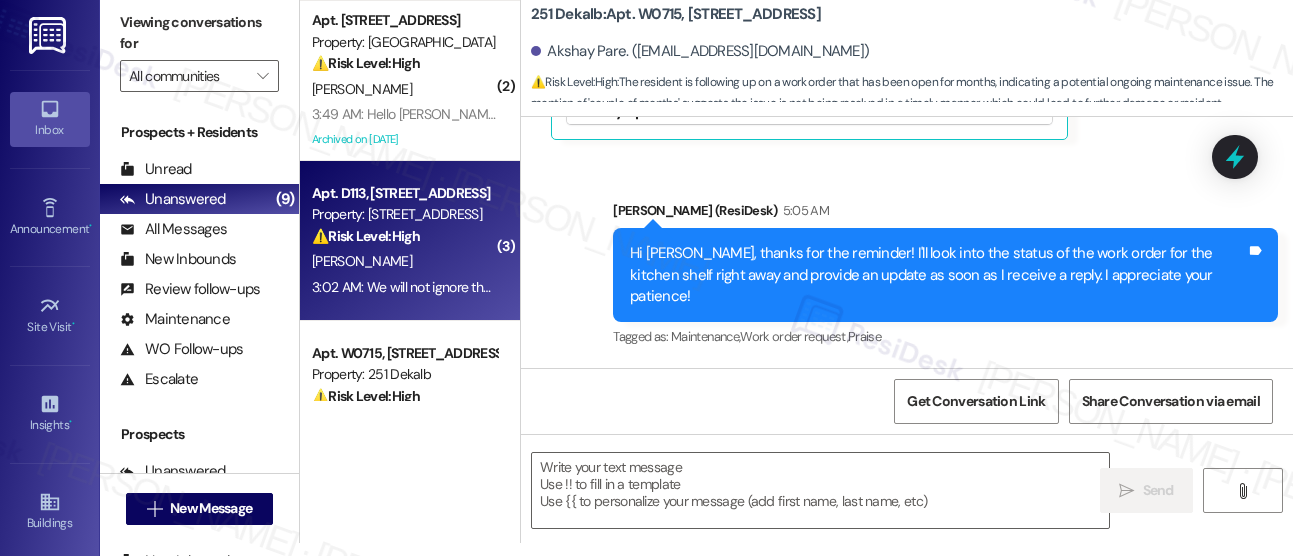type on "Fetching suggested responses. Please feel free to read through the conversation in the meantime." 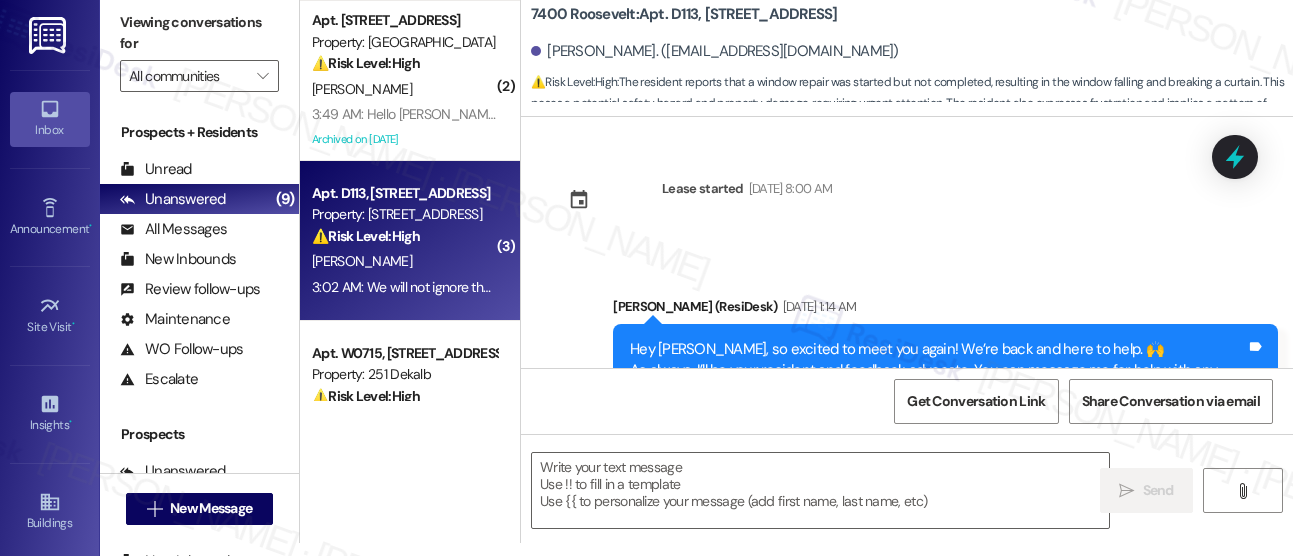 scroll, scrollTop: 0, scrollLeft: 0, axis: both 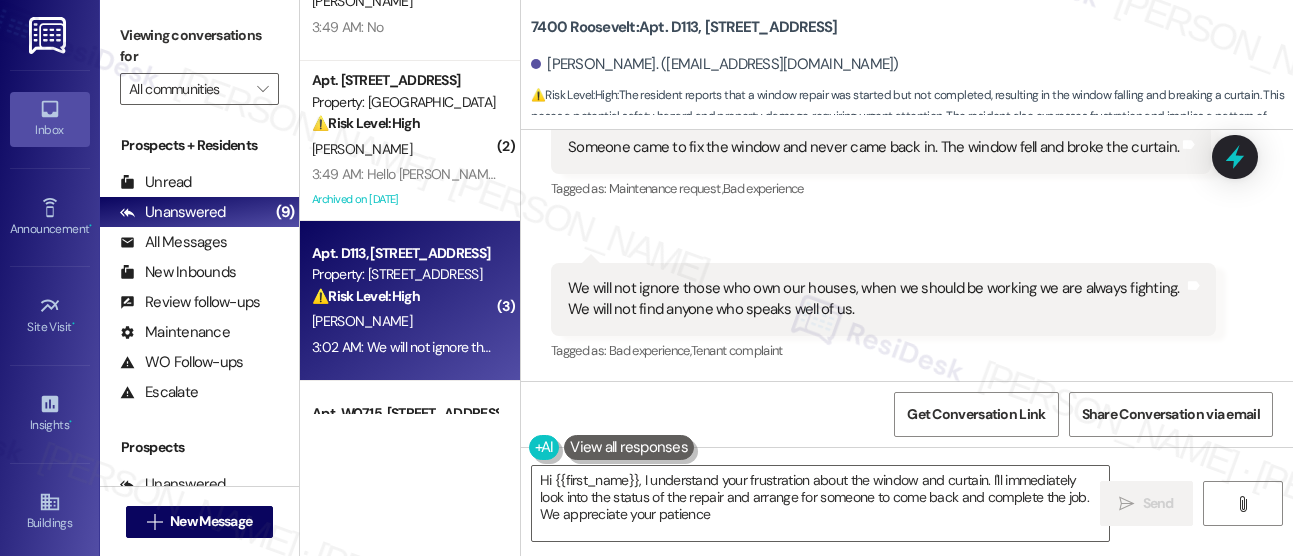 type on "Hi {{first_name}}, I understand your frustration about the window and curtain. I'll immediately look into the status of the repair and arrange for someone to come back and complete the job. We appreciate your patience!" 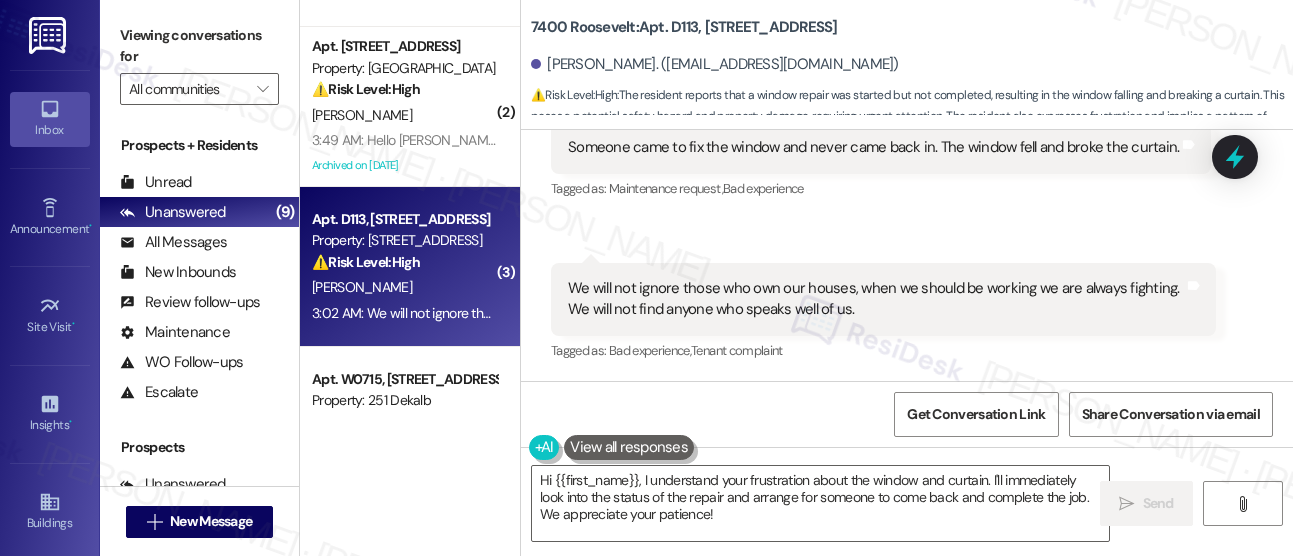 scroll, scrollTop: 136, scrollLeft: 0, axis: vertical 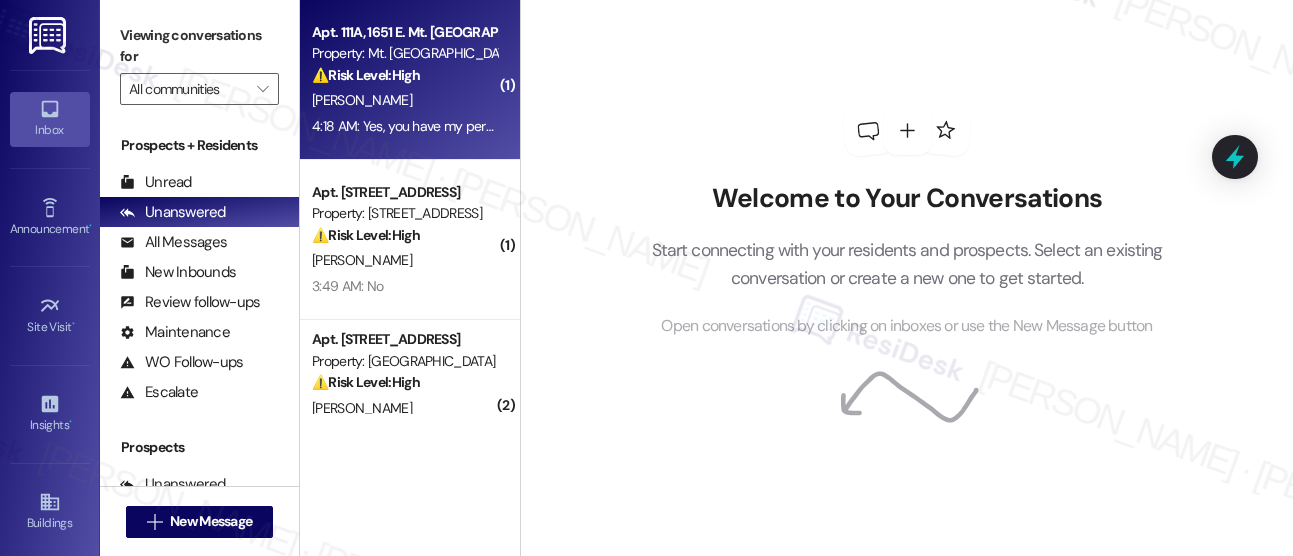 click on "Apt. 111A, 1651 E. Mt. [GEOGRAPHIC_DATA] Property: Mt. Airy Place ⚠️  Risk Level:  High The resident reports a cockroach infestation and a potential water leak indicated by the brown ceiling in the bathroom. While not an immediate emergency, the cockroach infestation is a health concern, and the ceiling issue could indicate a water leak that could cause property damage if left unaddressed. The resident has granted permission to enter, facilitating prompt action. [PERSON_NAME] 4:18 AM: Yes, you have my permission to enter the unit. In advance, thank you so very much.  4:18 AM: Yes, you have my permission to enter the unit. In advance, thank you so very much." at bounding box center (410, 80) 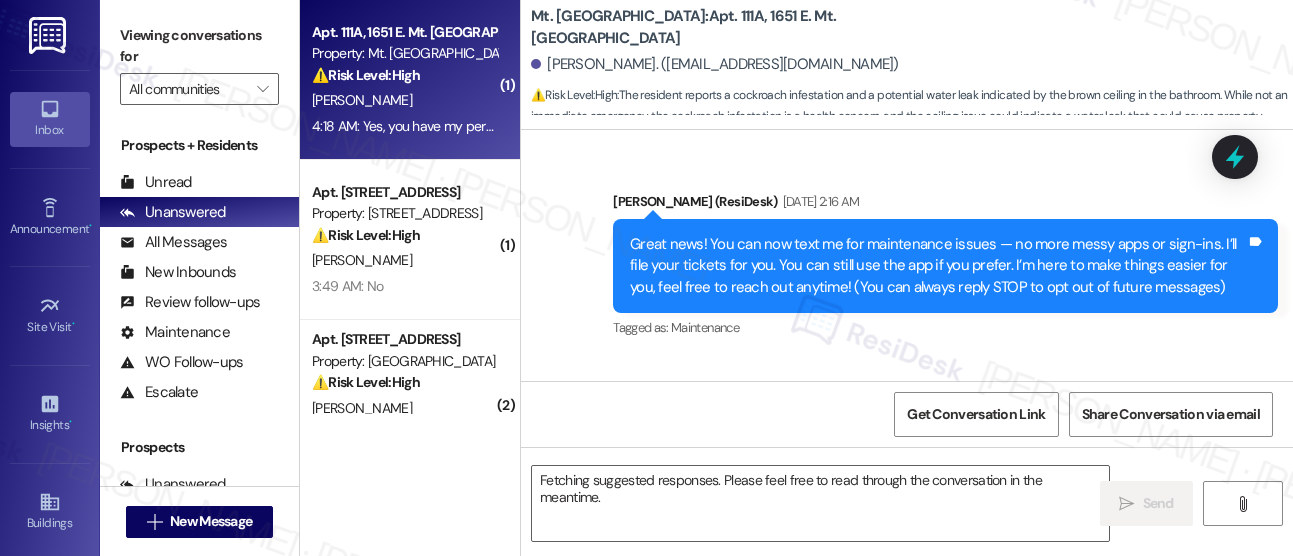 scroll, scrollTop: 31847, scrollLeft: 0, axis: vertical 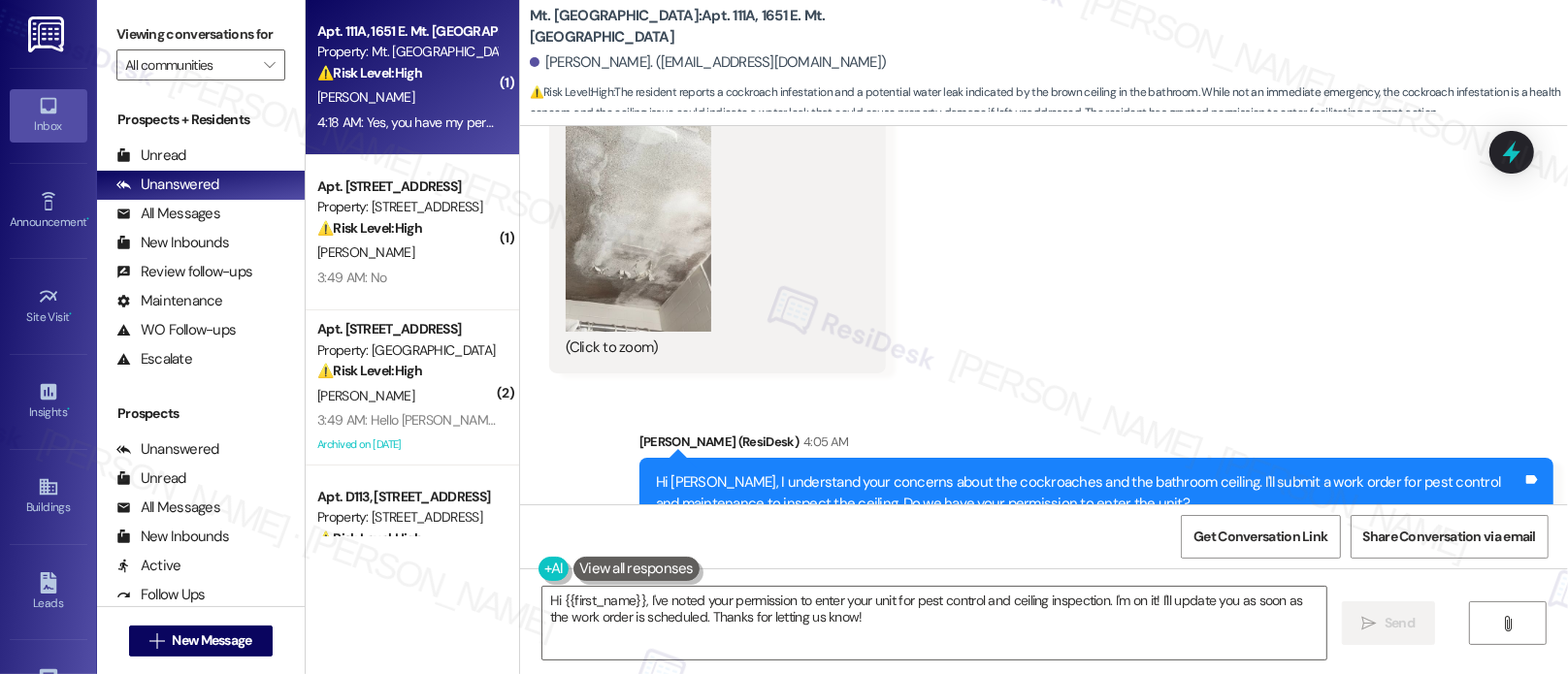 click on "Hi [PERSON_NAME], I understand your concerns about the cockroaches and the bathroom ceiling. I'll submit a work order for pest control and maintenance to inspect the ceiling. Do we have your permission to enter the unit?" at bounding box center [1089, 493] 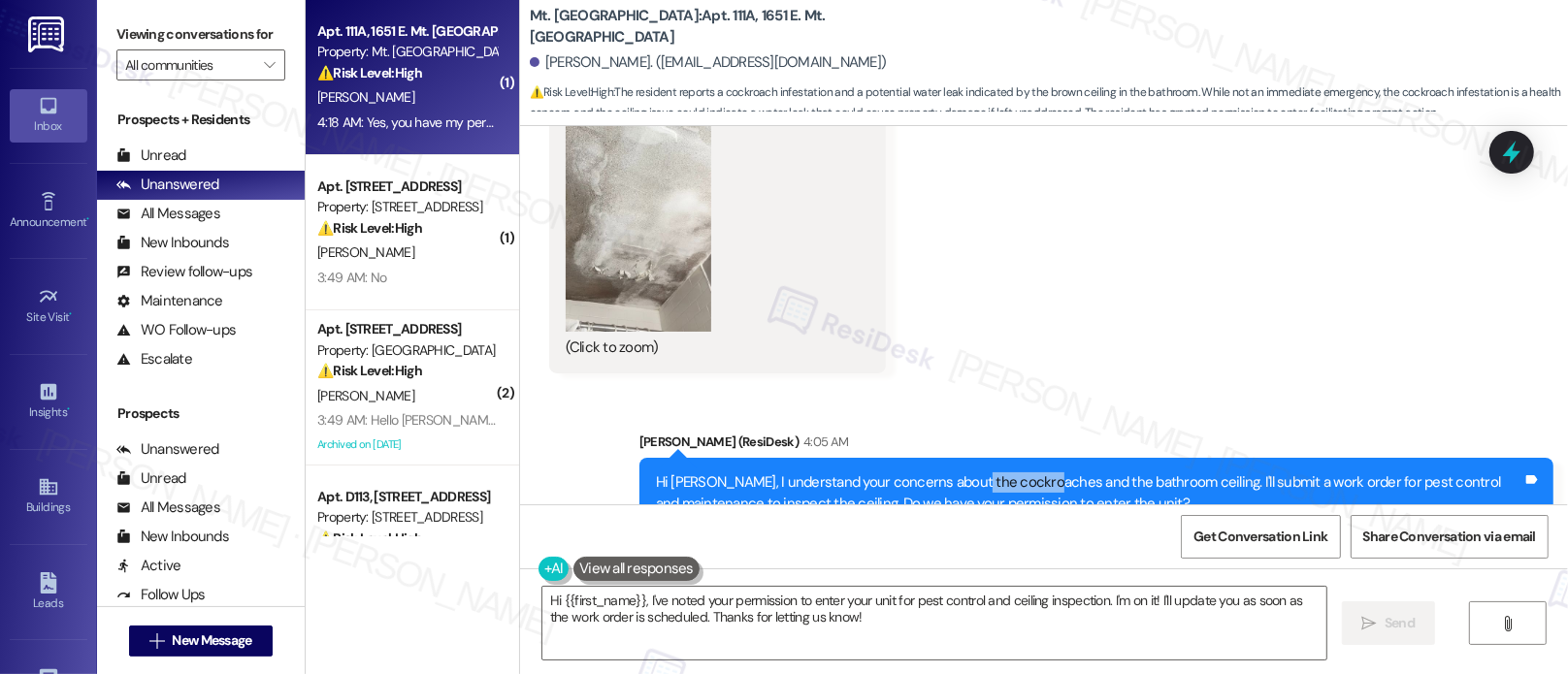 click on "Hi [PERSON_NAME], I understand your concerns about the cockroaches and the bathroom ceiling. I'll submit a work order for pest control and maintenance to inspect the ceiling. Do we have your permission to enter the unit?" at bounding box center (1089, 493) 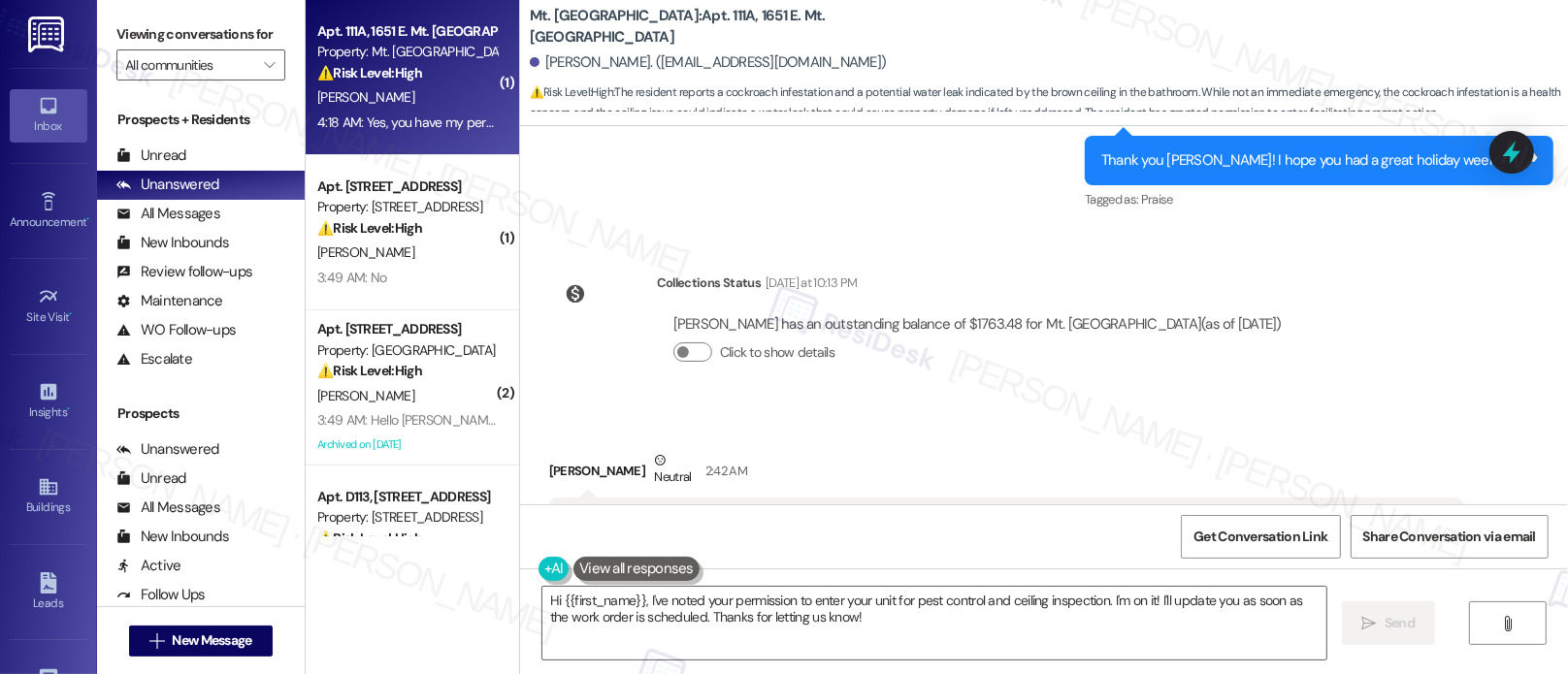scroll, scrollTop: 28002, scrollLeft: 0, axis: vertical 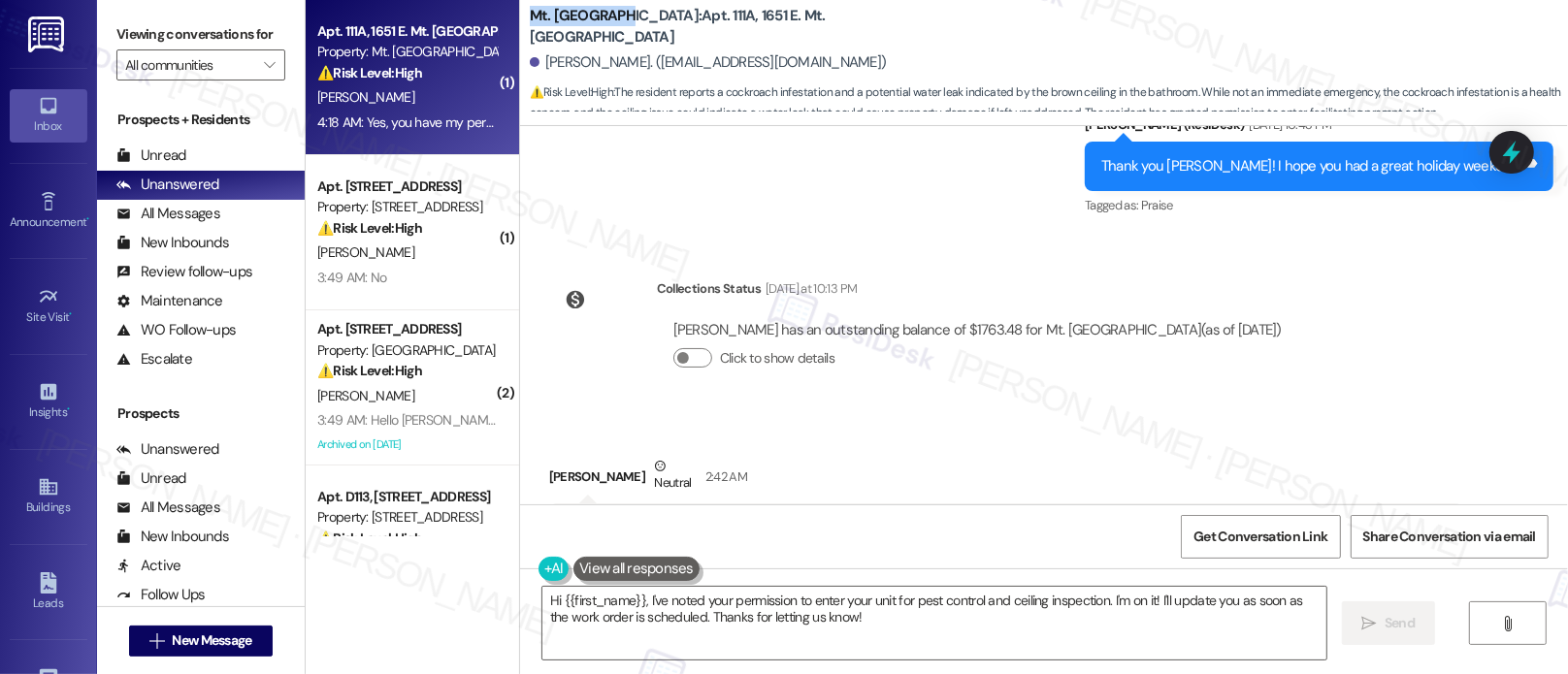 drag, startPoint x: 515, startPoint y: 25, endPoint x: 598, endPoint y: 32, distance: 83.29466 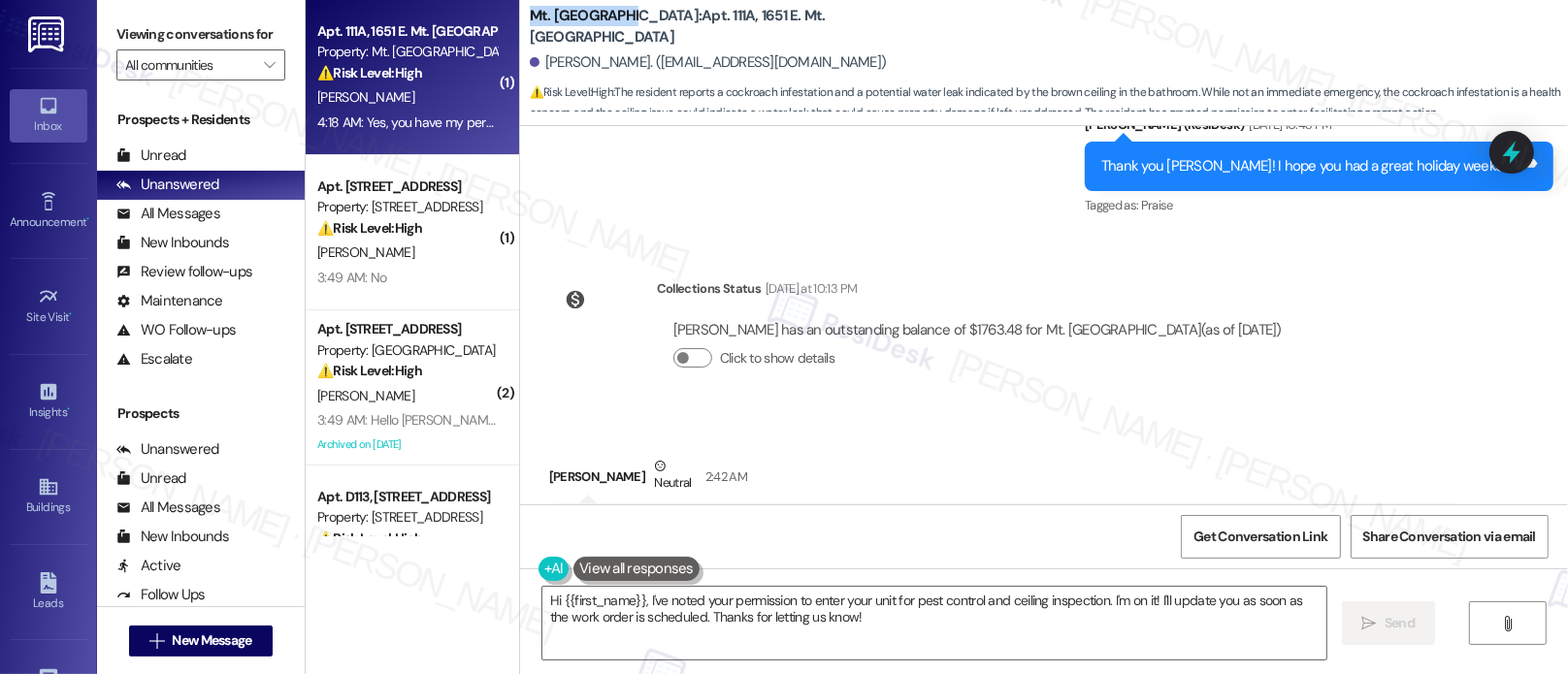drag, startPoint x: 514, startPoint y: 24, endPoint x: 601, endPoint y: 25, distance: 87.005747 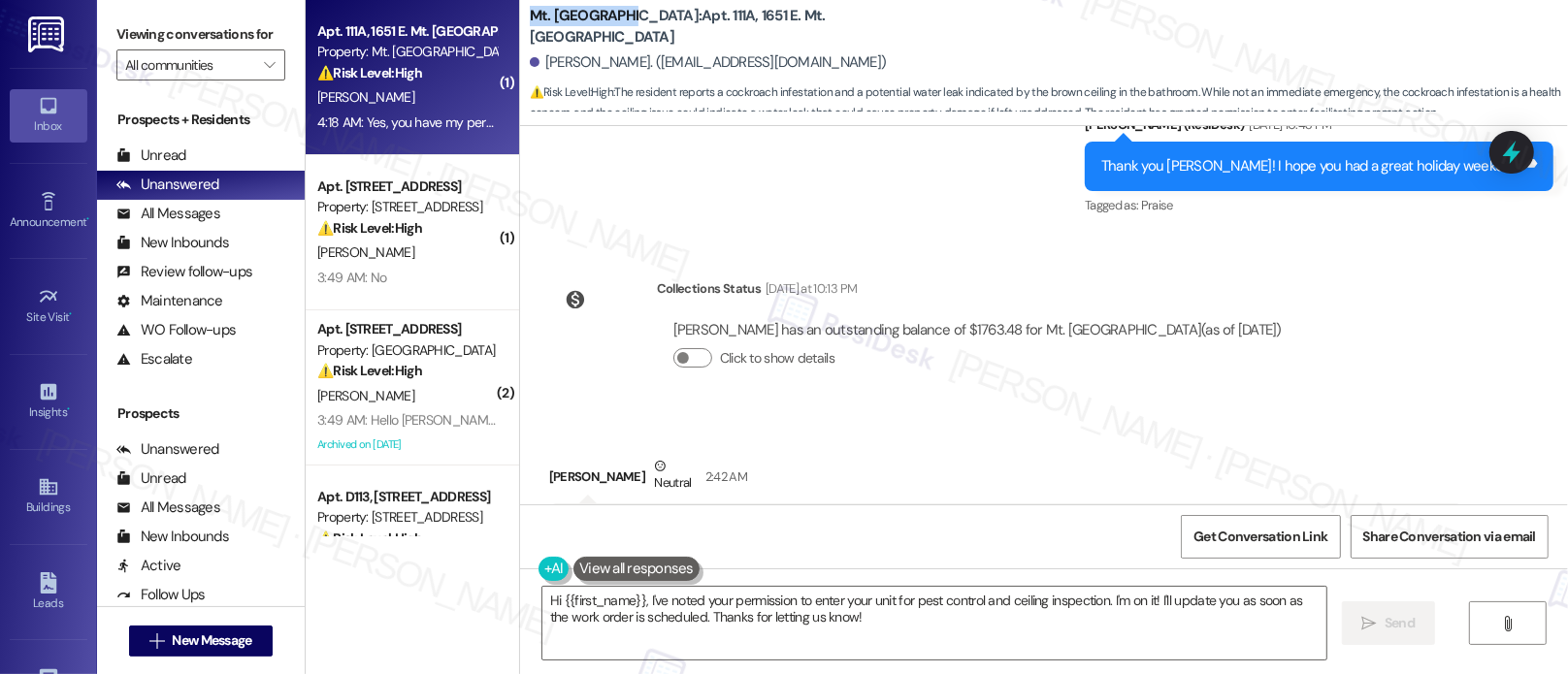 copy on "Mt. [GEOGRAPHIC_DATA]" 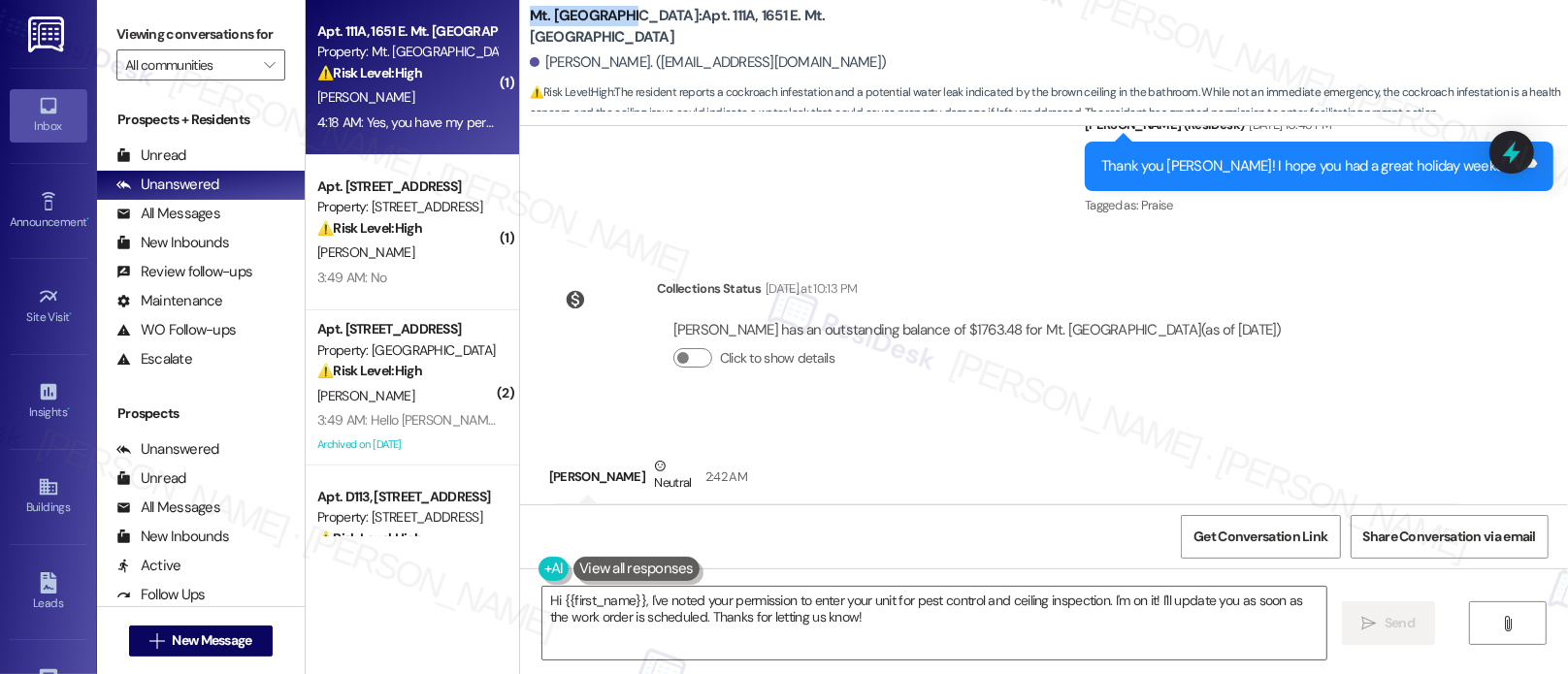 click on "Mt. Airy Place:  Apt. 111A, 1651 E. Mt. [GEOGRAPHIC_DATA]" at bounding box center (724, 26) 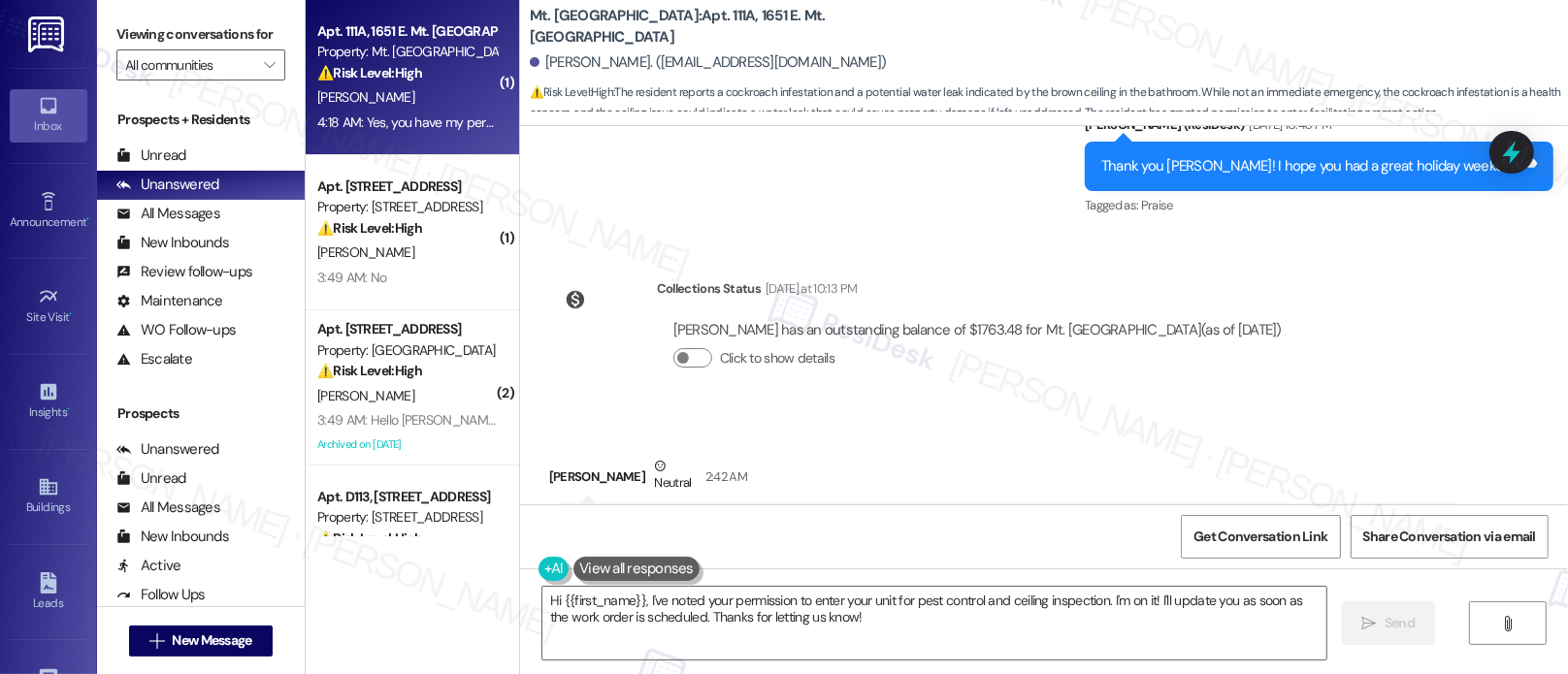 click on "Mt. Airy Place:  Apt. 111A, 1651 E. Mt. [GEOGRAPHIC_DATA]" at bounding box center (724, 26) 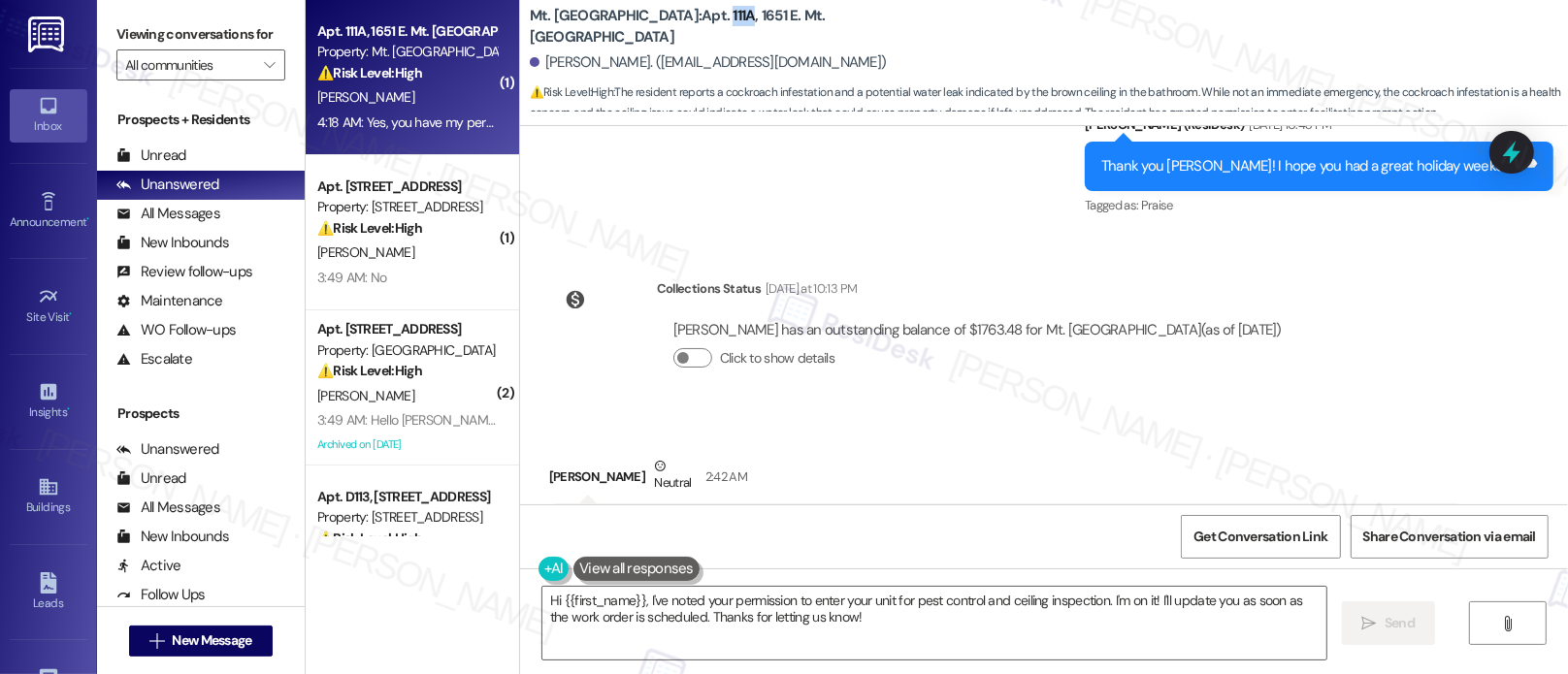 copy on "111A" 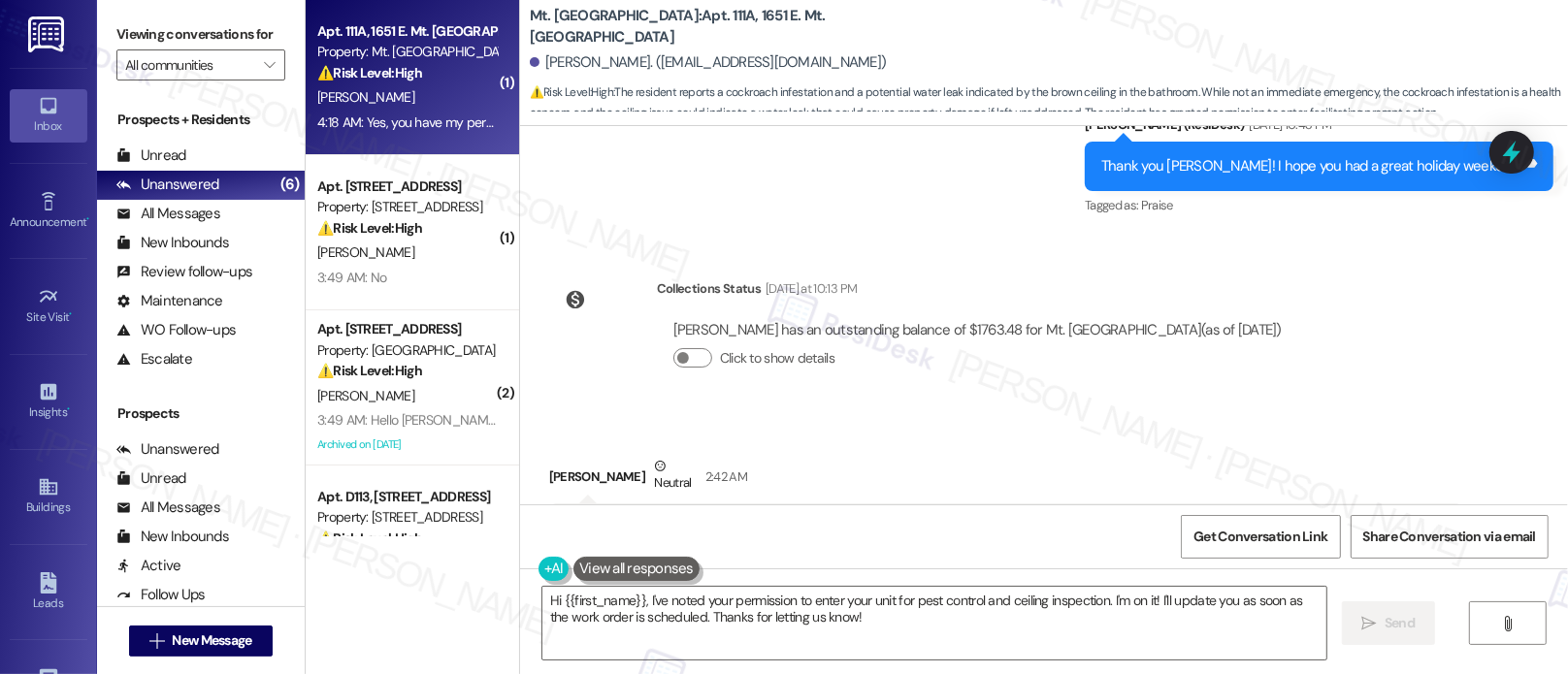 drag, startPoint x: 819, startPoint y: 321, endPoint x: 954, endPoint y: 323, distance: 135.01481 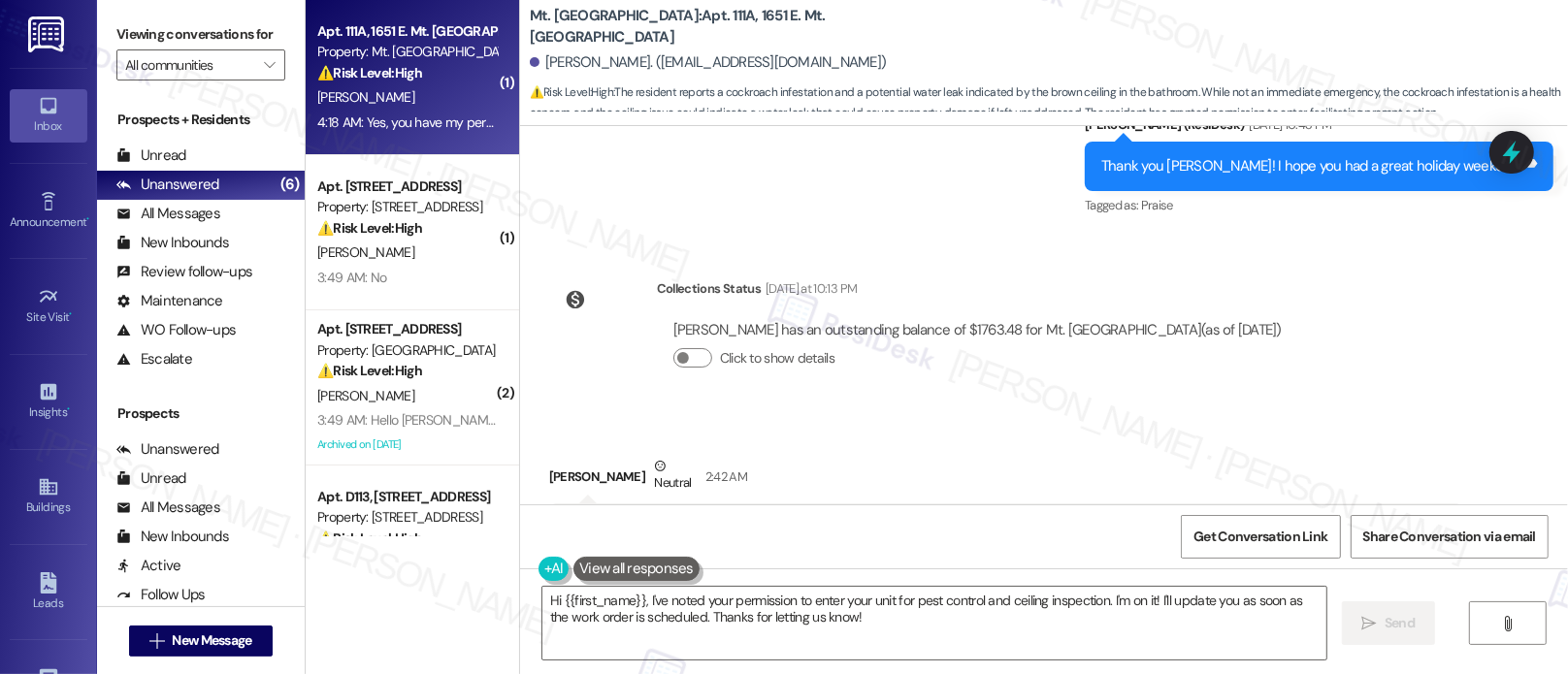 click on "Hi [PERSON_NAME] how are you doing [DATE], I'm writing  you  for two things very important for me, do you have someone you can send in my apartment to disinfect it for me, this is the first time I have cockroach everywhere,  I clean every day, I don't leave trash in my kitchen,  I don't know how I got too many cockroach, I feel uncomfortable with them, even outside on  my entrance door when go to work early in the morning i find some on the door.  and then the second thing I need your help is the ceiling of the bathroom who is in the hallway,  I don't know if it's the humidity. The ceiling comes brown.  in advance, thank you so much for your understanding. Have a great day." at bounding box center (998, 569) 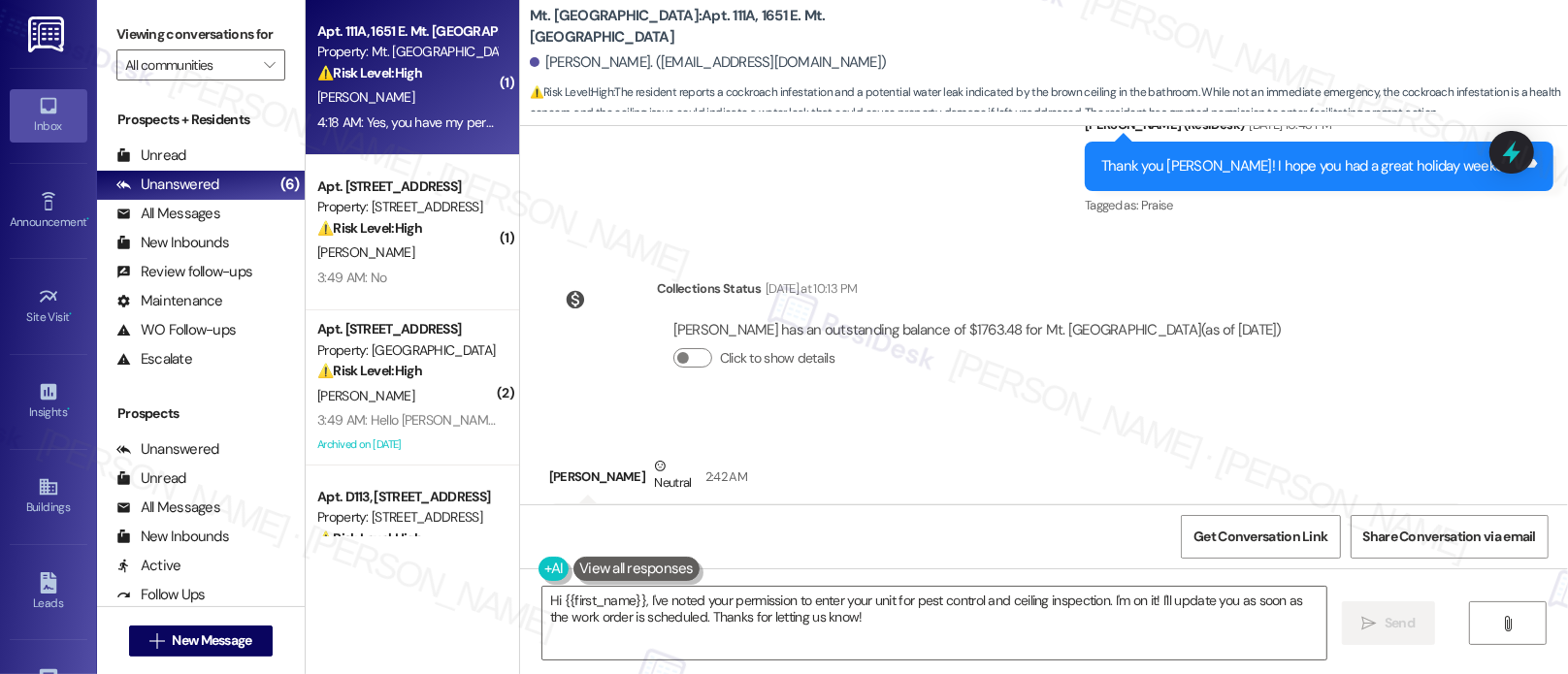 drag, startPoint x: 754, startPoint y: 301, endPoint x: 1301, endPoint y: 361, distance: 550.2808 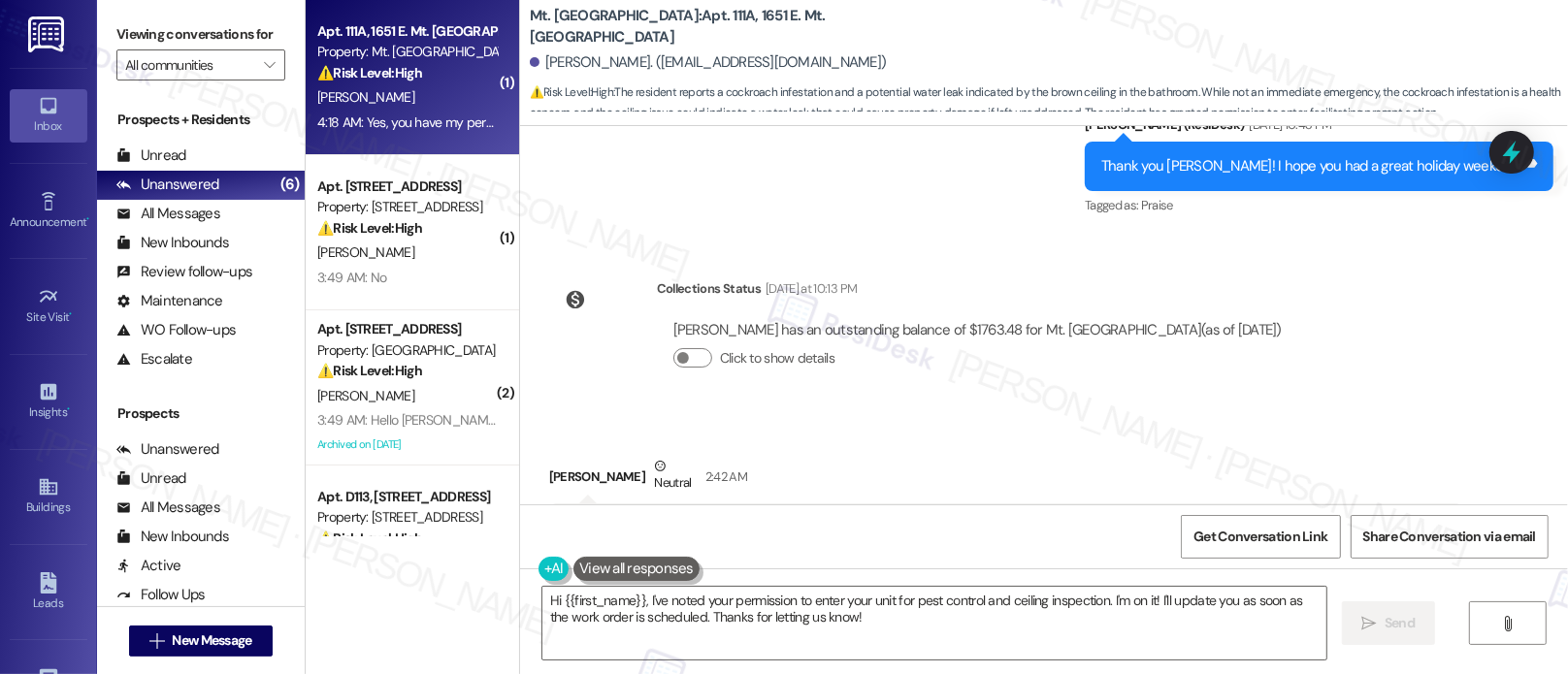 copy on "I'm writing  you  for two things very important for me, do you have someone you can send in my apartment to disinfect it for me, this is the first time I have cockroach everywhere,  I clean every day, I don't leave trash in my kitchen,  I don't know how I got too many cockroach, I feel uncomfortable with them, even outside on  my entrance door when go to work early in the morning i find some on the door.  and then the second thing I need your help is the ceiling of the bathroom who is in the hallway,  I don't know if it's the hum" 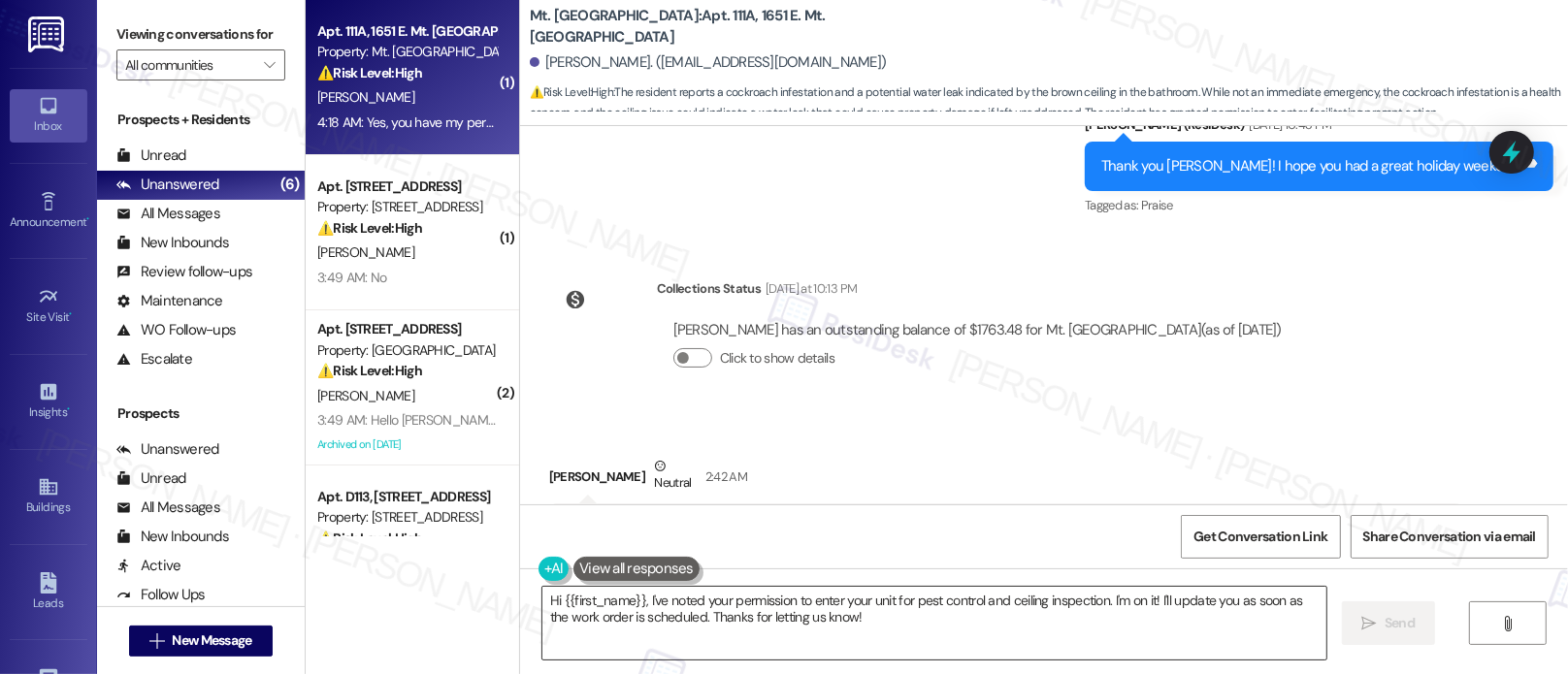 click on "Hi {{first_name}}, I've noted your permission to enter your unit for pest control and ceiling inspection. I'm on it! I'll update you as soon as the work order is scheduled. Thanks for letting us know!" at bounding box center [934, 623] 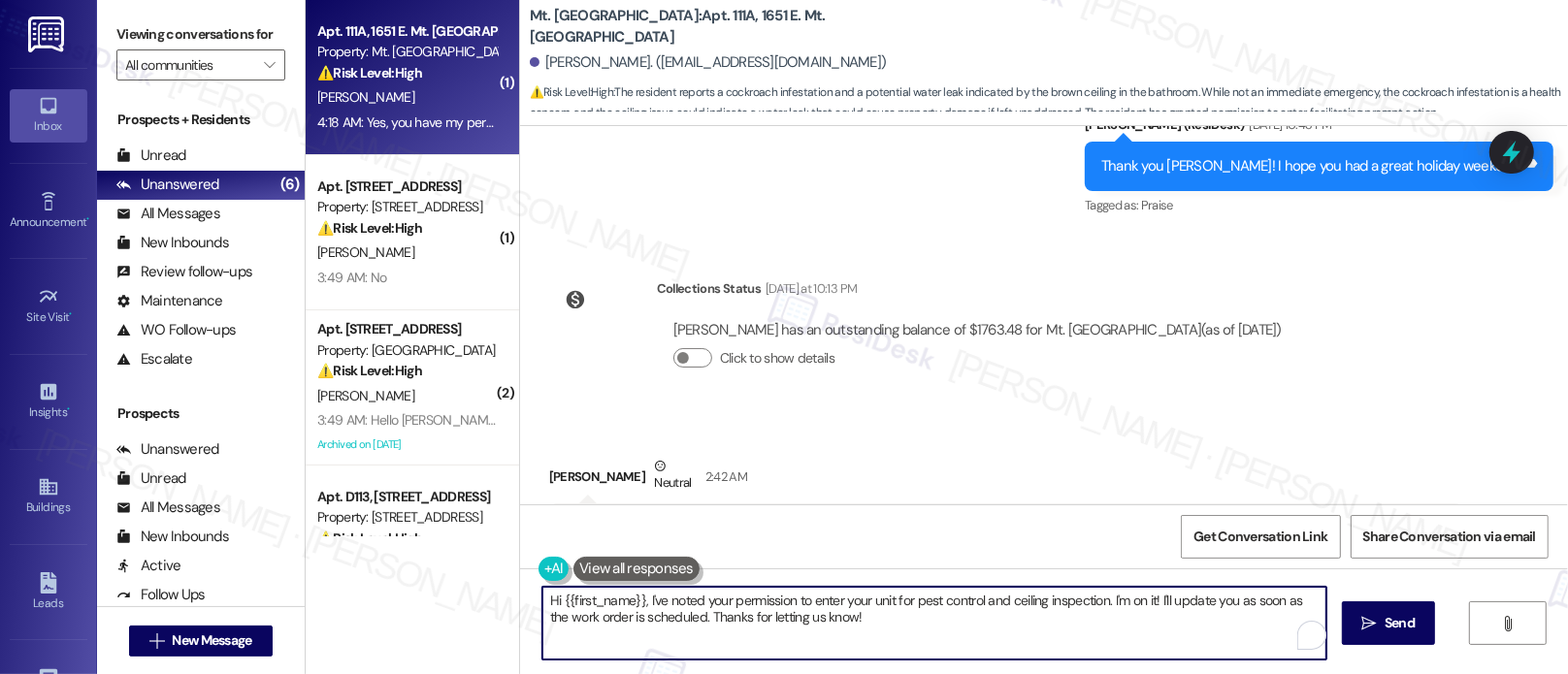 click on "Hi {{first_name}}, I've noted your permission to enter your unit for pest control and ceiling inspection. I'm on it! I'll update you as soon as the work order is scheduled. Thanks for letting us know!" at bounding box center [934, 623] 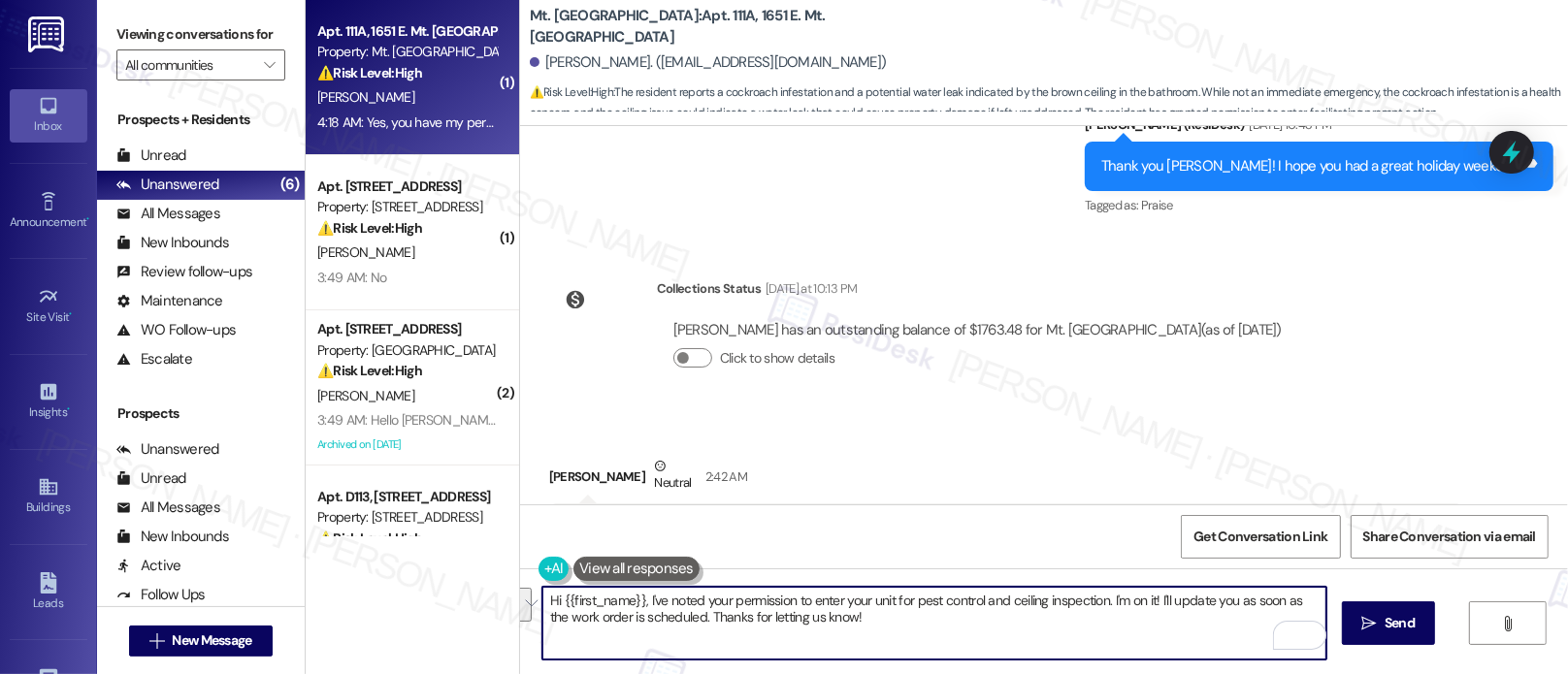 click on "Hi {{first_name}}, I've noted your permission to enter your unit for pest control and ceiling inspection. I'm on it! I'll update you as soon as the work order is scheduled. Thanks for letting us know!" at bounding box center [934, 623] 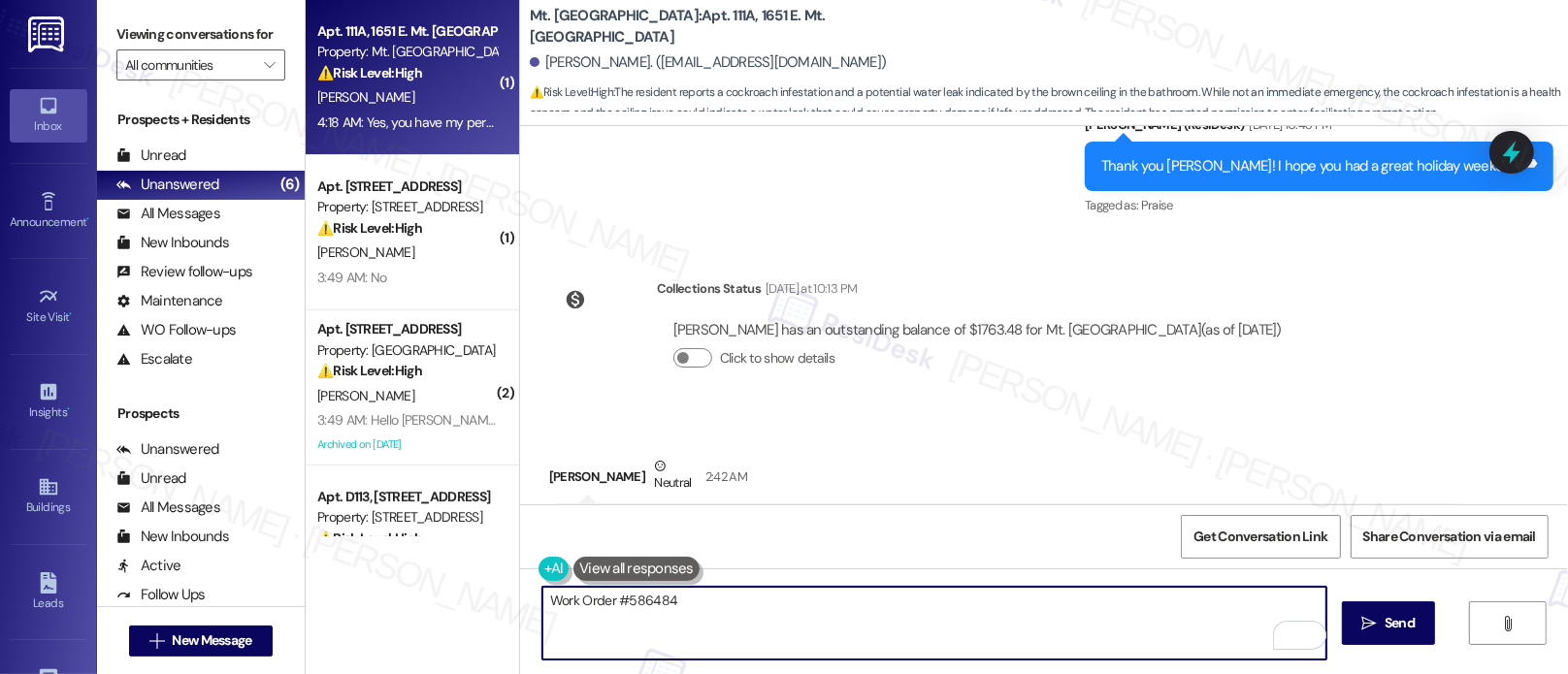 scroll, scrollTop: 28001, scrollLeft: 0, axis: vertical 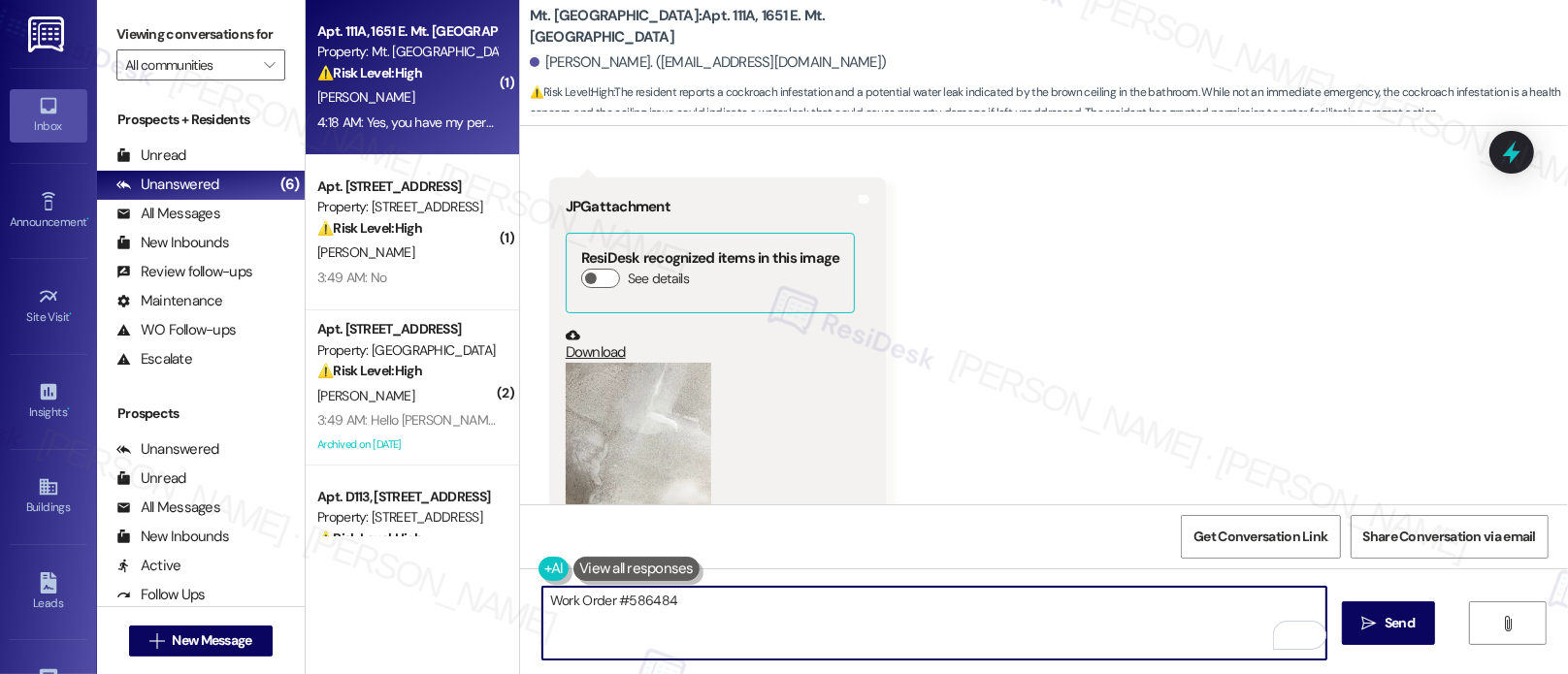 click at bounding box center [638, 492] 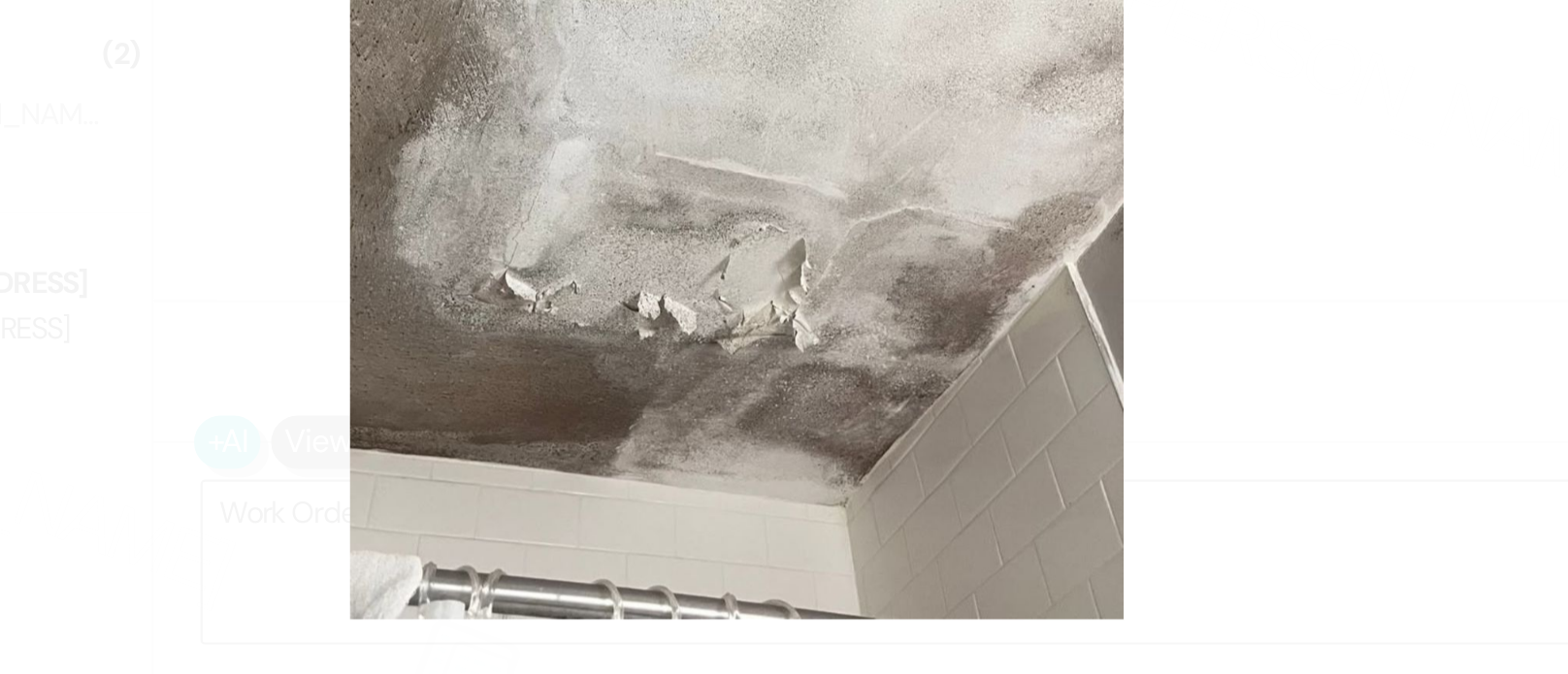 scroll, scrollTop: 0, scrollLeft: 0, axis: both 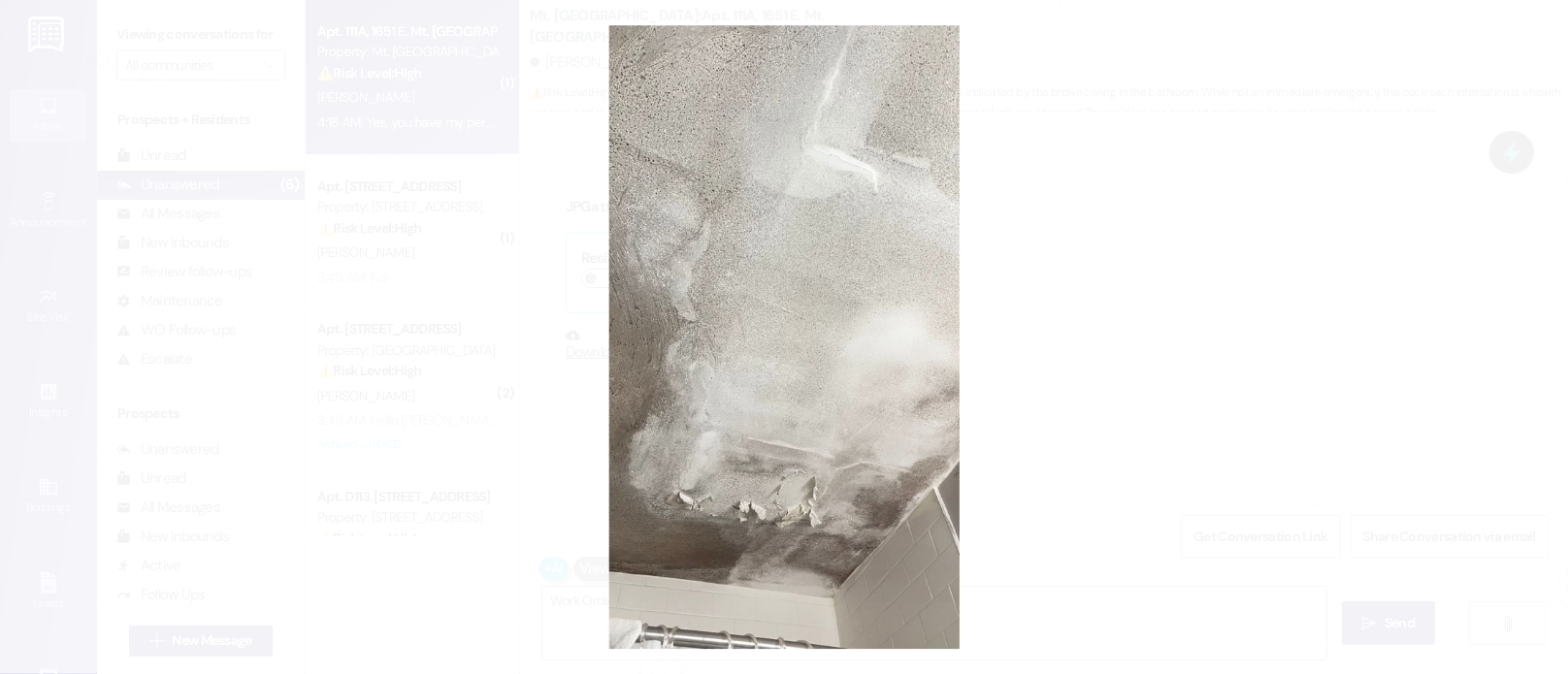 click at bounding box center [784, 337] 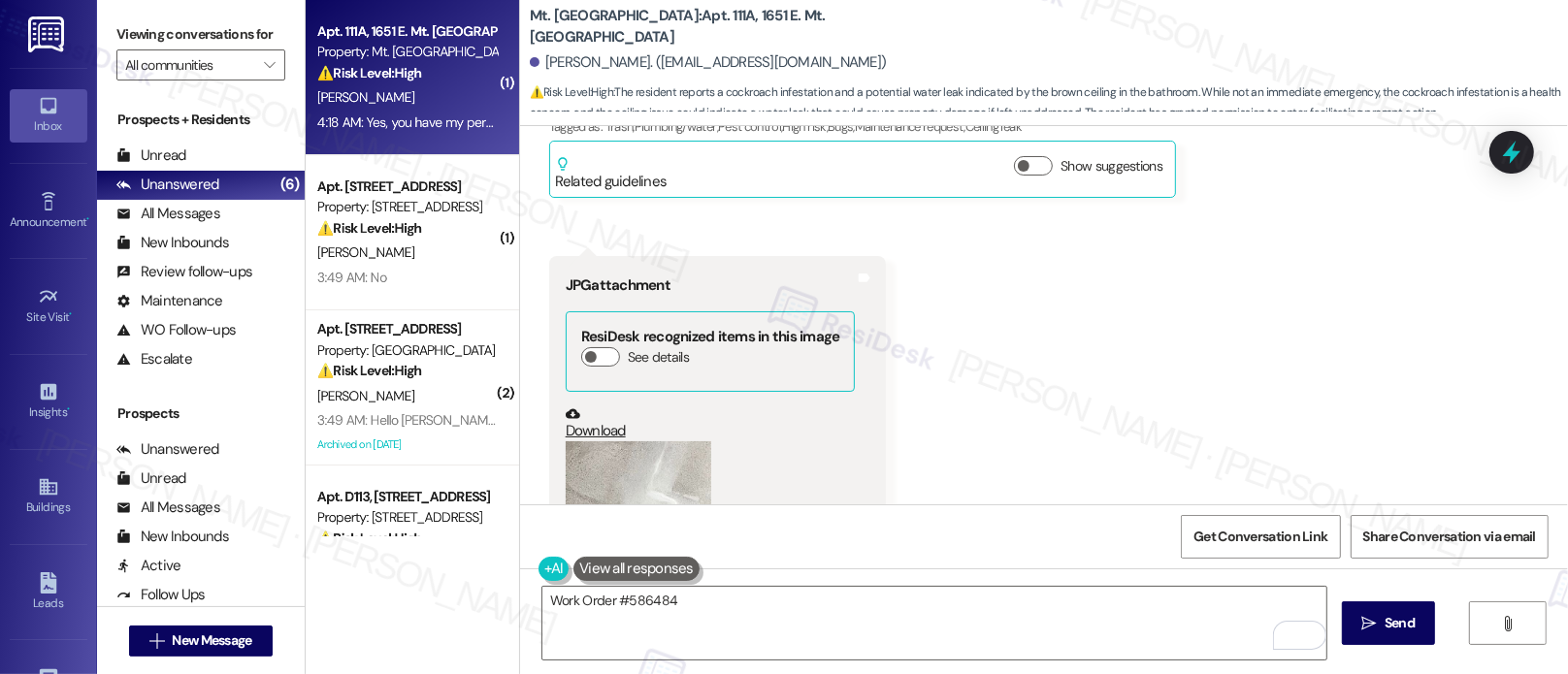 scroll, scrollTop: 28513, scrollLeft: 0, axis: vertical 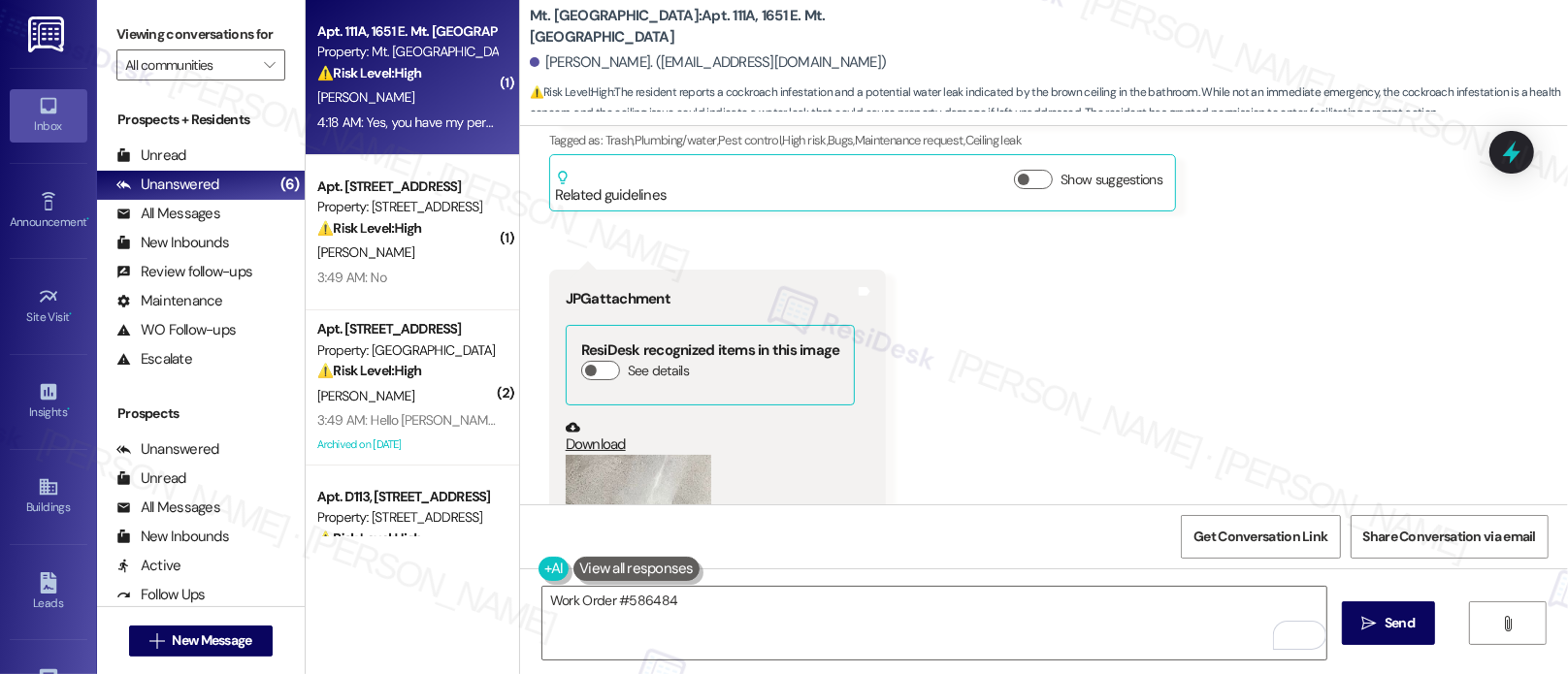 click at bounding box center (638, 584) 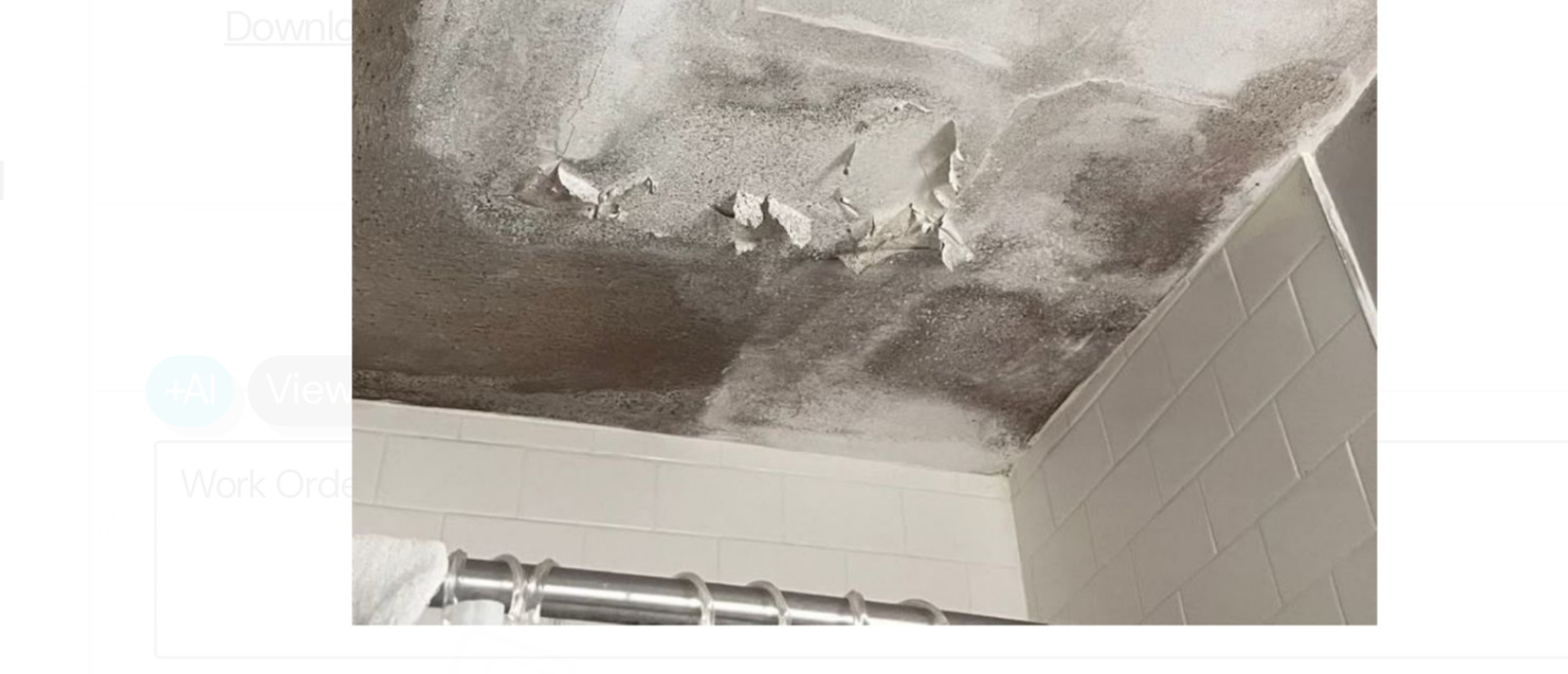 click at bounding box center (784, 337) 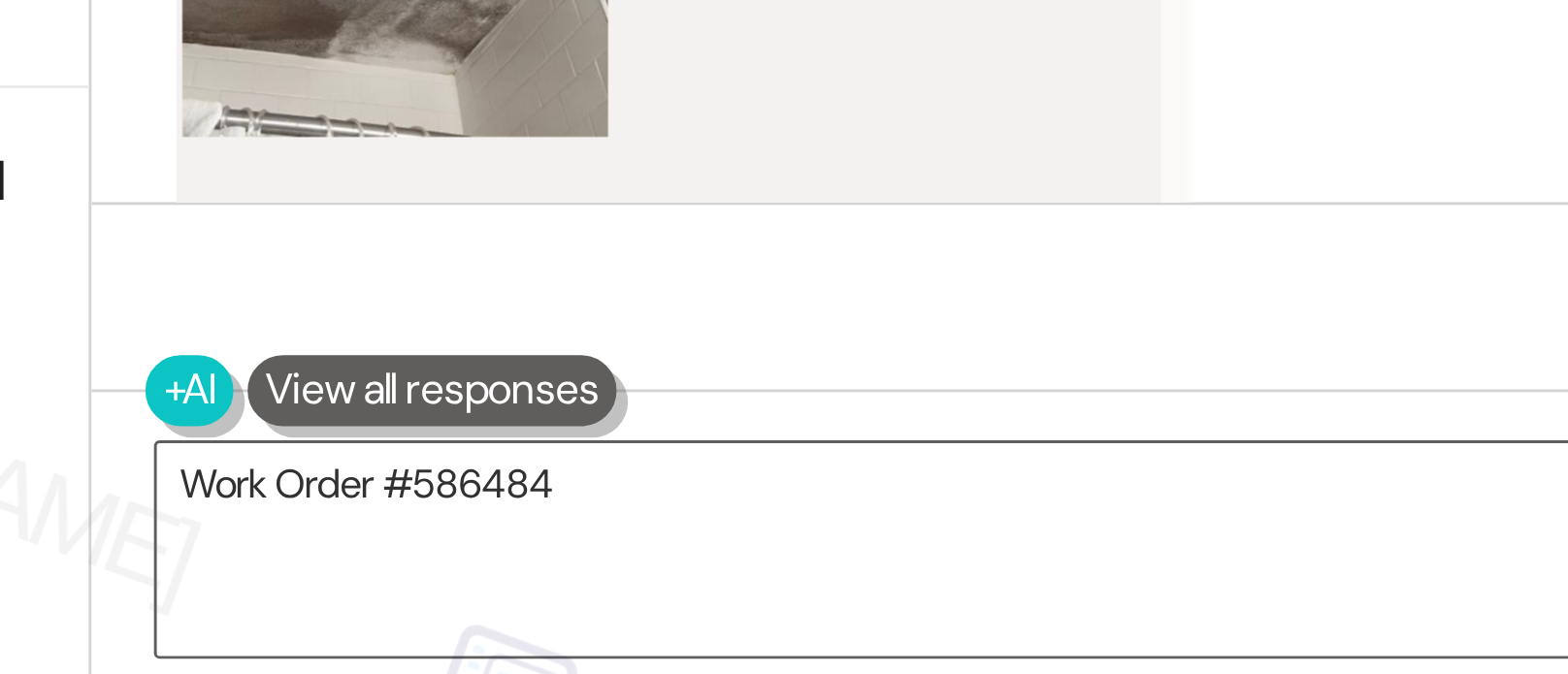 click at bounding box center (784, 337) 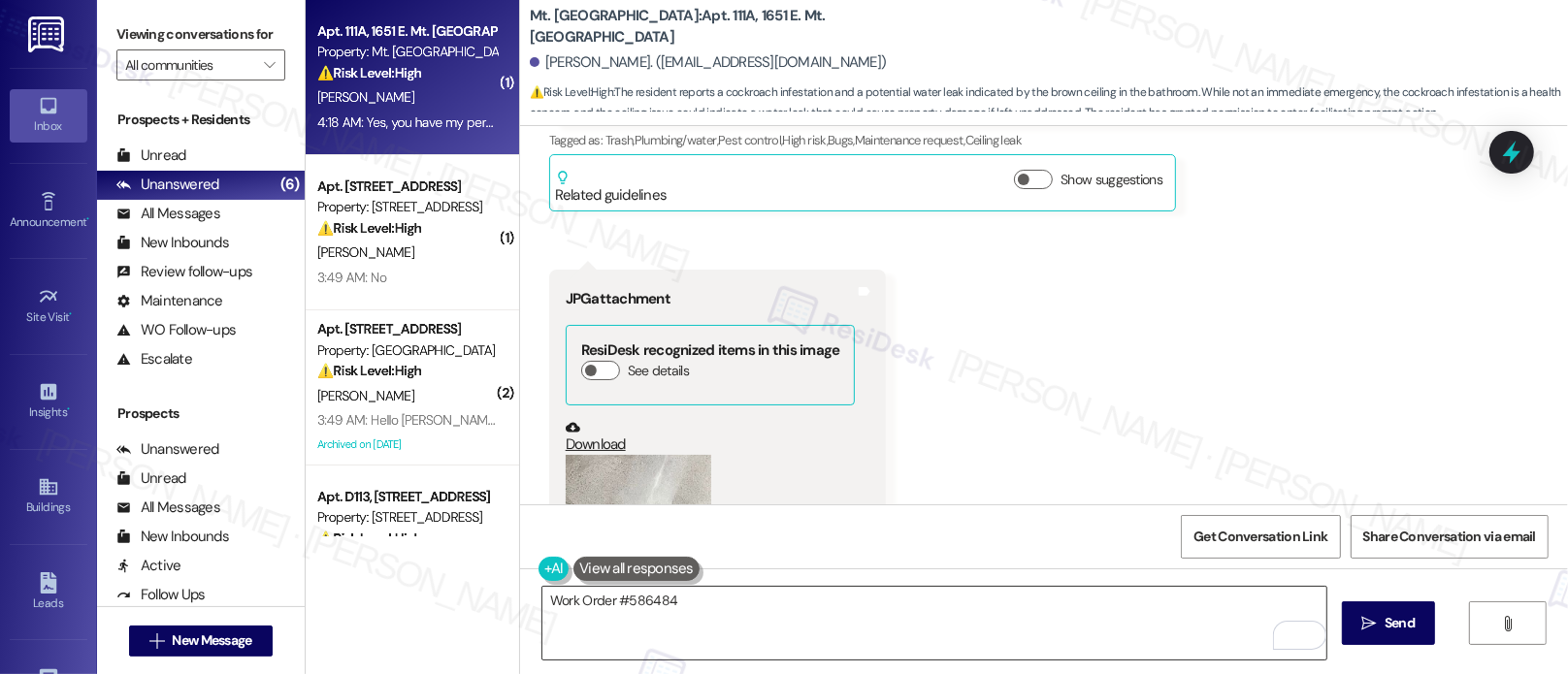 click on "Work Order #586484" at bounding box center [934, 623] 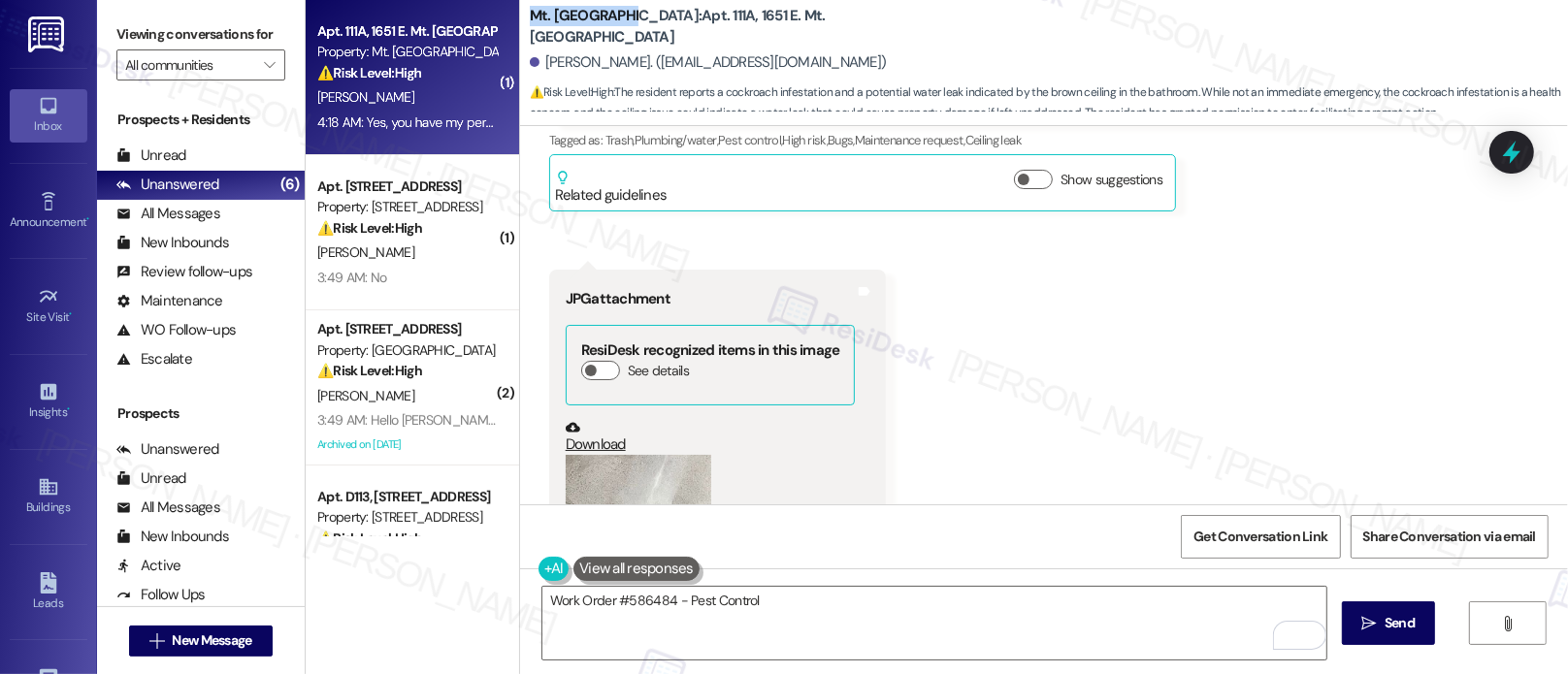 drag, startPoint x: 515, startPoint y: 25, endPoint x: 602, endPoint y: 30, distance: 87.14356 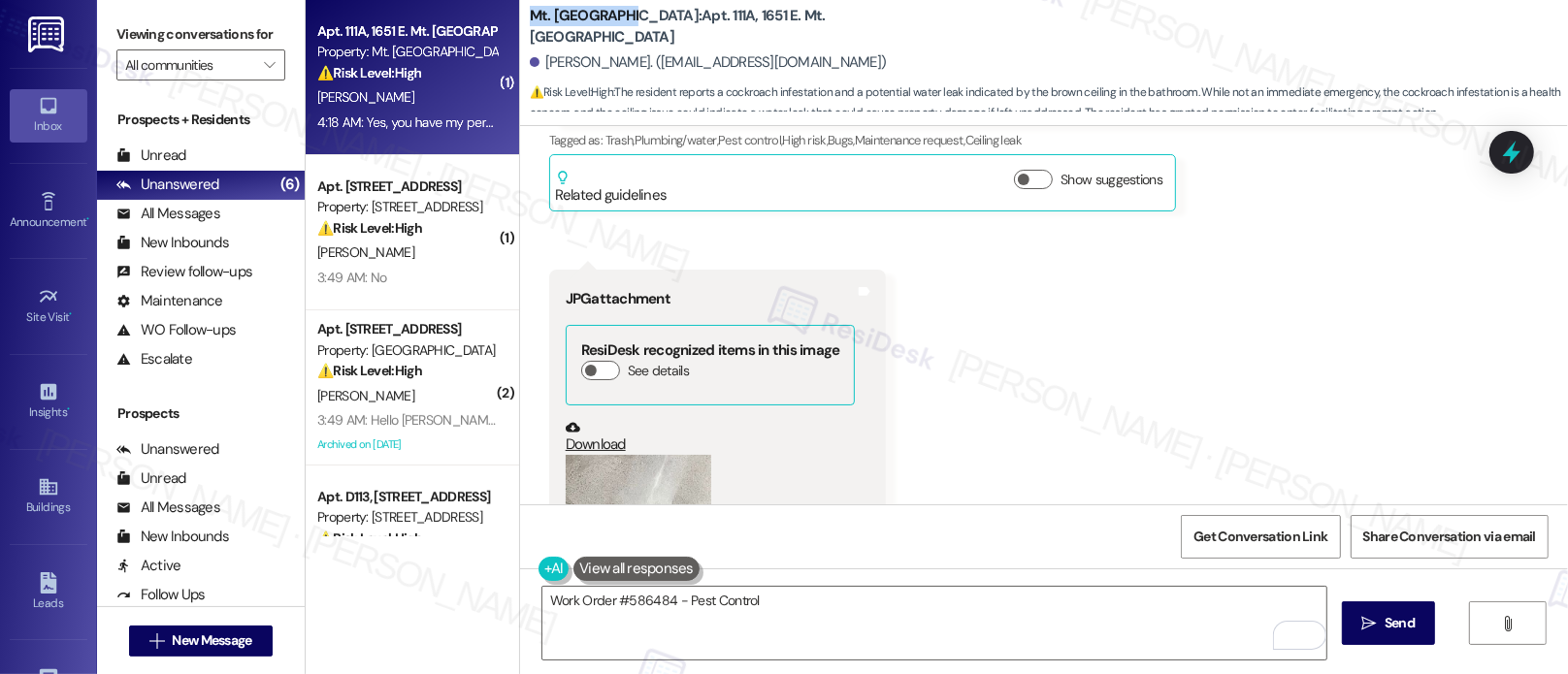 click on "Mt. Airy Place:  Apt. 111A, 1651 E. Mt. Airy Ave" at bounding box center (724, 26) 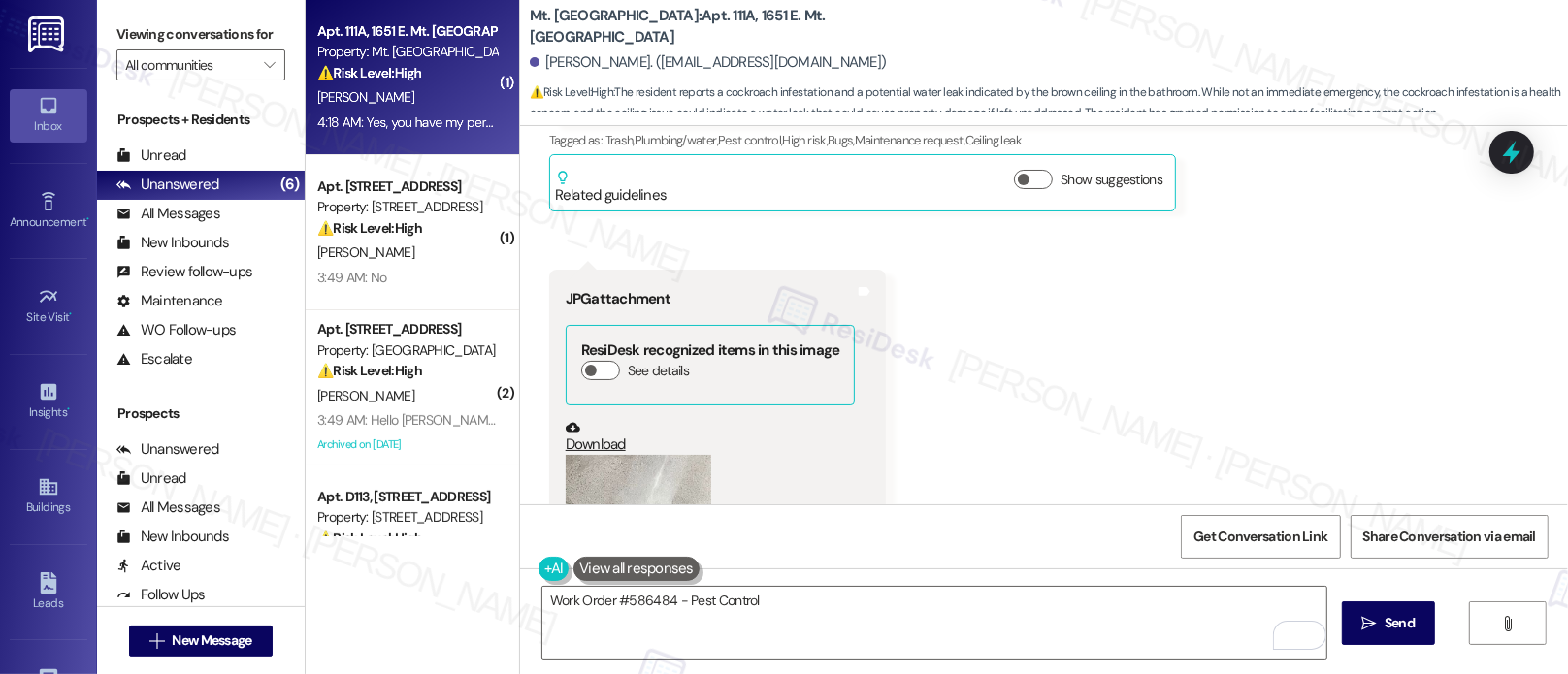 click on "Mt. Airy Place:  Apt. 111A, 1651 E. Mt. Airy Ave" at bounding box center [724, 26] 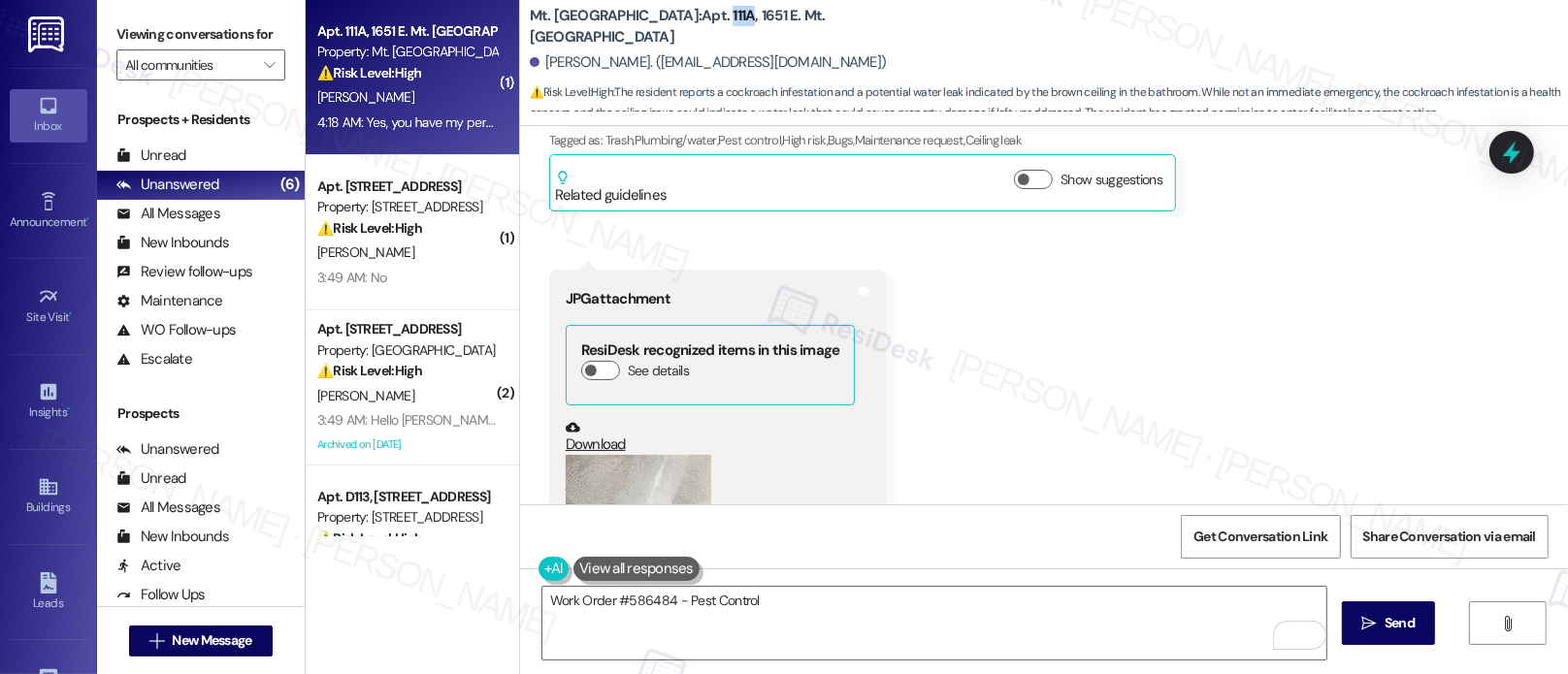 copy on "111A" 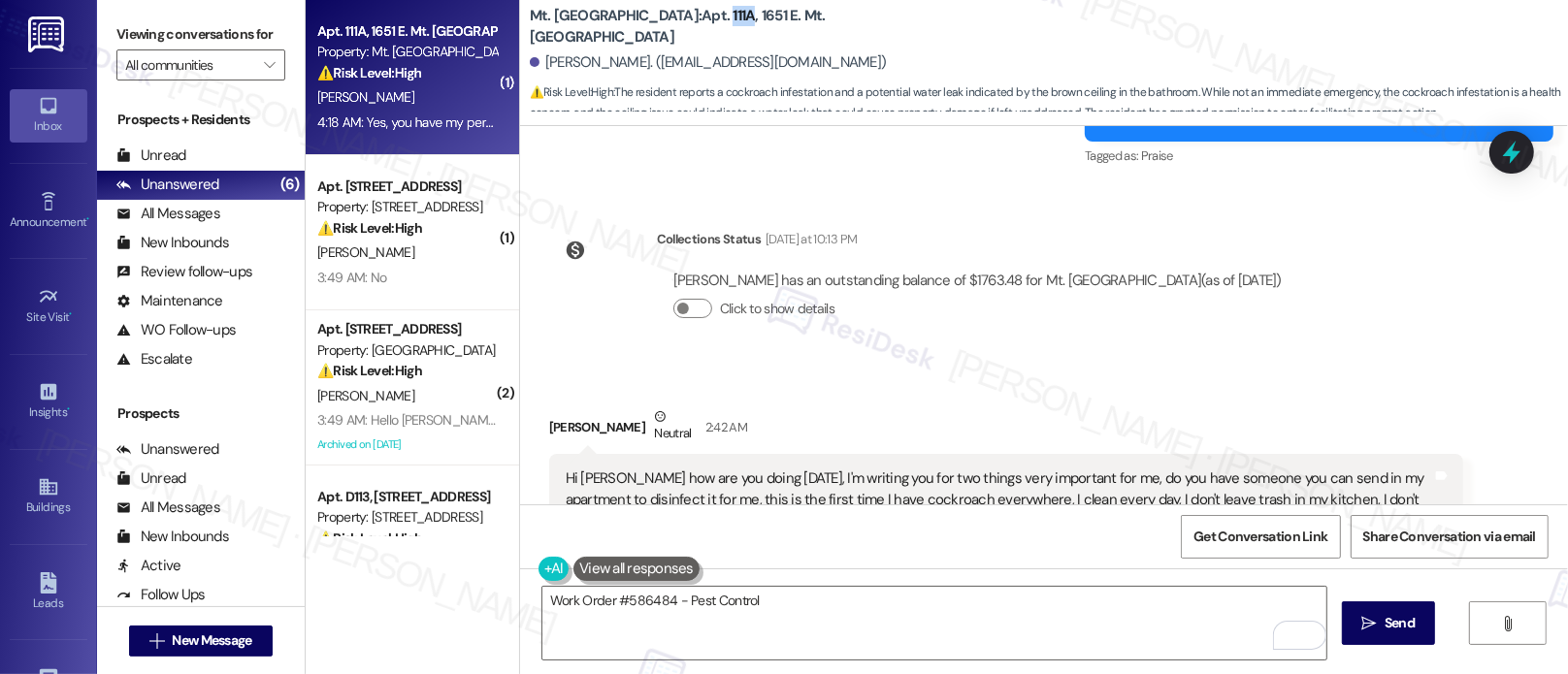 scroll, scrollTop: 27936, scrollLeft: 0, axis: vertical 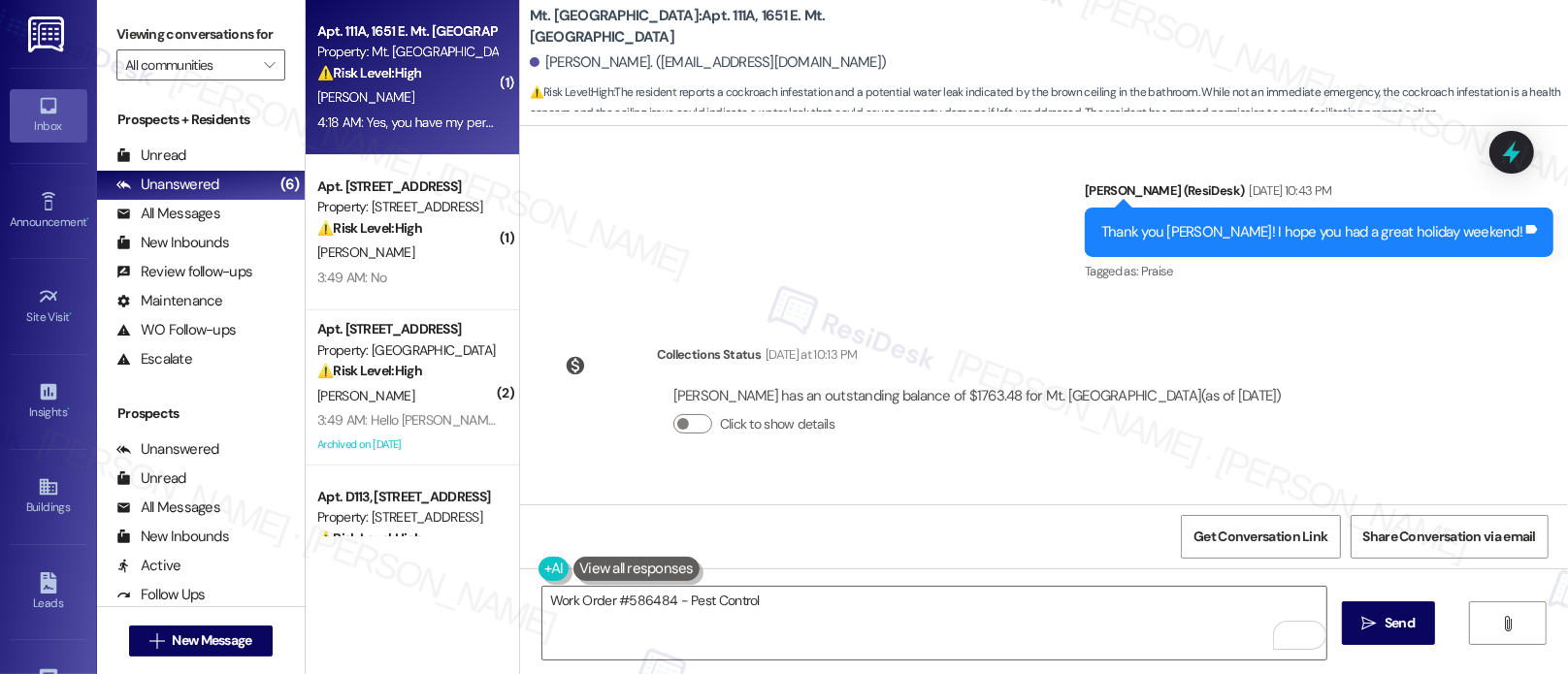 drag, startPoint x: 926, startPoint y: 427, endPoint x: 1188, endPoint y: 433, distance: 262.06869 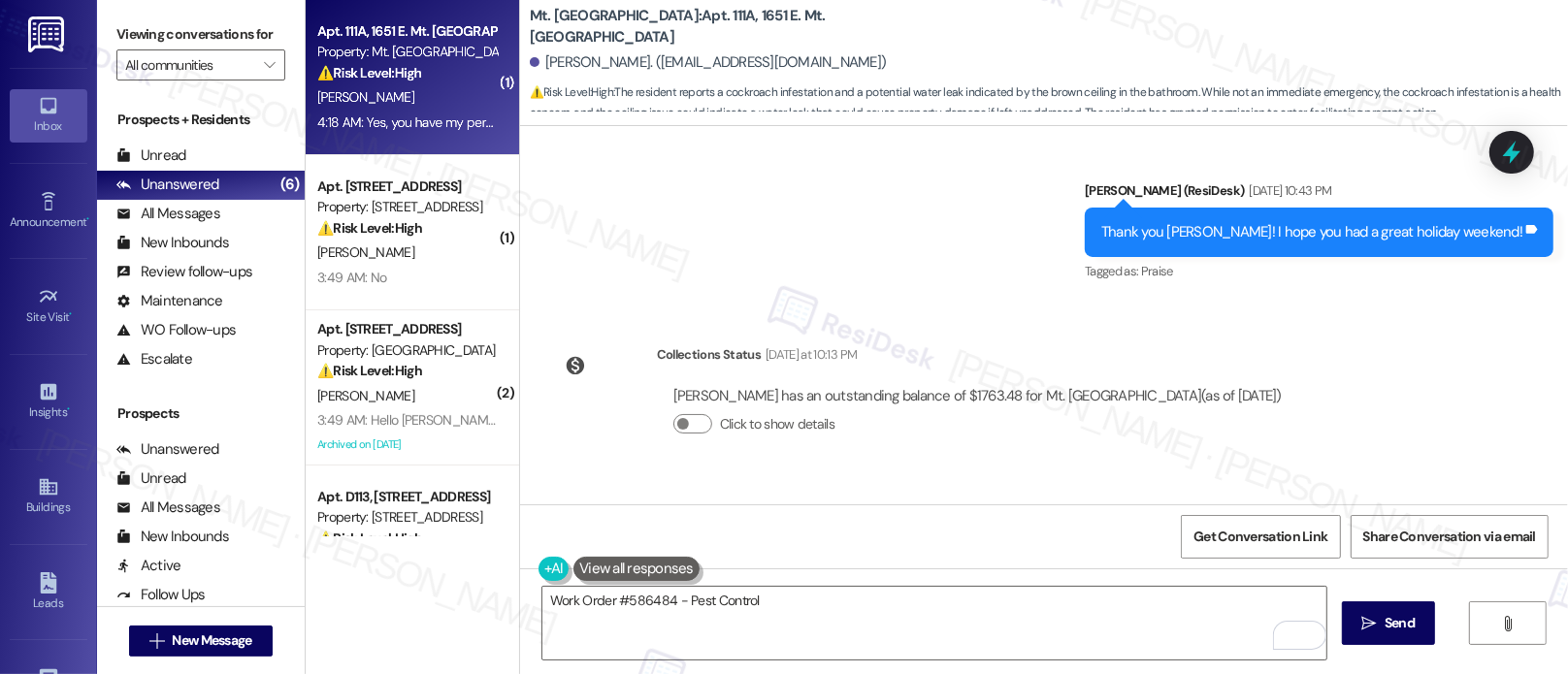 copy on "ceiling comes brown" 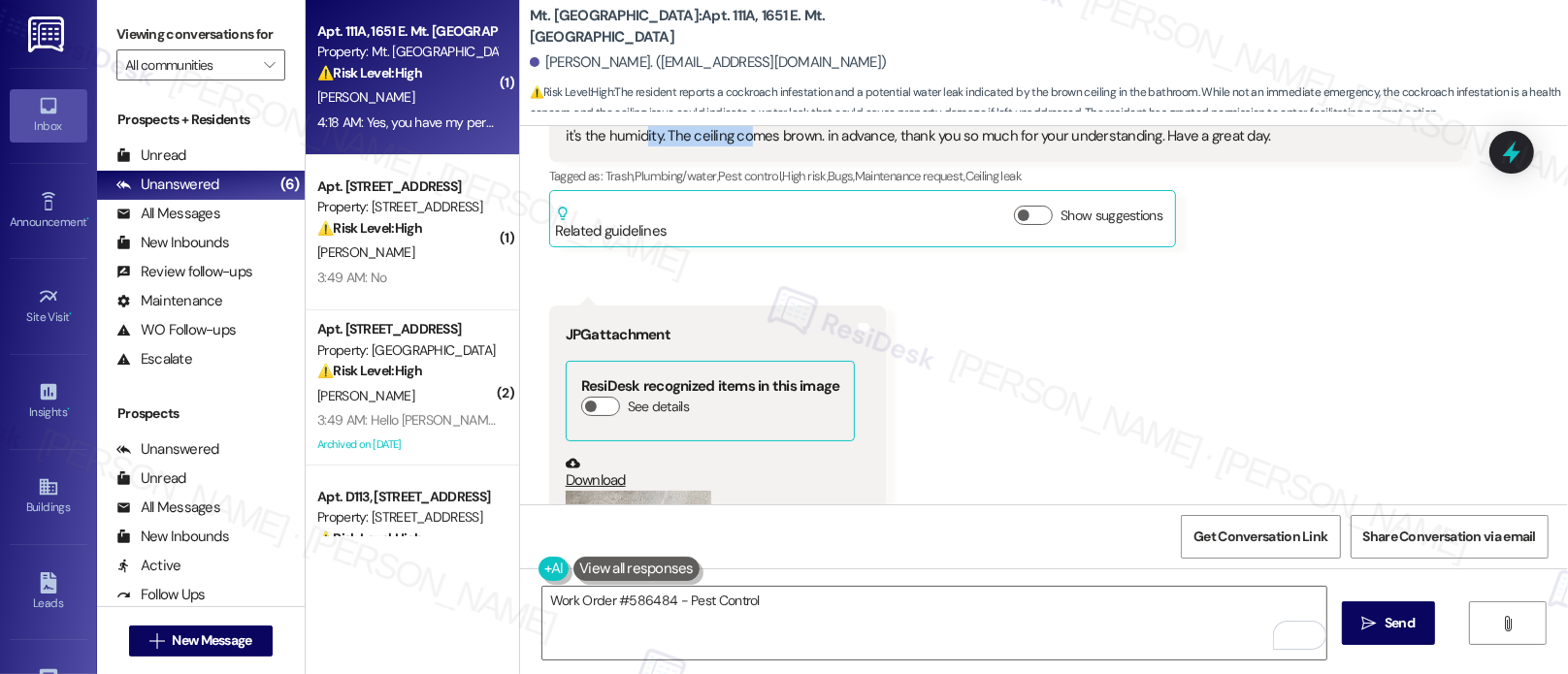 scroll, scrollTop: 28895, scrollLeft: 0, axis: vertical 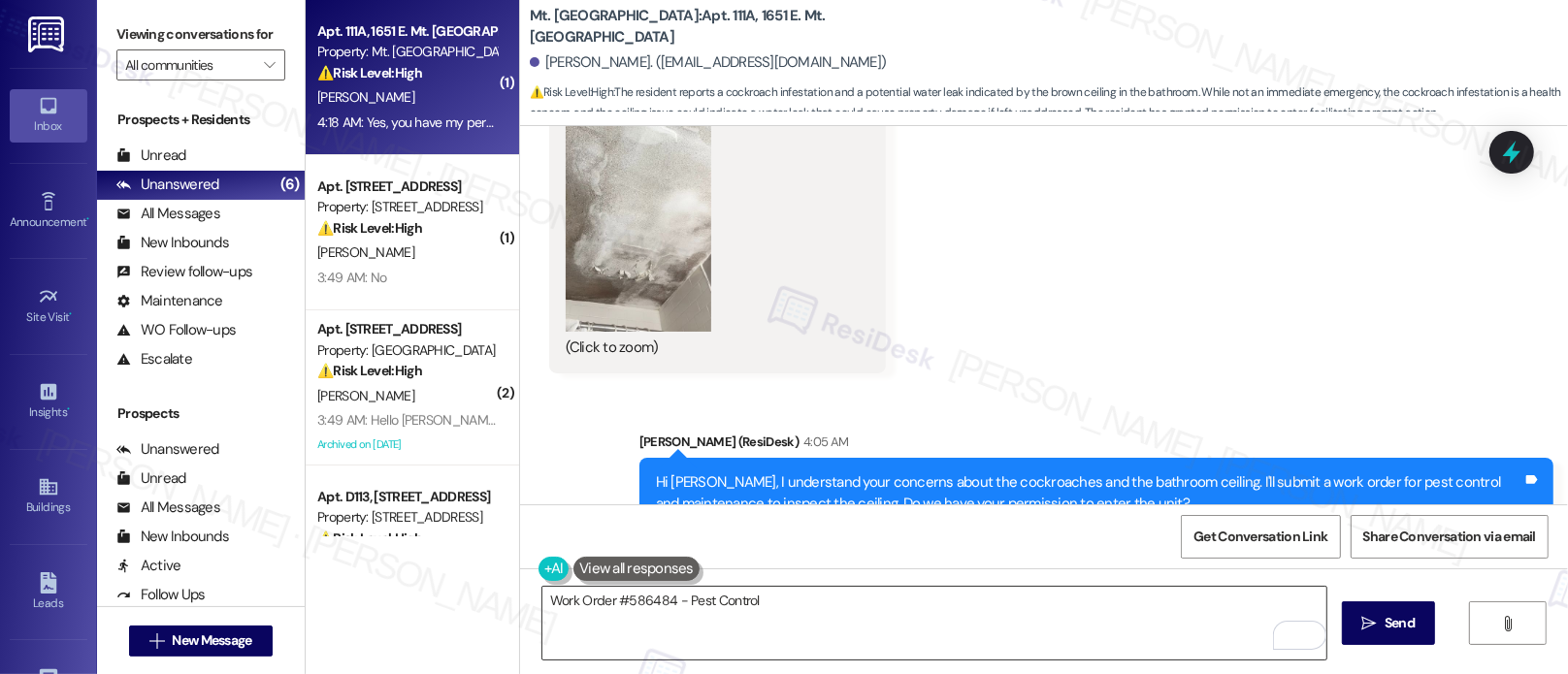 click on "Work Order #586484 - Pest Control" at bounding box center [934, 623] 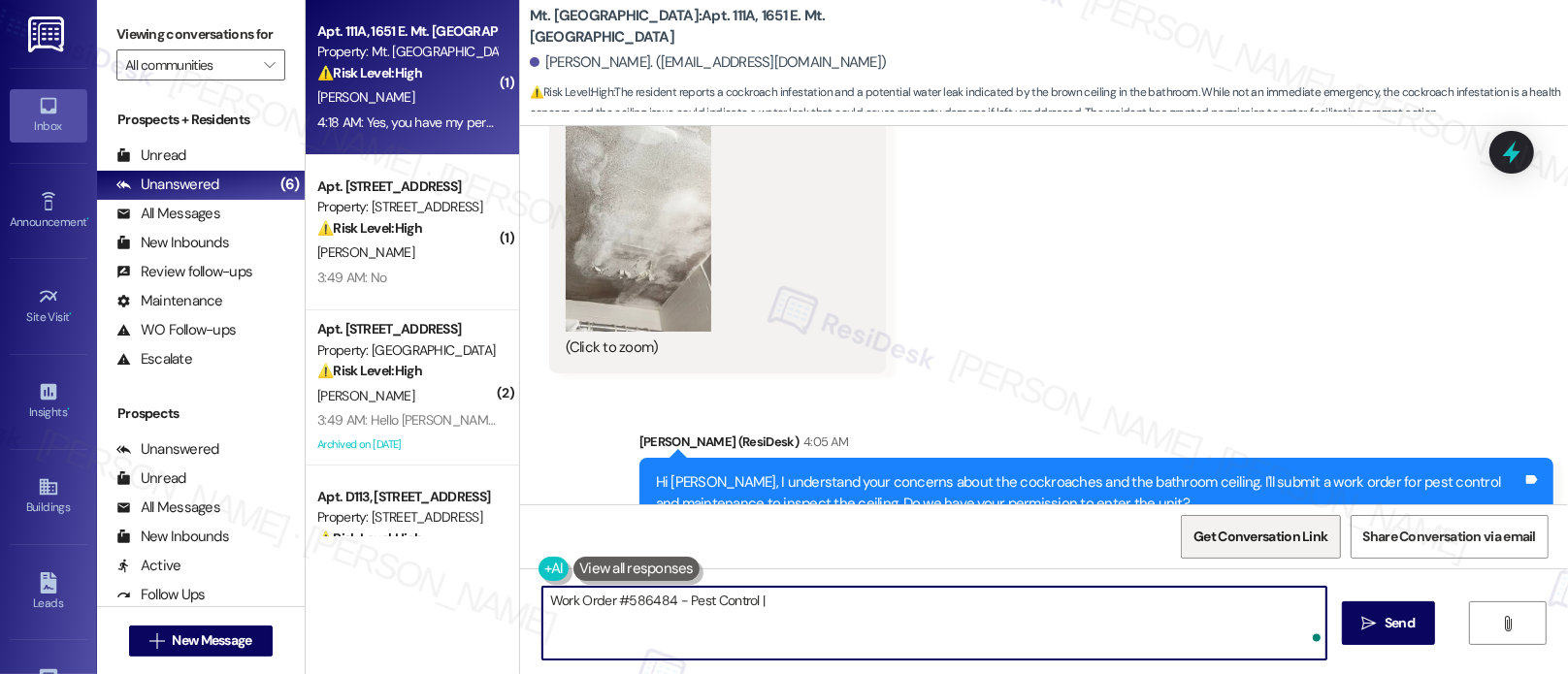 paste on "Work Order #586486" 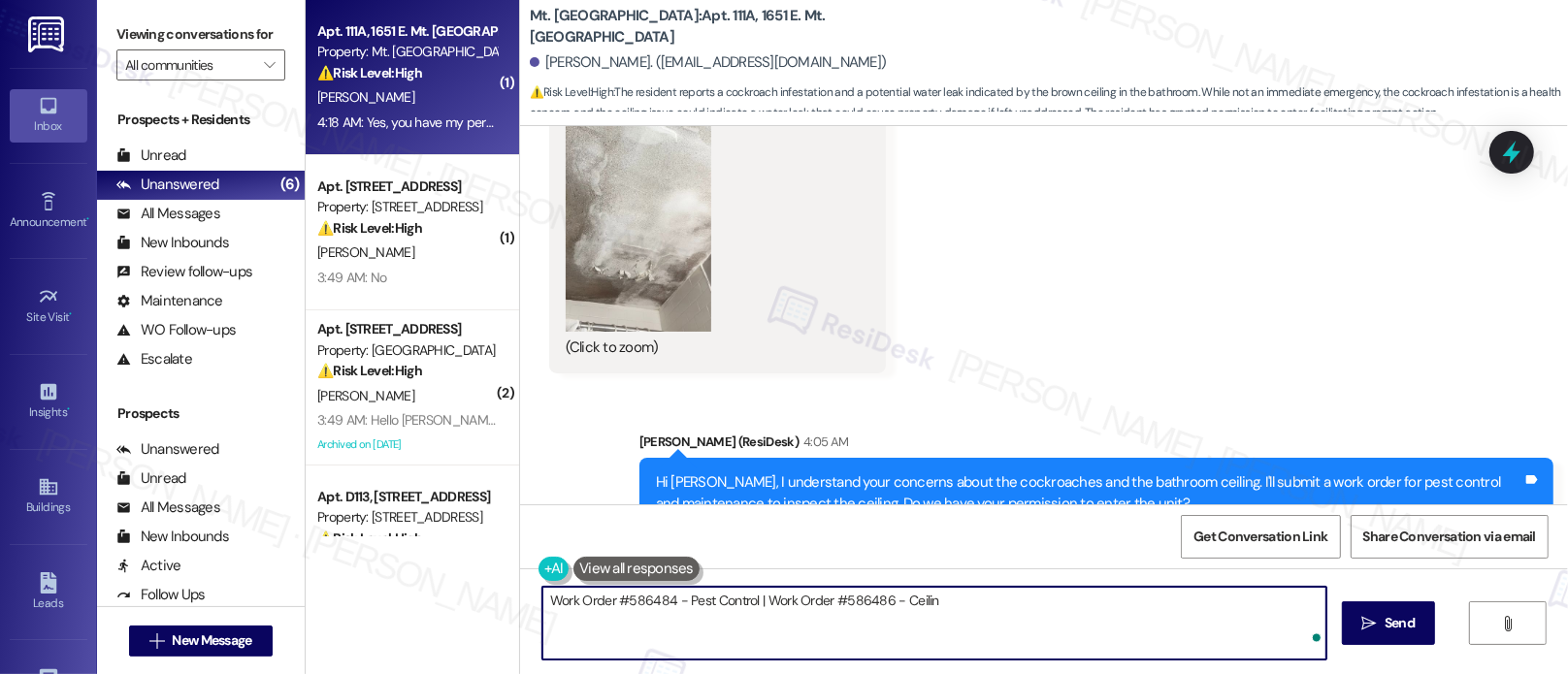 type on "Work Order #586484 - Pest Control | Work Order #586486 - Ceiling" 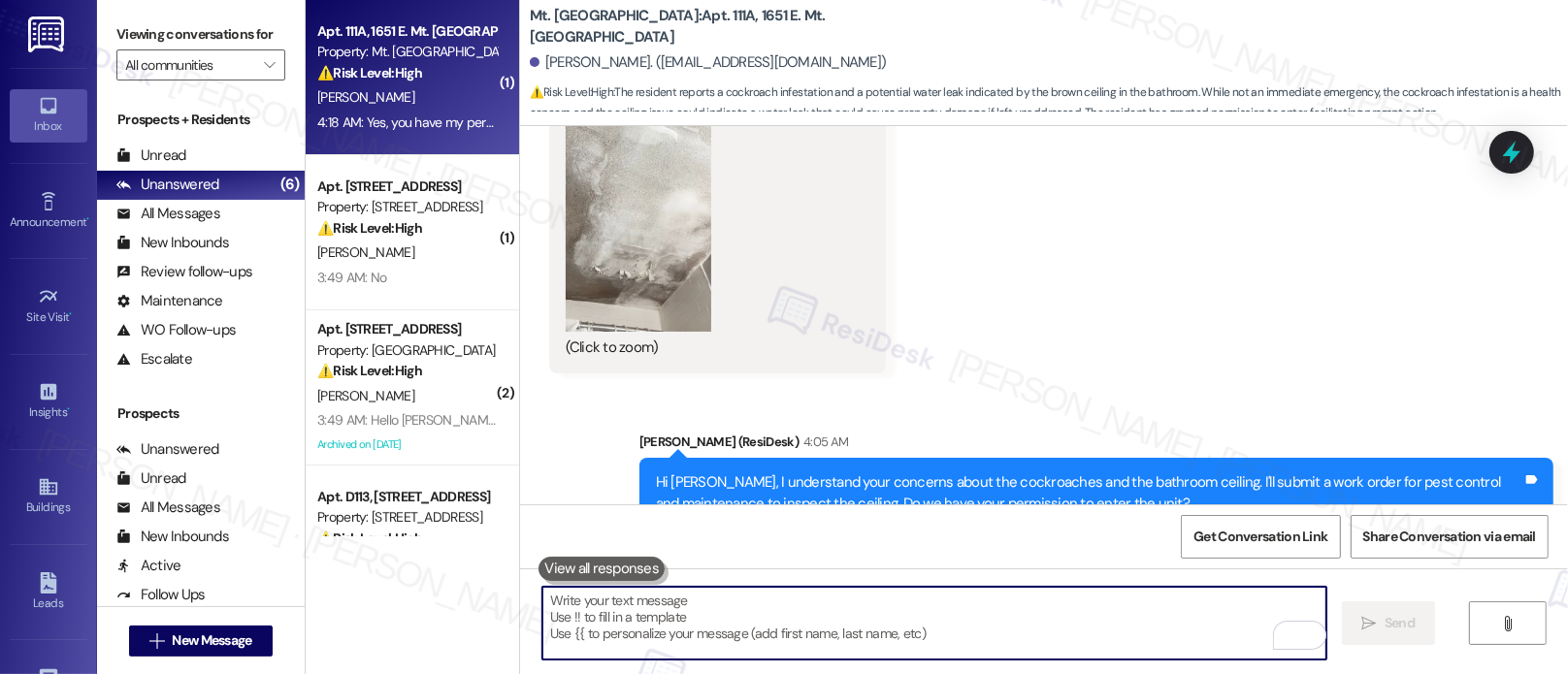 click at bounding box center [934, 623] 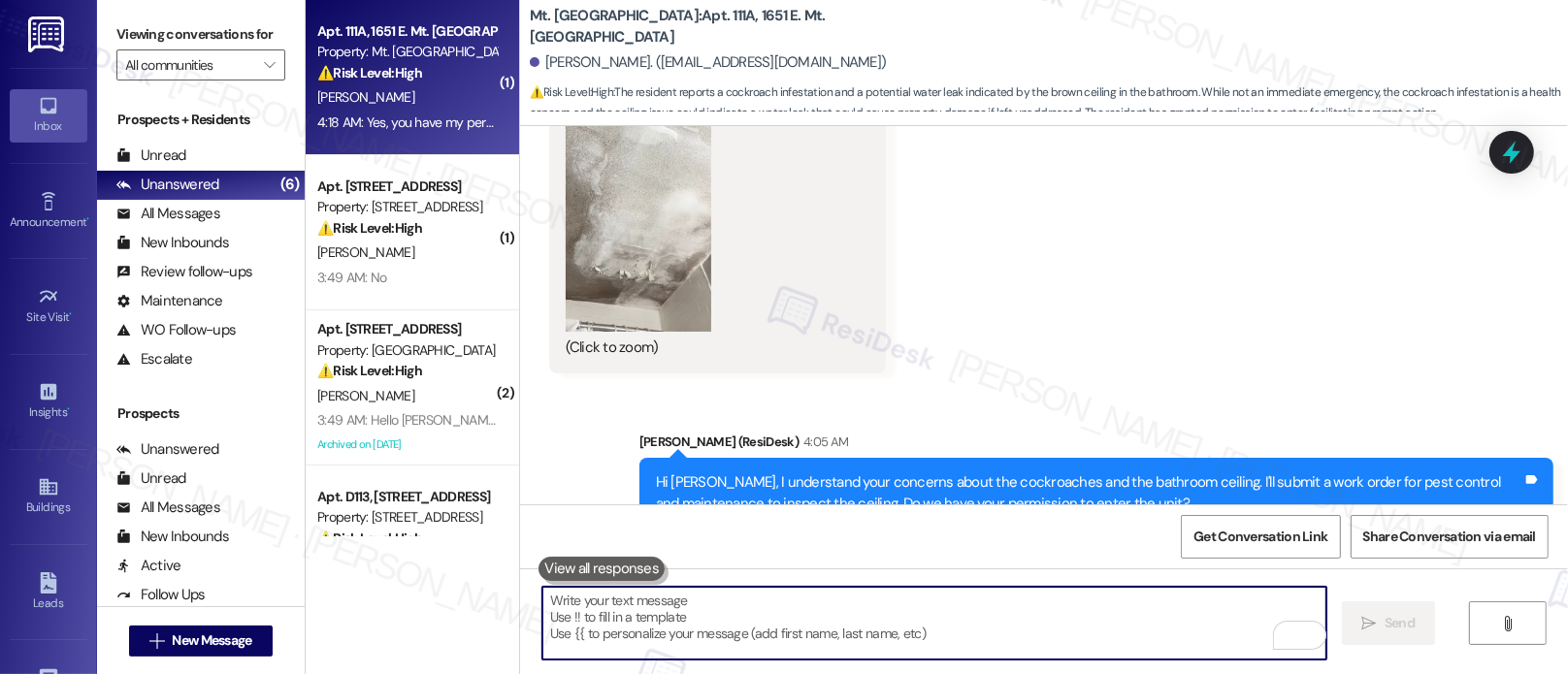 type 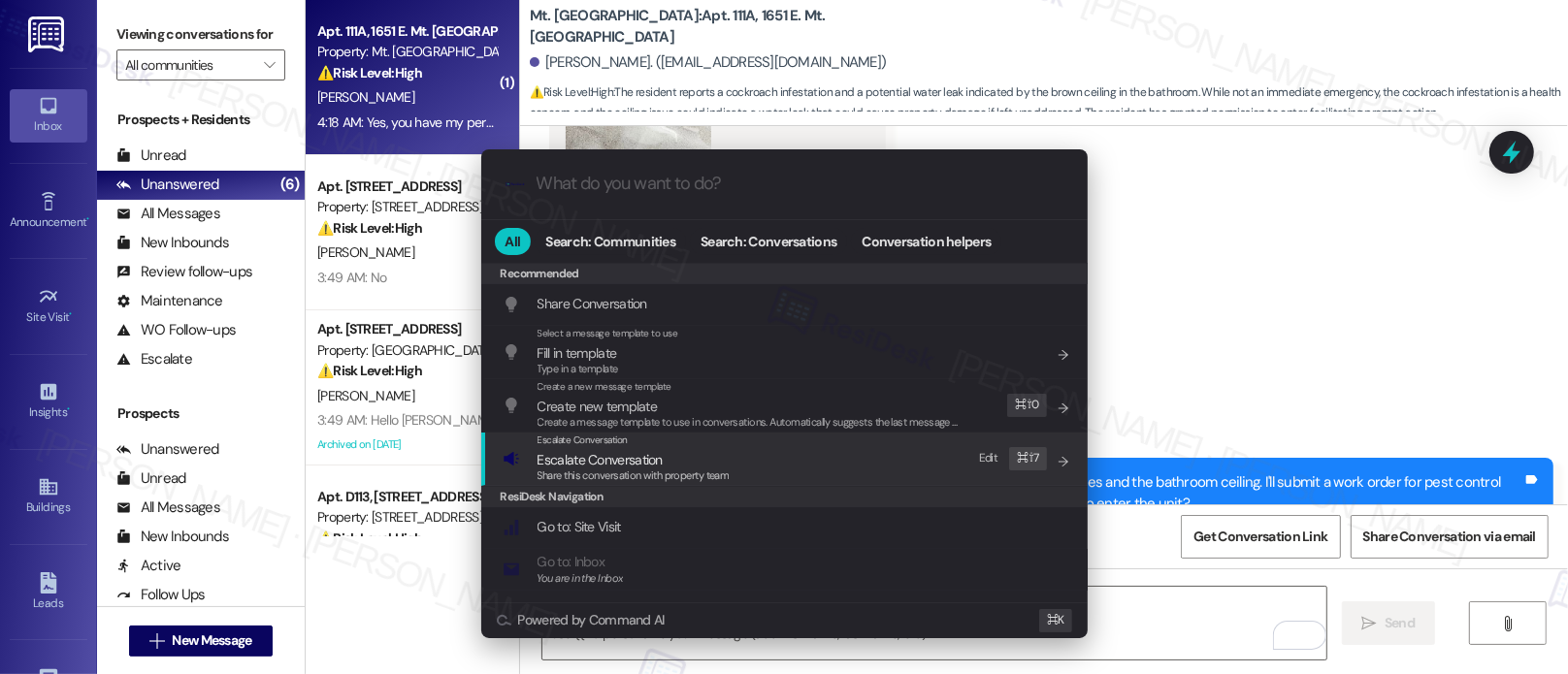 click on "Escalate Conversation" at bounding box center (600, 460) 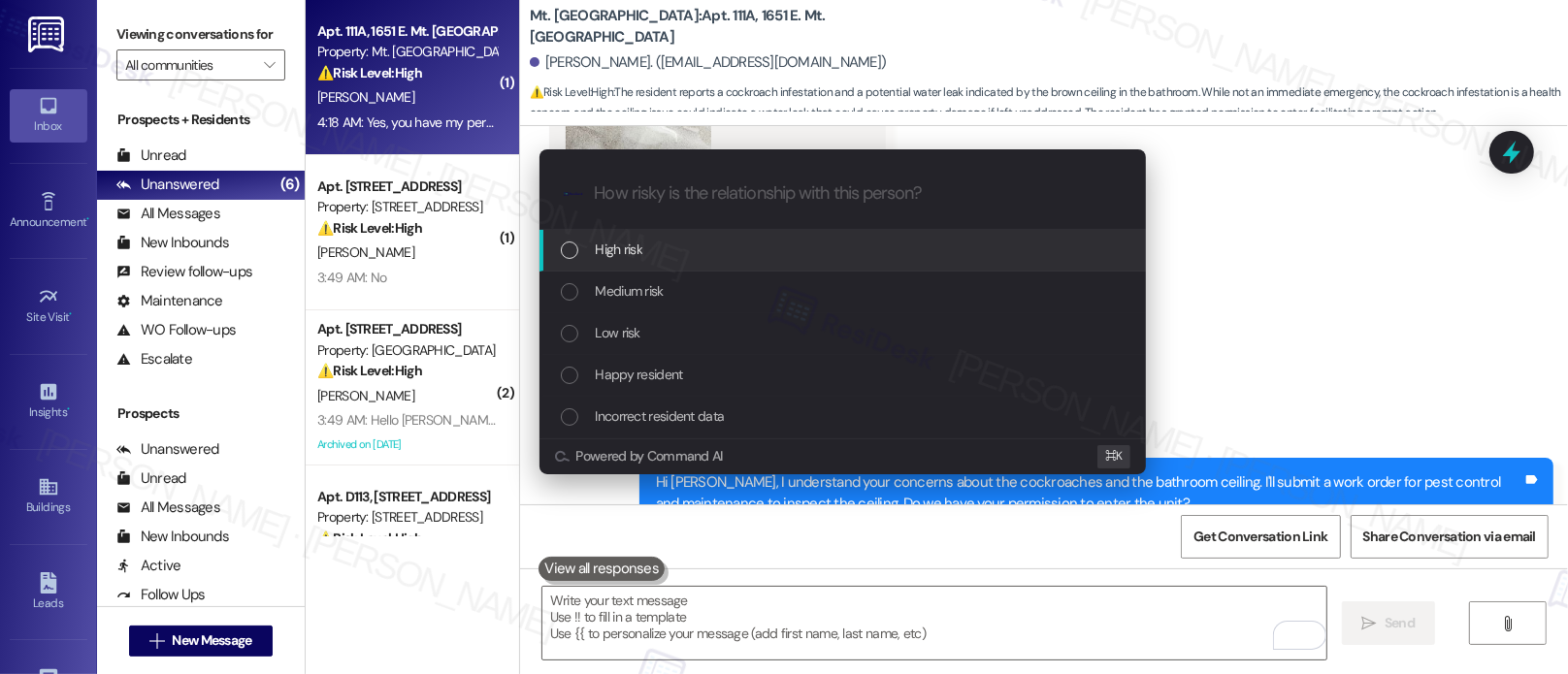 click on "High risk" at bounding box center [619, 249] 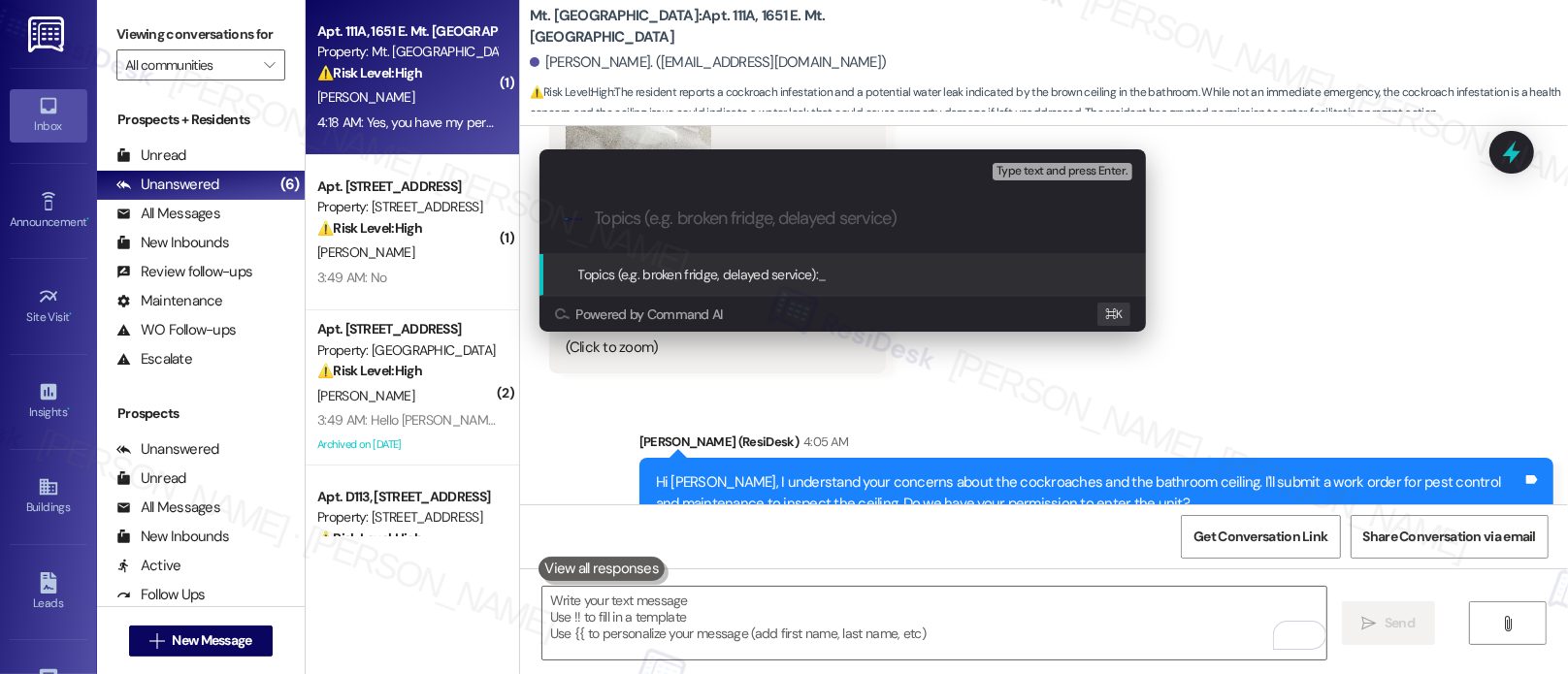 paste on "Work Order #586484 - Pest Control | Work Order #586486 - Ceiling" 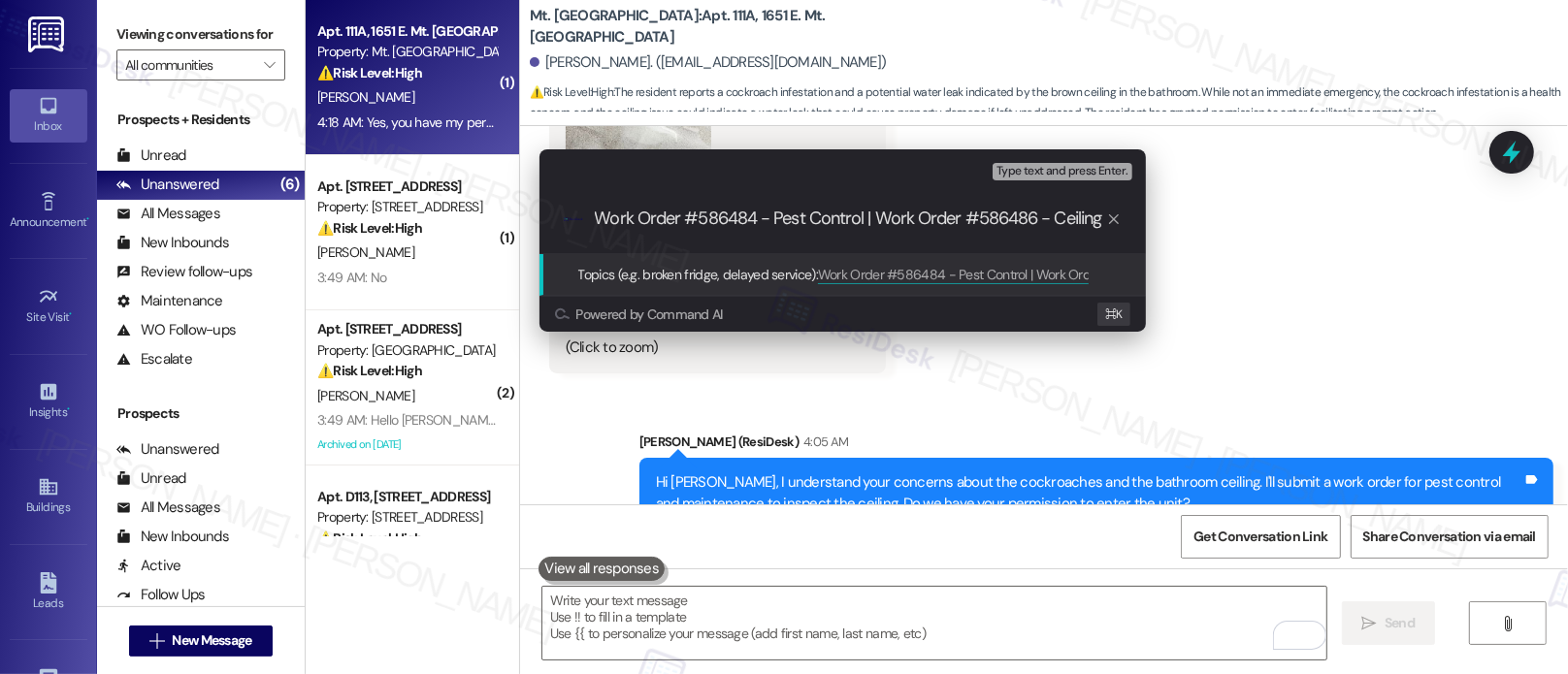 click on "Work Order #586484 - Pest Control | Work Order #586486 - Ceiling" at bounding box center [850, 218] 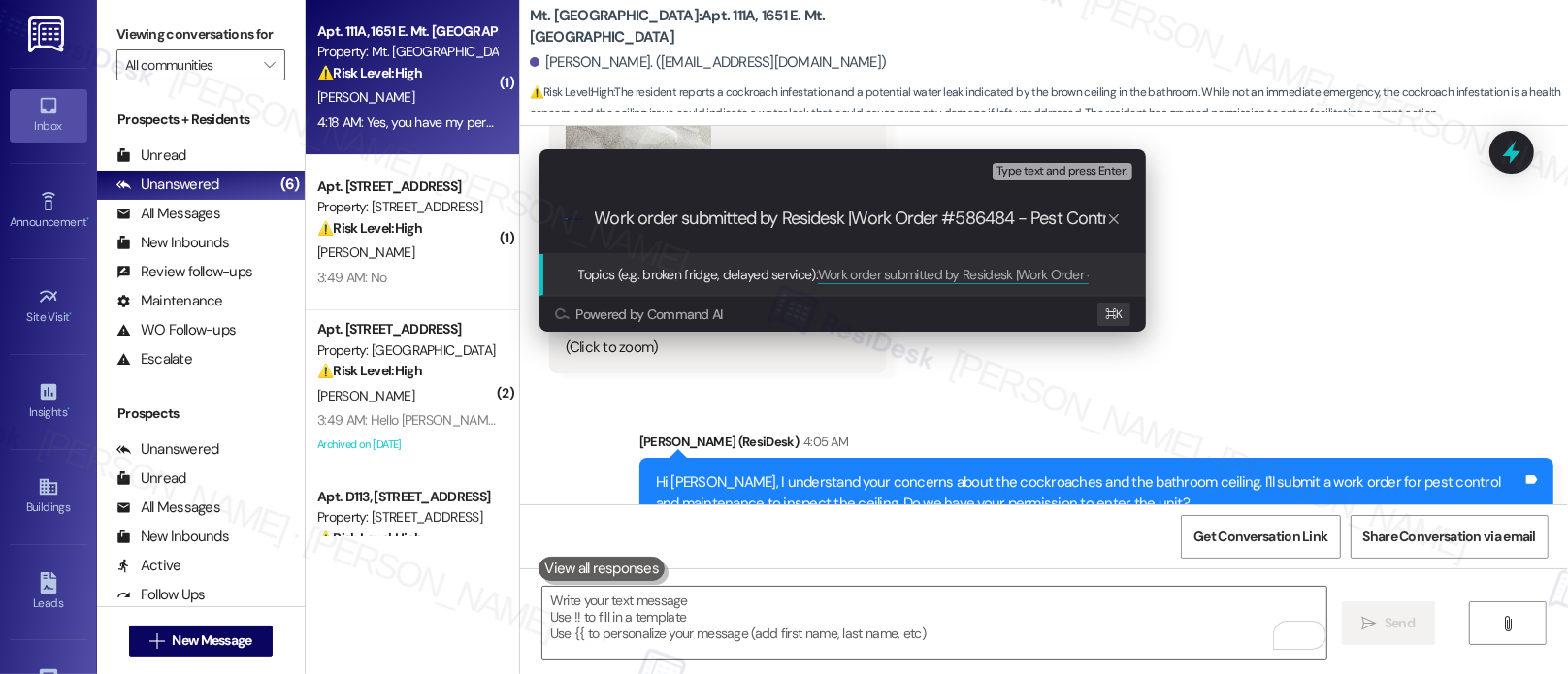 type on "Work order submitted by Residesk | Work Order #586484 - Pest Control | Work Order #586486 - Ceiling" 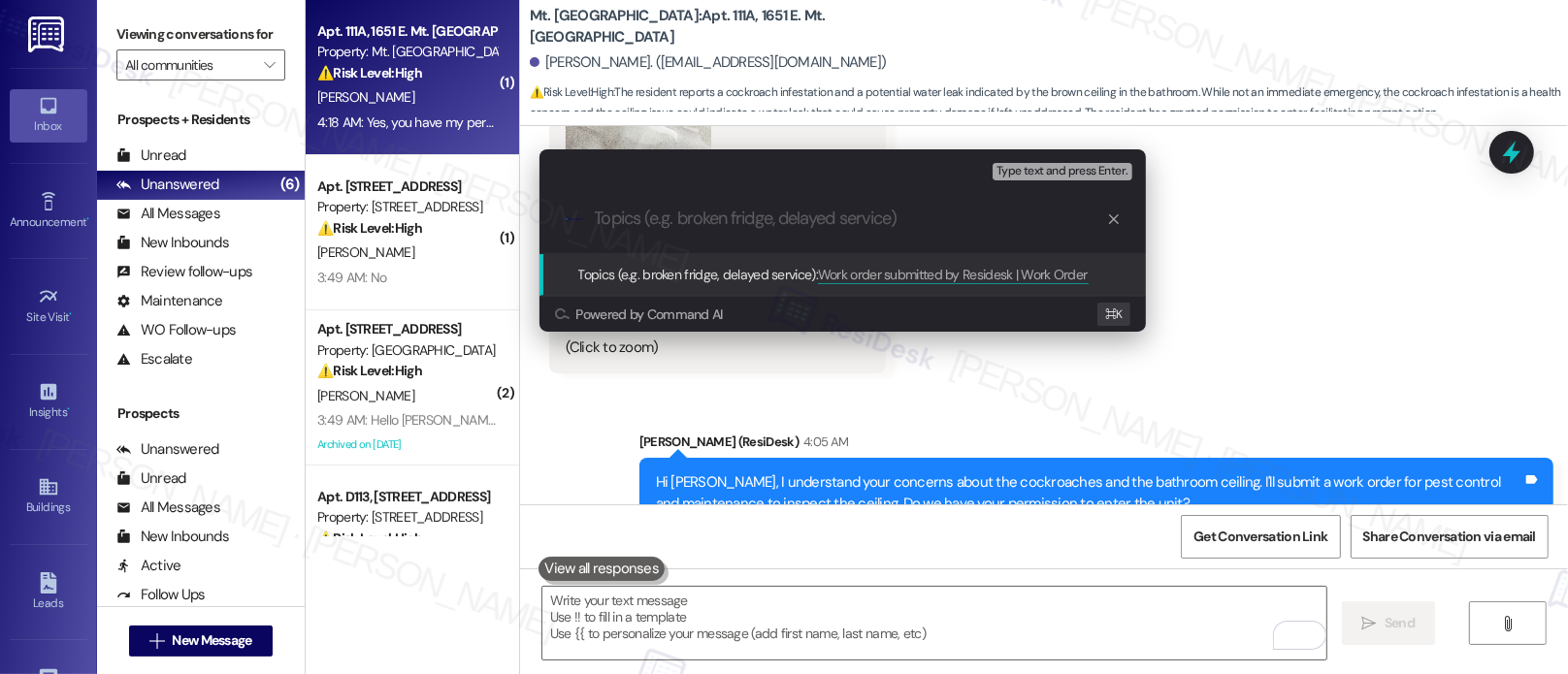 scroll, scrollTop: 0, scrollLeft: 0, axis: both 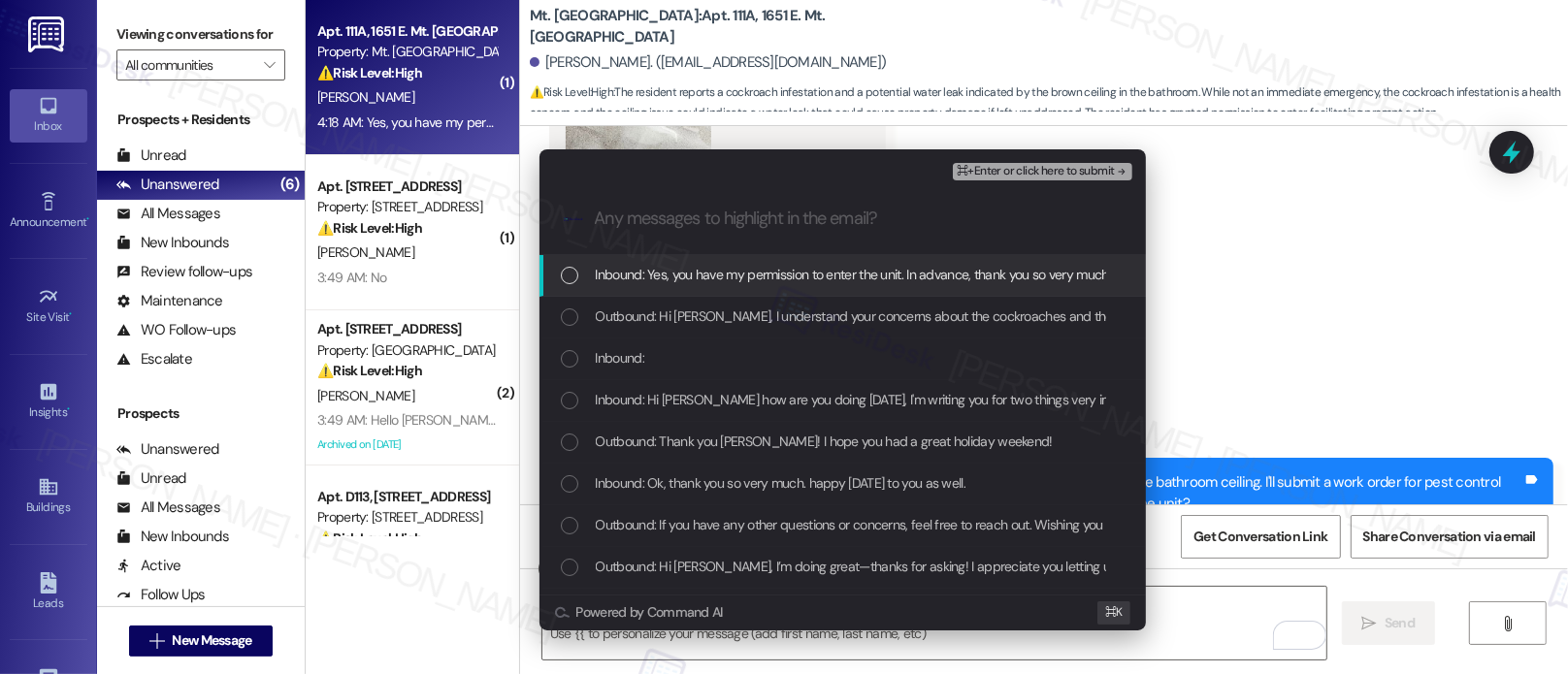 type 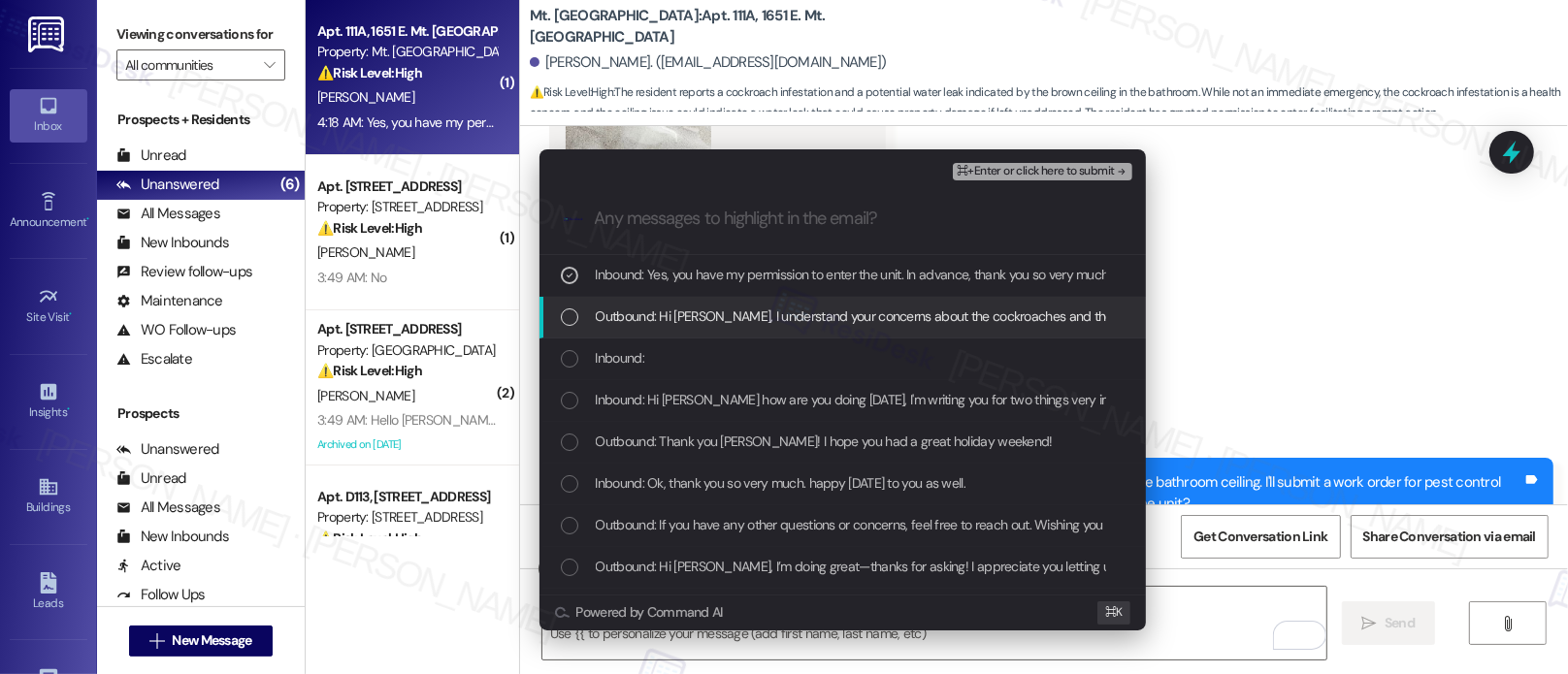 click on "Outbound: Hi Merlande, I understand your concerns about the cockroaches and the bathroom ceiling. I'll submit a work order for pest control and maintenance to inspect the ceiling. Do we have your permission to enter the unit?" at bounding box center (1255, 316) 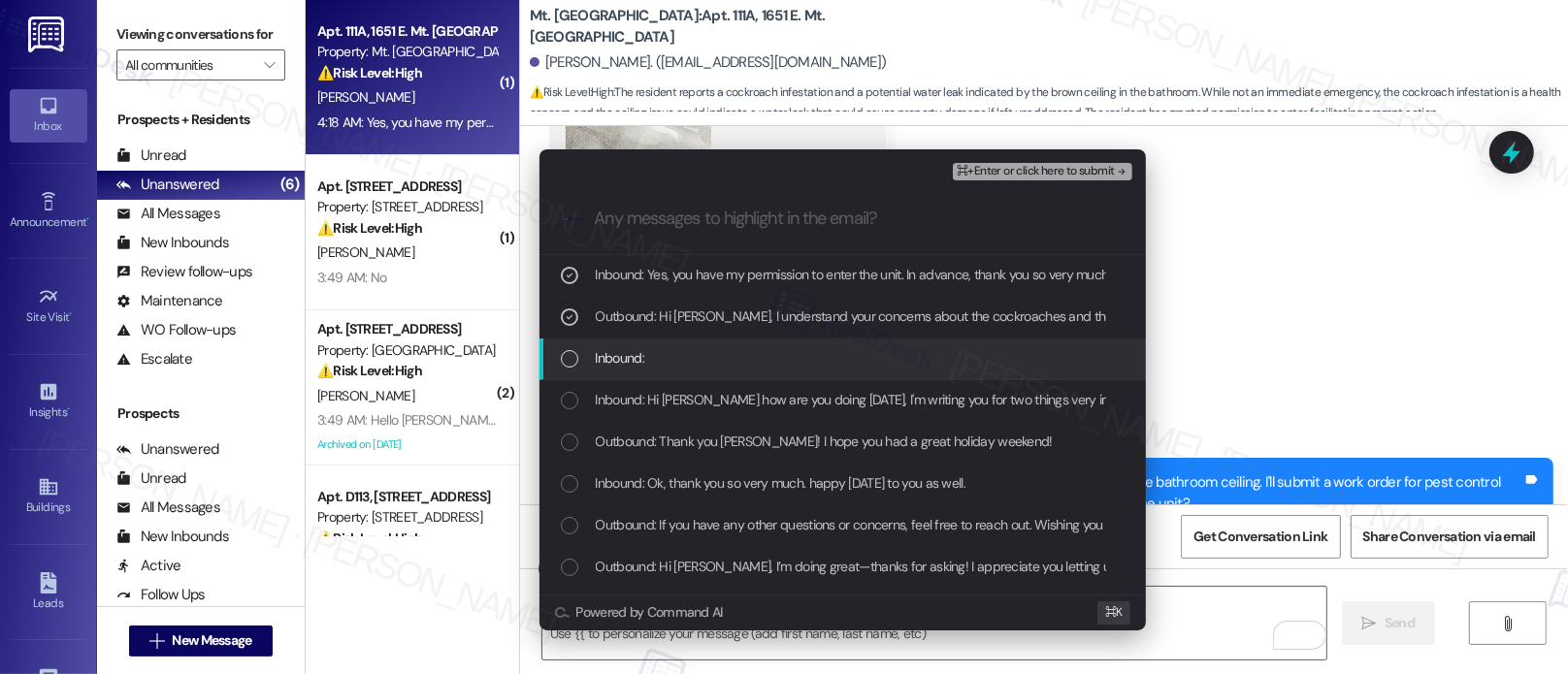 click on "Inbound:" at bounding box center (844, 358) 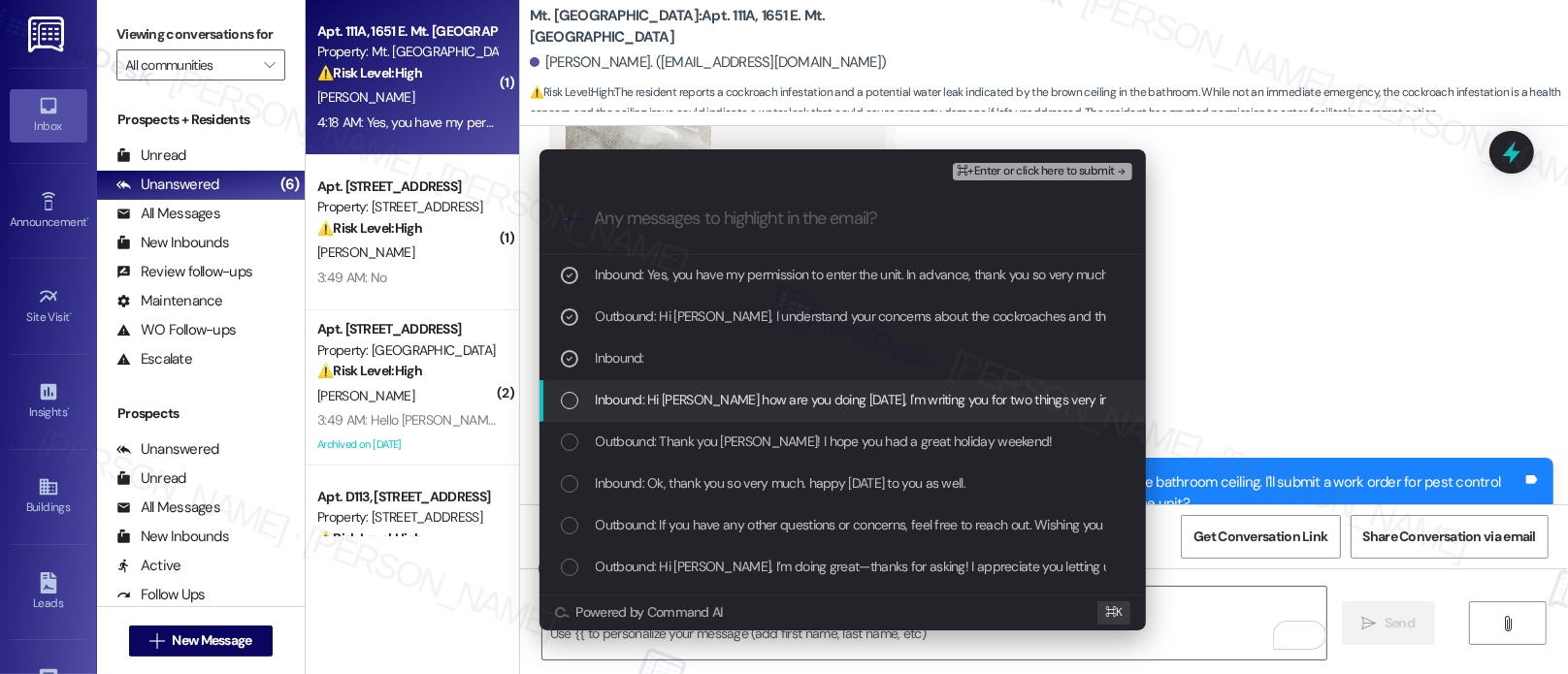click on "Inbound: Hi Emily how are you doing today, I'm writing  you  for two things very important for me, do you have someone you can send in my apartment to disinfect it for me, this is the first time I have cockroach everywhere,  I clean every day, I don't leave trash in my kitchen,  I don't know how I got too many cockroach, I feel uncomfortable with them, even outside on  my entrance door when go to work early in the morning i find some on the door.  and then the second thing I need your help is the ceiling of the bathroom who is in the hallway,  I don't know if it's the humidity. The ceiling comes brown.  in advance, thank you so much for your understanding. Have a great day." at bounding box center [2500, 400] 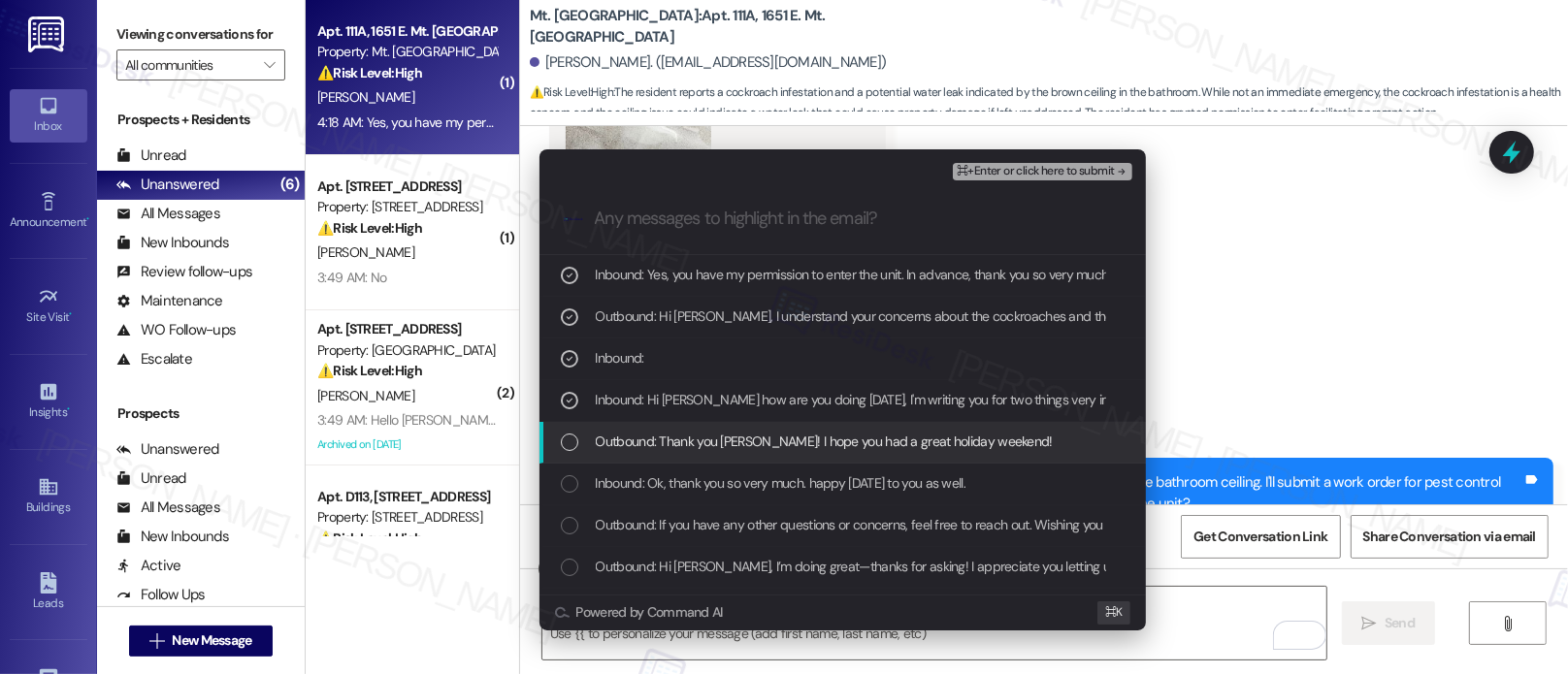 click on "Outbound: Thank you Merlande! I hope you had a great holiday weekend!" at bounding box center (824, 441) 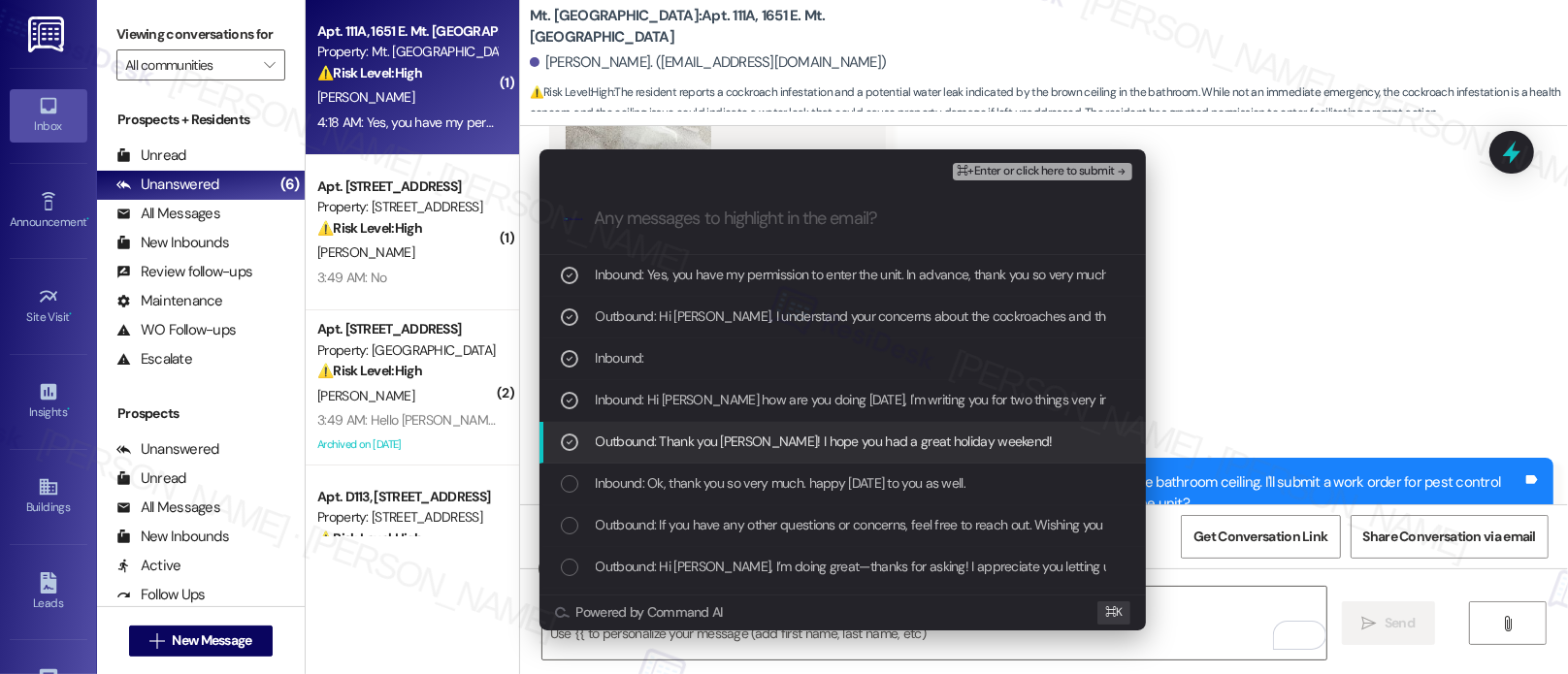 click on "Outbound: Thank you Merlande! I hope you had a great holiday weekend!" at bounding box center [824, 441] 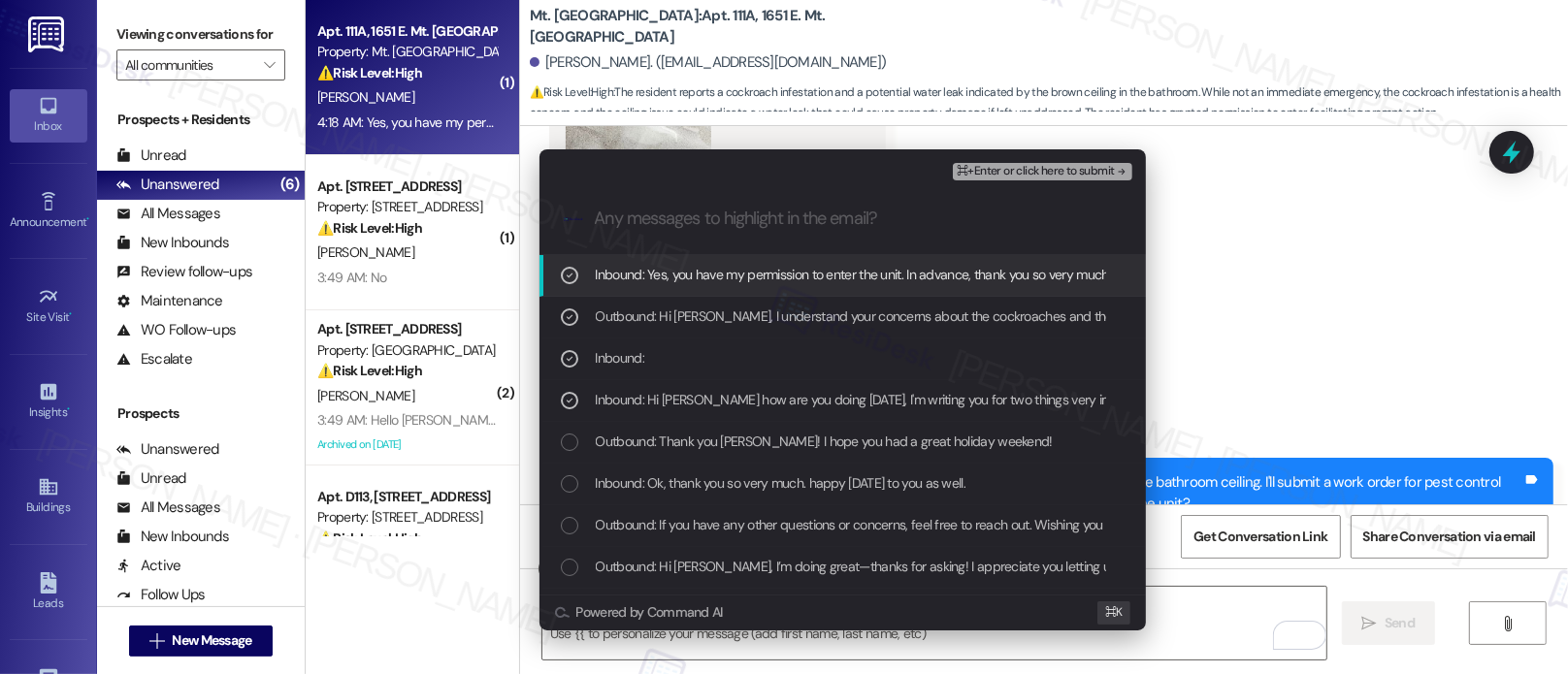 click on "⌘+Enter or click here to submit" at bounding box center (1035, 172) 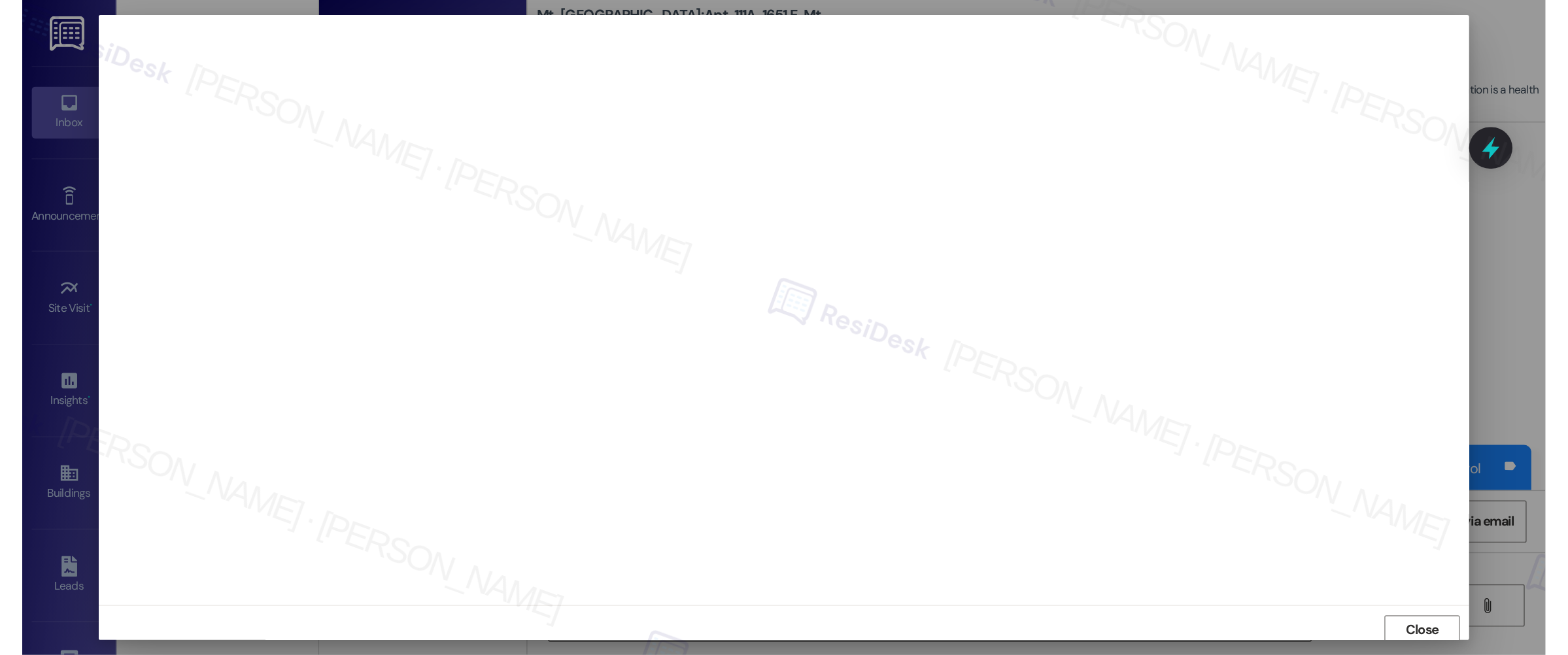 scroll, scrollTop: 3, scrollLeft: 0, axis: vertical 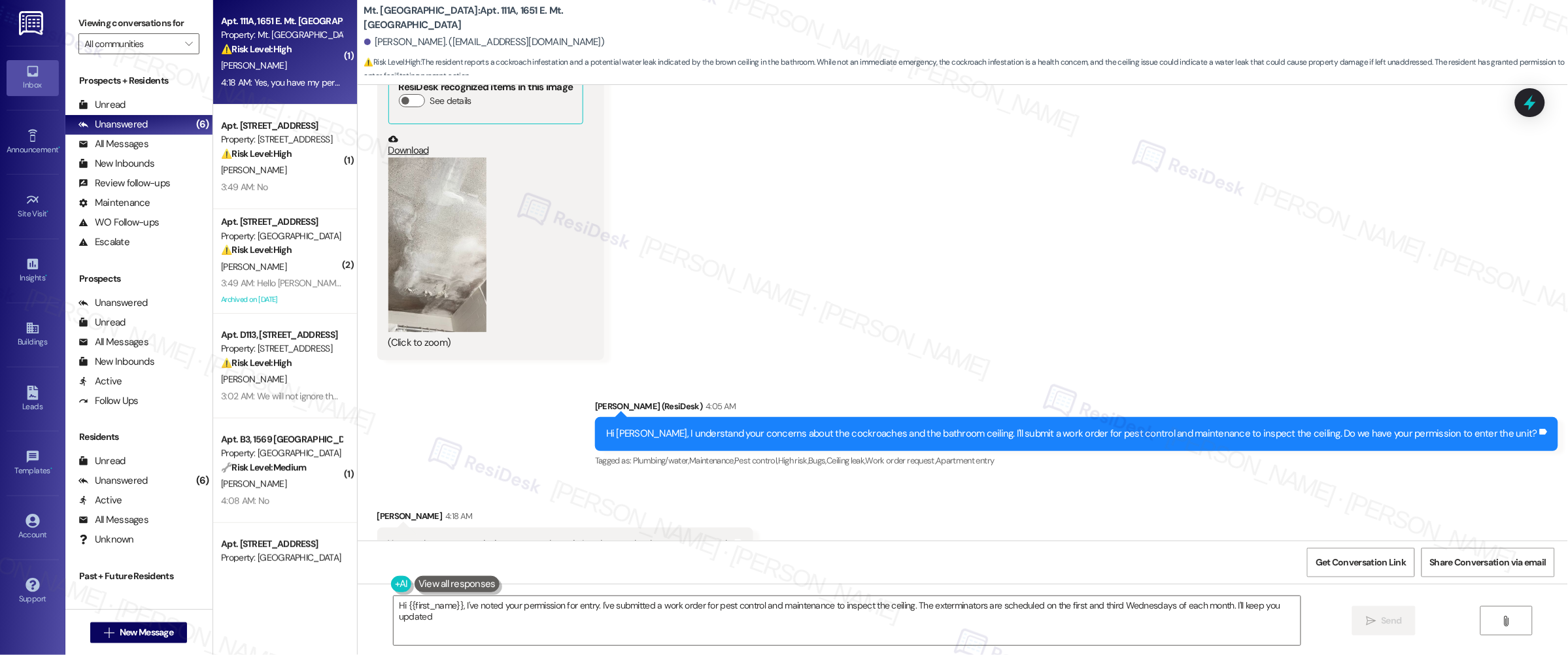 type on "Hi {{first_name}}, I've noted your permission for entry. I've submitted a work order for pest control and maintenance to inspect the ceiling. The exterminators are scheduled on the first and third Wednesdays of each month. I'll keep you updated!" 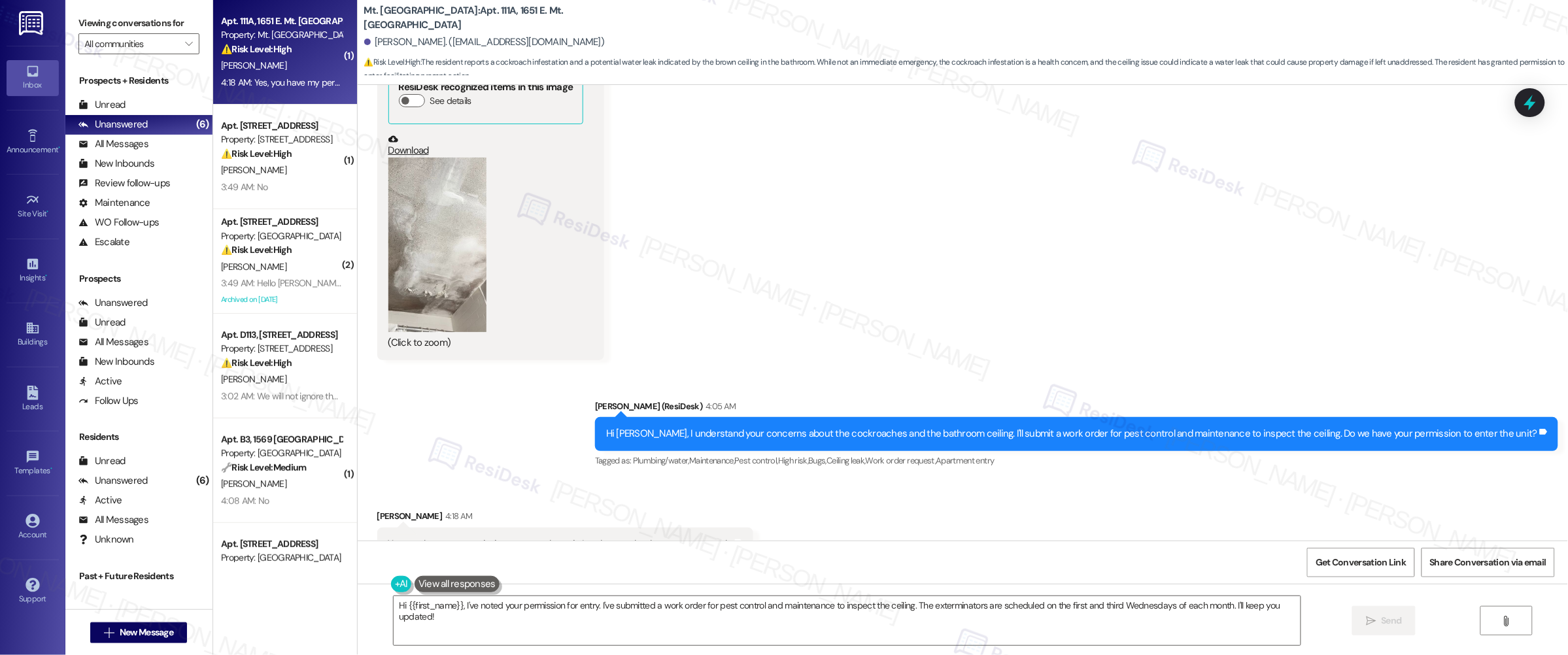 click on "Yes, you have my permission to enter the unit. In advance, thank you so very much." at bounding box center [560, 544] 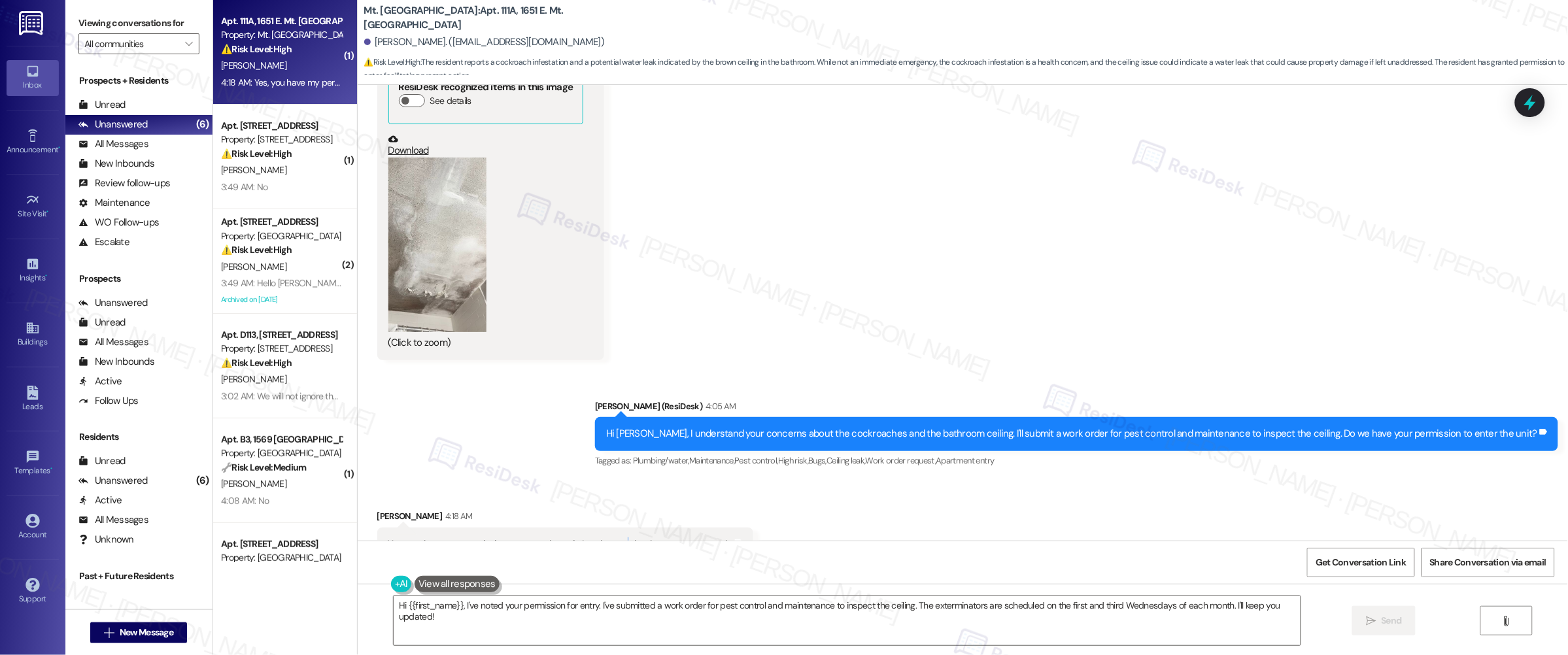 click on "Yes, you have my permission to enter the unit. In advance, thank you so very much." at bounding box center (560, 544) 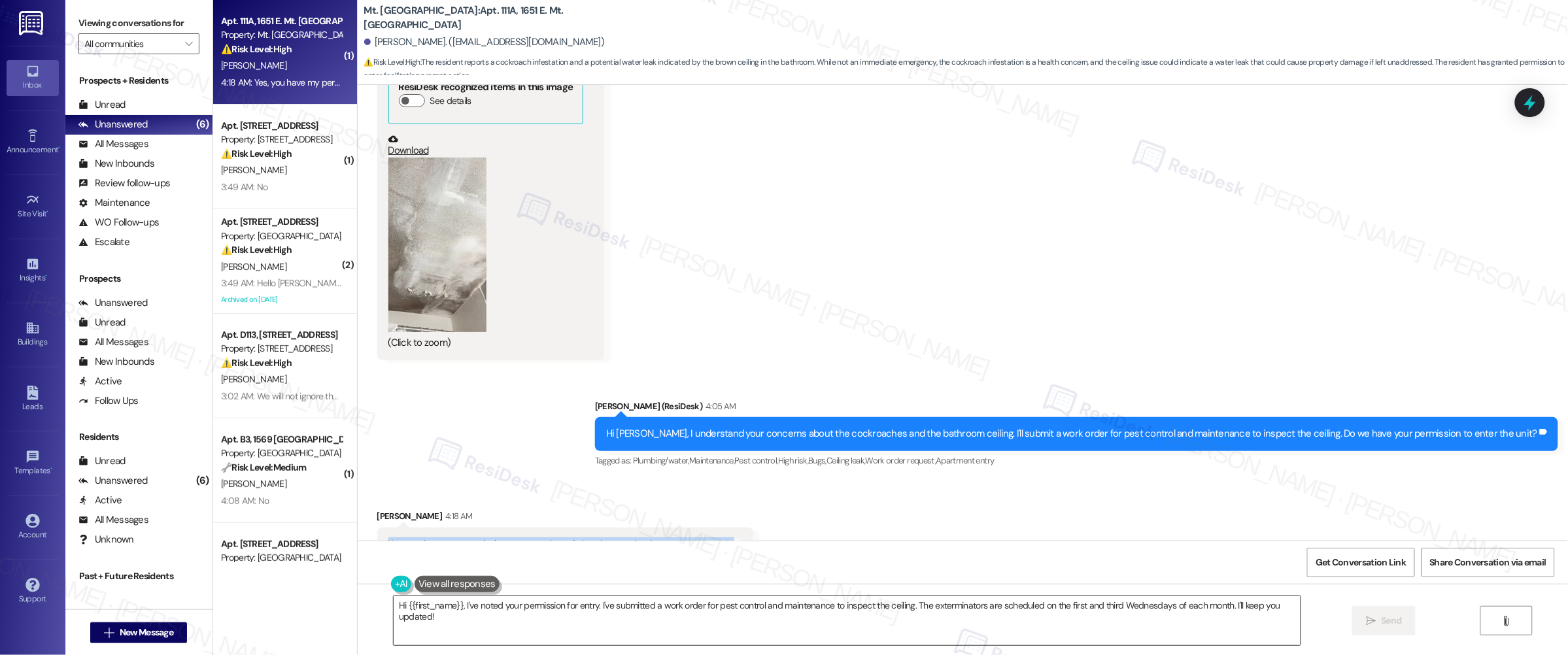 click on "Hi {{first_name}}, I've noted your permission for entry. I've submitted a work order for pest control and maintenance to inspect the ceiling. The exterminators are scheduled on the first and third Wednesdays of each month. I'll keep you updated!" at bounding box center [847, 620] 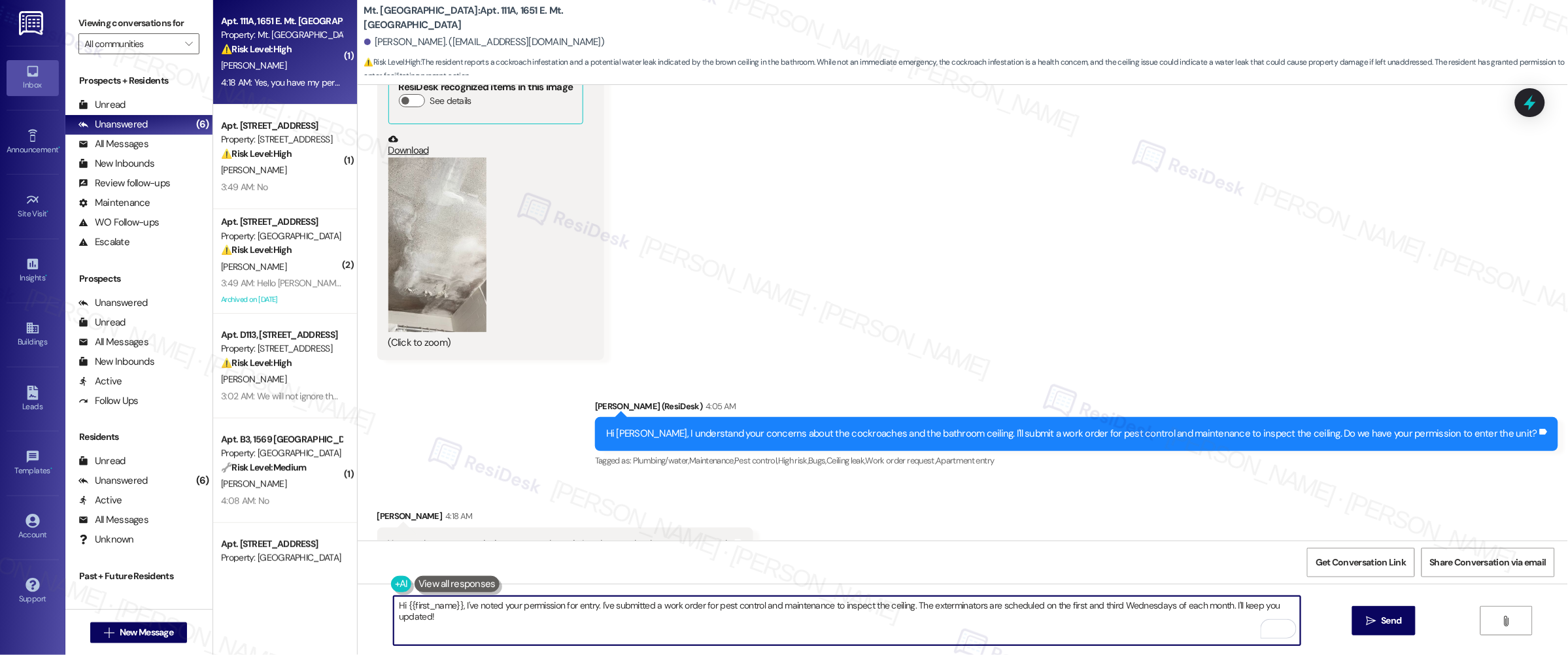 click on "Hi {{first_name}}, I've noted your permission for entry. I've submitted a work order for pest control and maintenance to inspect the ceiling. The exterminators are scheduled on the first and third Wednesdays of each month. I'll keep you updated!" at bounding box center [847, 620] 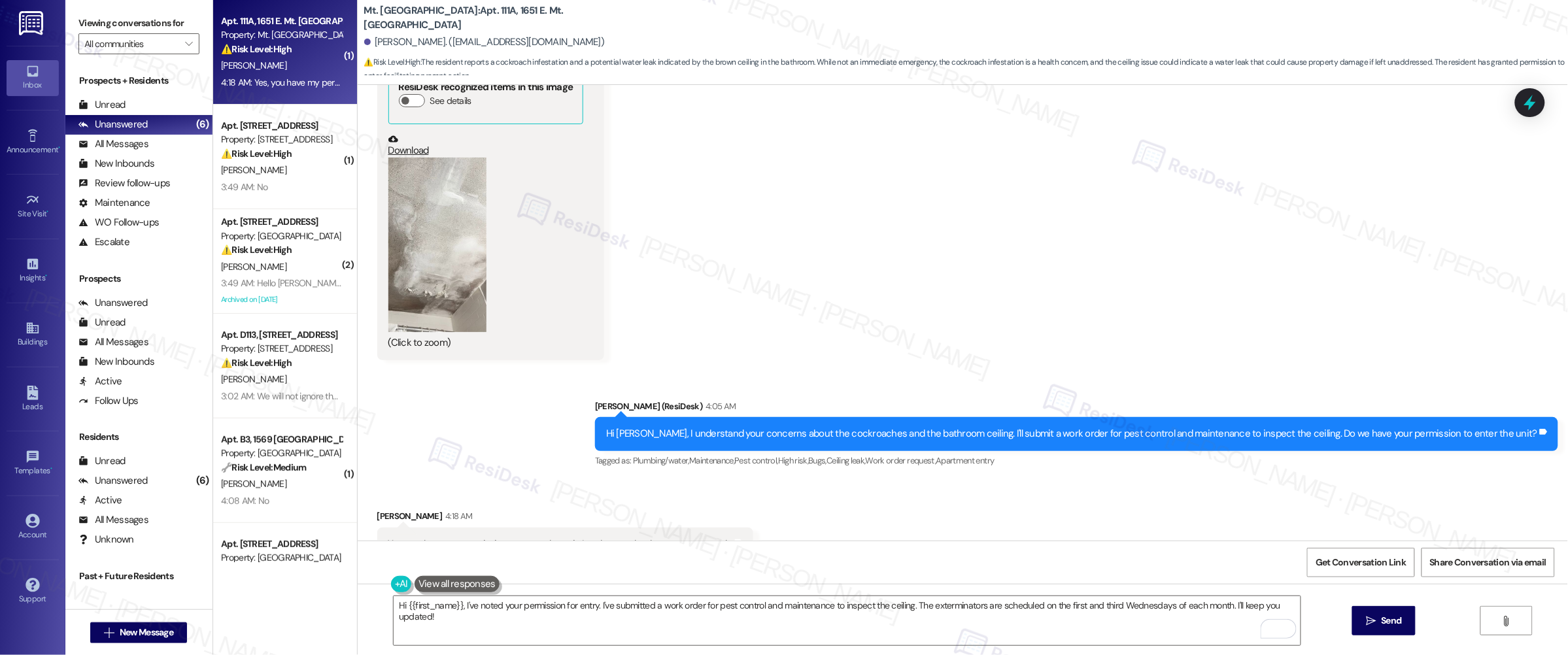 click on "Yes, you have my permission to enter the unit. In advance, thank you so very much." at bounding box center [560, 544] 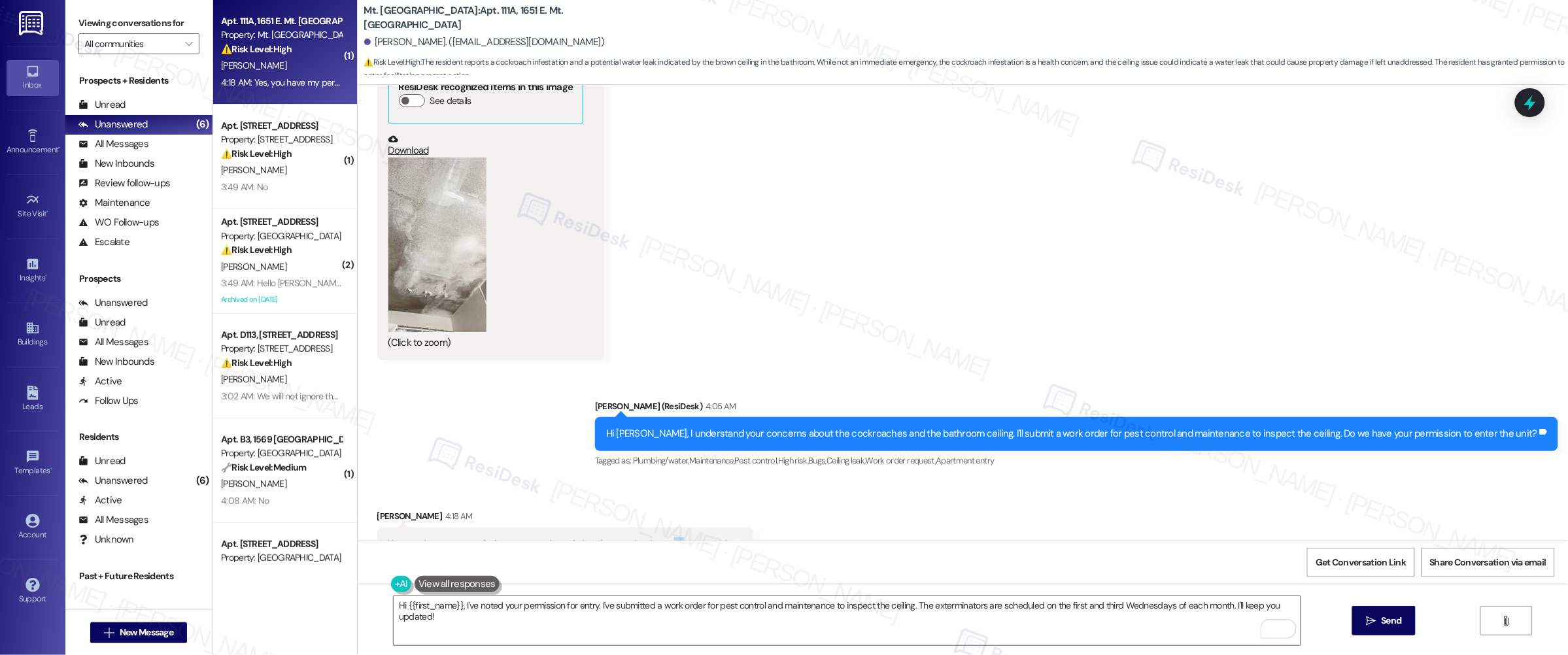 click on "Yes, you have my permission to enter the unit. In advance, thank you so very much." at bounding box center (560, 544) 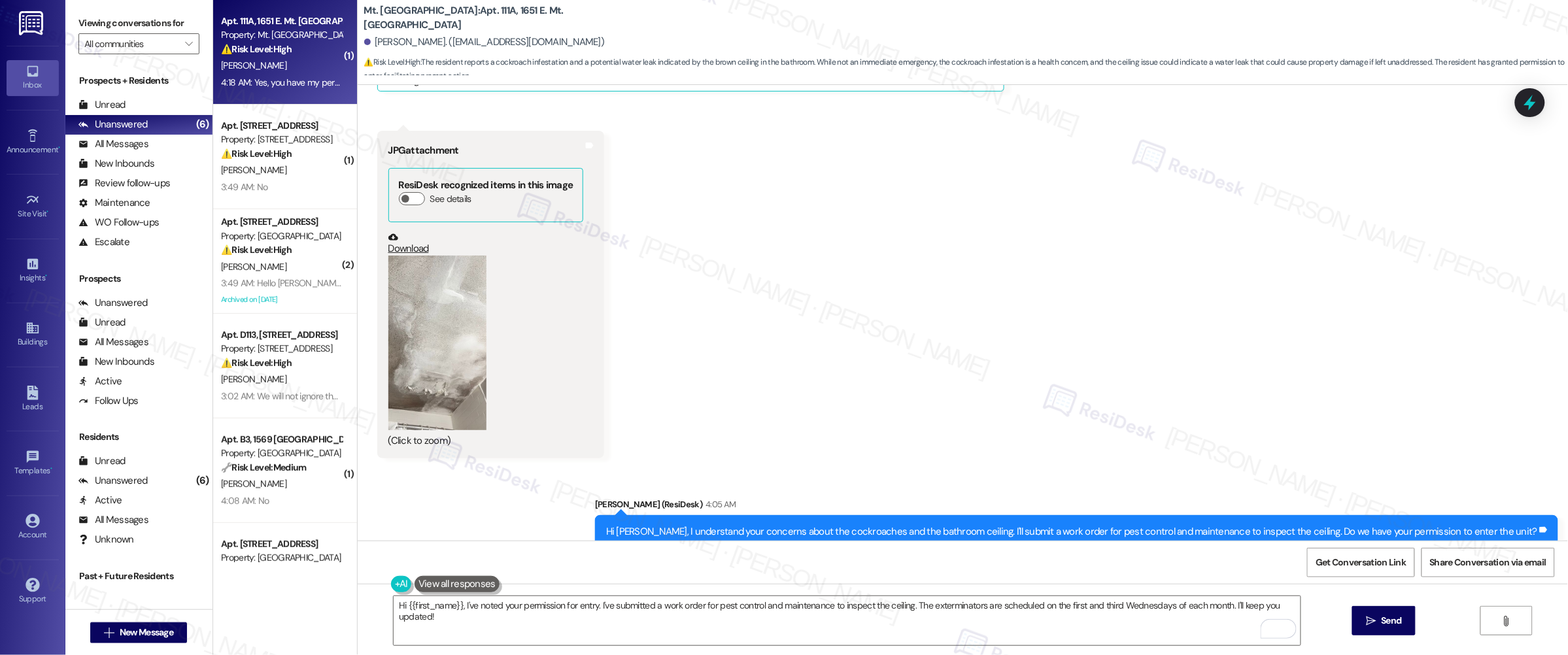 scroll, scrollTop: 18487, scrollLeft: 0, axis: vertical 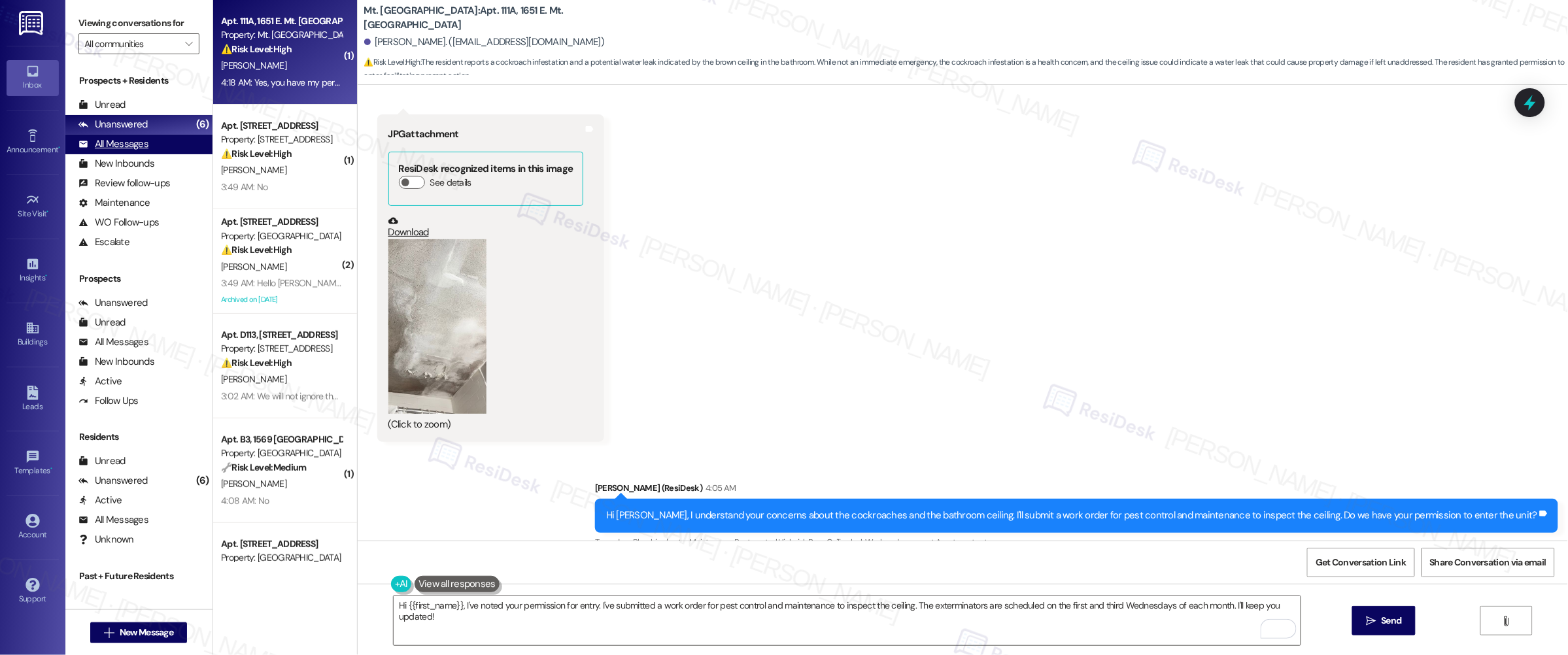 click on "All Messages" at bounding box center (113, 144) 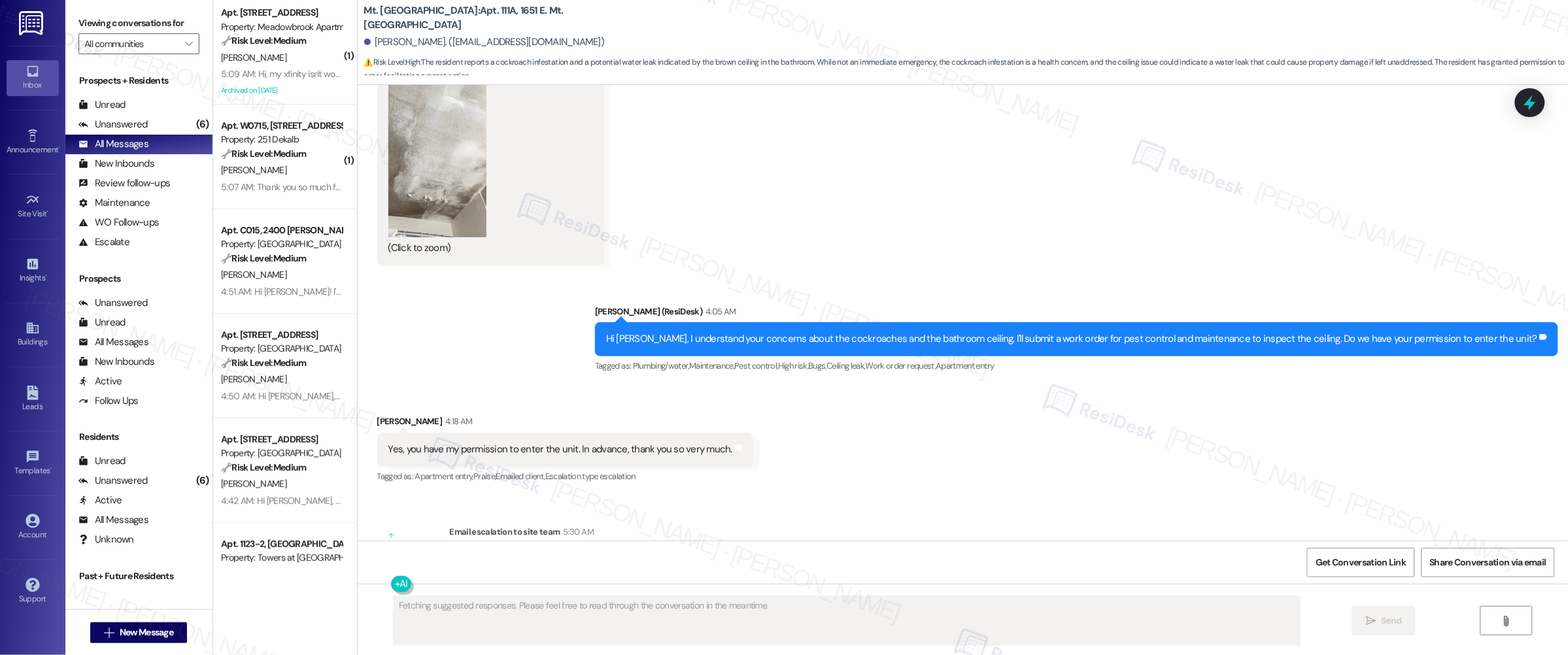 scroll, scrollTop: 18834, scrollLeft: 0, axis: vertical 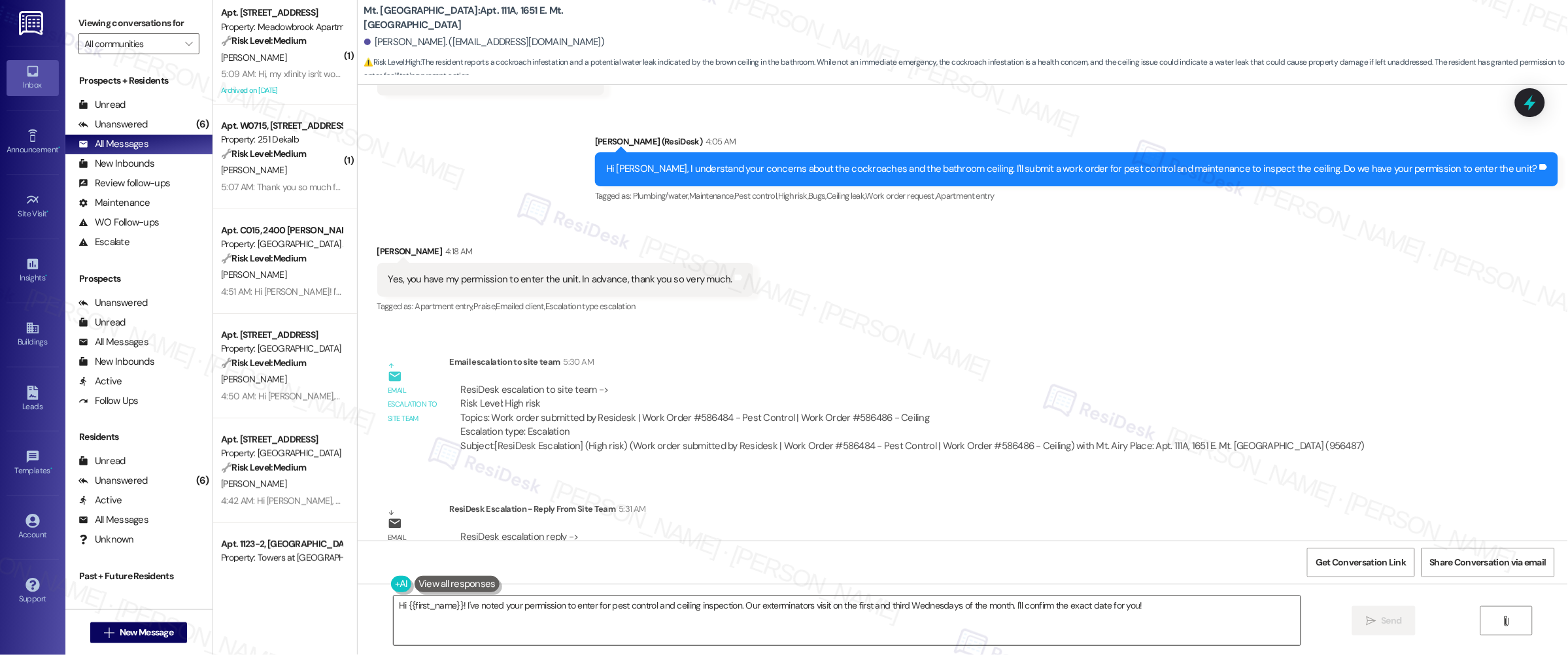 click on "Hi {{first_name}}! I've noted your permission to enter for pest control and ceiling inspection. Our exterminators visit on the first and third Wednesdays of the month. I'll confirm the exact date for you!" at bounding box center (847, 620) 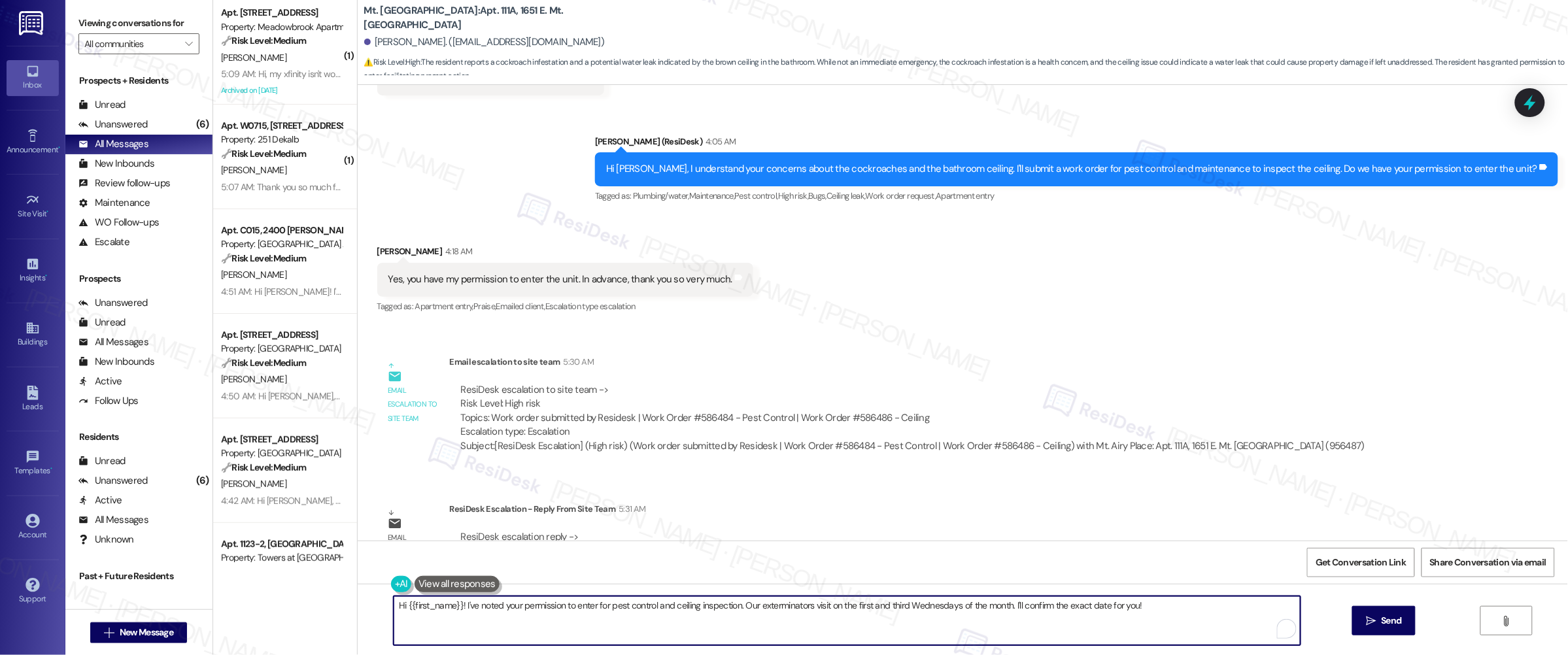 click on "Hi {{first_name}}! I've noted your permission to enter for pest control and ceiling inspection. Our exterminators visit on the first and third Wednesdays of the month. I'll confirm the exact date for you!" at bounding box center (847, 620) 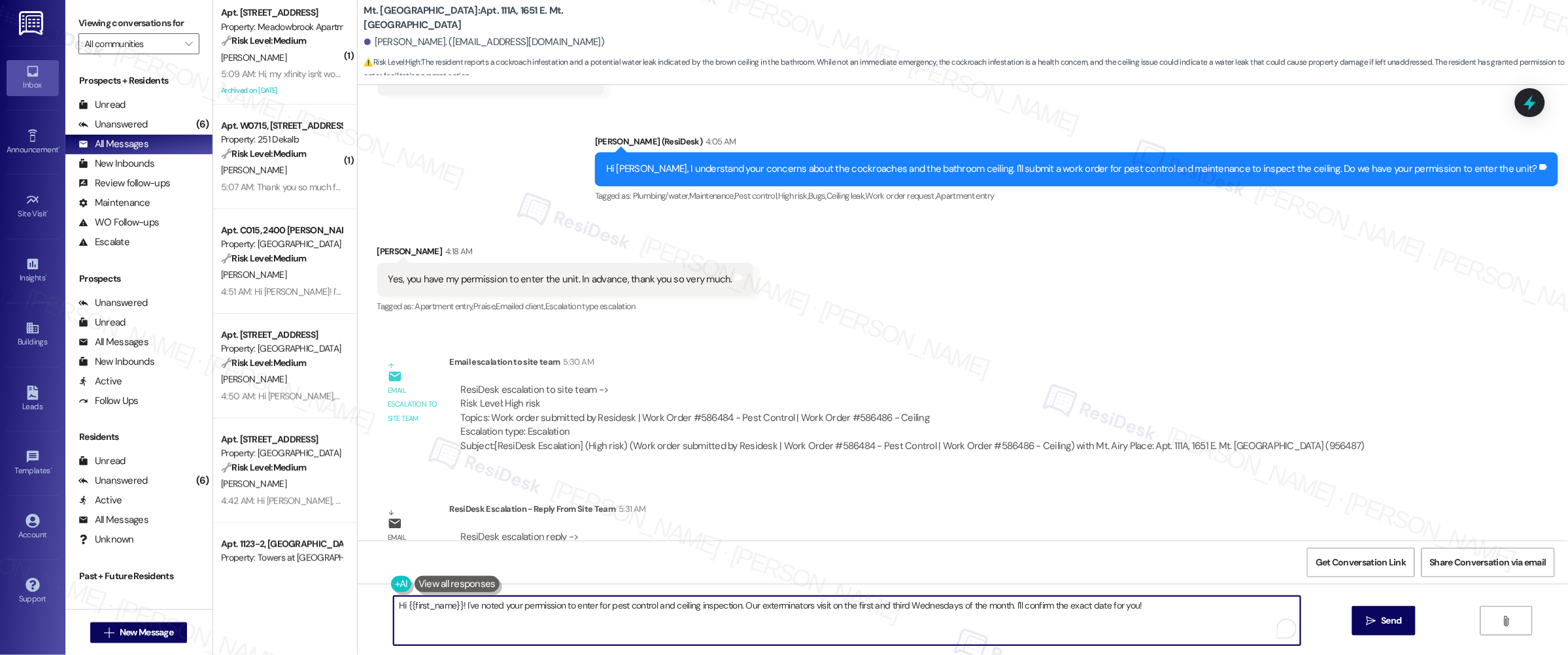 paste on "Thank you, {{first_name}}. The request has been submitted. Our maintenance team will be in touch soon. Is there anything else I can assist you with?" 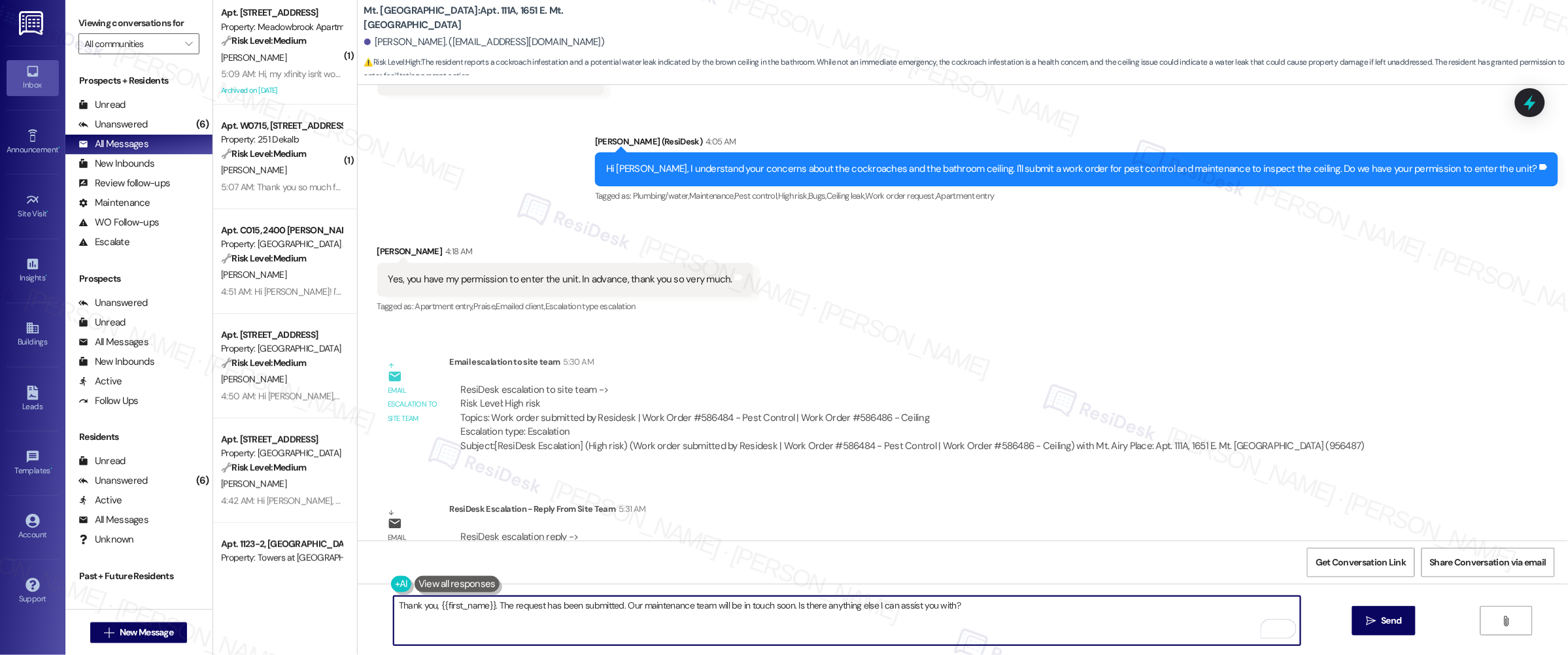 click on "Thank you, {{first_name}}. The request has been submitted. Our maintenance team will be in touch soon. Is there anything else I can assist you with?" at bounding box center (847, 620) 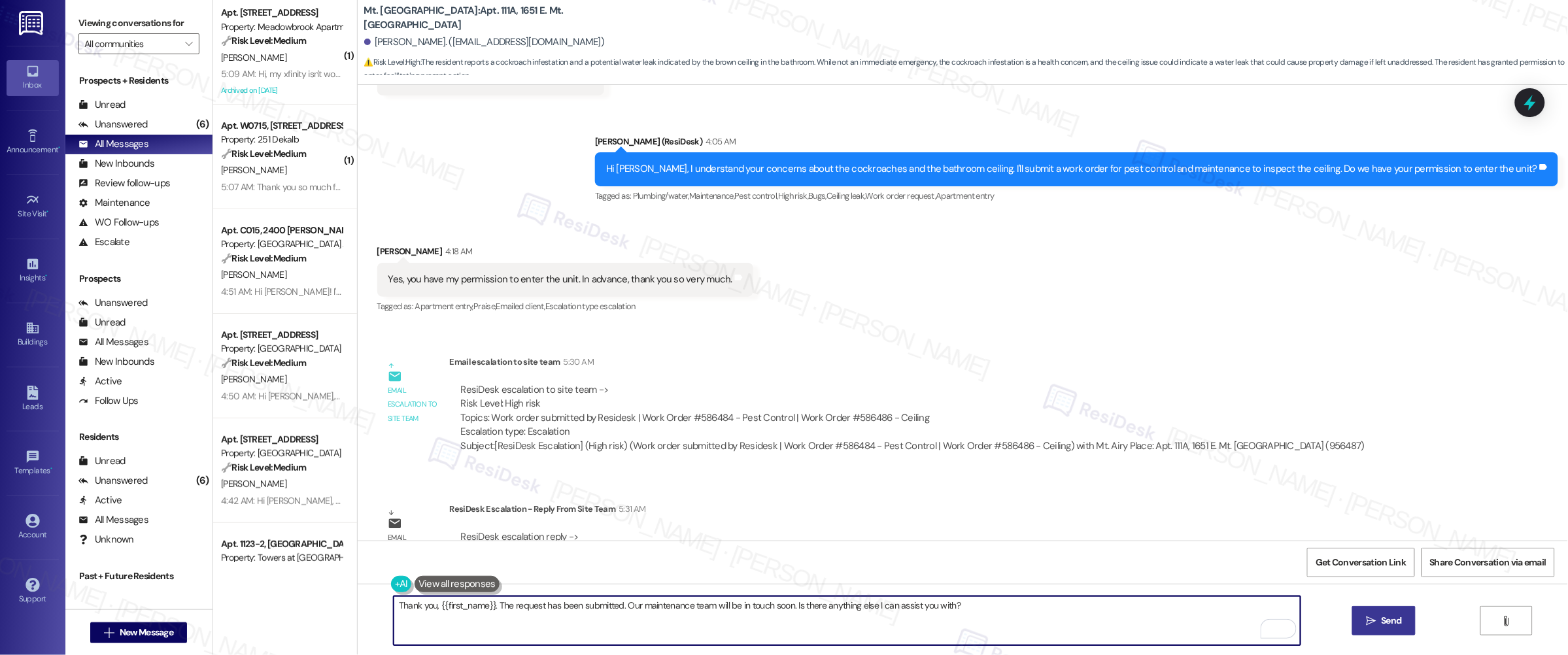 type on "Thank you, {{first_name}}. The request has been submitted. Our maintenance team will be in touch soon. Is there anything else I can assist you with?" 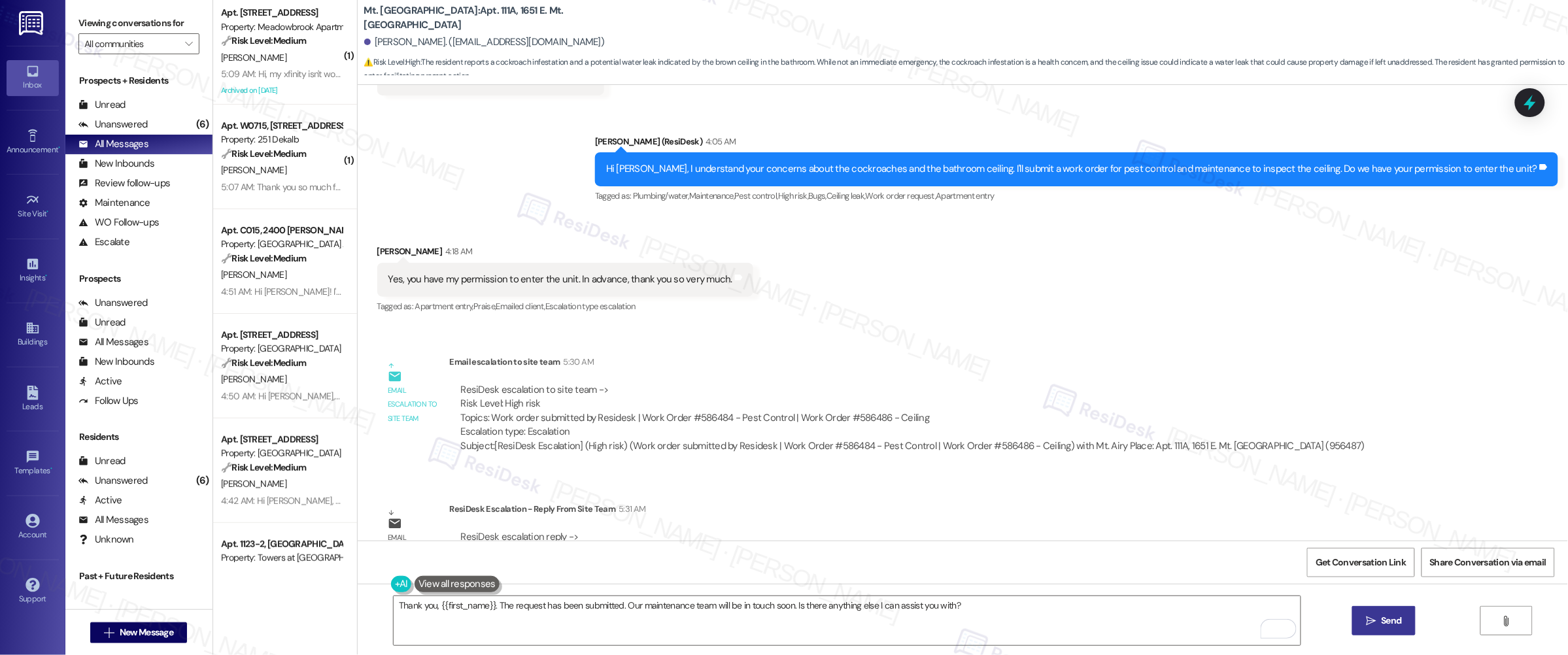 click on " Send" at bounding box center (1384, 620) 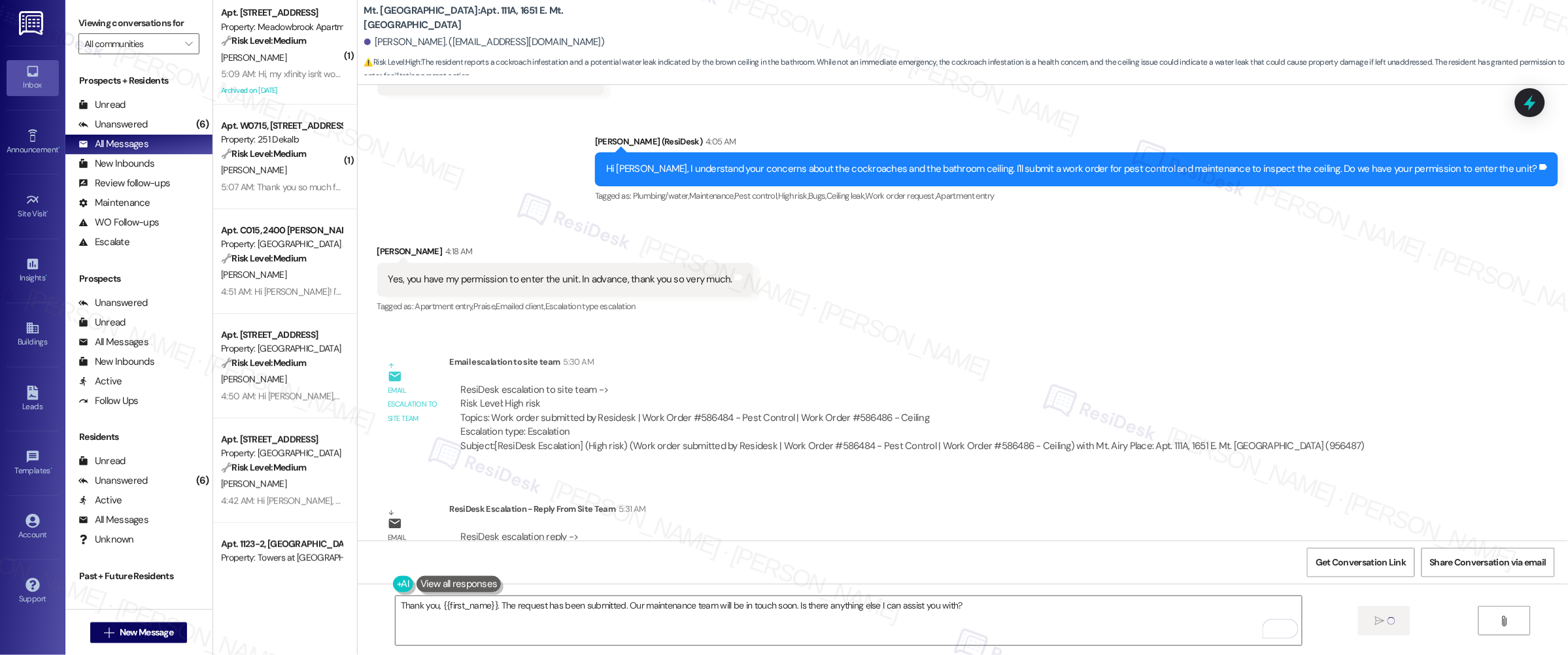 type 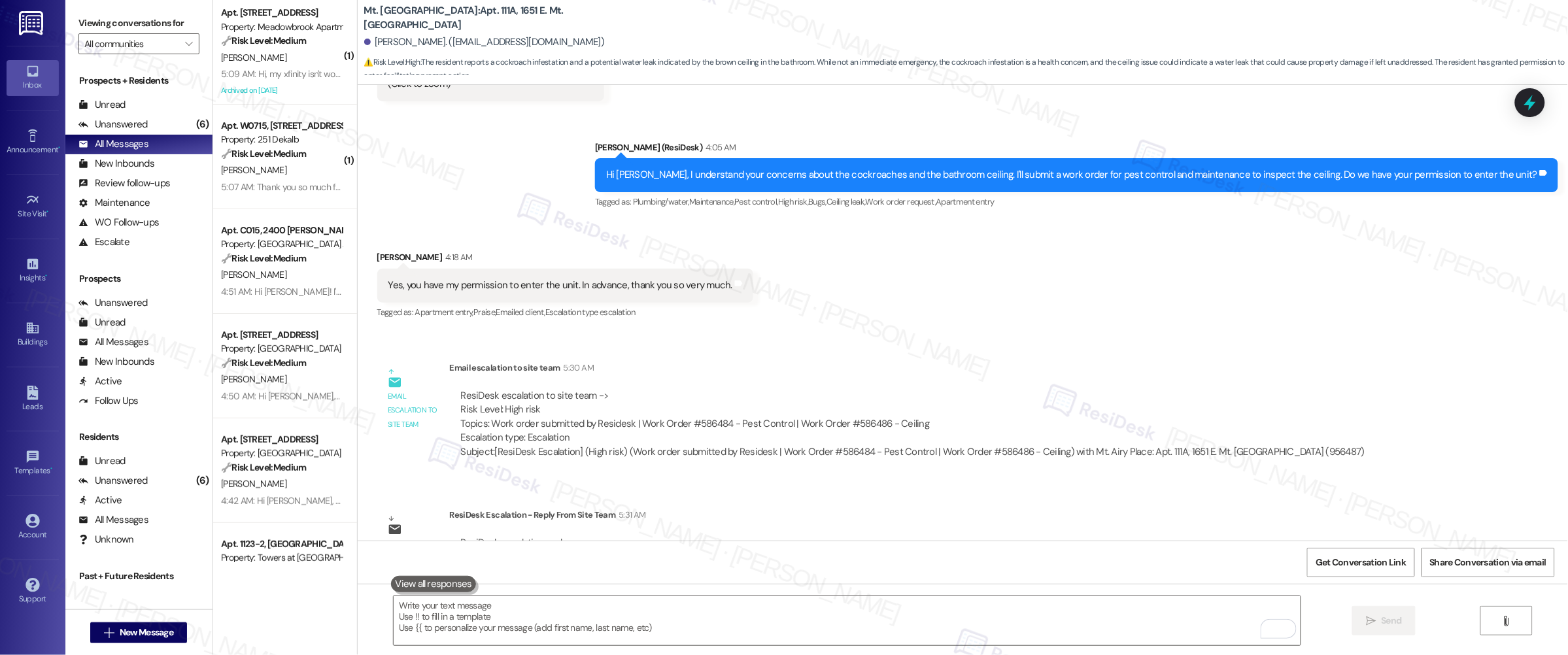 scroll, scrollTop: 18924, scrollLeft: 0, axis: vertical 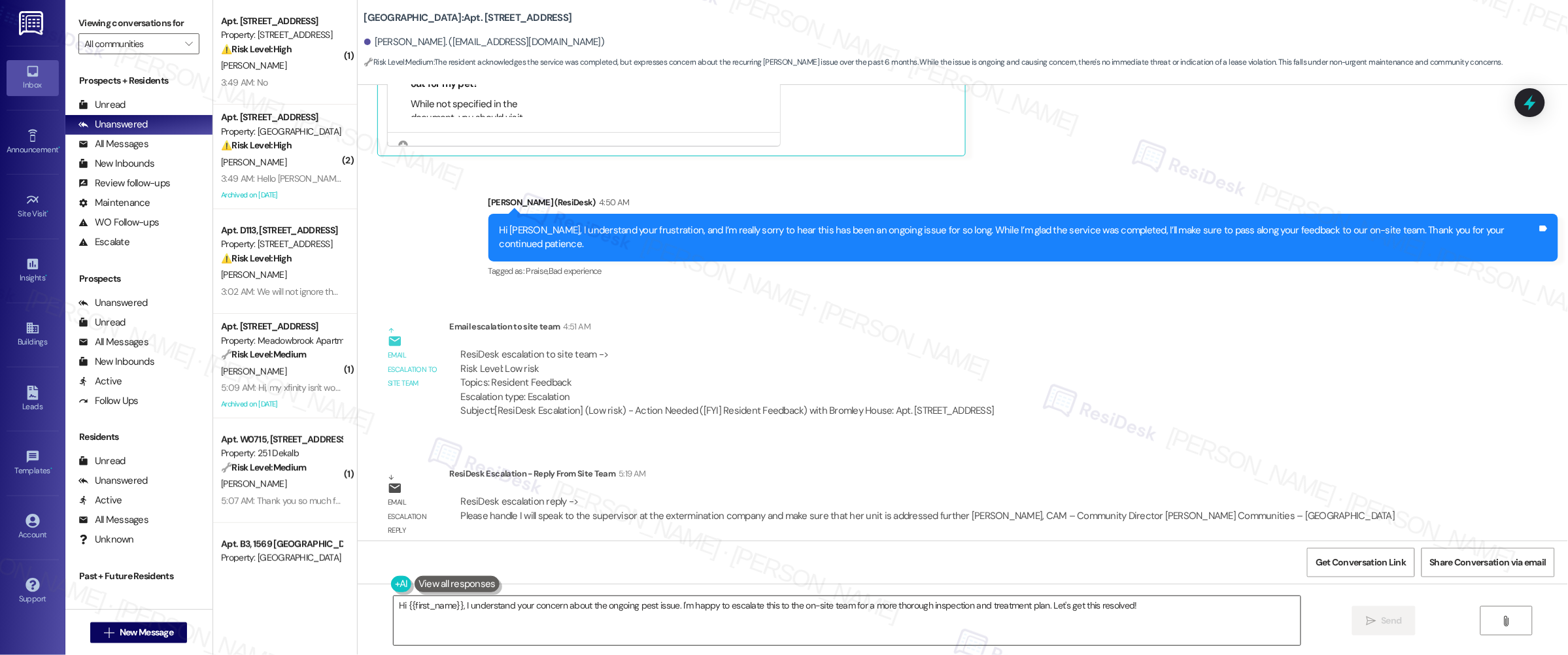 click on "Hi {{first_name}}, I understand your concern about the ongoing pest issue. I'm happy to escalate this to the on-site team for a more thorough inspection and treatment plan. Let's get this resolved!" at bounding box center (847, 620) 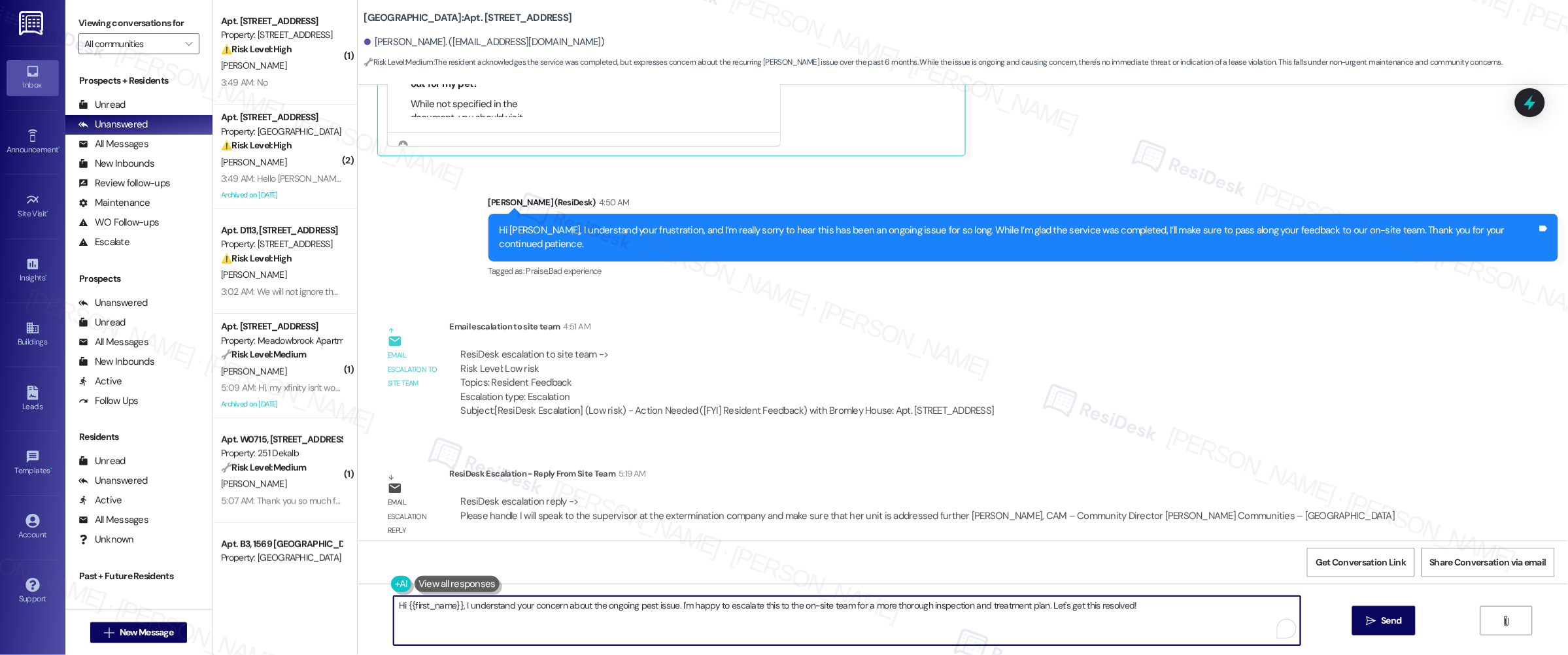 click on "Hi {{first_name}}, I understand your concern about the ongoing pest issue. I'm happy to escalate this to the on-site team for a more thorough inspection and treatment plan. Let's get this resolved!" at bounding box center (847, 620) 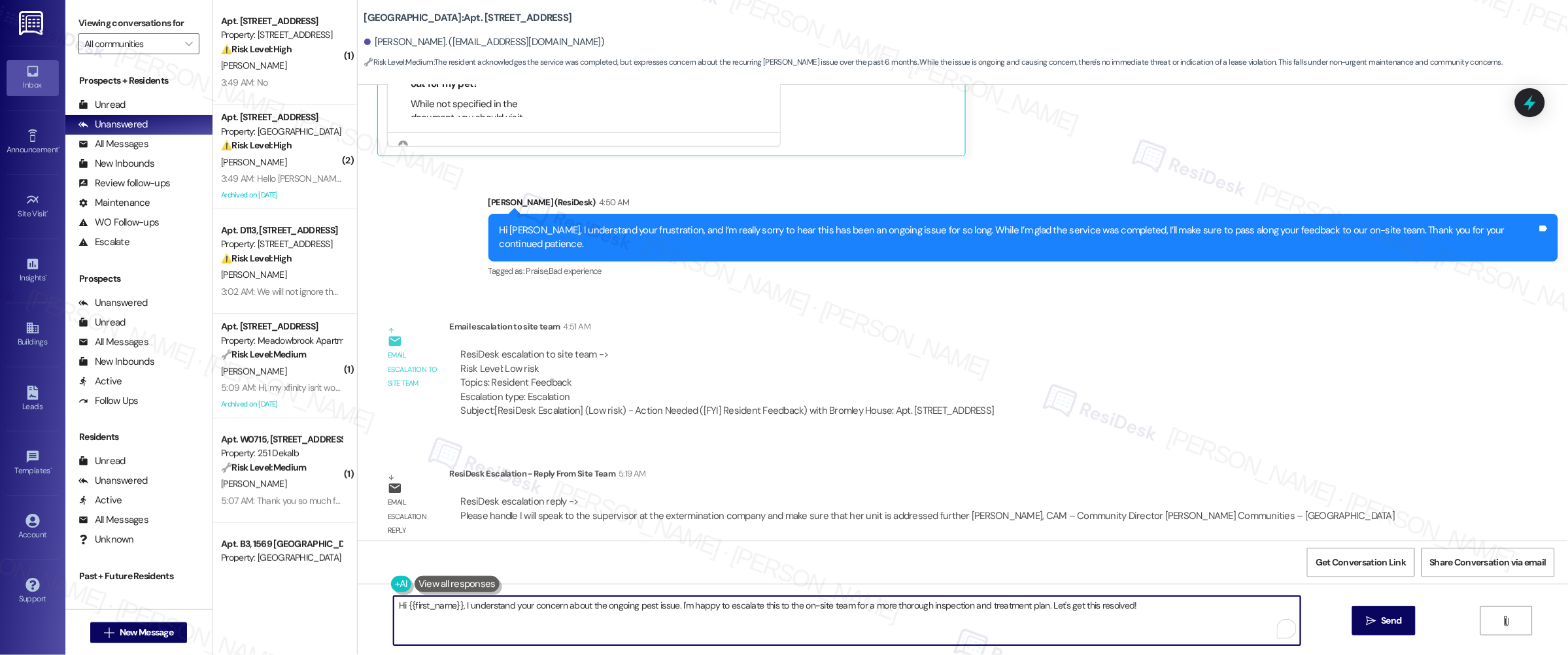 click on "Hi {{first_name}}, I understand your concern about the ongoing pest issue. I'm happy to escalate this to the on-site team for a more thorough inspection and treatment plan. Let's get this resolved!" at bounding box center (847, 620) 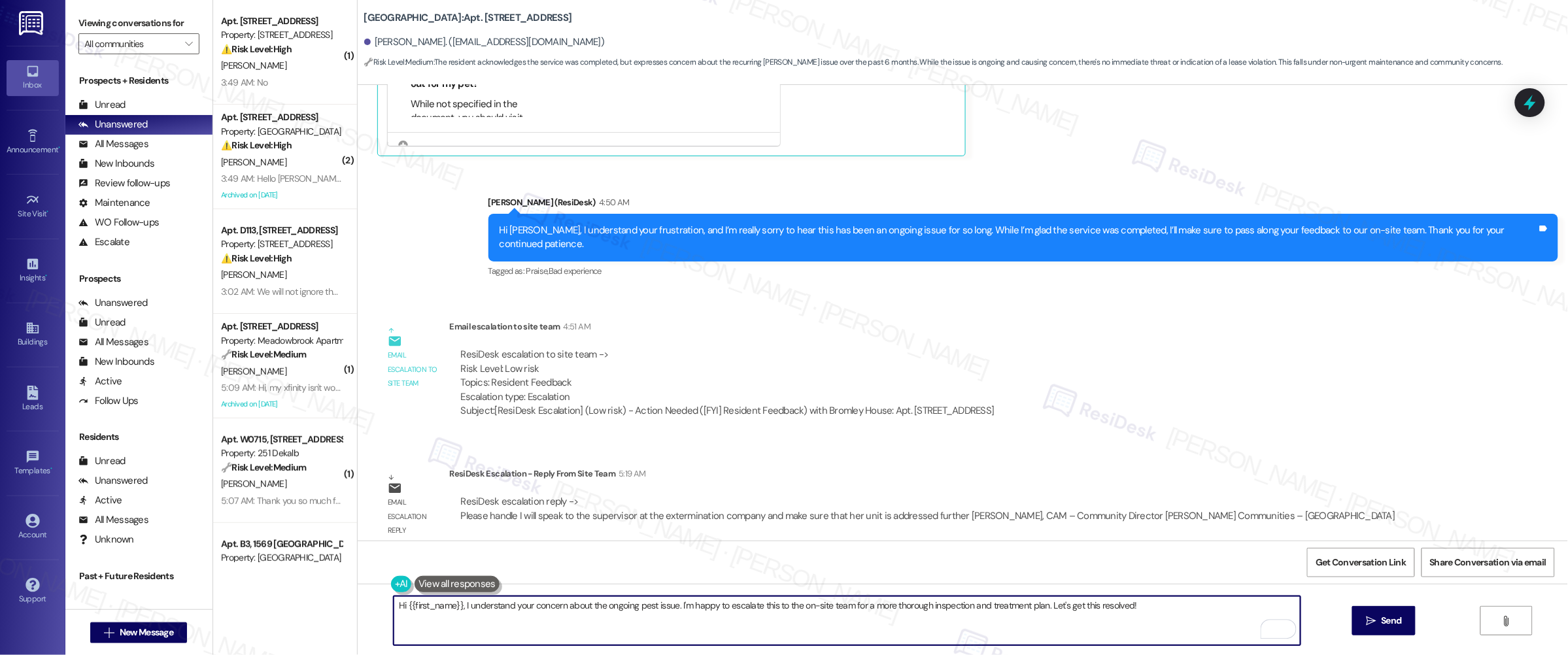 paste on "[Resident's Name], I understand your concerns, and I want to assure you that we’re taking this seriously. Our community manager will be speaking directly with the supervisor at the extermination company to make sure your unit is given additional attention moving forward. We appreciate your patience and will keep you updated on next steps.
Ask ChatGPT" 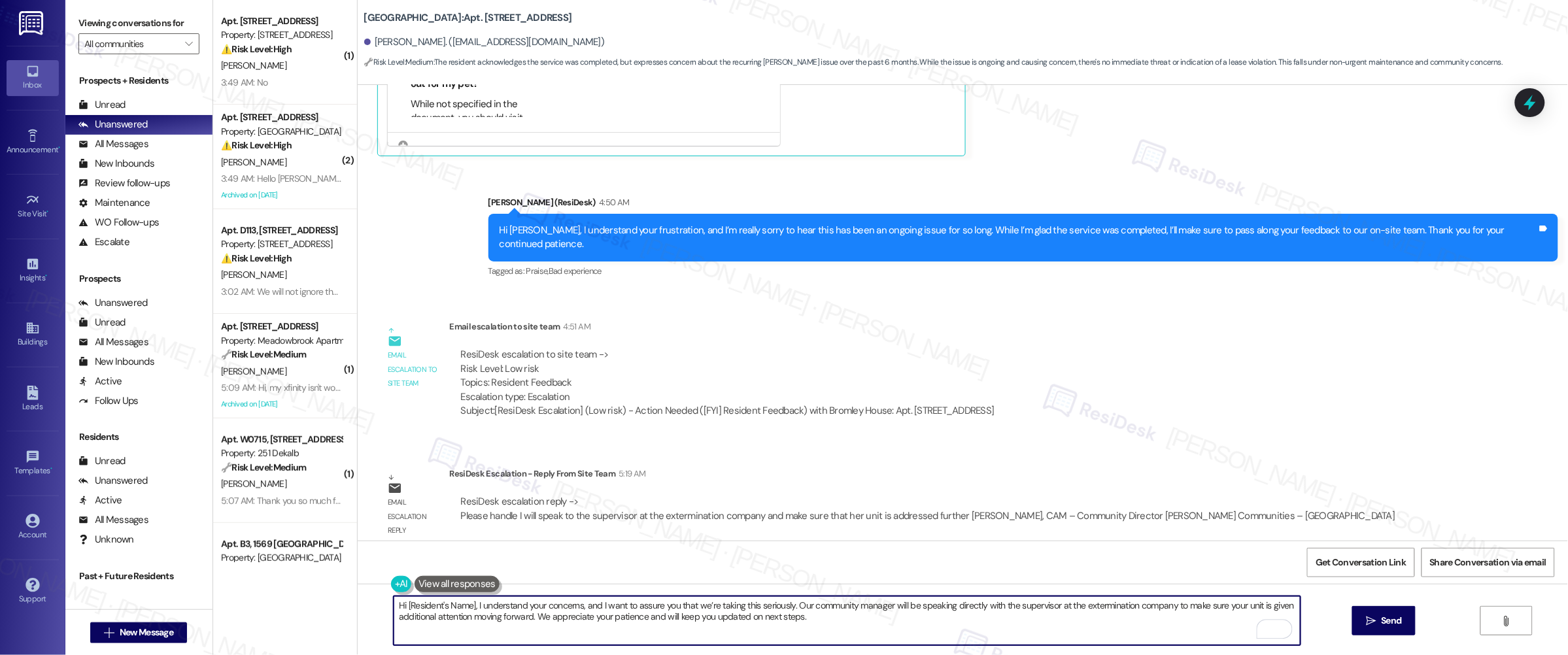 scroll, scrollTop: 99, scrollLeft: 0, axis: vertical 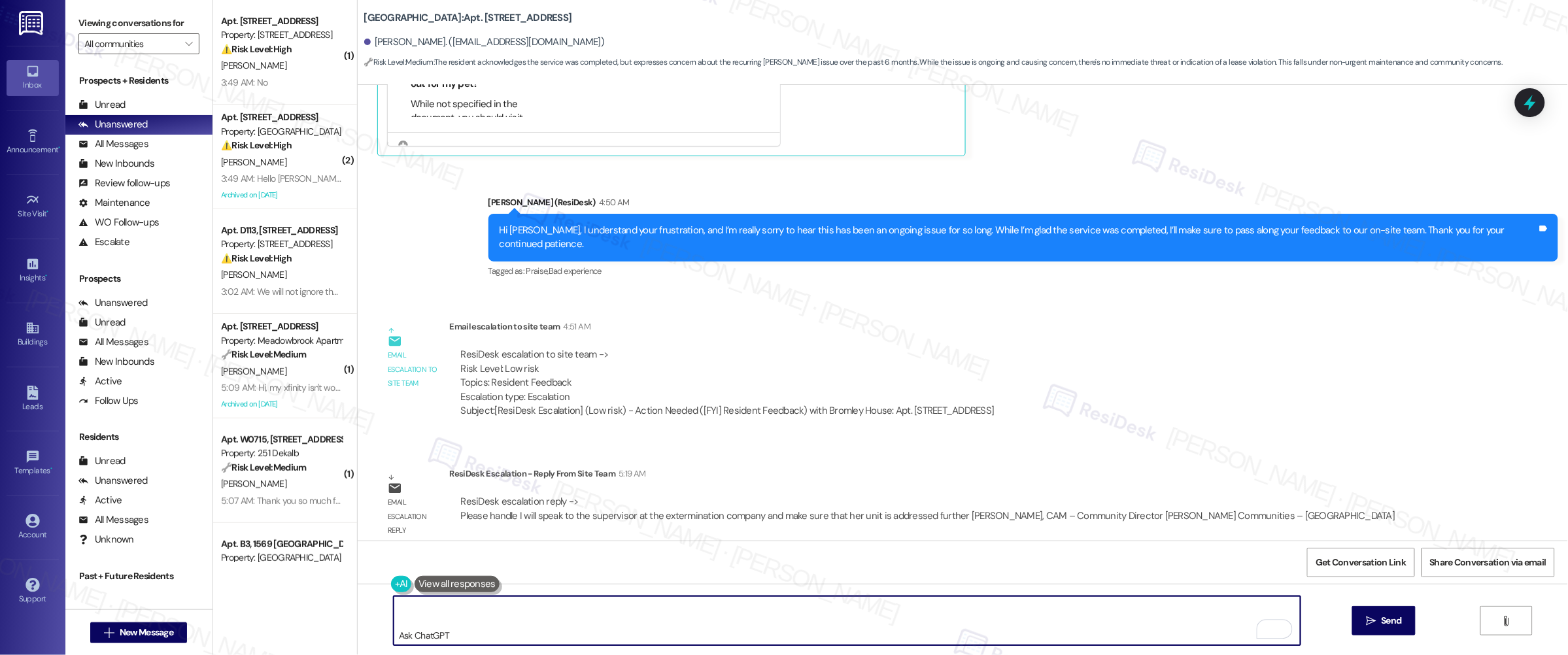 drag, startPoint x: 398, startPoint y: 634, endPoint x: 383, endPoint y: 623, distance: 18.601075 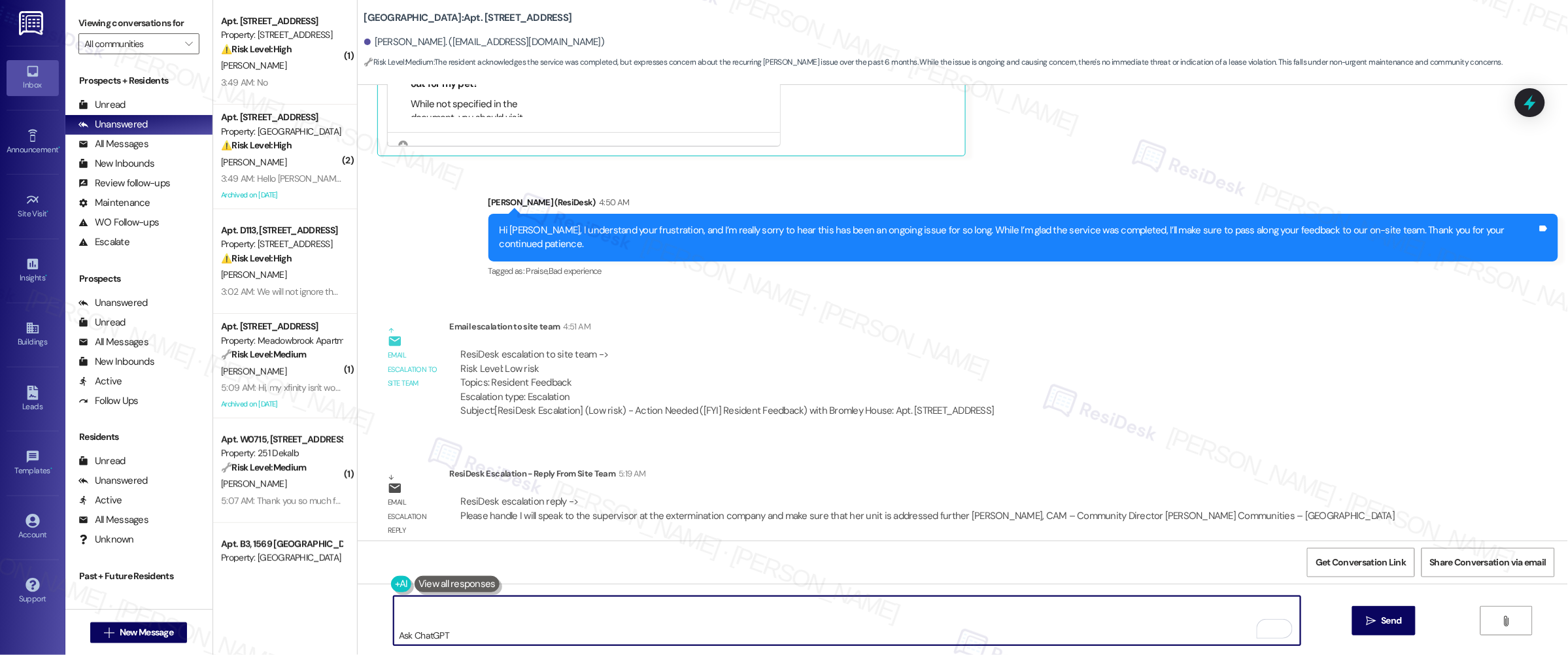 scroll, scrollTop: 103, scrollLeft: 0, axis: vertical 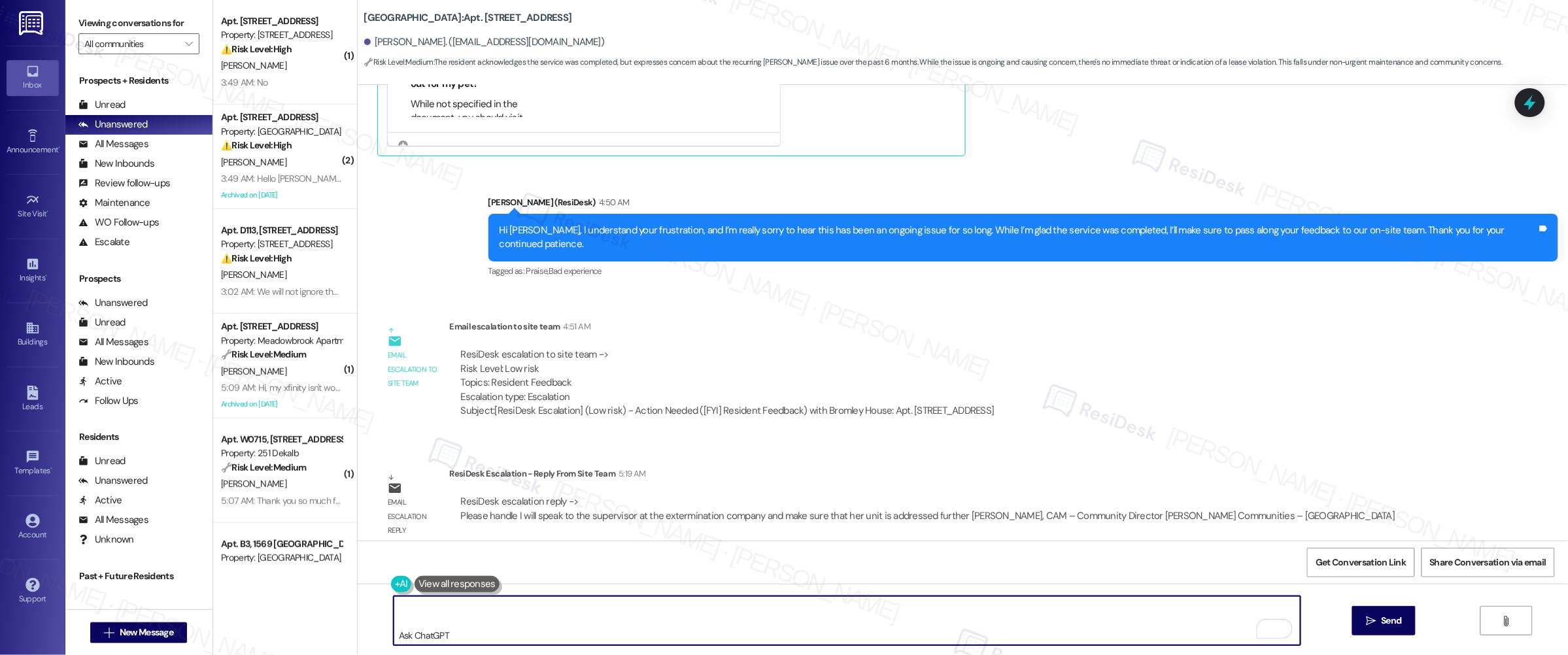 drag, startPoint x: 391, startPoint y: 603, endPoint x: 407, endPoint y: 647, distance: 46.8188 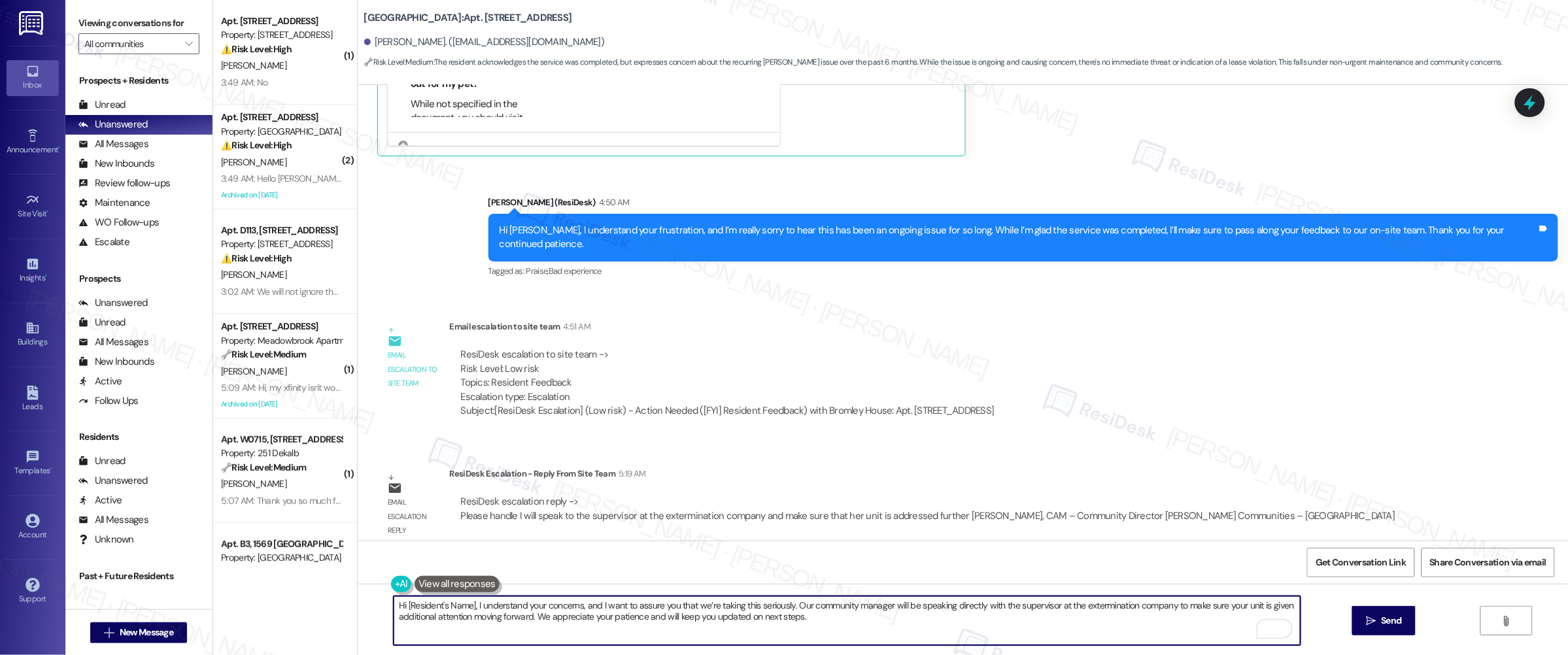 scroll, scrollTop: 70, scrollLeft: 0, axis: vertical 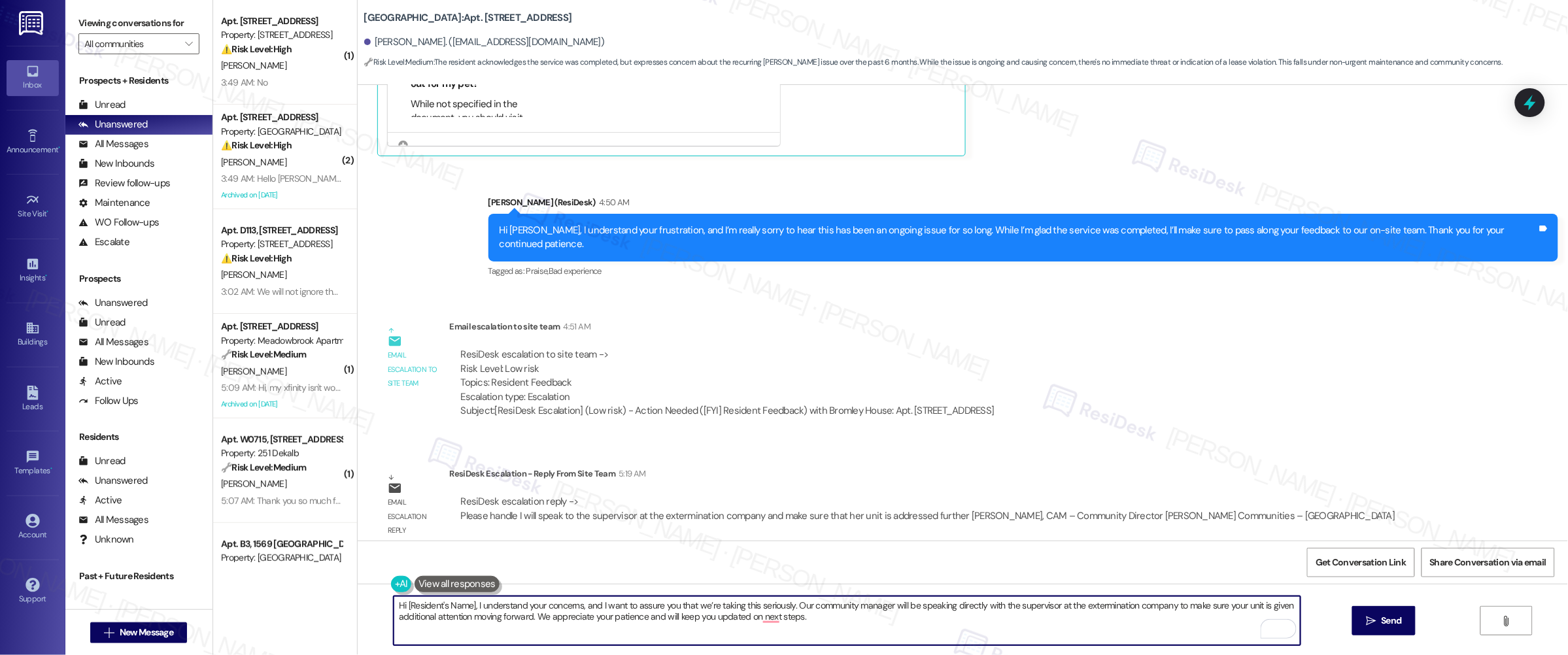click on "Hi [Resident's Name], I understand your concerns, and I want to assure you that we’re taking this seriously. Our community manager will be speaking directly with the supervisor at the extermination company to make sure your unit is given additional attention moving forward. We appreciate your patience and will keep you updated on next steps." at bounding box center [847, 620] 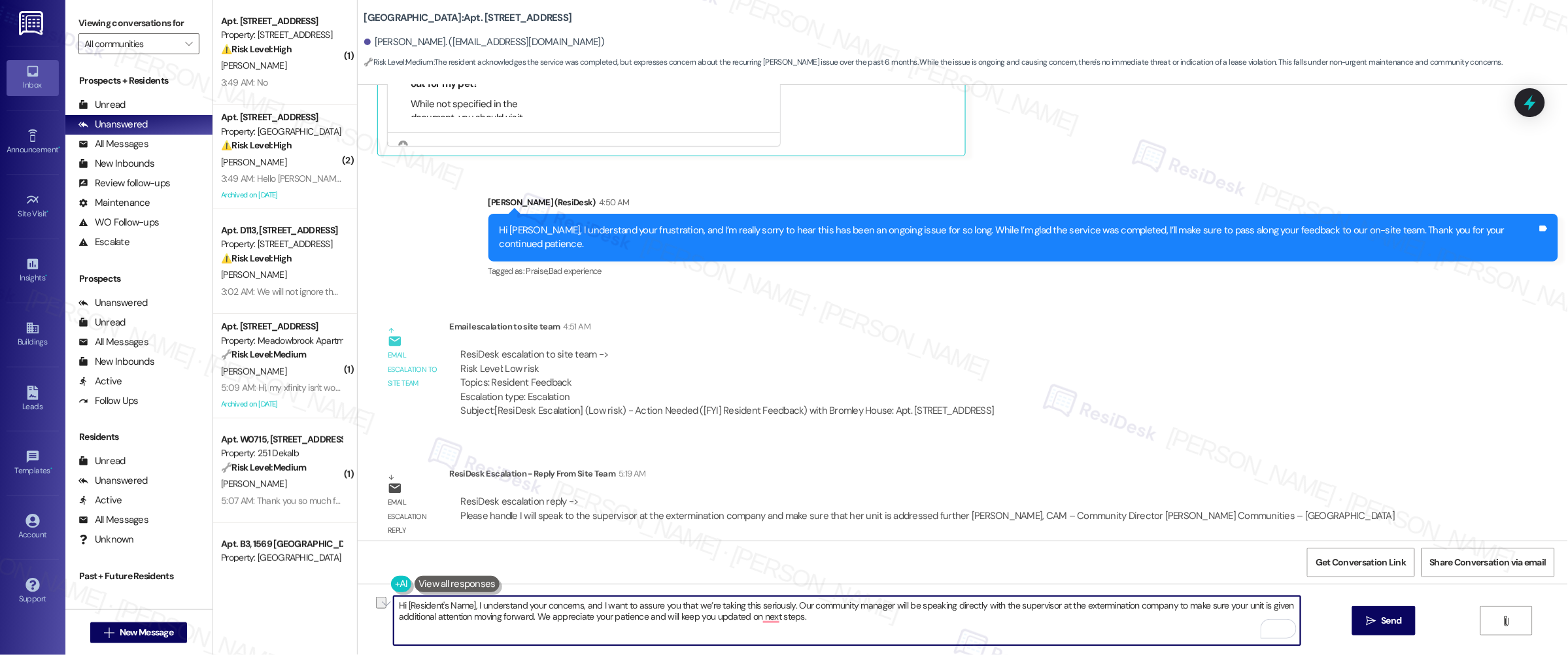 drag, startPoint x: 596, startPoint y: 605, endPoint x: 400, endPoint y: 596, distance: 196.20652 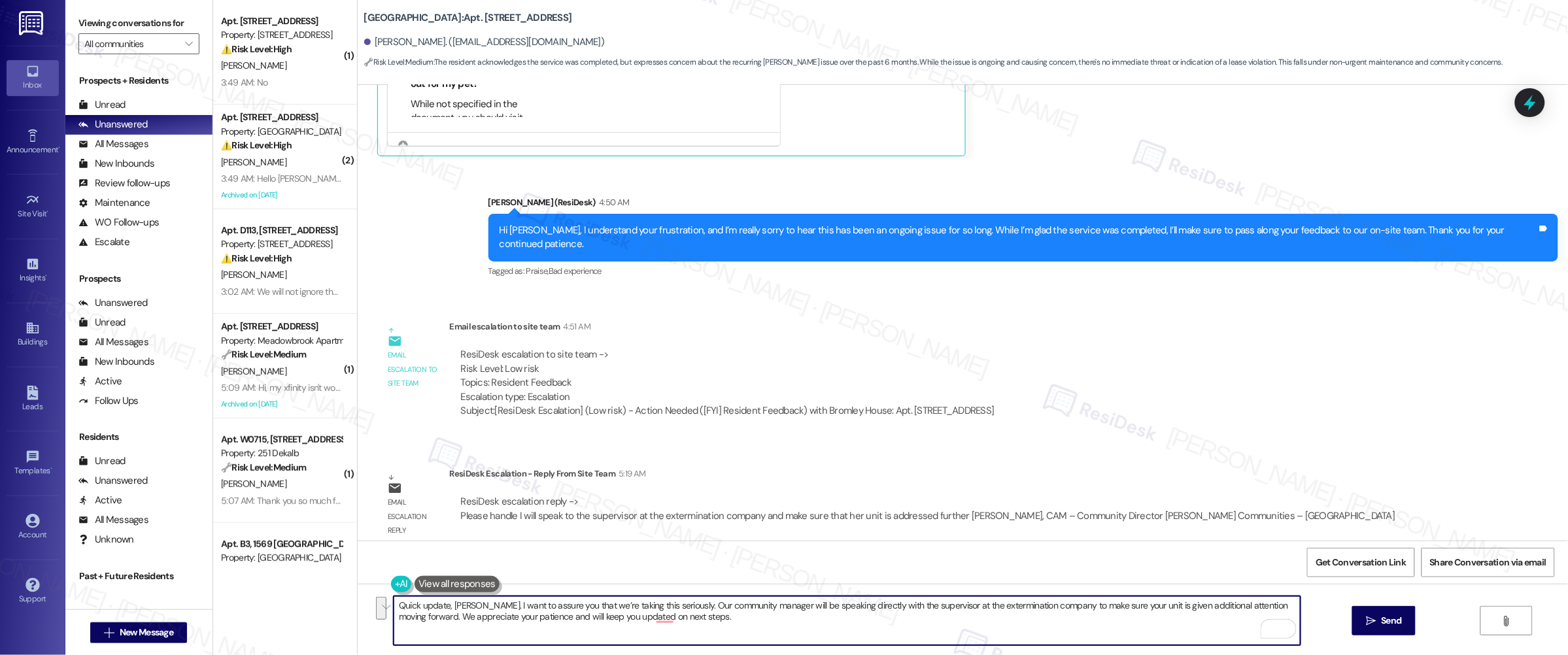 drag, startPoint x: 677, startPoint y: 609, endPoint x: 859, endPoint y: 620, distance: 182.3321 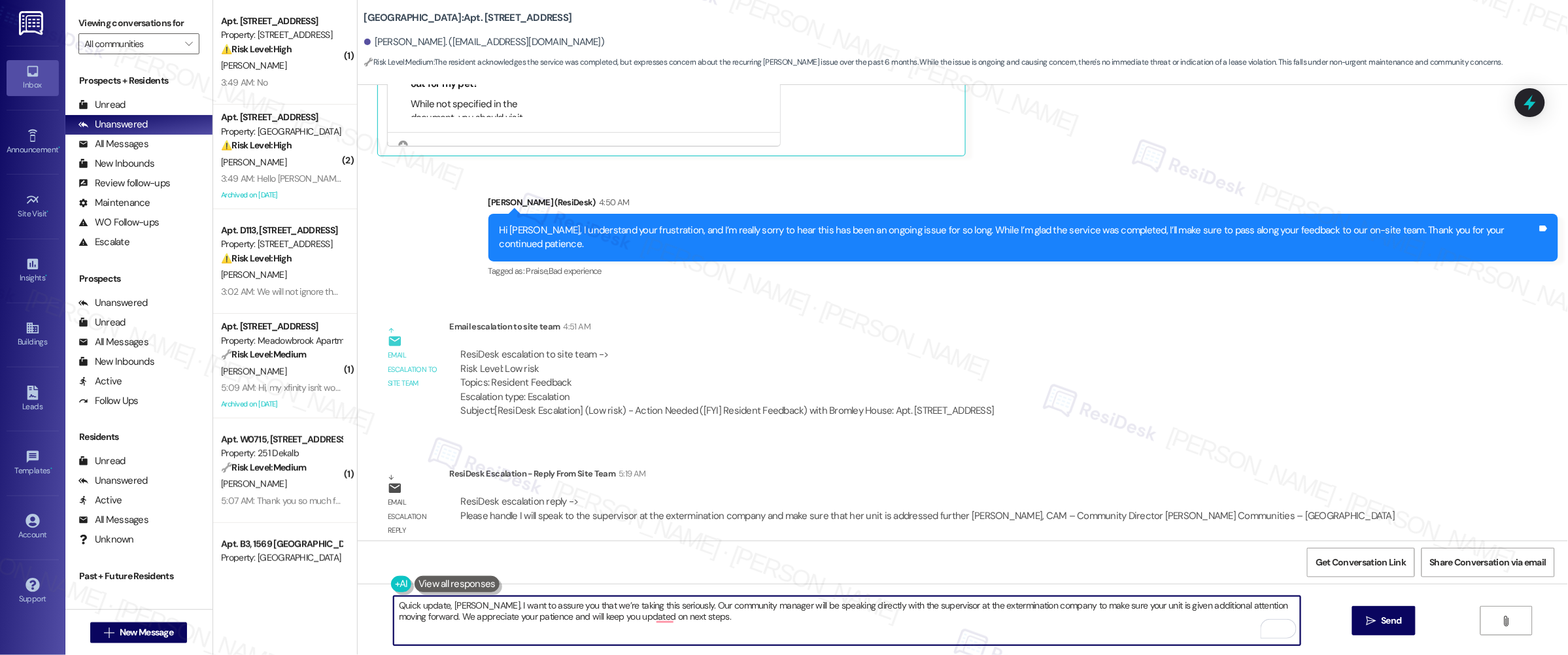 click on "Quick update, [PERSON_NAME]. I want to assure you that we’re taking this seriously. Our community manager will be speaking directly with the supervisor at the extermination company to make sure your unit is given additional attention moving forward. We appreciate your patience and will keep you updated on next steps." at bounding box center [847, 620] 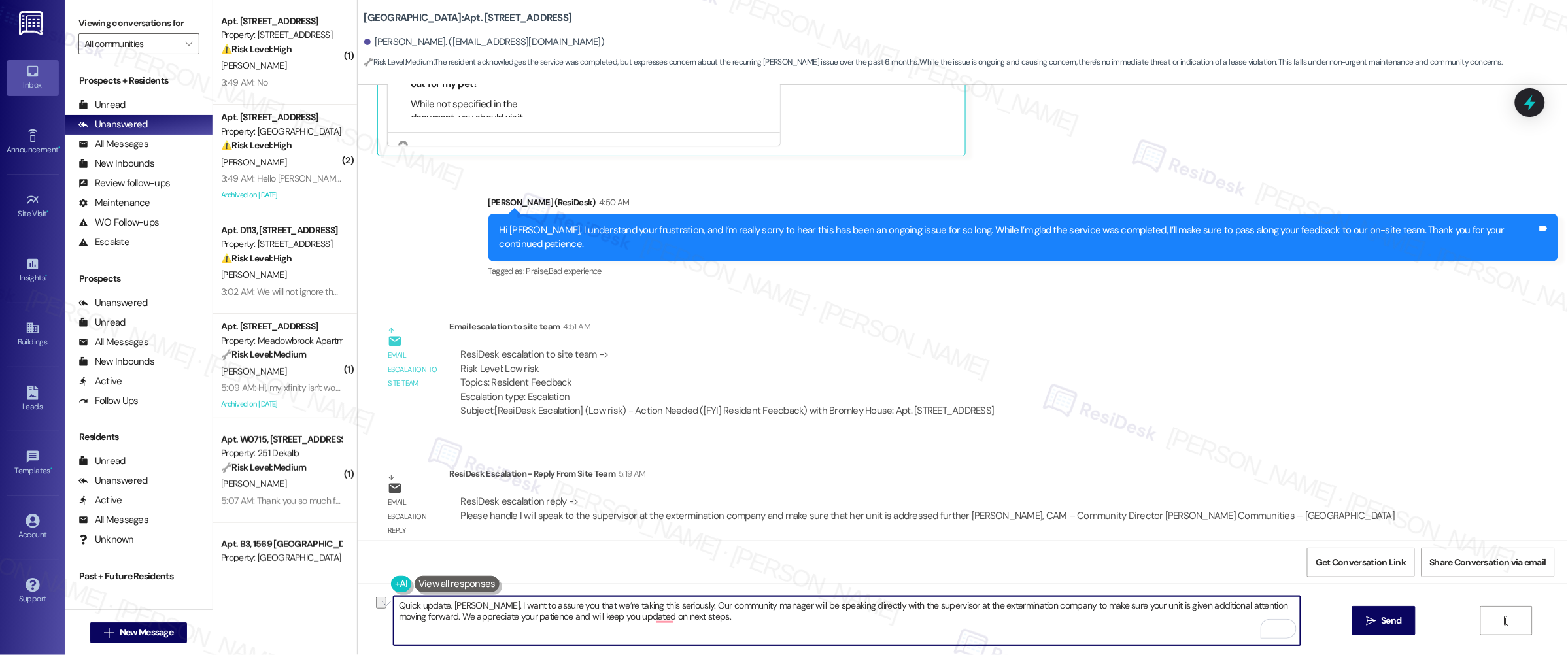 drag, startPoint x: 451, startPoint y: 617, endPoint x: 619, endPoint y: 623, distance: 168.10711 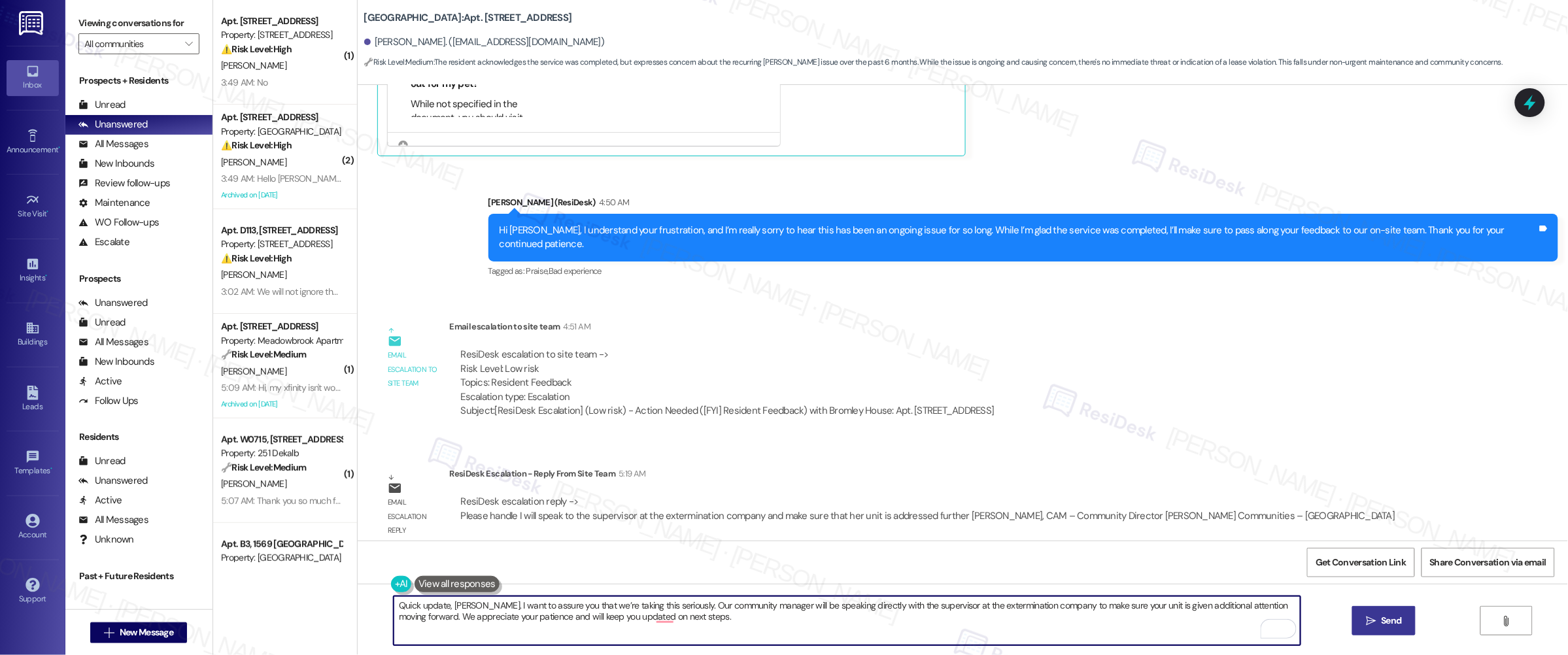 type on "Quick update, [PERSON_NAME]. I want to assure you that we’re taking this seriously. Our community manager will be speaking directly with the supervisor at the extermination company to make sure your unit is given additional attention moving forward. We appreciate your patience and will keep you updated on next steps." 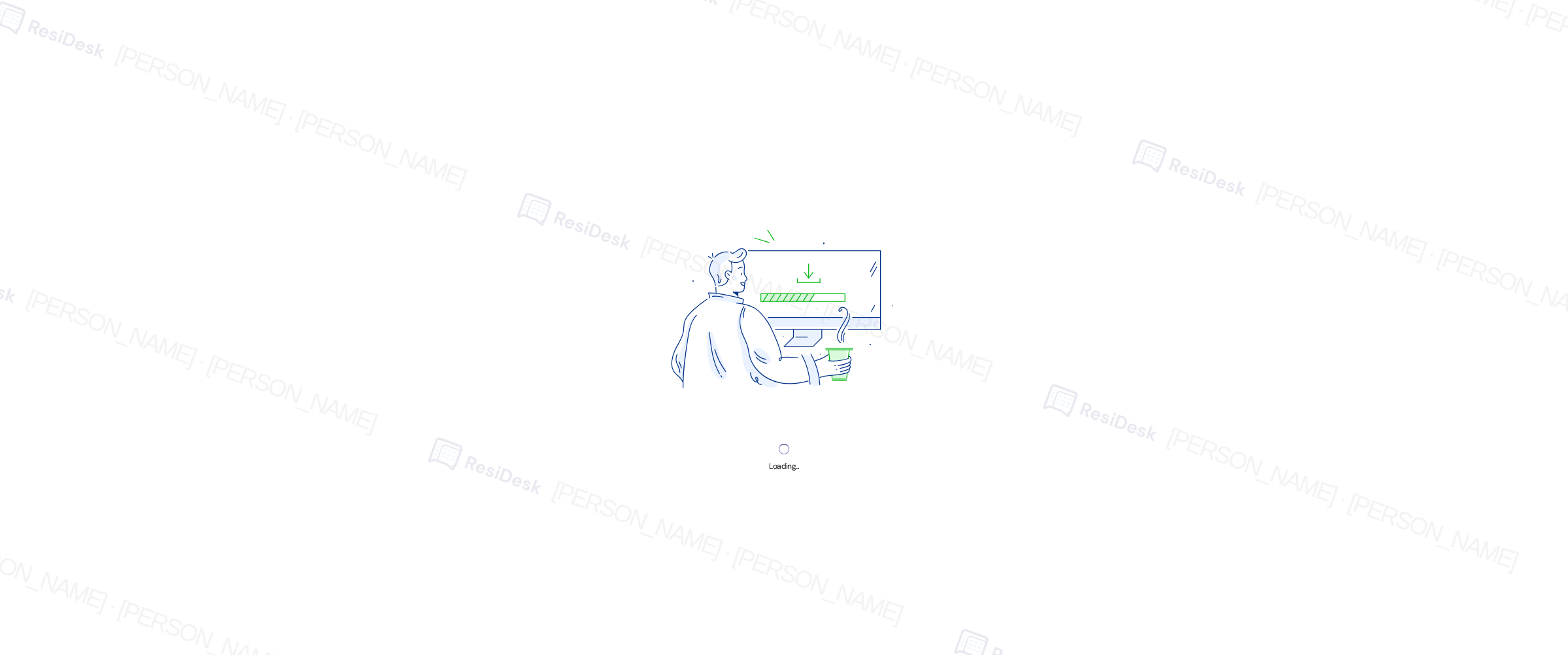 scroll, scrollTop: 0, scrollLeft: 0, axis: both 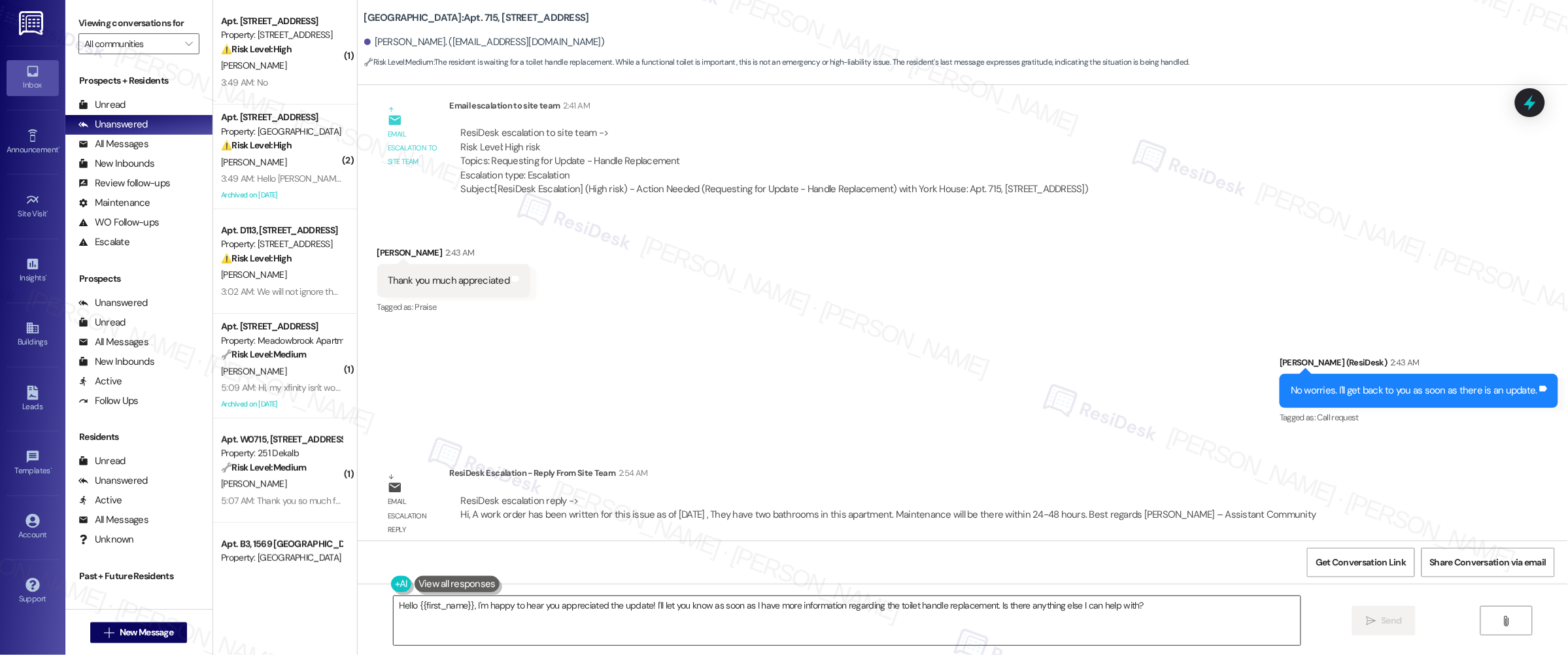 click on "Hello {{first_name}}, I'm happy to hear you appreciated the update! I'll let you know as soon as I have more information regarding the toilet handle replacement. Is there anything else I can help with?" at bounding box center [847, 620] 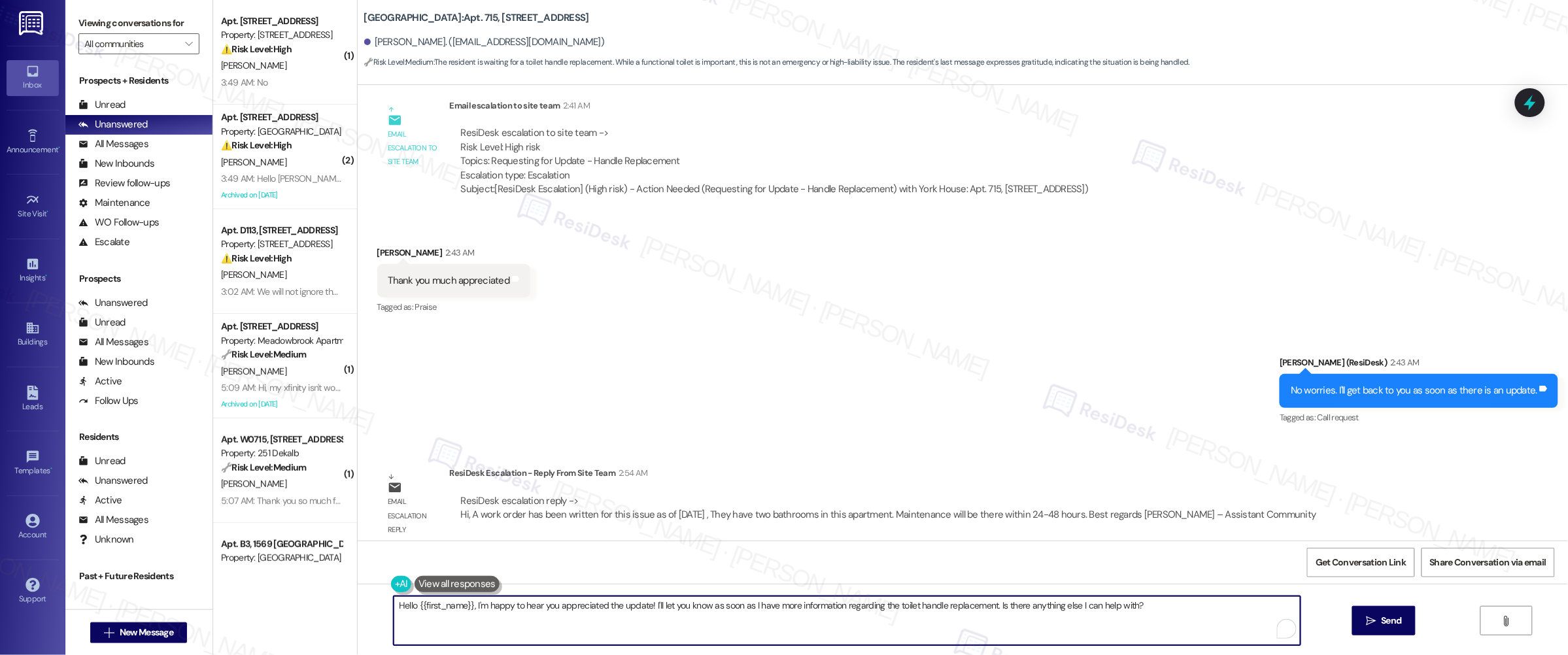 click on "Hello {{first_name}}, I'm happy to hear you appreciated the update! I'll let you know as soon as I have more information regarding the toilet handle replacement. Is there anything else I can help with?" at bounding box center [847, 620] 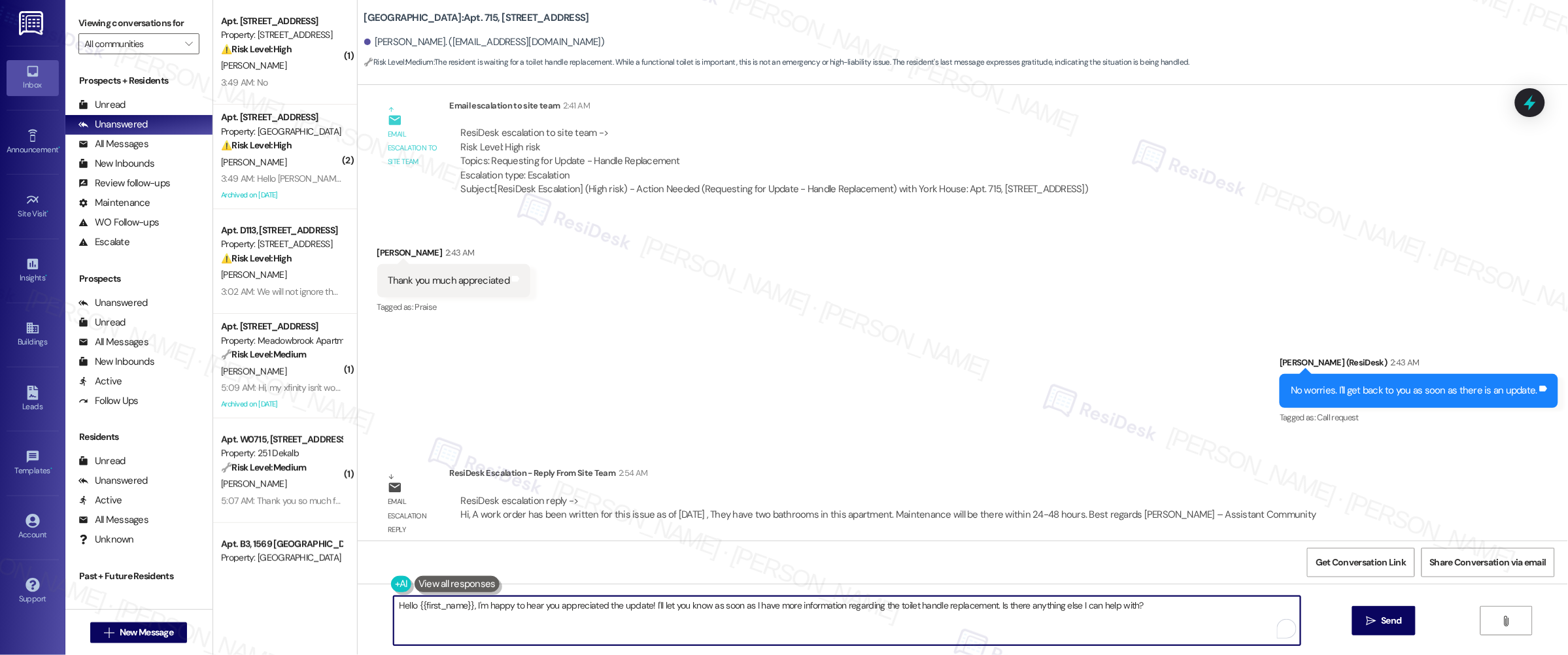 click on "Hello {{first_name}}, I'm happy to hear you appreciated the update! I'll let you know as soon as I have more information regarding the toilet handle replacement. Is there anything else I can help with?" at bounding box center [847, 620] 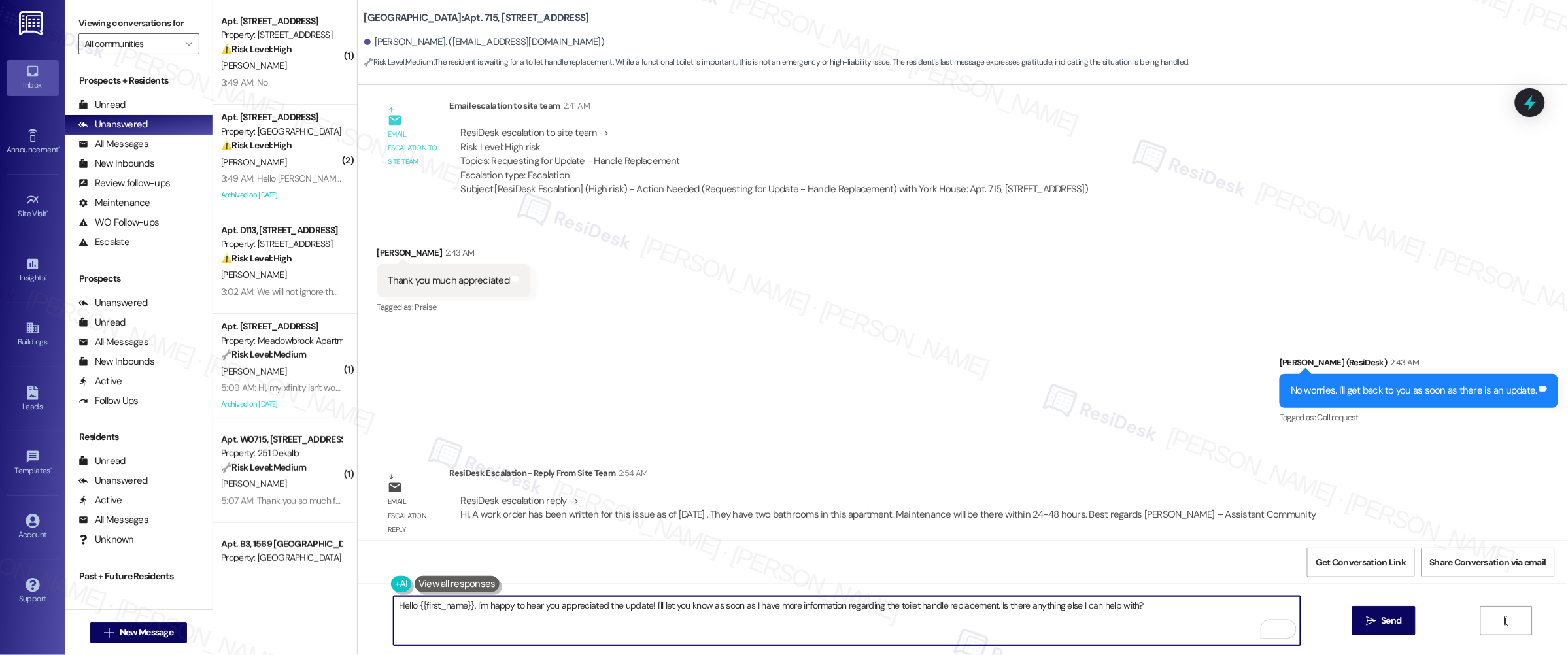 paste on "i [Resident's Name], a work order has been created for this issue as of [DATE]. We’ve noted that there are two bathrooms in the apartment, and maintenance is scheduled to be there within 24–48 hours. Please let us know if you have any questions in the meantime." 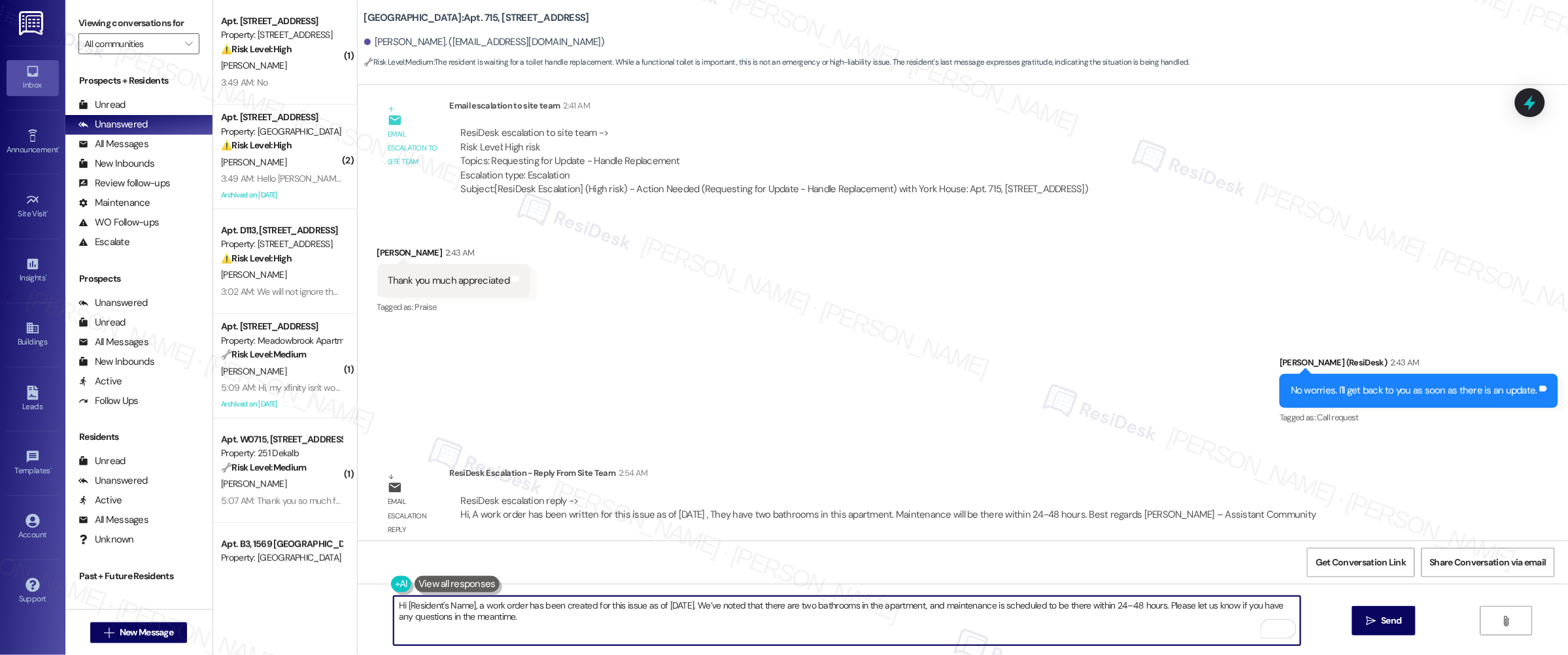 click on "Lucille Hendricks 2:43 AM" at bounding box center (454, 255) 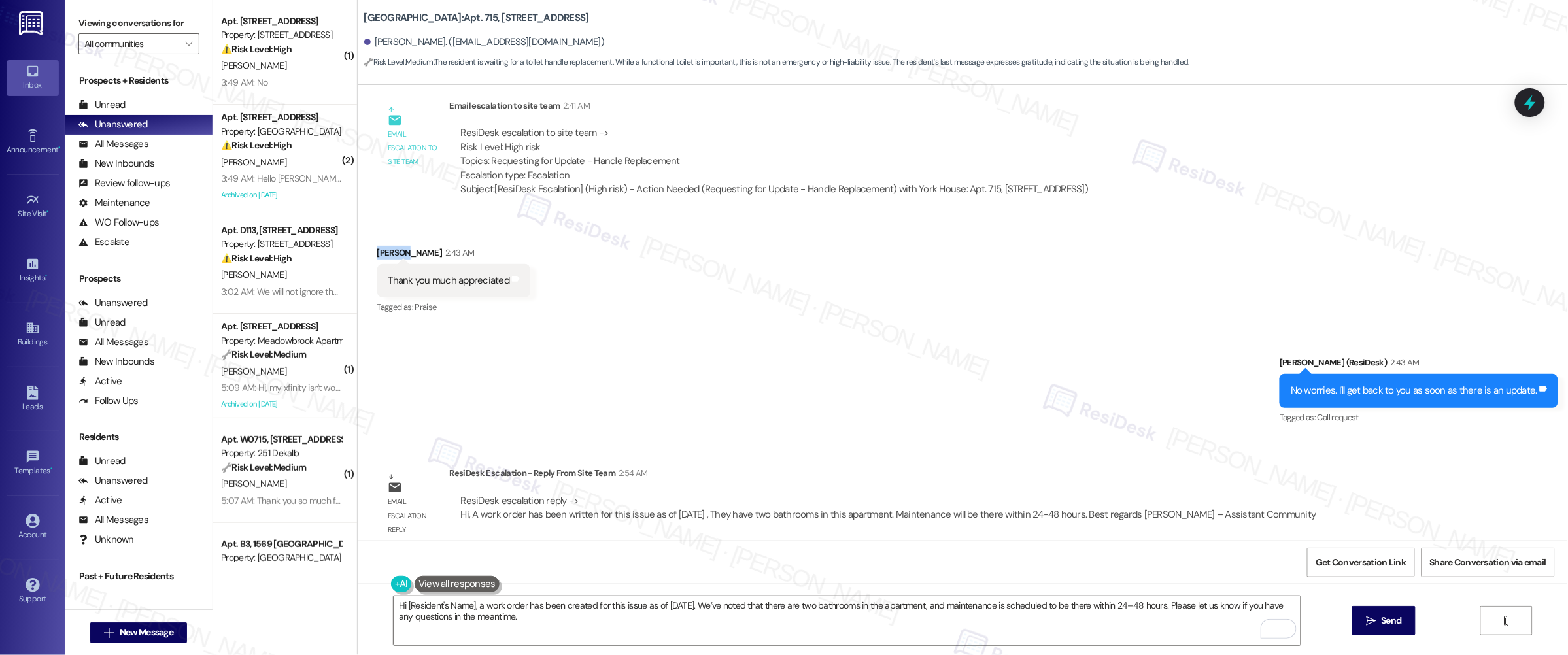click on "Lucille Hendricks 2:43 AM" at bounding box center [454, 255] 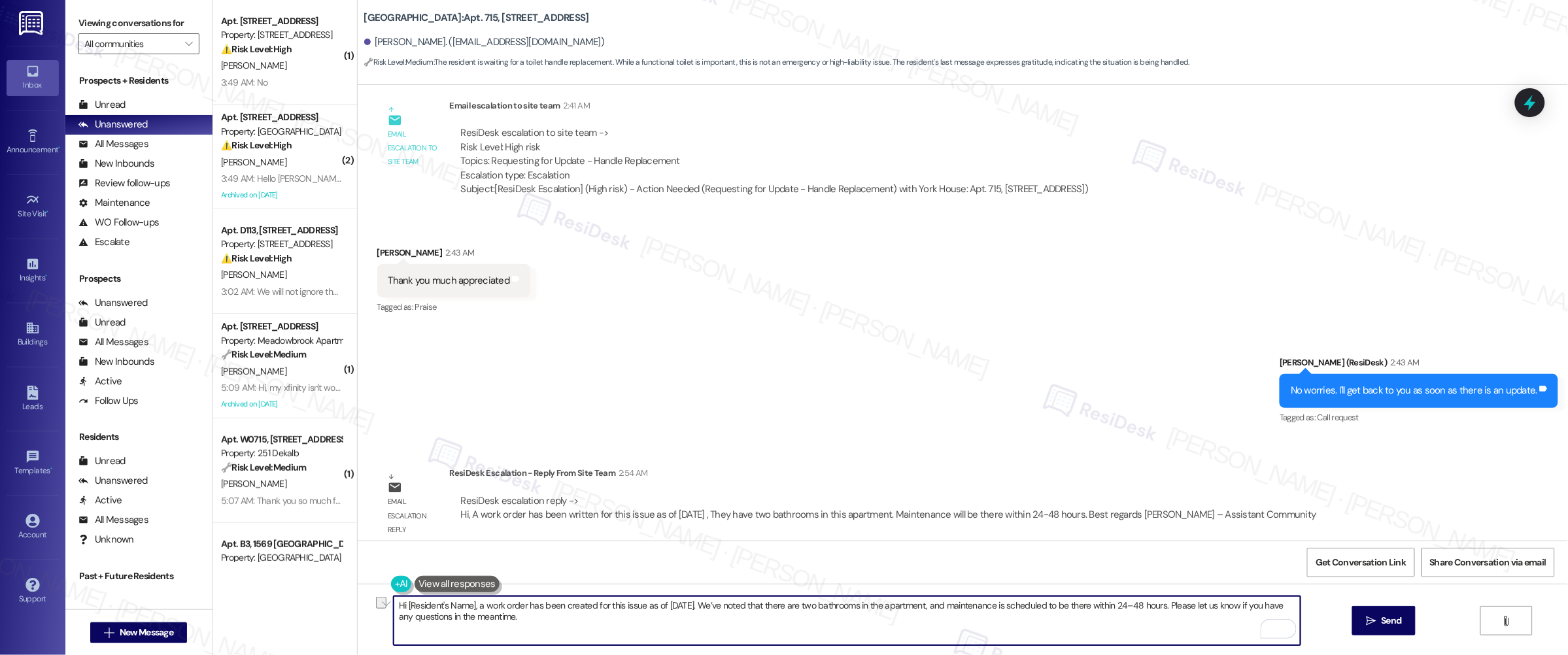 drag, startPoint x: 402, startPoint y: 608, endPoint x: 471, endPoint y: 605, distance: 69.06519 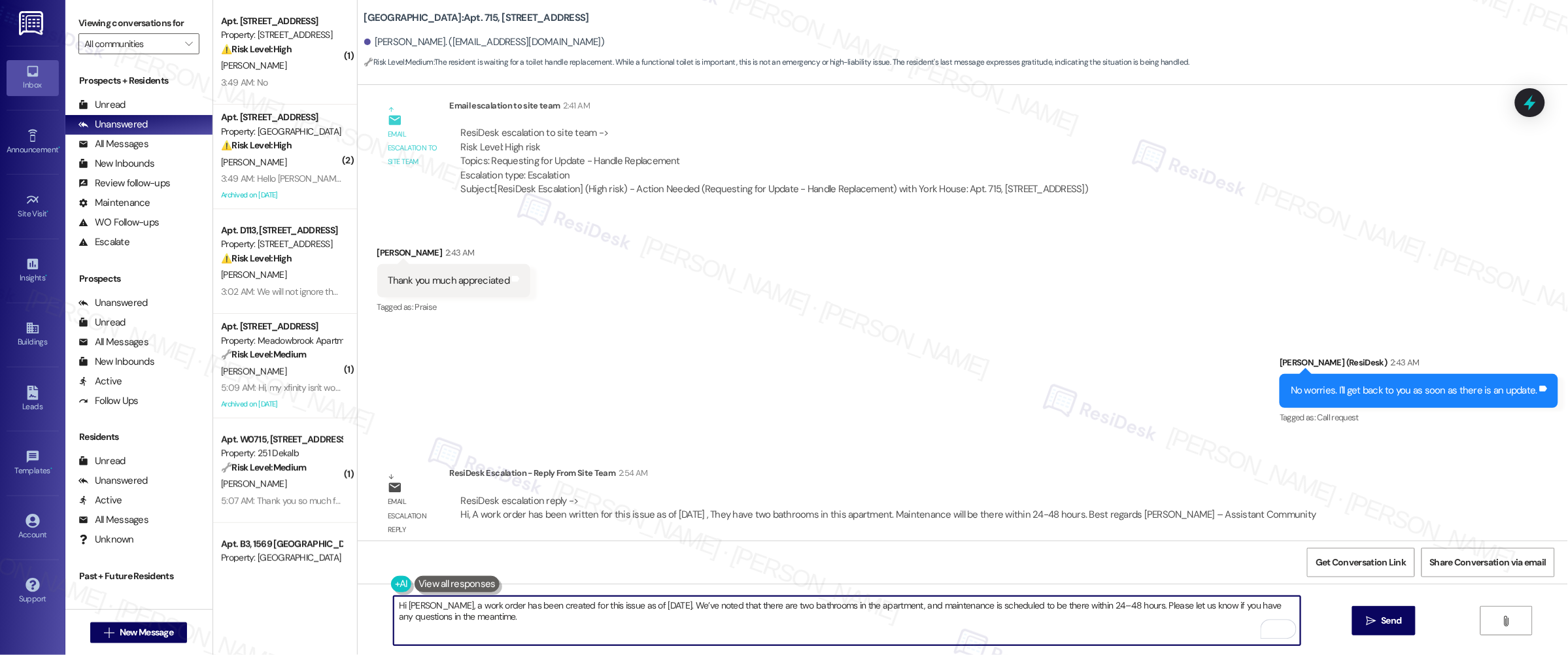 click on "Hi Lucille, a work order has been created for this issue as of today. We’ve noted that there are two bathrooms in the apartment, and maintenance is scheduled to be there within 24–48 hours. Please let us know if you have any questions in the meantime." at bounding box center [847, 620] 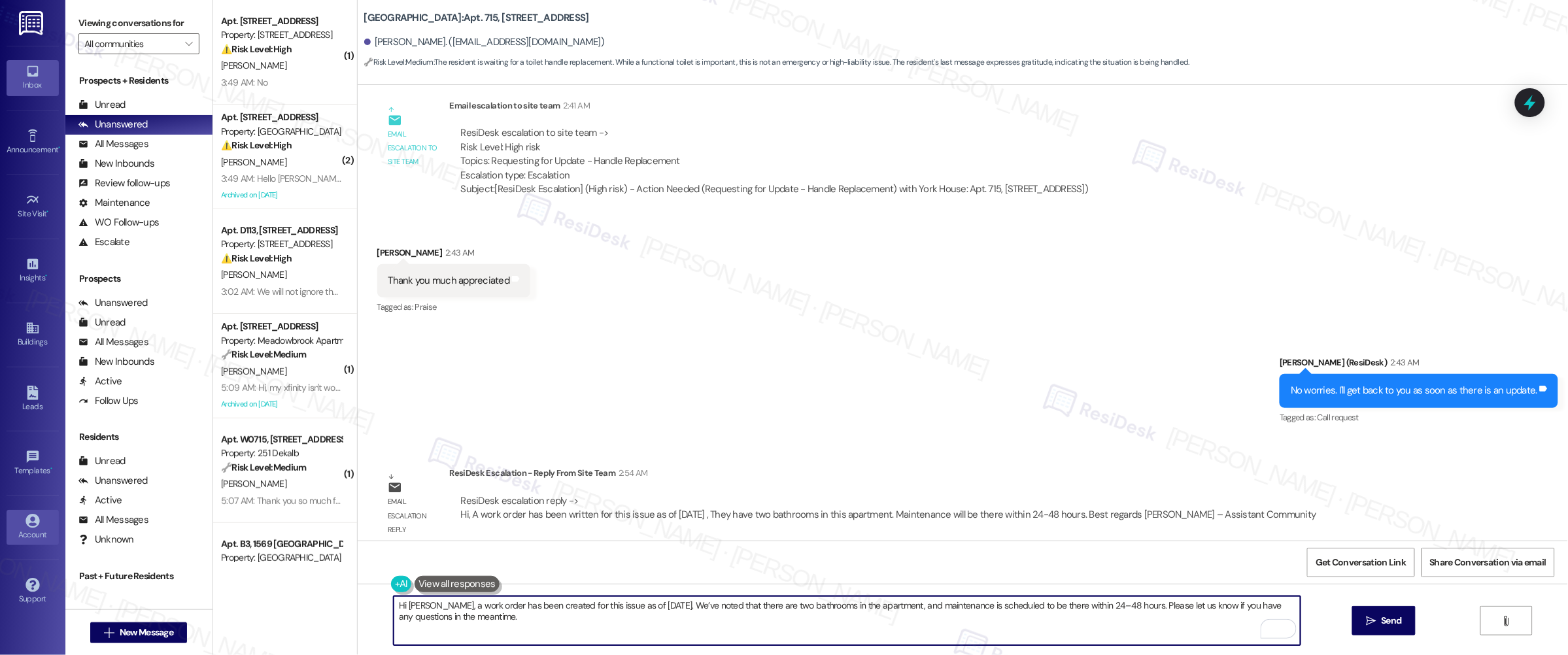 type on "Hi Lucille, a work order has been created for this issue as of today. We’ve noted that there are two bathrooms in the apartment, and maintenance is scheduled to be there within 24–48 hours. Please let us know if you have any questions in the meantime." 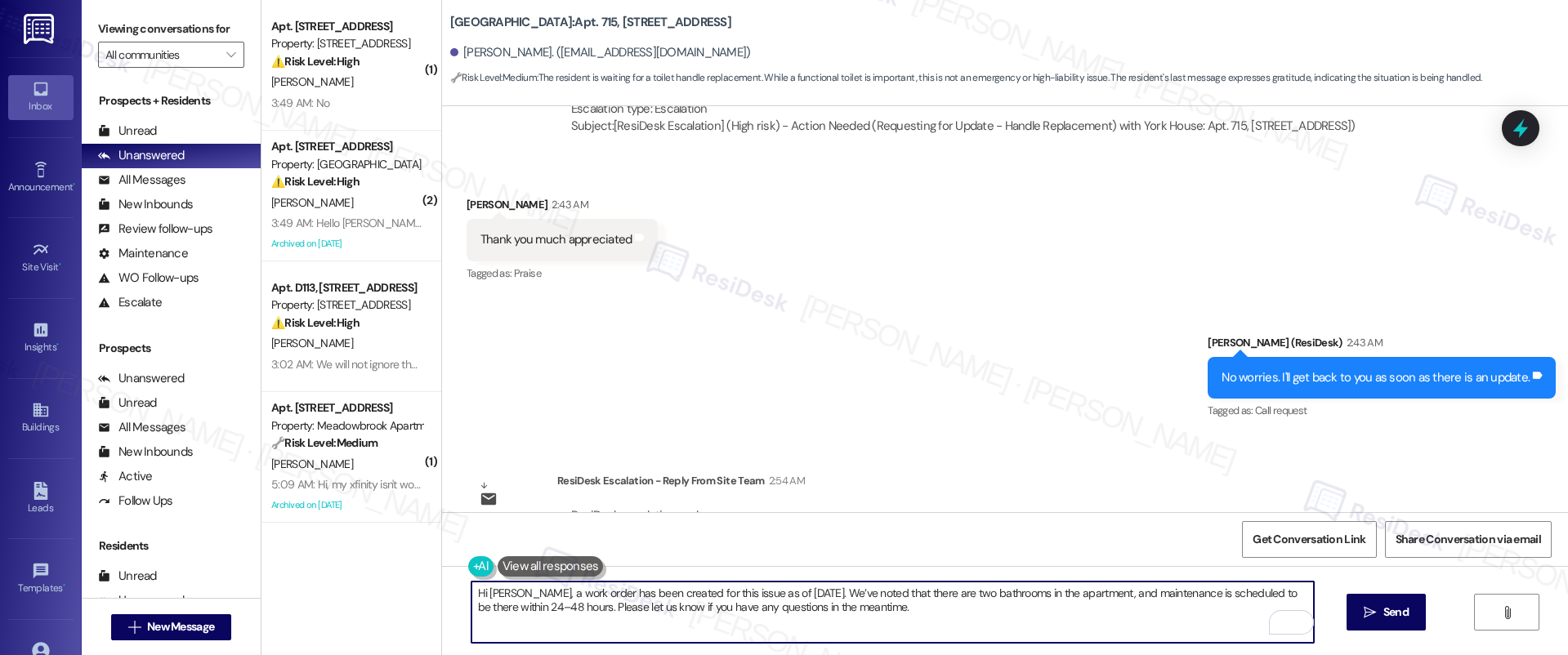 scroll, scrollTop: 3955, scrollLeft: 0, axis: vertical 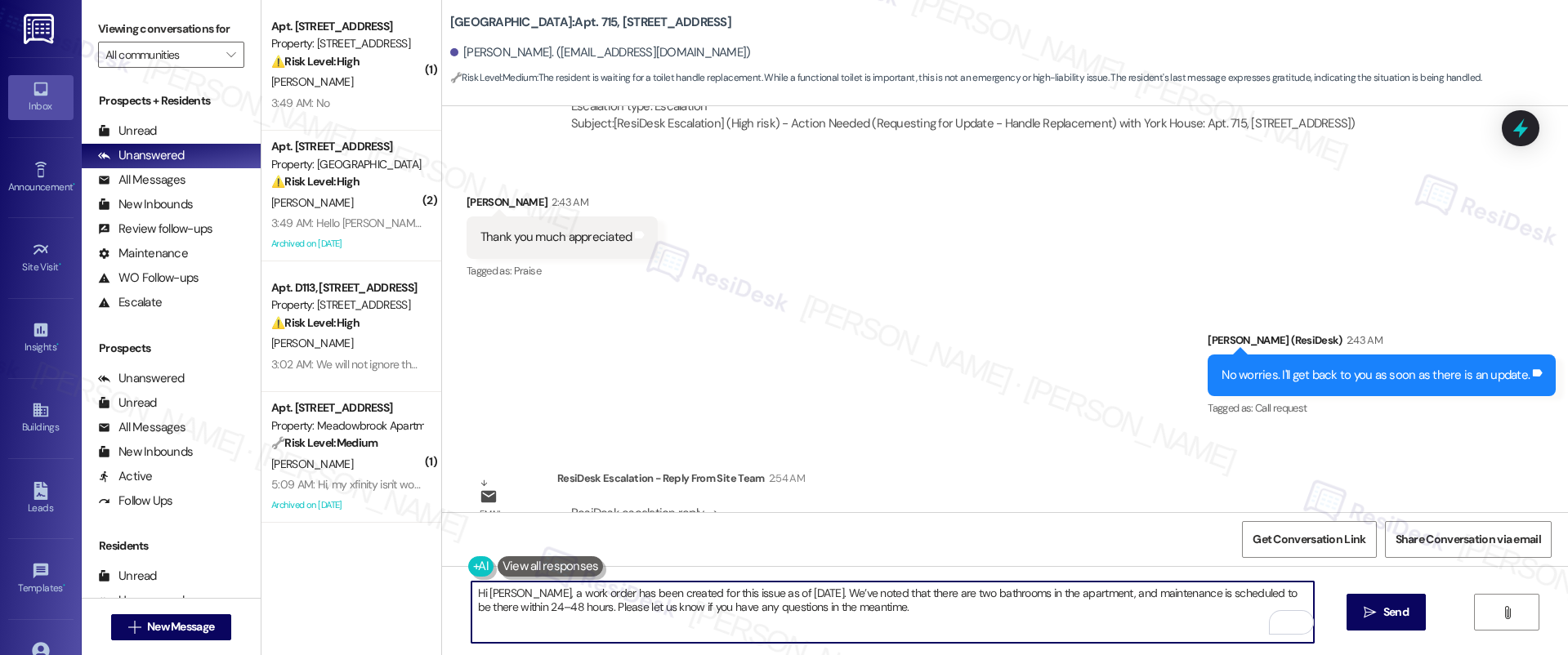 click on "Hi Lucille, a work order has been created for this issue as of today. We’ve noted that there are two bathrooms in the apartment, and maintenance is scheduled to be there within 24–48 hours. Please let us know if you have any questions in the meantime." at bounding box center [893, 612] 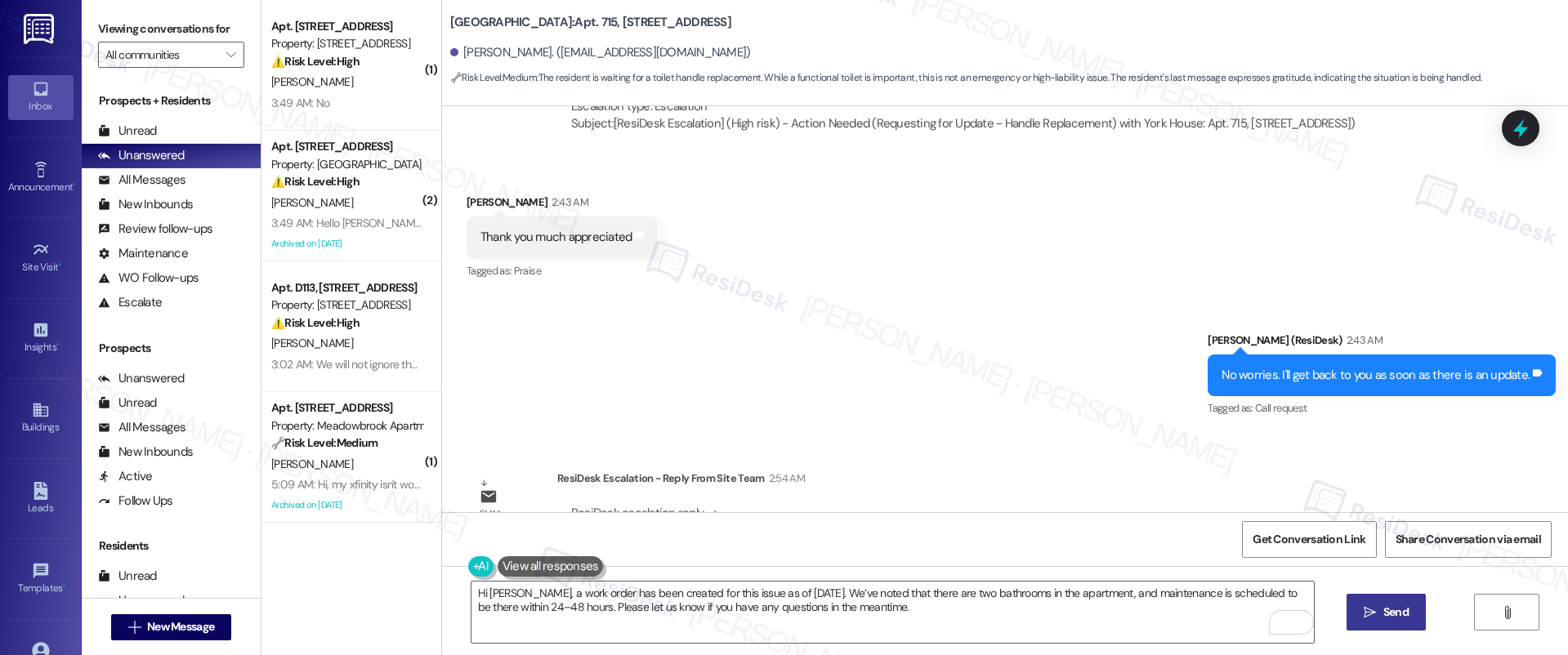 click on " Send" at bounding box center (1386, 612) 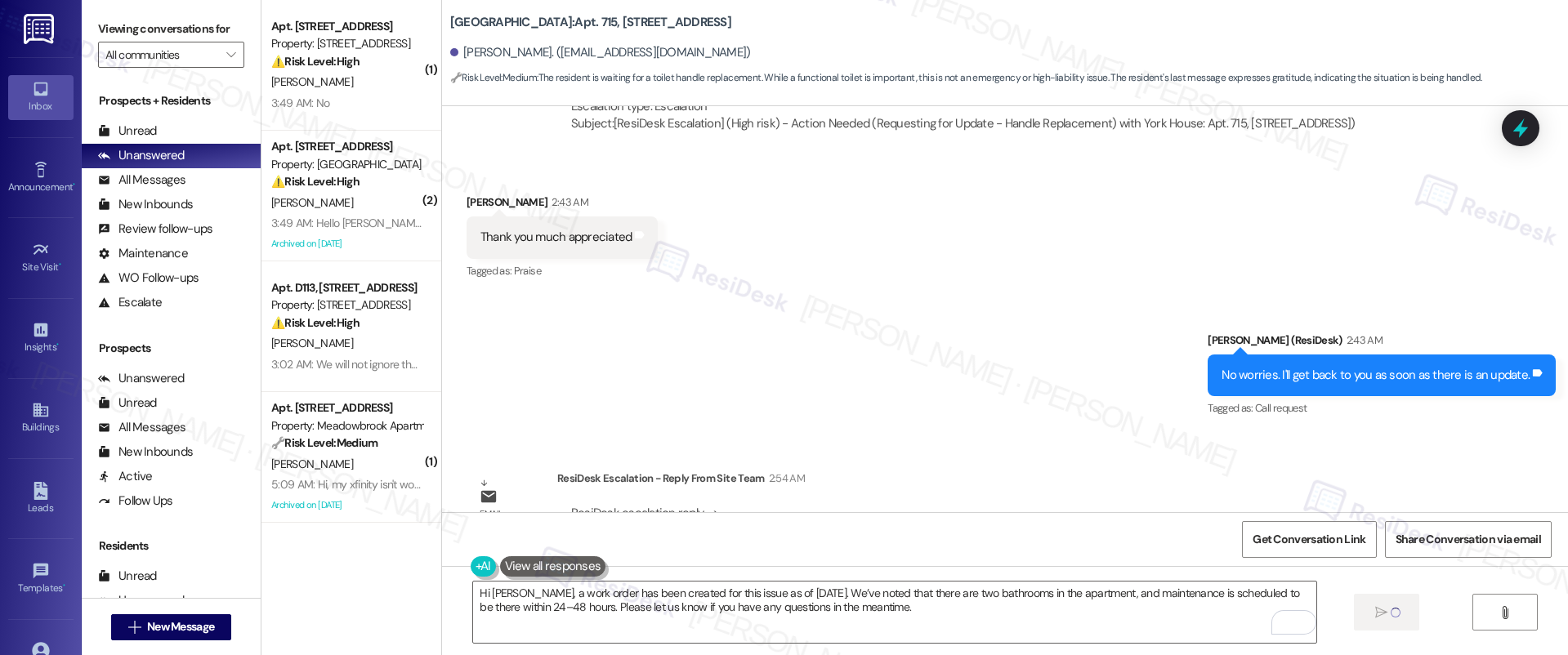 type 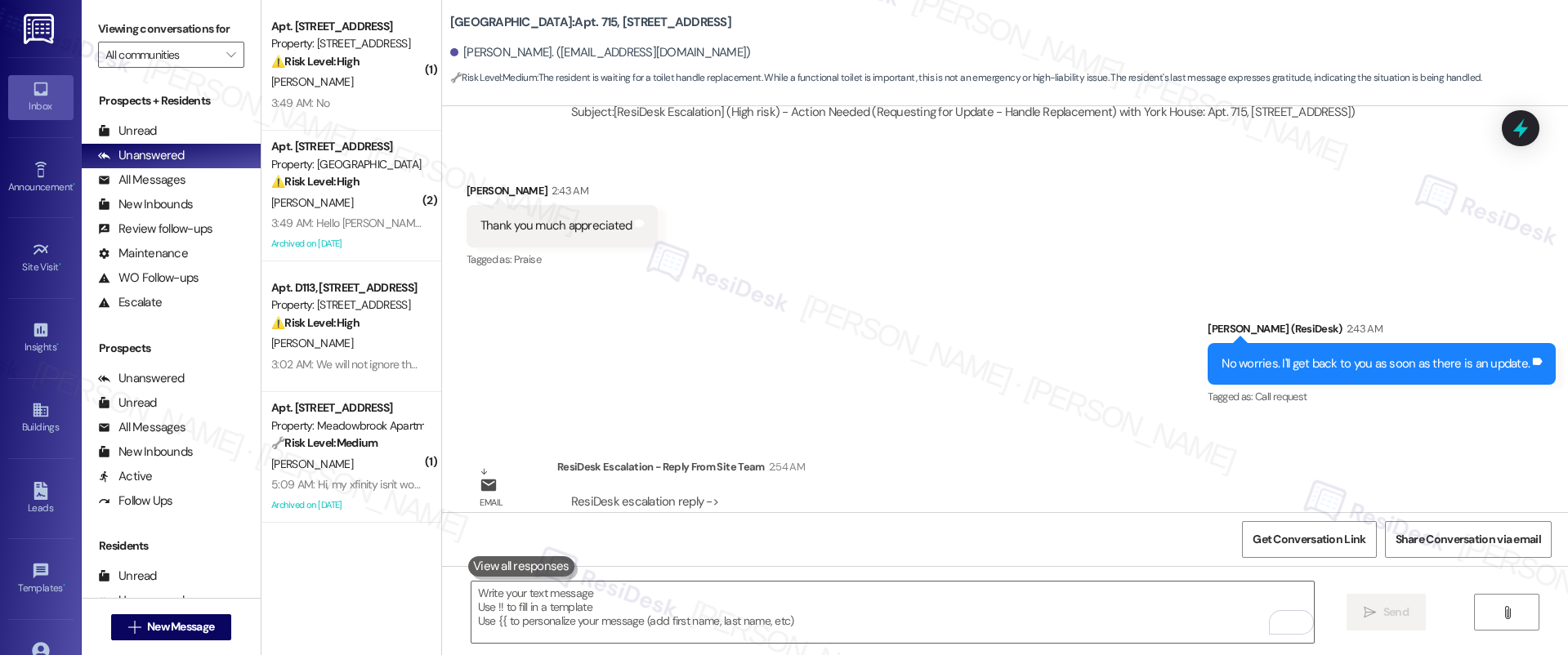 scroll, scrollTop: 3850, scrollLeft: 0, axis: vertical 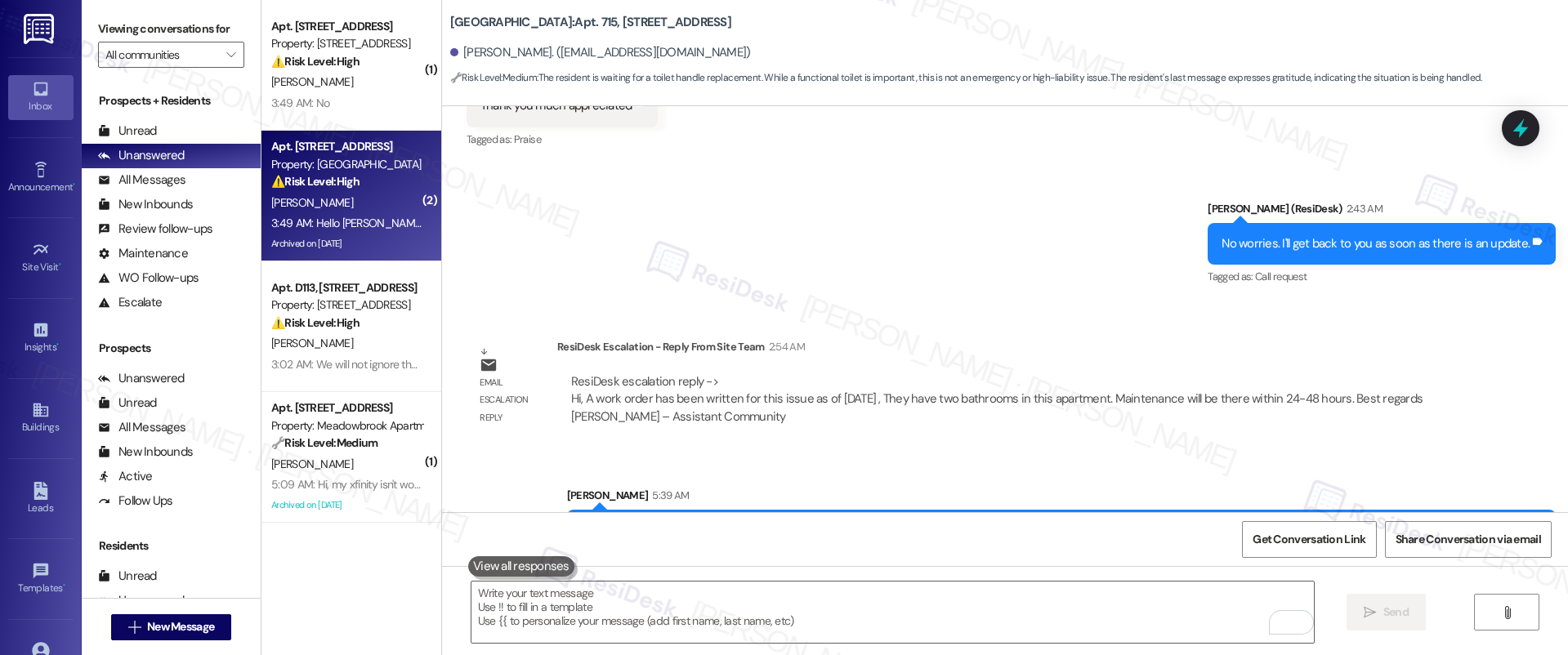click on "3:49 AM: Hello
Emily how are you.
mouse 🐁 is everywhere kitchen countertops cabinets inside rooms living 😡😡 even they took my breads my child staff chips like that-
you tell me what can i do it's big issue my son is very scared when he saw he's crying very badly 😒😒 3:49 AM: Hello
Emily how are you.
mouse 🐁 is everywhere kitchen countertops cabinets inside rooms living 😡😡 even they took my breads my child staff chips like that-
you tell me what can i do it's big issue my son is very scared when he saw he's crying very badly 😒😒" at bounding box center [945, 223] 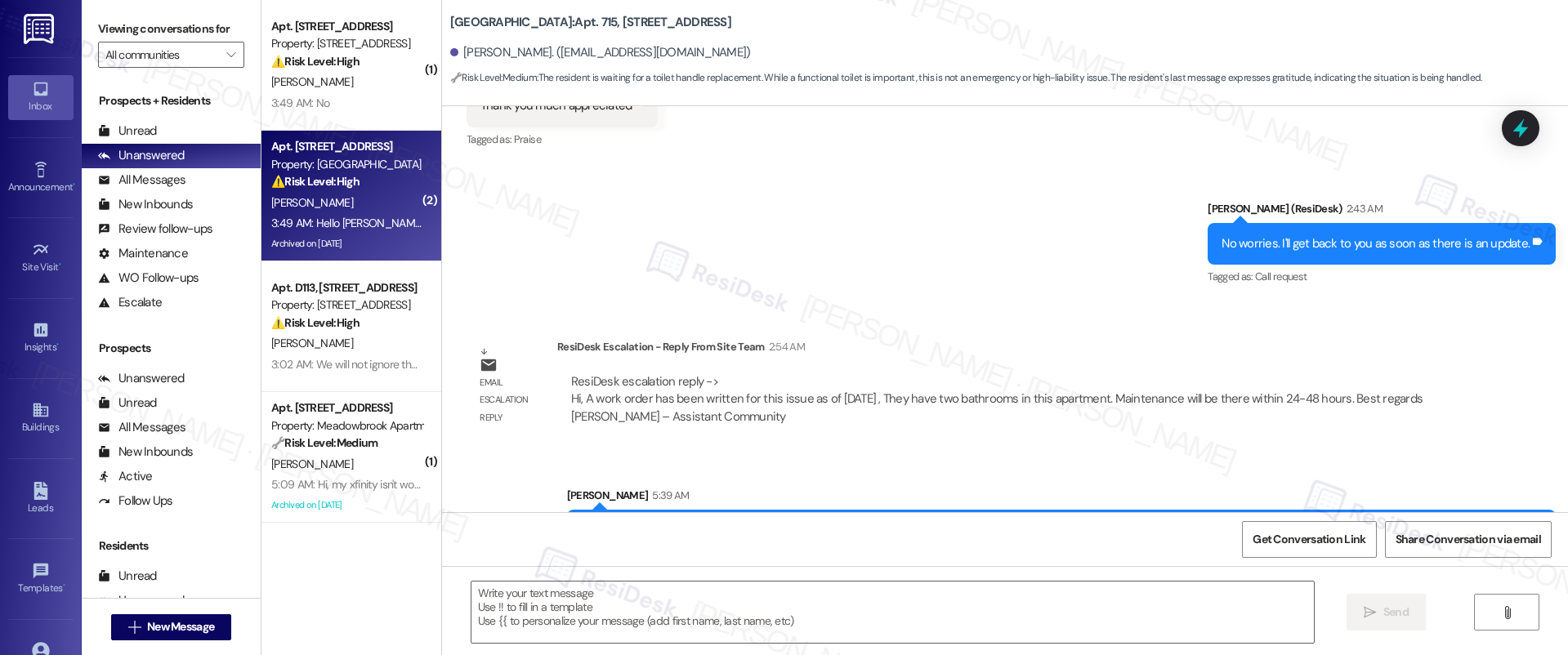 type on "Fetching suggested responses. Please feel free to read through the conversation in the meantime." 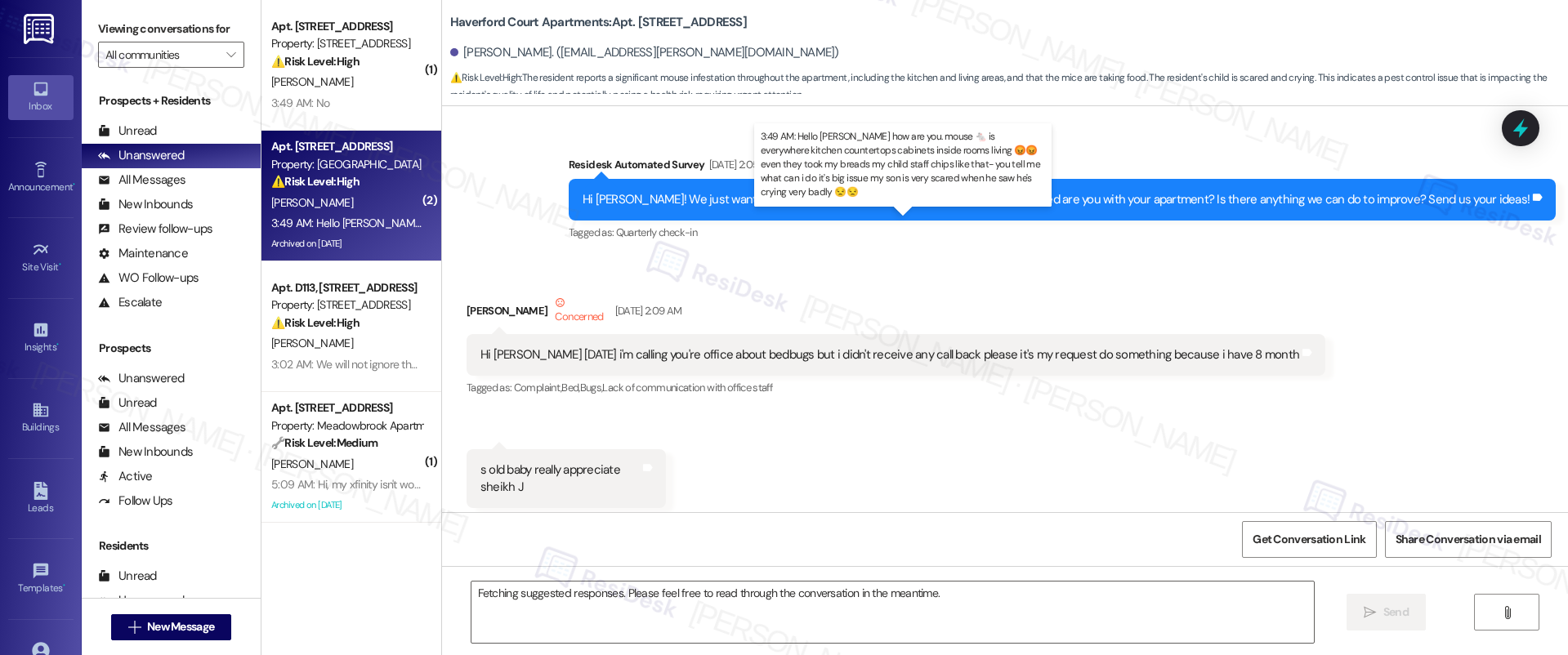 scroll, scrollTop: 34108, scrollLeft: 0, axis: vertical 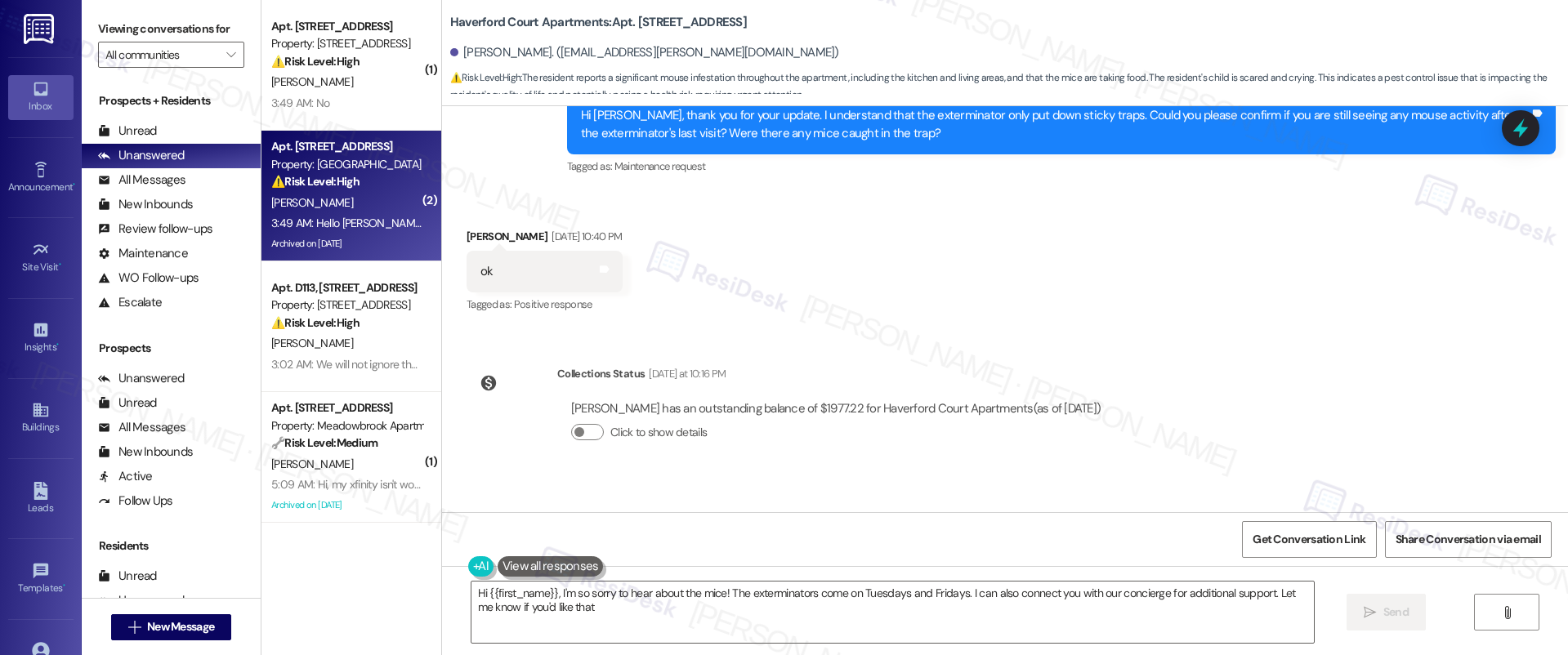 type on "Hi {{first_name}}, I'm so sorry to hear about the mice! The exterminators come on Tuesdays and Fridays. I can also connect you with our concierge for additional support. Let me know if you'd like that!" 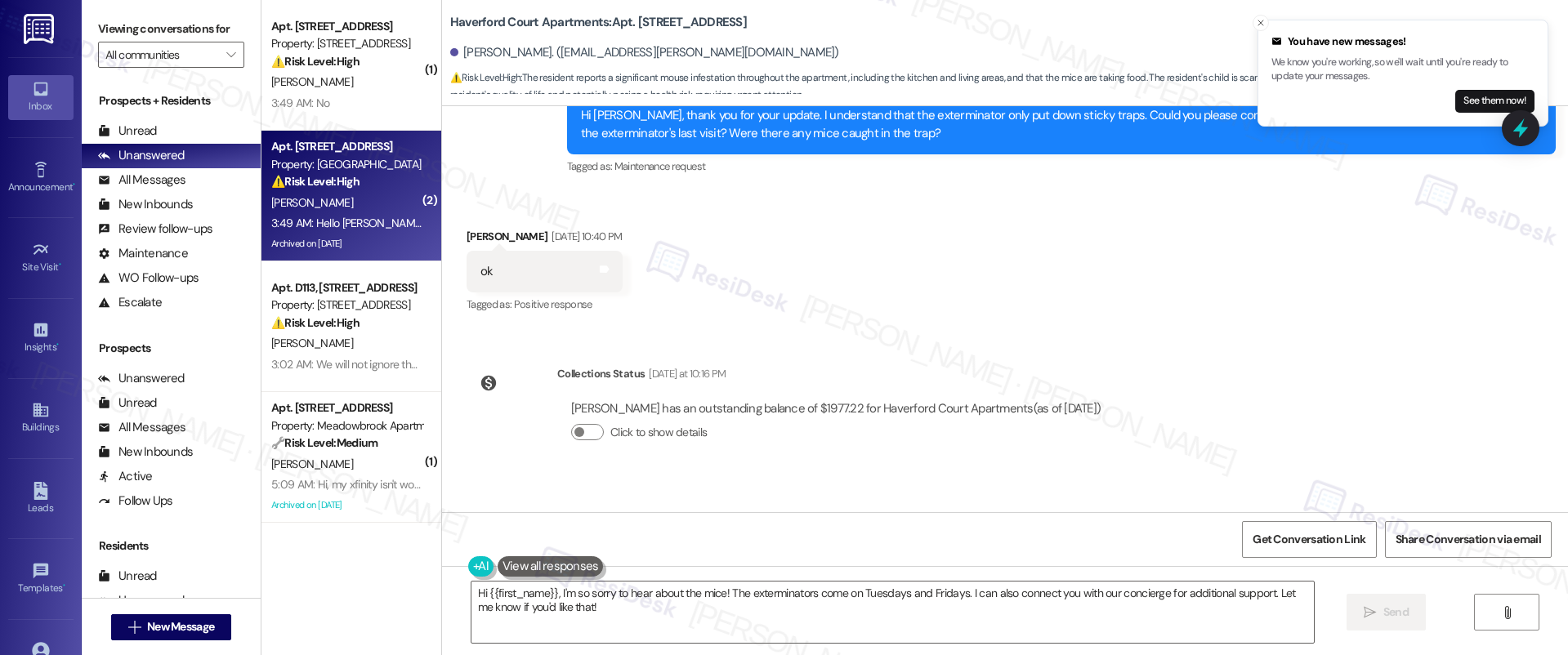 click on "Hello
Emily how are you.
mouse 🐁 is everywhere kitchen countertops cabinets inside rooms living 😡😡 even they took my breads my child staff chips like that-
you tell me what can i do it's big issue my son is very scared when he saw he's crying very badly 😒😒" at bounding box center (837, 603) 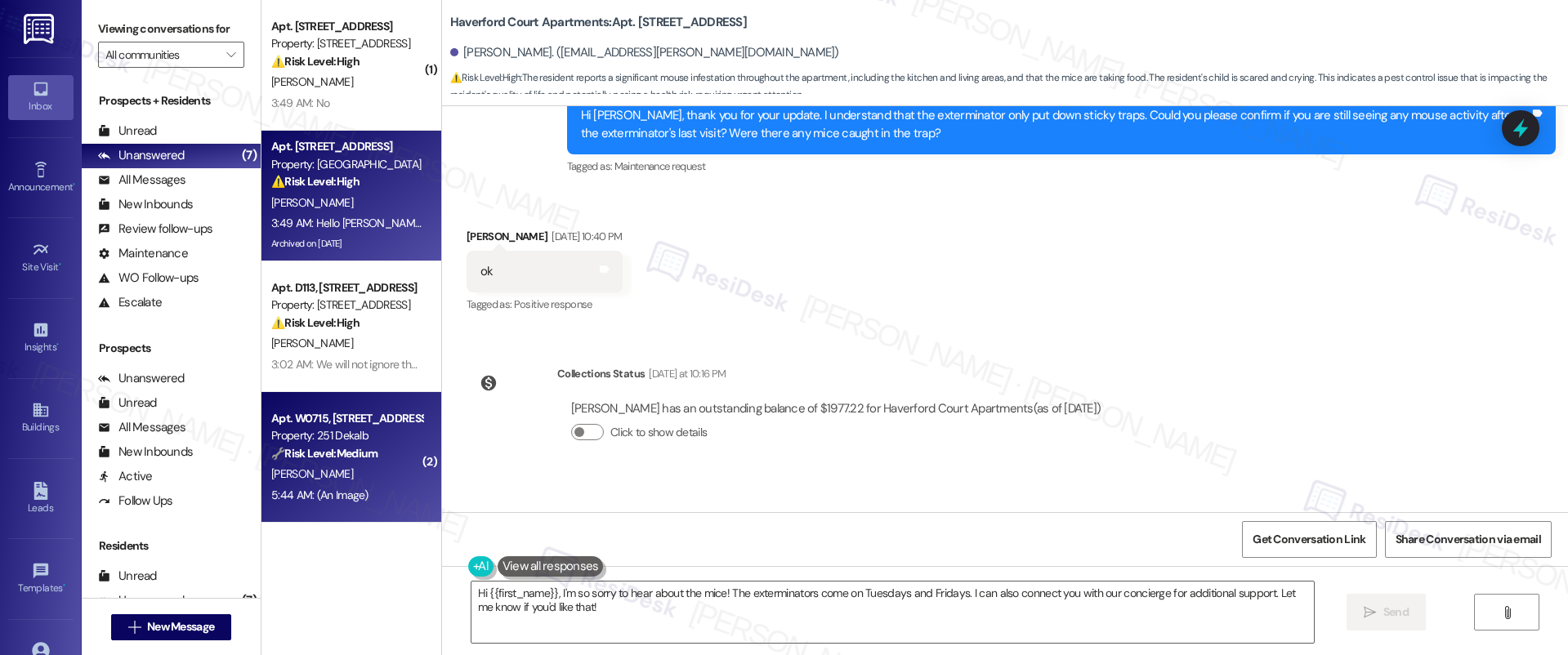 click on "5:44 AM: (An Image) 5:44 AM: (An Image)" at bounding box center (346, 495) 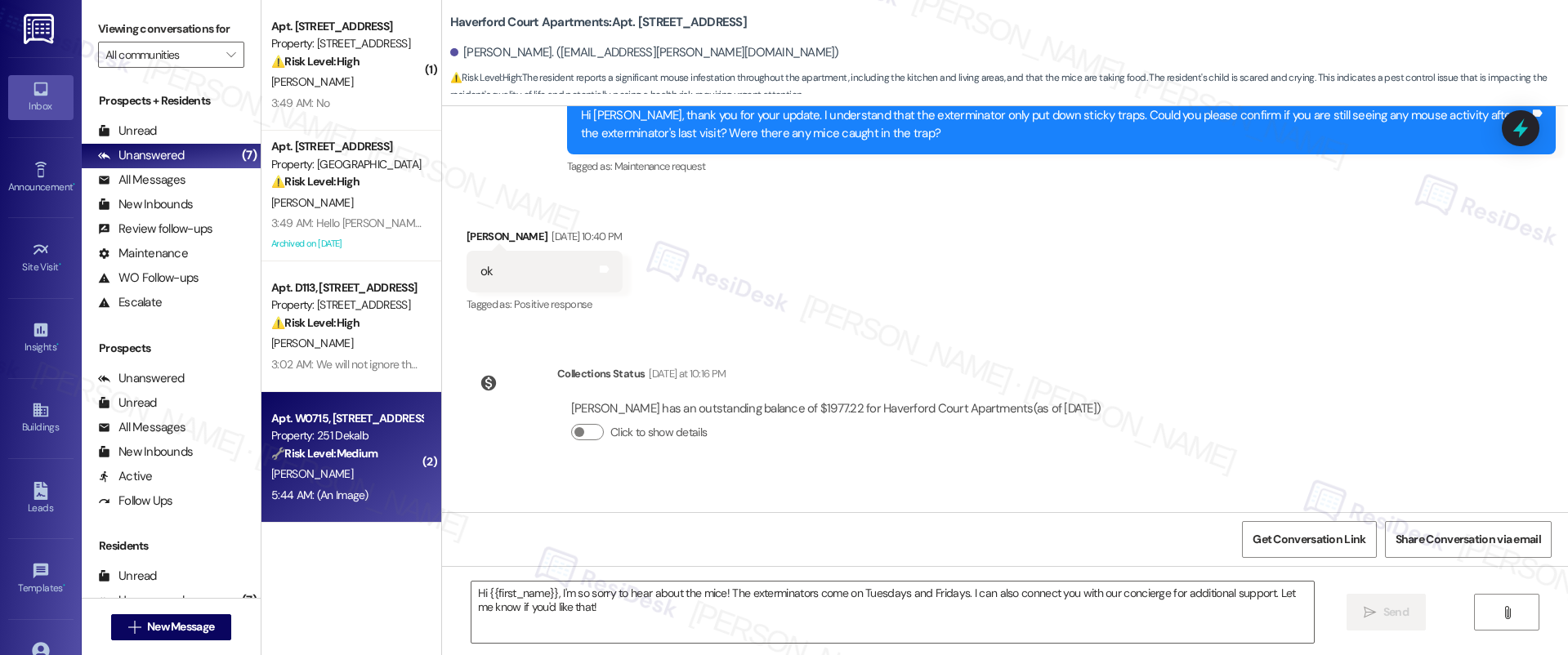 type on "Fetching suggested responses. Please feel free to read through the conversation in the meantime." 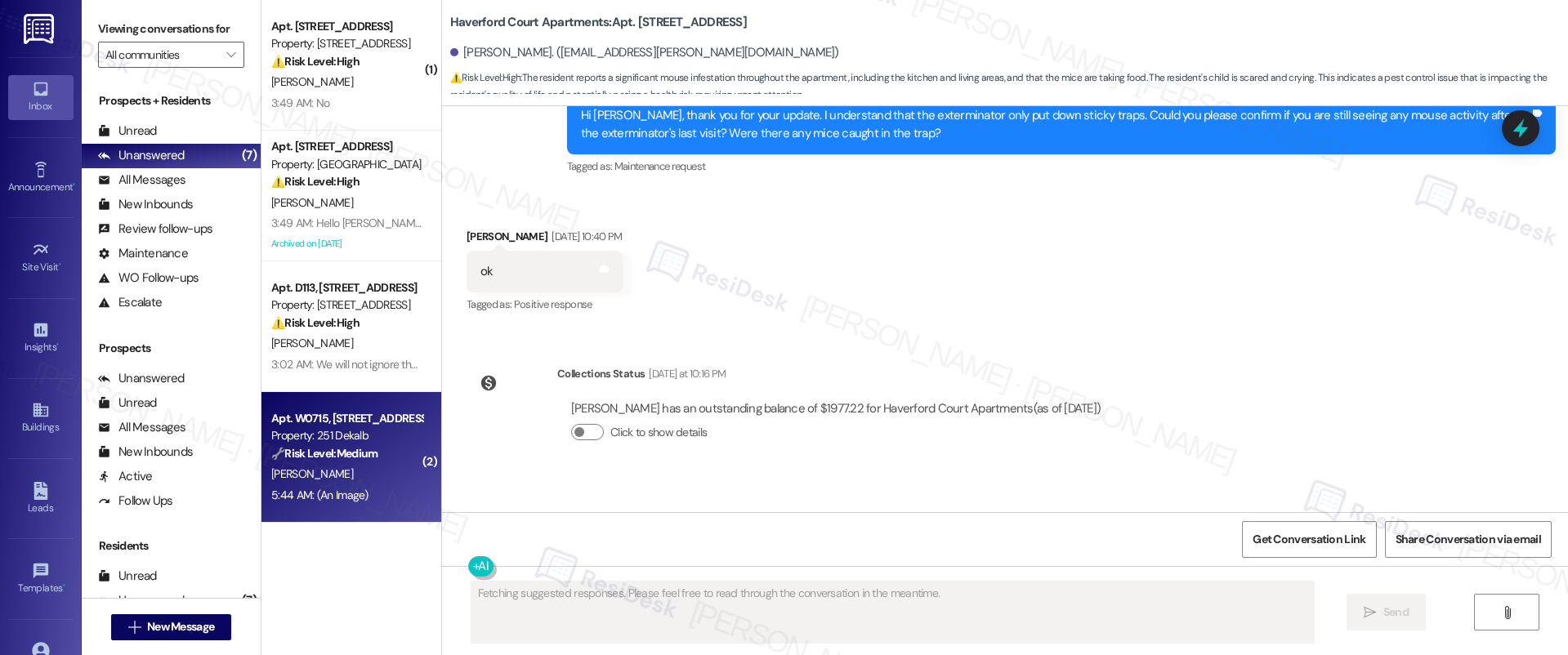 click on "5:44 AM: (An Image) 5:44 AM: (An Image)" at bounding box center (346, 495) 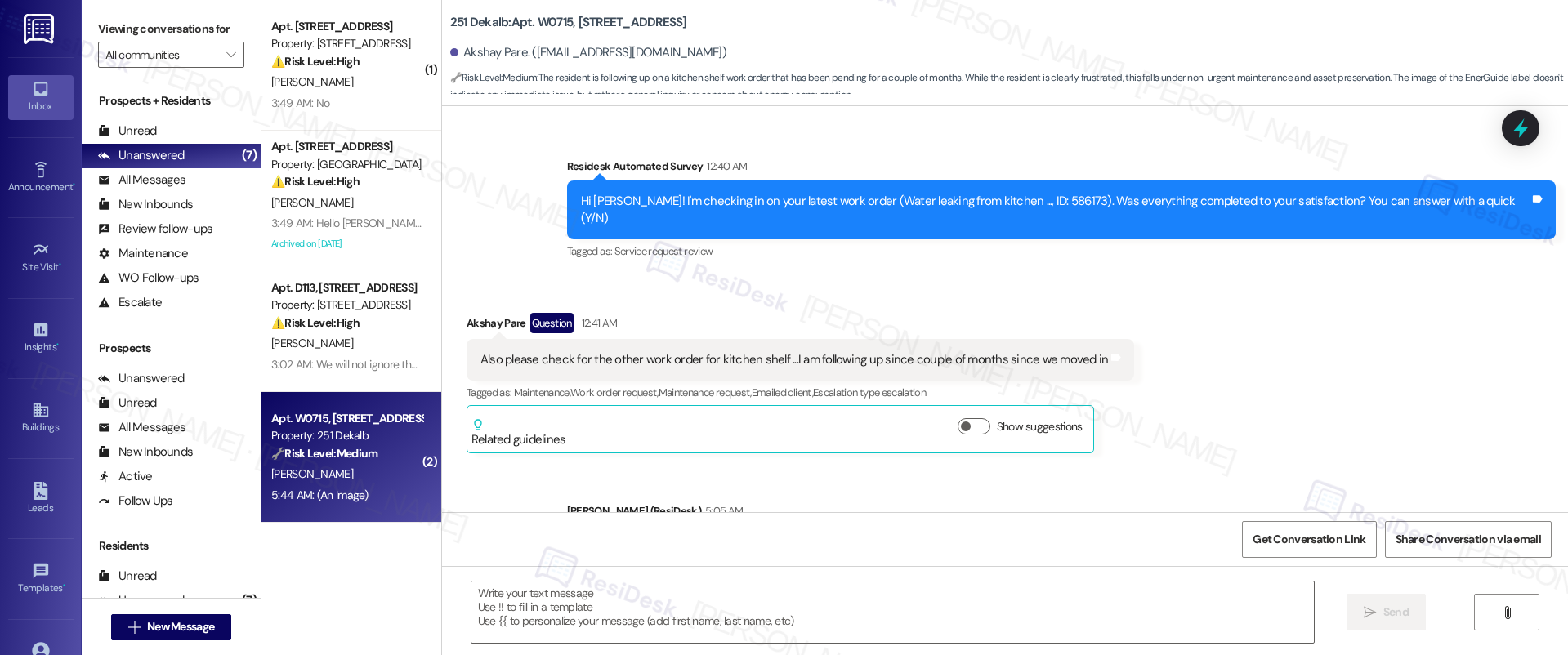 type on "Fetching suggested responses. Please feel free to read through the conversation in the meantime." 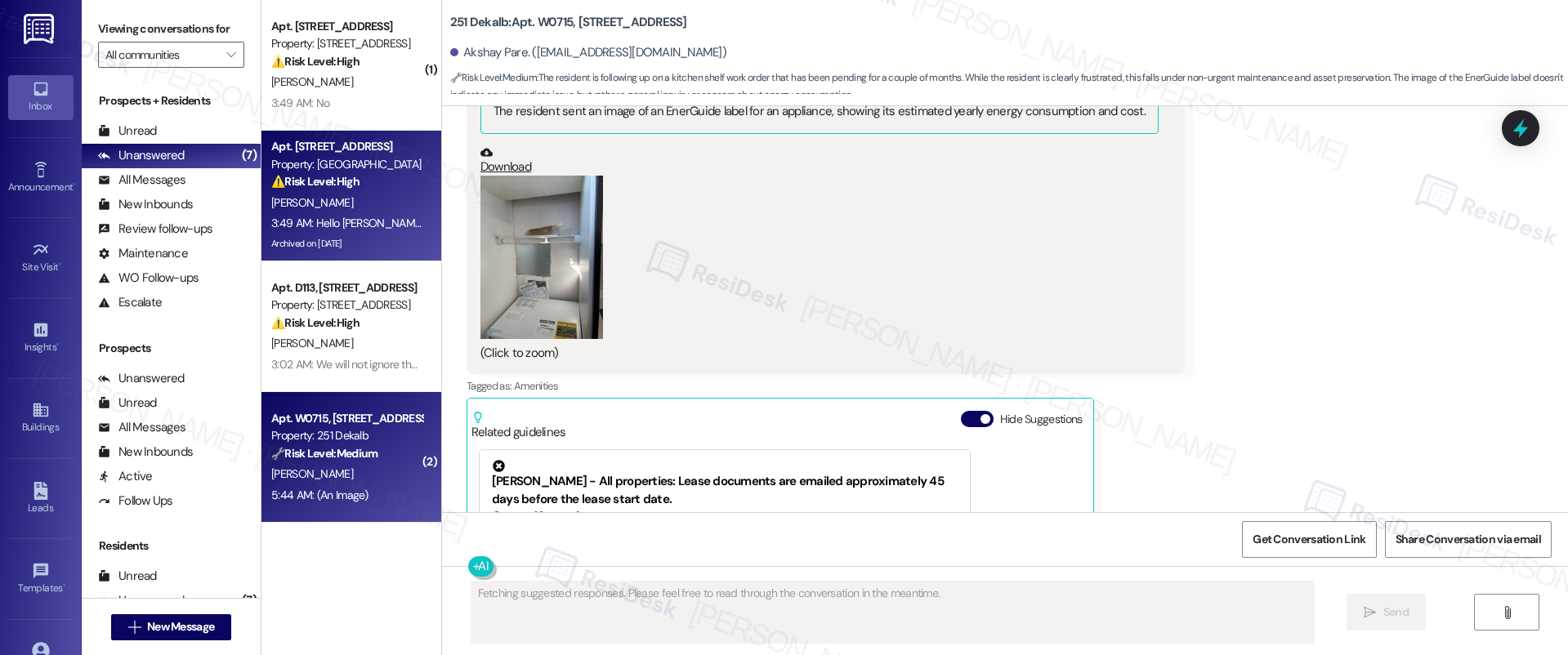 scroll, scrollTop: 1747, scrollLeft: 0, axis: vertical 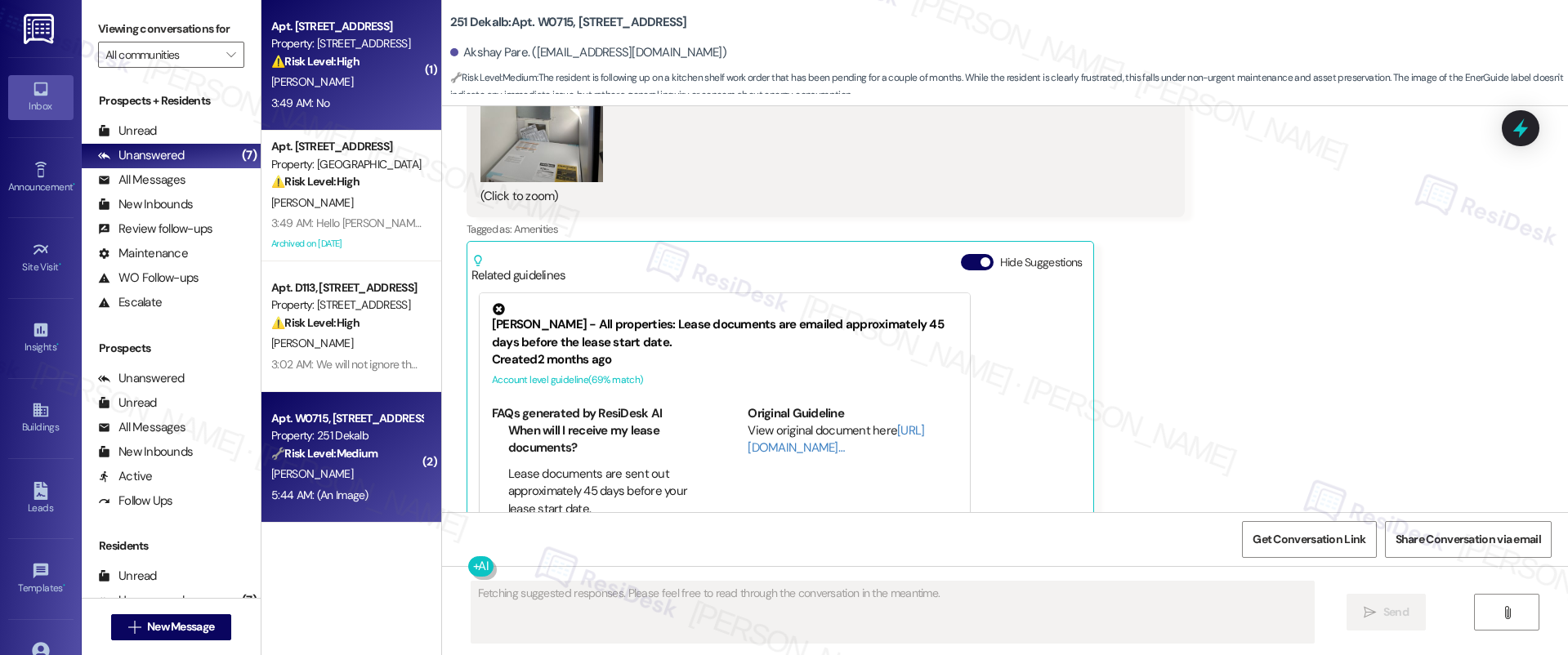 click on "C. Ferrell" at bounding box center [346, 82] 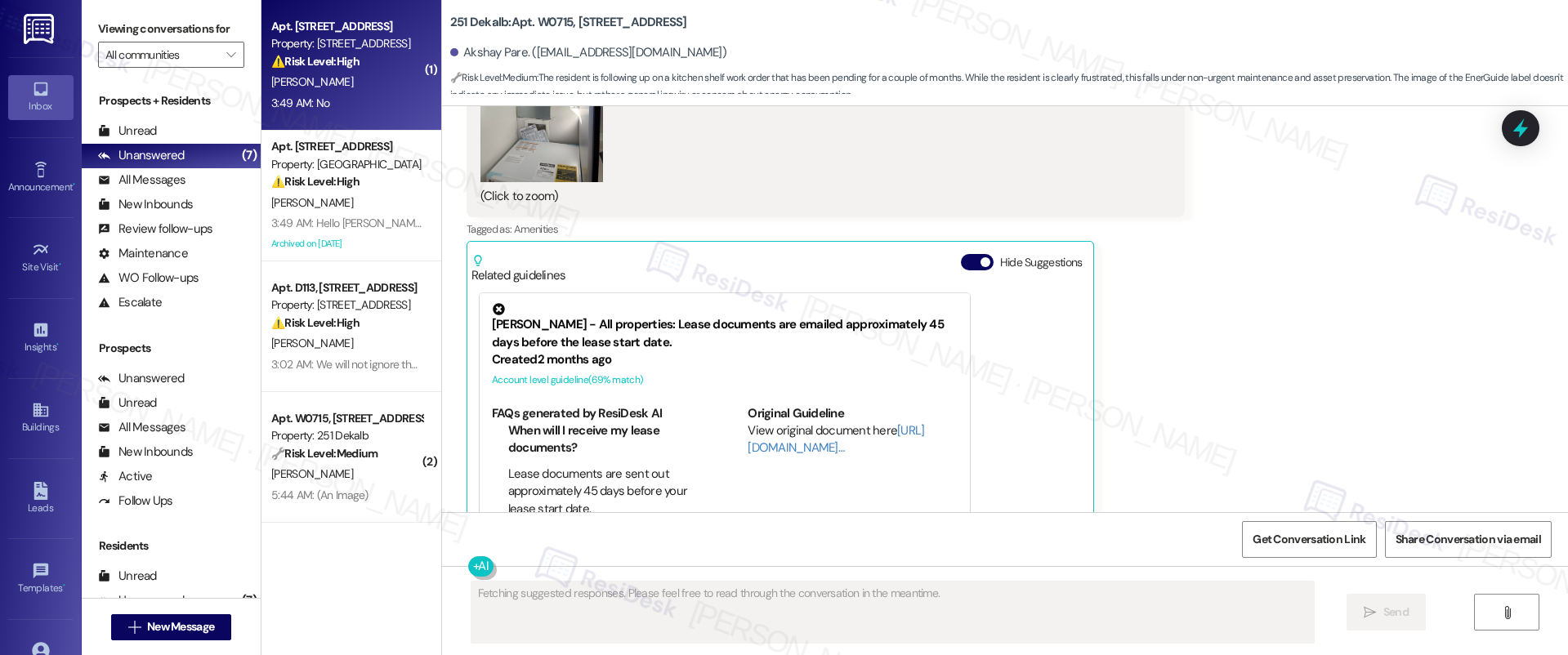 scroll, scrollTop: 763, scrollLeft: 0, axis: vertical 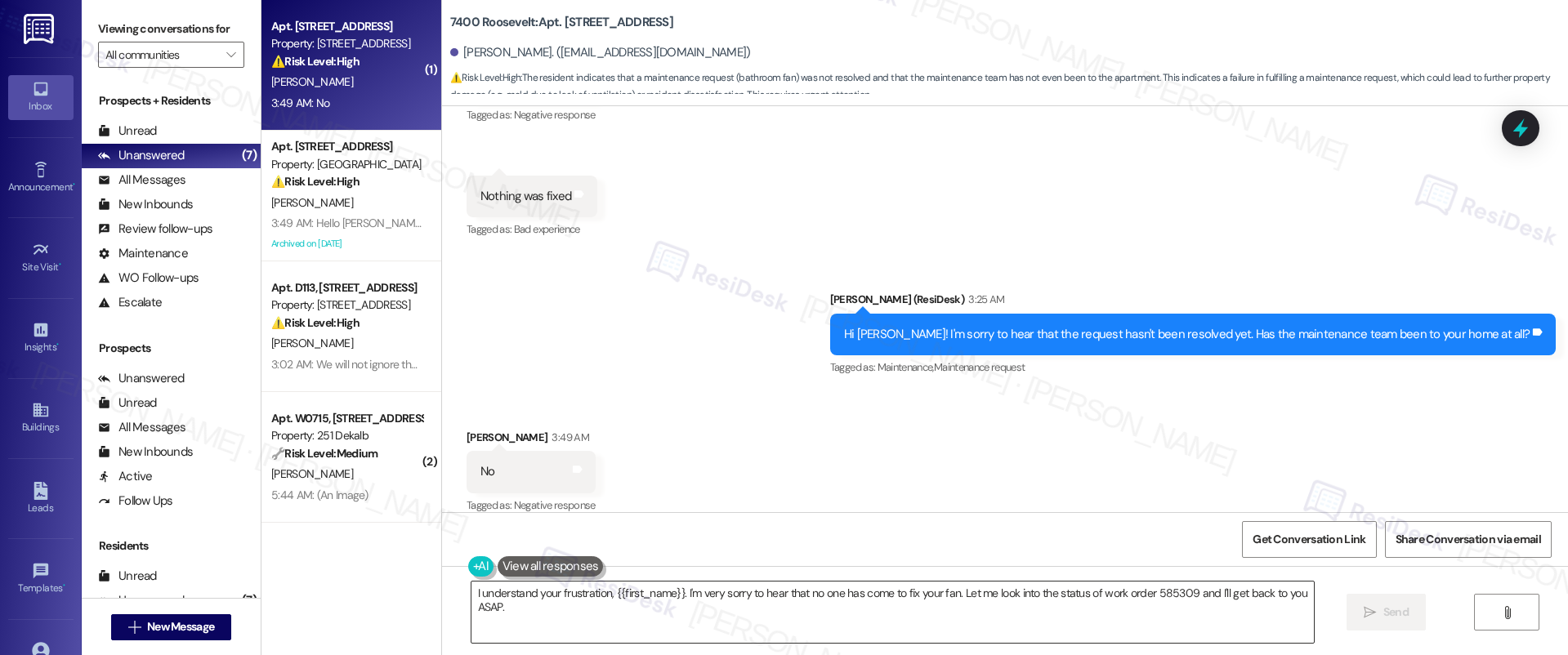 click on "I understand your frustration, {{first_name}}. I'm very sorry to hear that no one has come to fix your fan. Let me look into the status of work order 585309 and I'll get back to you ASAP." at bounding box center [893, 612] 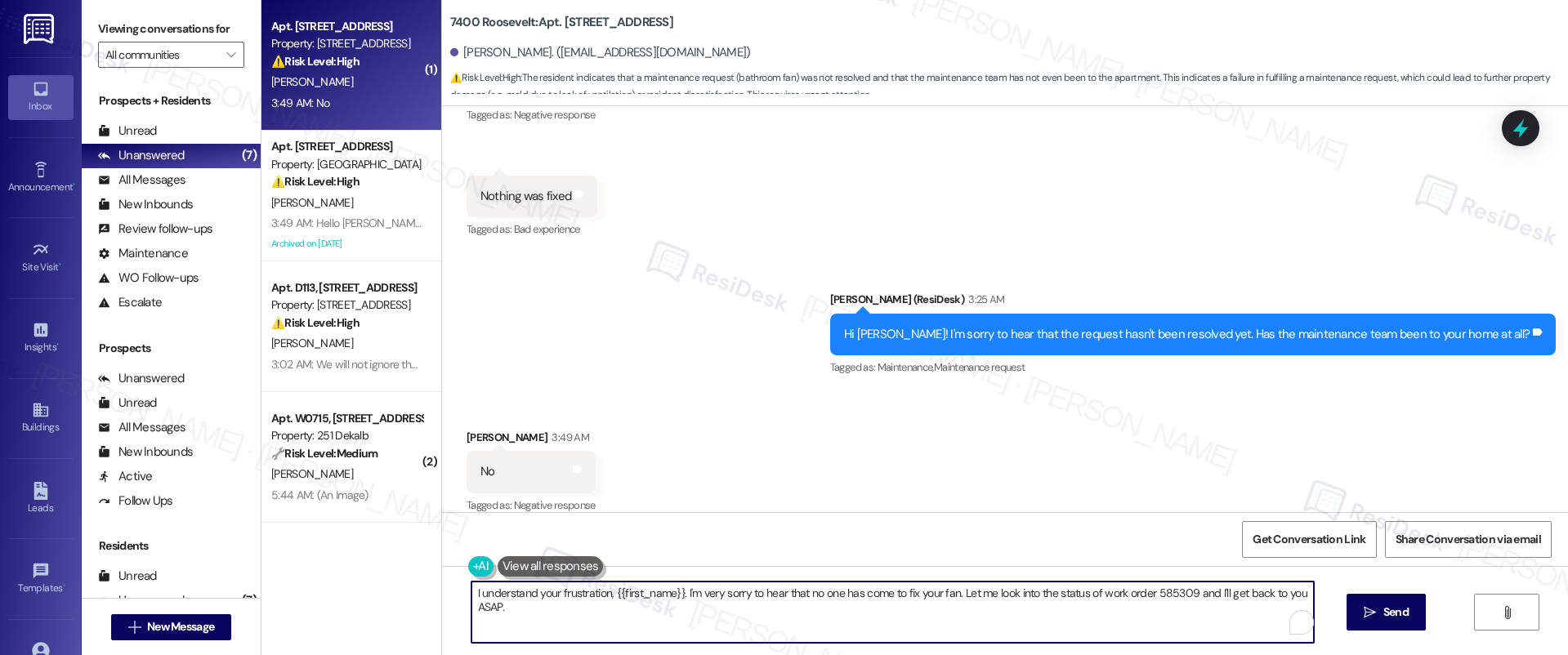 click on "I understand your frustration, {{first_name}}. I'm very sorry to hear that no one has come to fix your fan. Let me look into the status of work order 585309 and I'll get back to you ASAP." at bounding box center [893, 612] 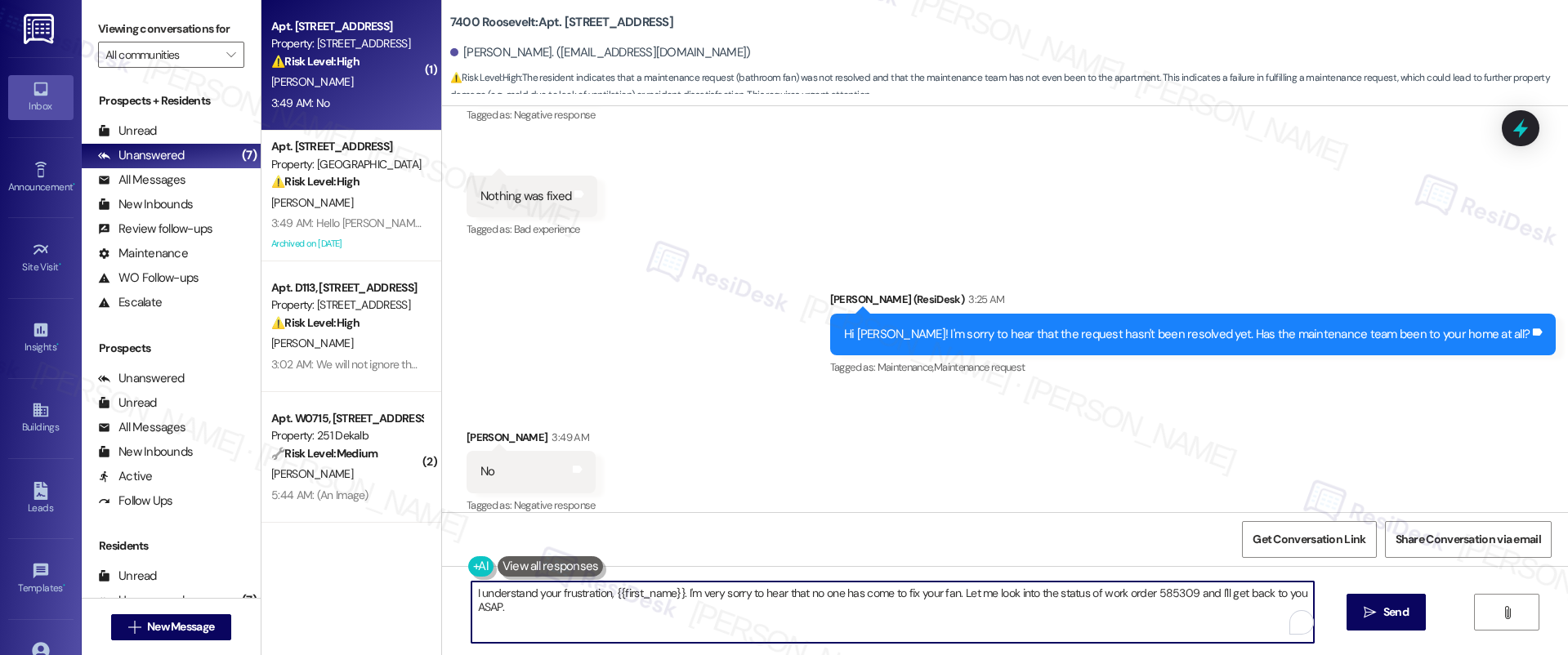paste on "Hi {{first_name}}! I'm sorry to hear that the request hasn't been resolved yet. Has the maintenance team been to your home at all?" 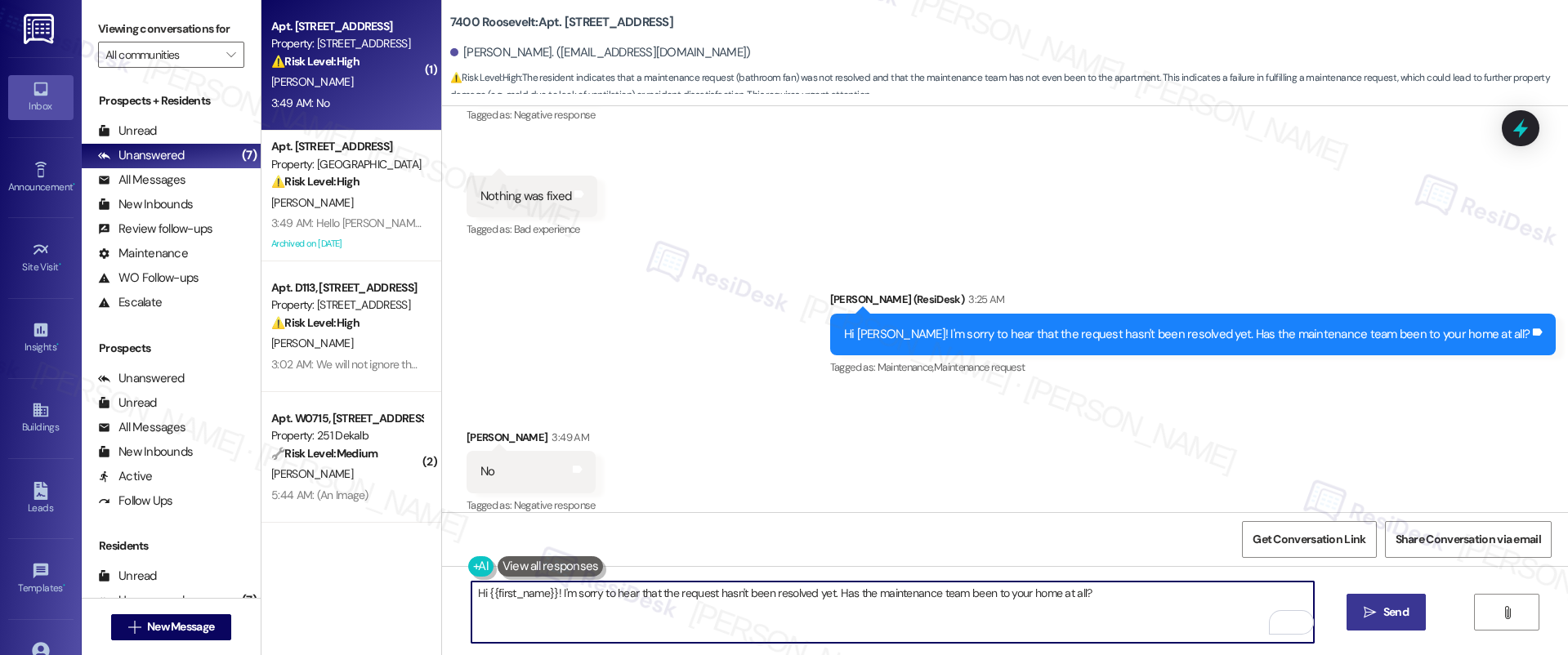 type on "Hi {{first_name}}! I'm sorry to hear that the request hasn't been resolved yet. Has the maintenance team been to your home at all?" 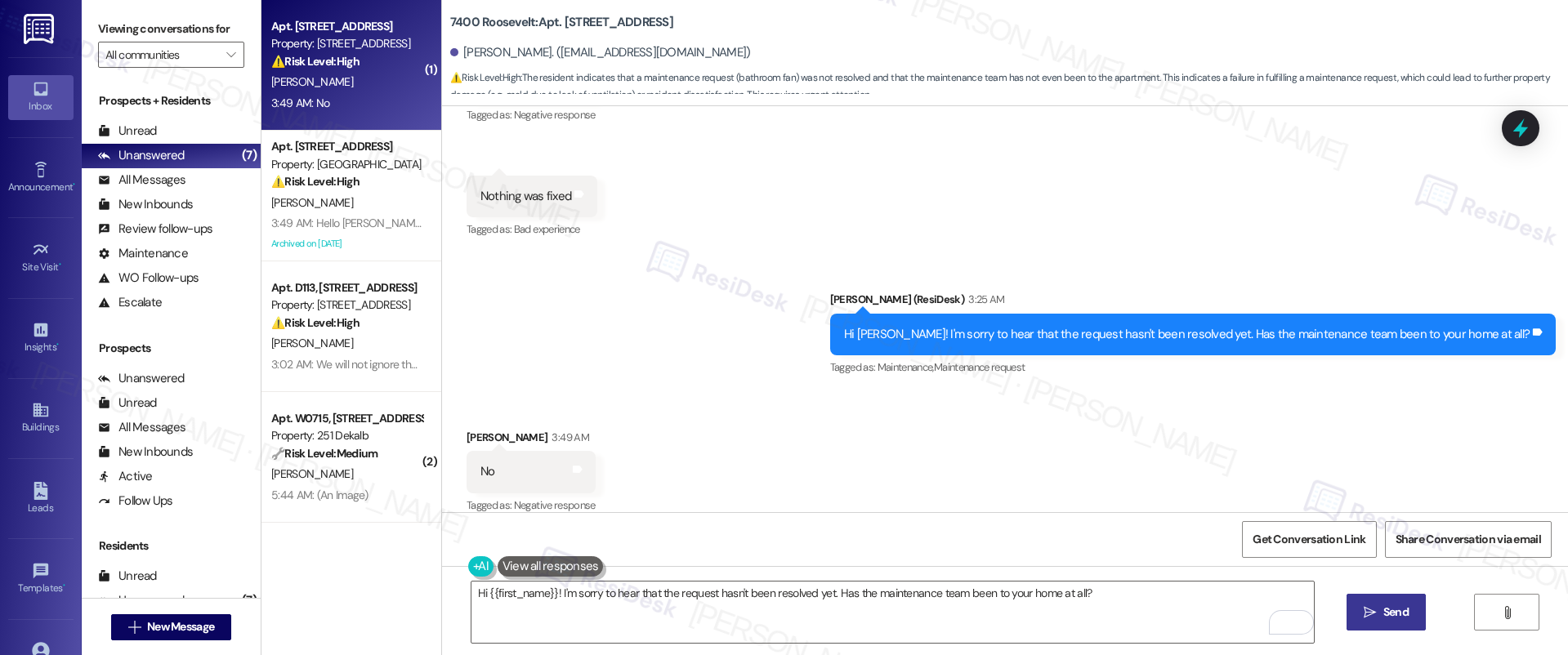 click on "Send" at bounding box center (1396, 612) 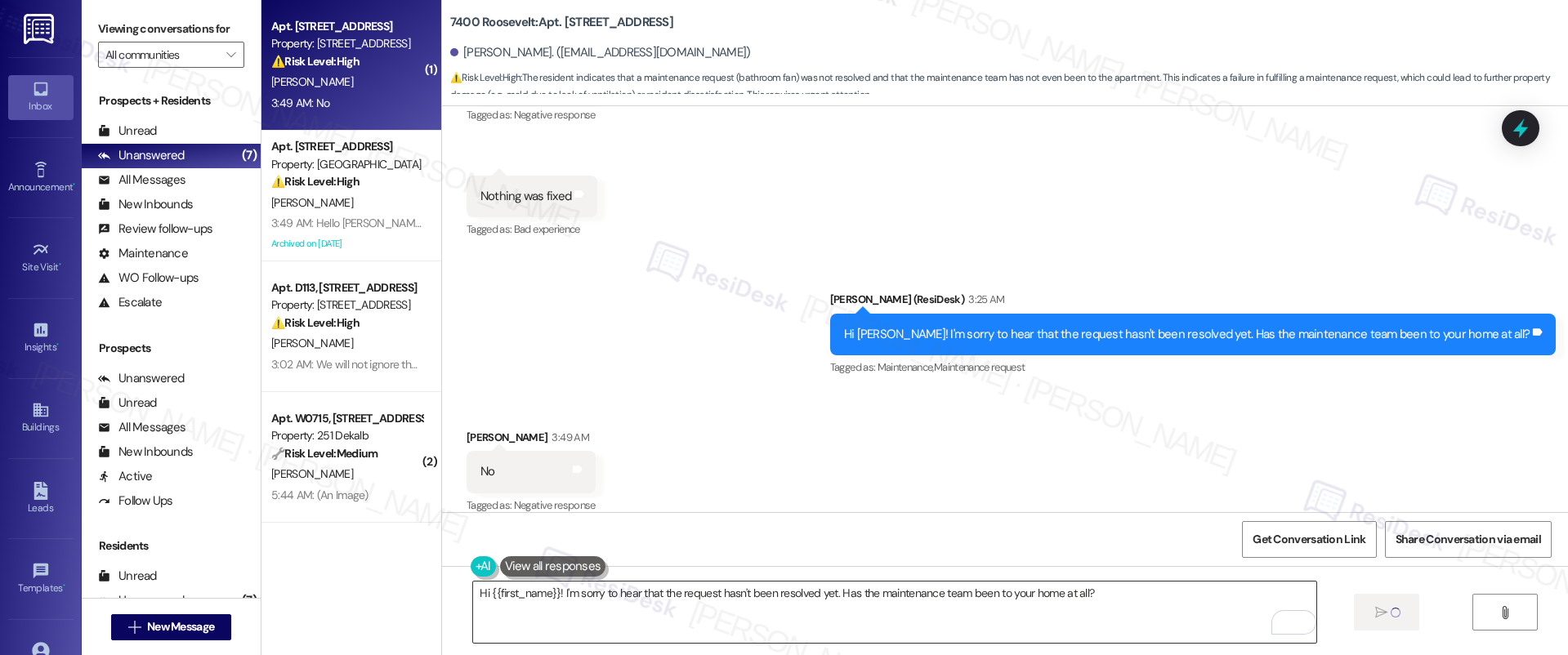 type 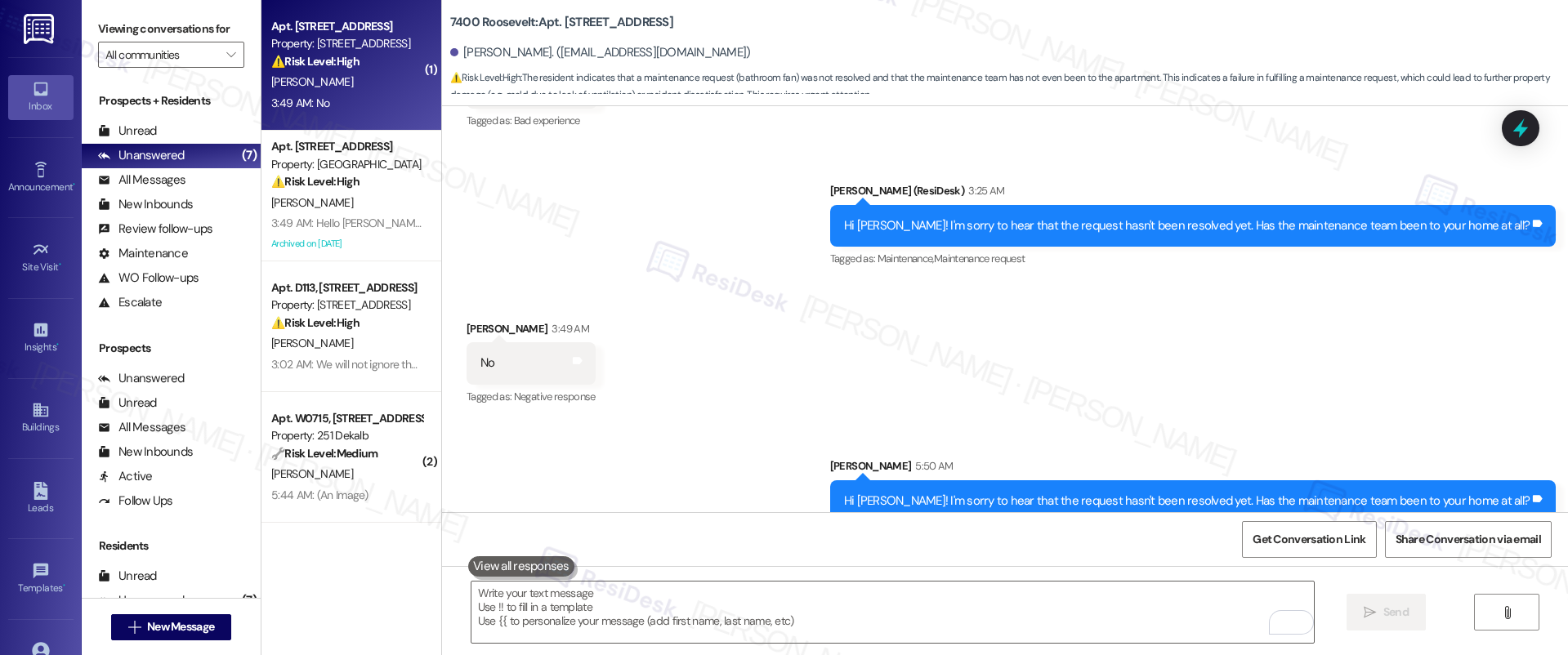 scroll, scrollTop: 877, scrollLeft: 0, axis: vertical 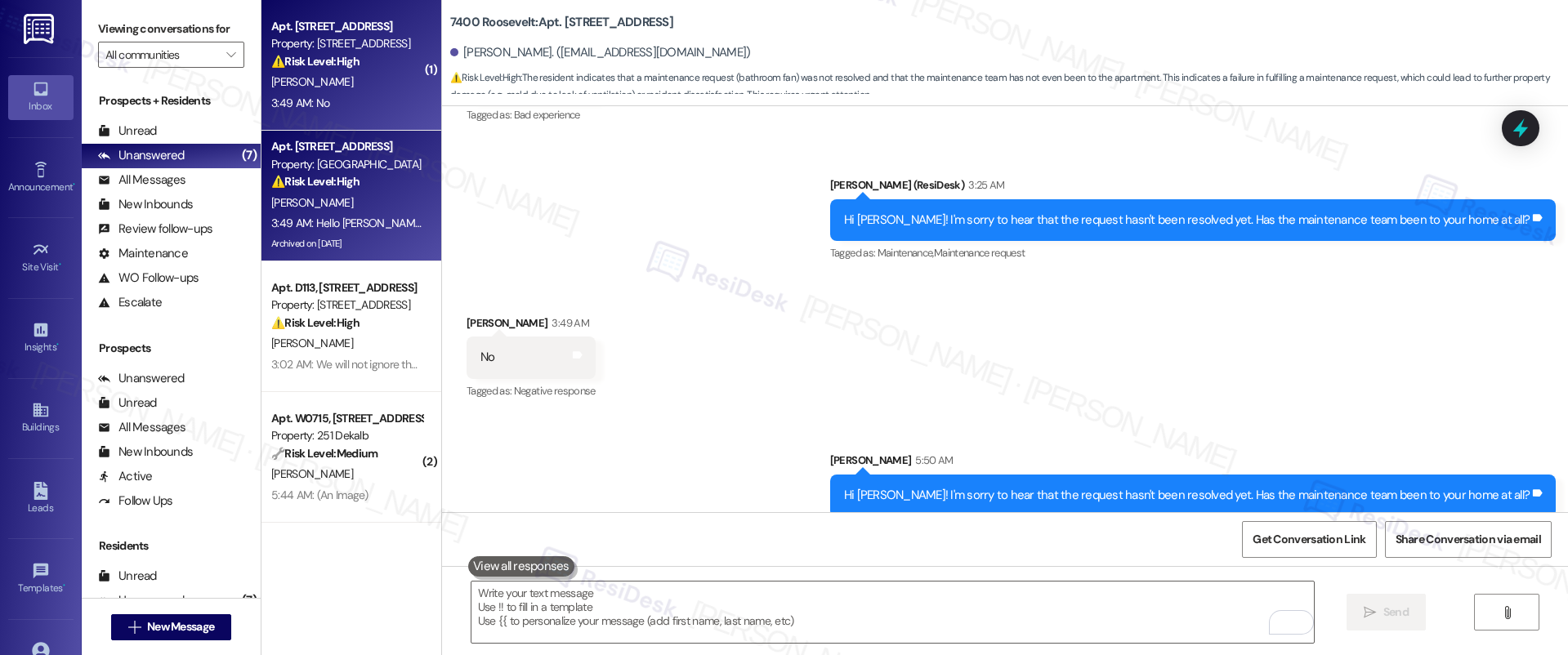 click on "[PERSON_NAME]" at bounding box center [346, 203] 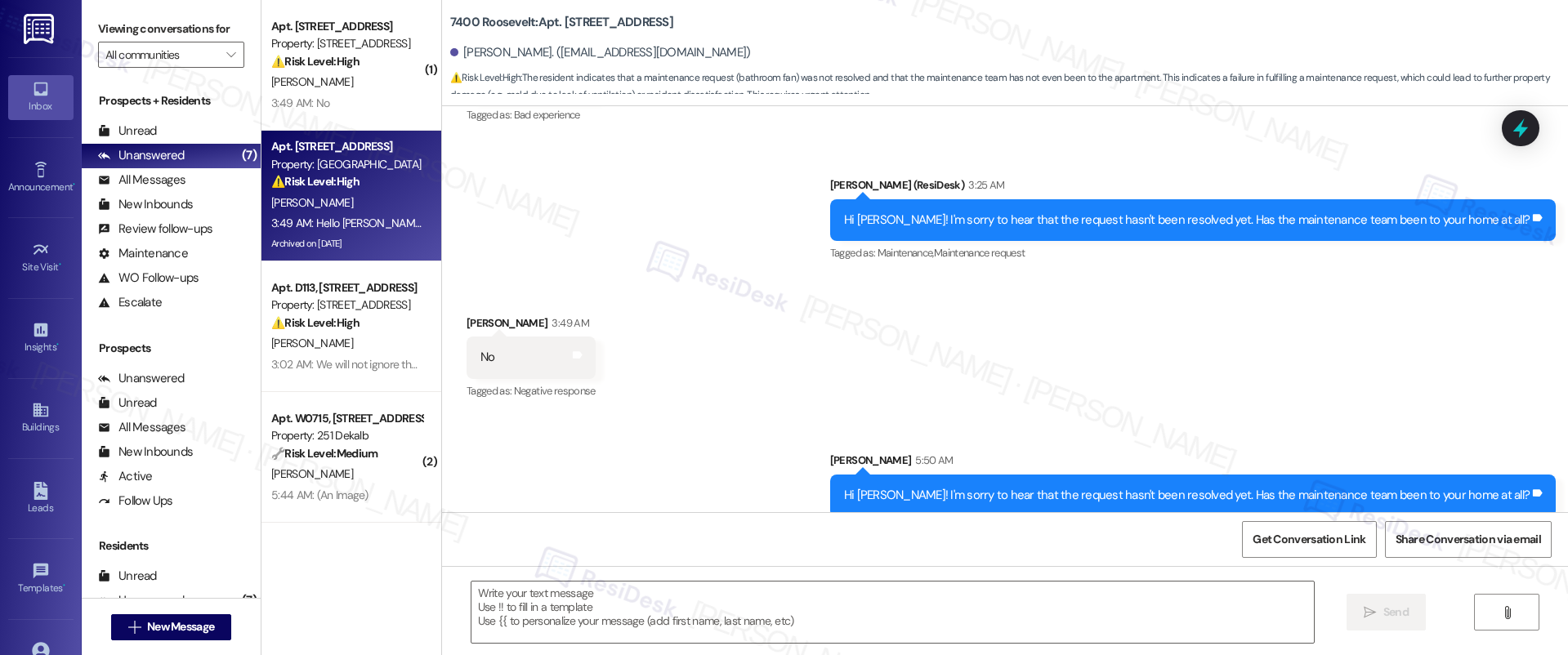 type on "Fetching suggested responses. Please feel free to read through the conversation in the meantime." 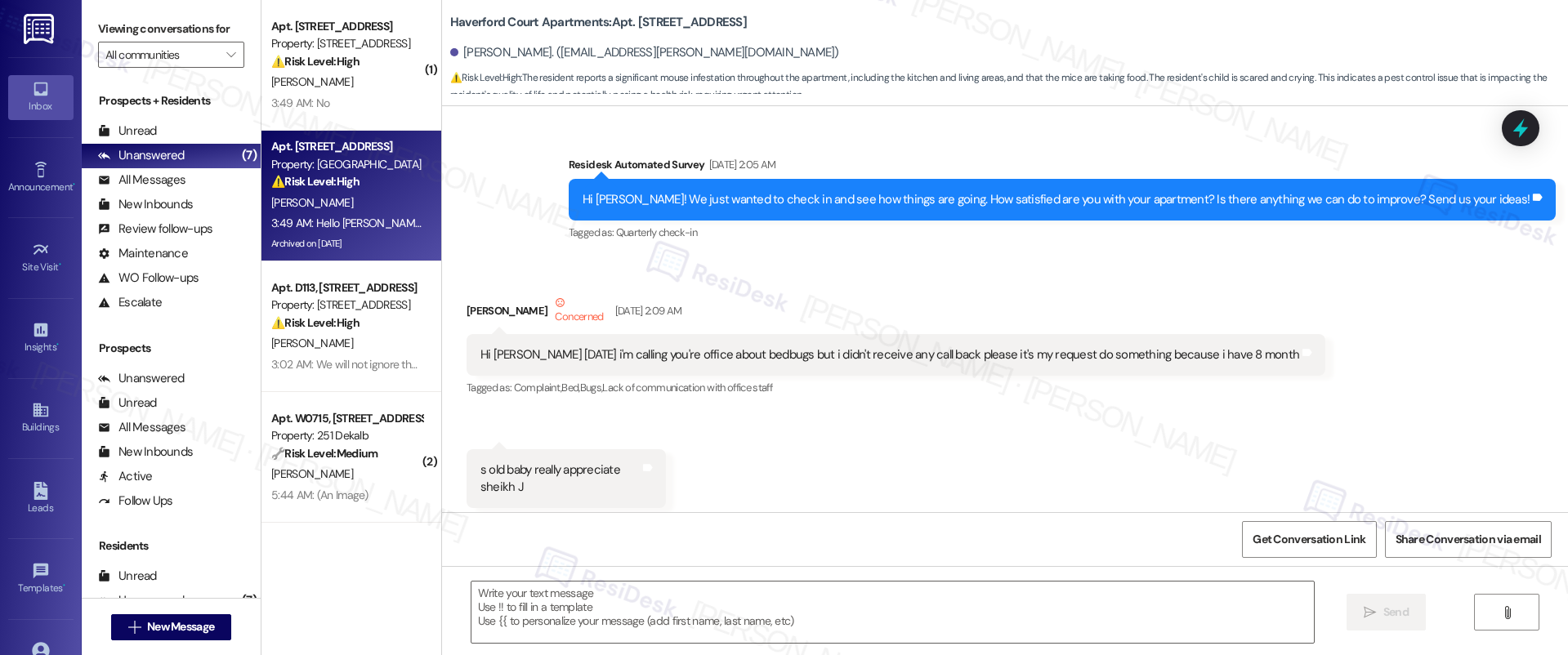scroll, scrollTop: 34107, scrollLeft: 0, axis: vertical 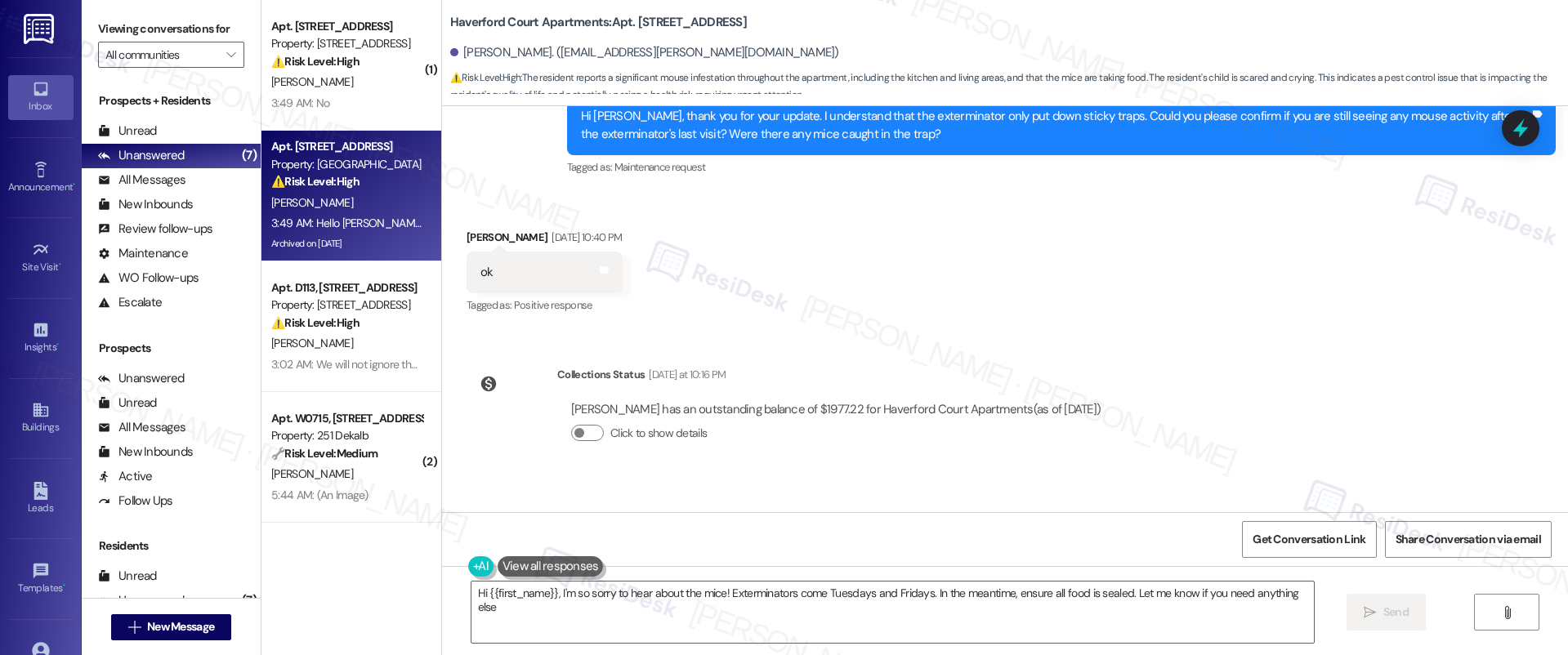 type on "Hi {{first_name}}, I'm so sorry to hear about the mice! Exterminators come Tuesdays and Fridays. In the meantime, ensure all food is sealed. Let me know if you need anything else!" 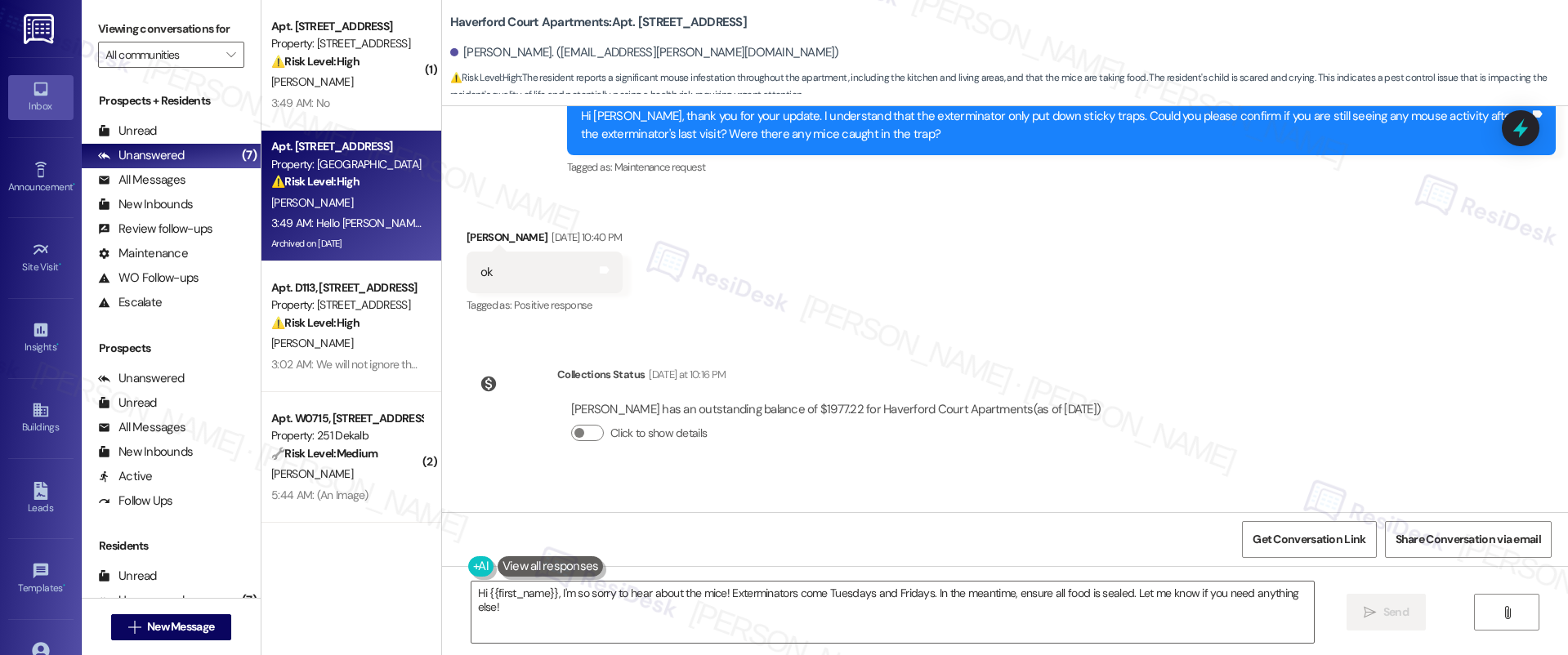 scroll, scrollTop: 34108, scrollLeft: 0, axis: vertical 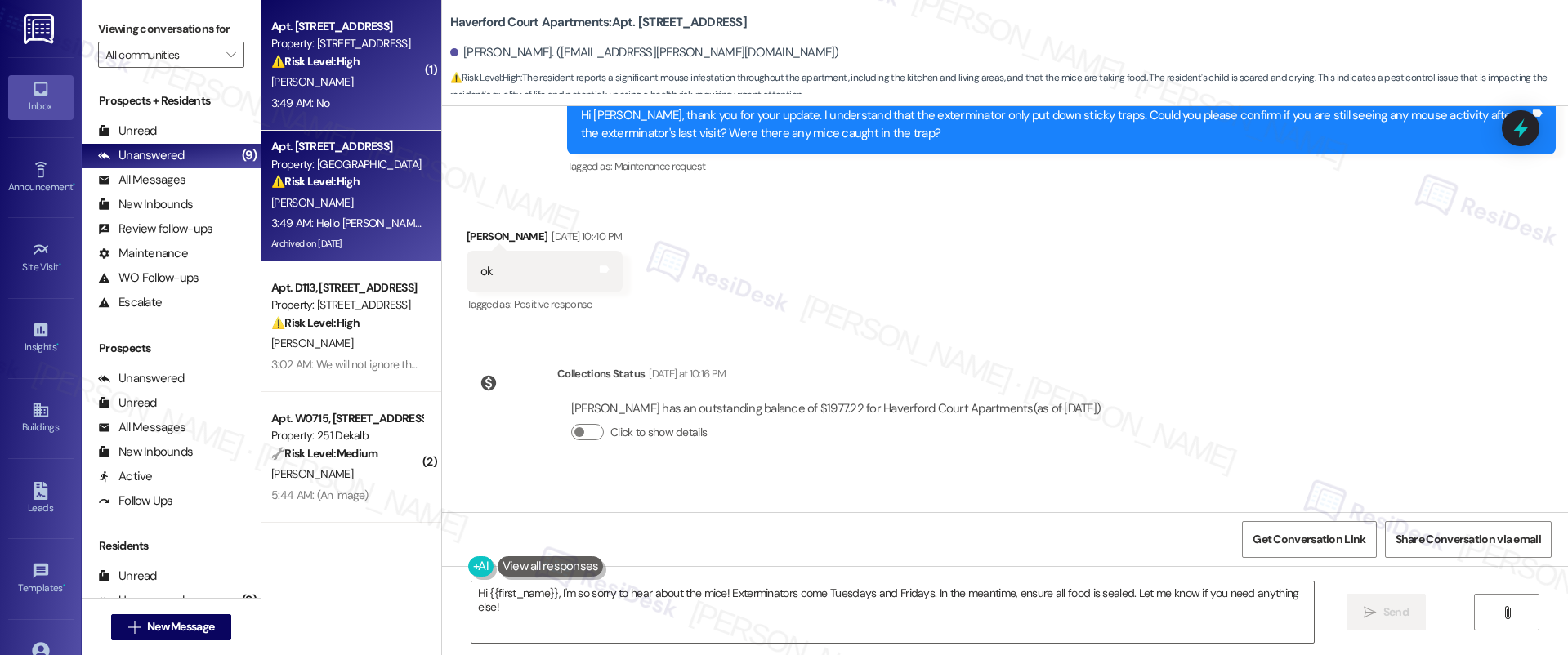 click on "3:49 AM: No 3:49 AM: No" at bounding box center (346, 103) 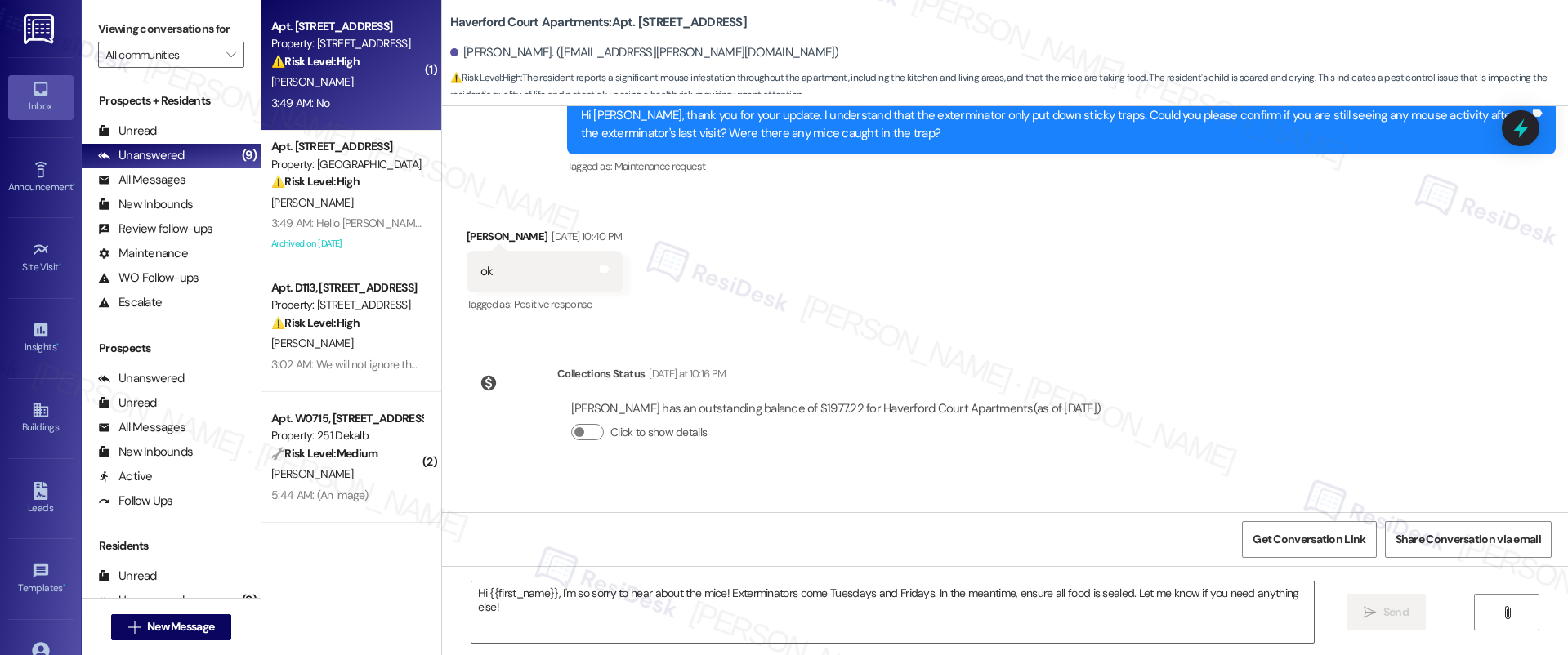 type on "Fetching suggested responses. Please feel free to read through the conversation in the meantime." 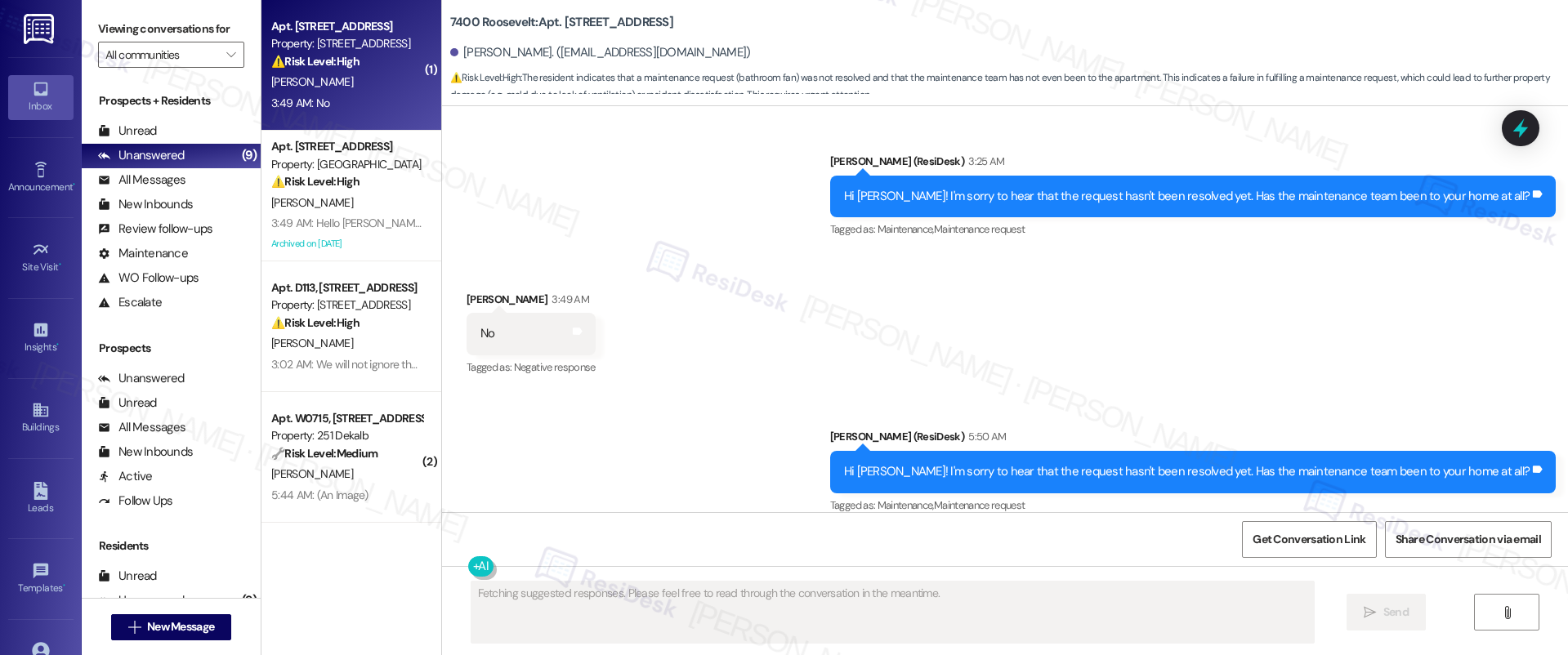 scroll, scrollTop: 902, scrollLeft: 0, axis: vertical 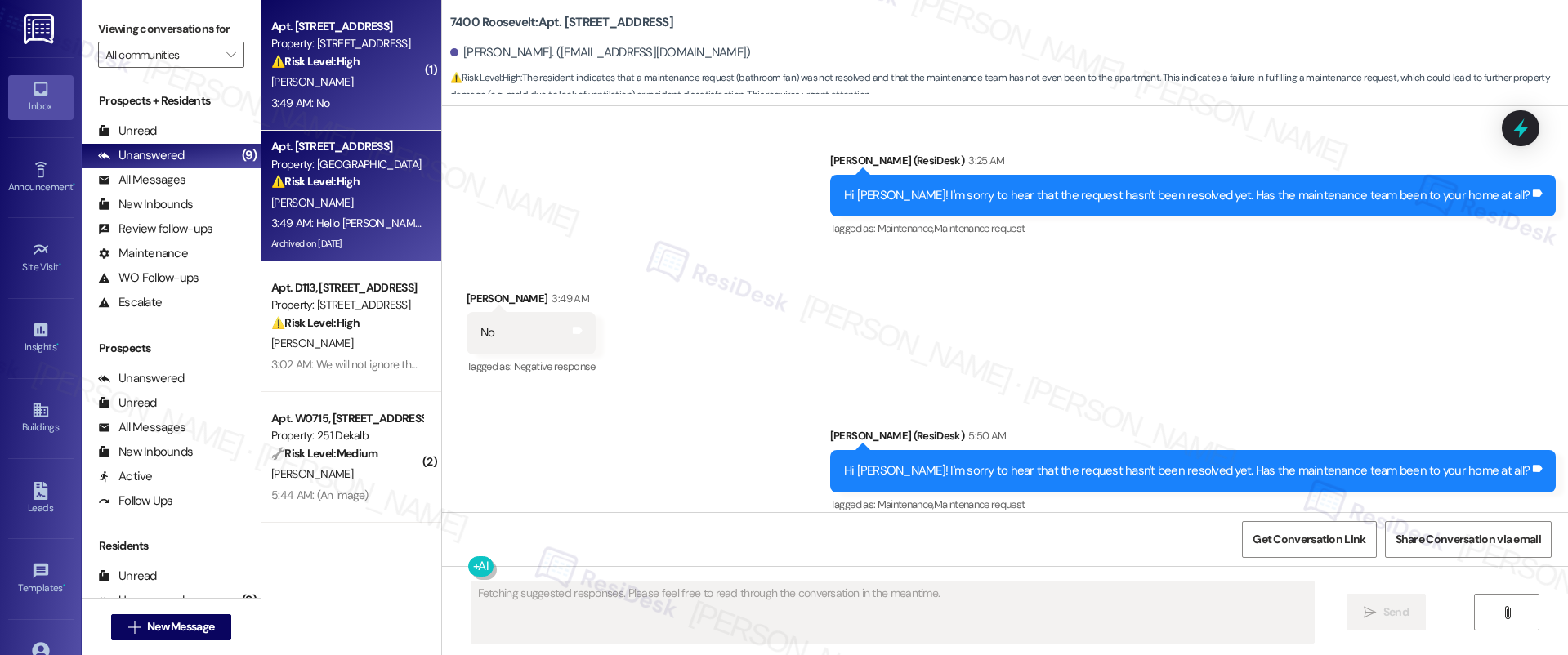 click on "Apt. W315, 7400 Haverford Ave Property: Haverford Court Apartments ⚠️  Risk Level:  High The resident reports a significant mouse infestation throughout the apartment, including the kitchen and living areas, and that the mice are taking food. The resident's child is scared and crying. This indicates a pest control issue that is impacting the resident's quality of life and potentially posing a health risk, requiring urgent attention." at bounding box center (346, 164) 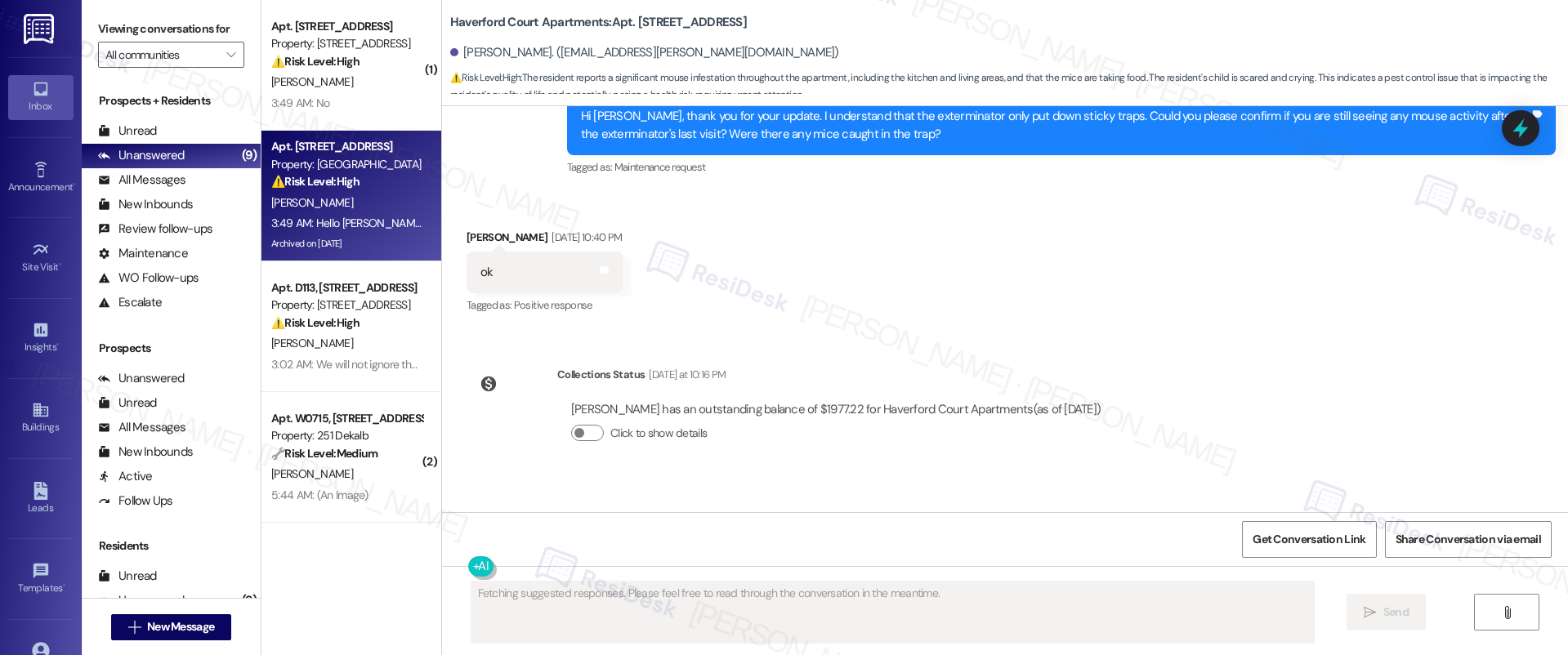 scroll, scrollTop: 34108, scrollLeft: 0, axis: vertical 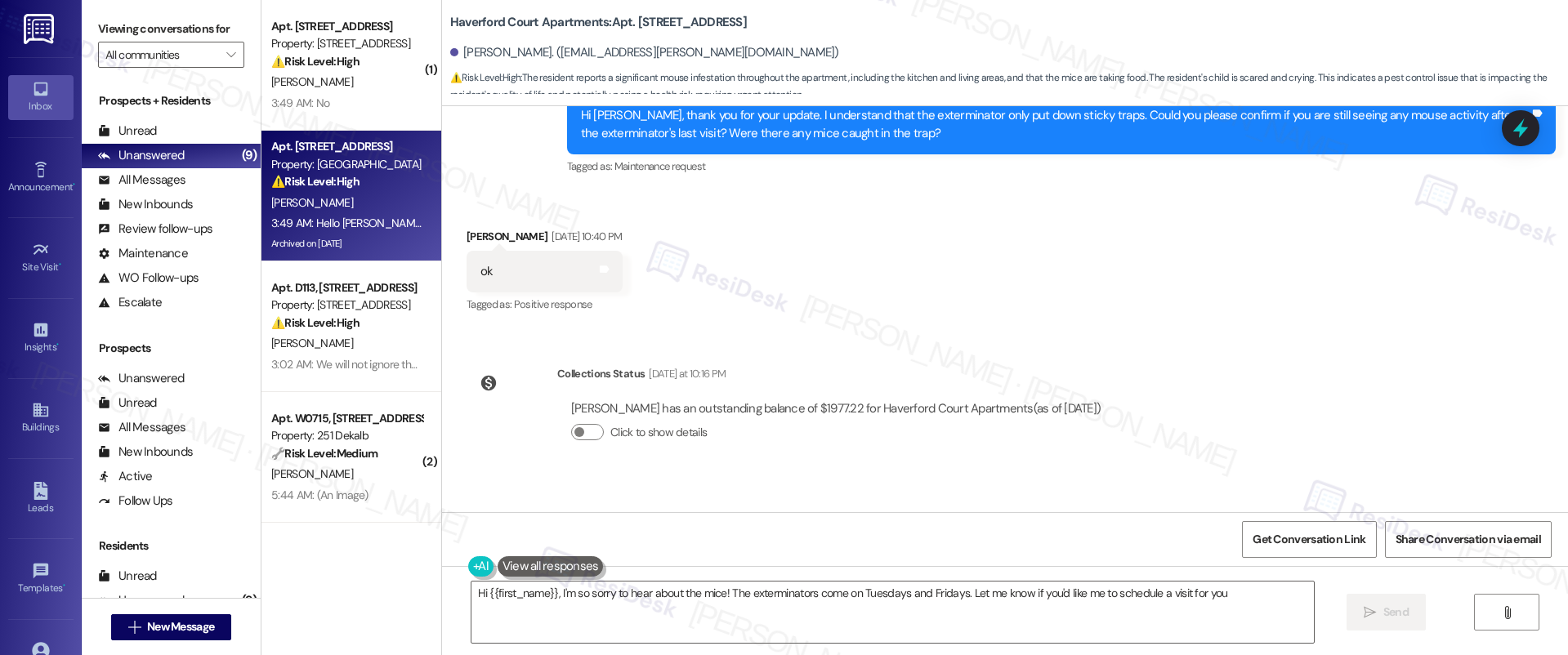 type on "Hi {{first_name}}, I'm so sorry to hear about the mice! The exterminators come on Tuesdays and Fridays. Let me know if you'd like me to schedule a visit for you." 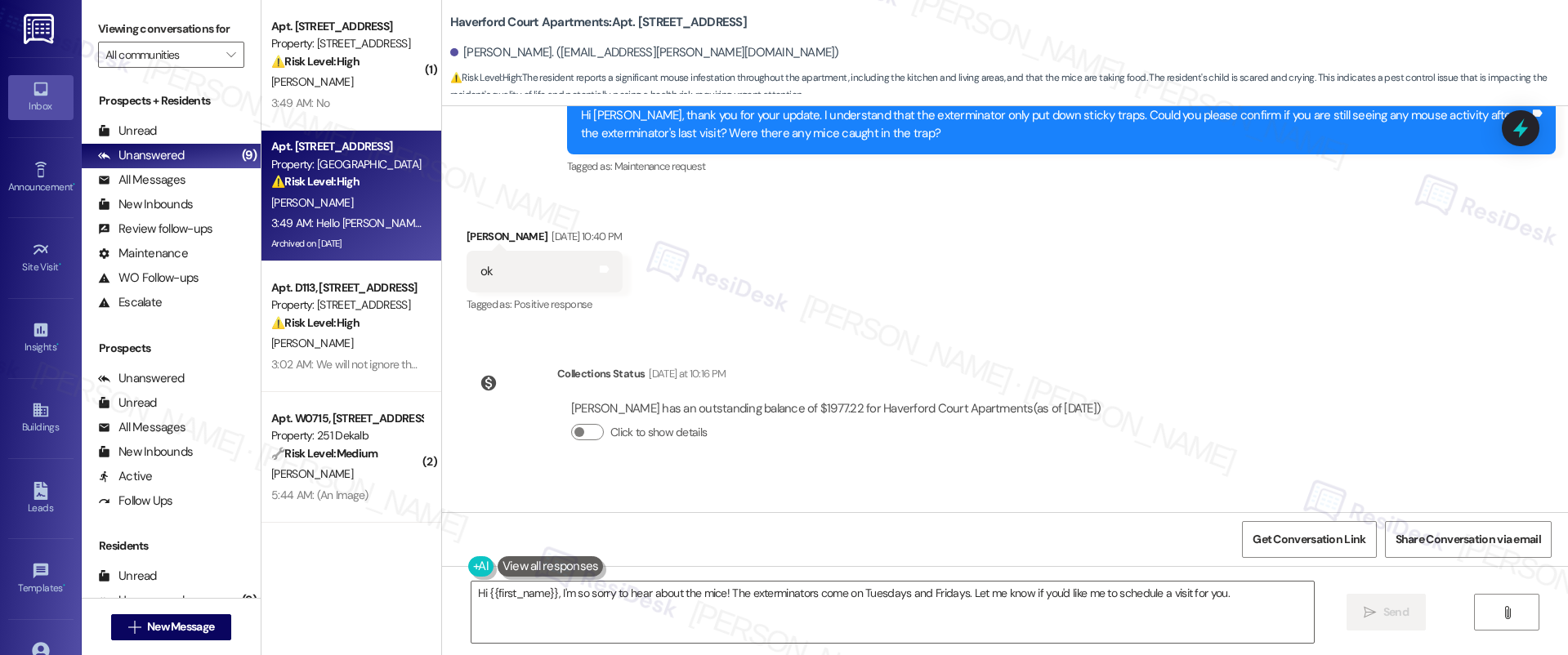 drag, startPoint x: 622, startPoint y: 440, endPoint x: 675, endPoint y: 445, distance: 53.23533 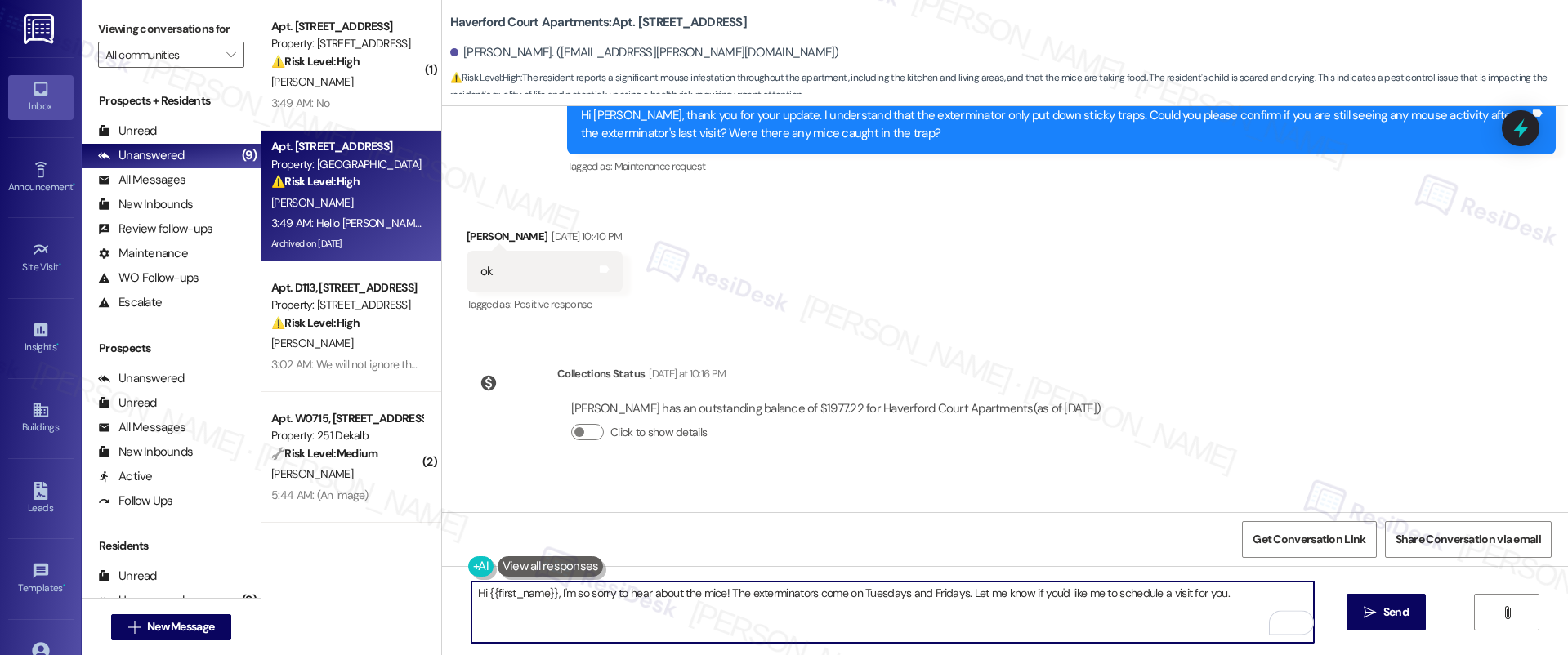 drag, startPoint x: 708, startPoint y: 593, endPoint x: 904, endPoint y: 604, distance: 196.30843 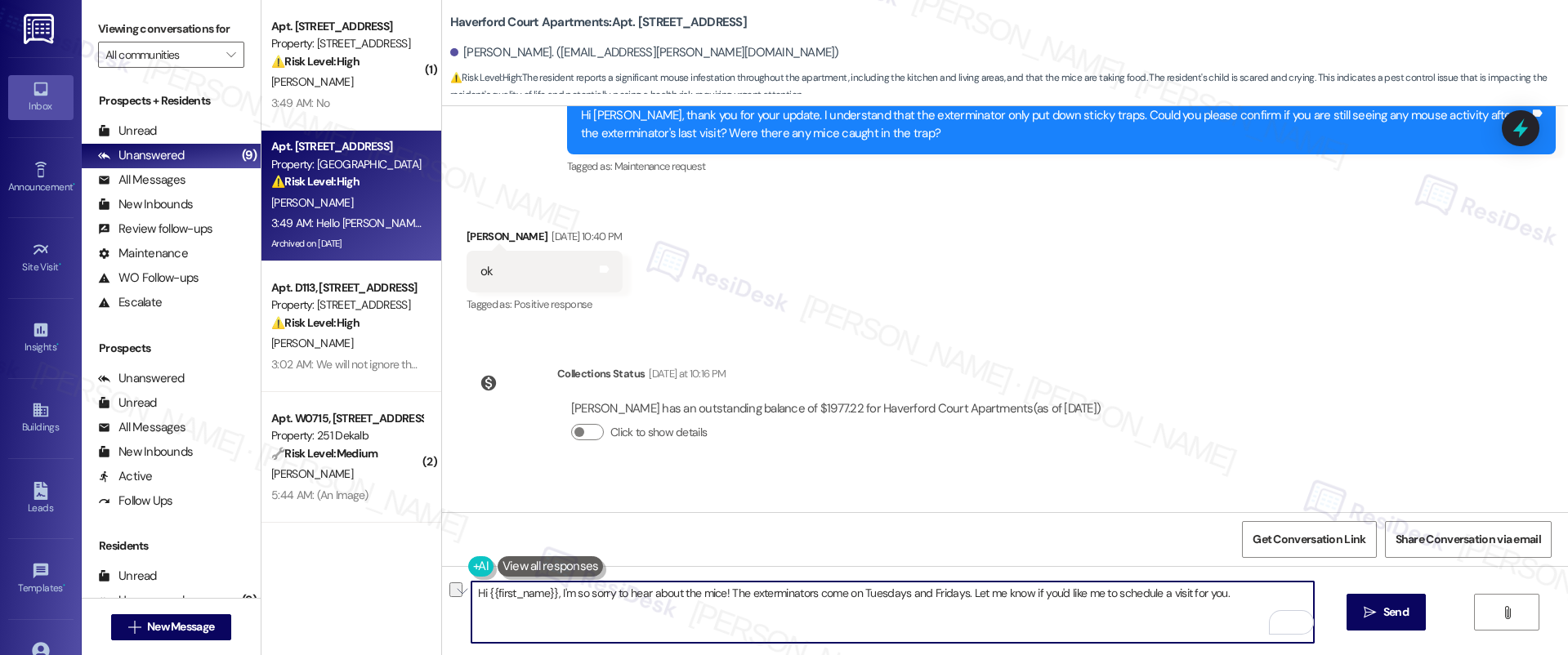 click on "Hi {{first_name}}, I'm so sorry to hear about the mice! The exterminators come on Tuesdays and Fridays. Let me know if you'd like me to schedule a visit for you." at bounding box center (893, 612) 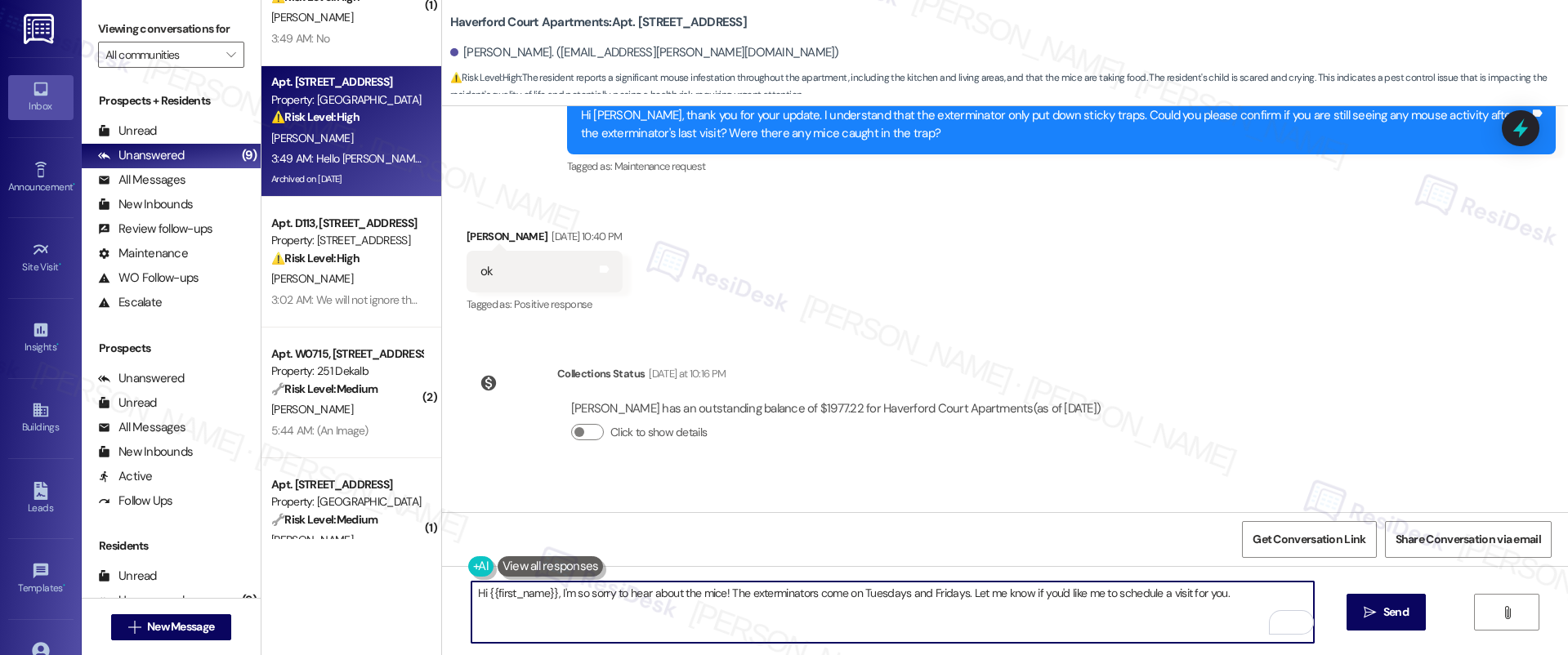 scroll, scrollTop: 188, scrollLeft: 0, axis: vertical 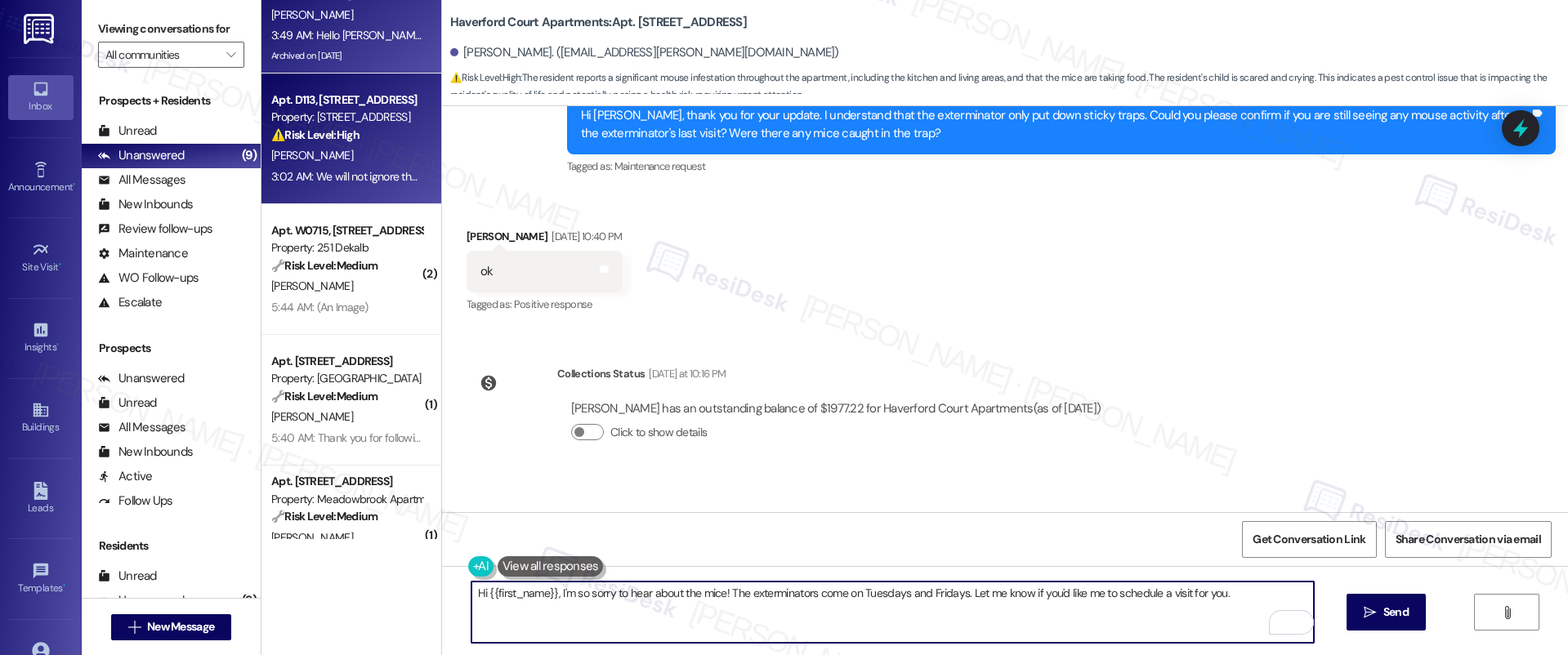 click on "[PERSON_NAME]" at bounding box center [346, 155] 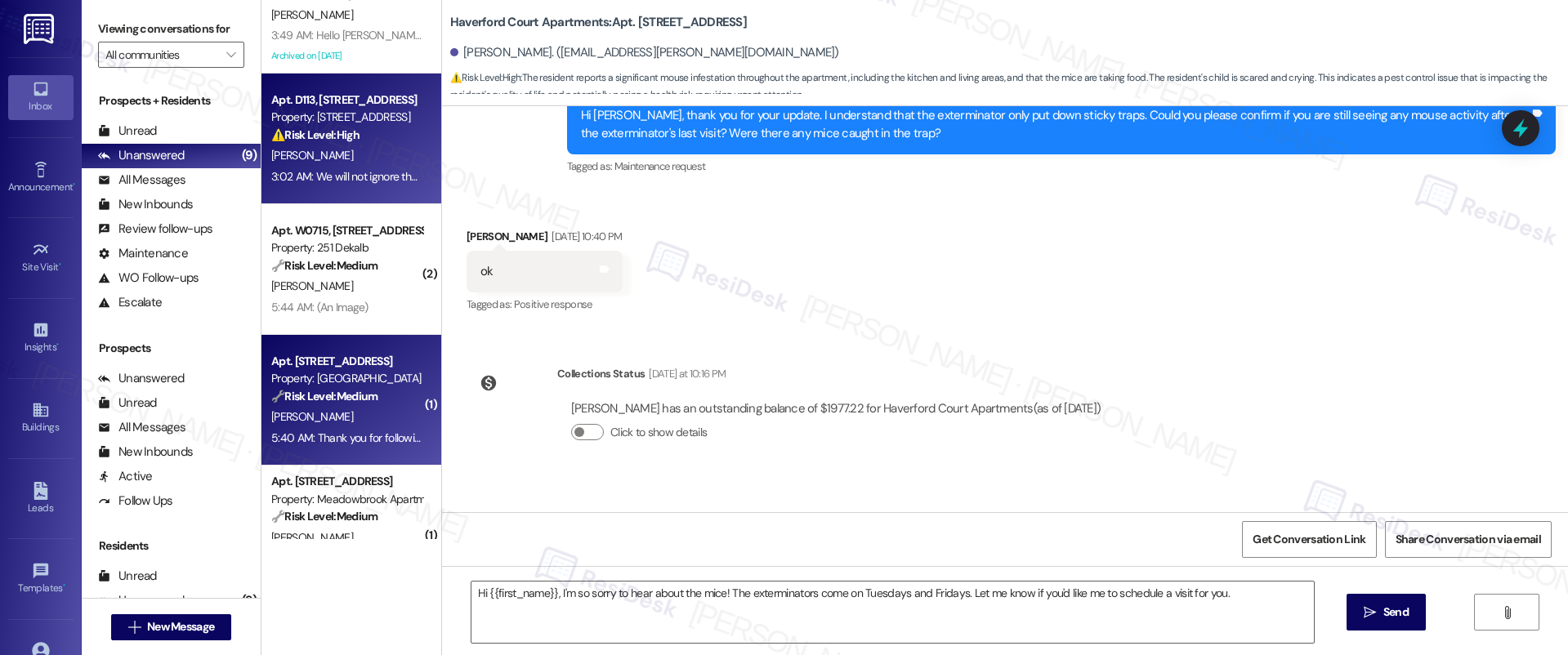 type on "Fetching suggested responses. Please feel free to read through the conversation in the meantime." 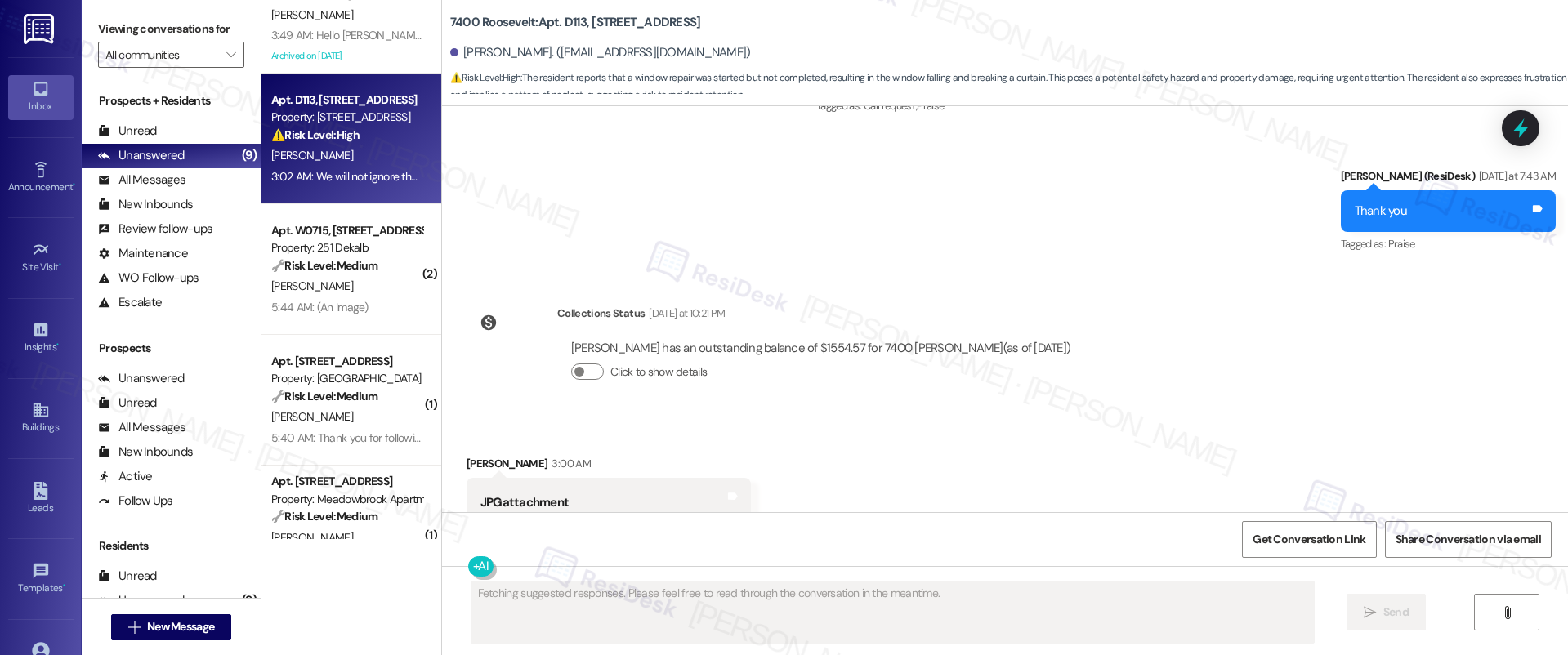 scroll, scrollTop: 10161, scrollLeft: 0, axis: vertical 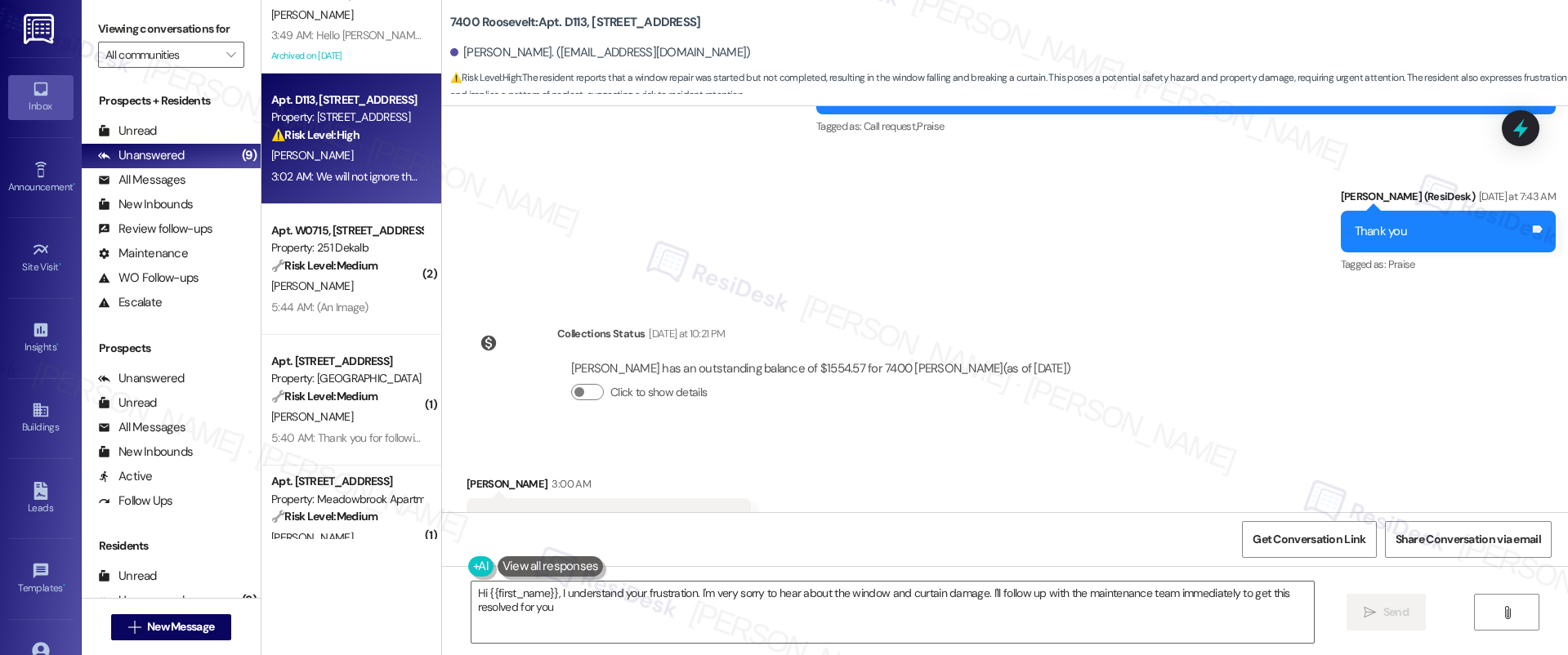 type on "Hi {{first_name}}, I understand your frustration. I'm very sorry to hear about the window and curtain damage. I'll follow up with the maintenance team immediately to get this resolved for you." 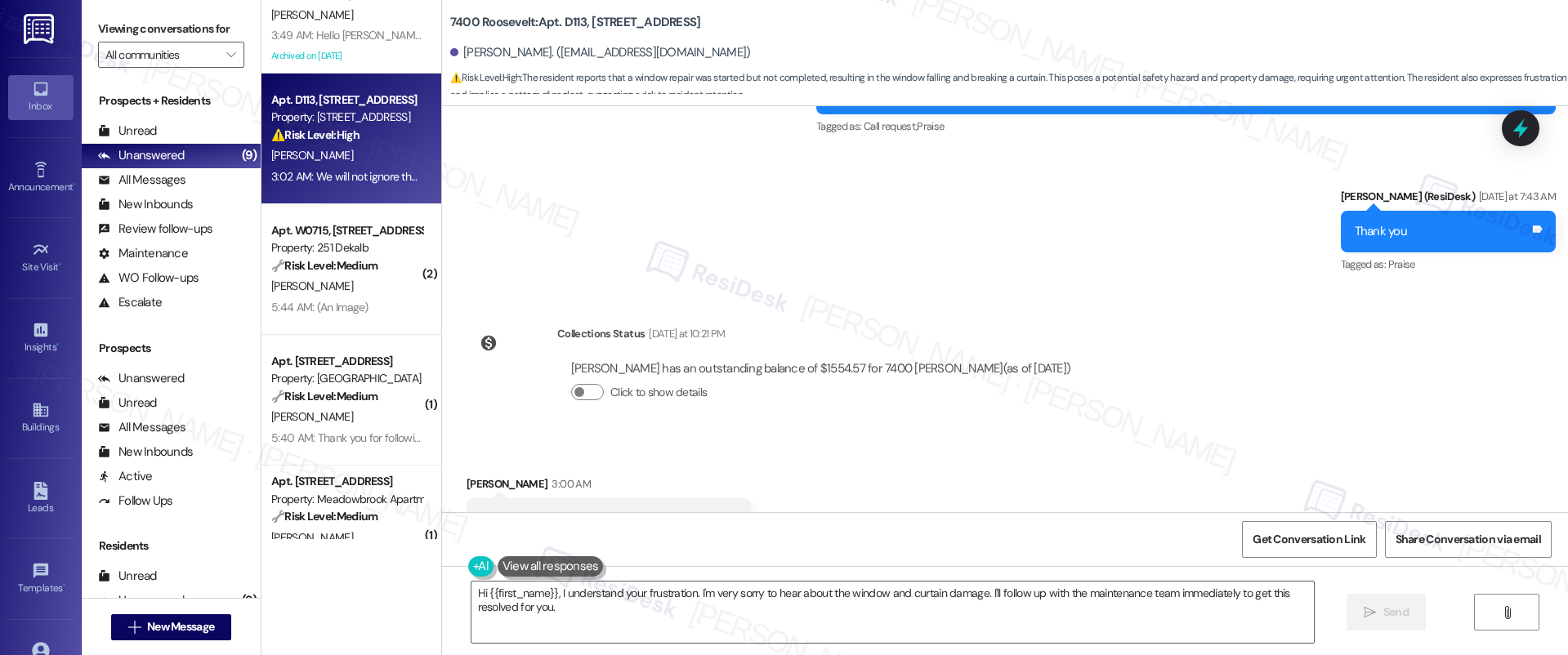 click on "Sent via SMS ResiDesk After Hours Assistant Yesterday at 7:30 AM Hey Darlene, we appreciate your text! We'll be back at 11AM to help you out. If it's urgent, dial our emergency number. Take care! Tags and notes Tagged as:   Call request ,  Click to highlight conversations about Call request Praise Click to highlight conversations about Praise Sent via SMS Emily  (ResiDesk) Yesterday at 7:43 AM Thank you Tags and notes Tagged as:   Praise Click to highlight conversations about Praise" at bounding box center (1005, 151) 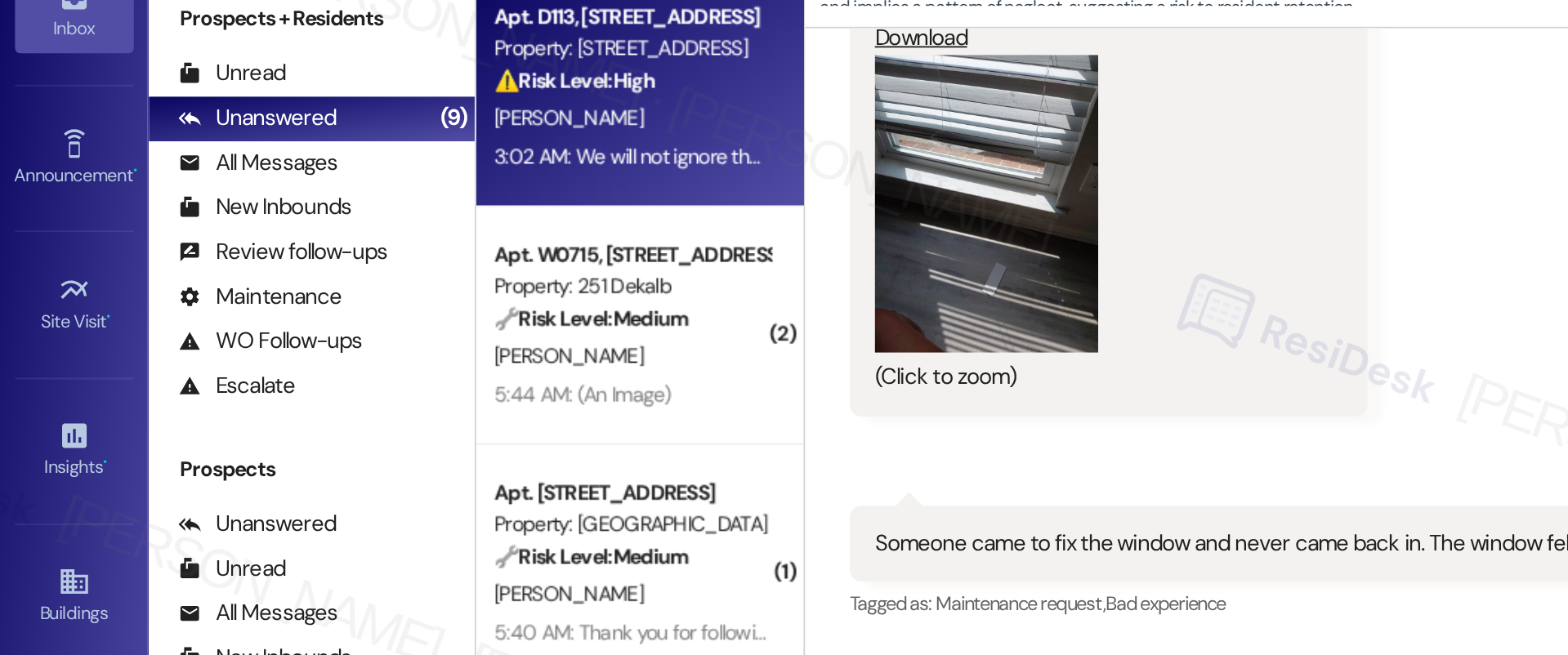 scroll, scrollTop: 10640, scrollLeft: 0, axis: vertical 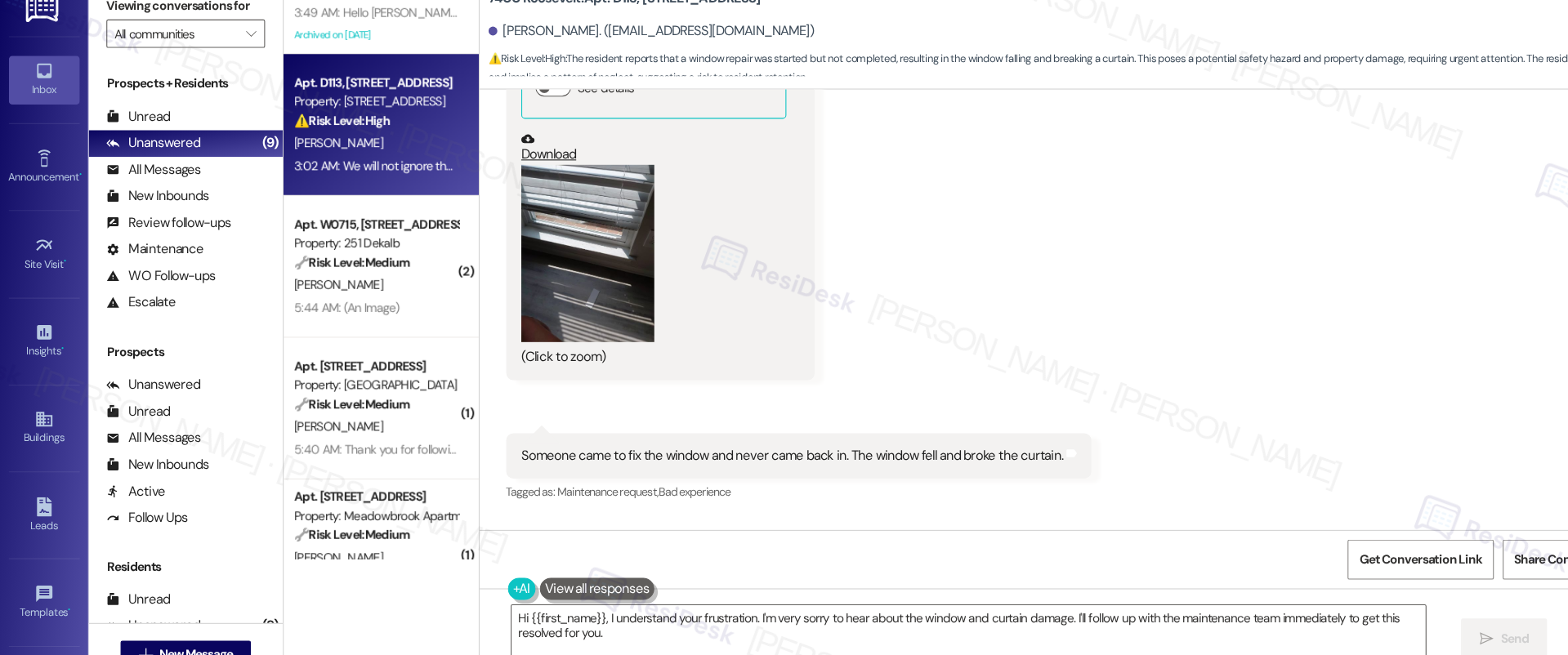 click at bounding box center [542, 257] 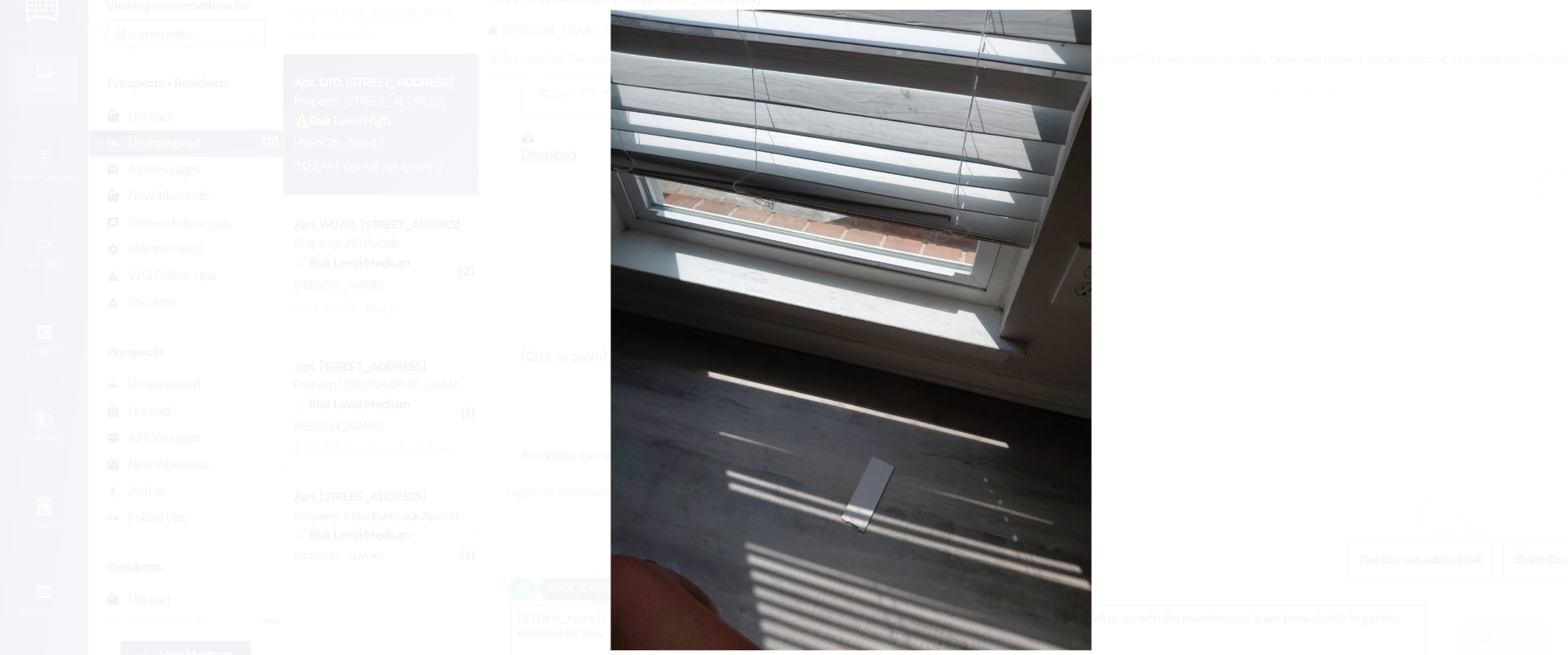 click at bounding box center (784, 328) 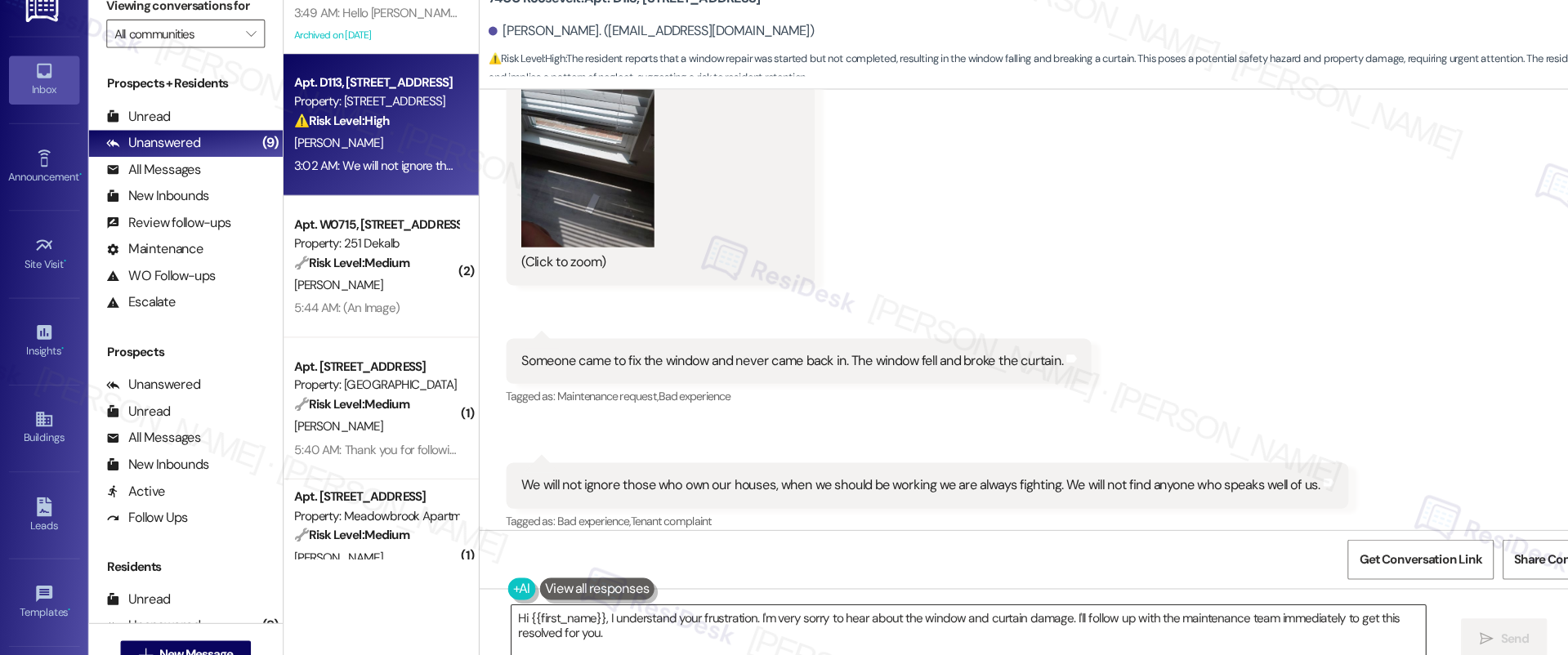scroll, scrollTop: 10745, scrollLeft: 0, axis: vertical 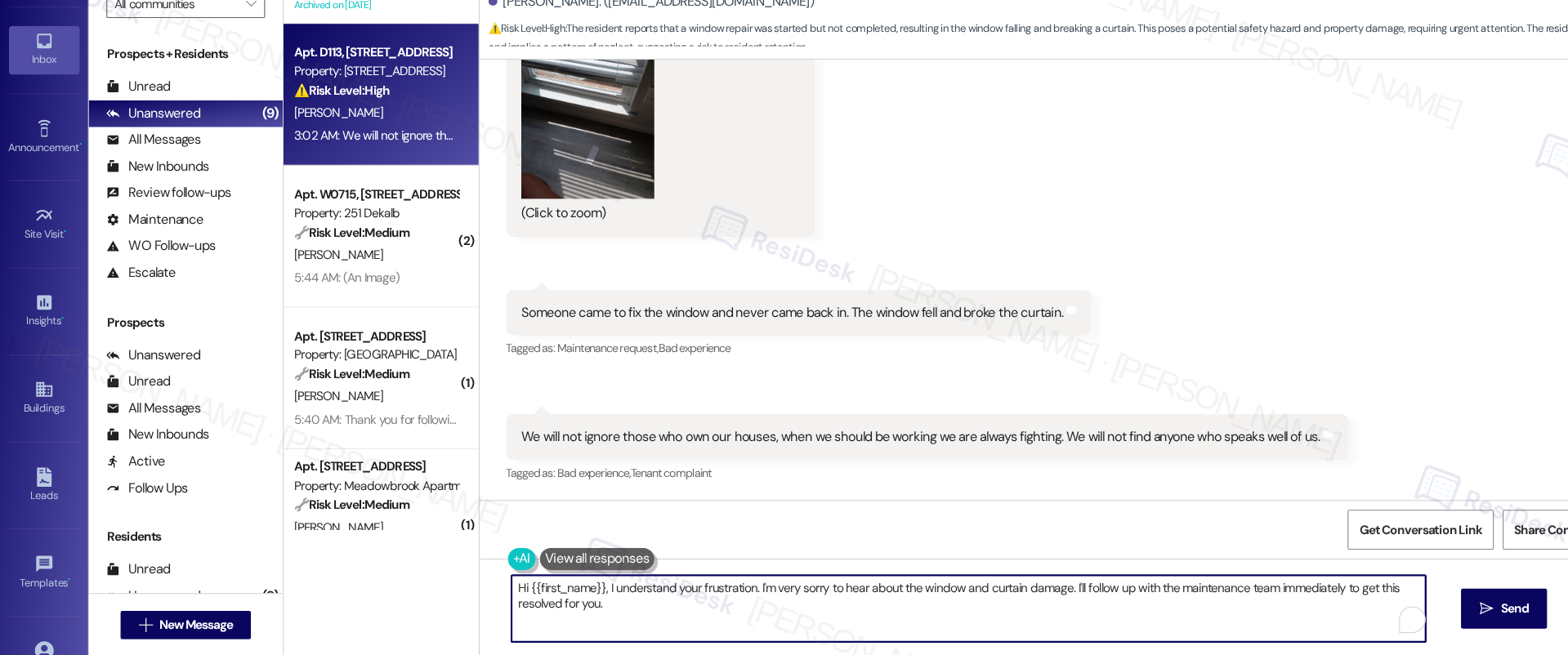 click on "Hi {{first_name}}, I understand your frustration. I'm very sorry to hear about the window and curtain damage. I'll follow up with the maintenance team immediately to get this resolved for you." at bounding box center (893, 612) 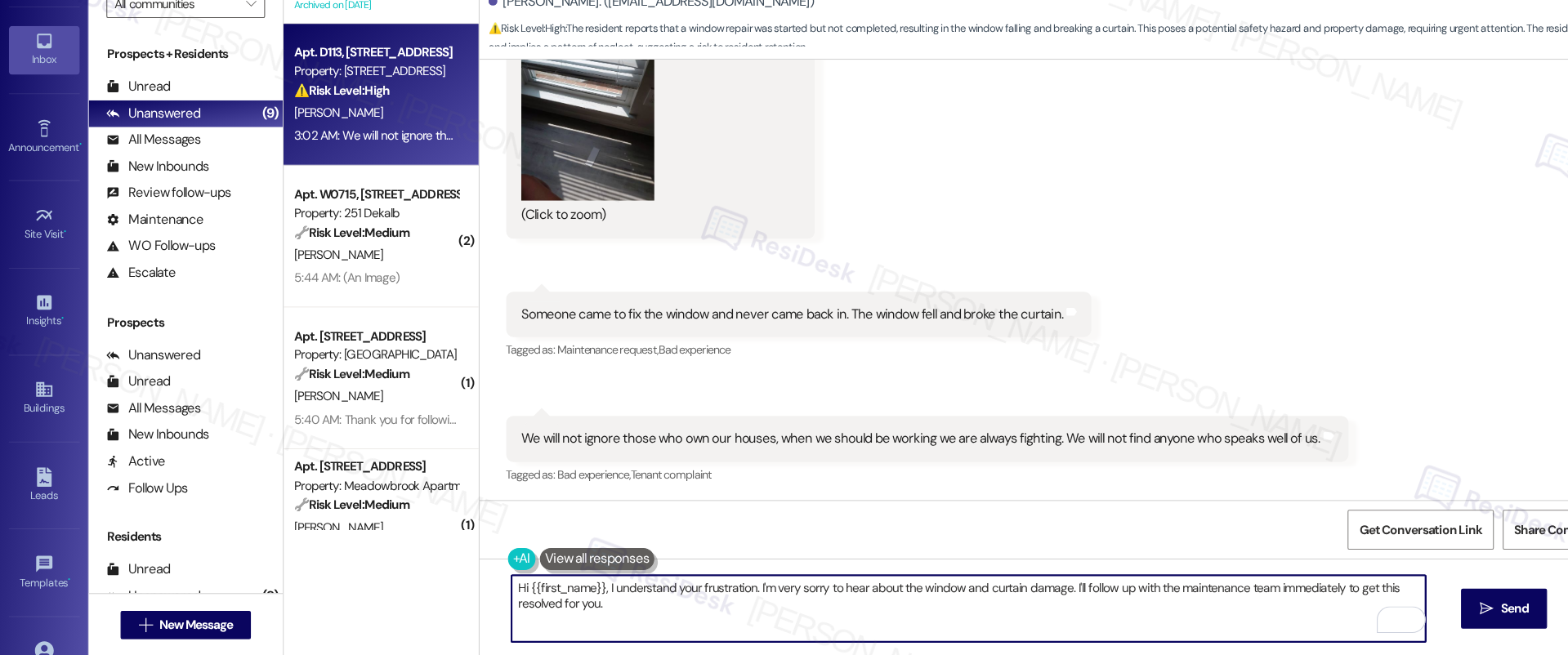 scroll, scrollTop: 10745, scrollLeft: 0, axis: vertical 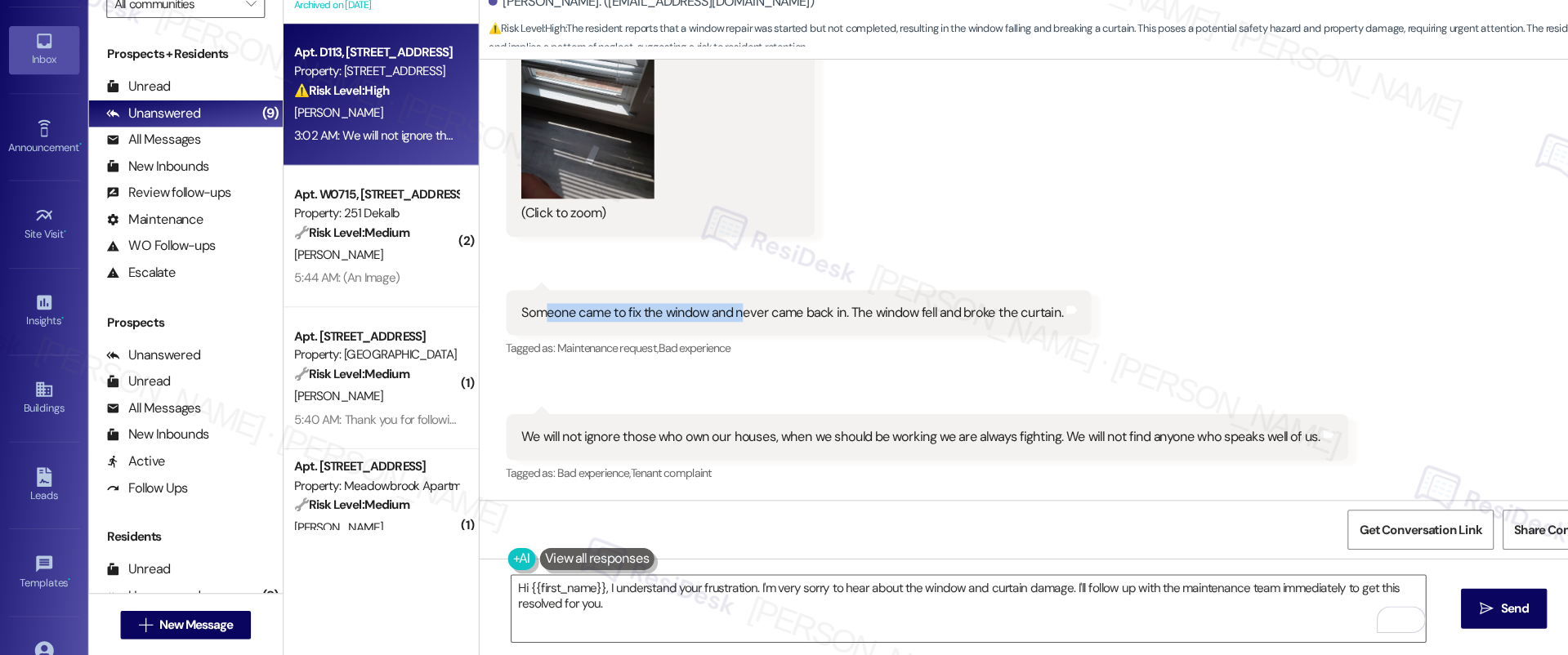 drag, startPoint x: 491, startPoint y: 341, endPoint x: 668, endPoint y: 343, distance: 177.0113 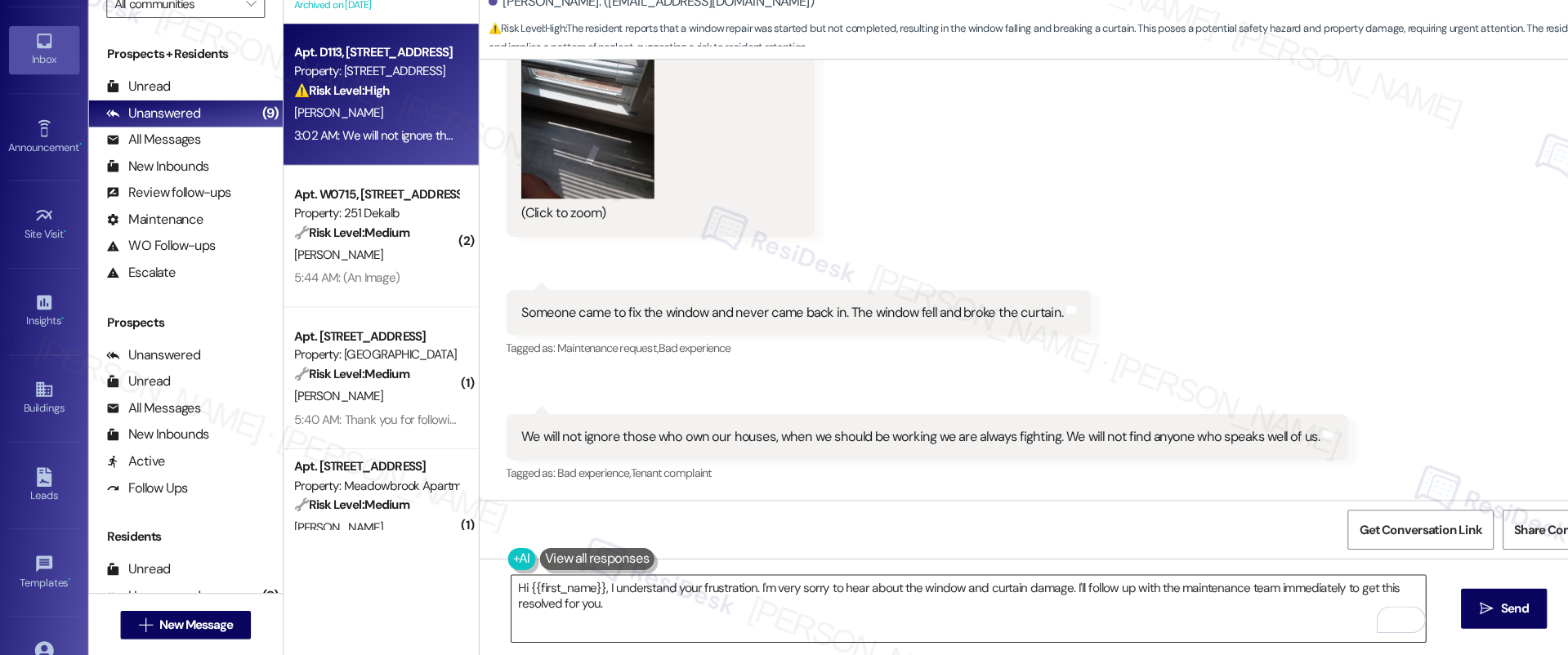 click on "Hi {{first_name}}, I understand your frustration. I'm very sorry to hear about the window and curtain damage. I'll follow up with the maintenance team immediately to get this resolved for you." at bounding box center [893, 612] 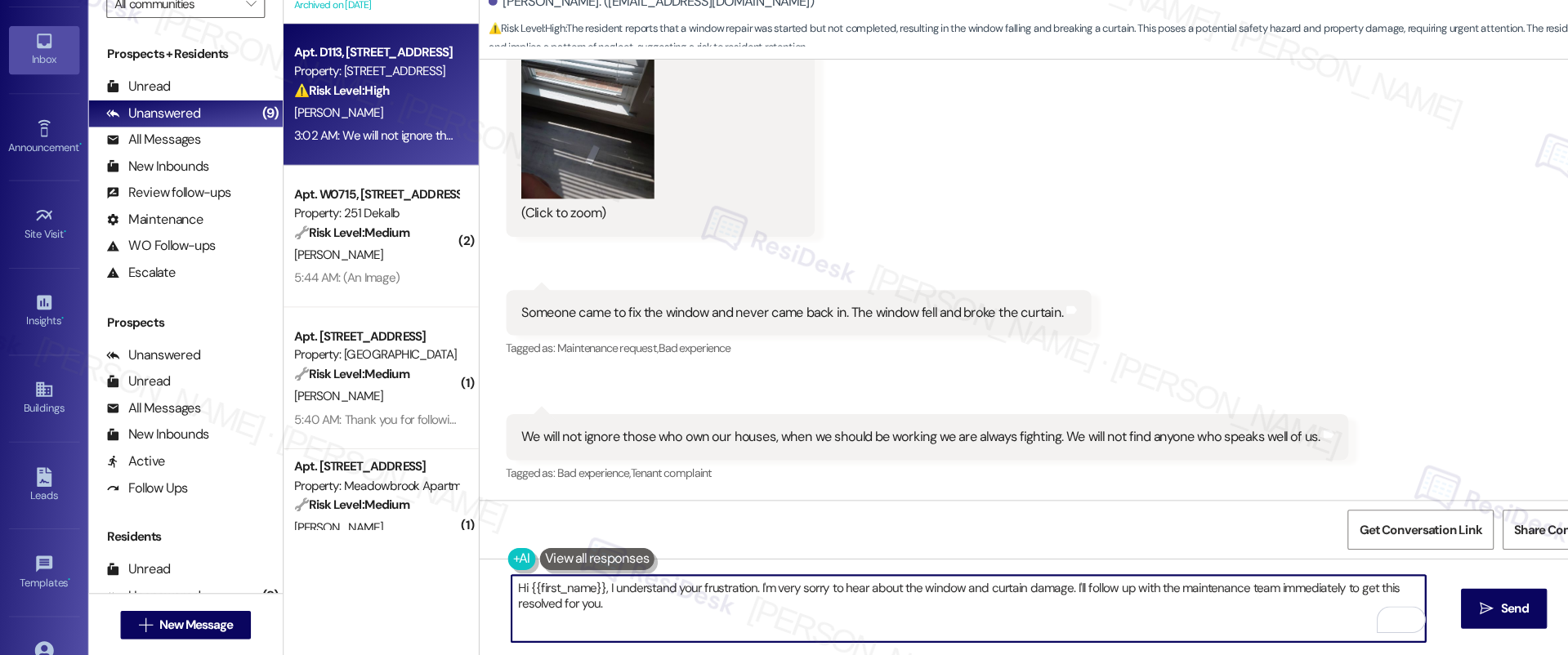 scroll, scrollTop: 0, scrollLeft: 0, axis: both 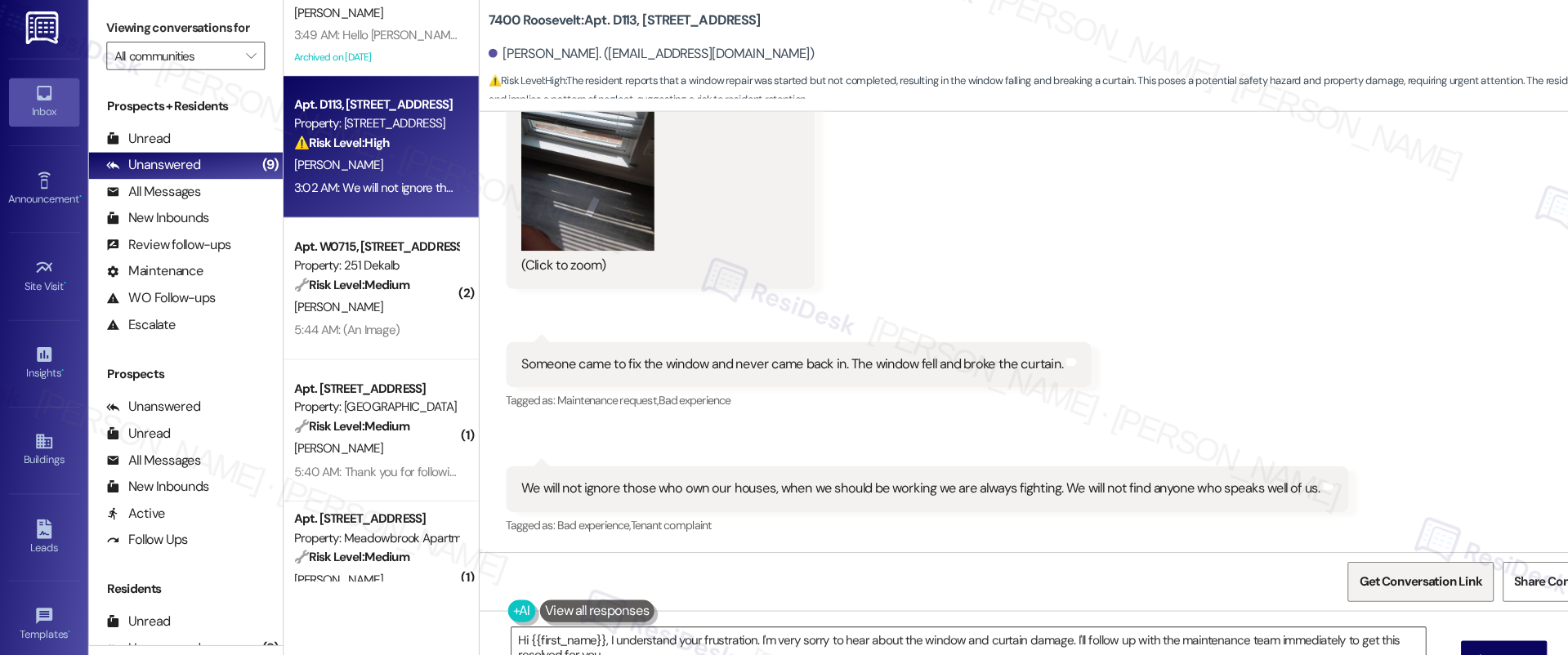click on "Get Conversation Link" at bounding box center (1309, 539) 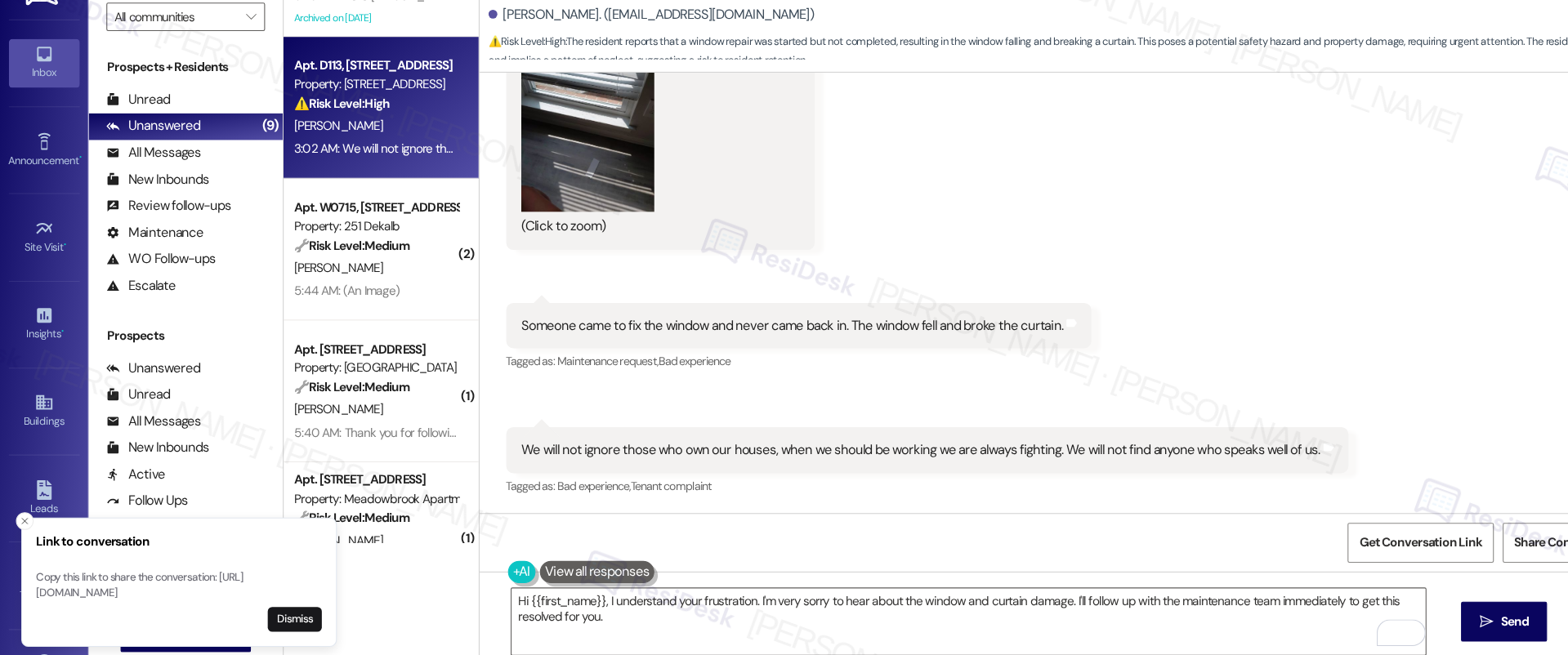 scroll, scrollTop: 0, scrollLeft: 0, axis: both 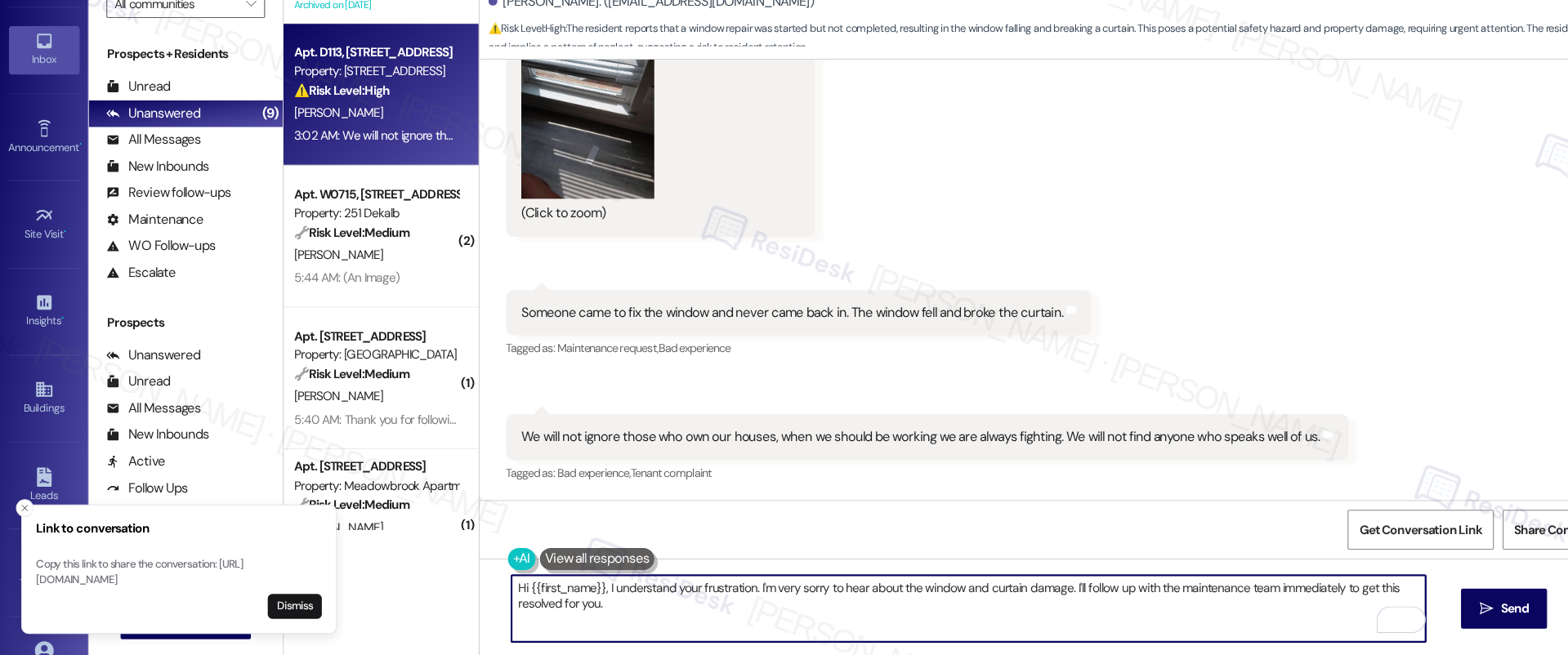 click on "Hi {{first_name}}, I understand your frustration. I'm very sorry to hear about the window and curtain damage. I'll follow up with the maintenance team immediately to get this resolved for you." at bounding box center (893, 612) 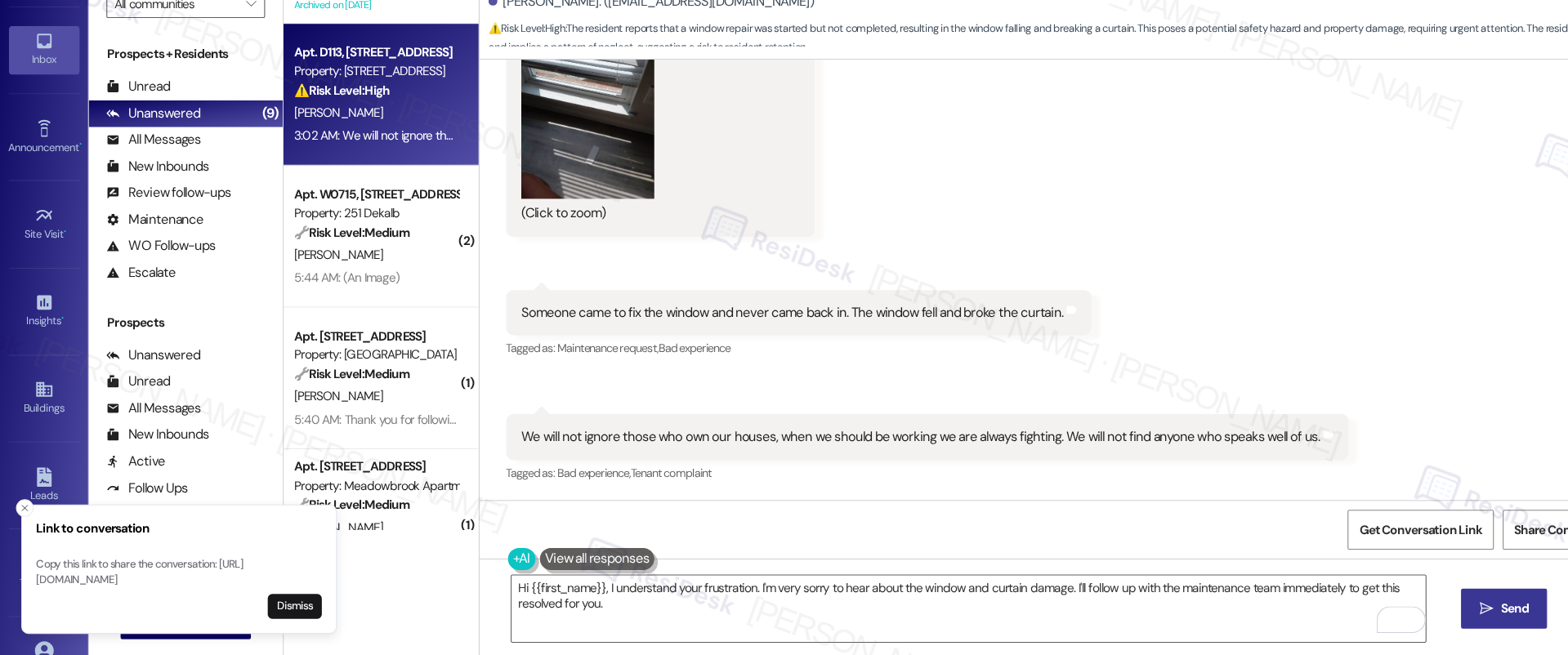 click on "" at bounding box center [1369, 613] 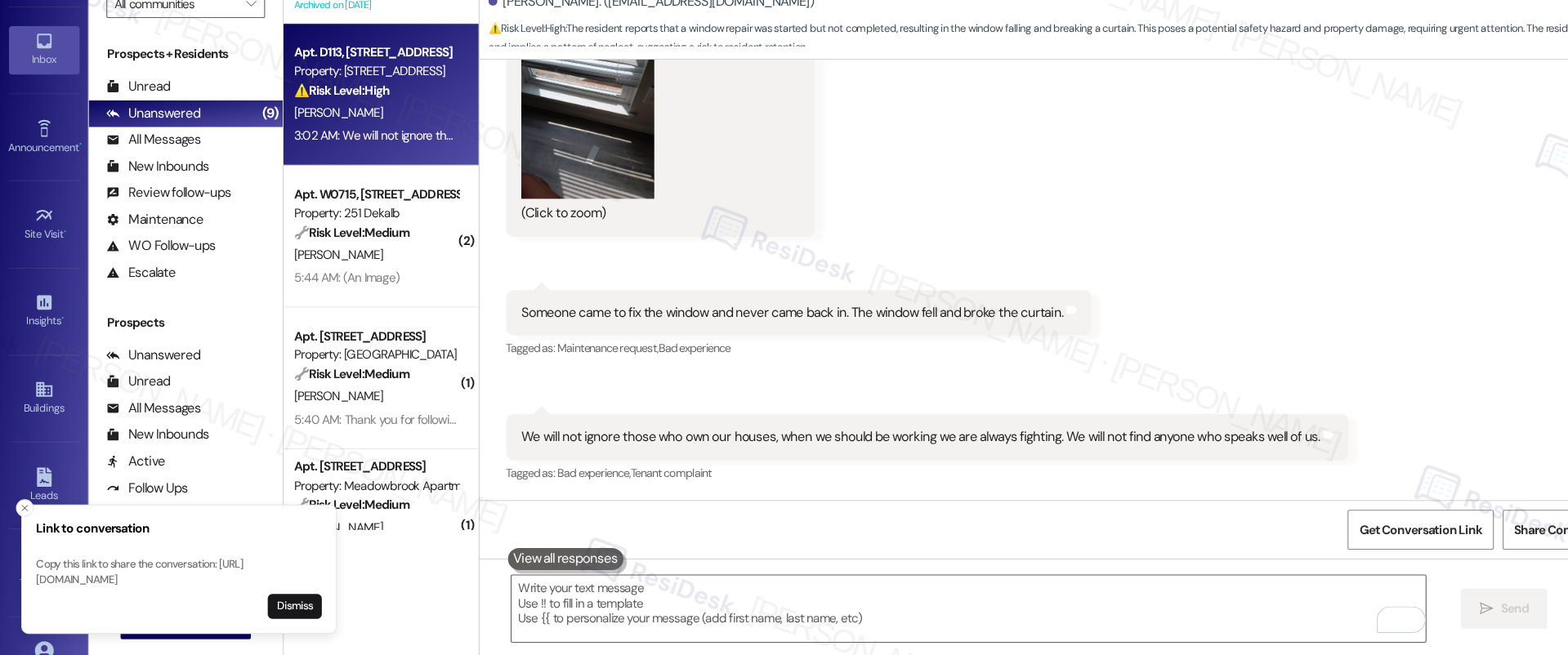 scroll, scrollTop: 10744, scrollLeft: 0, axis: vertical 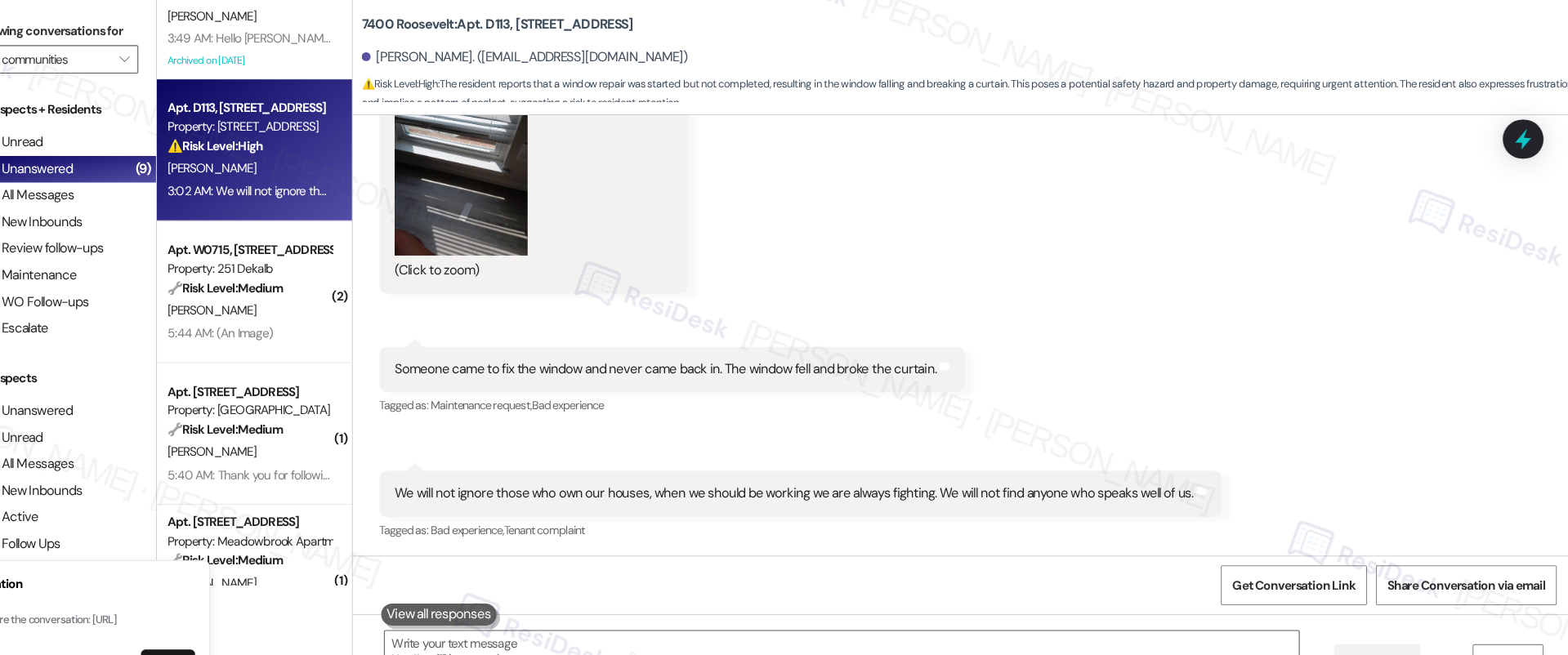click on "( 1 ) Apt. C103, 7400 Roosevelt Blvd Property: 7400 Roosevelt ⚠️  Risk Level:  High The resident indicates that a maintenance request (bathroom fan) was not resolved and that the maintenance team has not even been to the apartment. This indicates a failure in fulfilling a maintenance request, which could lead to further property damage (e.g., mold due to lack of ventilation) or resident dissatisfaction. This requires urgent attention. C. Ferrell 3:49 AM: No 3:49 AM: No Apt. W315, 7400 Haverford Ave Property: Haverford Court Apartments ⚠️  Risk Level:  High The resident reports a significant mouse infestation throughout the apartment, including the kitchen and living areas, and that the mice are taking food. The resident's child is scared and crying. This indicates a pest control issue that is impacting the resident's quality of life and potentially posing a health risk, requiring urgent attention. S. Ali Archived on 04/18/2025 Apt. D113, 7400 Roosevelt Blvd Property: 7400 Roosevelt ⚠️ High ( 2 ) (" at bounding box center [351, 328] 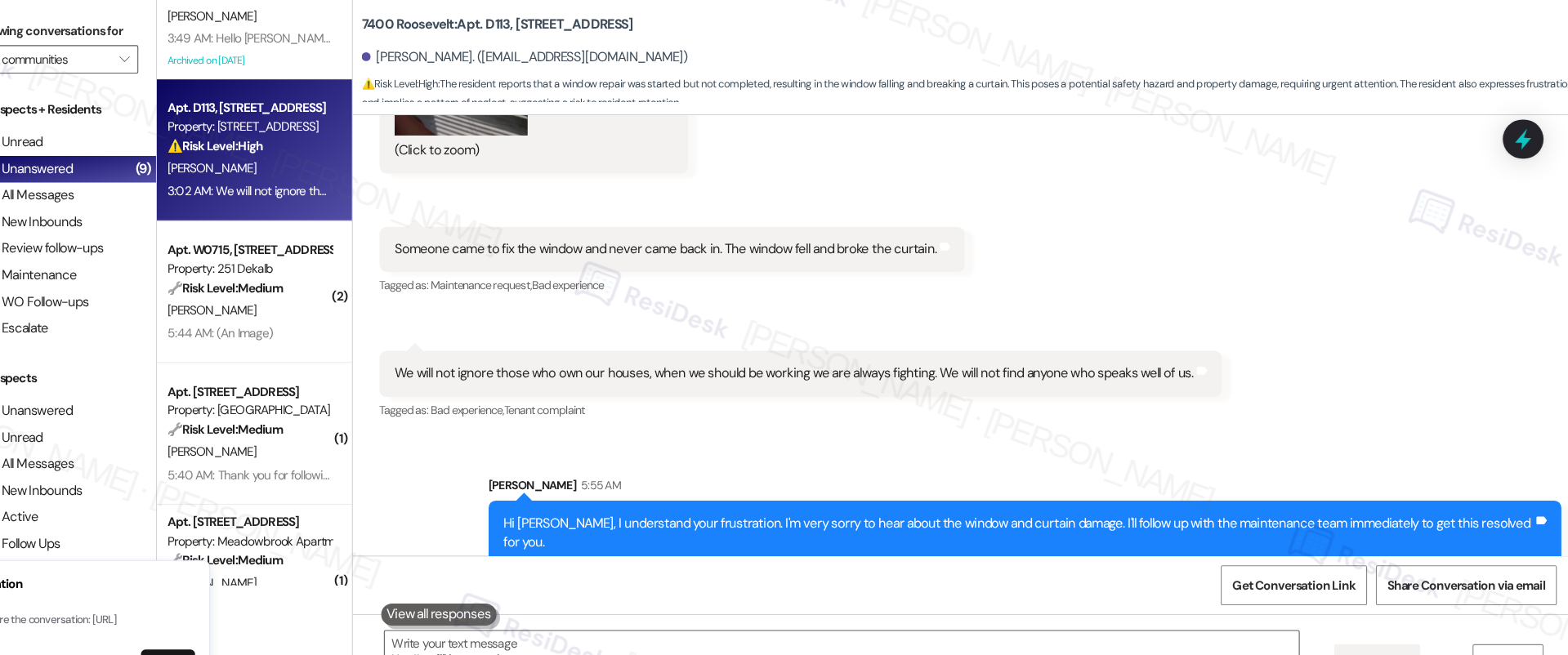 scroll, scrollTop: 10859, scrollLeft: 0, axis: vertical 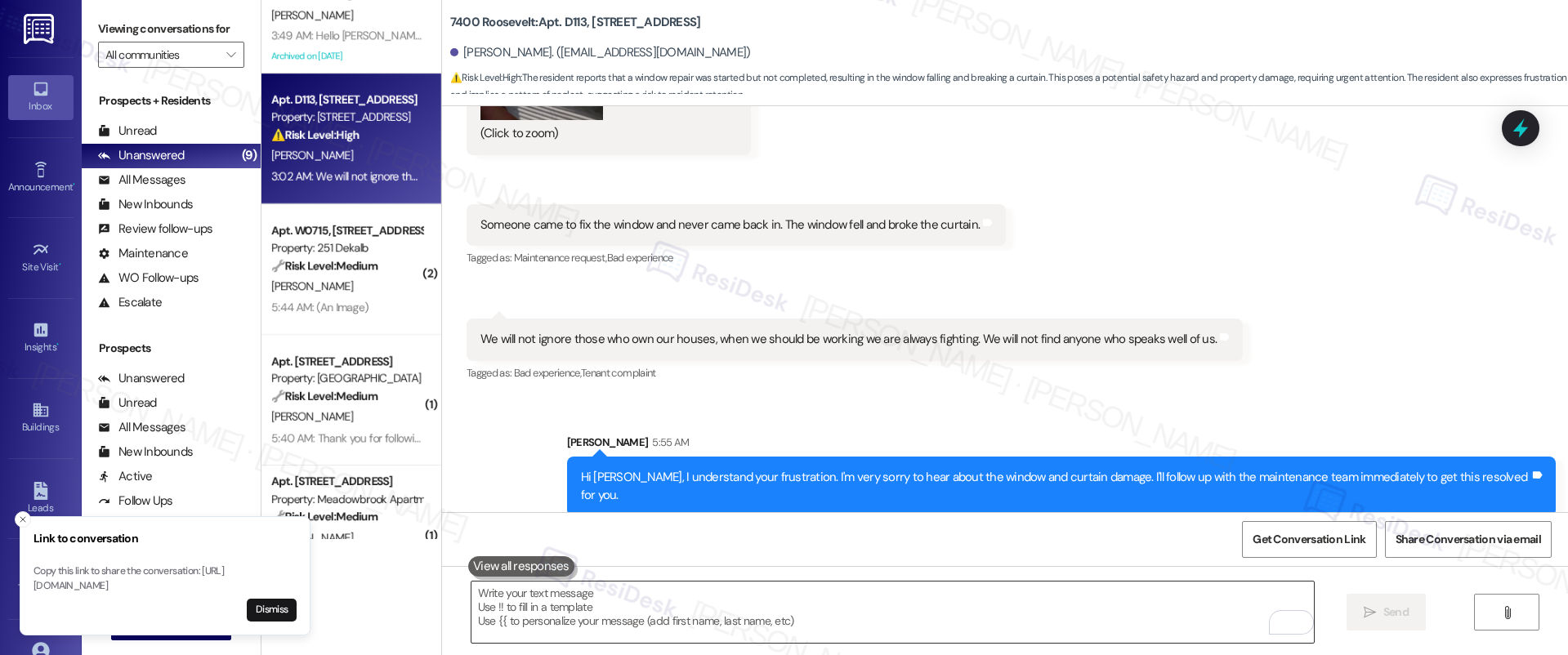 click at bounding box center [893, 612] 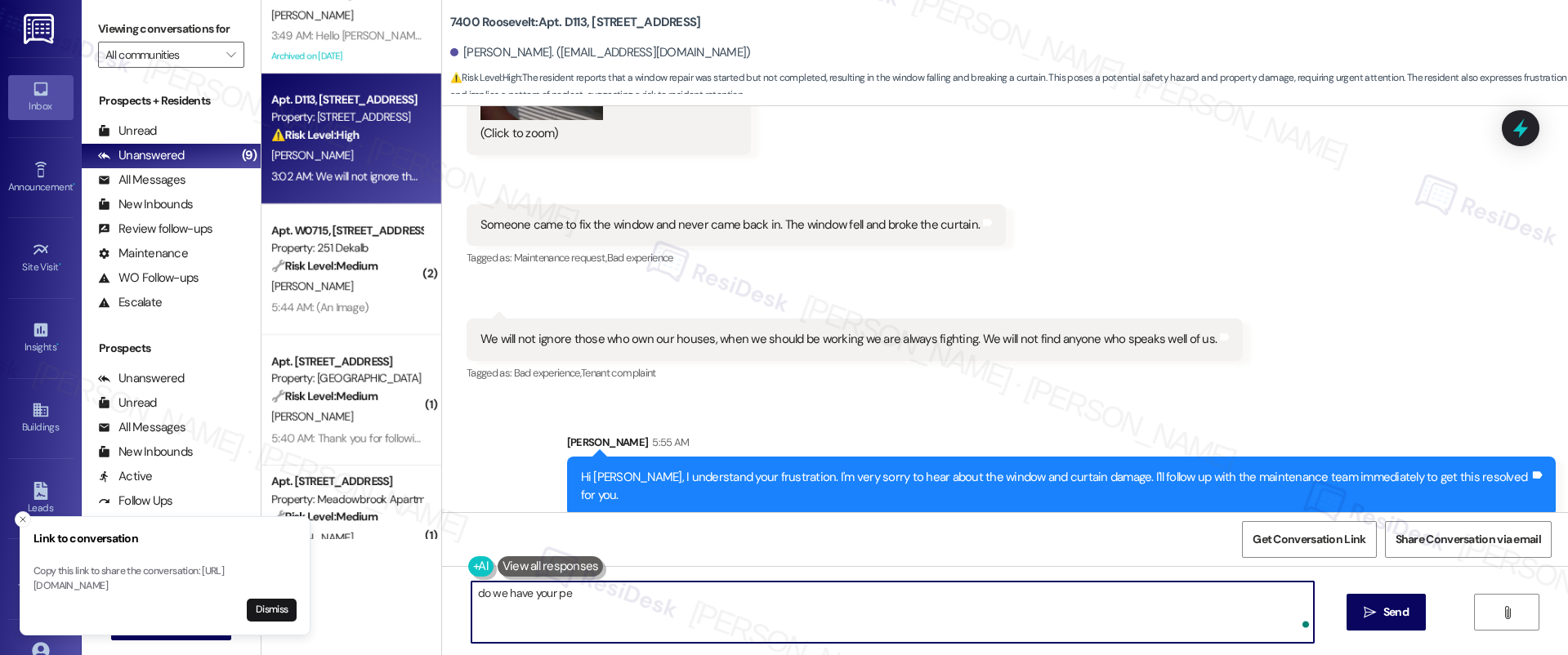type on "do we have your pej" 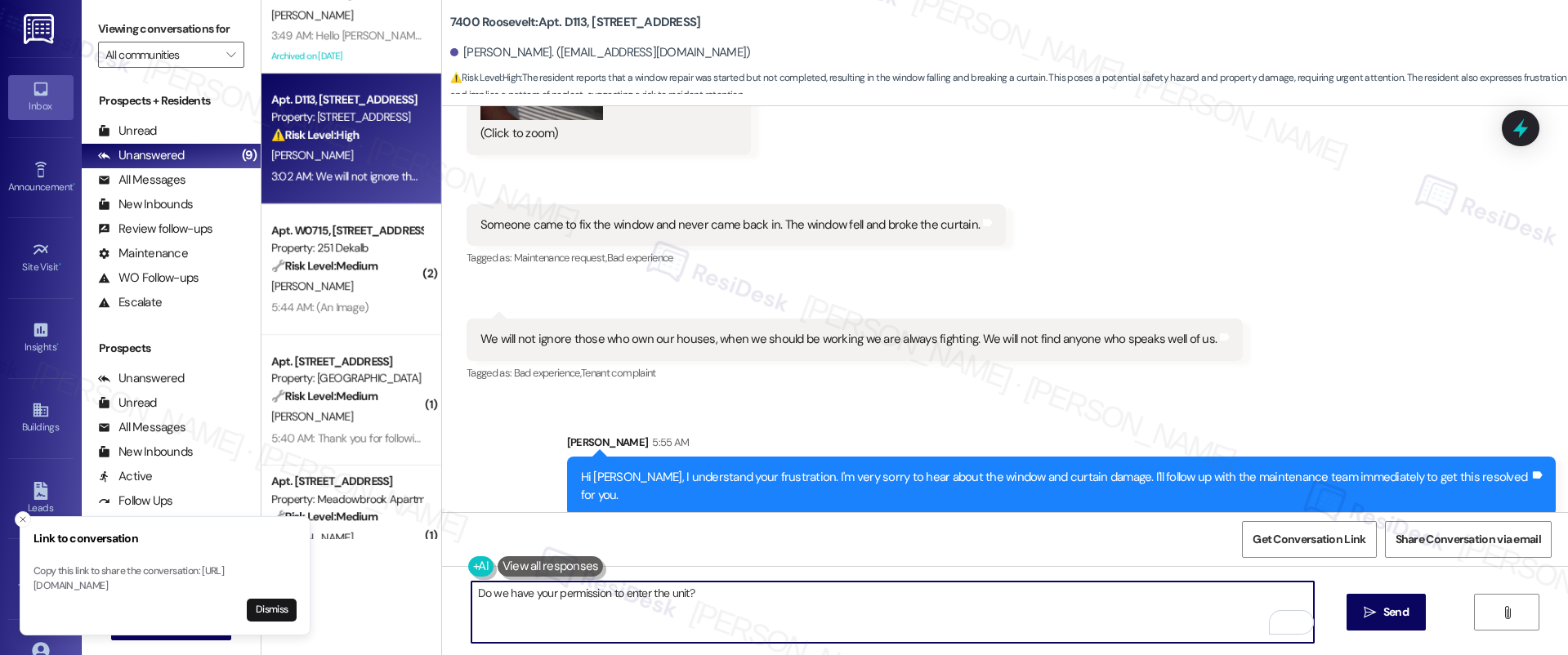 click on "Do we have your permission to enter the unit?" at bounding box center [893, 612] 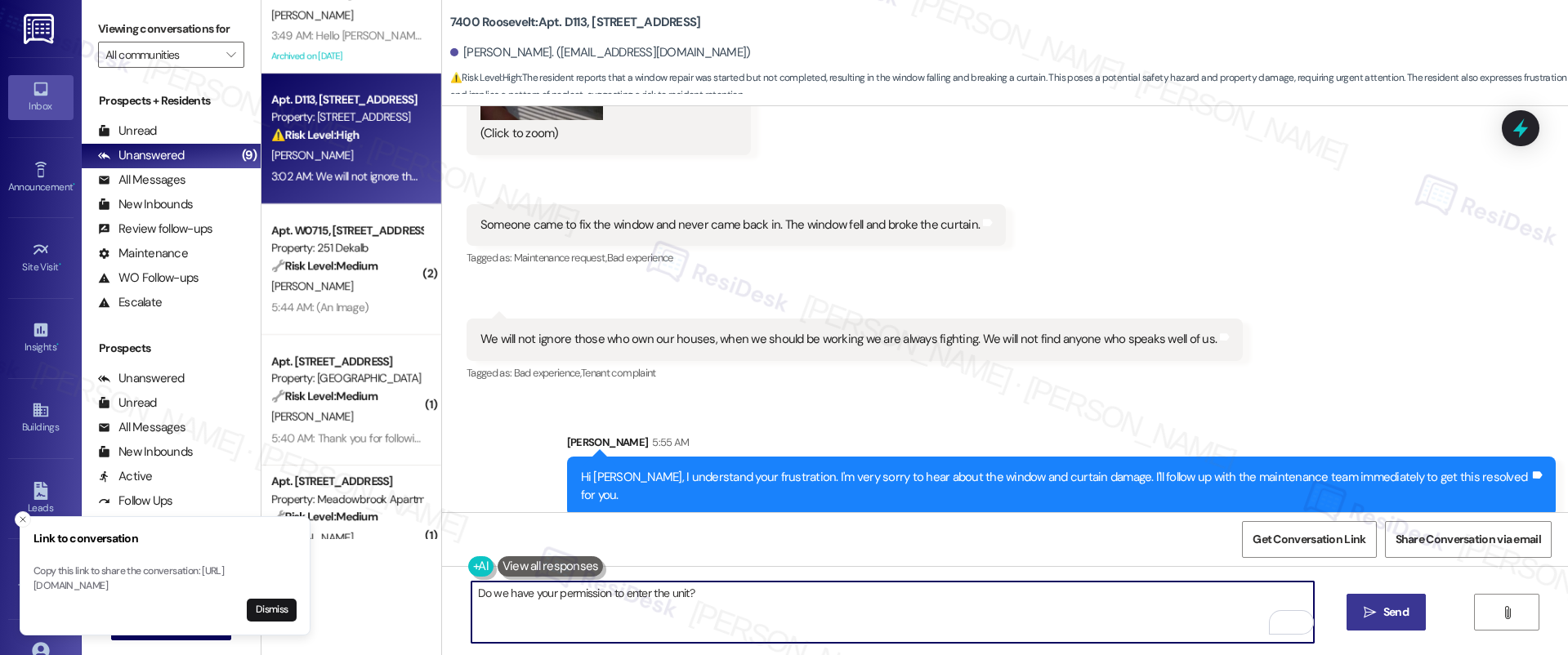type on "Do we have your permission to enter the unit?" 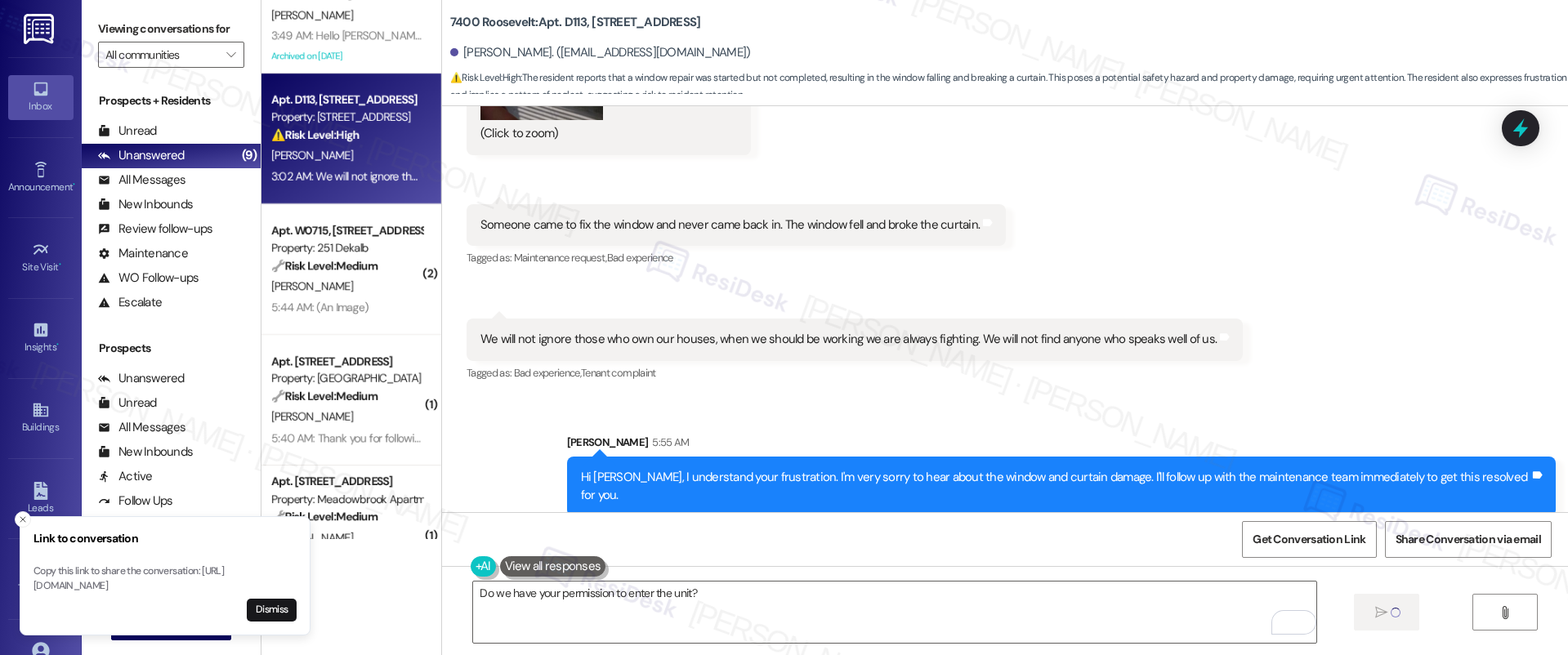 type 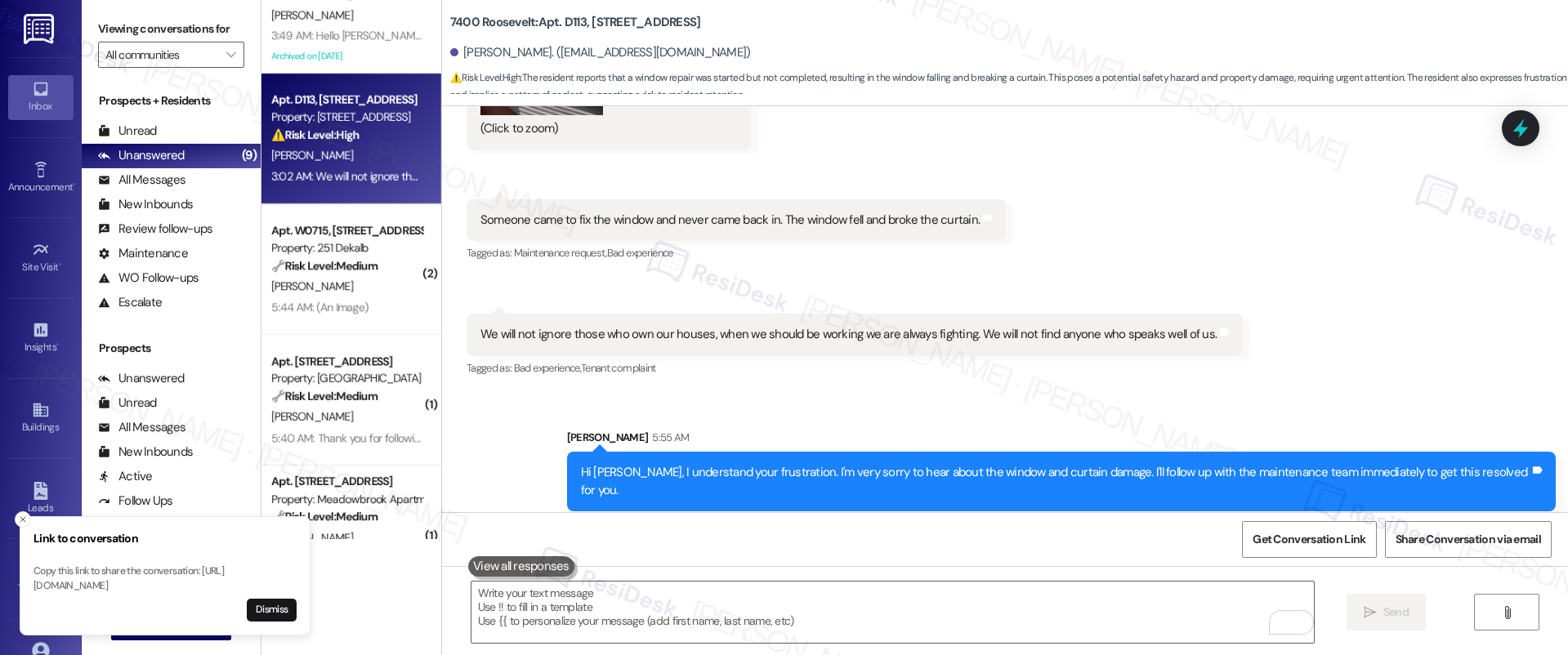 scroll, scrollTop: 10972, scrollLeft: 0, axis: vertical 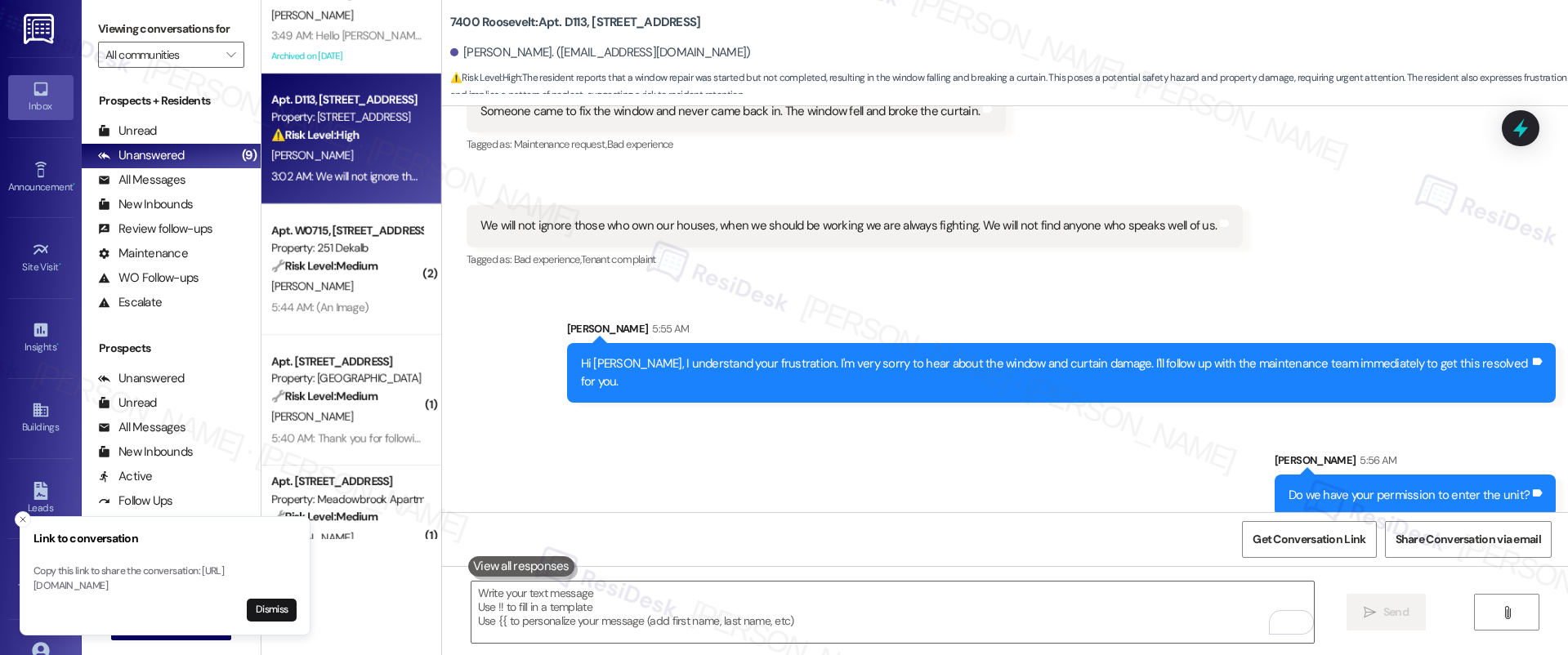 click on "Do we have your permission to enter the unit? Tags and notes" at bounding box center (1415, 495) 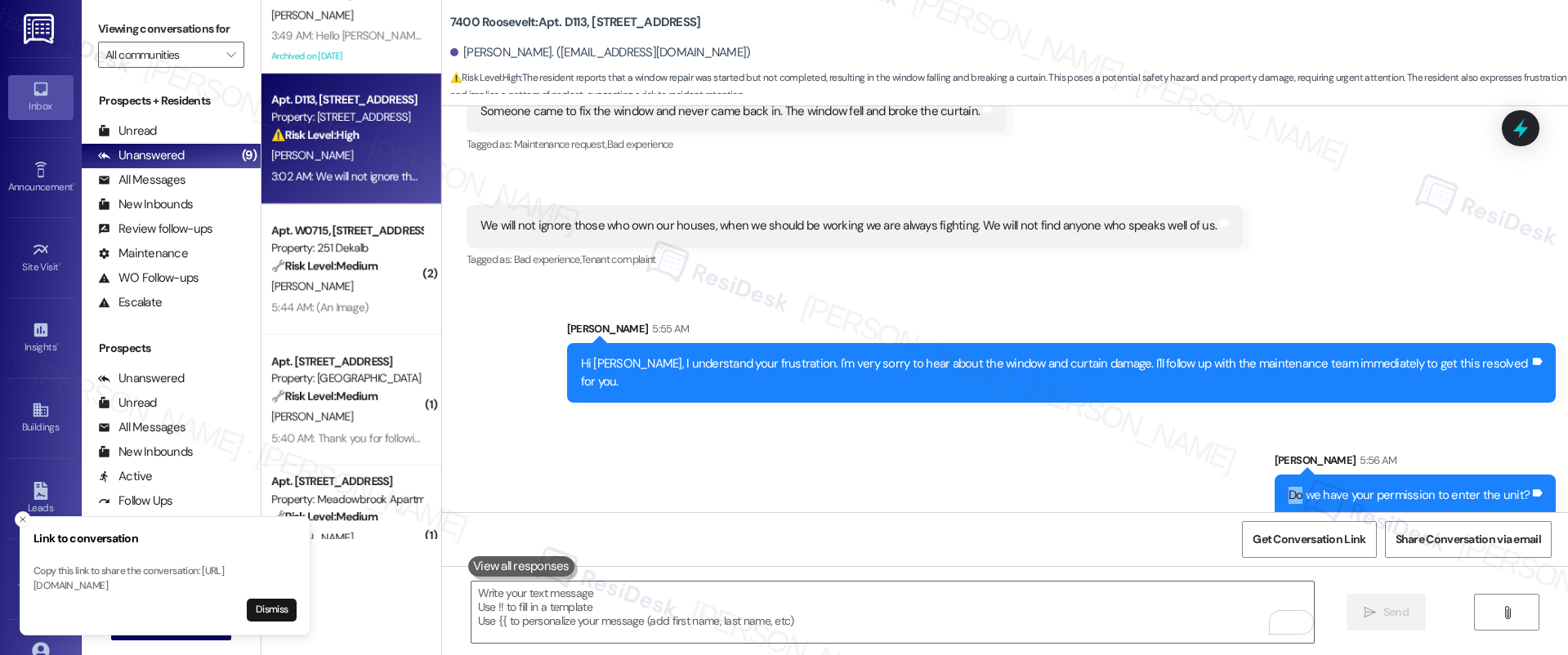 click on "Do we have your permission to enter the unit? Tags and notes" at bounding box center [1415, 495] 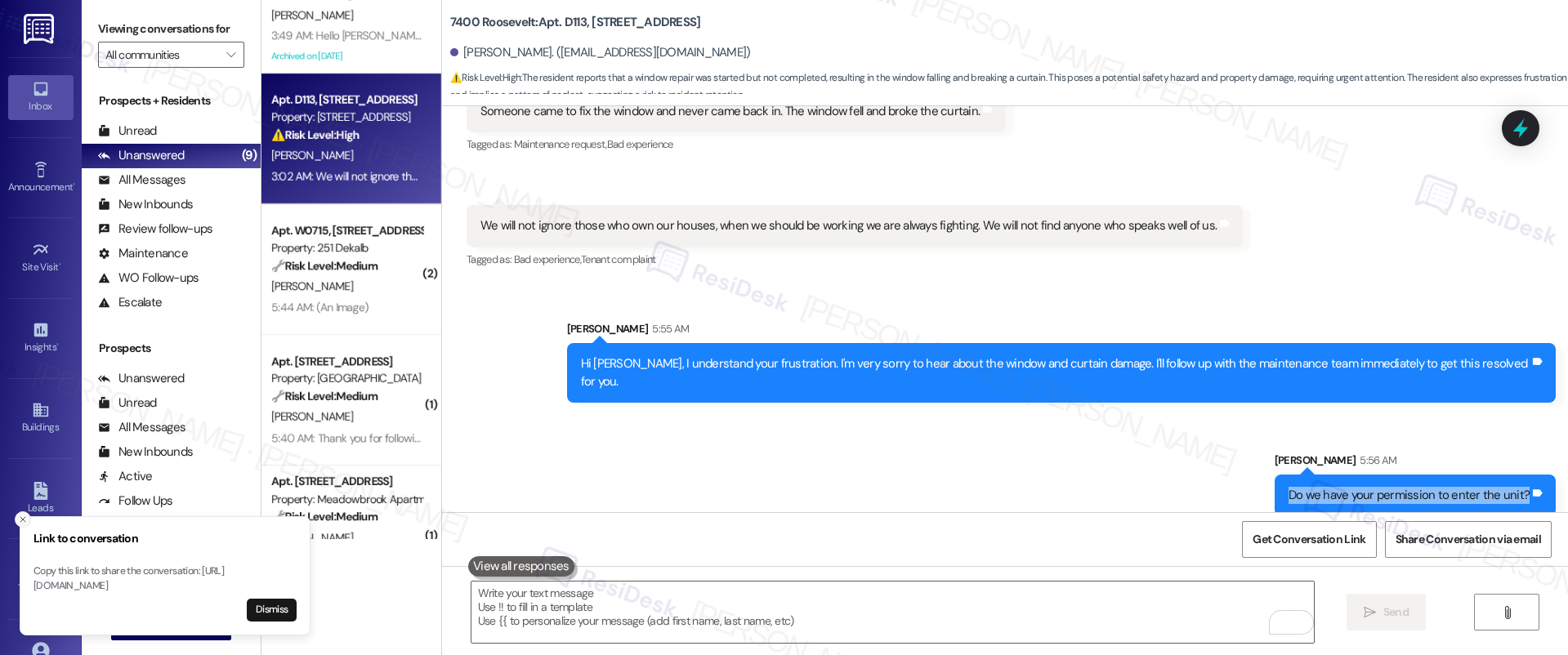 click at bounding box center (23, 519) 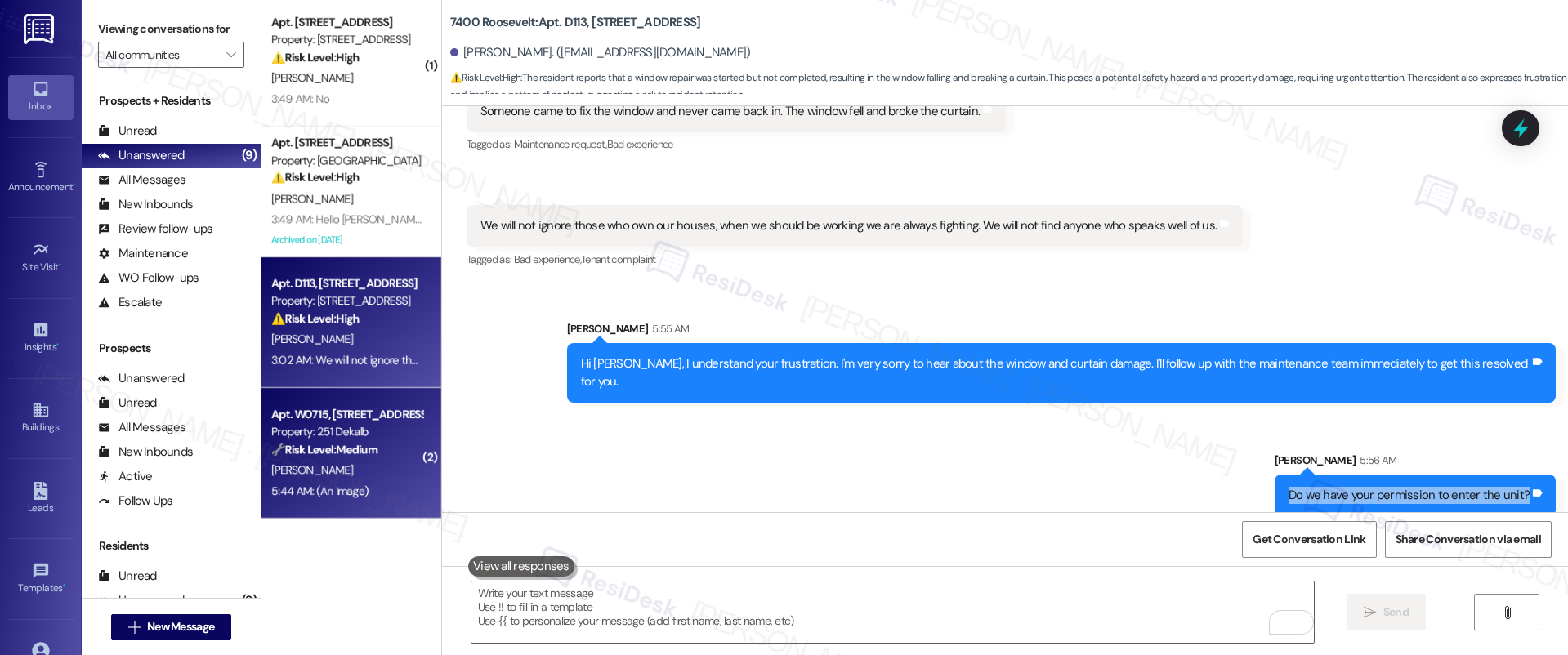 scroll, scrollTop: 0, scrollLeft: 0, axis: both 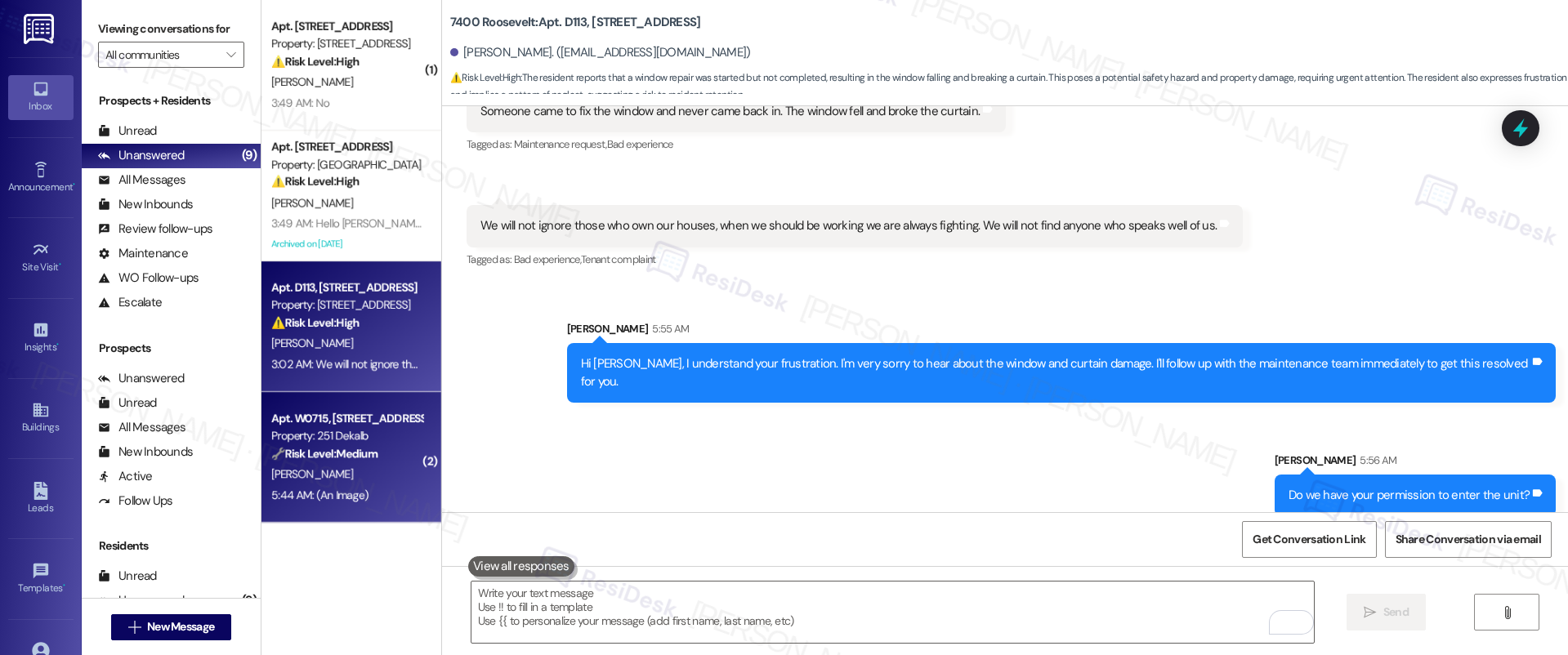 click on "[PERSON_NAME]" at bounding box center (346, 474) 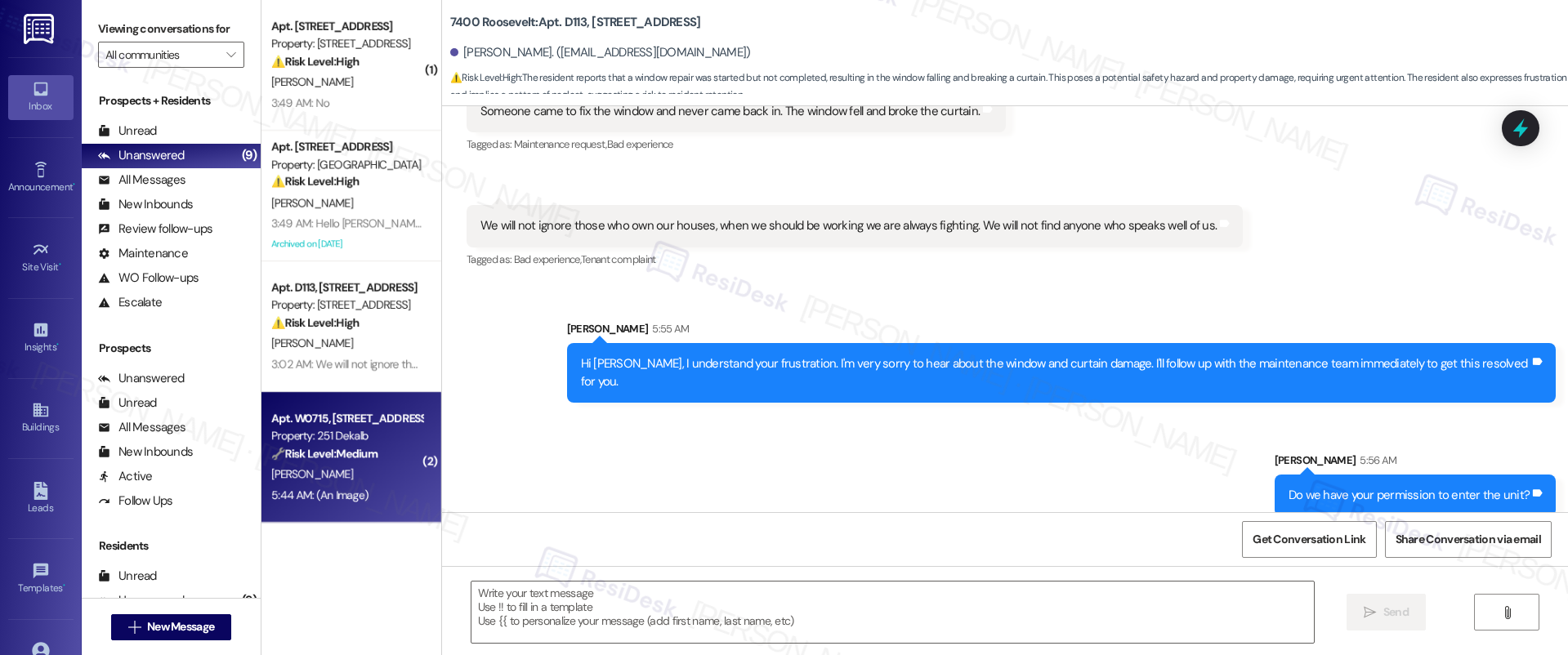 type on "Fetching suggested responses. Please feel free to read through the conversation in the meantime." 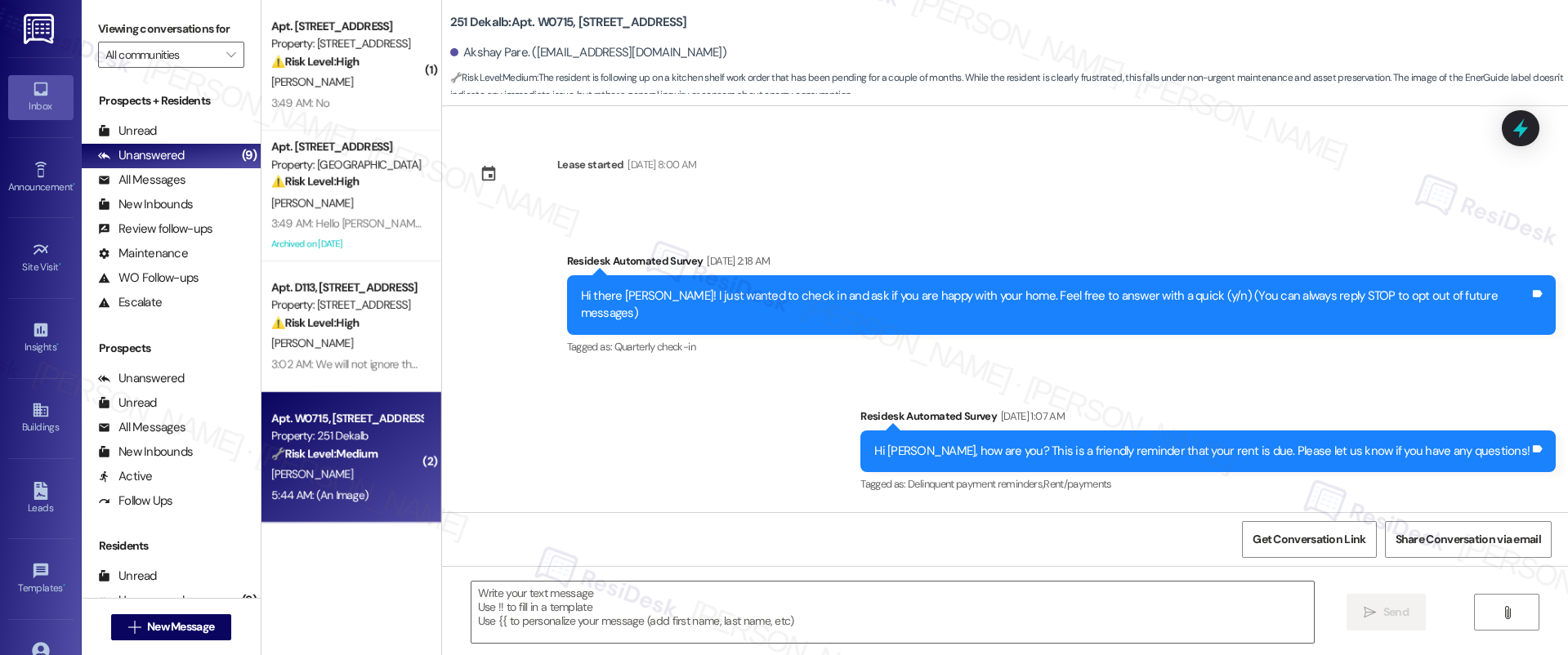 scroll, scrollTop: 1747, scrollLeft: 0, axis: vertical 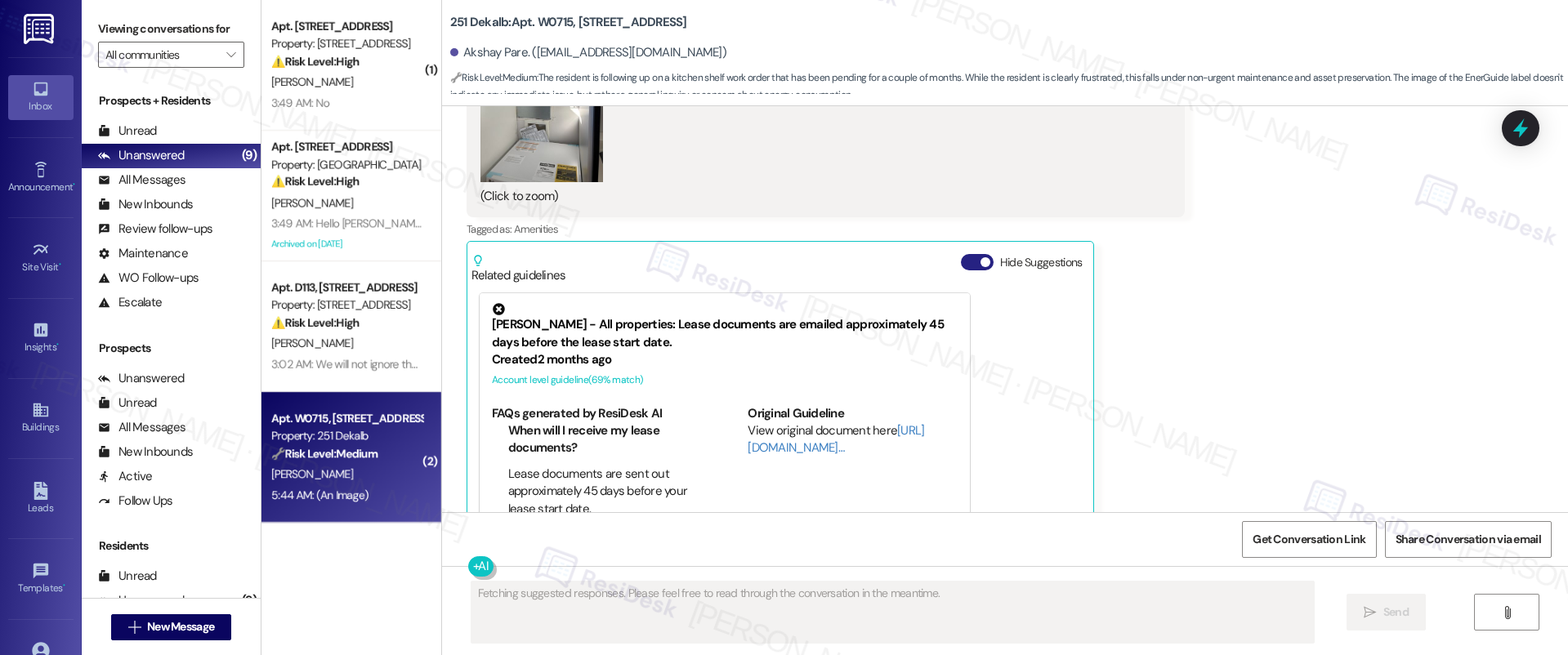 click on "Hide Suggestions" at bounding box center [977, 262] 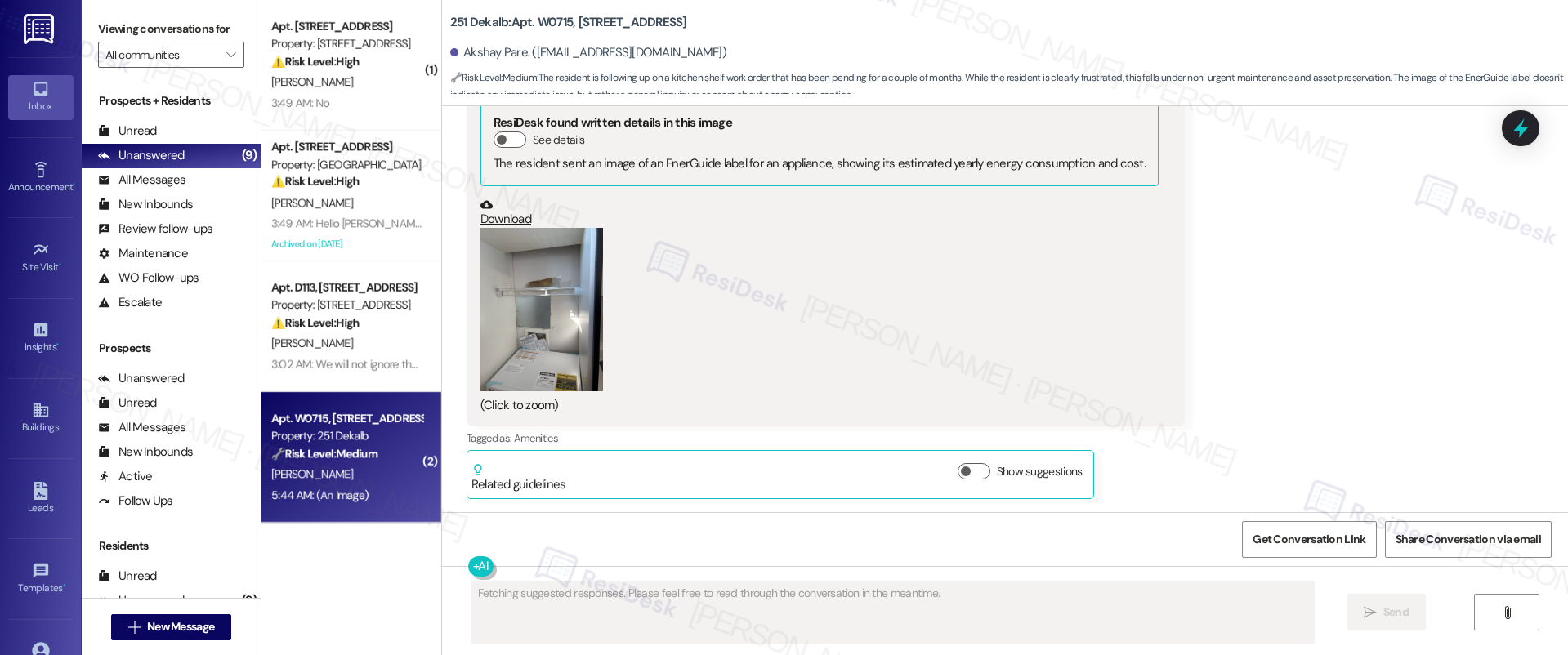 scroll, scrollTop: 1486, scrollLeft: 0, axis: vertical 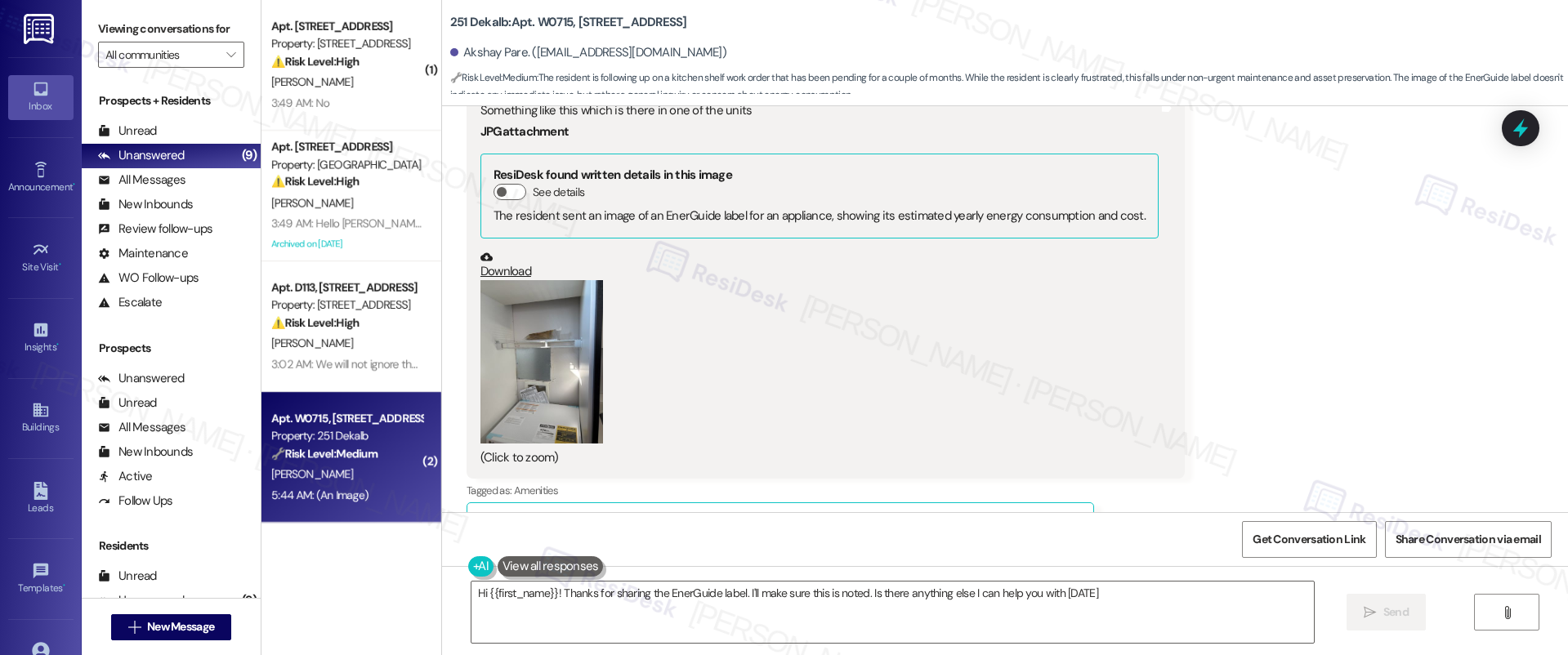 type on "Hi {{first_name}}! Thanks for sharing the EnerGuide label. I'll make sure this is noted. Is there anything else I can help you with today?" 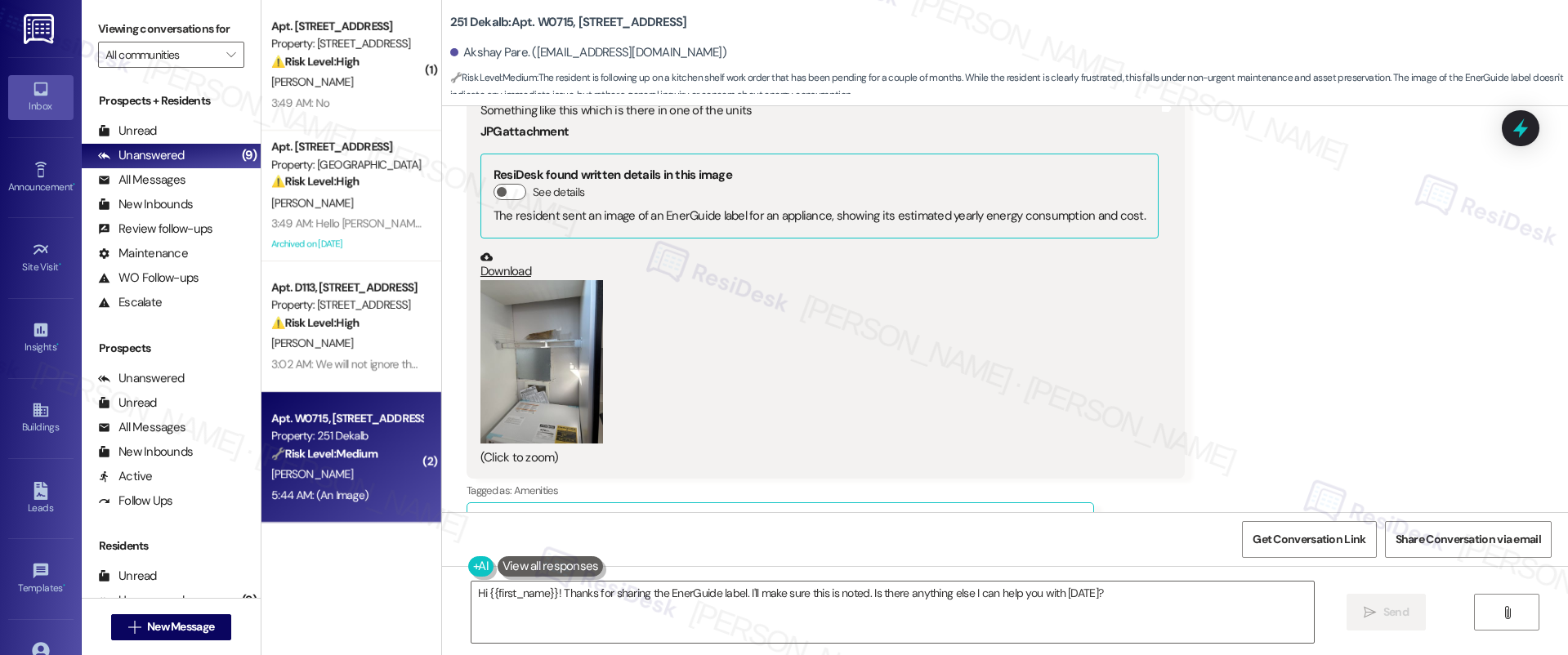 click at bounding box center (542, 362) 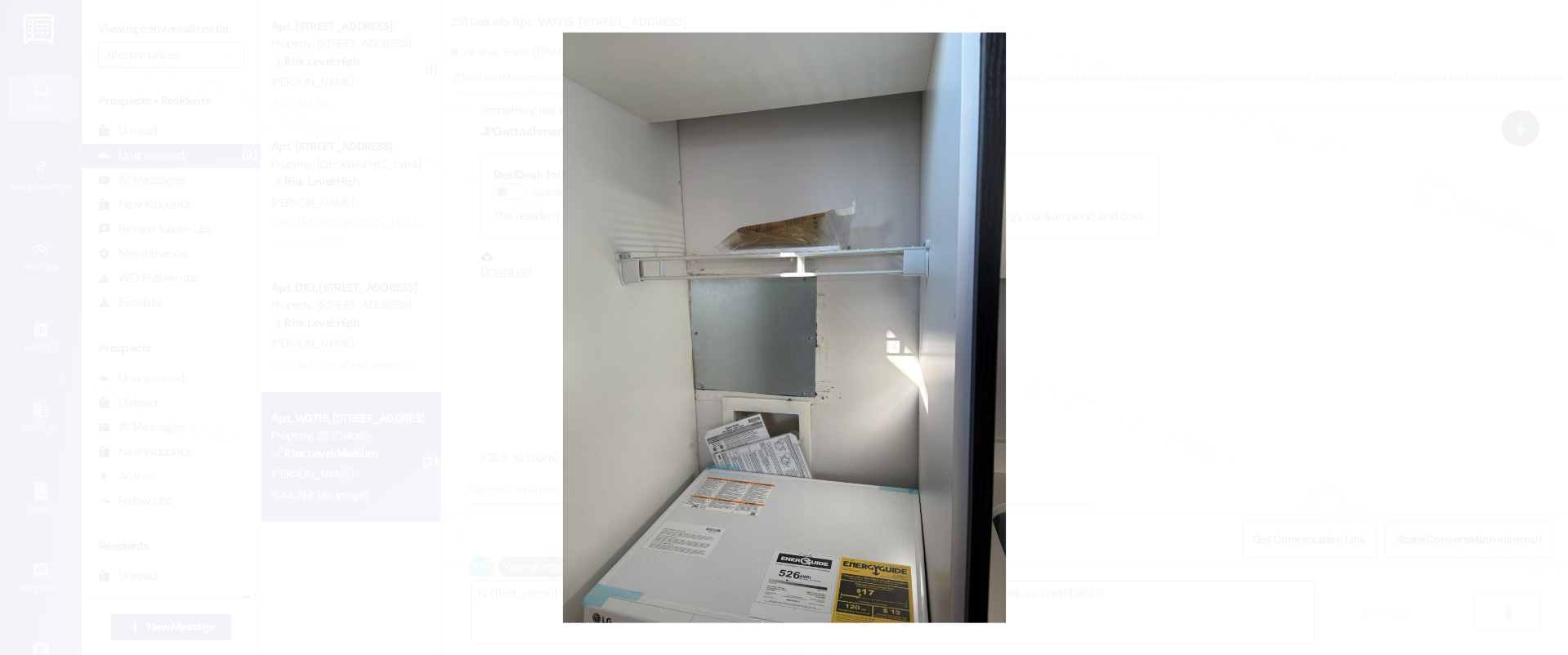click at bounding box center (784, 328) 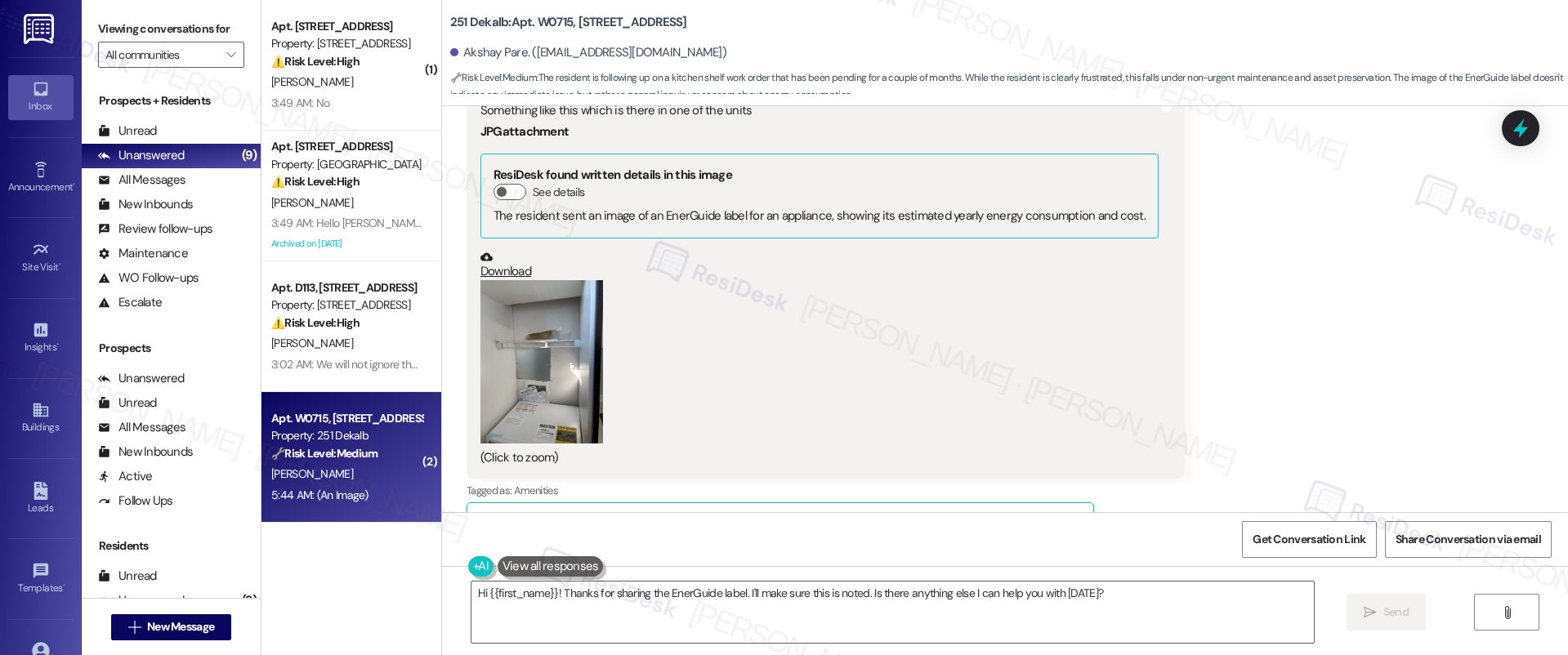 drag, startPoint x: 1559, startPoint y: 443, endPoint x: 1563, endPoint y: 471, distance: 28.28427 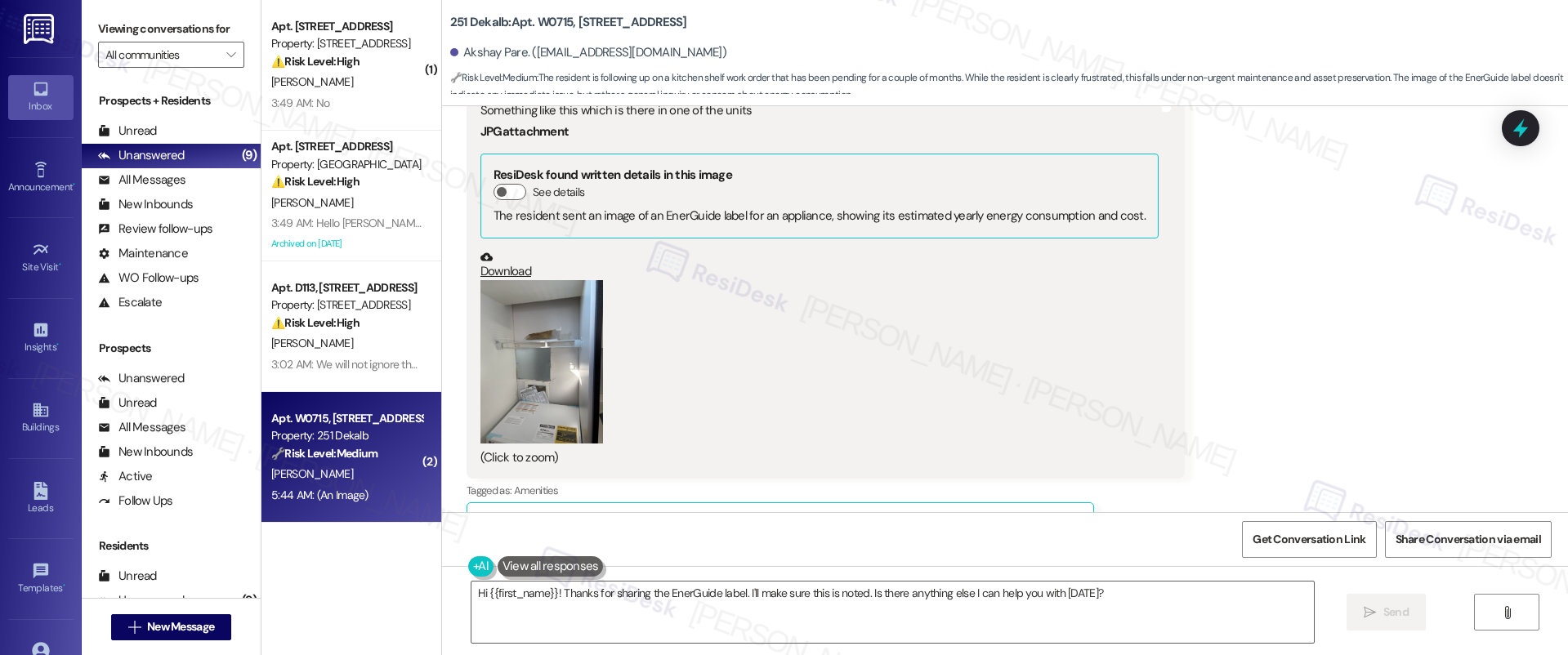 click on "(Click to zoom)" at bounding box center (820, 373) 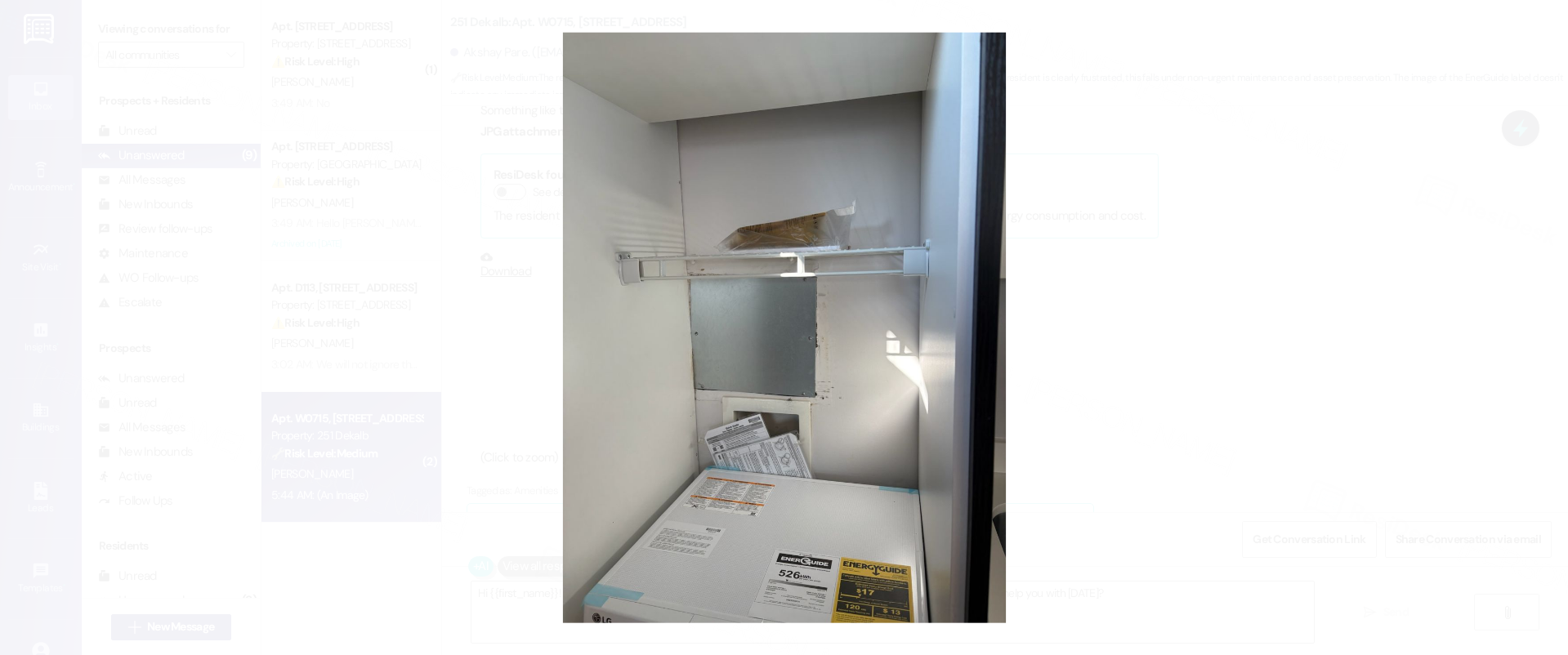 click at bounding box center [784, 328] 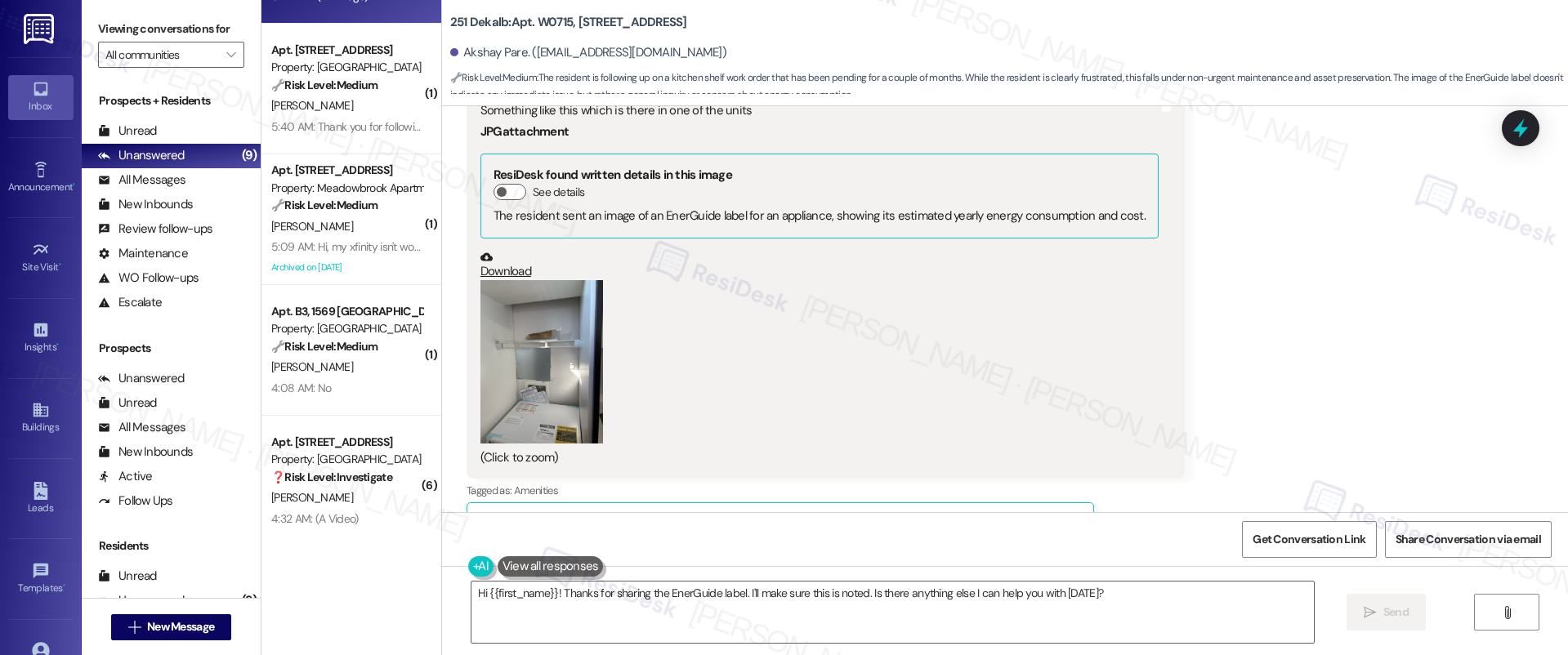 scroll, scrollTop: 506, scrollLeft: 0, axis: vertical 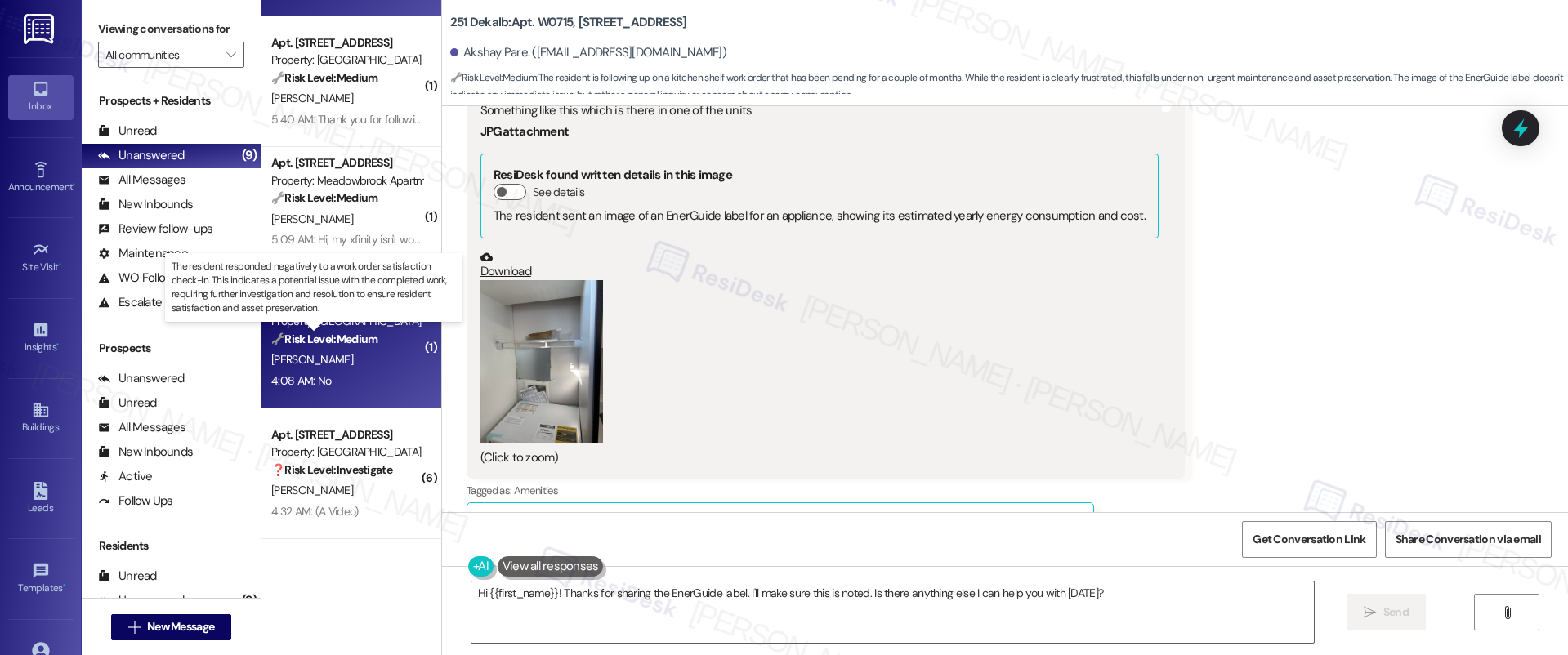 click on "🔧  Risk Level:  Medium" at bounding box center [324, 339] 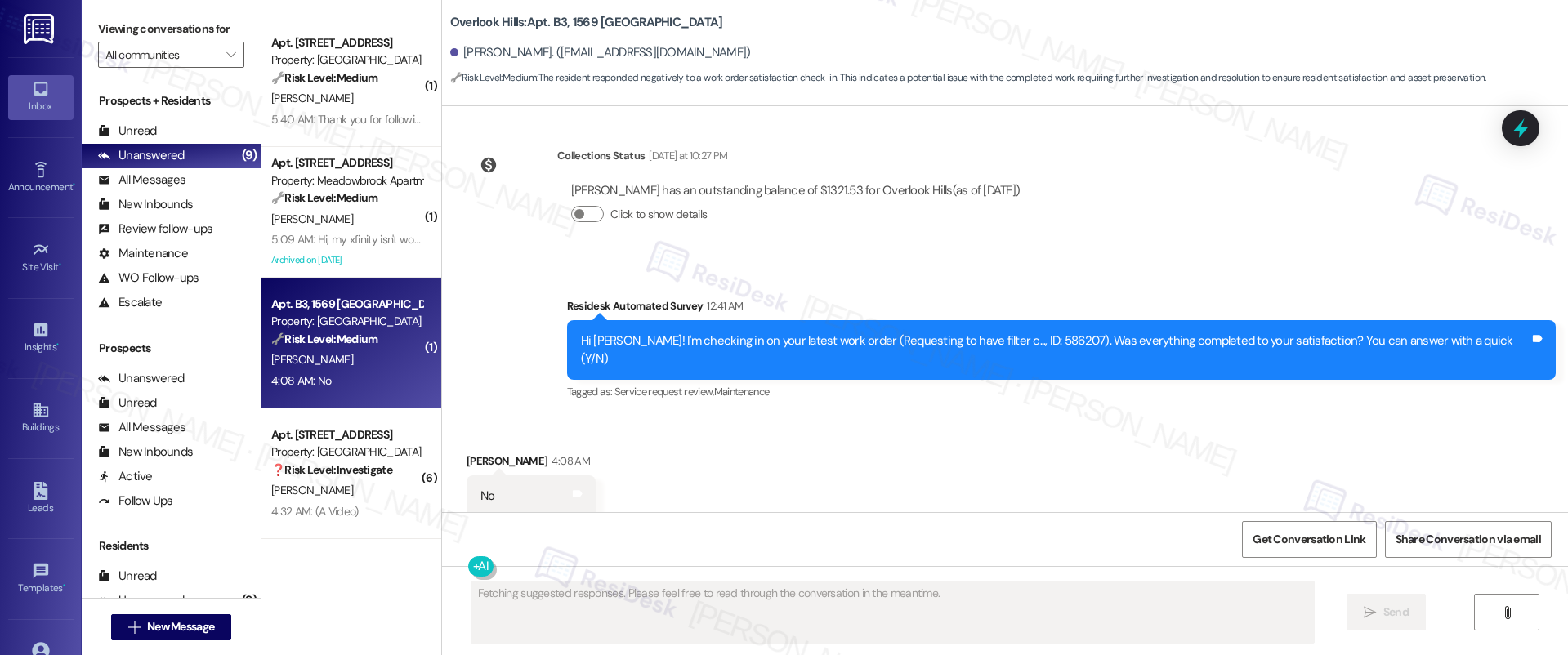 scroll, scrollTop: 6223, scrollLeft: 0, axis: vertical 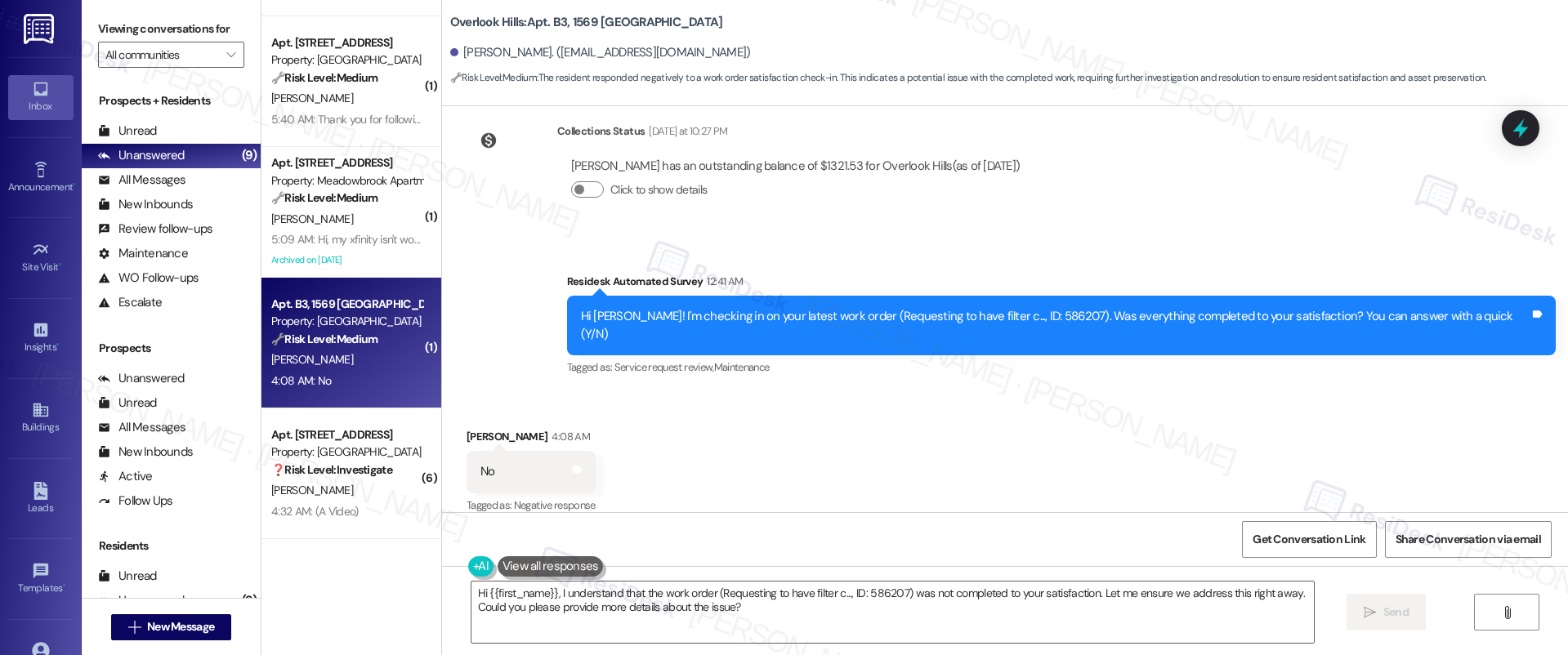 click on "L. Davis" at bounding box center [346, 359] 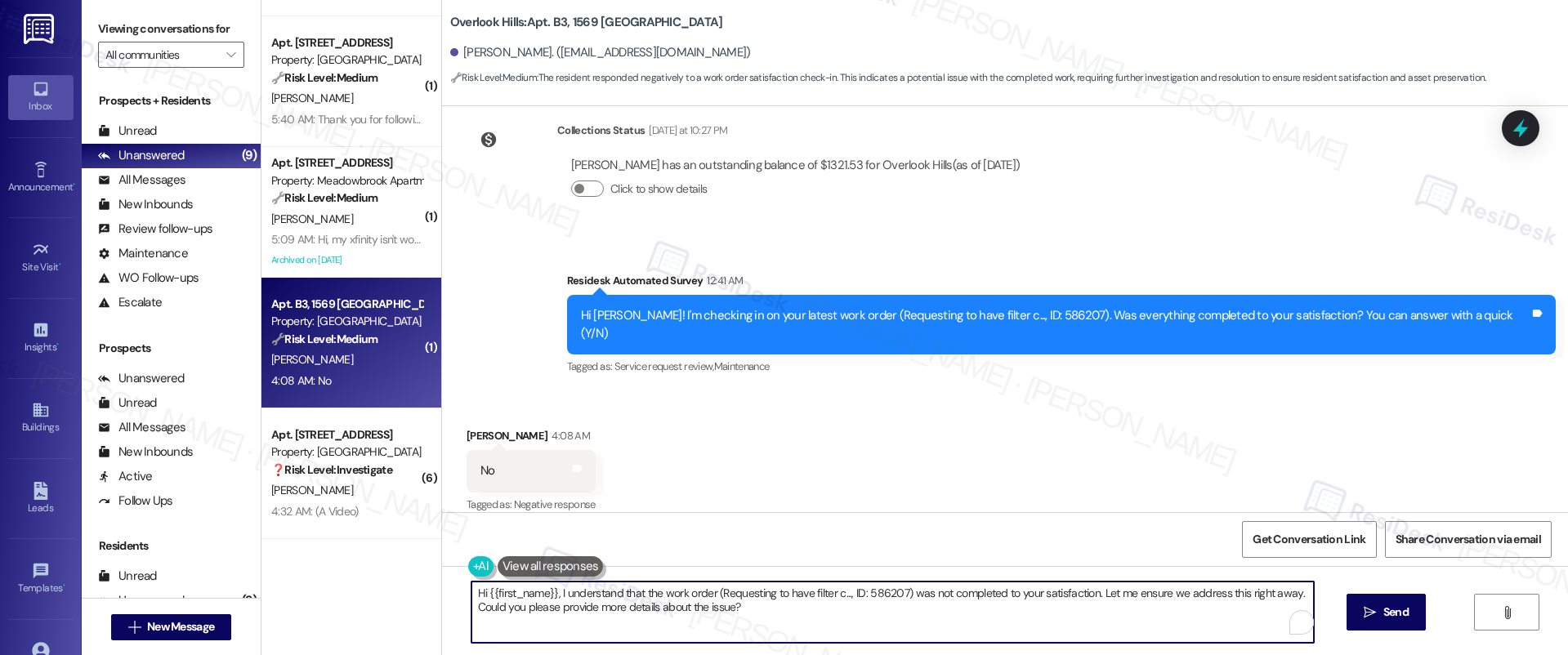 drag, startPoint x: 588, startPoint y: 590, endPoint x: 719, endPoint y: 601, distance: 131.46102 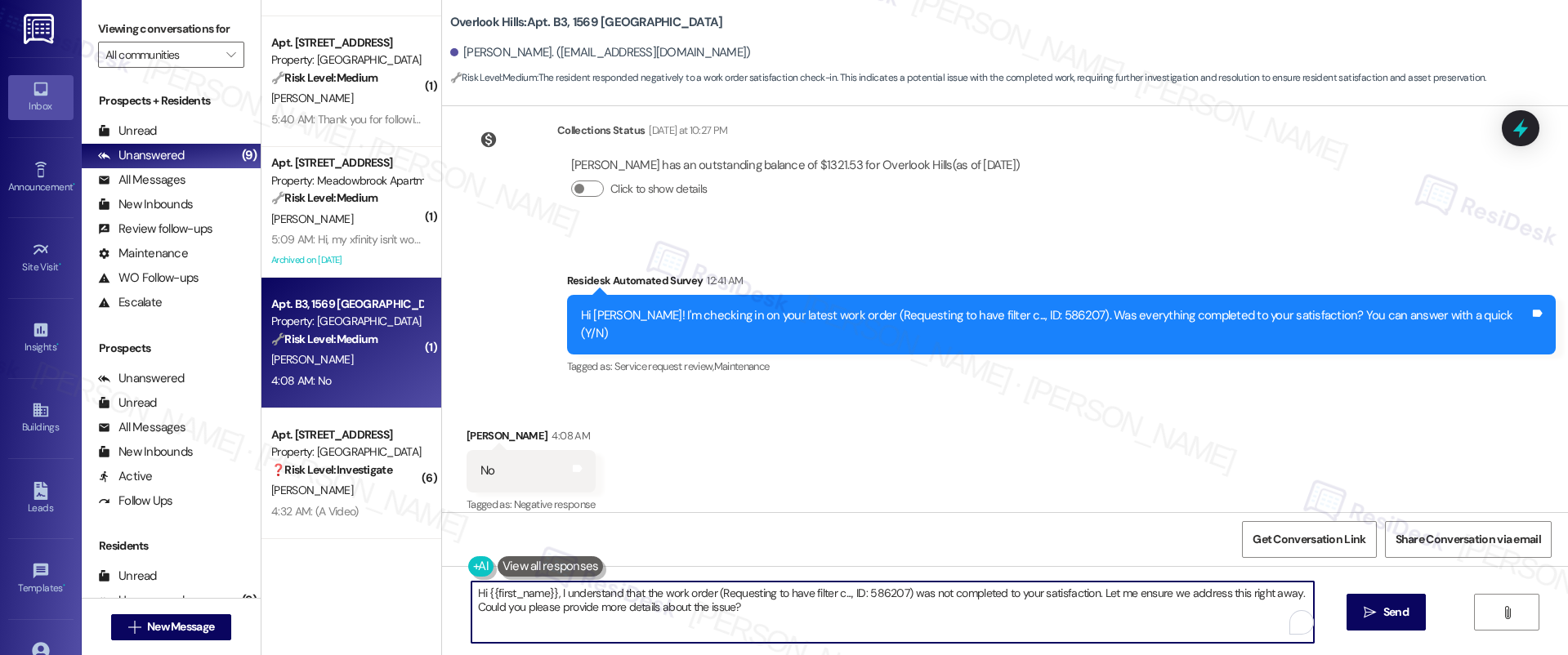 click on "Hi {{first_name}}, I understand that the work order (Requesting to have filter c..., ID: 586207) was not completed to your satisfaction. Let me ensure we address this right away. Could you please provide more details about the issue?" at bounding box center (893, 612) 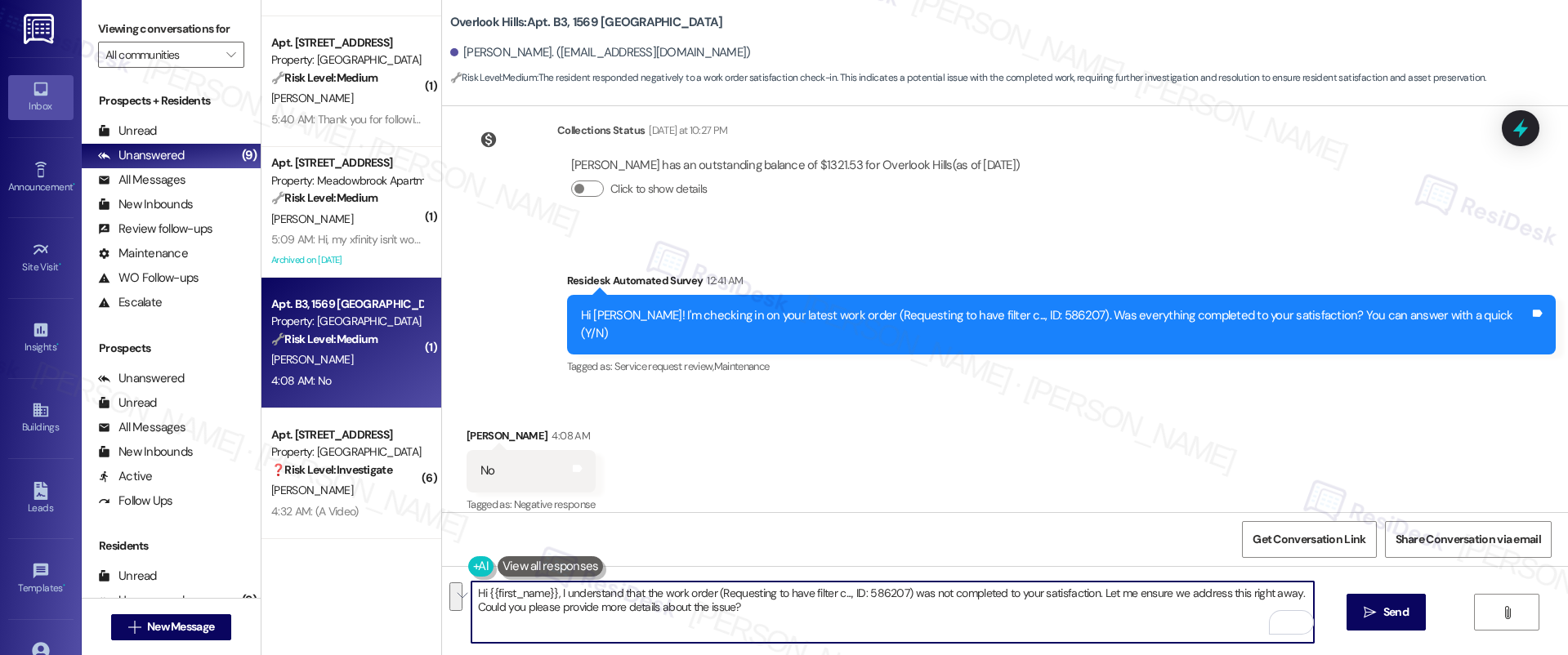 click on "Hi {{first_name}}, I understand that the work order (Requesting to have filter c..., ID: 586207) was not completed to your satisfaction. Let me ensure we address this right away. Could you please provide more details about the issue?" at bounding box center [893, 612] 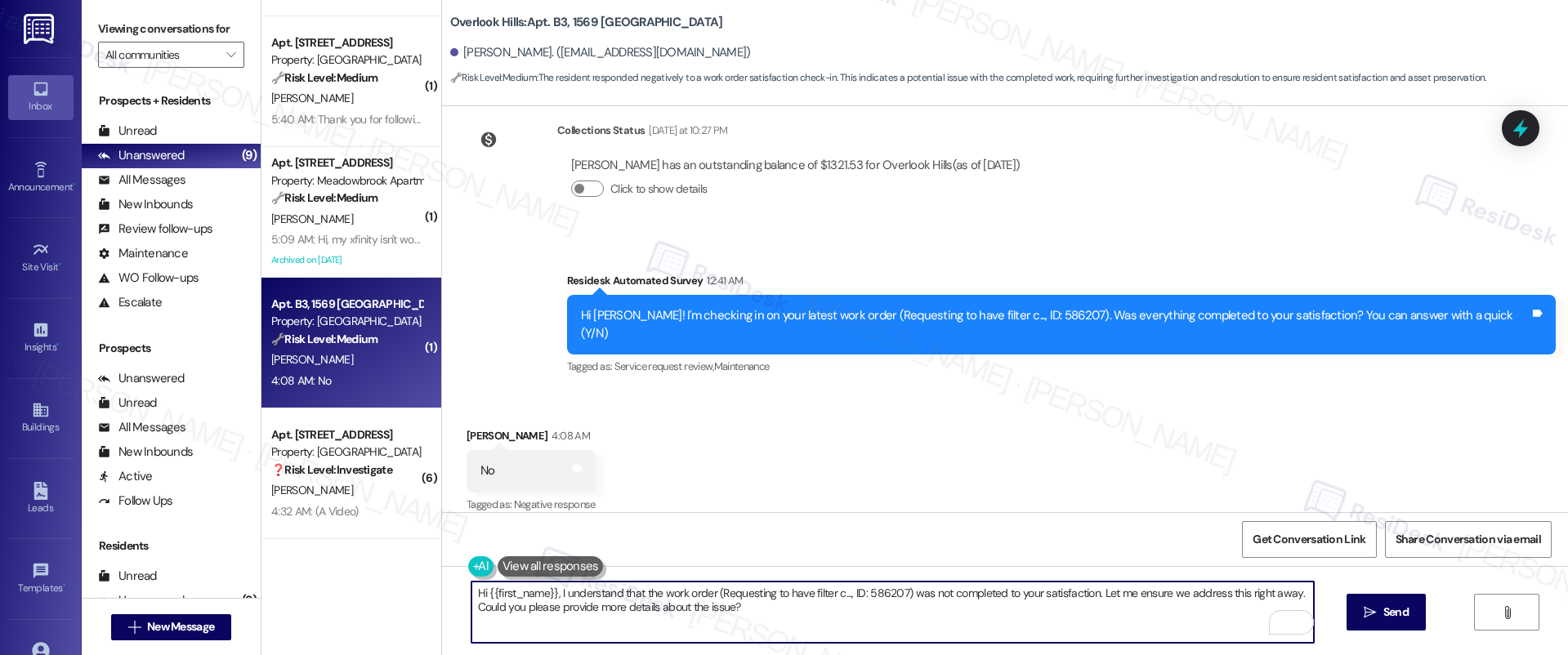 click on "Hi {{first_name}}, I understand that the work order (Requesting to have filter c..., ID: 586207) was not completed to your satisfaction. Let me ensure we address this right away. Could you please provide more details about the issue?" at bounding box center (893, 612) 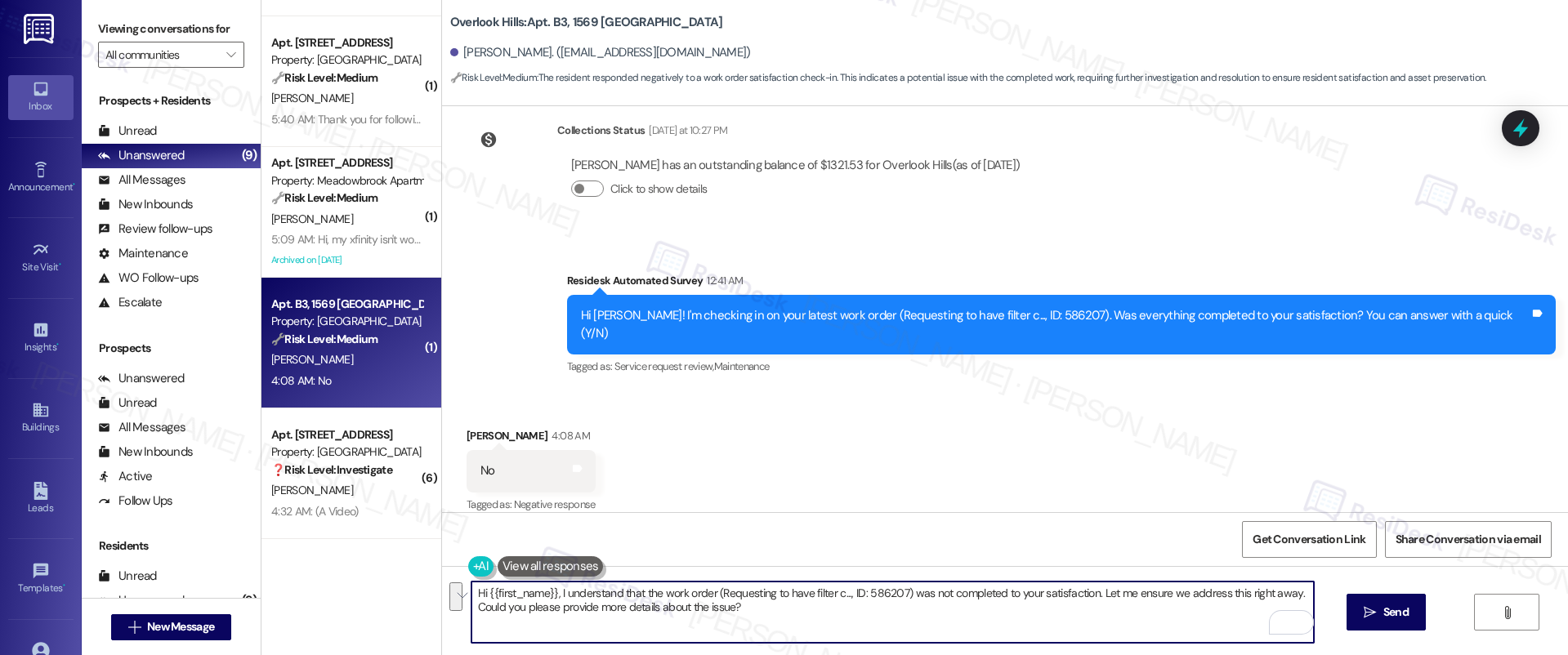 paste on "! I'm sorry to hear that the request hasn't been resolved yet. Has the maintenance team been to your home at all" 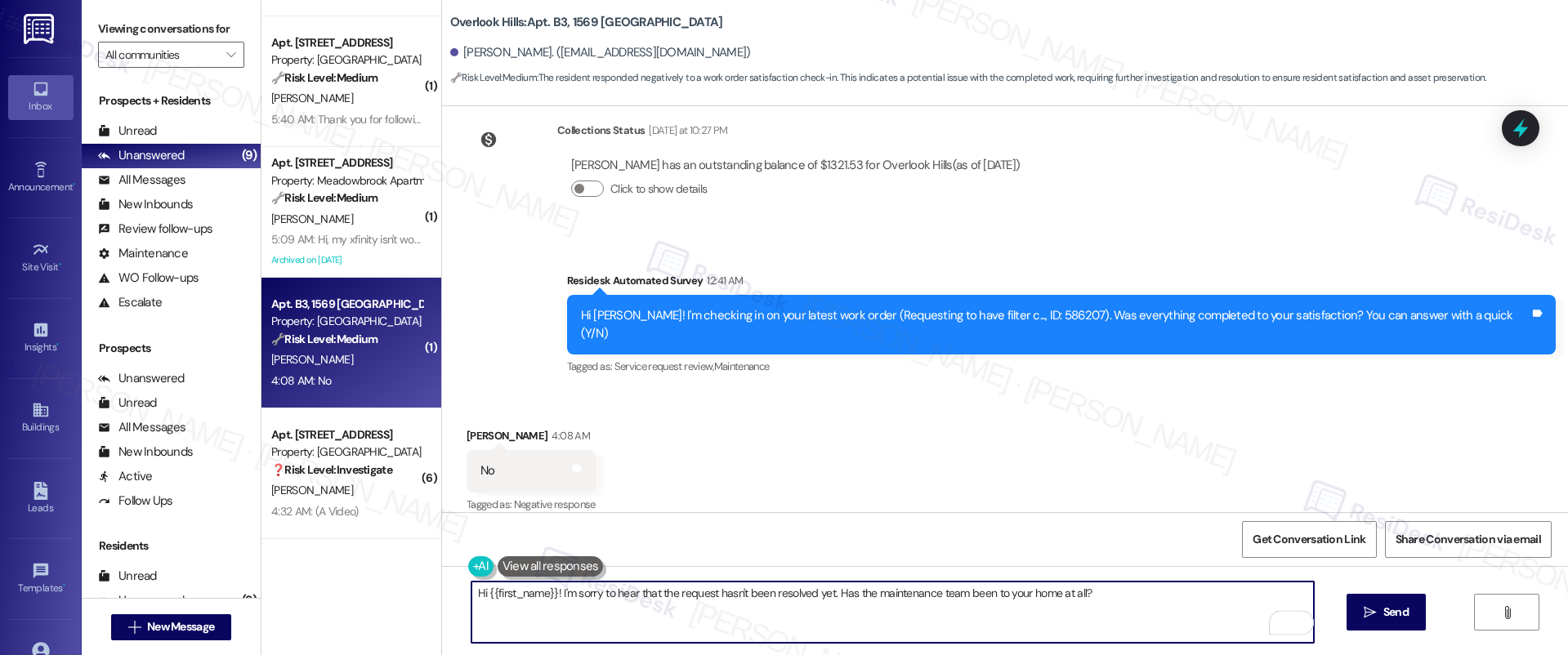 click on "Hi {{first_name}}! I'm sorry to hear that the request hasn't been resolved yet. Has the maintenance team been to your home at all?" at bounding box center [893, 612] 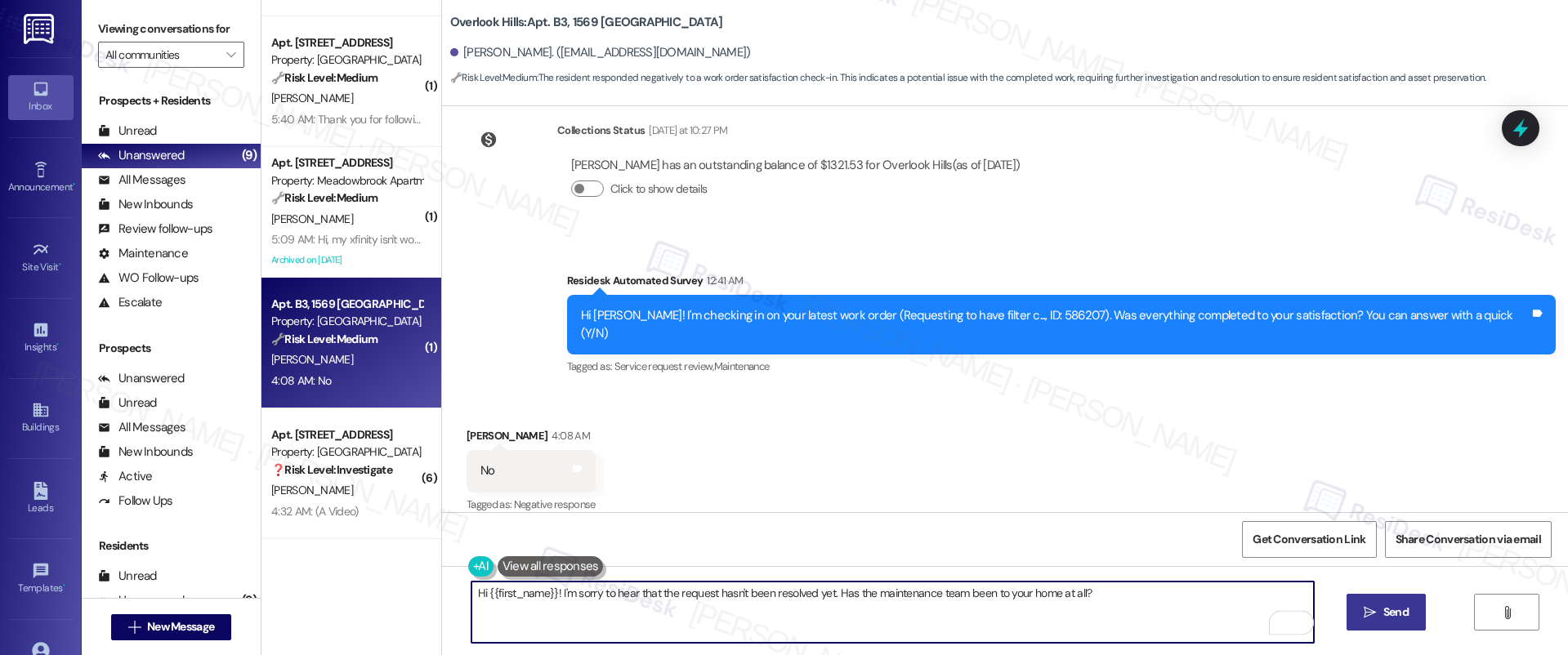 type on "Hi {{first_name}}! I'm sorry to hear that the request hasn't been resolved yet. Has the maintenance team been to your home at all?" 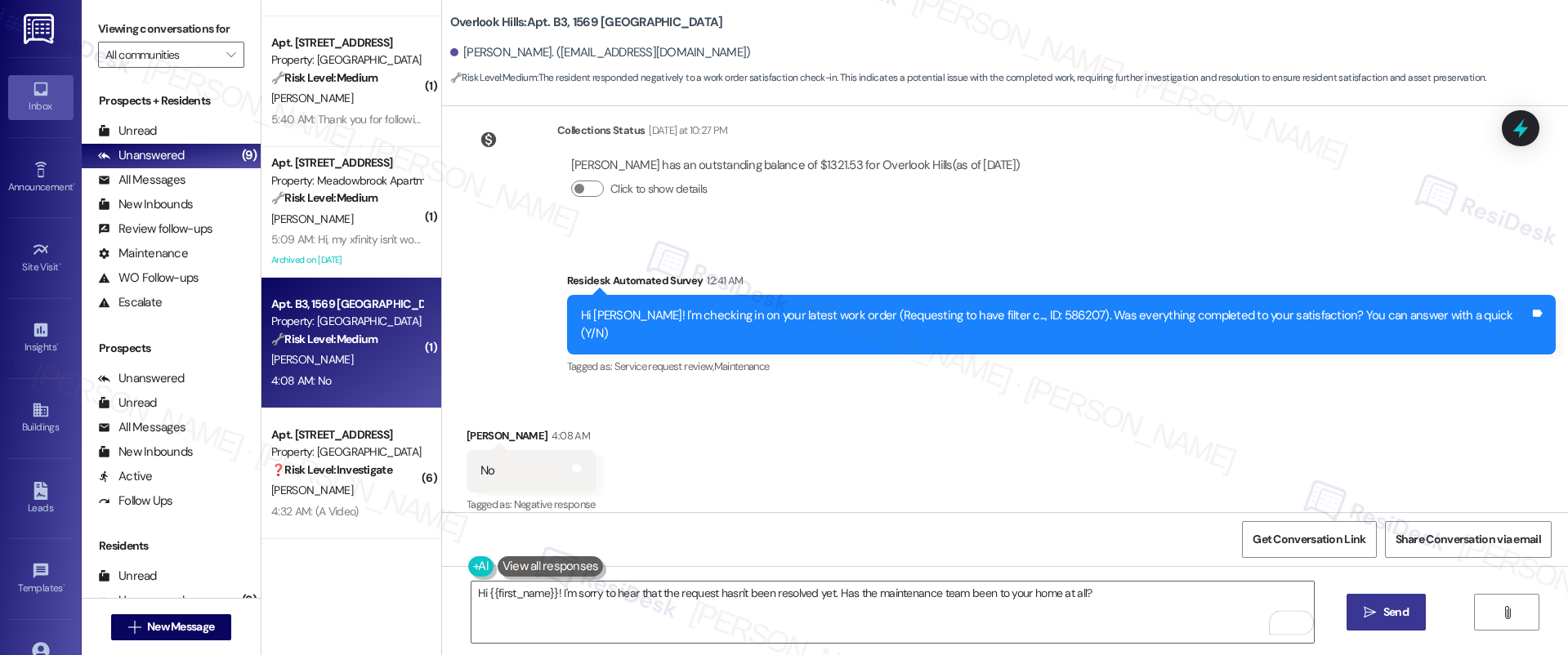 click on " Send" at bounding box center (1386, 612) 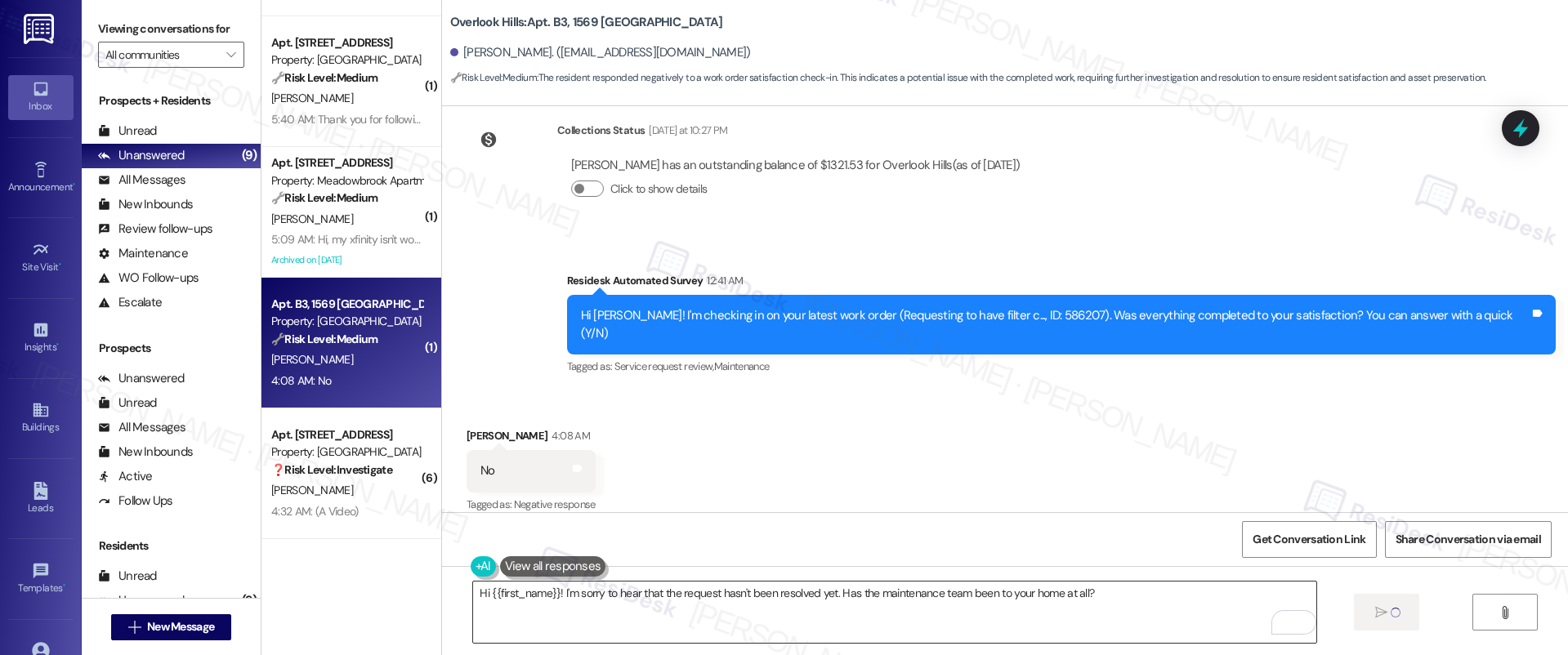 type 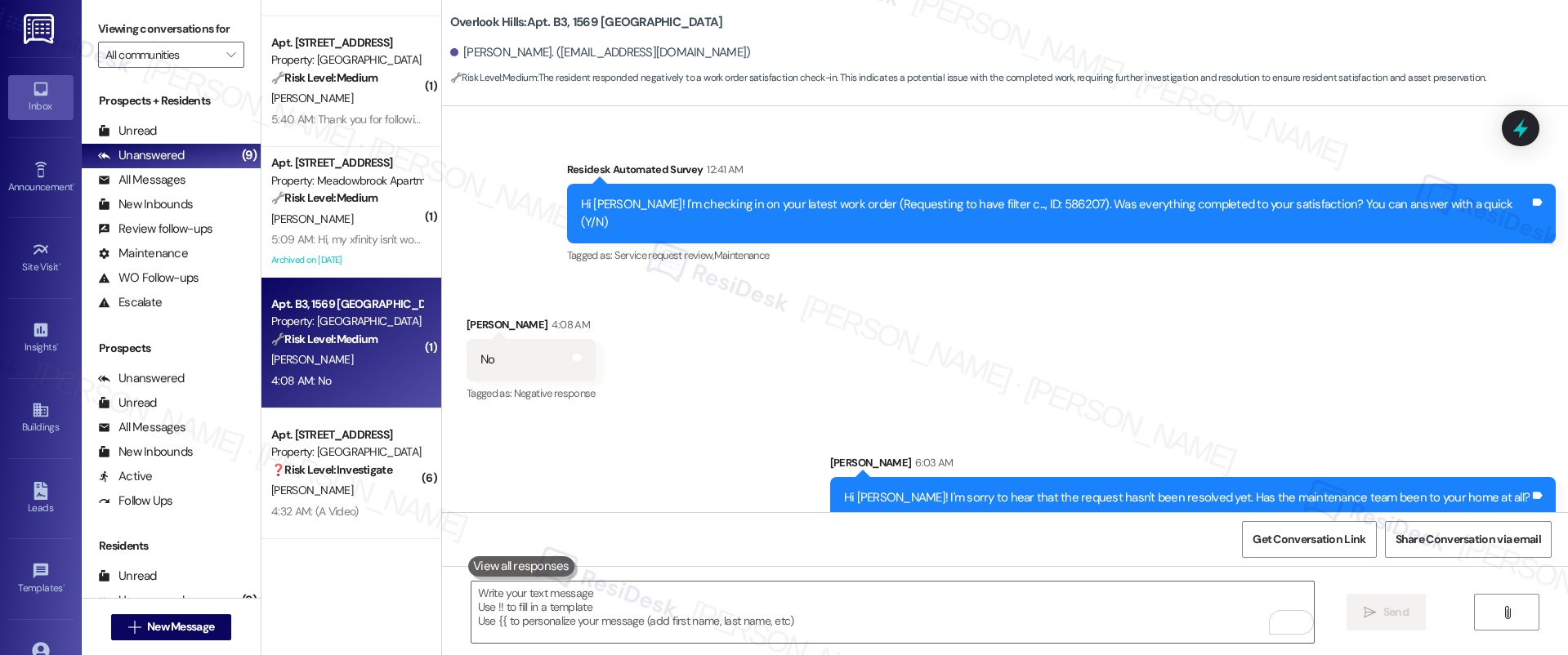 scroll, scrollTop: 6338, scrollLeft: 0, axis: vertical 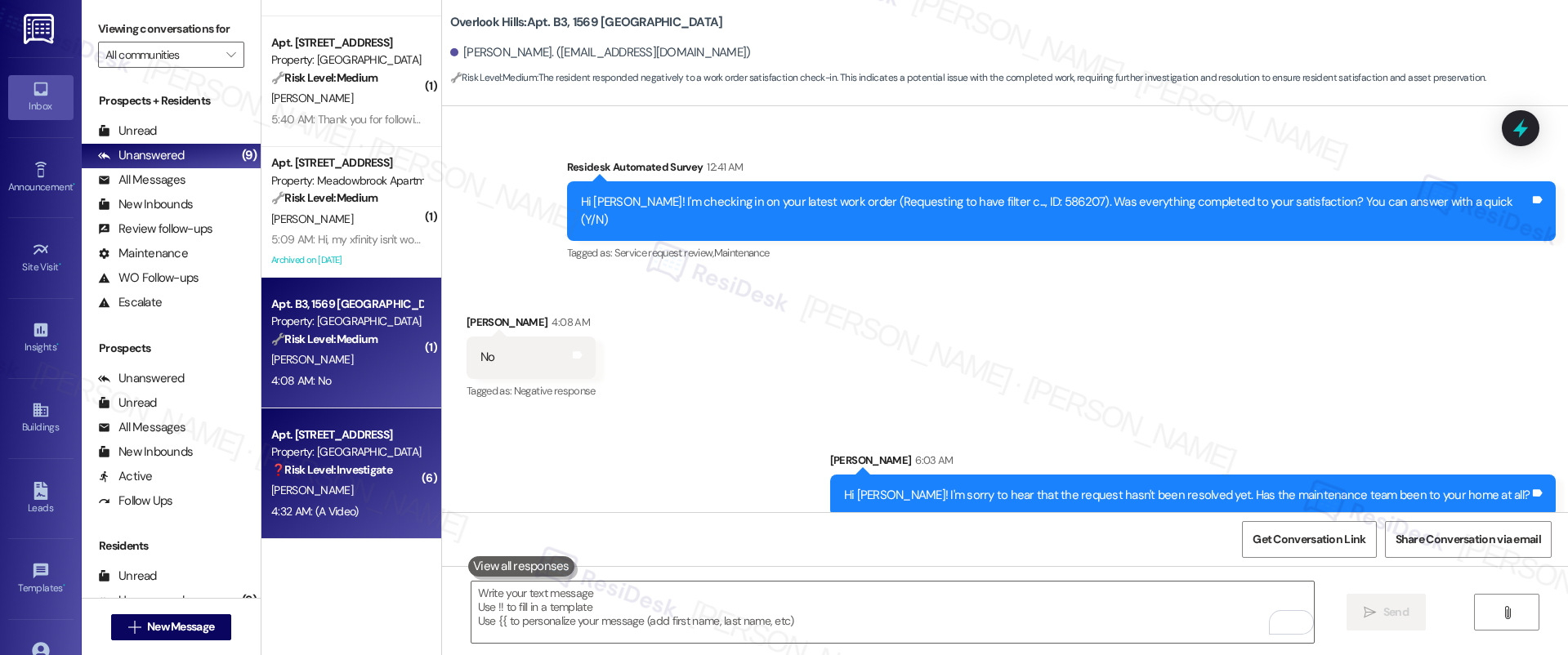 click on "Property: [GEOGRAPHIC_DATA]" at bounding box center (346, 452) 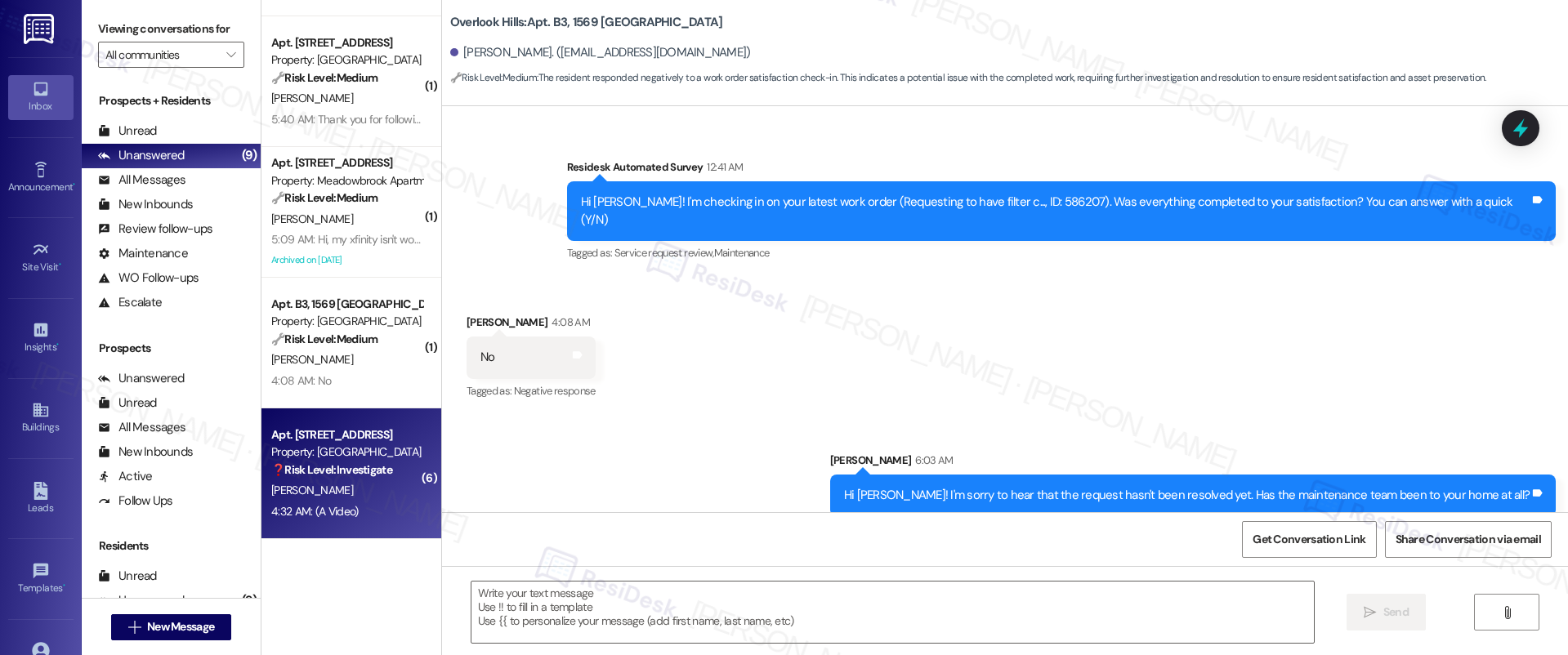 type on "Fetching suggested responses. Please feel free to read through the conversation in the meantime." 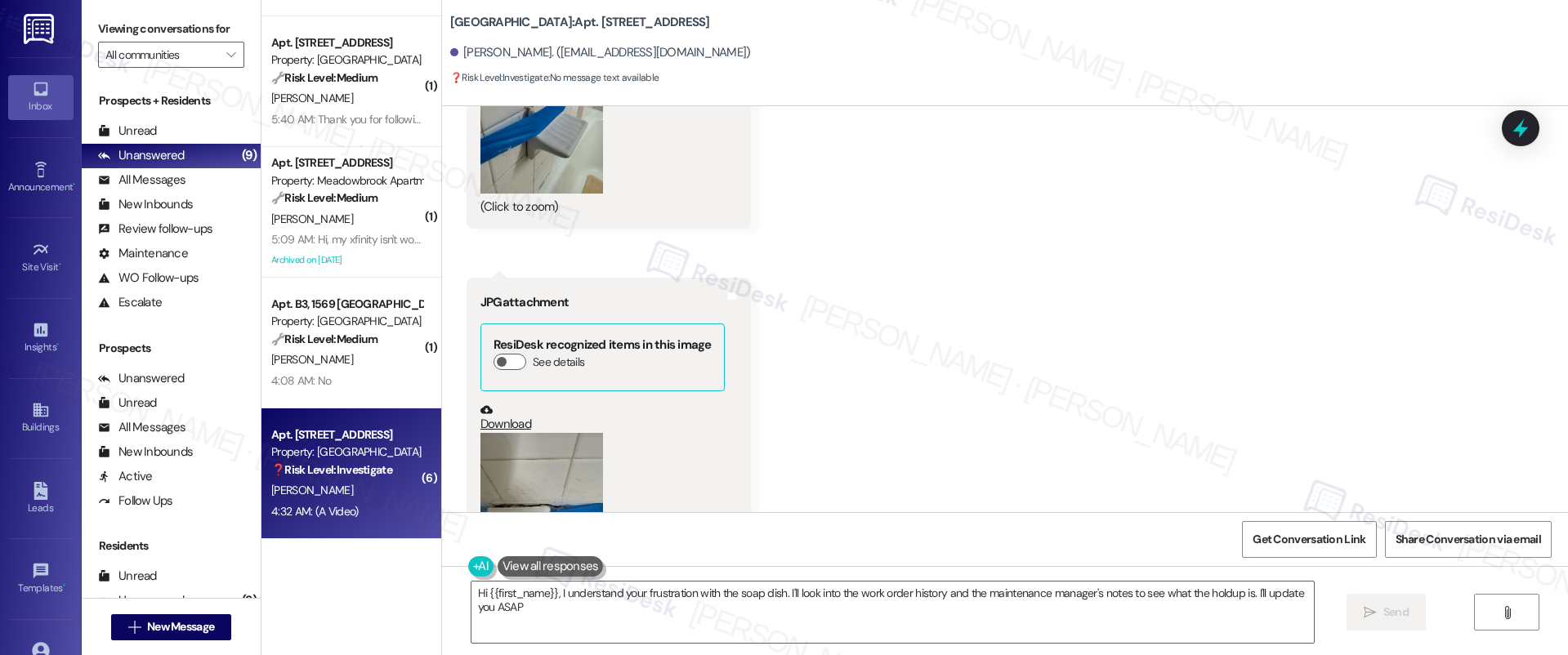 type on "Hi {{first_name}}, I understand your frustration with the soap dish. I'll look into the work order history and the maintenance manager's notes to see what the holdup is. I'll update you ASAP!" 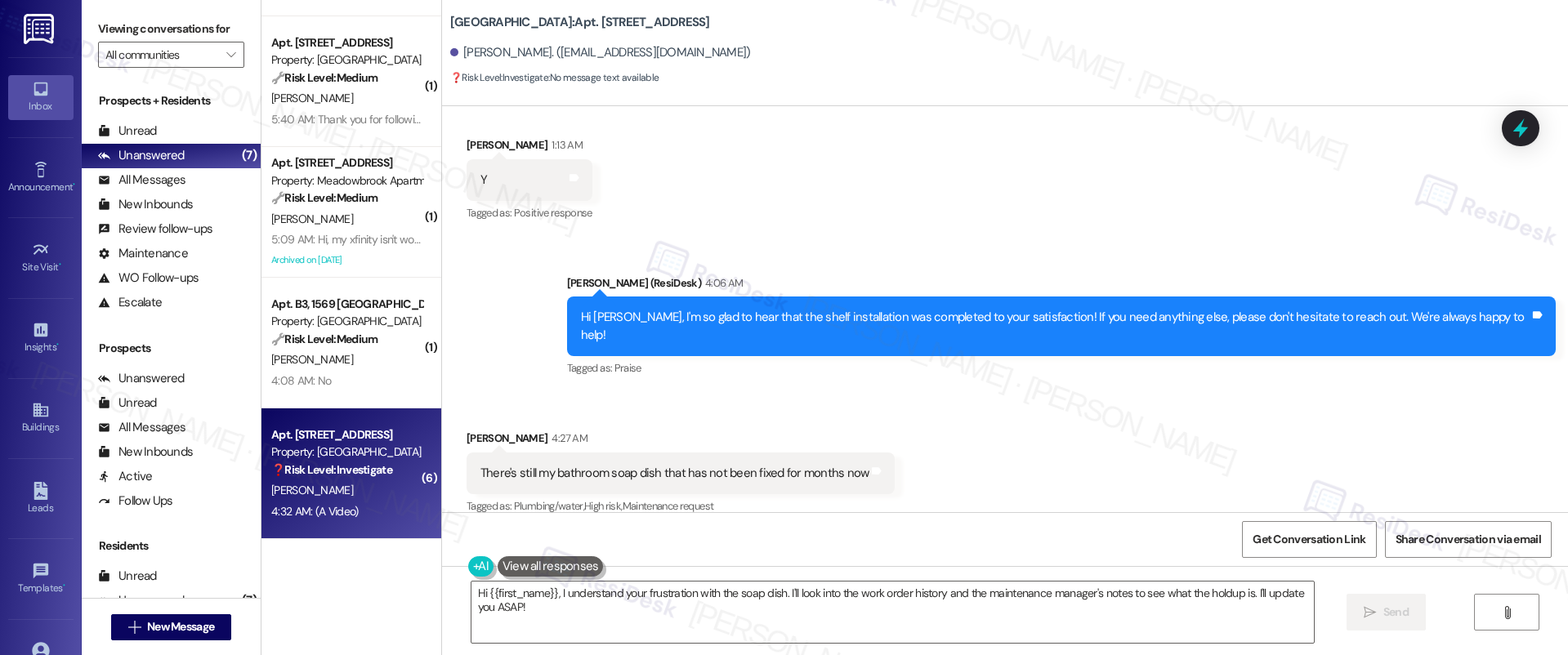scroll, scrollTop: 8055, scrollLeft: 0, axis: vertical 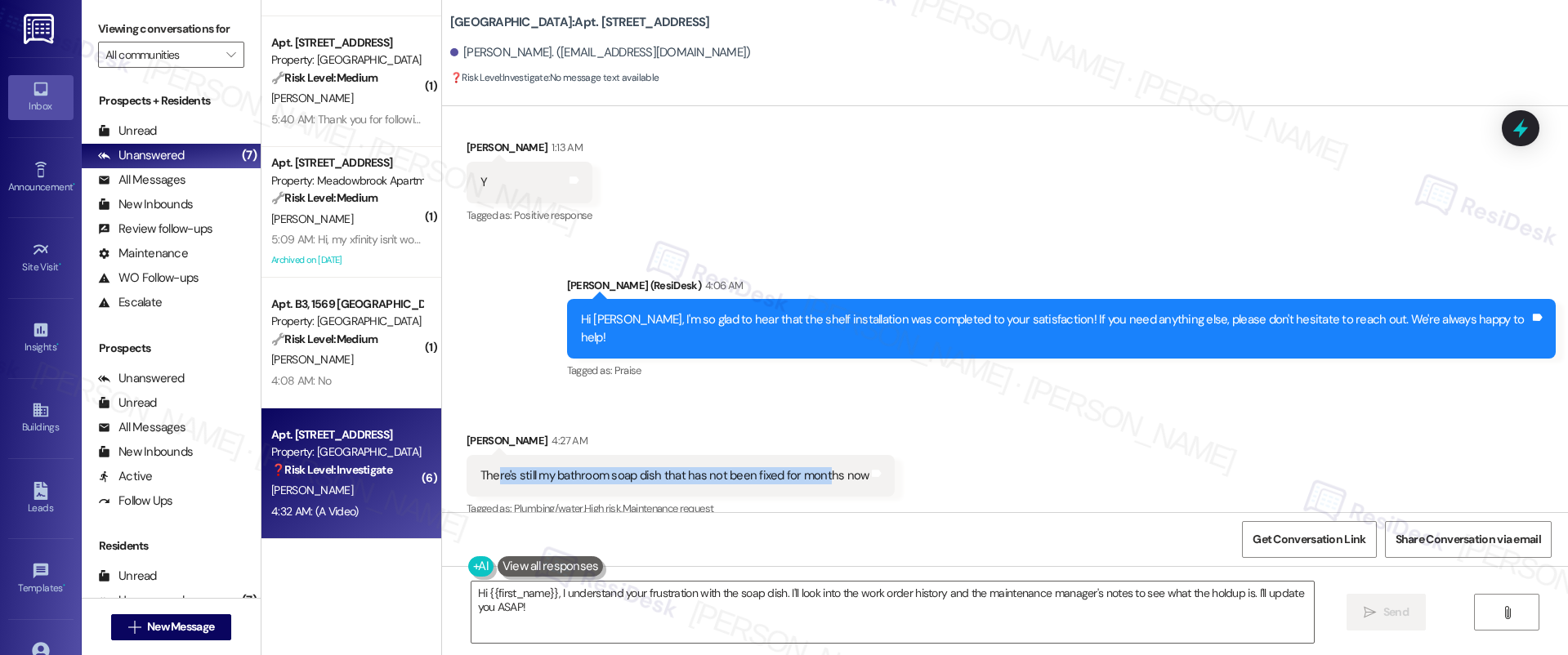 drag, startPoint x: 484, startPoint y: 381, endPoint x: 811, endPoint y: 390, distance: 327.12383 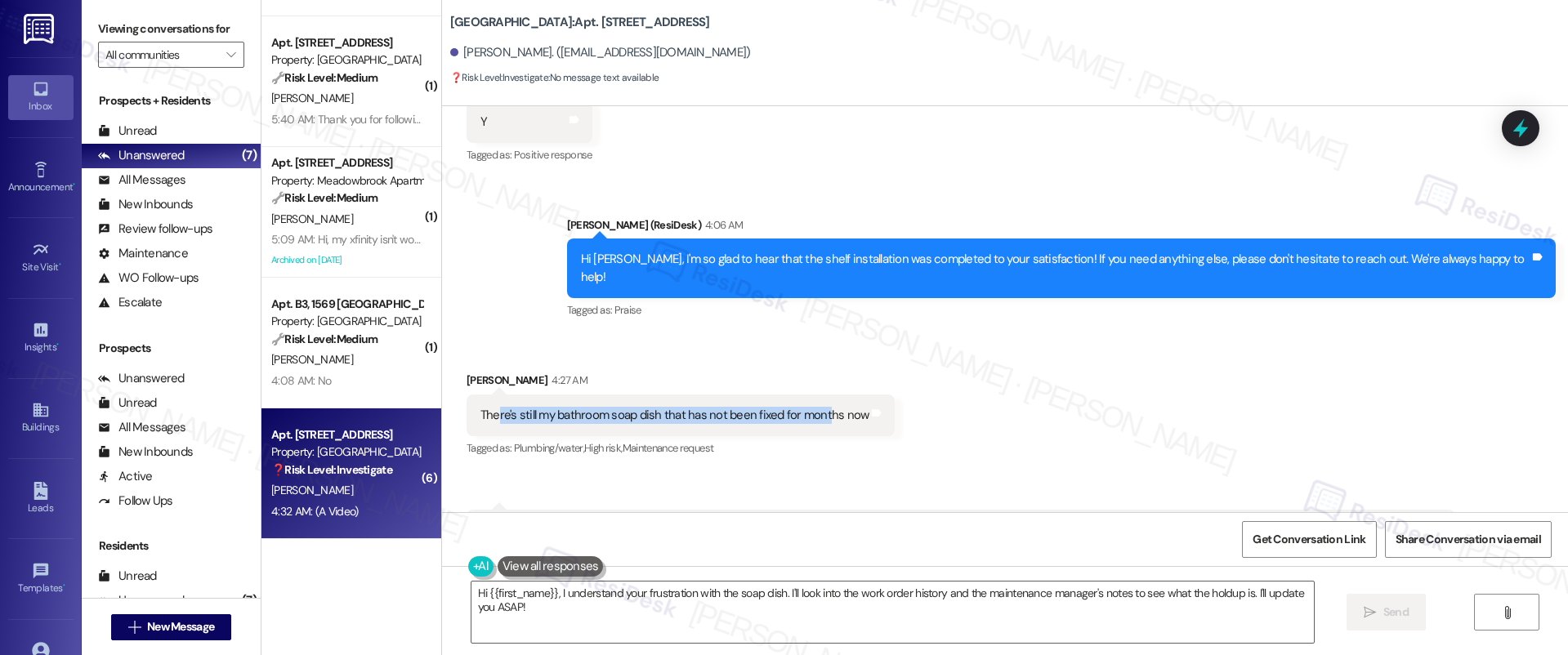 scroll, scrollTop: 8118, scrollLeft: 0, axis: vertical 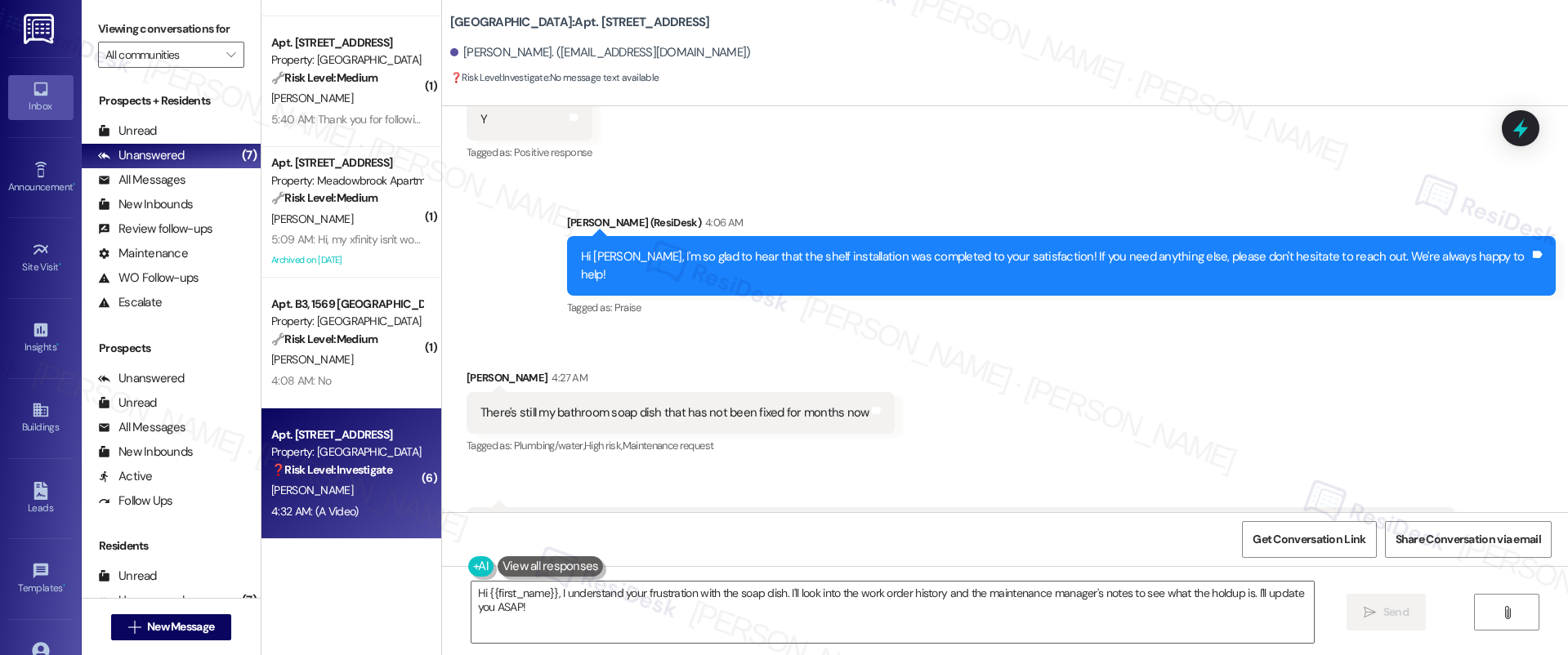drag, startPoint x: 558, startPoint y: 448, endPoint x: 900, endPoint y: 440, distance: 342.0936 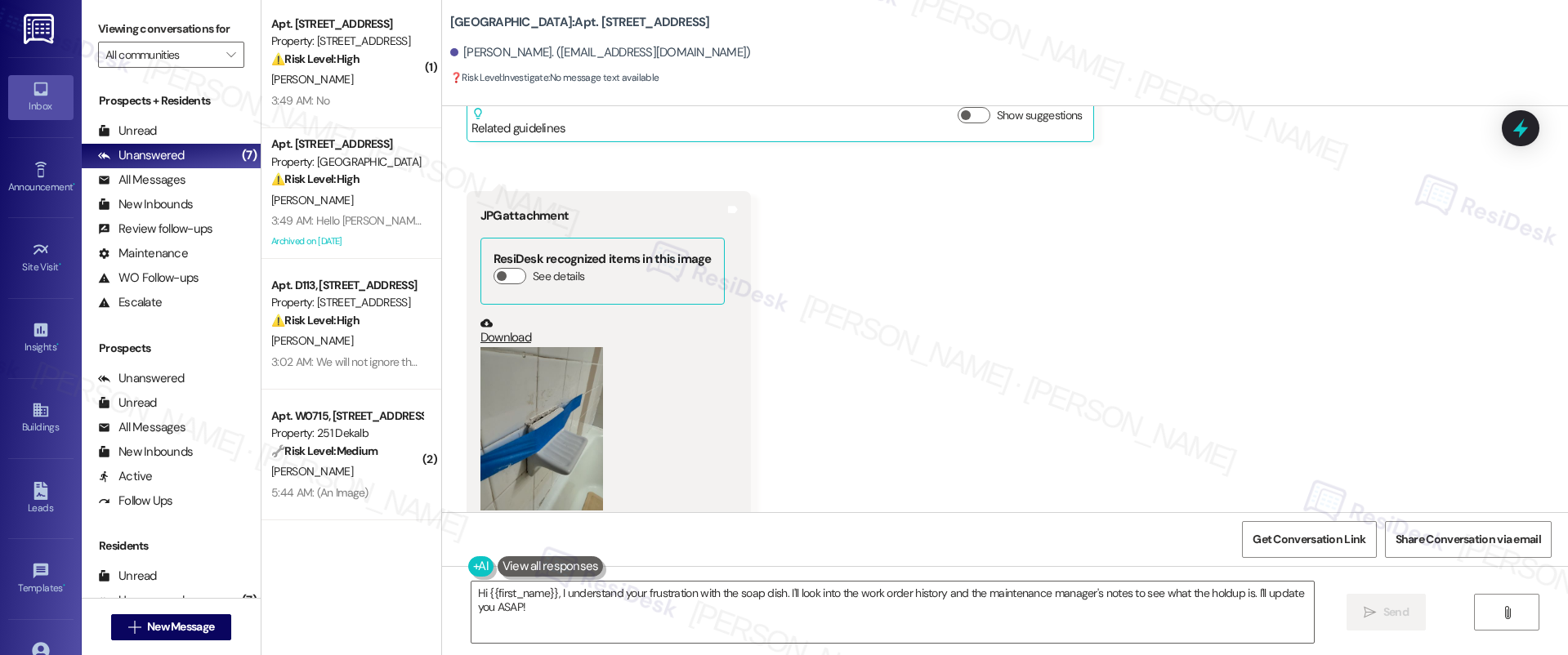 scroll, scrollTop: 0, scrollLeft: 0, axis: both 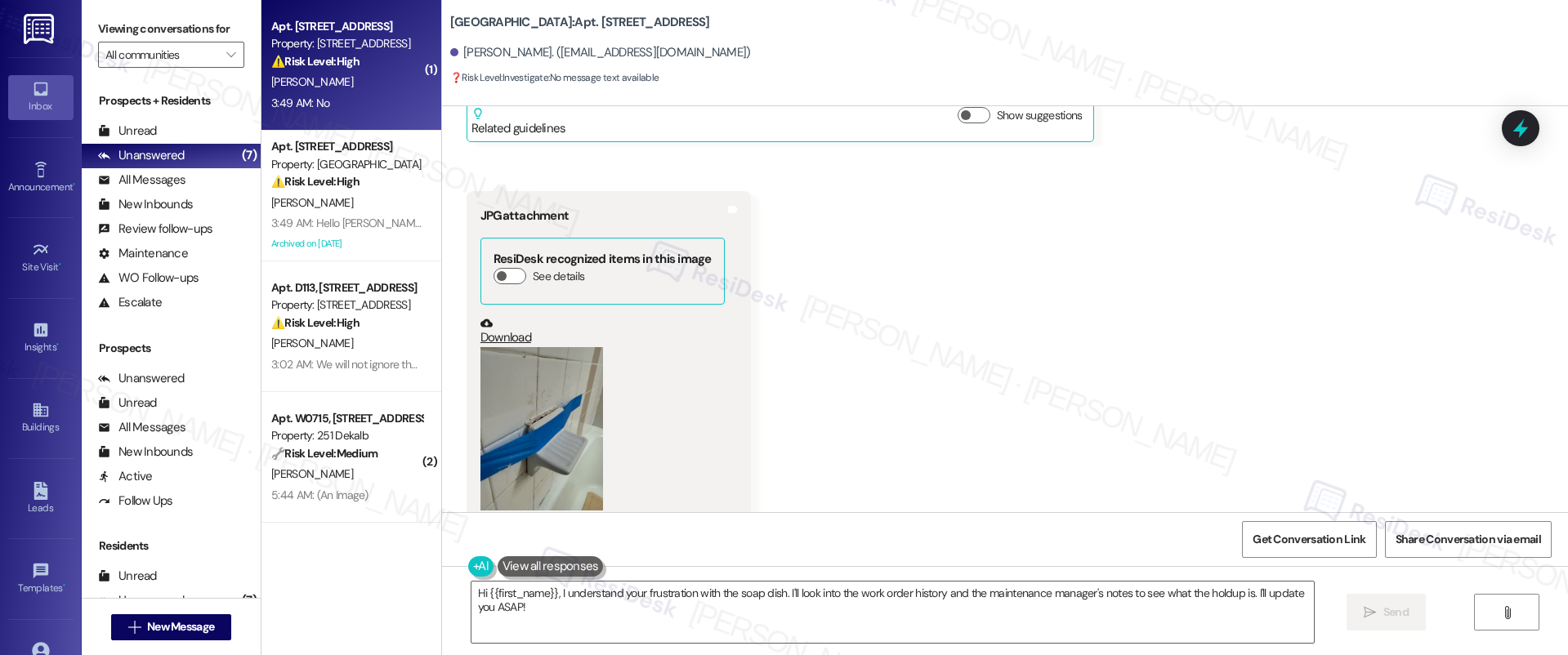 click on "Property: [STREET_ADDRESS]" at bounding box center [346, 43] 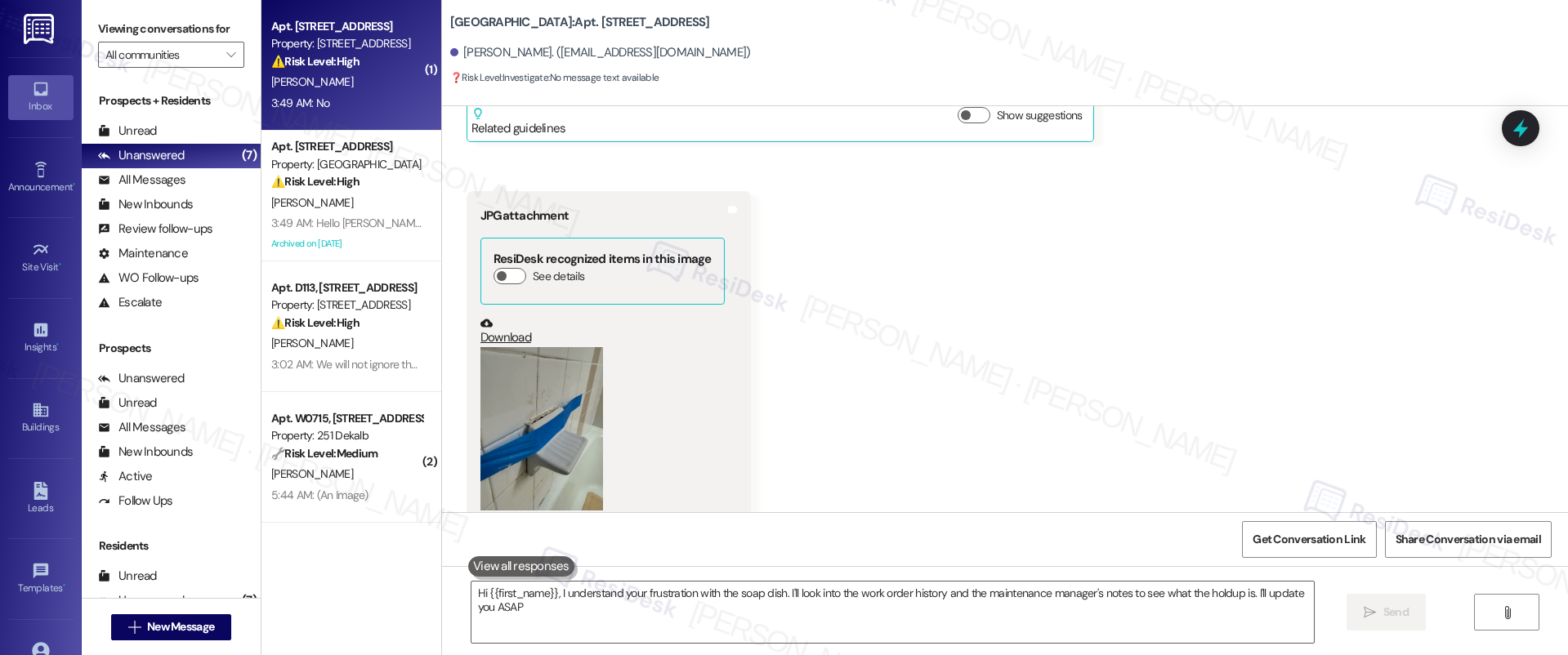type on "Hi {{first_name}}, I understand your frustration with the soap dish. I'll look into the work order history and the maintenance manager's notes to see what the holdup is. I'll update you ASAP!" 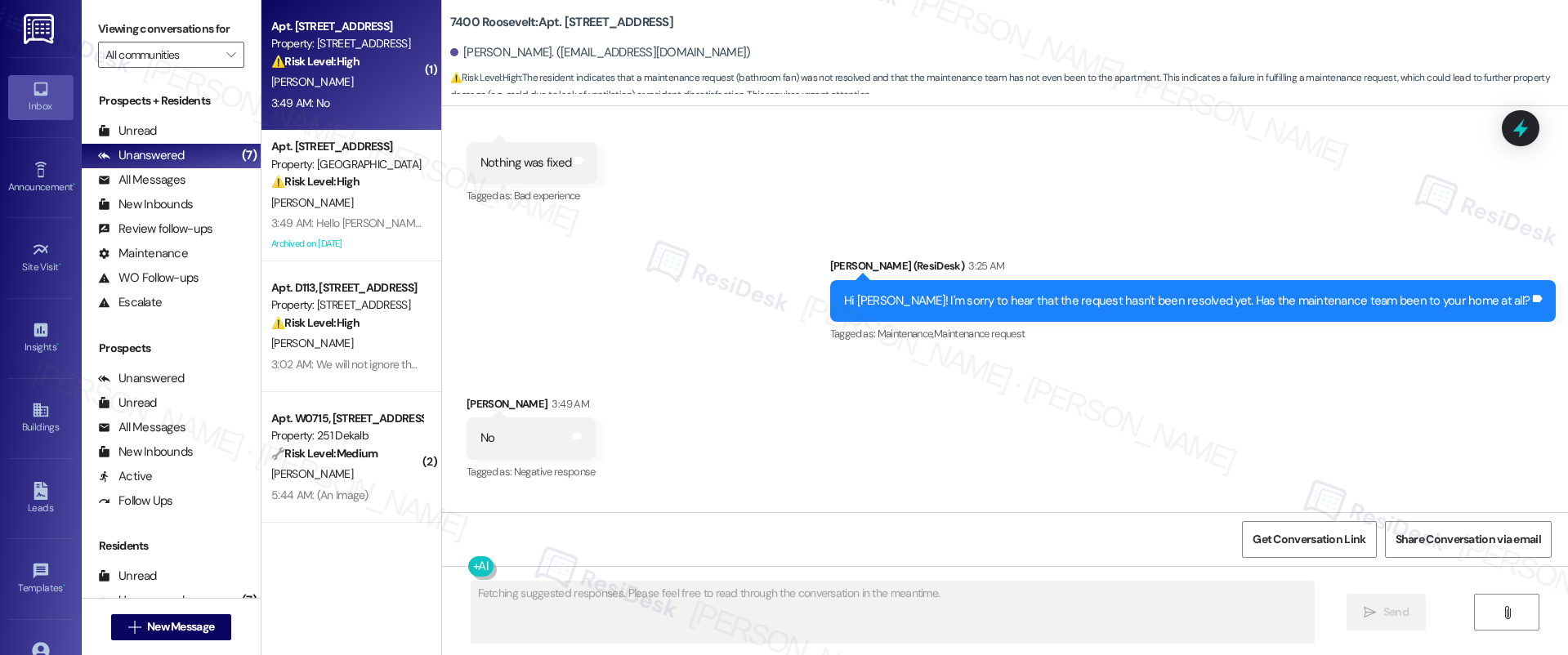 scroll, scrollTop: 902, scrollLeft: 0, axis: vertical 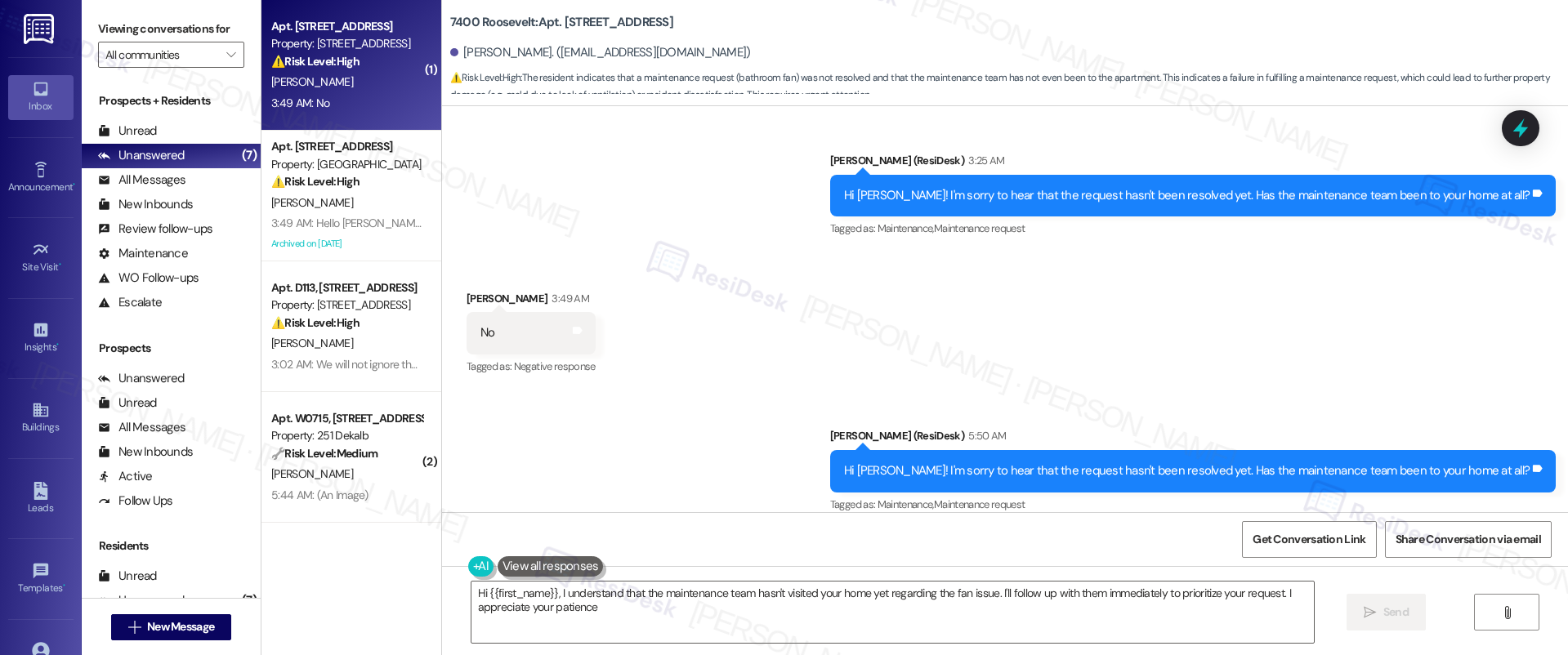 type on "Hi {{first_name}}, I understand that the maintenance team hasn't visited your home yet regarding the fan issue. I'll follow up with them immediately to prioritize your request. I appreciate your patience!" 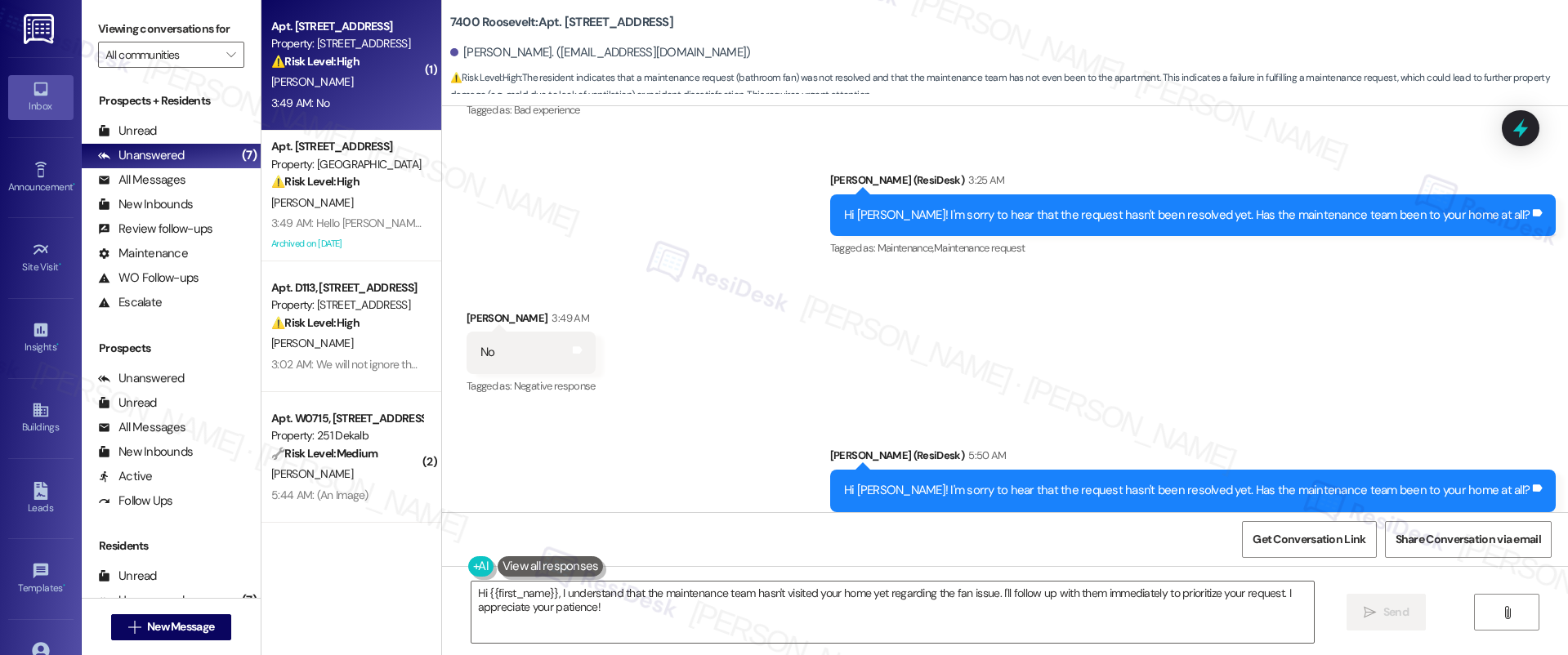 scroll, scrollTop: 902, scrollLeft: 0, axis: vertical 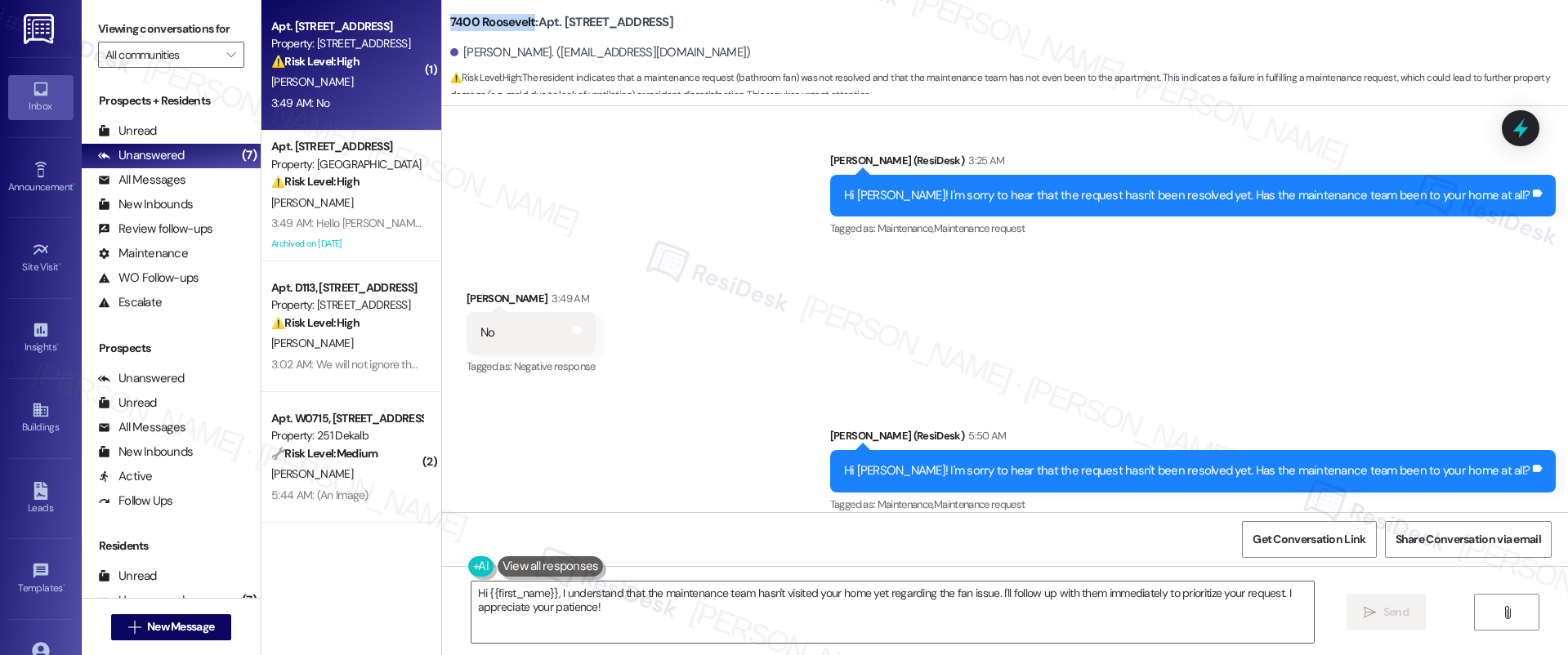 drag, startPoint x: 437, startPoint y: 19, endPoint x: 520, endPoint y: 27, distance: 83.38465 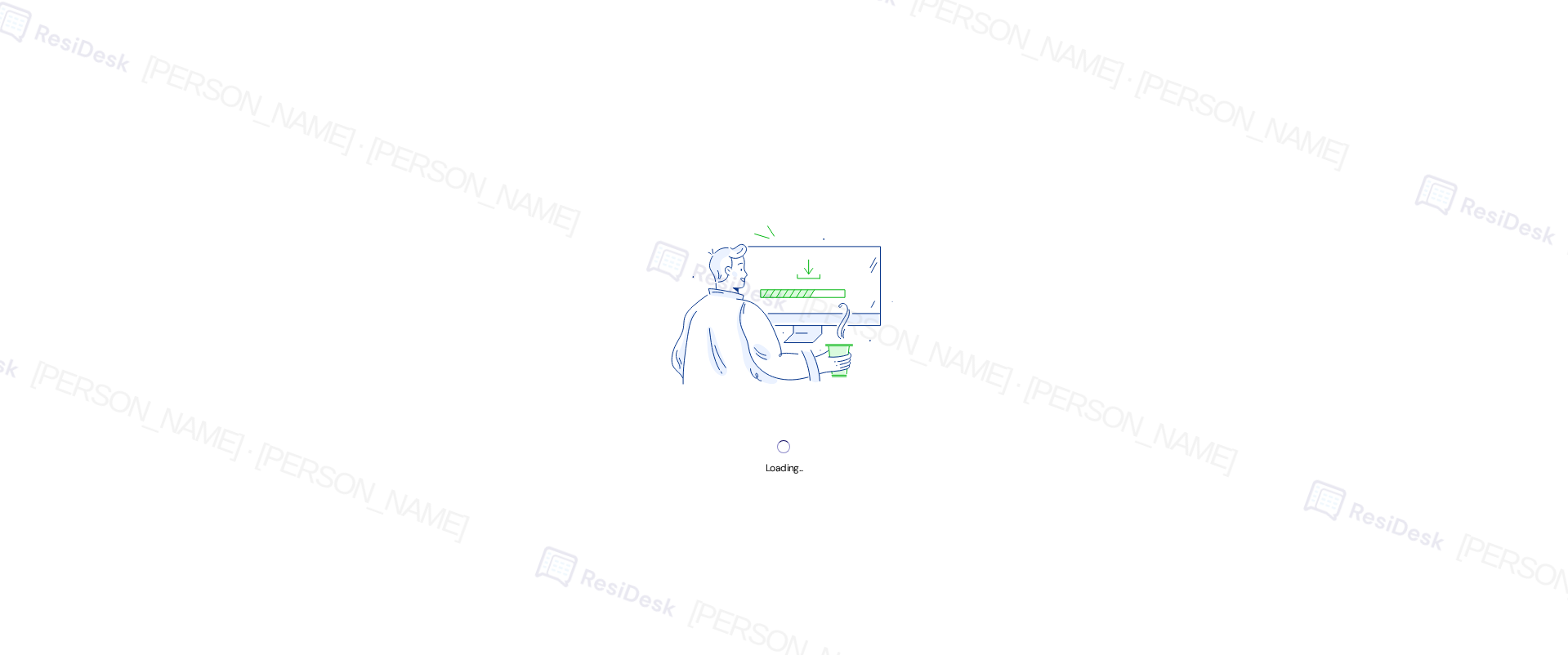 scroll, scrollTop: 0, scrollLeft: 0, axis: both 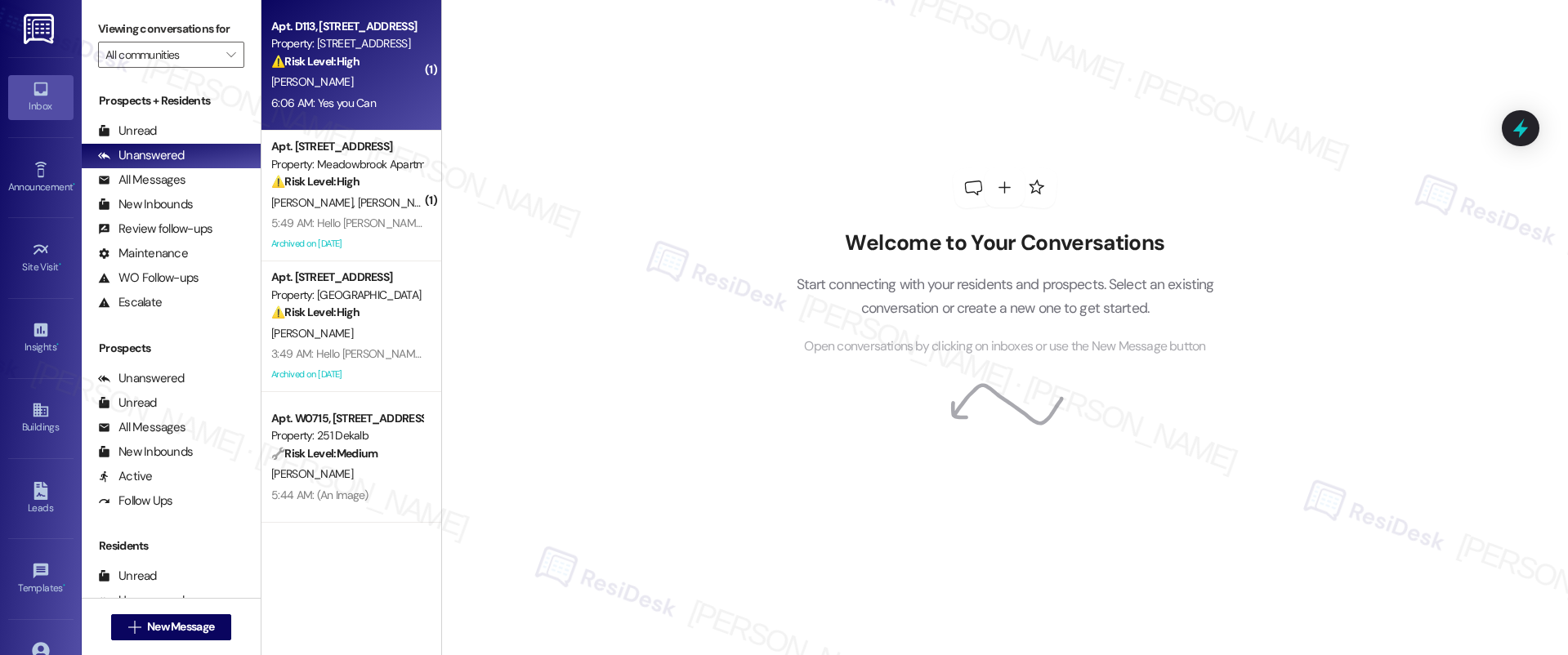 click on "[PERSON_NAME]" at bounding box center (346, 82) 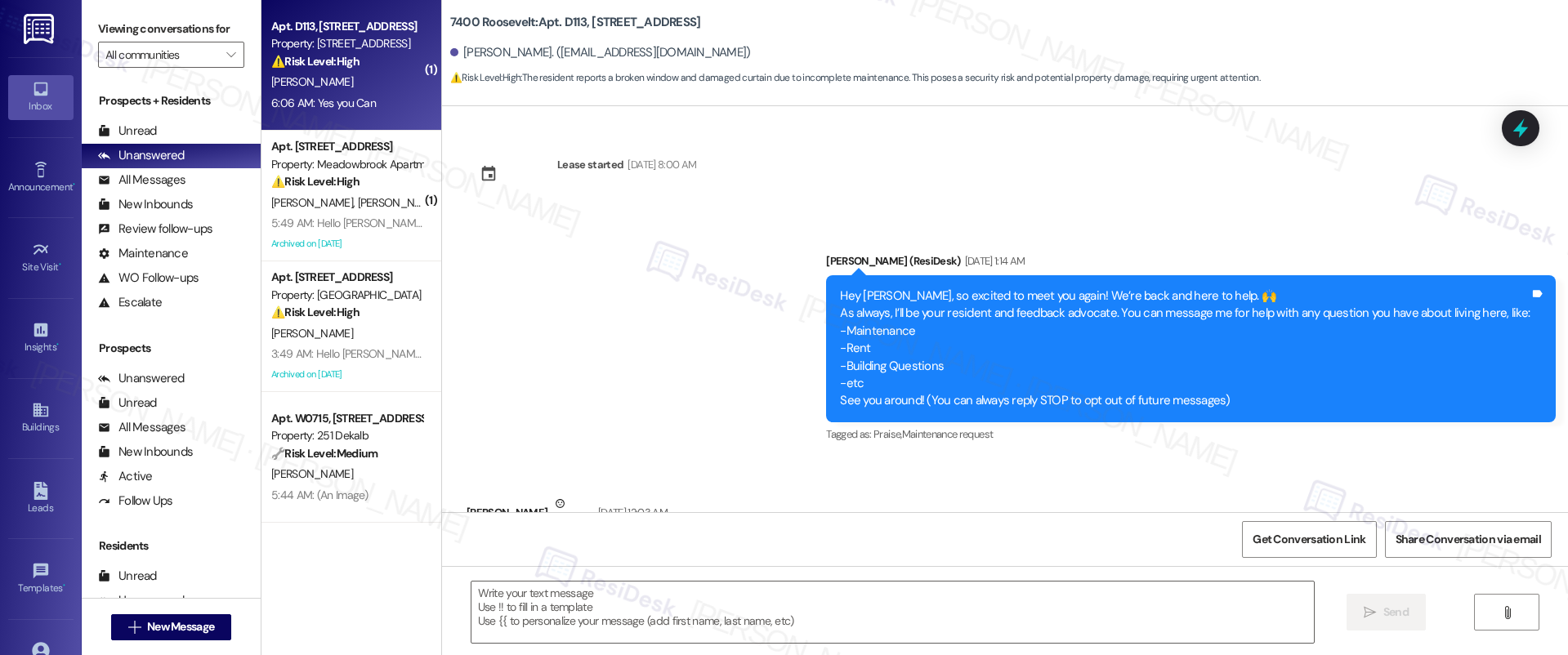 scroll, scrollTop: 11111, scrollLeft: 0, axis: vertical 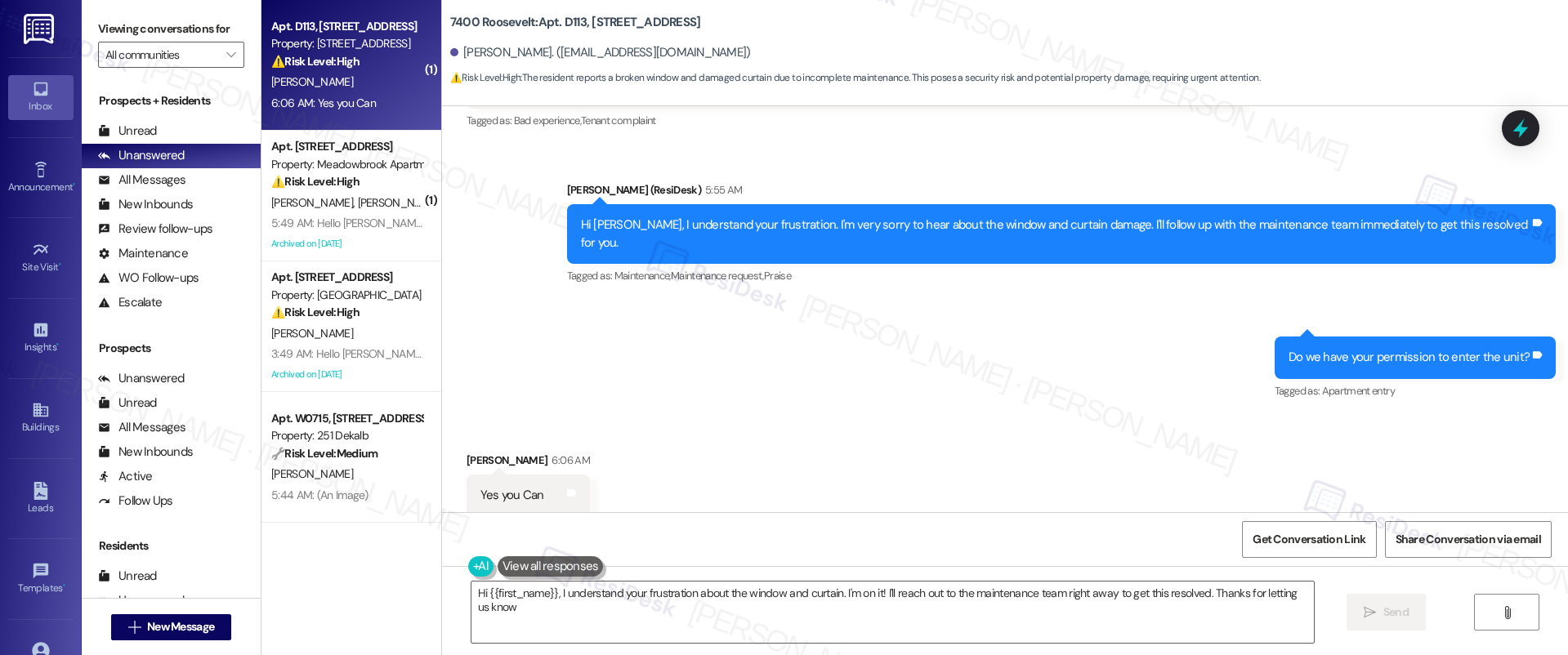 type on "Hi {{first_name}}, I understand your frustration about the window and curtain. I'm on it! I'll reach out to the maintenance team right away to get this resolved. Thanks for letting us know!" 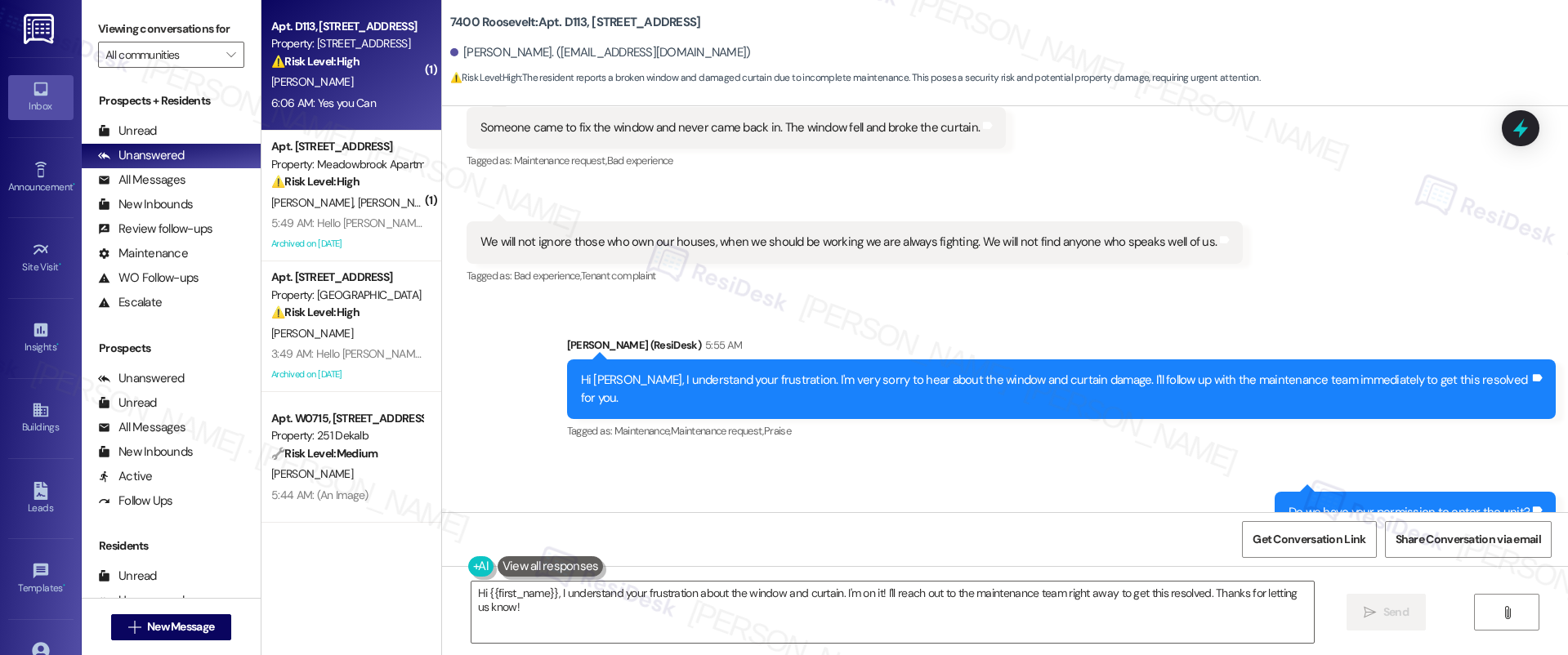 scroll, scrollTop: 11111, scrollLeft: 0, axis: vertical 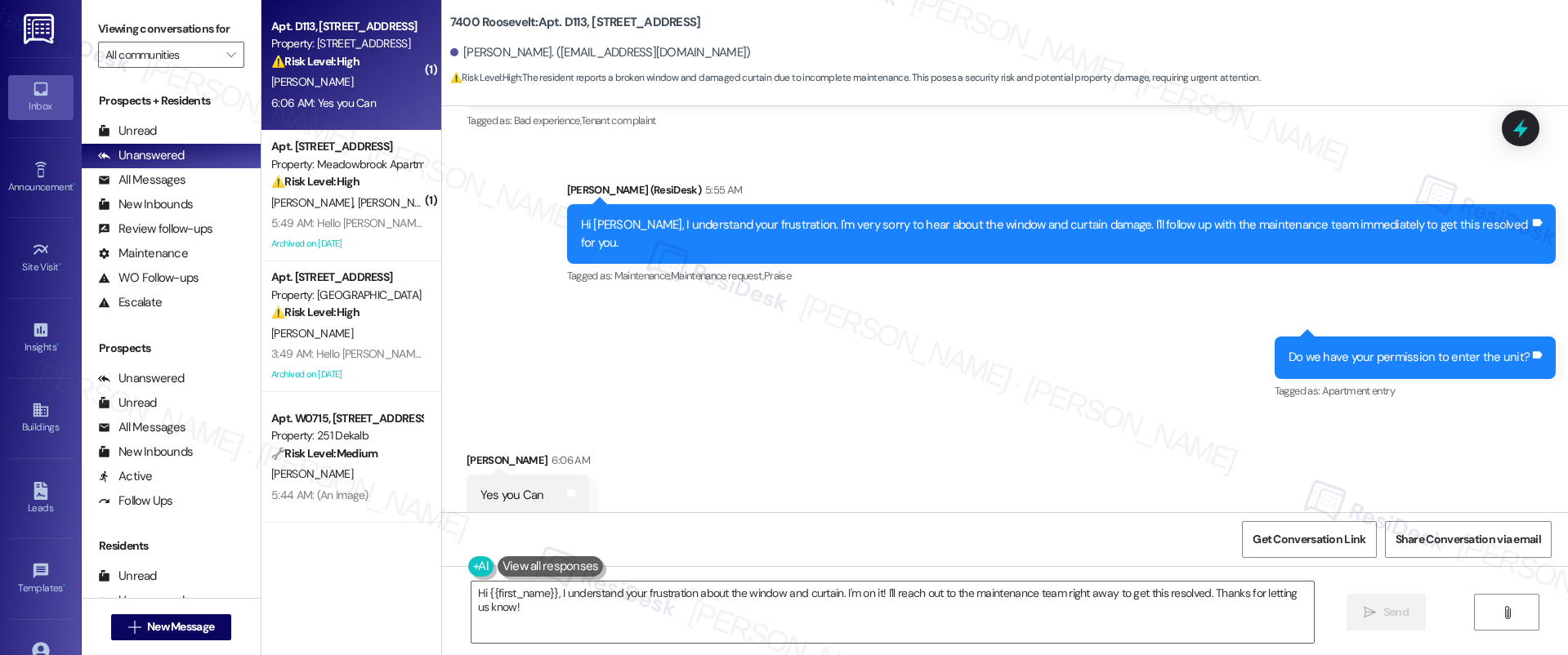 click on "Received via SMS [PERSON_NAME] 6:06 AM Yes you Can  Tags and notes" at bounding box center [1005, 471] 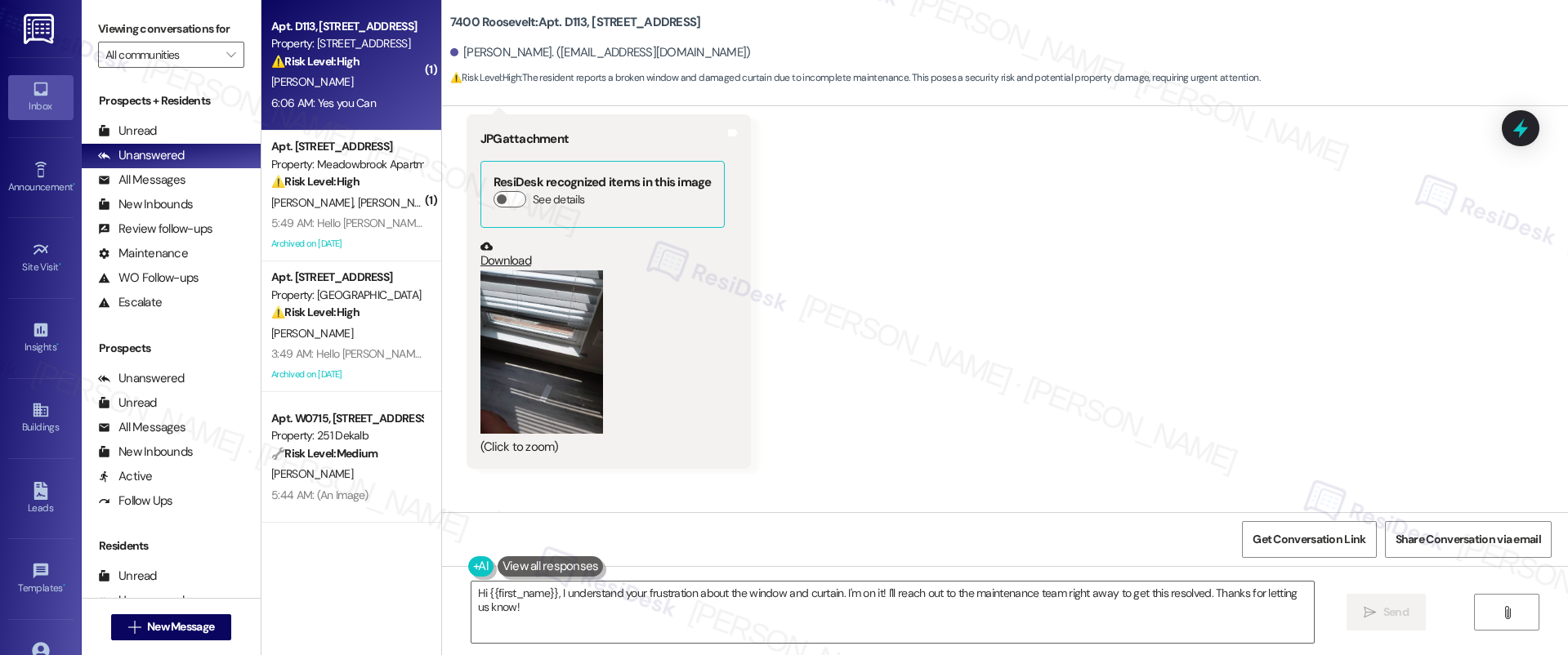 scroll, scrollTop: 10862, scrollLeft: 0, axis: vertical 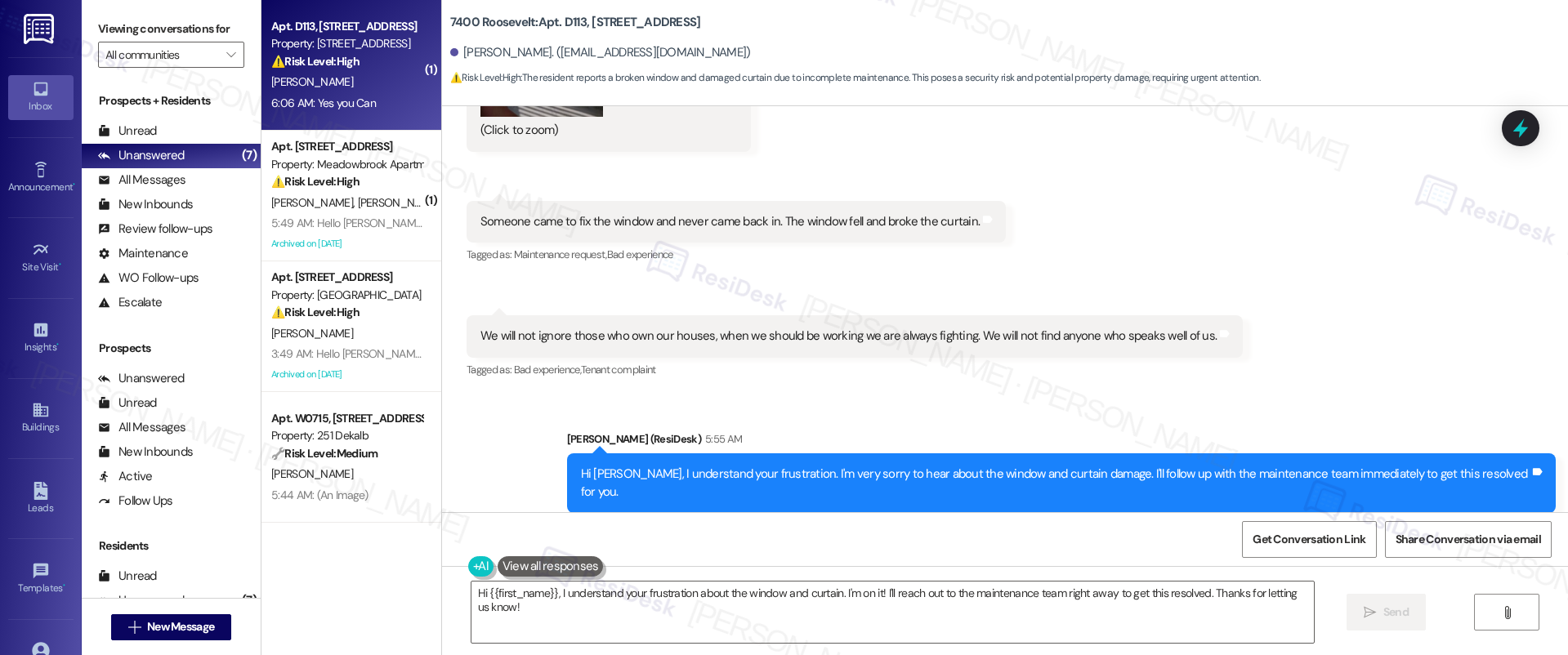 click on "Hi [PERSON_NAME], I understand your frustration. I'm very sorry to hear about the window and curtain damage. I'll follow up with the maintenance team immediately to get this resolved for you. Tags and notes" at bounding box center [1061, 483] 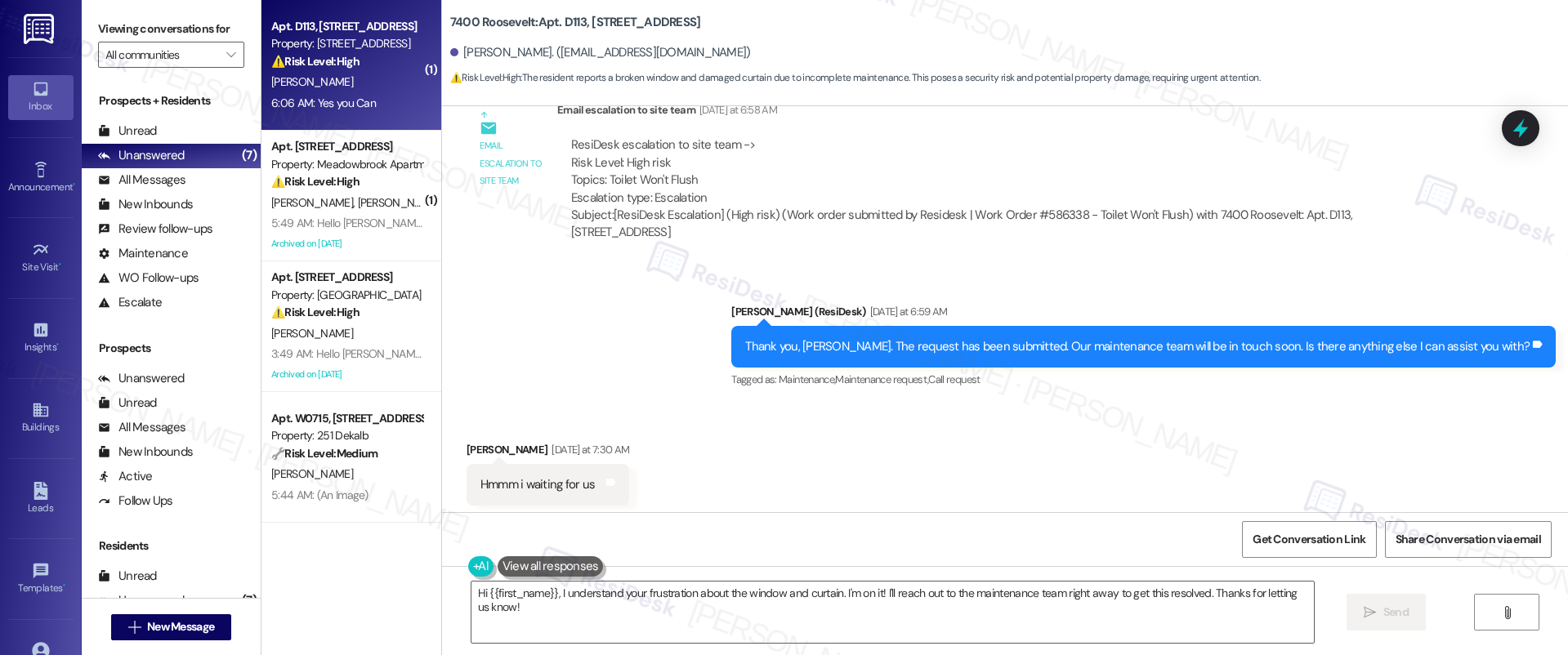 scroll, scrollTop: 9656, scrollLeft: 0, axis: vertical 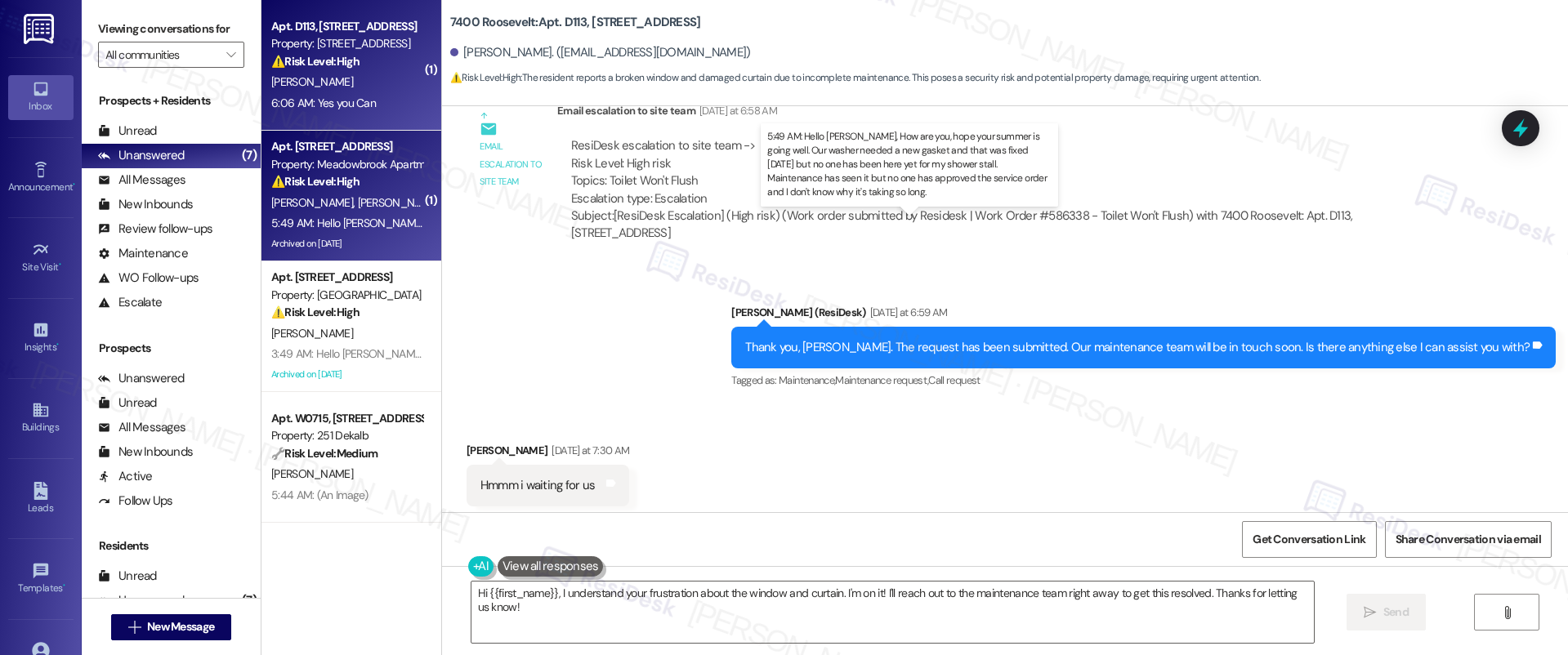click on "5:49 AM: Hello [PERSON_NAME],
How are you, hope your summer is going well. Our washer needed a new gasket and that was fixed [DATE] but no one has been here yet for my shower stall. Maintenance has seen it but no one has approved the service order and I don't know why it's taking so long. 5:49 AM: Hello [PERSON_NAME],
How are you, hope your summer is going well. Our washer needed a new gasket and that was fixed [DATE] but no one has been here yet for my shower stall. Maintenance has seen it but no one has approved the service order and I don't know why it's taking so long." at bounding box center [976, 223] 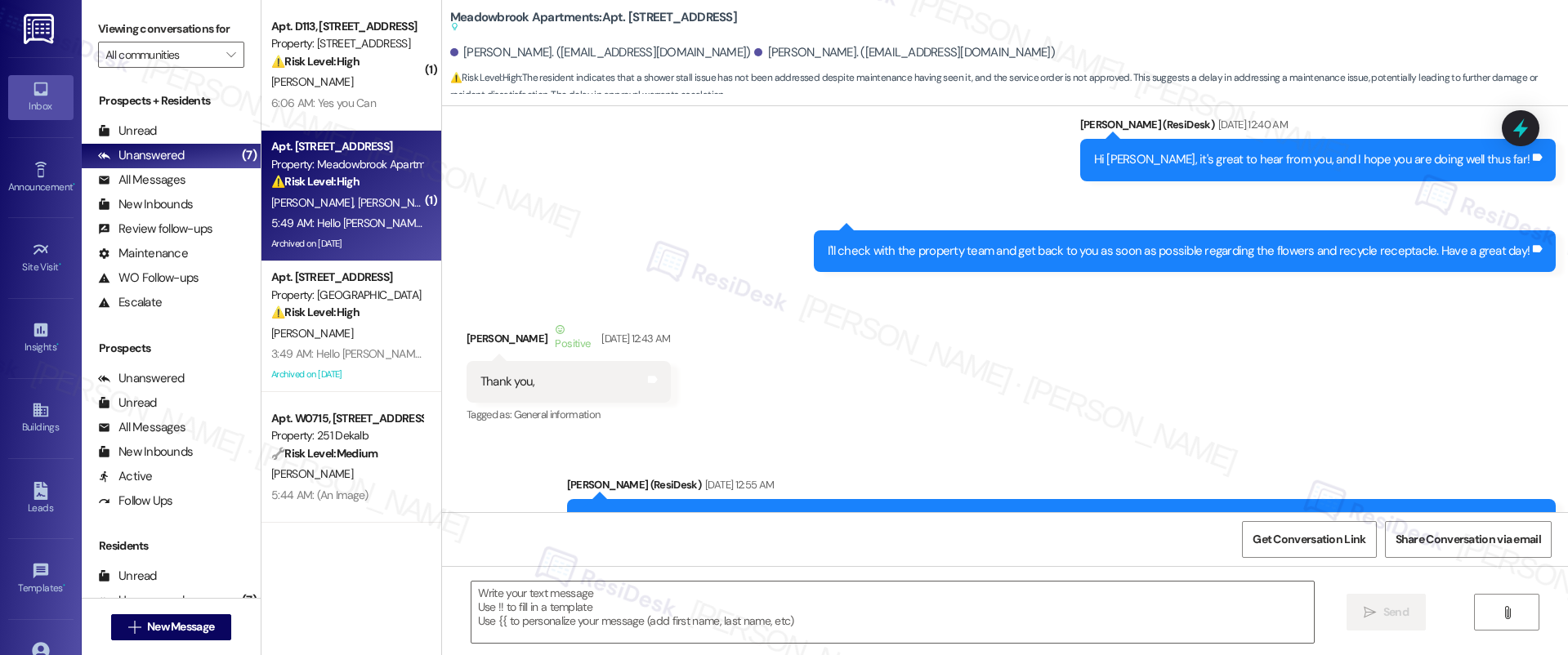 click on "5:49 AM: Hello [PERSON_NAME],
How are you, hope your summer is going well. Our washer needed a new gasket and that was fixed [DATE] but no one has been here yet for my shower stall. Maintenance has seen it but no one has approved the service order and I don't know why it's taking so long. 5:49 AM: Hello [PERSON_NAME],
How are you, hope your summer is going well. Our washer needed a new gasket and that was fixed [DATE] but no one has been here yet for my shower stall. Maintenance has seen it but no one has approved the service order and I don't know why it's taking so long." at bounding box center (976, 223) 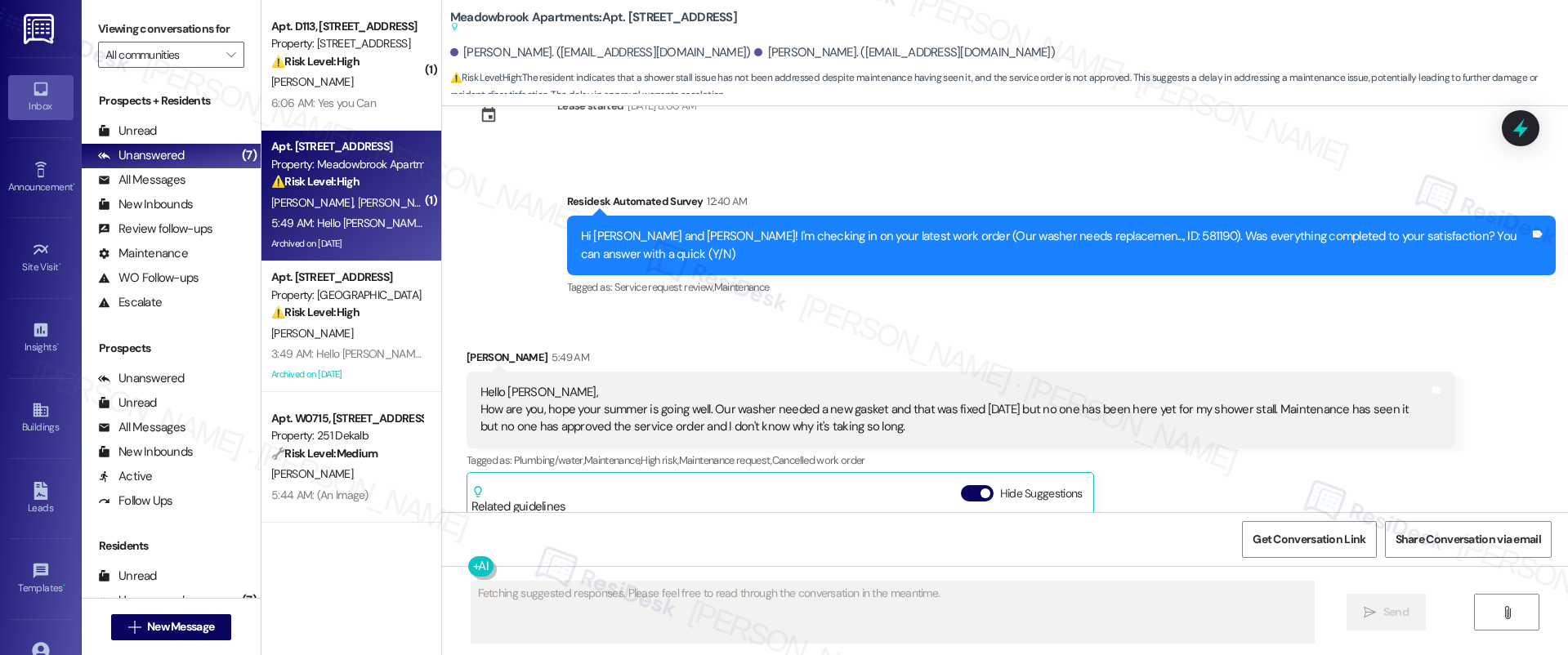 scroll, scrollTop: 23220, scrollLeft: 0, axis: vertical 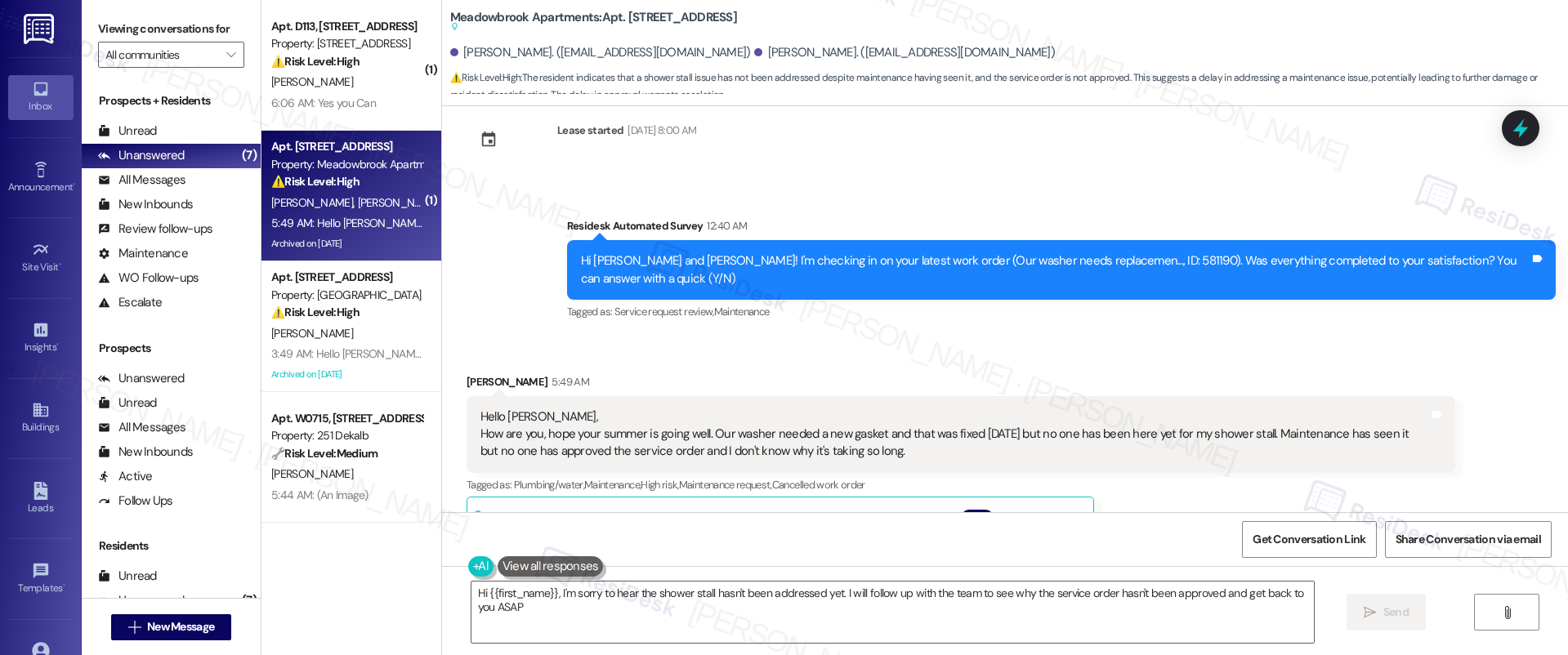 type on "Hi {{first_name}}, I'm sorry to hear the shower stall hasn't been addressed yet. I will follow up with the team to see why the service order hasn't been approved and get back to you ASAP!" 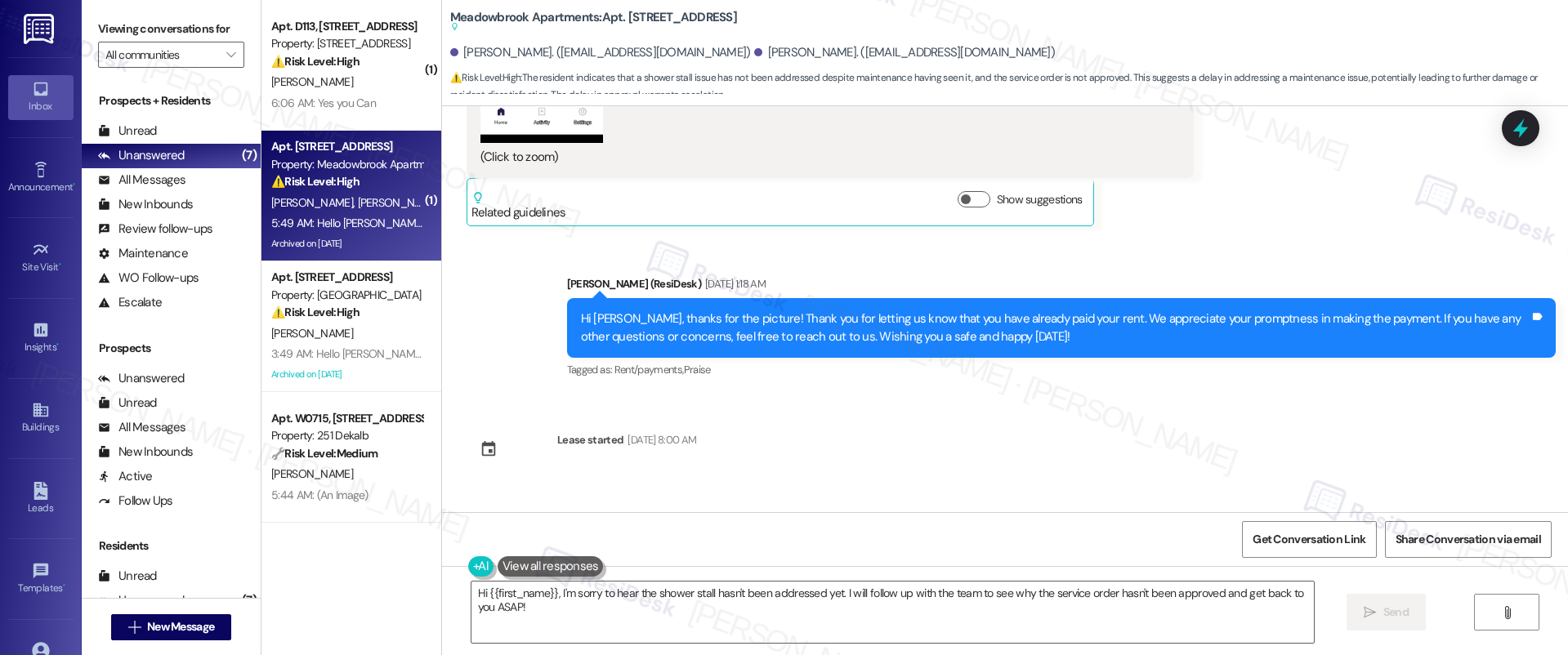 scroll, scrollTop: 22909, scrollLeft: 0, axis: vertical 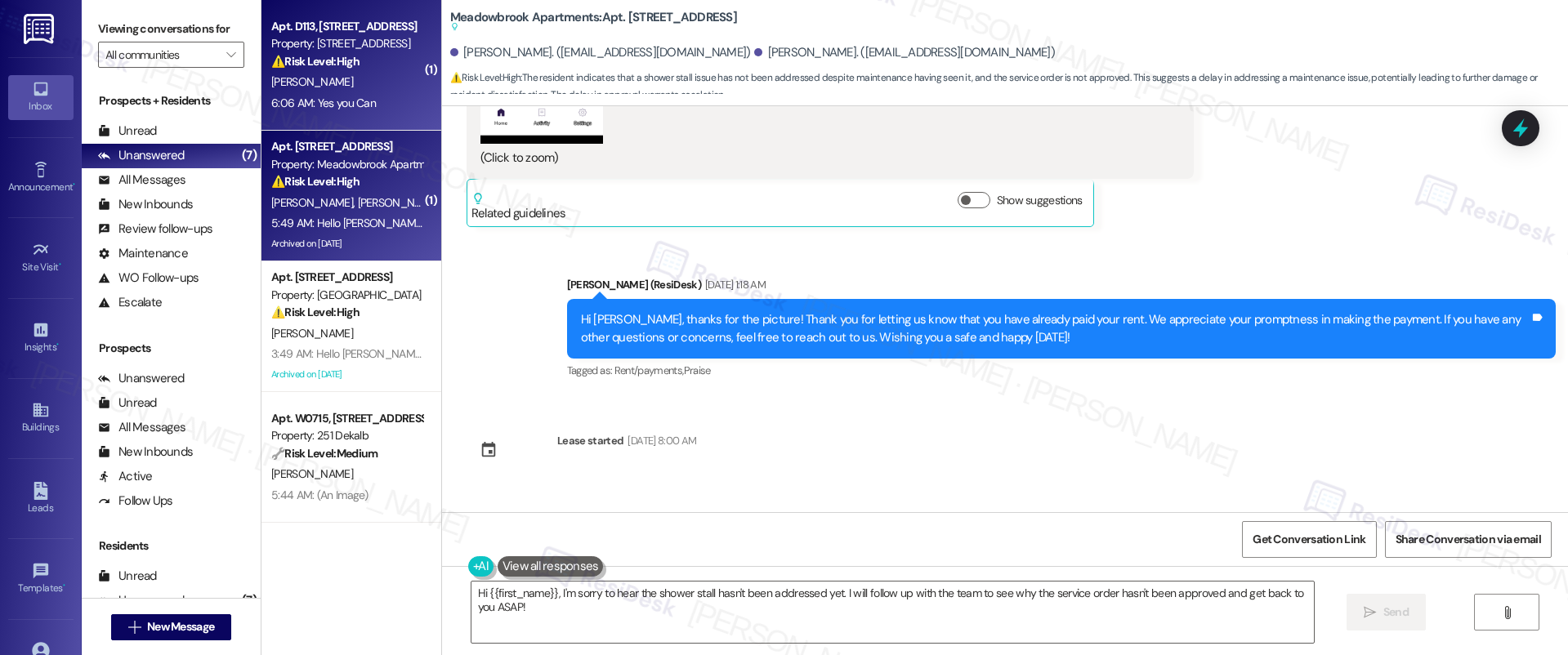 click on "⚠️  Risk Level:  High The resident reports a broken window and damaged curtain due to incomplete maintenance. This poses a security risk and potential property damage, requiring urgent attention." at bounding box center [346, 61] 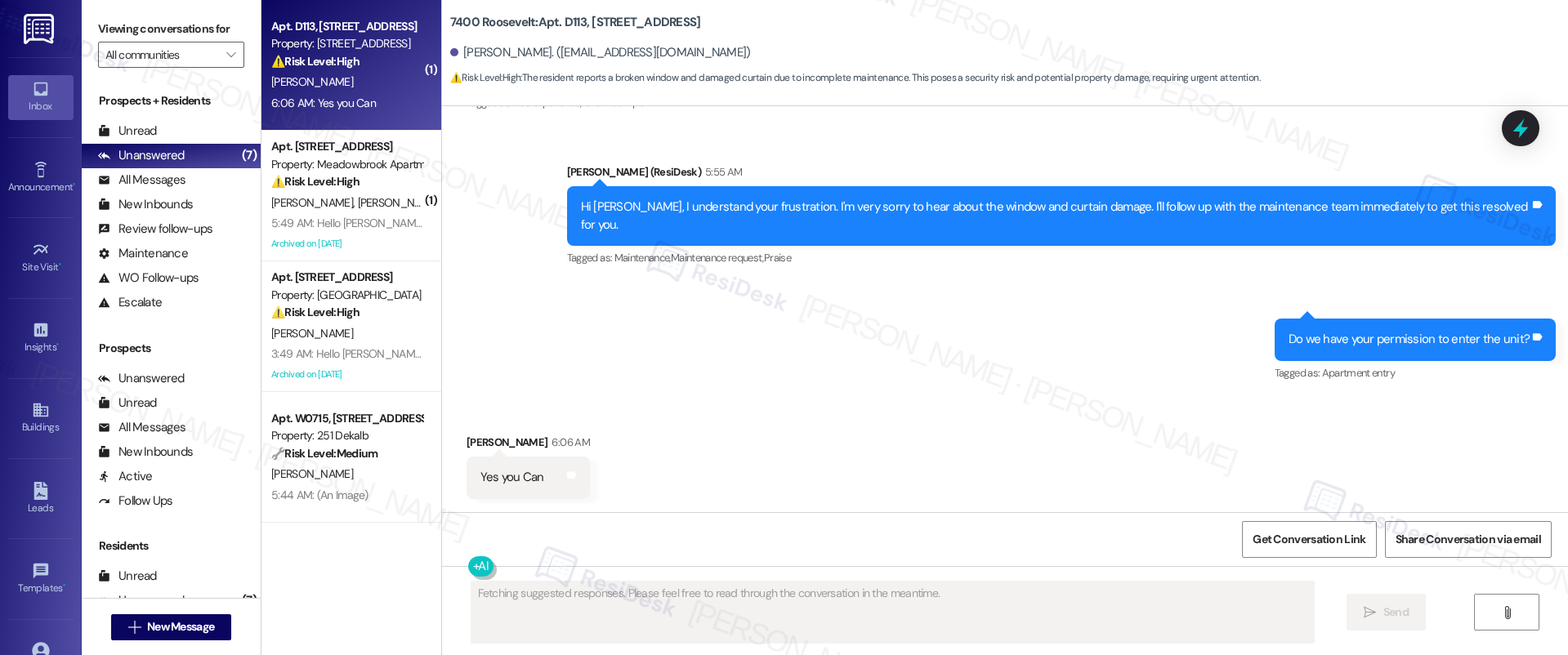 scroll, scrollTop: 11110, scrollLeft: 0, axis: vertical 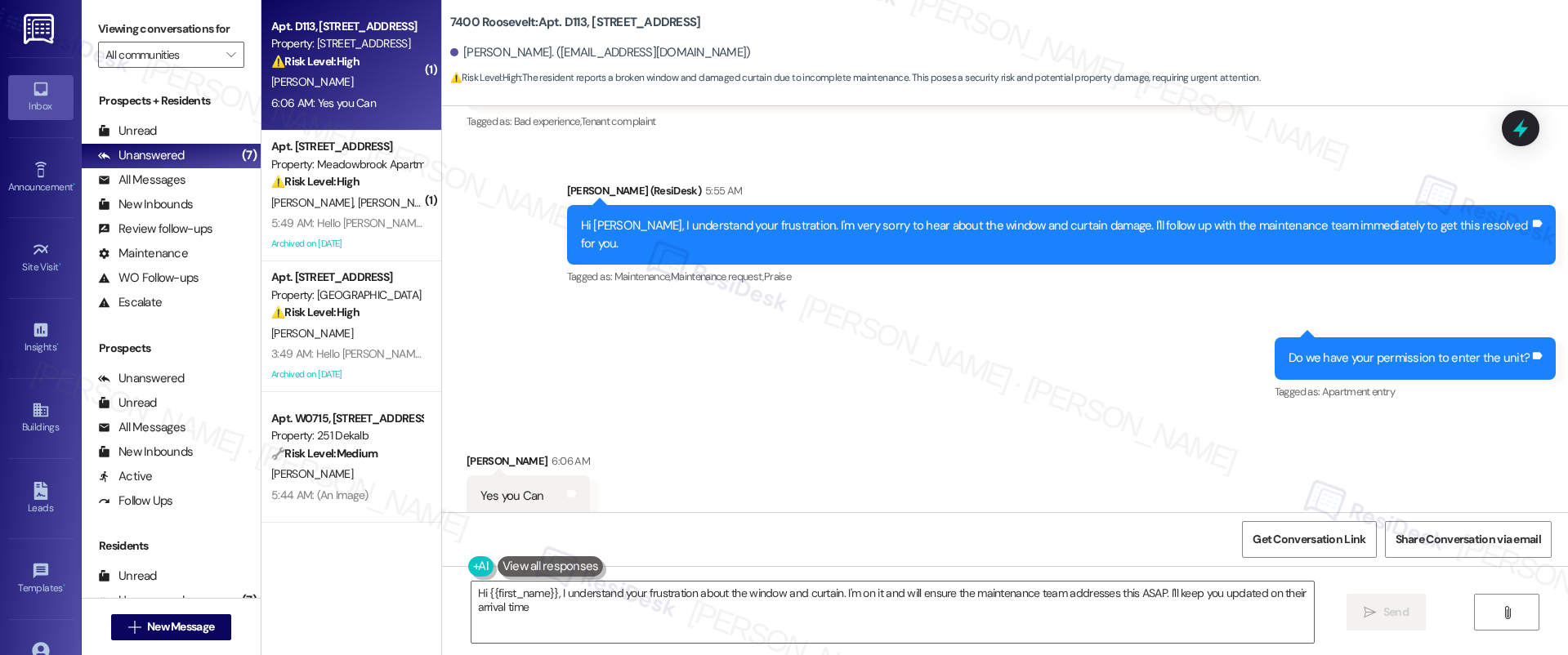 type on "Hi {{first_name}}, I understand your frustration about the window and curtain. I'm on it and will ensure the maintenance team addresses this ASAP. I'll keep you updated on their arrival time." 